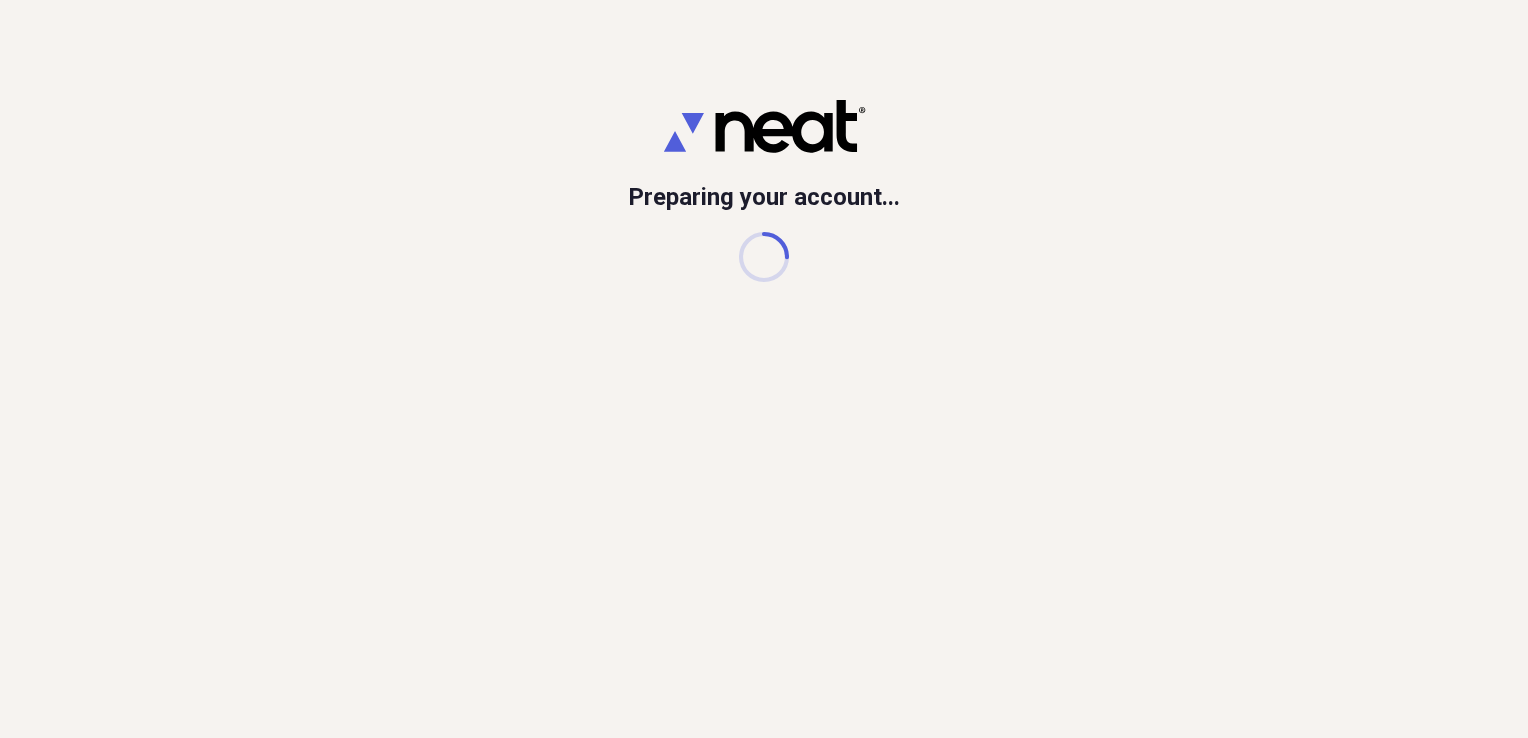 scroll, scrollTop: 0, scrollLeft: 0, axis: both 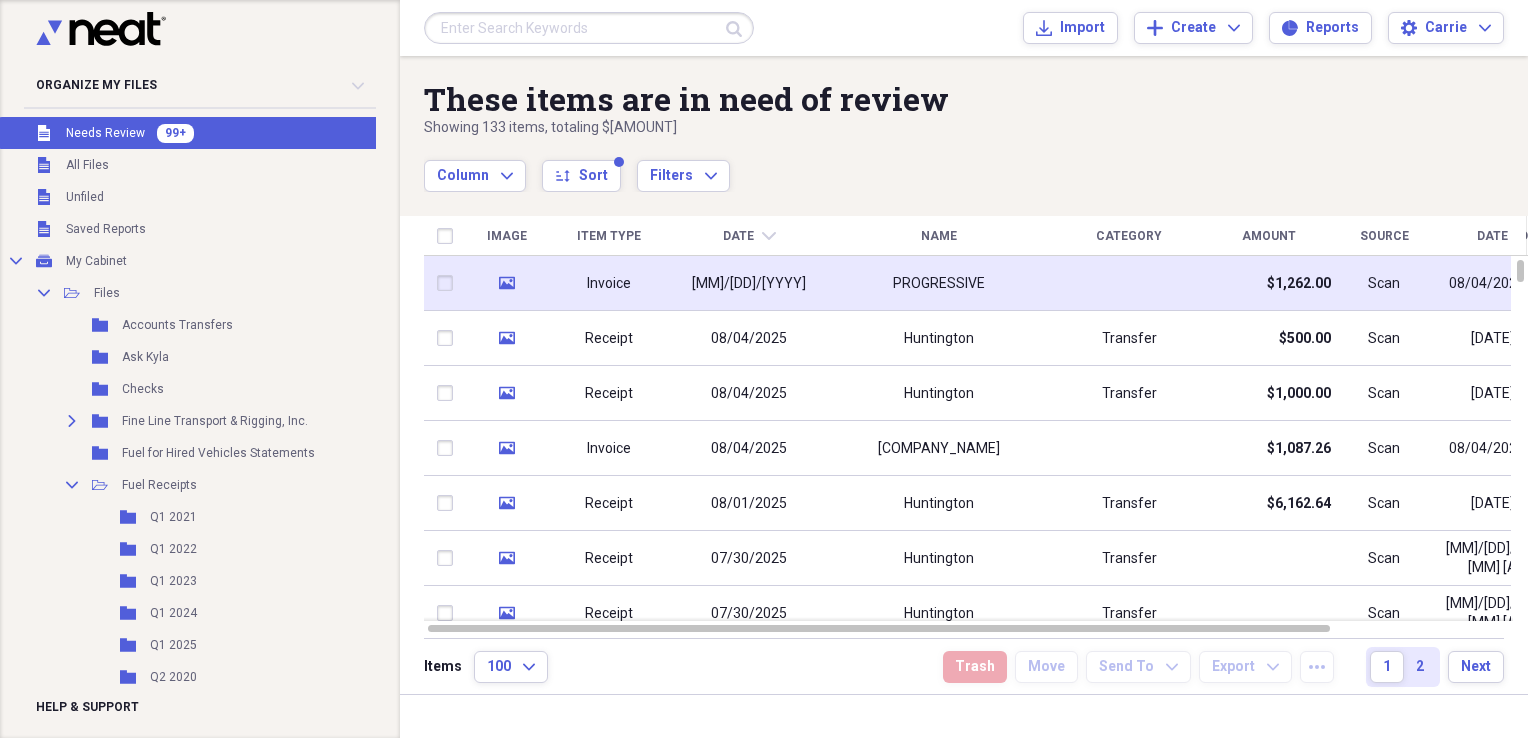 click at bounding box center [1129, 283] 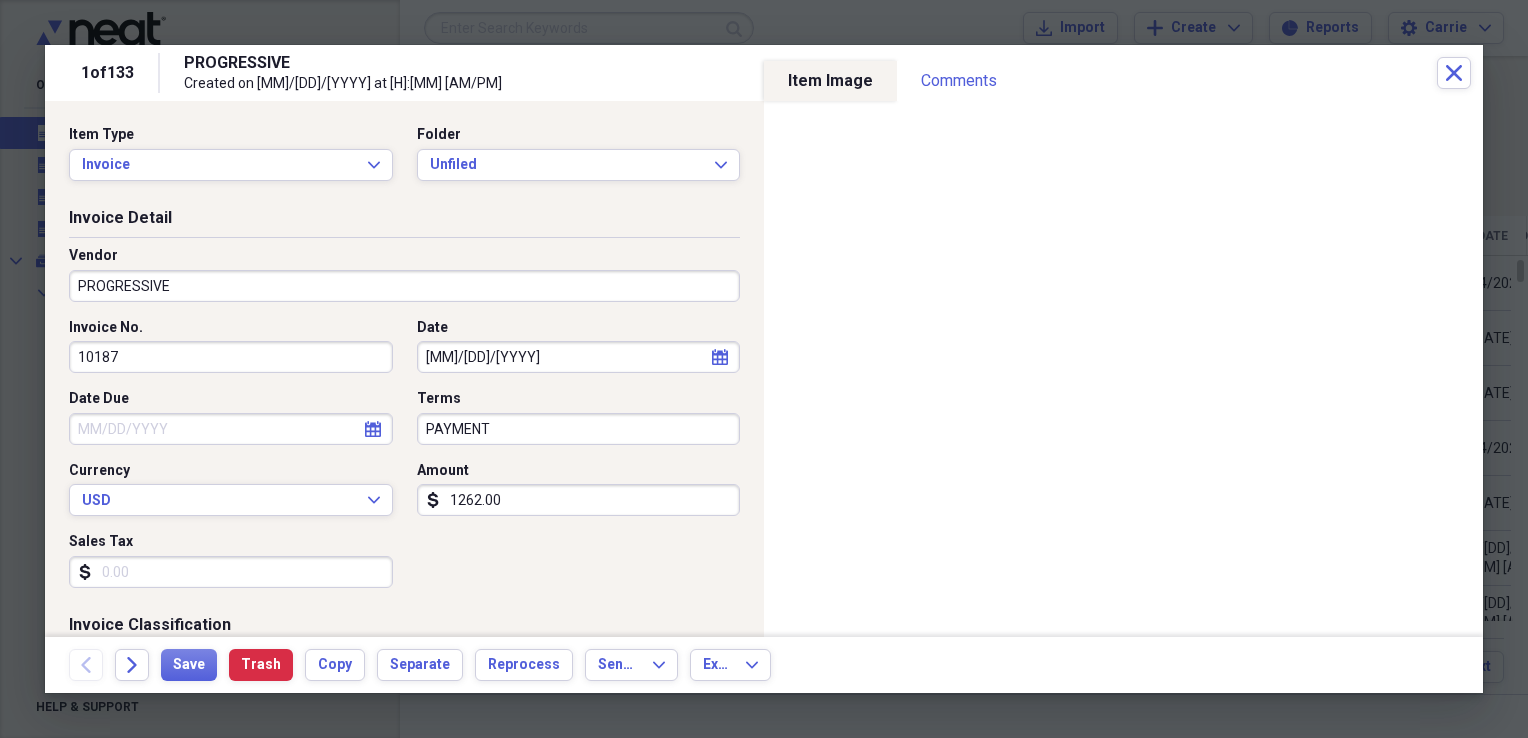click on "PROGRESSIVE" at bounding box center (404, 286) 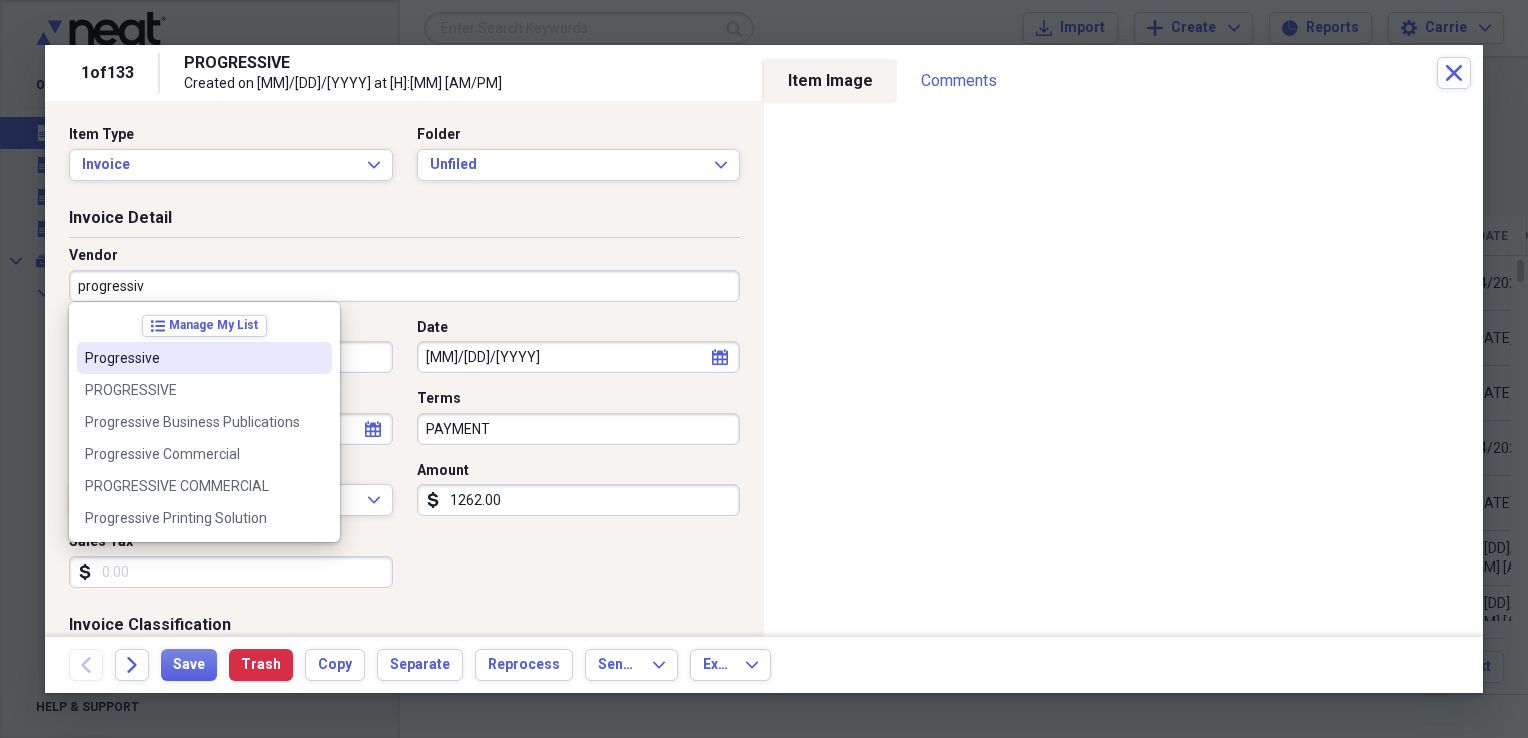 click on "Progressive" at bounding box center [192, 358] 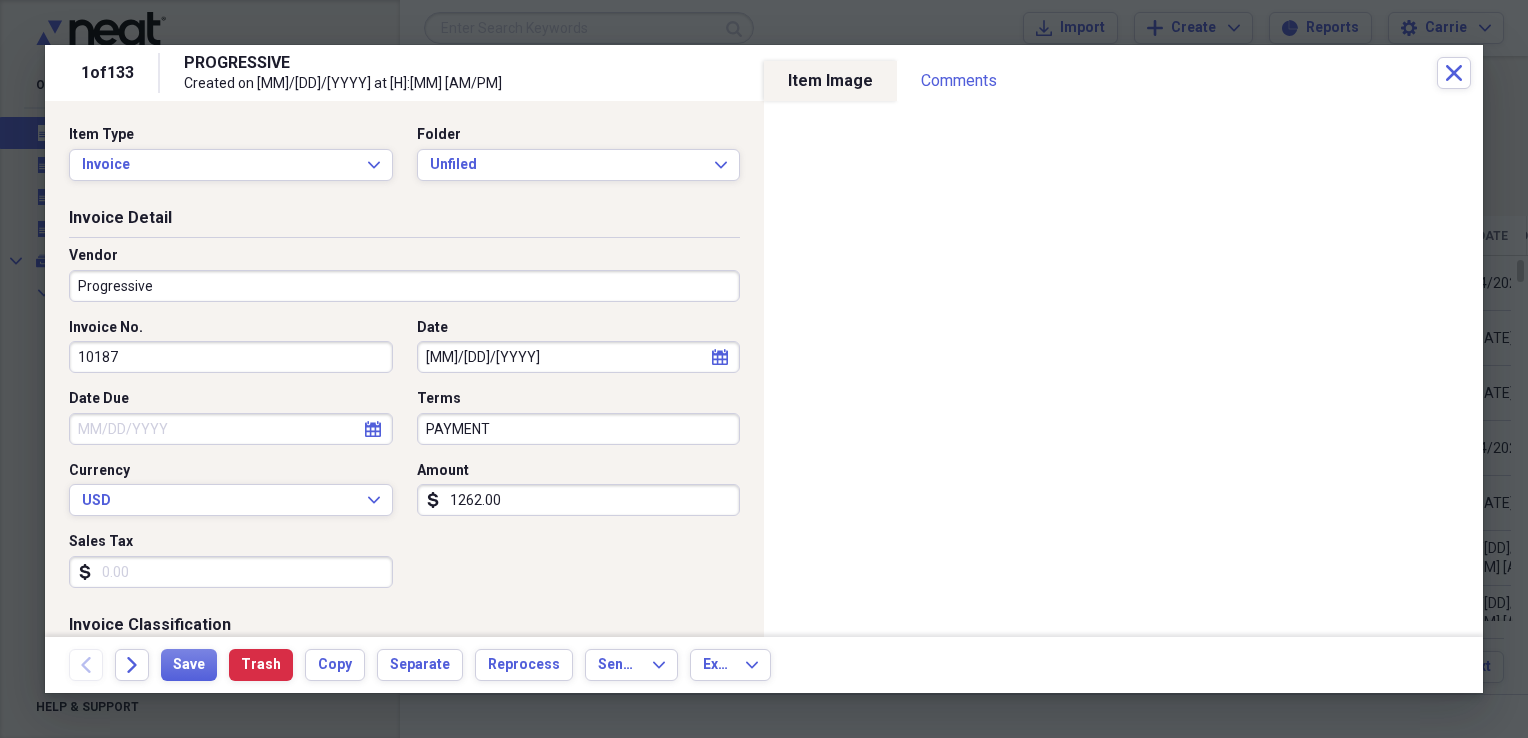 type on "Insurance" 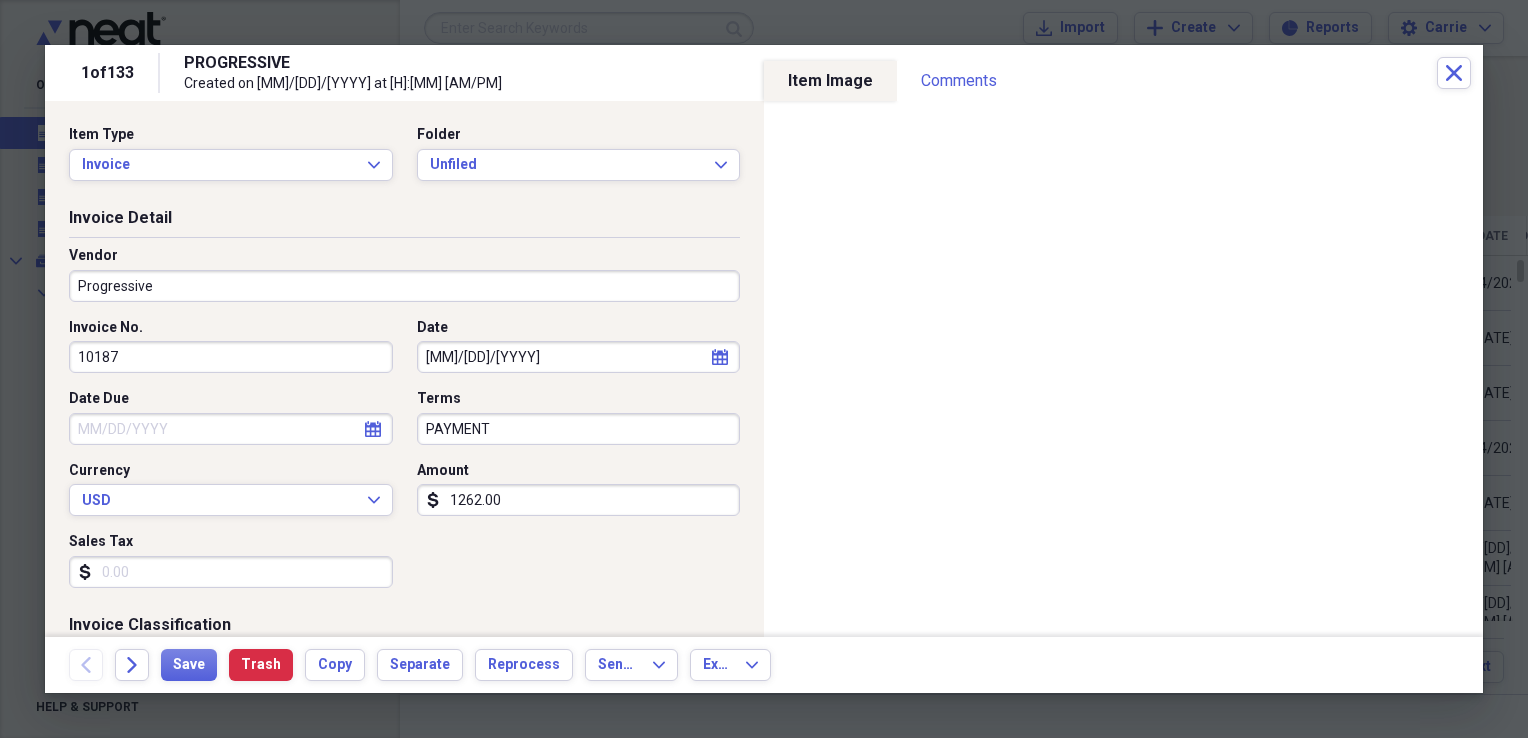 drag, startPoint x: 161, startPoint y: 366, endPoint x: 50, endPoint y: 366, distance: 111 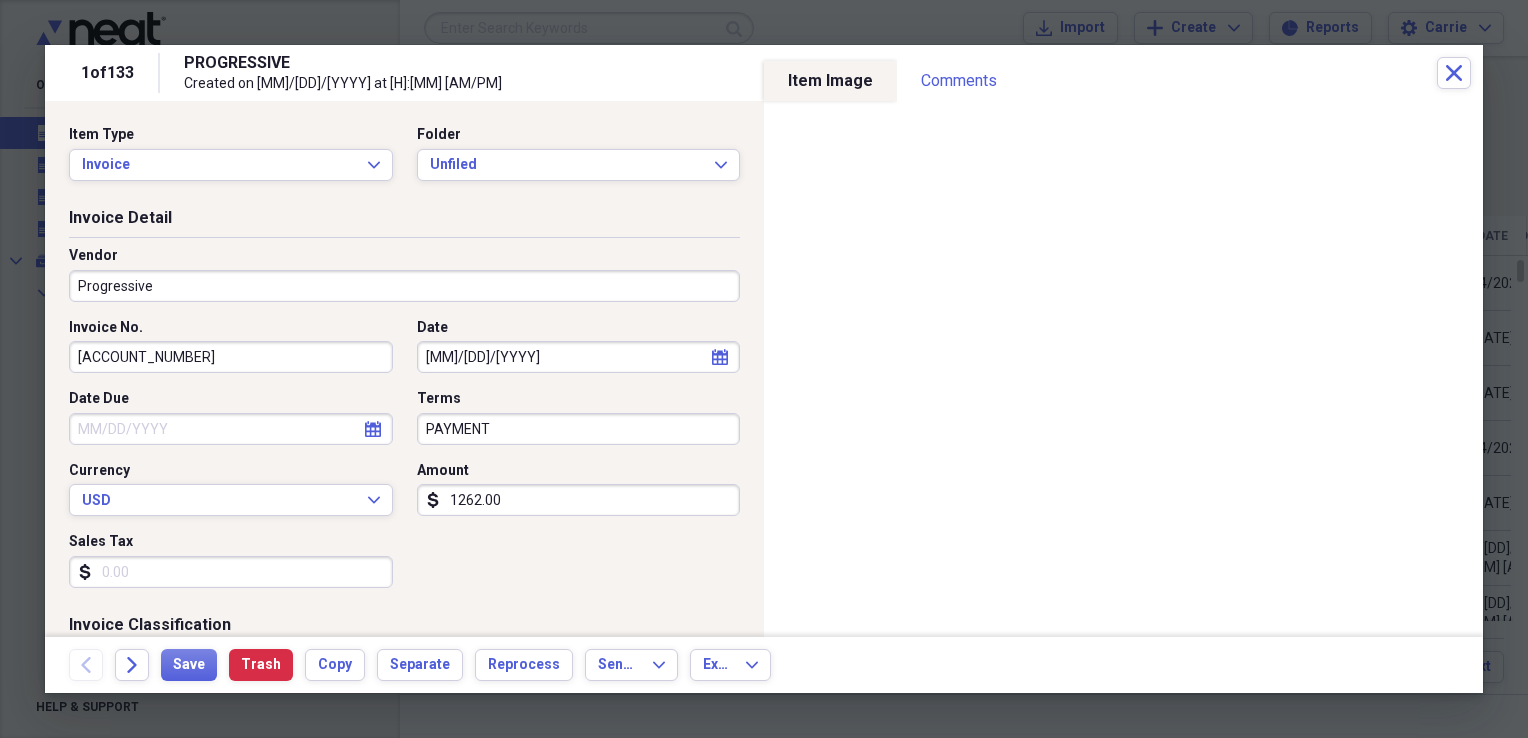 type on "[ACCOUNT_NUMBER]" 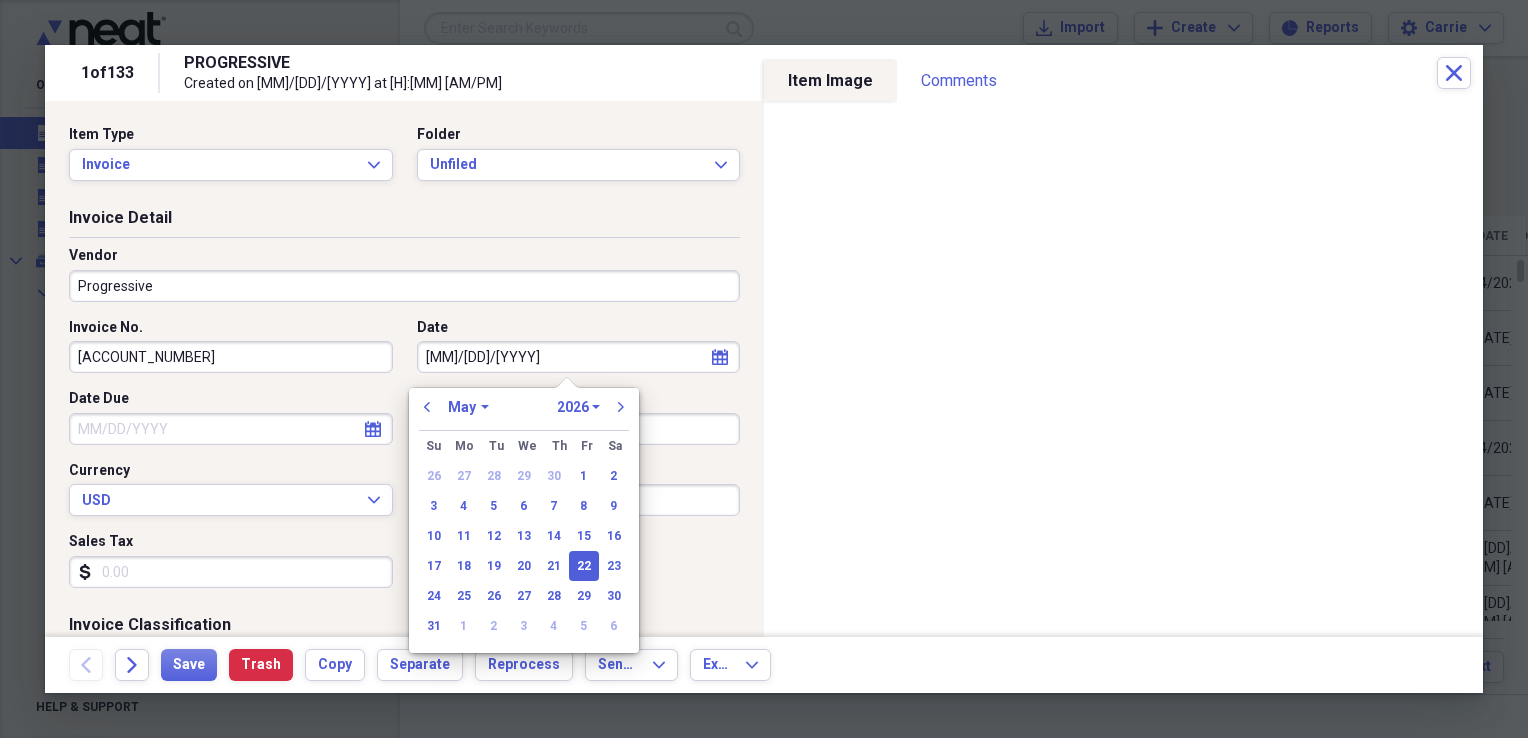 click on "[MM]/[DD]/[YYYY]" at bounding box center [579, 357] 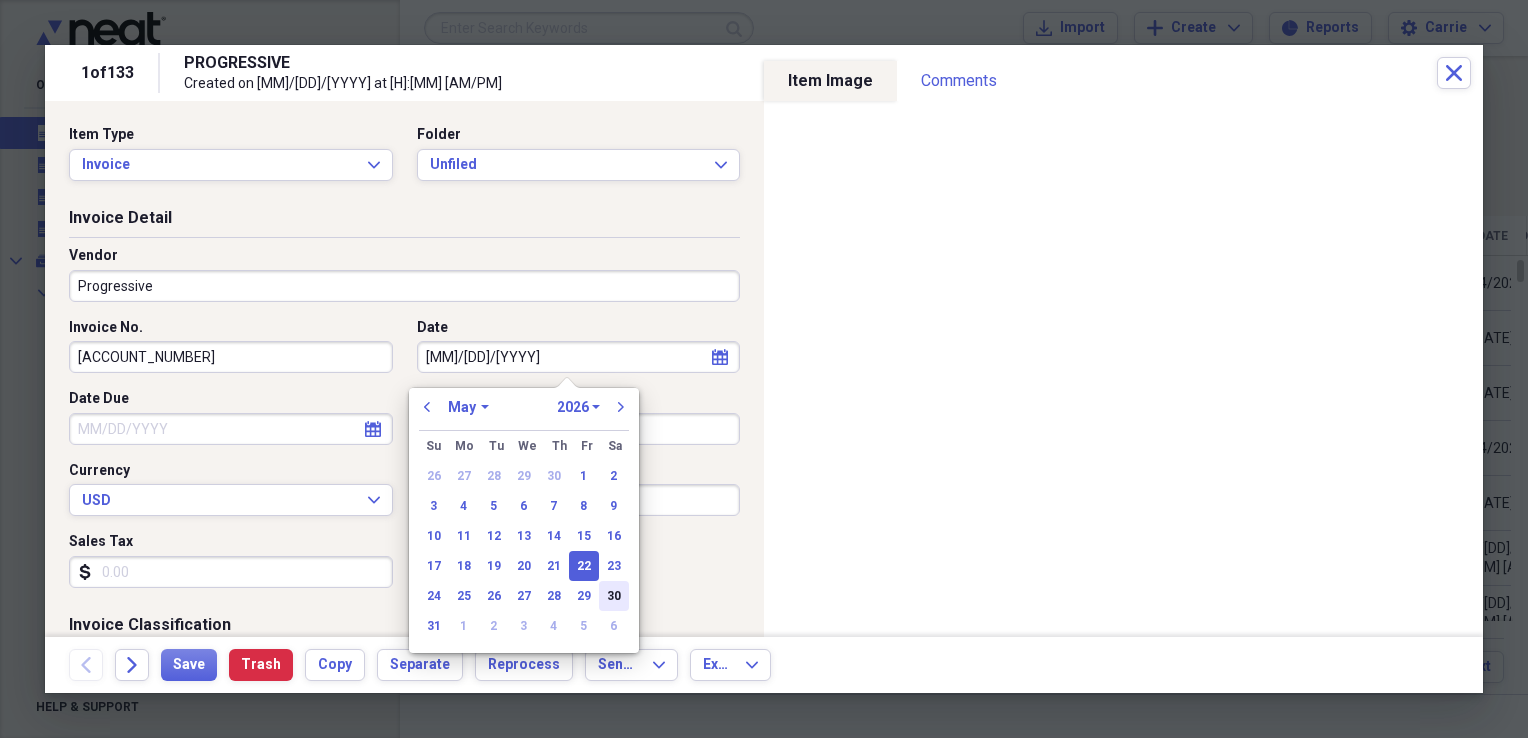 click on "30" at bounding box center (614, 596) 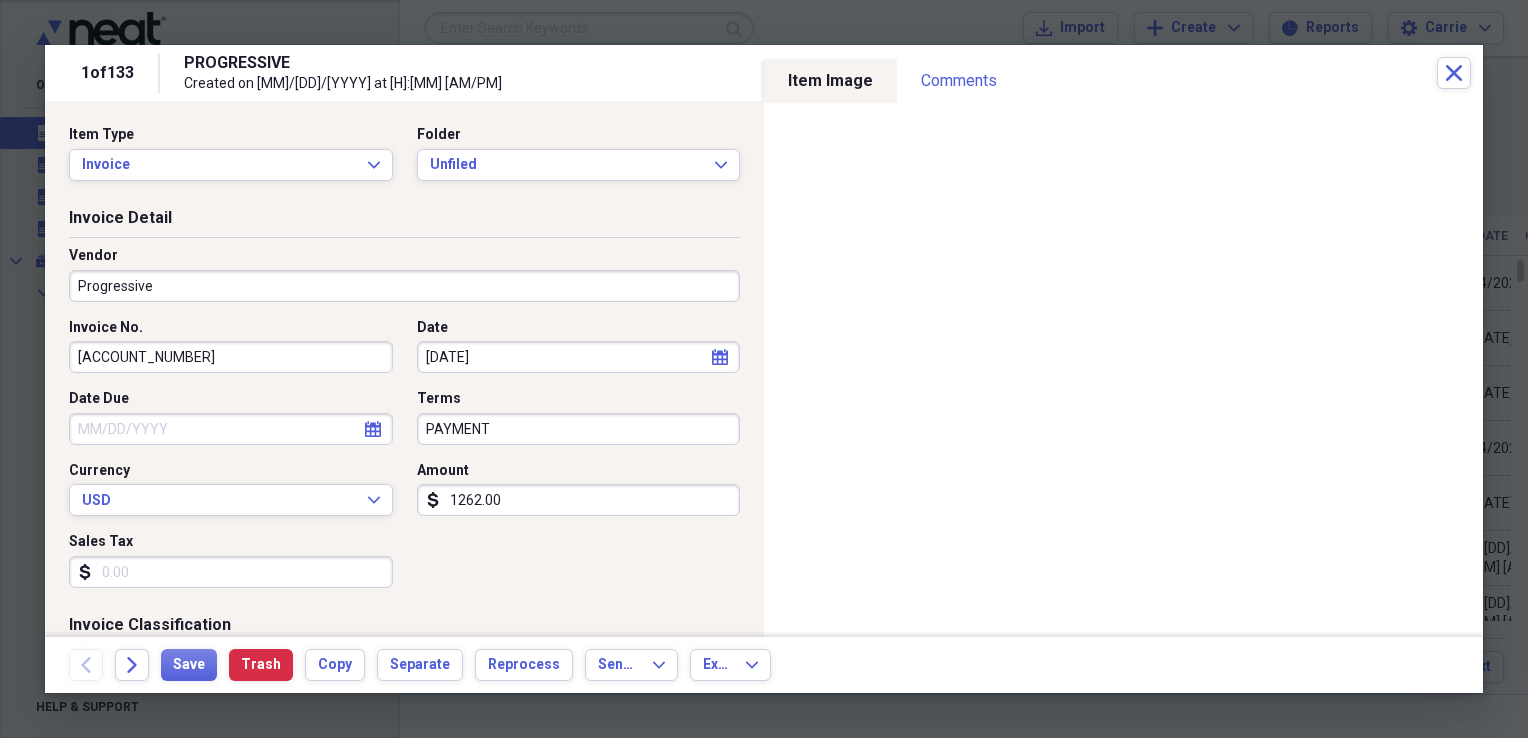 drag, startPoint x: 580, startPoint y: 421, endPoint x: 357, endPoint y: 434, distance: 223.3786 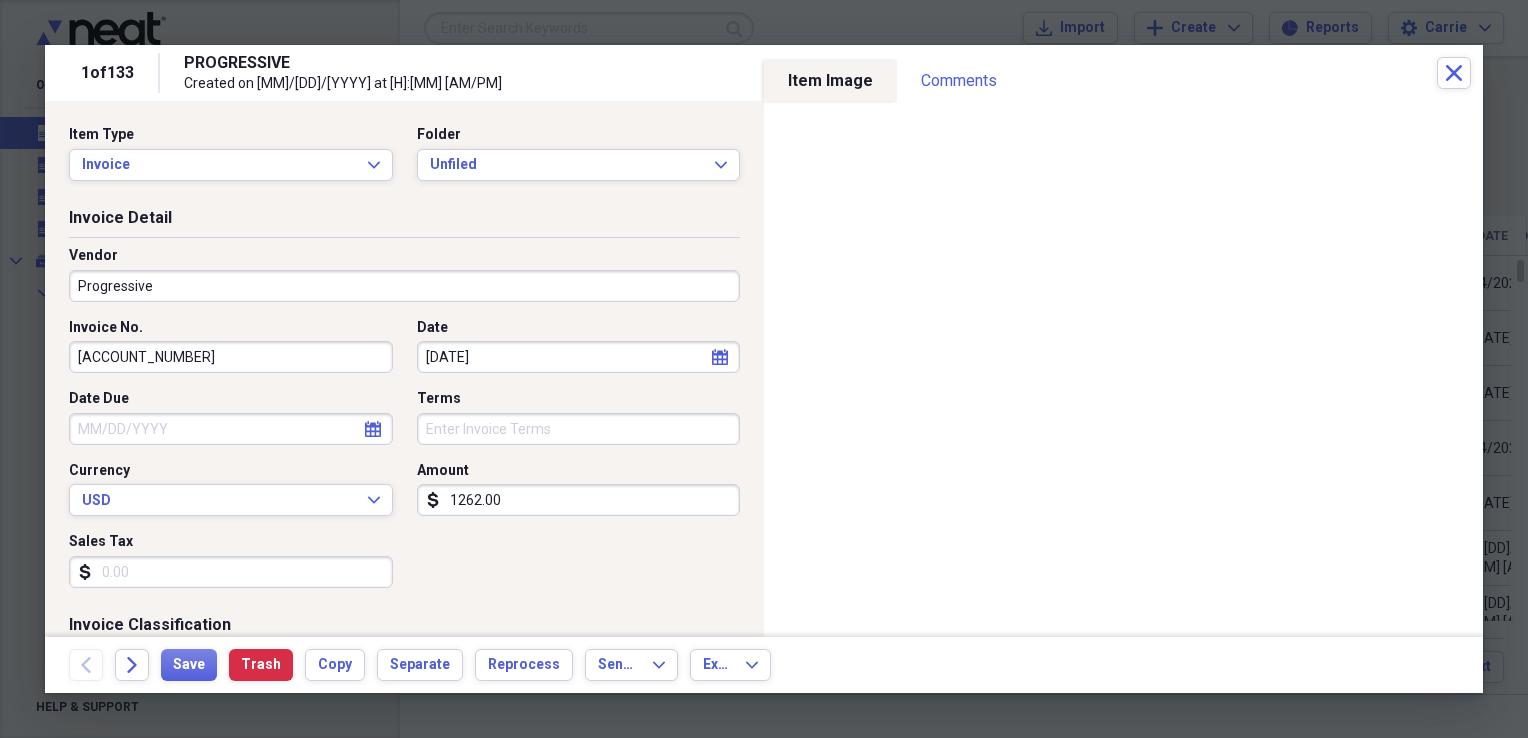 type 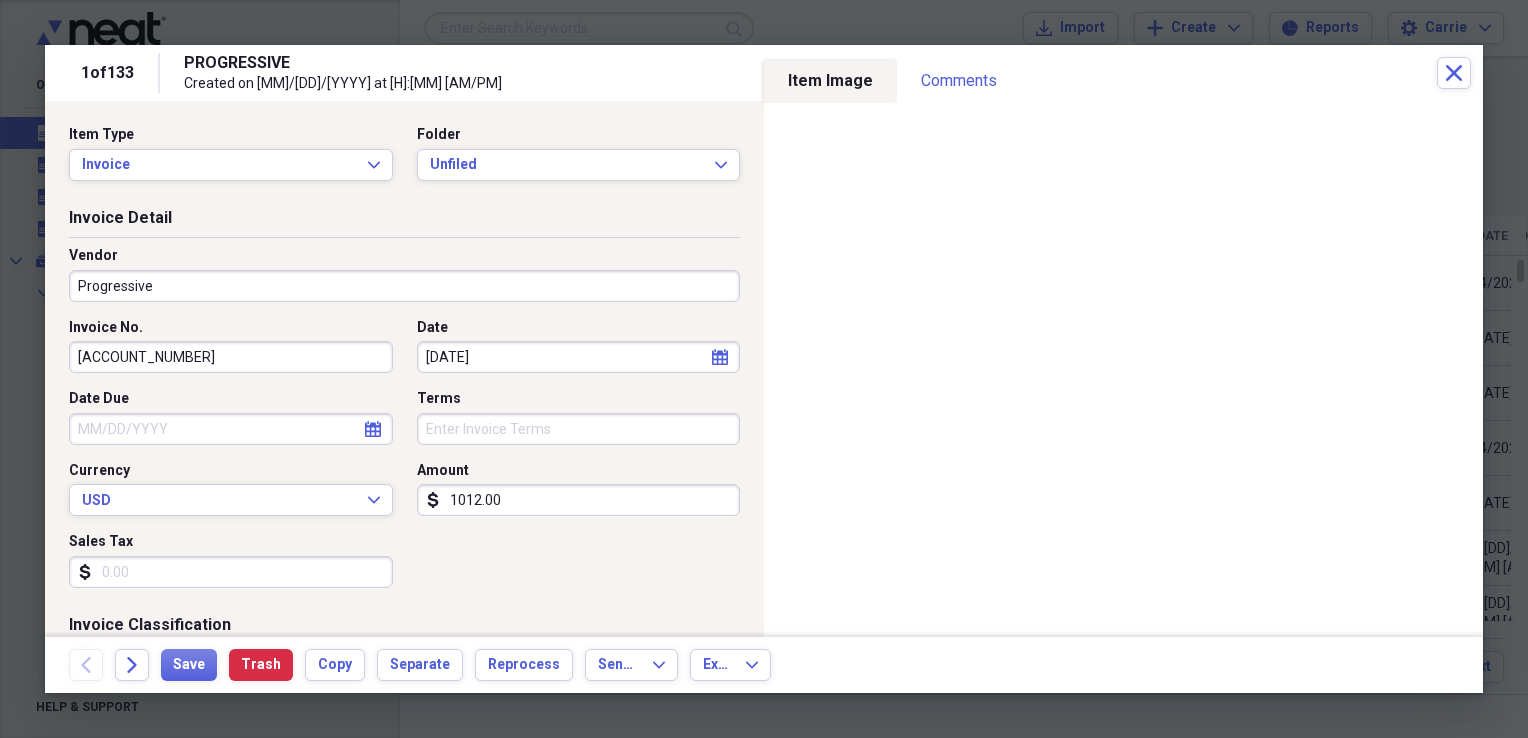 type on "1012.00" 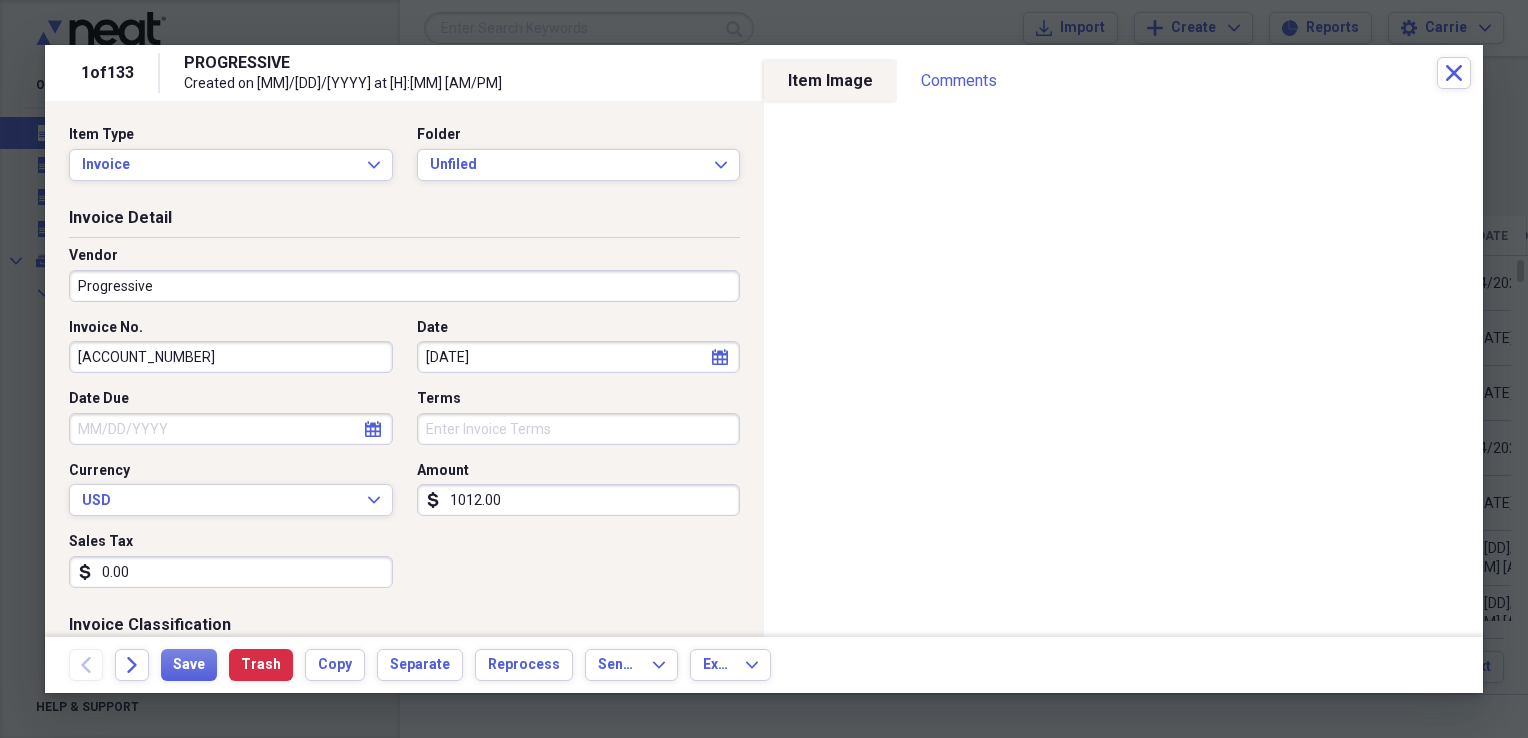 type on "0.00" 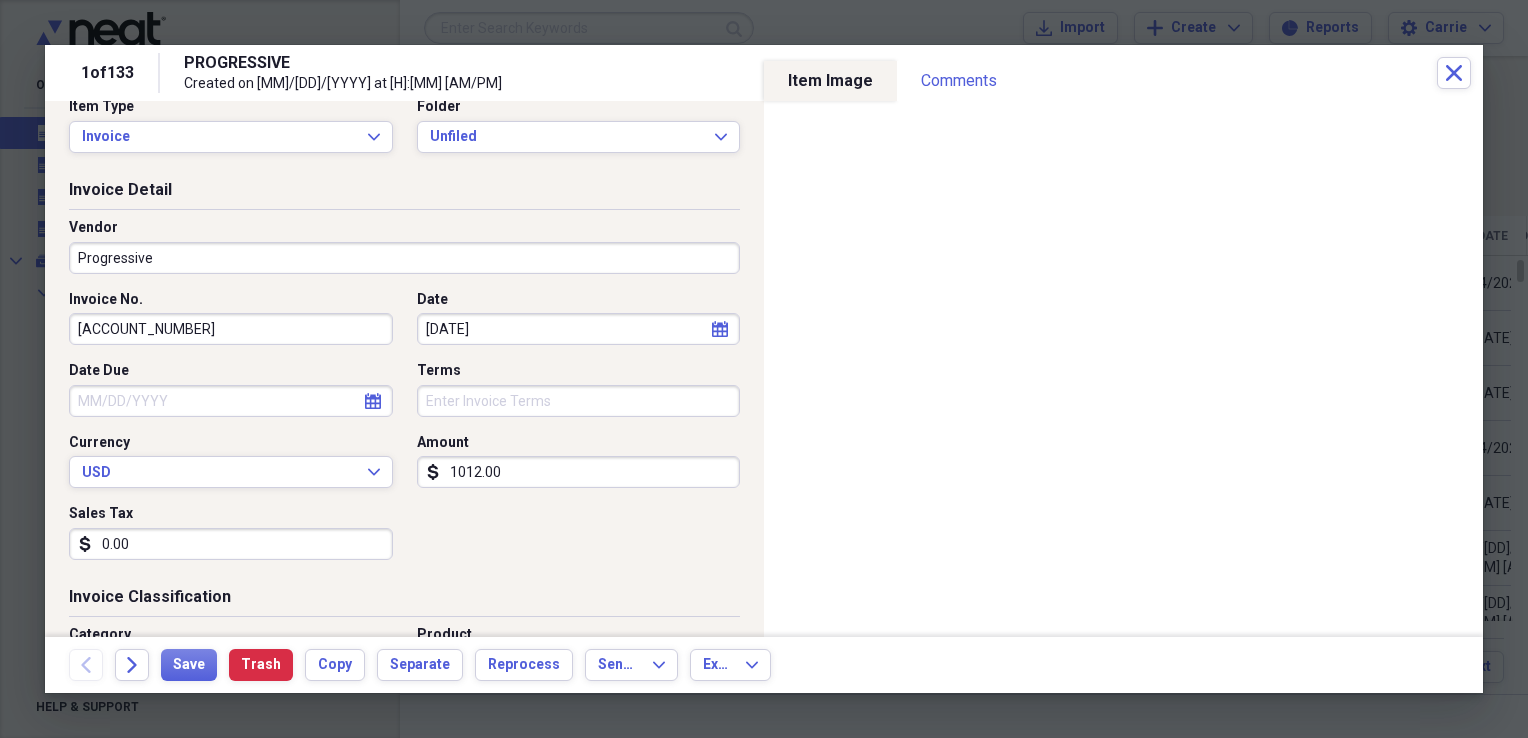 scroll, scrollTop: 0, scrollLeft: 0, axis: both 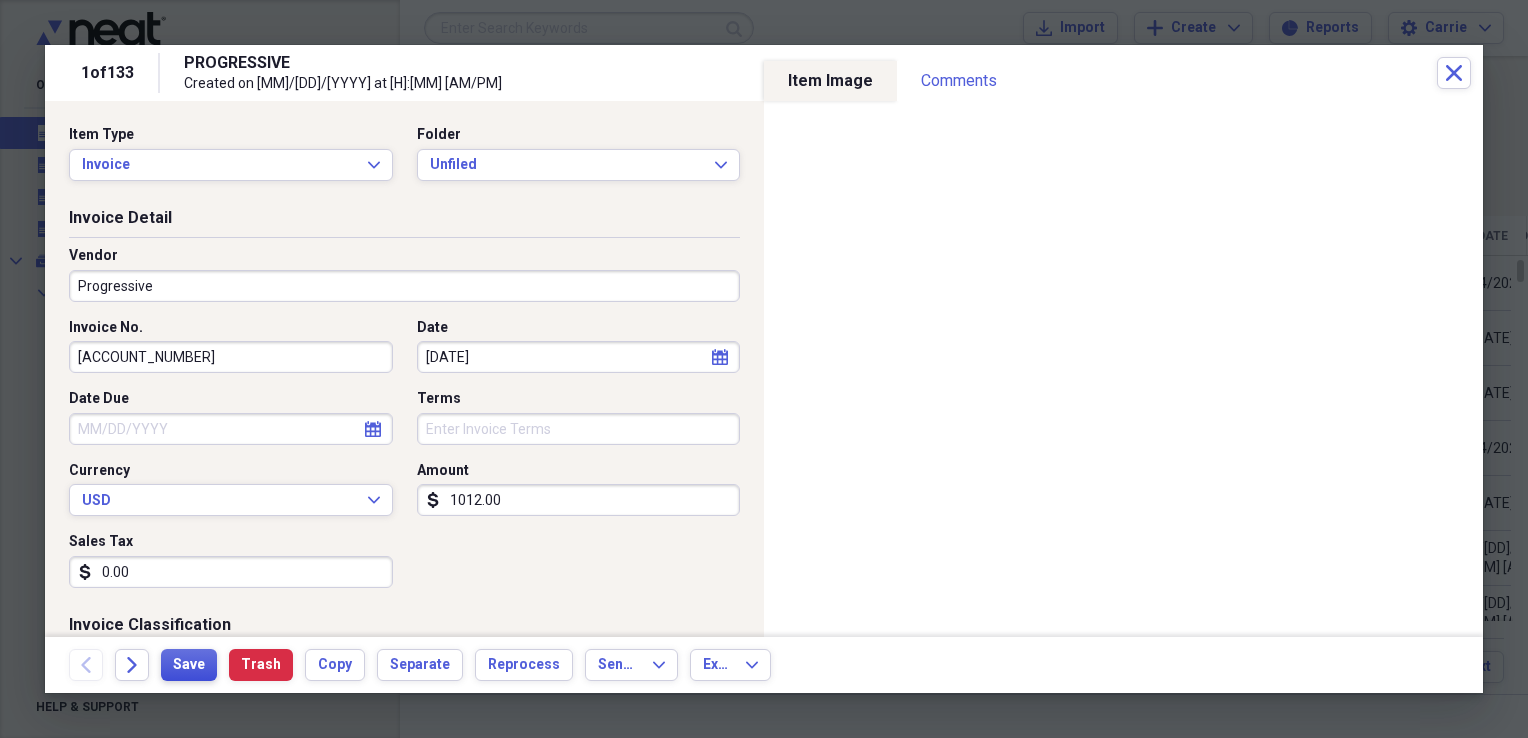 click on "Save" at bounding box center (189, 665) 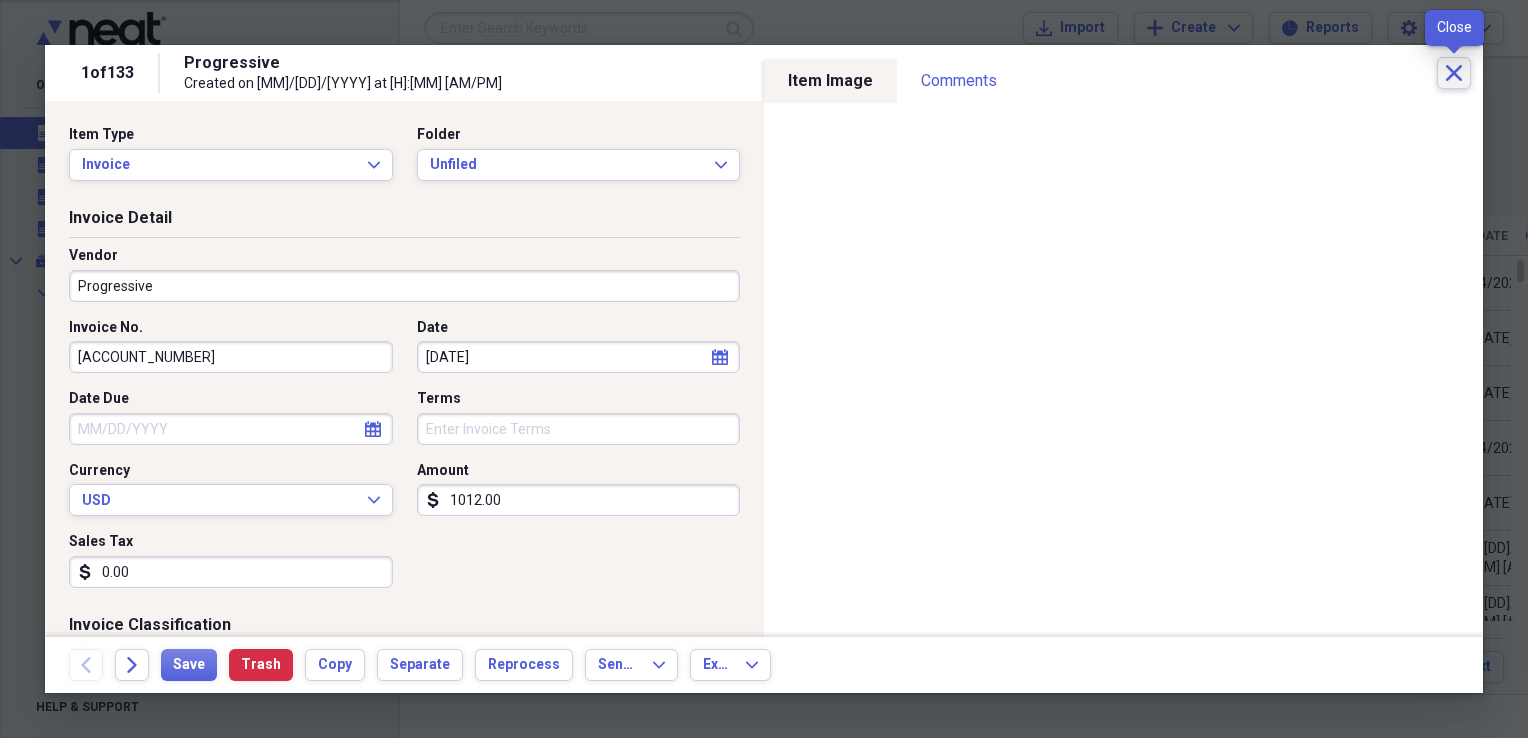 click 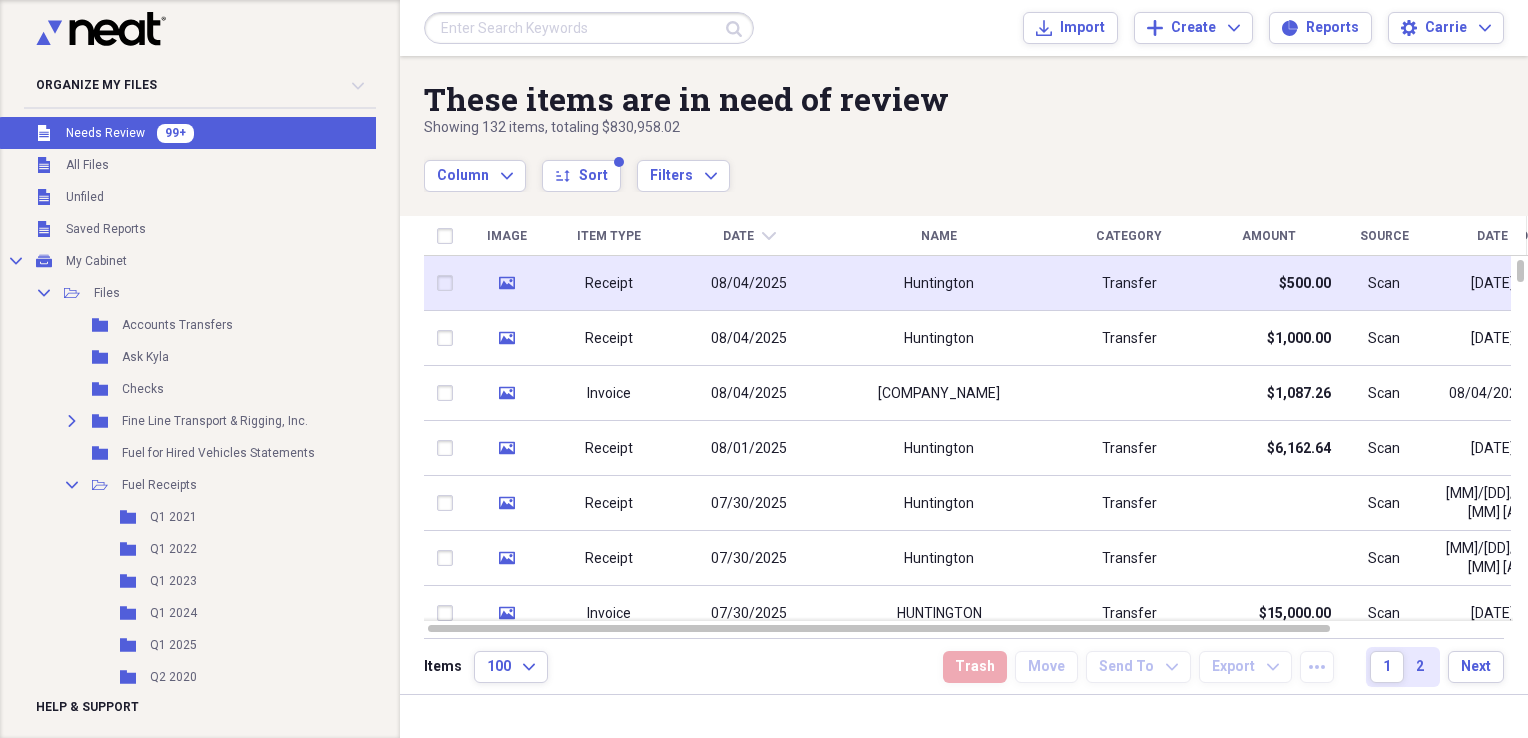 click on "Transfer" at bounding box center [1129, 283] 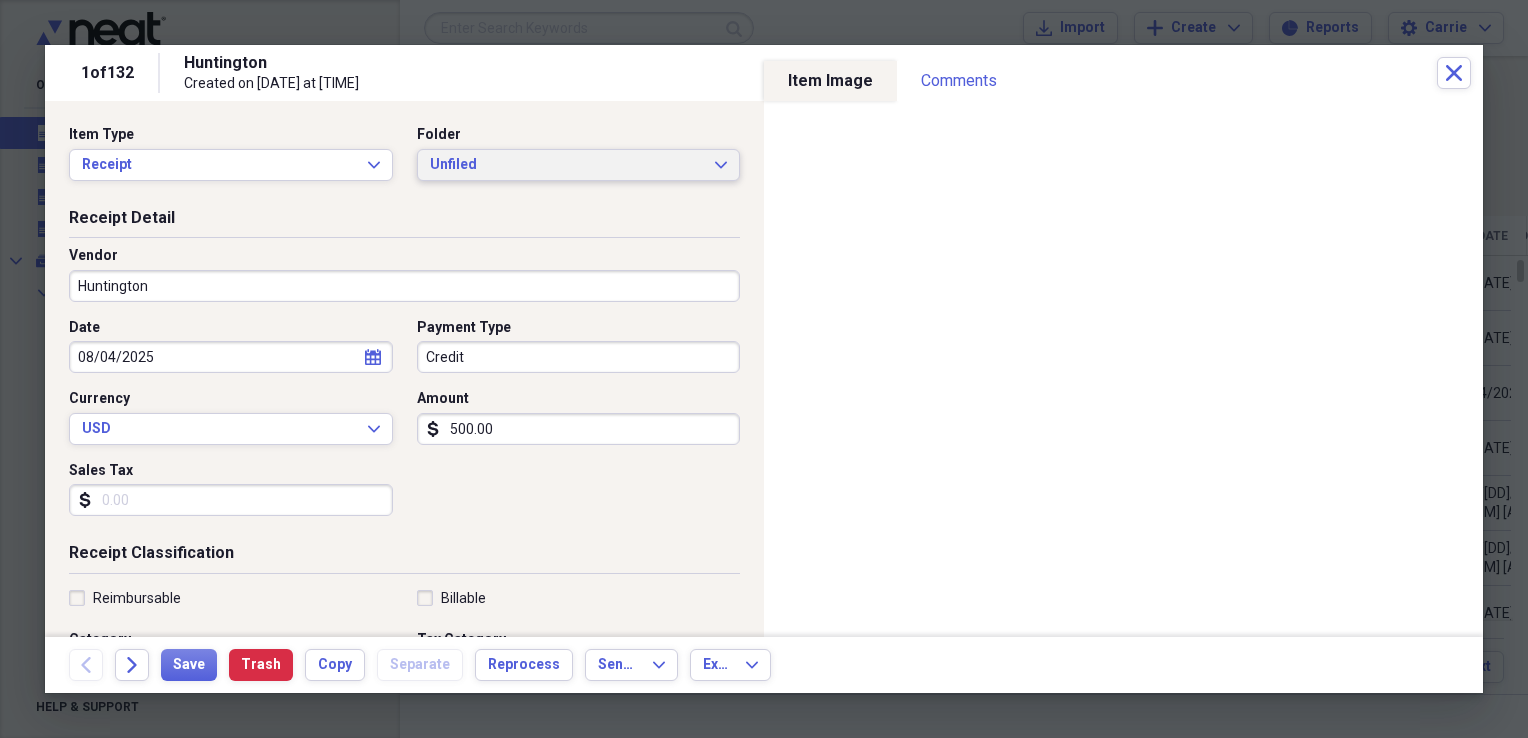 click 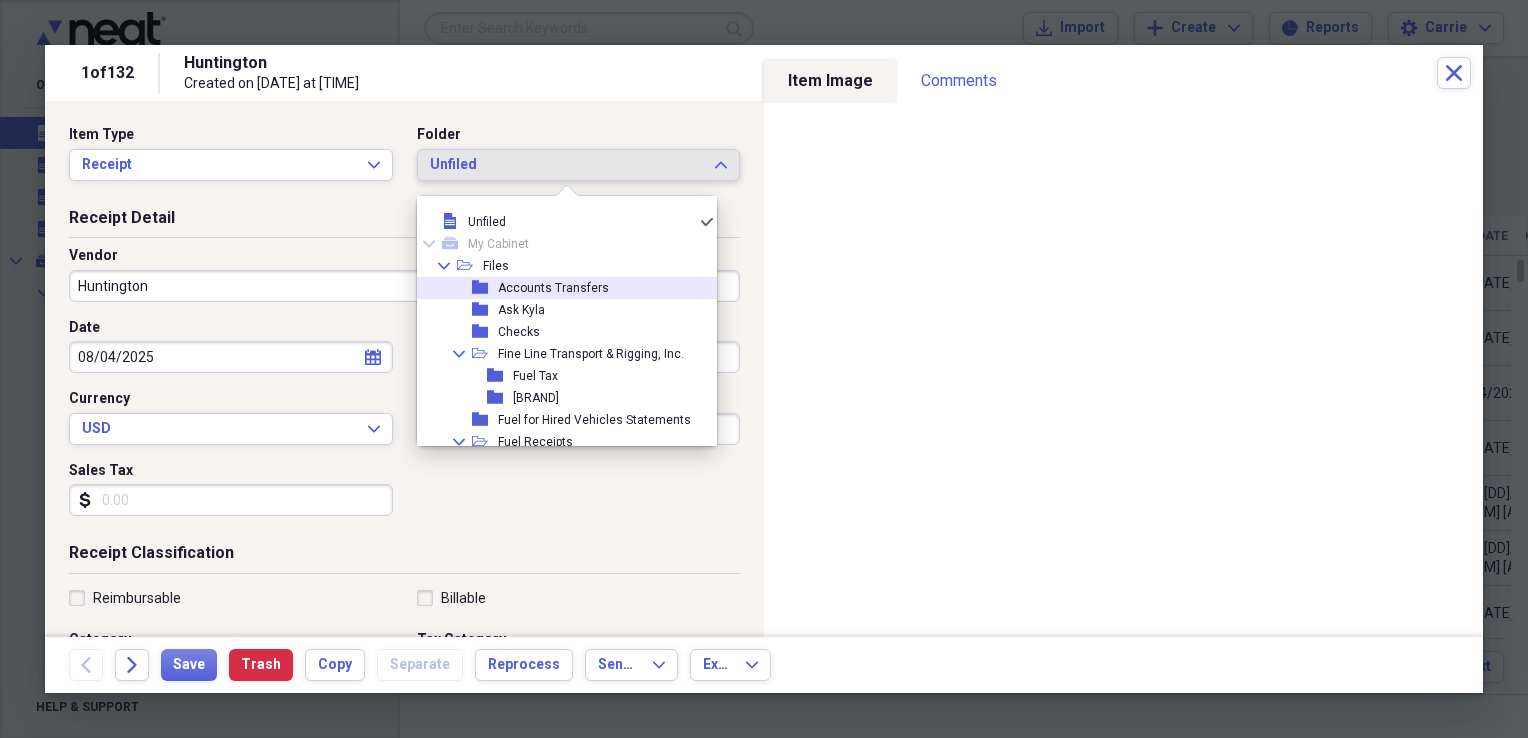 click on "folder Accounts Transfers" at bounding box center (559, 288) 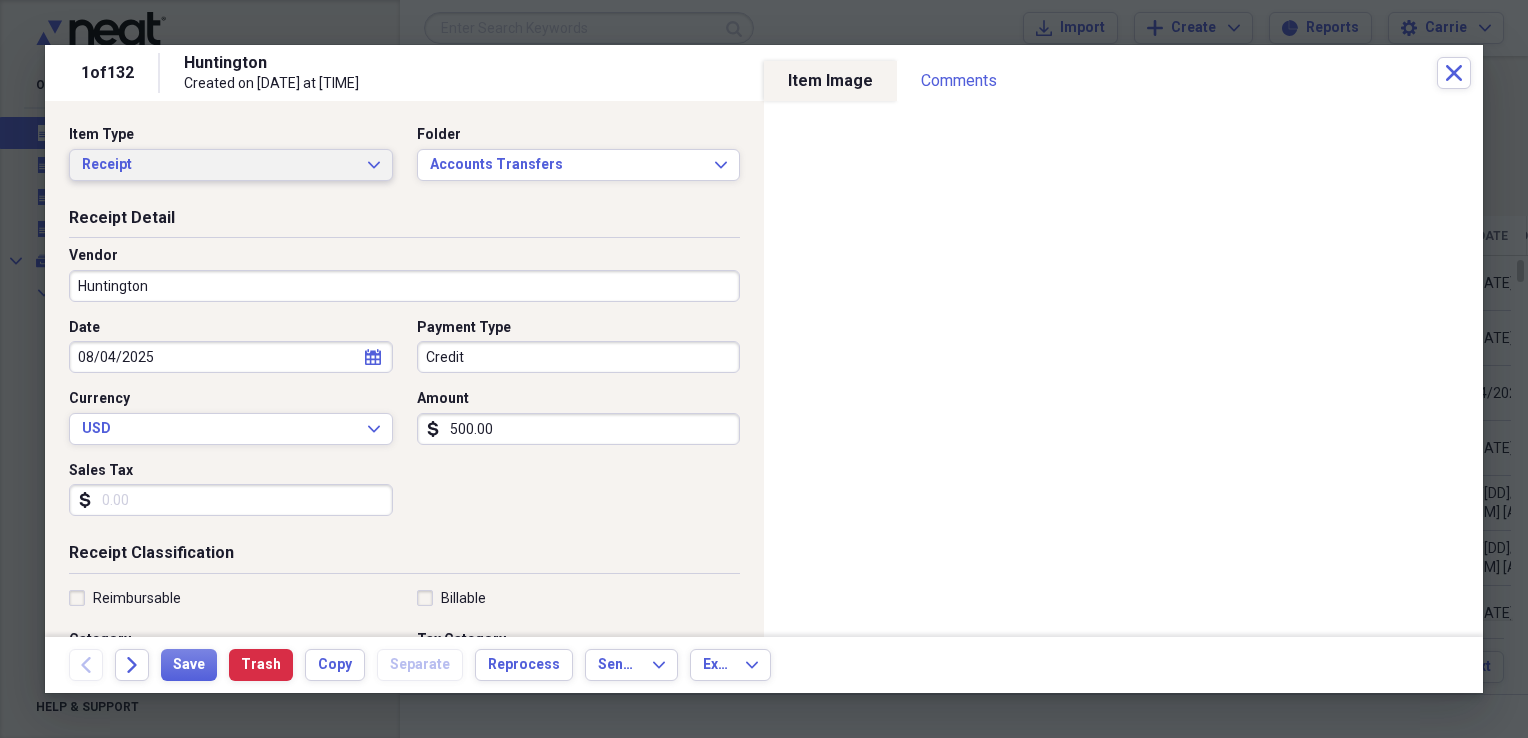 click on "Expand" 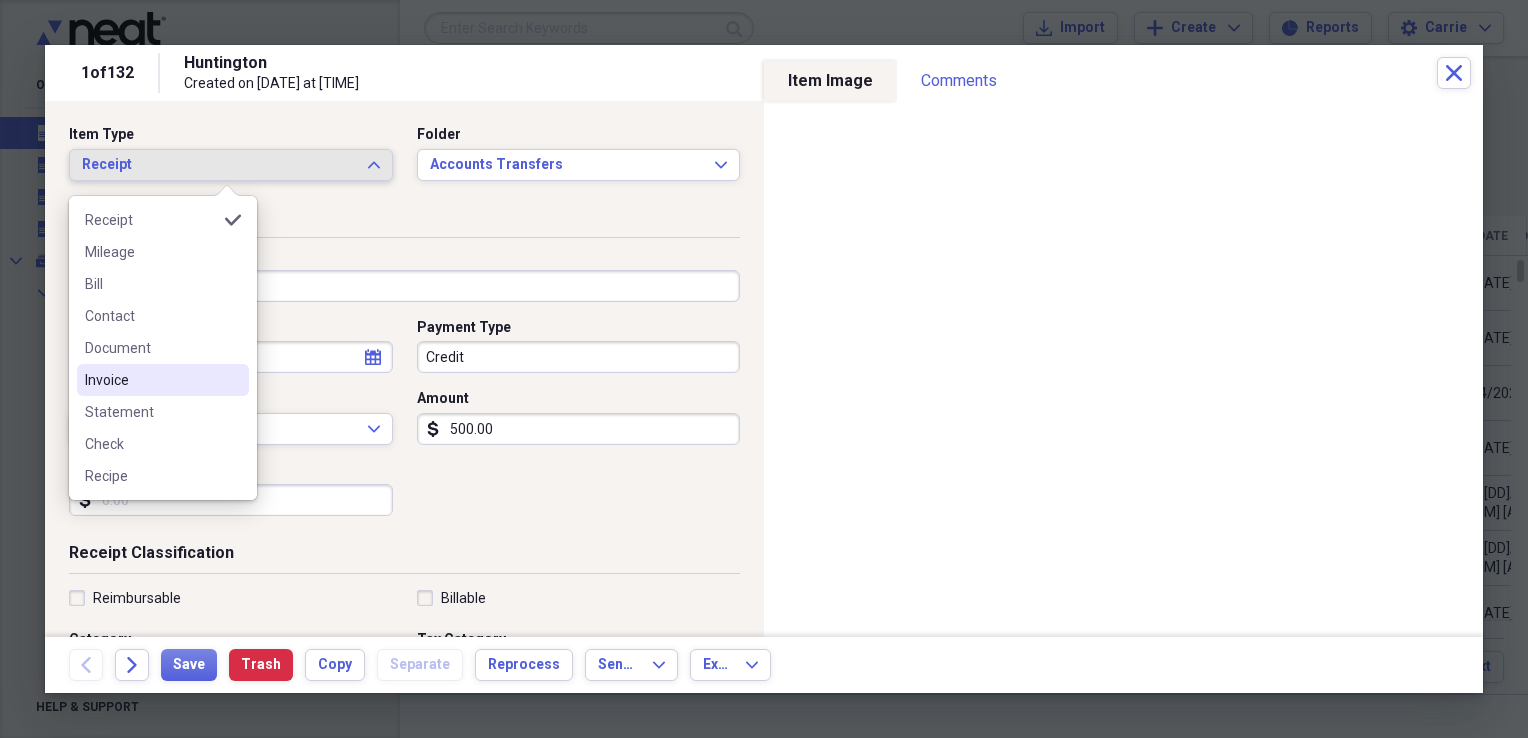 click on "Invoice" at bounding box center [163, 380] 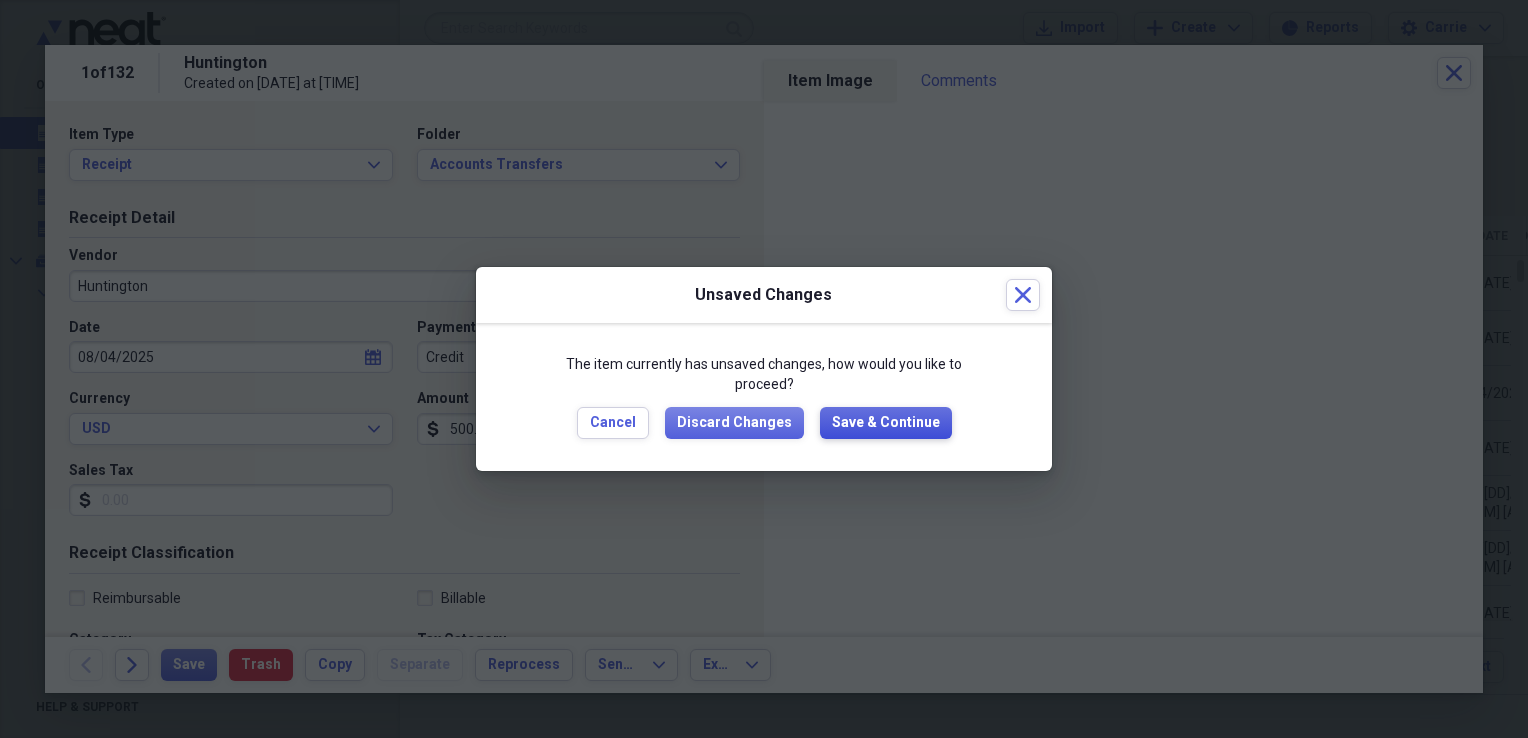 click on "Save & Continue" at bounding box center (886, 423) 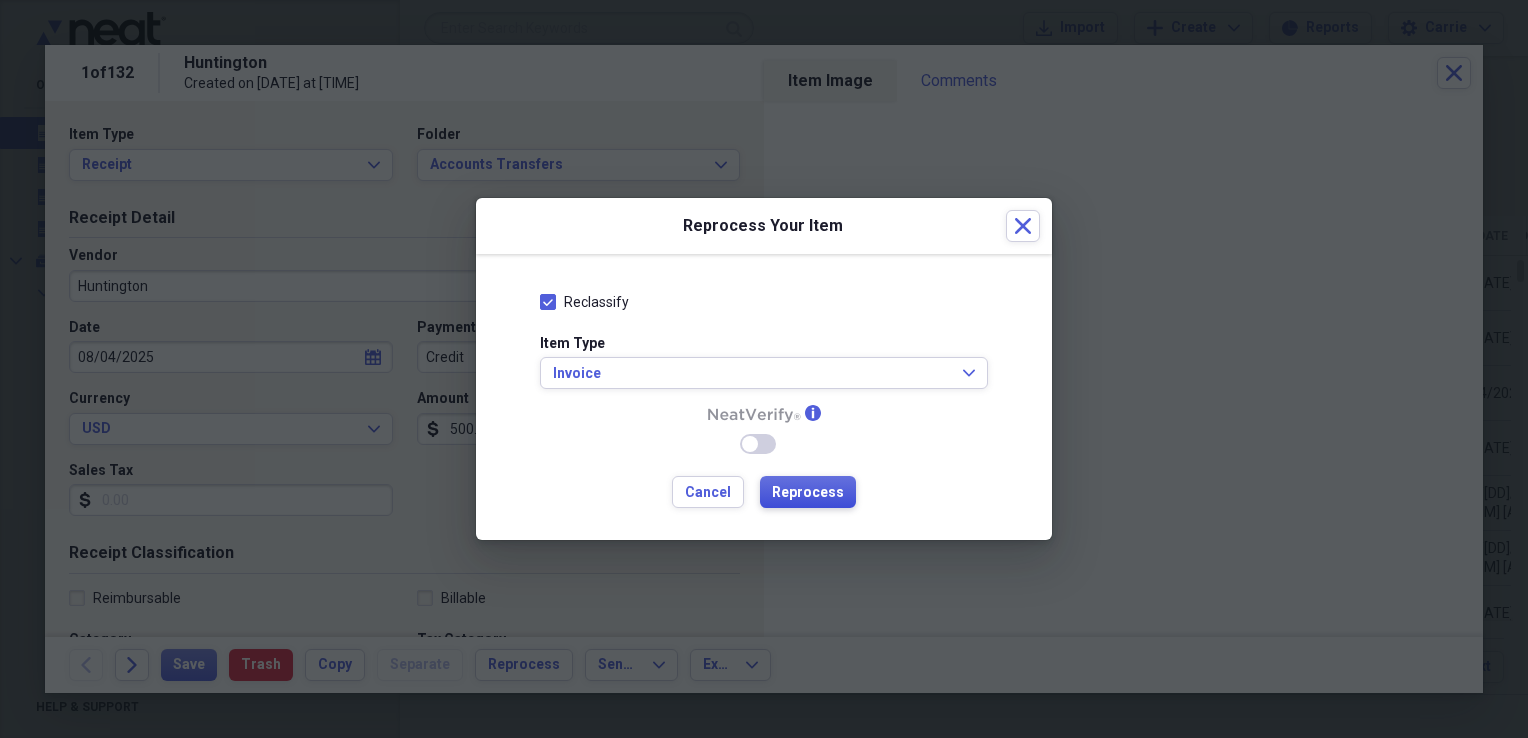 click on "Reprocess" at bounding box center [808, 493] 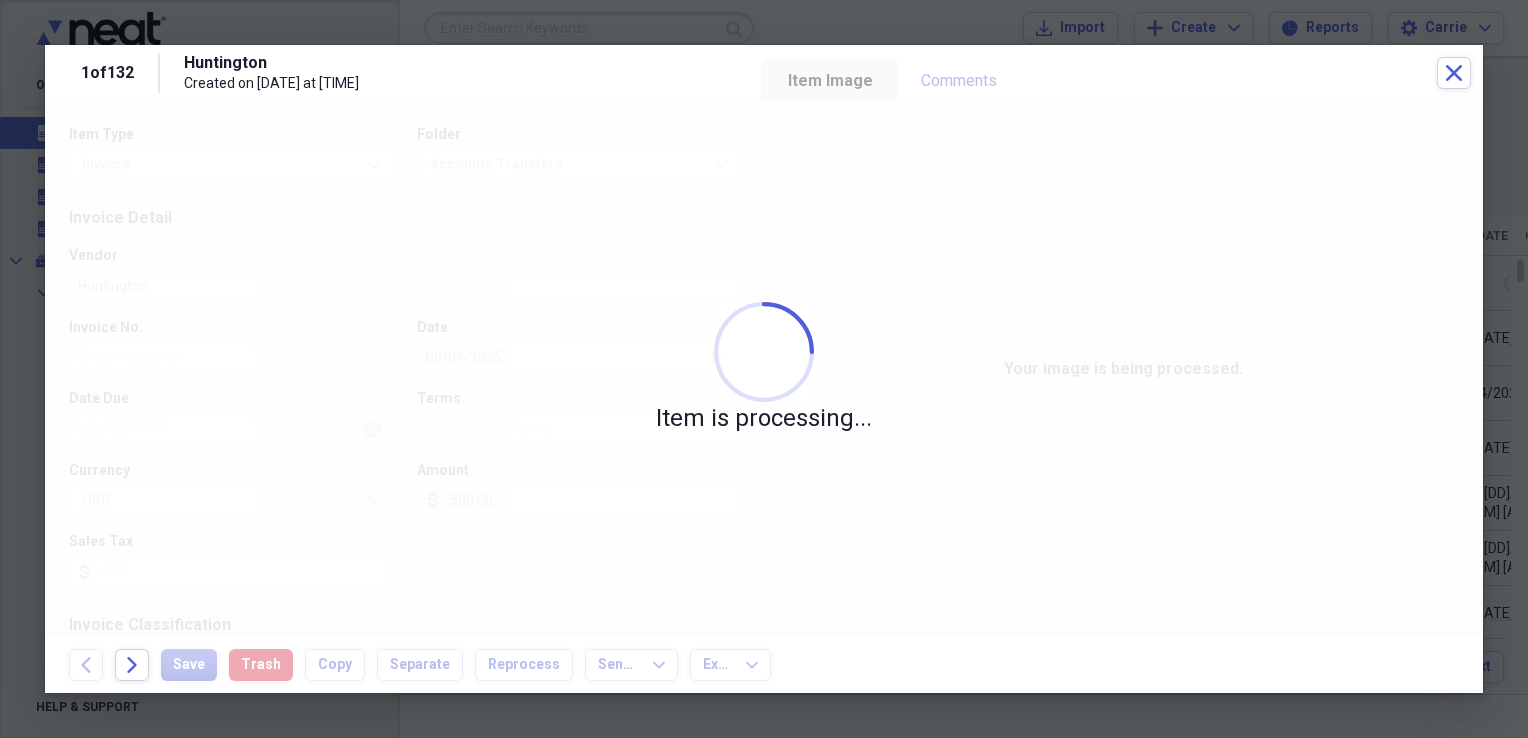 type on "[NUMBER]" 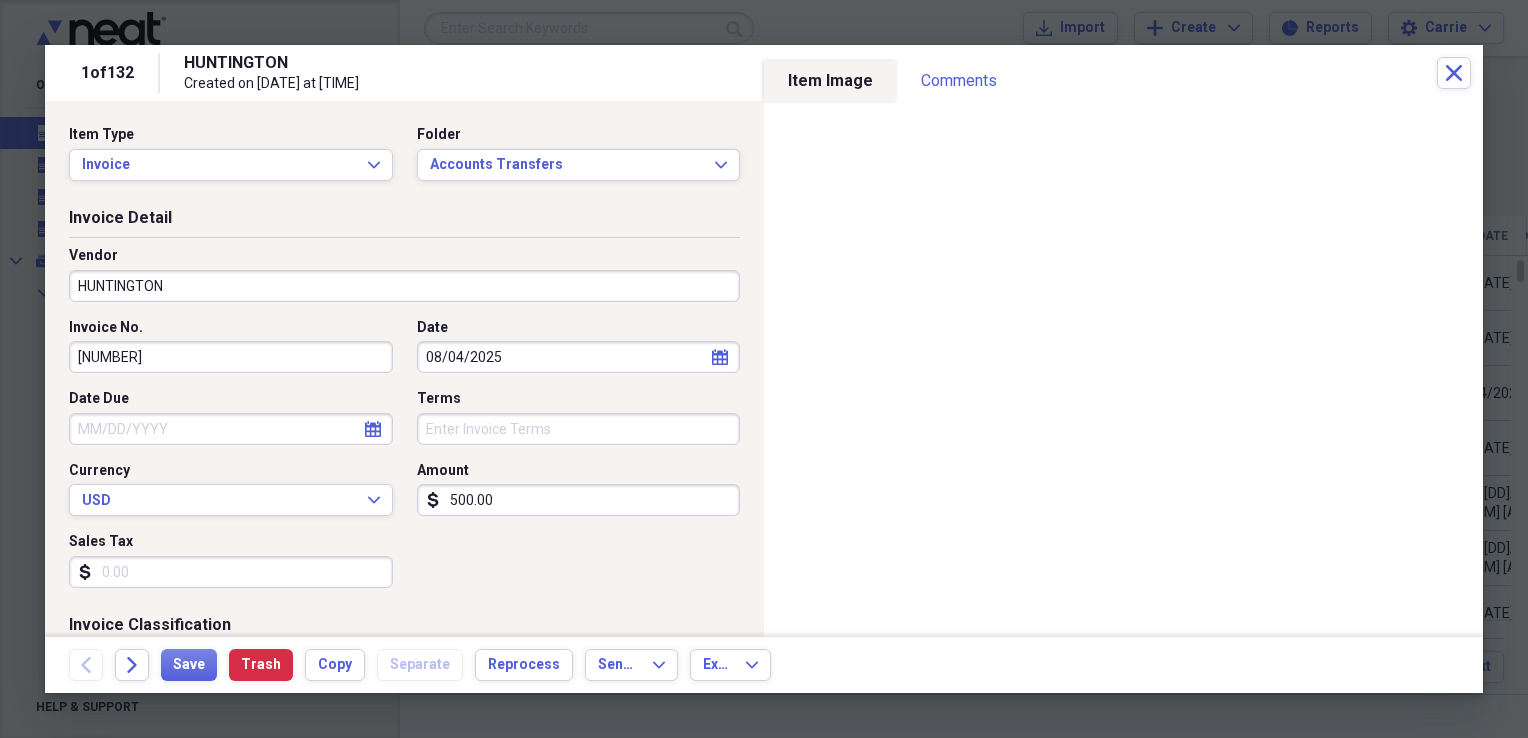 click on "HUNTINGTON" at bounding box center [404, 286] 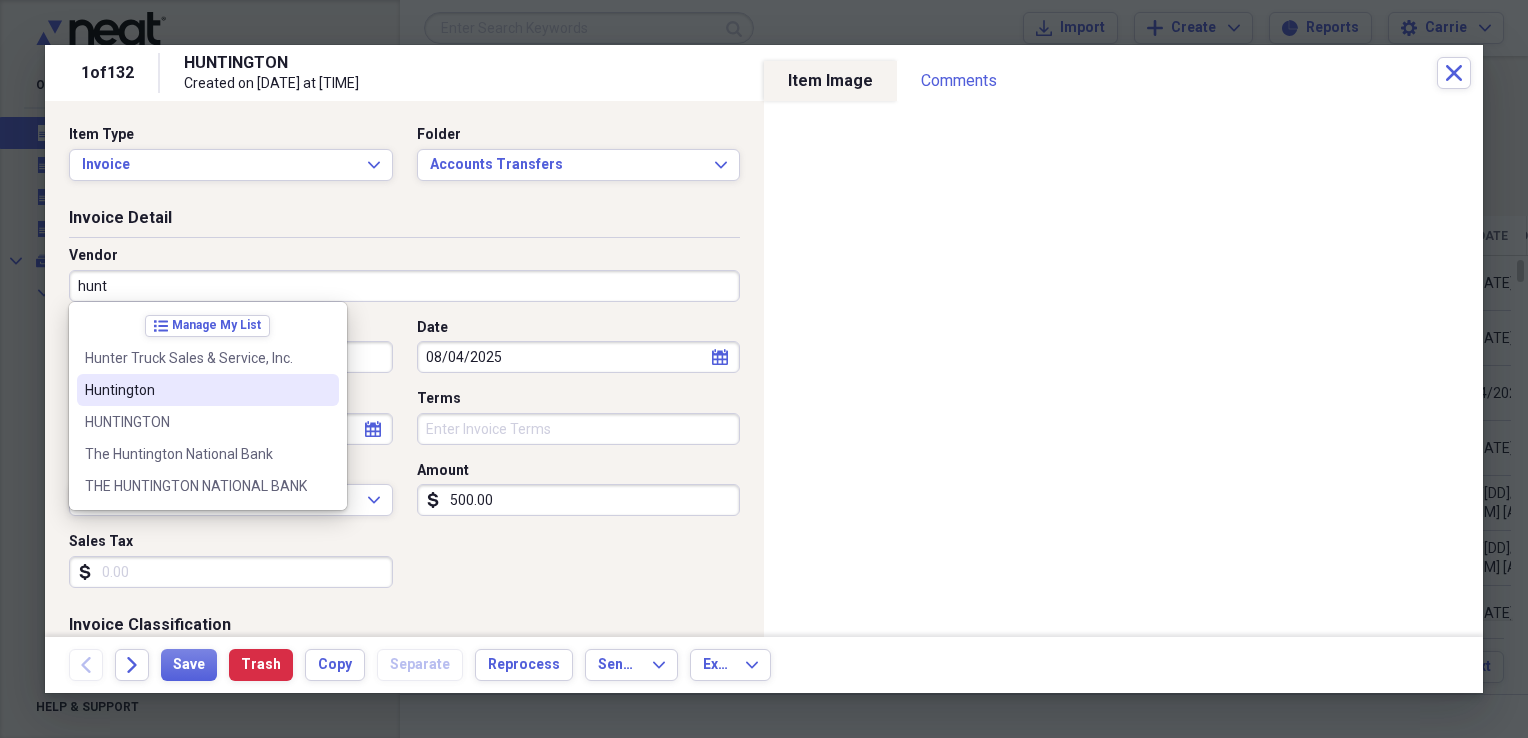 click on "Huntington" at bounding box center [208, 390] 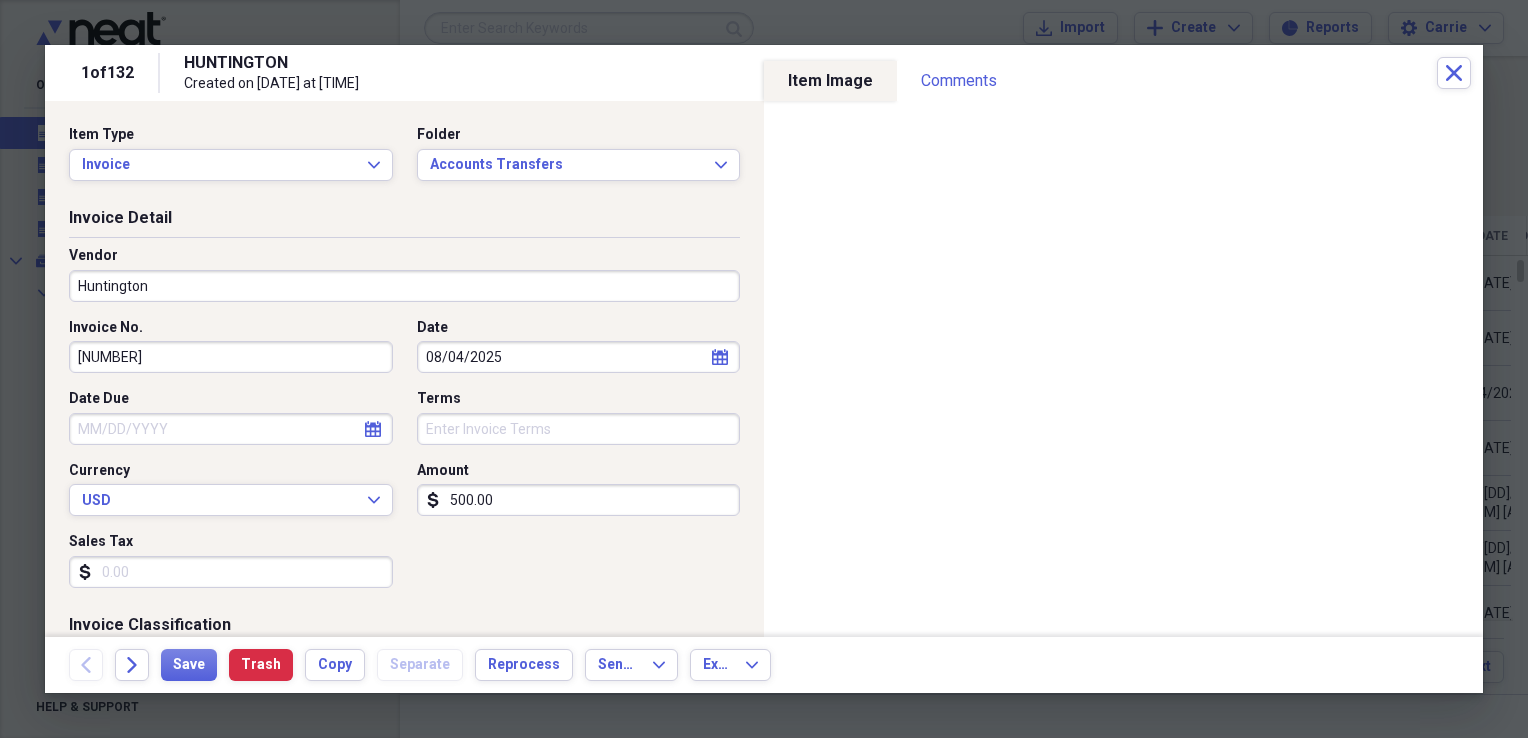 click on "Sales Tax" at bounding box center (231, 572) 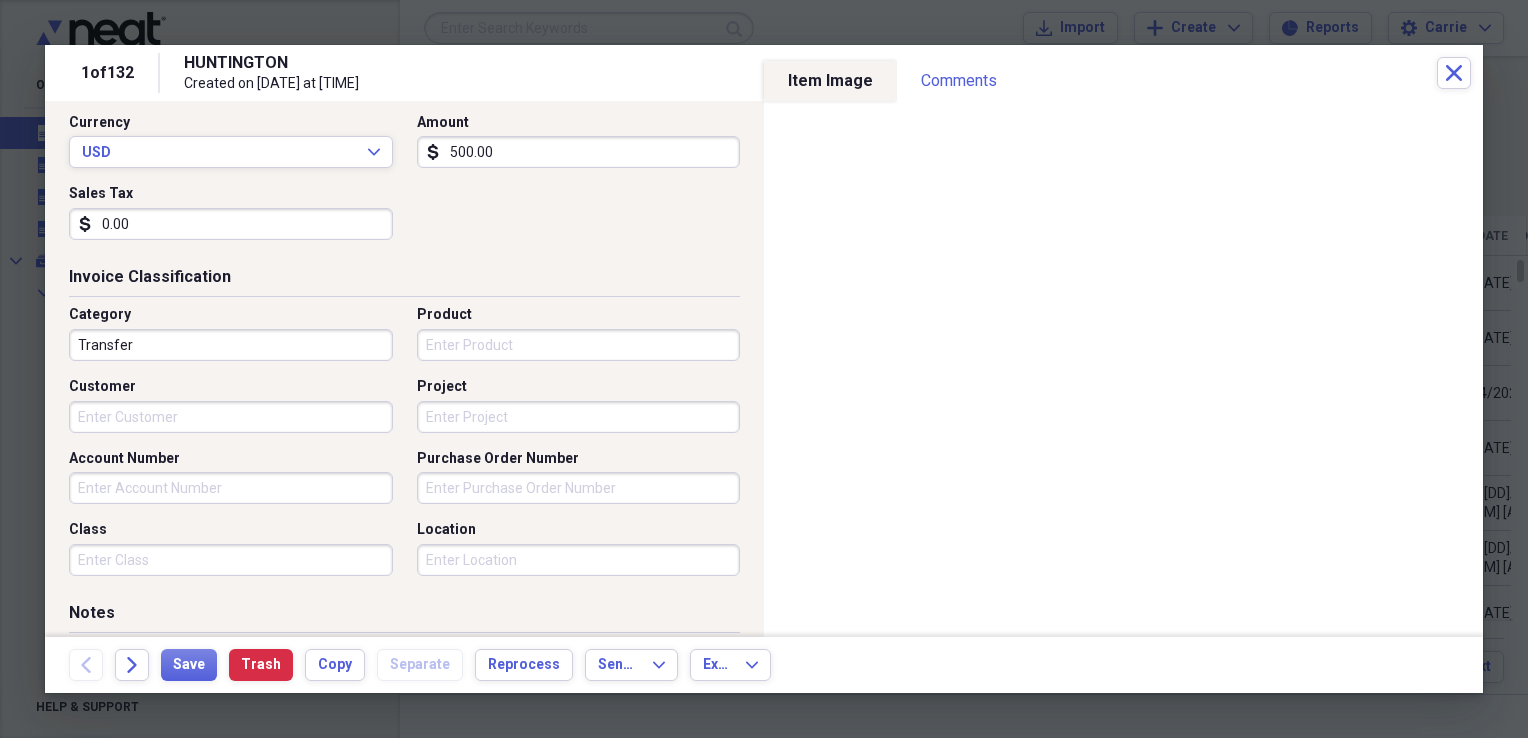scroll, scrollTop: 300, scrollLeft: 0, axis: vertical 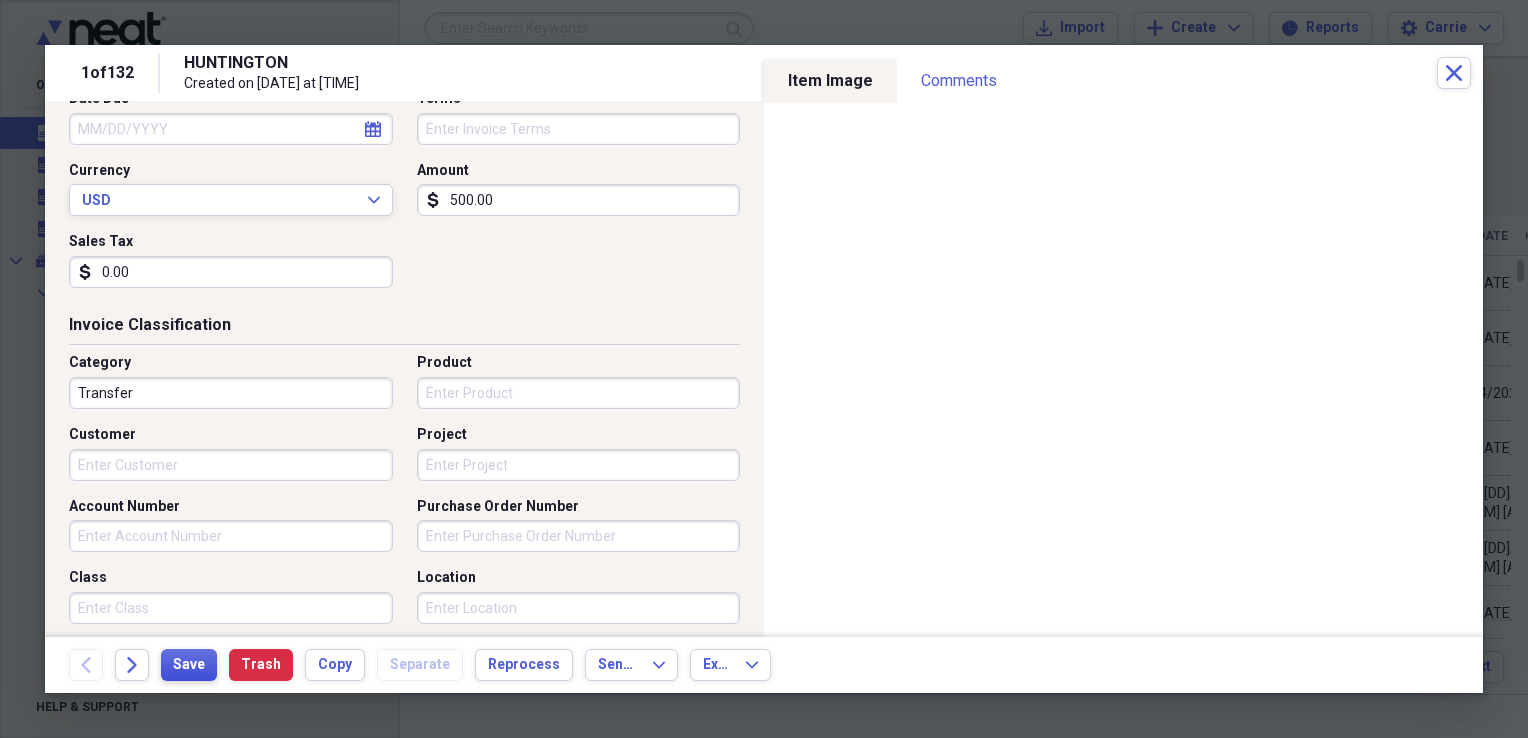 type on "0.00" 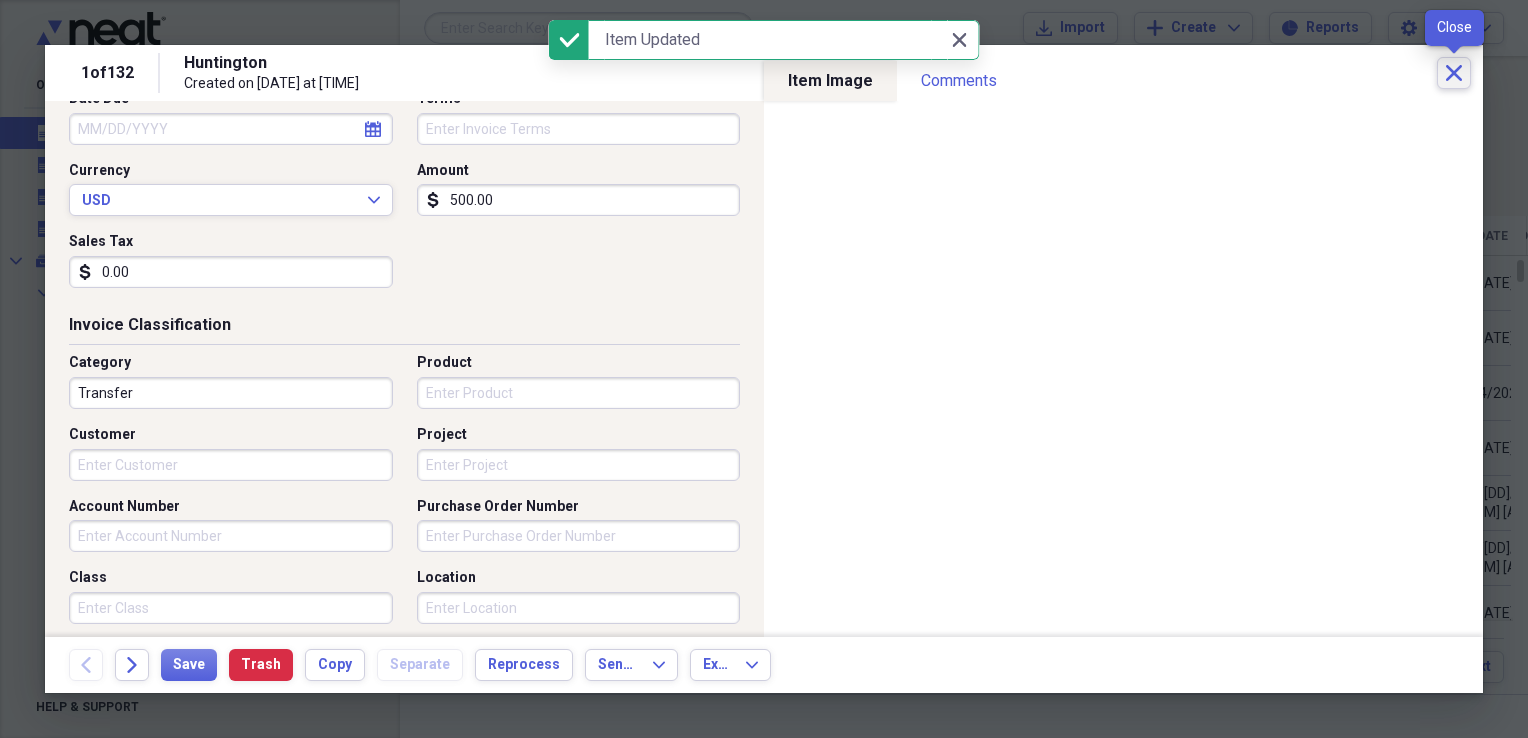 click on "Close" 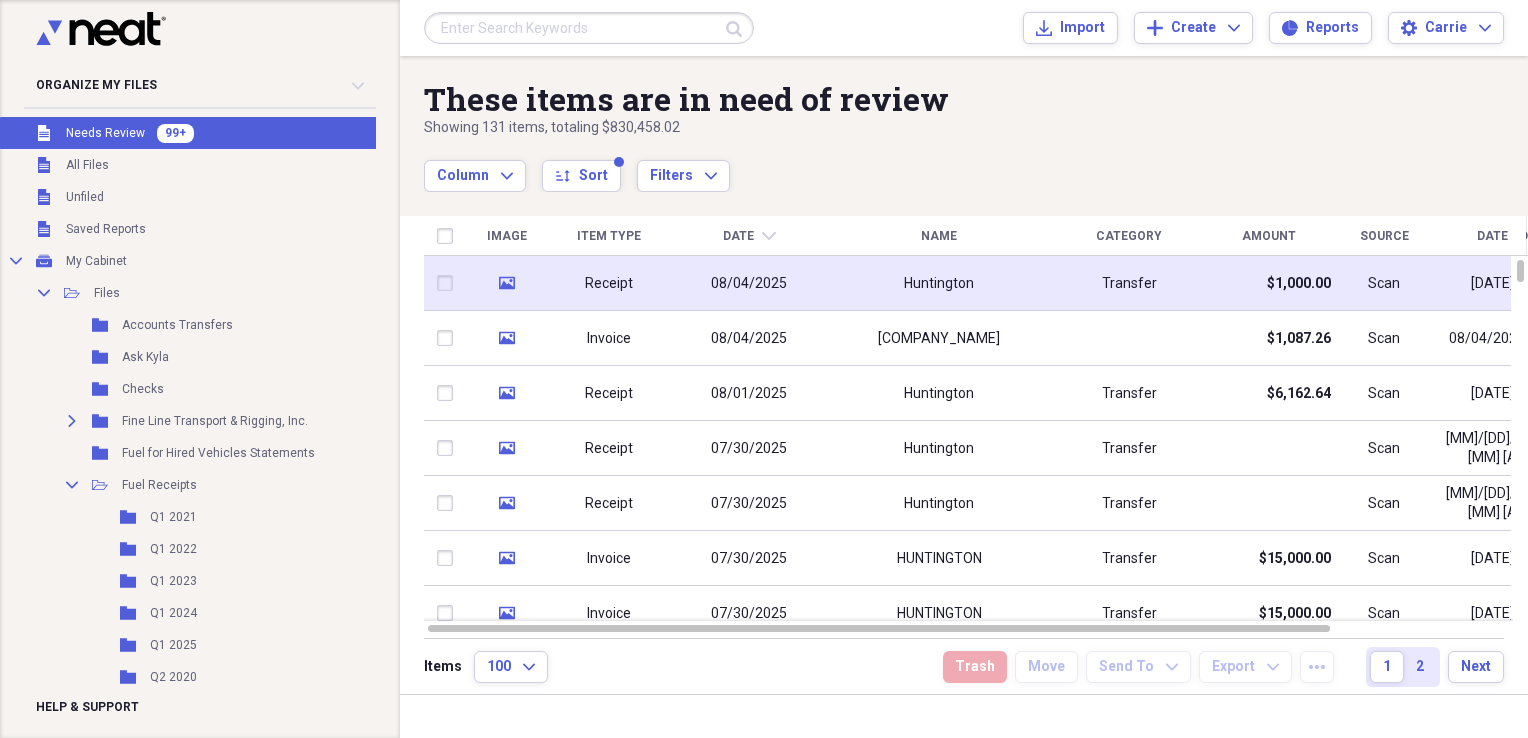 click on "Huntington" at bounding box center [939, 283] 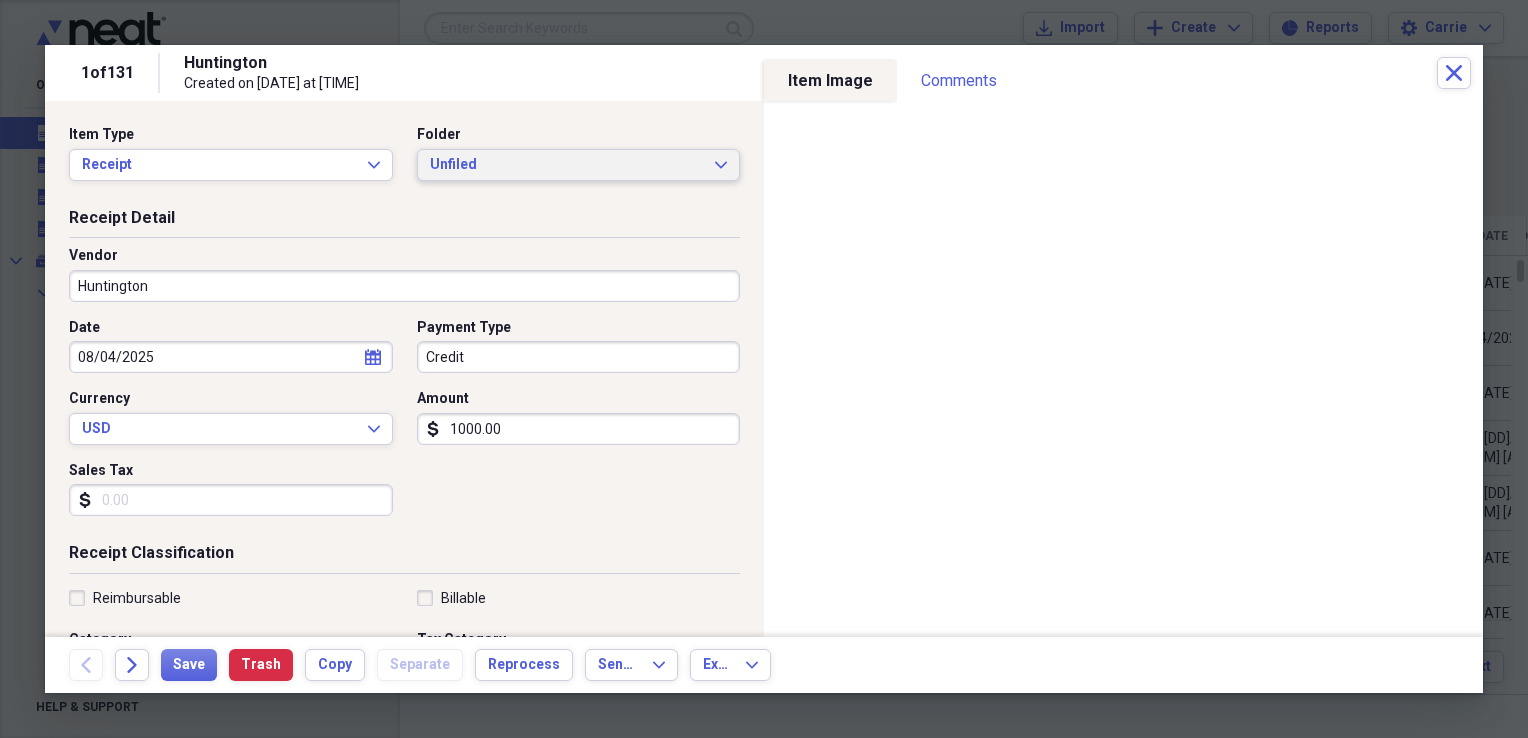 click on "Expand" 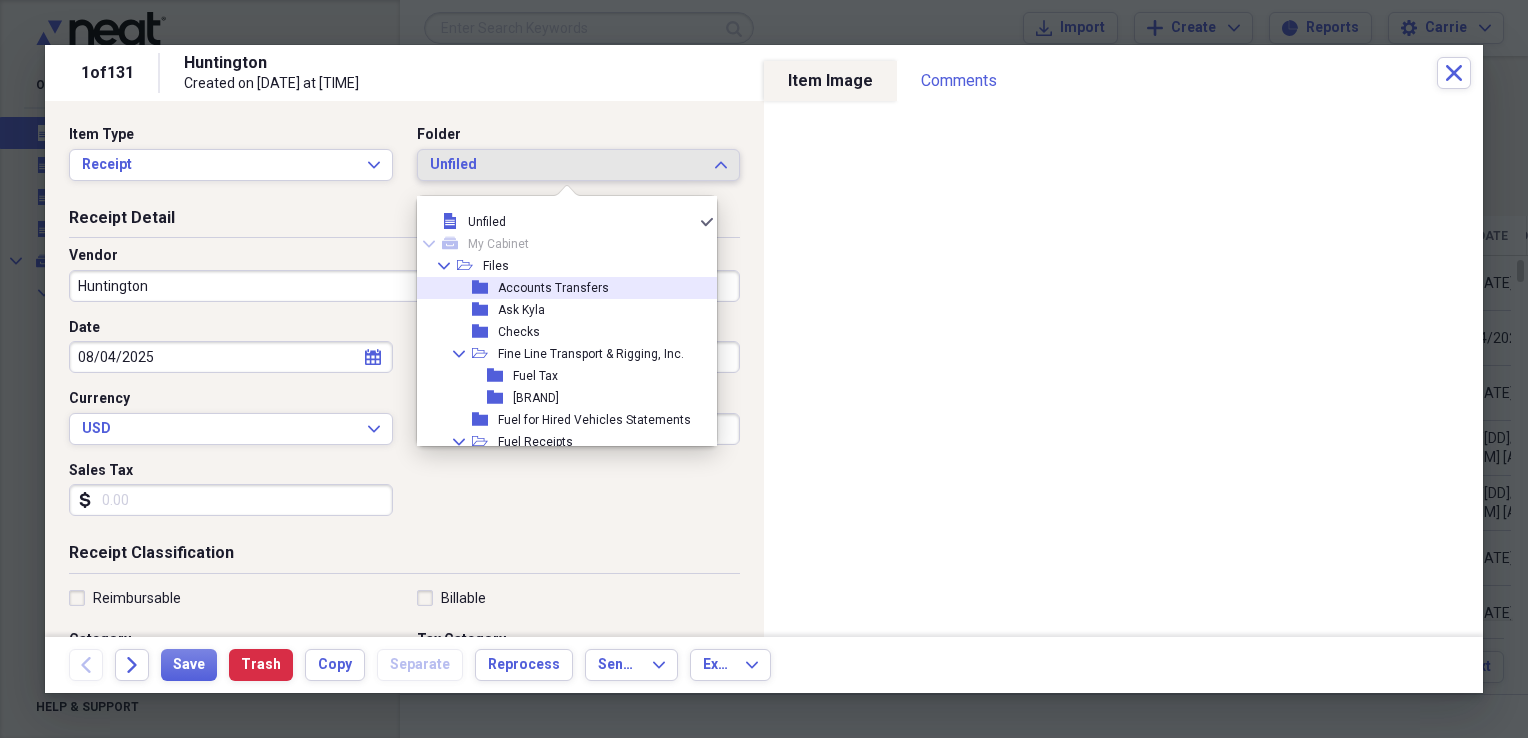 click on "Accounts Transfers" at bounding box center (553, 288) 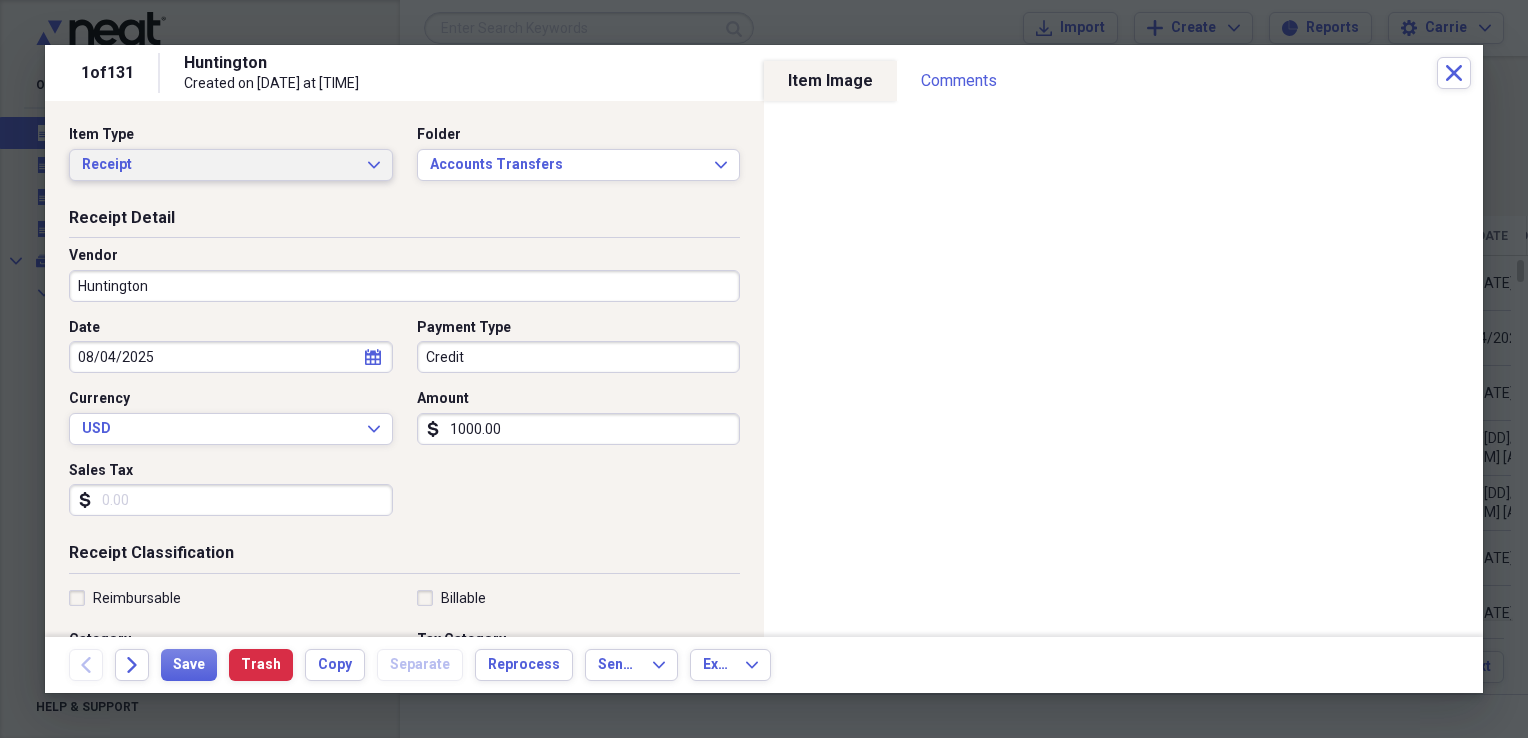 click on "Expand" 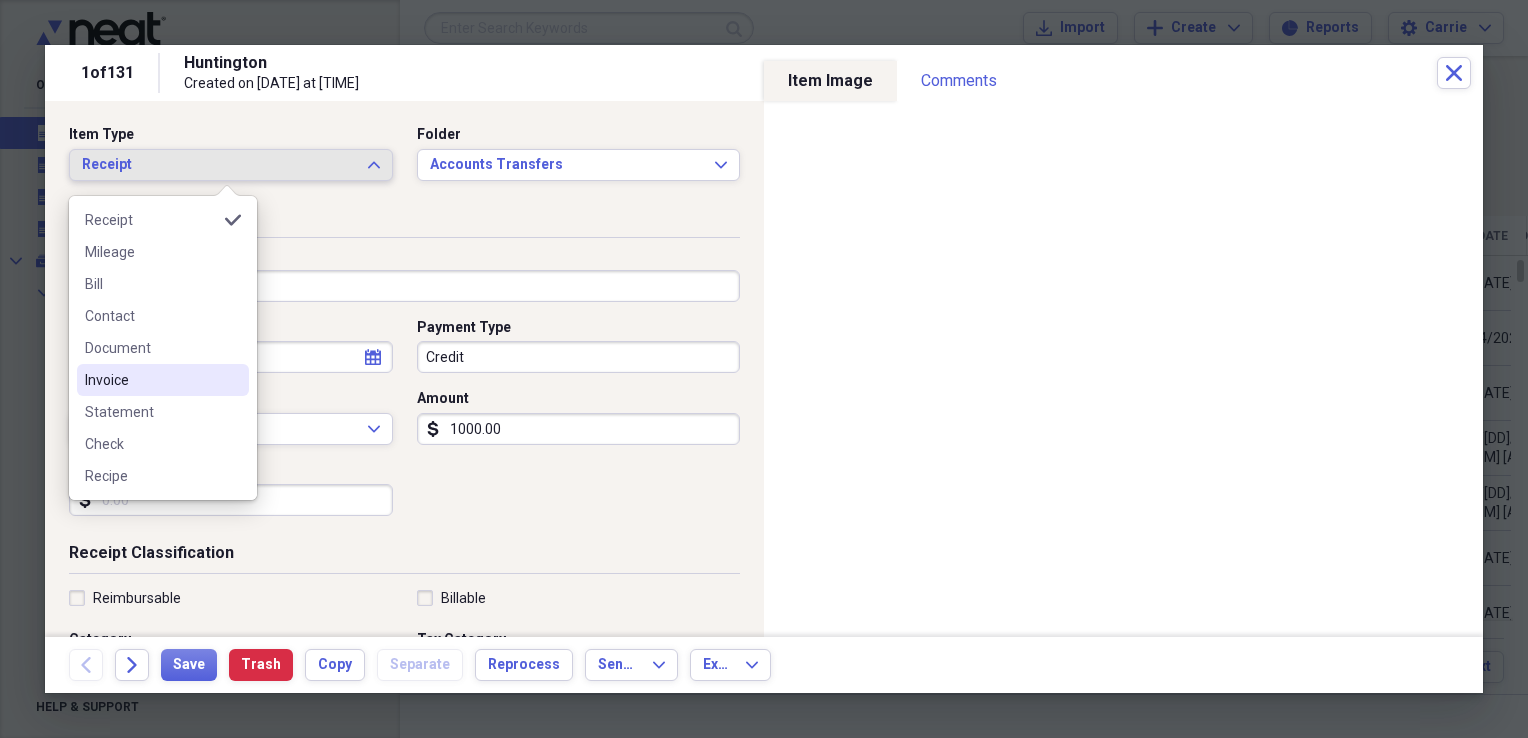 click on "Invoice" at bounding box center [151, 380] 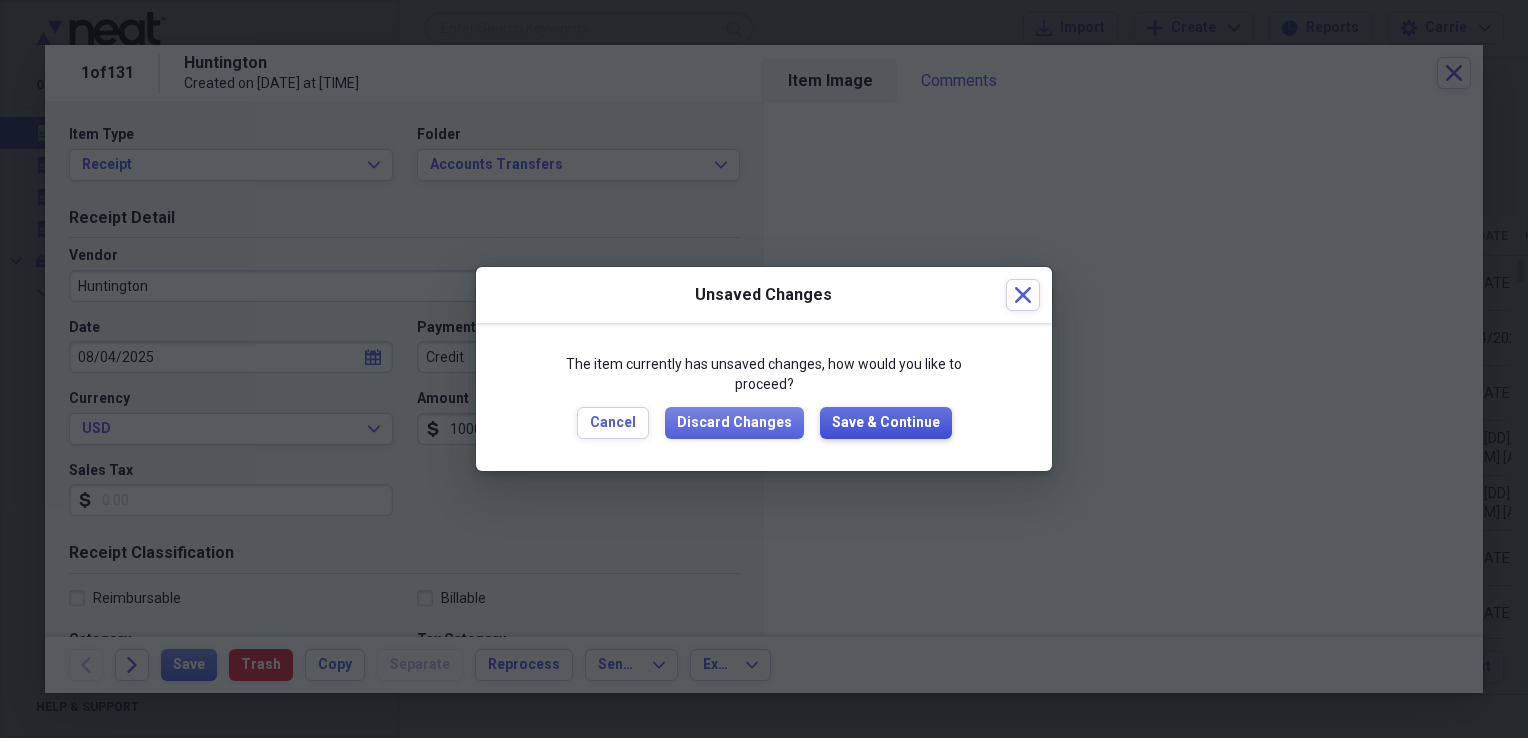 click on "Save & Continue" at bounding box center (886, 423) 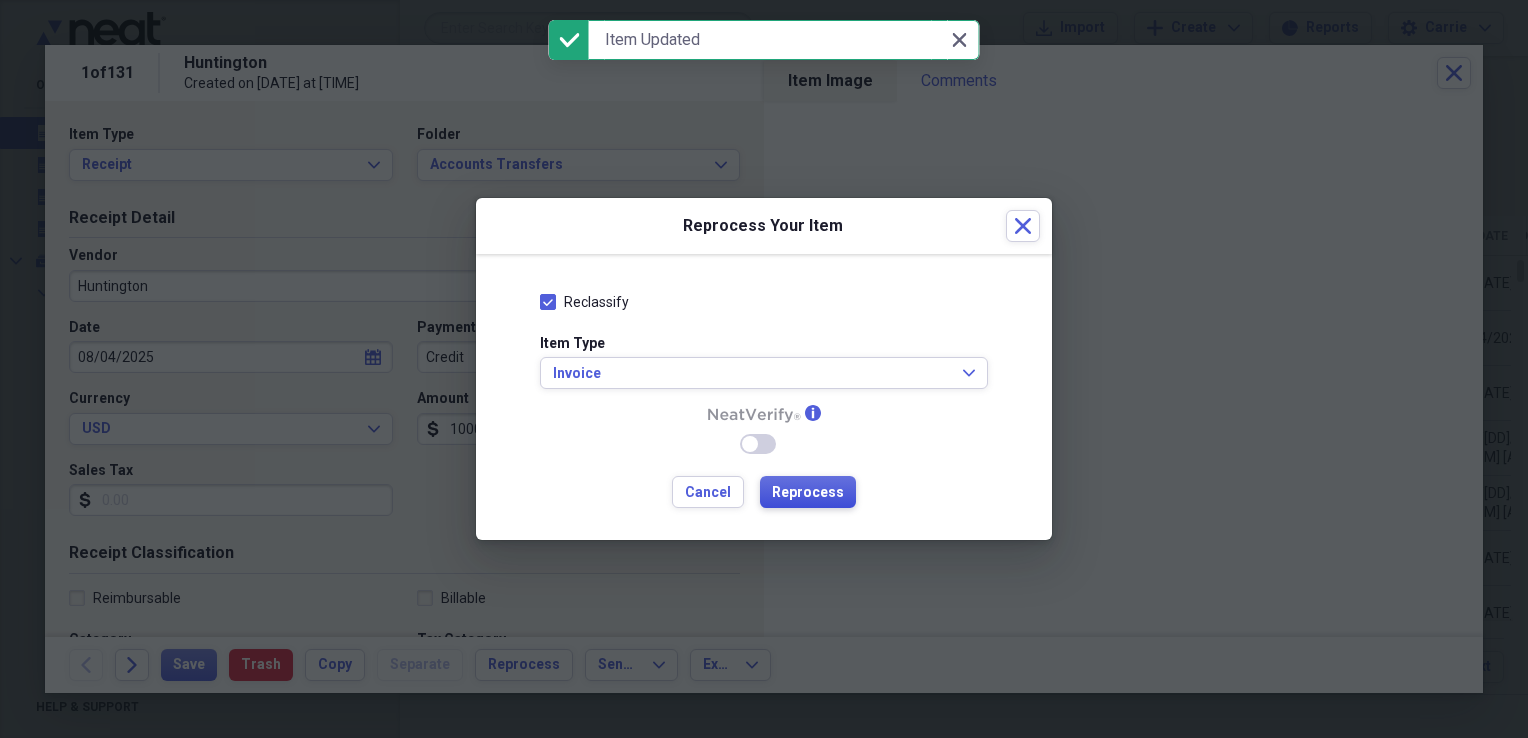click on "Reprocess" at bounding box center [808, 493] 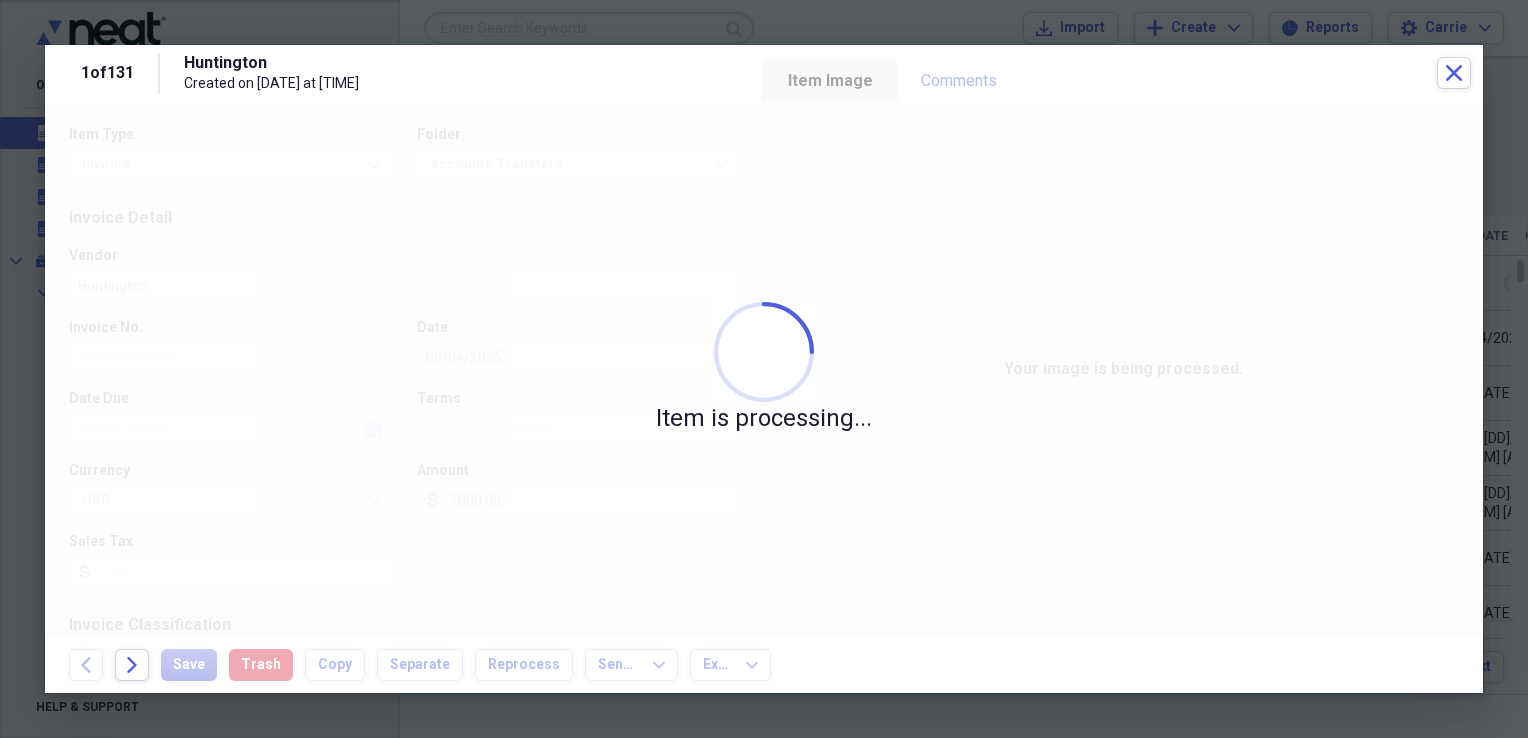 type on "[CARD_NUMBER]" 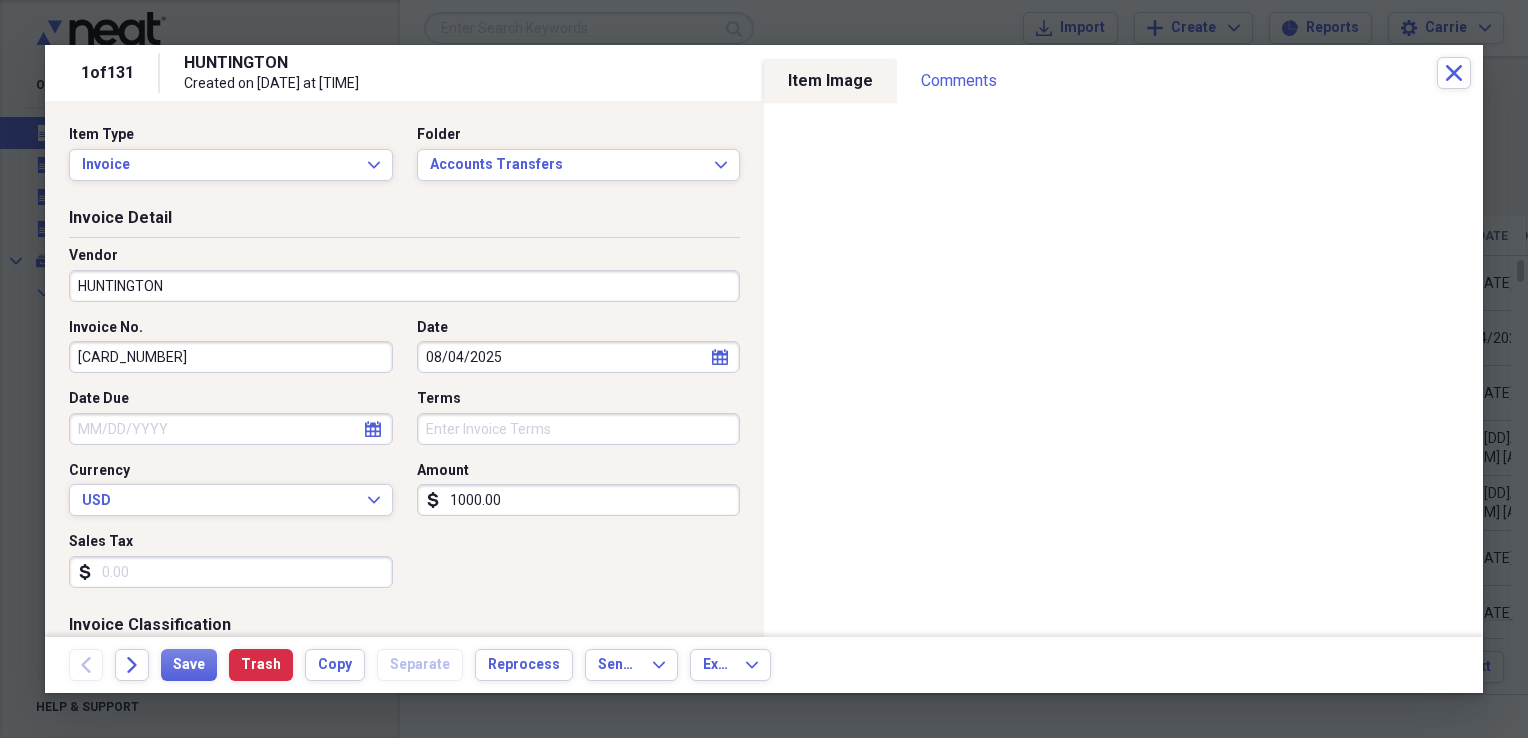 click on "HUNTINGTON" at bounding box center (404, 286) 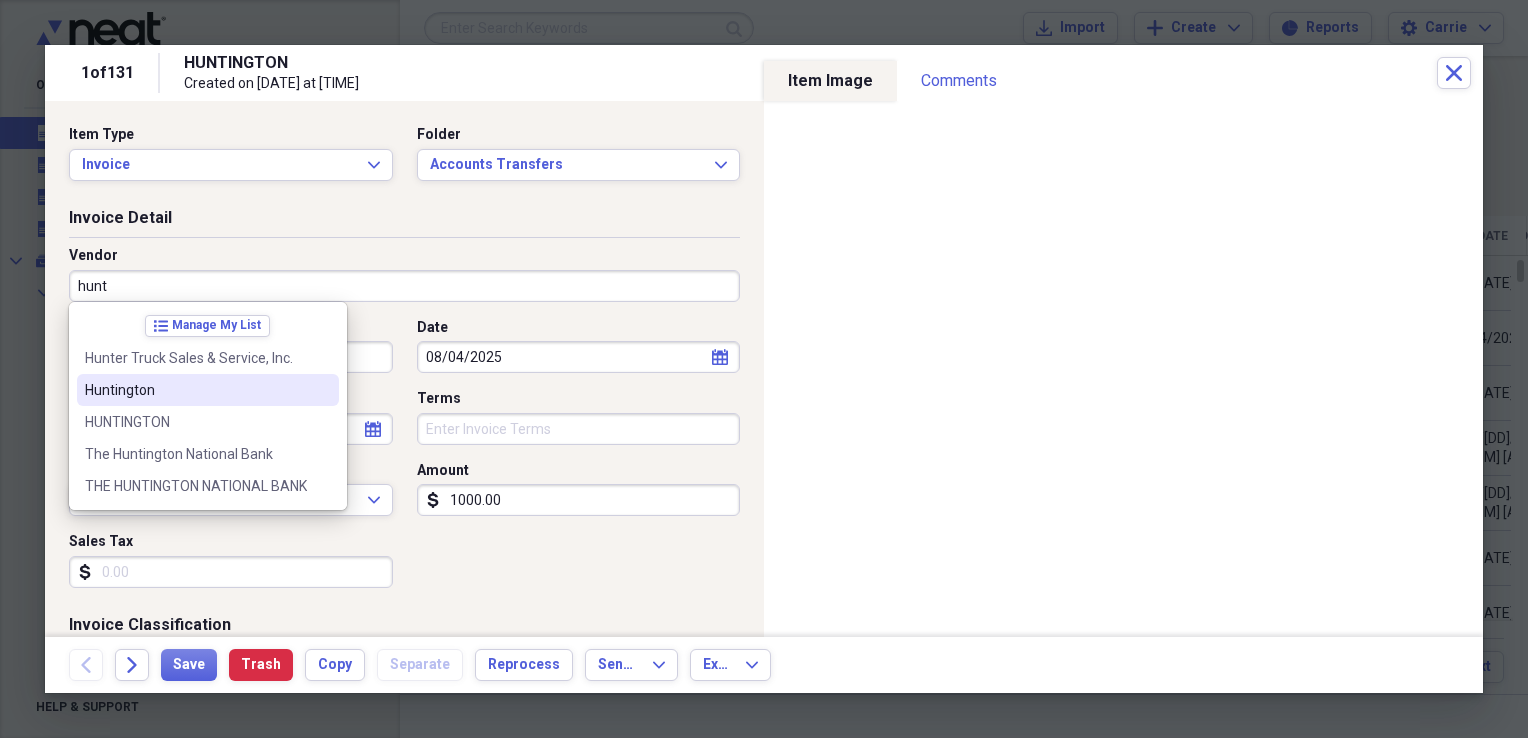 click on "Huntington" at bounding box center [196, 390] 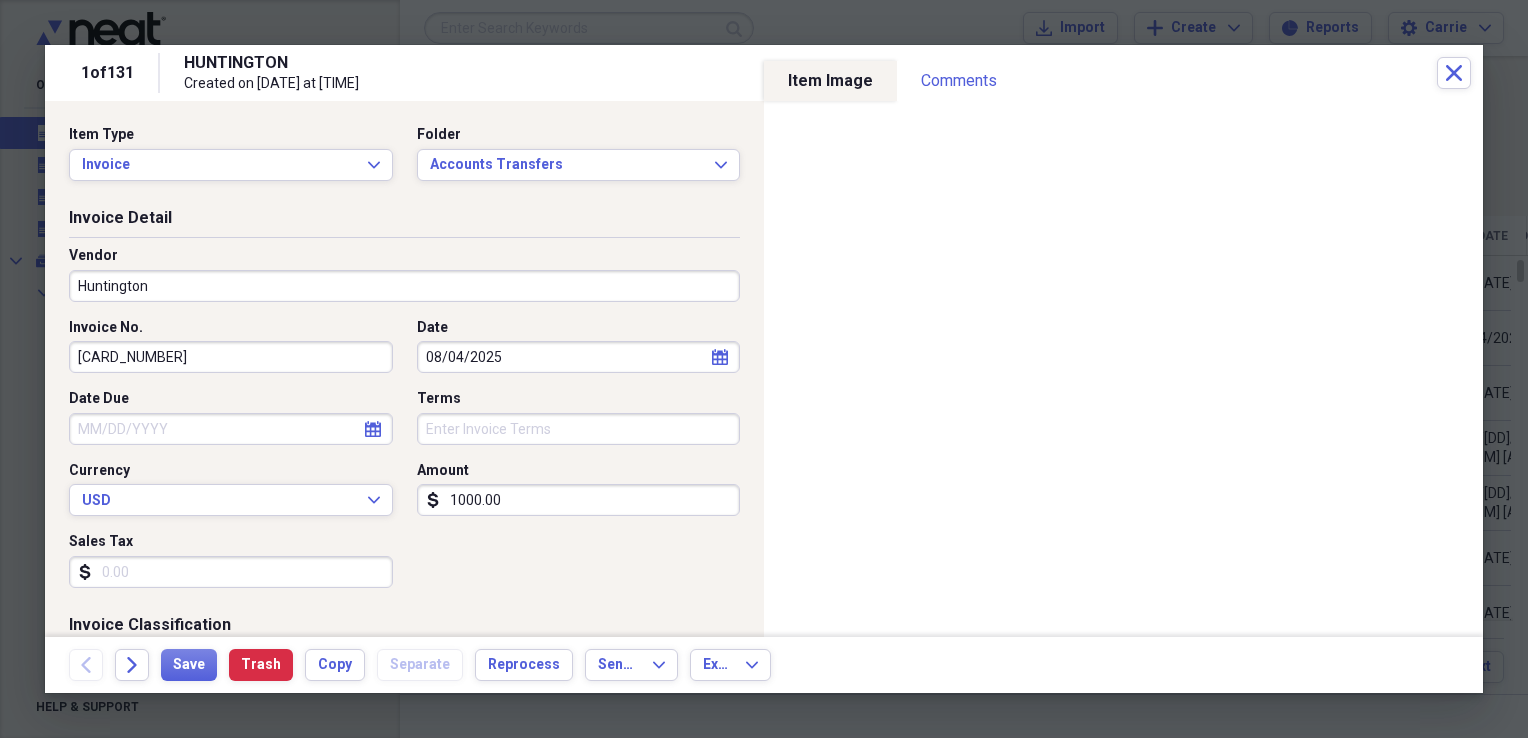 click on "Sales Tax" at bounding box center [231, 572] 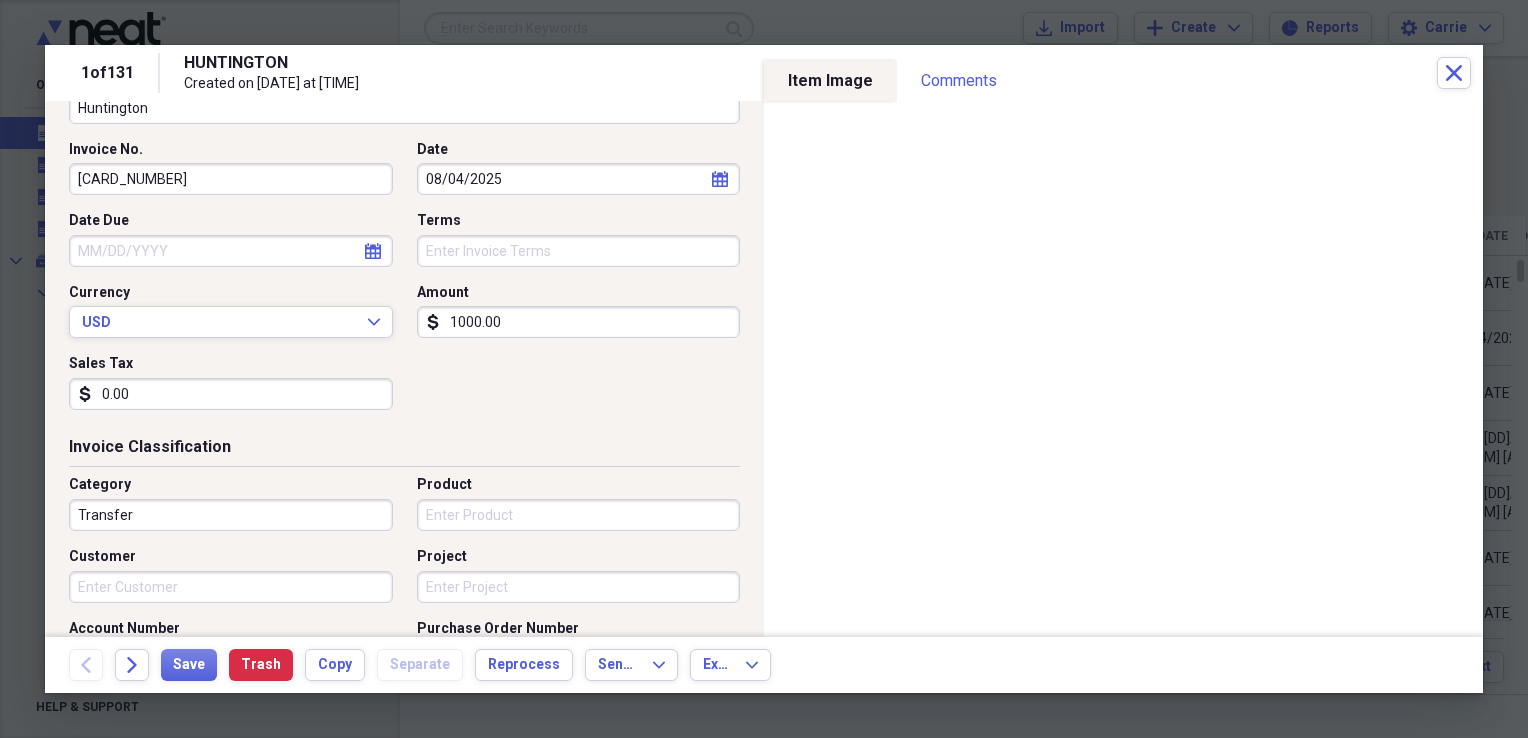 scroll, scrollTop: 200, scrollLeft: 0, axis: vertical 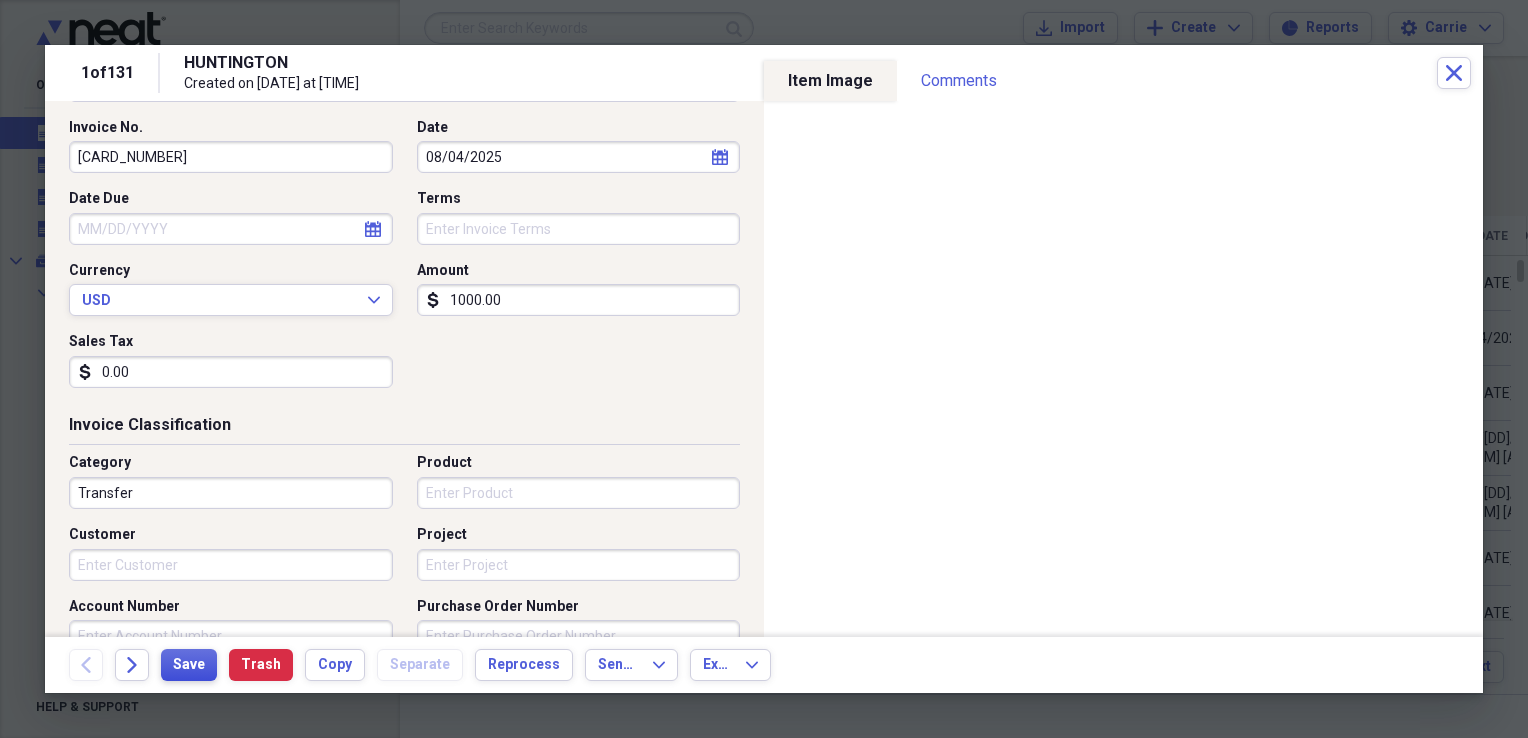 type on "0.00" 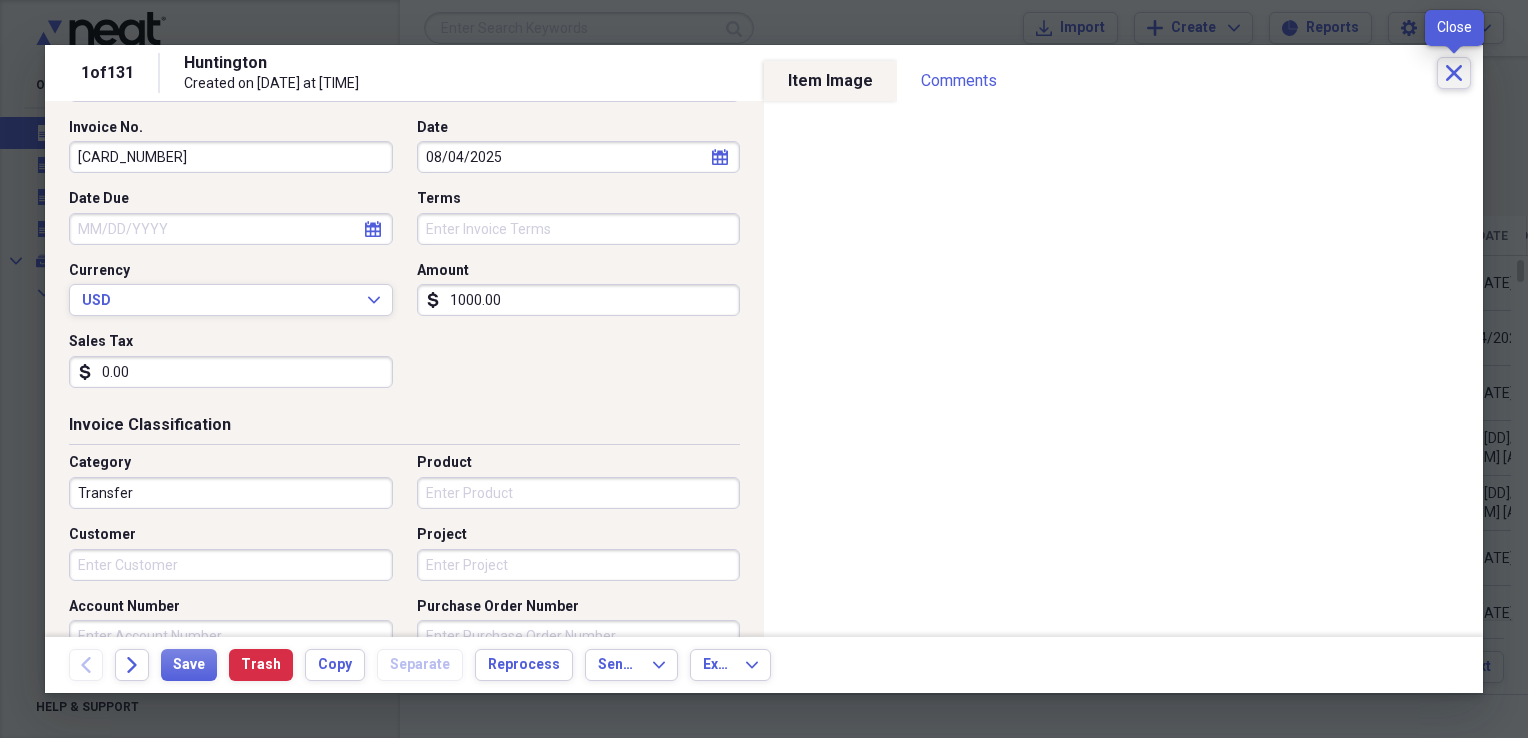 click on "Close" 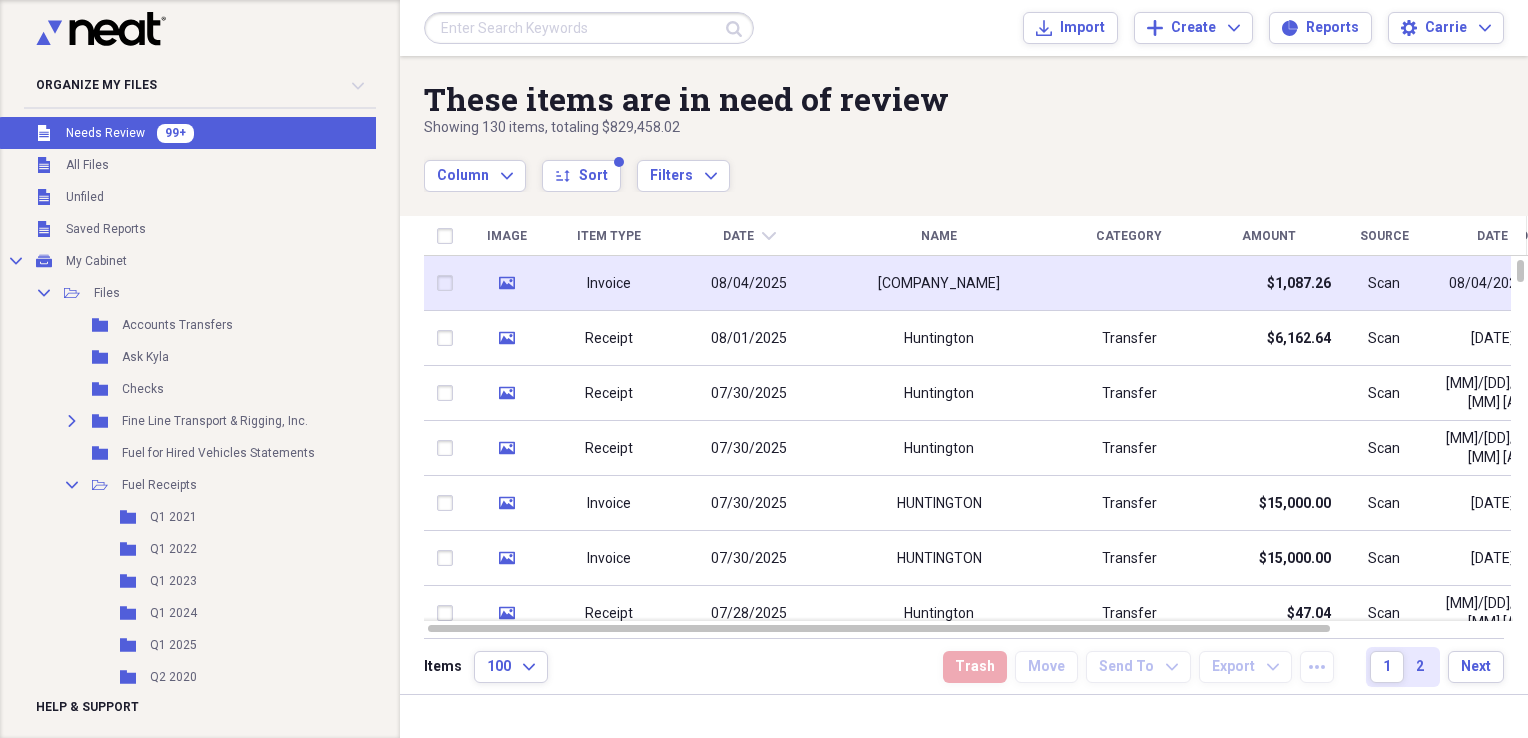 click at bounding box center [1129, 283] 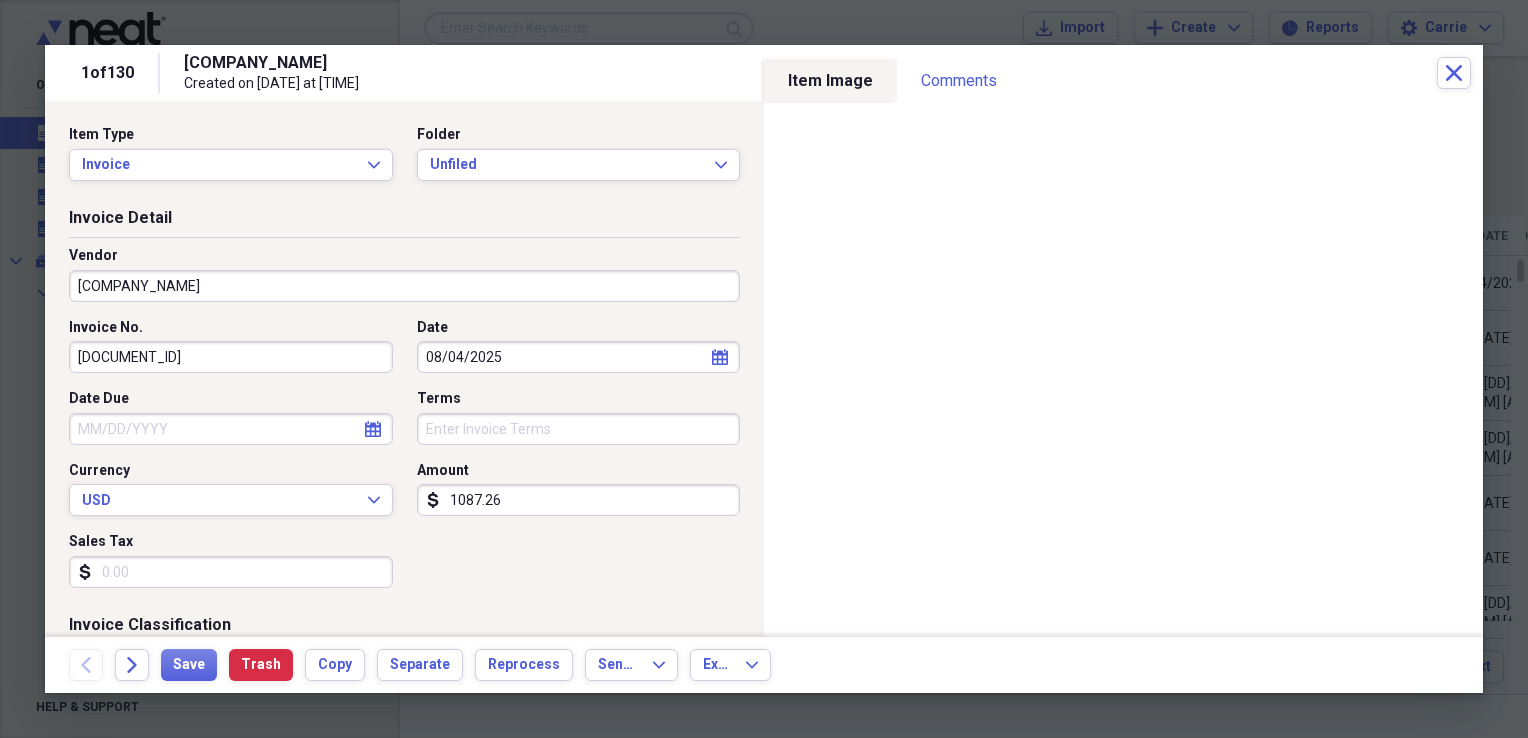 click on "[COMPANY_NAME]" at bounding box center [404, 286] 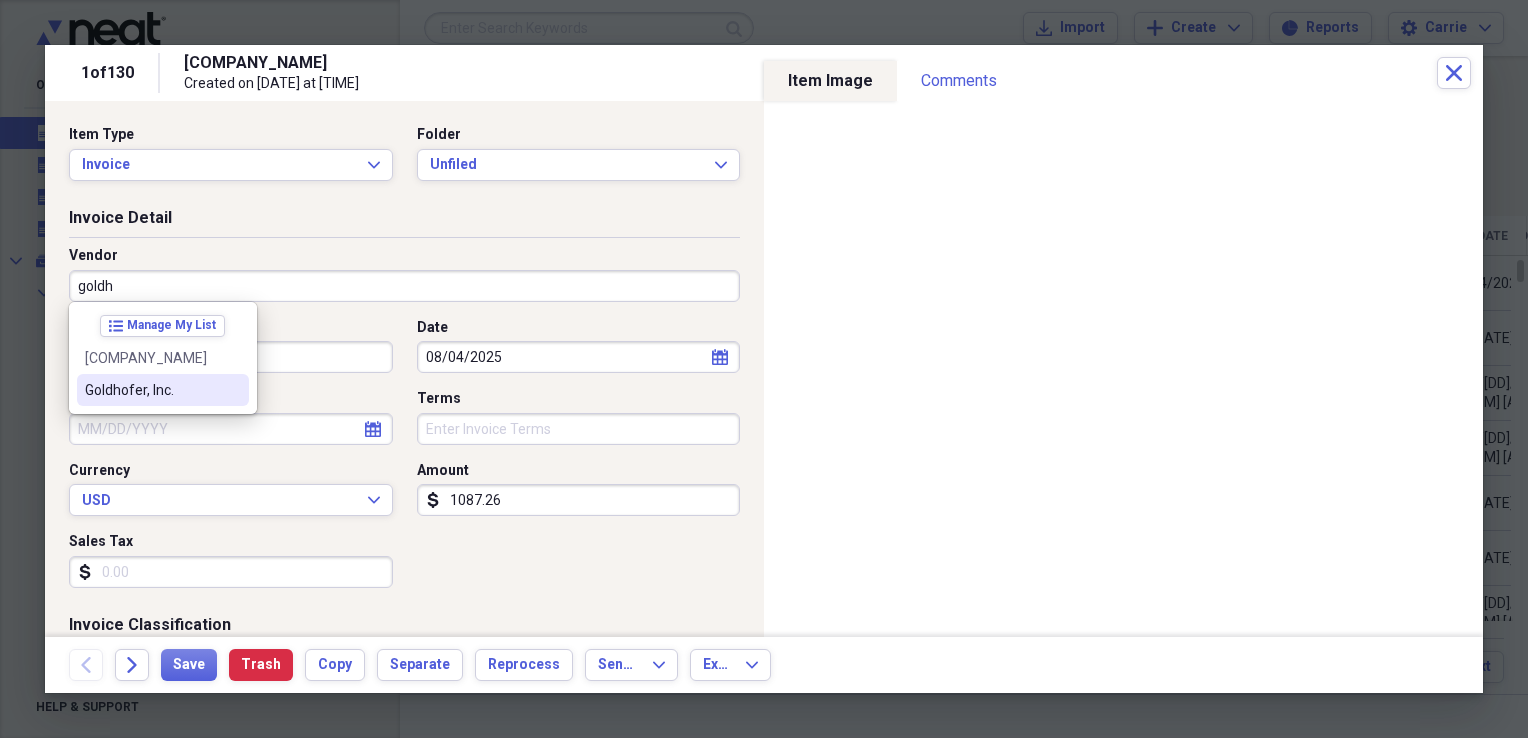 click on "Goldhofer, Inc." at bounding box center (151, 390) 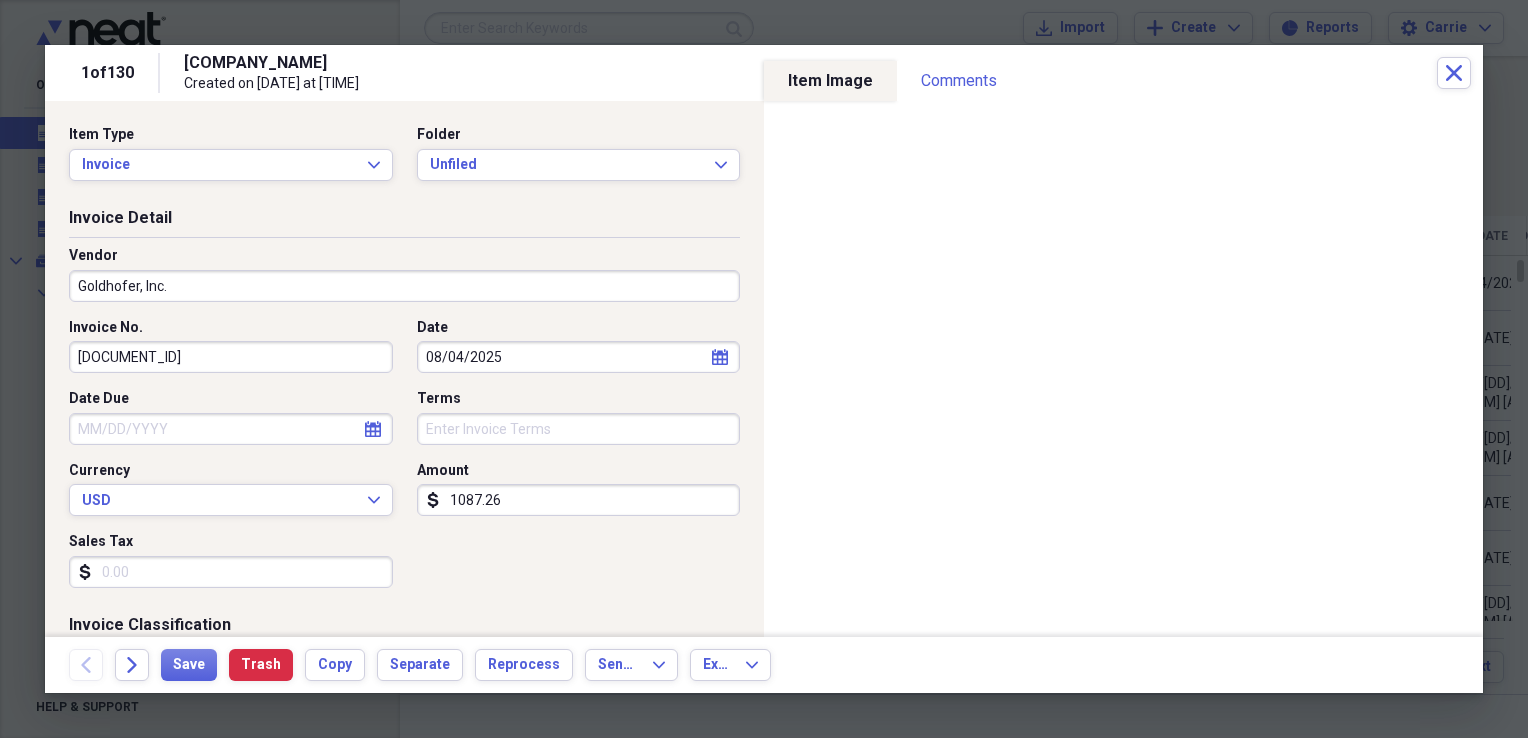 type on "Parts" 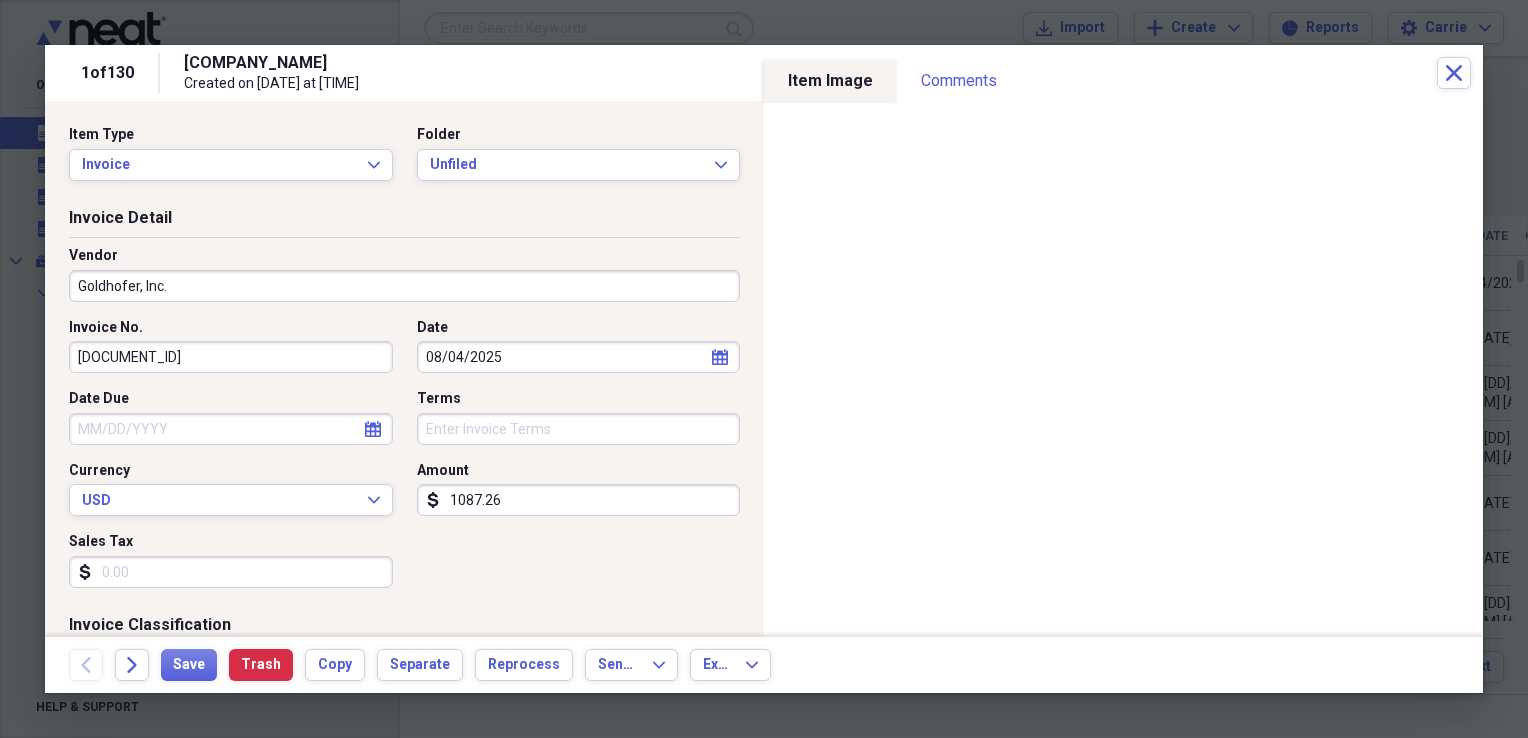 drag, startPoint x: 207, startPoint y: 355, endPoint x: 40, endPoint y: 348, distance: 167.14664 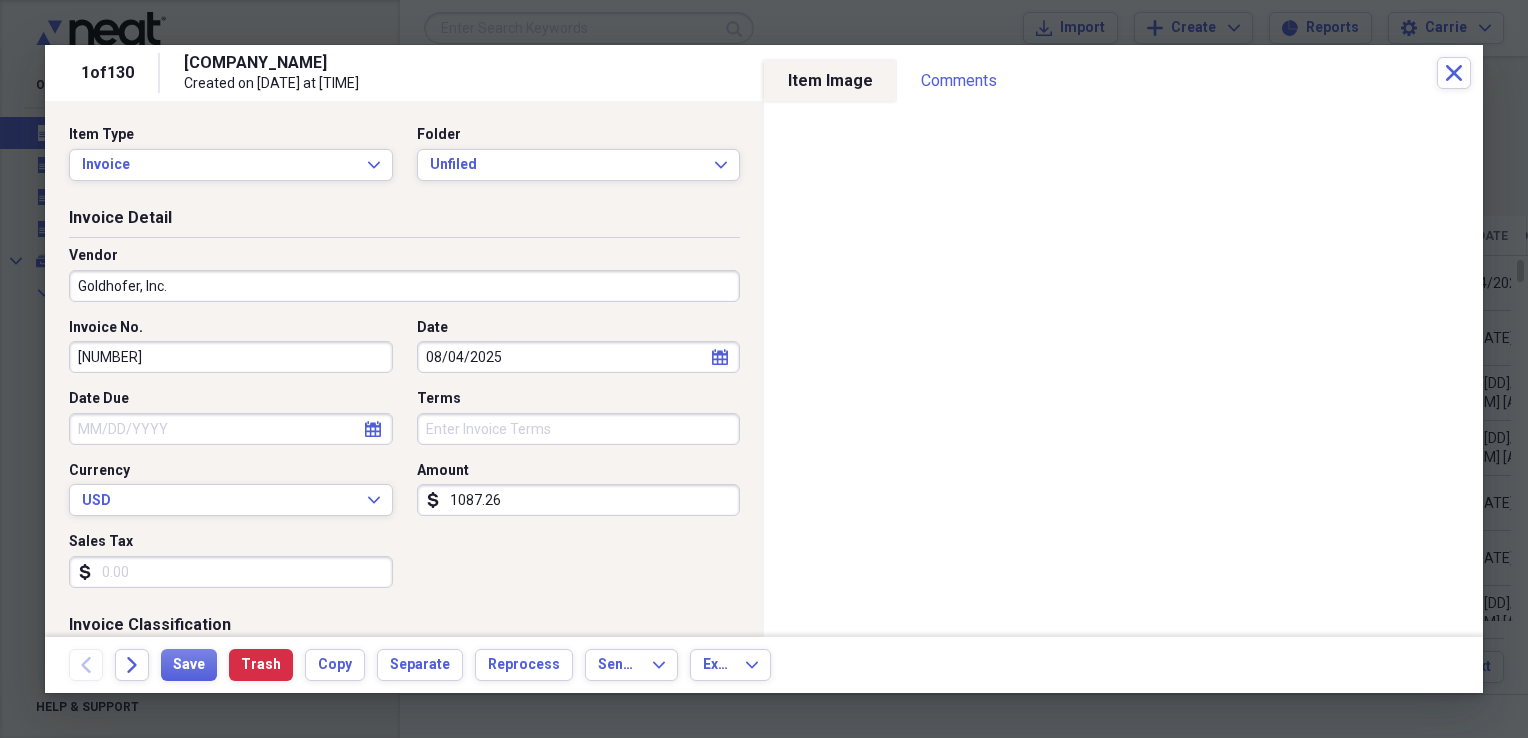 type on "[NUMBER]" 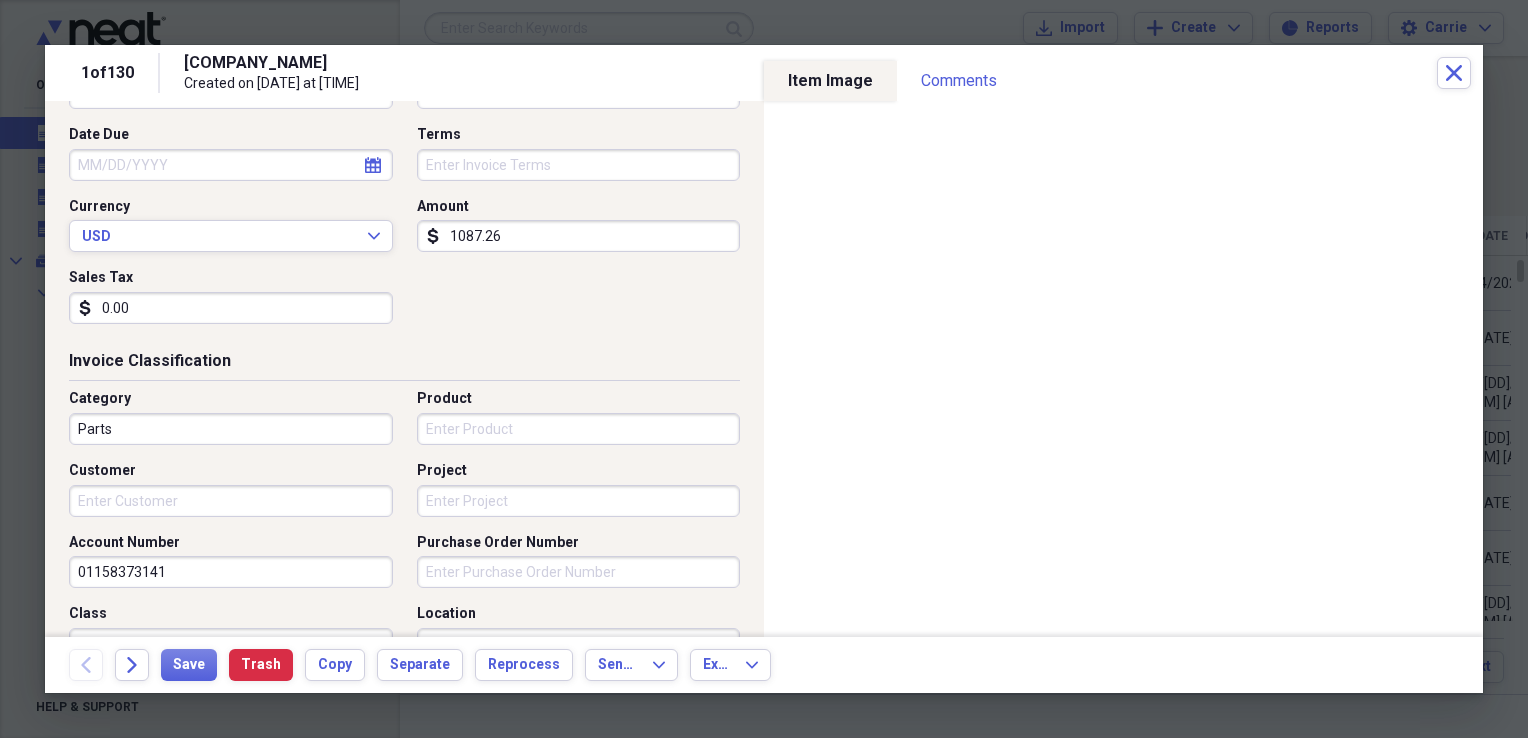 scroll, scrollTop: 300, scrollLeft: 0, axis: vertical 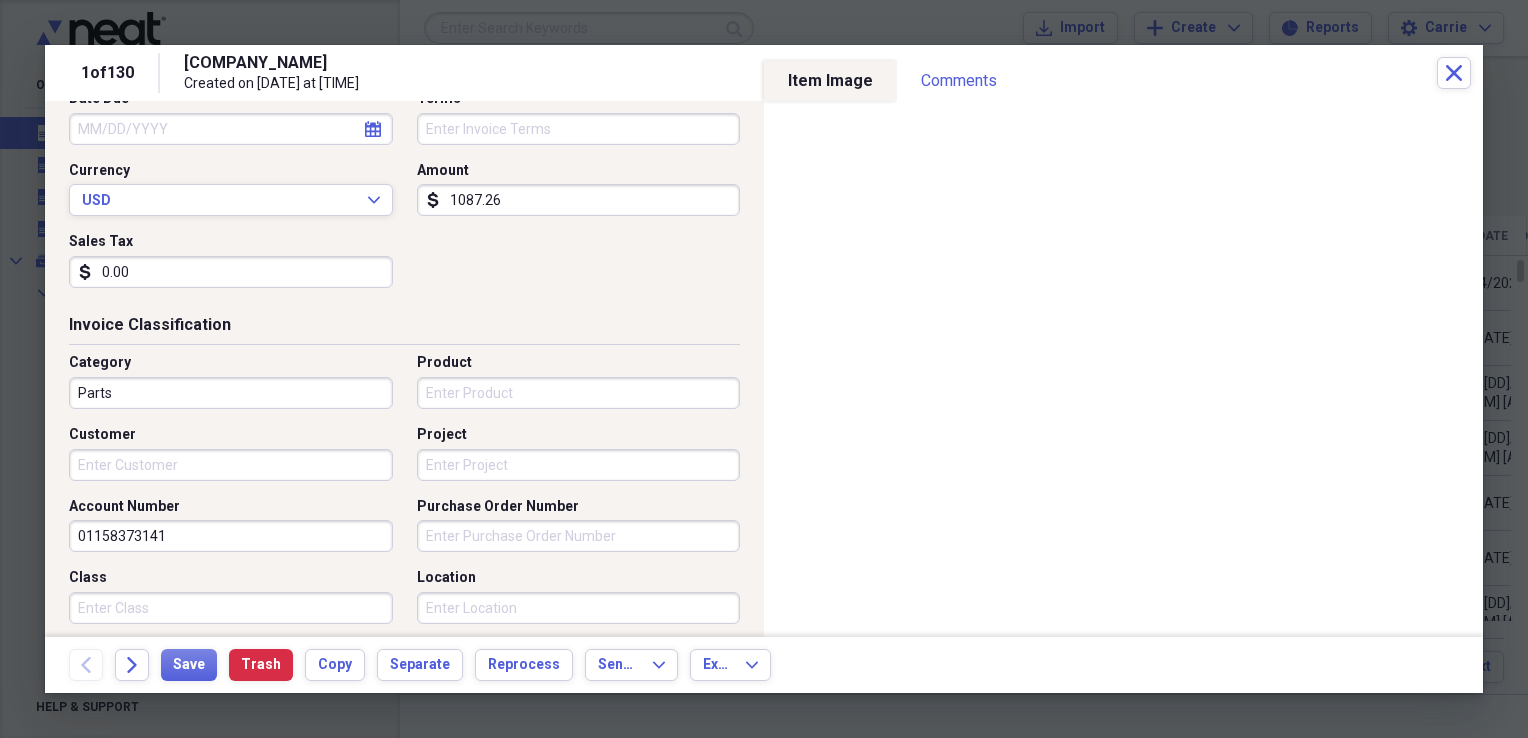 type on "0.00" 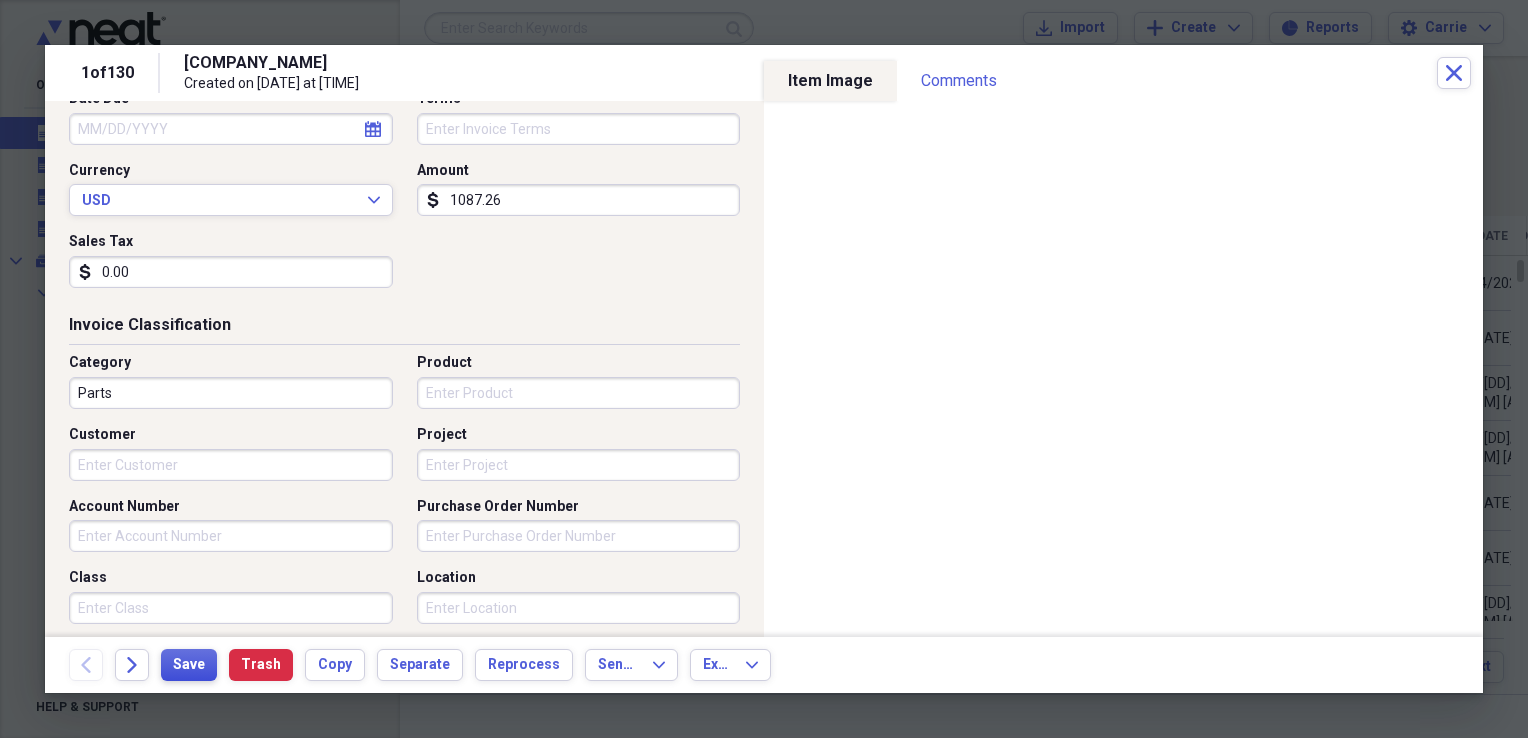type 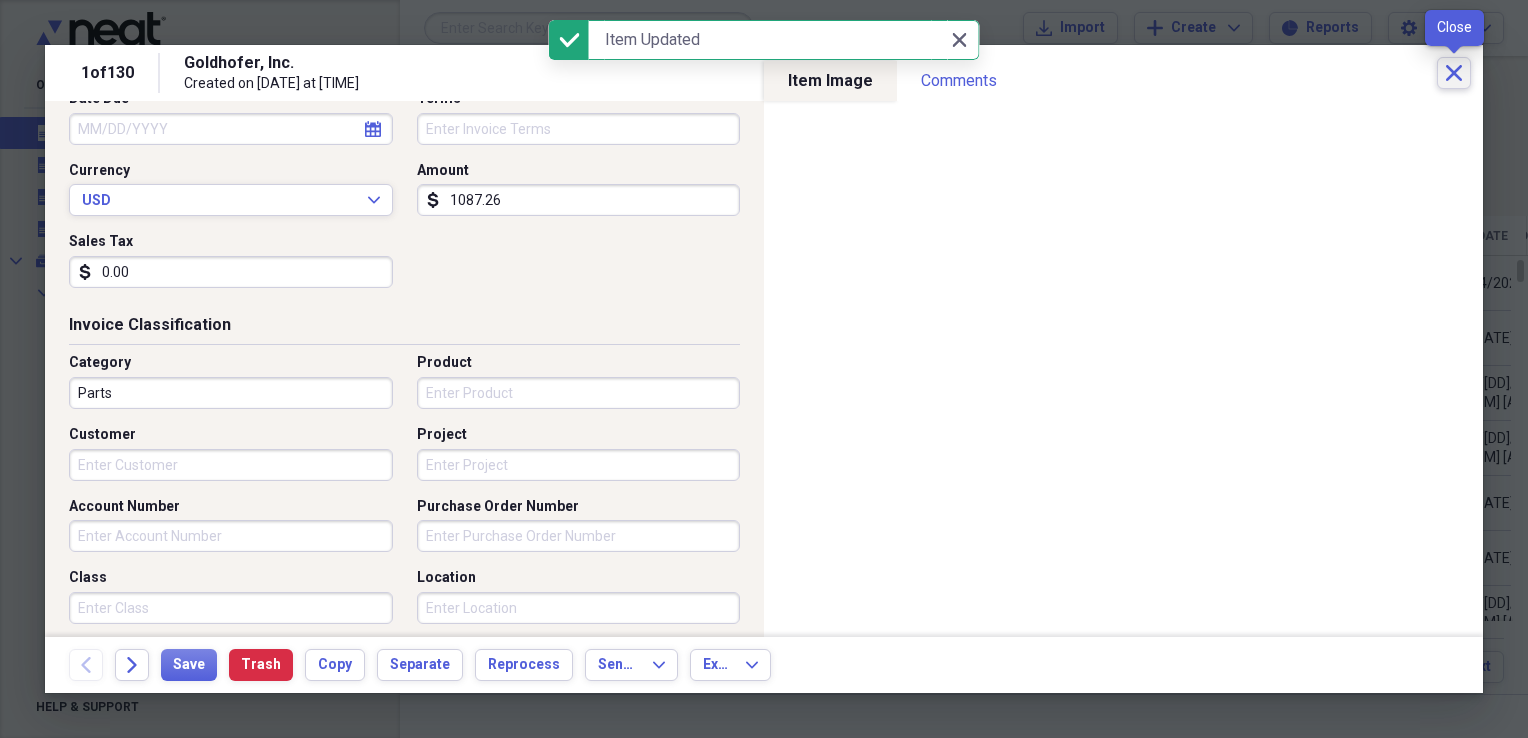click on "Close" 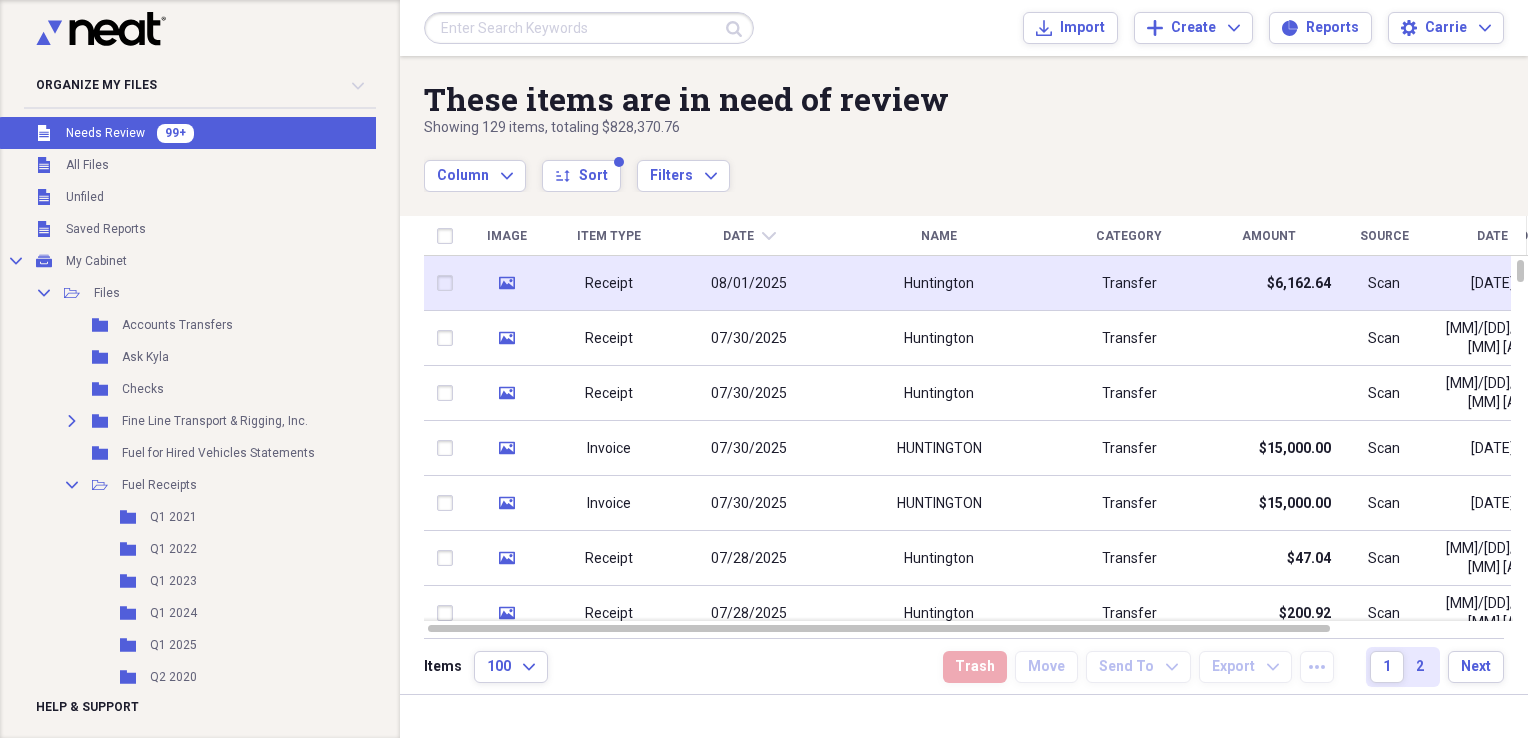 click on "Transfer" at bounding box center (1129, 283) 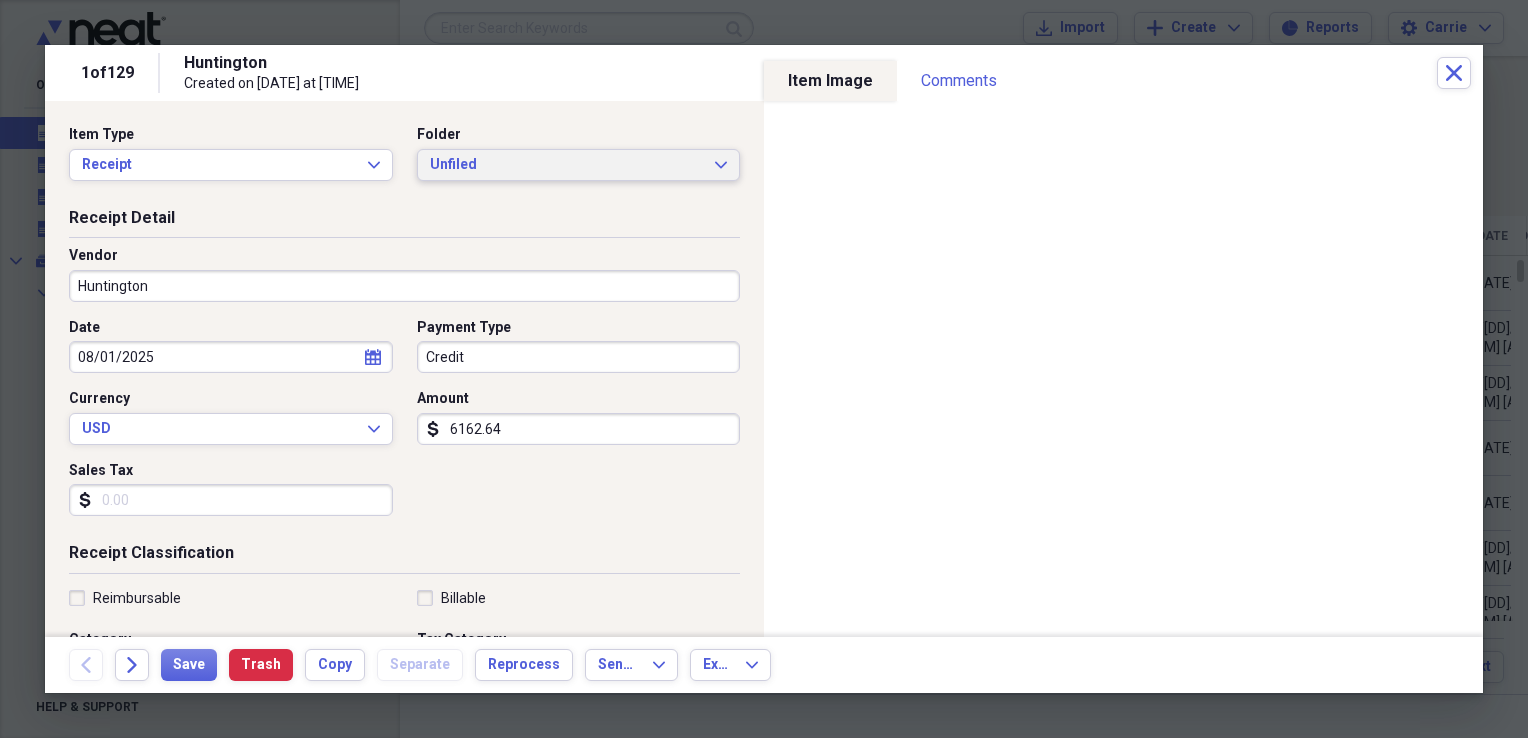 click on "Expand" 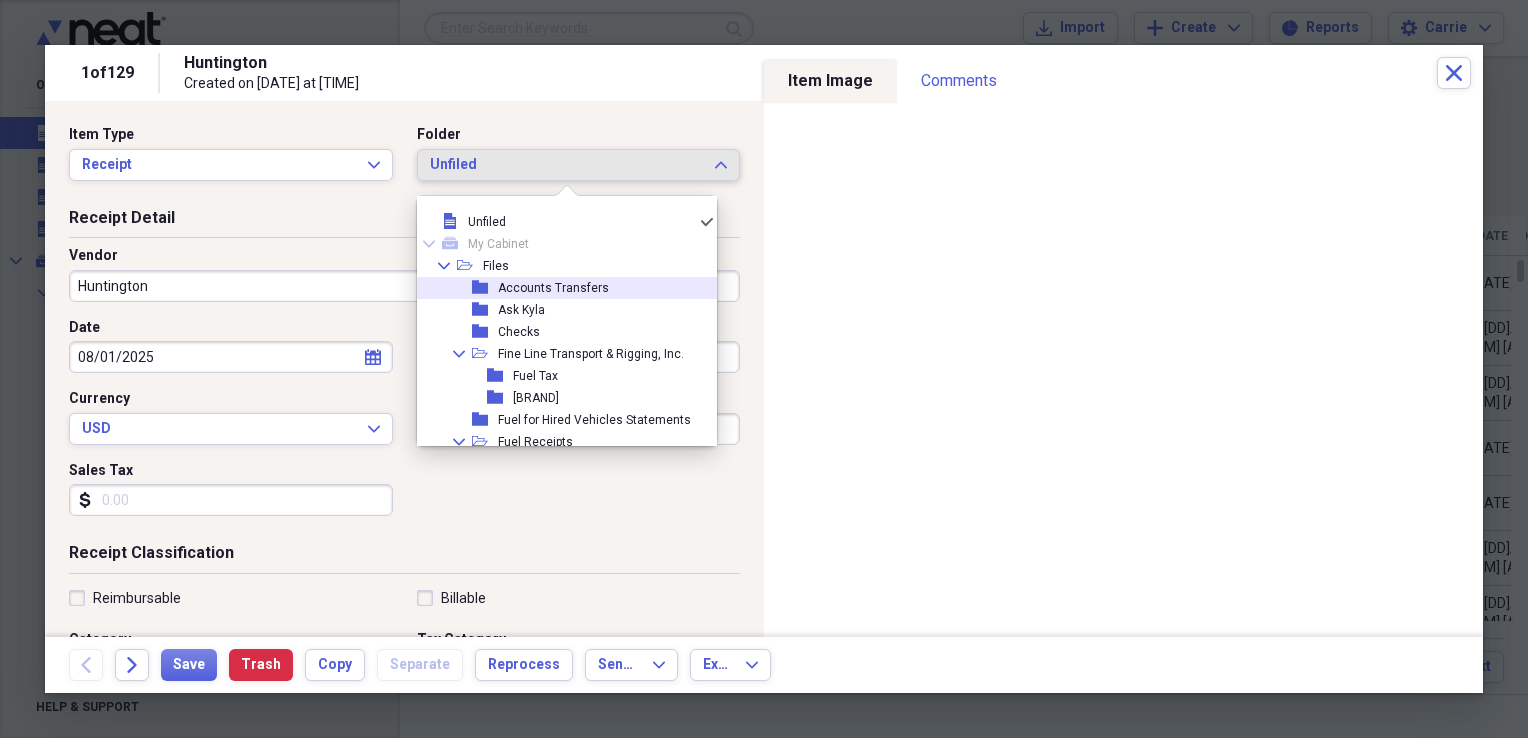 click on "Accounts Transfers" at bounding box center (553, 288) 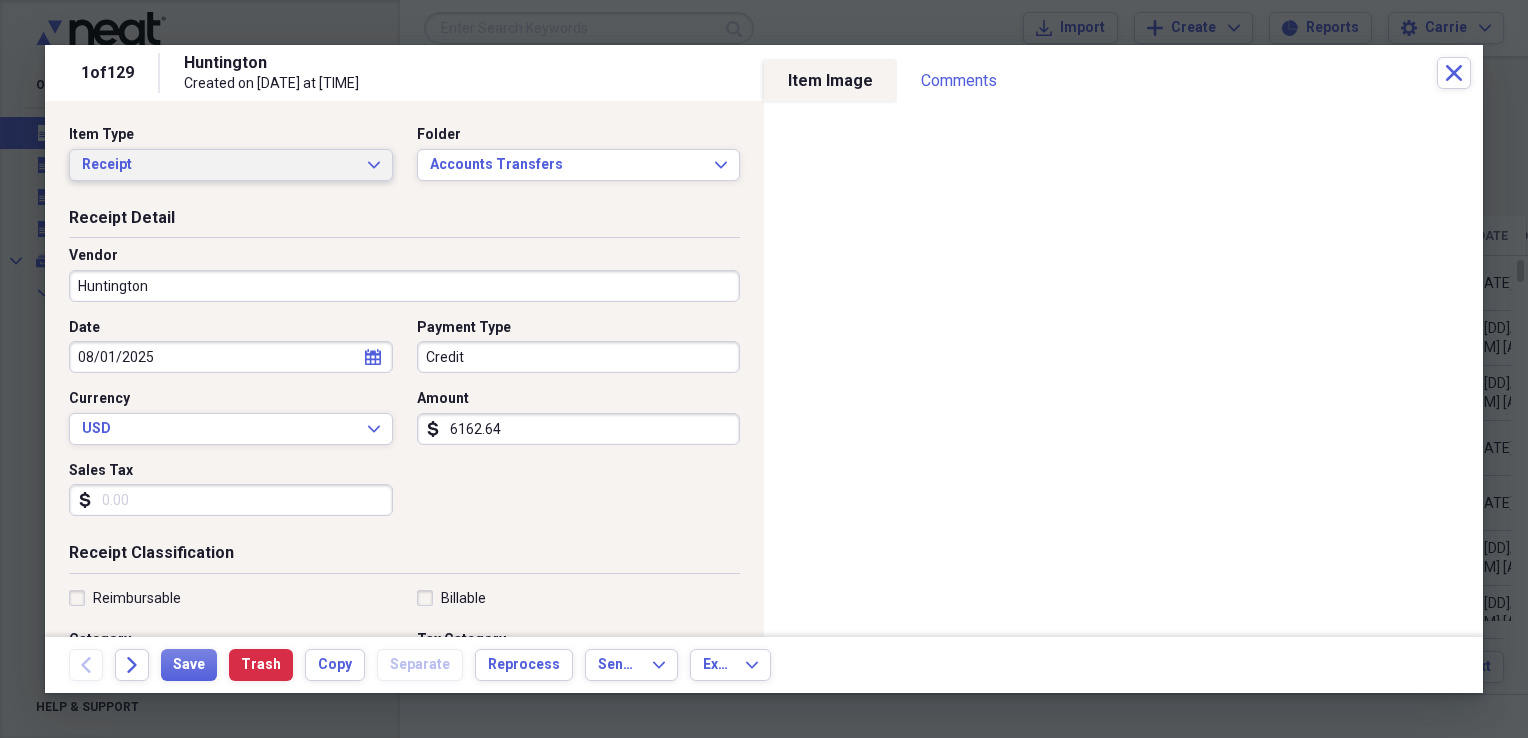 click on "Expand" 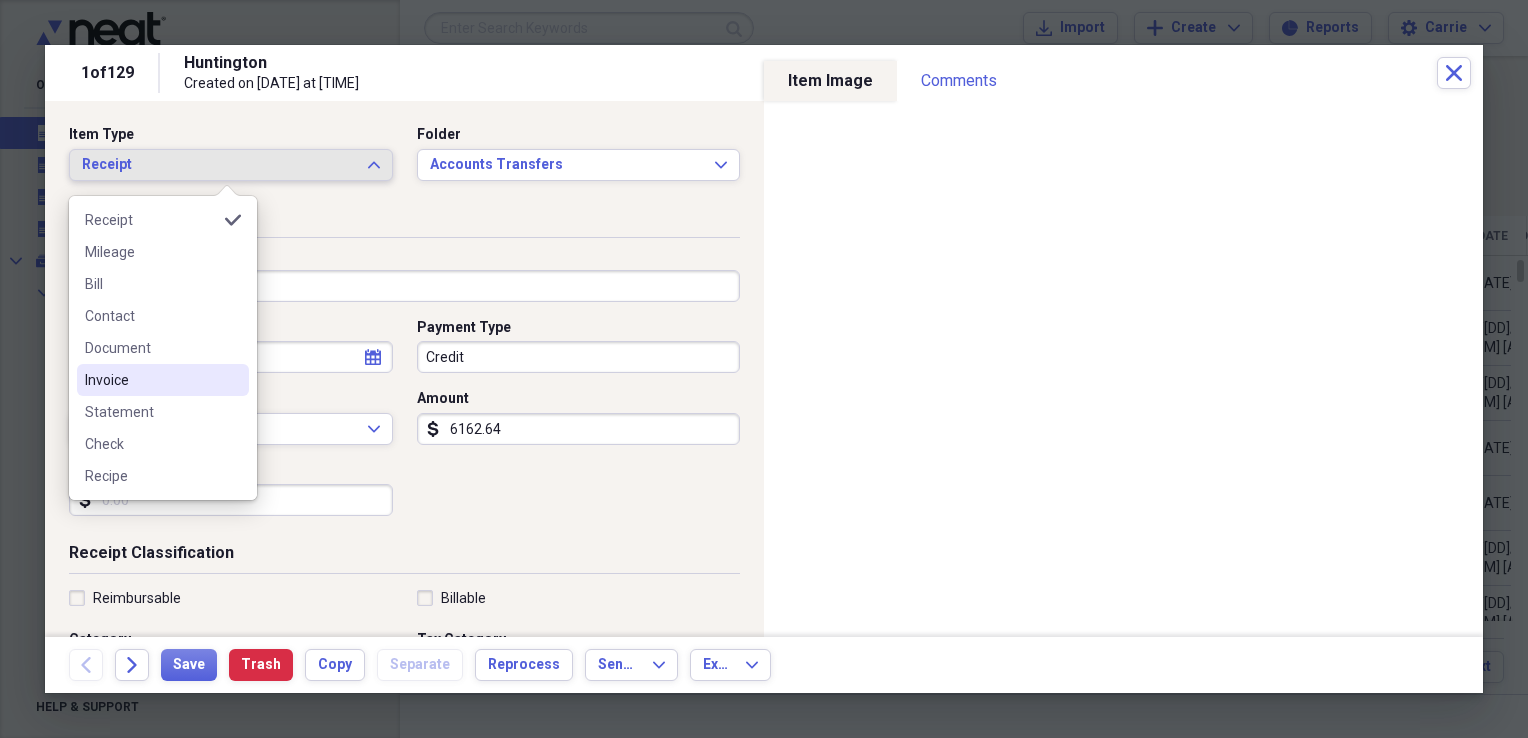 click on "Invoice" at bounding box center (151, 380) 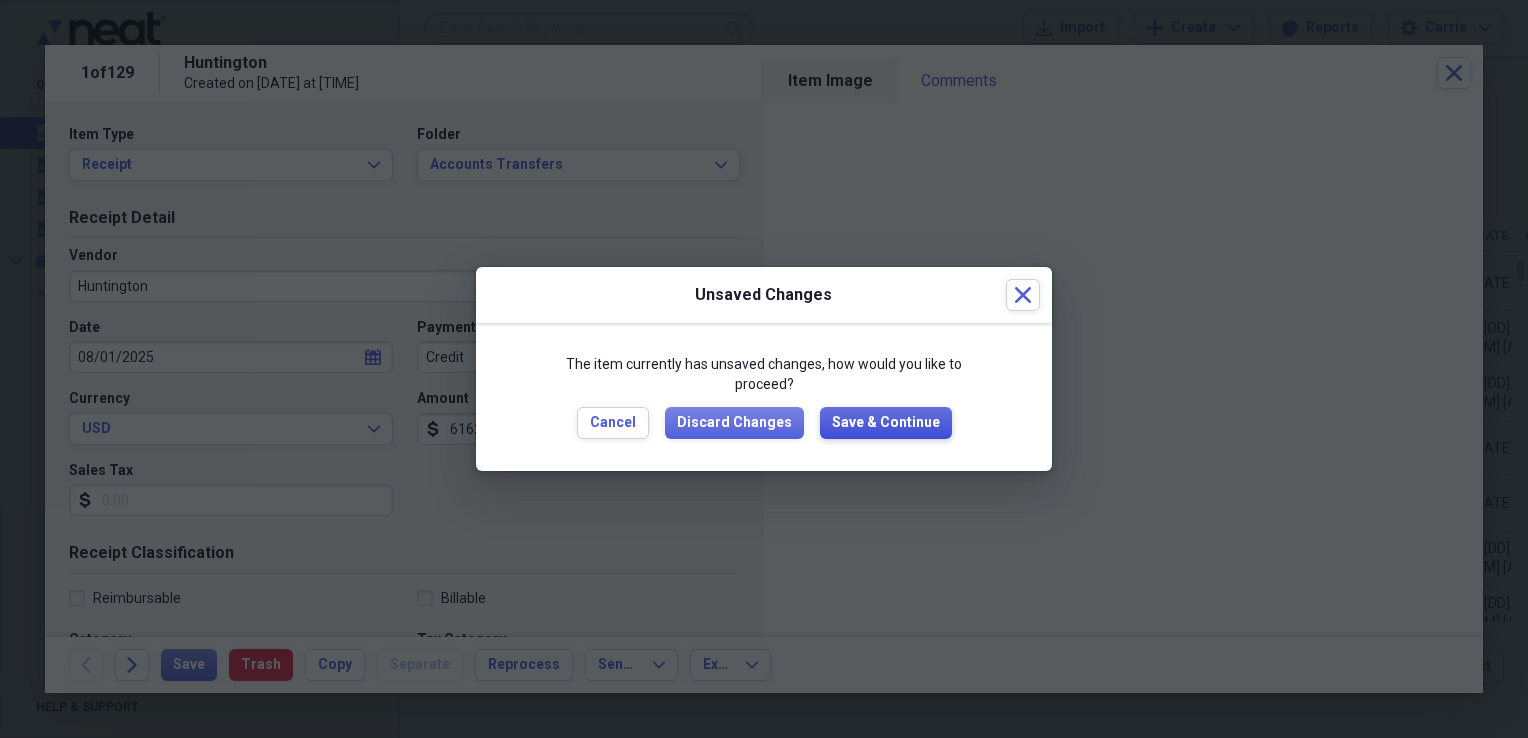 click on "Save & Continue" at bounding box center [886, 423] 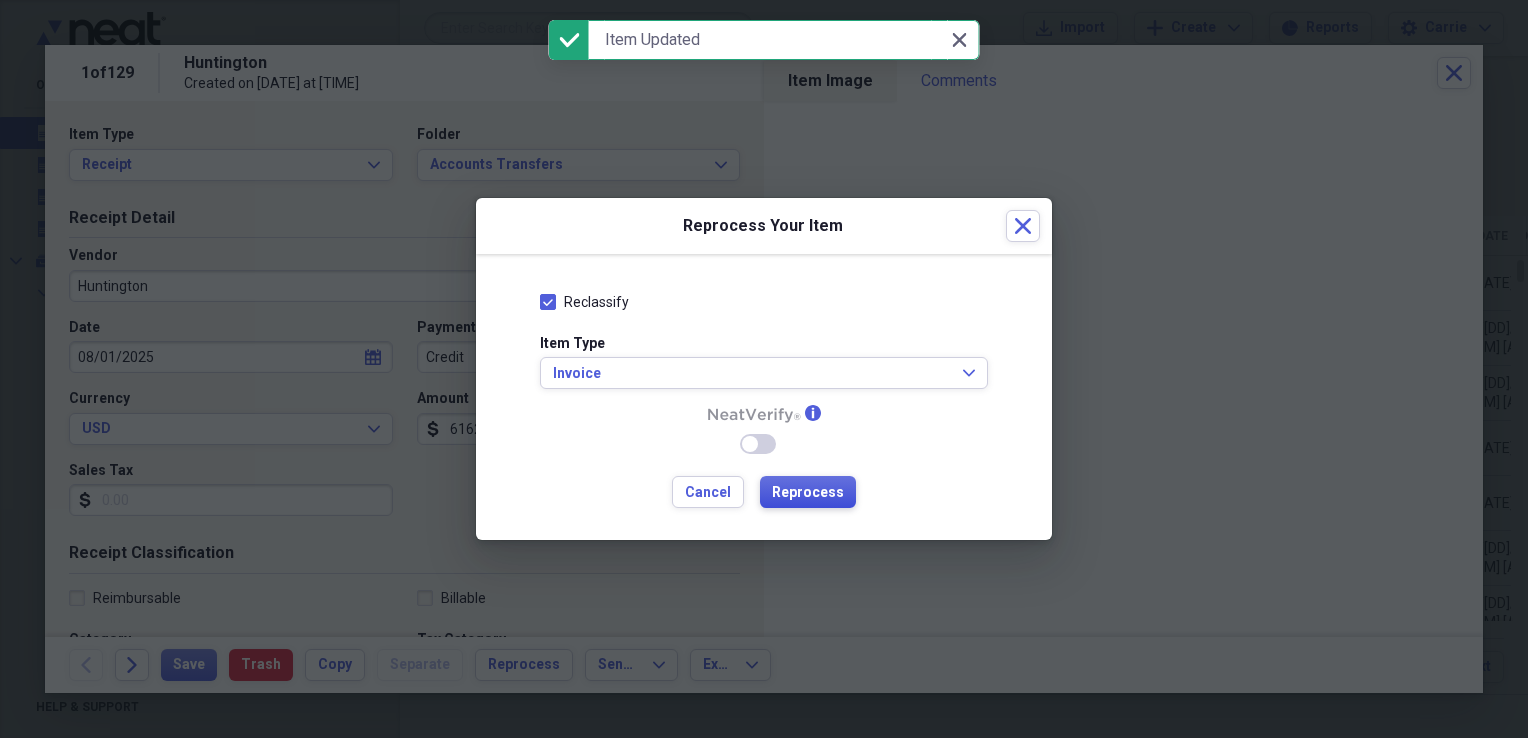 click on "Reprocess" at bounding box center [808, 493] 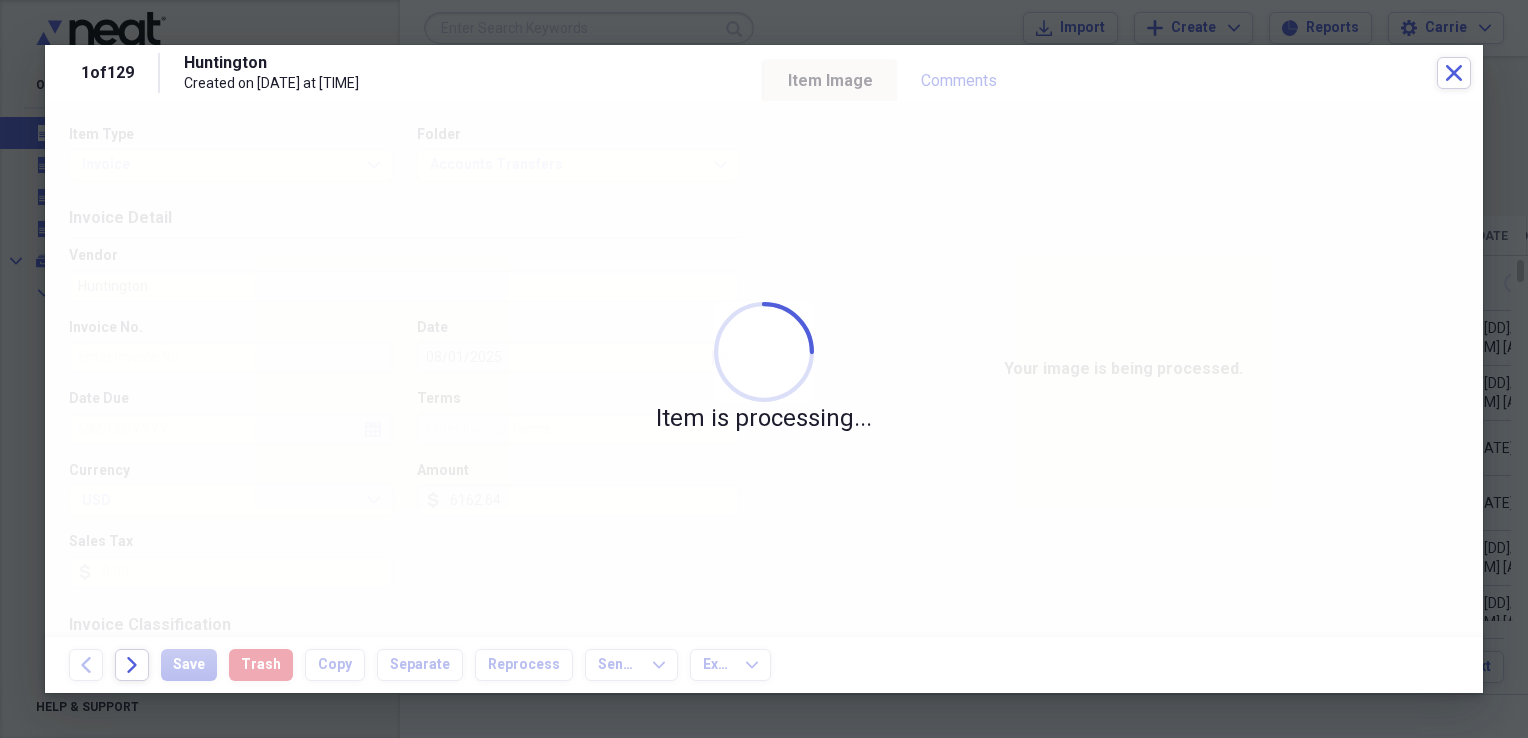 type on "[ACCOUNT_NUMBER]" 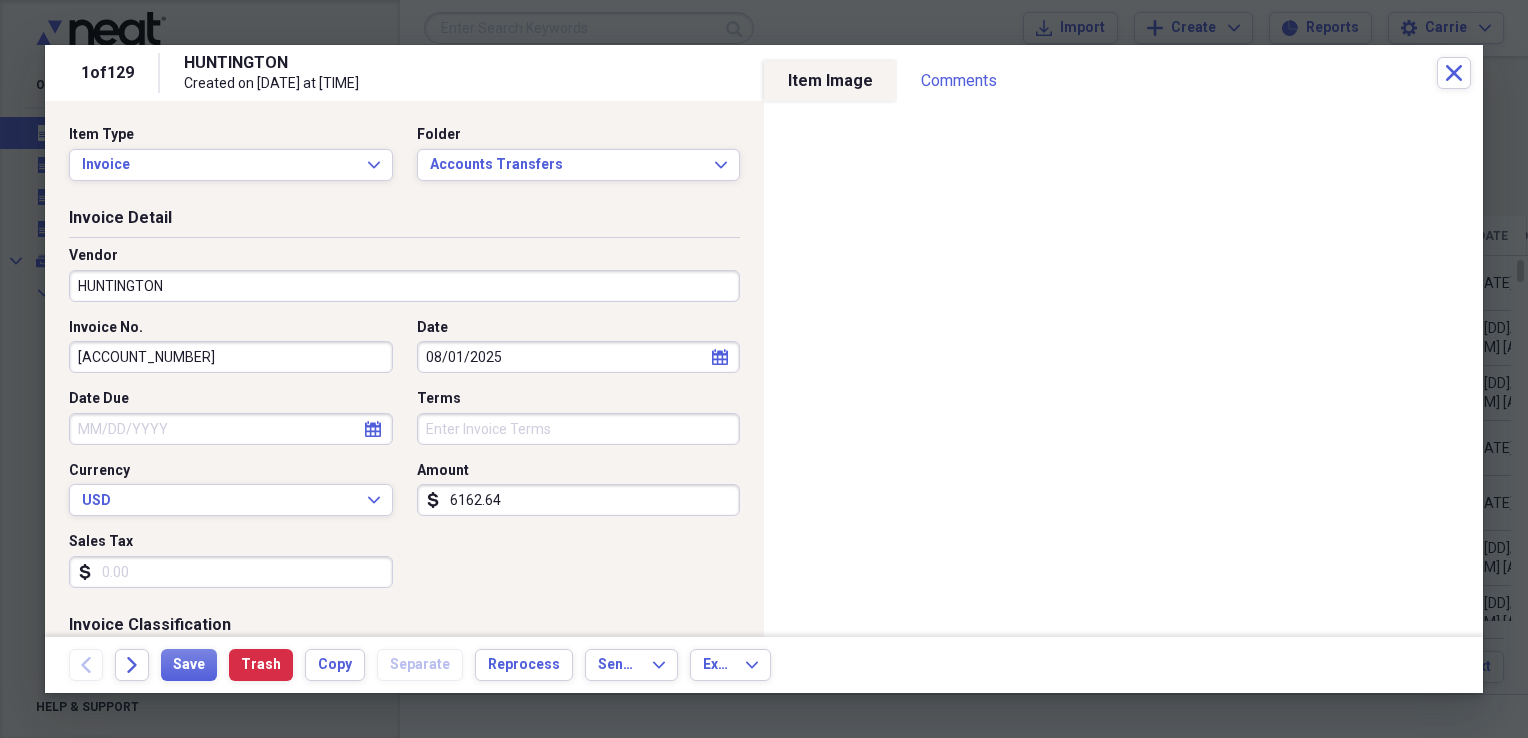 click on "HUNTINGTON" at bounding box center [404, 286] 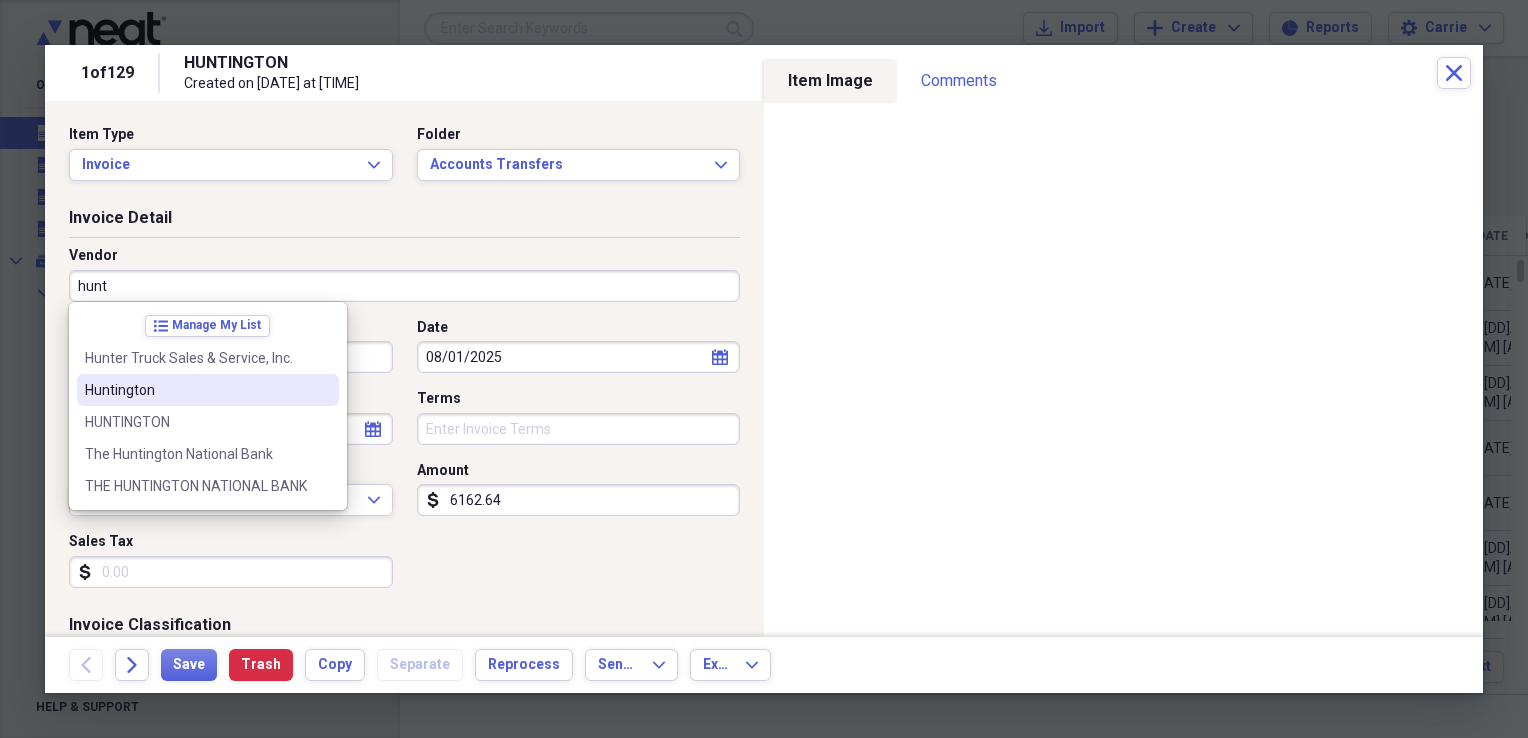 click on "Huntington" at bounding box center [208, 390] 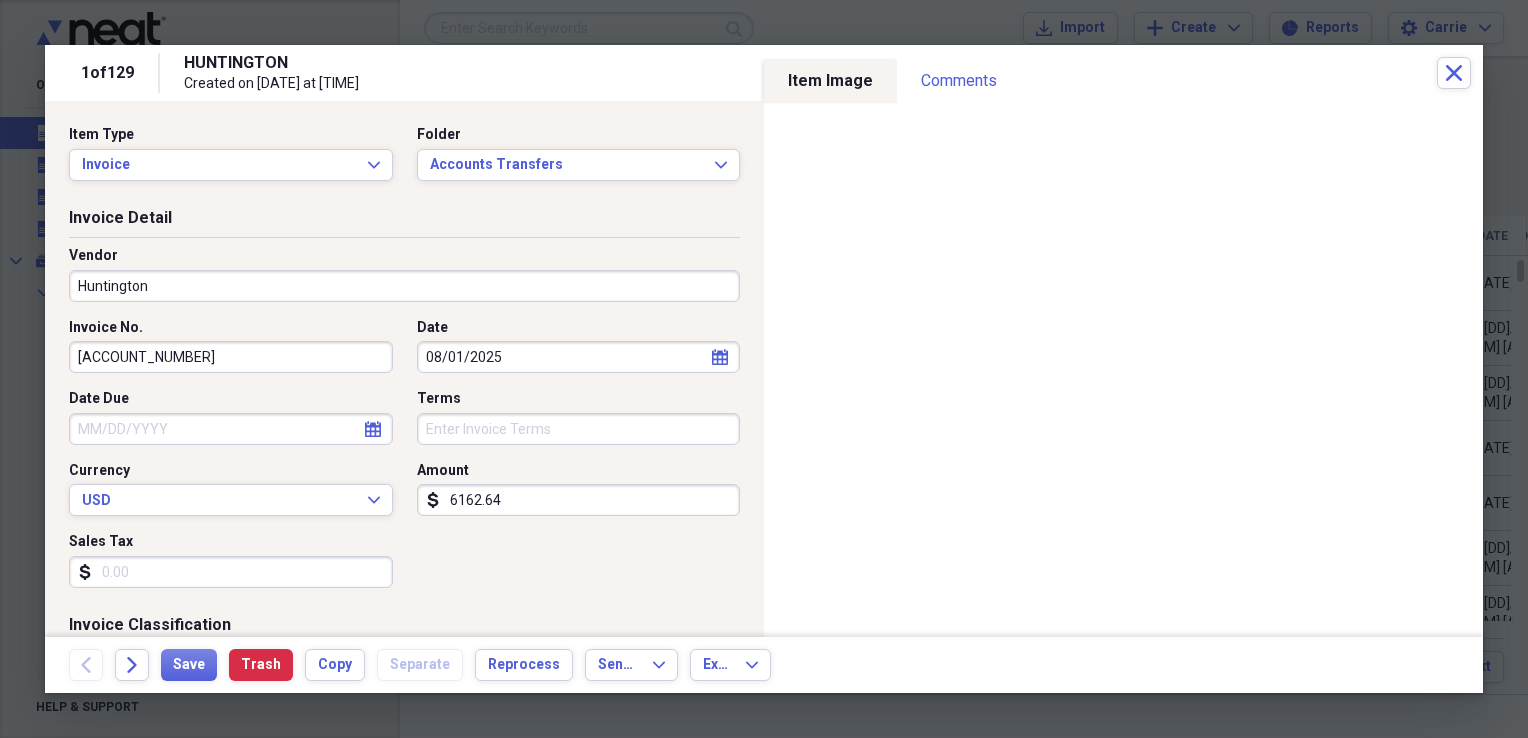 click on "Sales Tax" at bounding box center [231, 572] 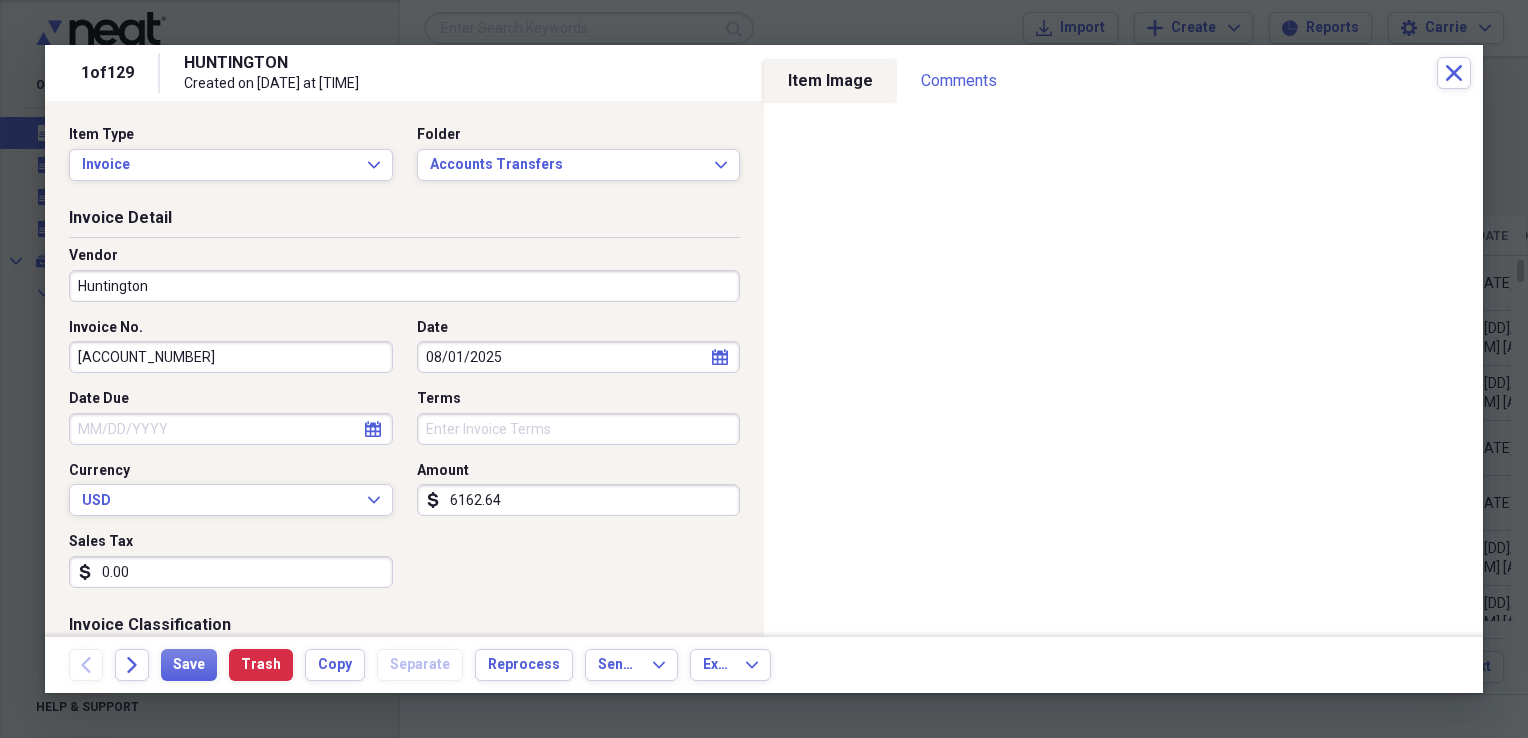 scroll, scrollTop: 100, scrollLeft: 0, axis: vertical 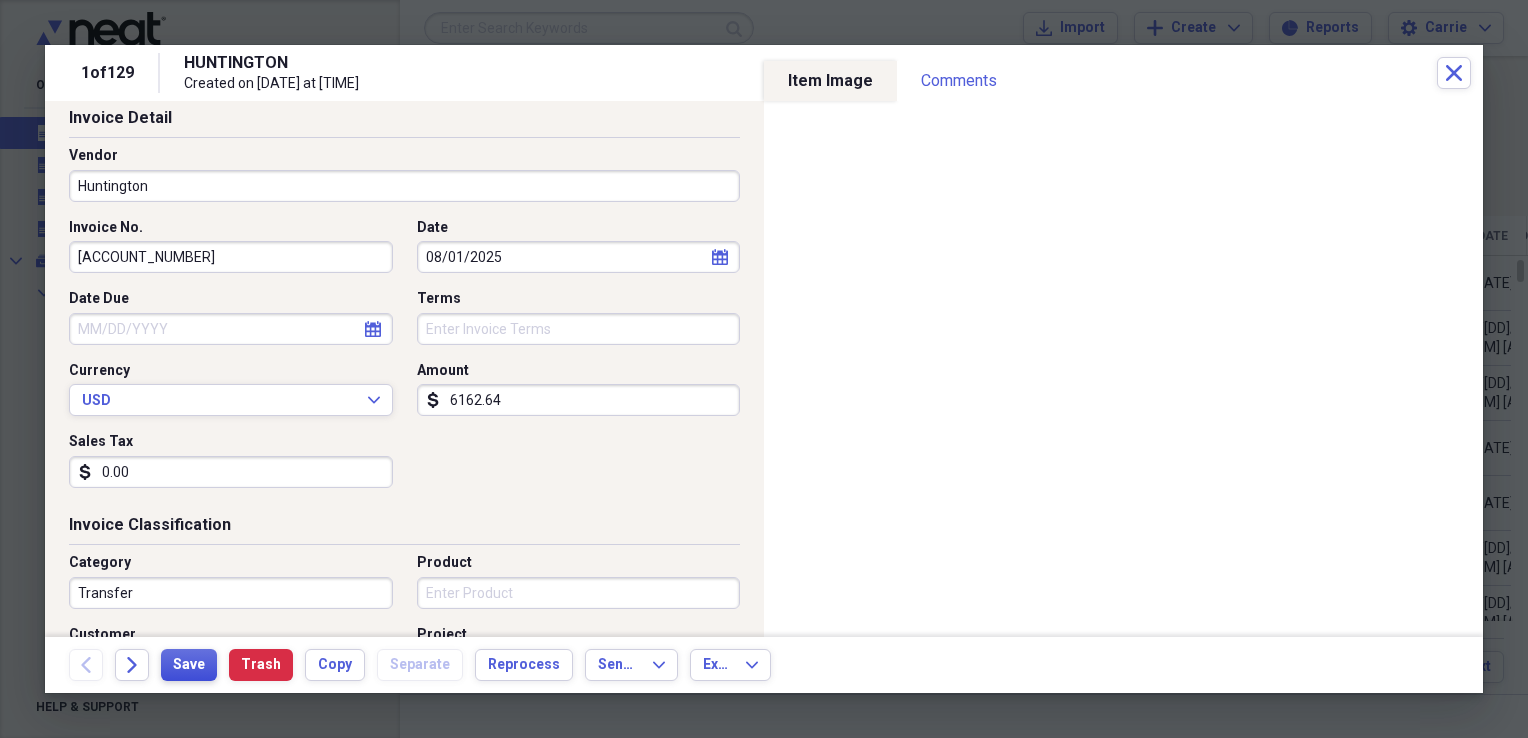 type on "0.00" 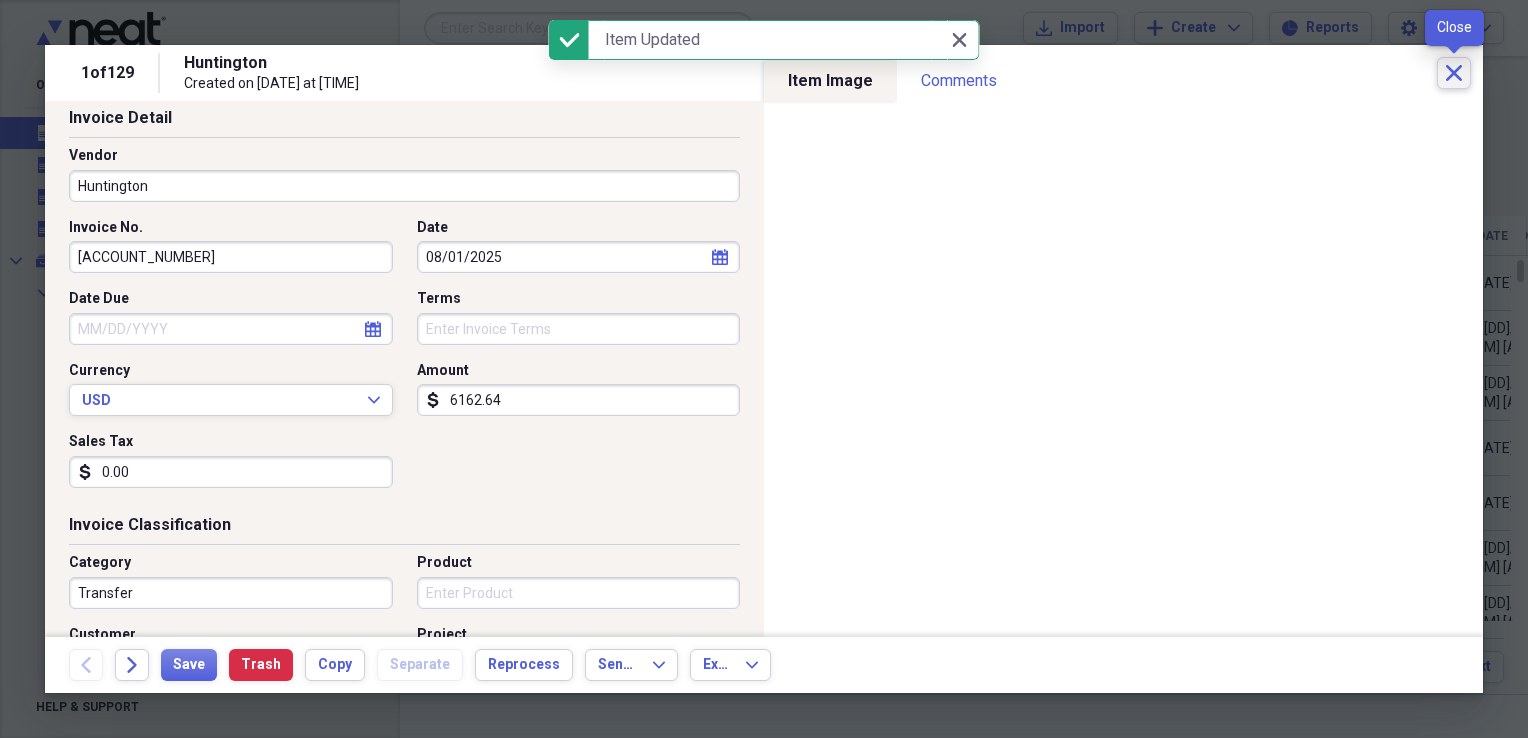 click on "Close" at bounding box center (1454, 73) 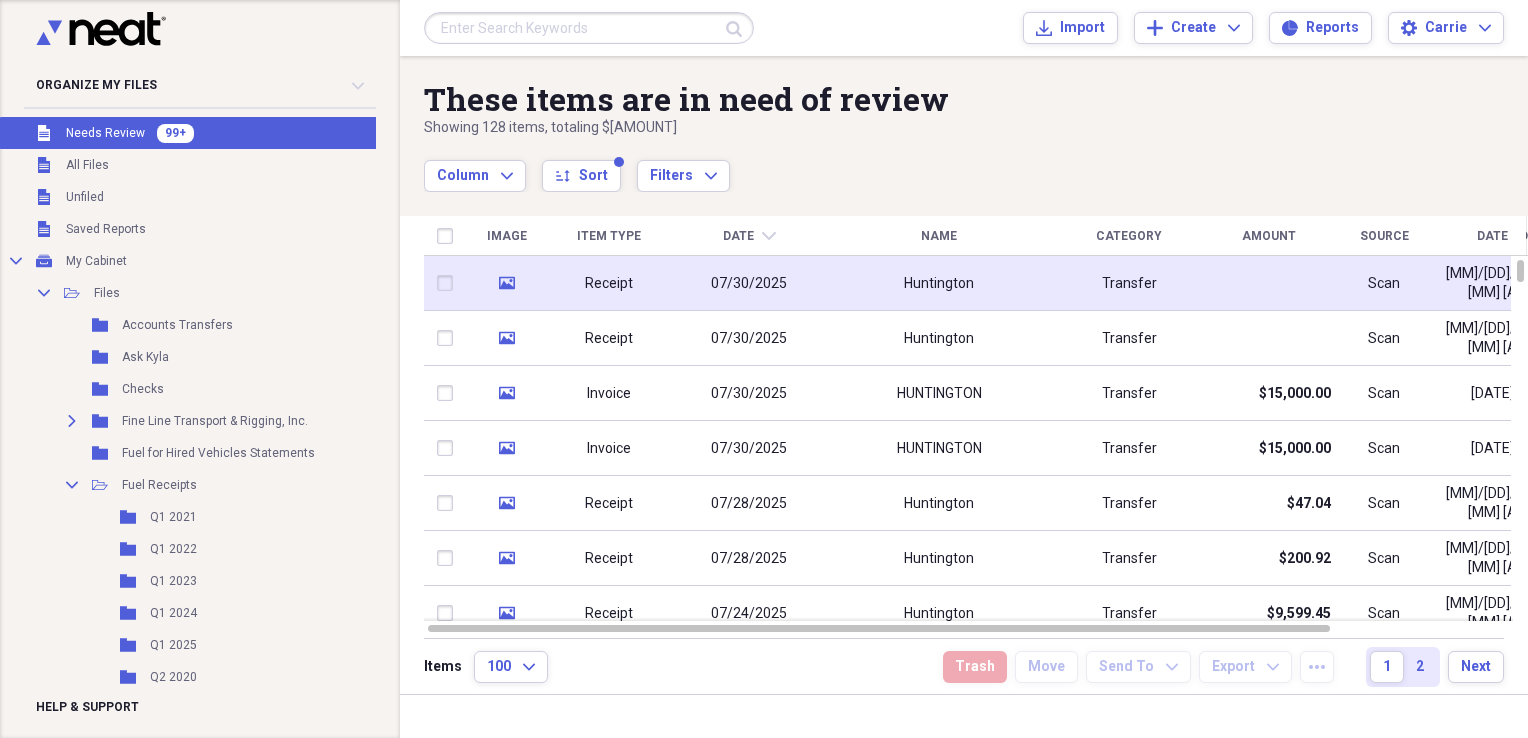 click at bounding box center (1269, 283) 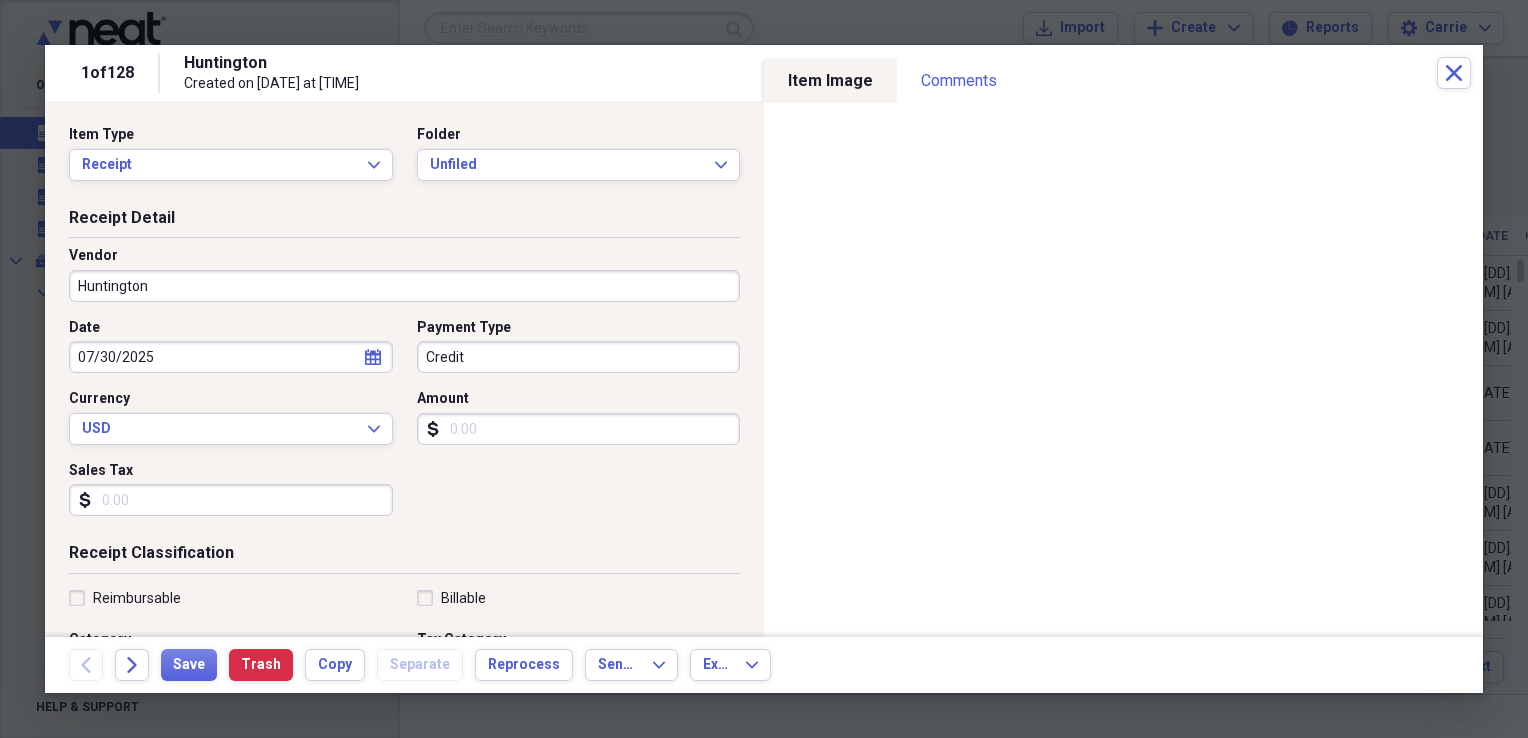 click on "Credit" at bounding box center [579, 357] 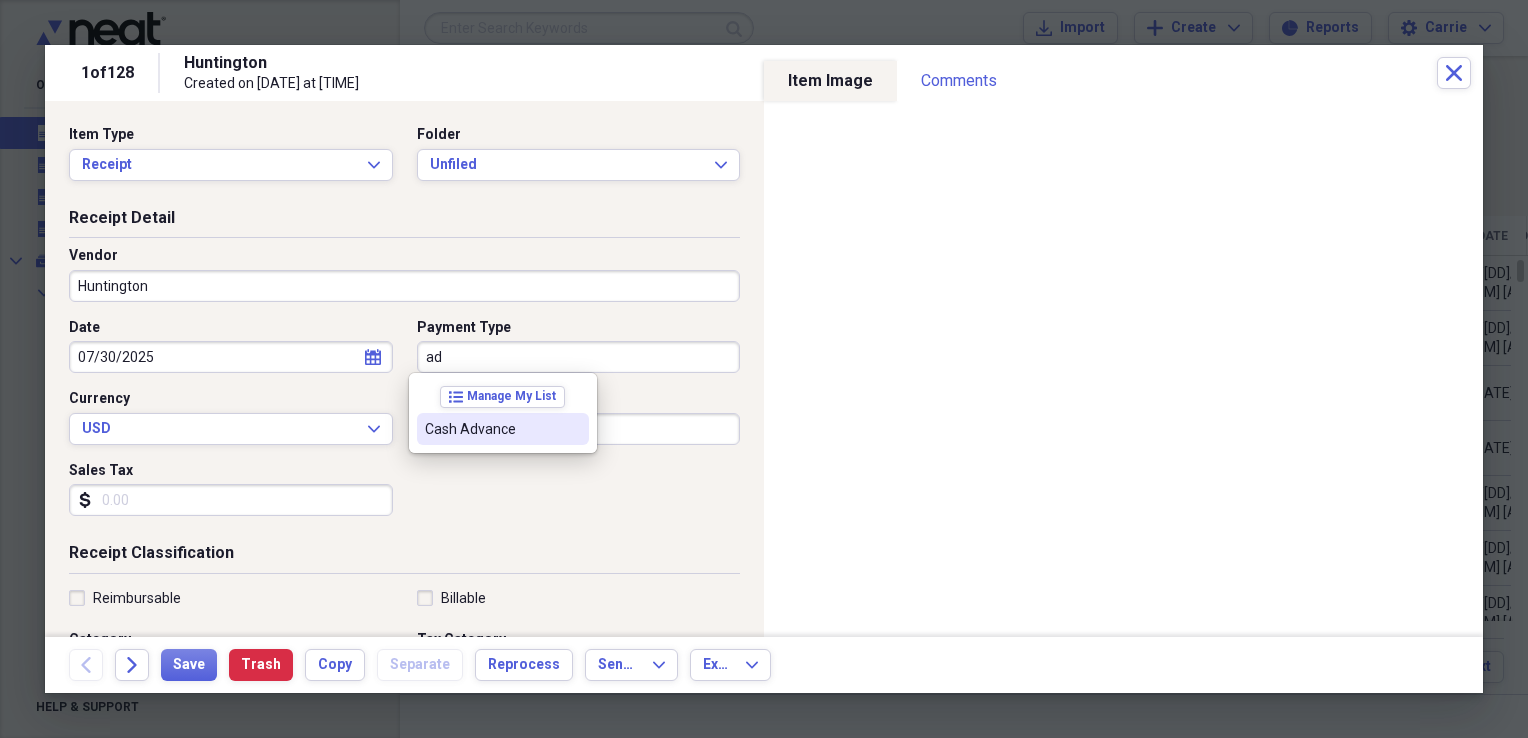 type on "a" 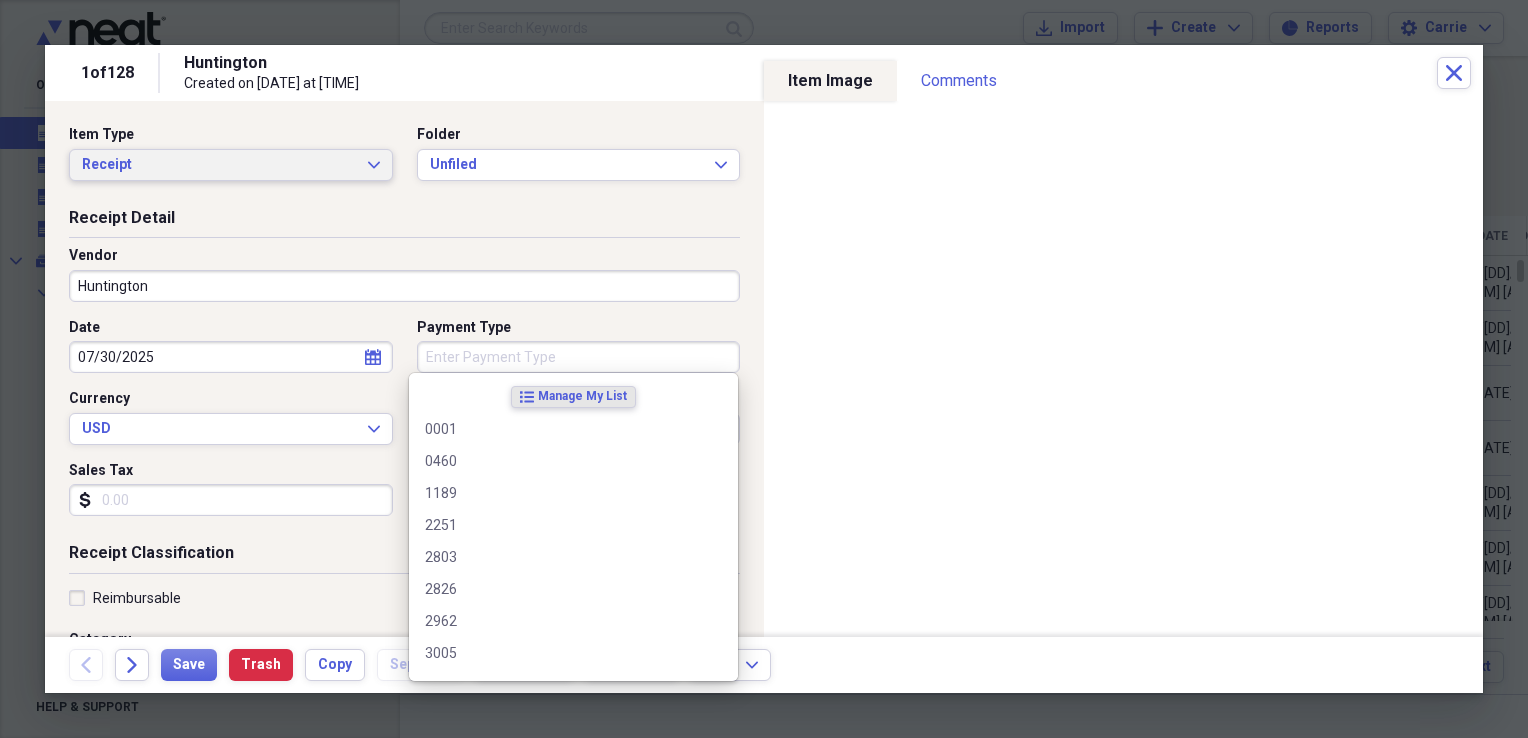 type 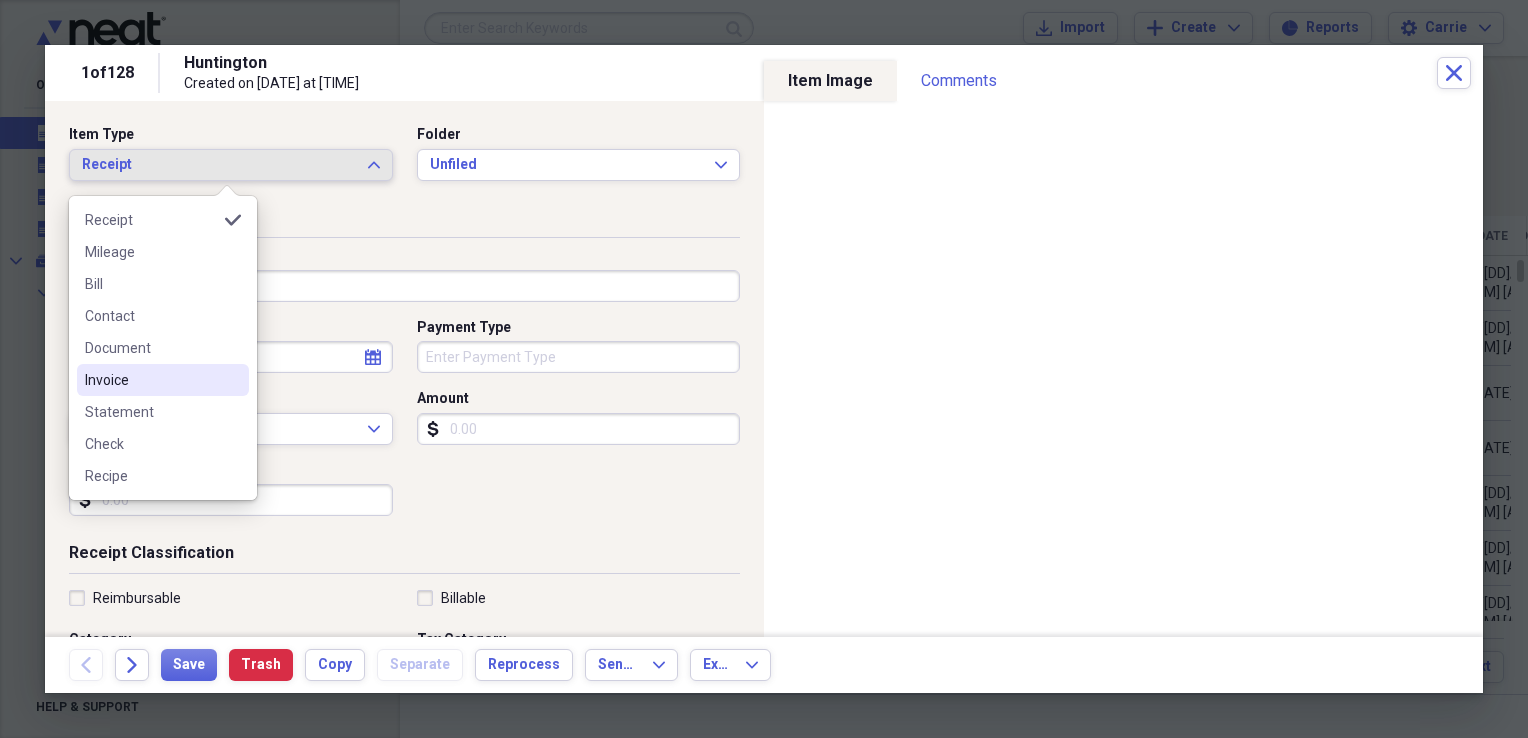 click on "Invoice" at bounding box center (151, 380) 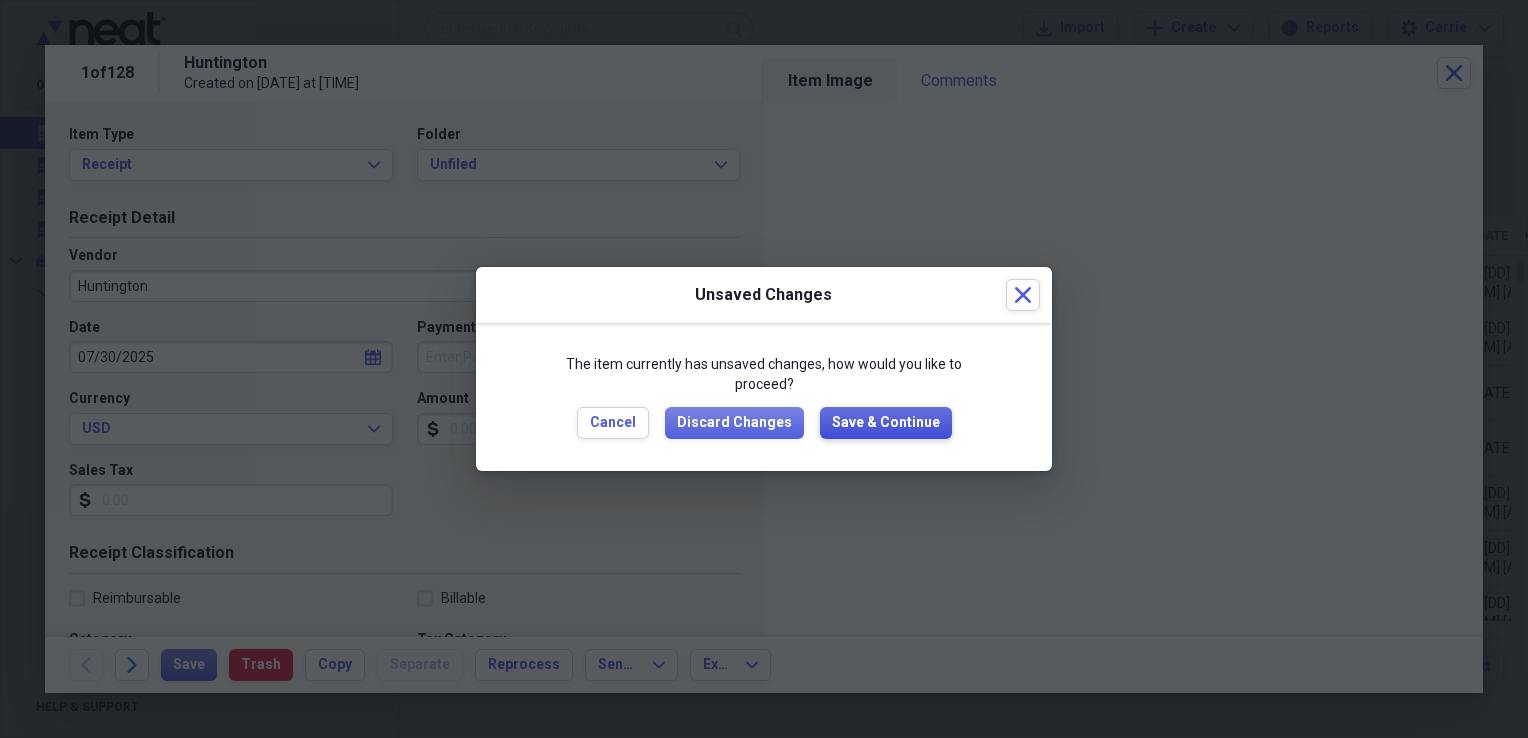 click on "Save & Continue" at bounding box center [886, 423] 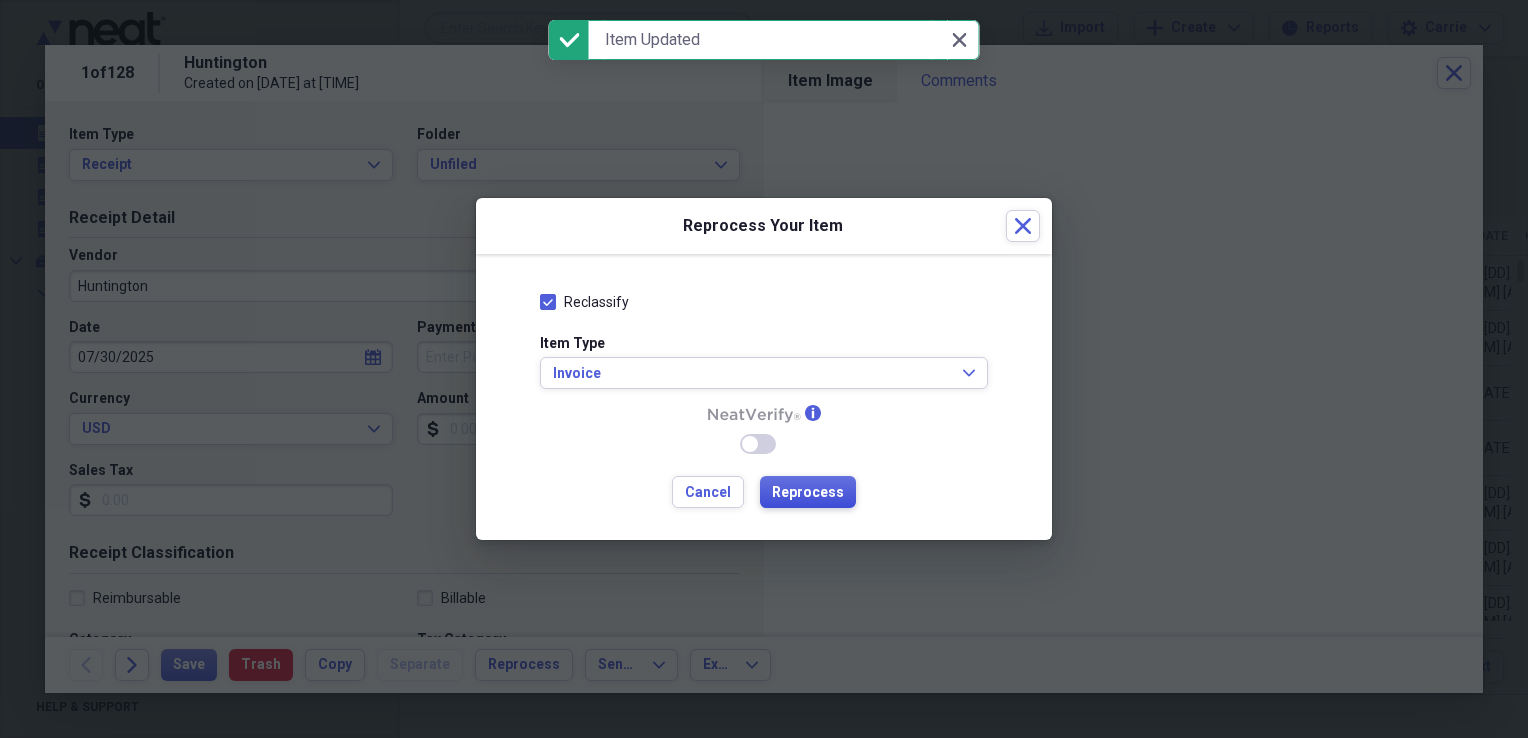 click on "Reprocess" at bounding box center [808, 493] 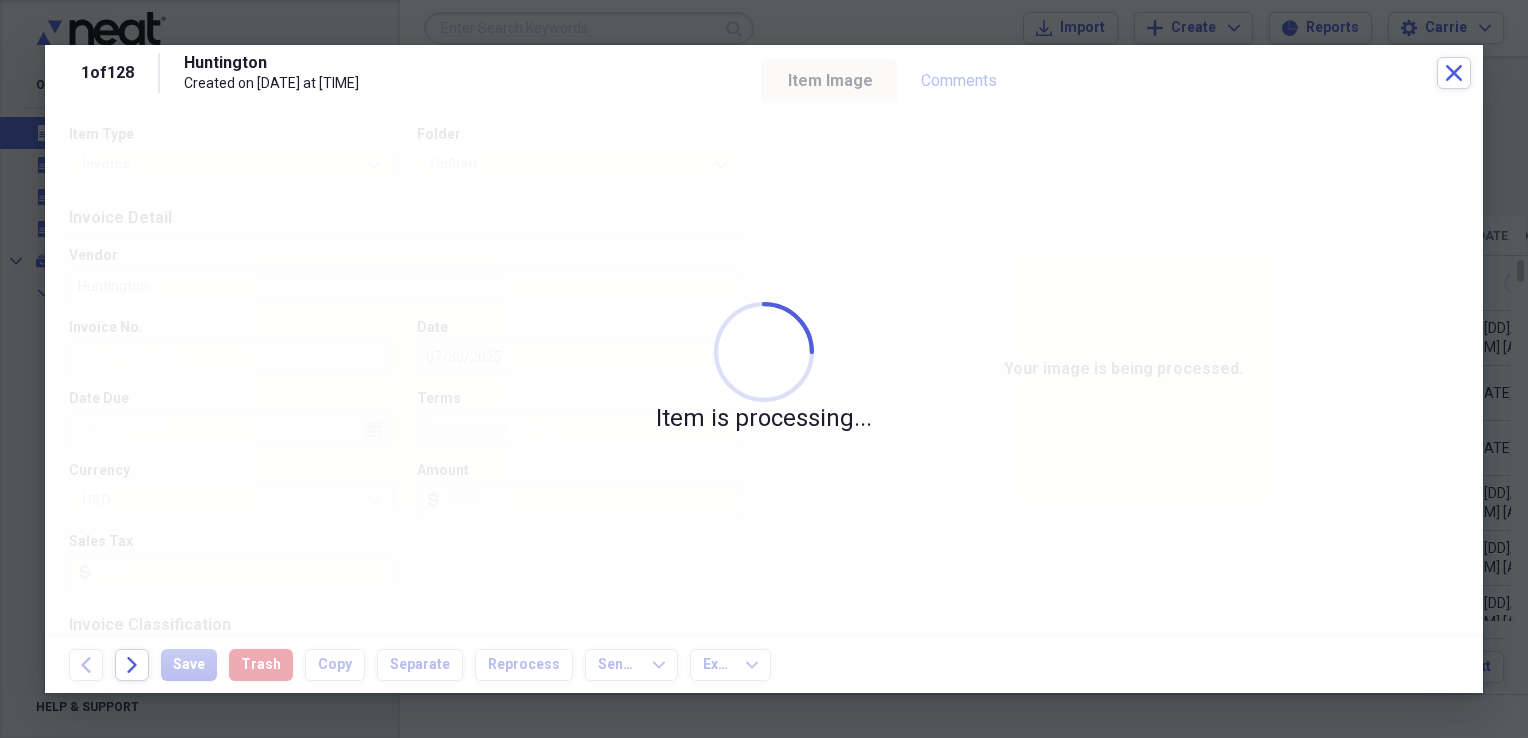 type on "HUNTINGTON" 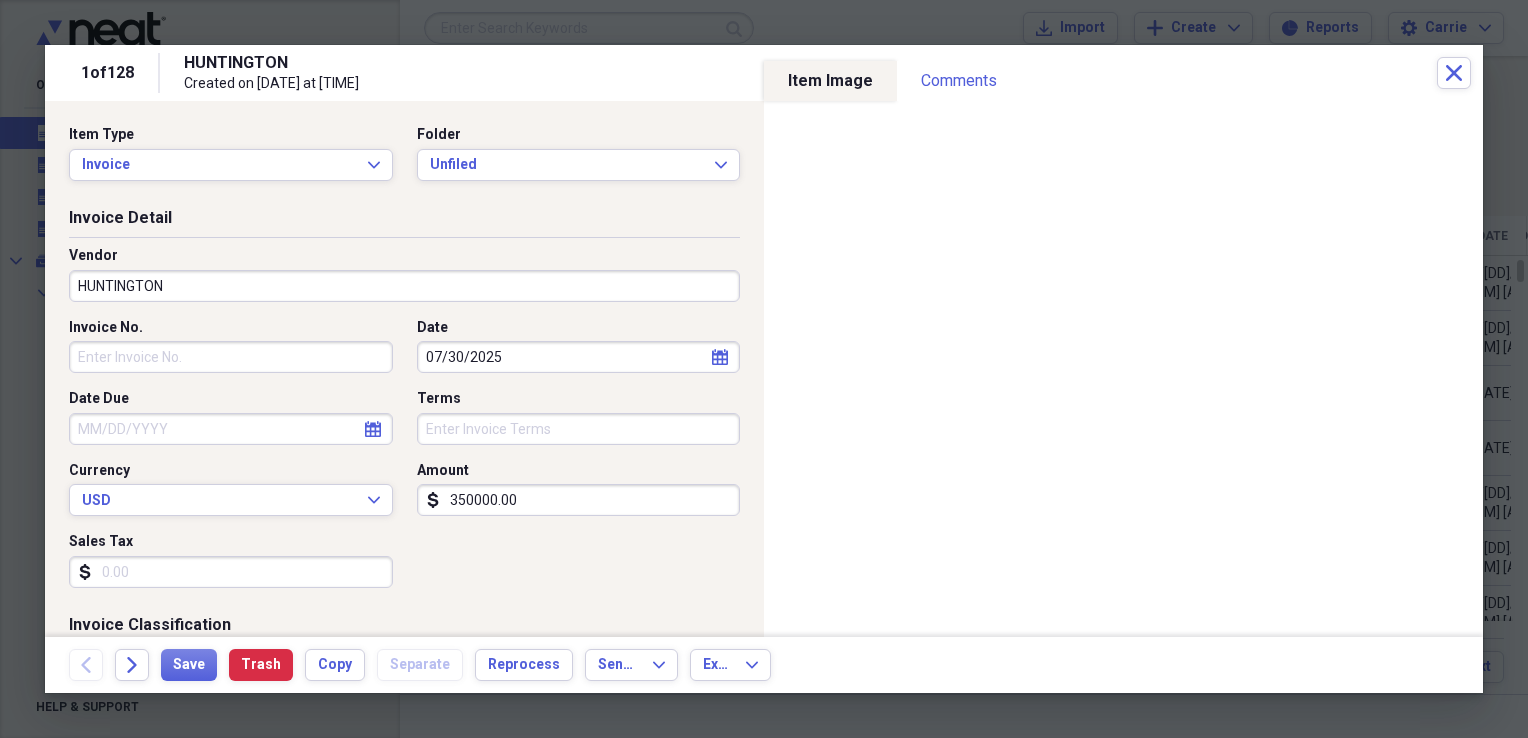 click on "HUNTINGTON" at bounding box center [404, 286] 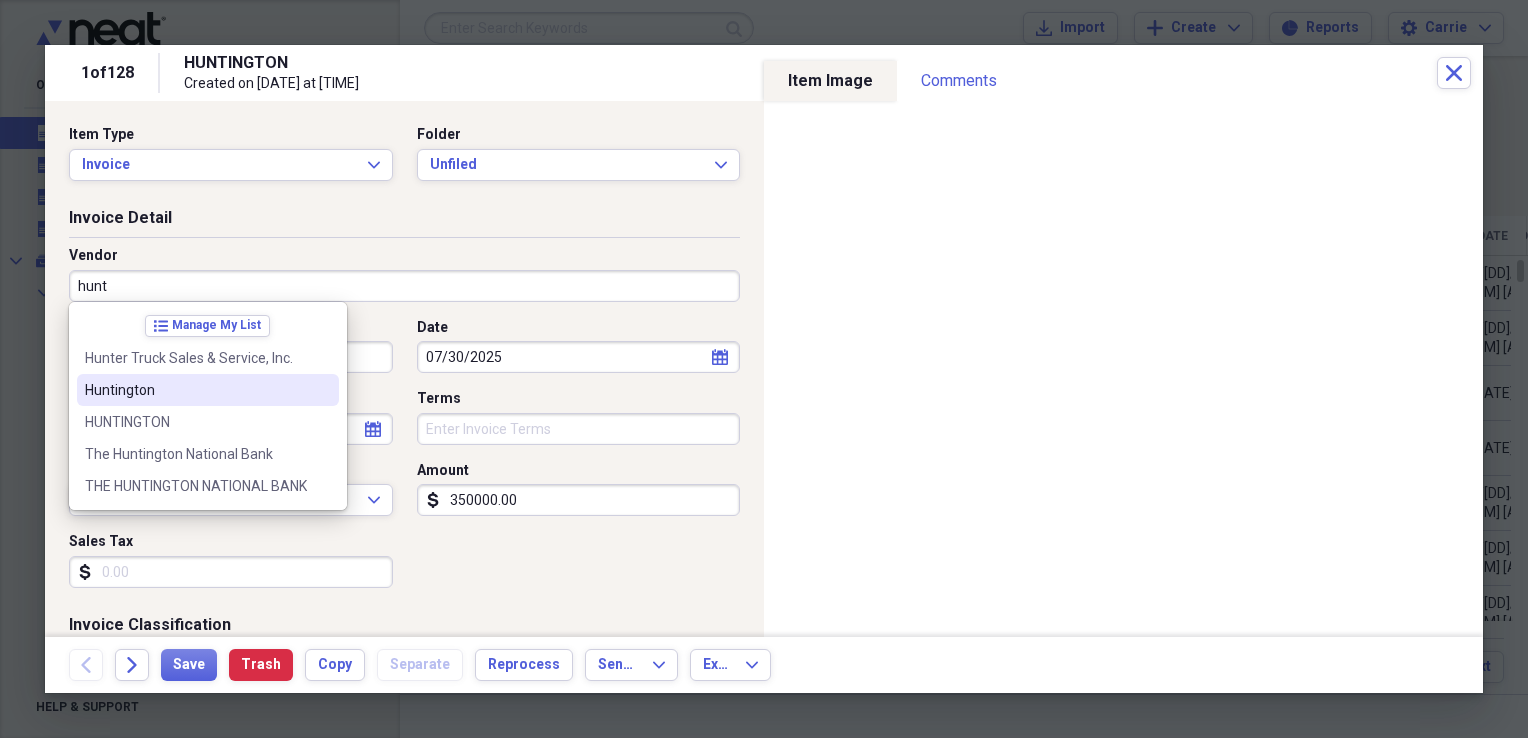 click on "Huntington" at bounding box center [208, 390] 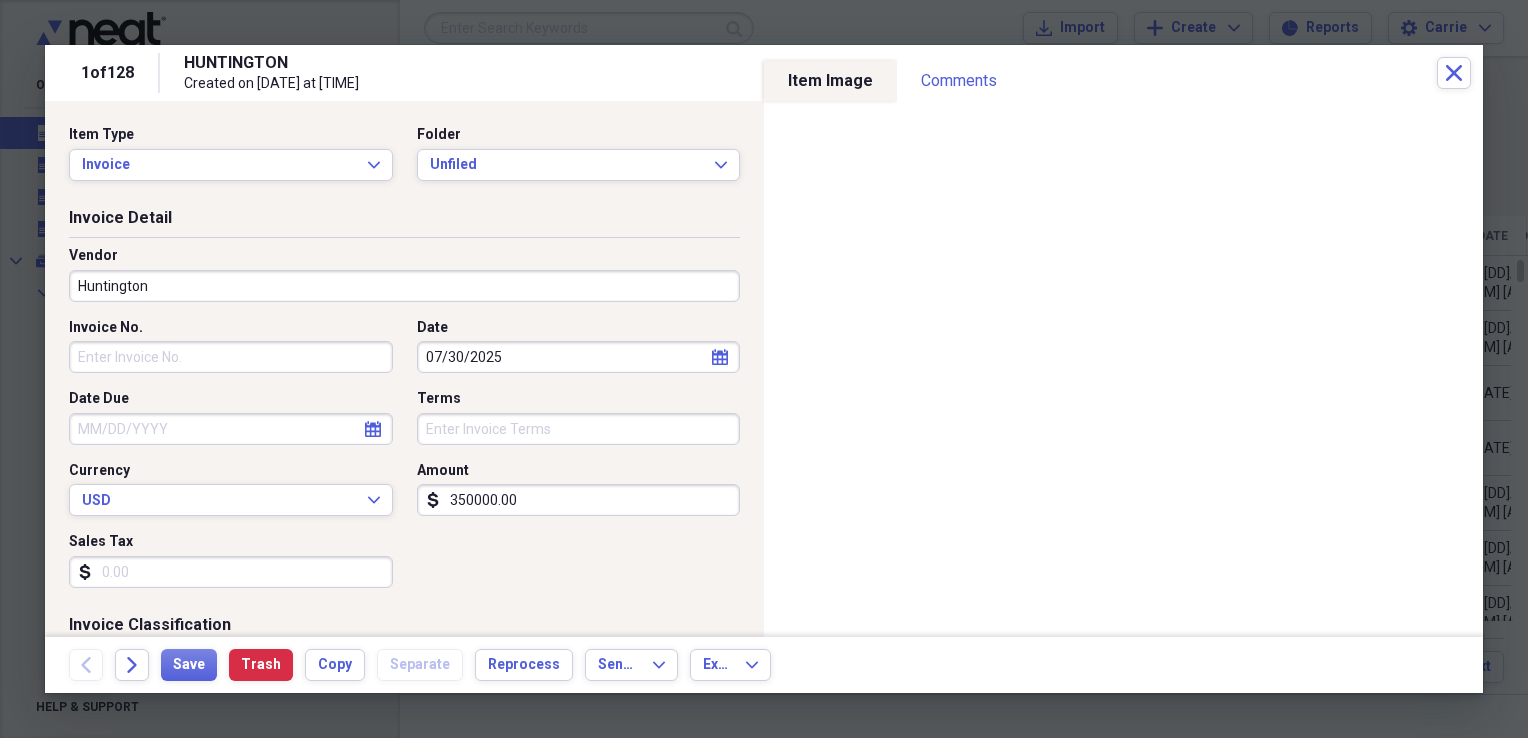 click on "350000.00" at bounding box center (579, 500) 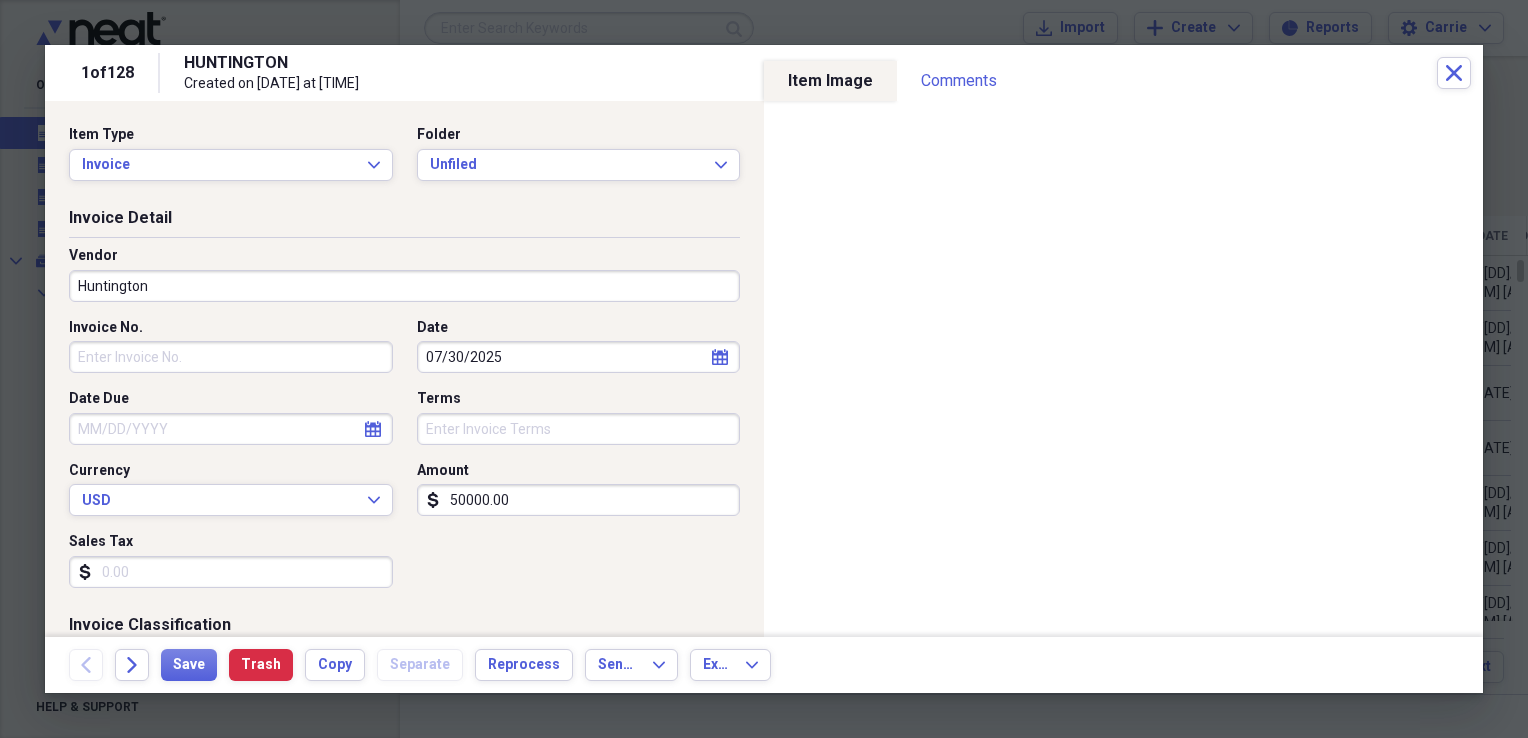 type on "50000.00" 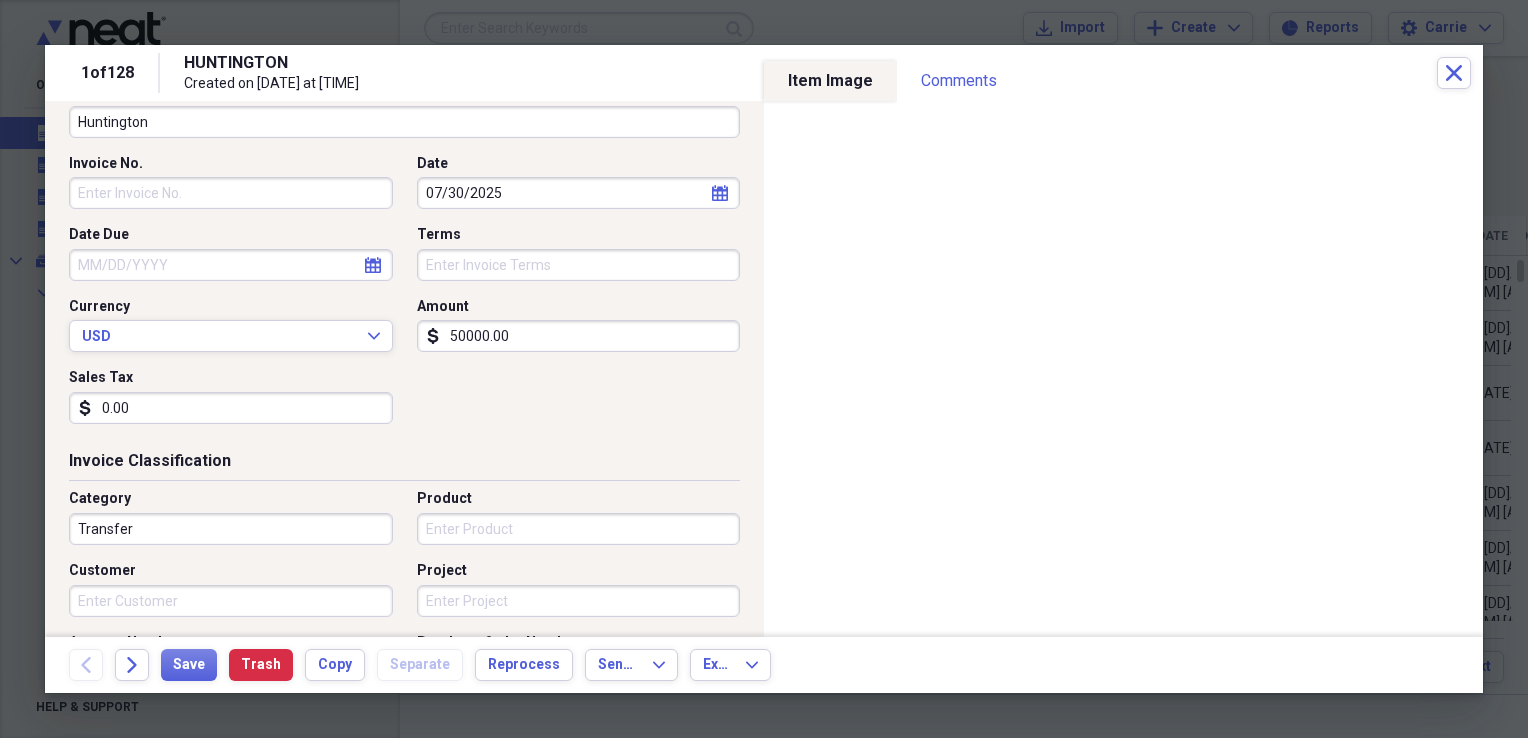 scroll, scrollTop: 200, scrollLeft: 0, axis: vertical 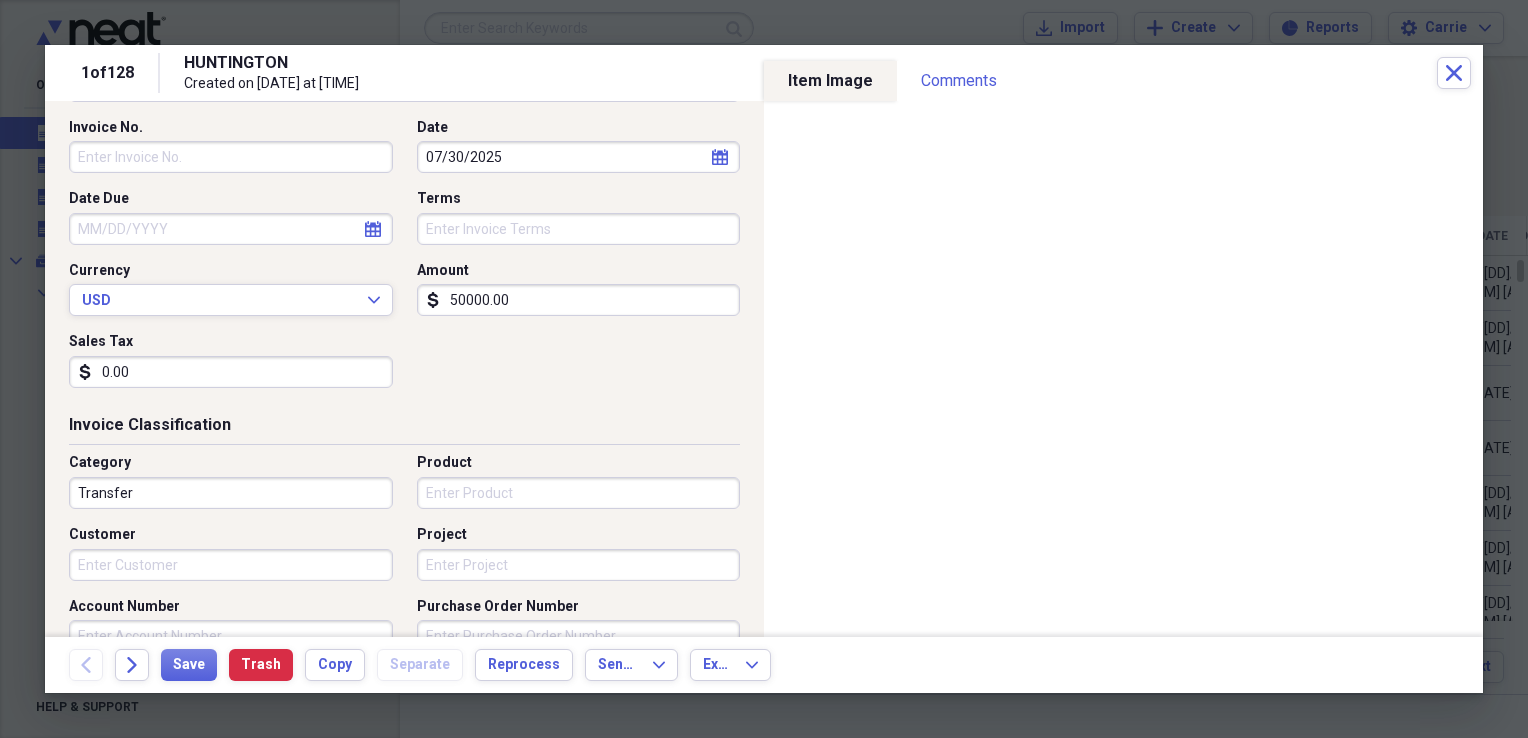 type on "0.00" 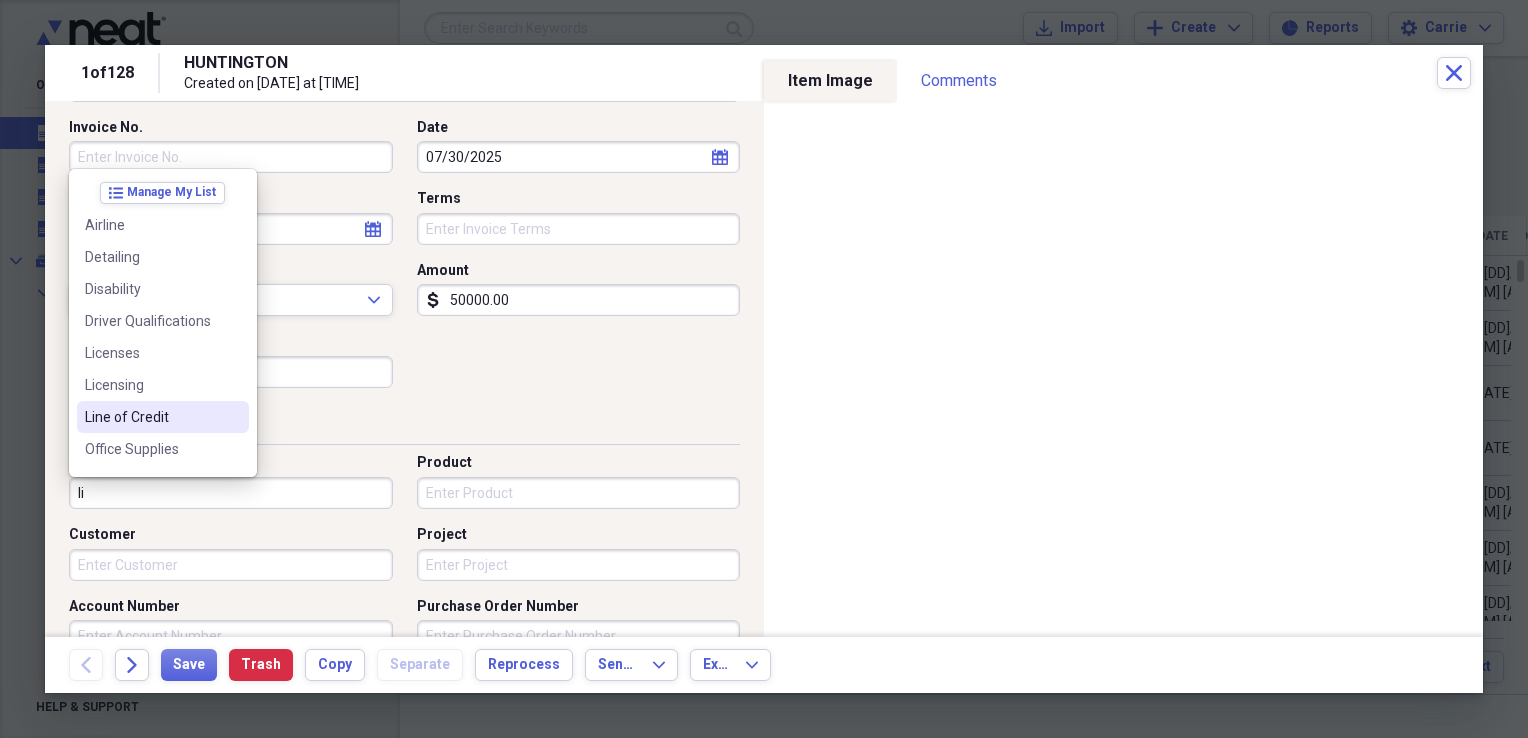 click on "Line of Credit" at bounding box center (151, 417) 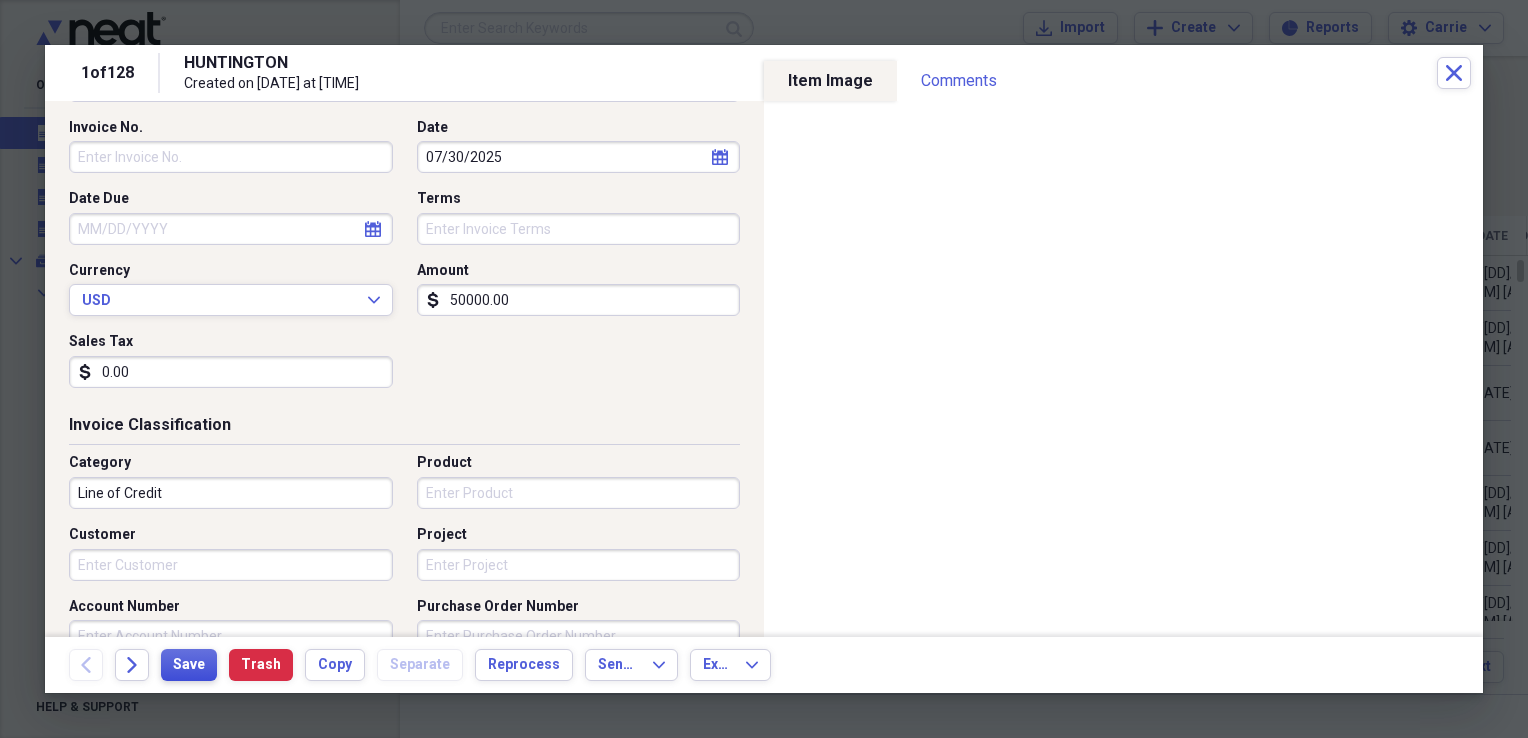 click on "Save" at bounding box center [189, 665] 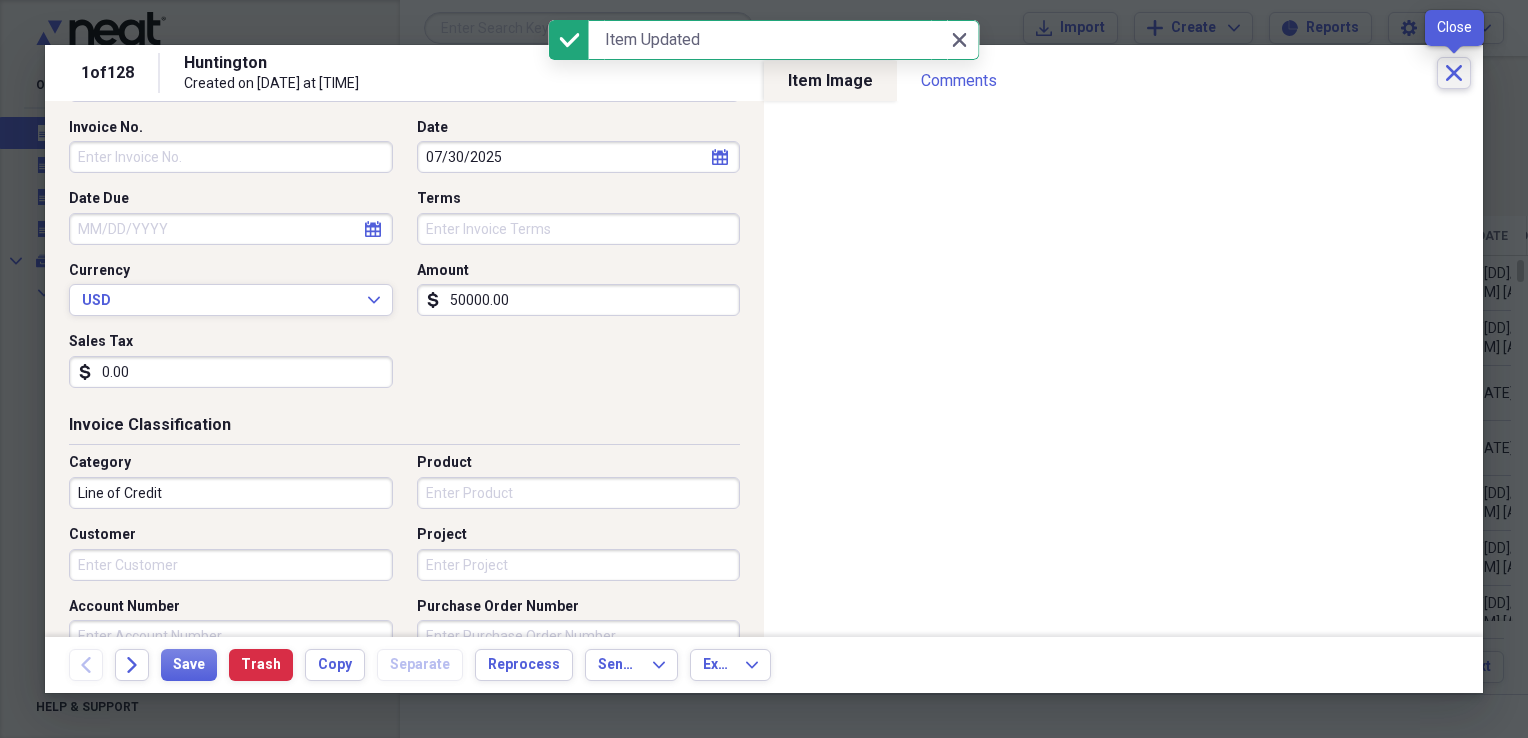 click on "Close" 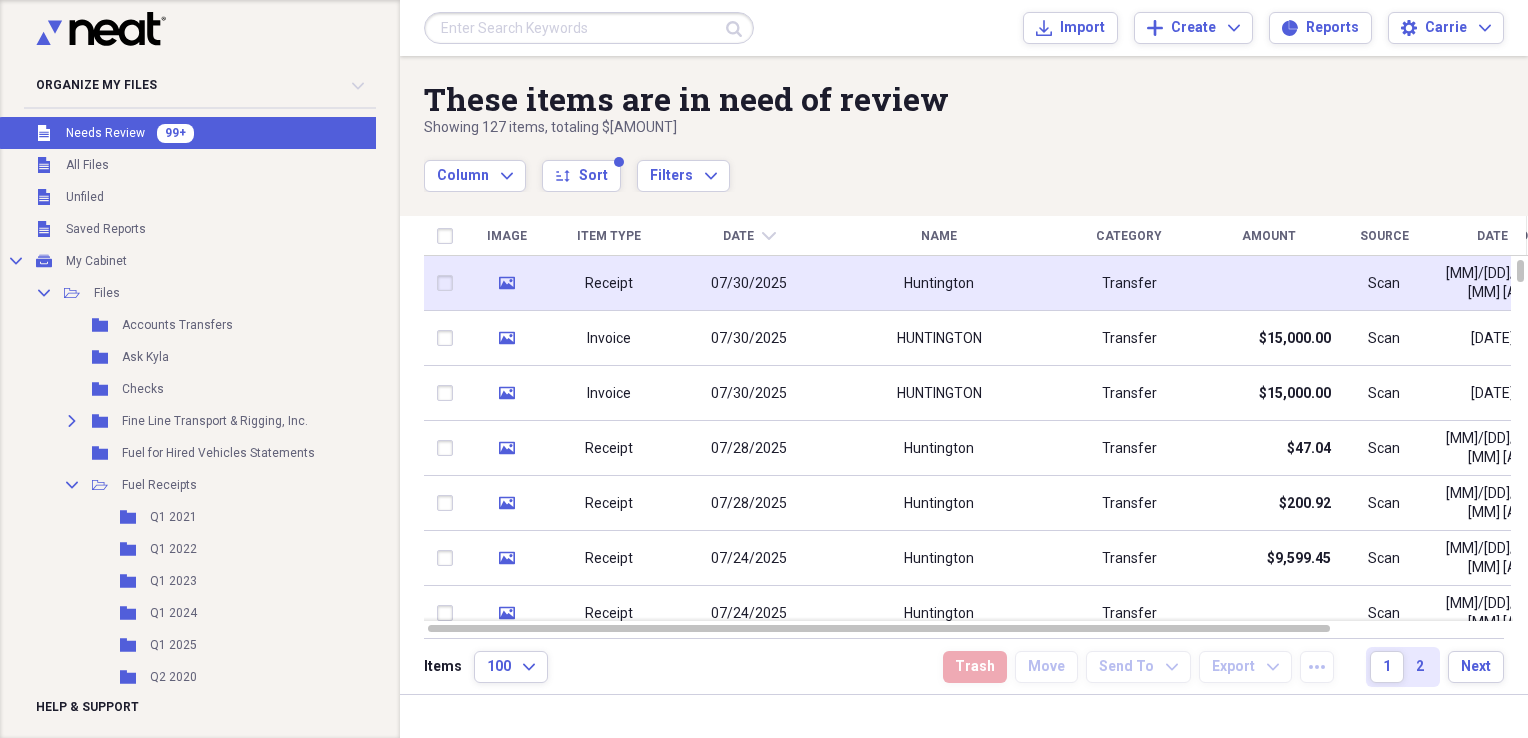 click on "Transfer" at bounding box center (1129, 283) 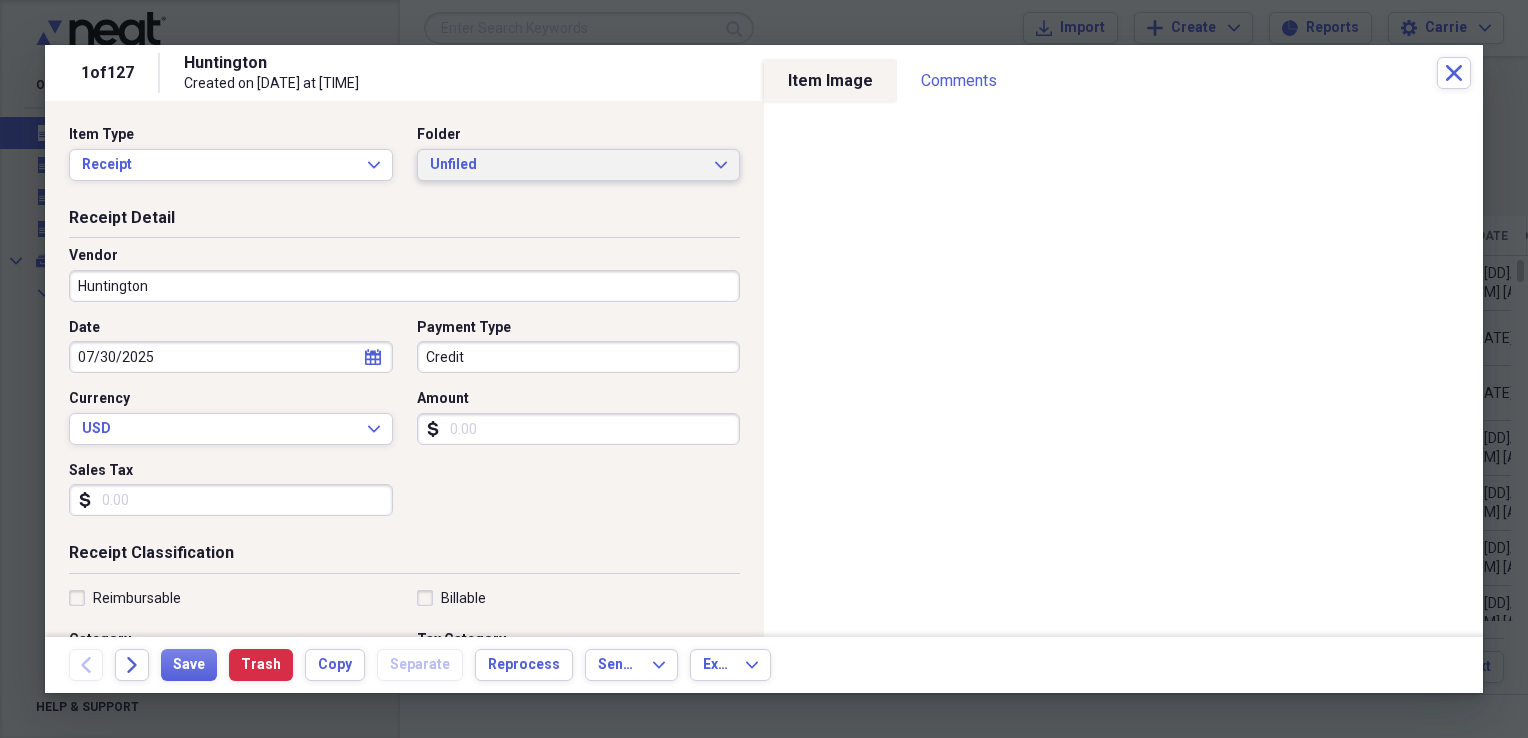 click on "Expand" 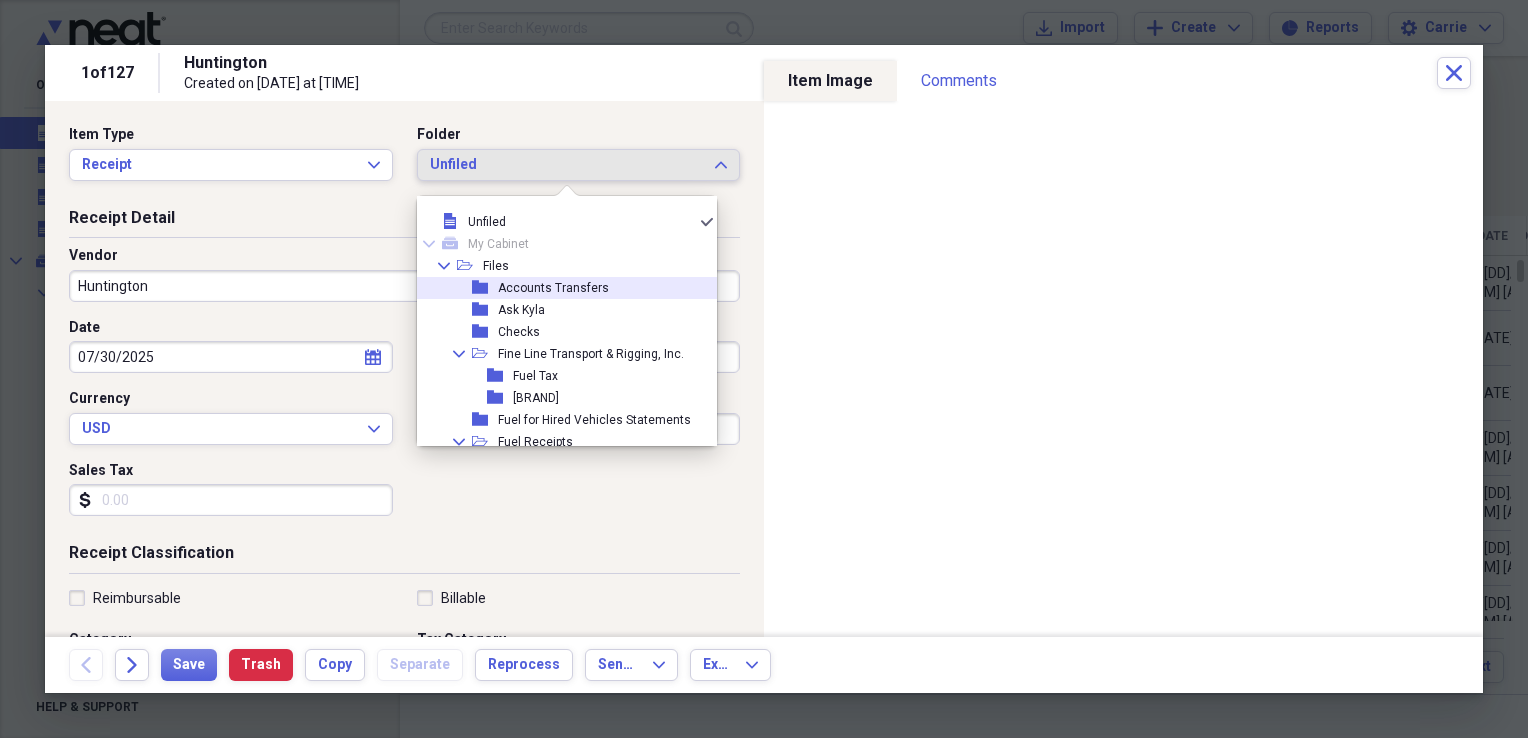 click on "Accounts Transfers" at bounding box center (553, 288) 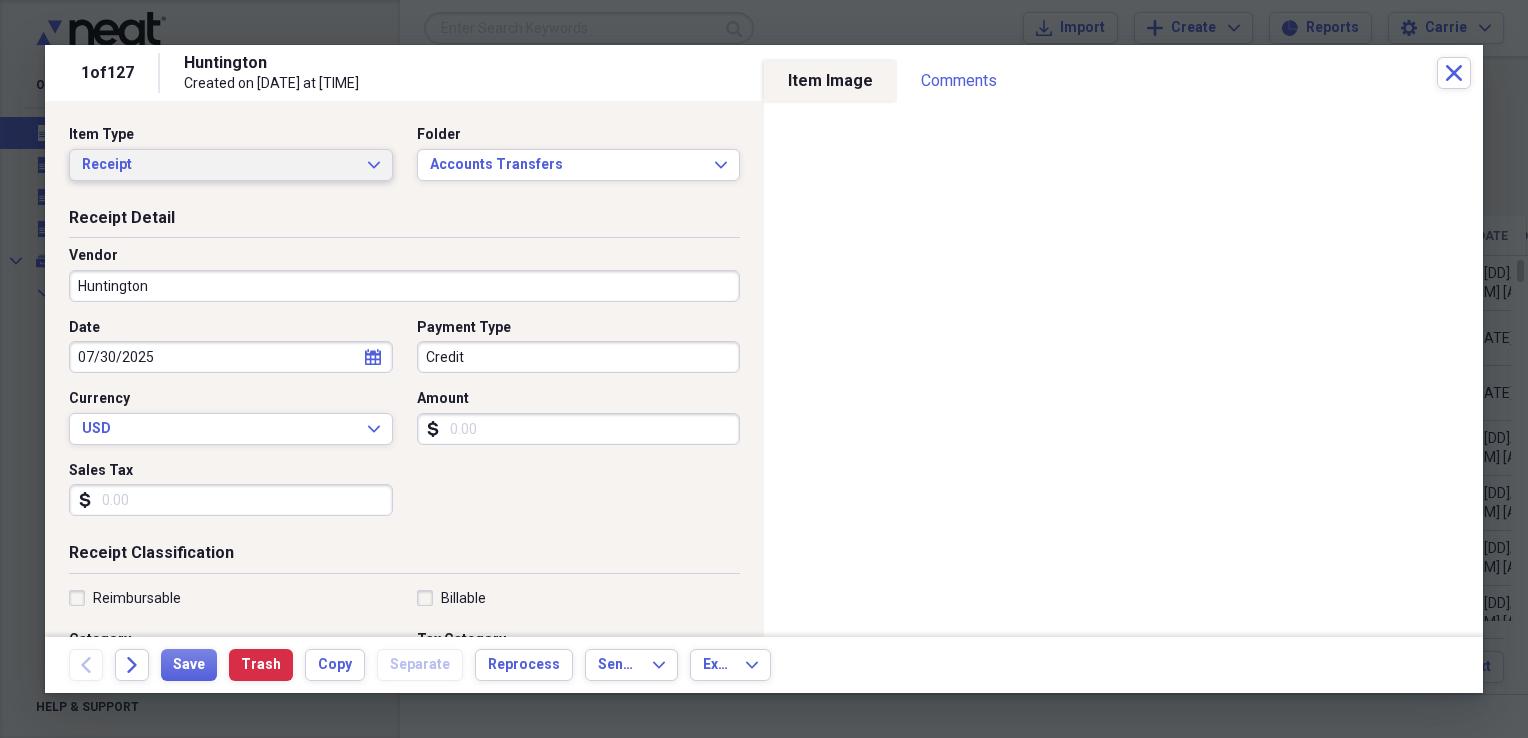click on "Expand" 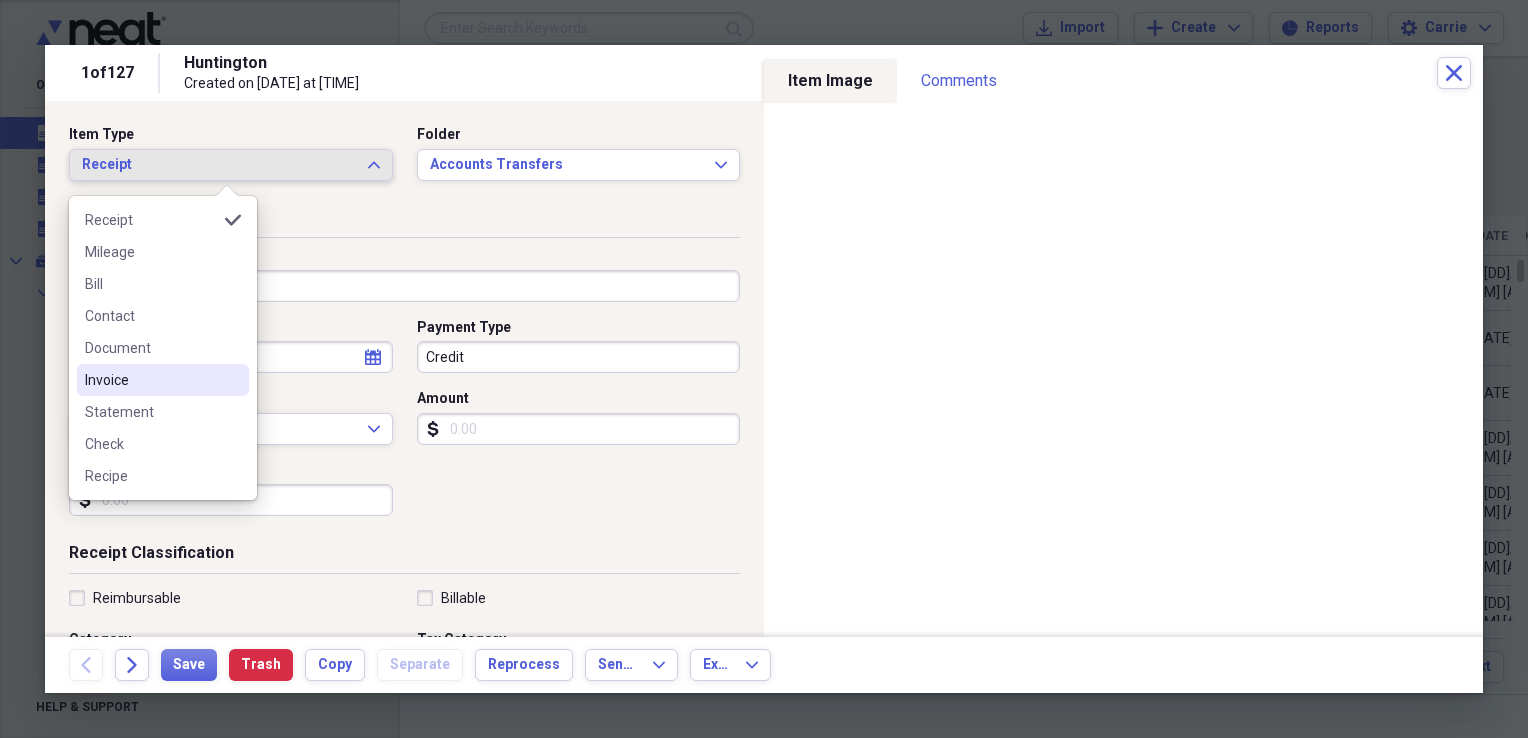 click on "Invoice" at bounding box center (151, 380) 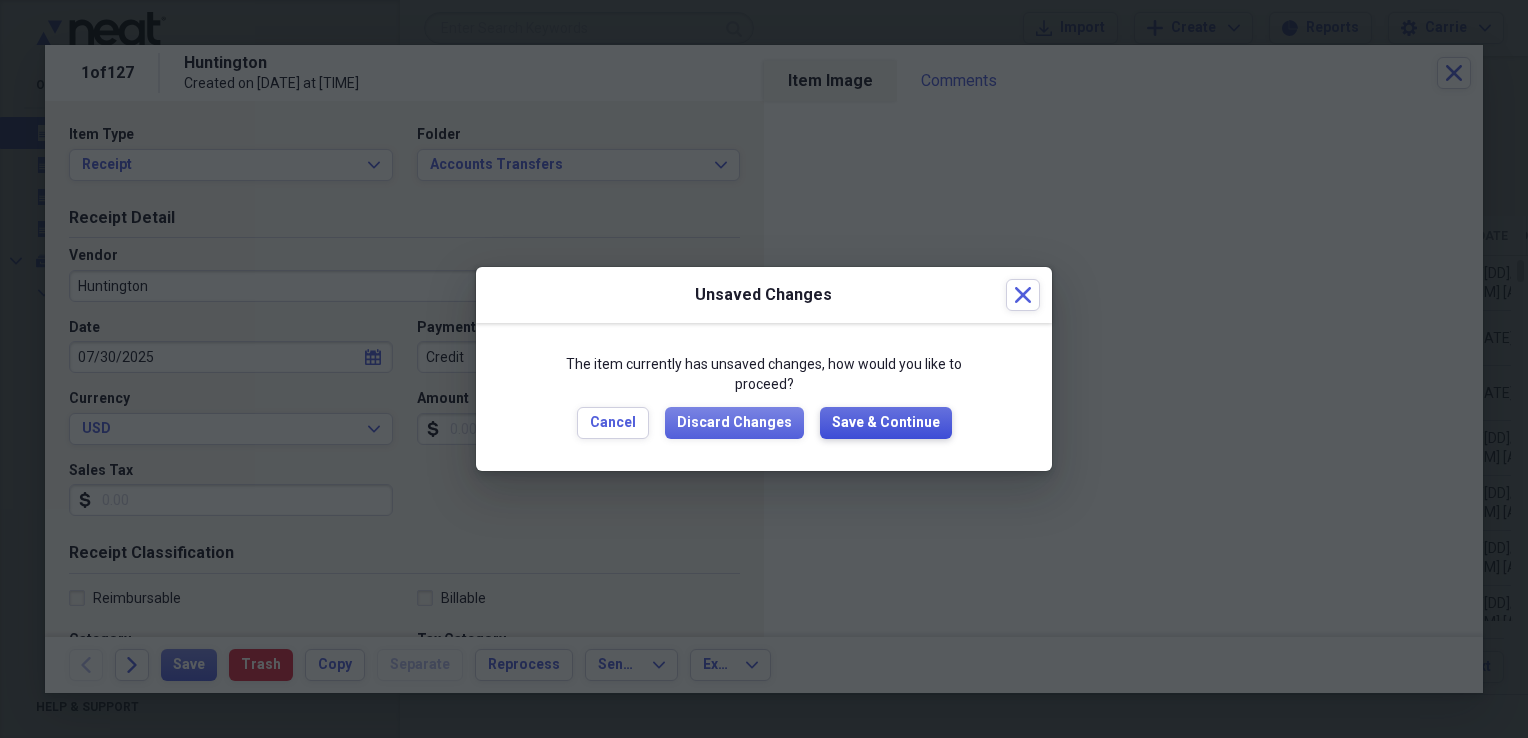 click on "Save & Continue" at bounding box center [886, 423] 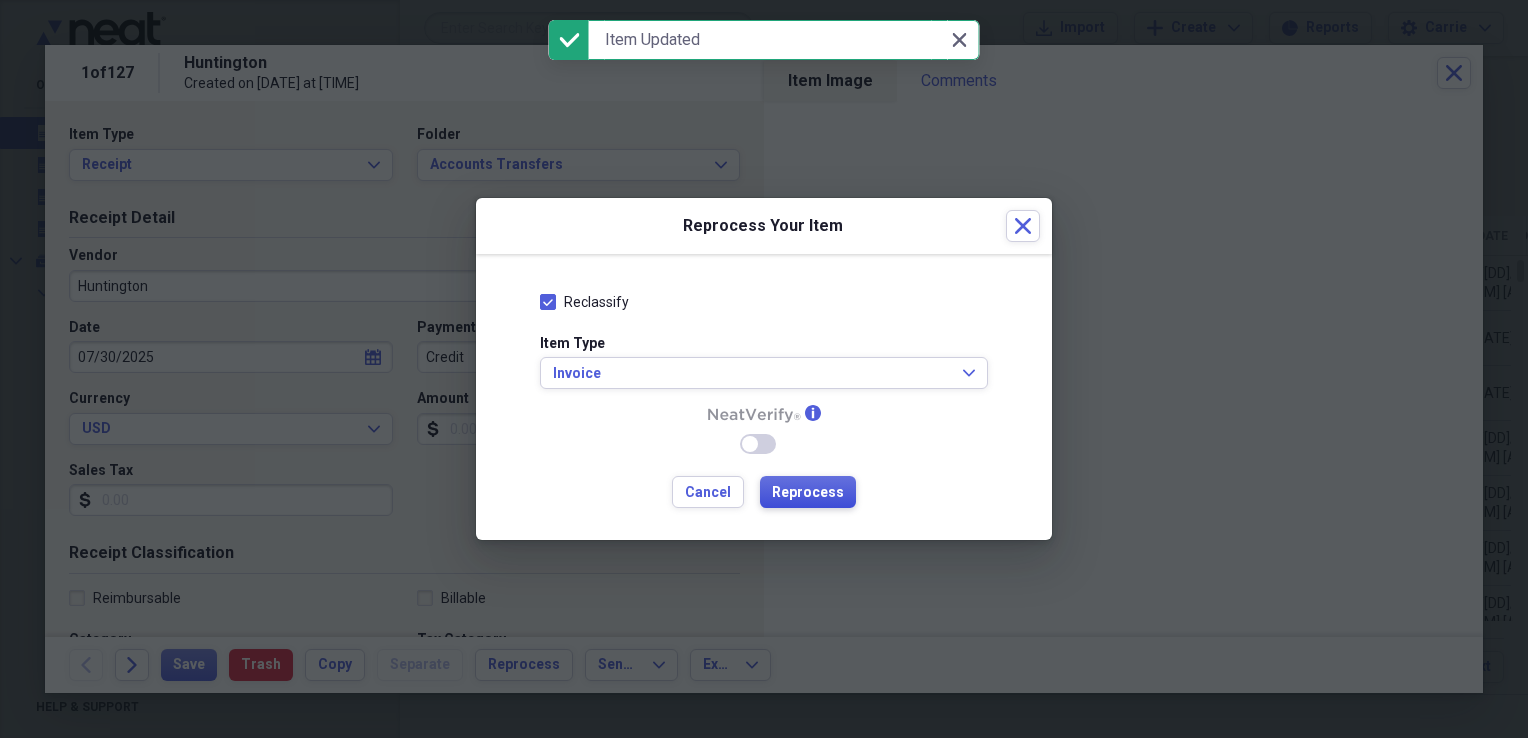 click on "Reprocess" at bounding box center [808, 493] 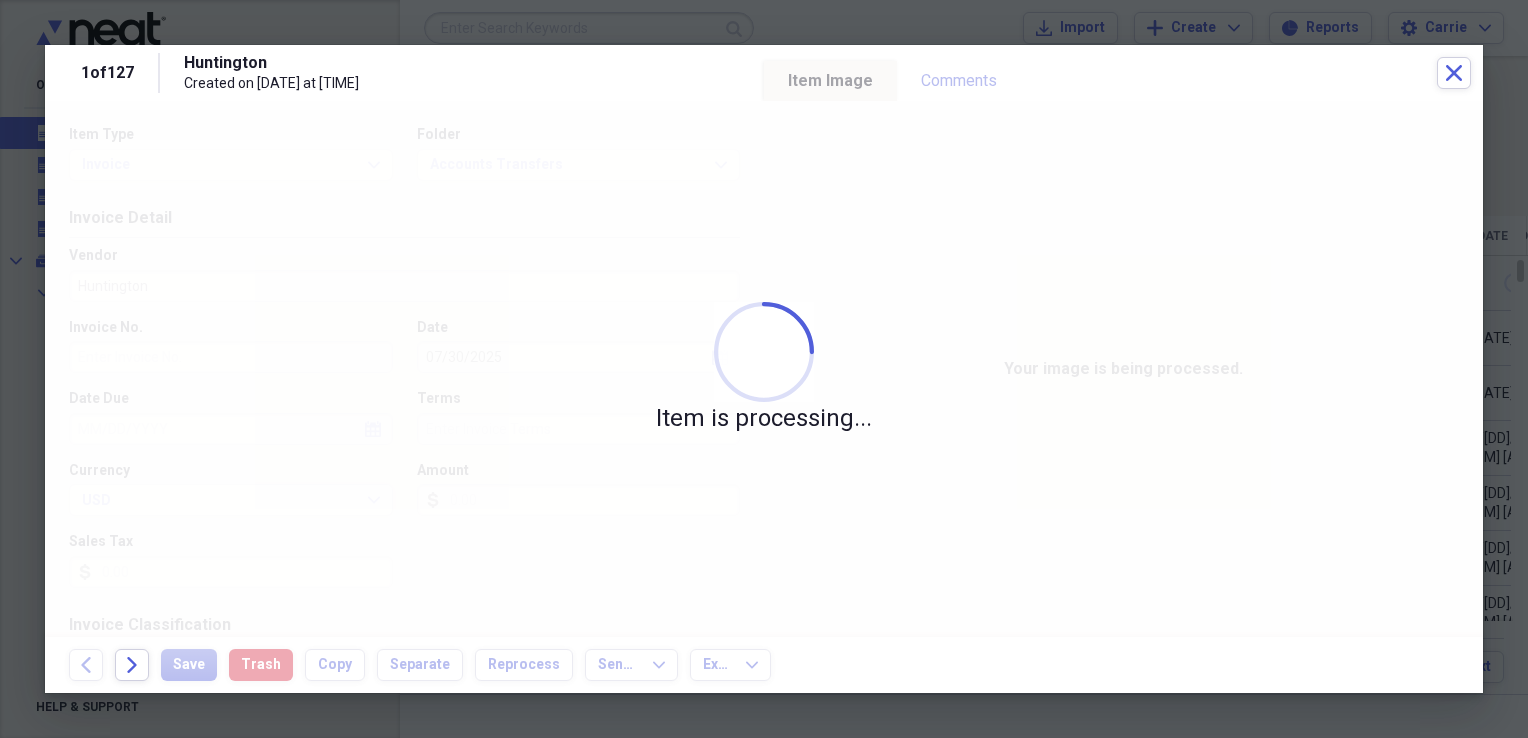 type on "[CARD_NUMBER]" 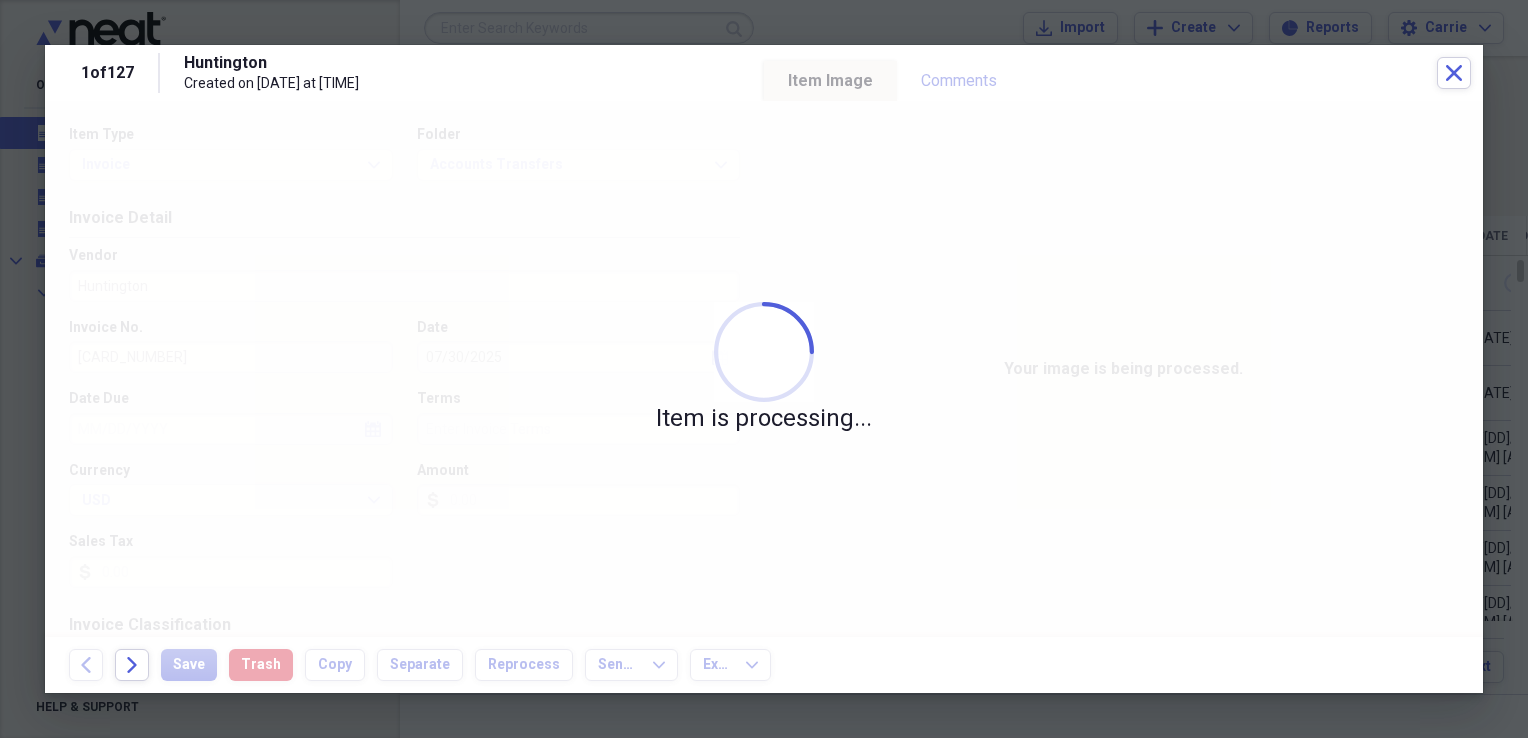 type on "HUNTINGTON" 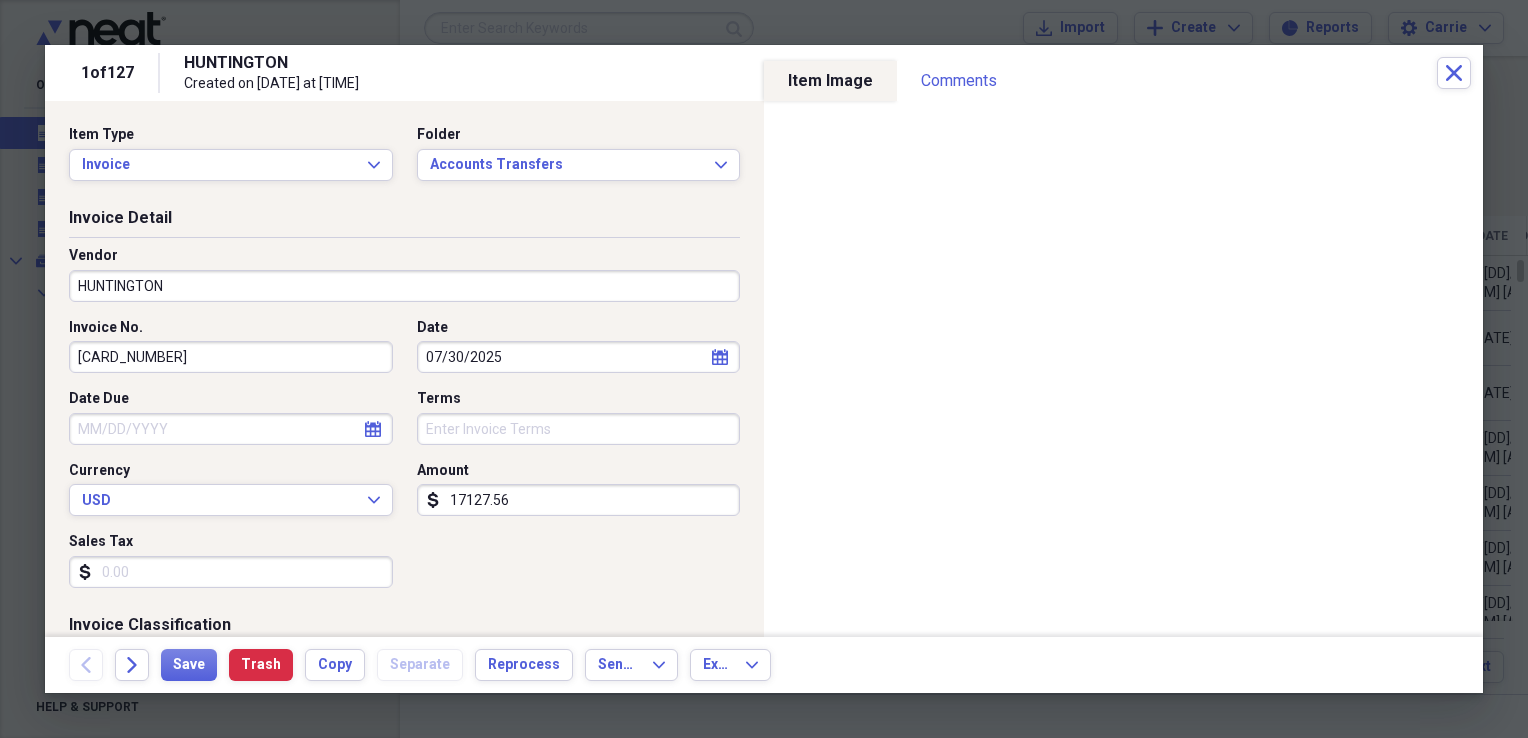 click on "HUNTINGTON" at bounding box center (404, 286) 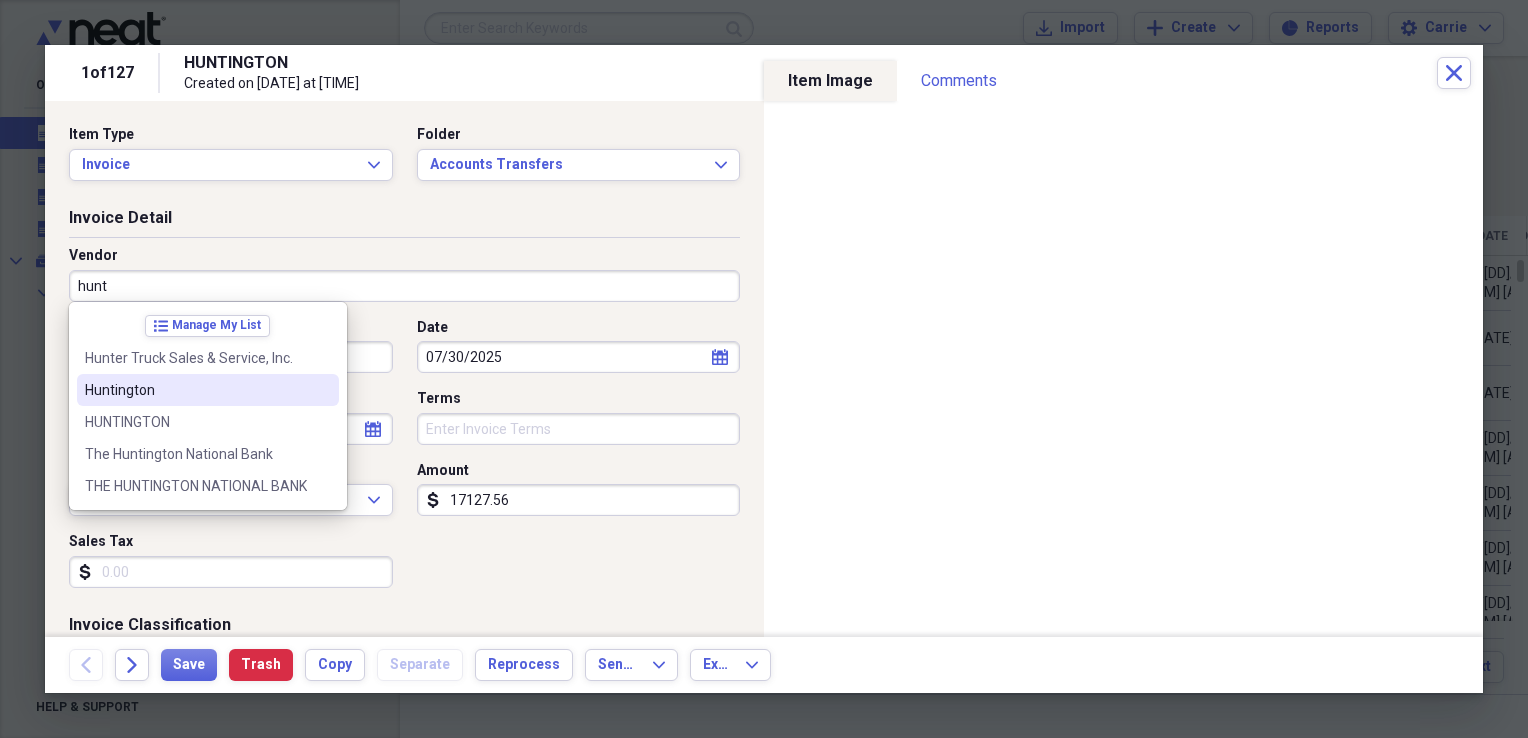 click on "Huntington" at bounding box center [196, 390] 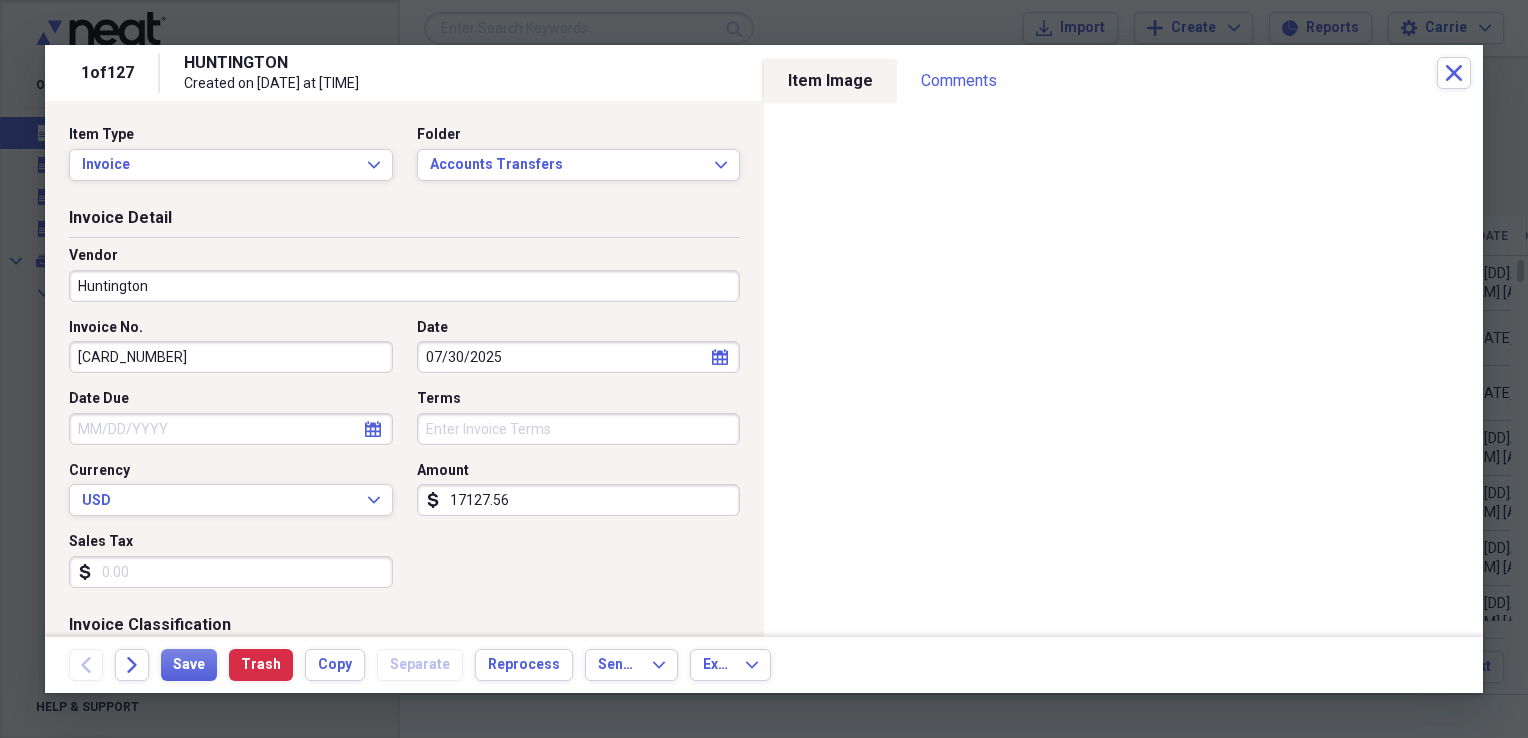 click on "Sales Tax" at bounding box center [231, 572] 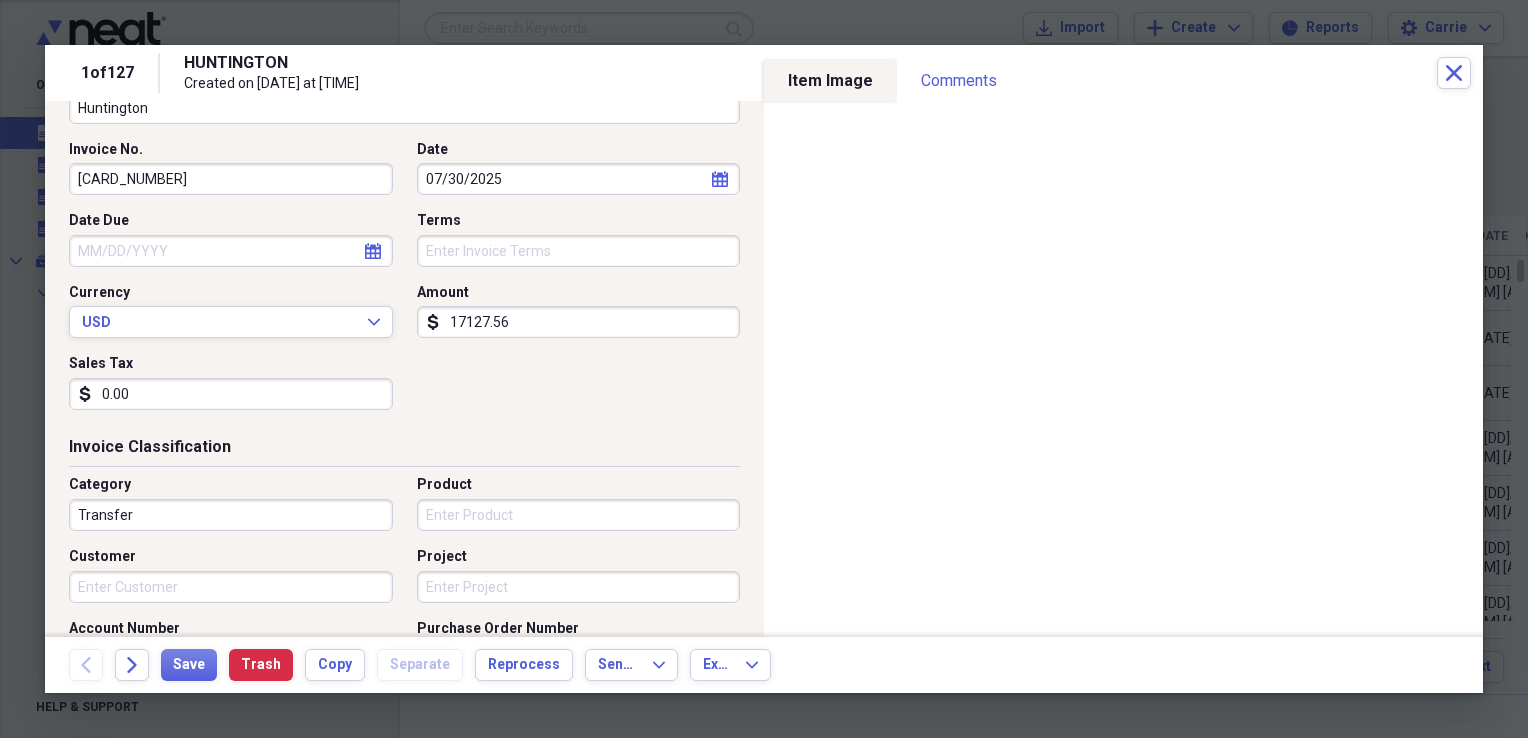 scroll, scrollTop: 200, scrollLeft: 0, axis: vertical 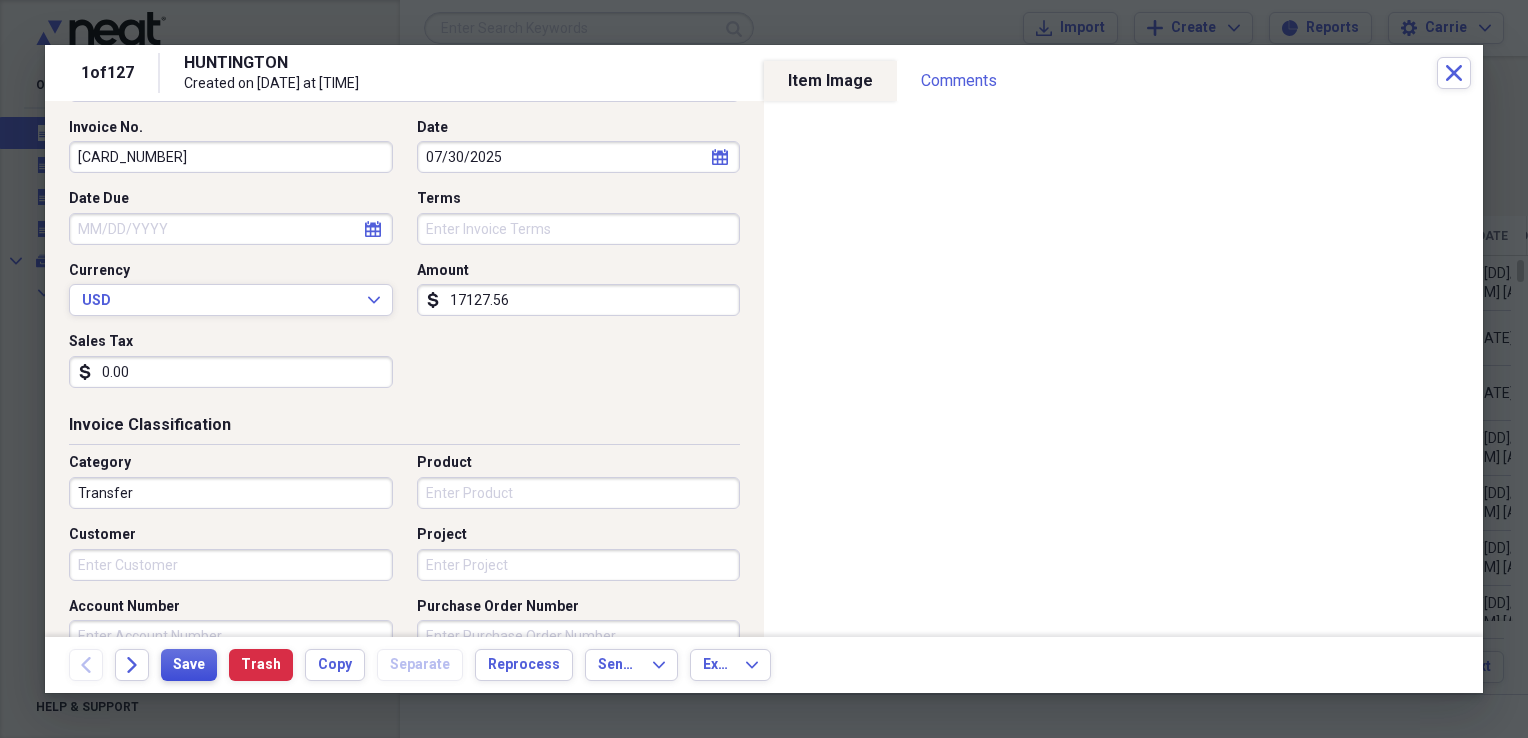 type on "0.00" 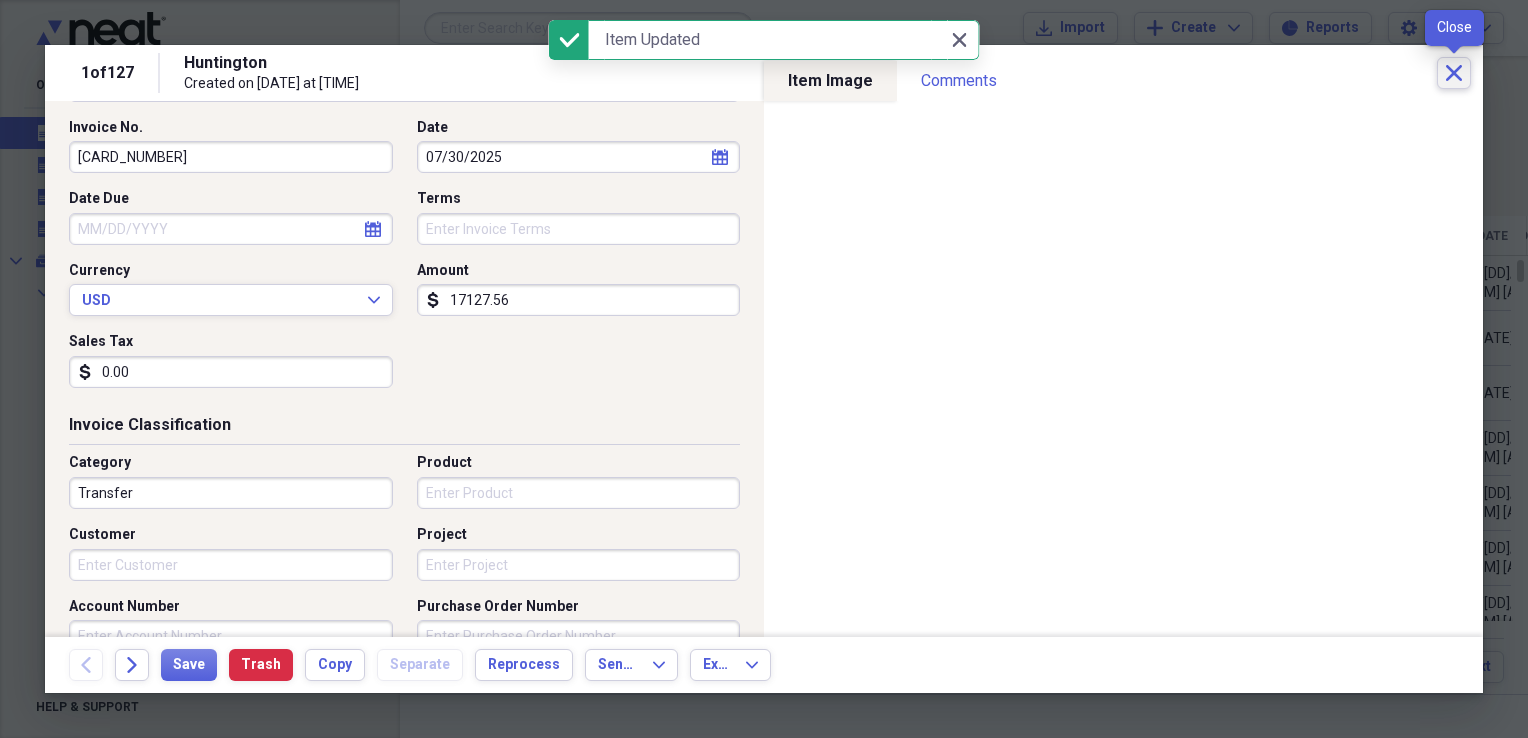 click on "Close" 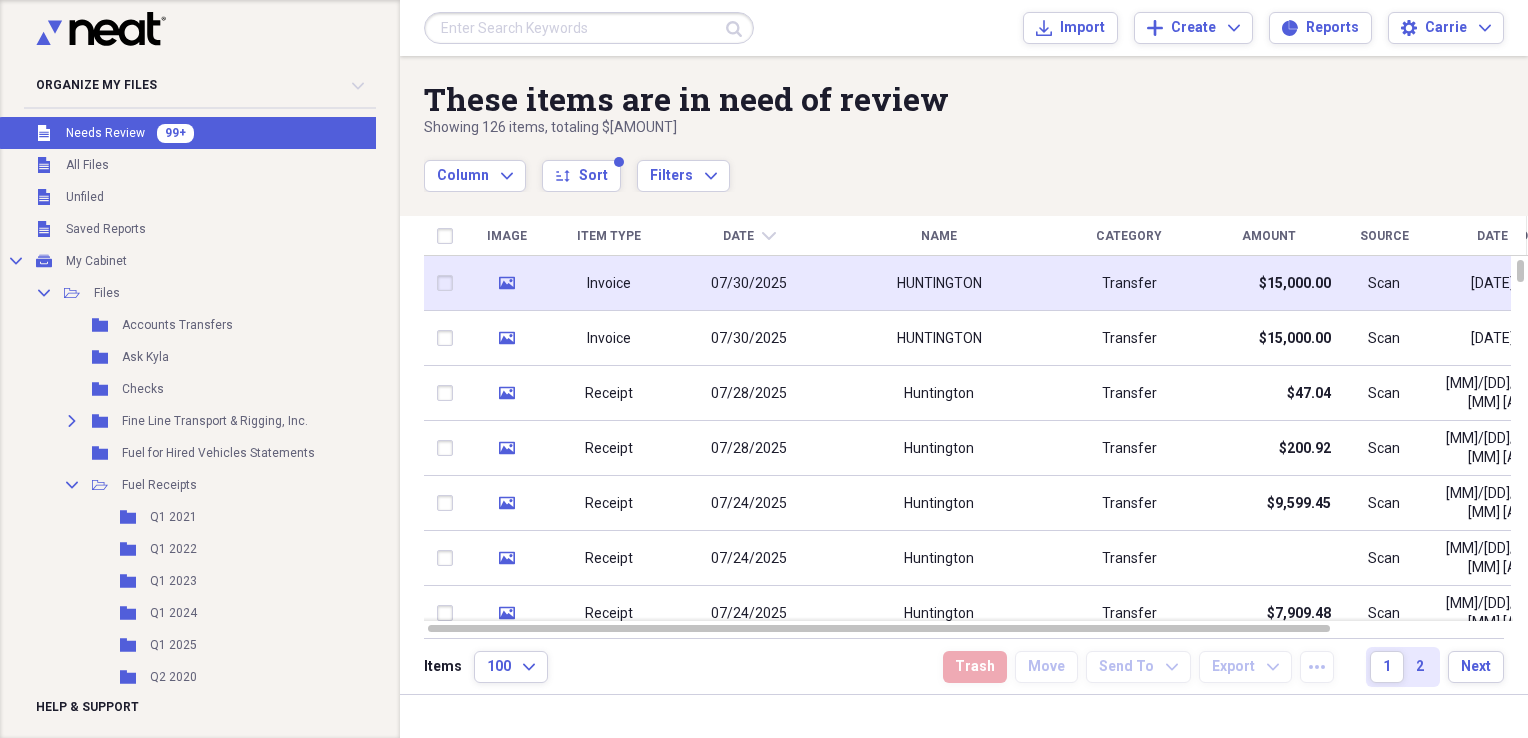 click on "Transfer" at bounding box center [1129, 283] 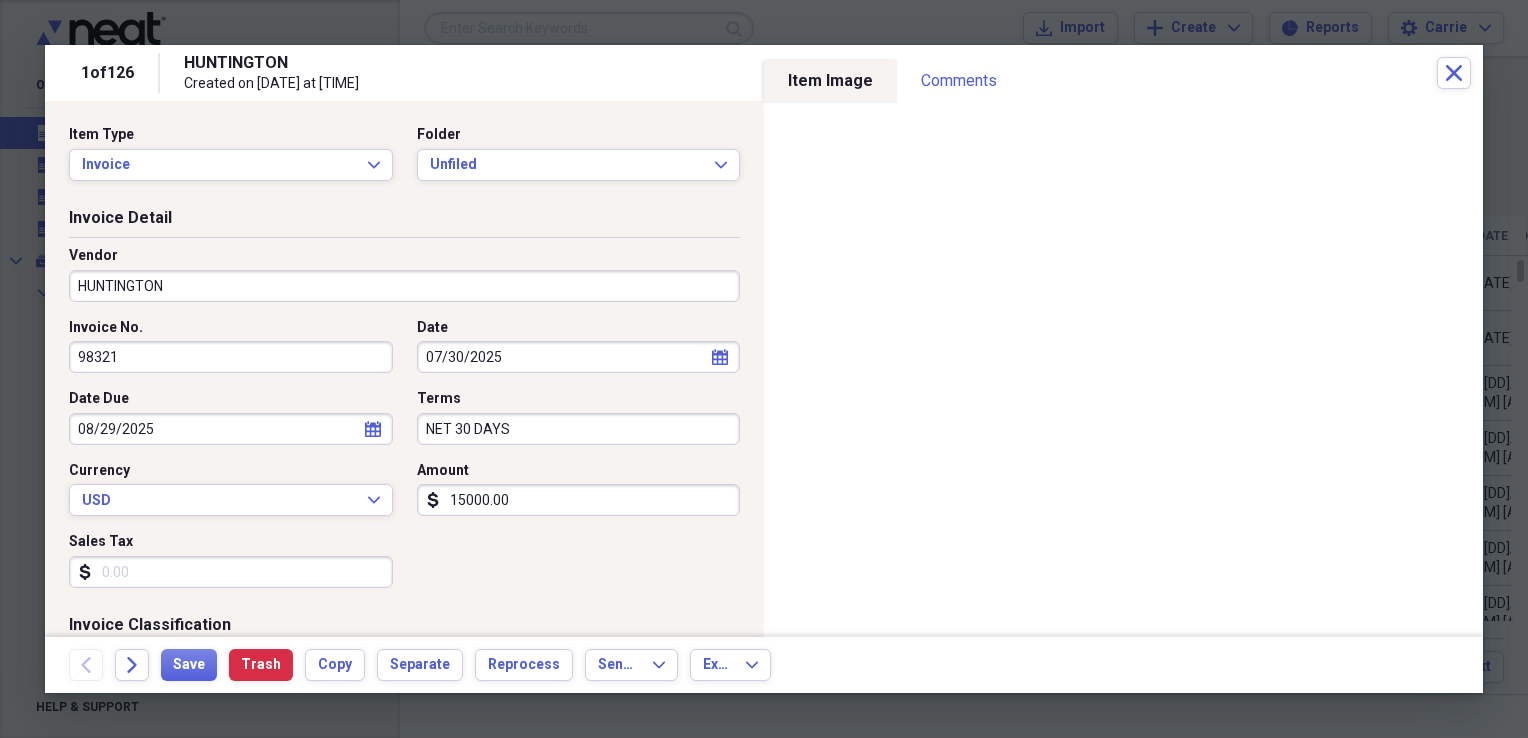 click on "HUNTINGTON" at bounding box center (404, 286) 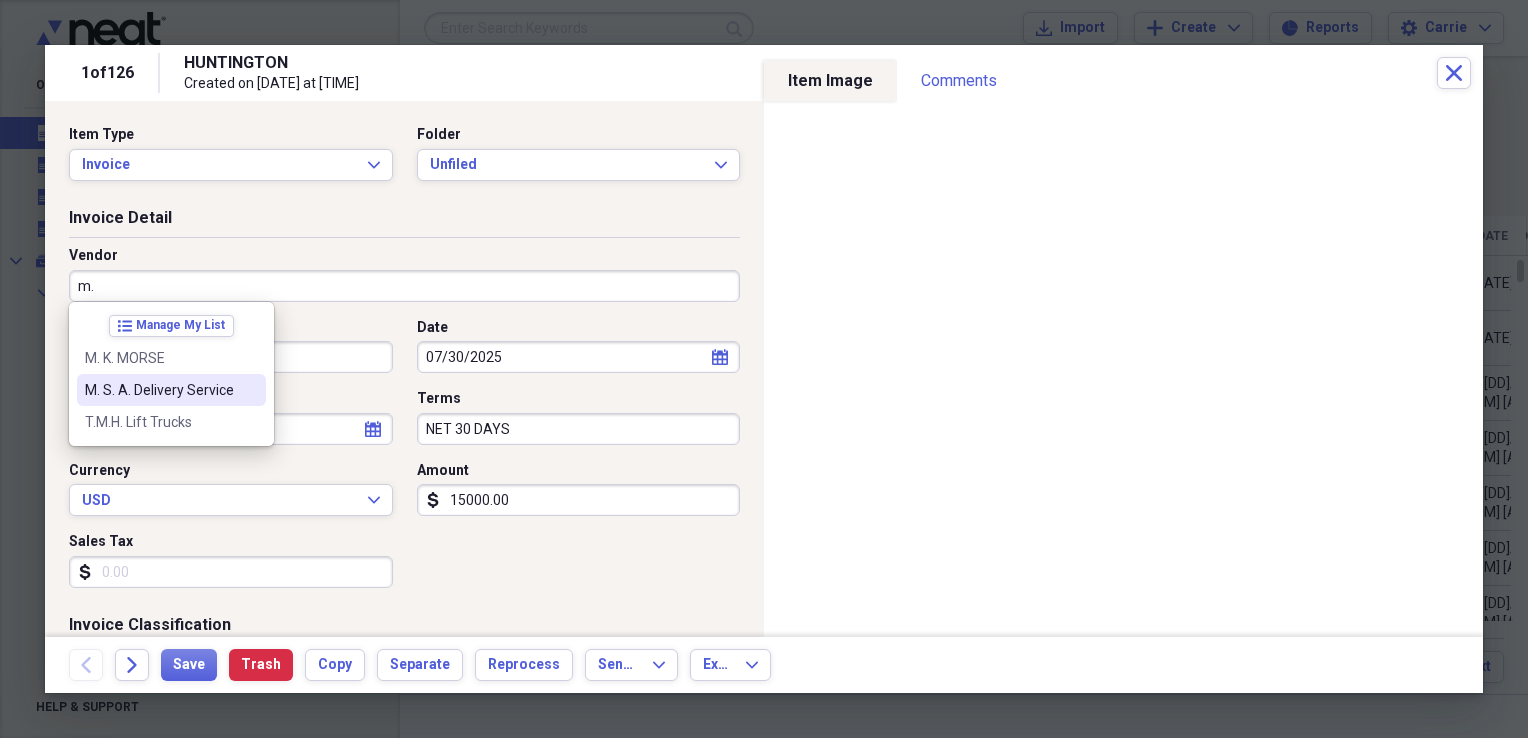click on "M. S. A. Delivery Service" at bounding box center [159, 390] 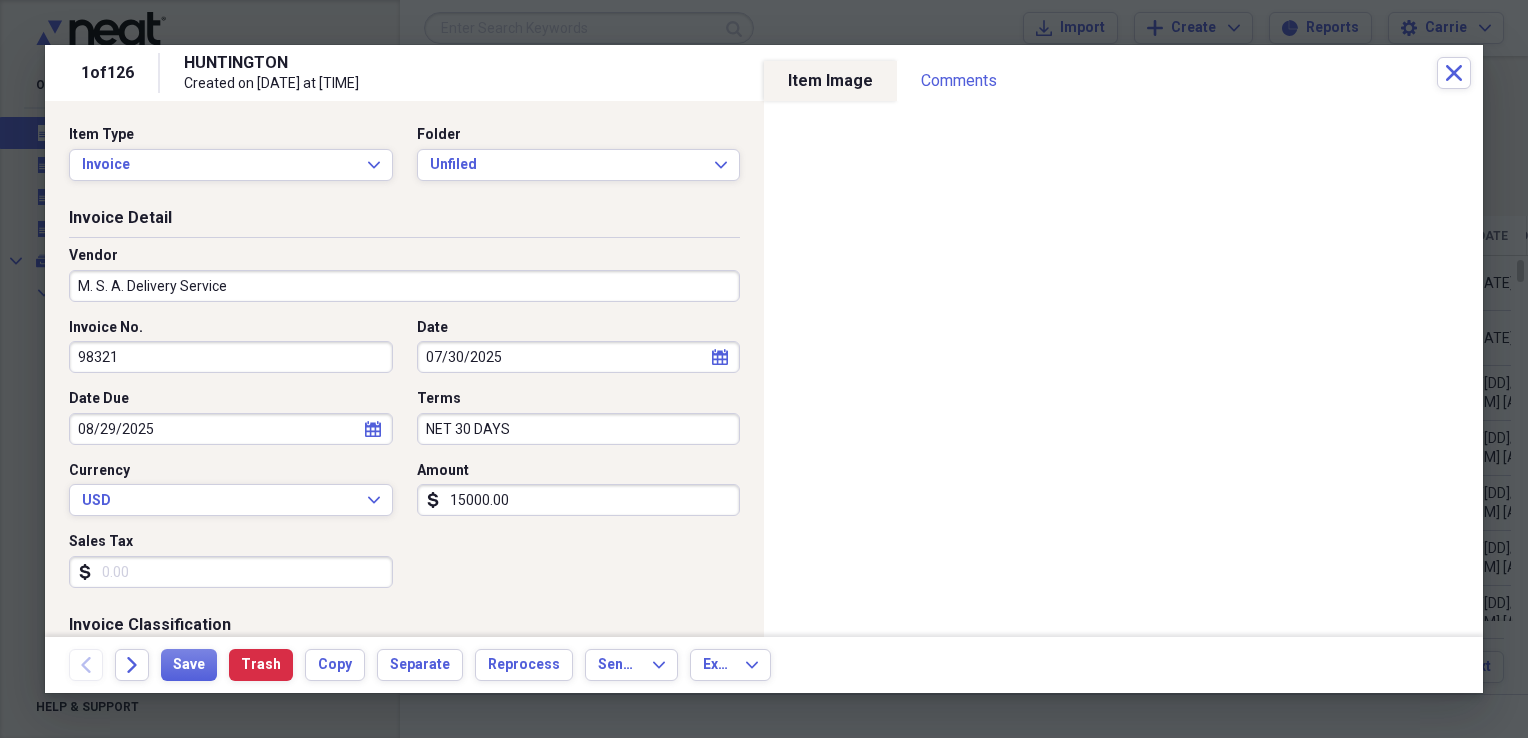 type on "Transportation" 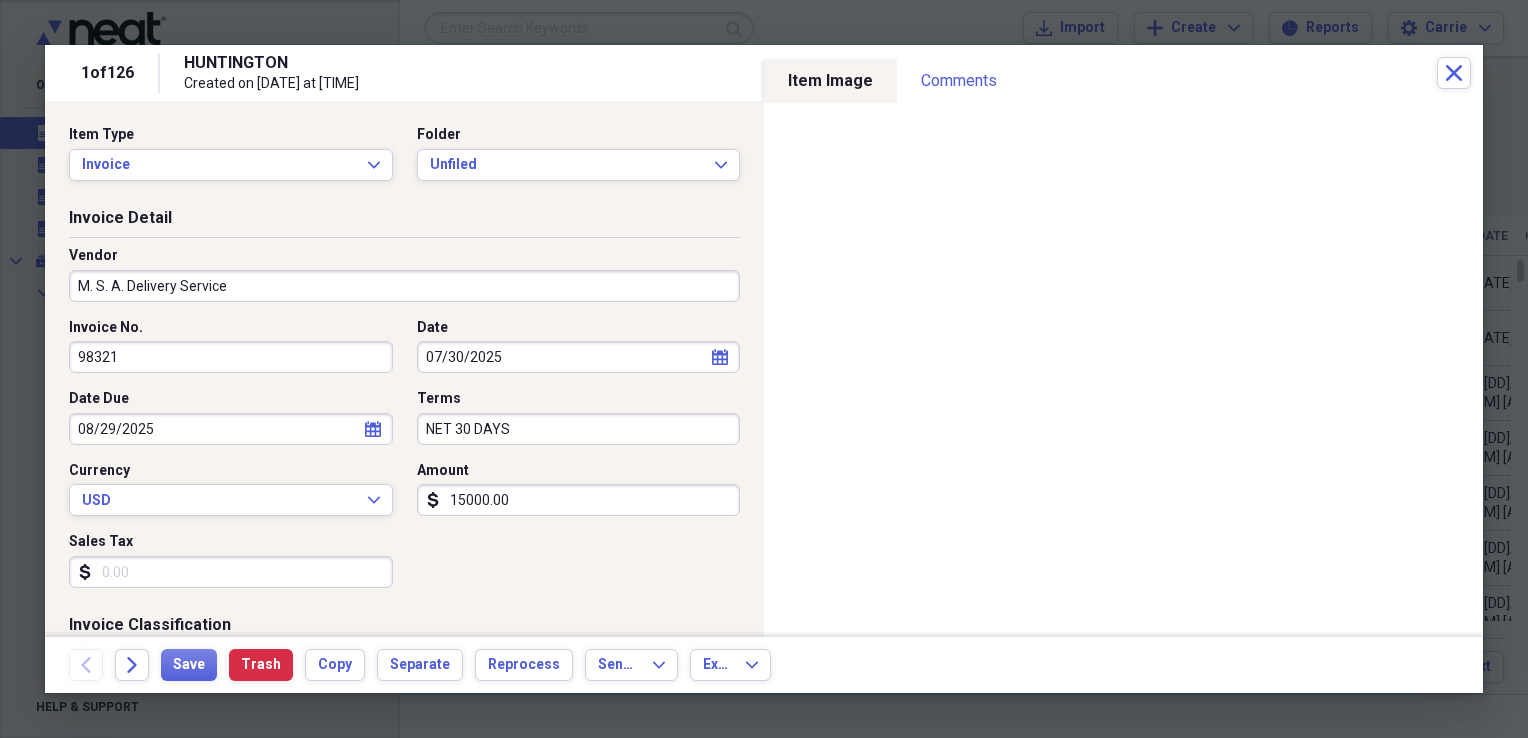 select on "7" 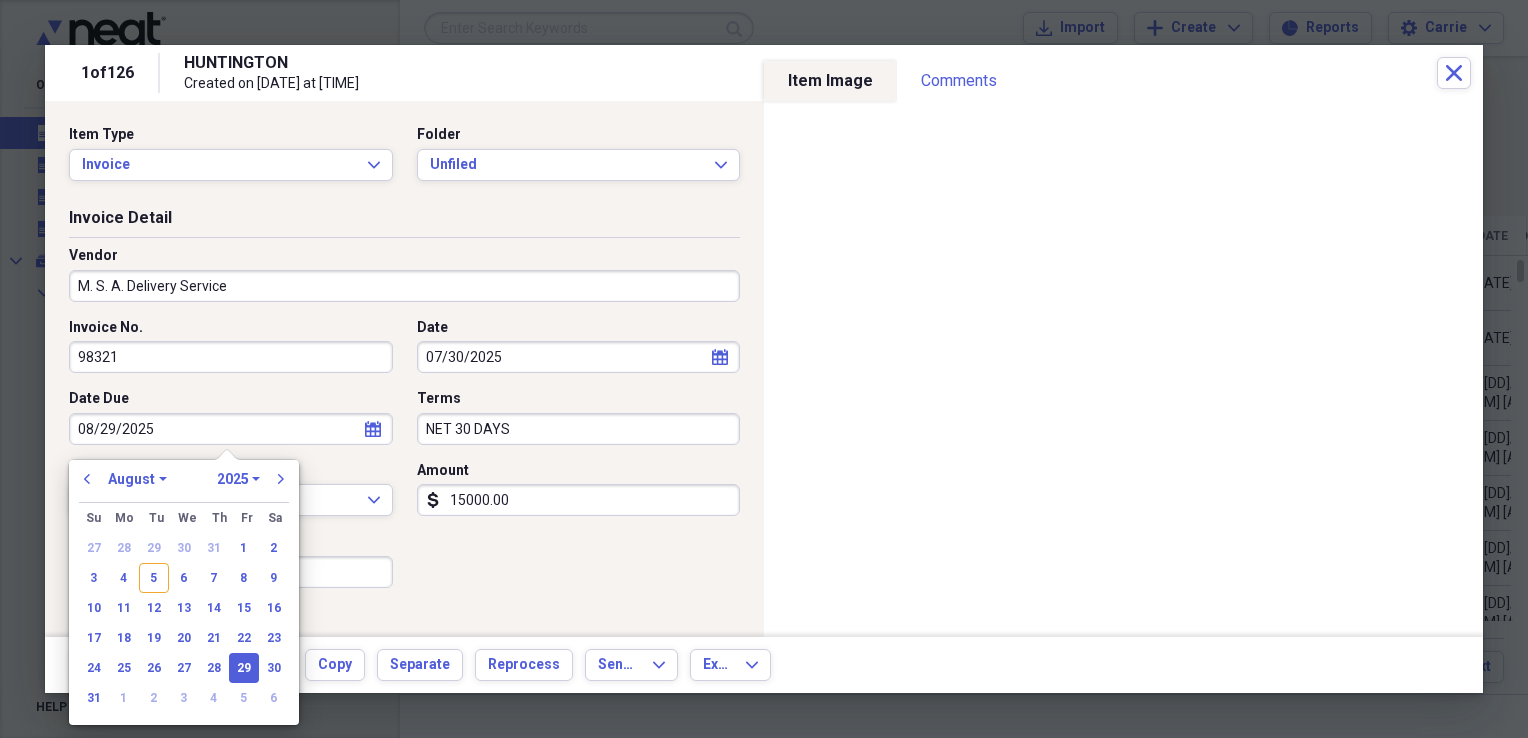 drag, startPoint x: 240, startPoint y: 422, endPoint x: 39, endPoint y: 422, distance: 201 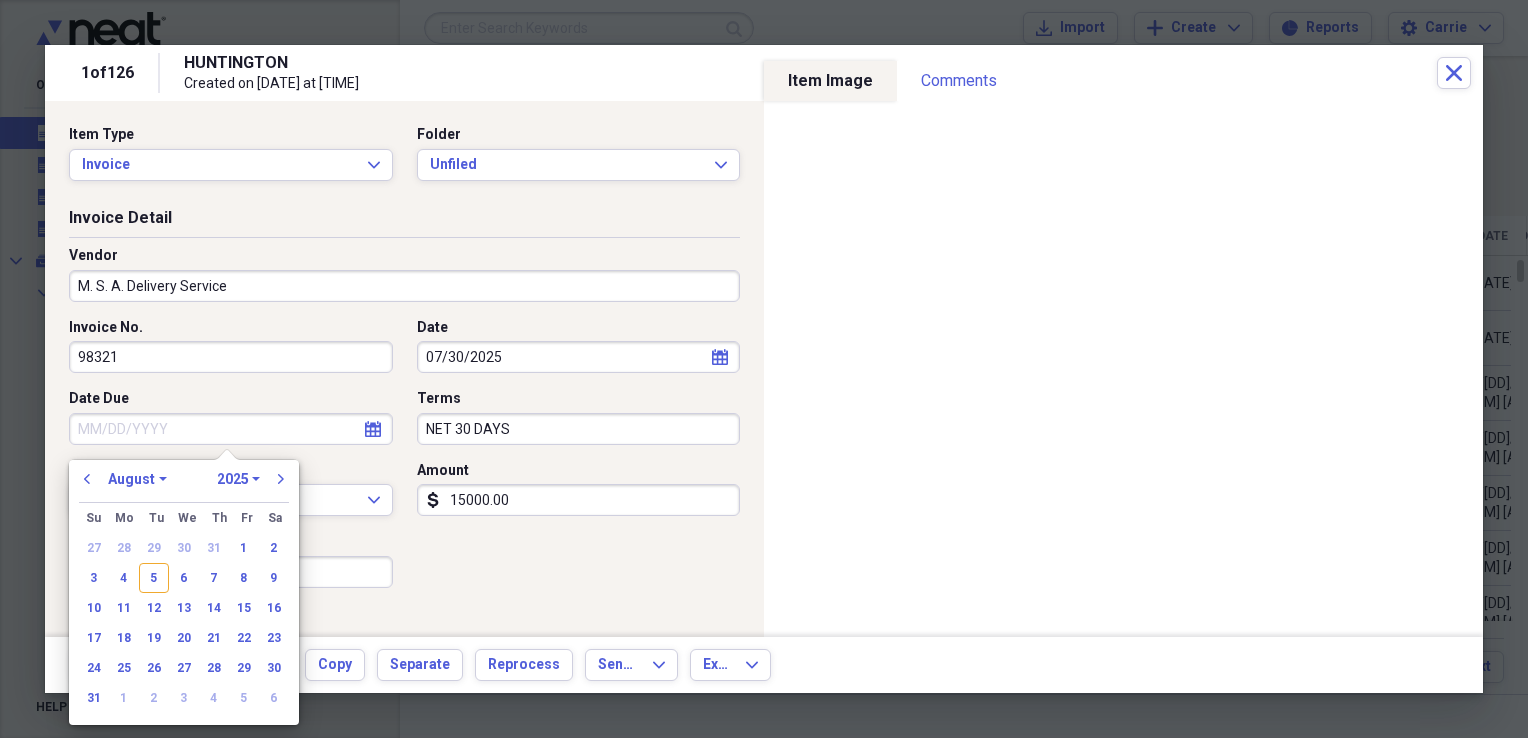 type 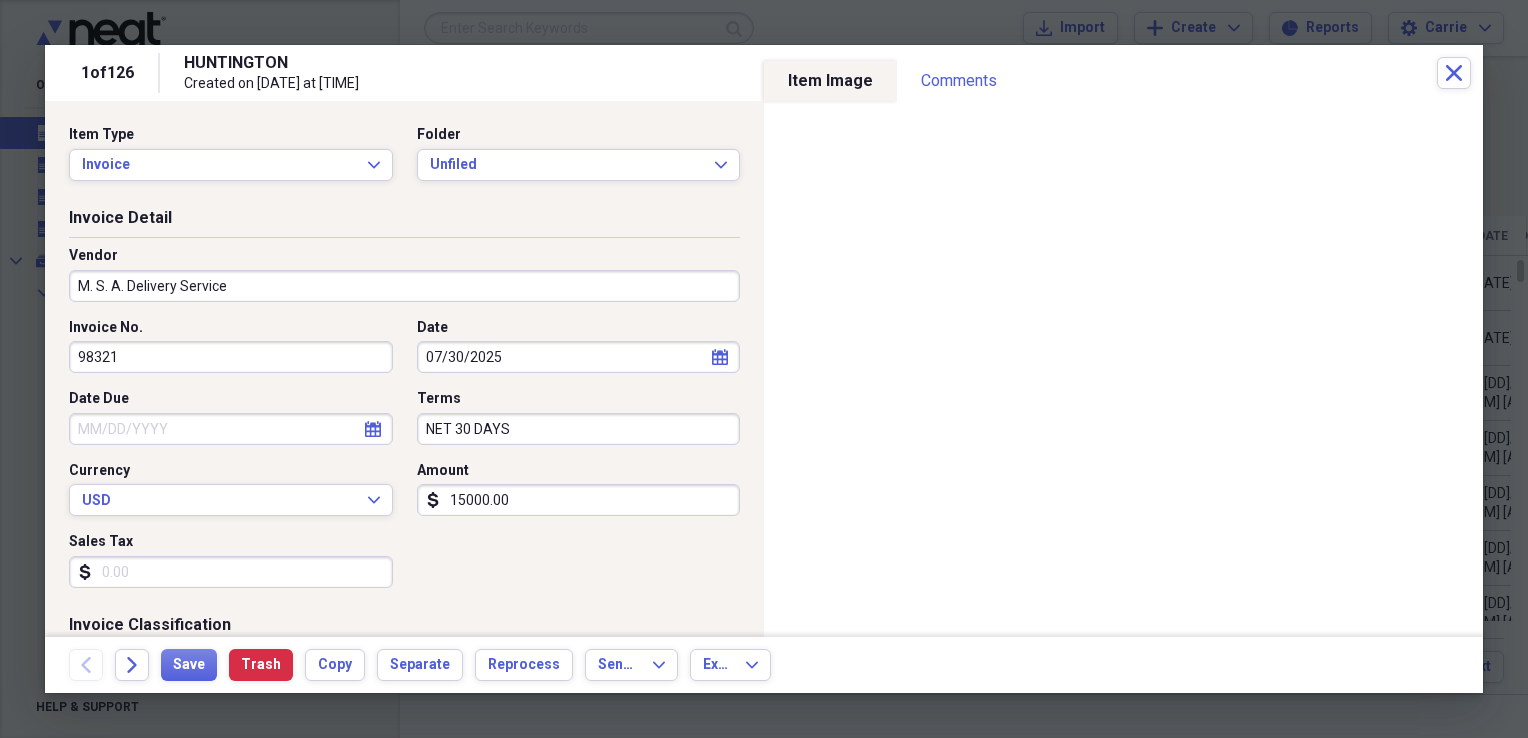drag, startPoint x: 533, startPoint y: 428, endPoint x: 379, endPoint y: 418, distance: 154.32434 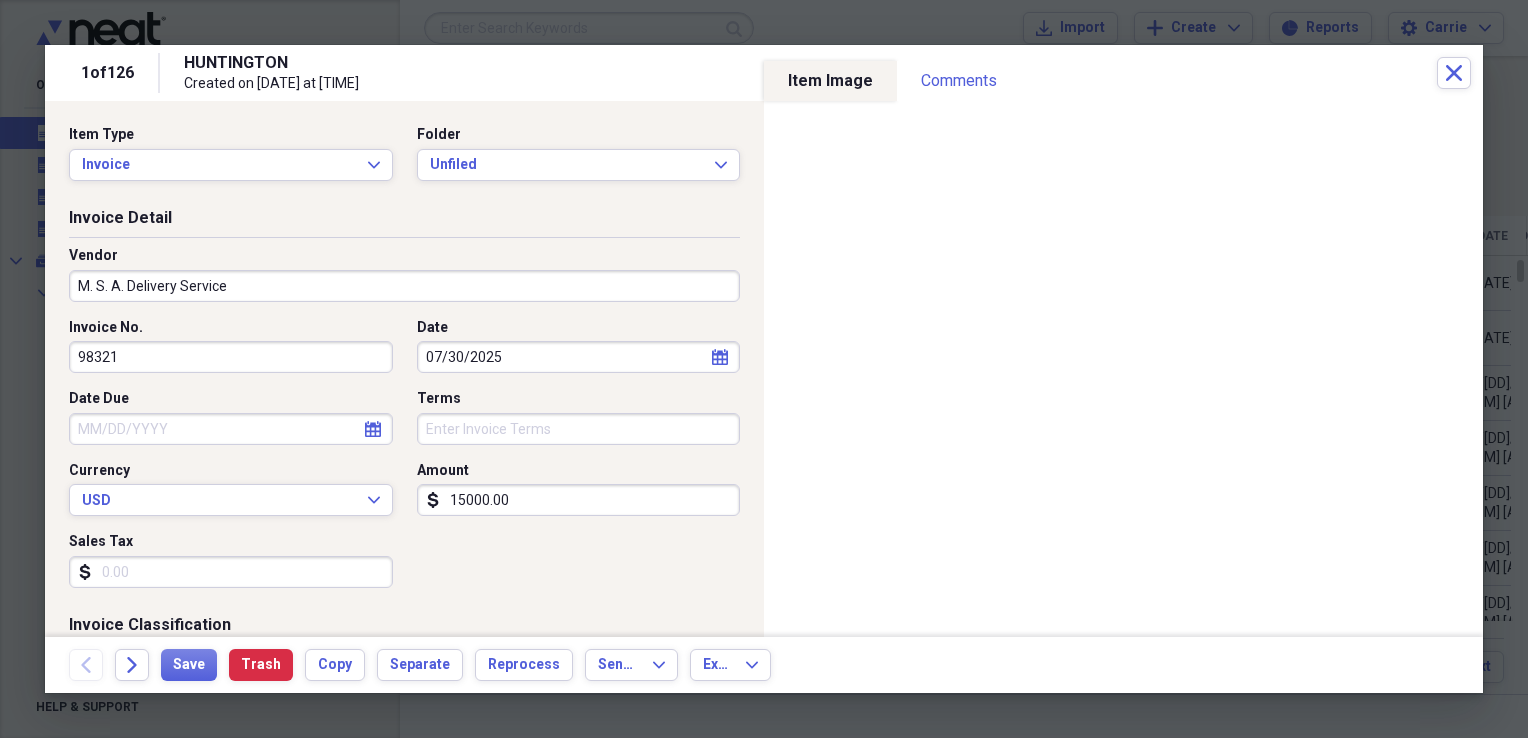 type 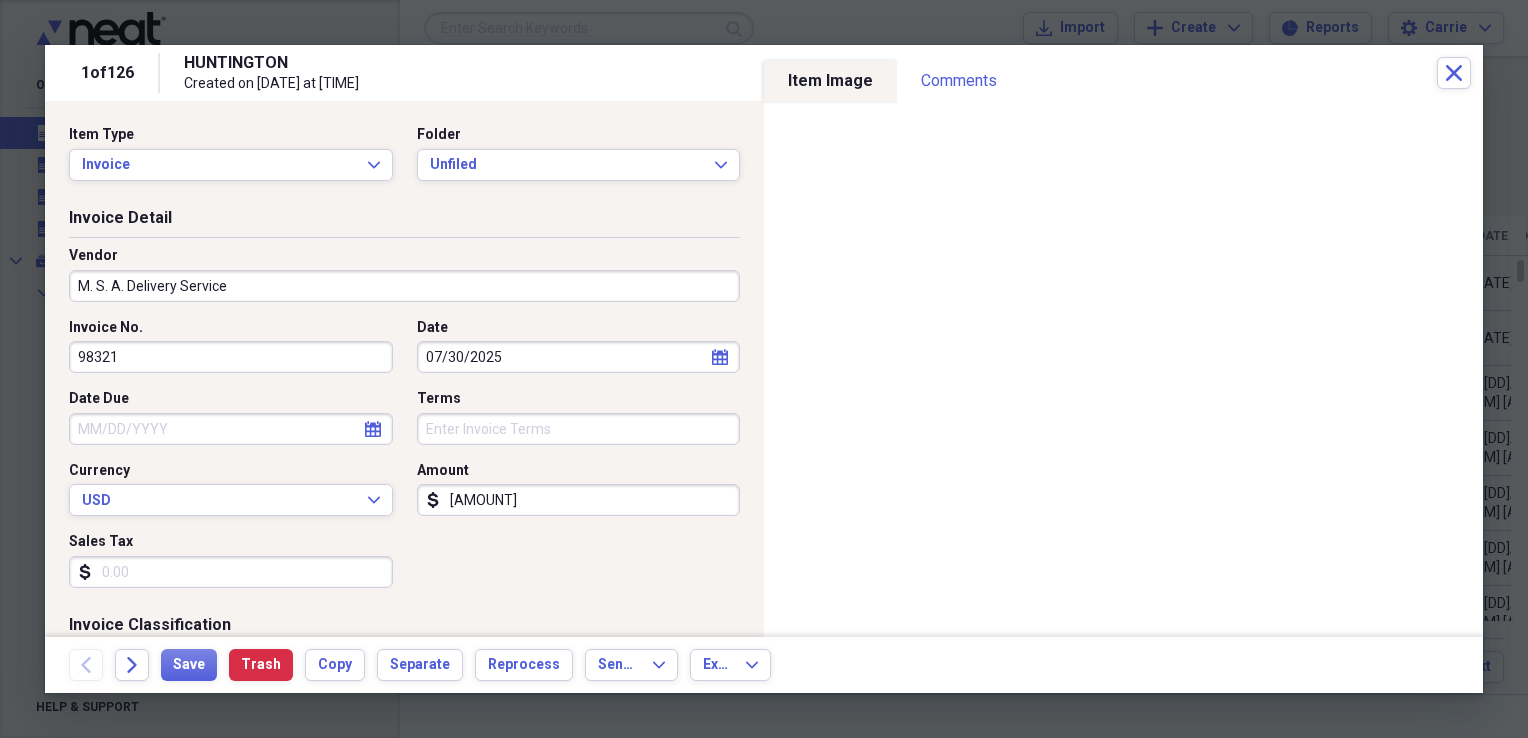 type on "[AMOUNT]" 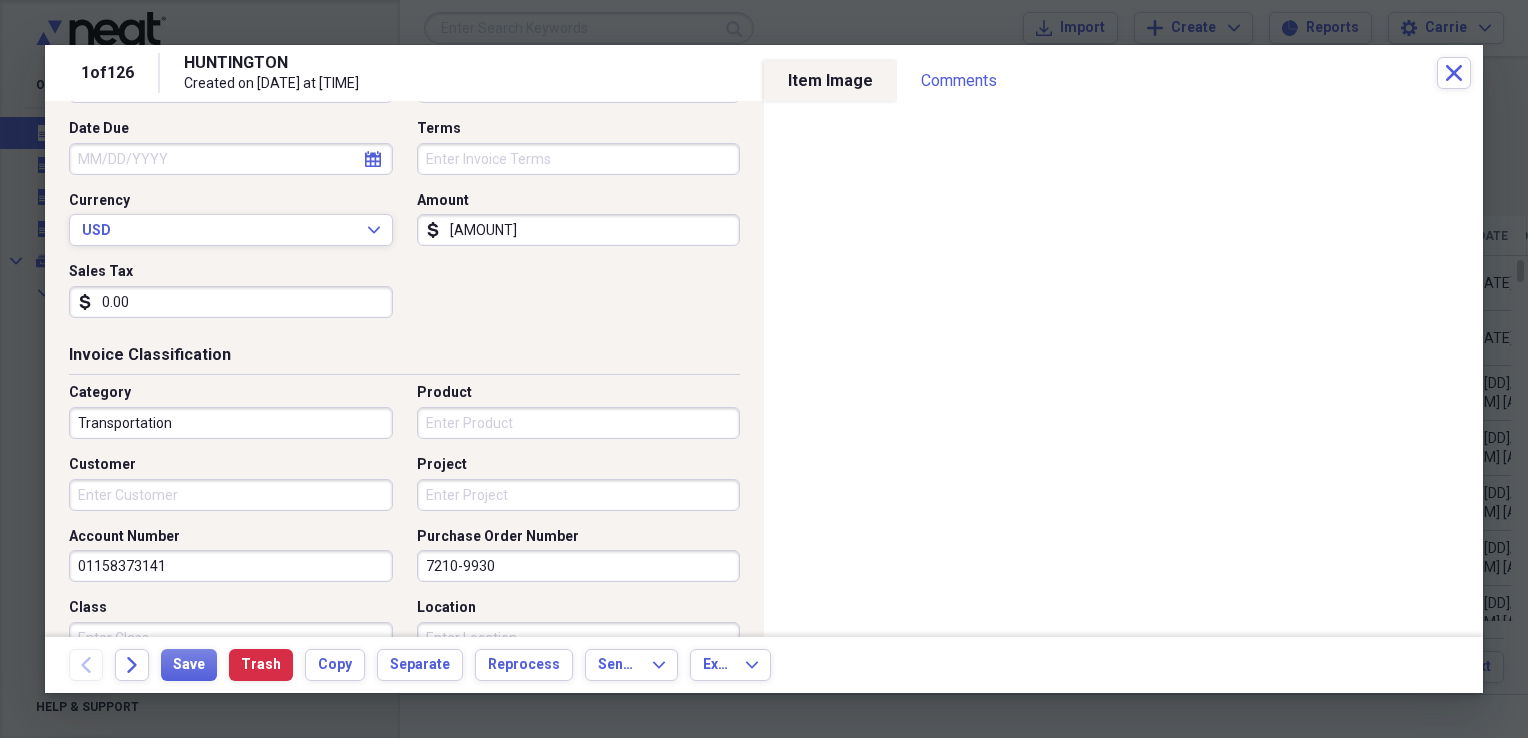 scroll, scrollTop: 300, scrollLeft: 0, axis: vertical 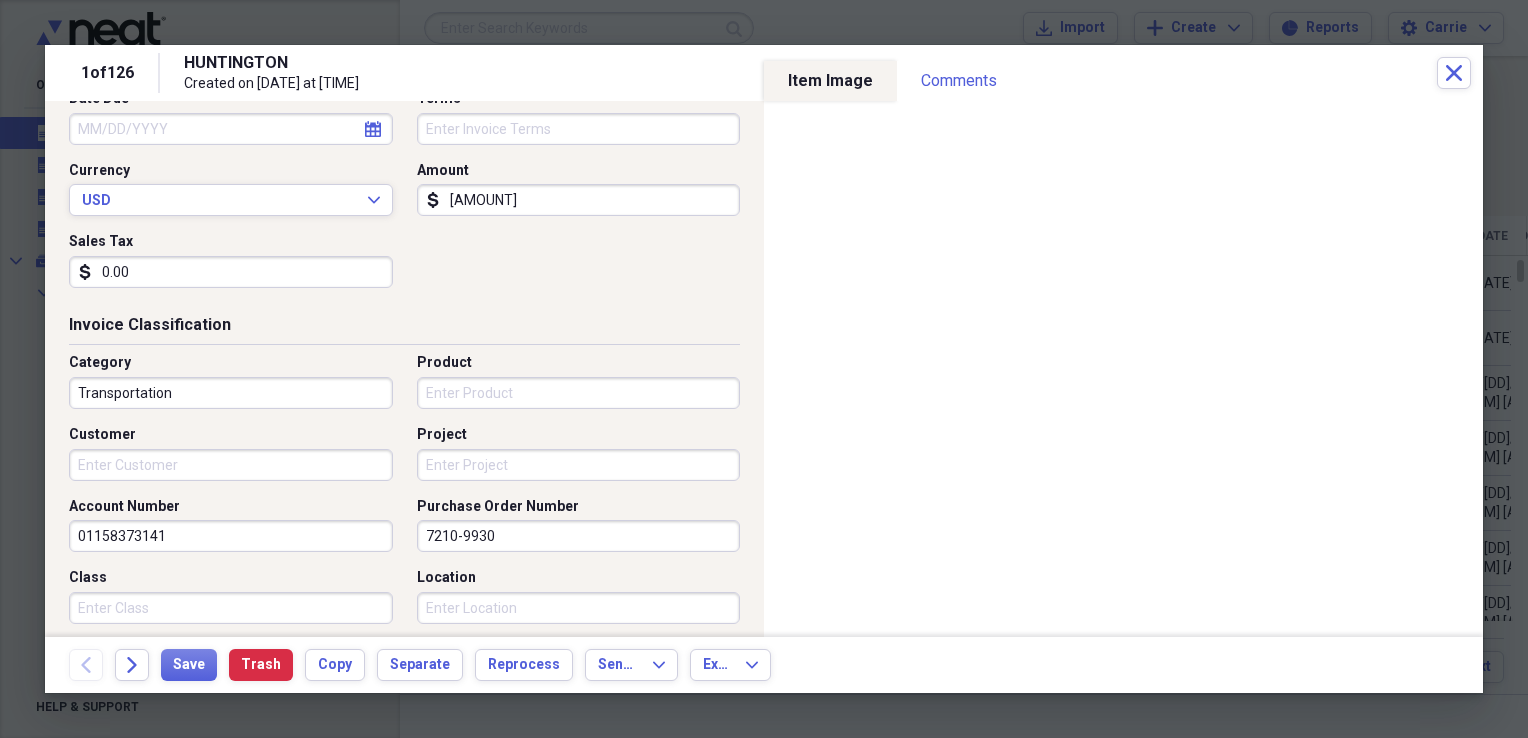type on "0.00" 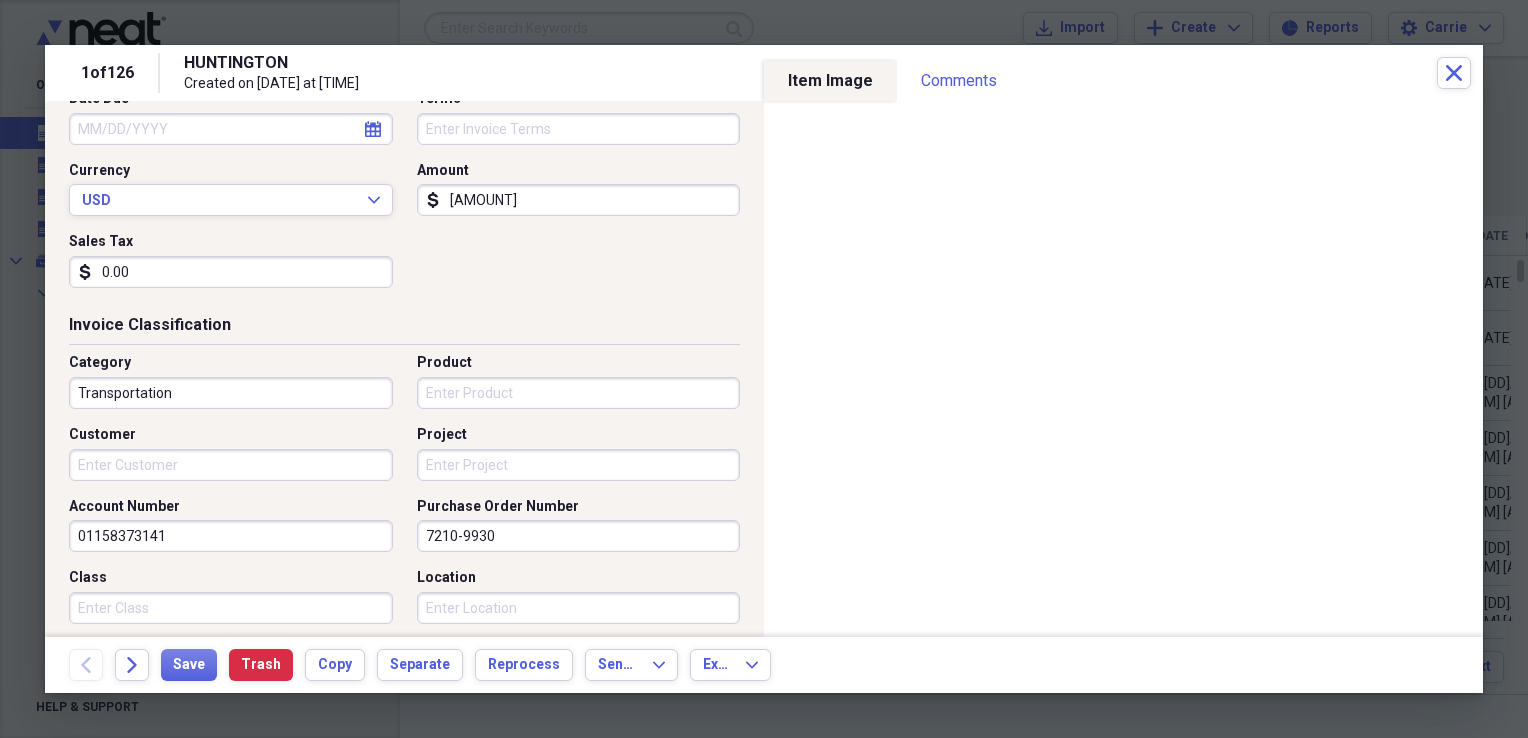 click on "1 of 126 [CITY] Created on [MM]/[DD]/[YYYY] at [H]:[MM] [AM/PM] Close Item Type Invoice Expand Folder Unfiled Expand Invoice Detail Vendor [VENDOR] Invoice No. [NUMBER] Date [MM]/[DD]/[YYYY] calendar Calendar Date Due calendar Calendar Terms Currency USD Expand Amount dollar-sign [AMOUNT] Sales Tax dollar-sign [AMOUNT] Invoice Classification Category Transportation Product Customer Project Account Number [NUMBER] Purchase Order Number [NUMBER] Class Location Notes Sold To... First Name Middle Name Last Name Suffix Street 1 Street 2 Country Select Country Expand State/Province Select State/Province Expand City Zip Ship To... First Name Middle Name Last Name Suffix Street 1 Street 2 Country Select Country Expand State/Province Select State/Province Expand City Zip Sold By... First Name Middle Name Last Name Suffix Street 1 Street 2 Country Select Country Expand State/Province Select State/Province Expand City Zip Item Image Comments There are no comments for this item yet Share your comments Back Forward Save" at bounding box center (764, 0) 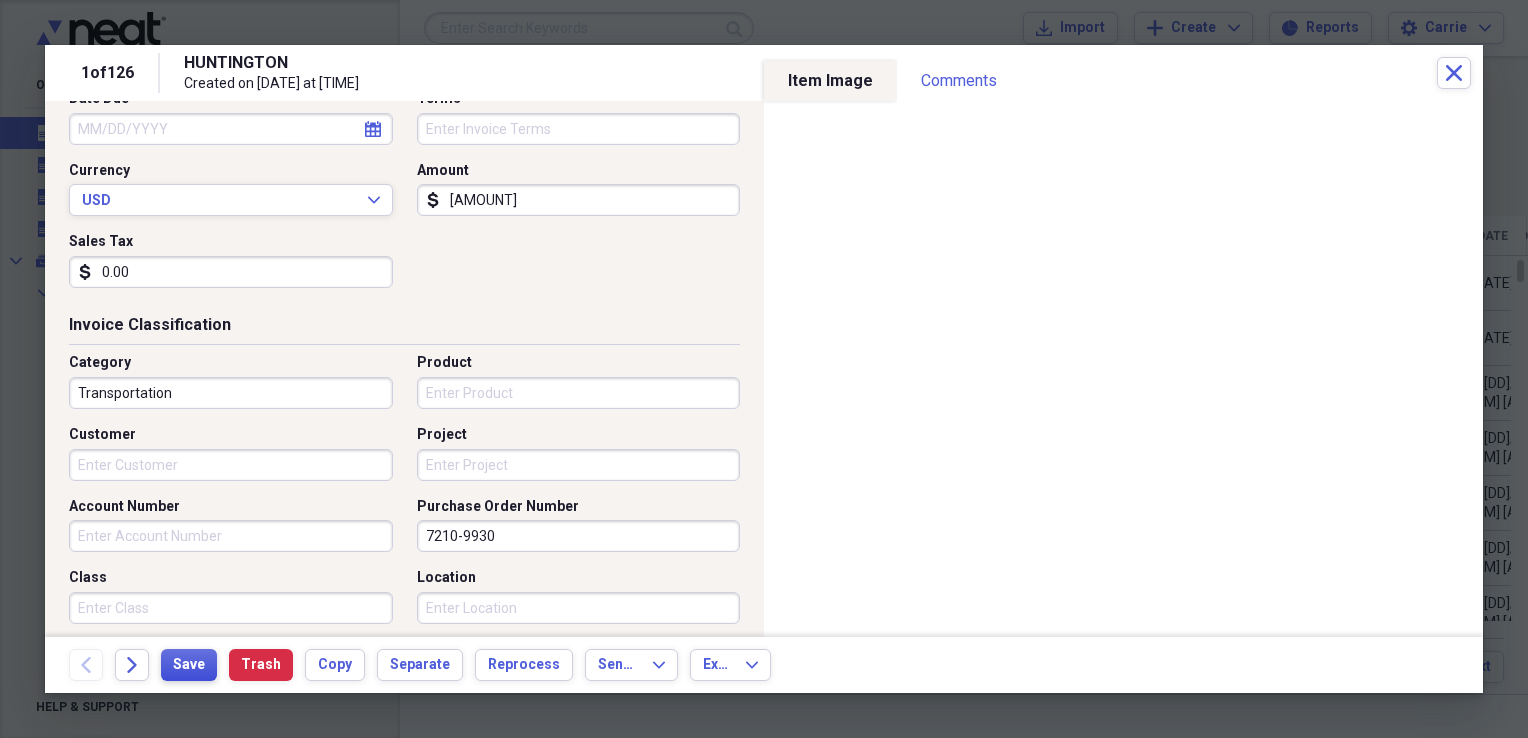 type 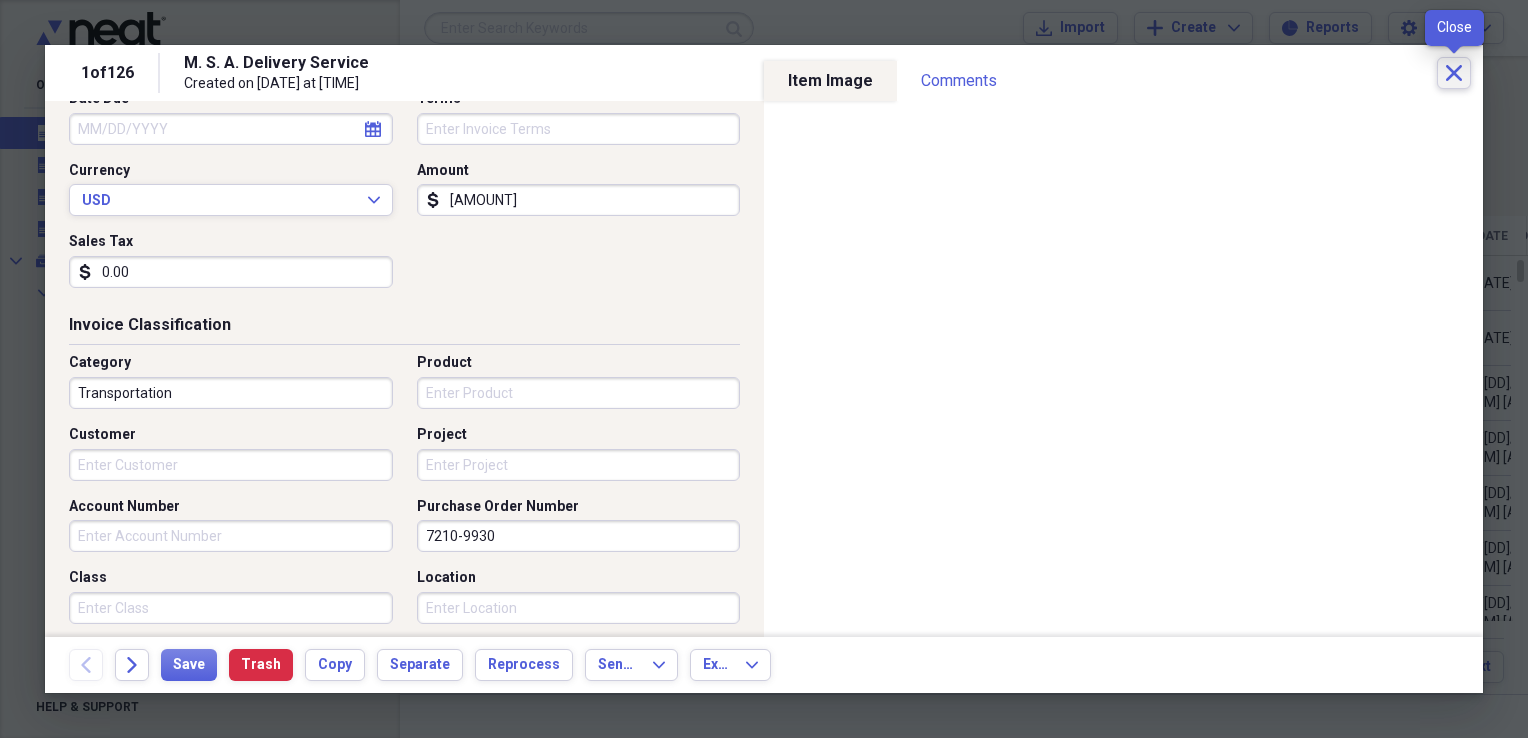 click 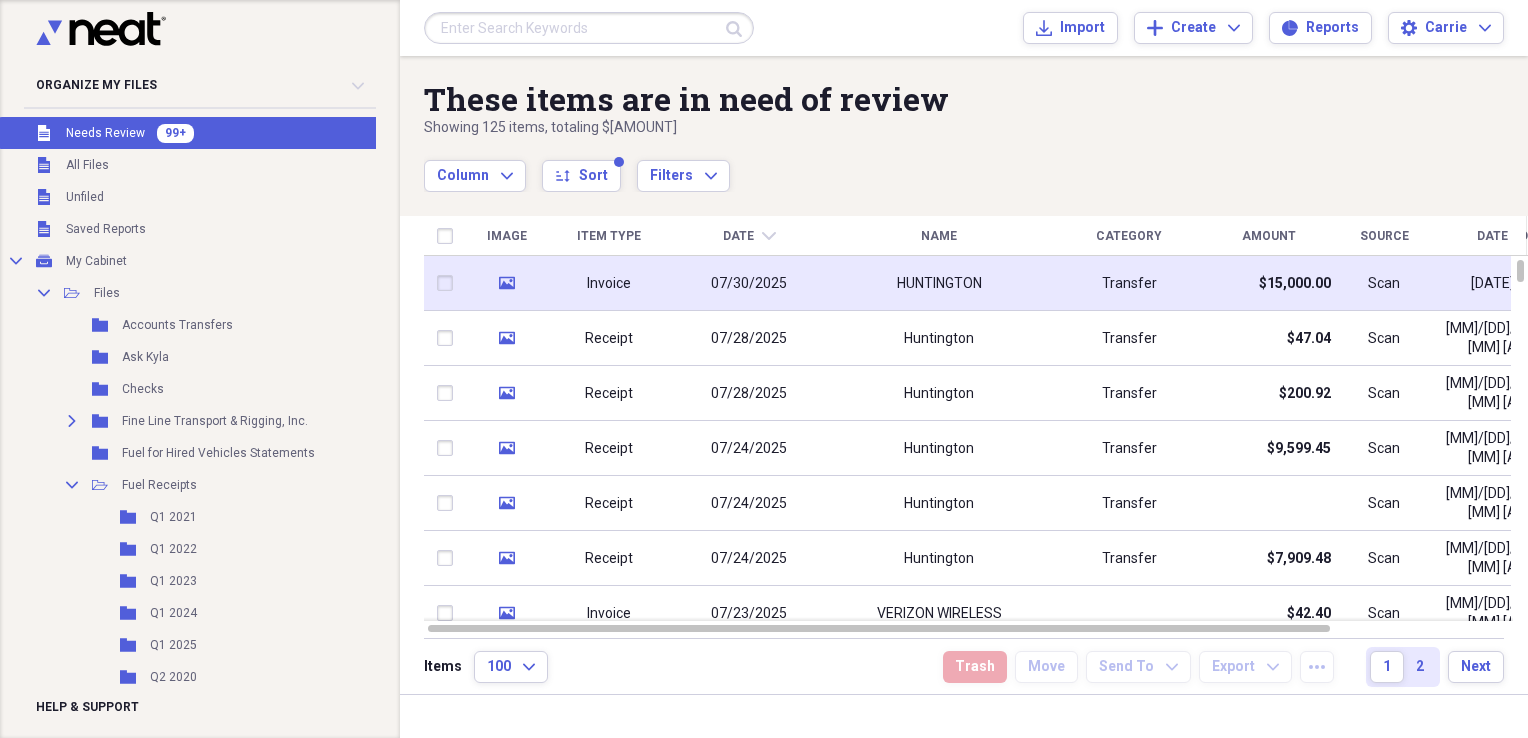 click on "Transfer" at bounding box center (1129, 283) 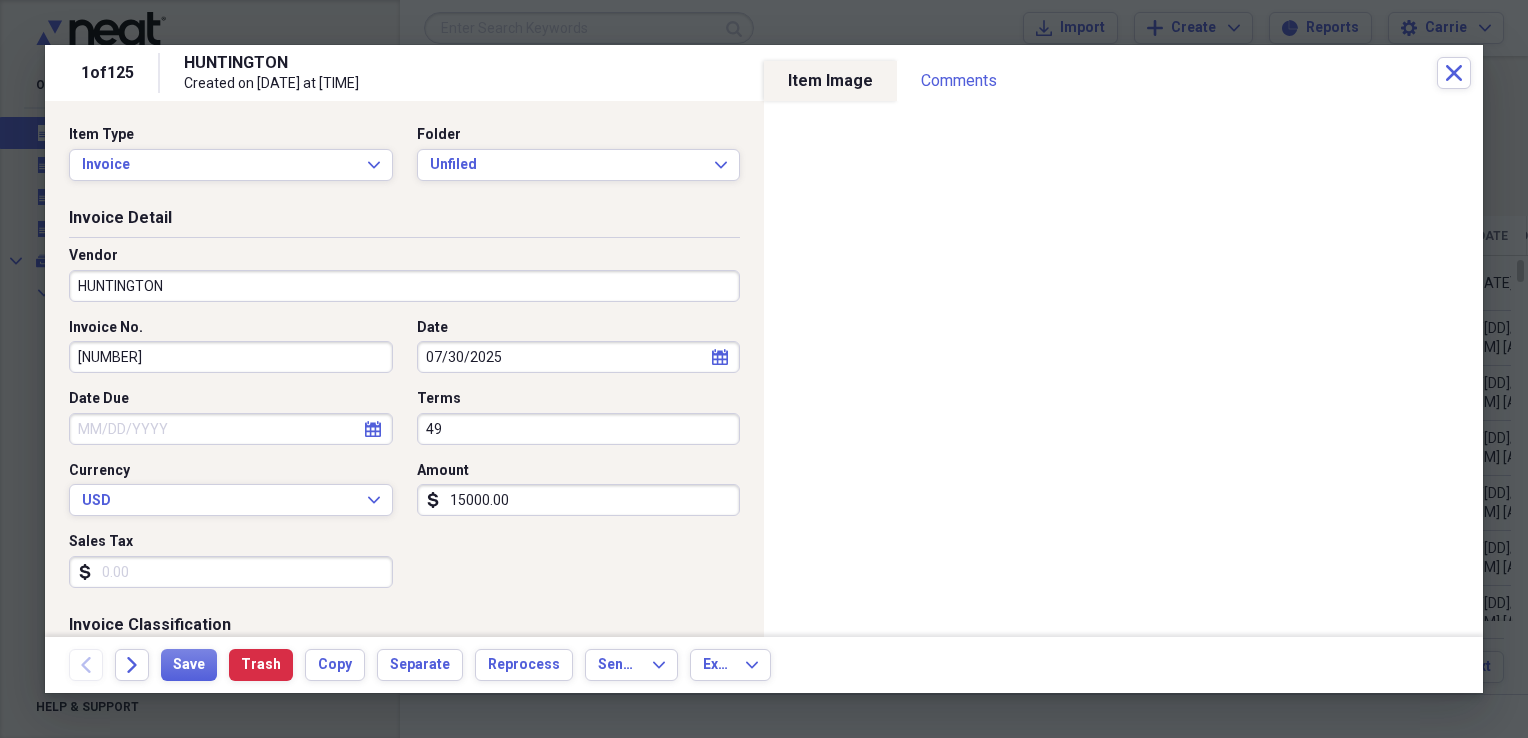 click on "HUNTINGTON" at bounding box center (404, 286) 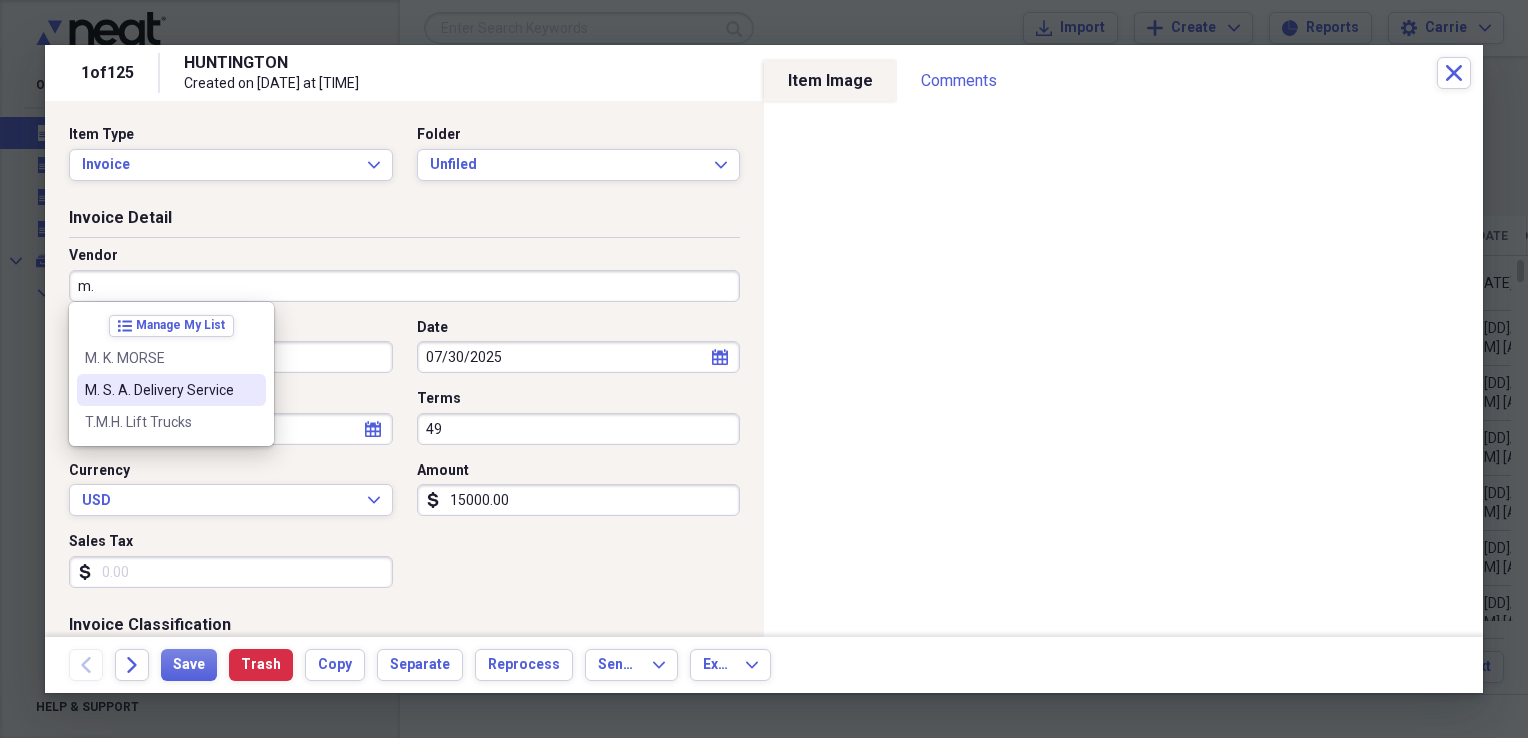 click on "M. S. A. Delivery Service" at bounding box center (171, 390) 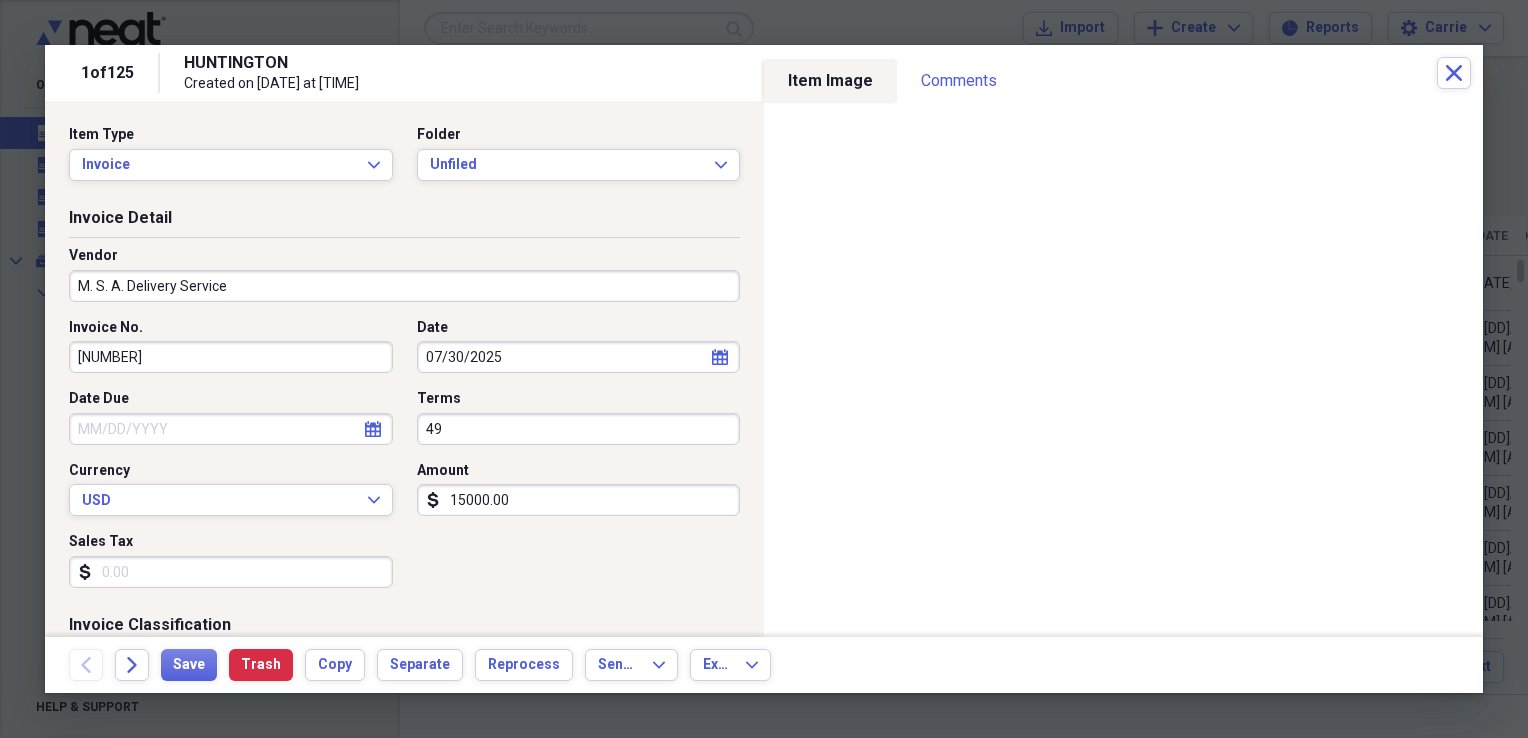 type on "Transportation" 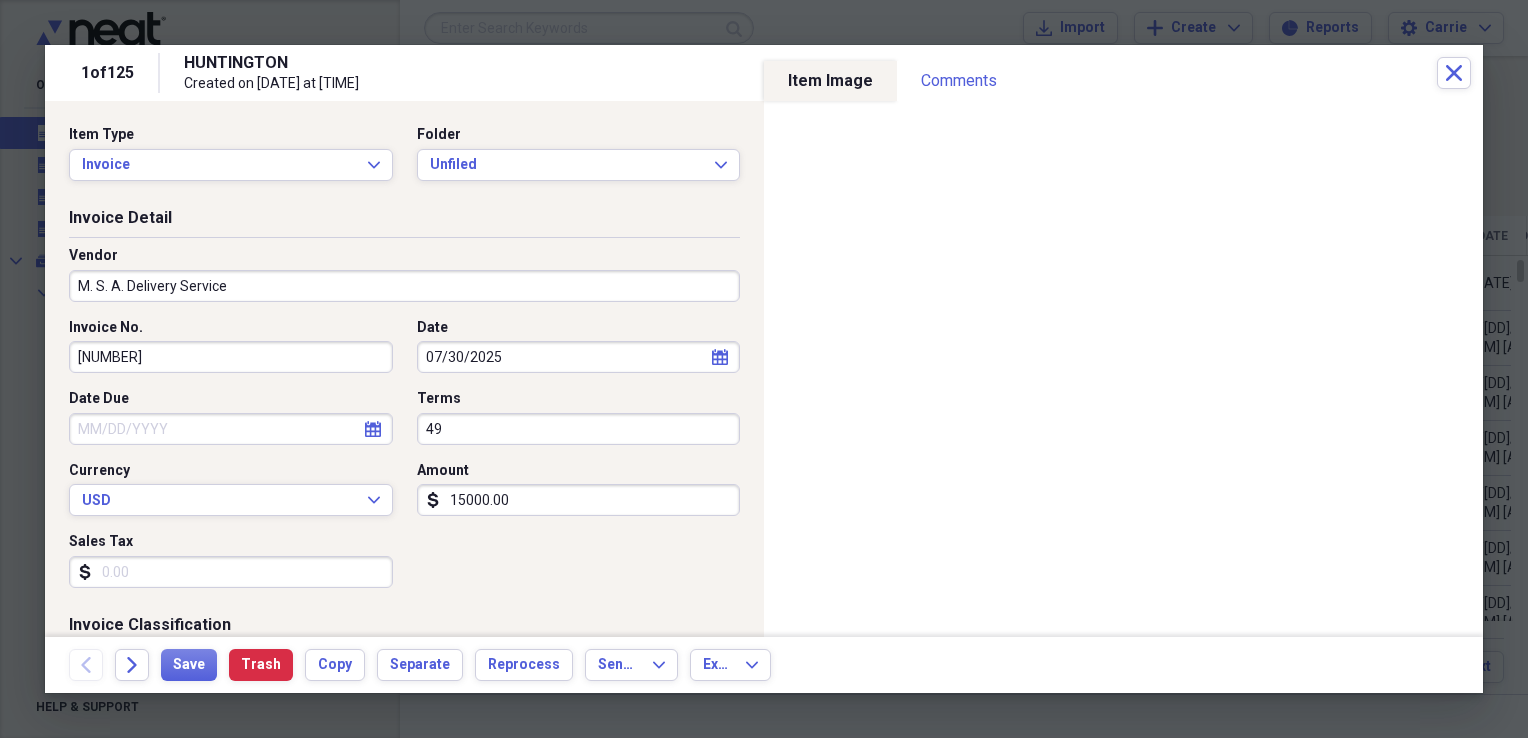 drag, startPoint x: 532, startPoint y: 433, endPoint x: 339, endPoint y: 437, distance: 193.04144 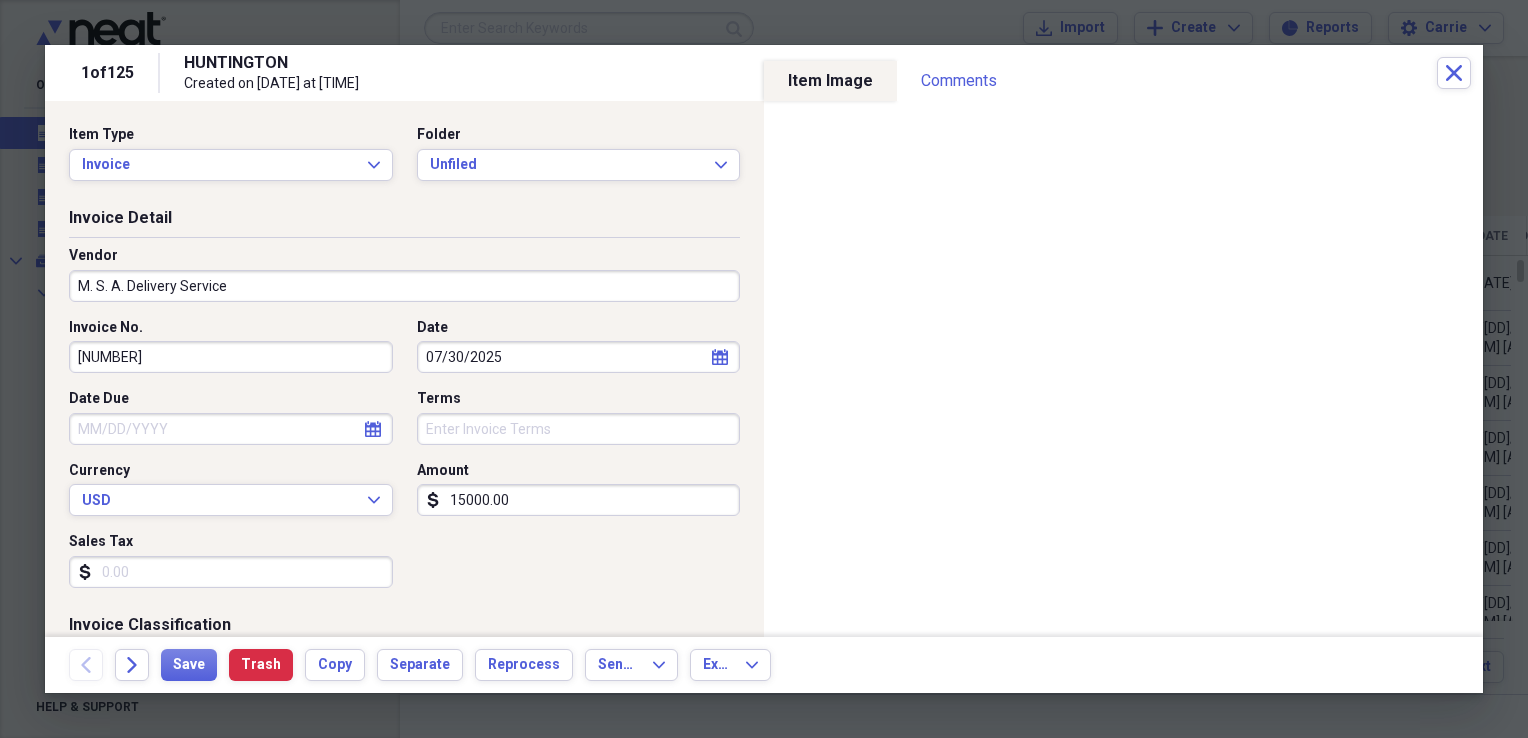 type 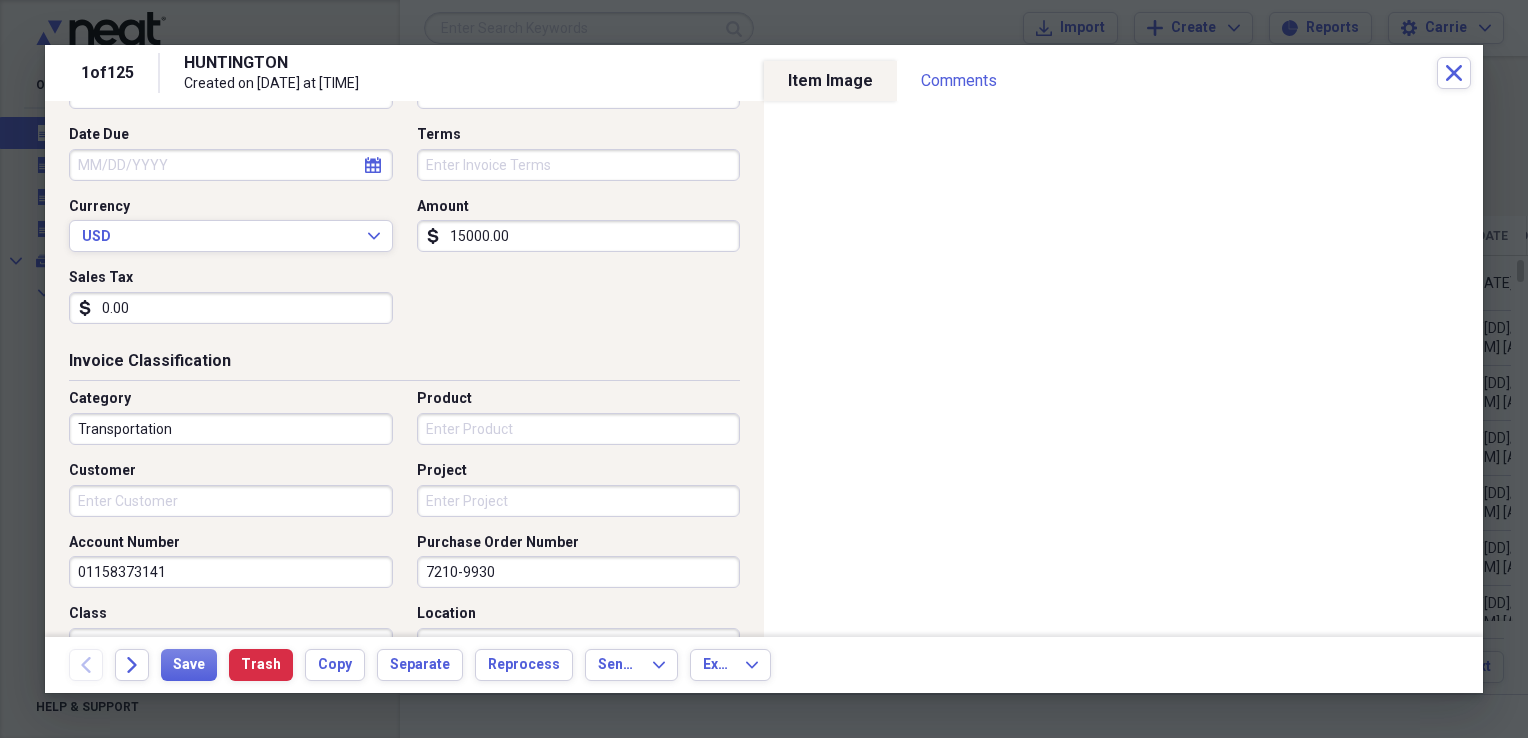 scroll, scrollTop: 300, scrollLeft: 0, axis: vertical 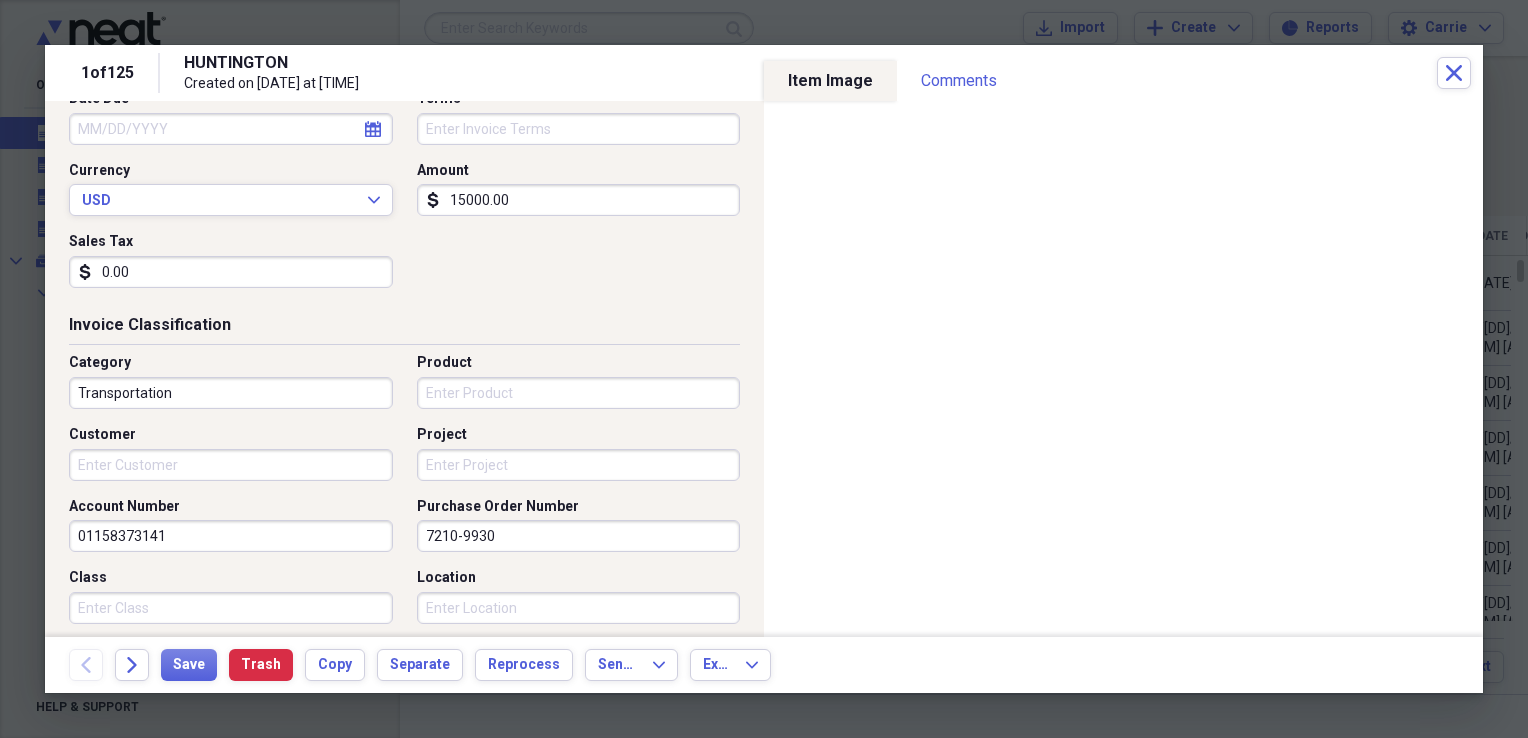 type on "0.00" 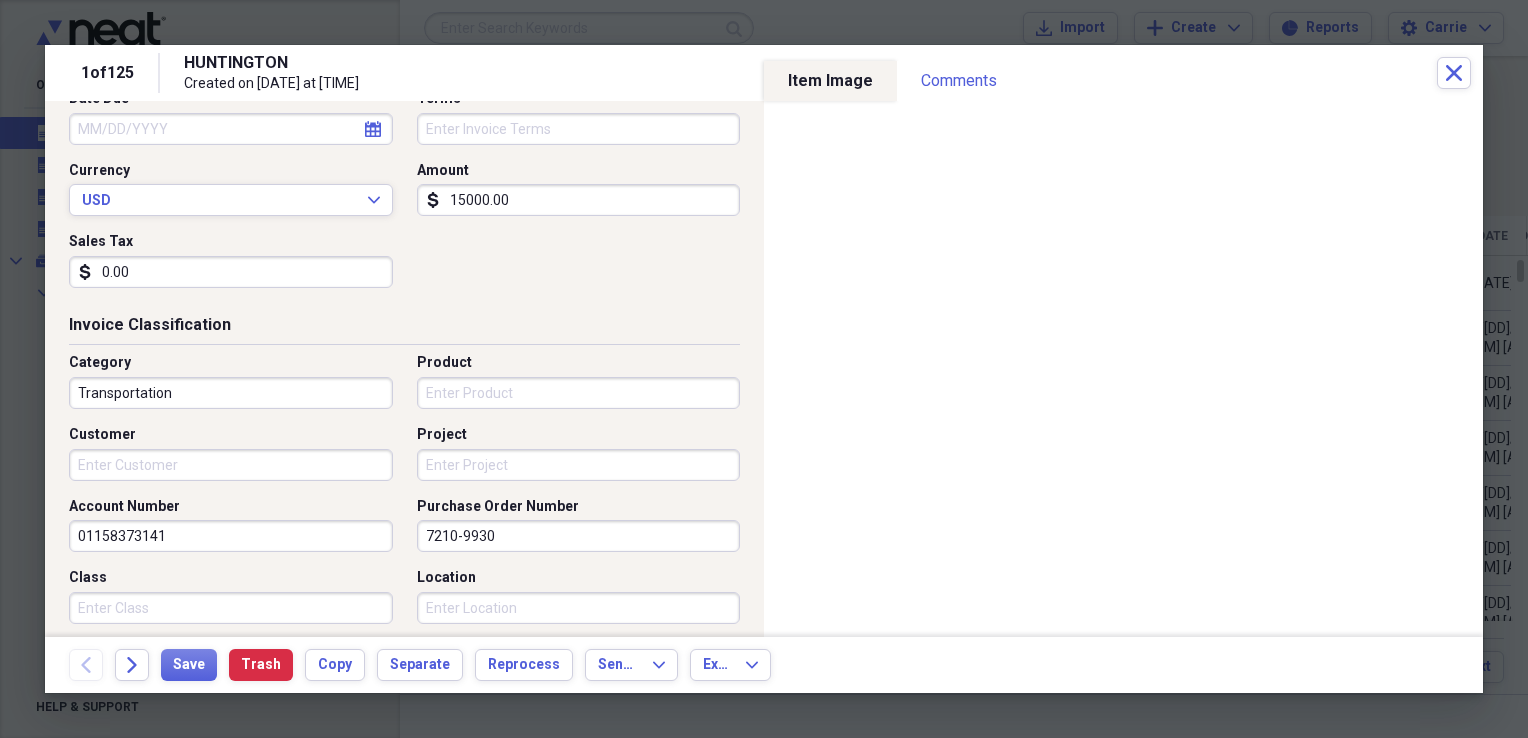 drag, startPoint x: 239, startPoint y: 534, endPoint x: 0, endPoint y: 560, distance: 240.41006 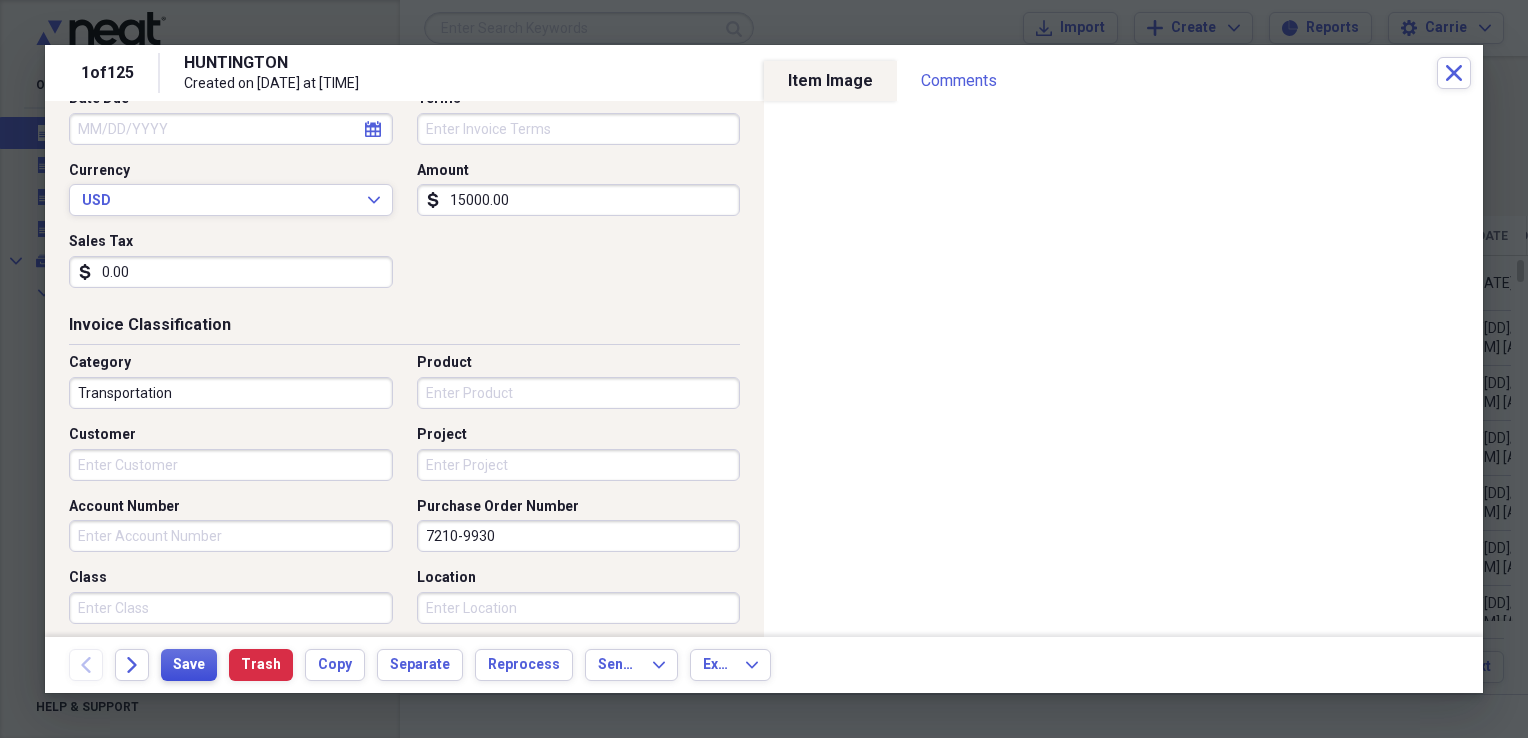 type 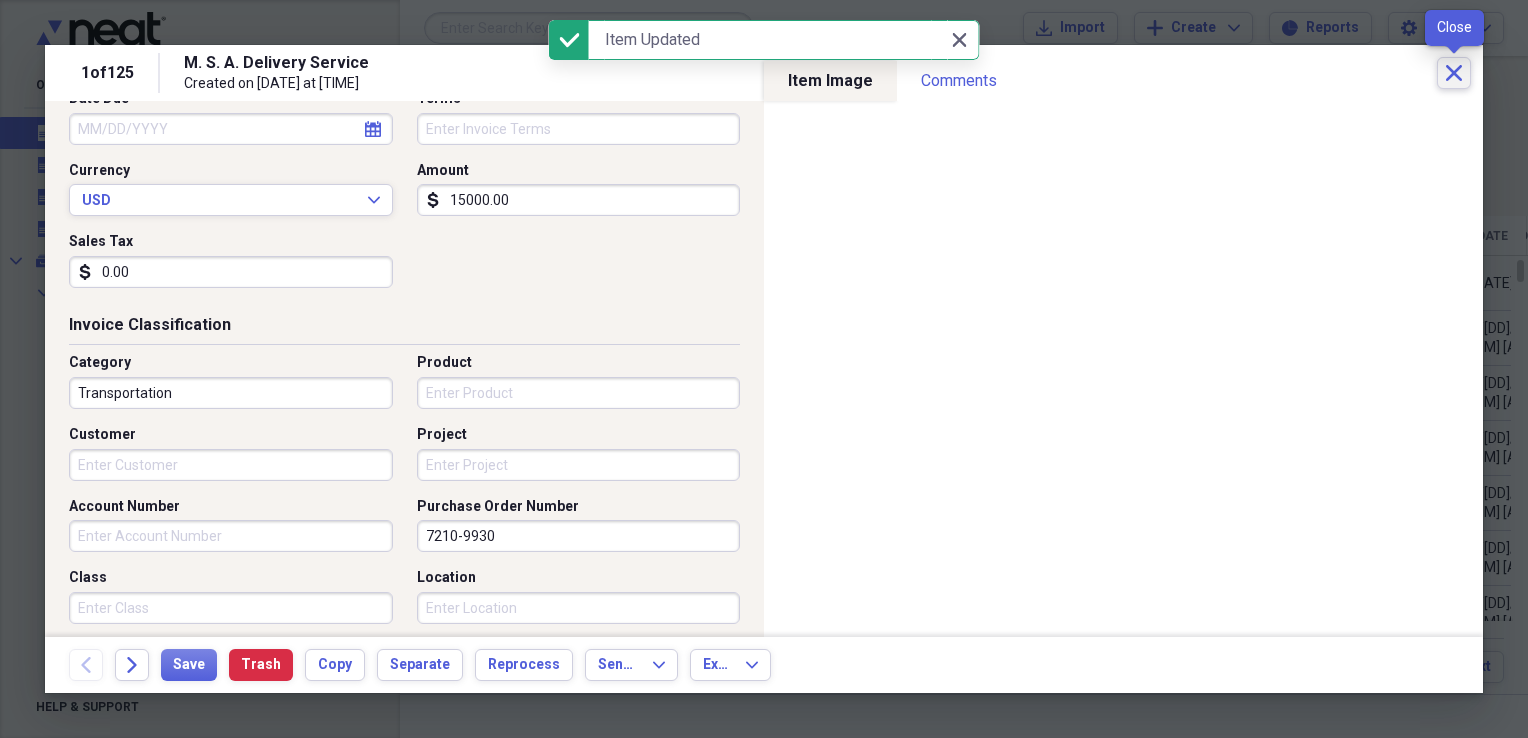 click on "Close" 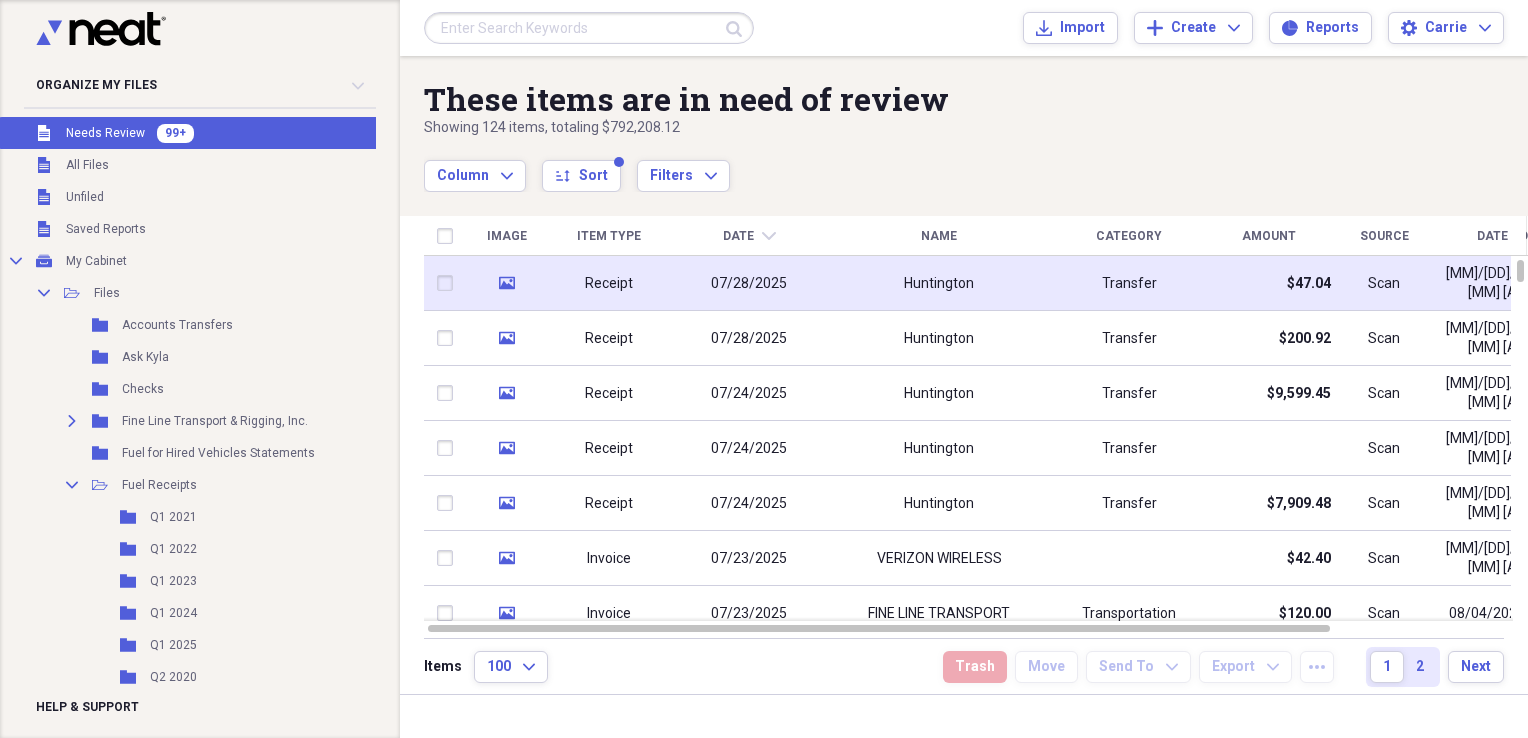 click on "Huntington" at bounding box center [939, 283] 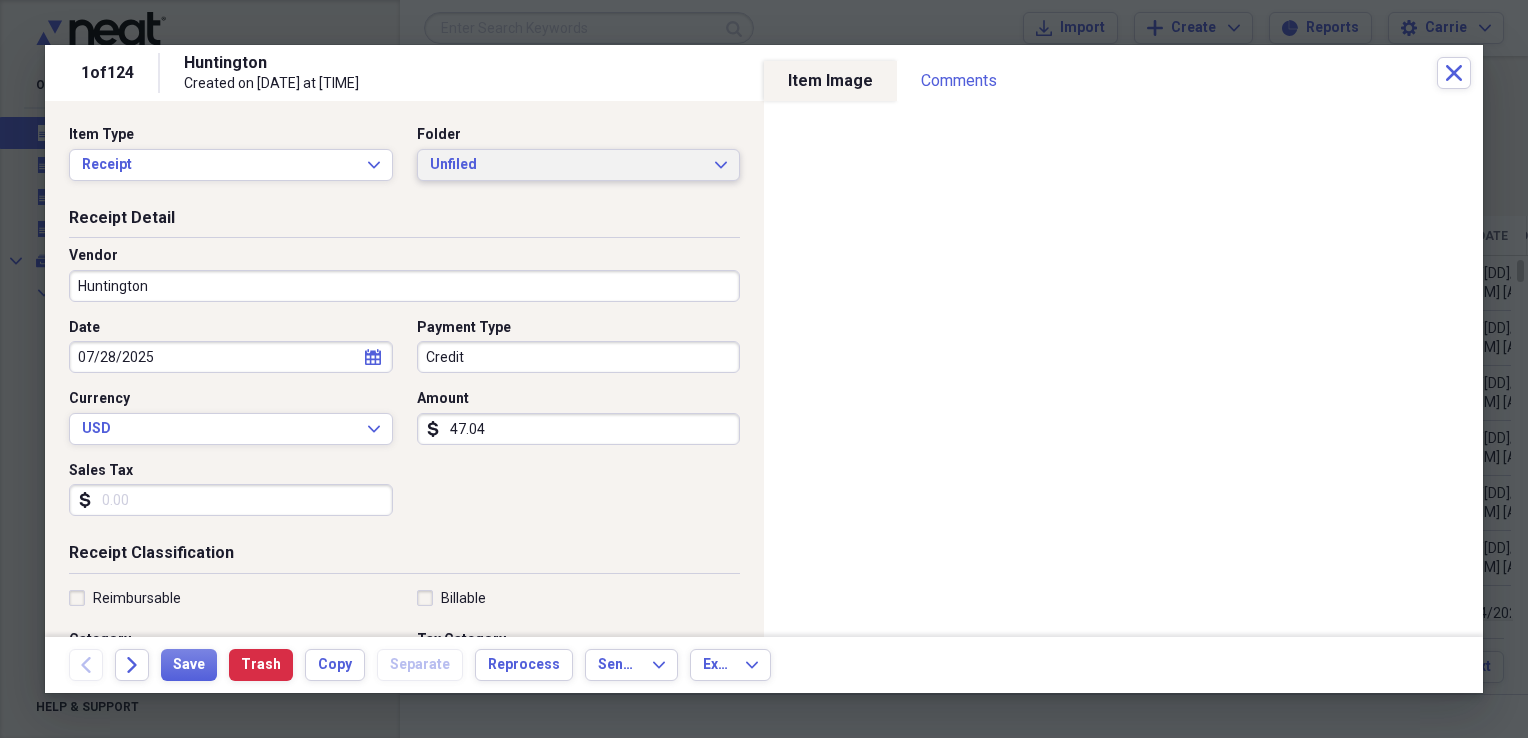 click on "Expand" 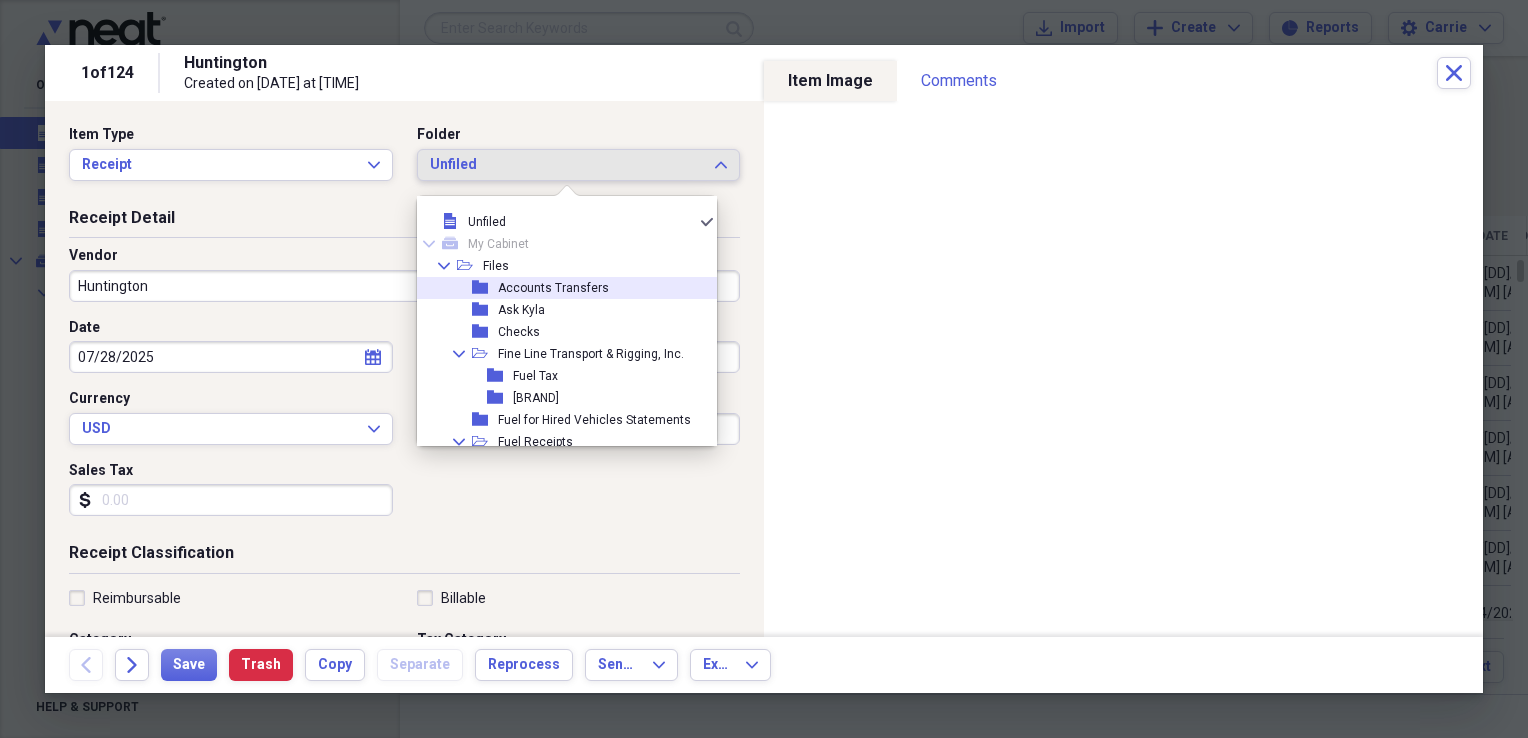 click on "Accounts Transfers" at bounding box center (553, 288) 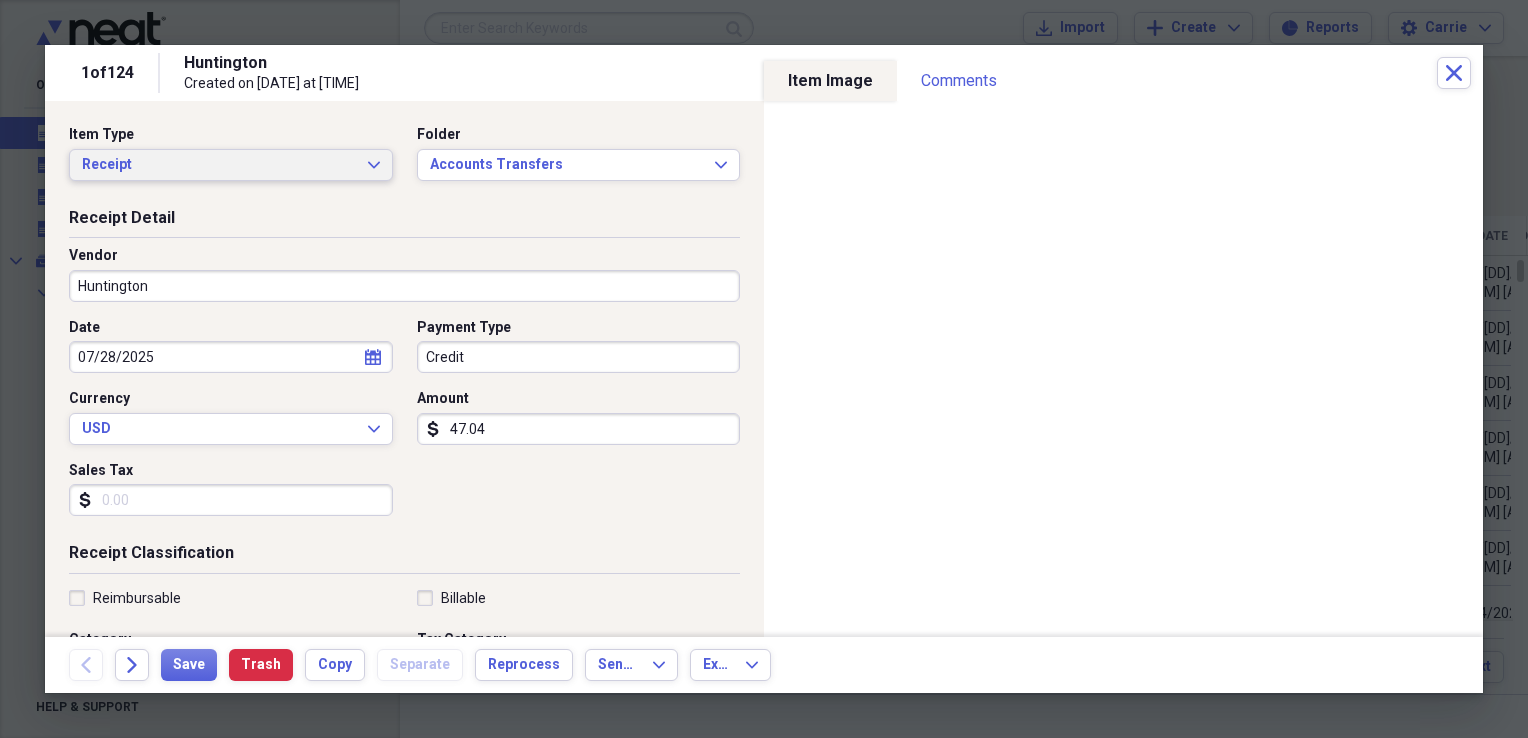 click on "Expand" 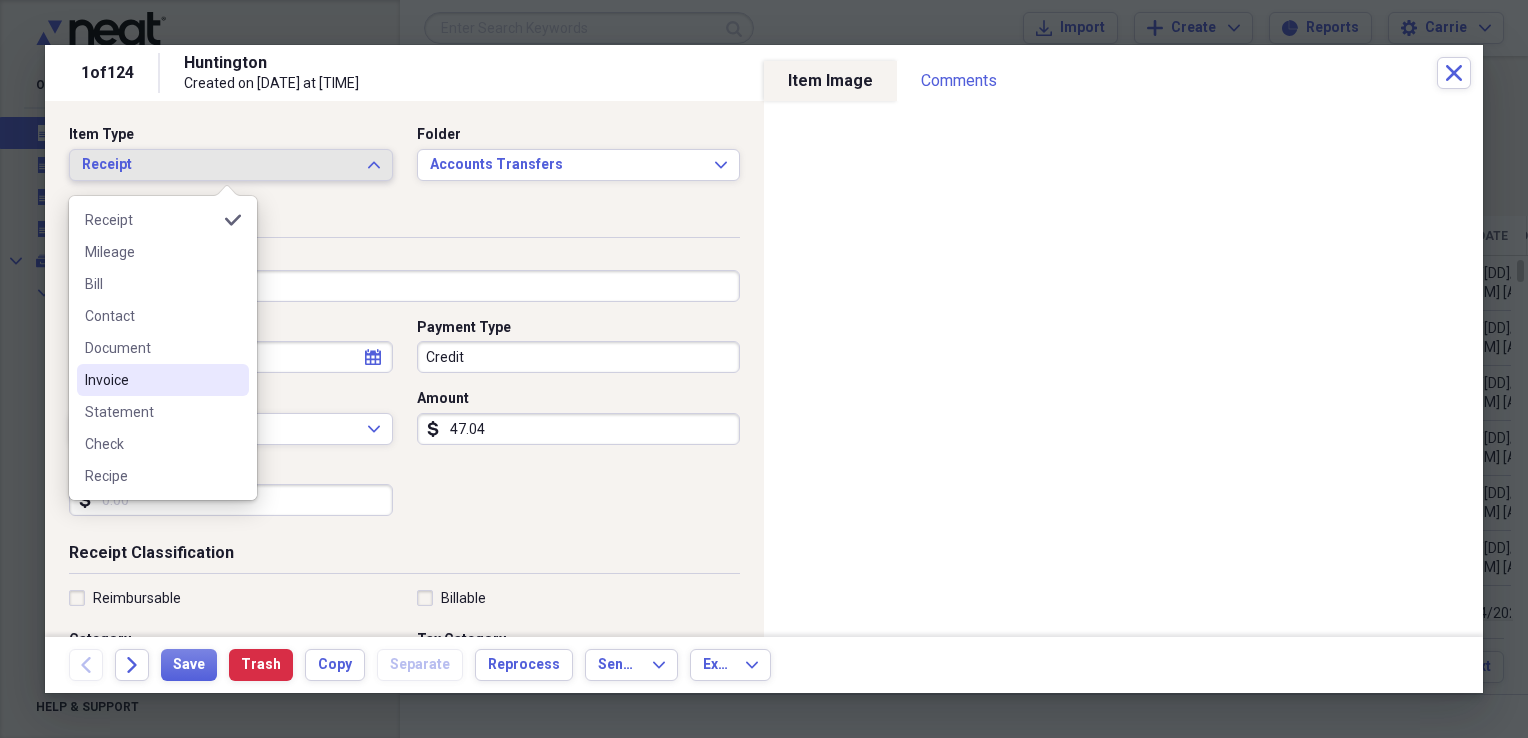 click on "Invoice" at bounding box center (151, 380) 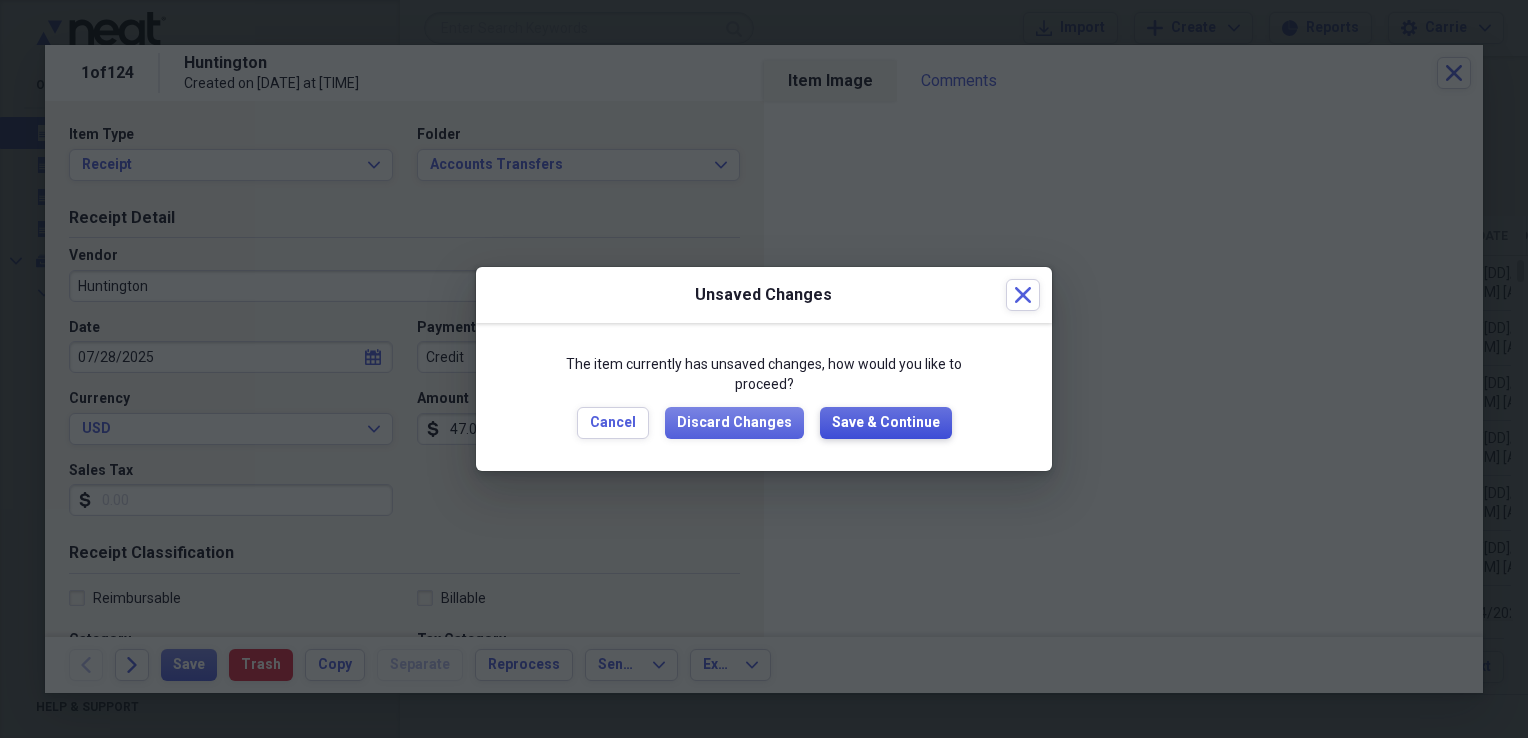 click on "Save & Continue" at bounding box center [886, 423] 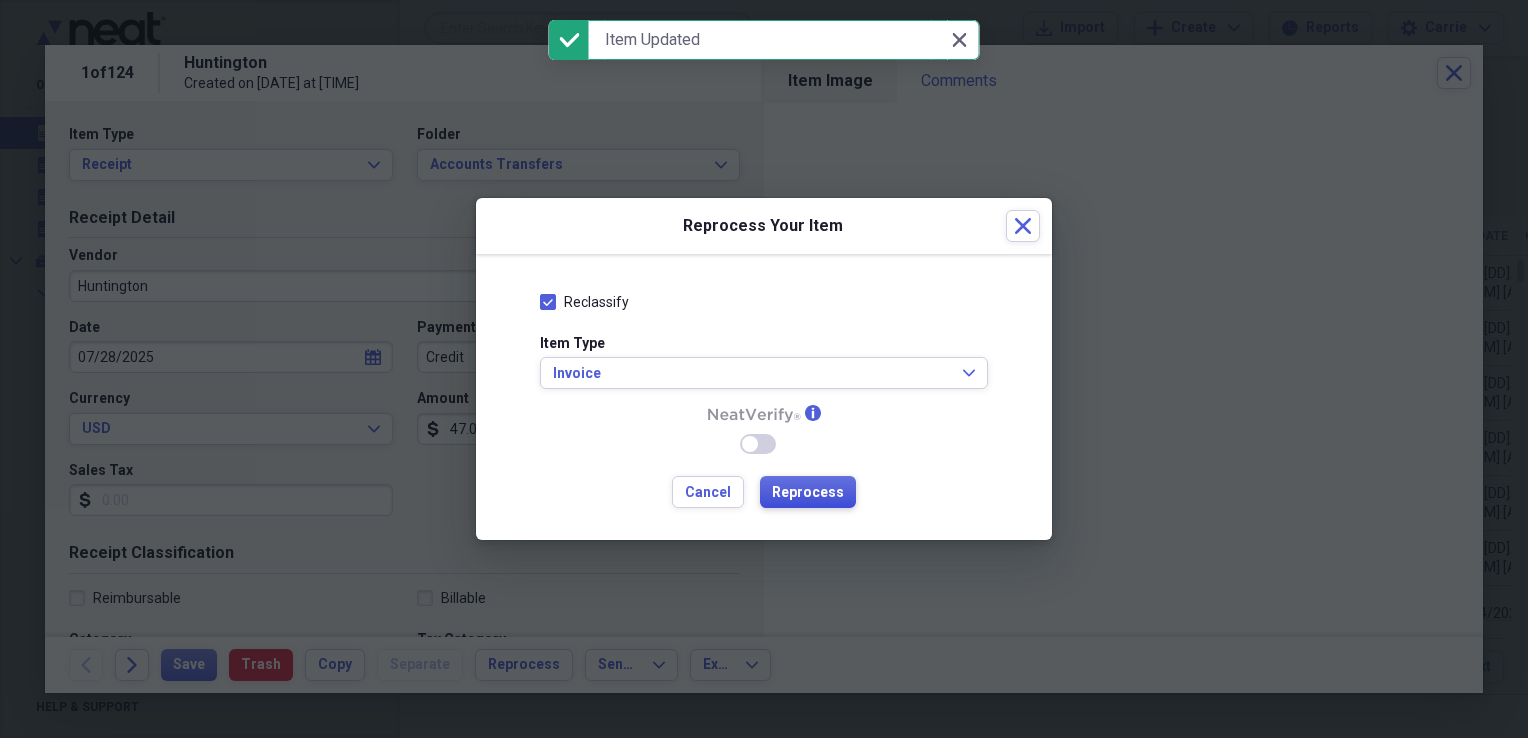 click on "Reprocess" at bounding box center [808, 493] 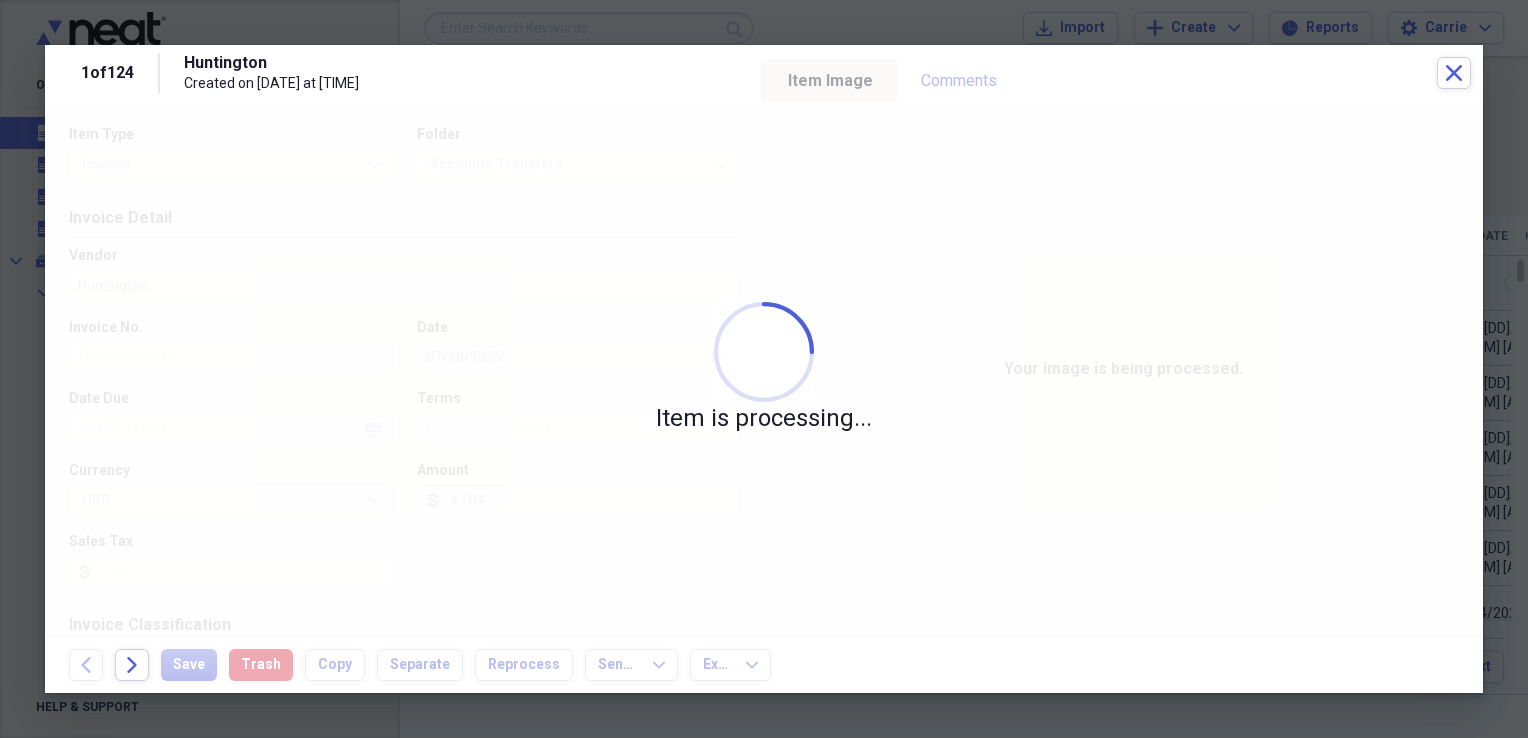 type on "[NUMBER]" 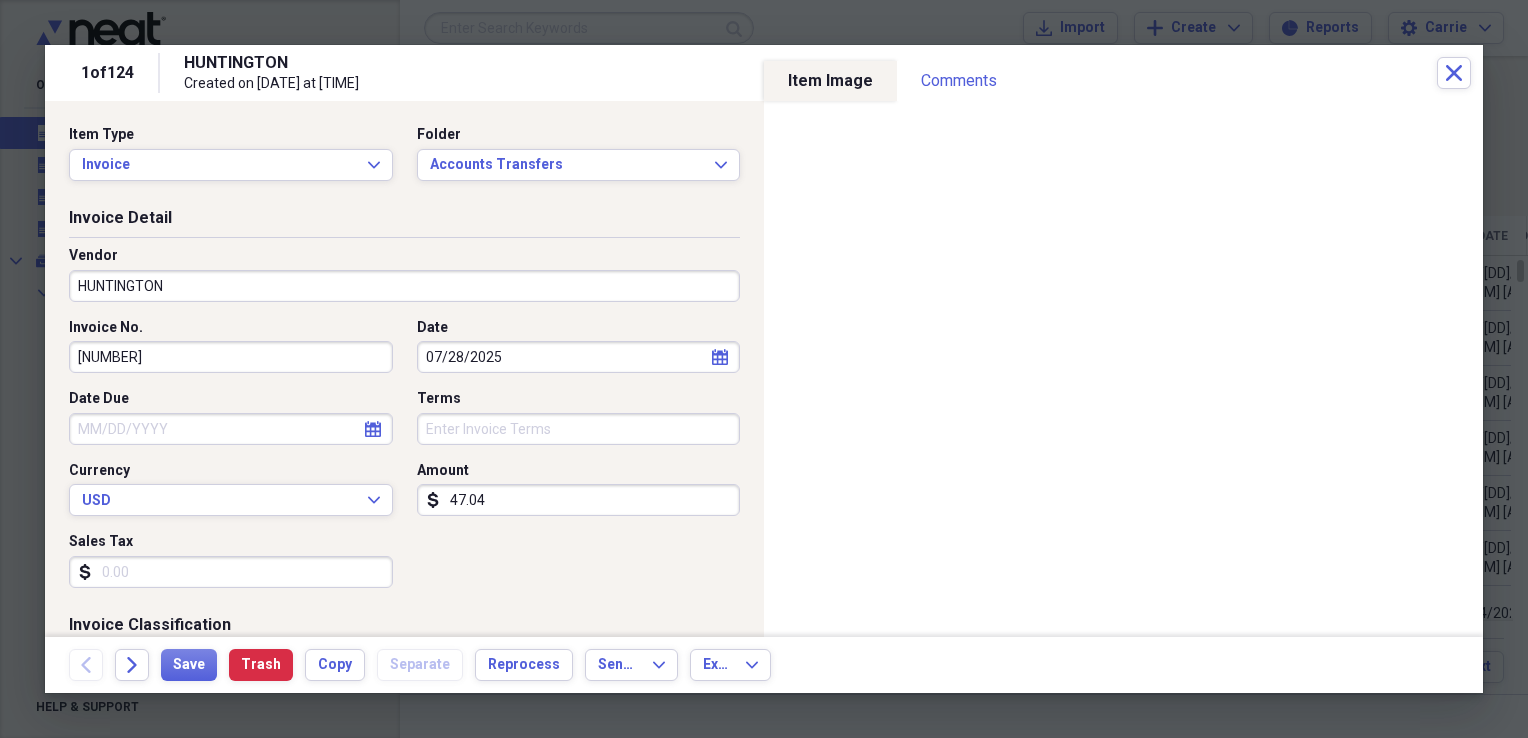 click on "HUNTINGTON" at bounding box center [404, 286] 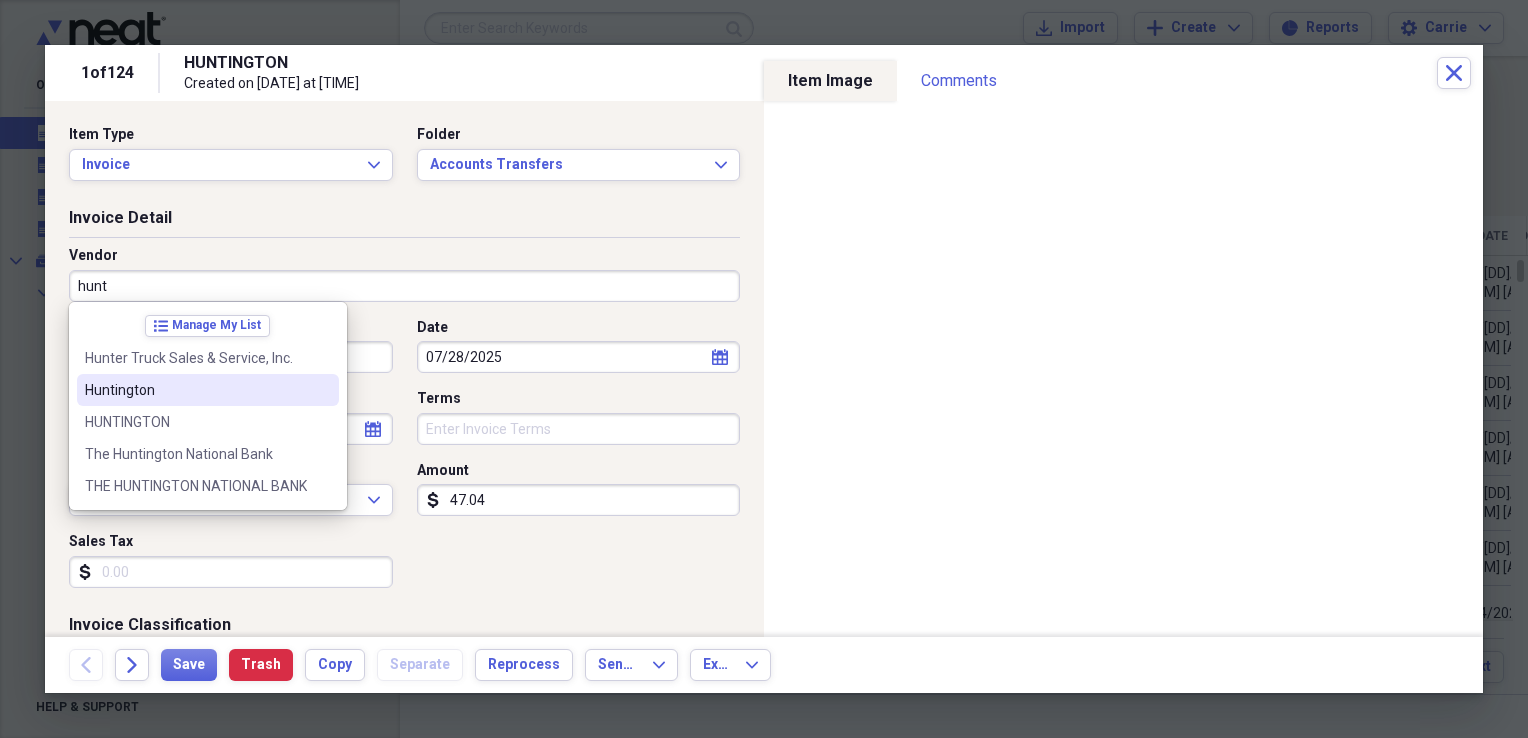 click on "Huntington" at bounding box center [196, 390] 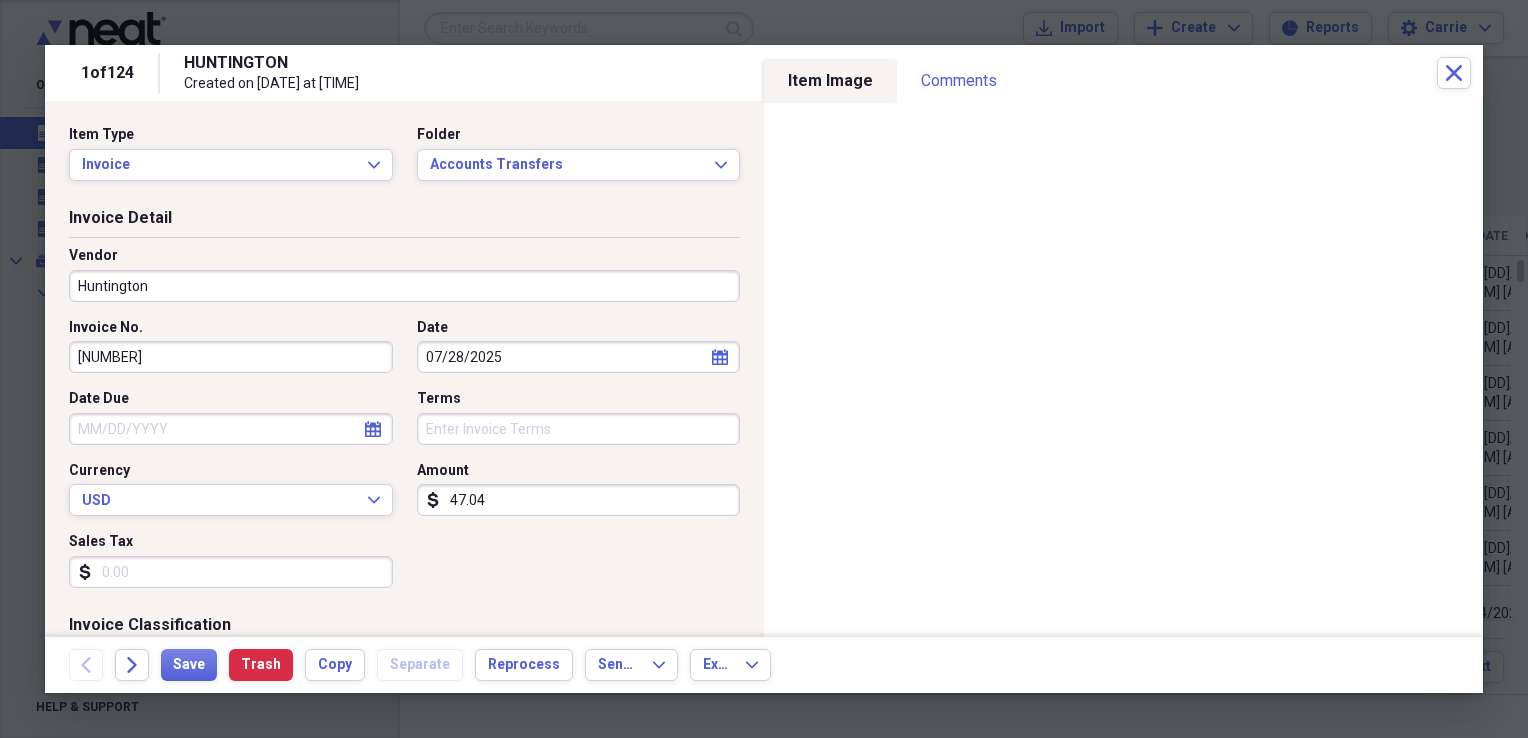 click on "Sales Tax" at bounding box center (231, 572) 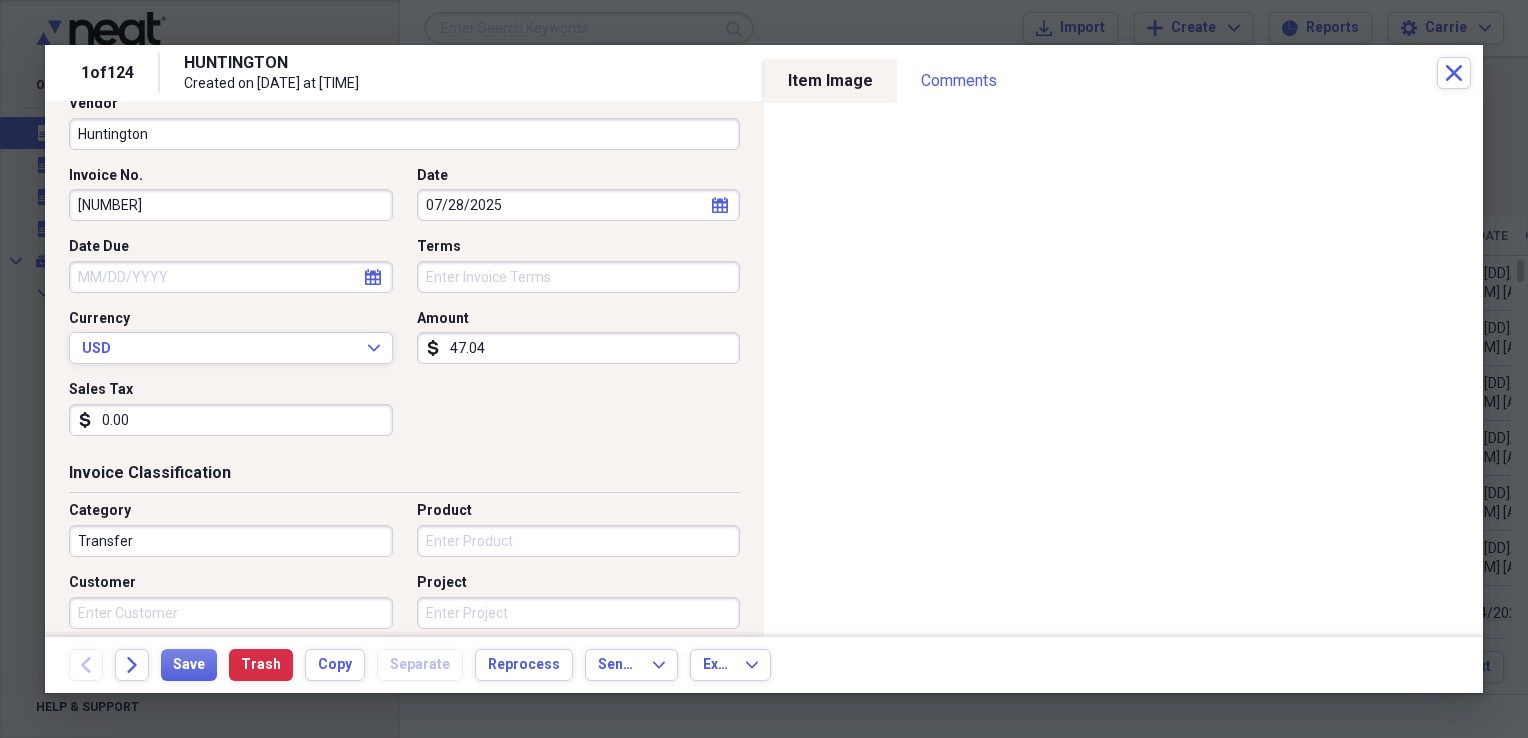 scroll, scrollTop: 200, scrollLeft: 0, axis: vertical 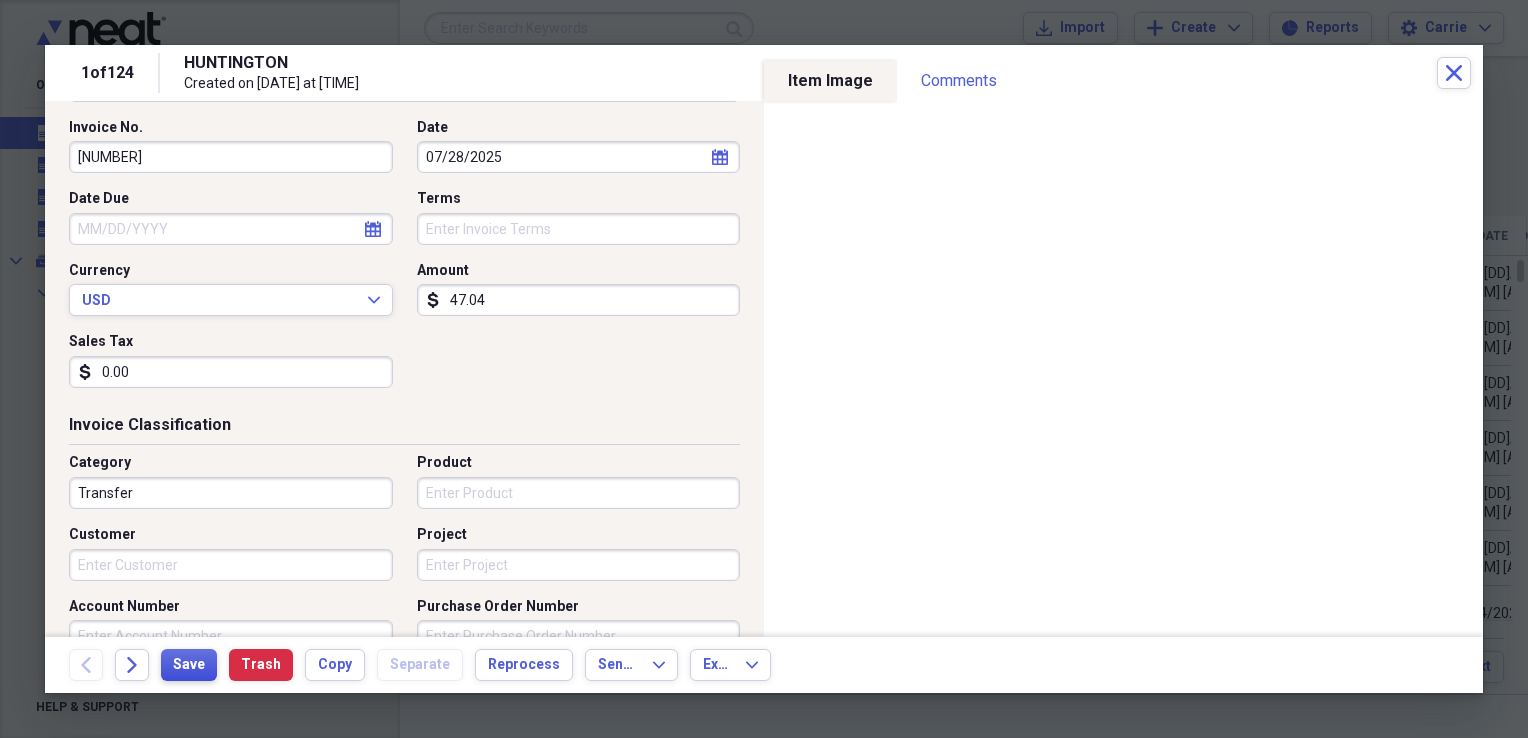 type on "0.00" 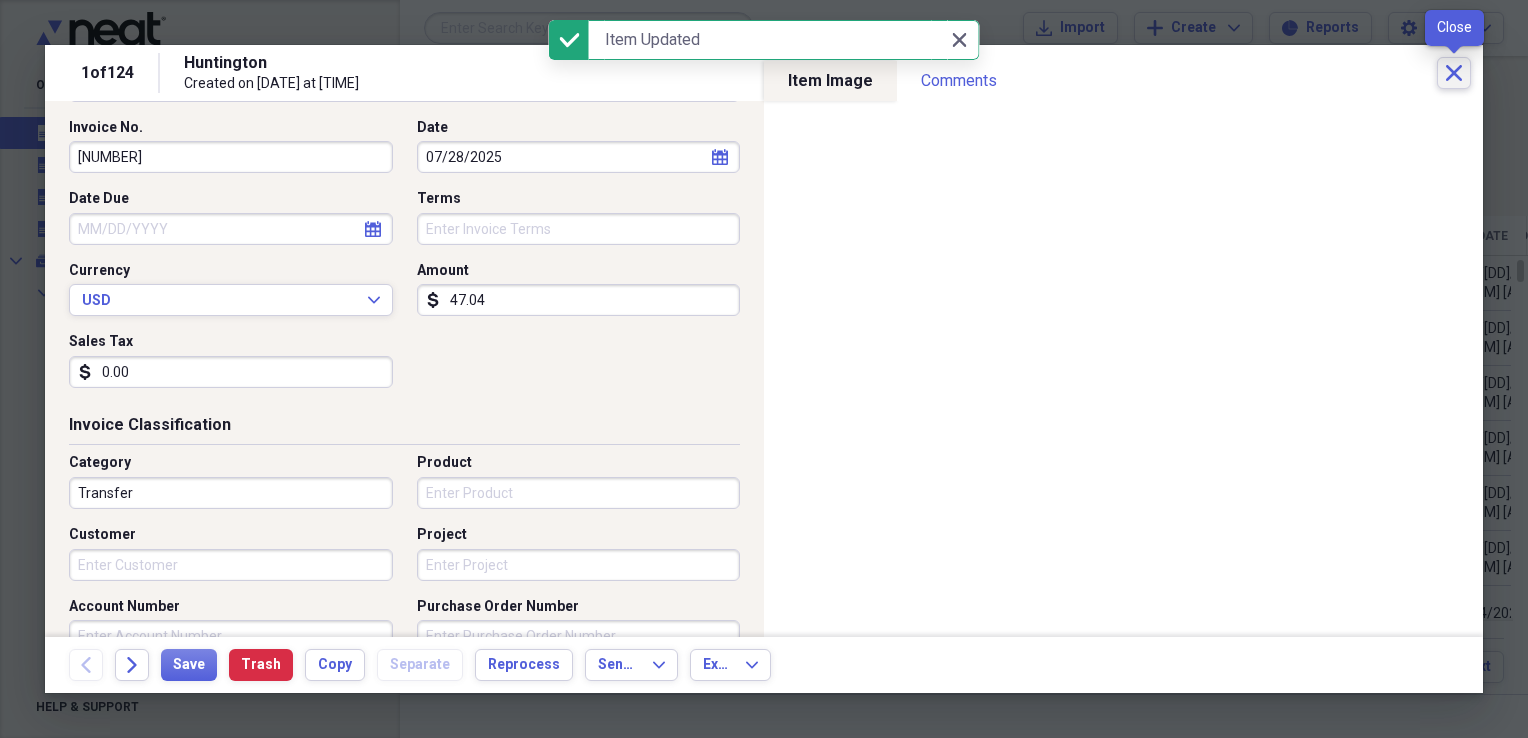 click on "Close" 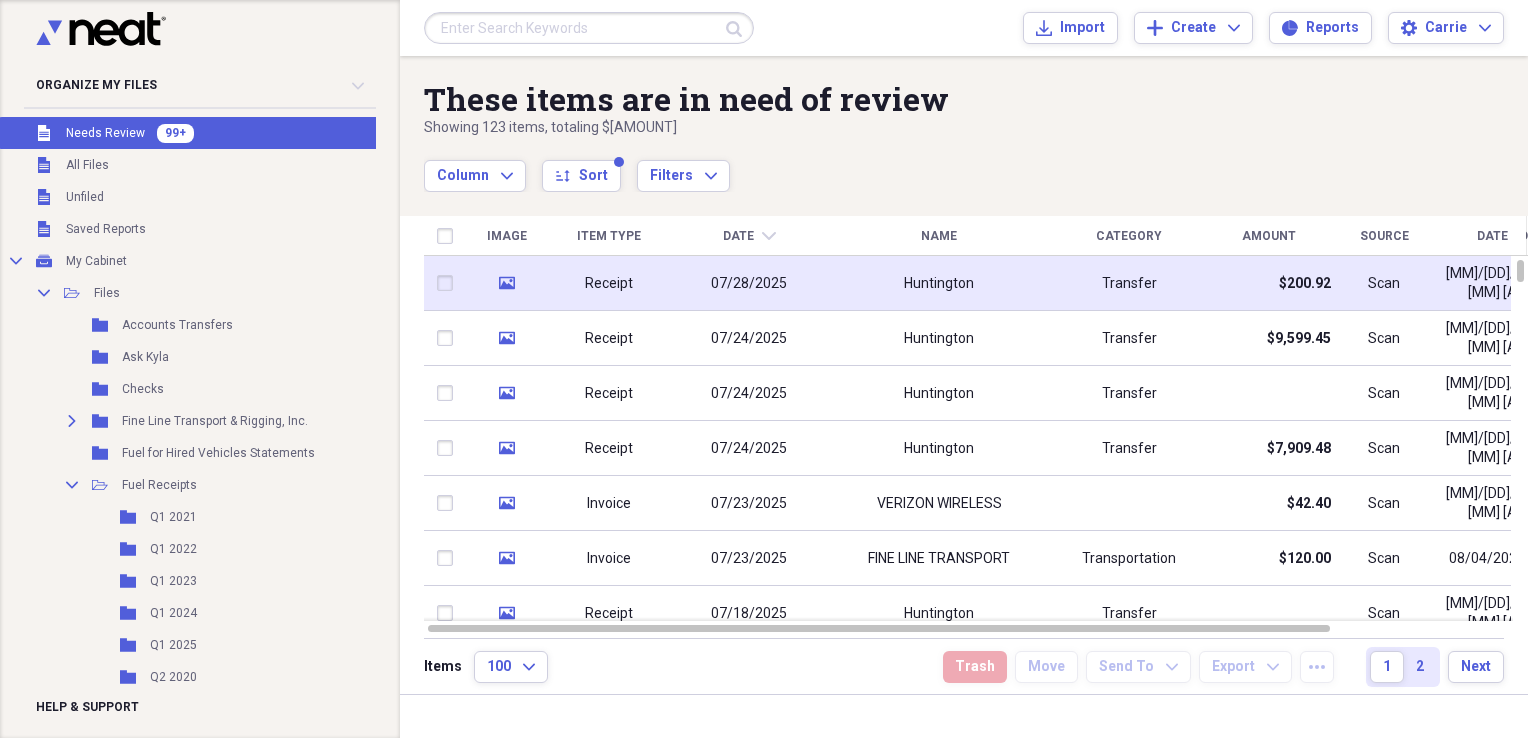 click on "Huntington" at bounding box center [939, 283] 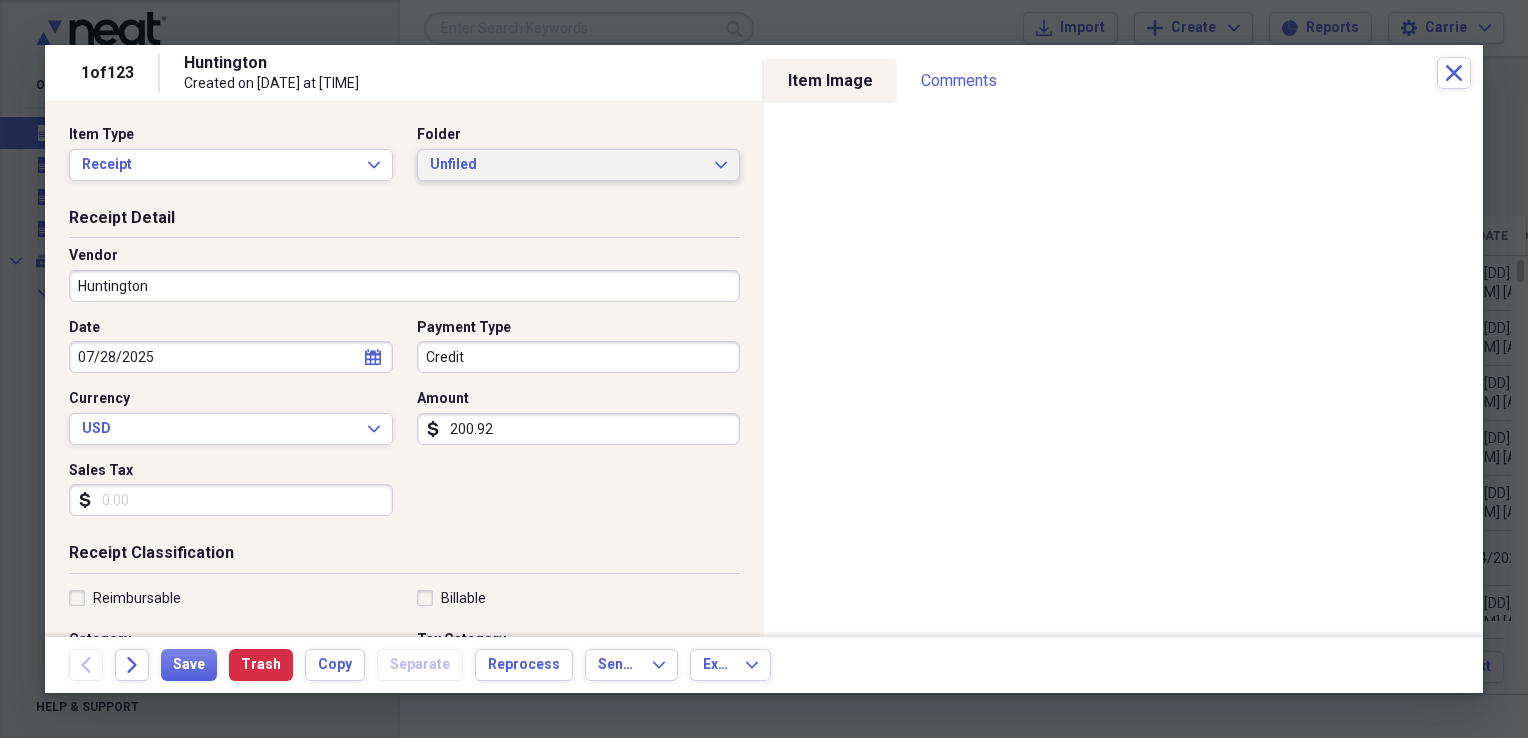 click on "Unfiled Expand" at bounding box center [579, 165] 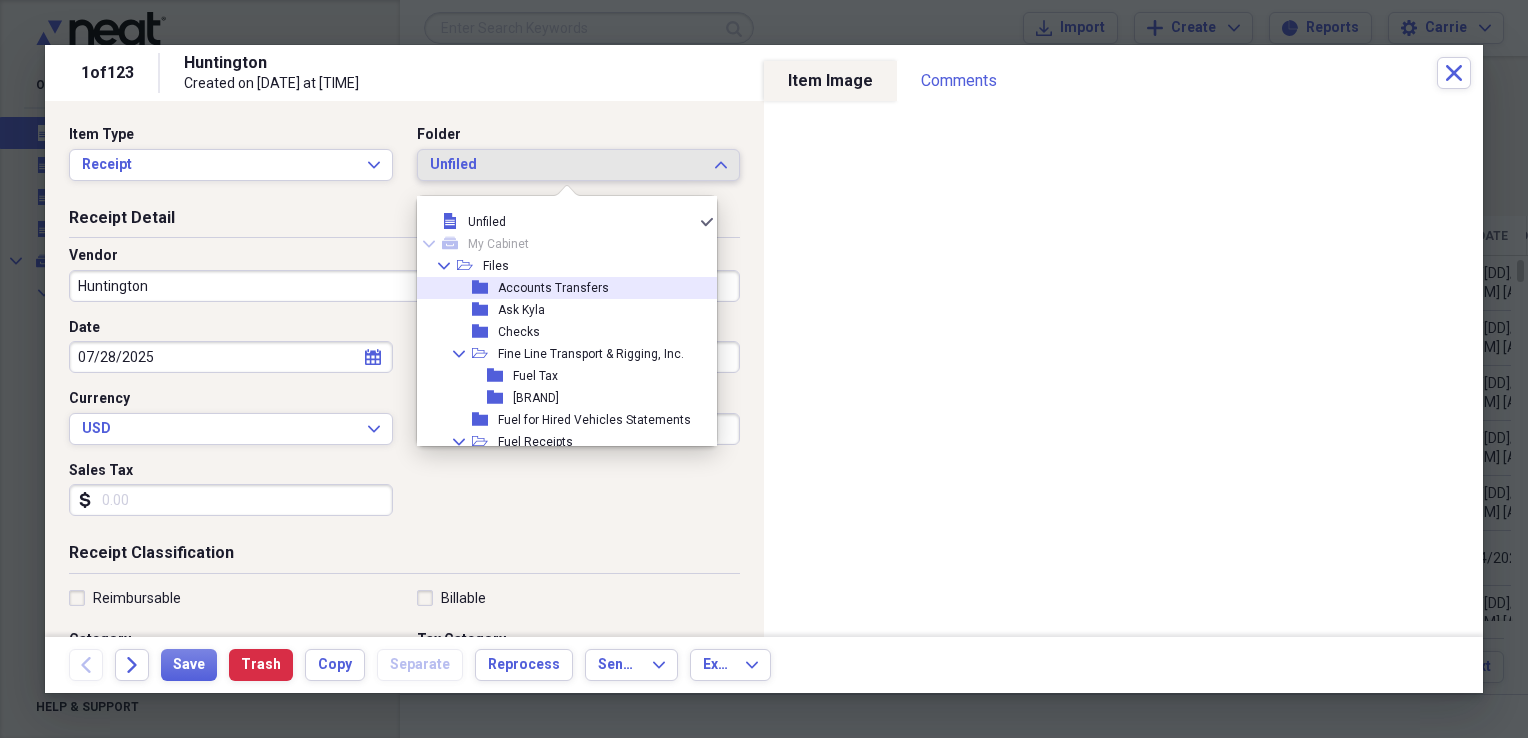 click on "Accounts Transfers" at bounding box center (553, 288) 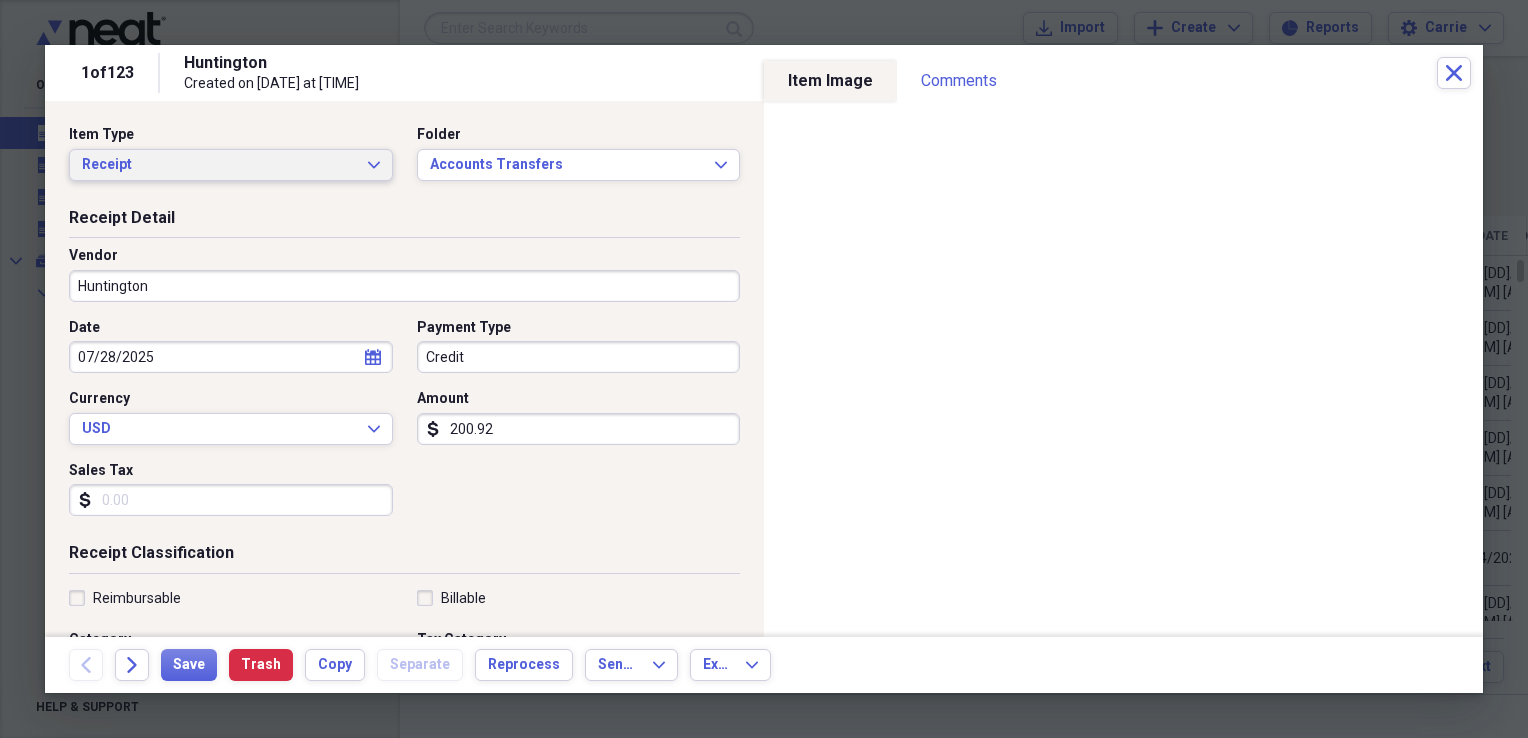 click on "Receipt Expand" at bounding box center (231, 165) 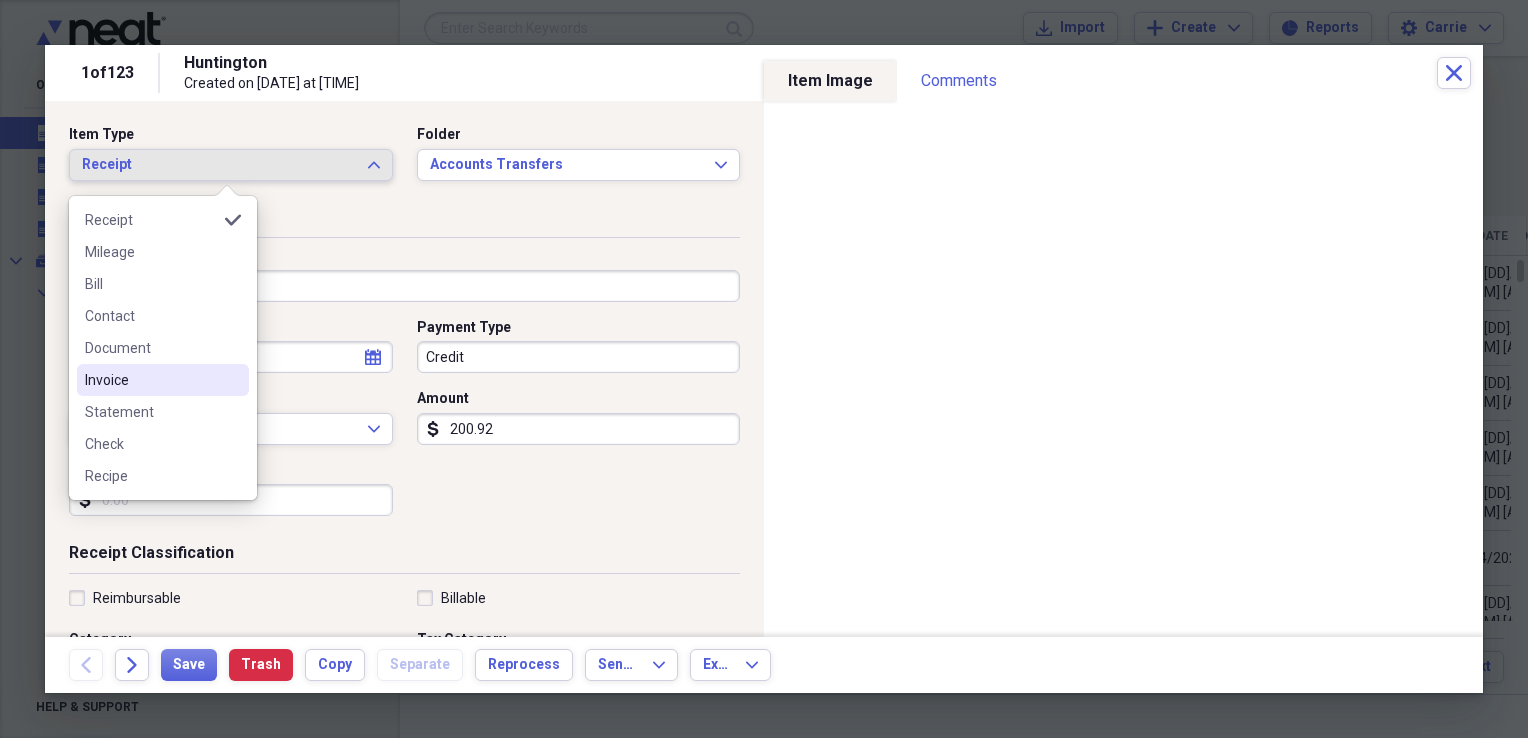 click on "Invoice" at bounding box center [151, 380] 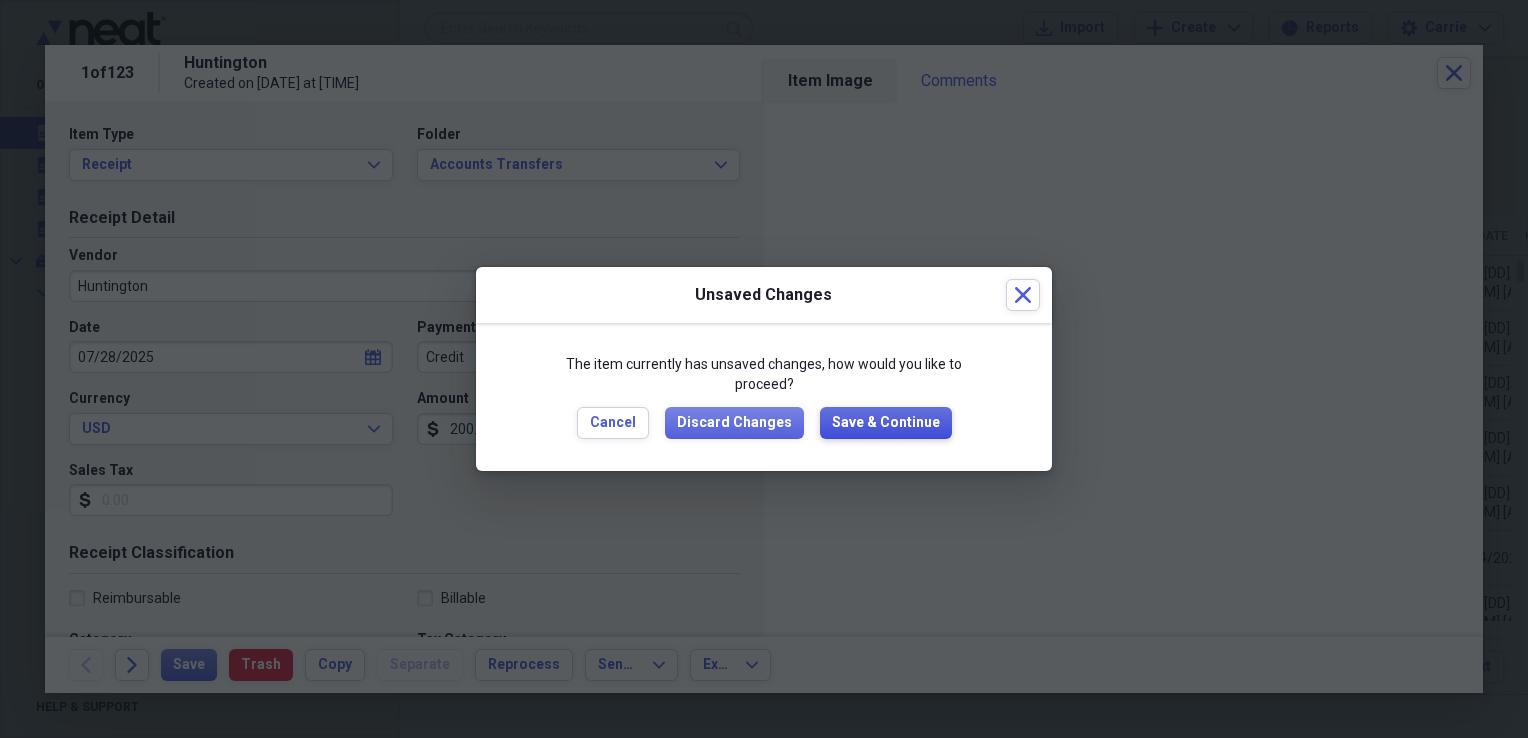 click on "Save & Continue" at bounding box center [886, 423] 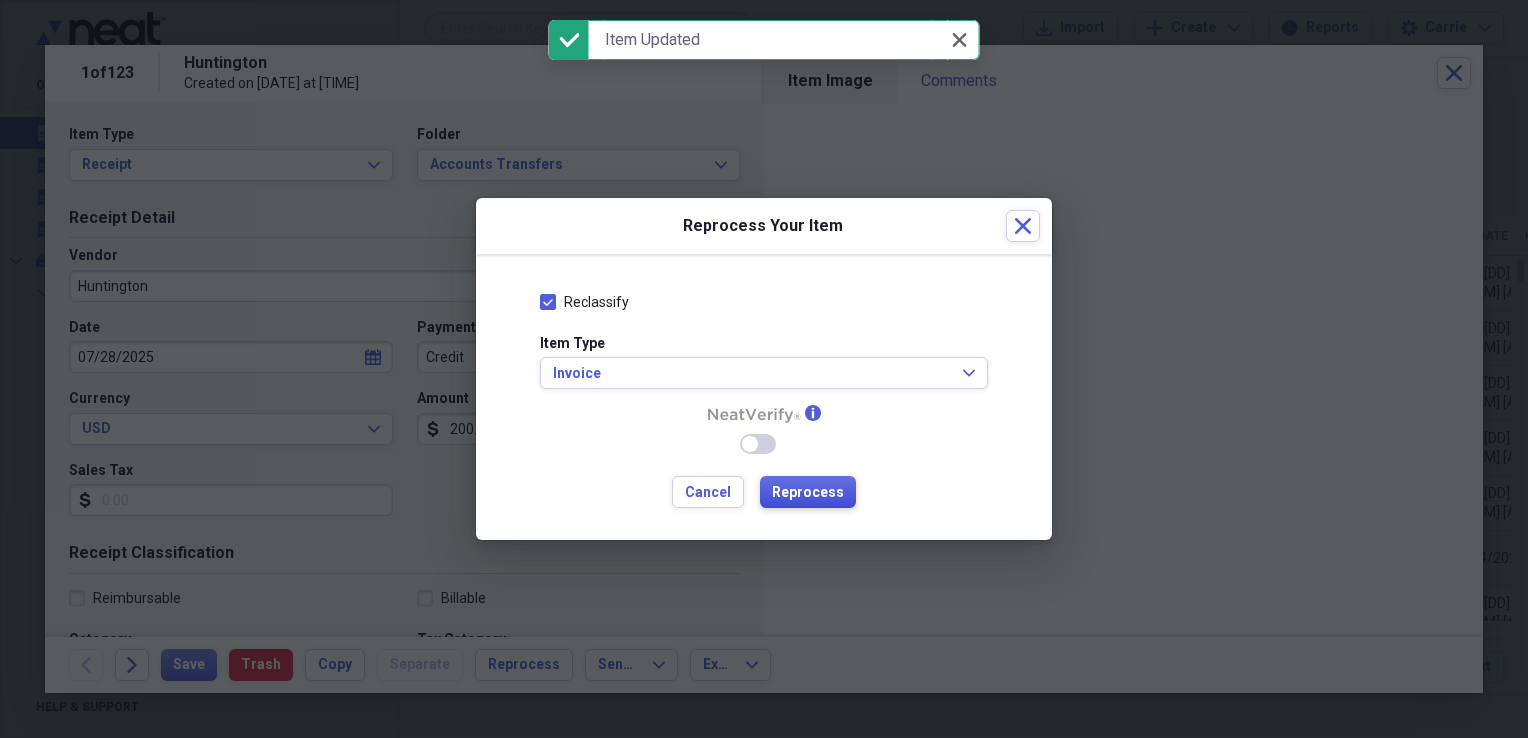 click on "Reprocess" at bounding box center (808, 493) 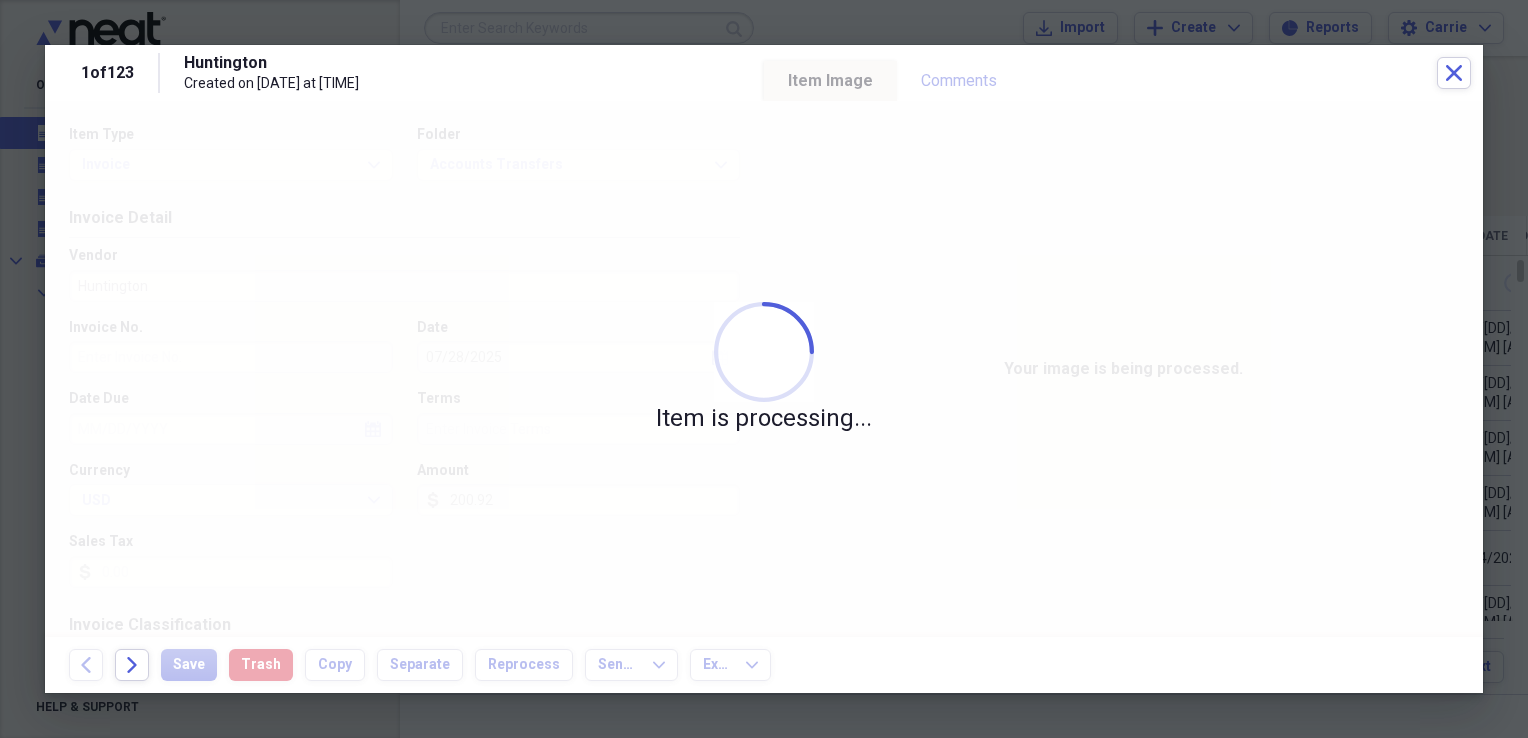 type on "[CARD_NUMBER]" 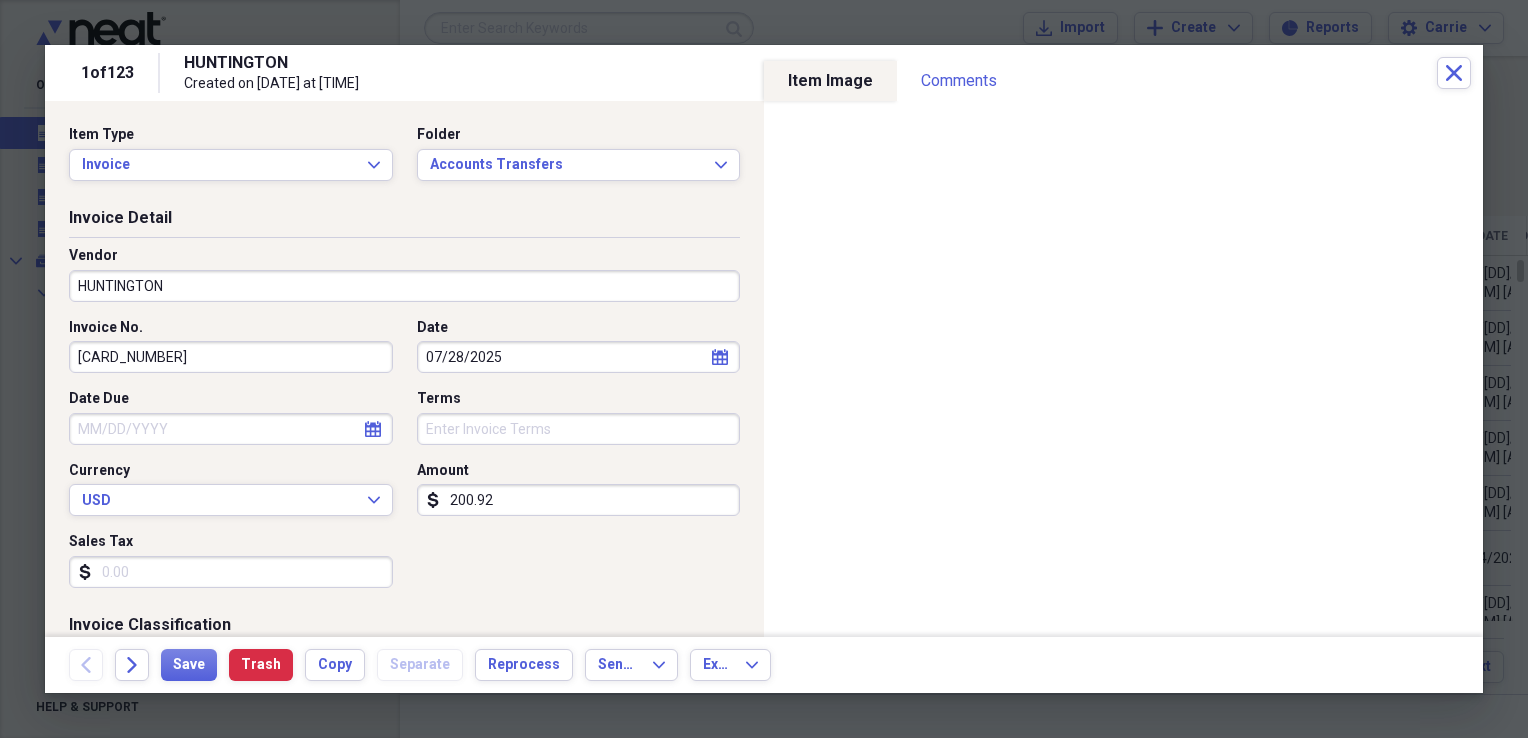 click on "HUNTINGTON" at bounding box center (404, 286) 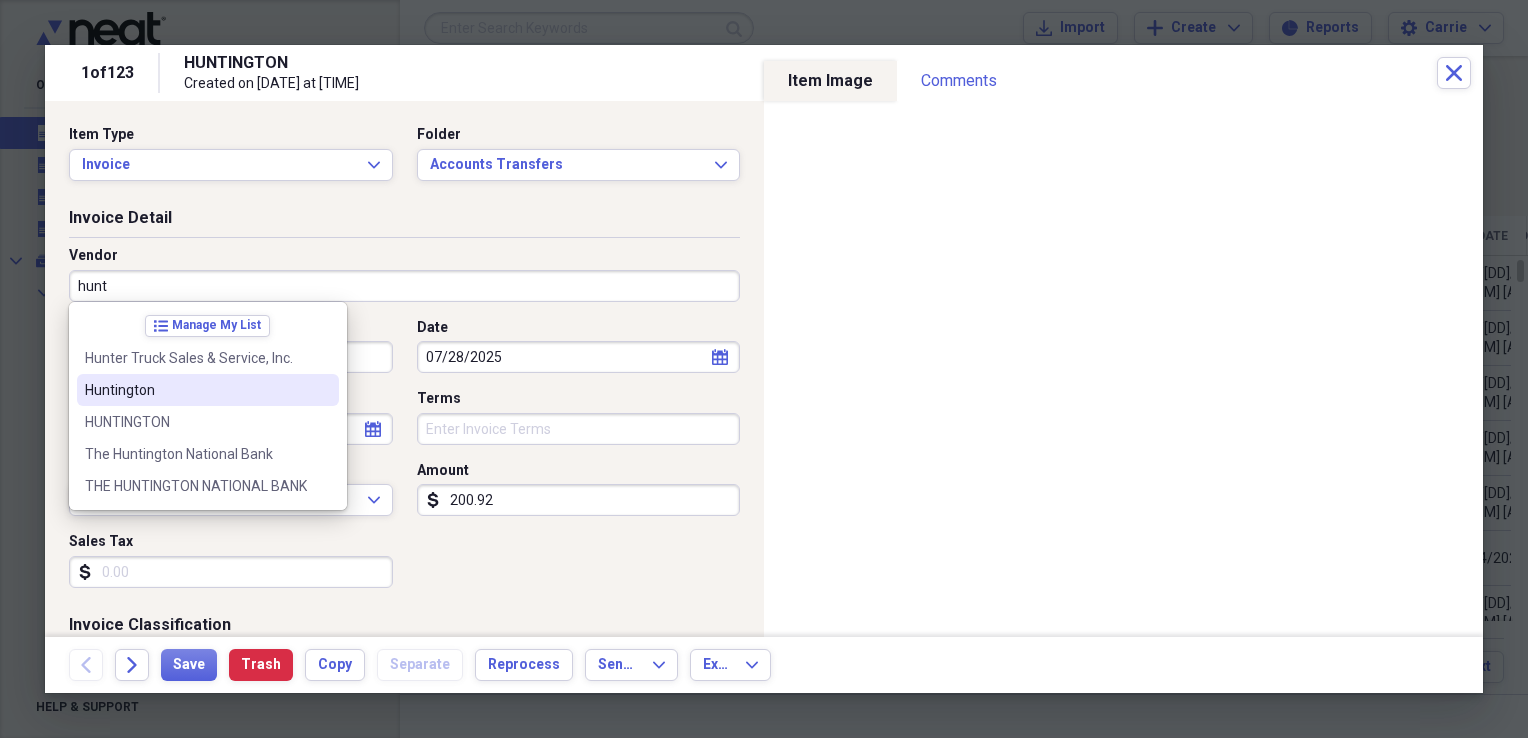 click on "Huntington" at bounding box center [196, 390] 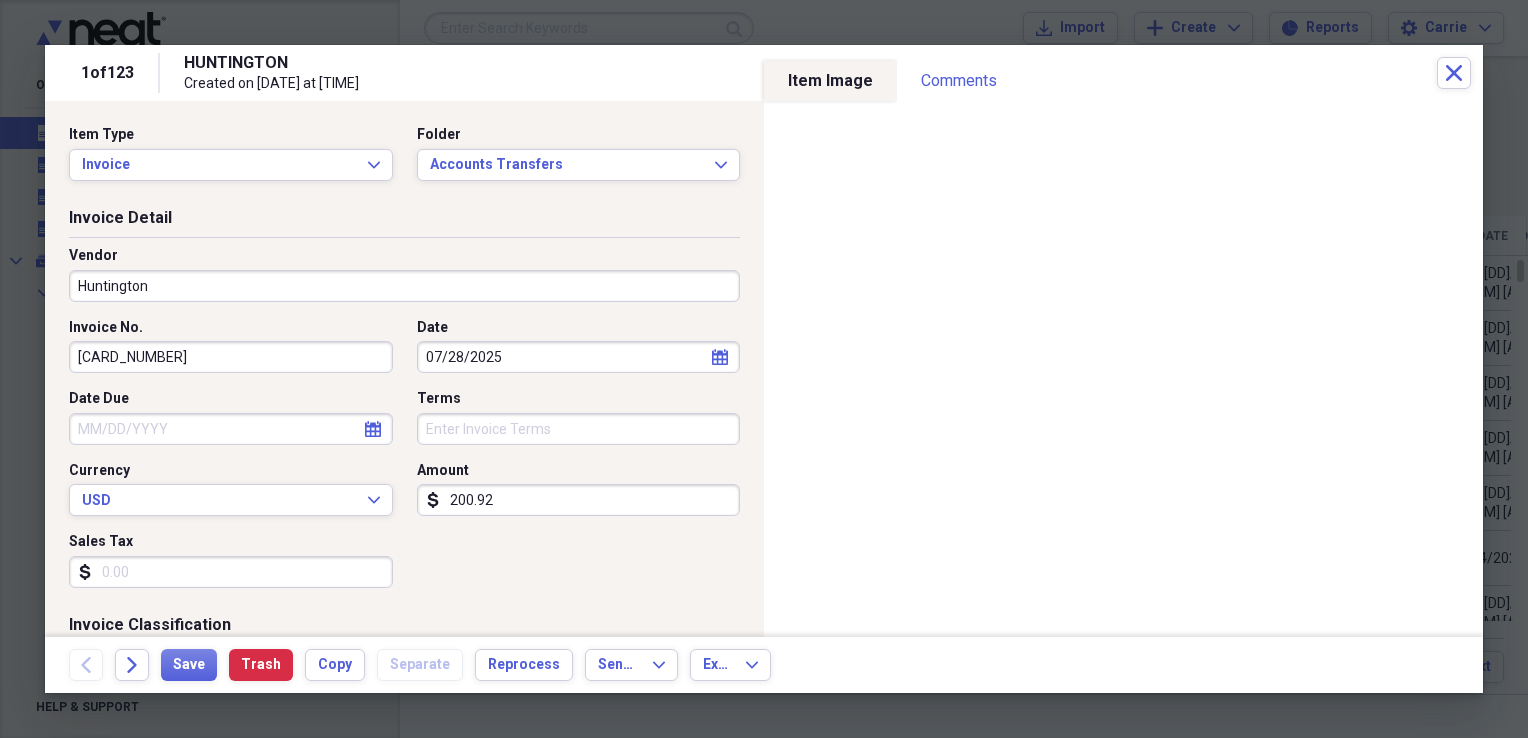 click on "Sales Tax" at bounding box center (231, 572) 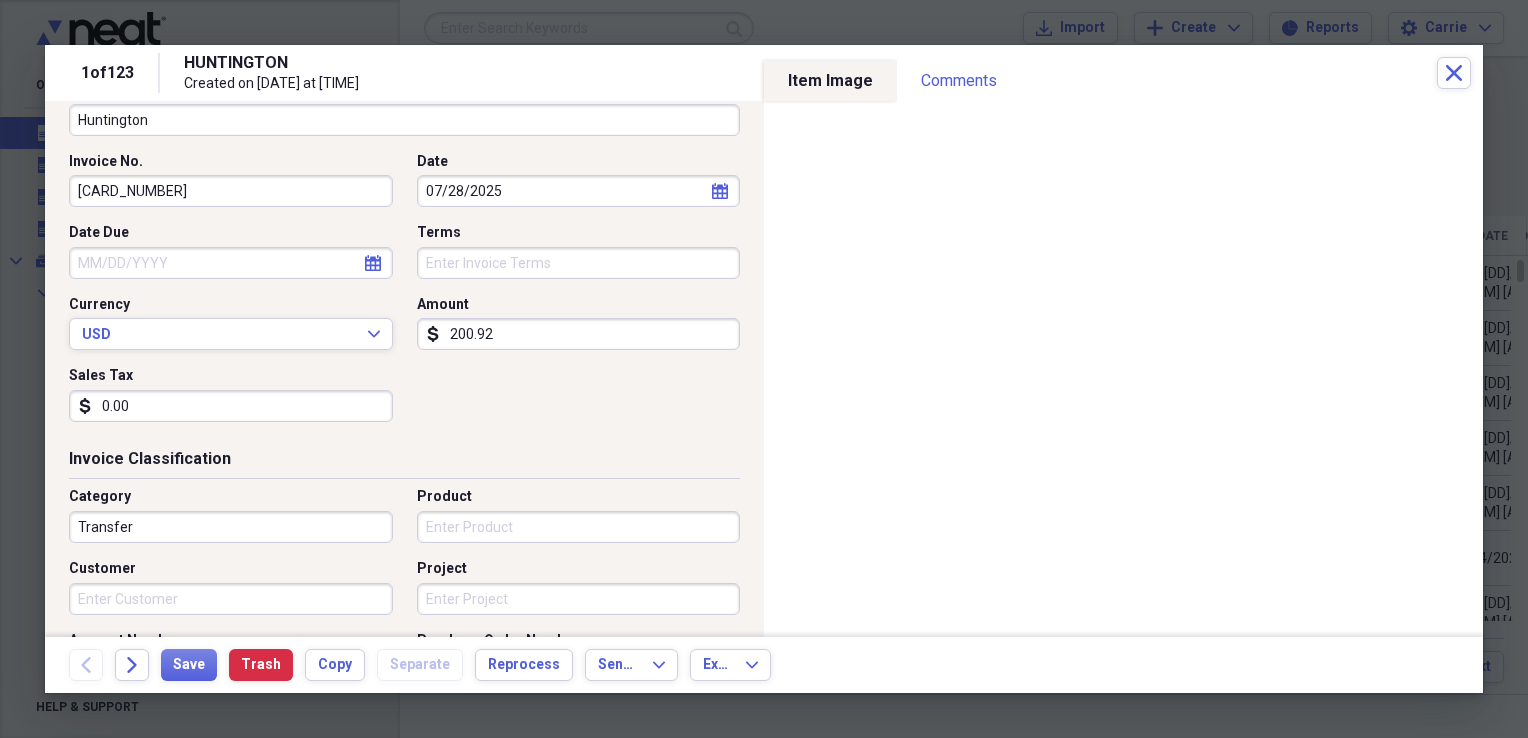 scroll, scrollTop: 200, scrollLeft: 0, axis: vertical 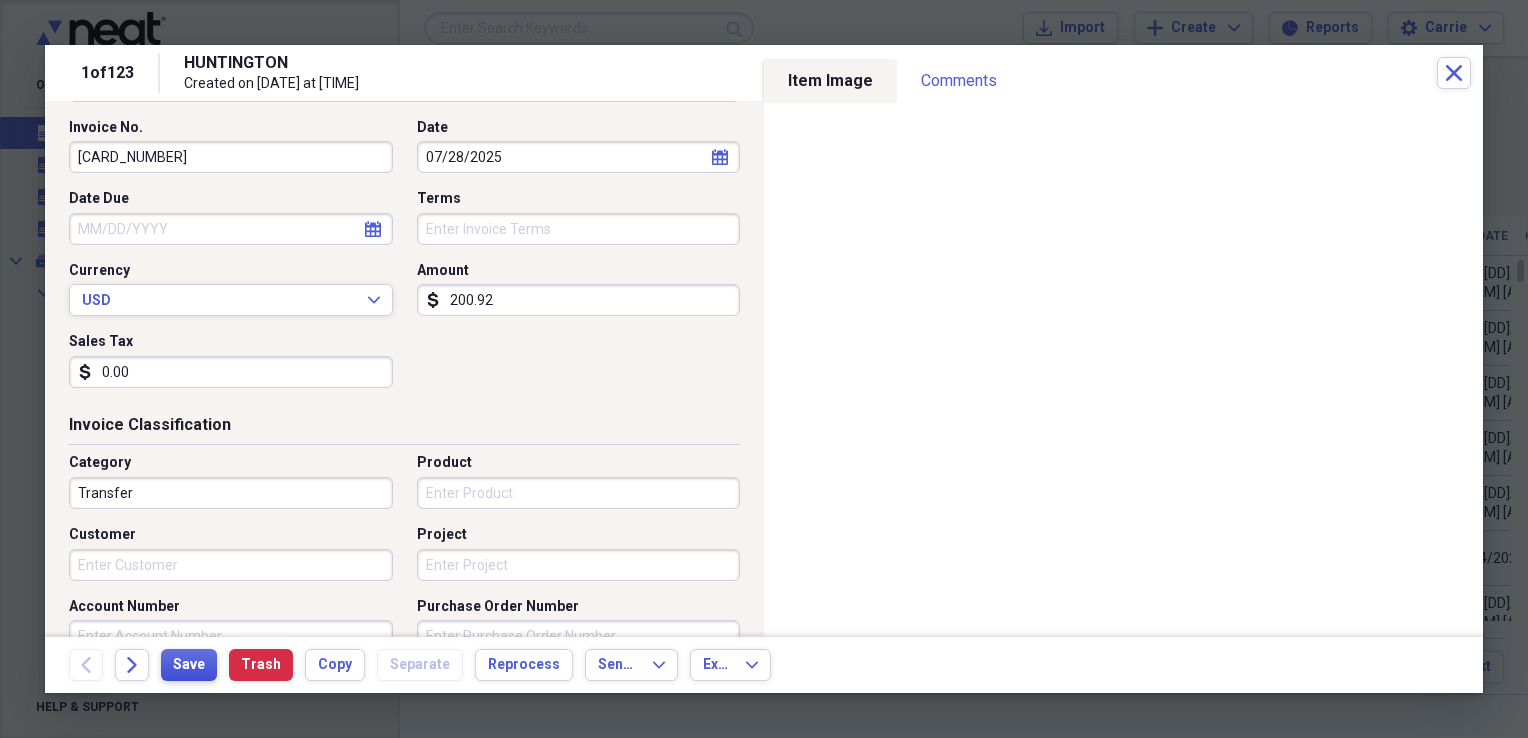 type on "0.00" 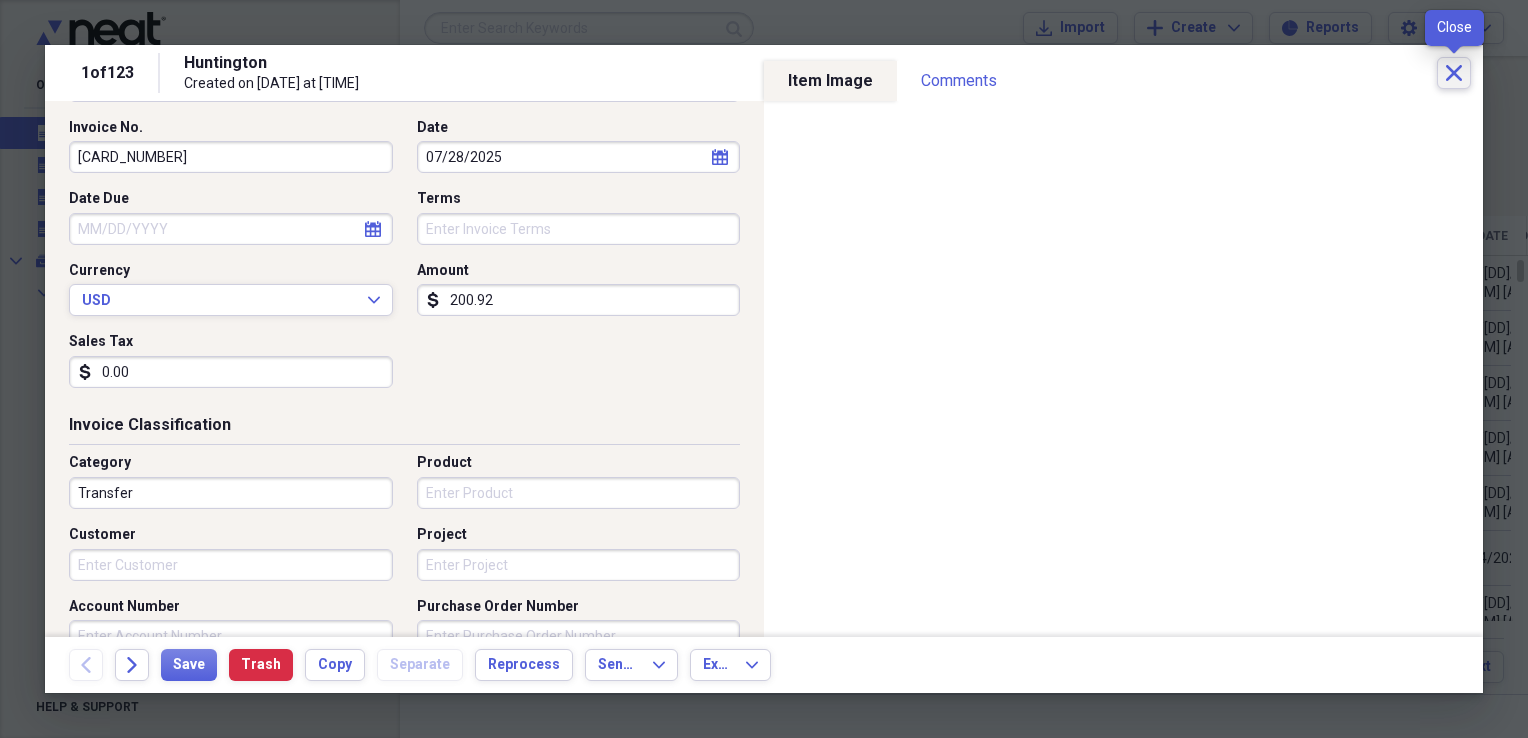 click on "Close" 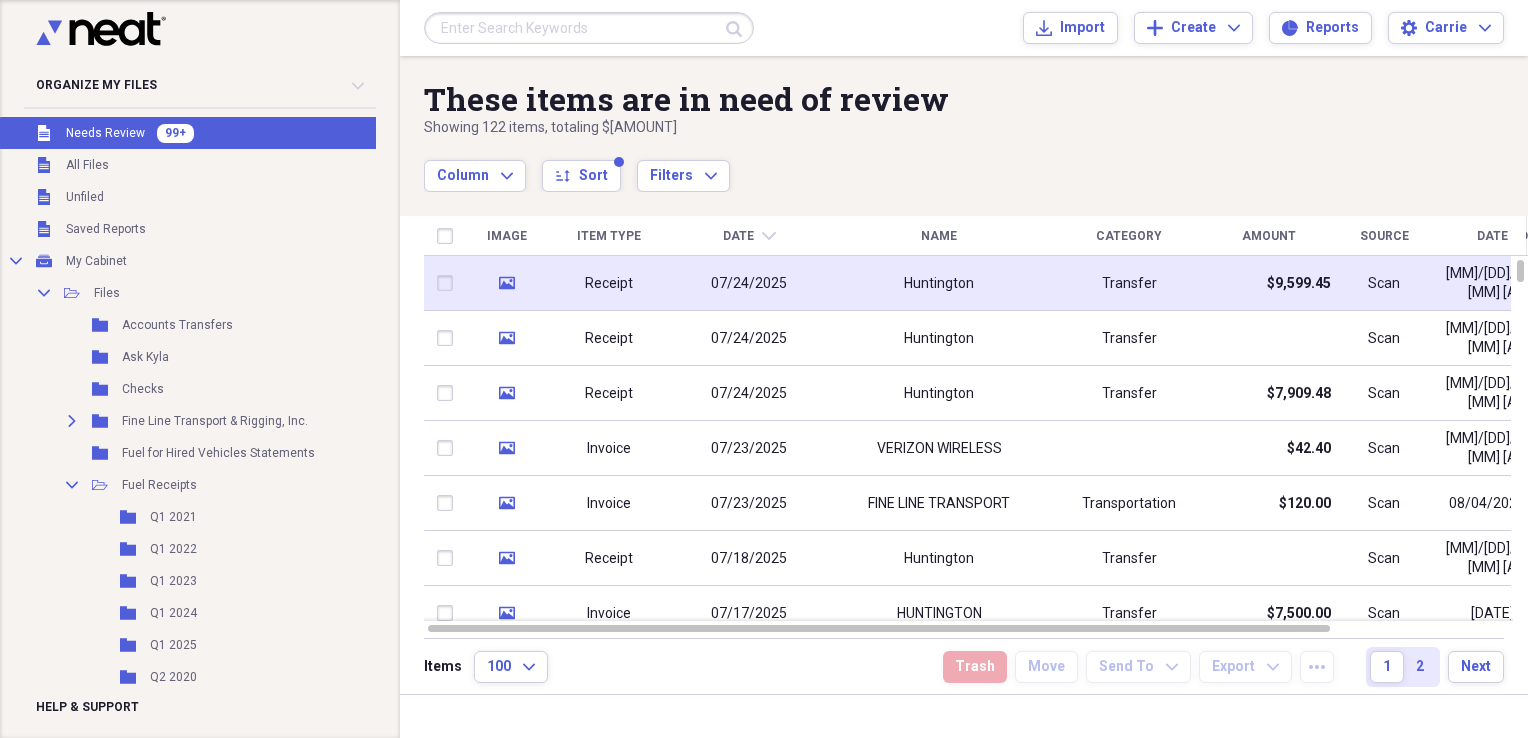 click on "Transfer" at bounding box center (1129, 283) 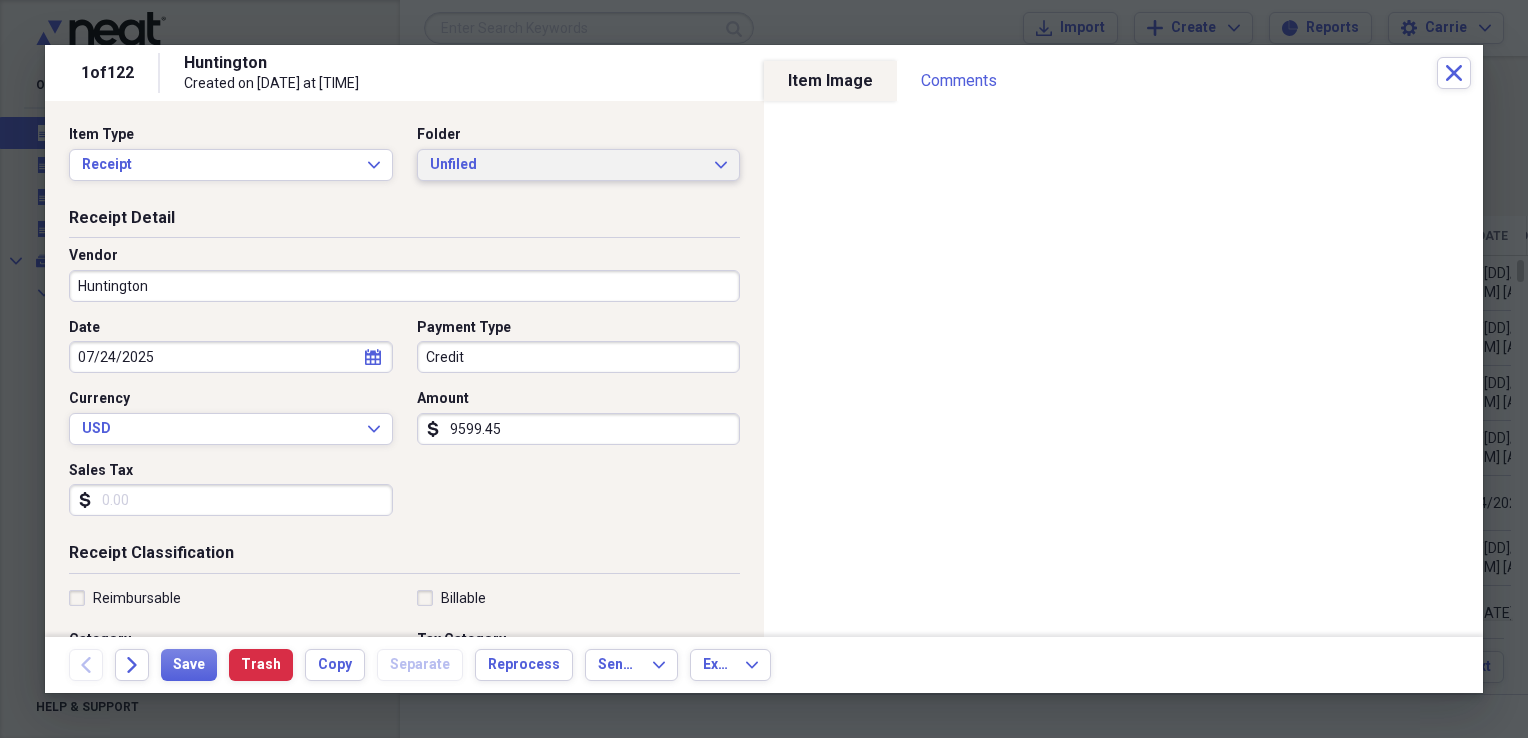 click on "Expand" 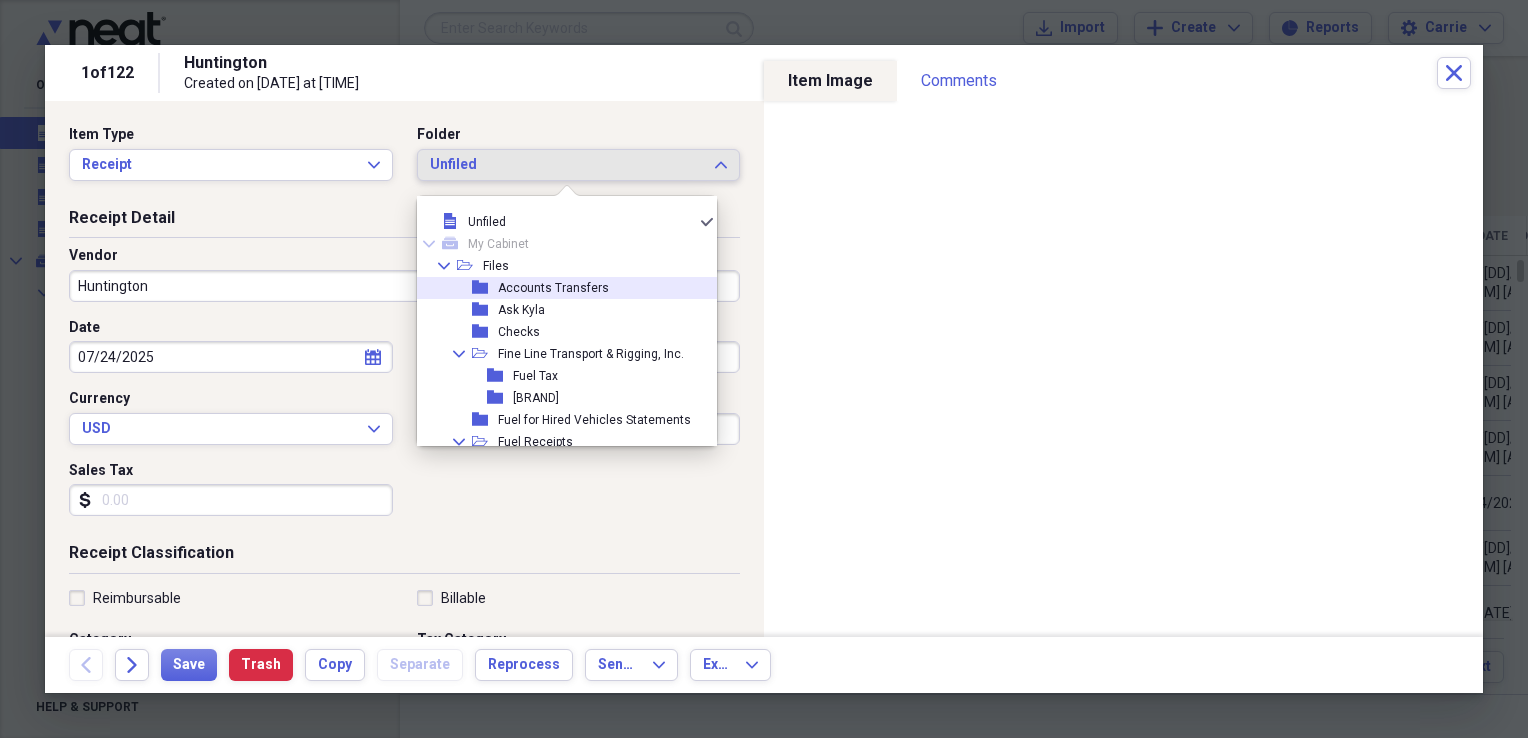 click on "Accounts Transfers" at bounding box center (553, 288) 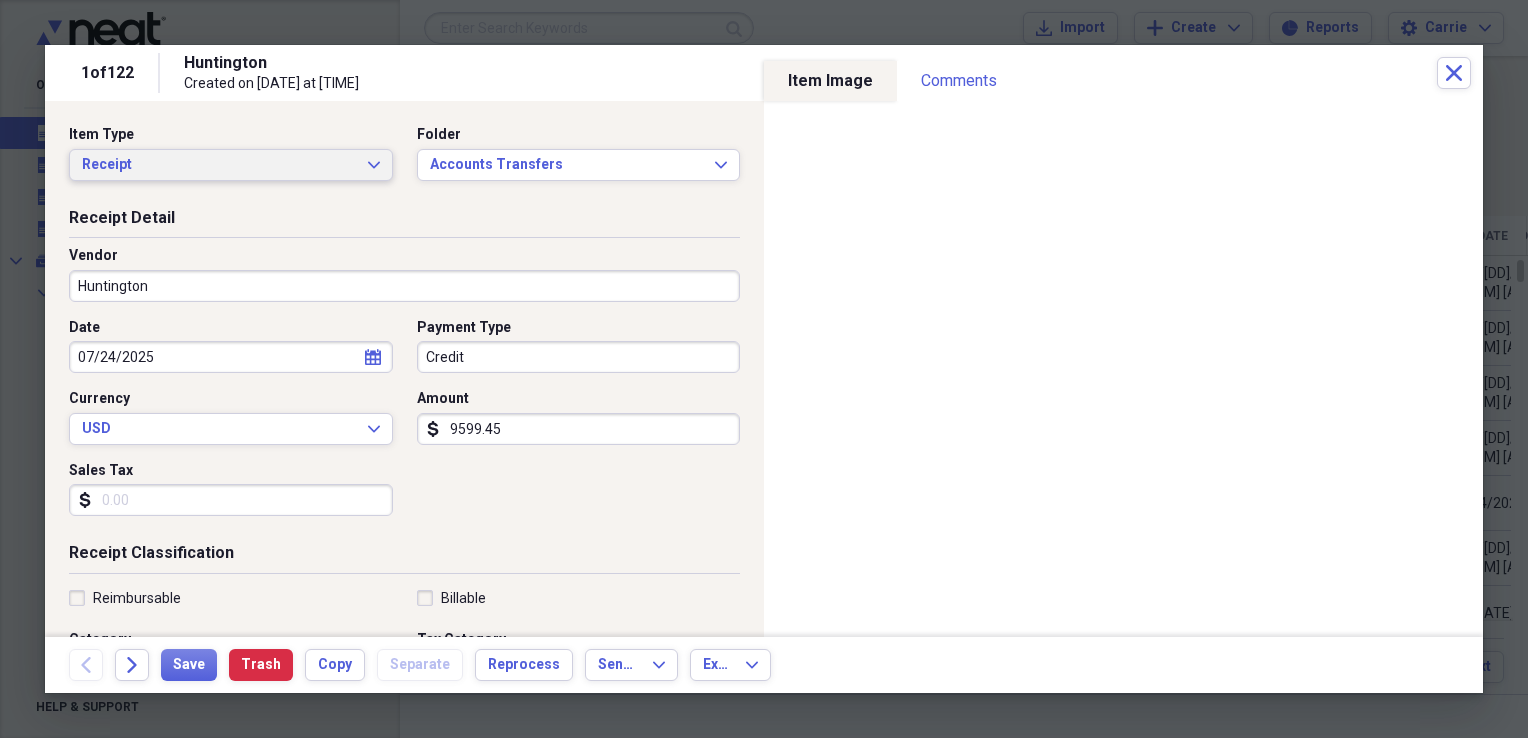 click on "Expand" 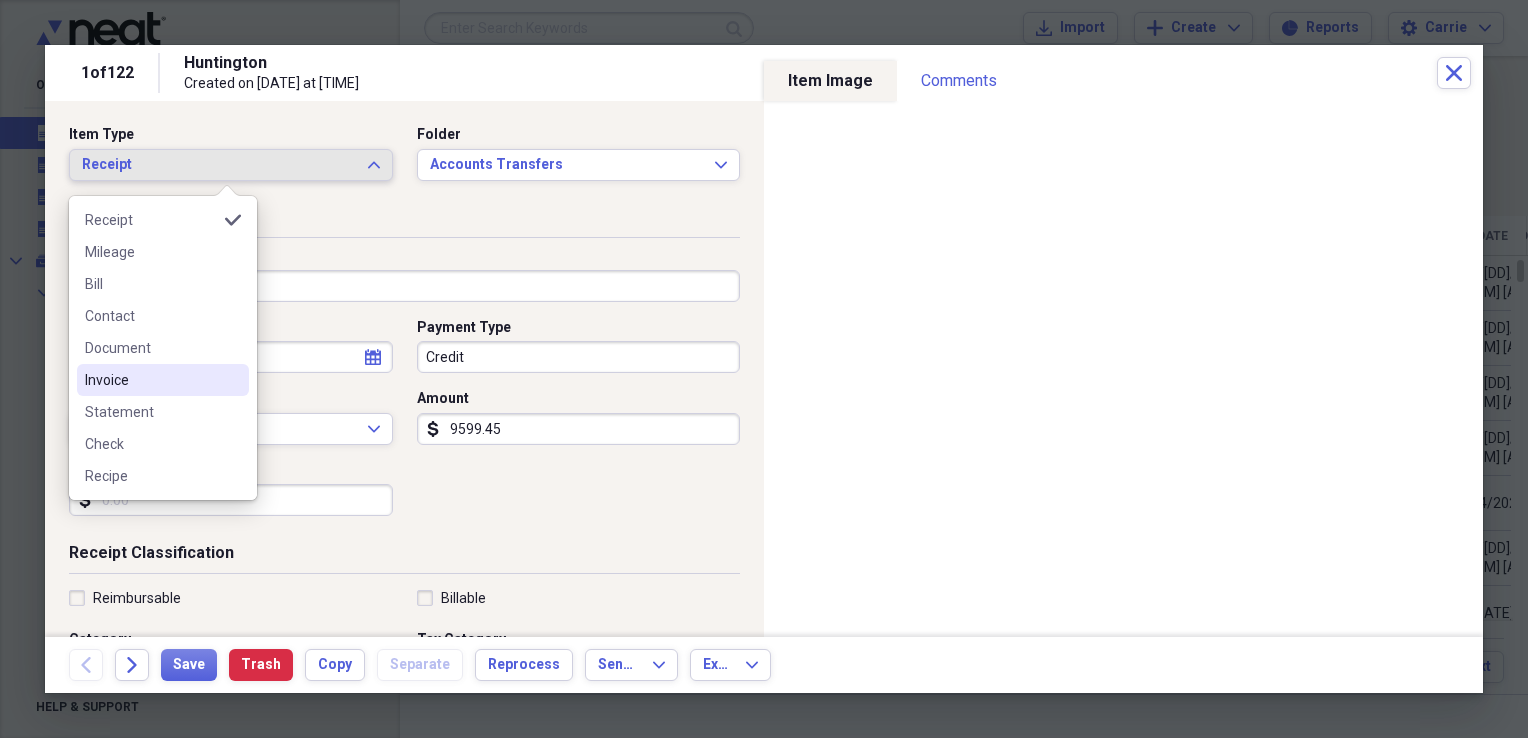 click on "Invoice" at bounding box center (163, 380) 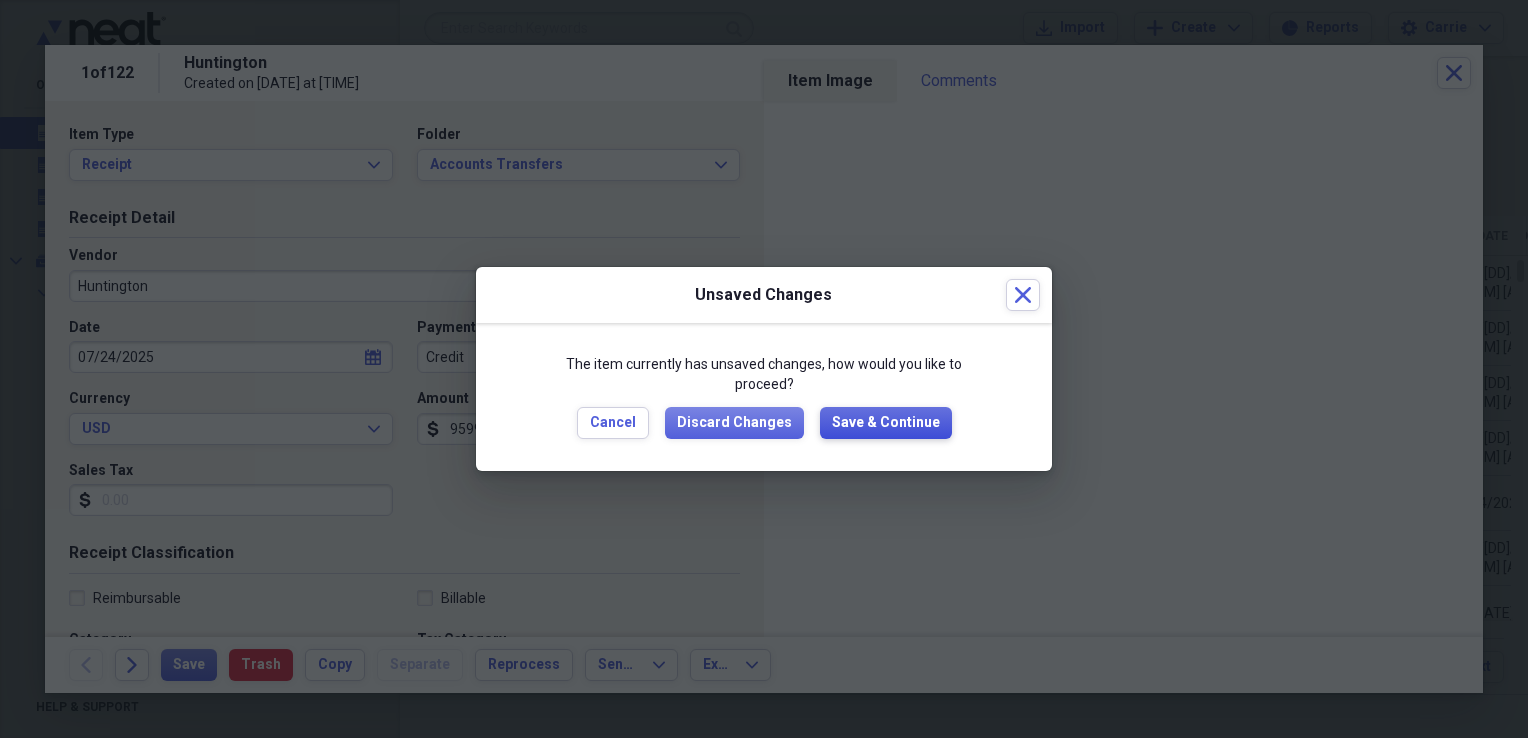 click on "Save & Continue" at bounding box center (886, 423) 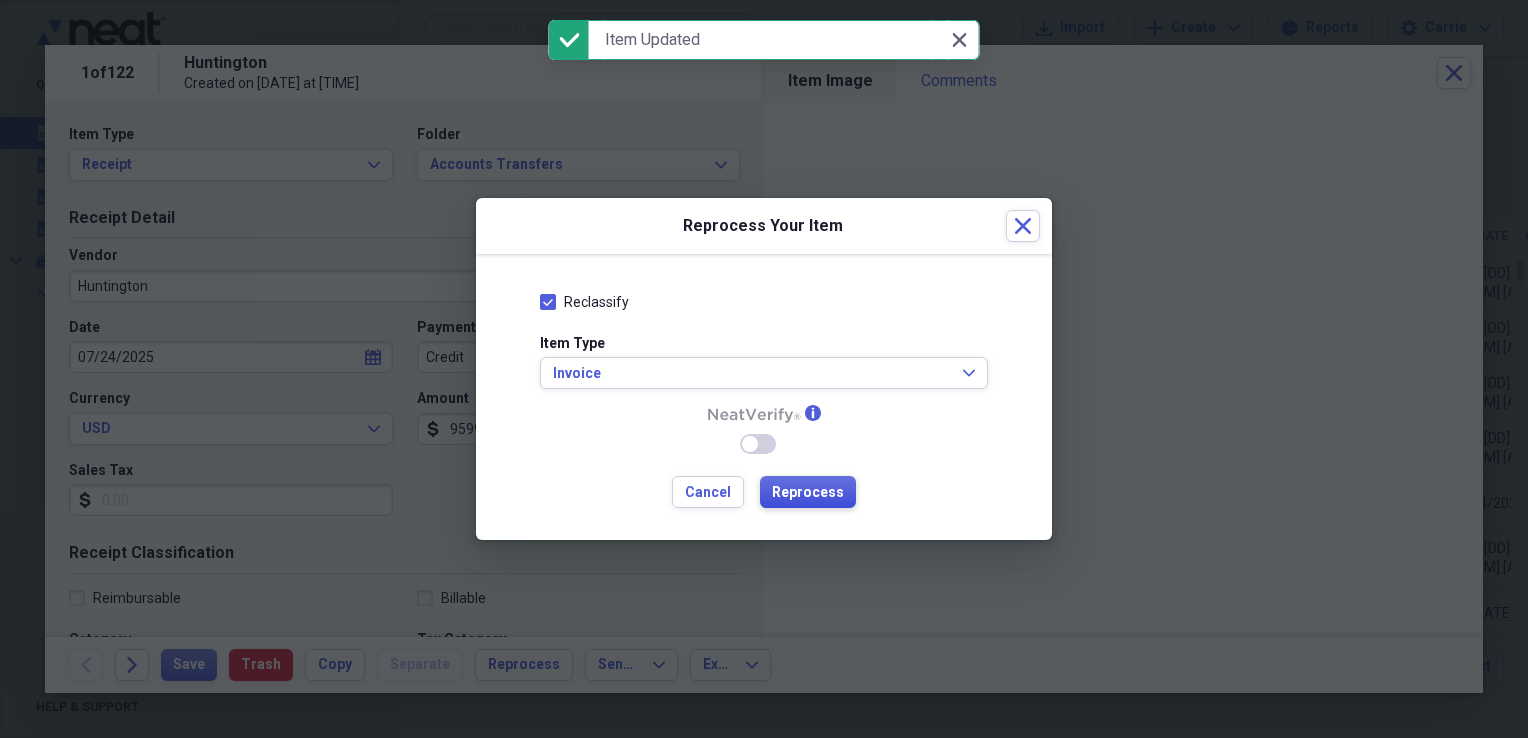 click on "Reprocess" at bounding box center (808, 493) 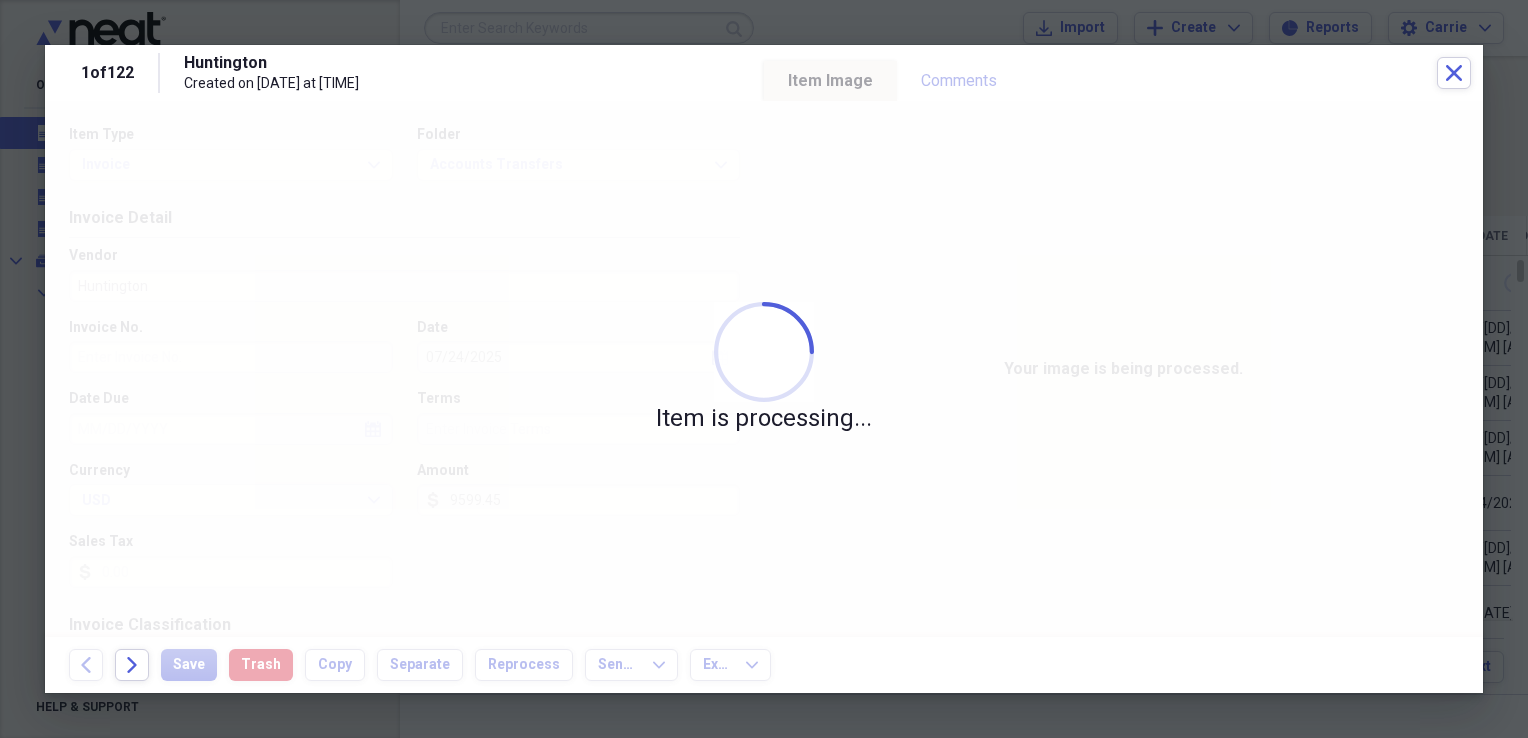type on "[ACCOUNT_NUMBER]" 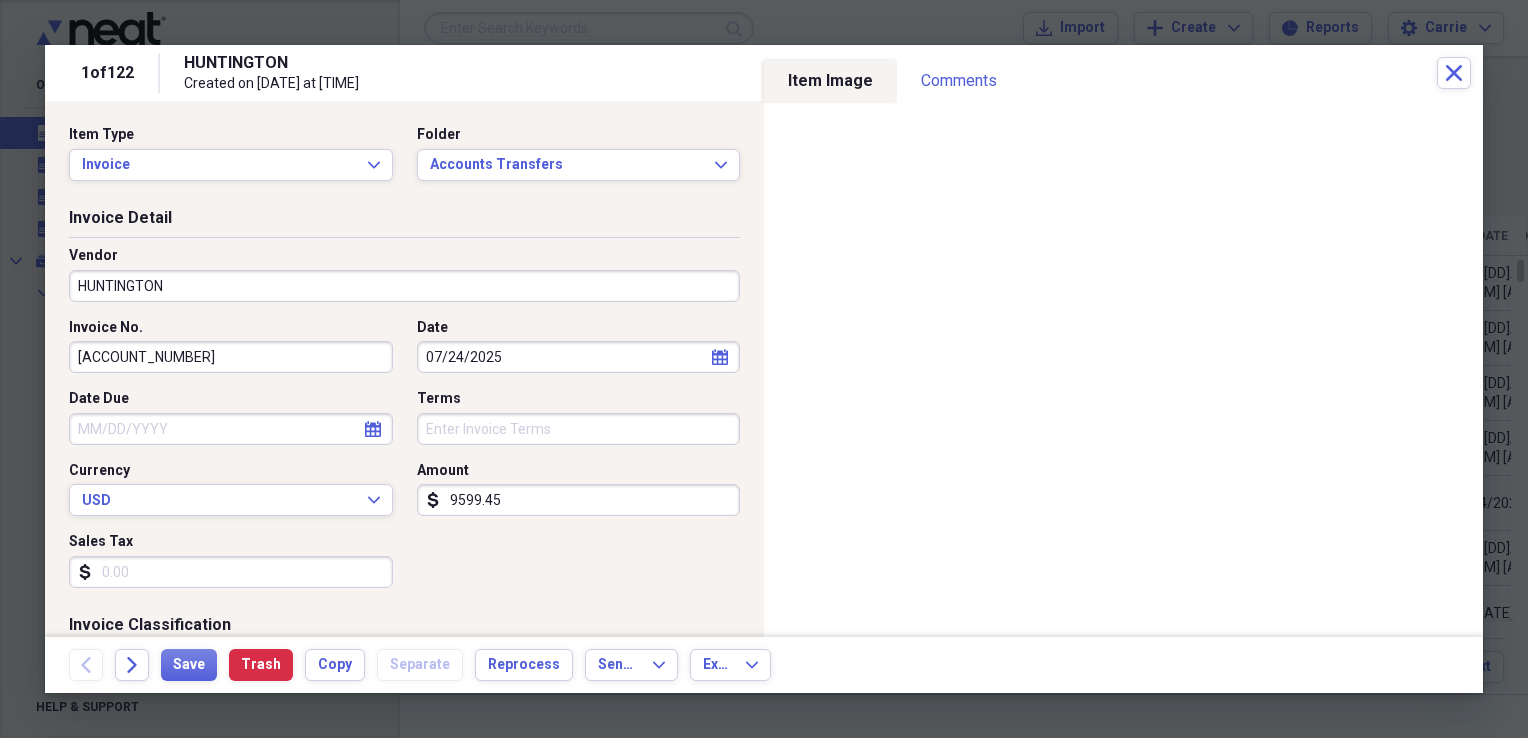 click on "HUNTINGTON" at bounding box center [404, 286] 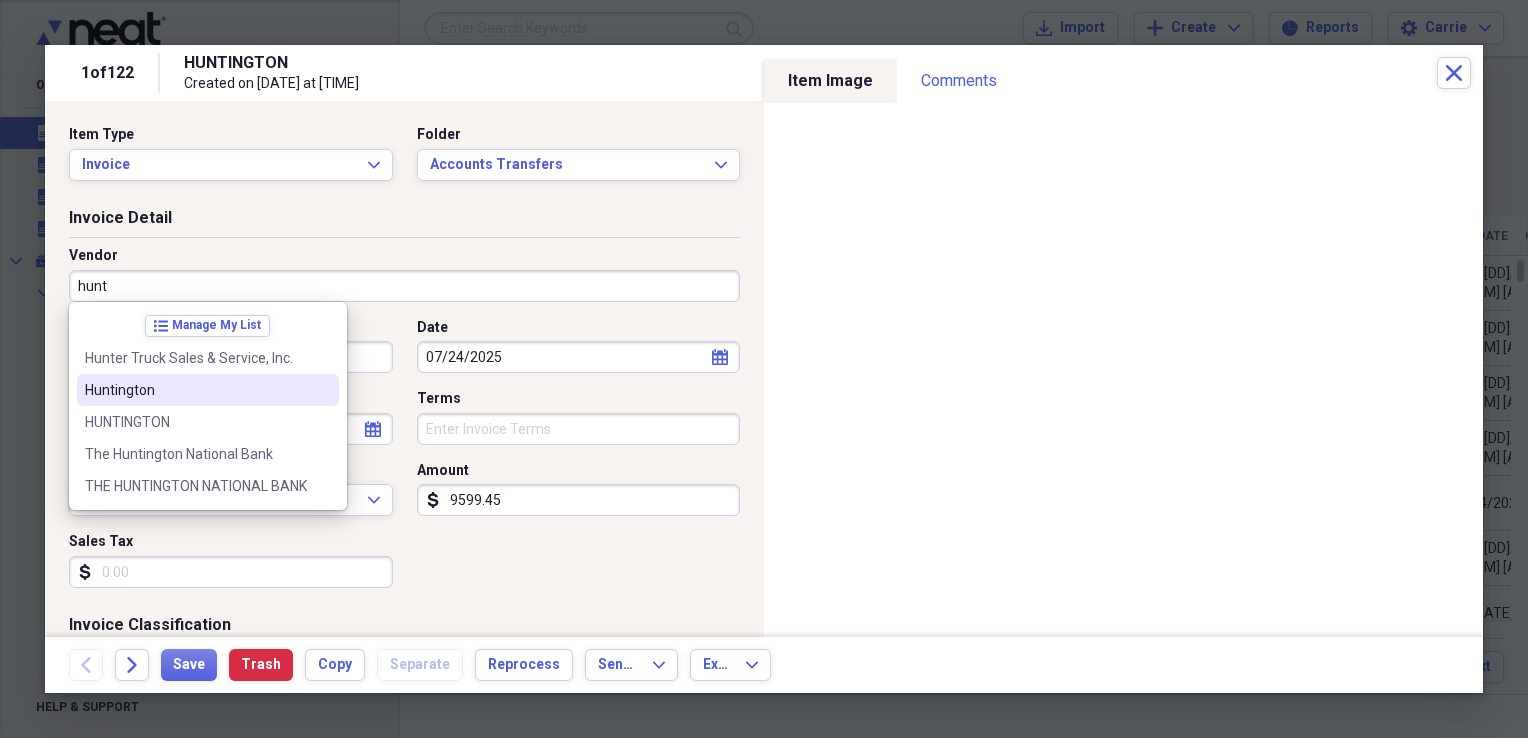 click on "Huntington" at bounding box center [196, 390] 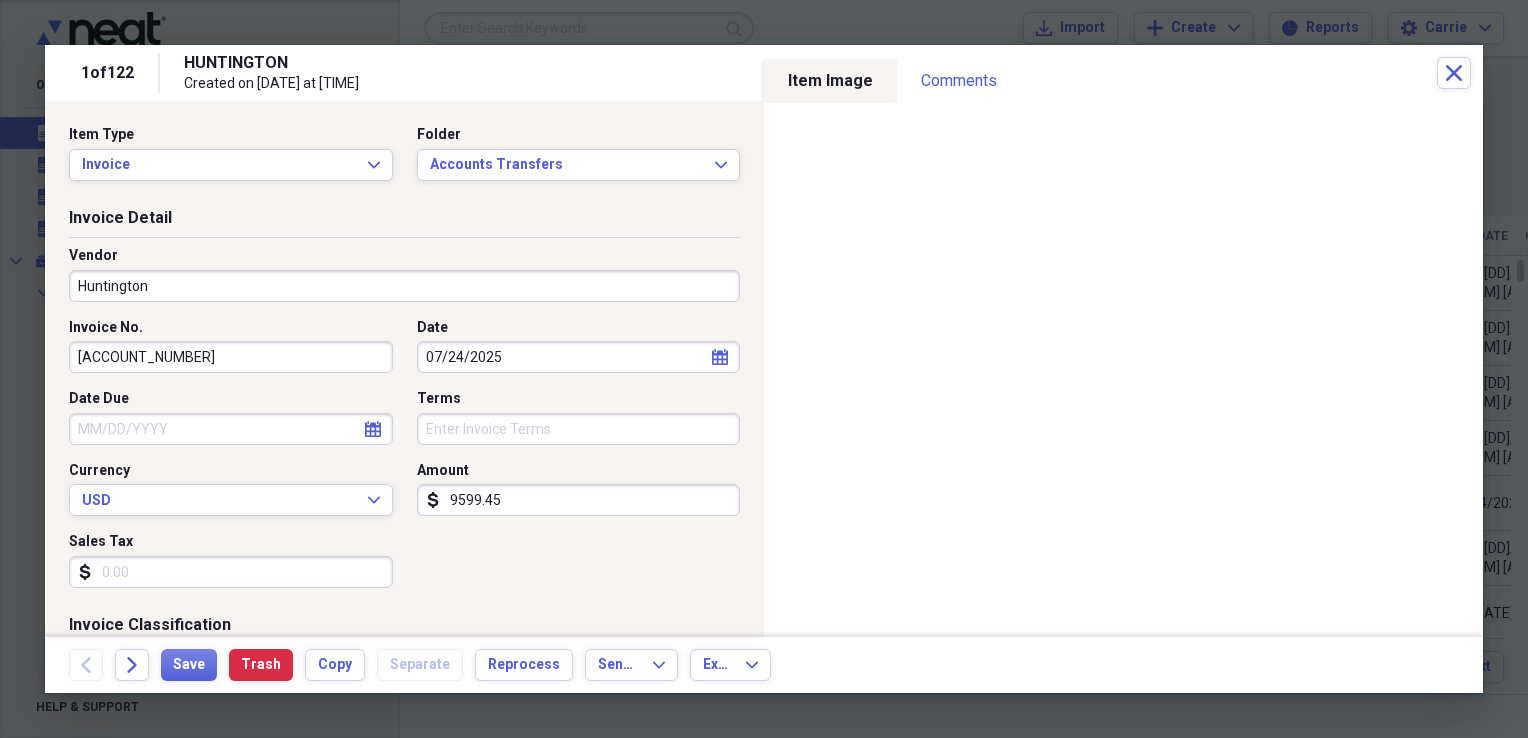 click on "Sales Tax" at bounding box center [231, 572] 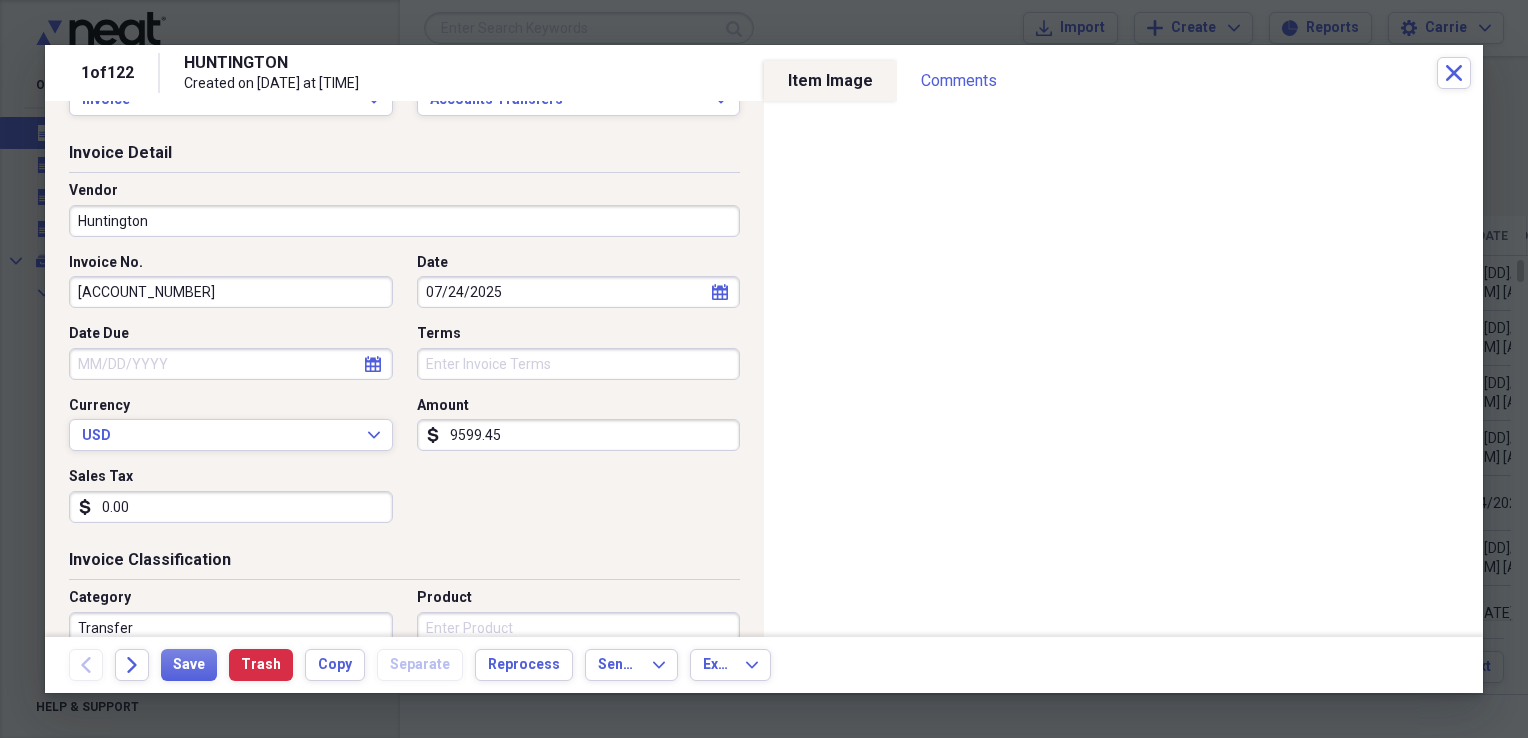 scroll, scrollTop: 100, scrollLeft: 0, axis: vertical 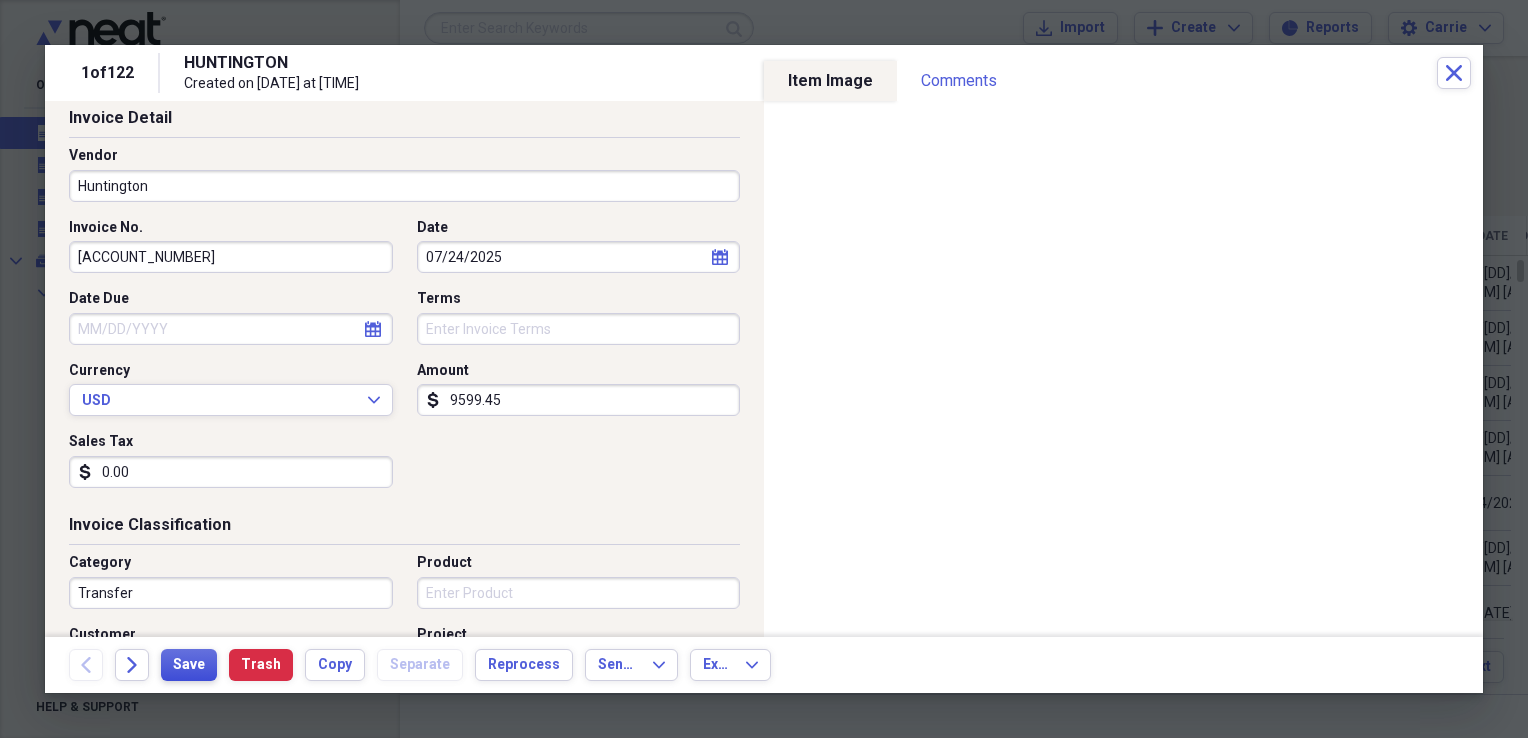 type on "0.00" 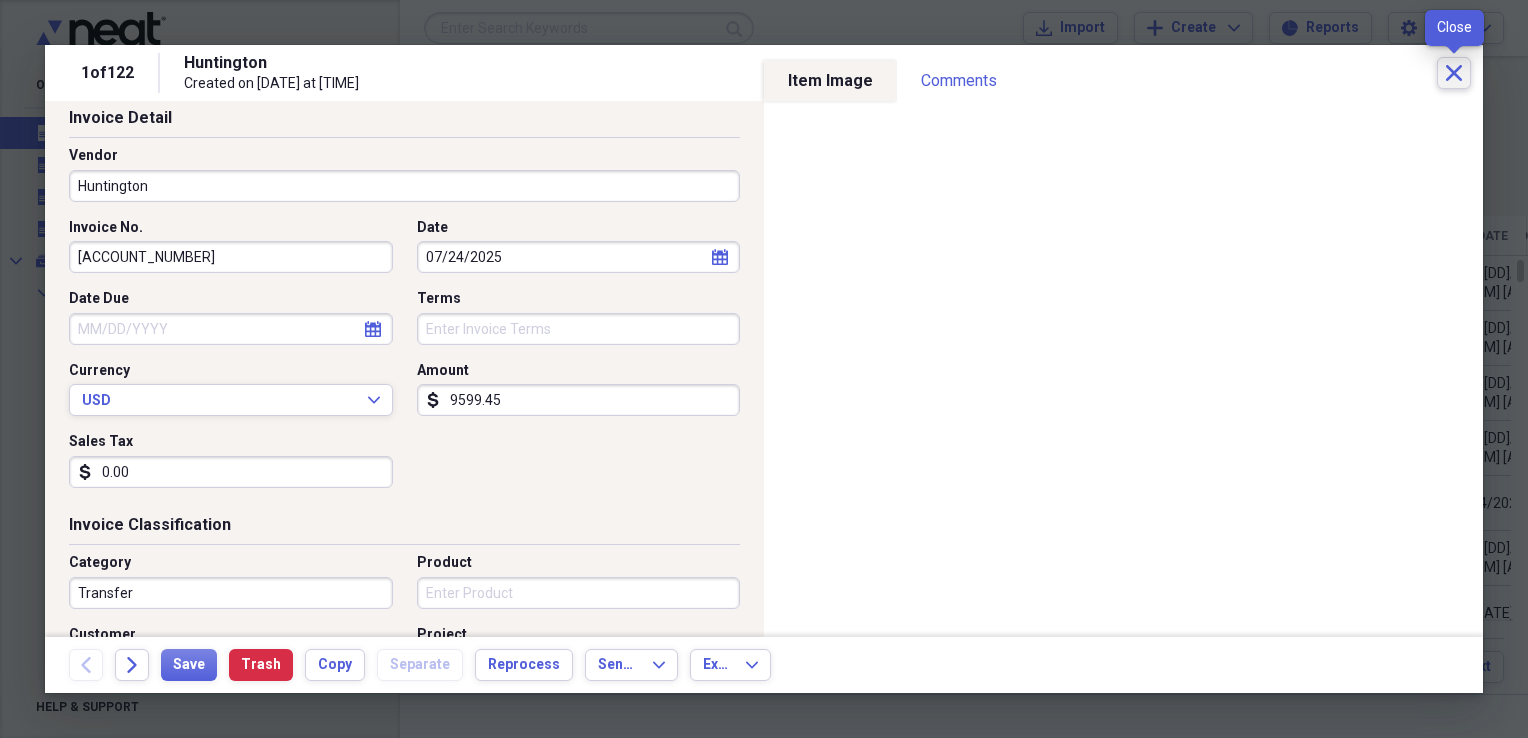 click 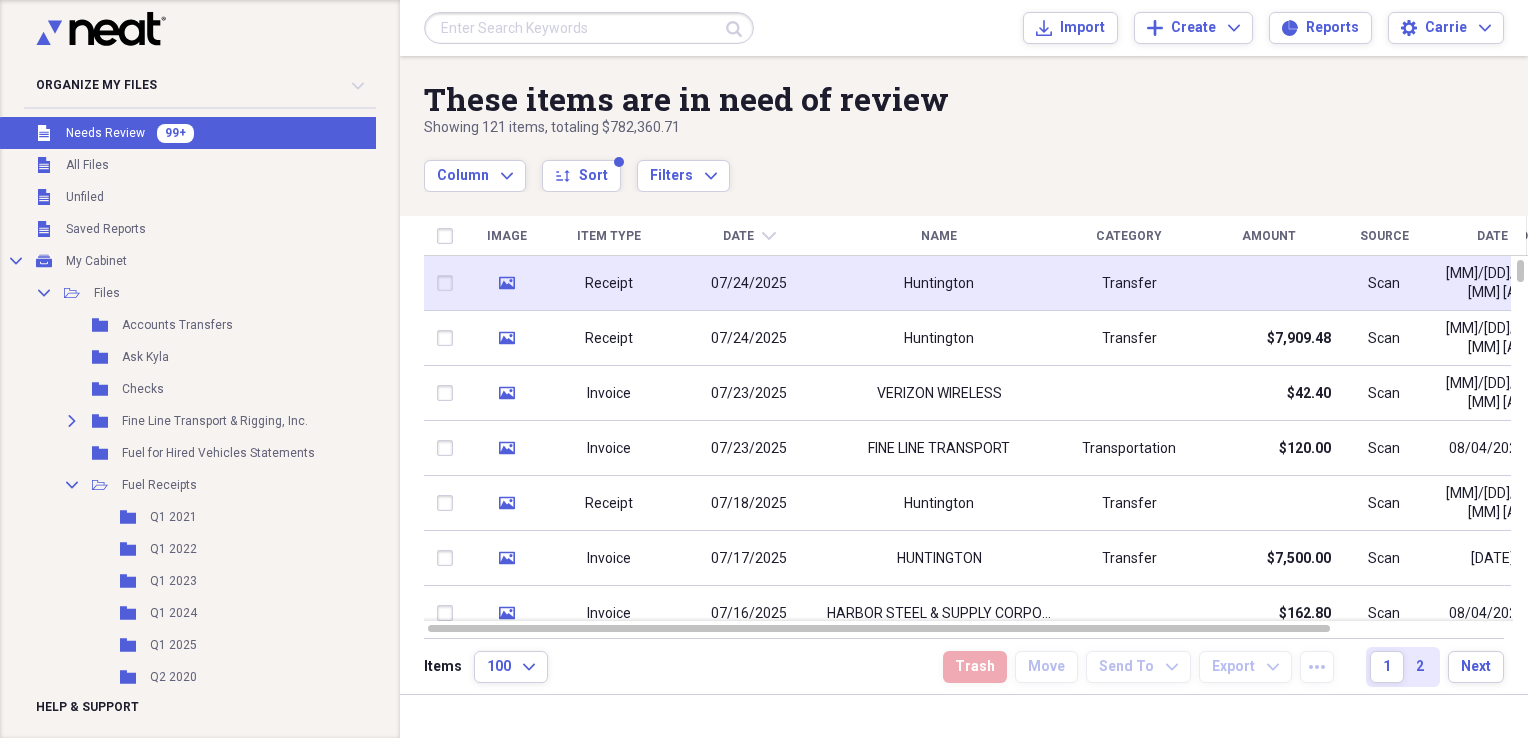 click on "Transfer" at bounding box center (1129, 283) 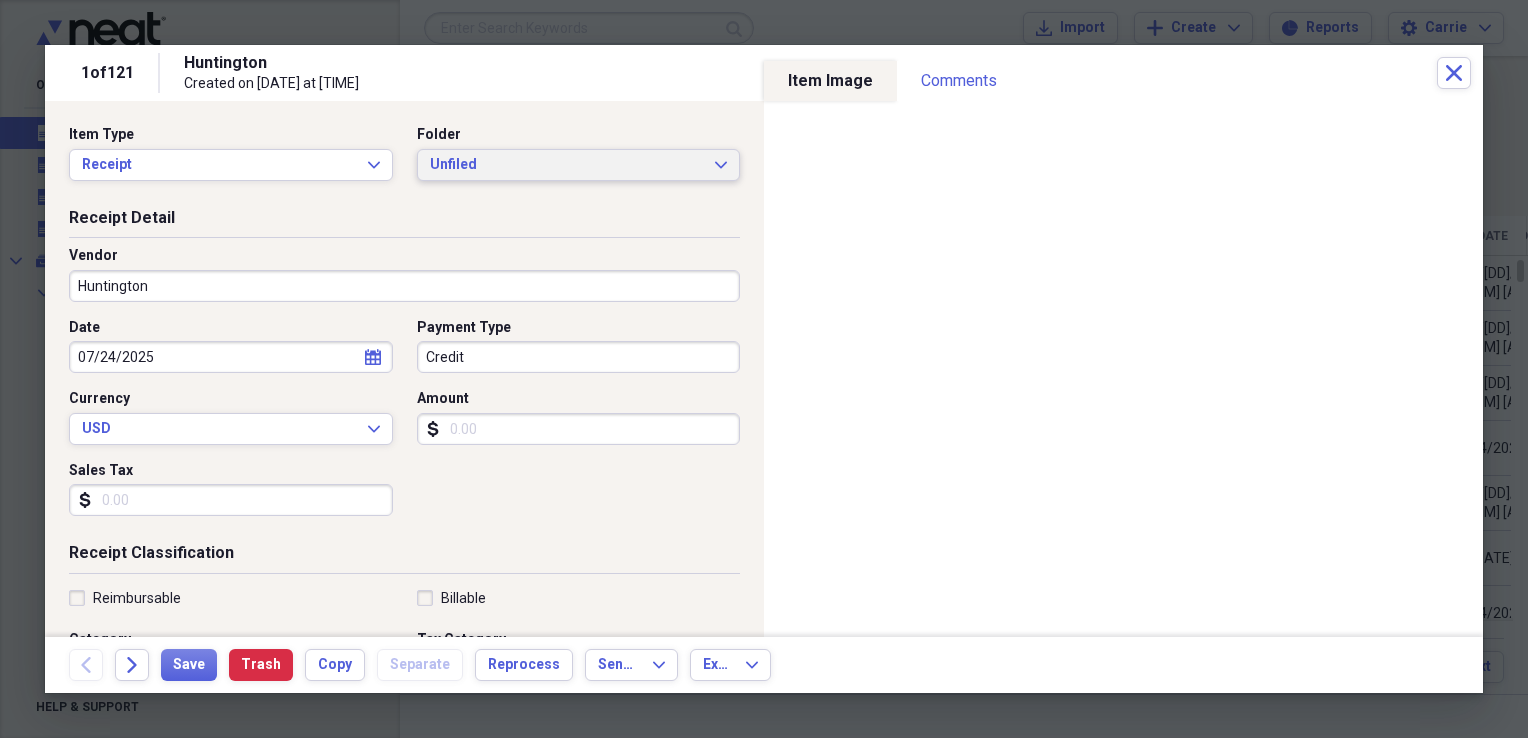 click on "Unfiled Expand" at bounding box center [579, 165] 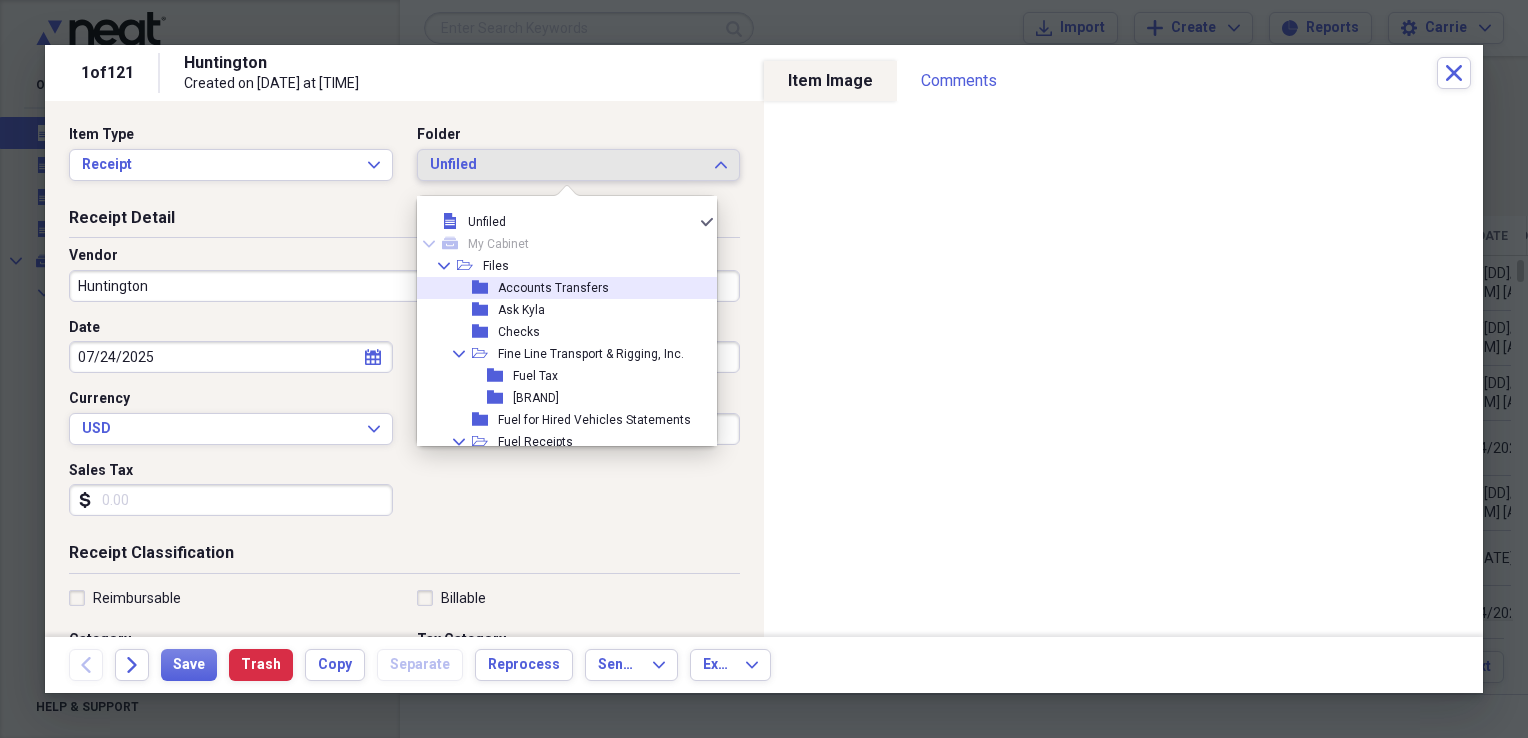 click on "Accounts Transfers" at bounding box center [553, 288] 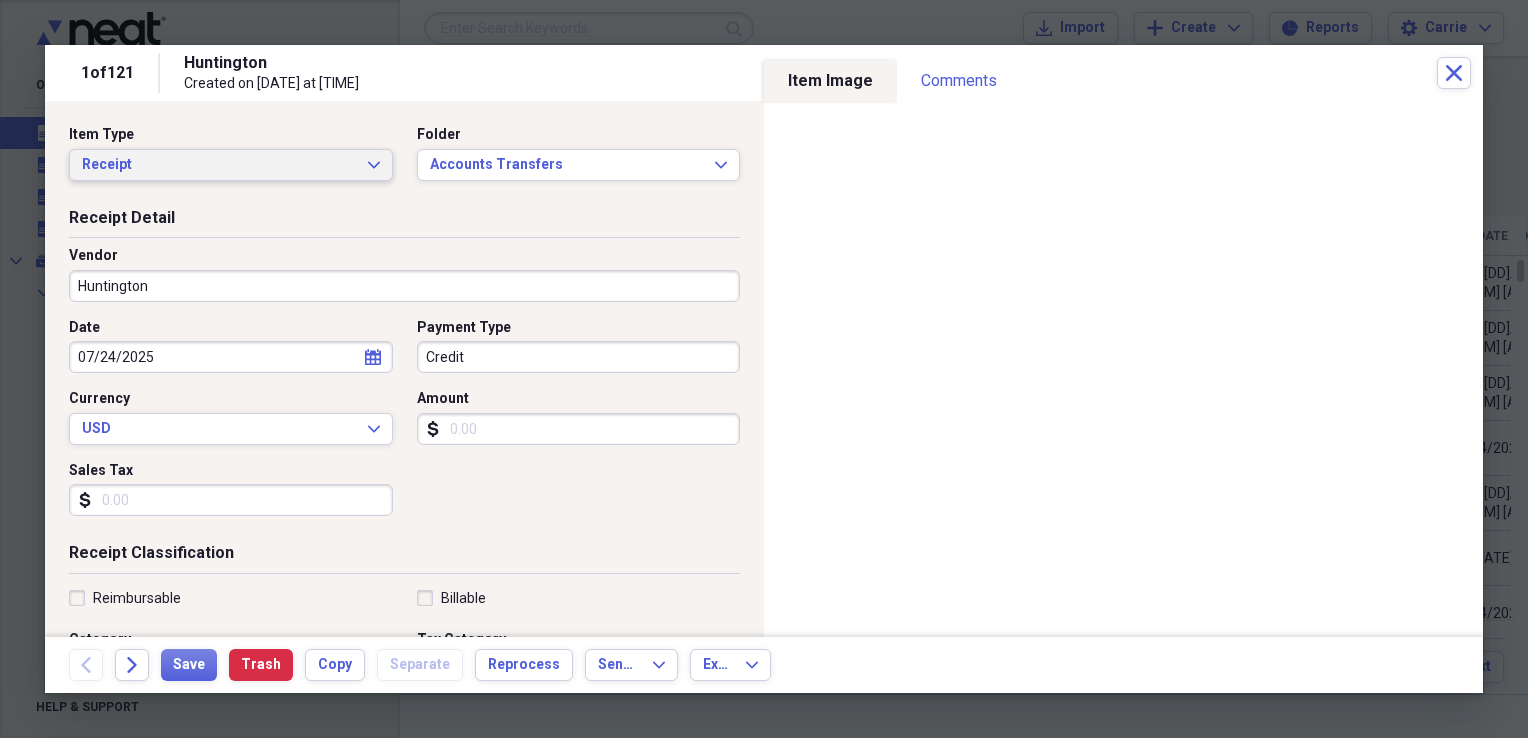 click on "Expand" 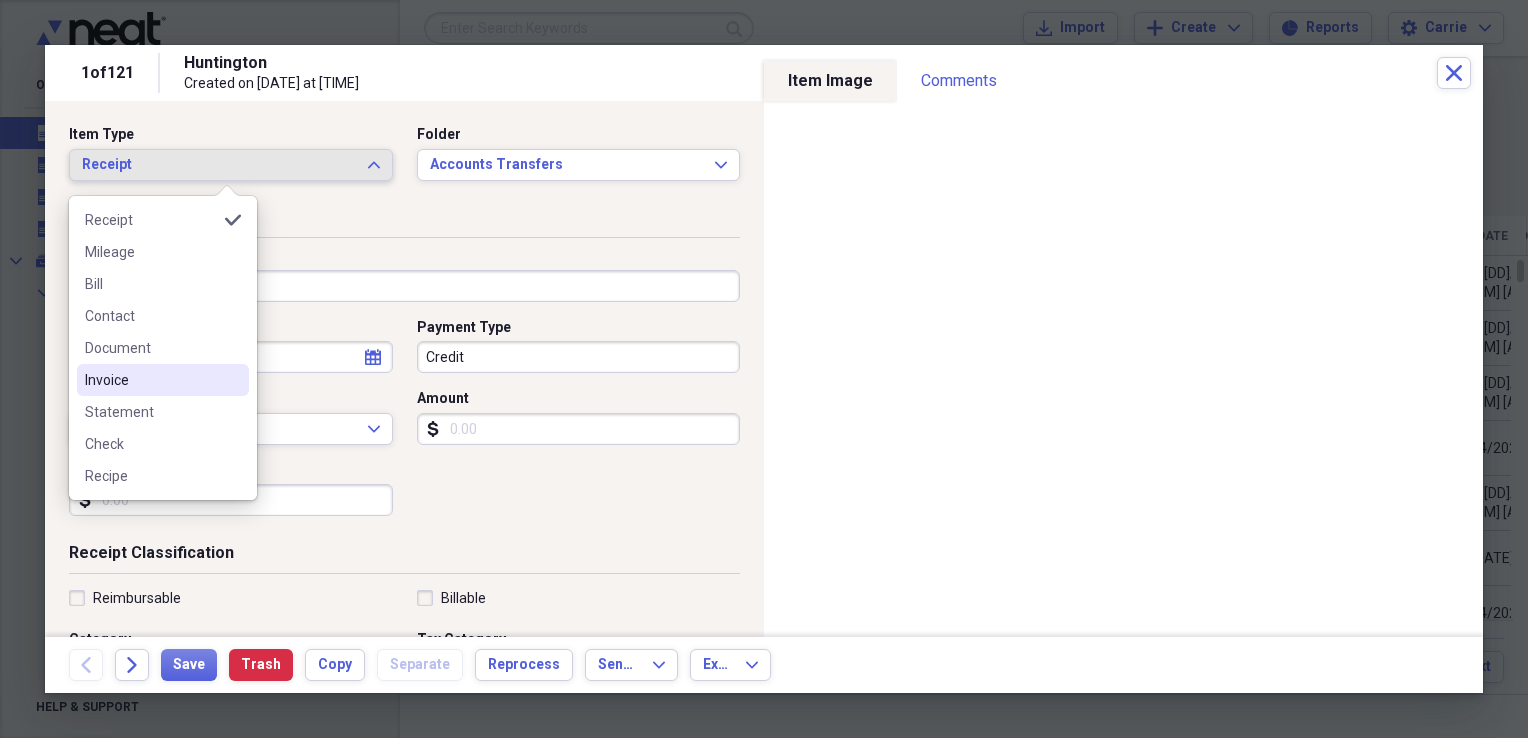 click on "Invoice" at bounding box center [151, 380] 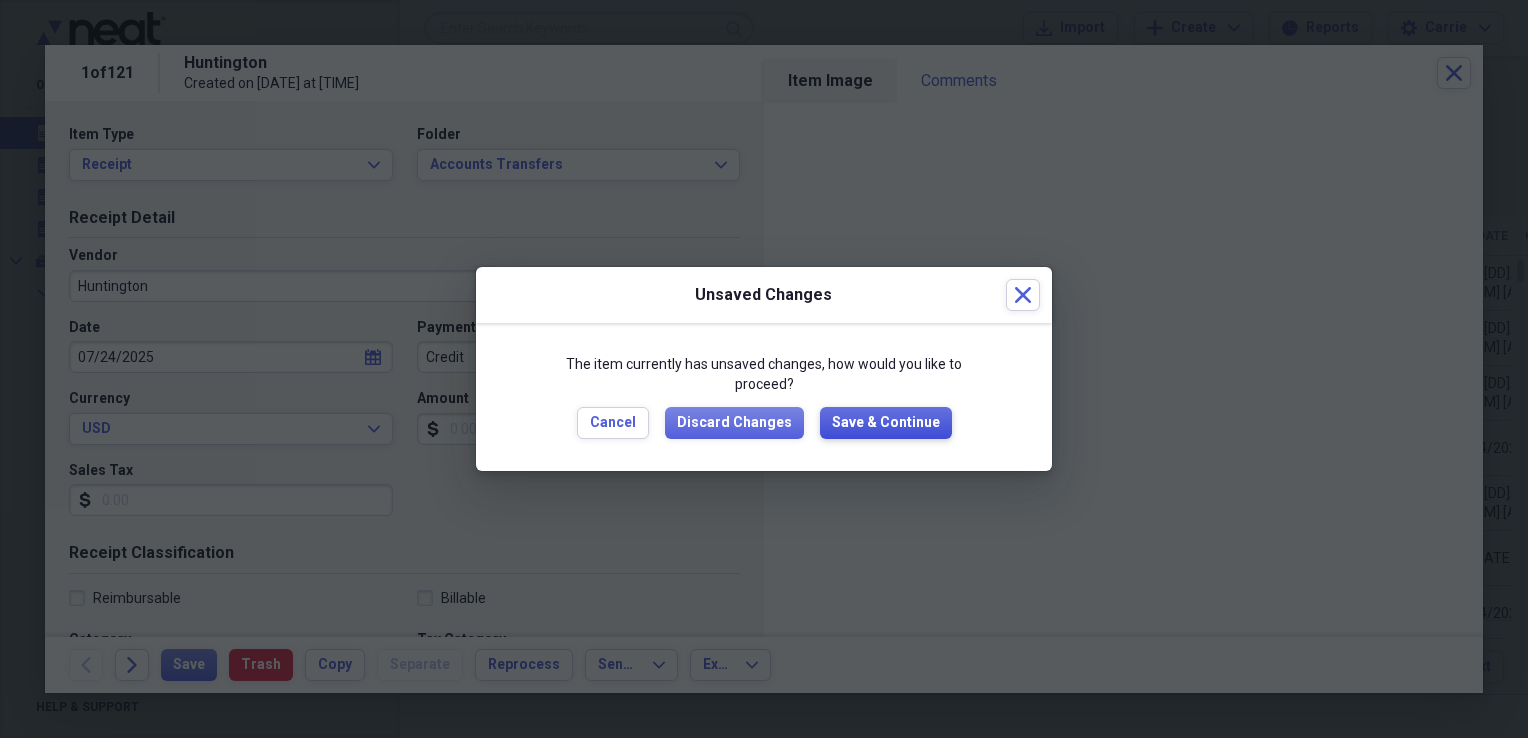 click on "Save & Continue" at bounding box center (886, 423) 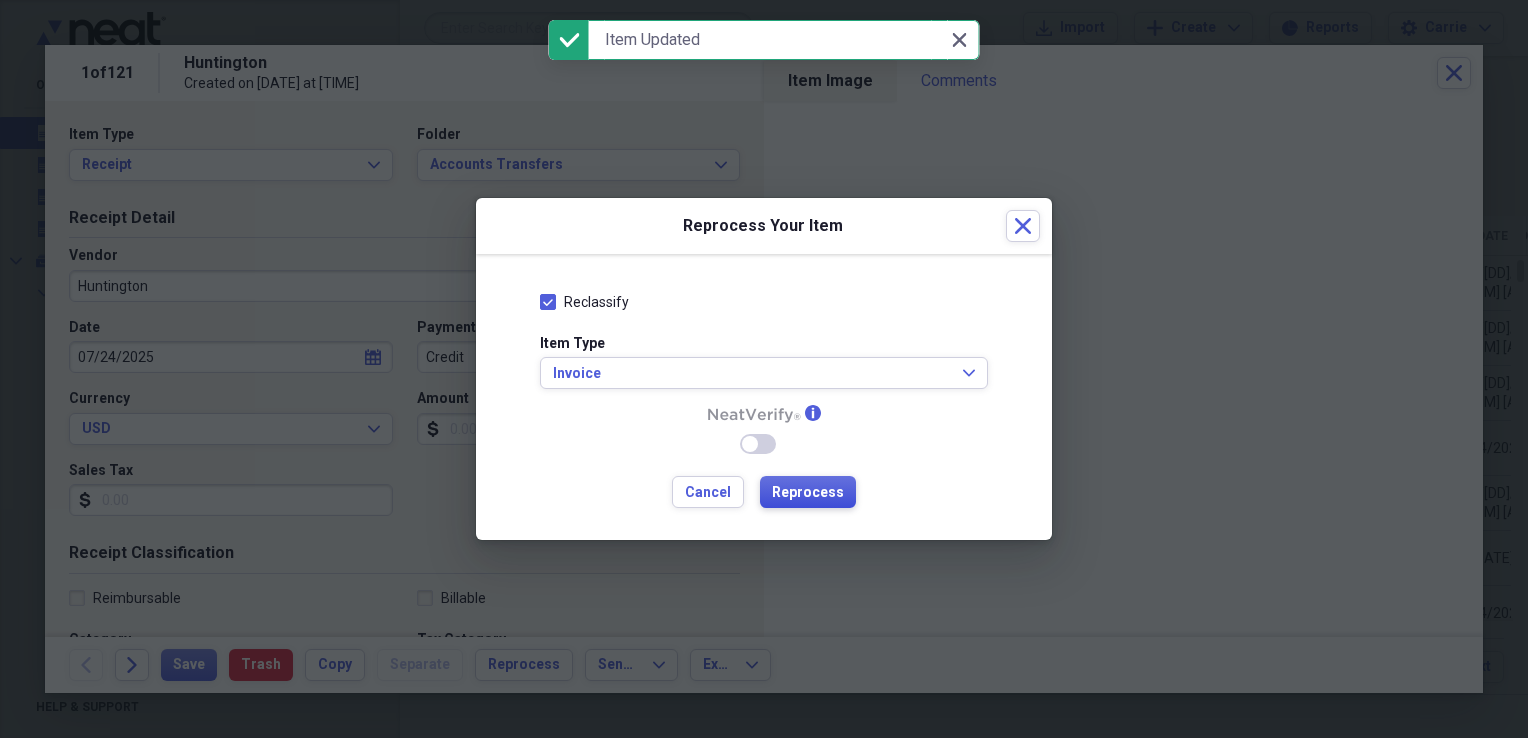 click on "Reprocess" at bounding box center [808, 493] 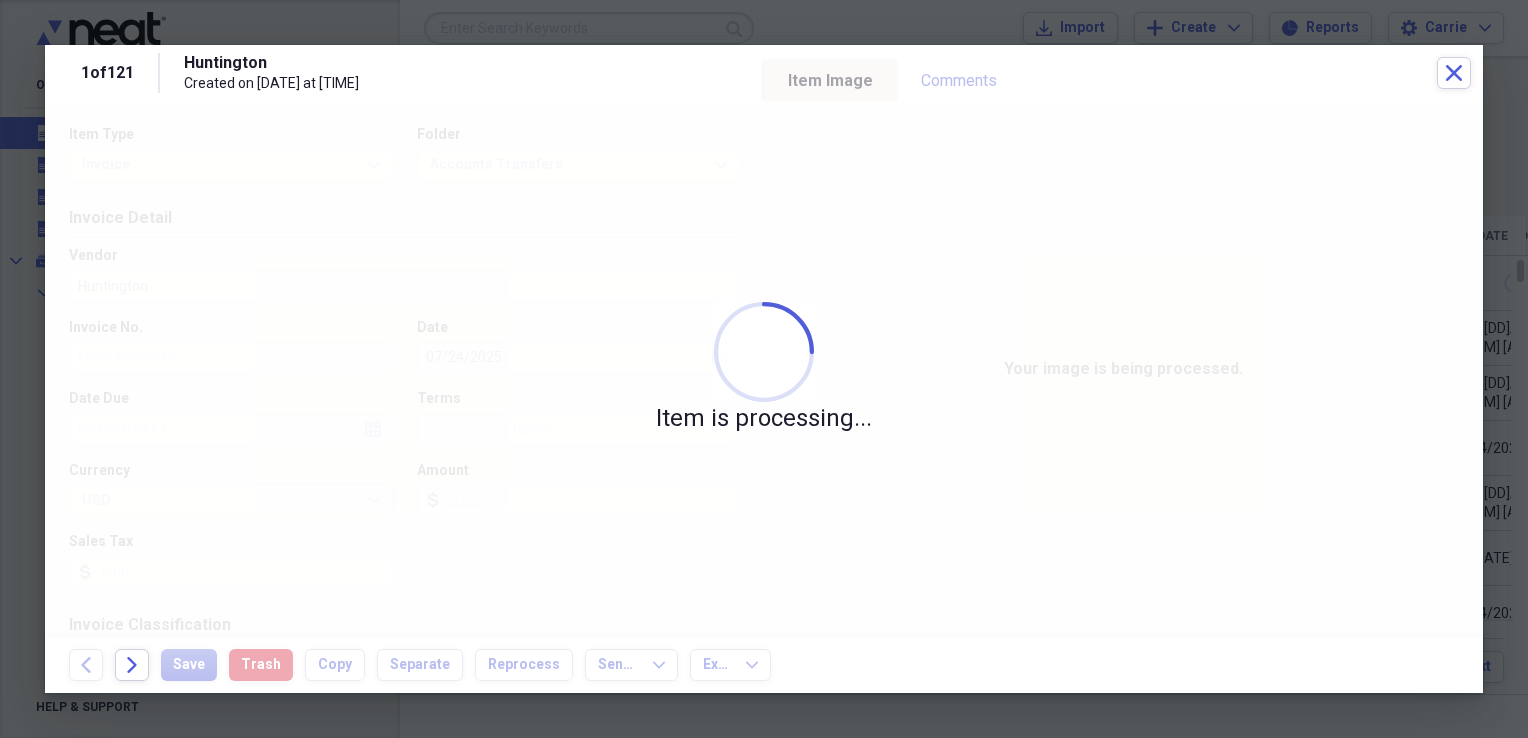 type on "[ACCOUNT_NUMBER]" 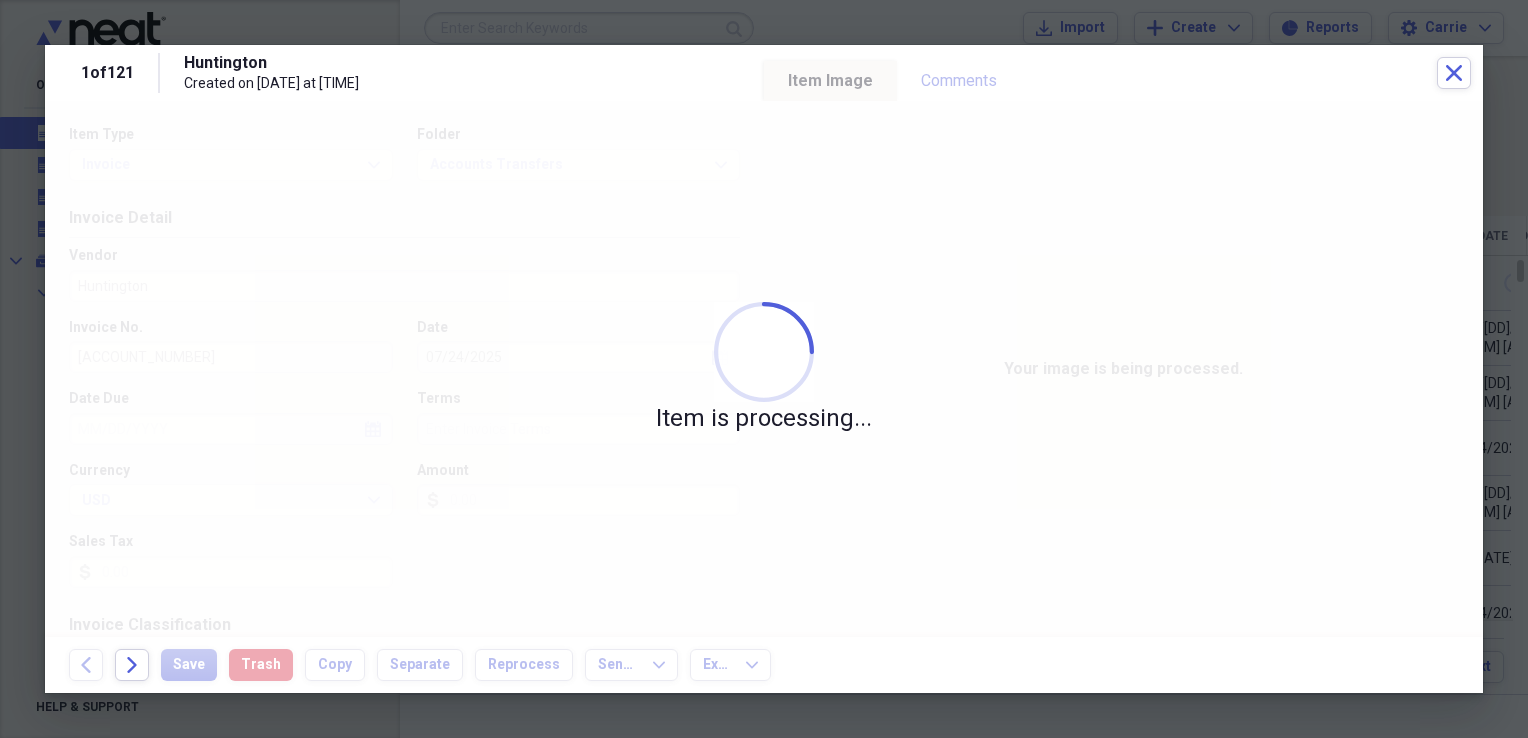 type on "HUNTINGTON" 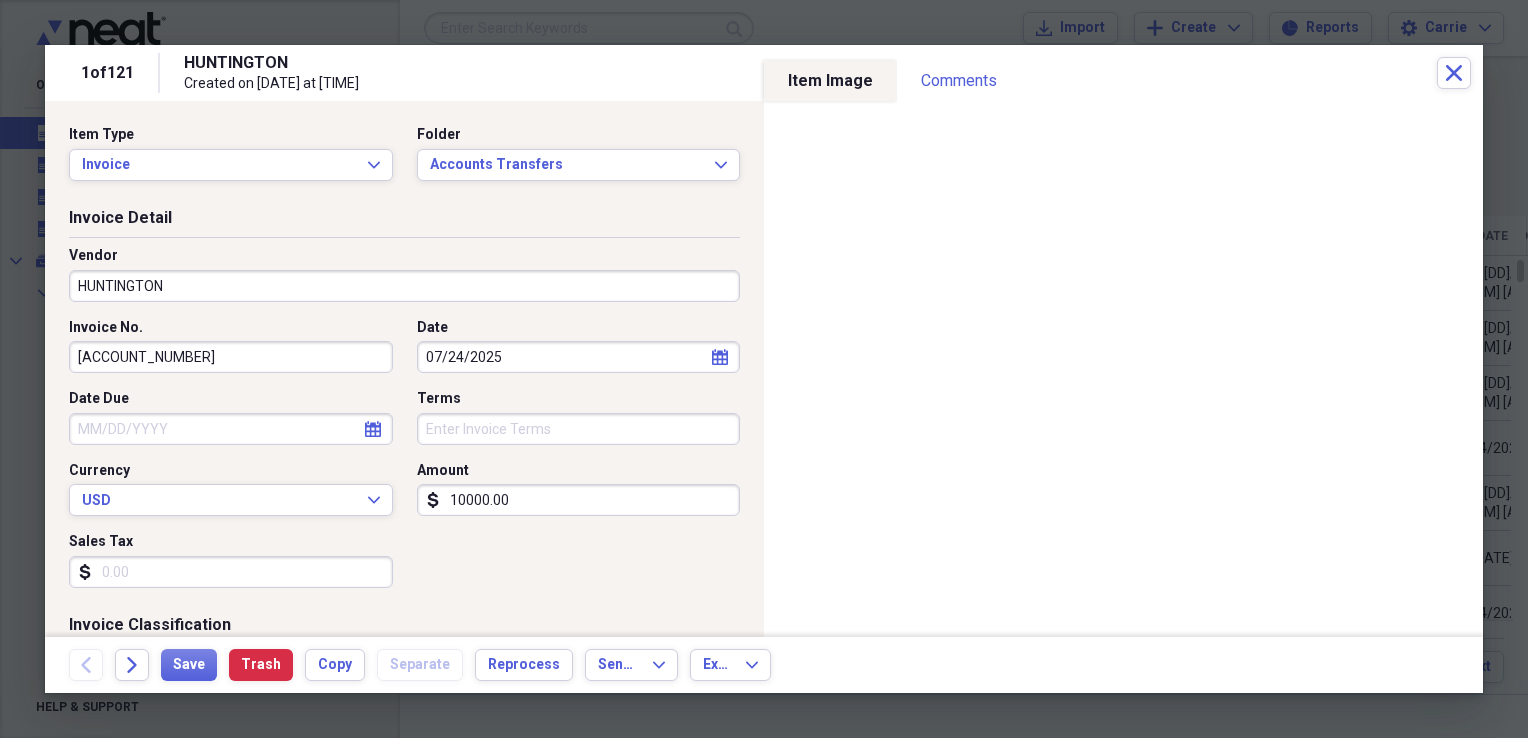 click on "HUNTINGTON" at bounding box center [404, 286] 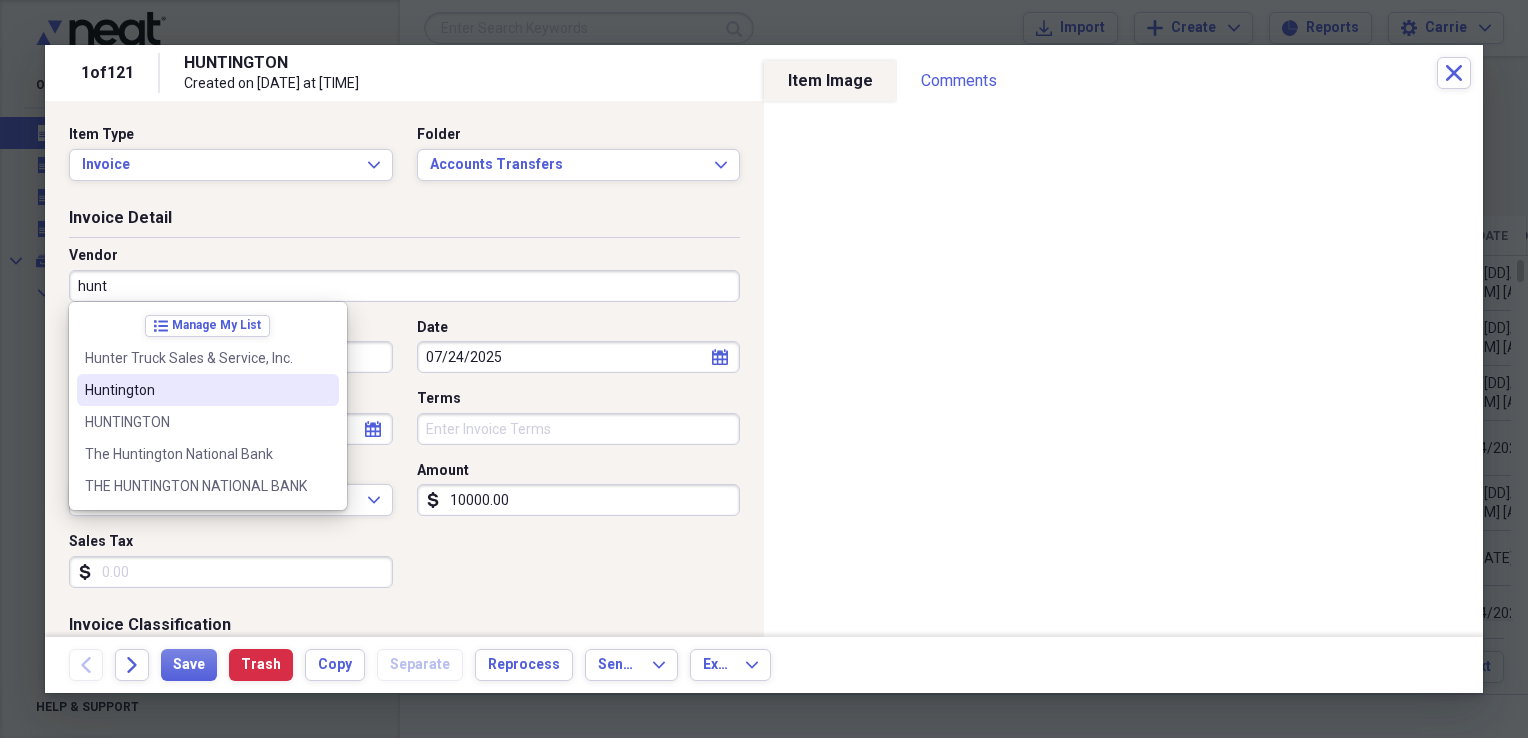 click on "Huntington" at bounding box center (196, 390) 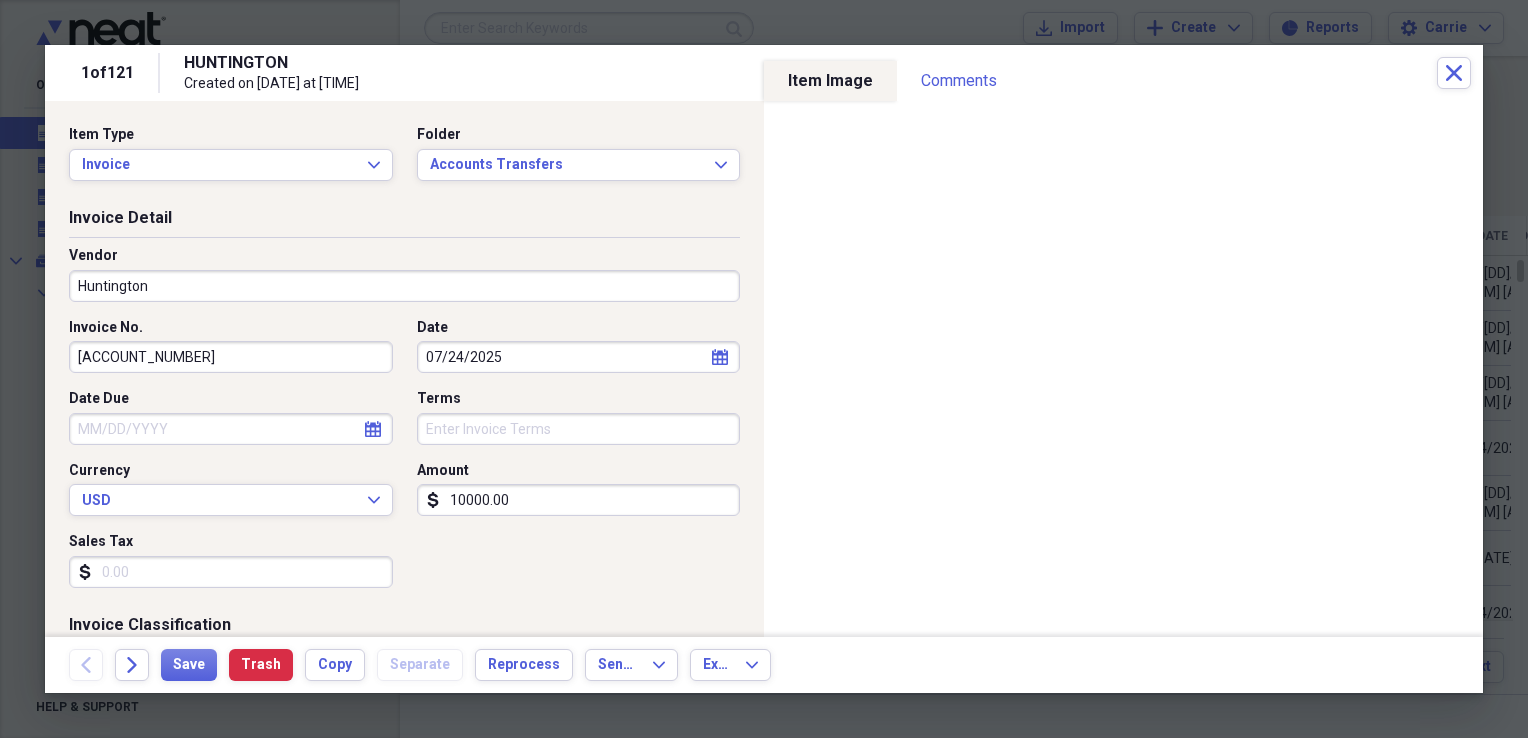 click on "Sales Tax" at bounding box center (231, 572) 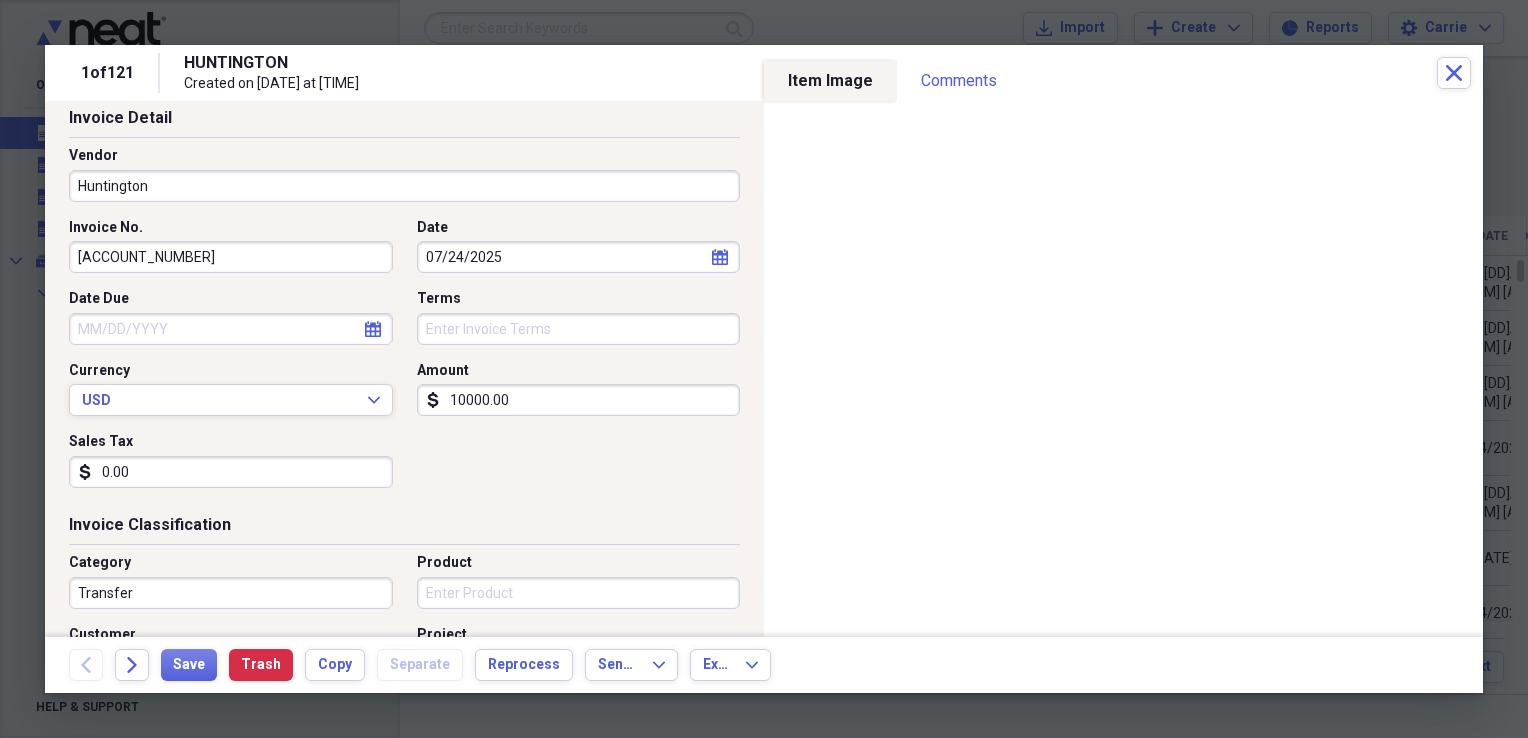 scroll, scrollTop: 200, scrollLeft: 0, axis: vertical 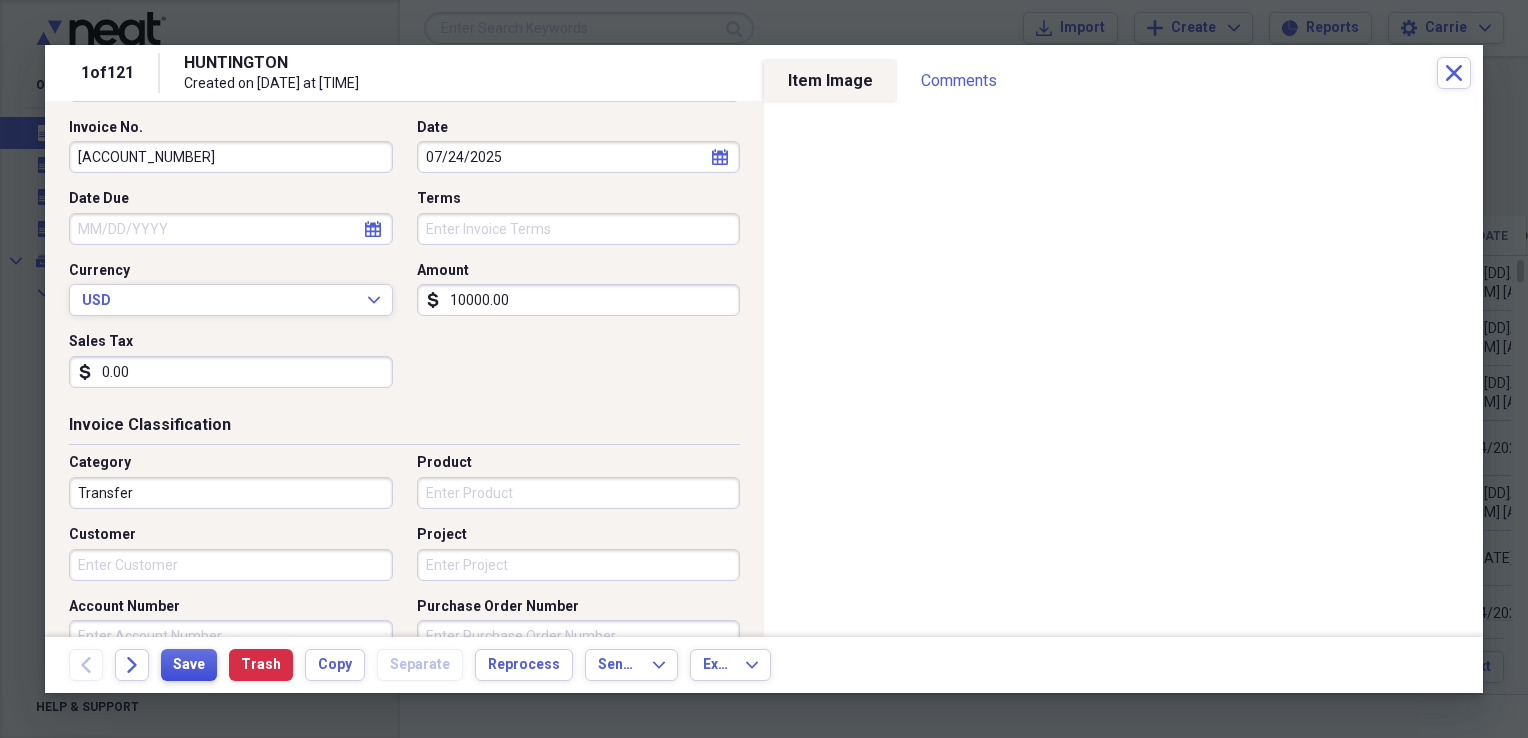 type on "0.00" 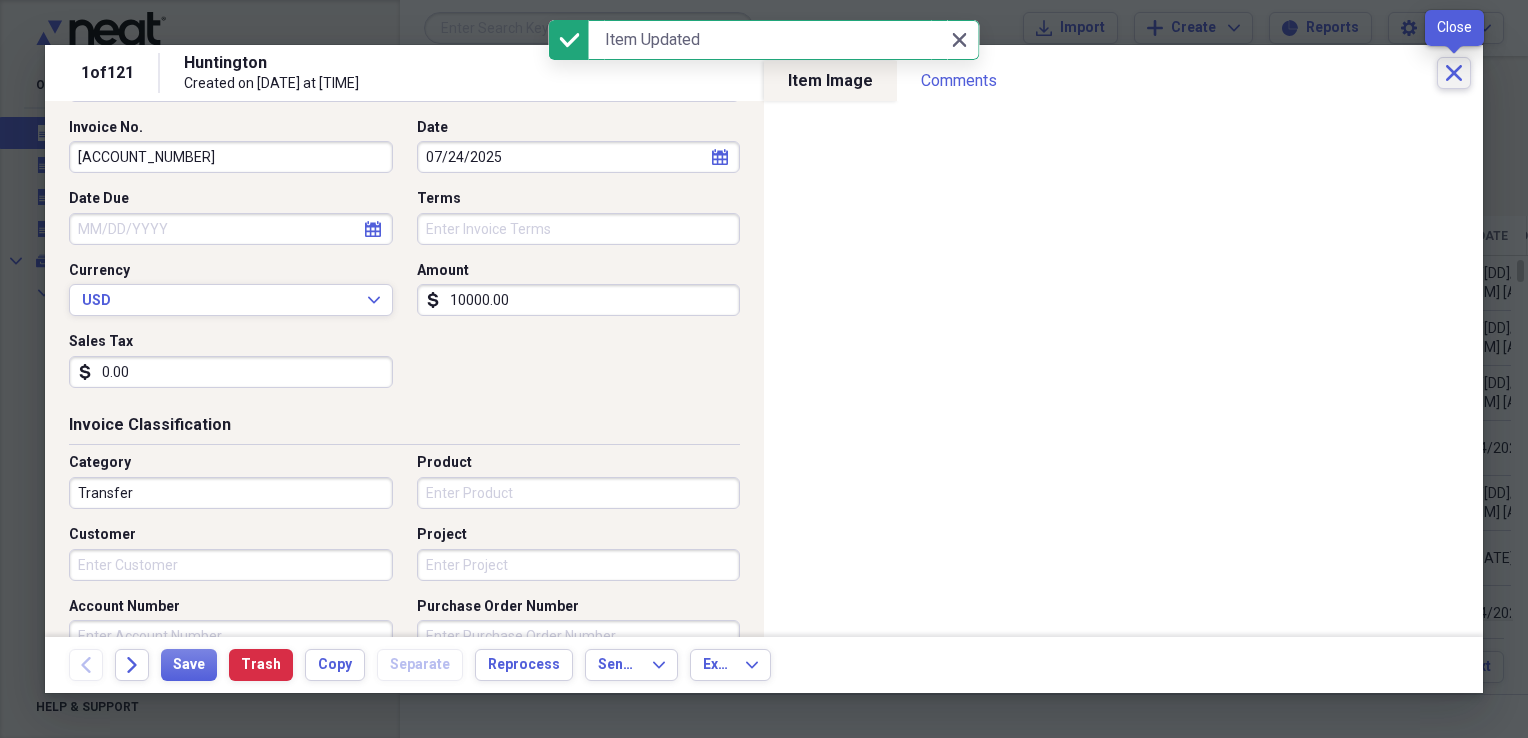click on "Close" 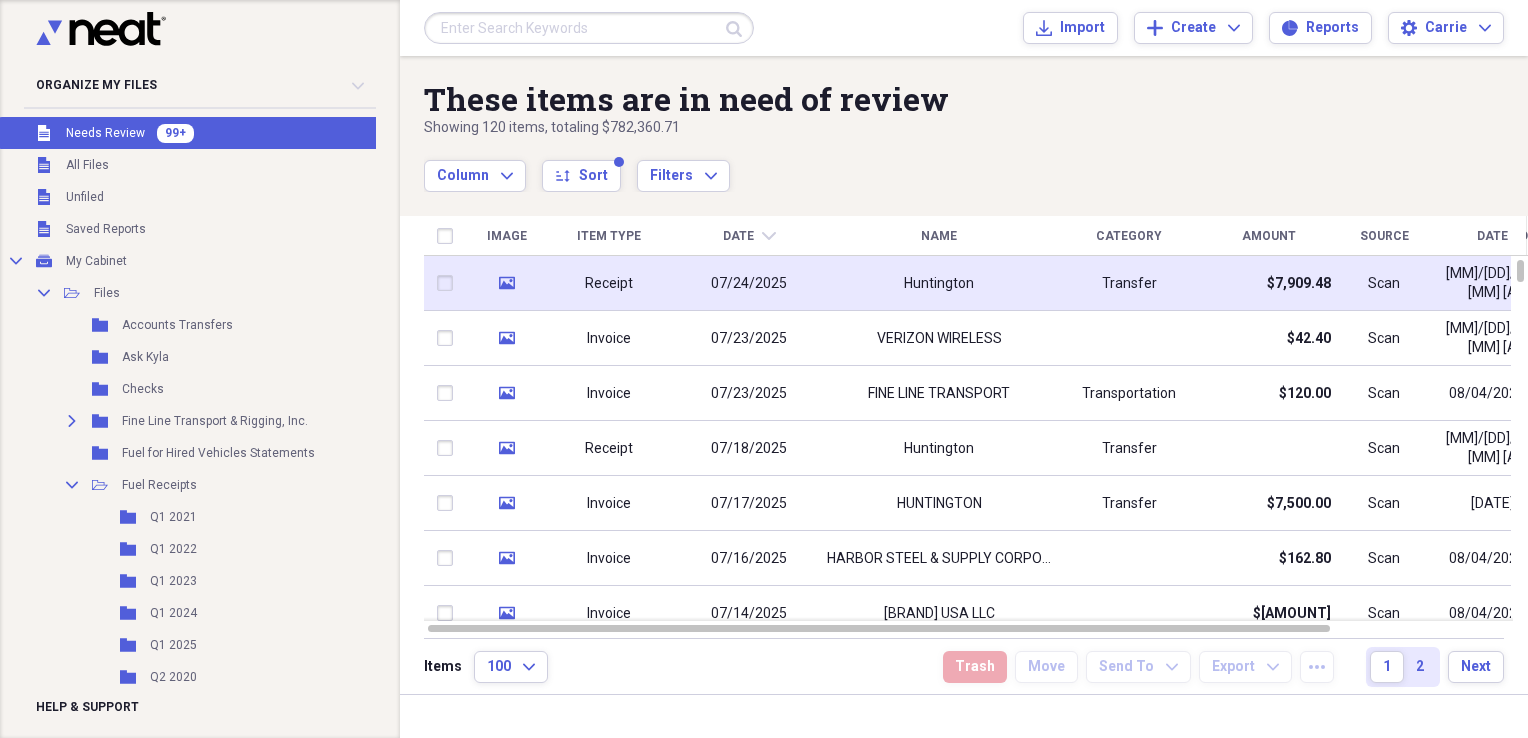 click on "Transfer" at bounding box center [1129, 283] 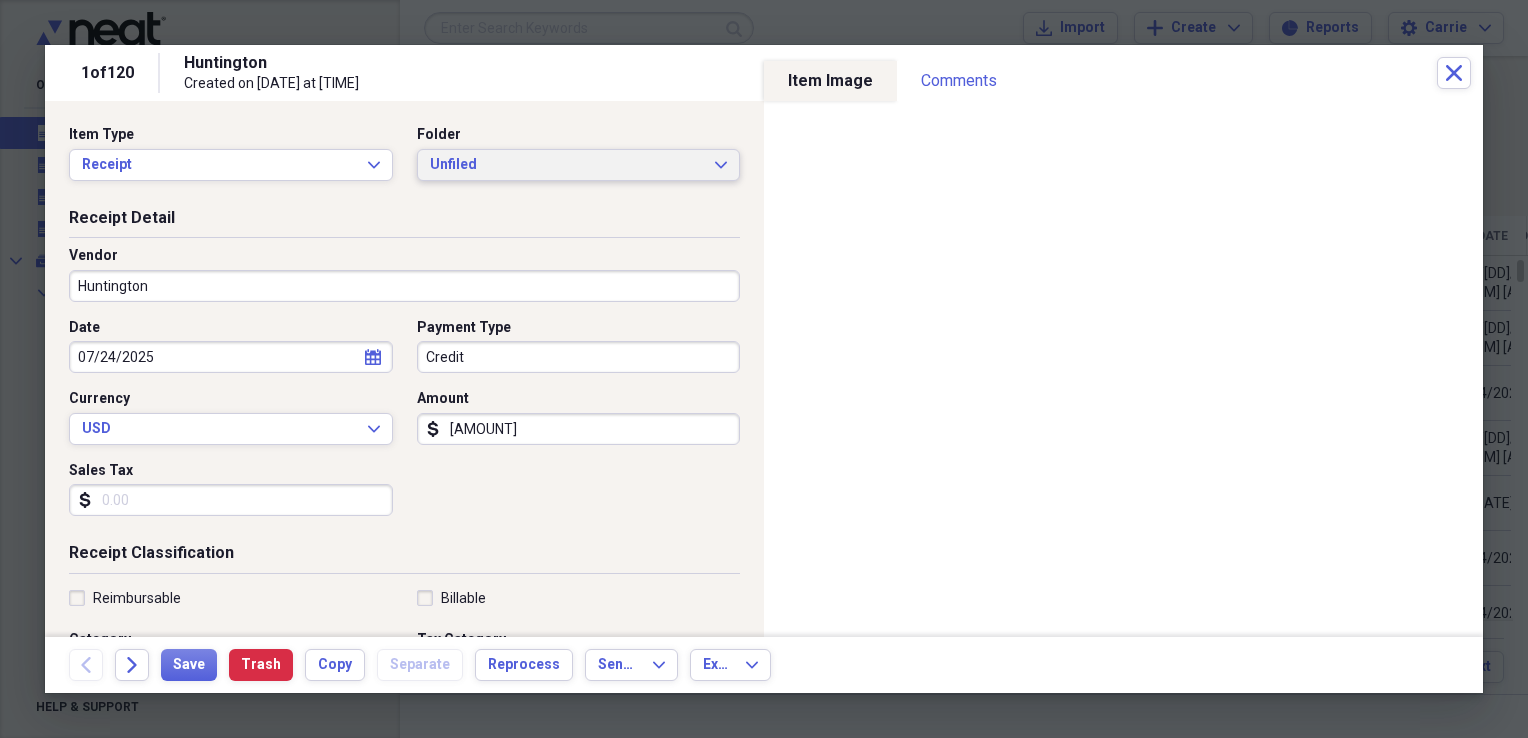 click on "Expand" 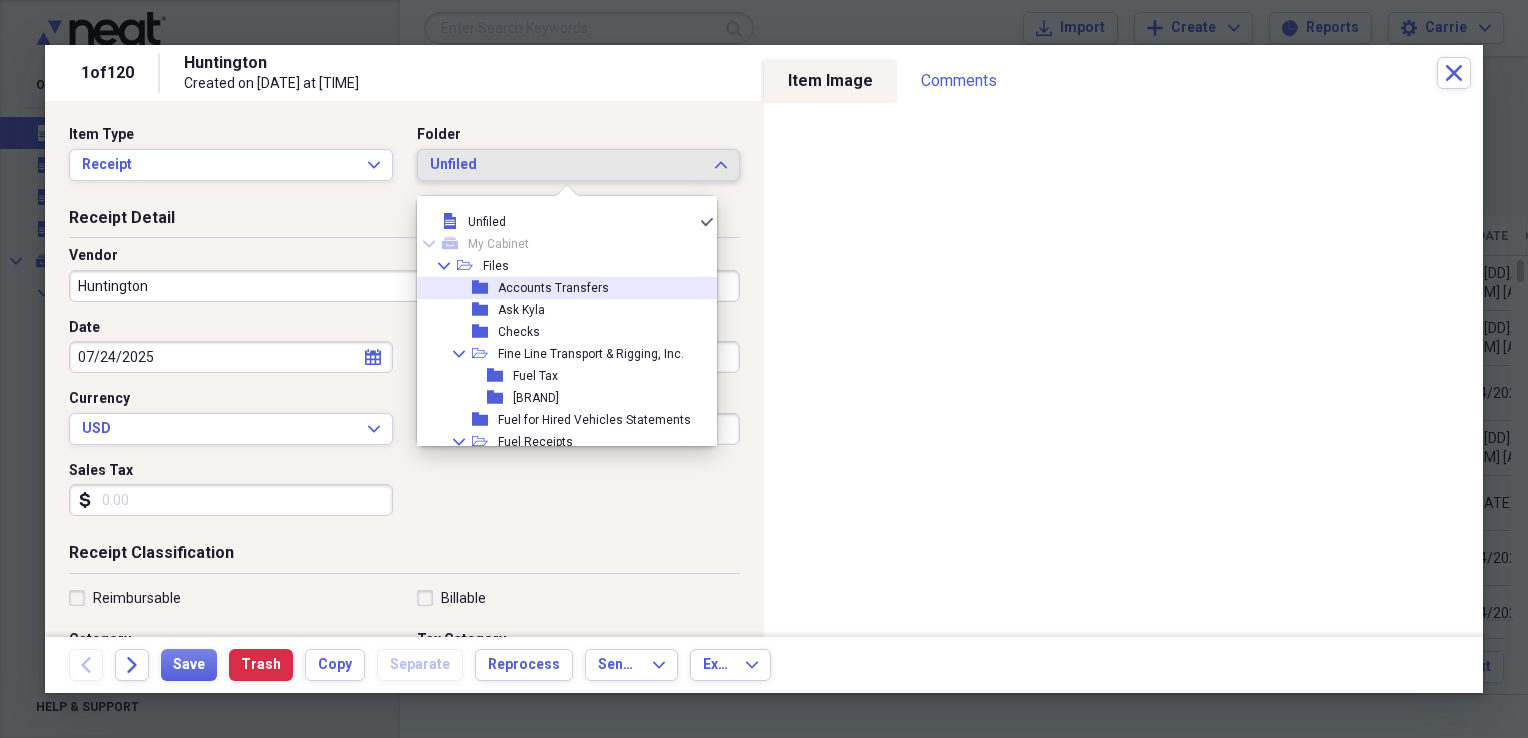 click on "Accounts Transfers" at bounding box center [553, 288] 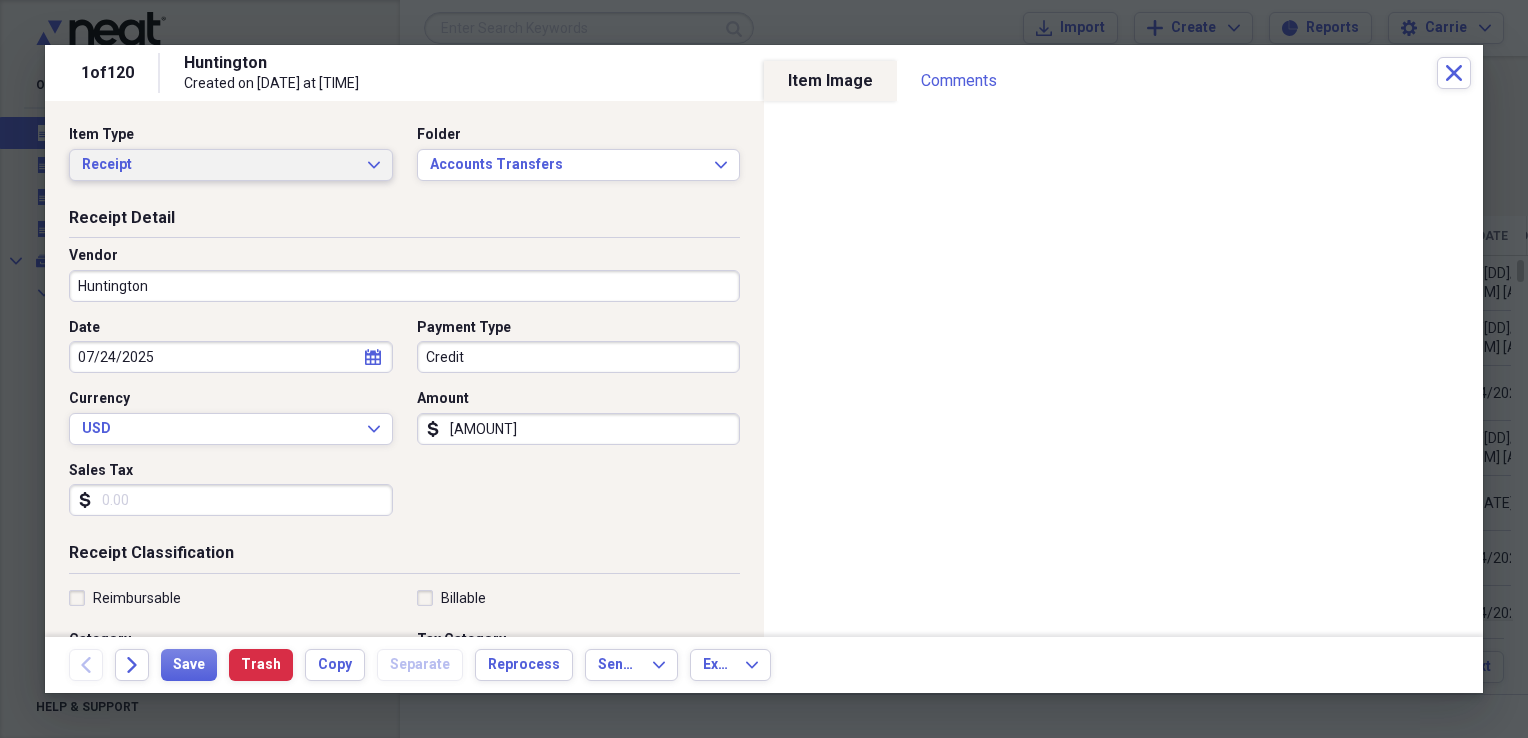 click on "Expand" 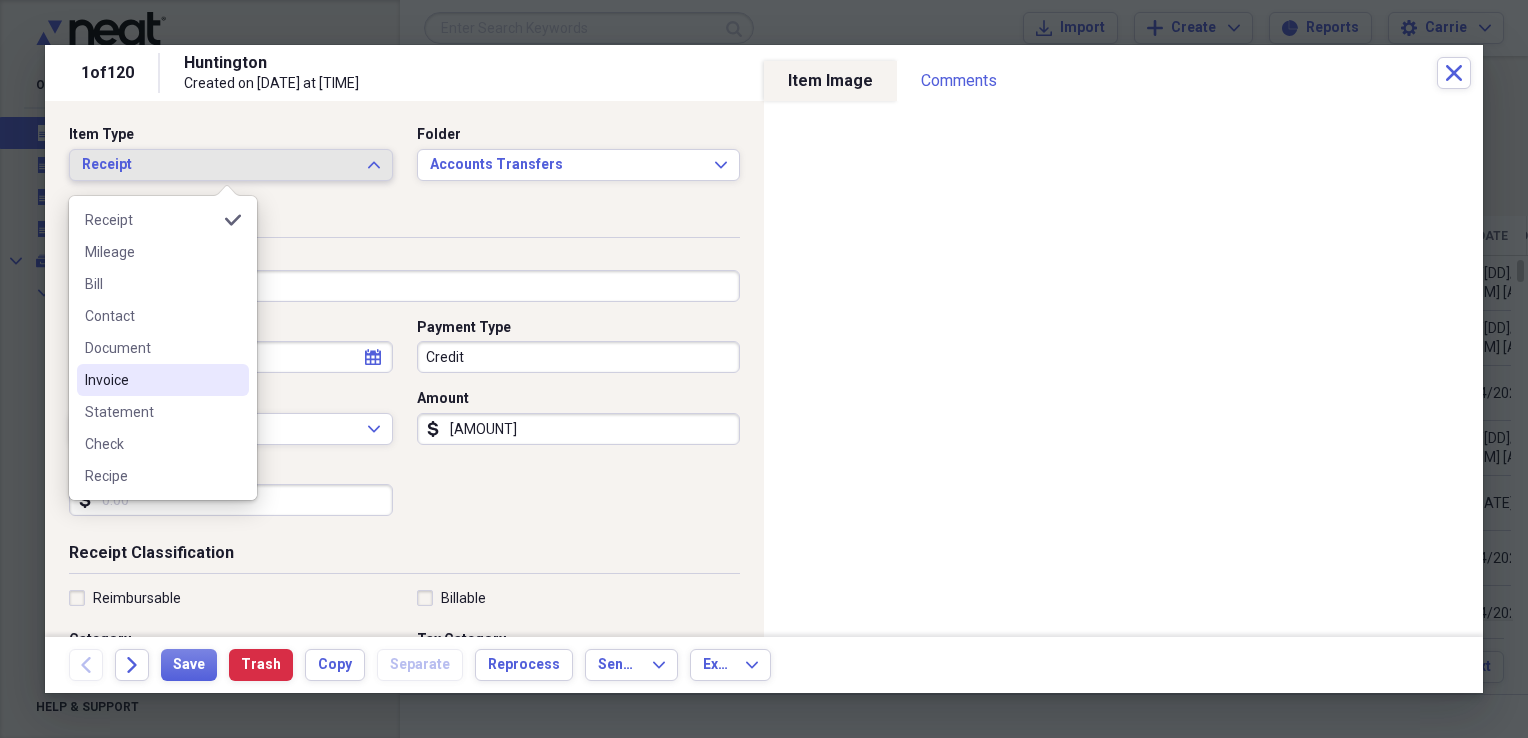 click on "Invoice" at bounding box center [151, 380] 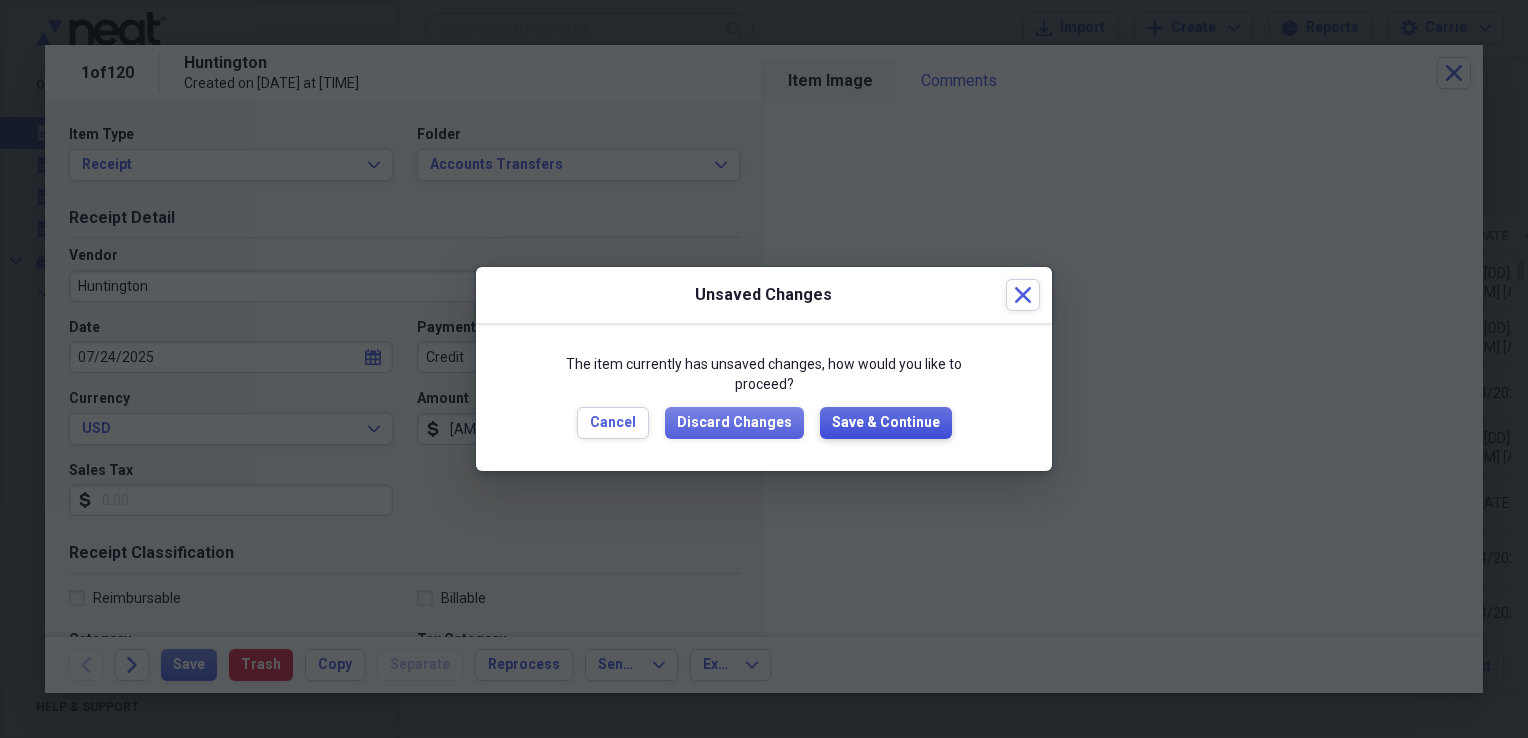 click on "Save & Continue" at bounding box center (886, 423) 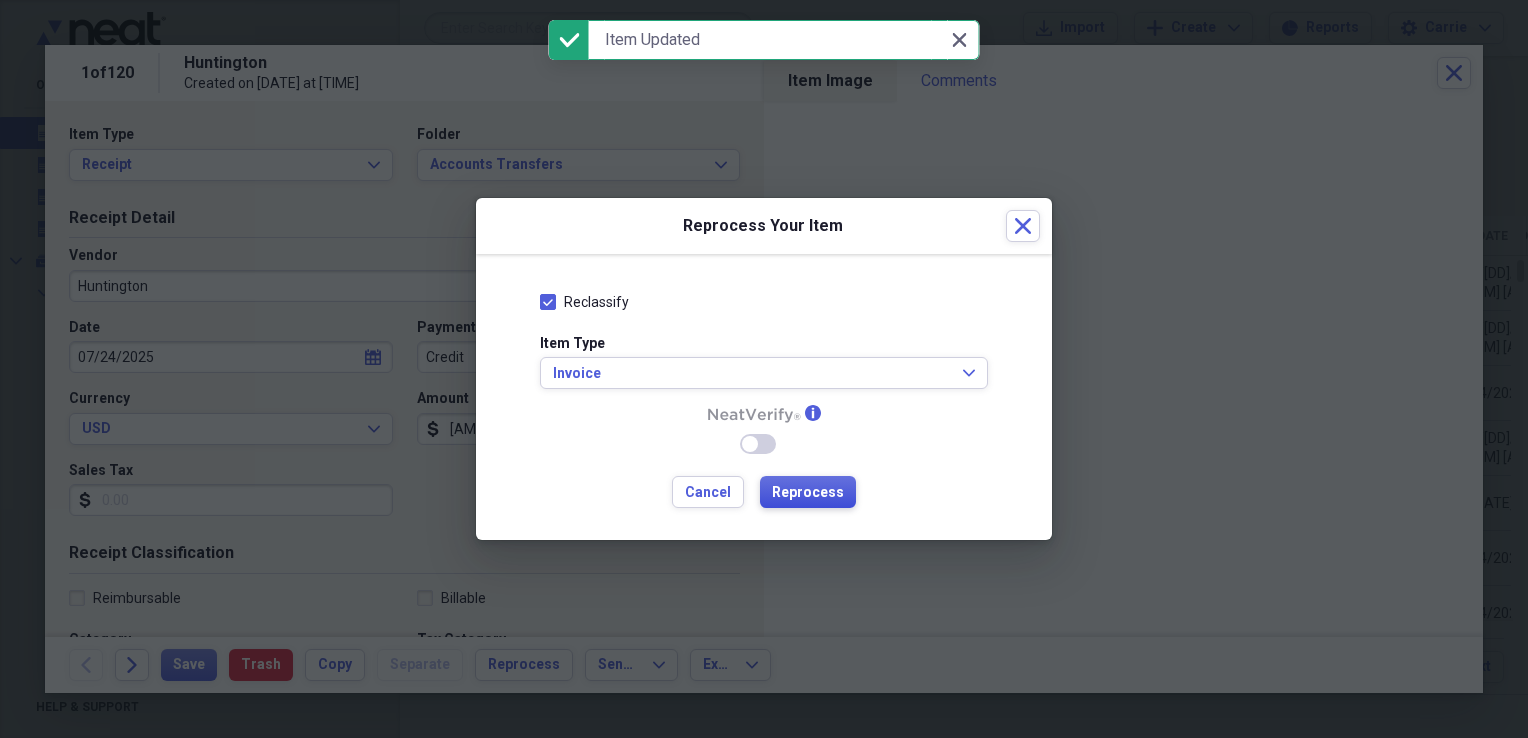 click on "Reprocess" at bounding box center (808, 493) 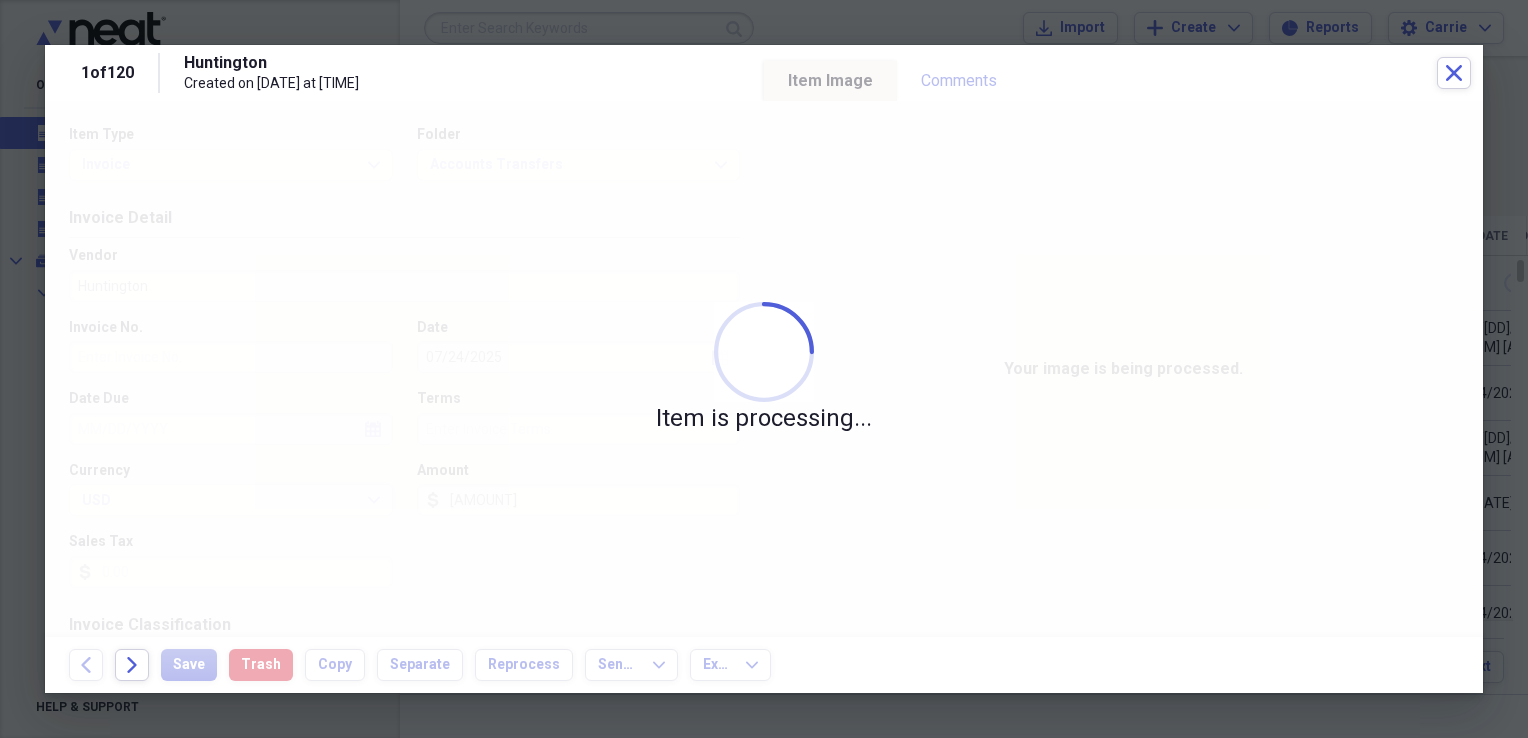 type on "[CARD_NUMBER]" 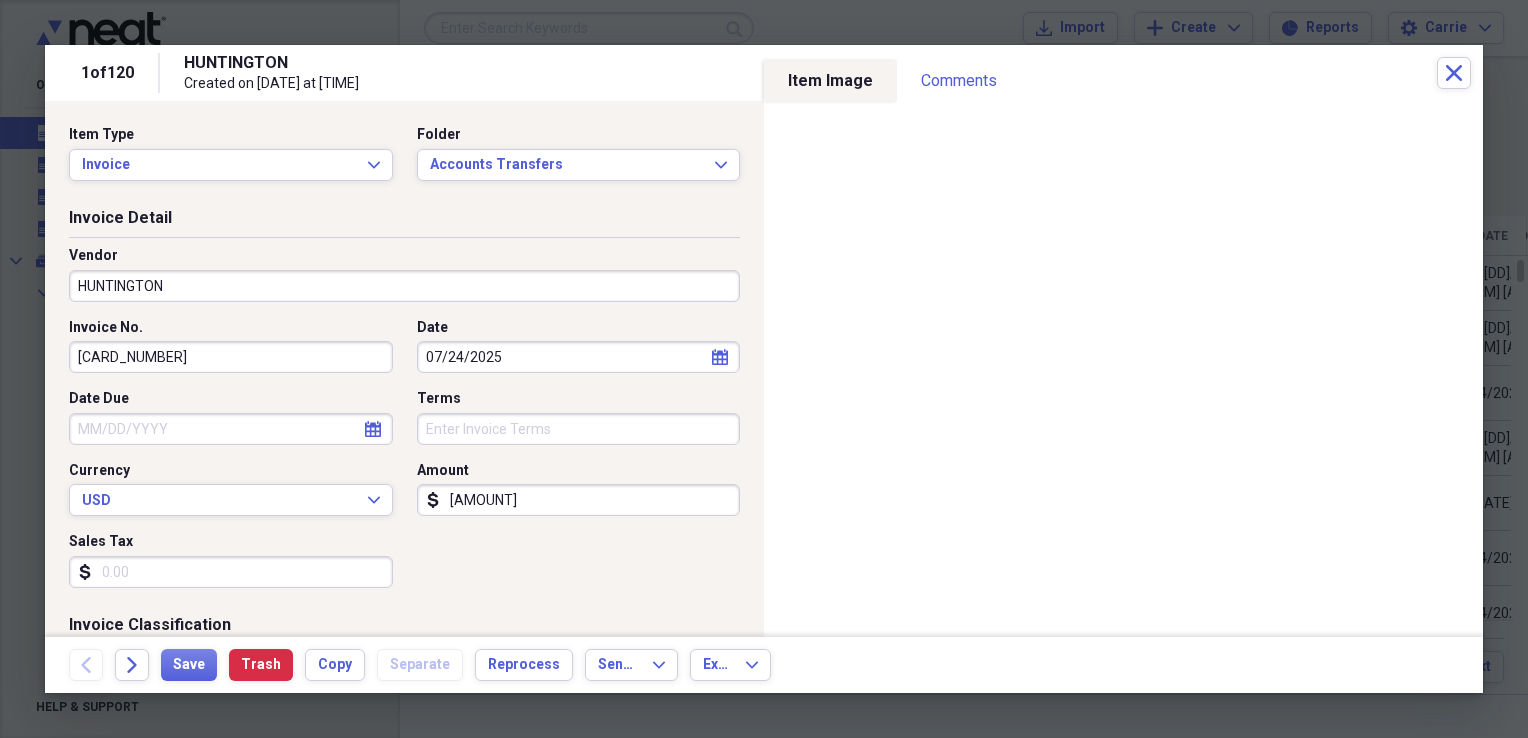 click on "HUNTINGTON" at bounding box center [404, 286] 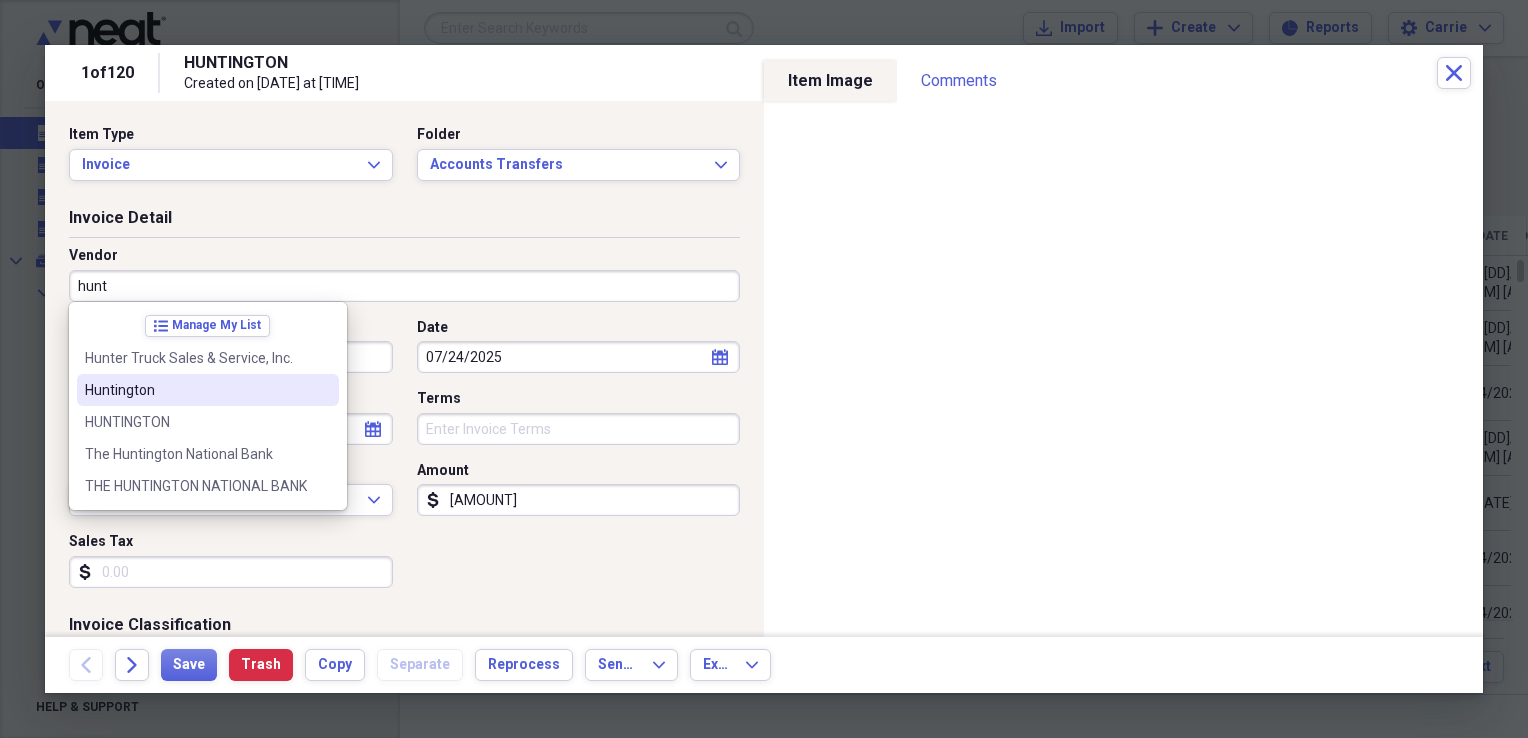 click on "Huntington" at bounding box center [208, 390] 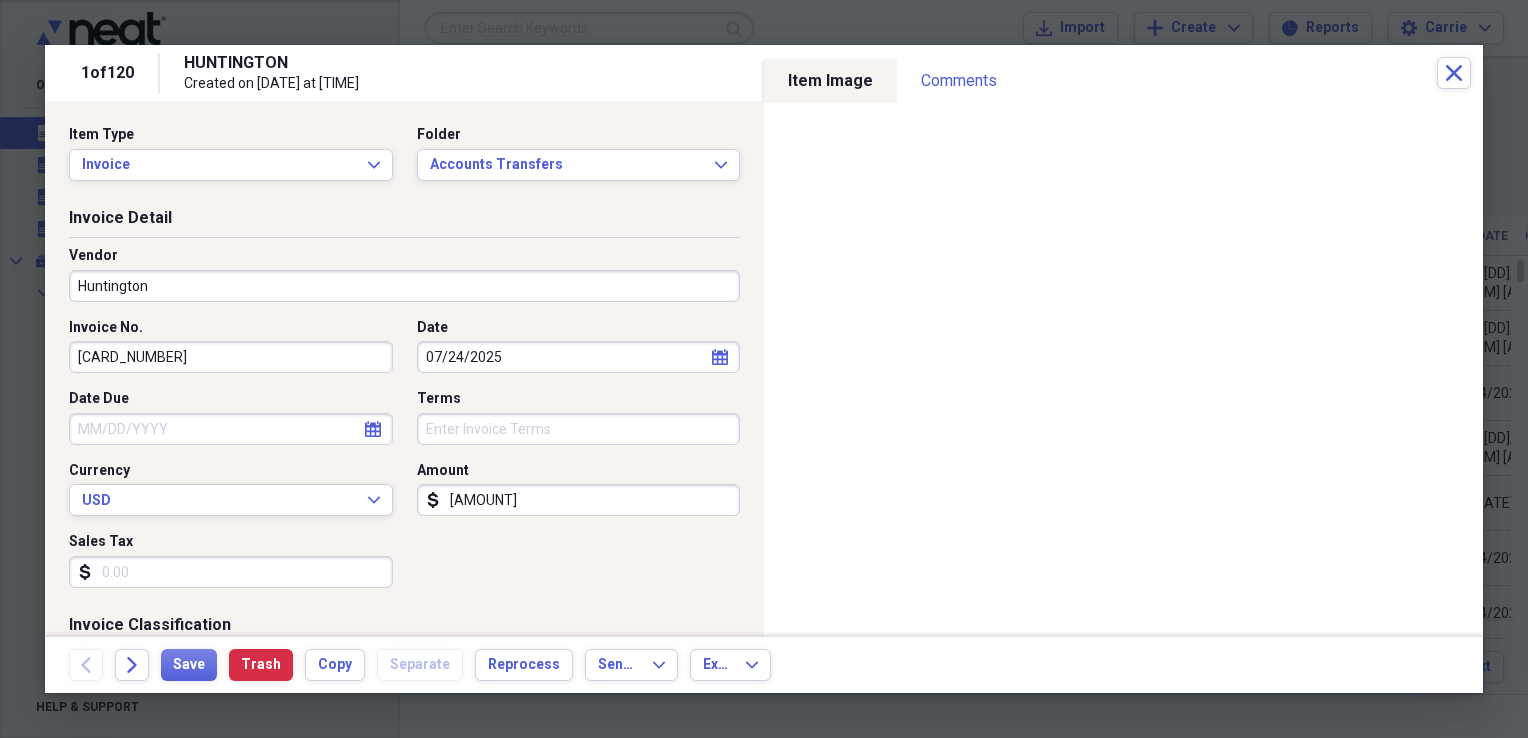 click on "Sales Tax" at bounding box center (231, 572) 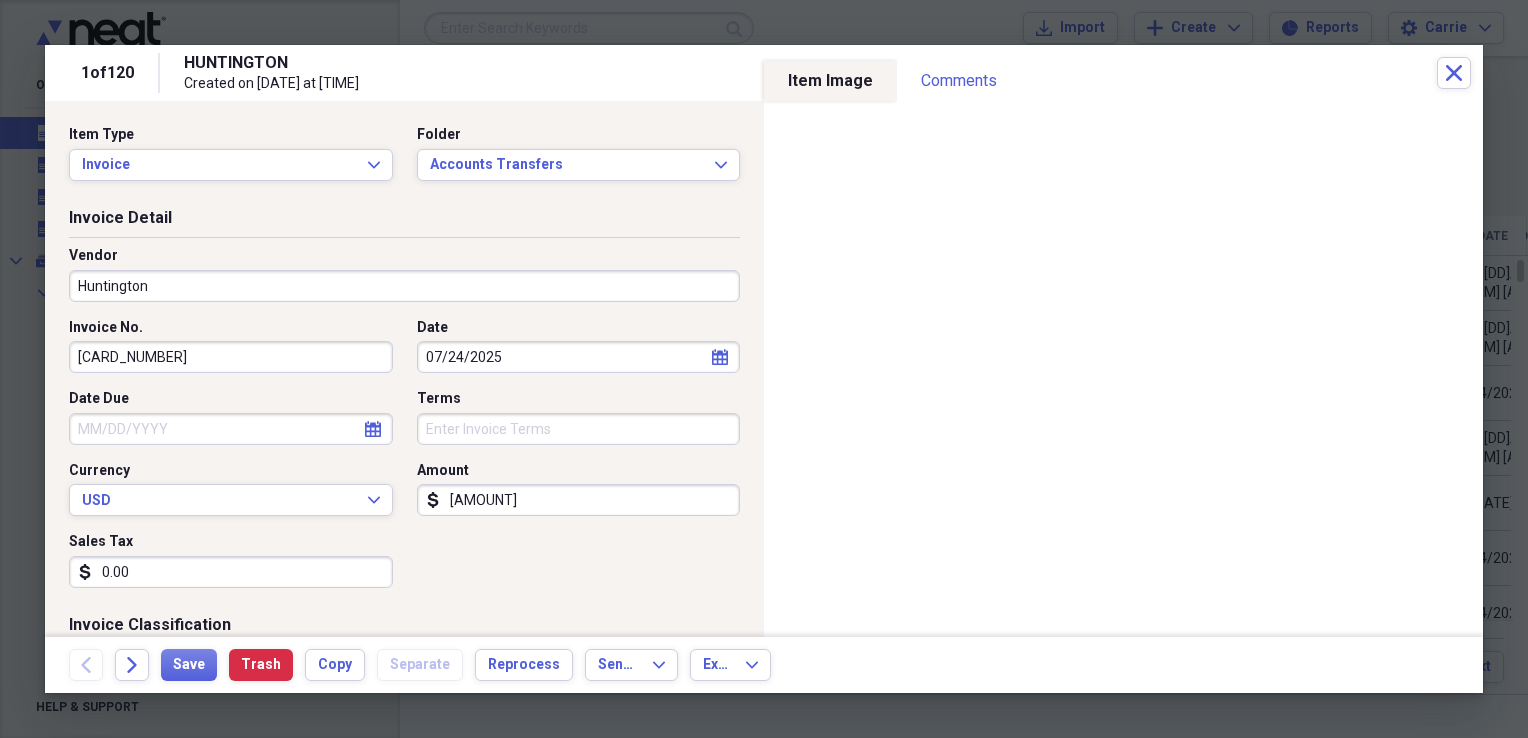 scroll, scrollTop: 100, scrollLeft: 0, axis: vertical 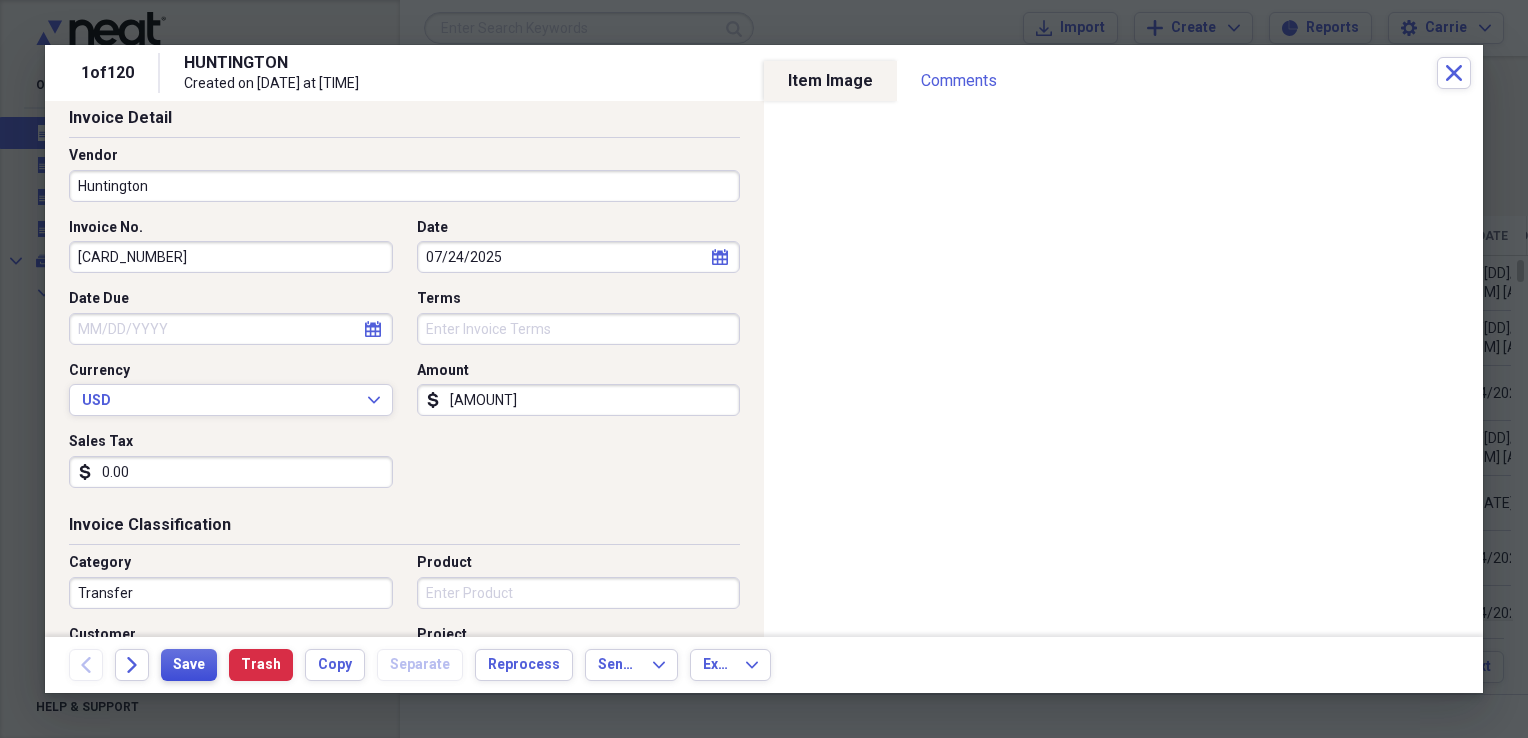 type on "0.00" 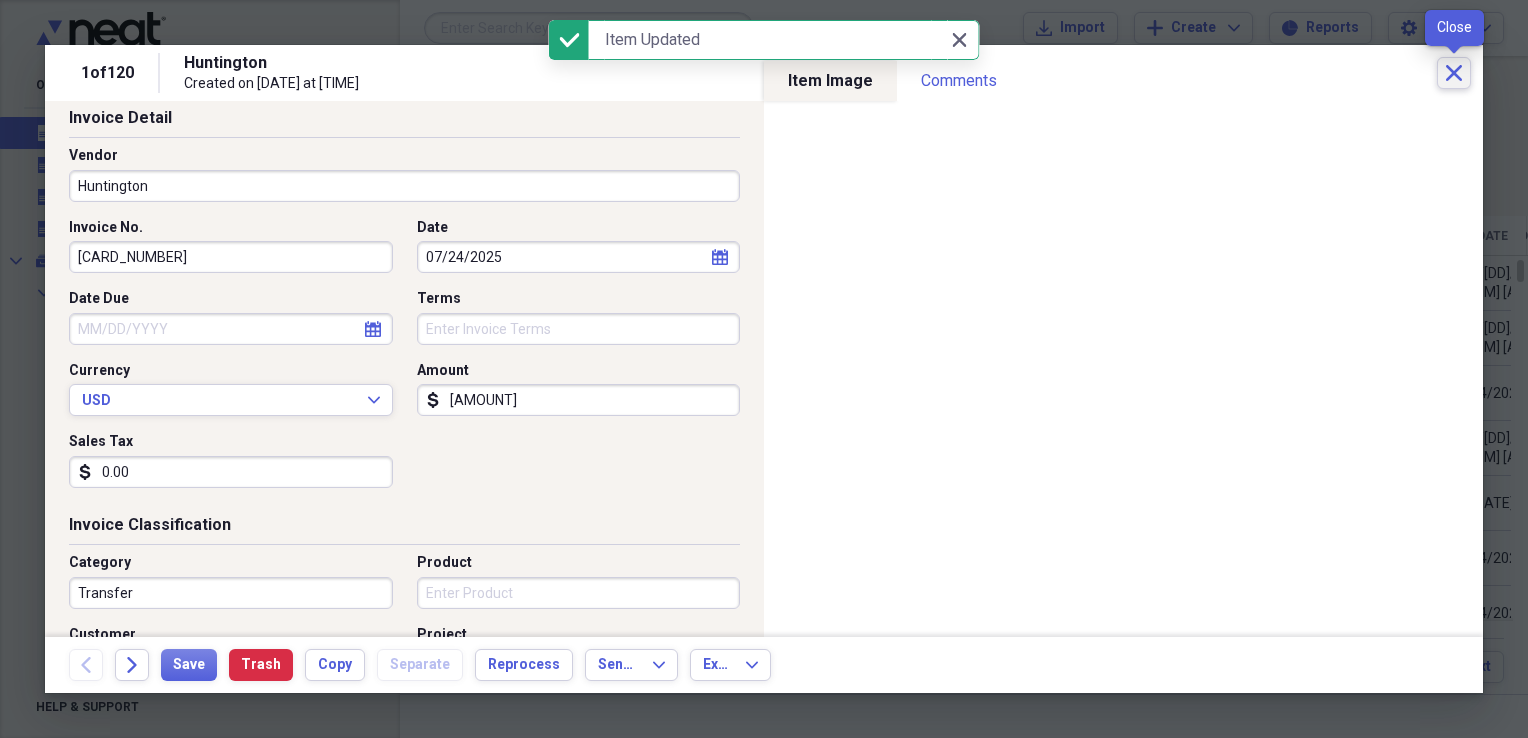 click on "Close" 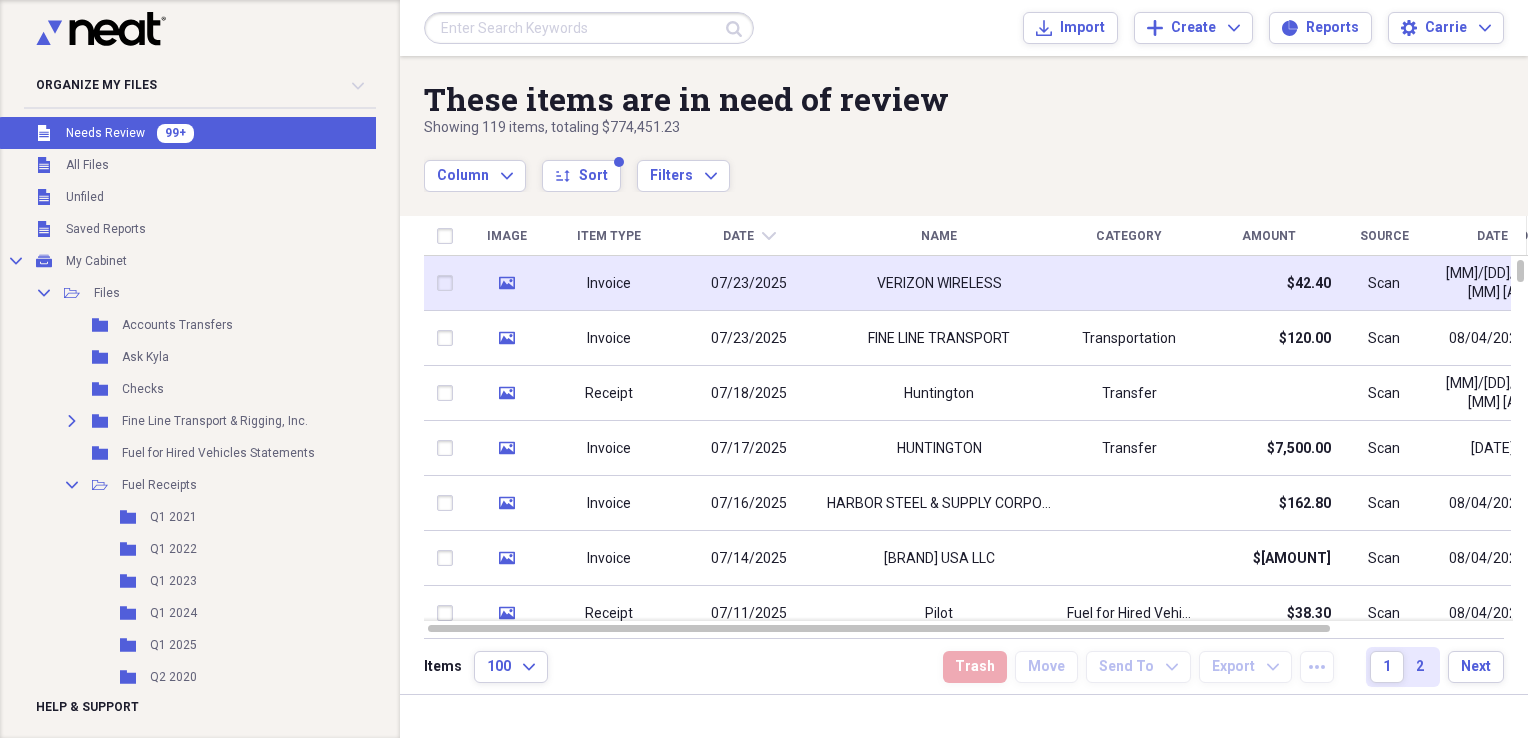 click at bounding box center [1129, 283] 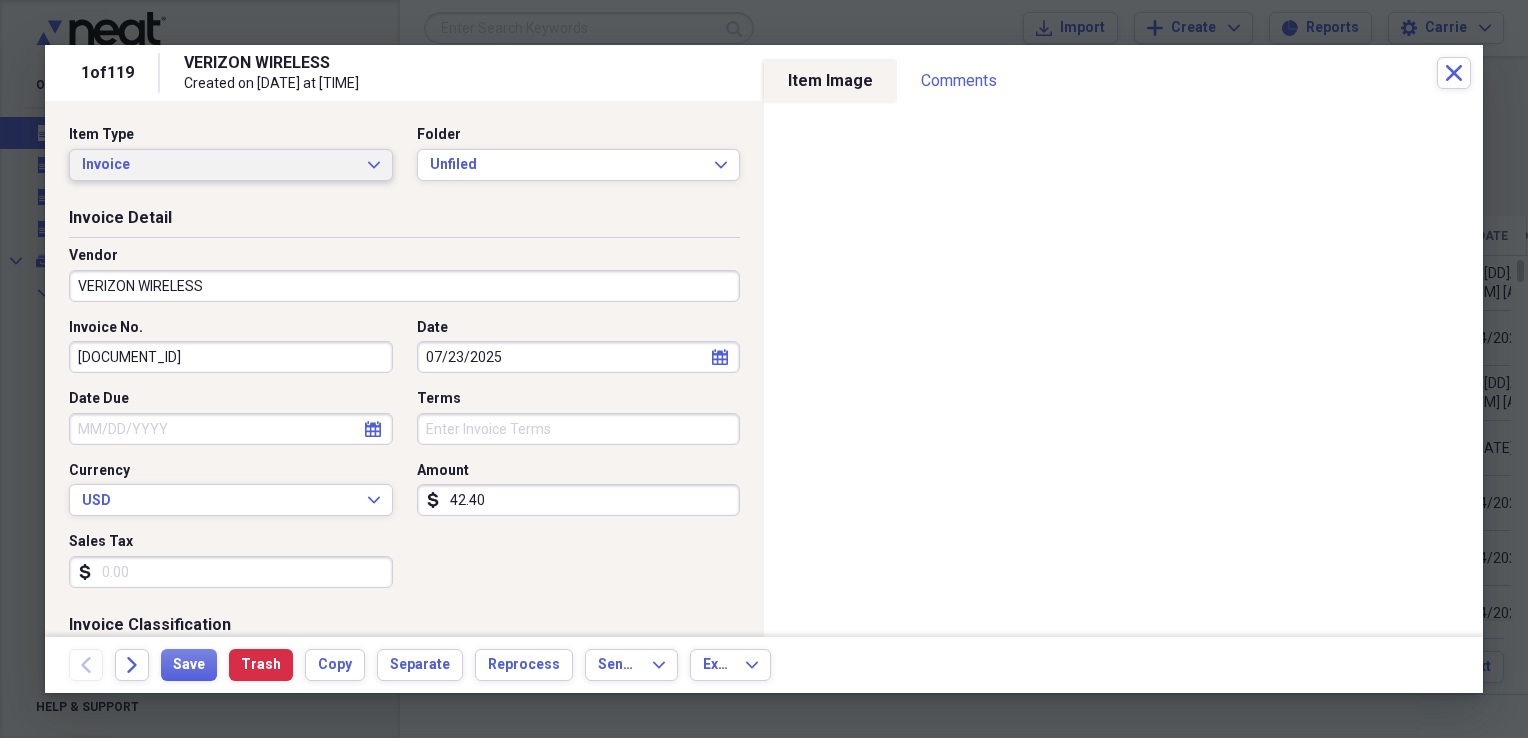 click on "Expand" 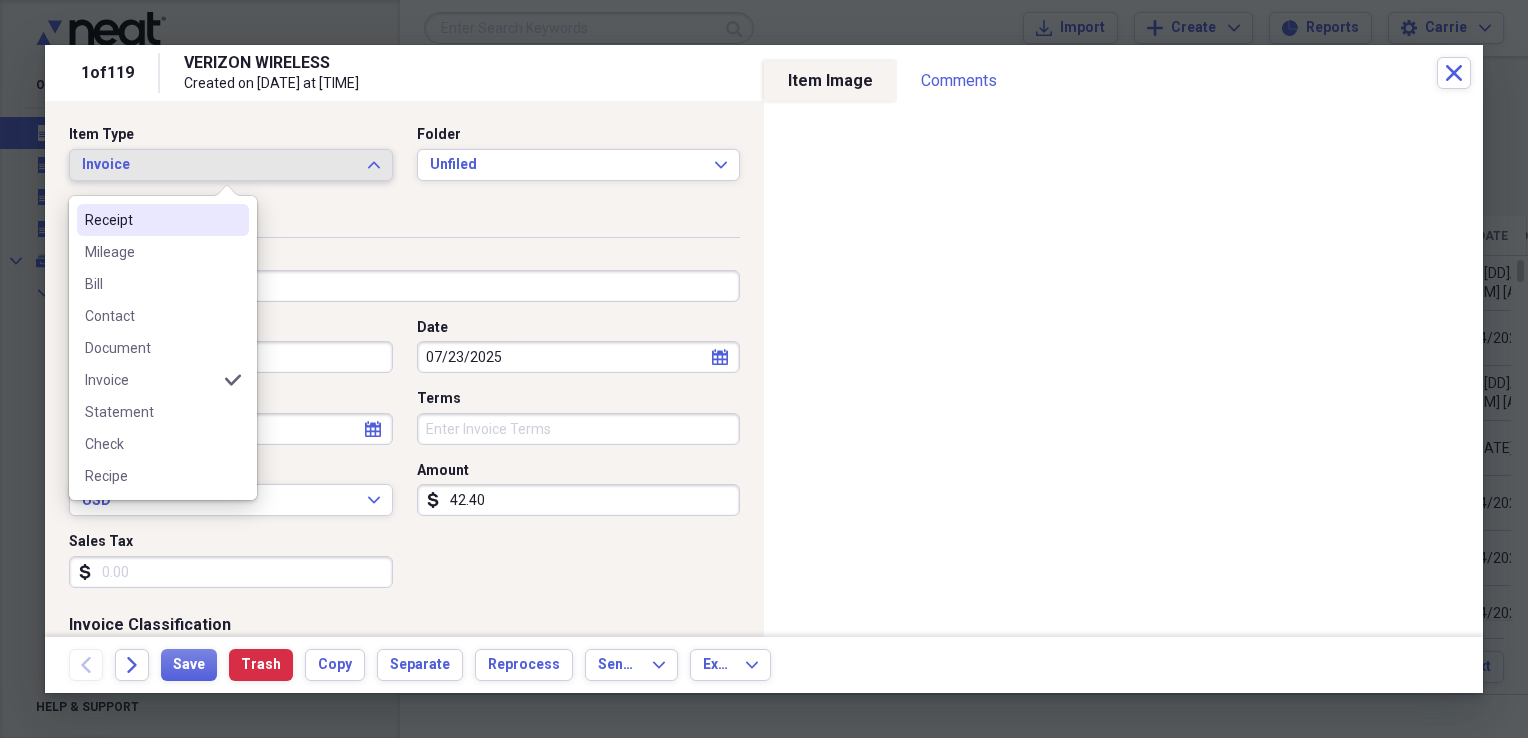 click on "Receipt" at bounding box center (151, 220) 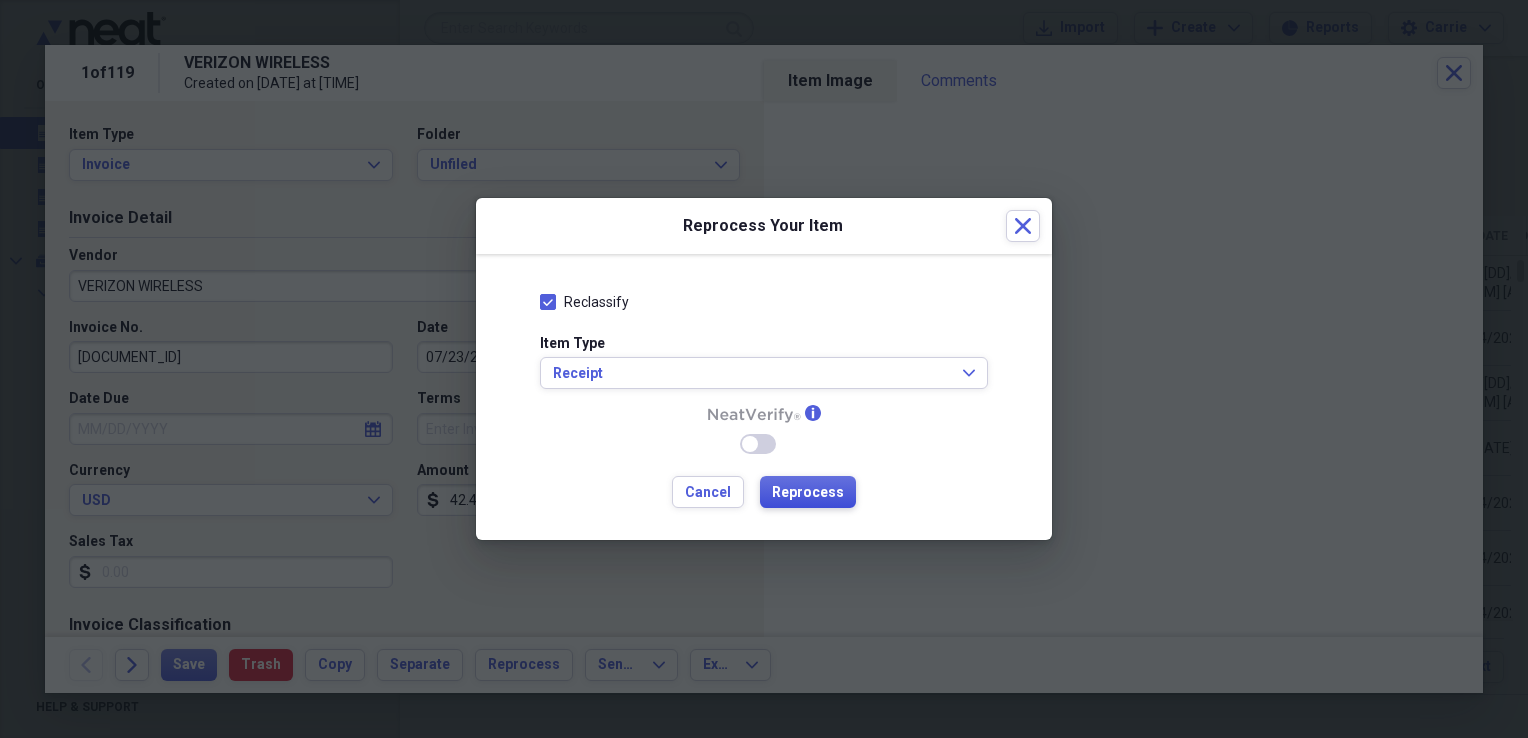 click on "Reprocess" at bounding box center [808, 493] 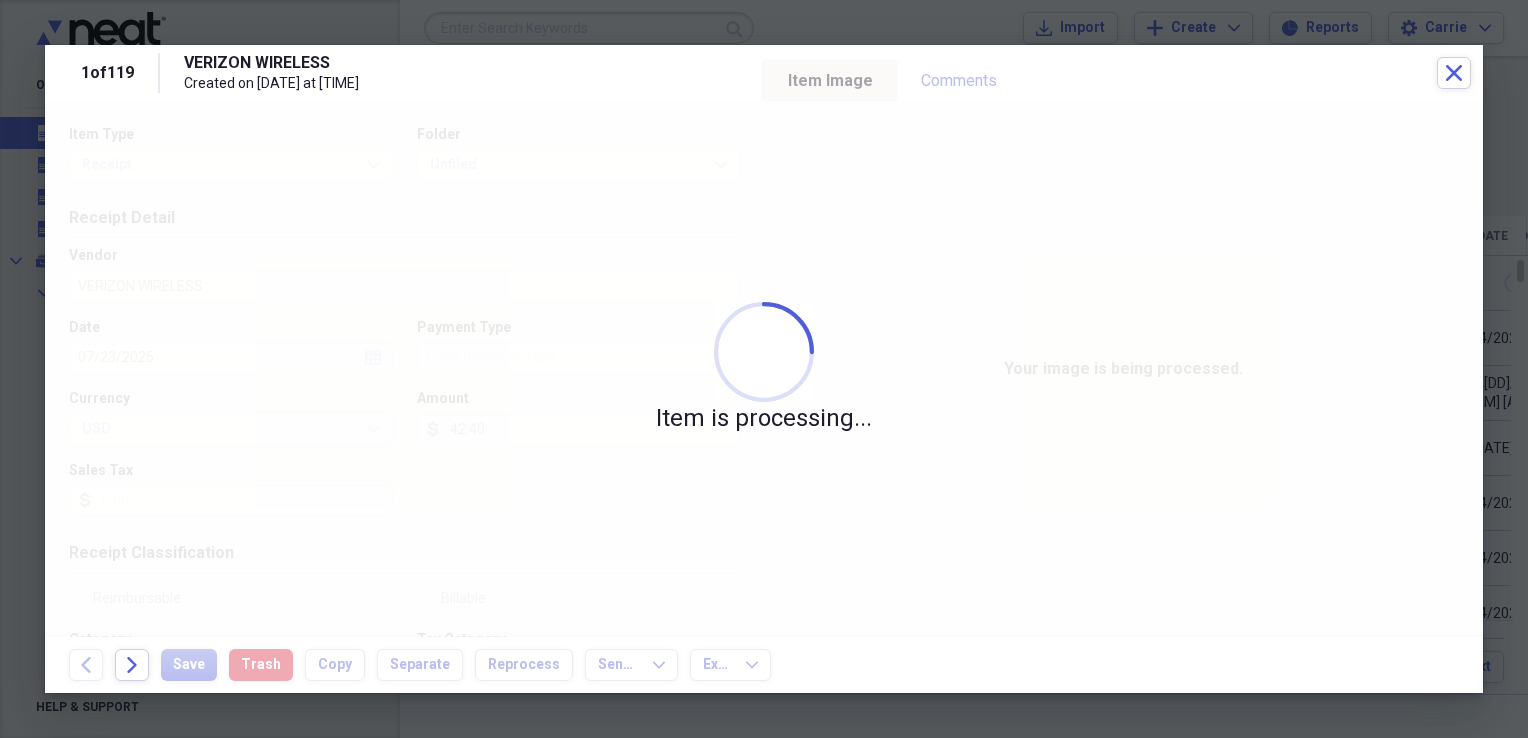 type on "Visit" 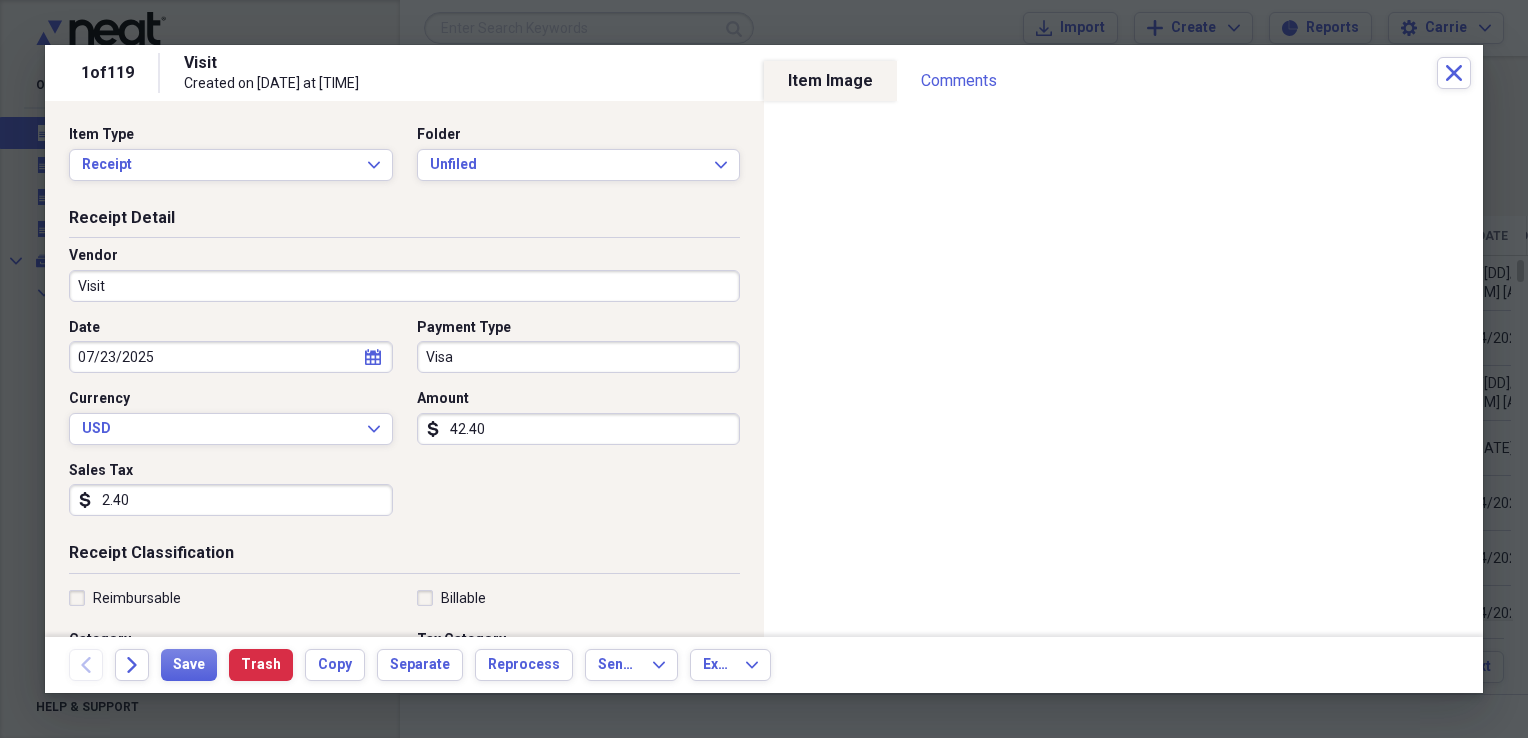 click on "Visit" at bounding box center [404, 286] 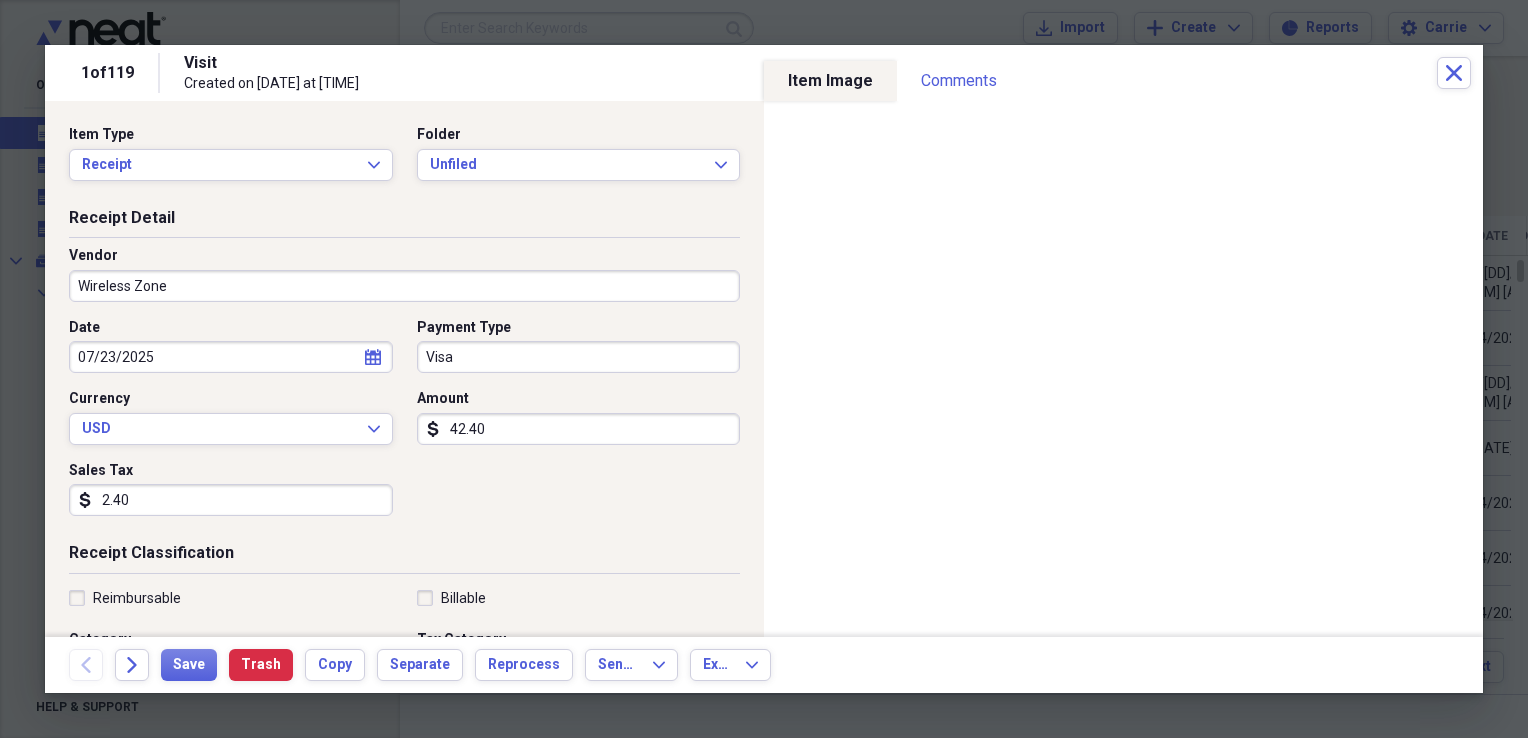 type on "Wireless Zone" 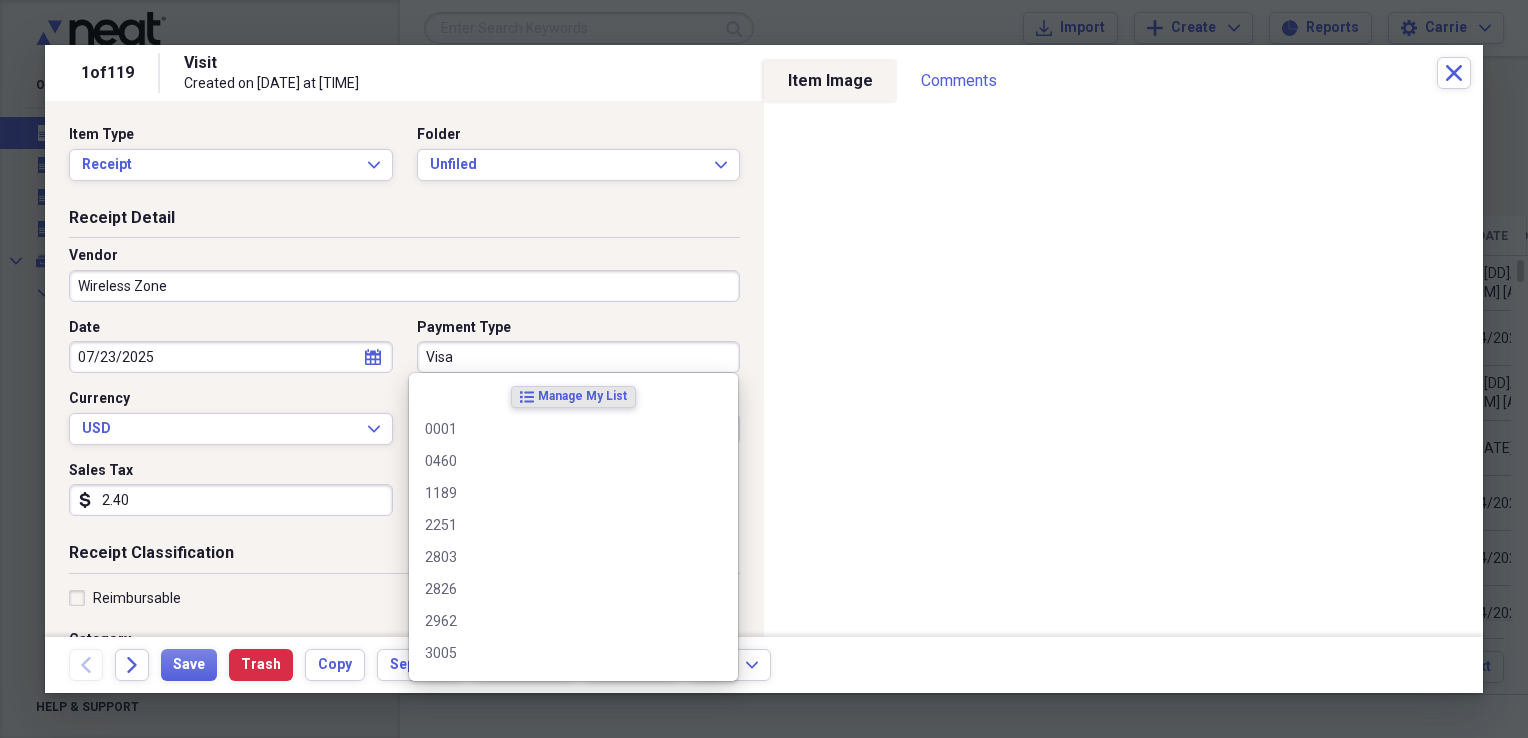 click on "Visa" at bounding box center [579, 357] 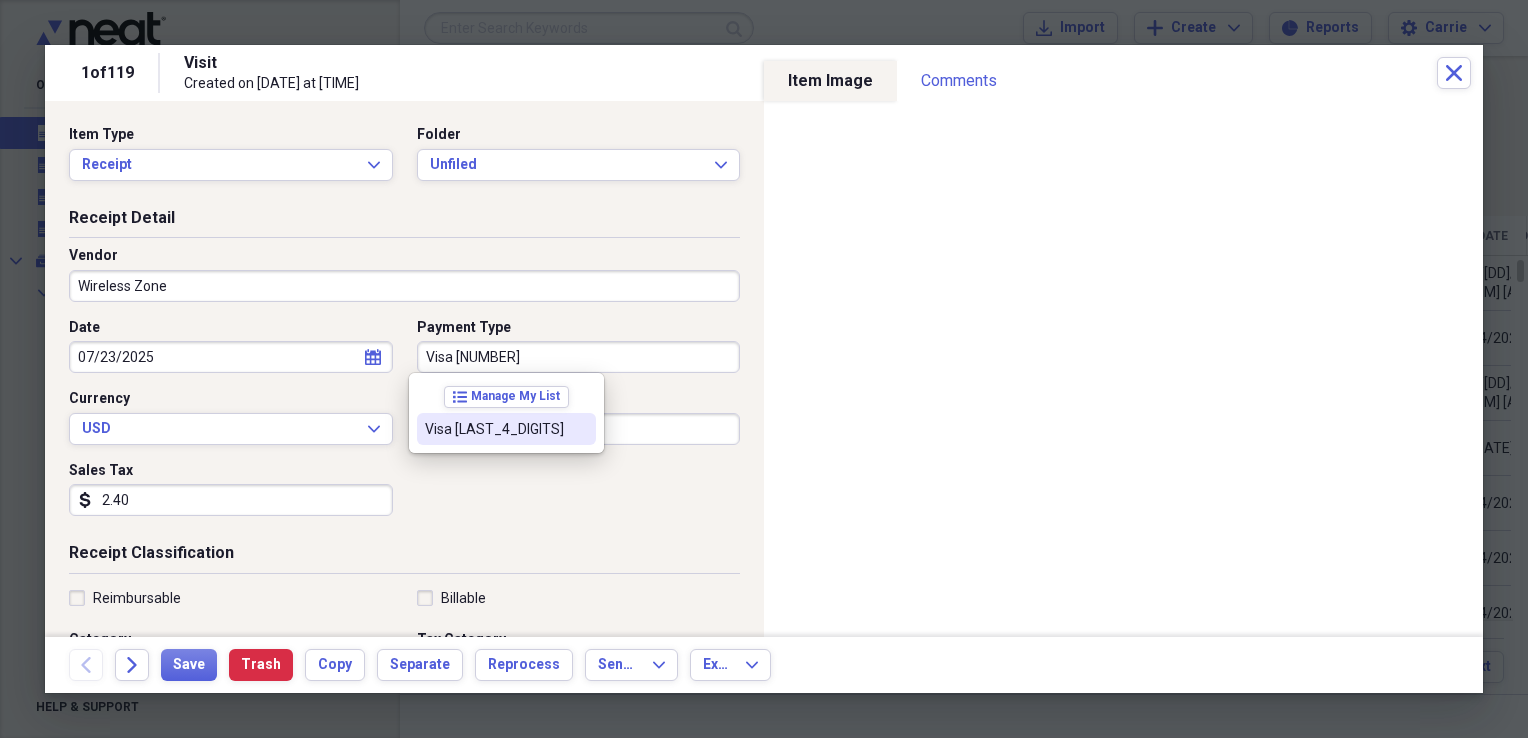 click on "Visa [LAST_4_DIGITS]" at bounding box center (494, 429) 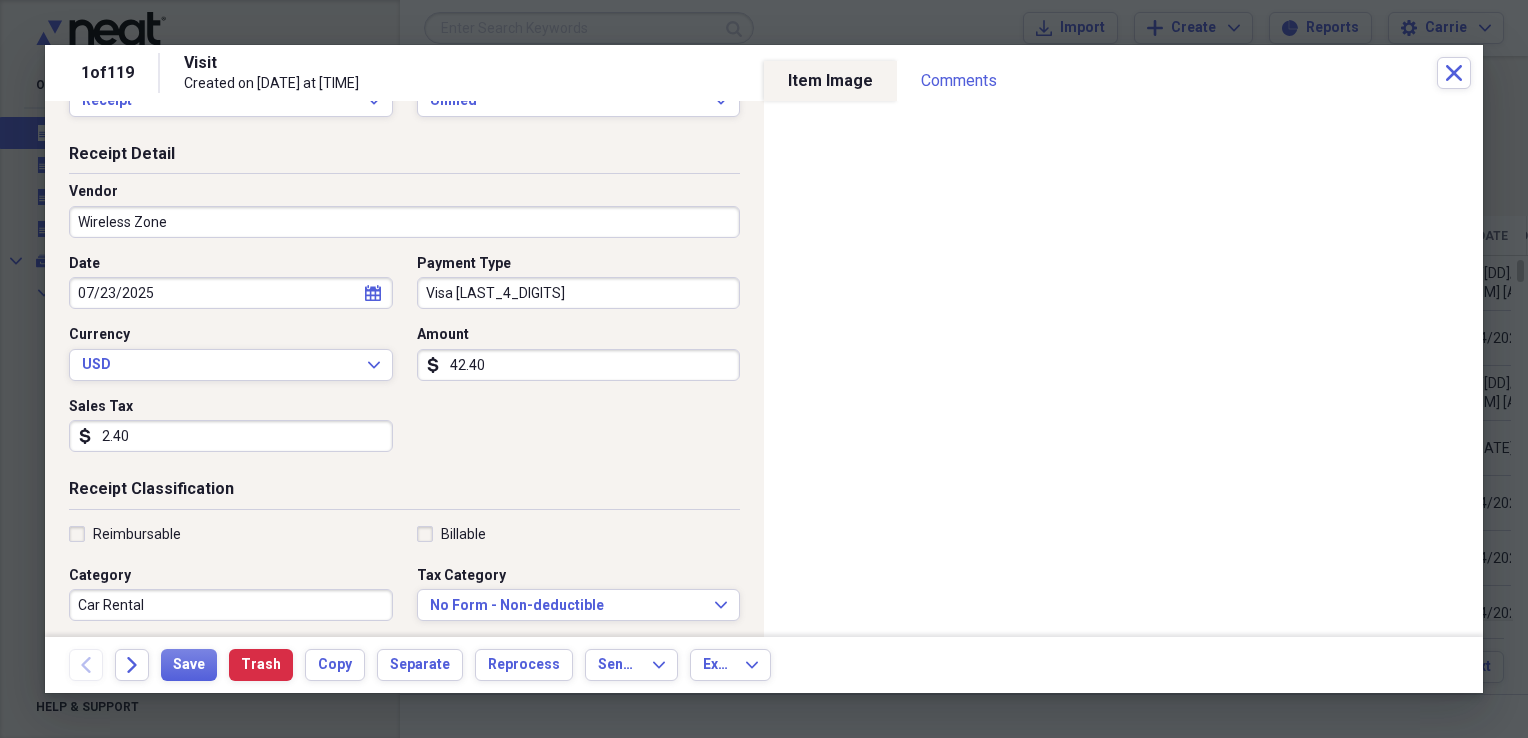 scroll, scrollTop: 100, scrollLeft: 0, axis: vertical 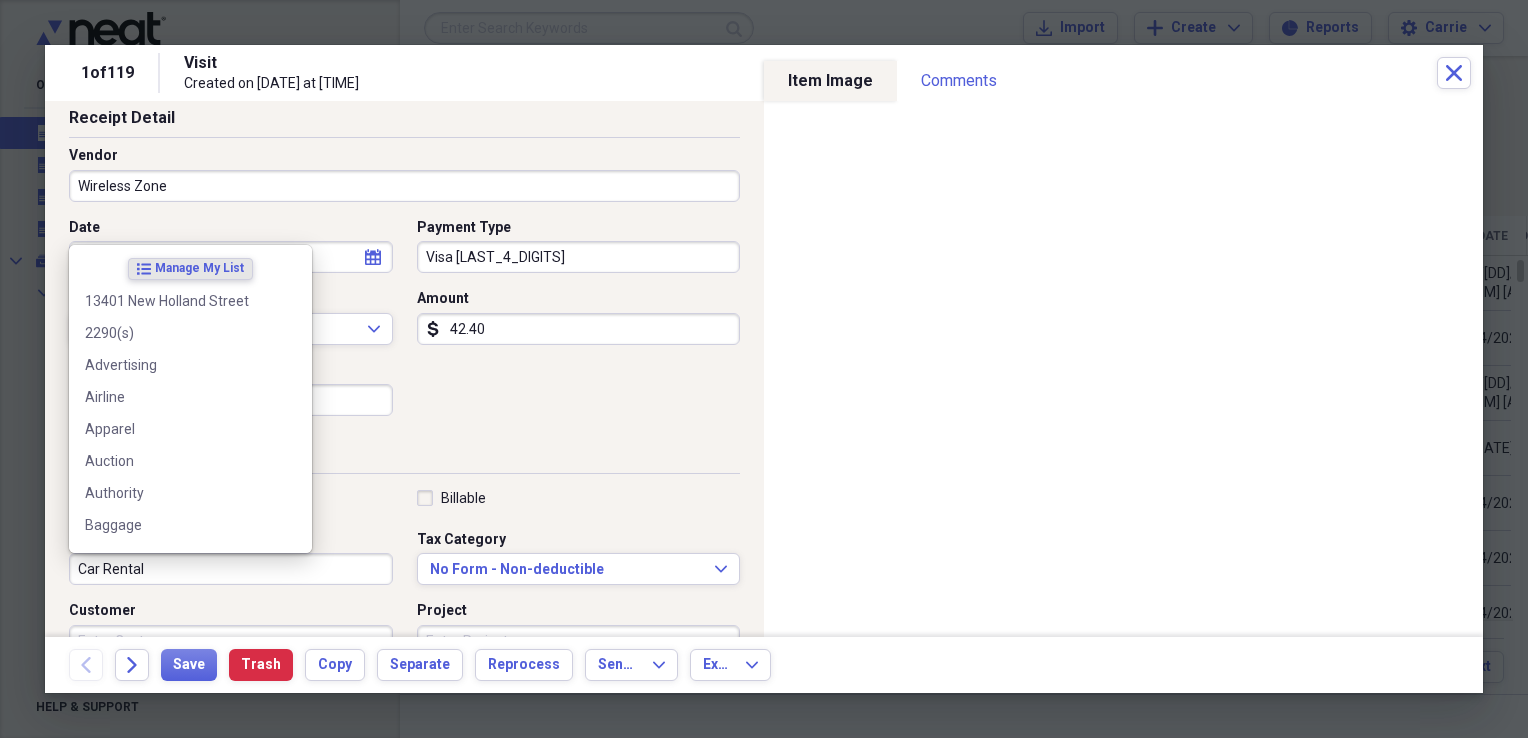 click on "Car Rental" at bounding box center [231, 569] 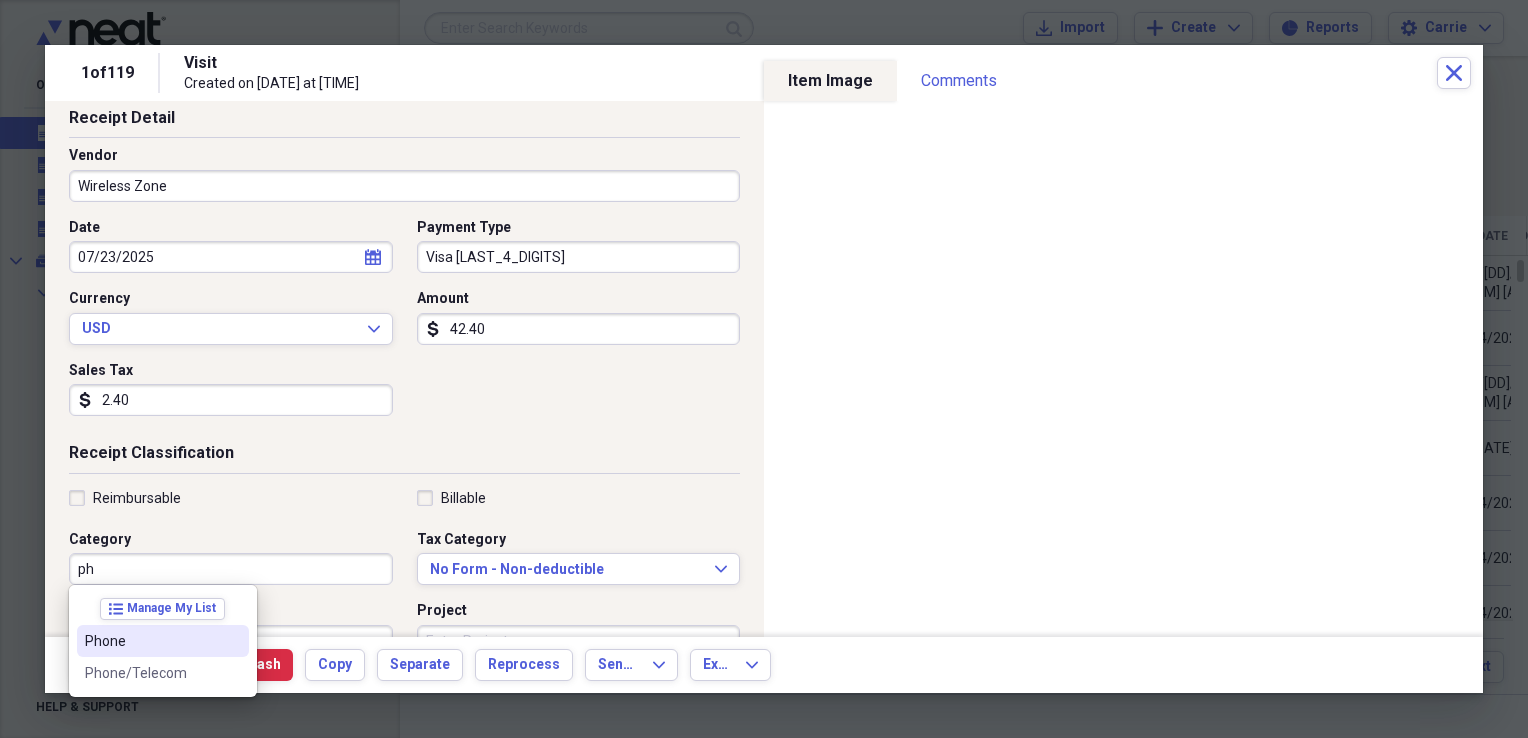click on "Phone" at bounding box center (151, 641) 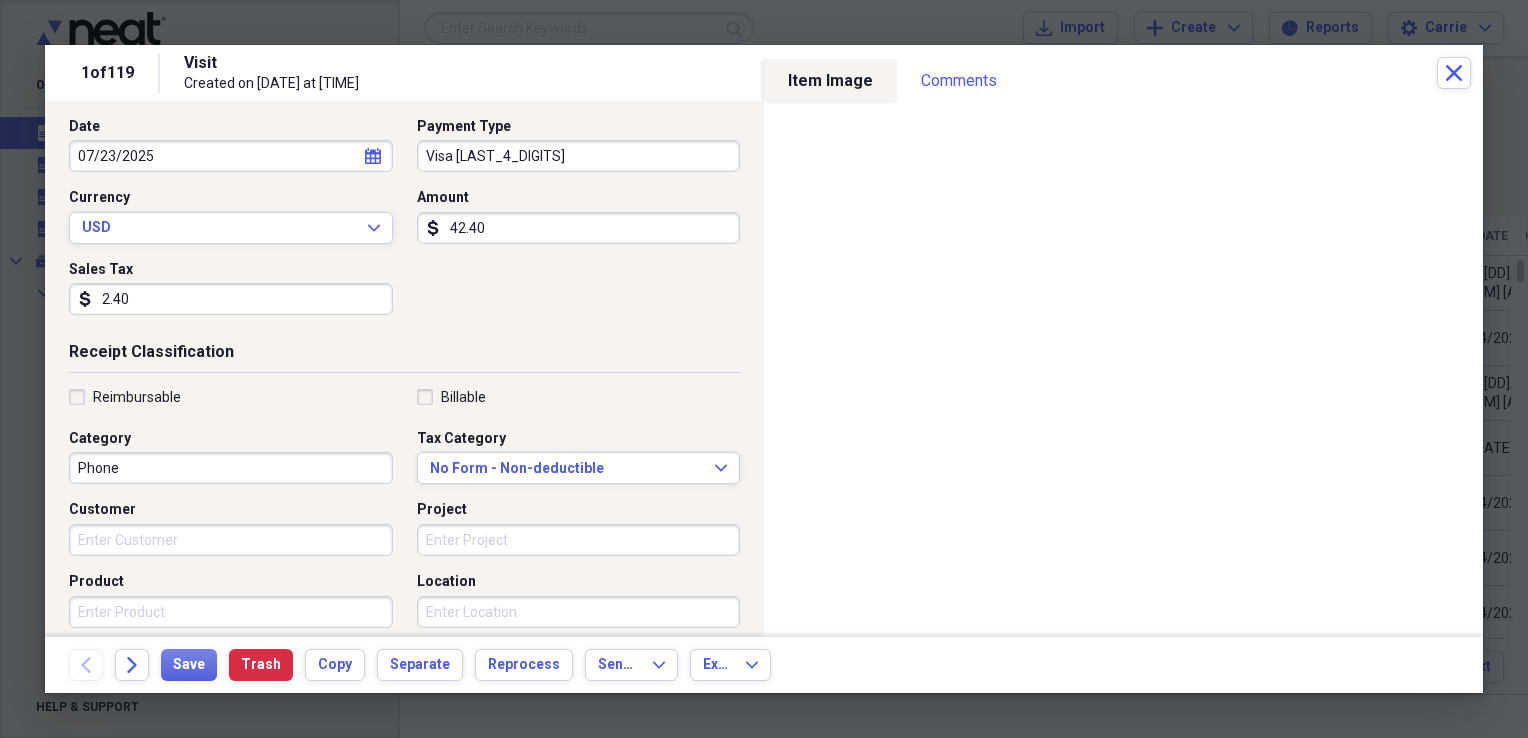 scroll, scrollTop: 300, scrollLeft: 0, axis: vertical 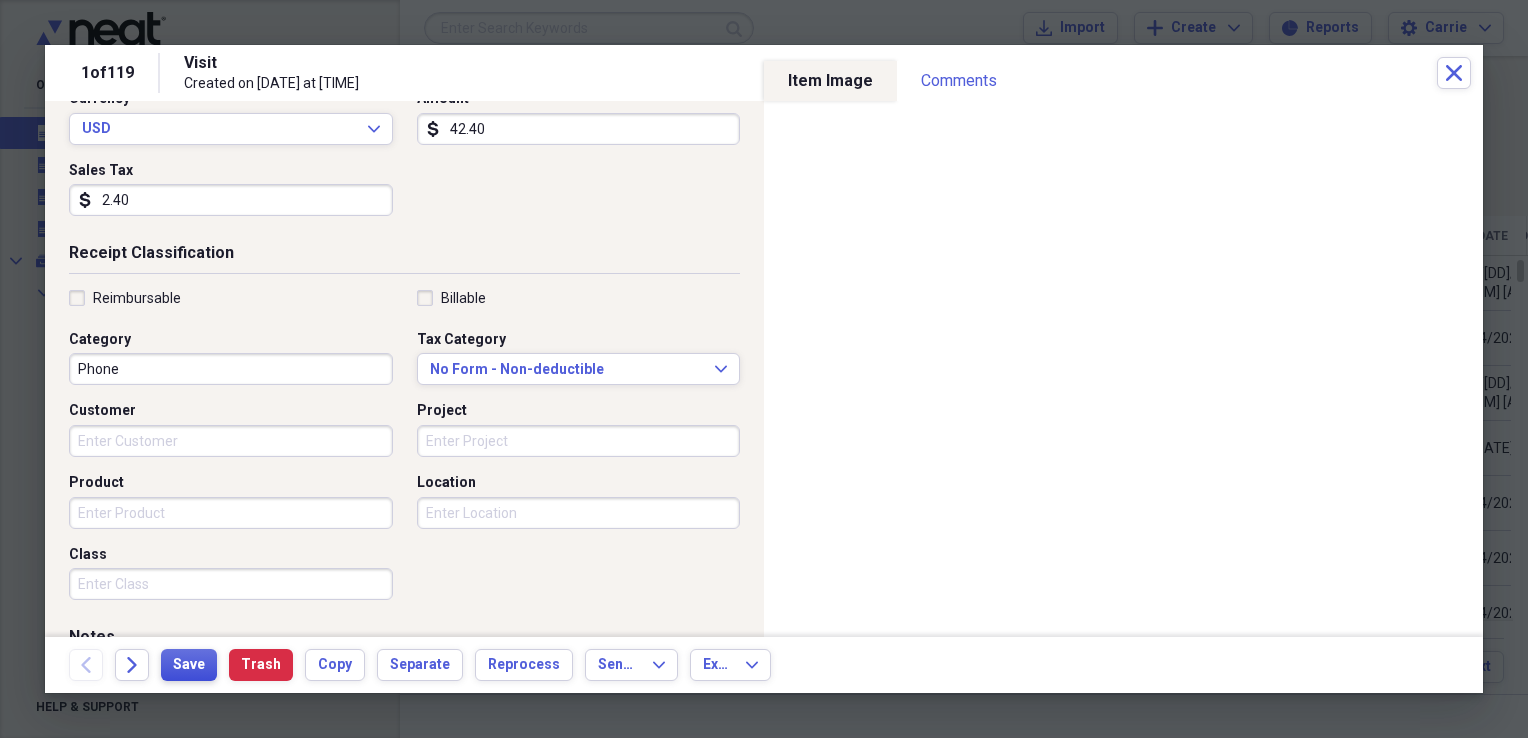 click on "Save" at bounding box center [189, 665] 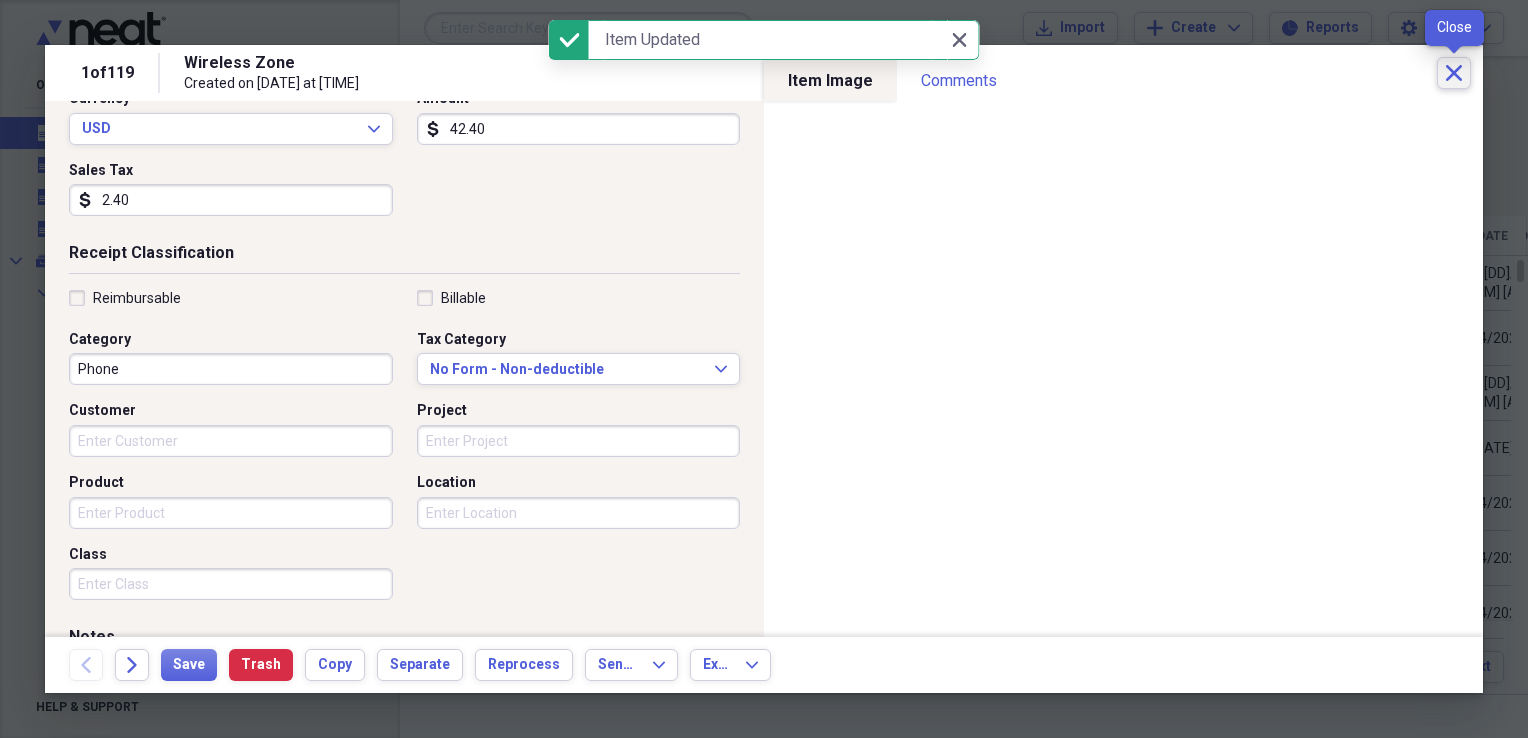 click on "Close" 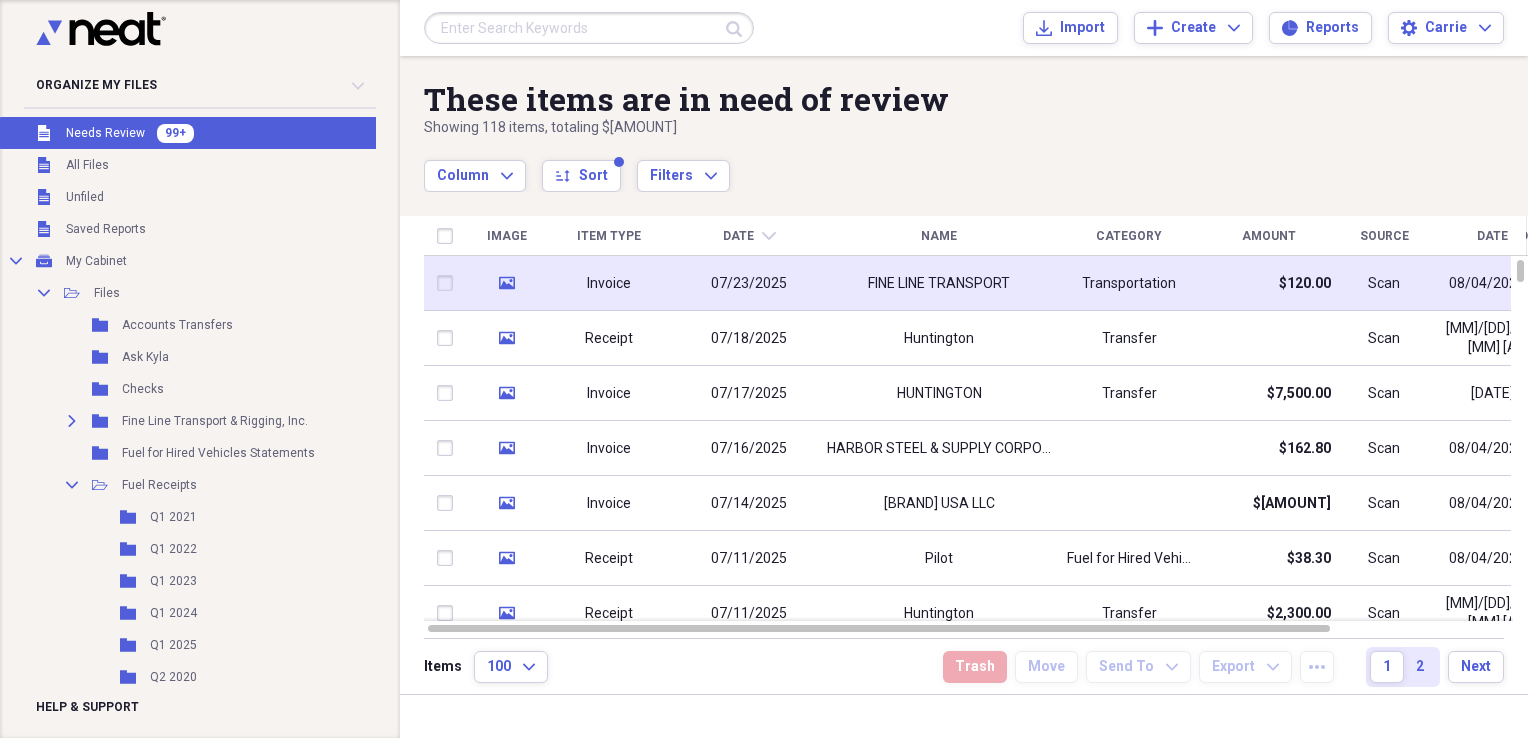 click on "$120.00" at bounding box center (1269, 283) 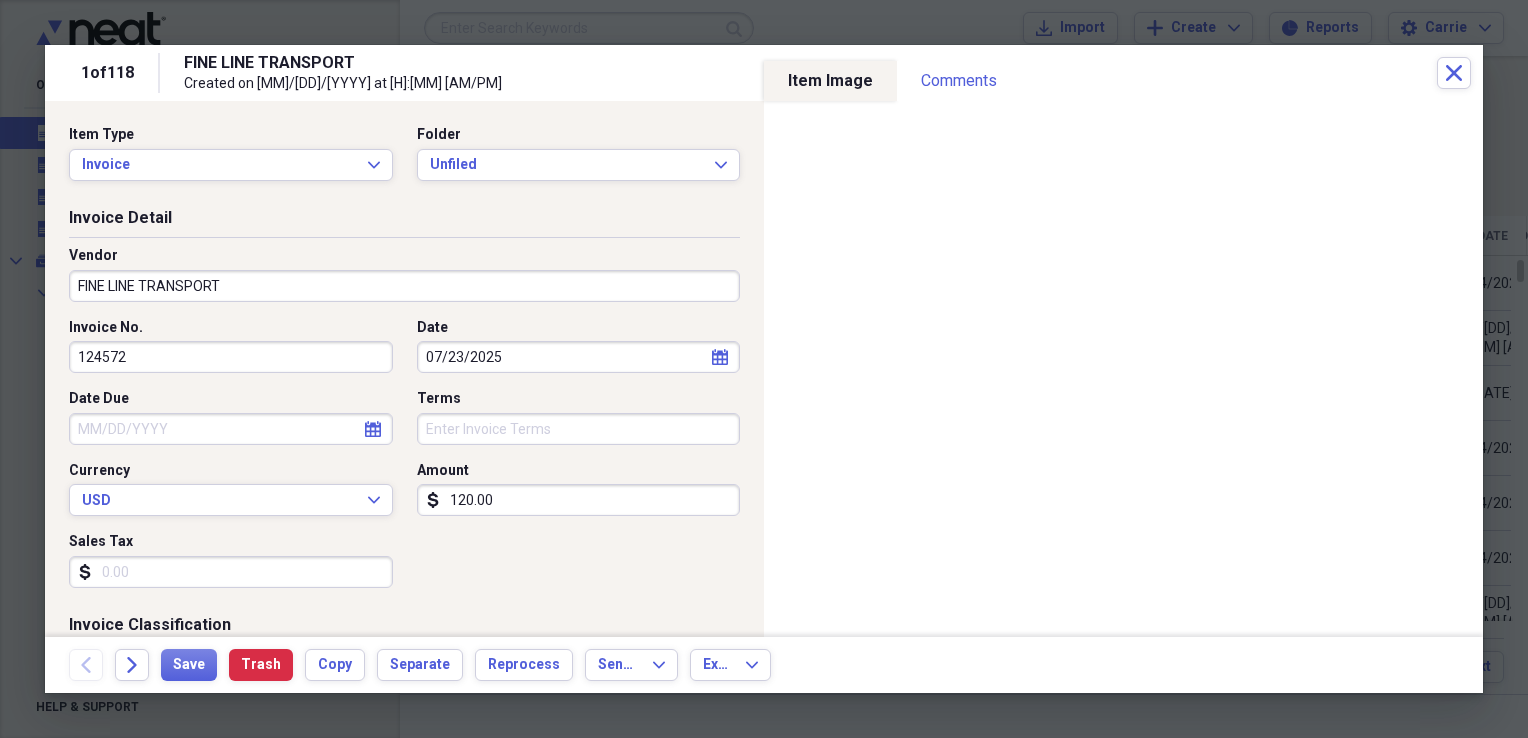 click on "FINE LINE TRANSPORT" at bounding box center (404, 286) 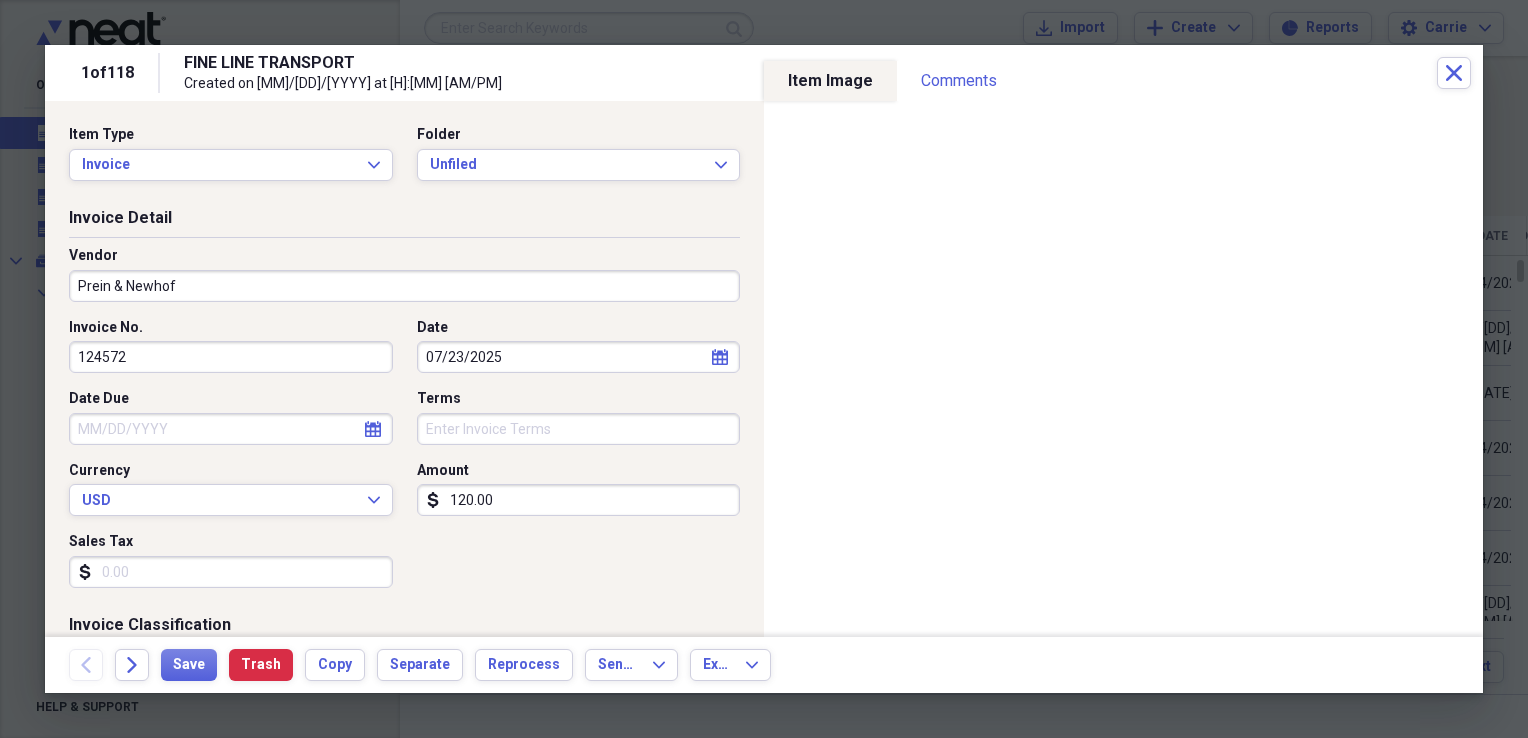 type on "Prein & Newhof" 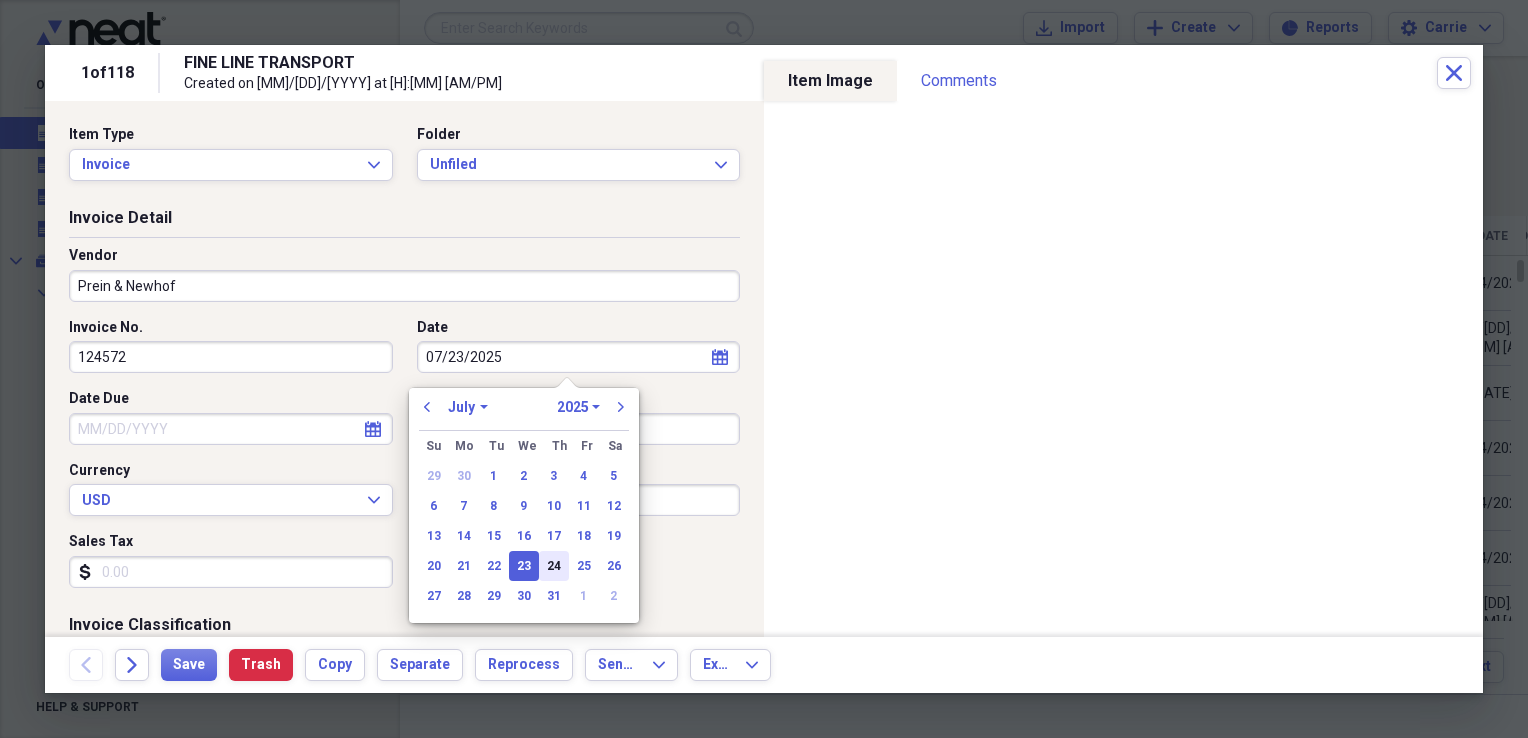 click on "24" at bounding box center (554, 566) 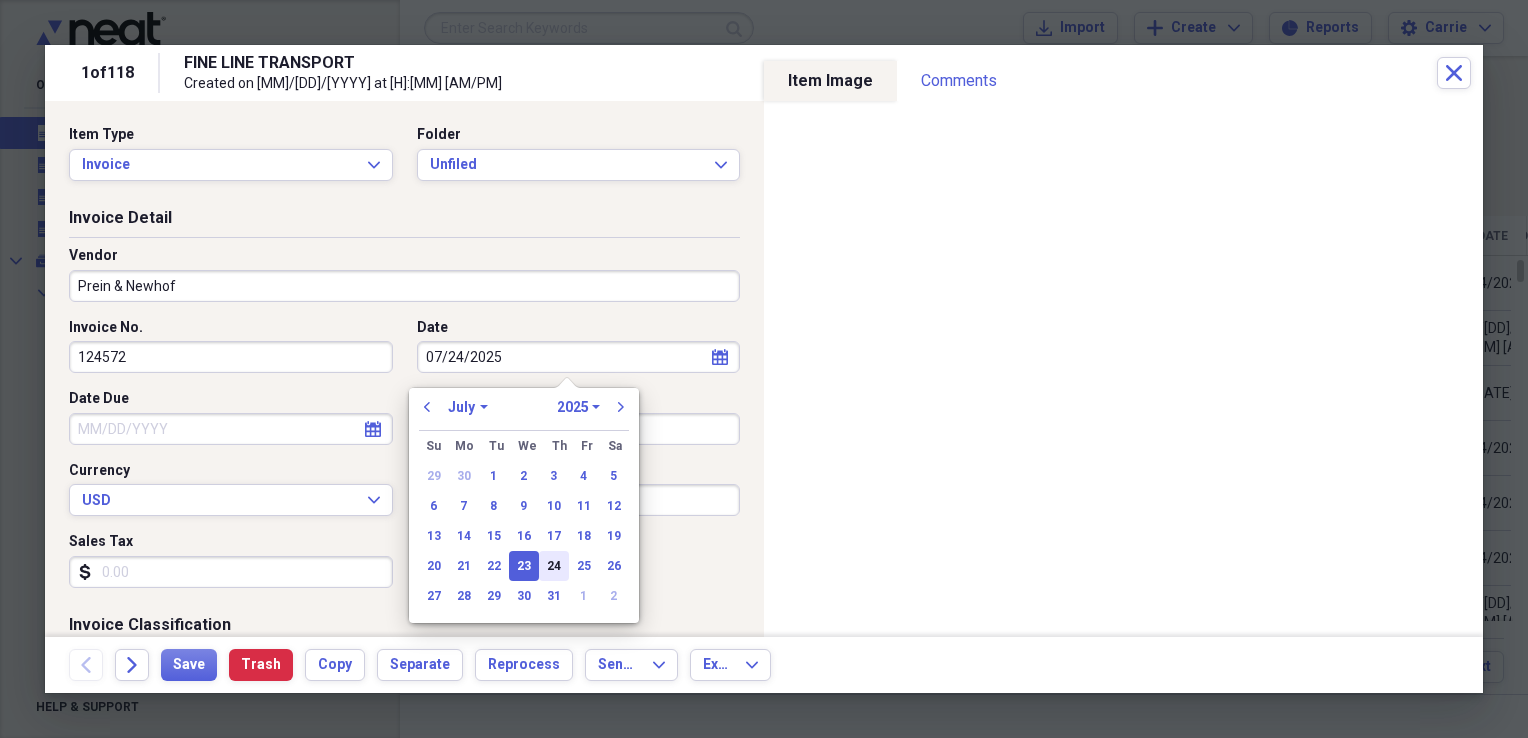 type on "07/24/2025" 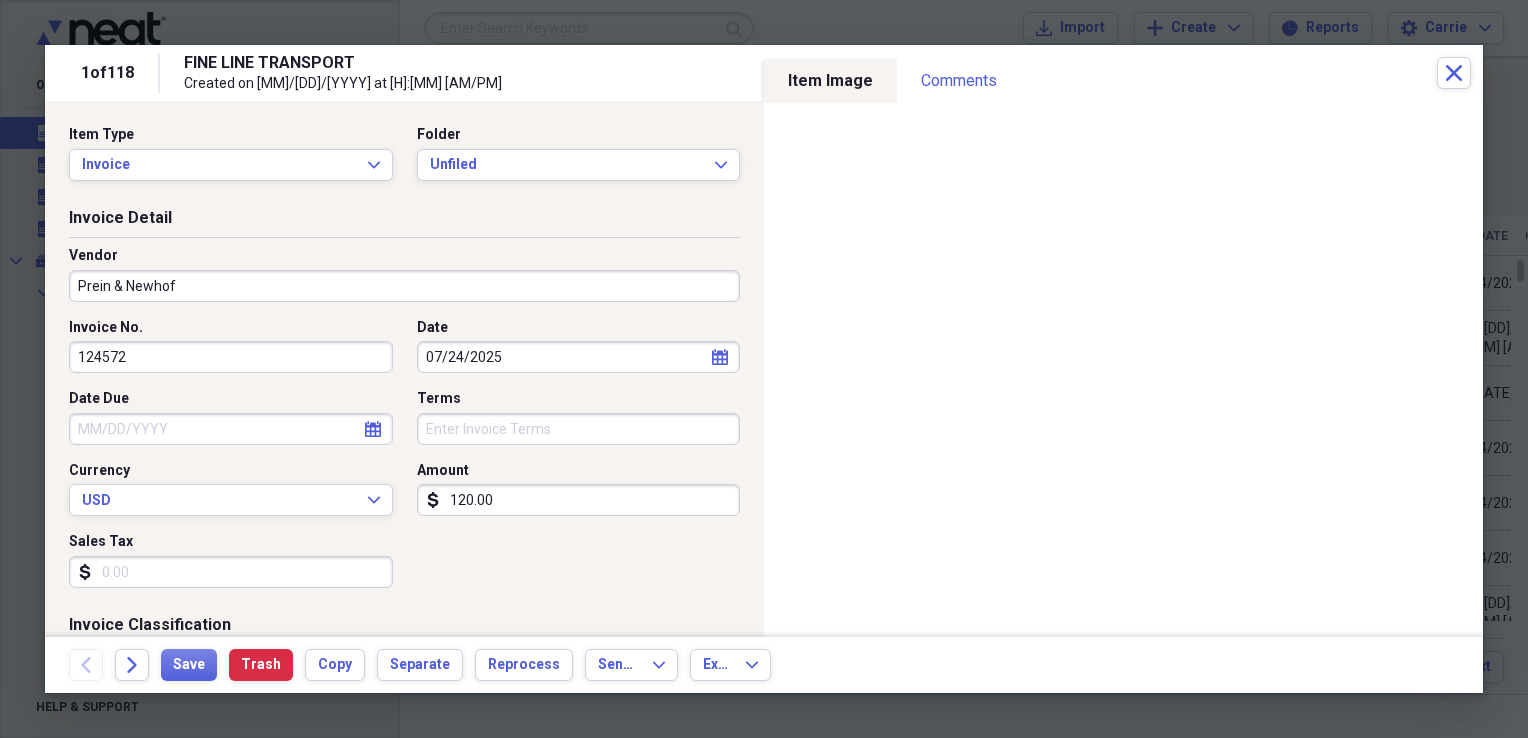 click on "Sales Tax" at bounding box center (231, 572) 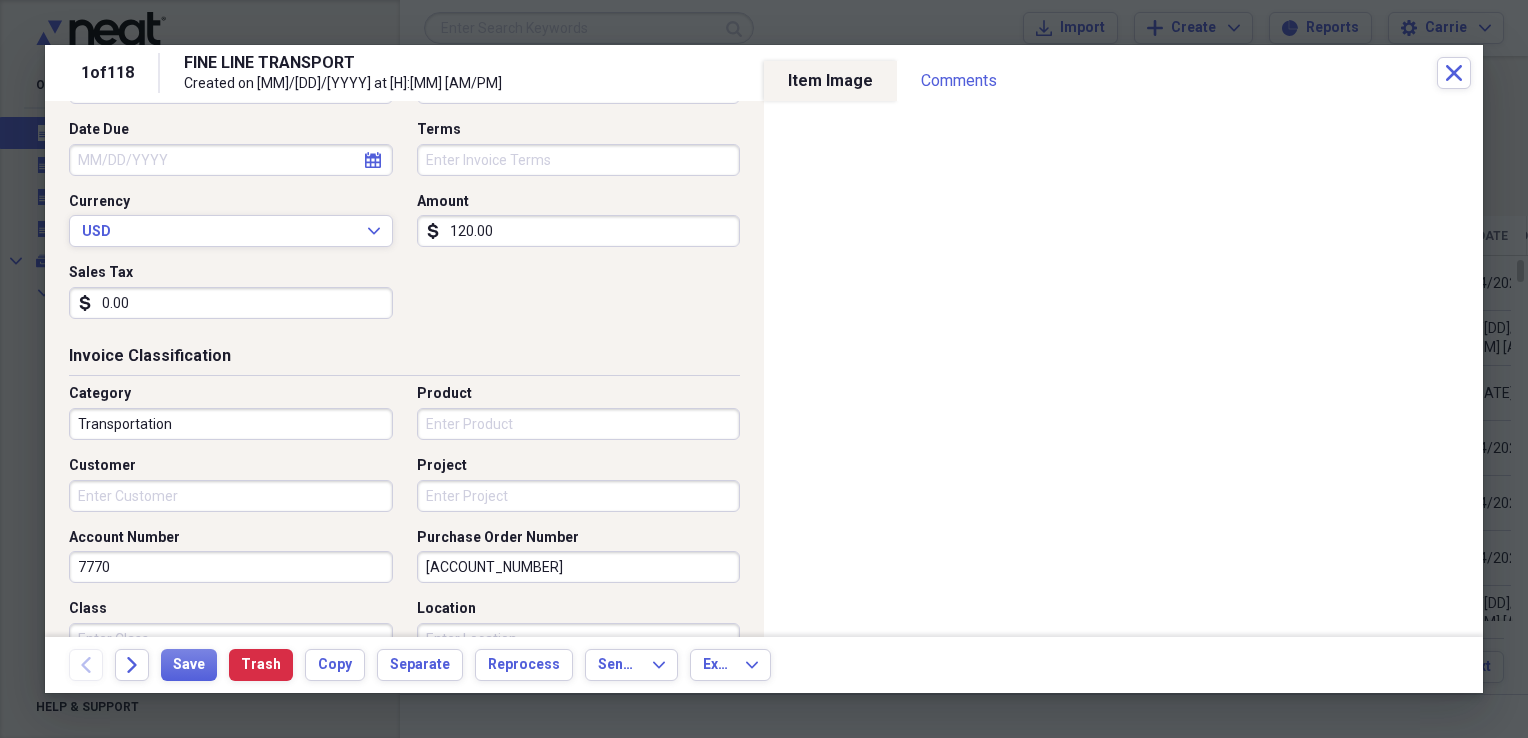 scroll, scrollTop: 300, scrollLeft: 0, axis: vertical 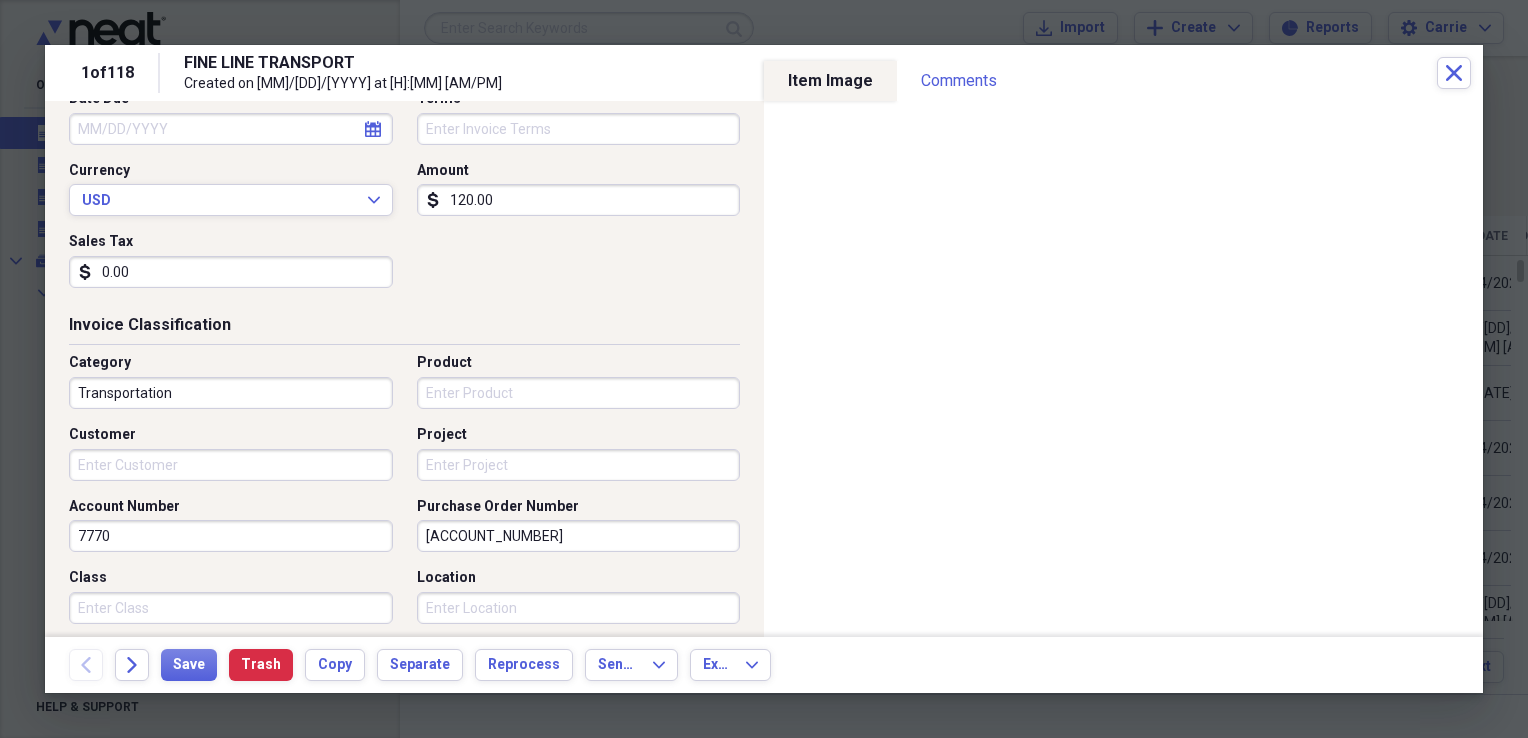 type on "0.00" 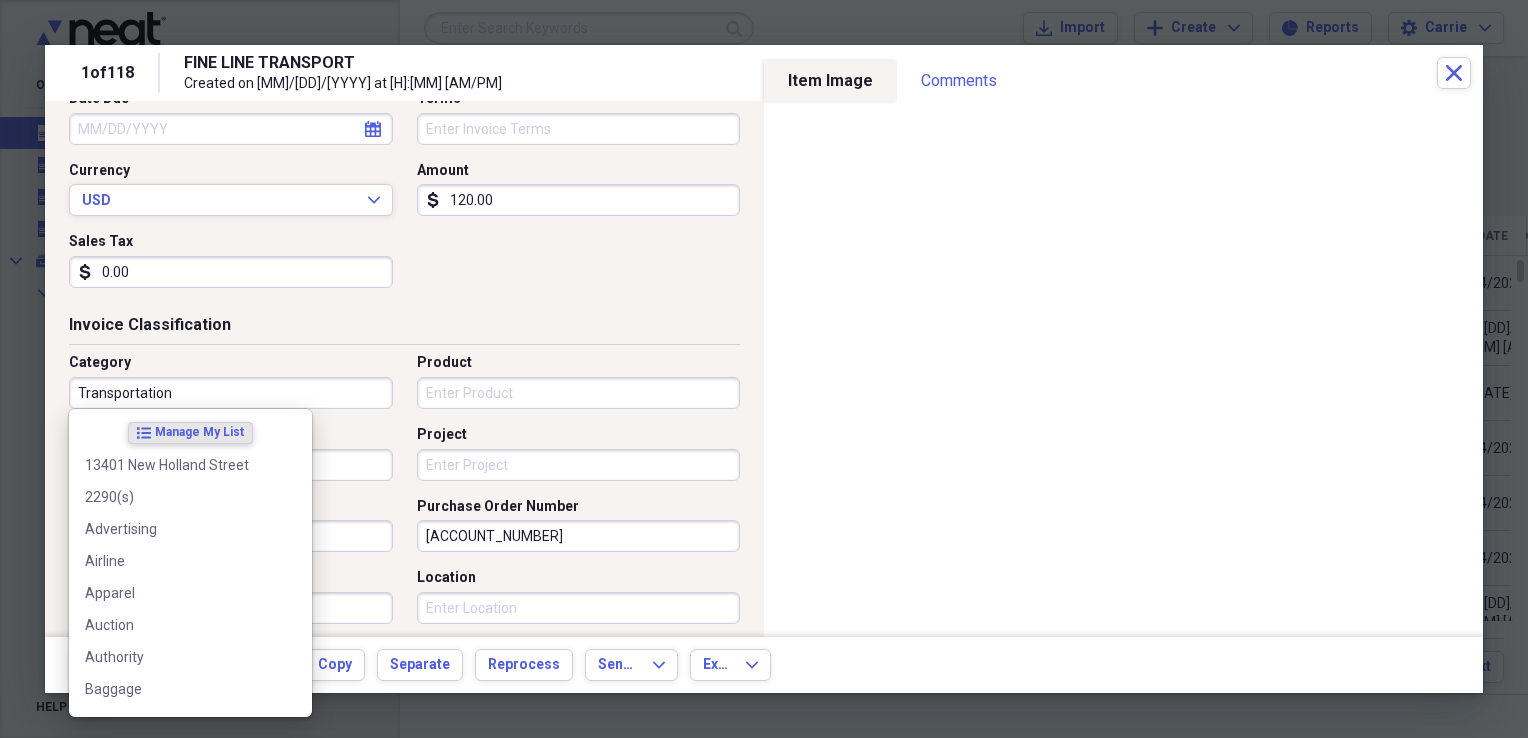 click on "Transportation" at bounding box center [231, 393] 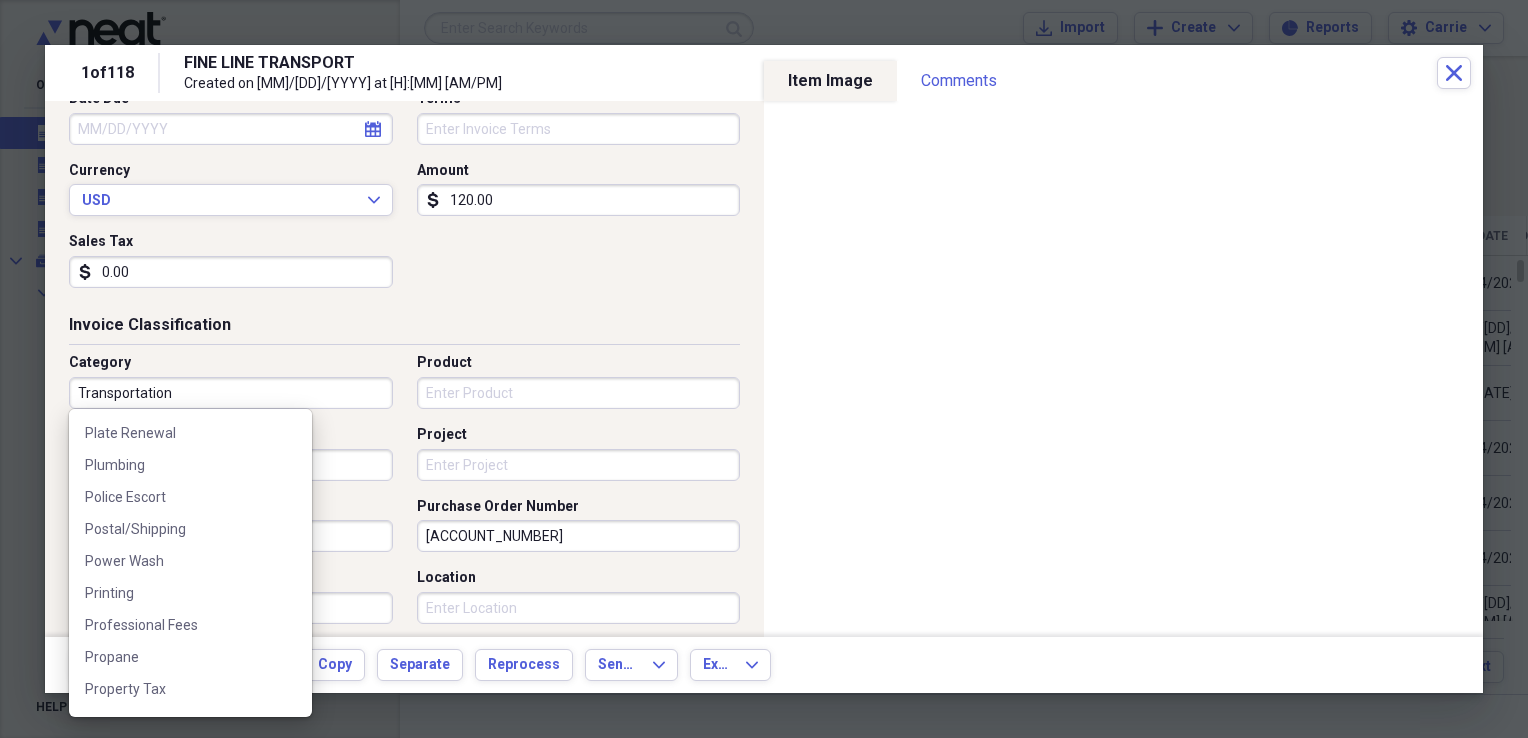 scroll, scrollTop: 3300, scrollLeft: 0, axis: vertical 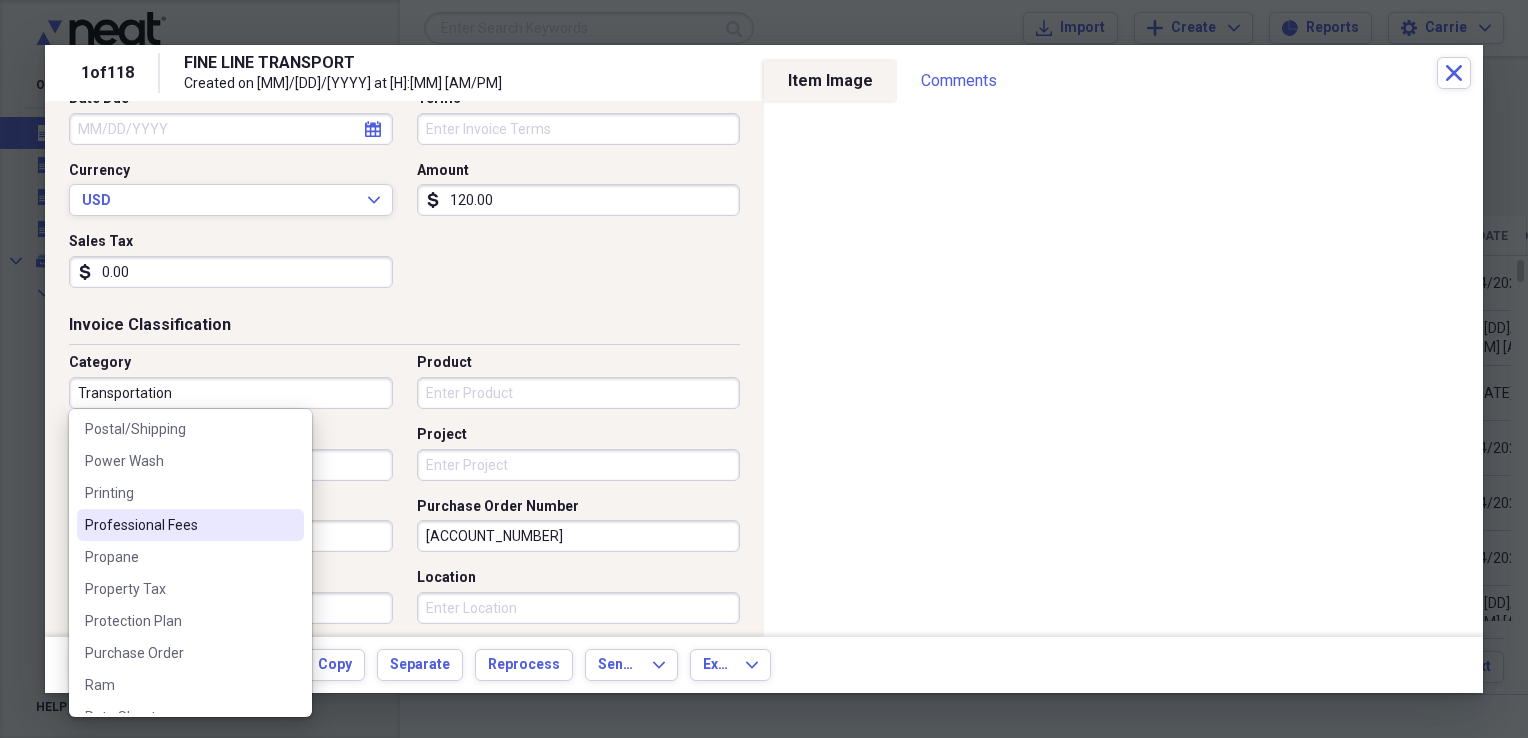 click on "Professional Fees" at bounding box center (178, 525) 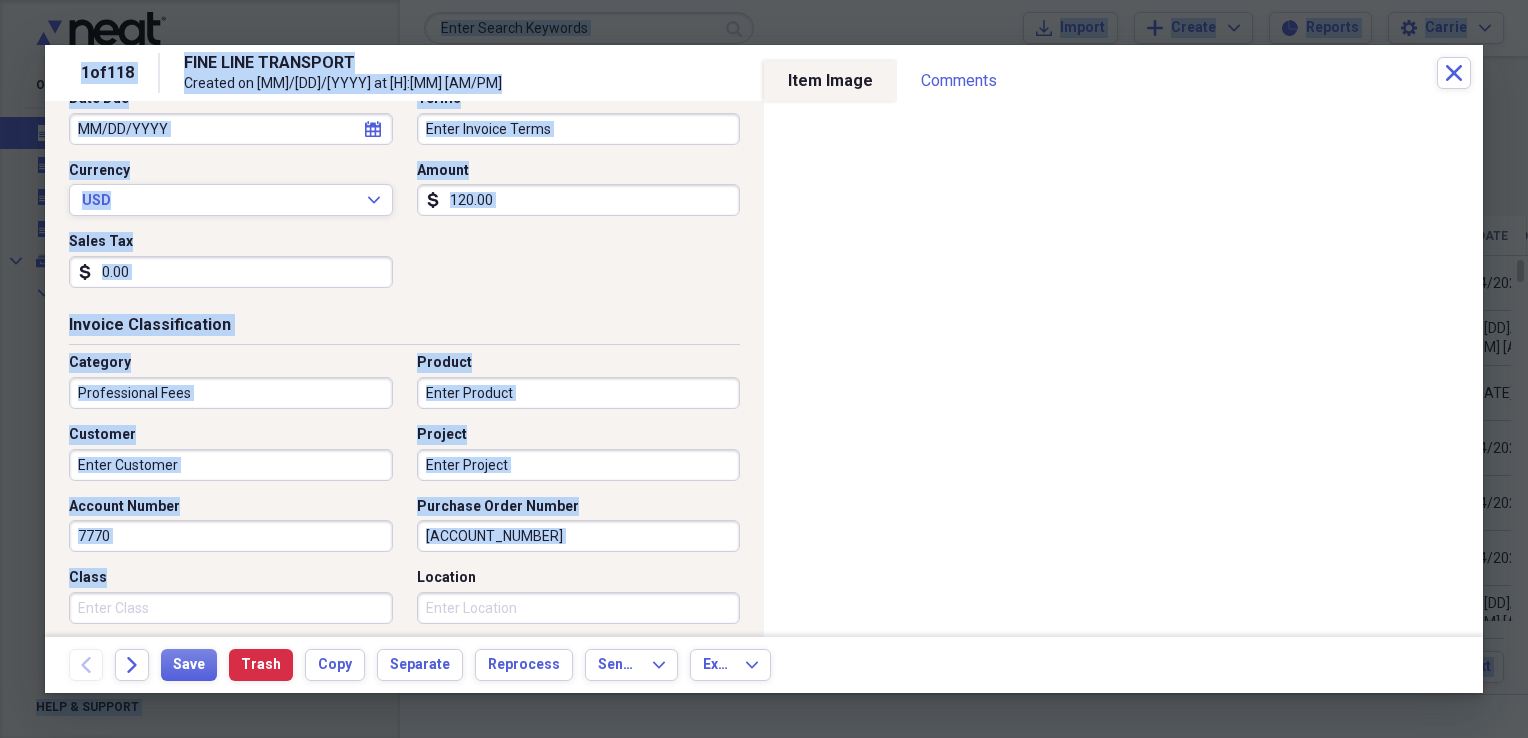 drag, startPoint x: 164, startPoint y: 564, endPoint x: -4, endPoint y: 577, distance: 168.50223 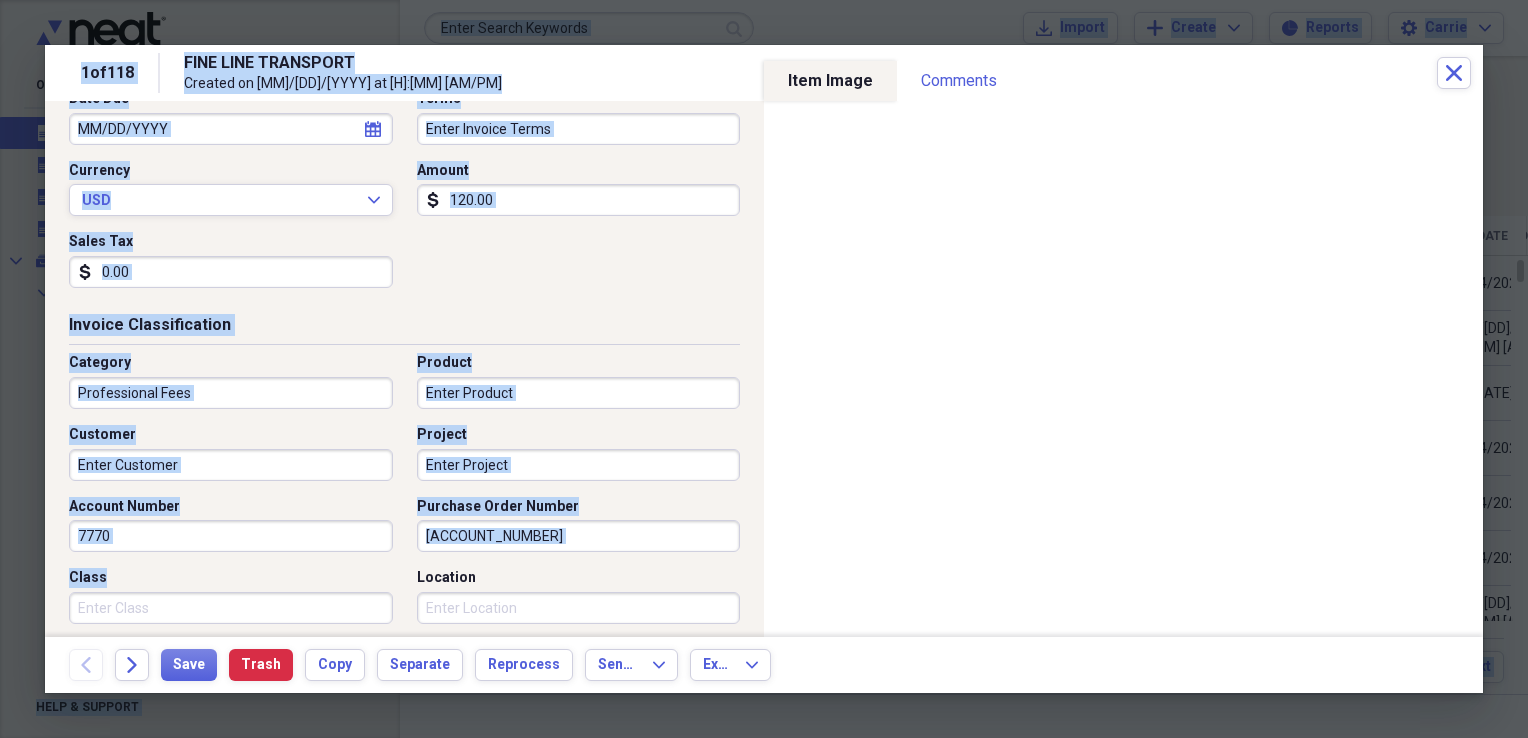 drag, startPoint x: -4, startPoint y: 577, endPoint x: 197, endPoint y: 577, distance: 201 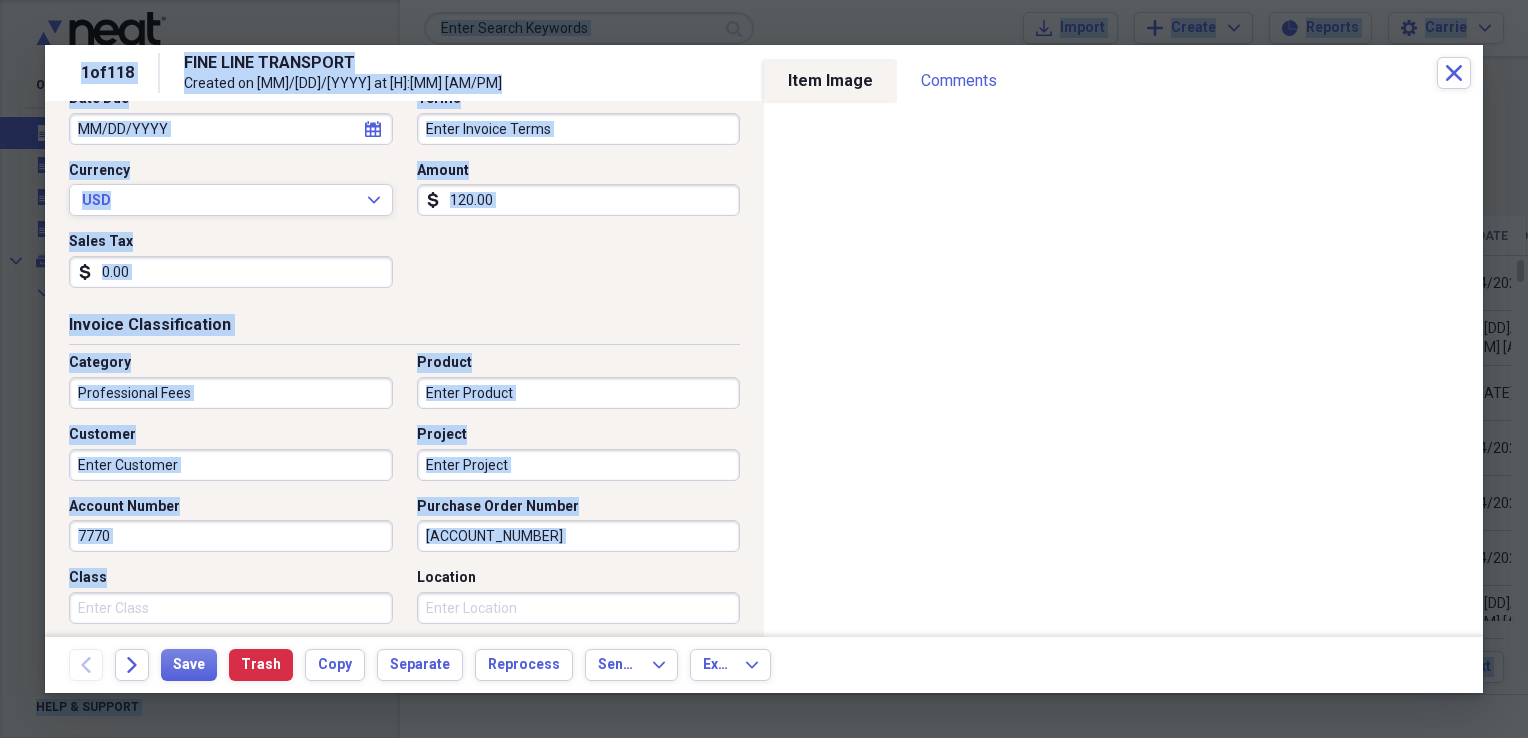 click on "Class" at bounding box center [231, 578] 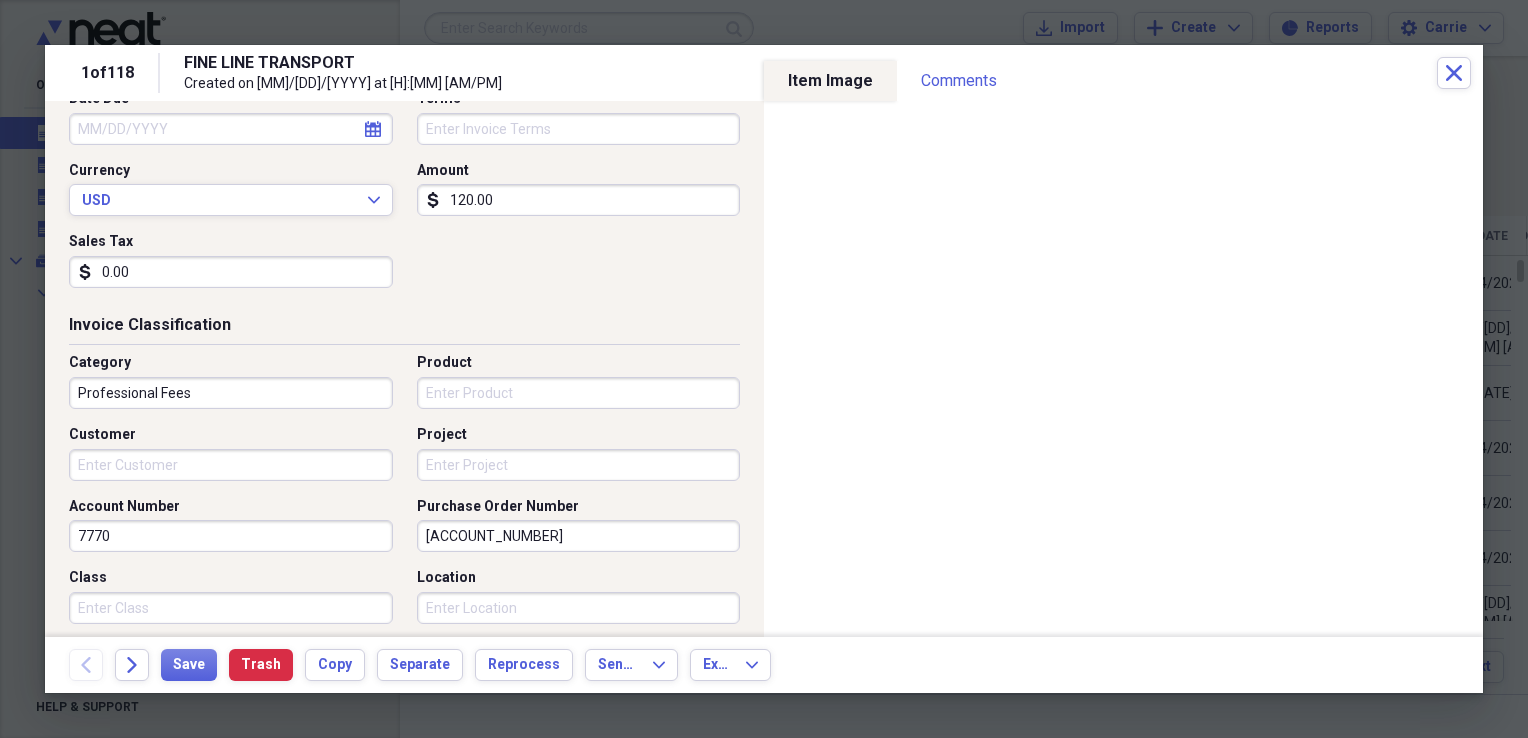 drag, startPoint x: 161, startPoint y: 537, endPoint x: 43, endPoint y: 539, distance: 118.016945 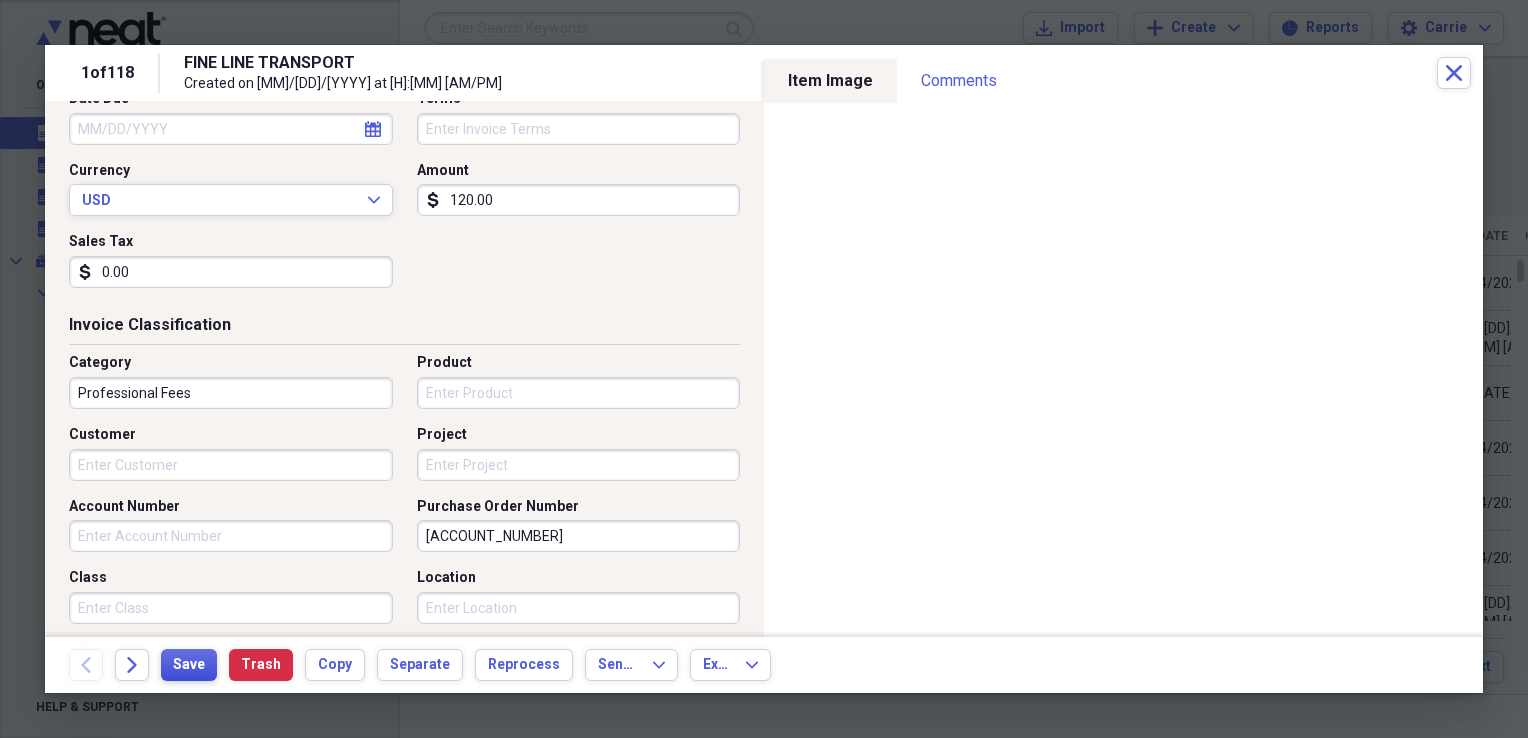 type 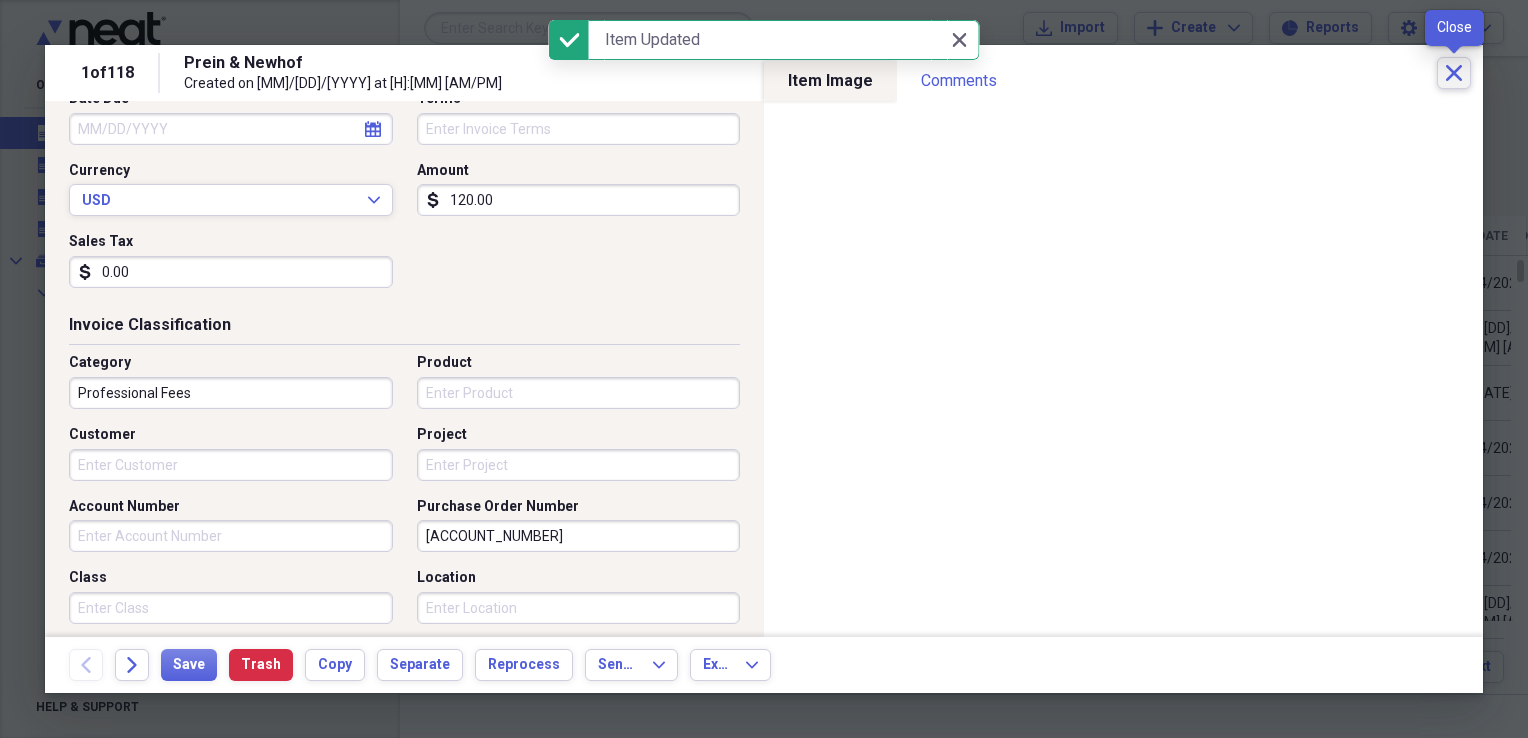click on "Close" at bounding box center [1454, 73] 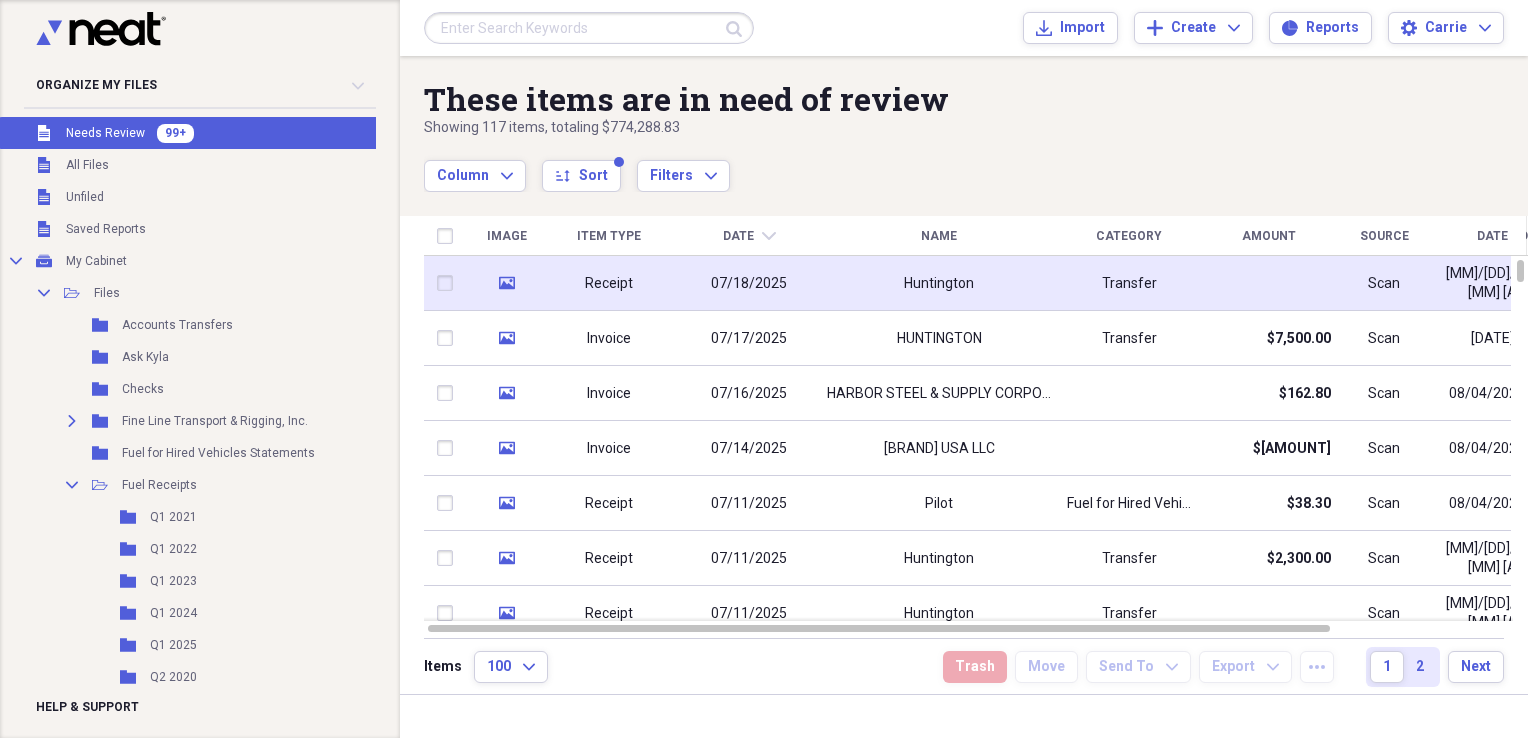 click at bounding box center [1269, 283] 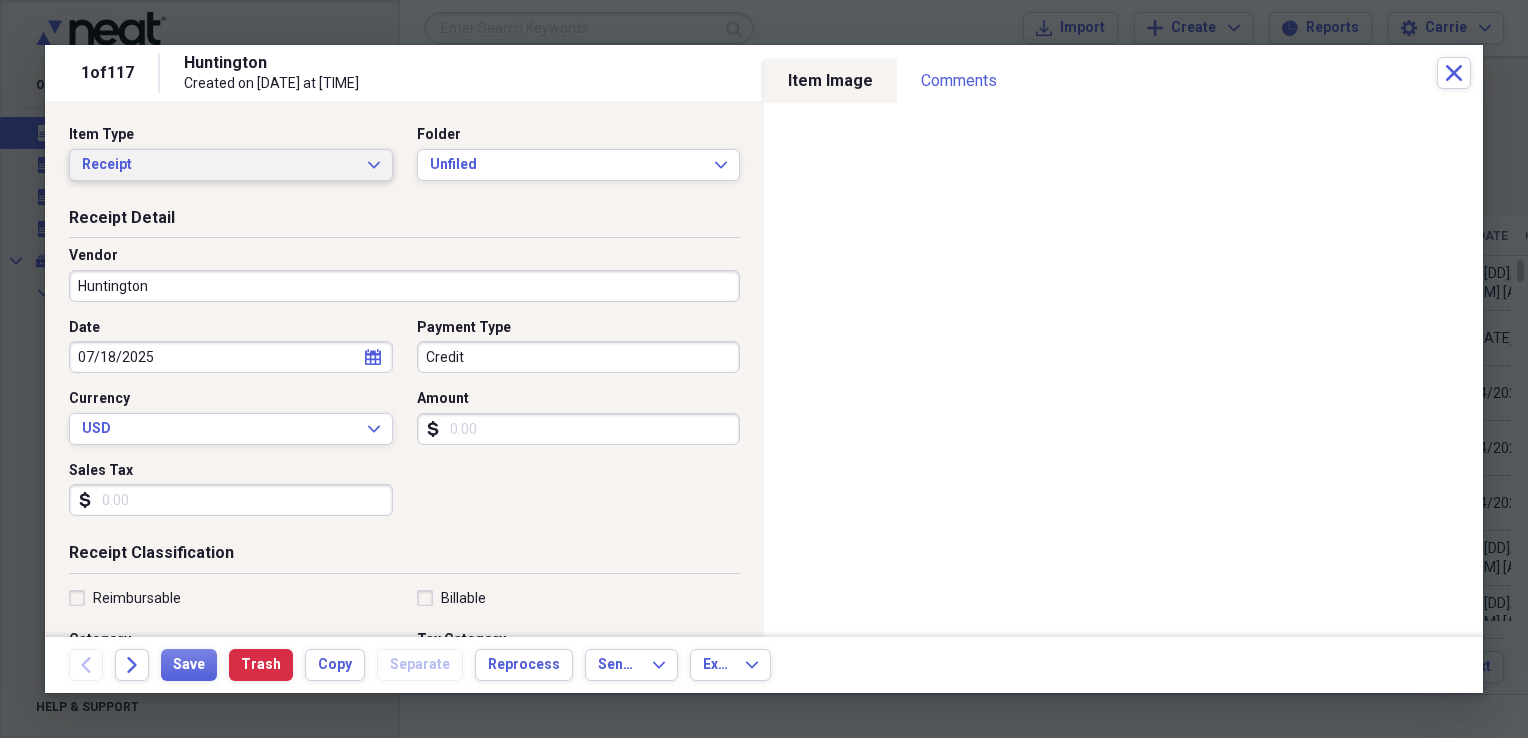click on "Receipt Expand" at bounding box center (231, 165) 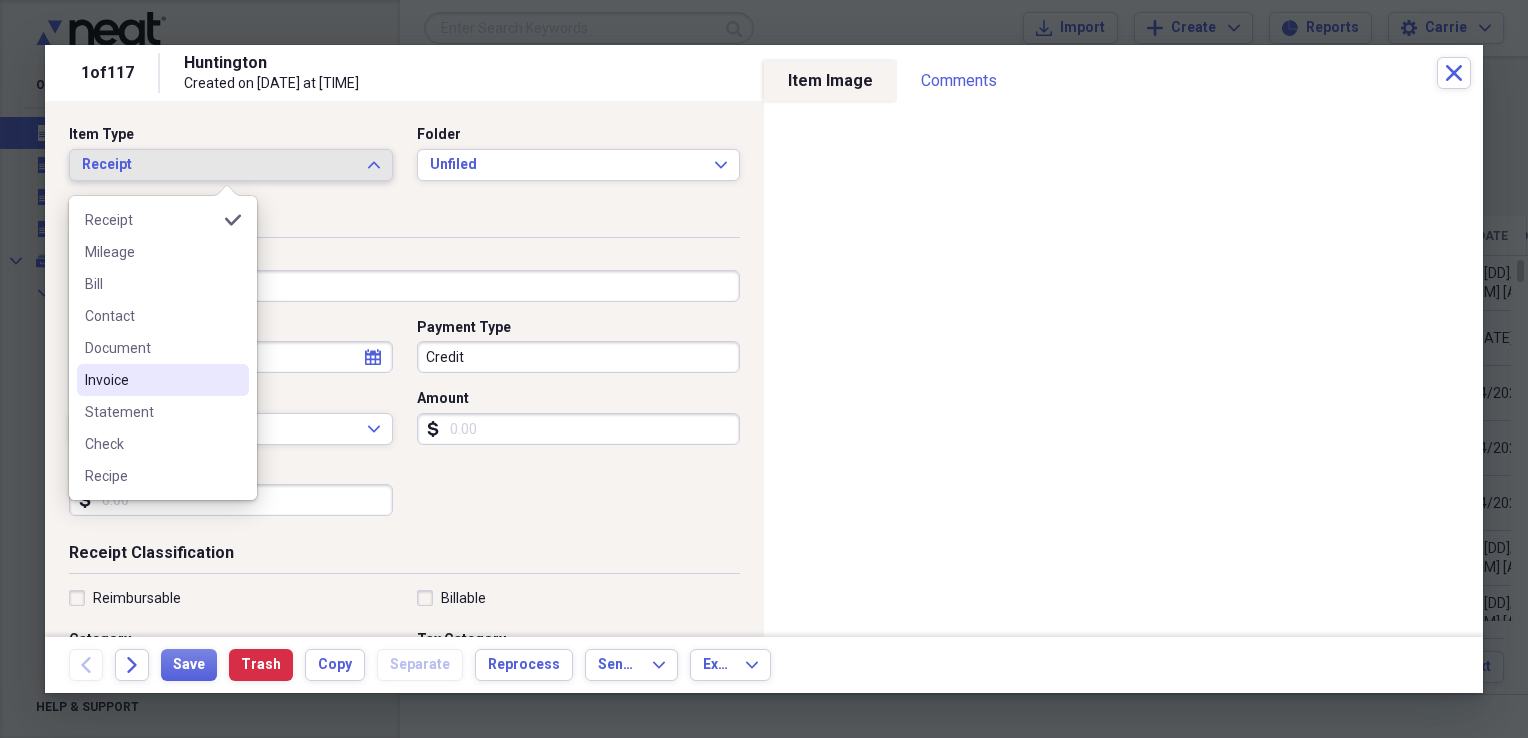 click on "Invoice" at bounding box center [151, 380] 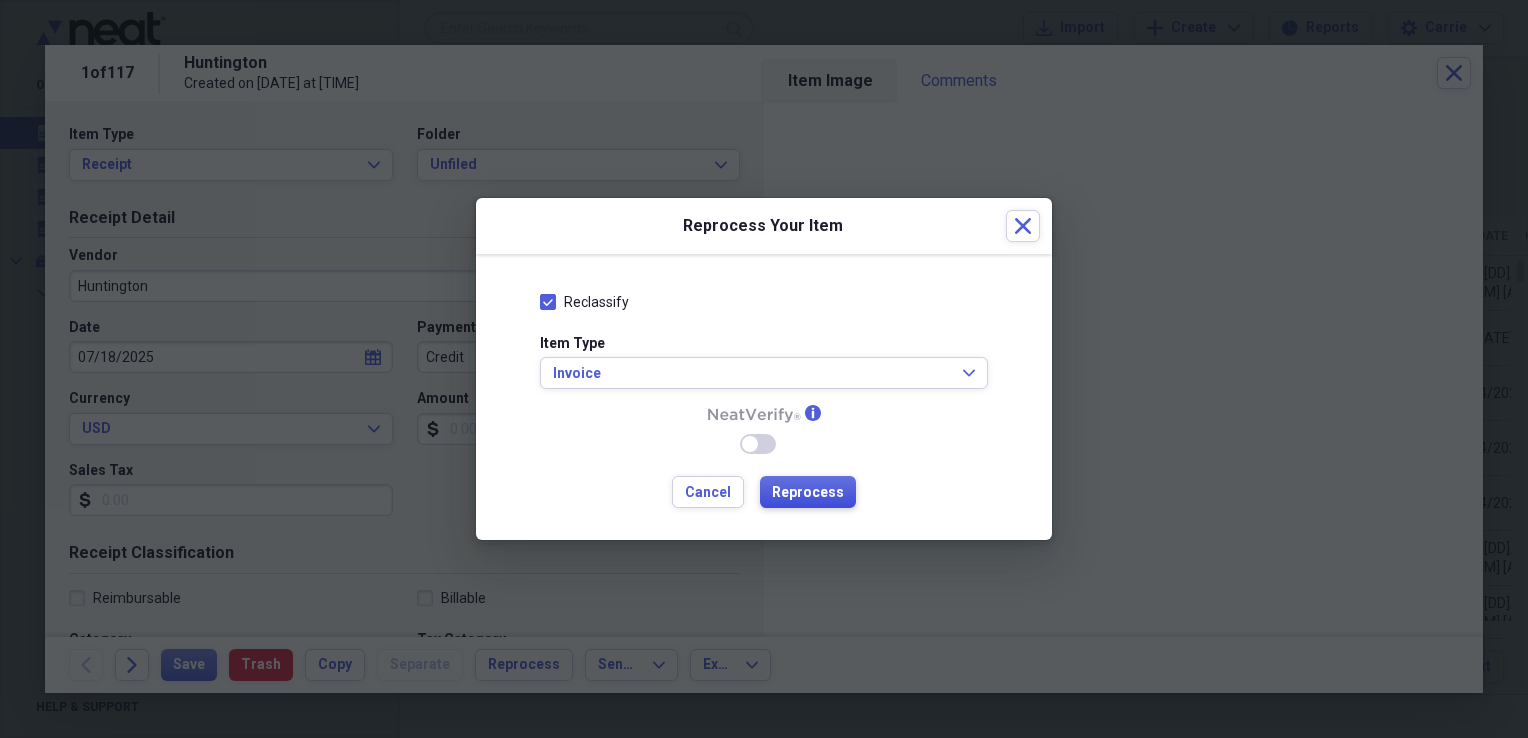 click on "Reprocess" at bounding box center (808, 493) 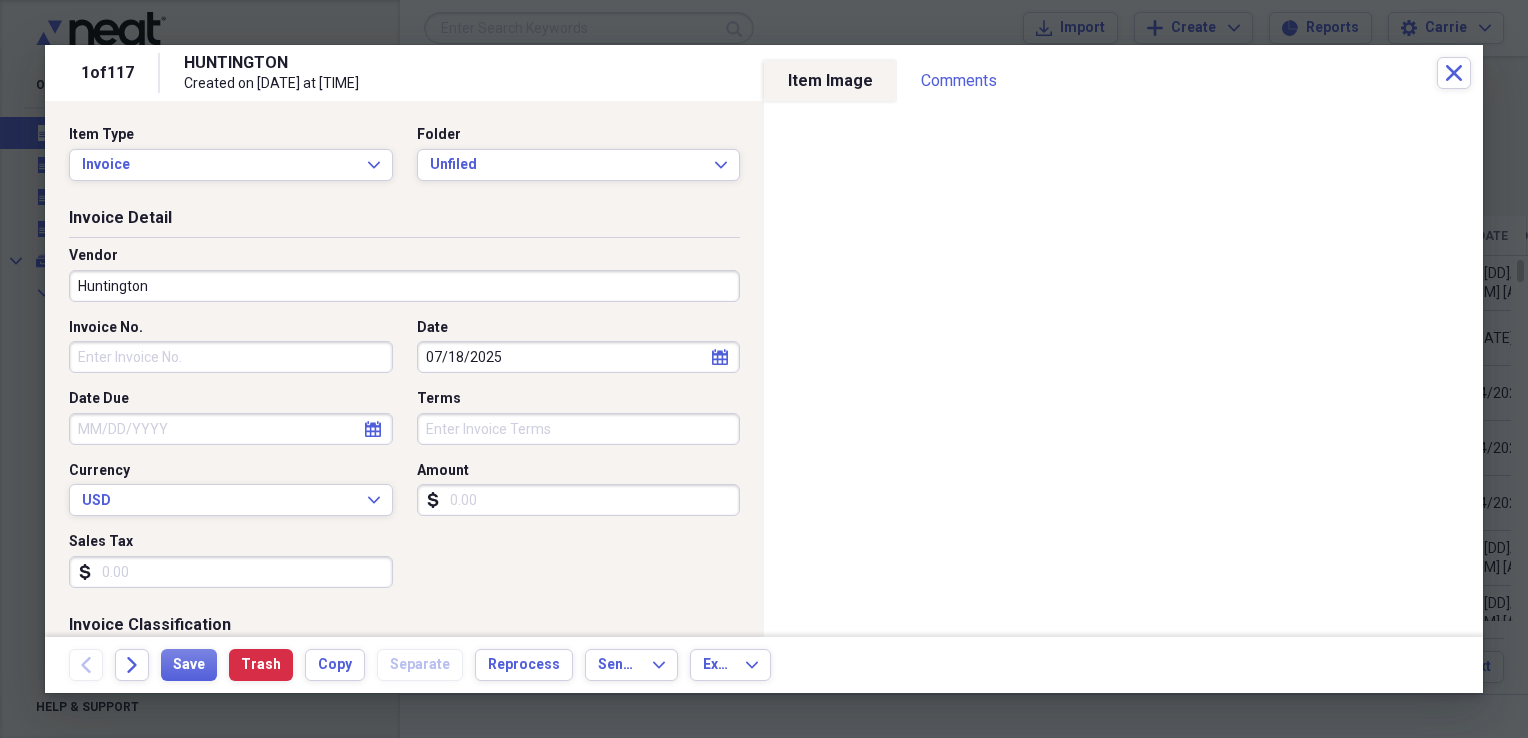 type on "HUNTINGTON" 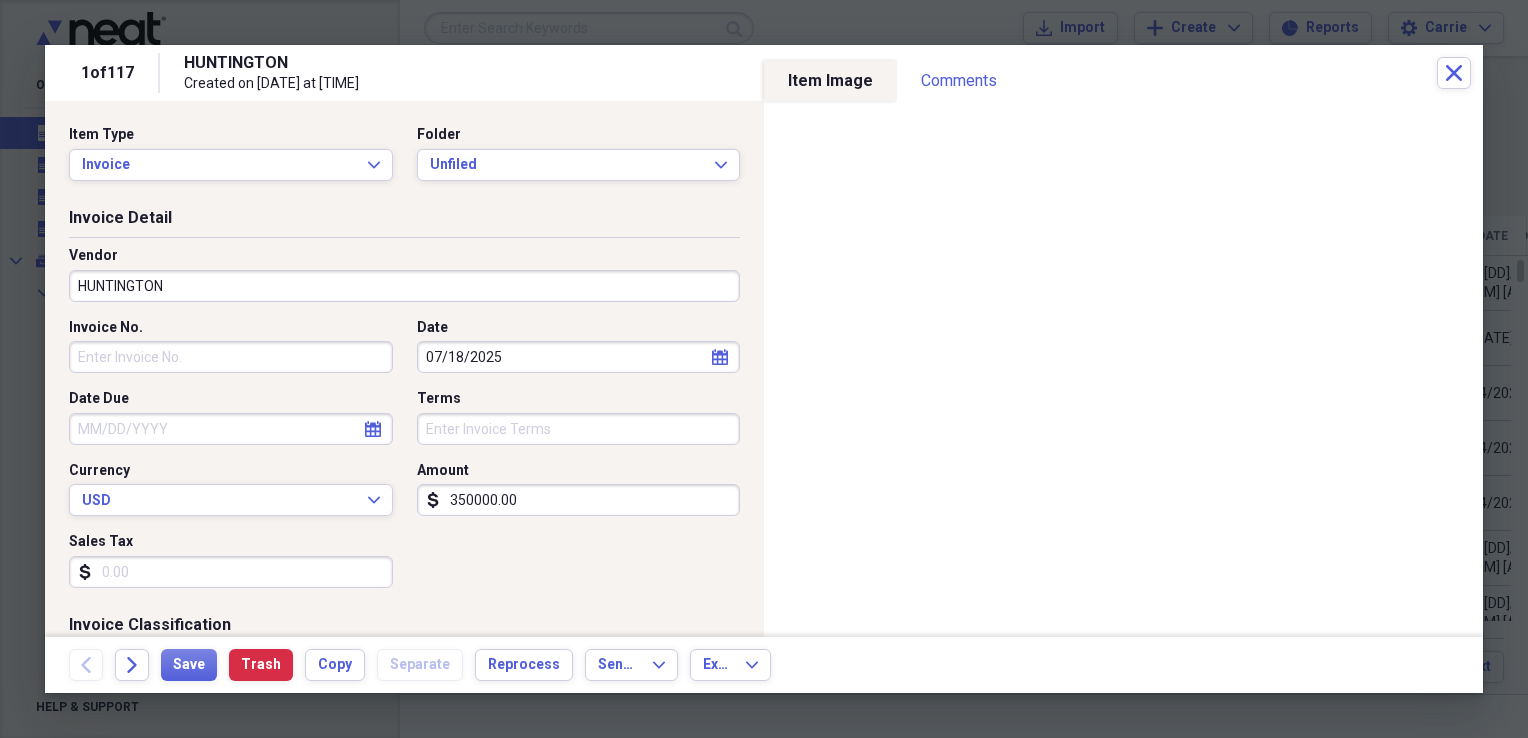 click on "HUNTINGTON" at bounding box center (404, 286) 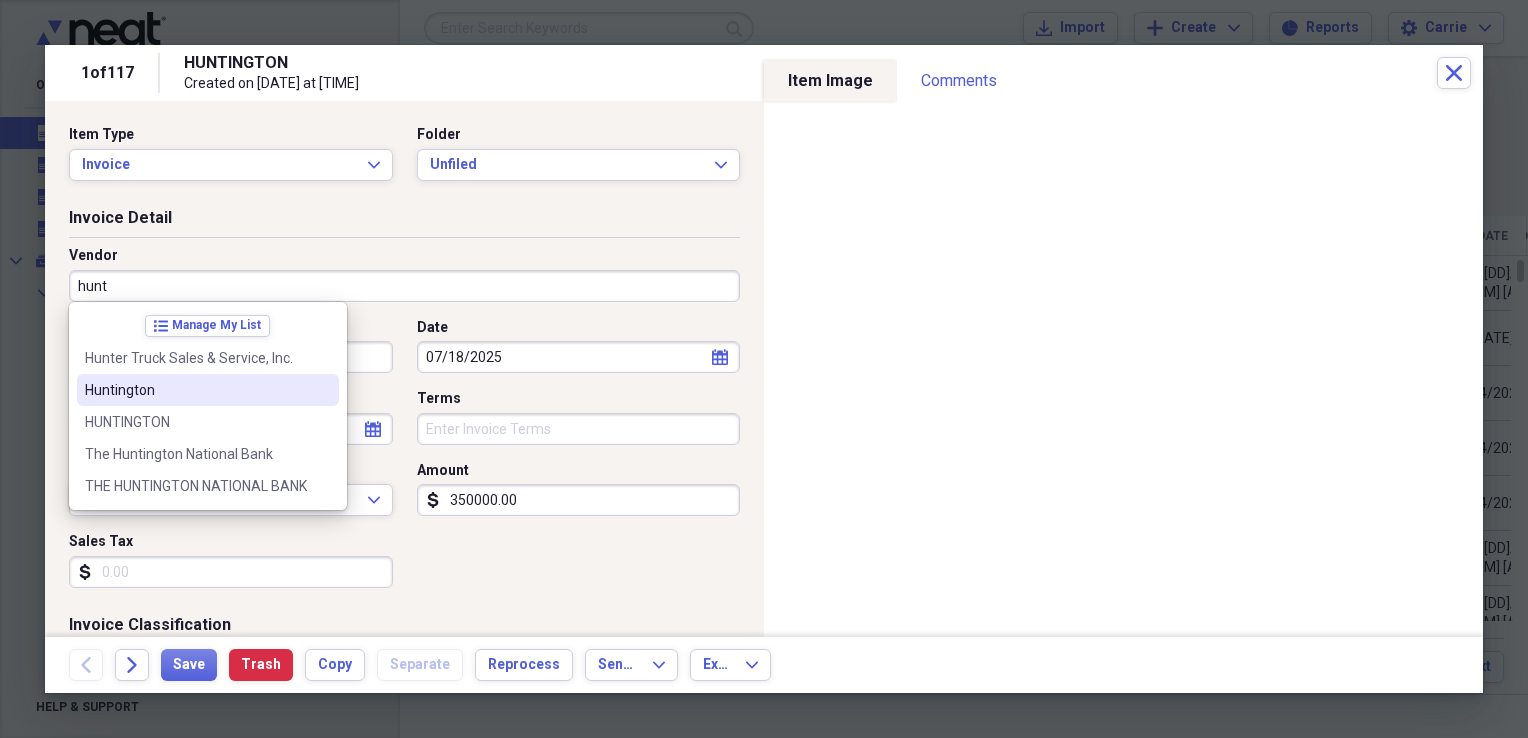 click on "Huntington" at bounding box center [196, 390] 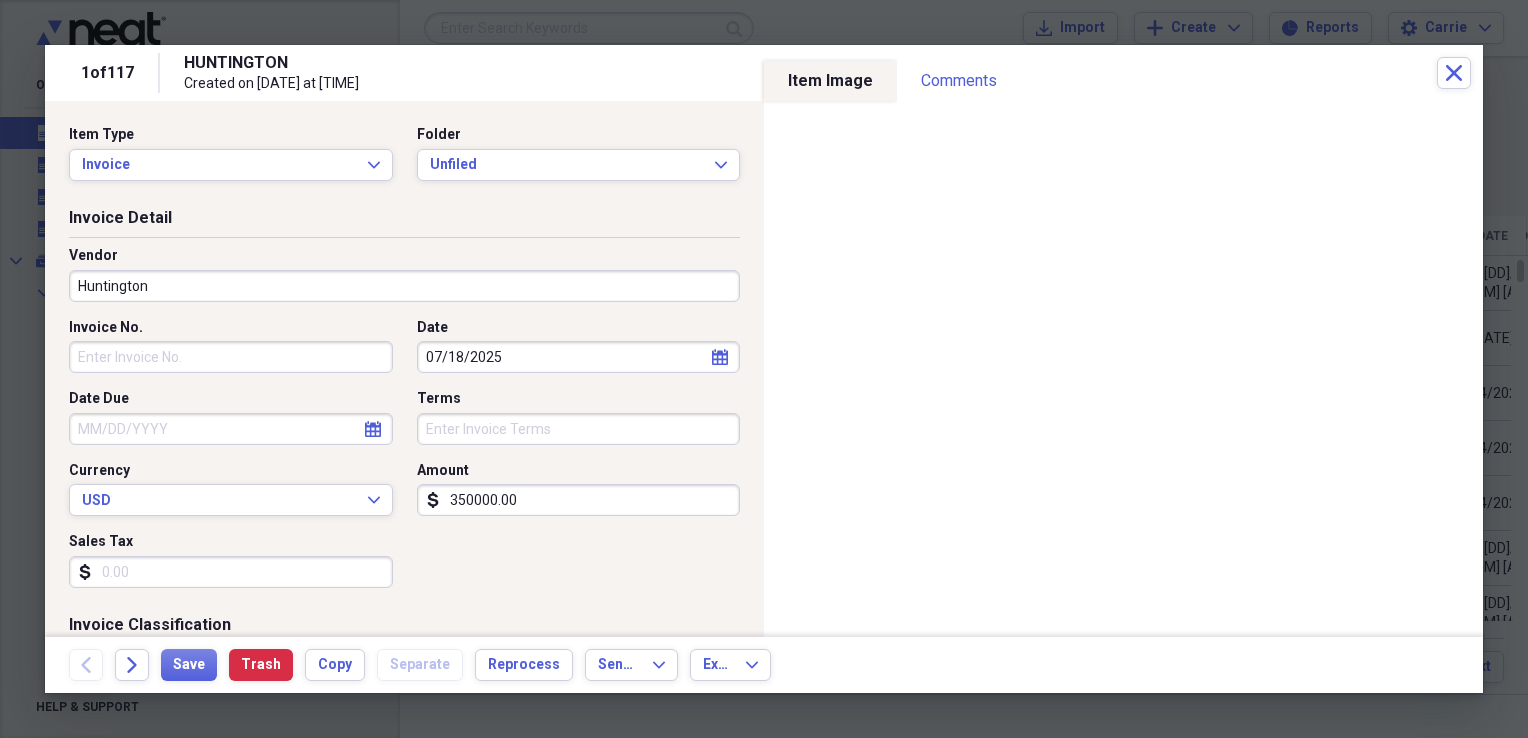 click on "350000.00" at bounding box center [579, 500] 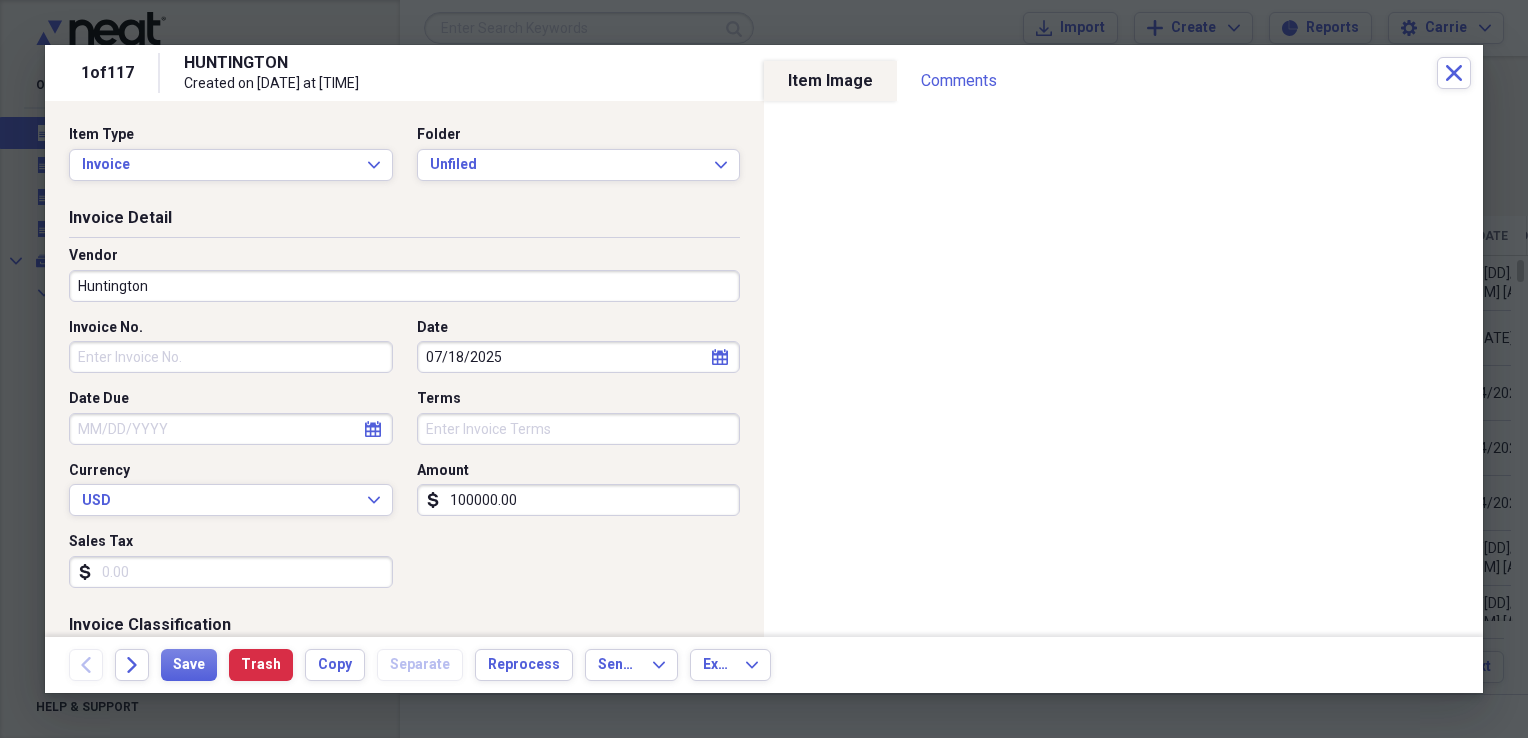 type on "100000.00" 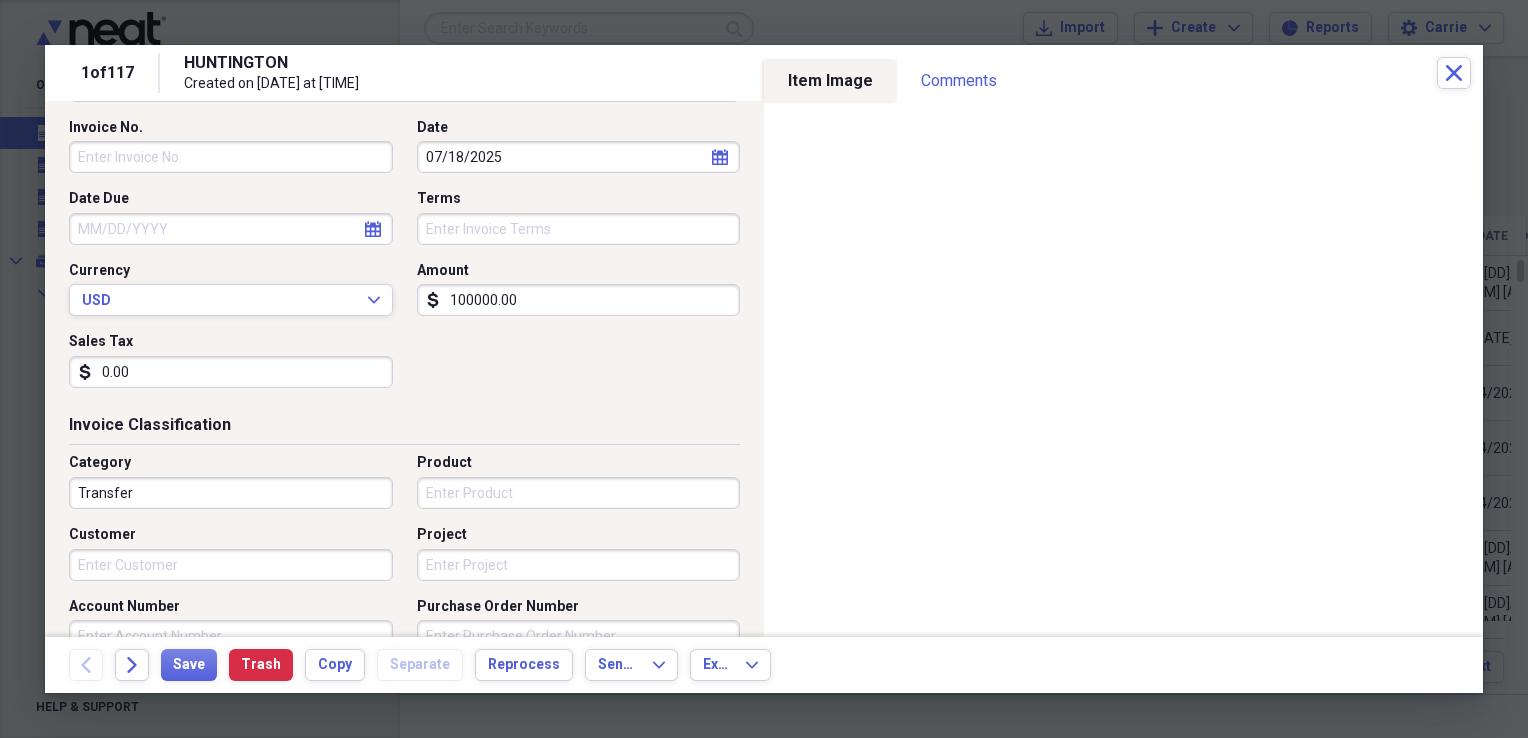 scroll, scrollTop: 300, scrollLeft: 0, axis: vertical 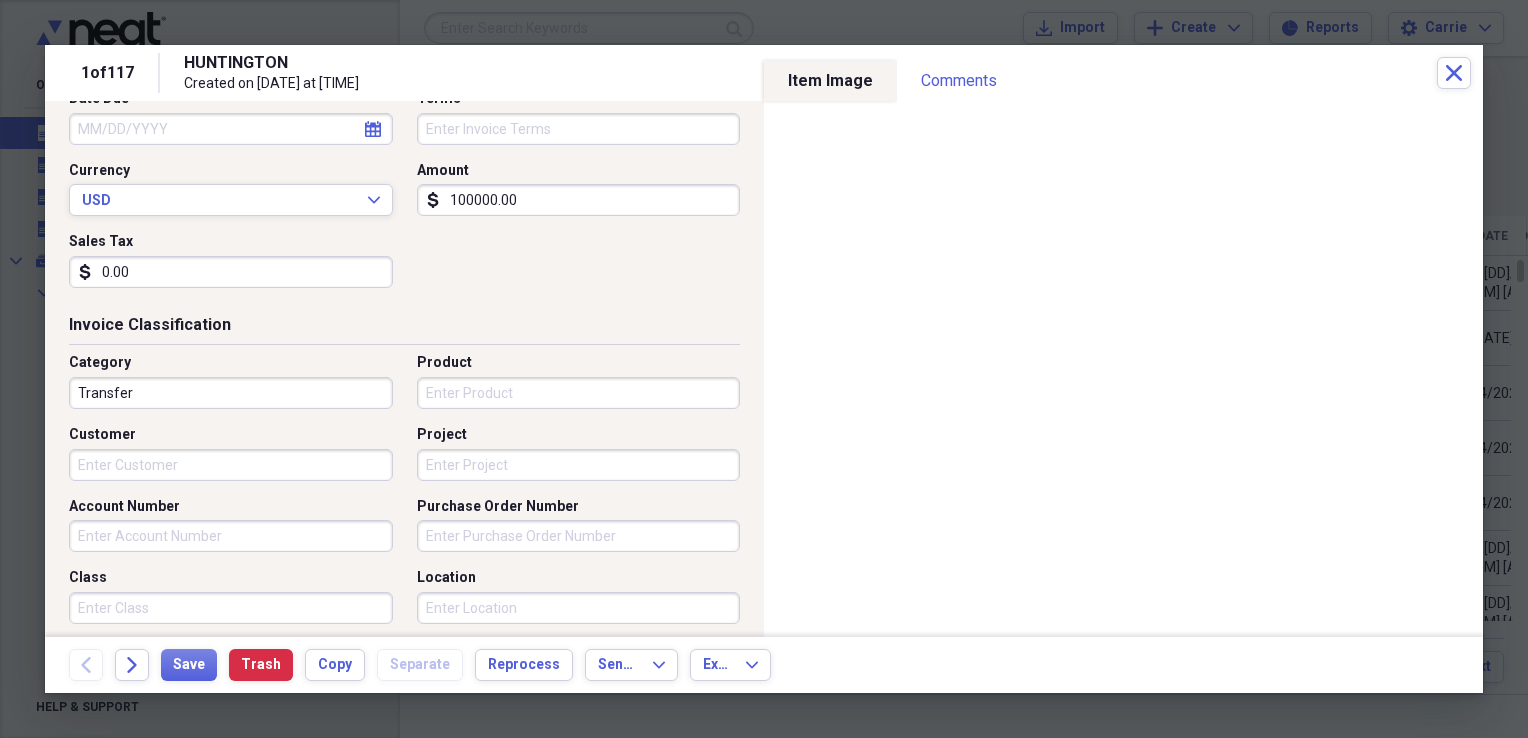 type on "0.00" 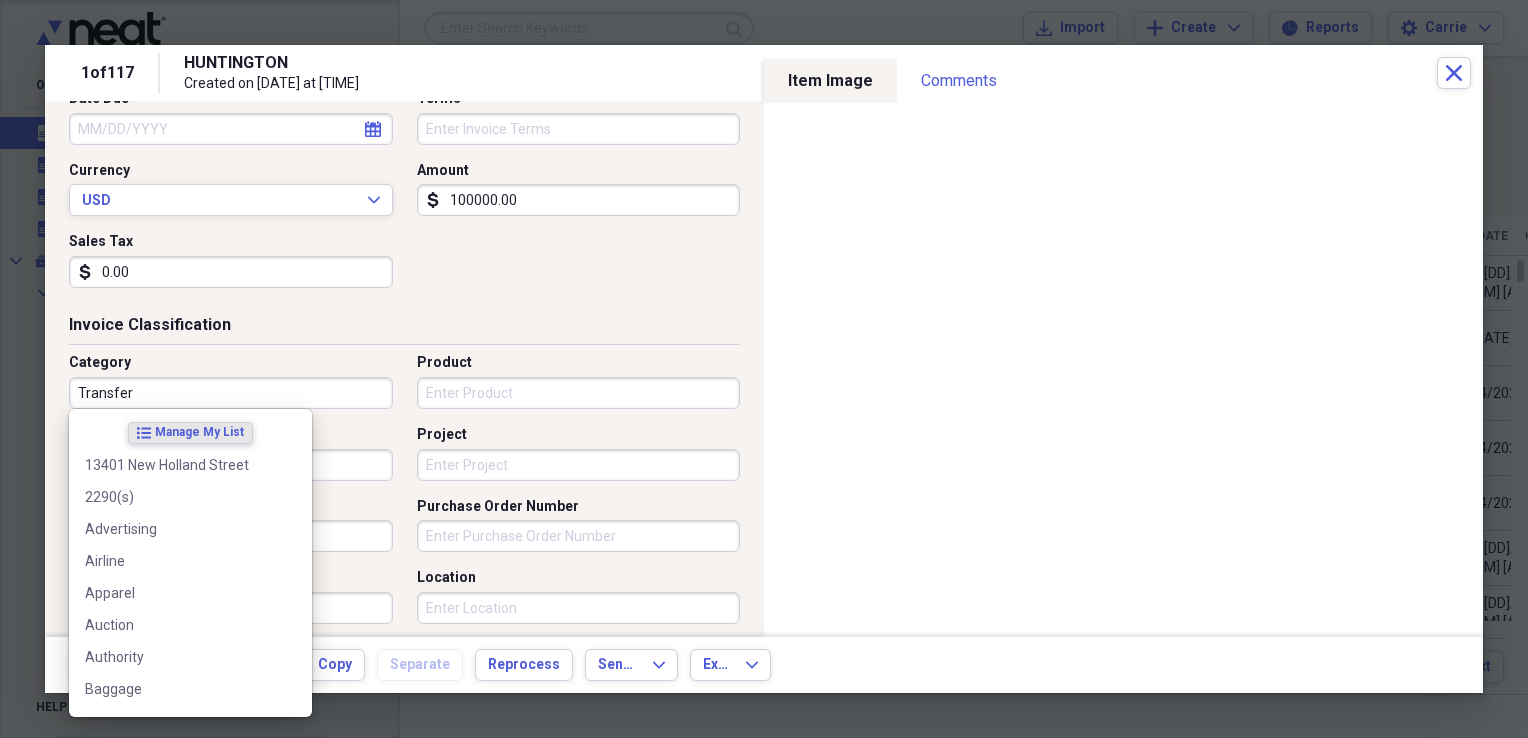 click on "Transfer" at bounding box center [231, 393] 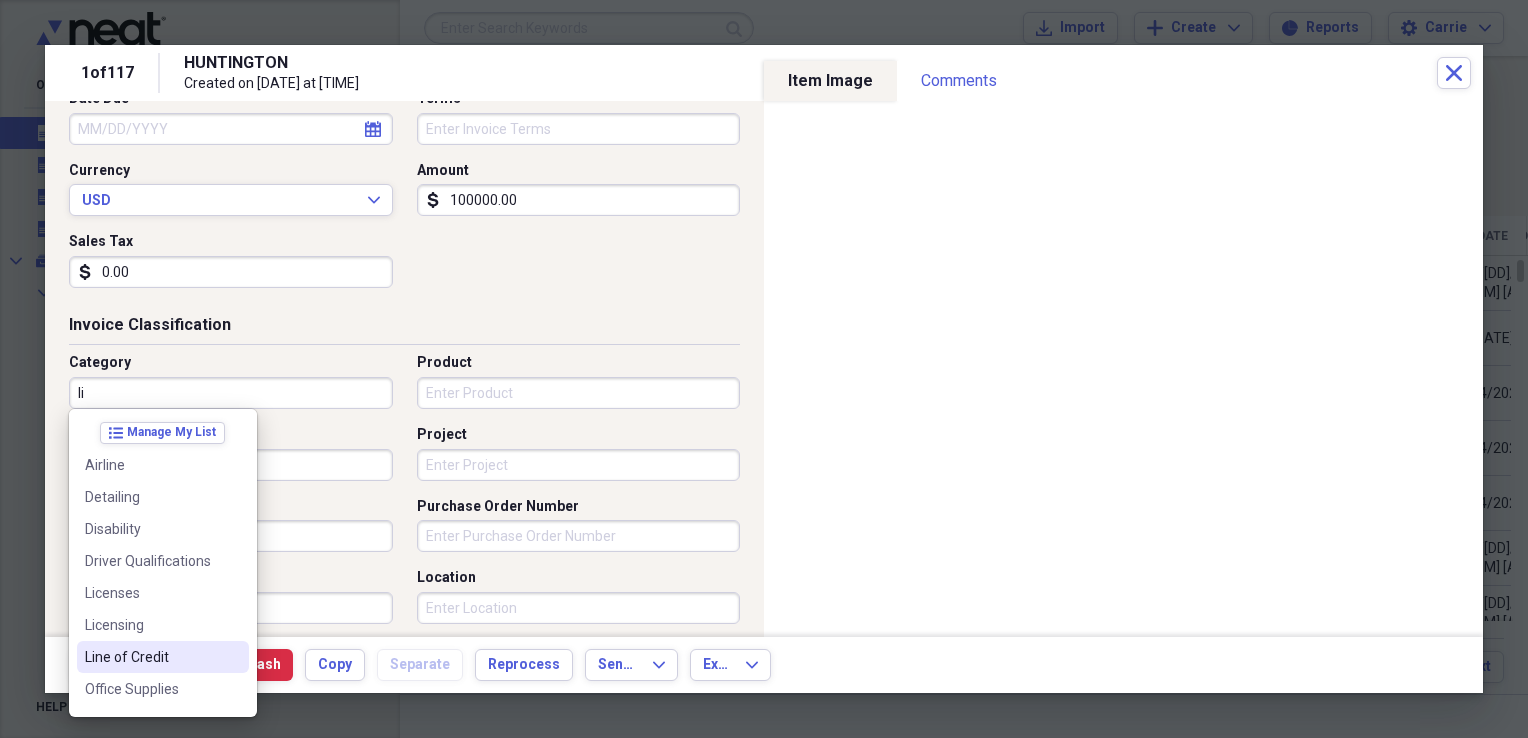 click on "Line of Credit" at bounding box center (151, 657) 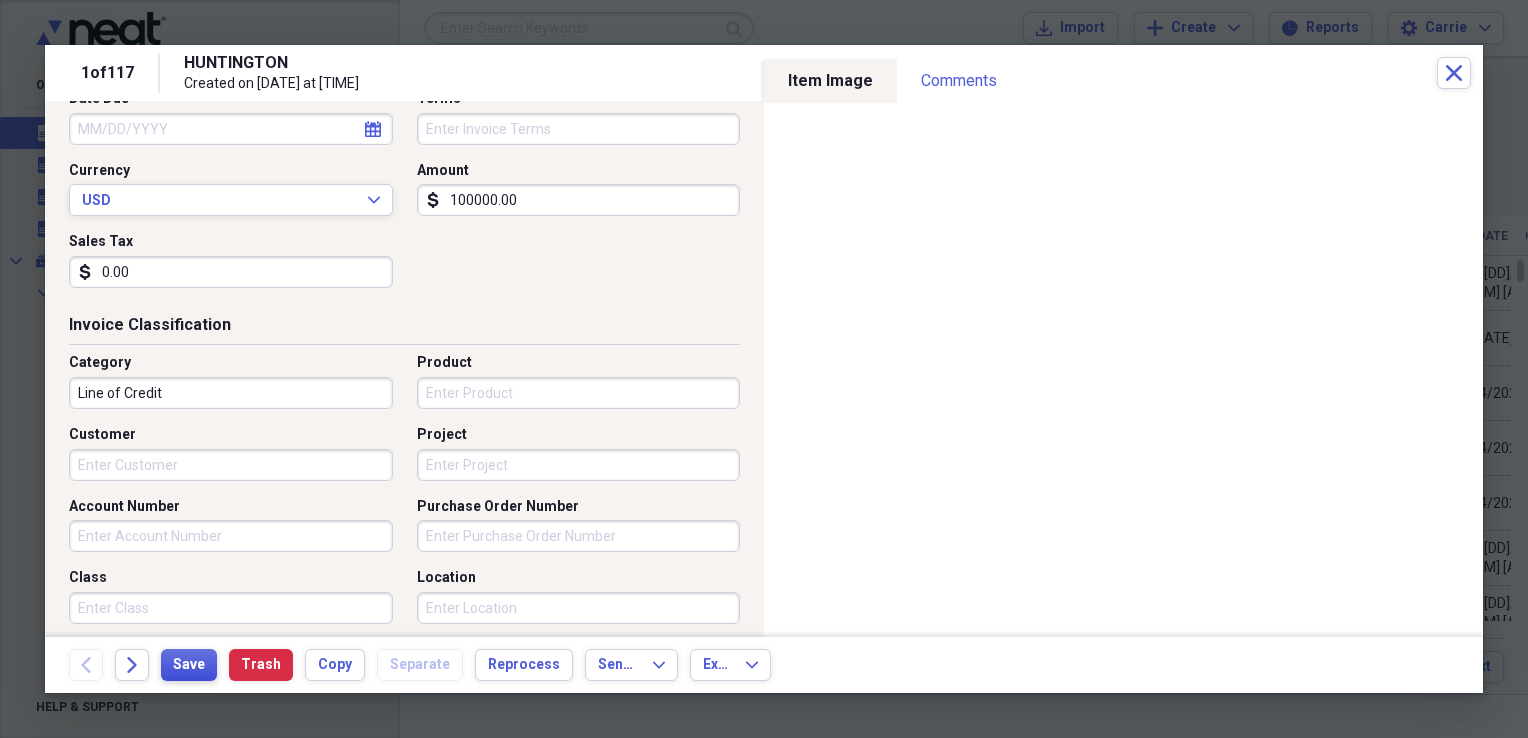 click on "Save" at bounding box center (189, 665) 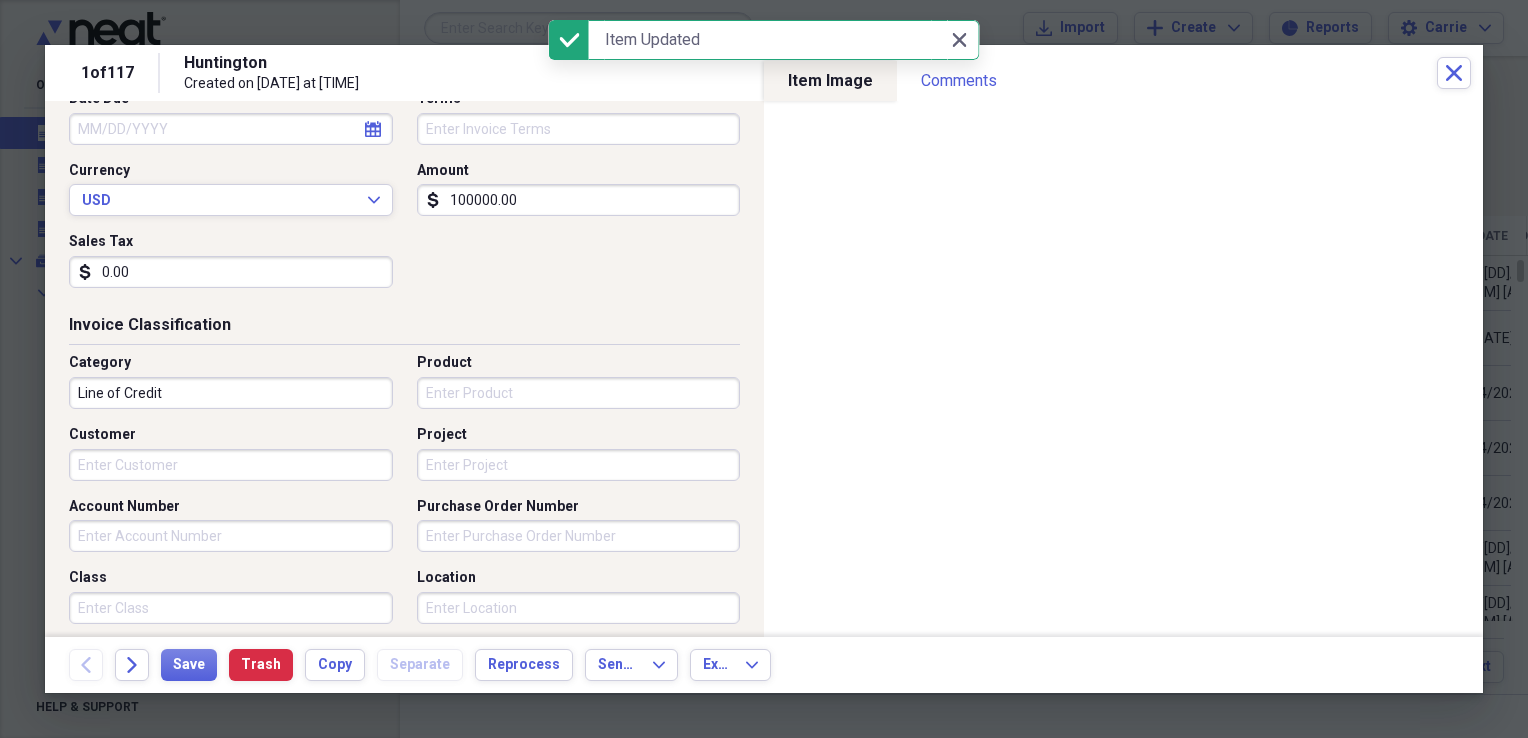 click on "Line of Credit" at bounding box center [231, 393] 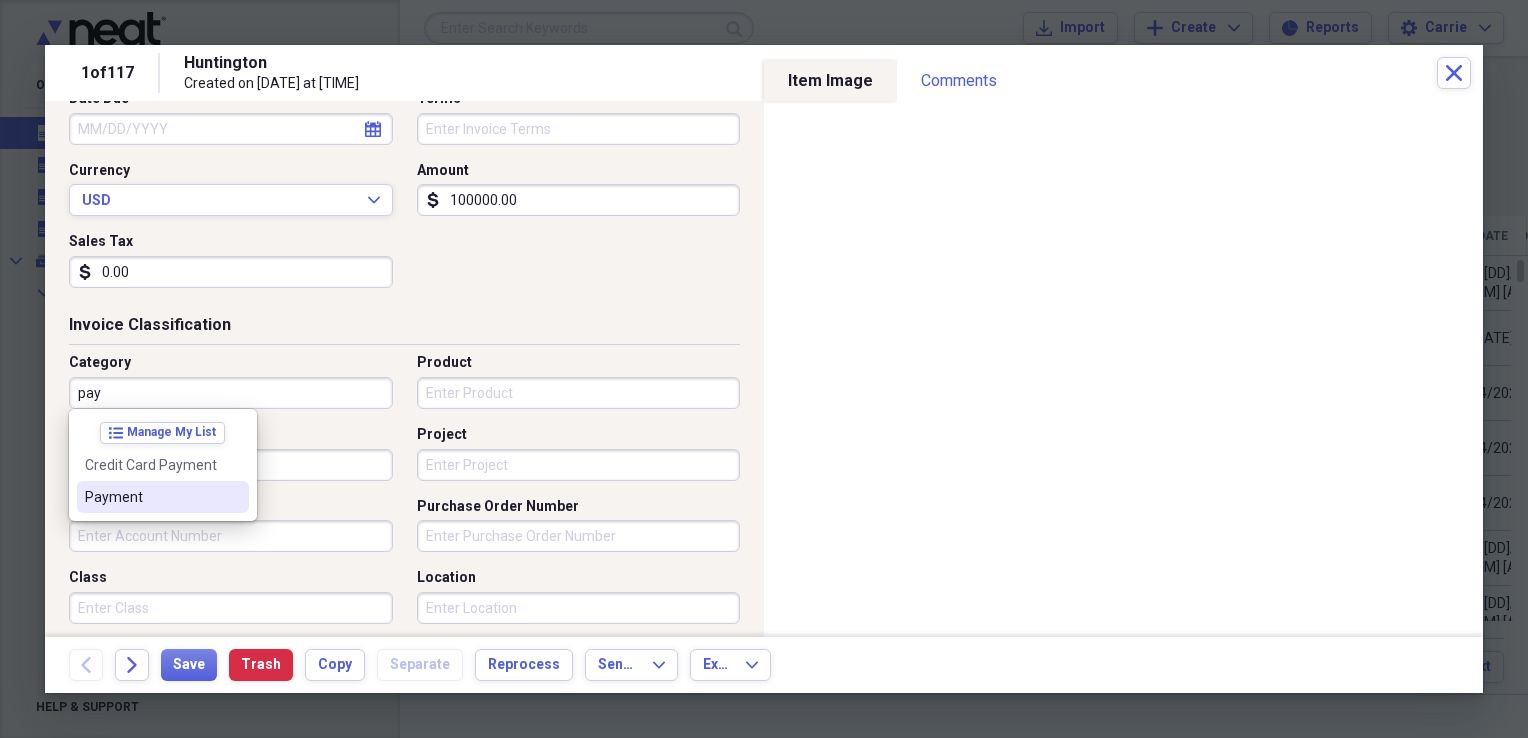 click on "Payment" at bounding box center (163, 497) 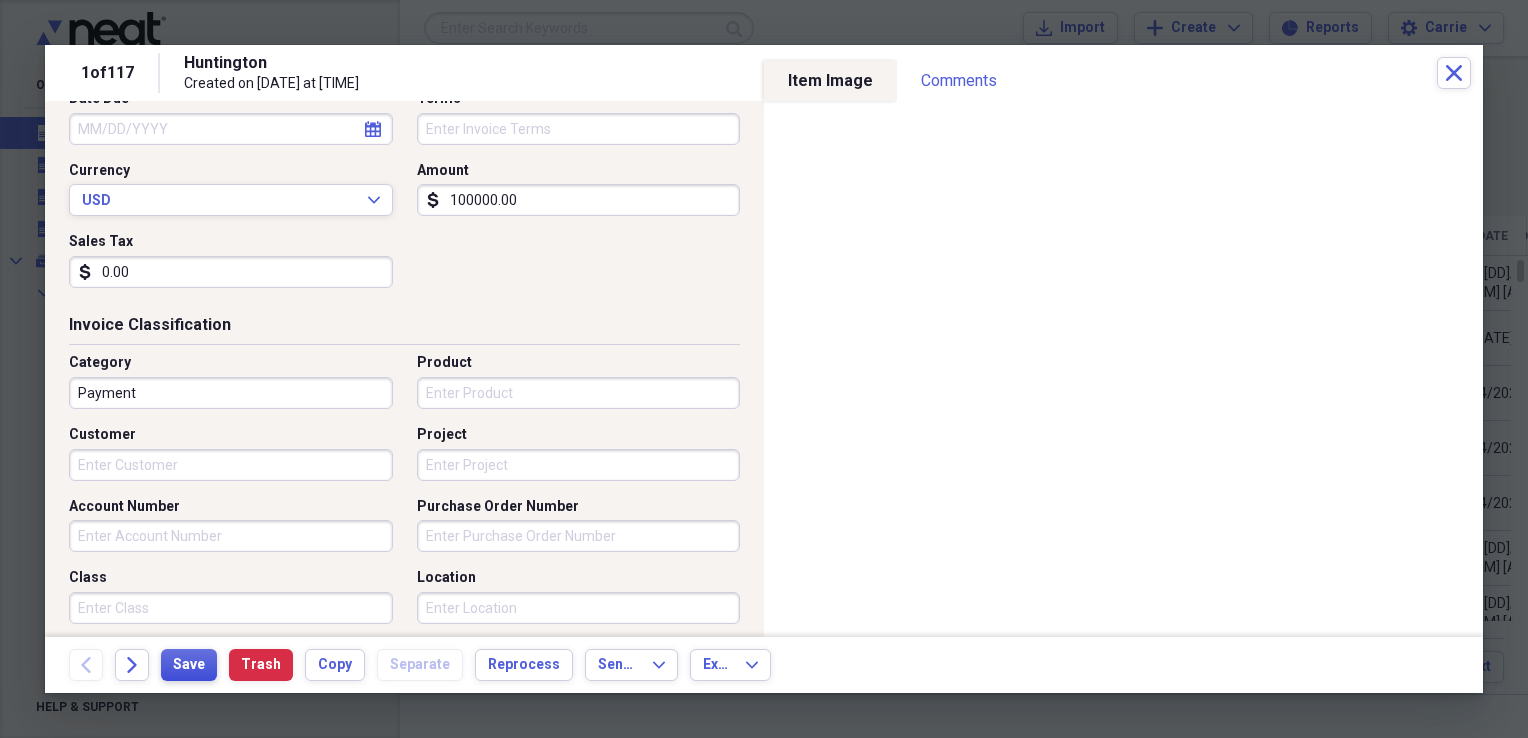 click on "Save" at bounding box center (189, 665) 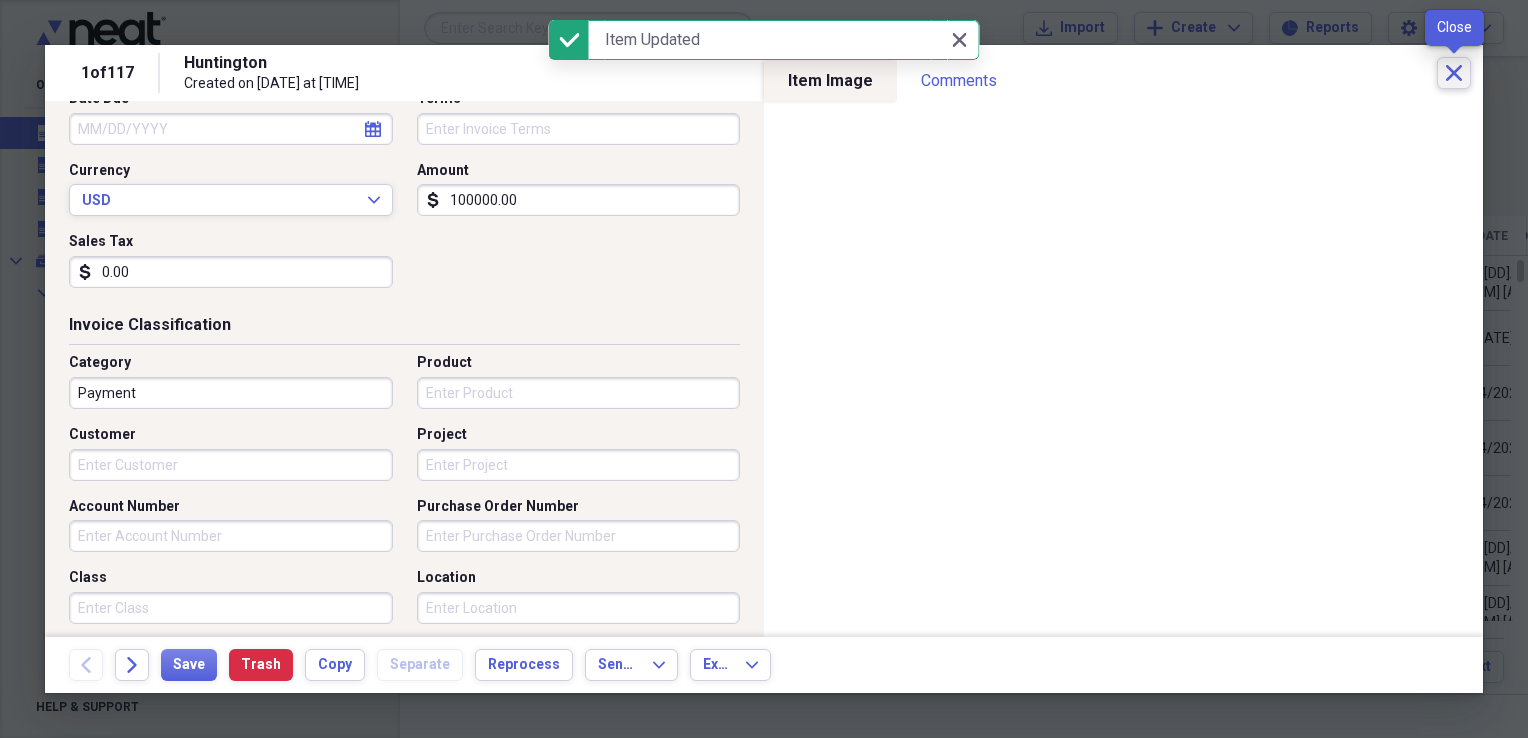 click on "Close" at bounding box center (1454, 73) 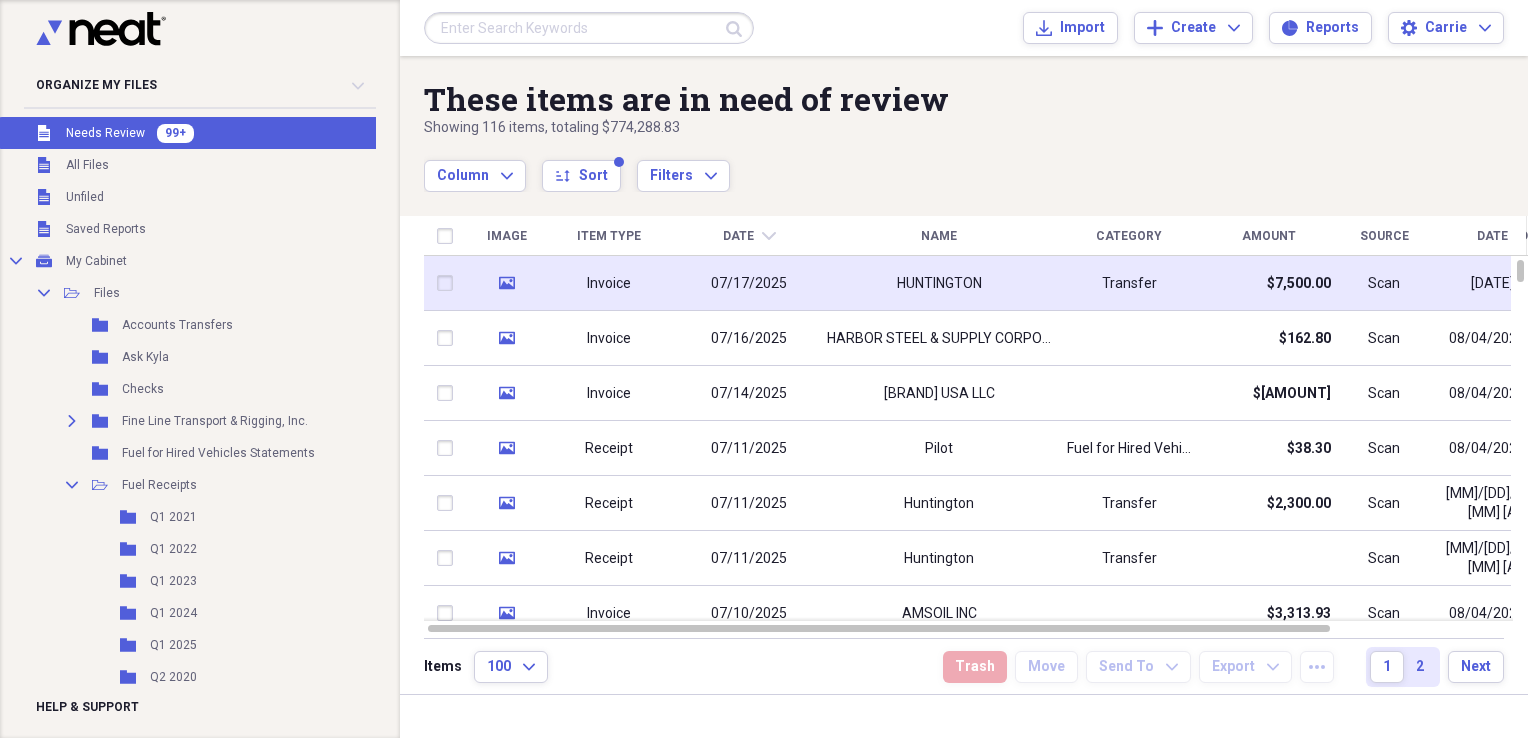 click on "Transfer" at bounding box center [1129, 283] 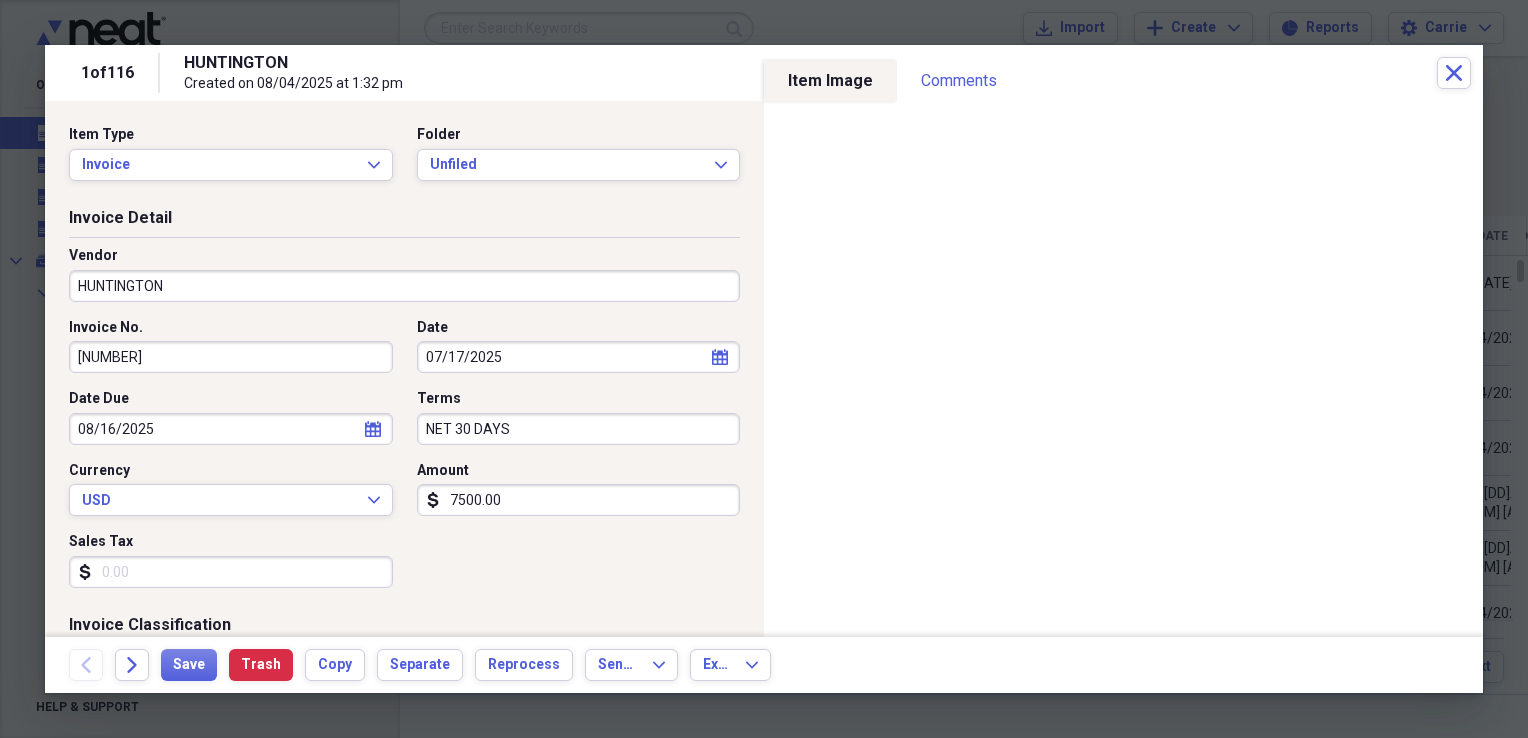 click on "HUNTINGTON" at bounding box center (404, 286) 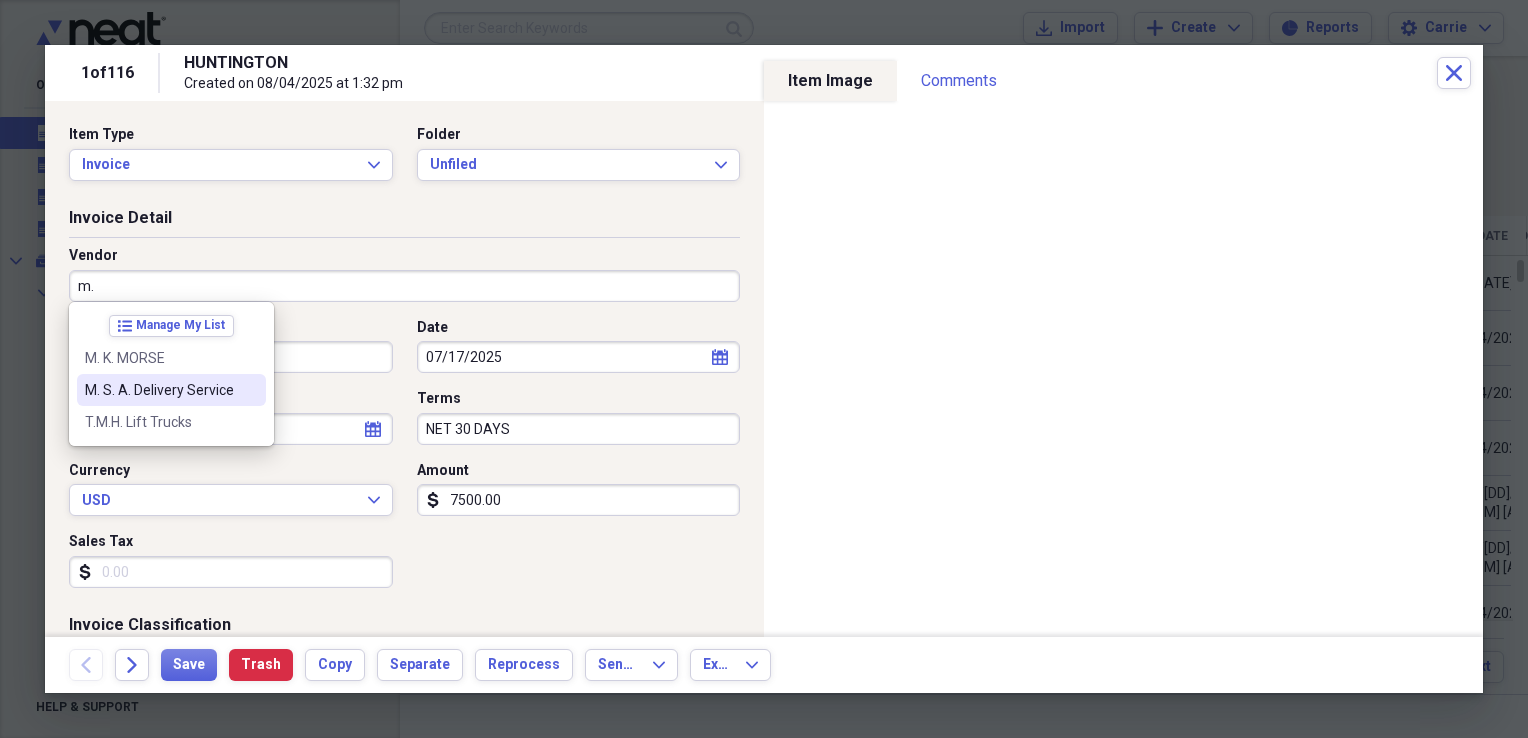 click on "M. S. A. Delivery Service" at bounding box center (159, 390) 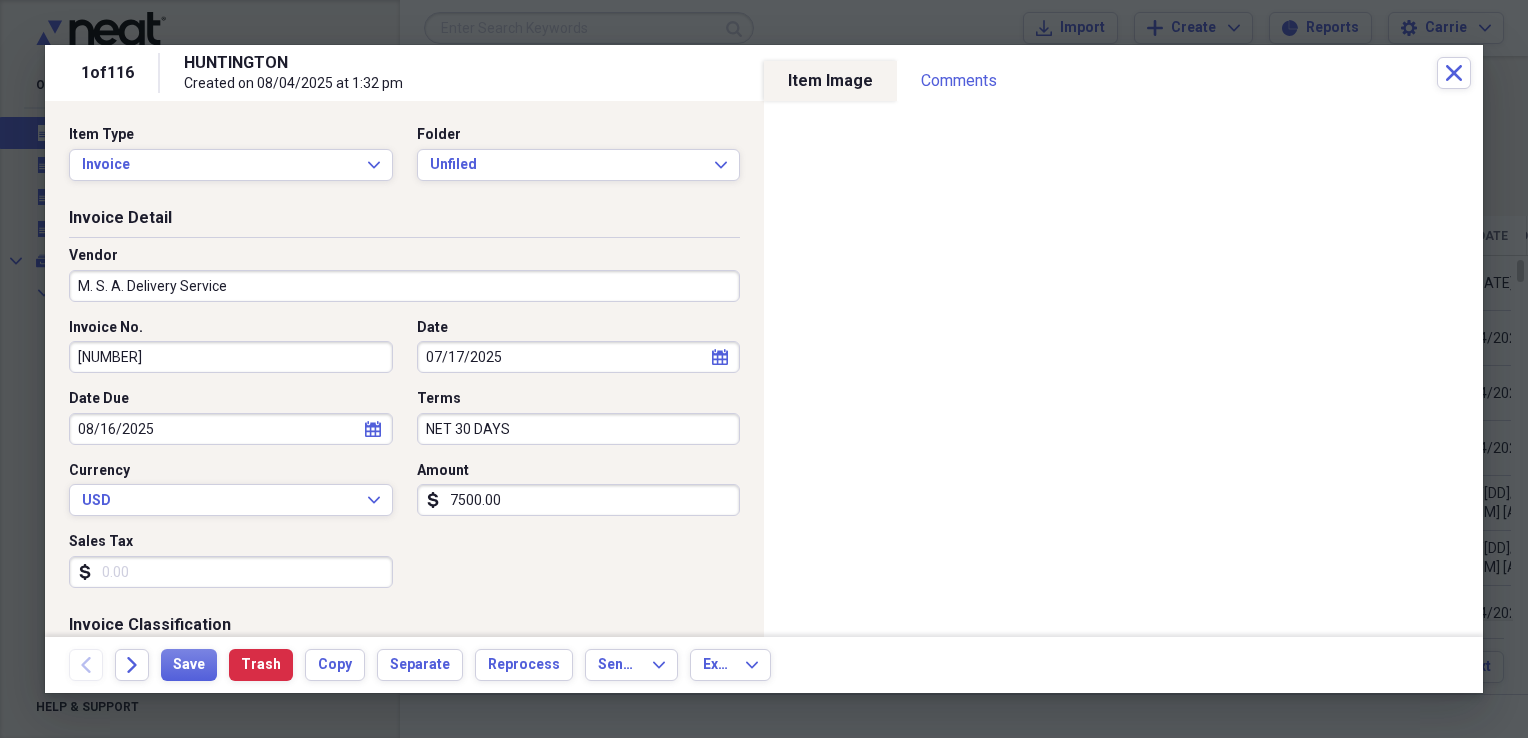 type on "Transportation" 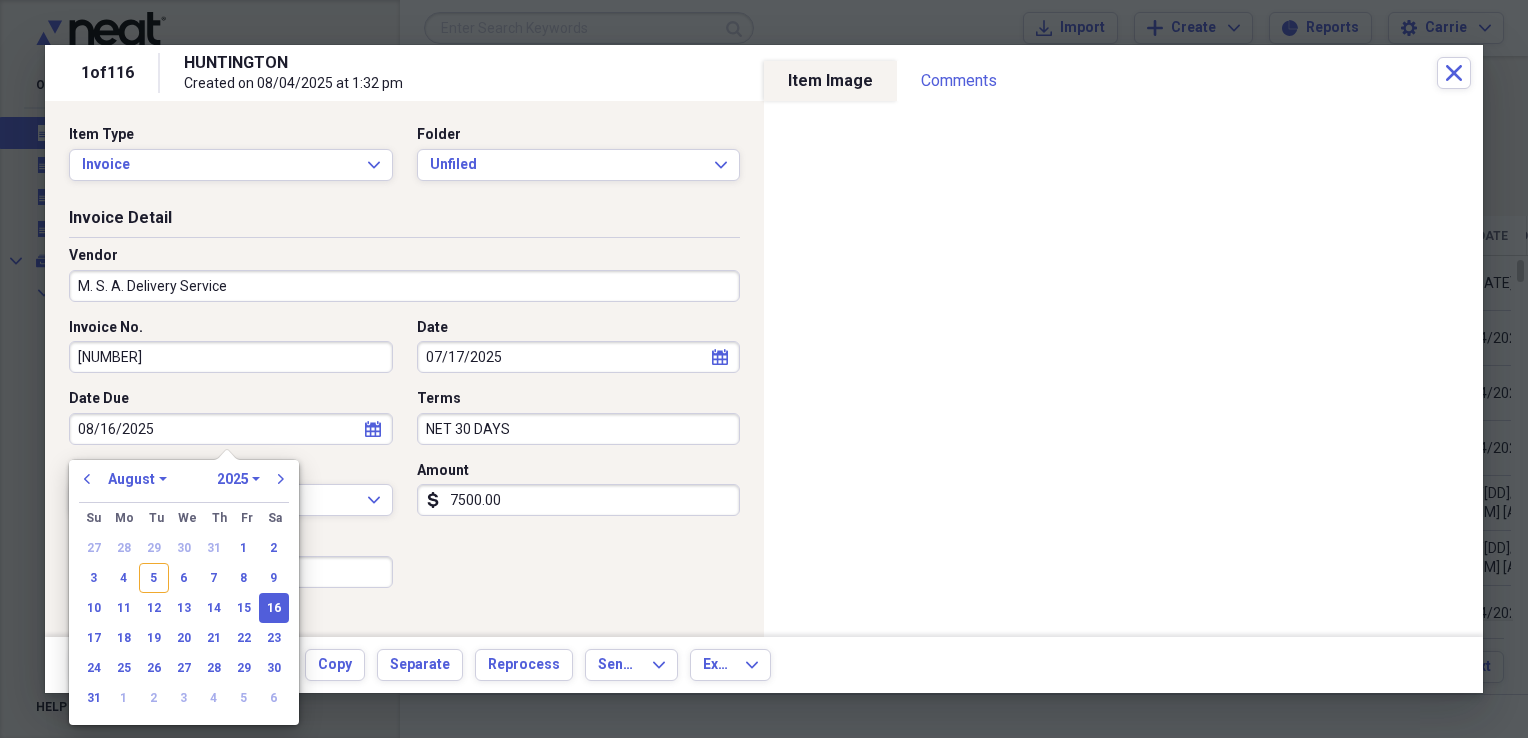 drag, startPoint x: 271, startPoint y: 429, endPoint x: -4, endPoint y: 427, distance: 275.00726 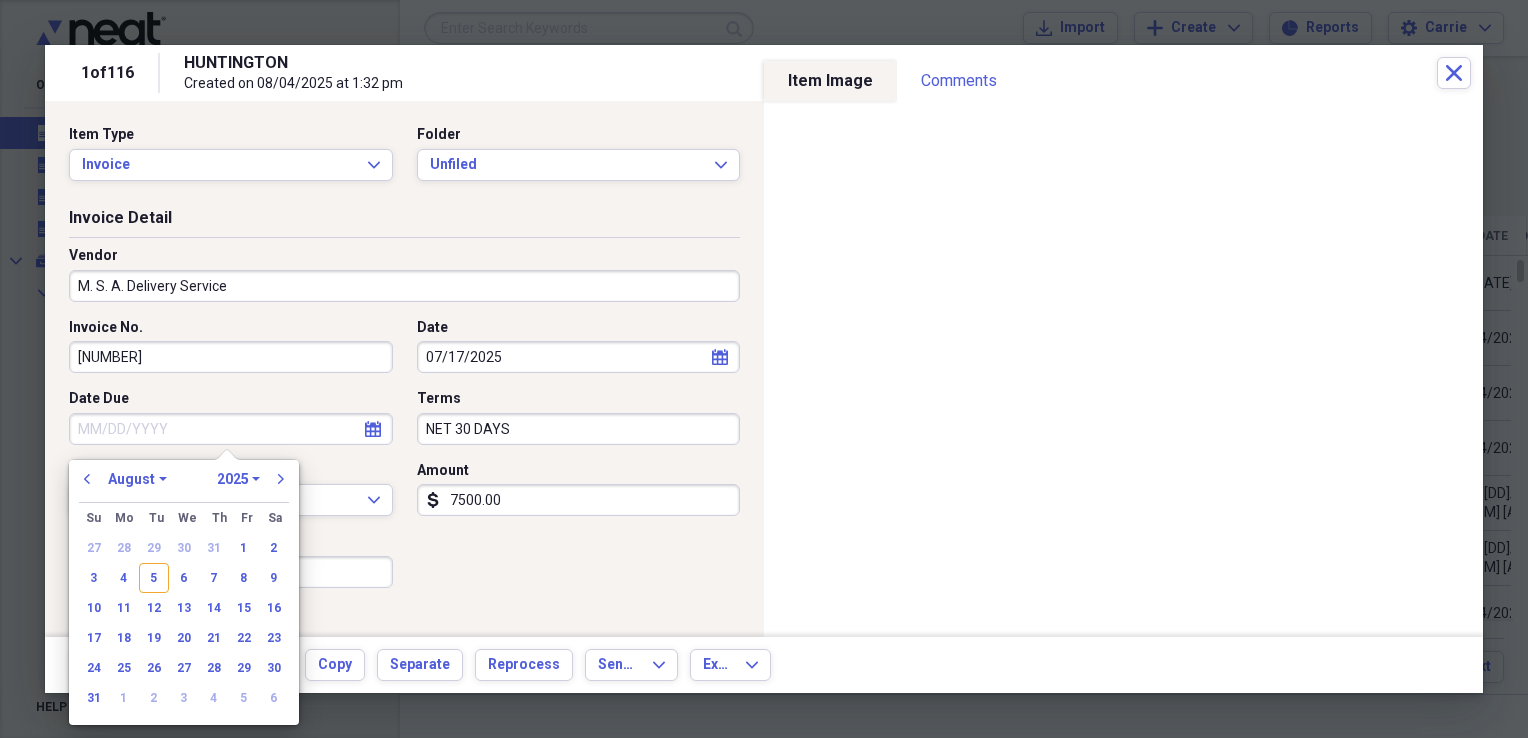 type 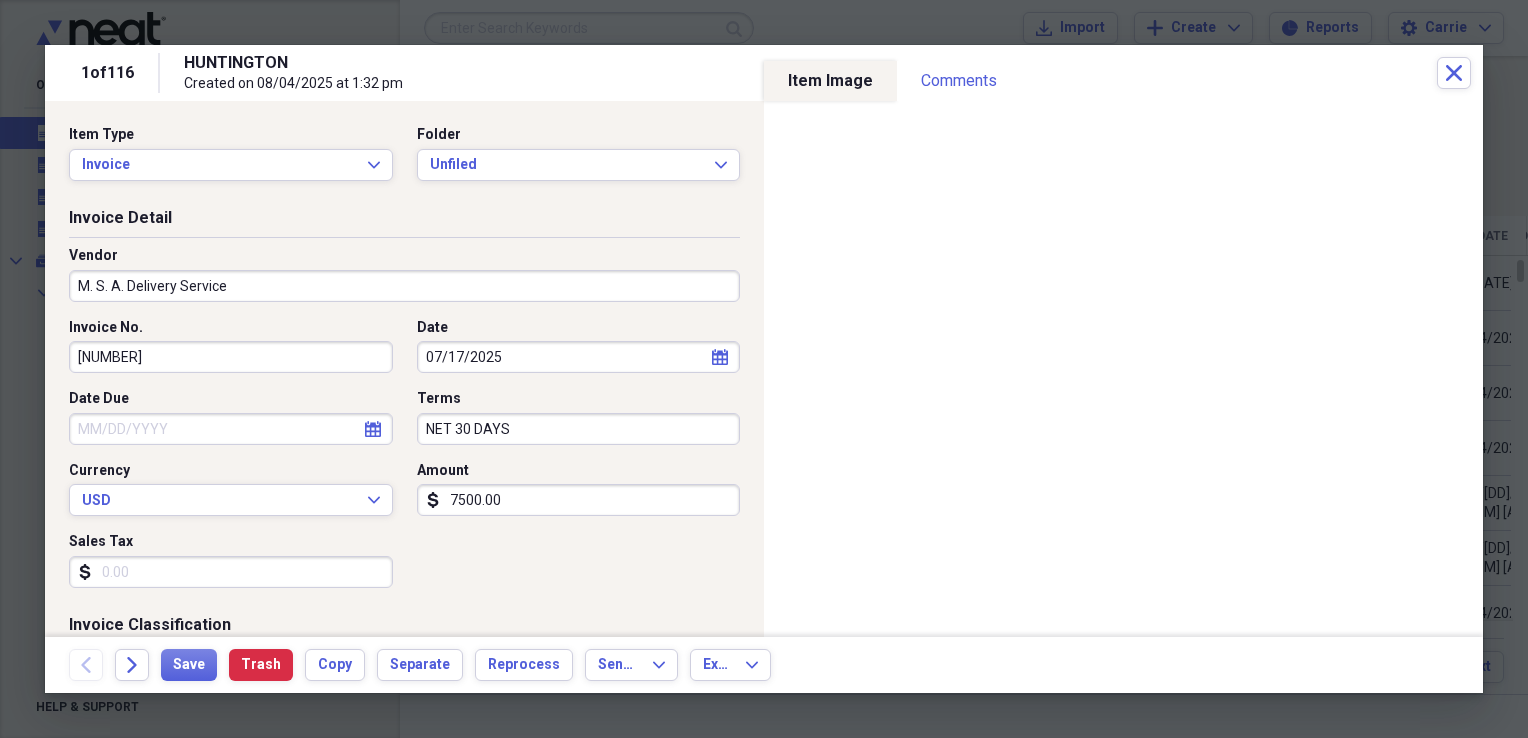 drag, startPoint x: 529, startPoint y: 436, endPoint x: 360, endPoint y: 434, distance: 169.01184 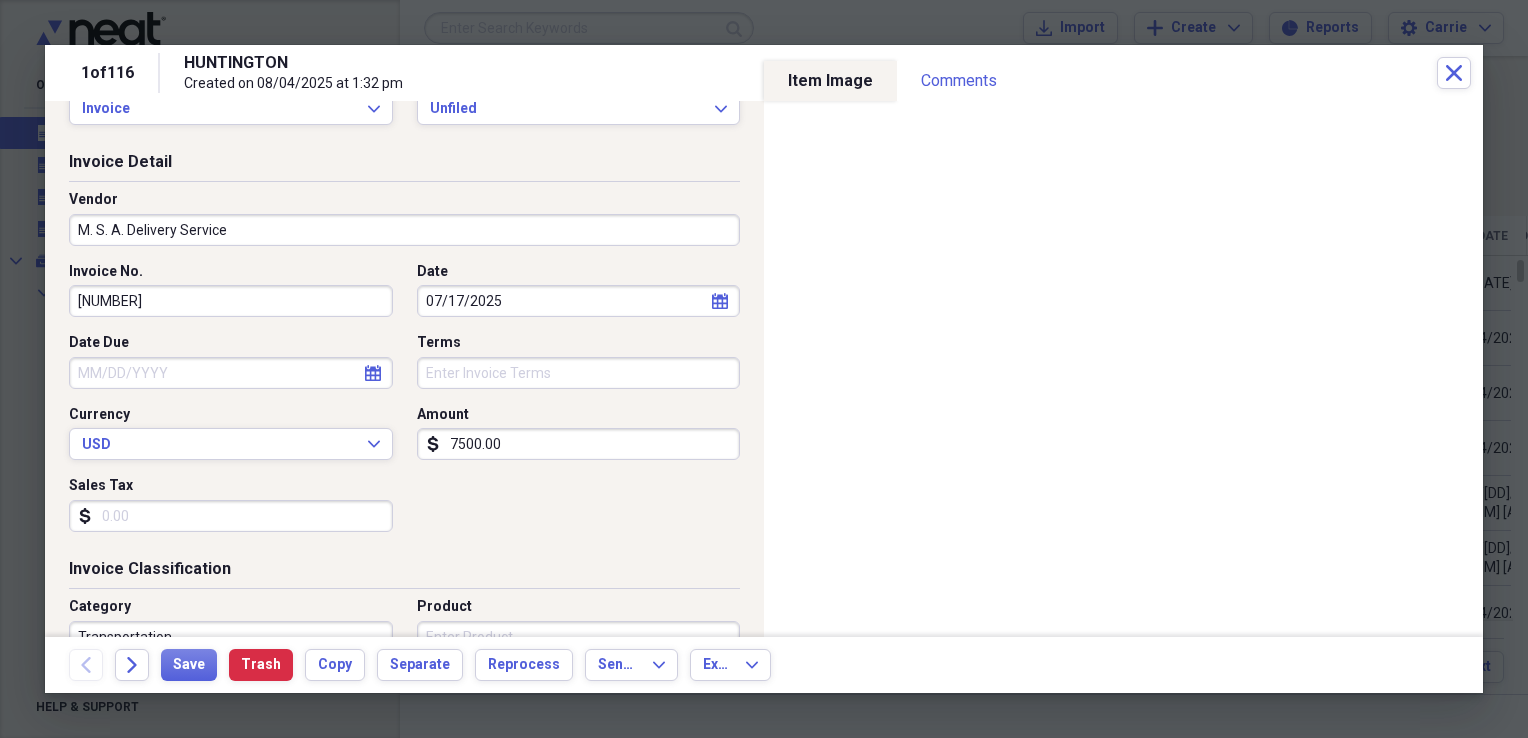 scroll, scrollTop: 100, scrollLeft: 0, axis: vertical 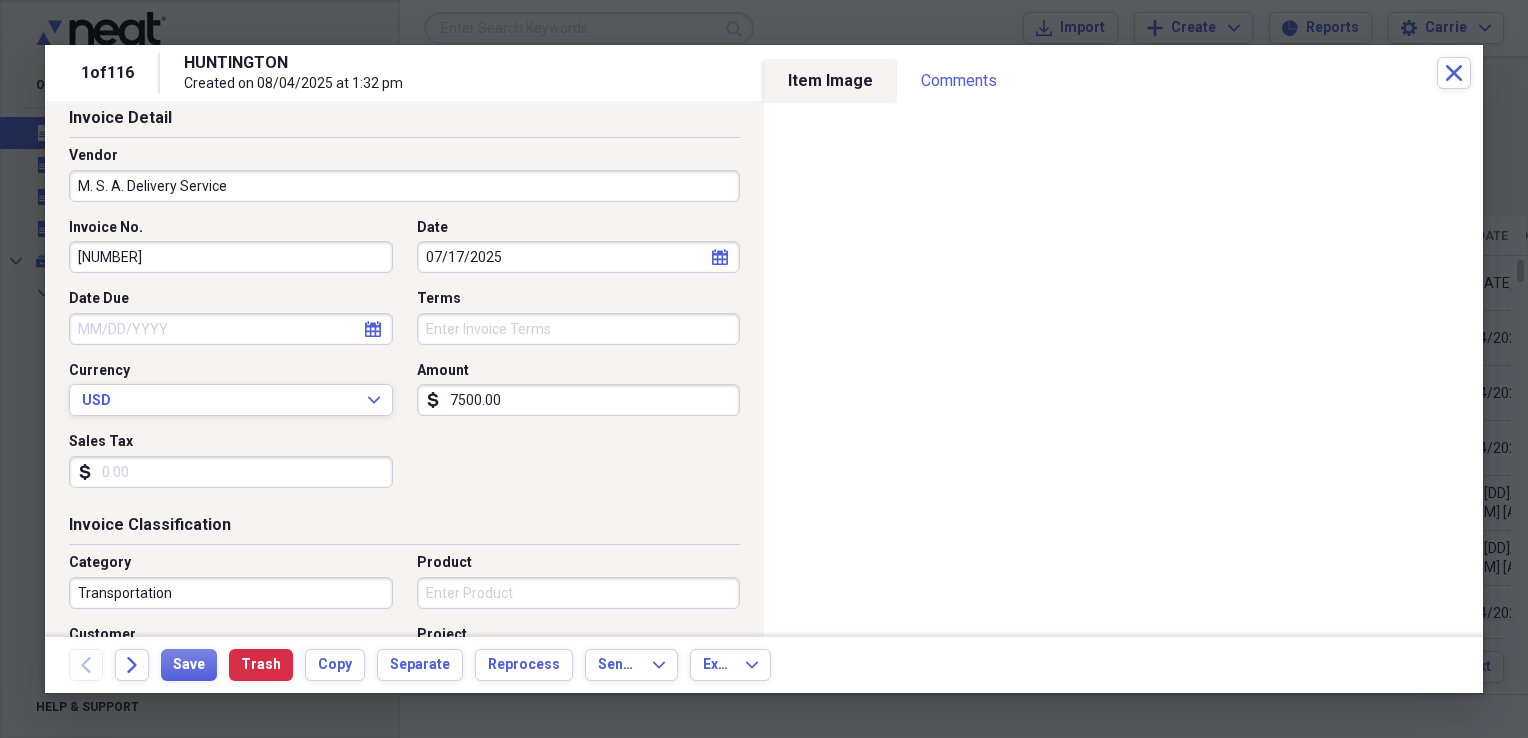 type 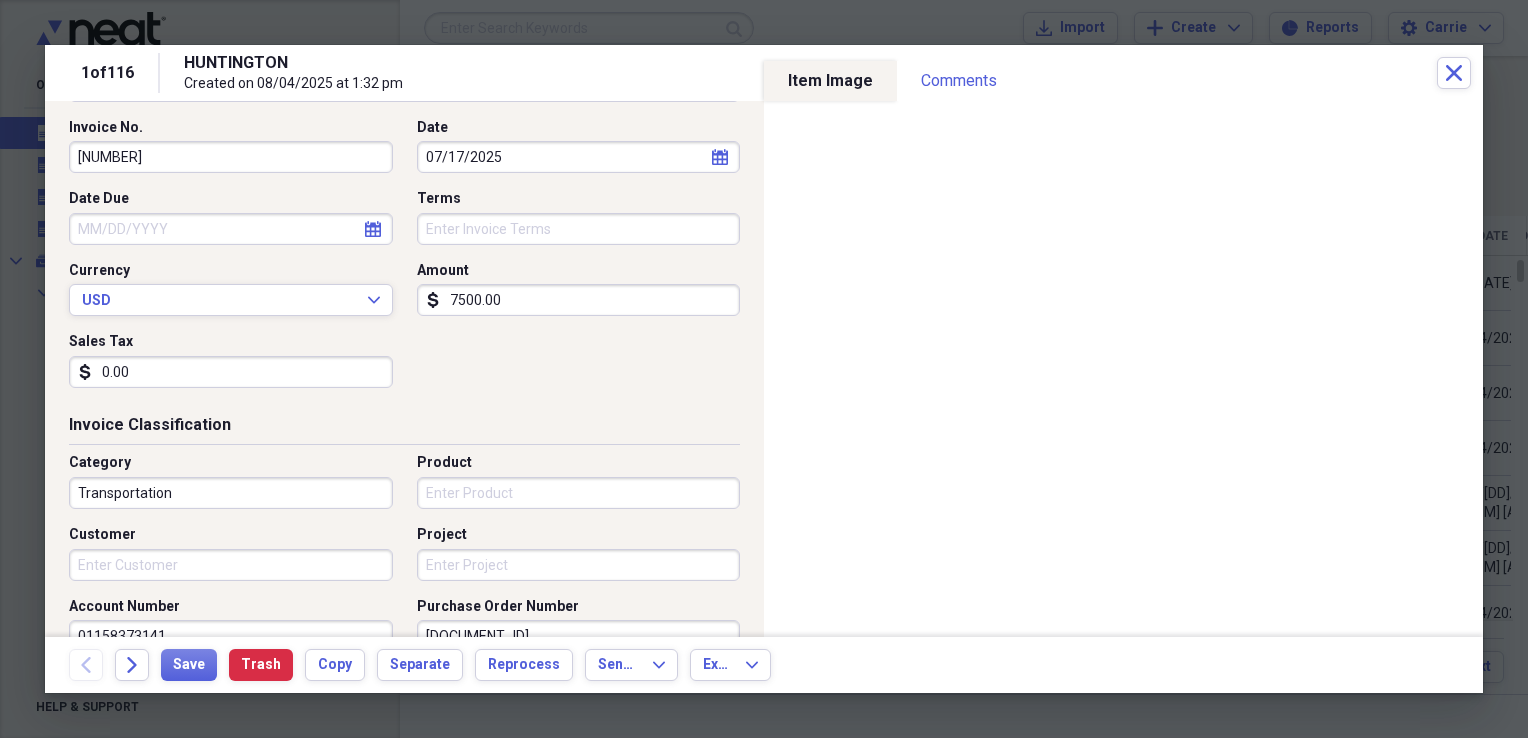scroll, scrollTop: 300, scrollLeft: 0, axis: vertical 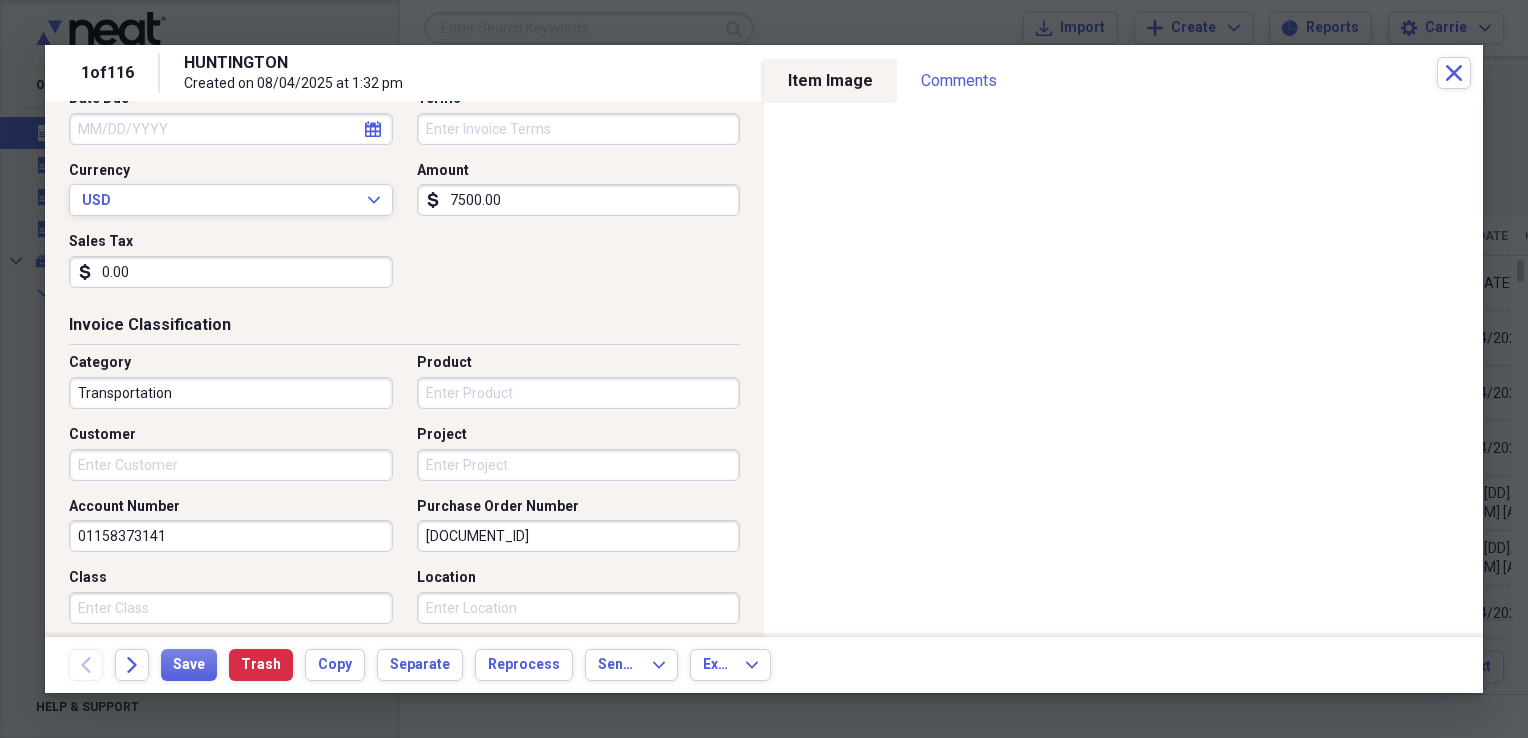 type on "0.00" 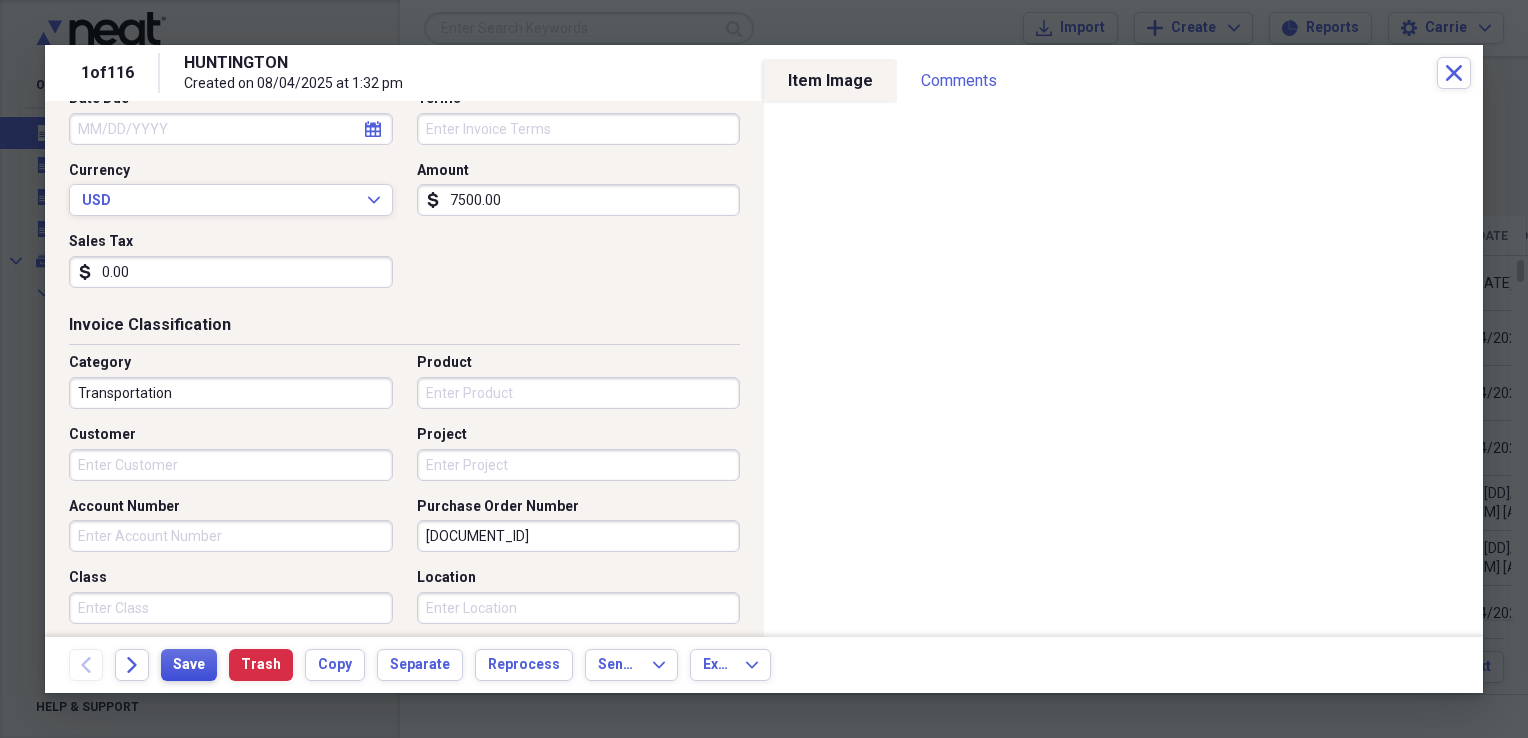 type 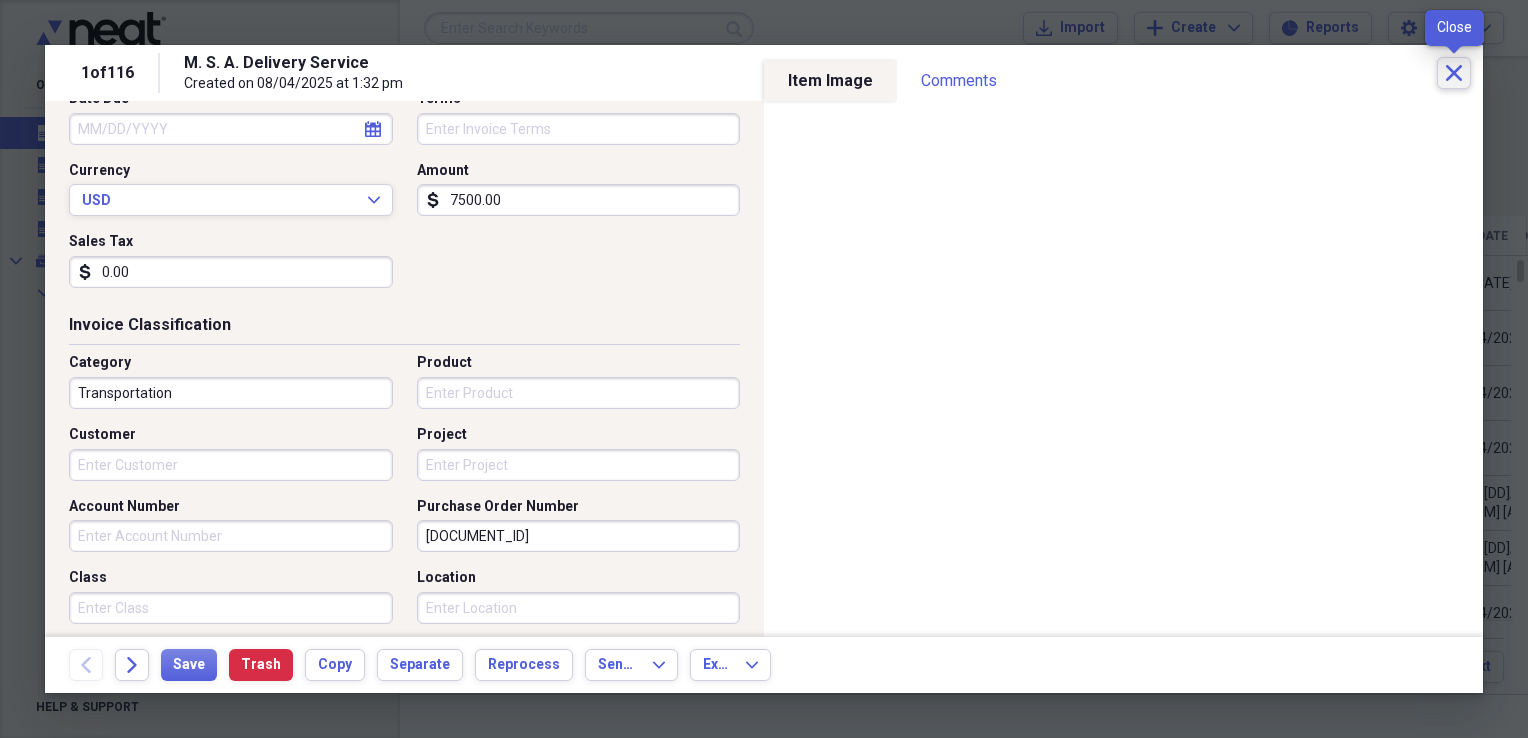 click on "Close" at bounding box center [1454, 73] 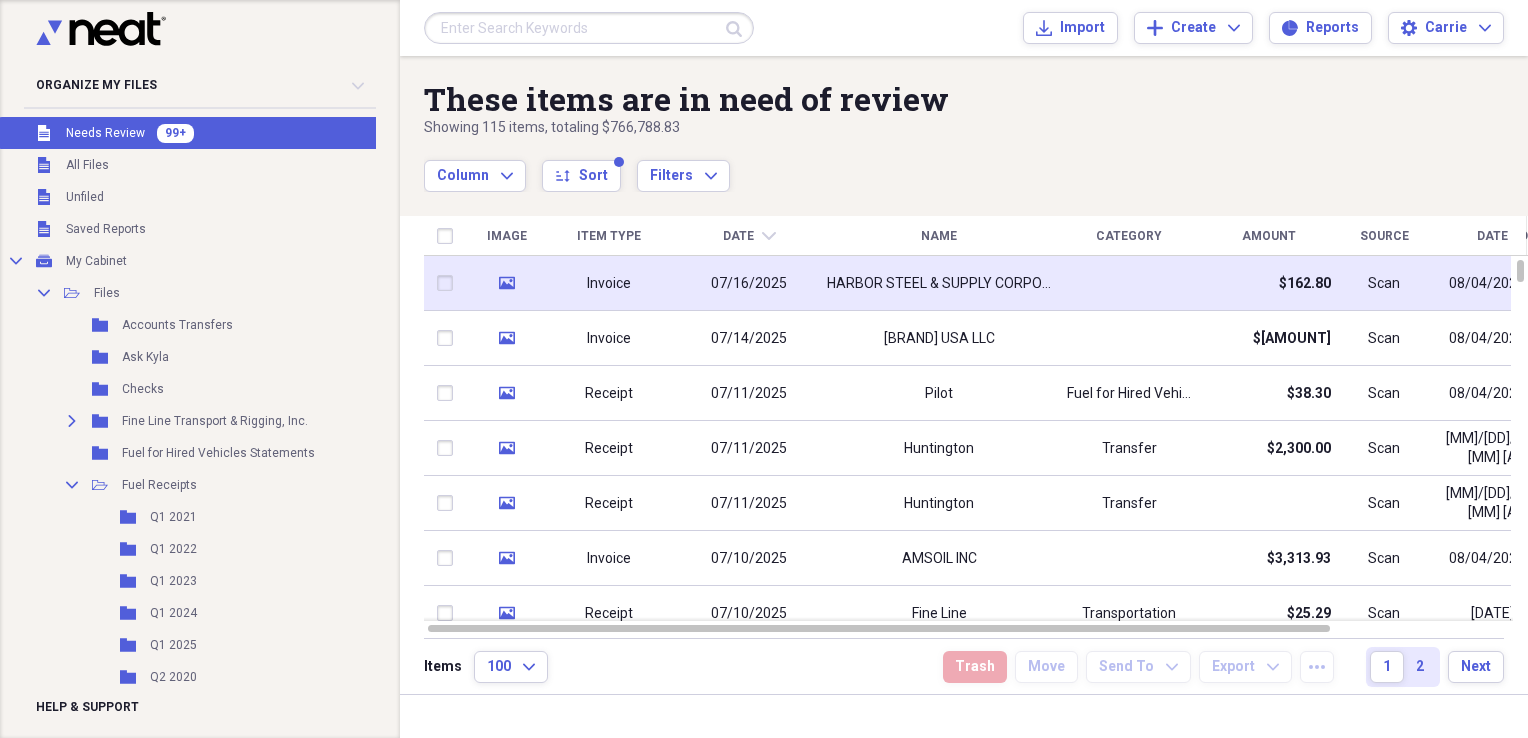 click on "$162.80" at bounding box center (1269, 283) 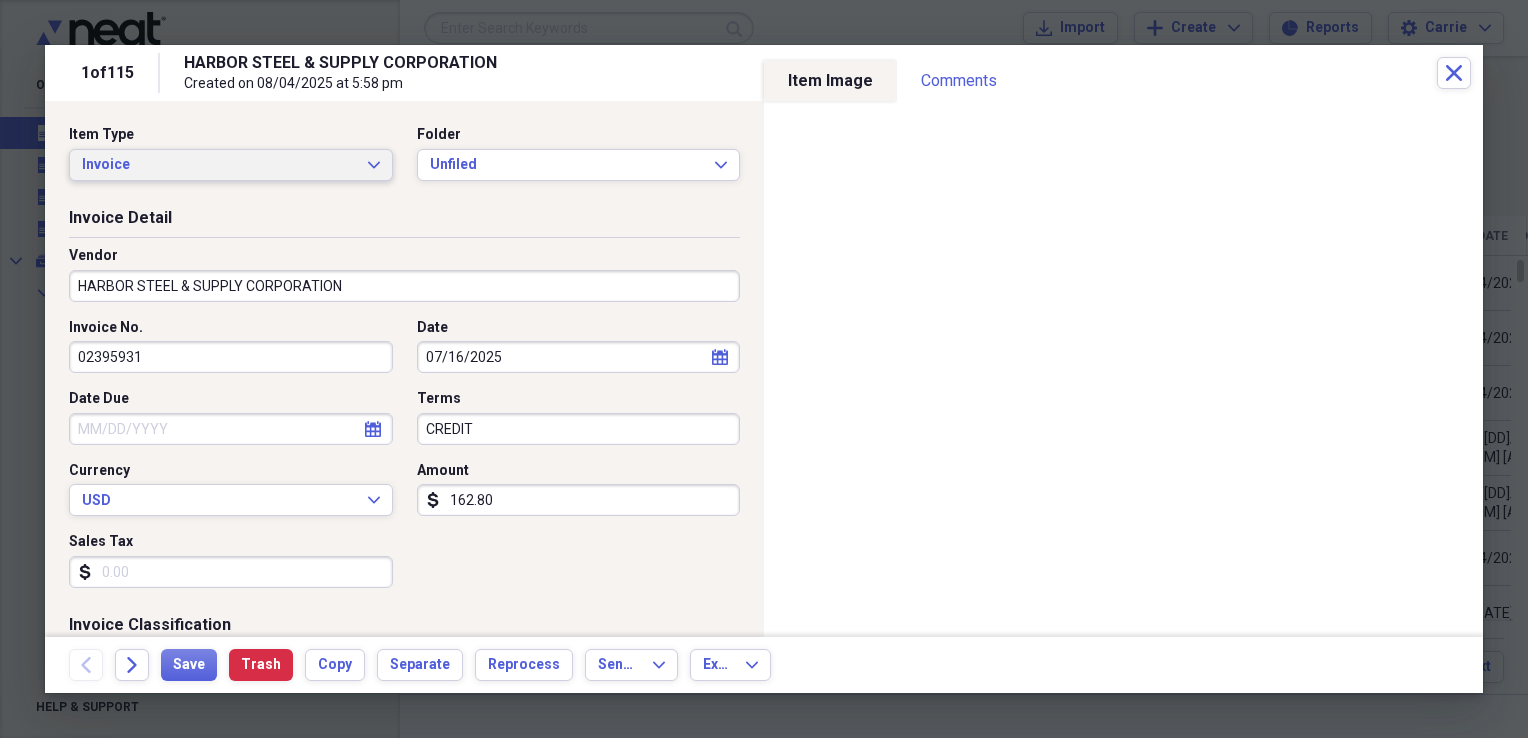 click on "Expand" 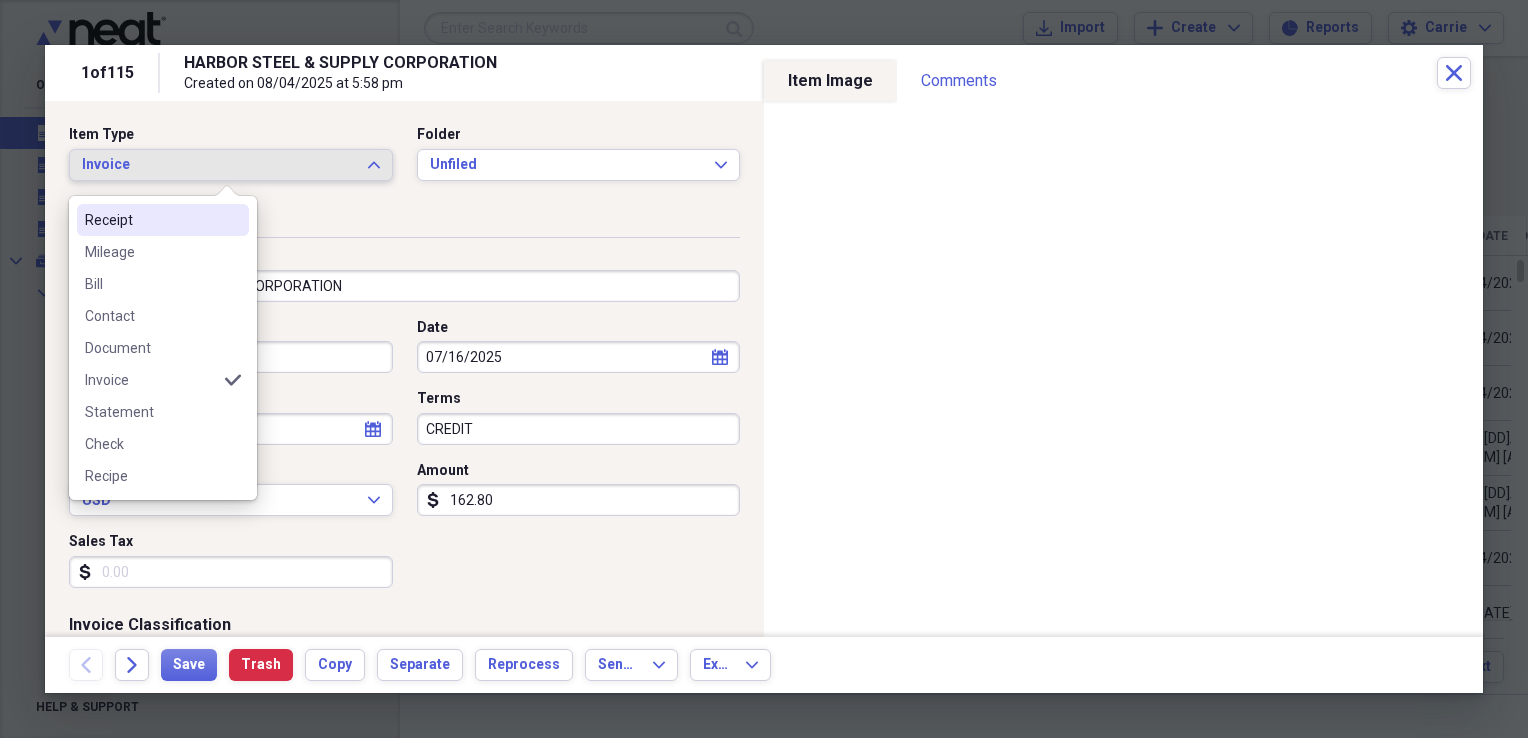 click on "Receipt" at bounding box center (151, 220) 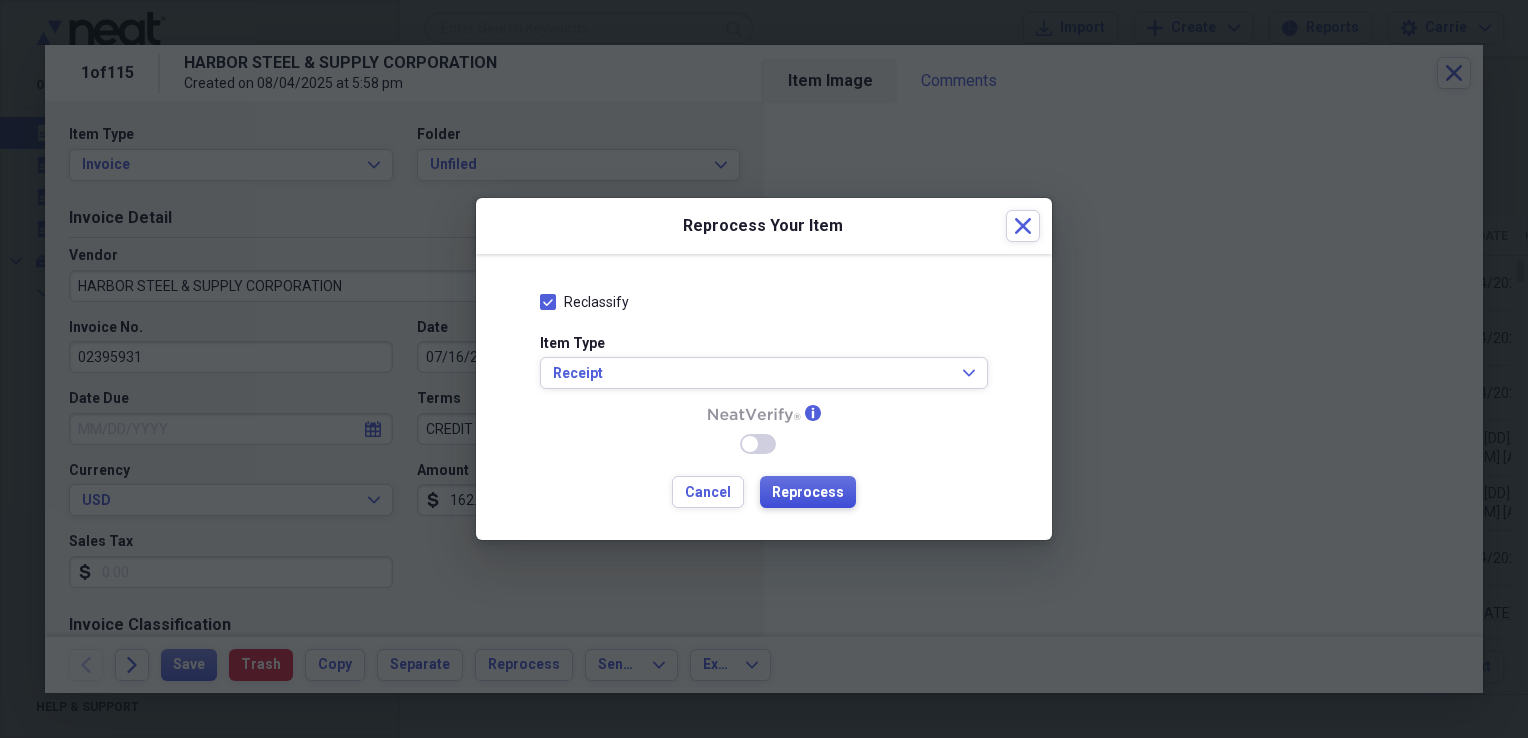 click on "Reprocess" at bounding box center [808, 493] 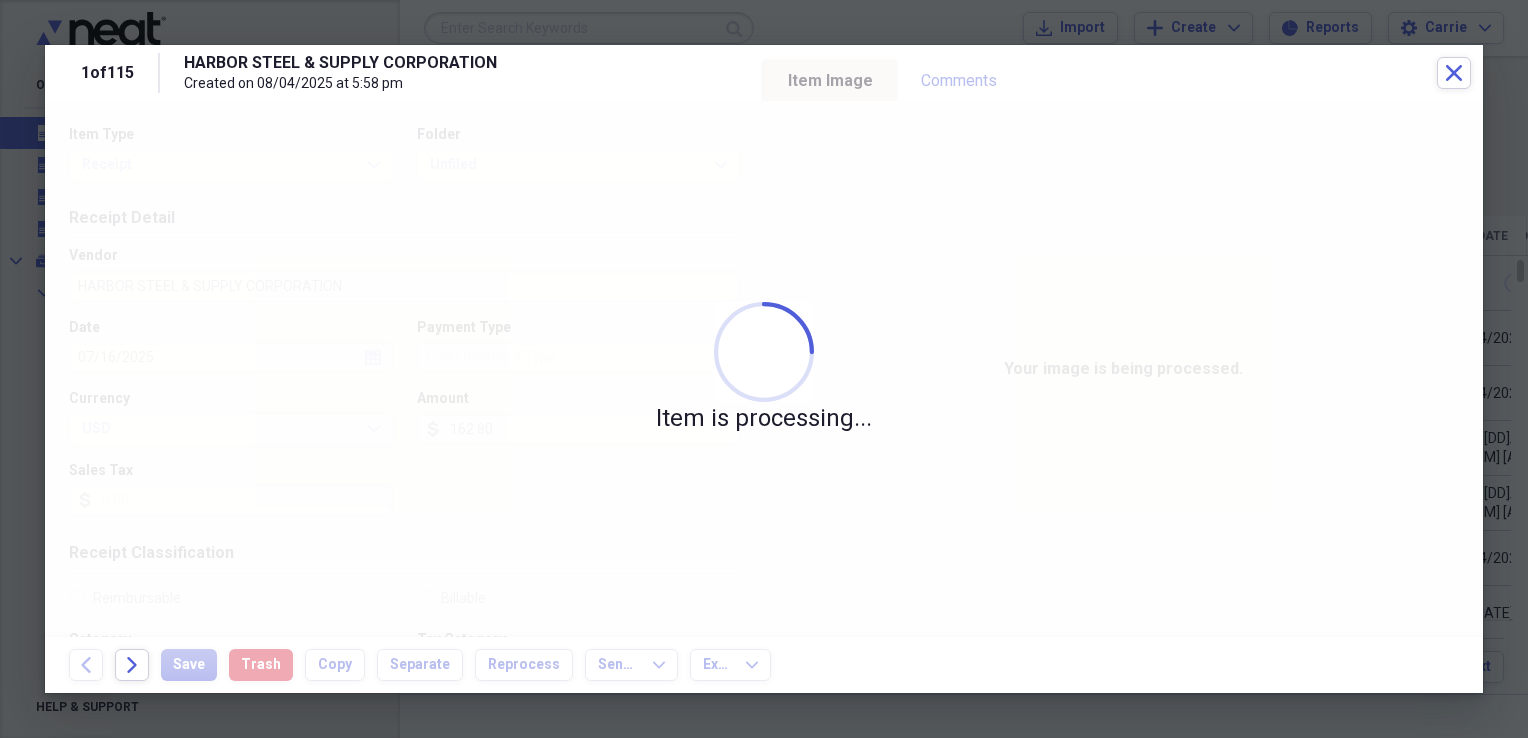 type on "Credit" 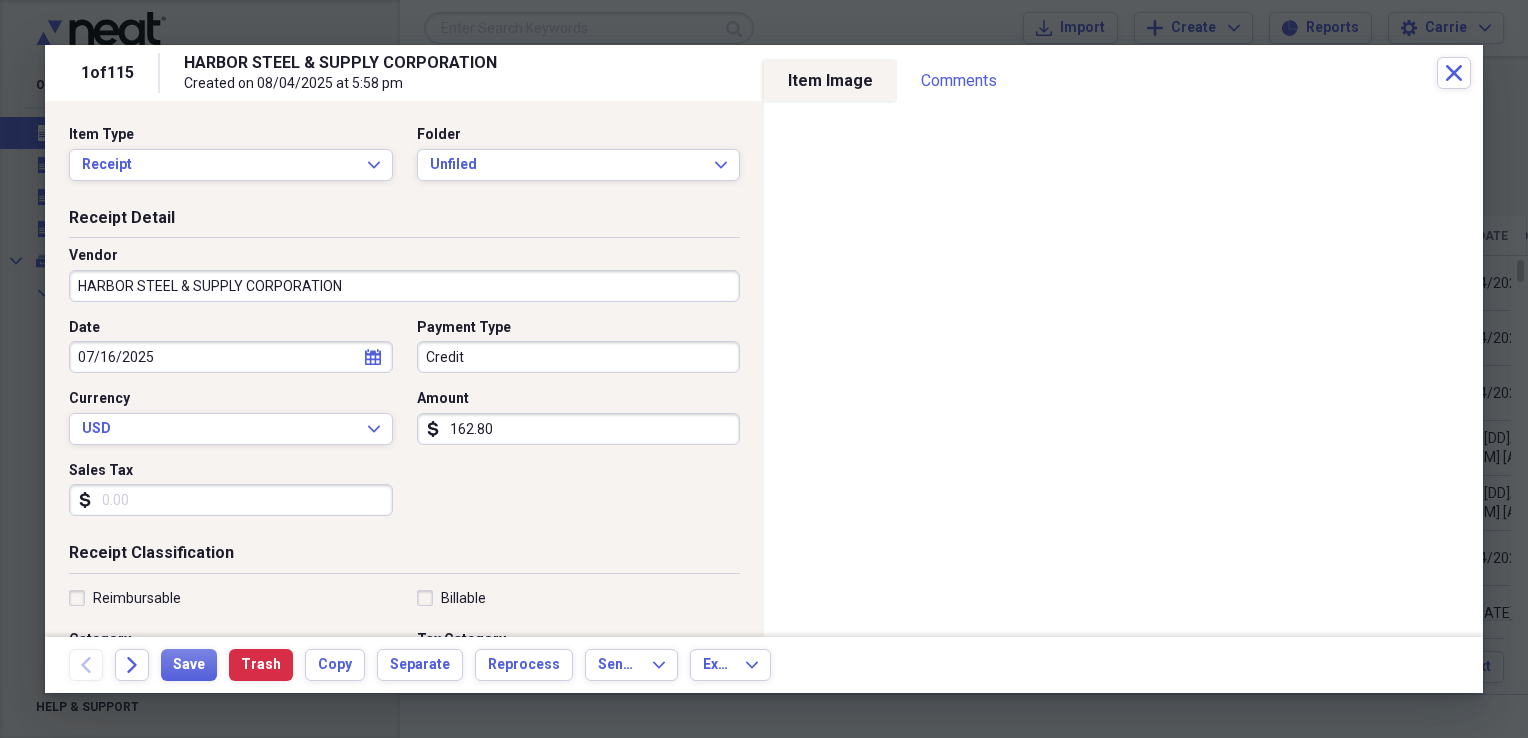 click on "HARBOR STEEL & SUPPLY CORPORATION" at bounding box center (404, 286) 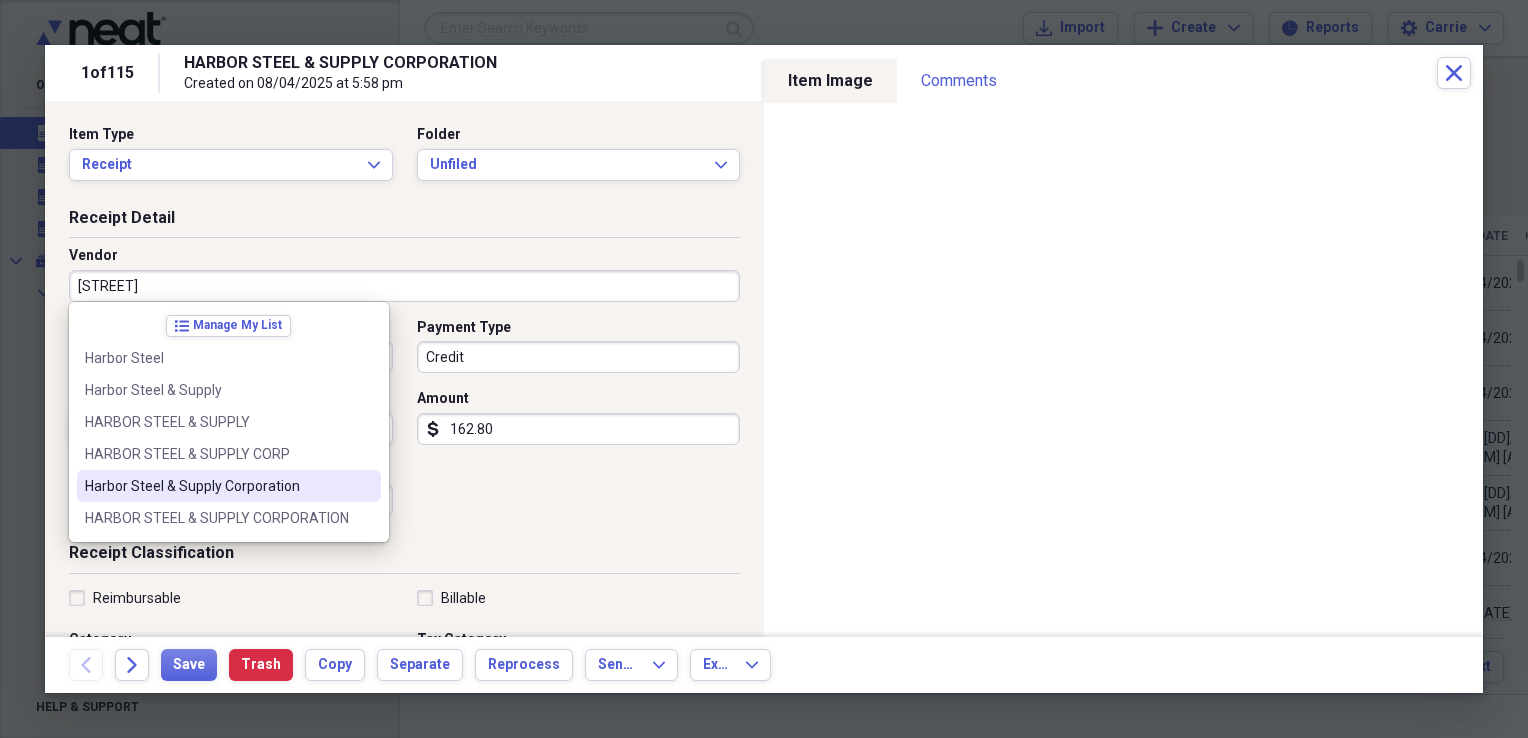 click on "Harbor Steel & Supply Corporation" at bounding box center [217, 486] 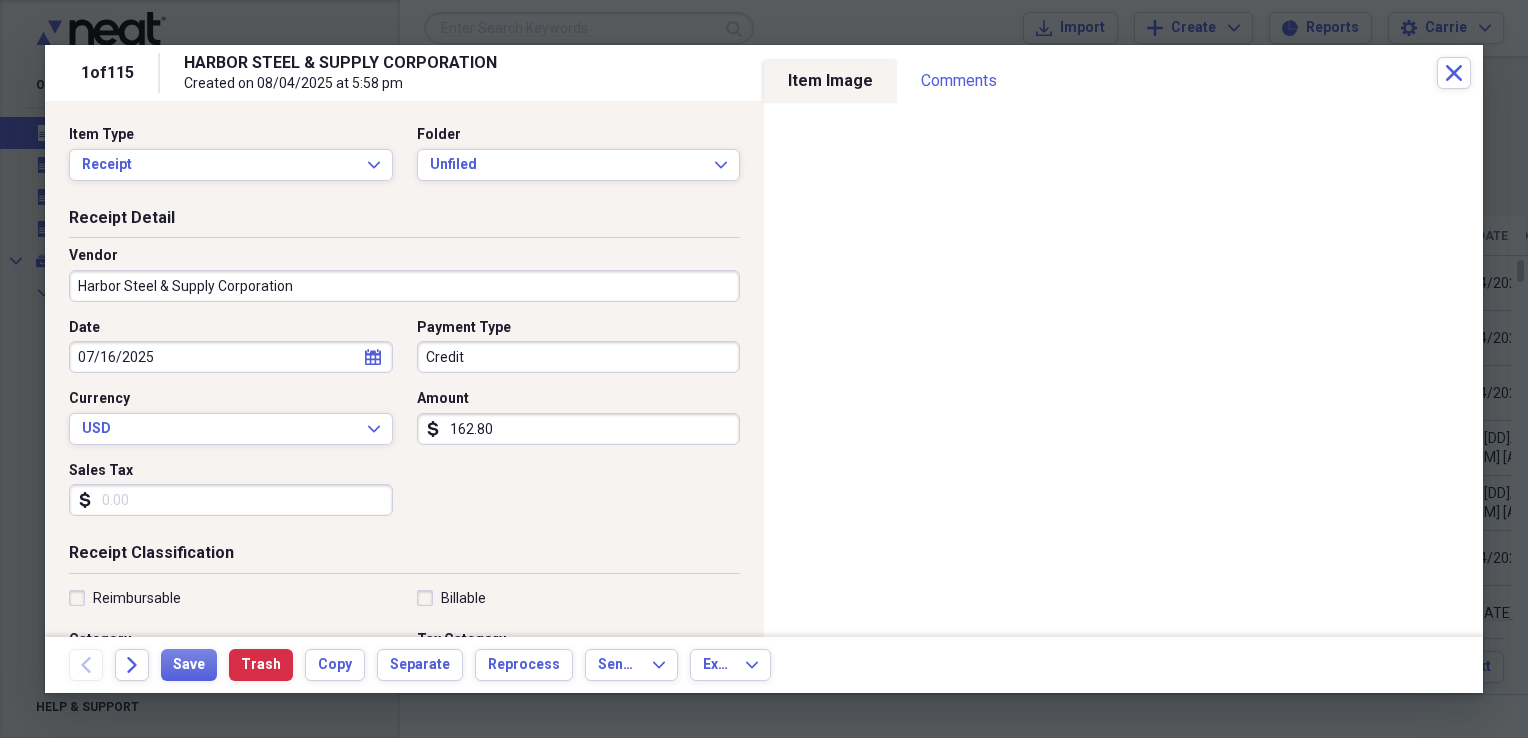 type on "Shop Supplies" 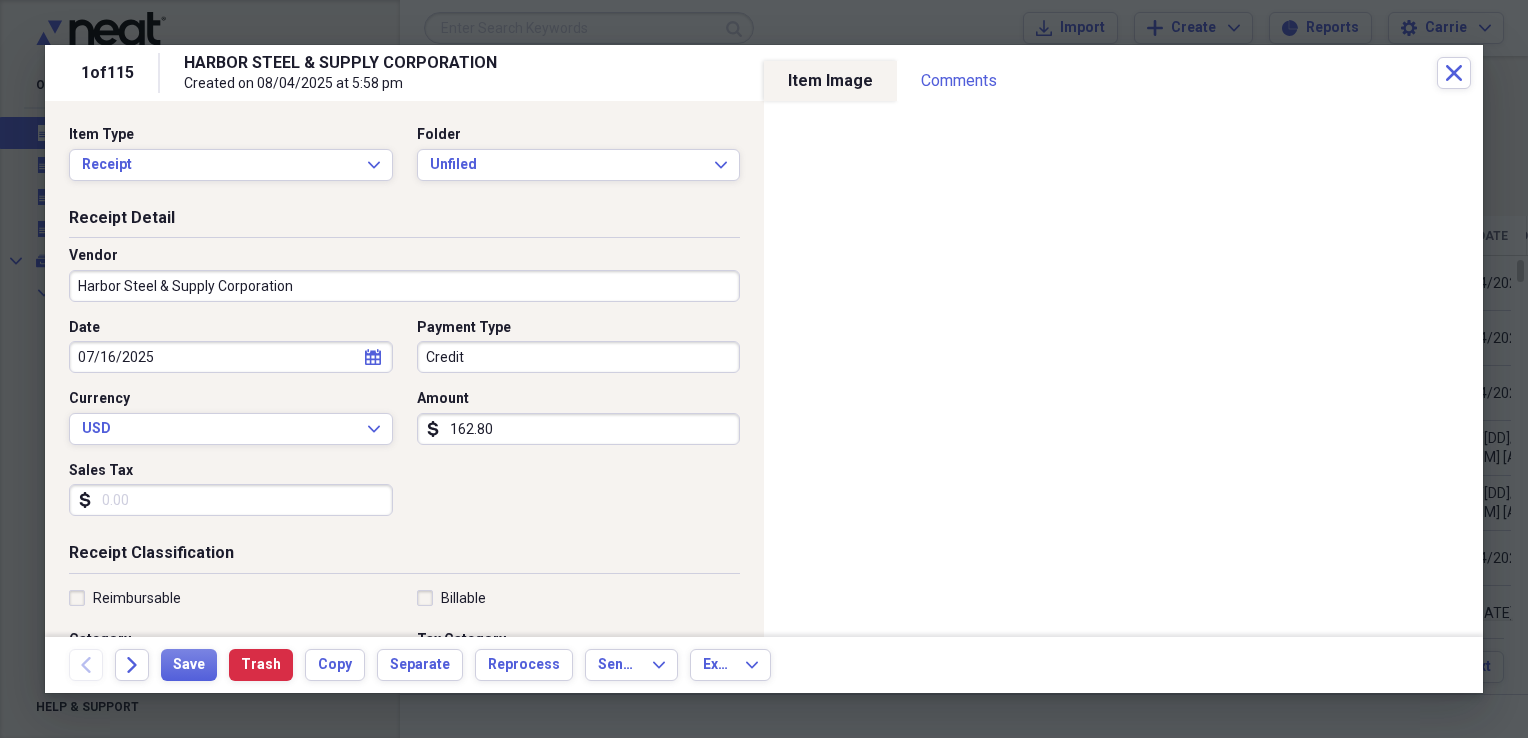 click on "Credit" at bounding box center [579, 357] 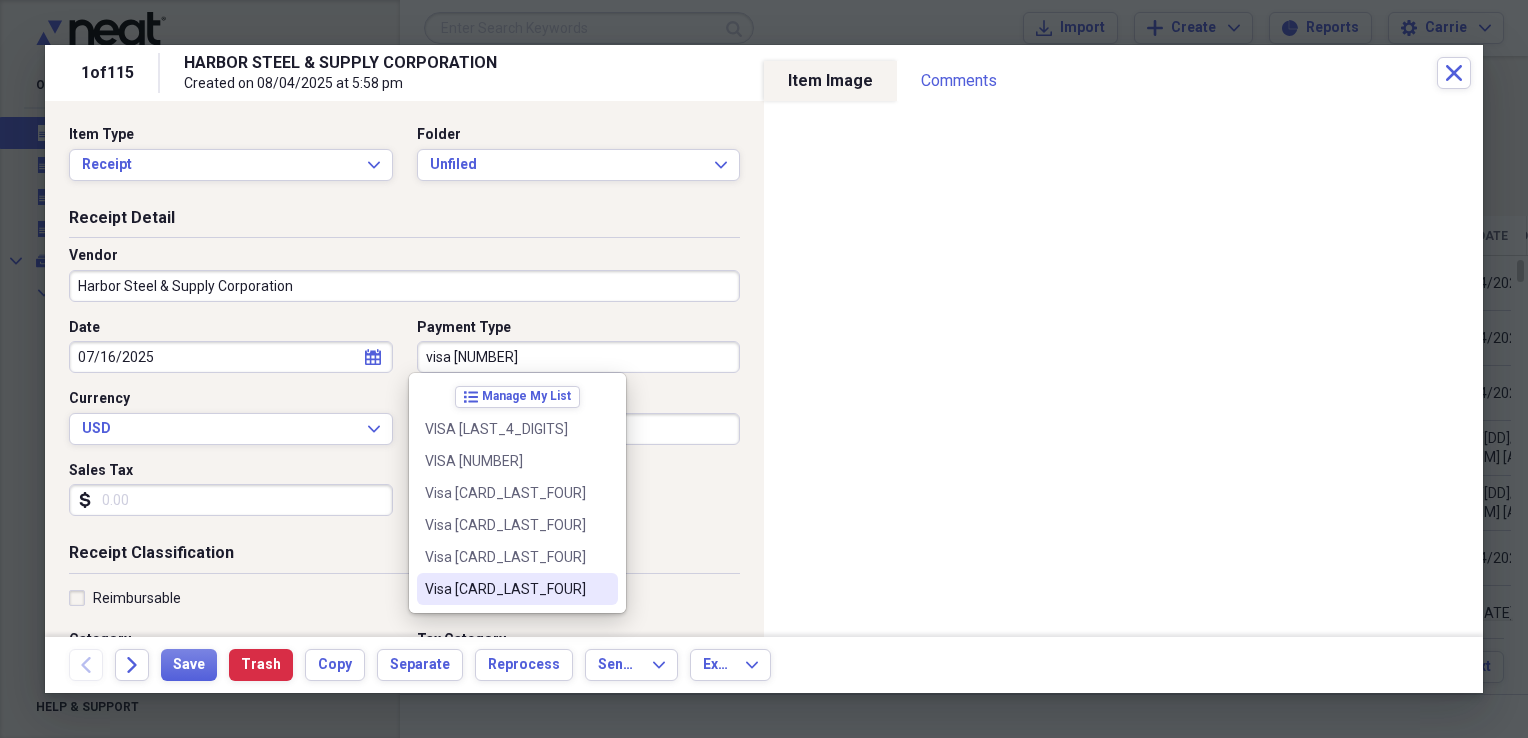 click on "Visa [CARD_LAST_FOUR]" at bounding box center (505, 589) 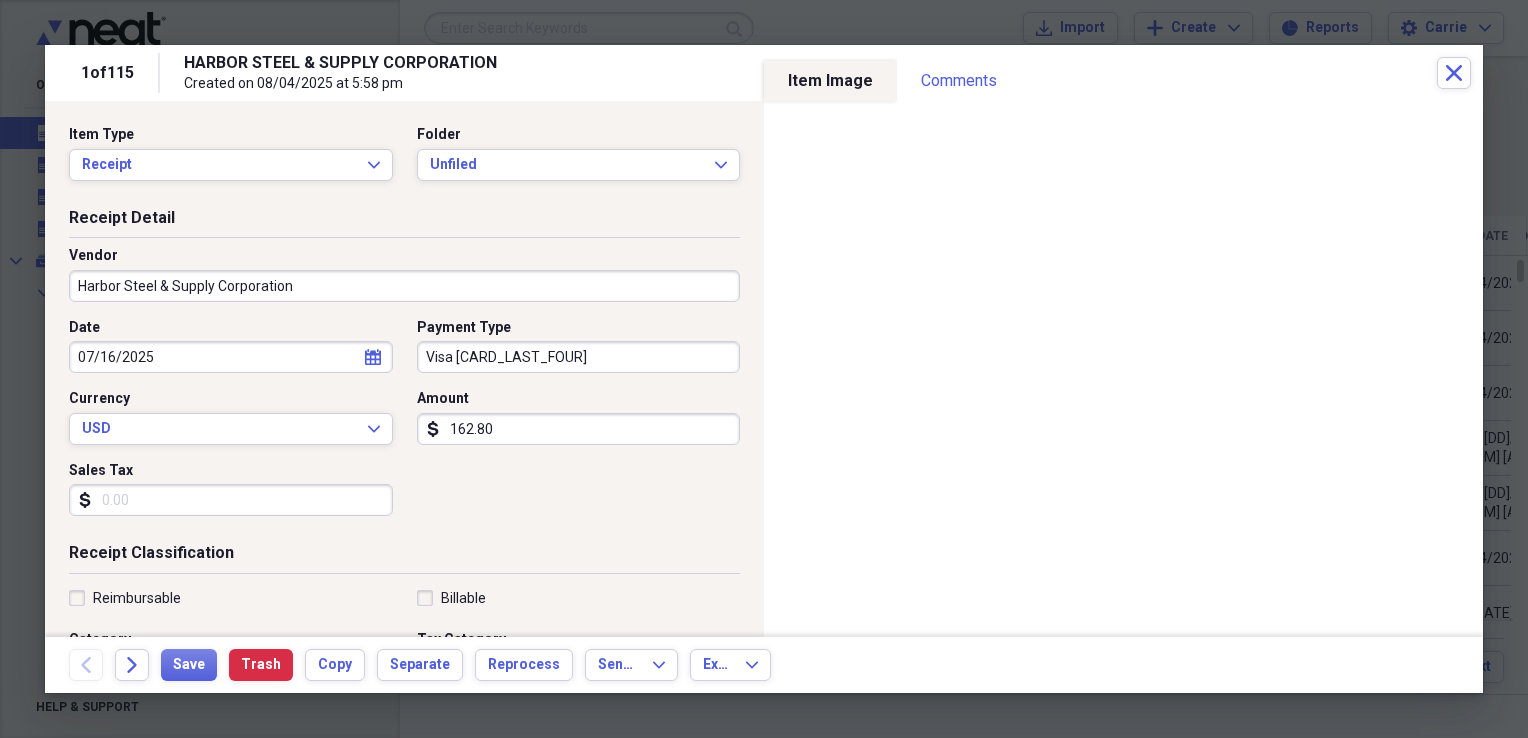 click on "Sales Tax" at bounding box center (231, 500) 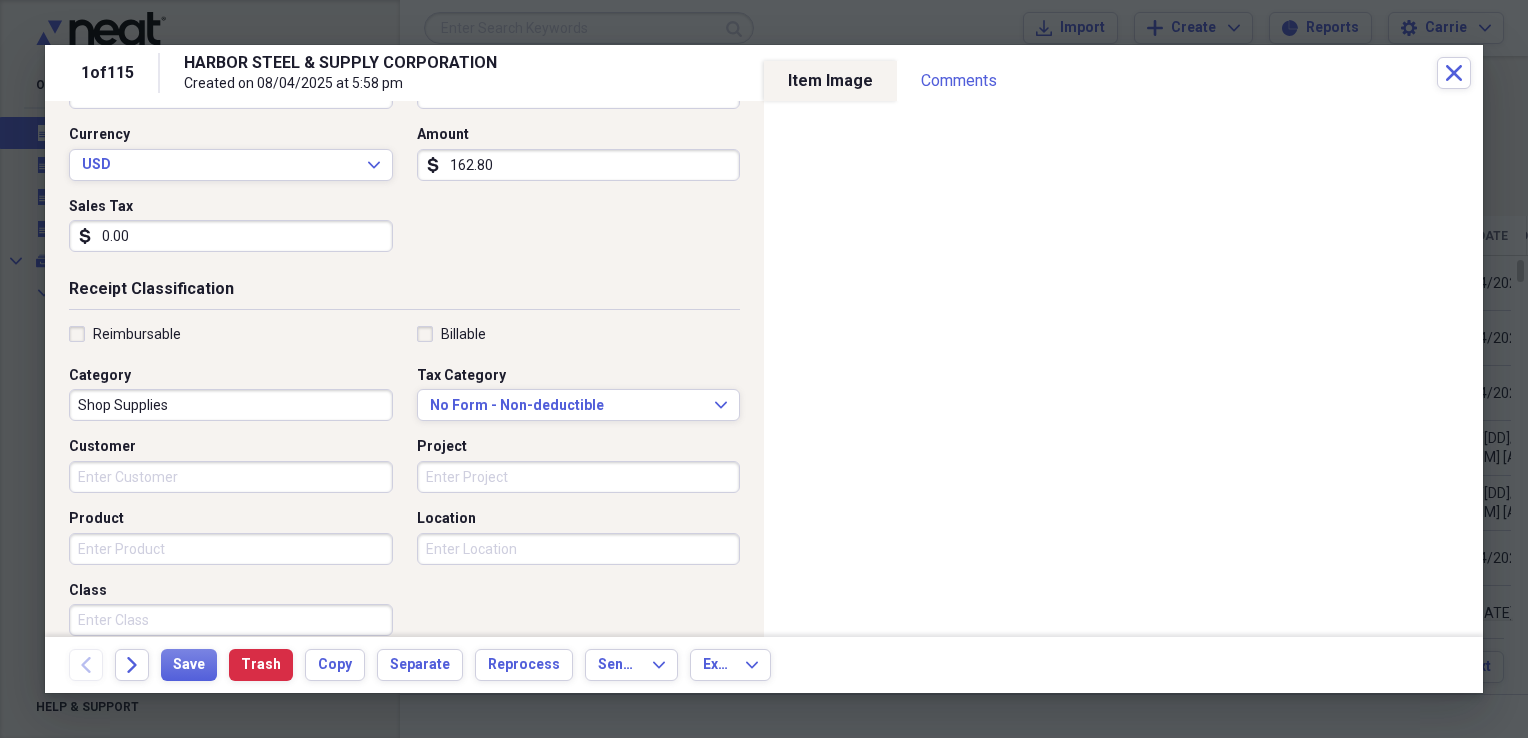 scroll, scrollTop: 300, scrollLeft: 0, axis: vertical 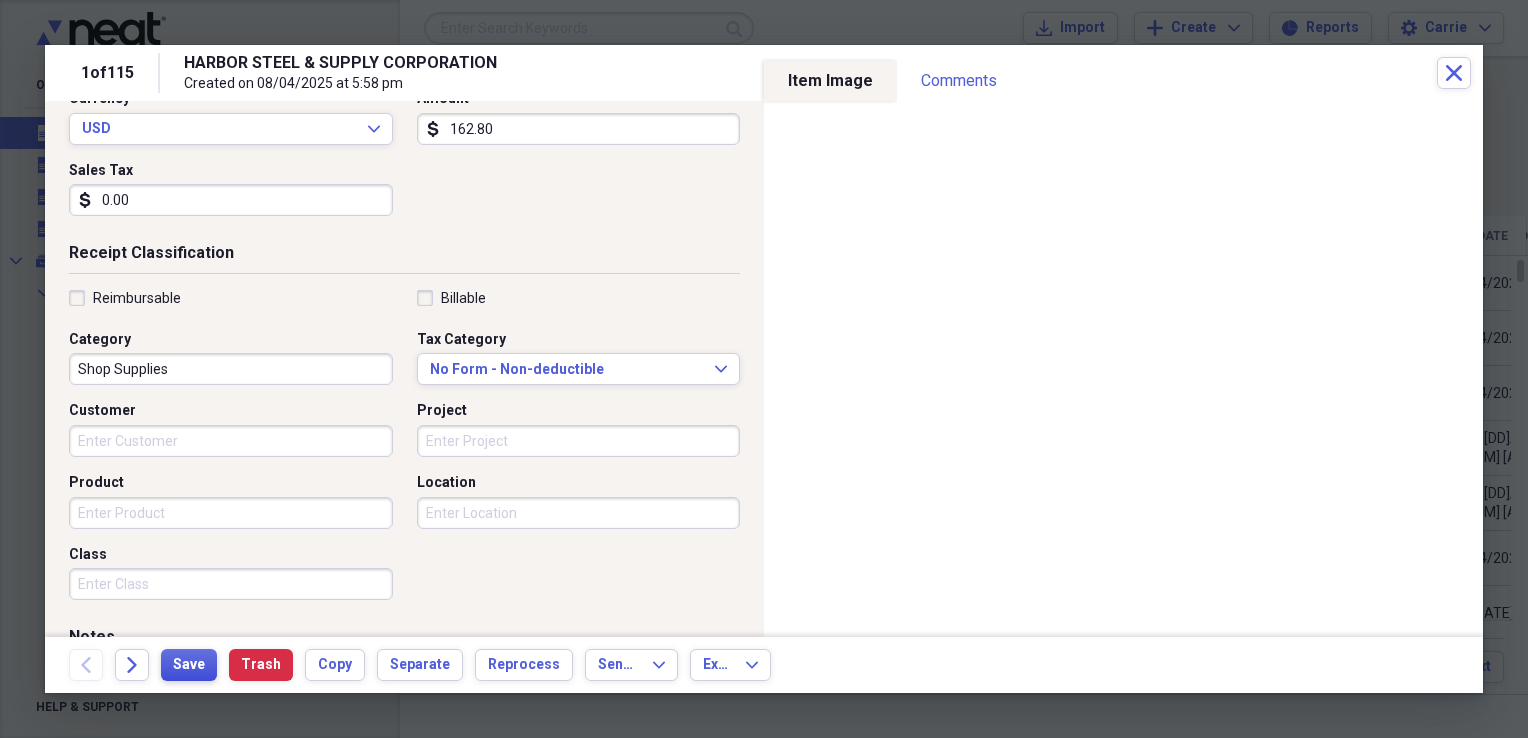 type on "0.00" 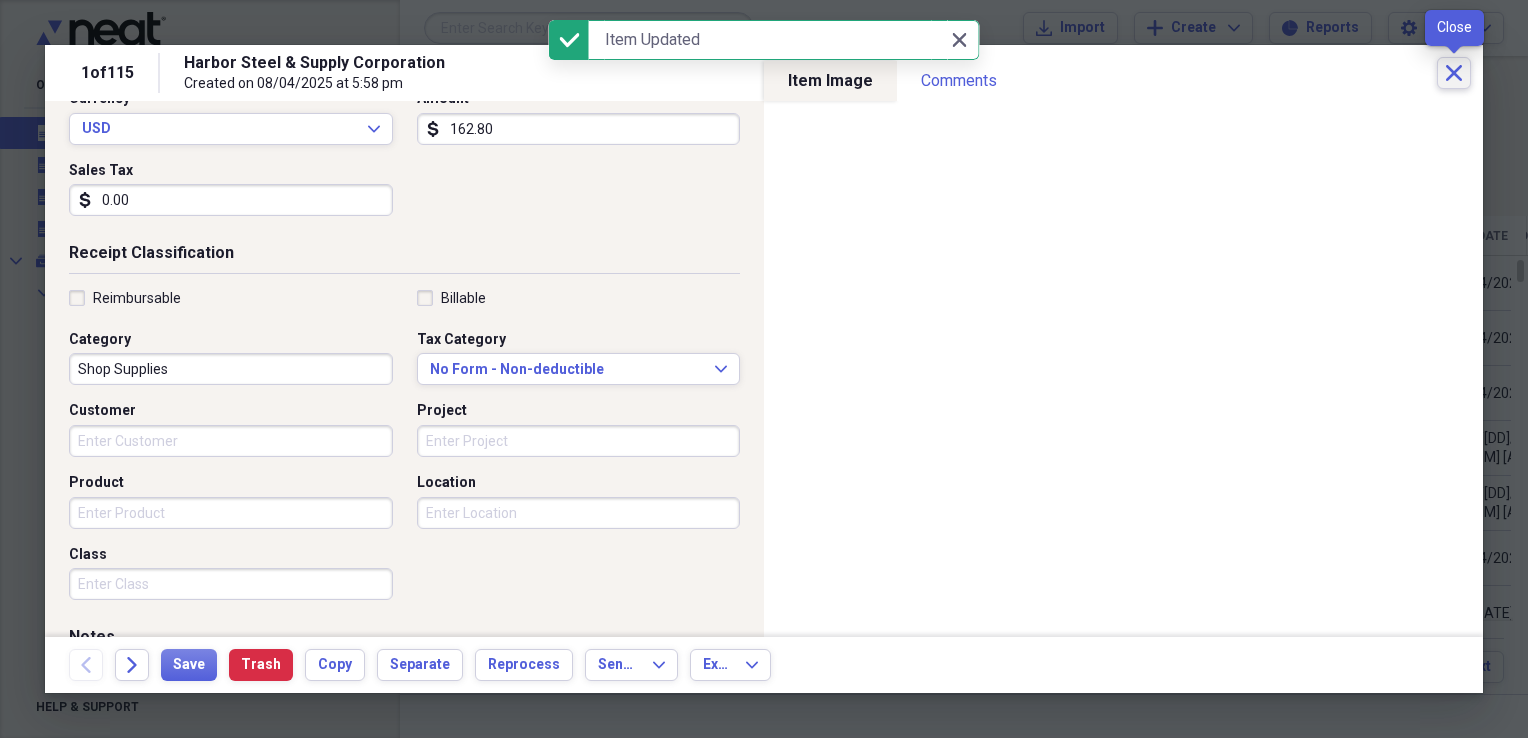 click 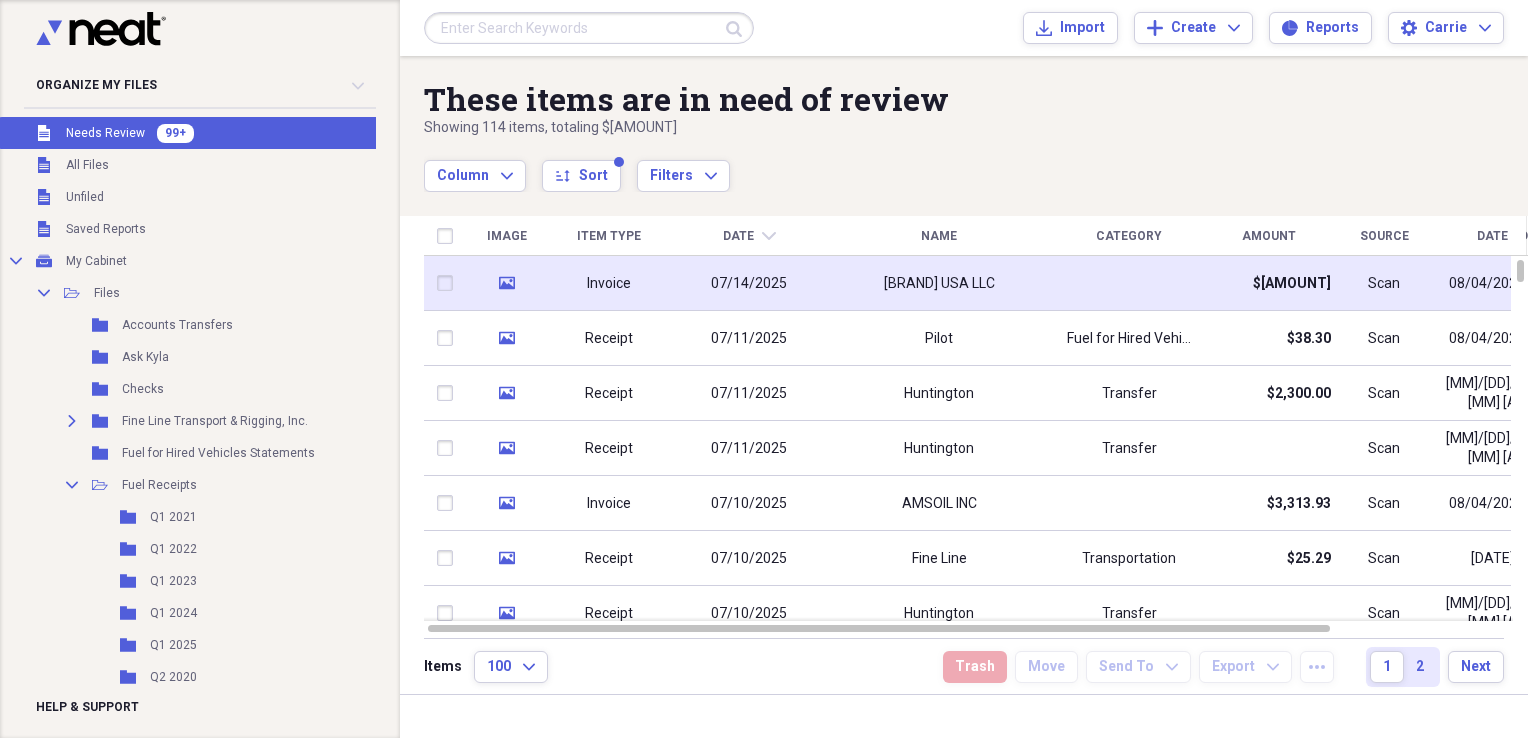 click at bounding box center [1129, 283] 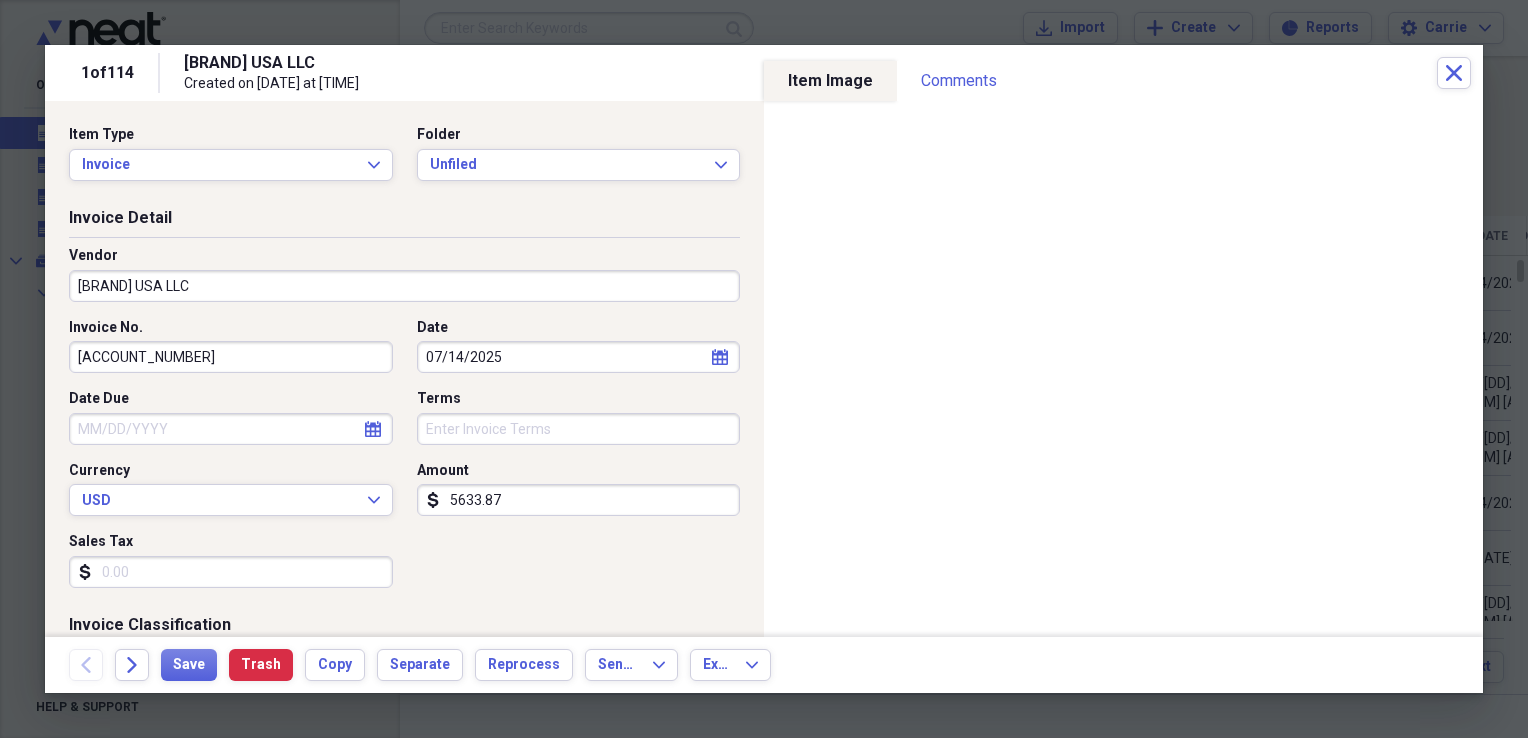 click on "[BRAND] USA LLC" at bounding box center [404, 286] 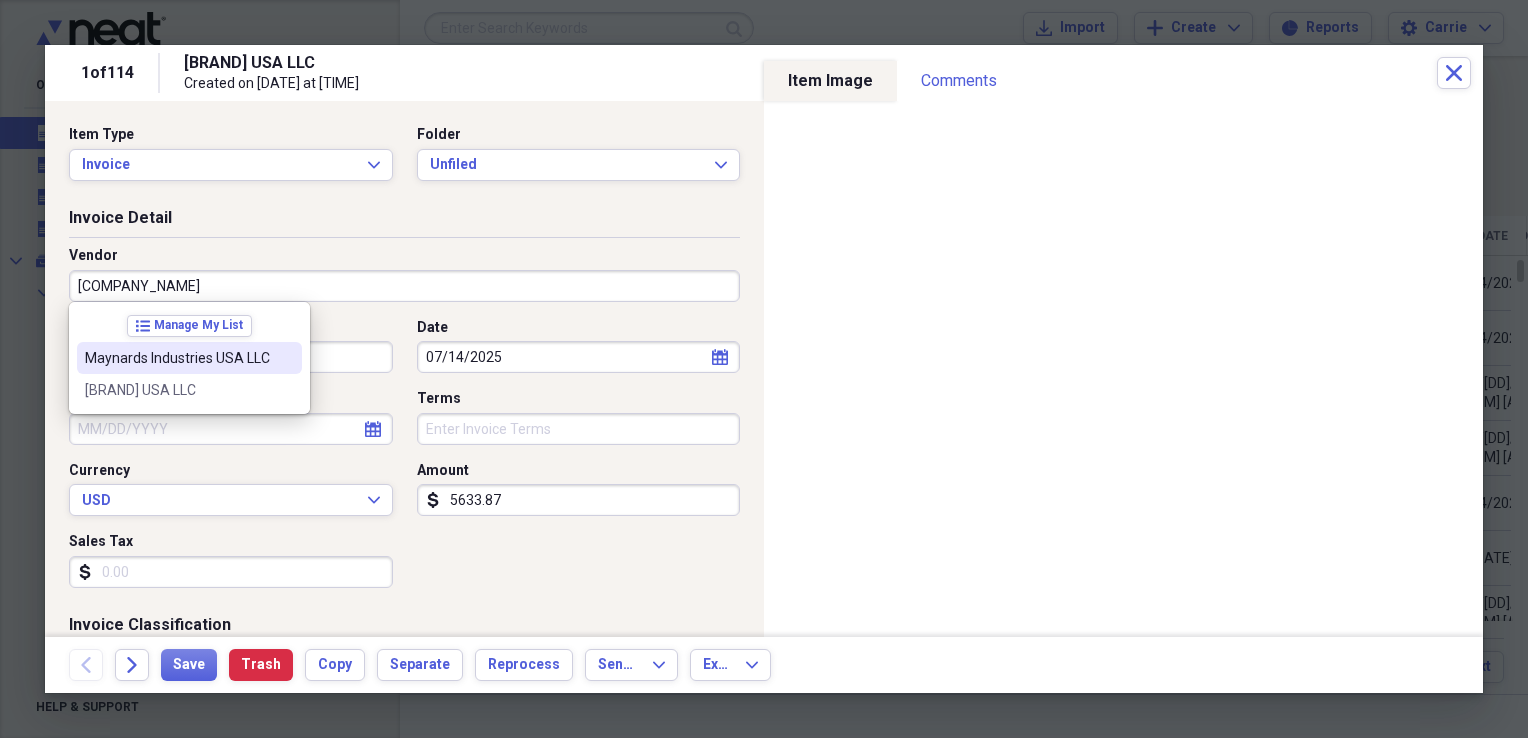 click on "Maynards Industries USA LLC" at bounding box center (177, 358) 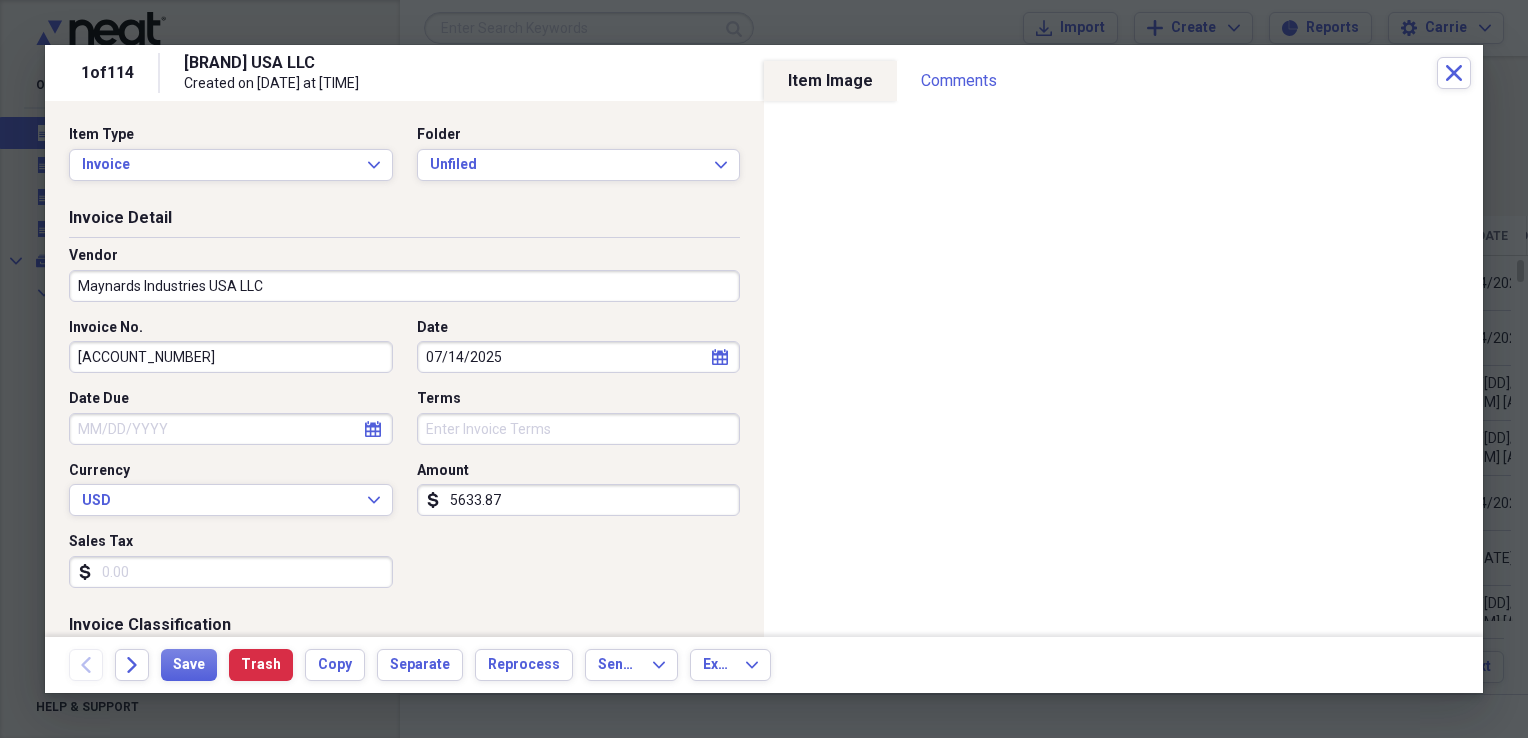 type on "Auction" 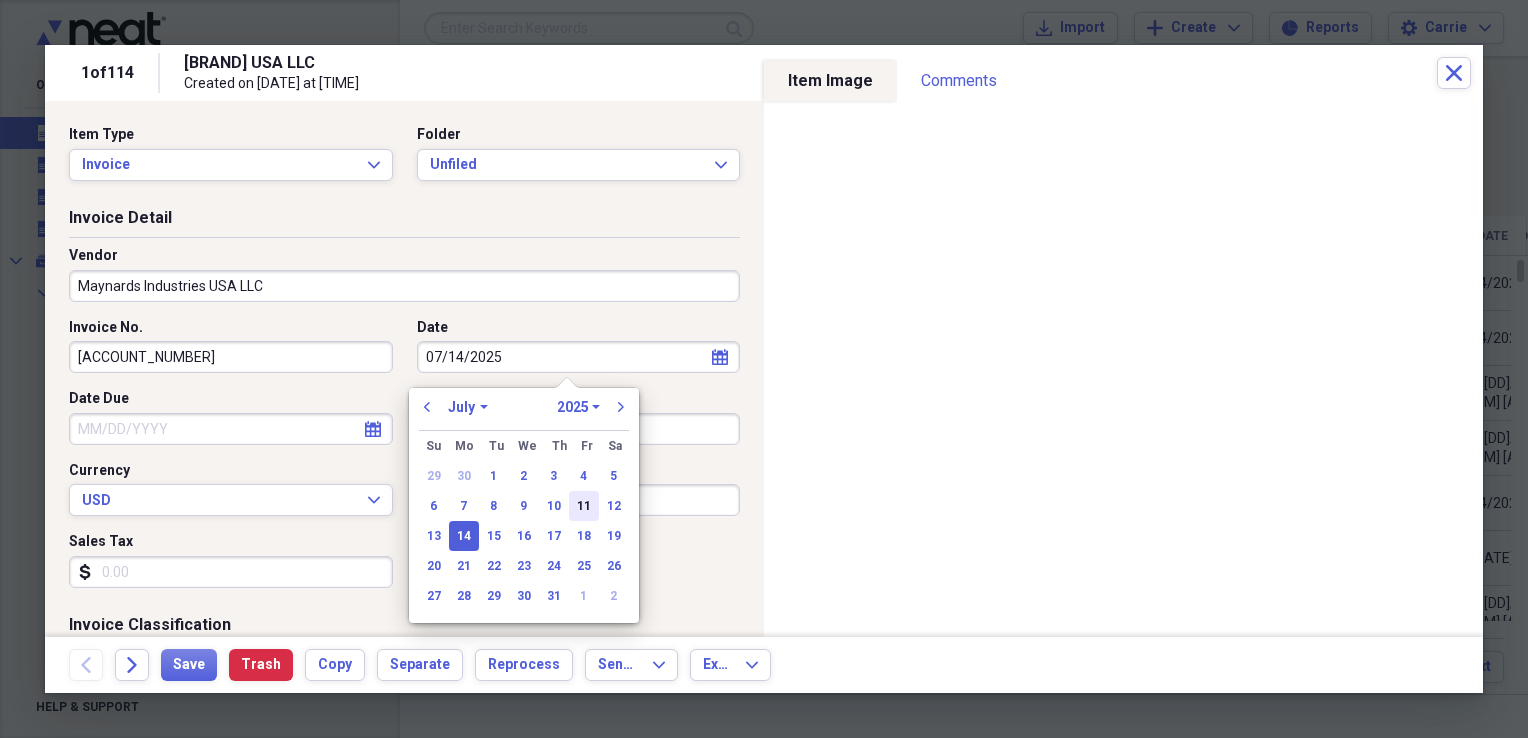 click on "11" at bounding box center [584, 506] 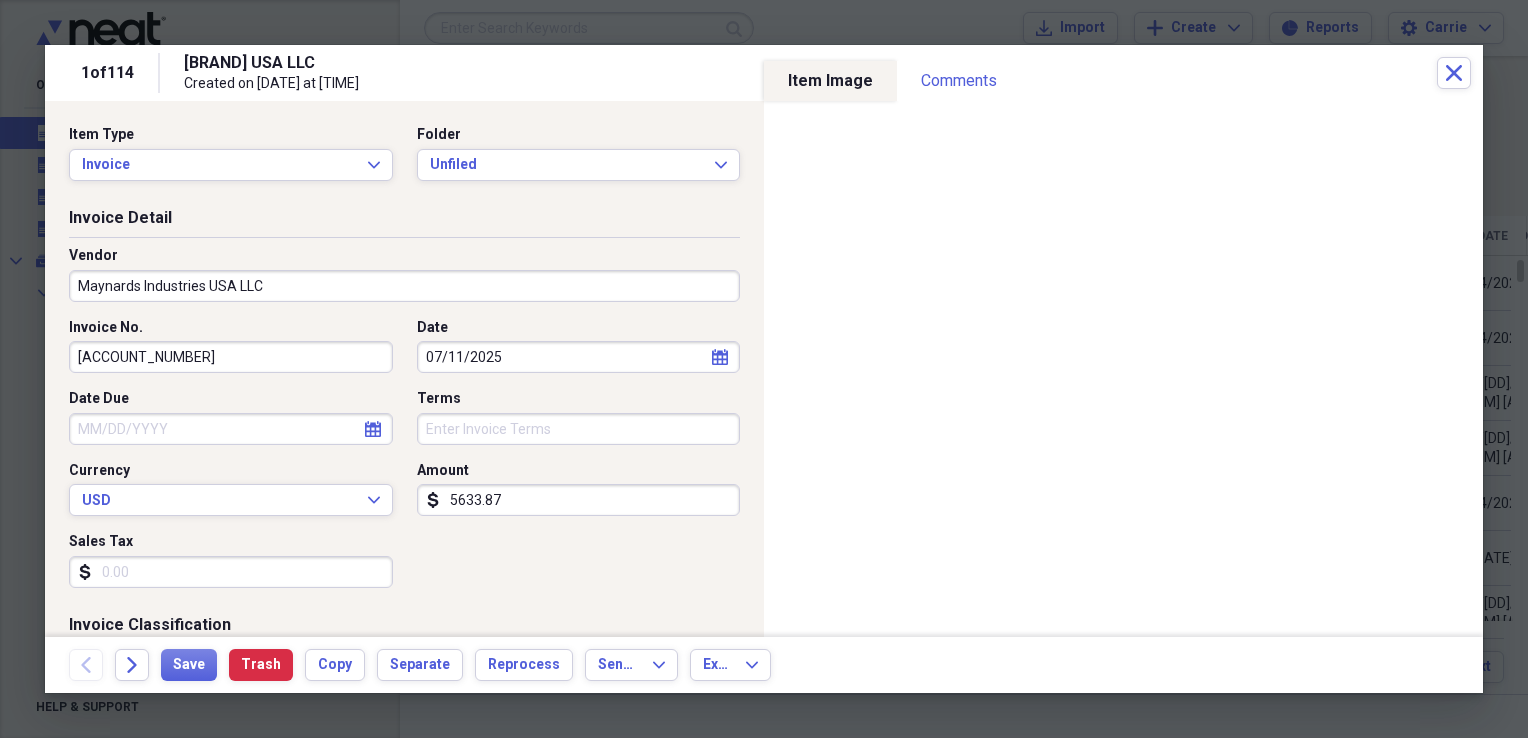 type on "07/11/2025" 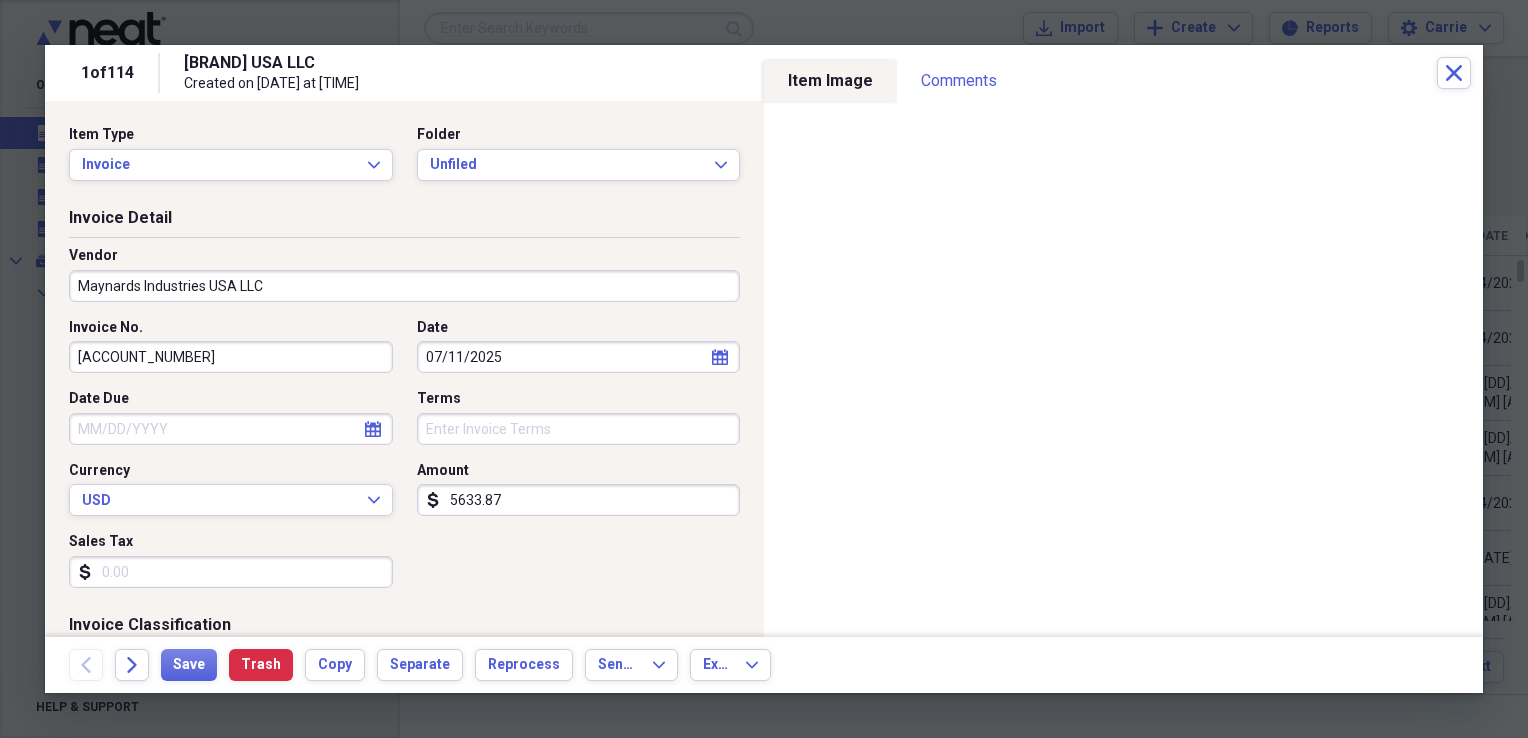 click on "Sales Tax" at bounding box center [231, 572] 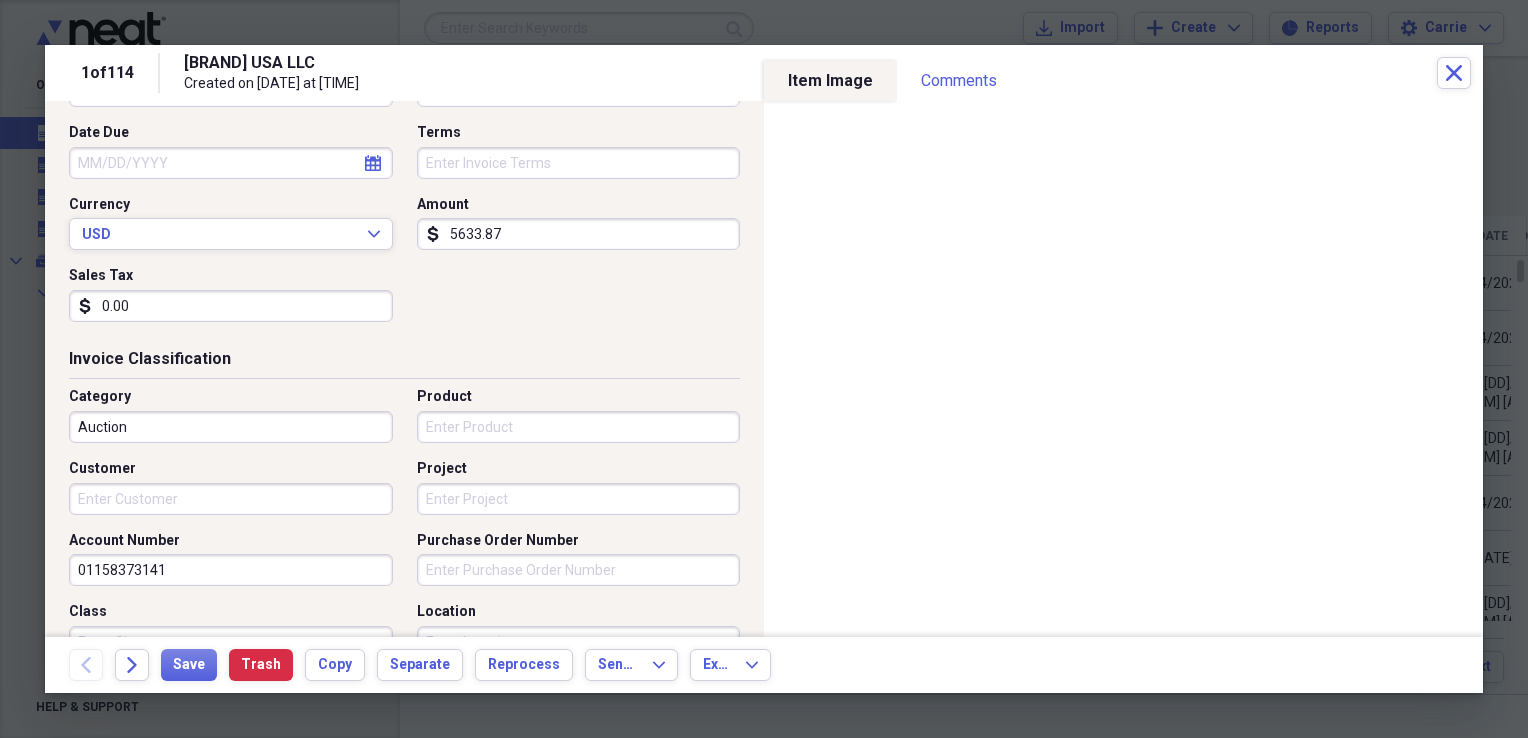 scroll, scrollTop: 300, scrollLeft: 0, axis: vertical 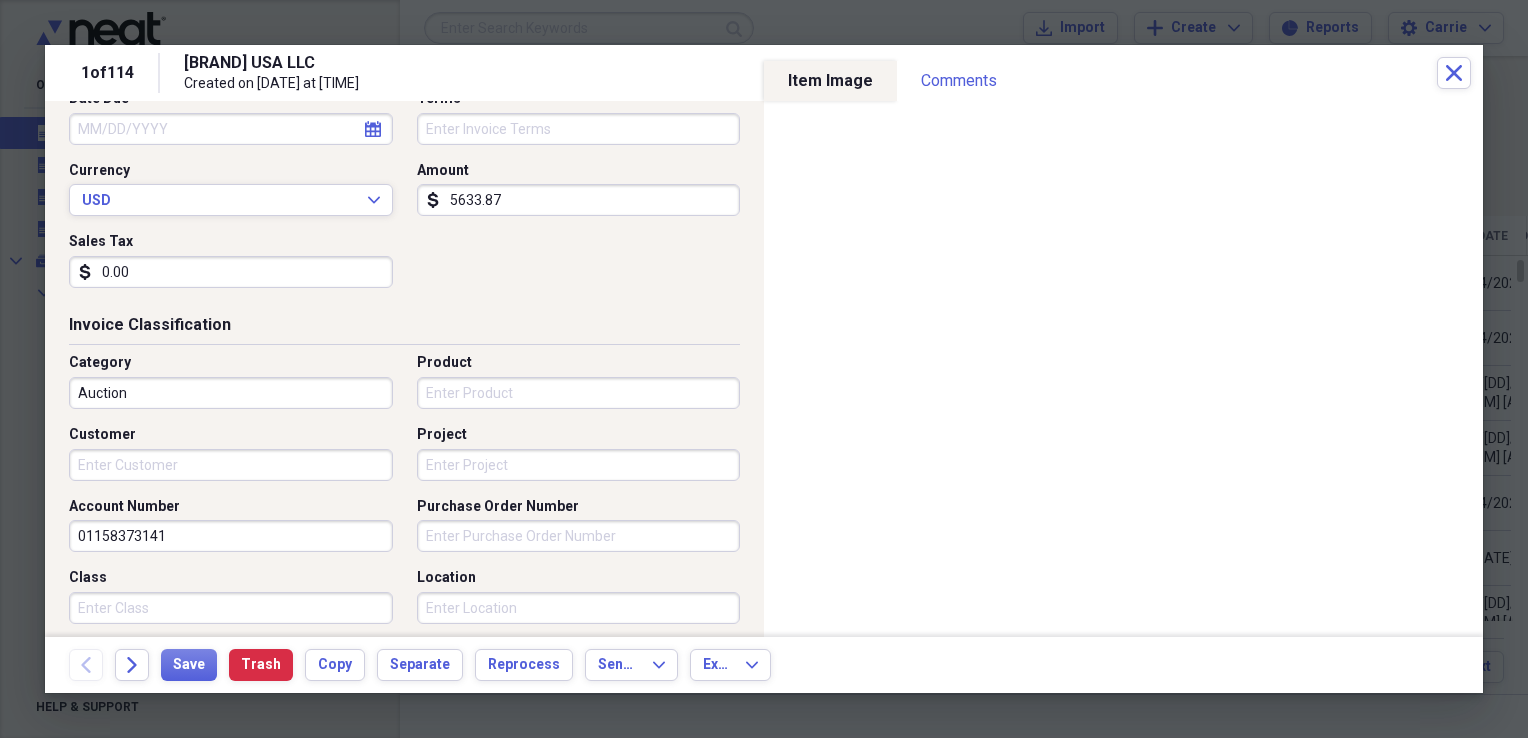 type on "0.00" 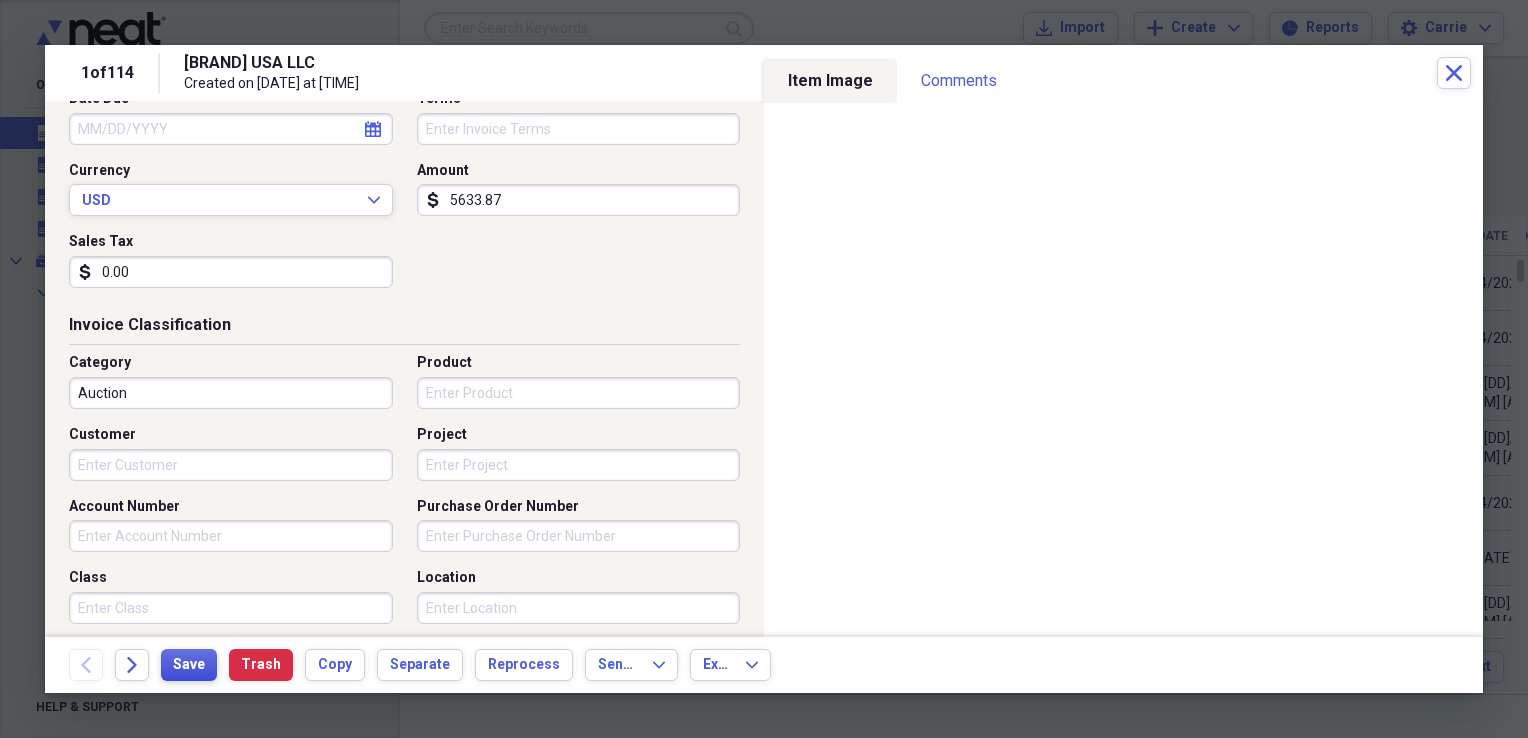 type 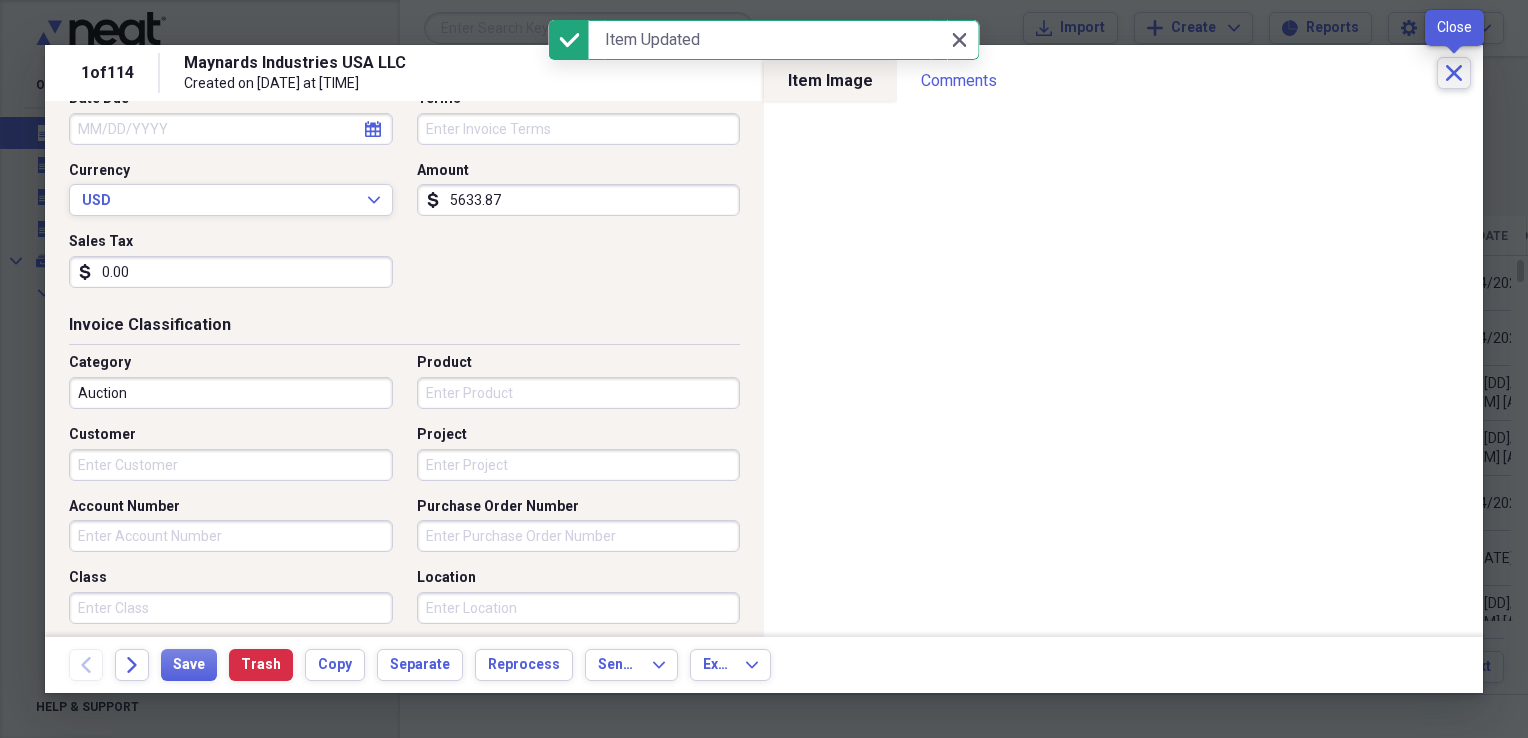 click on "Close" 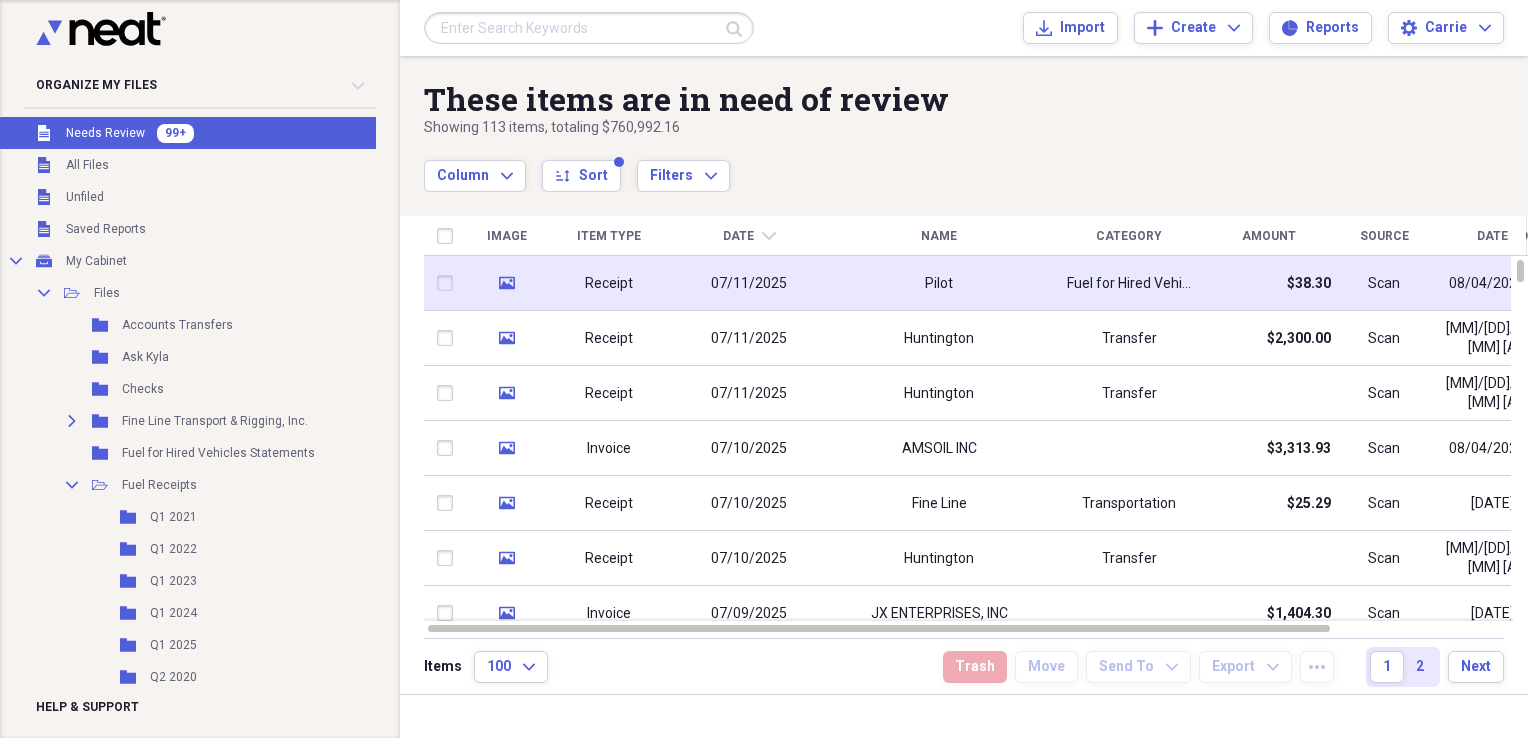 click on "$38.30" at bounding box center [1269, 283] 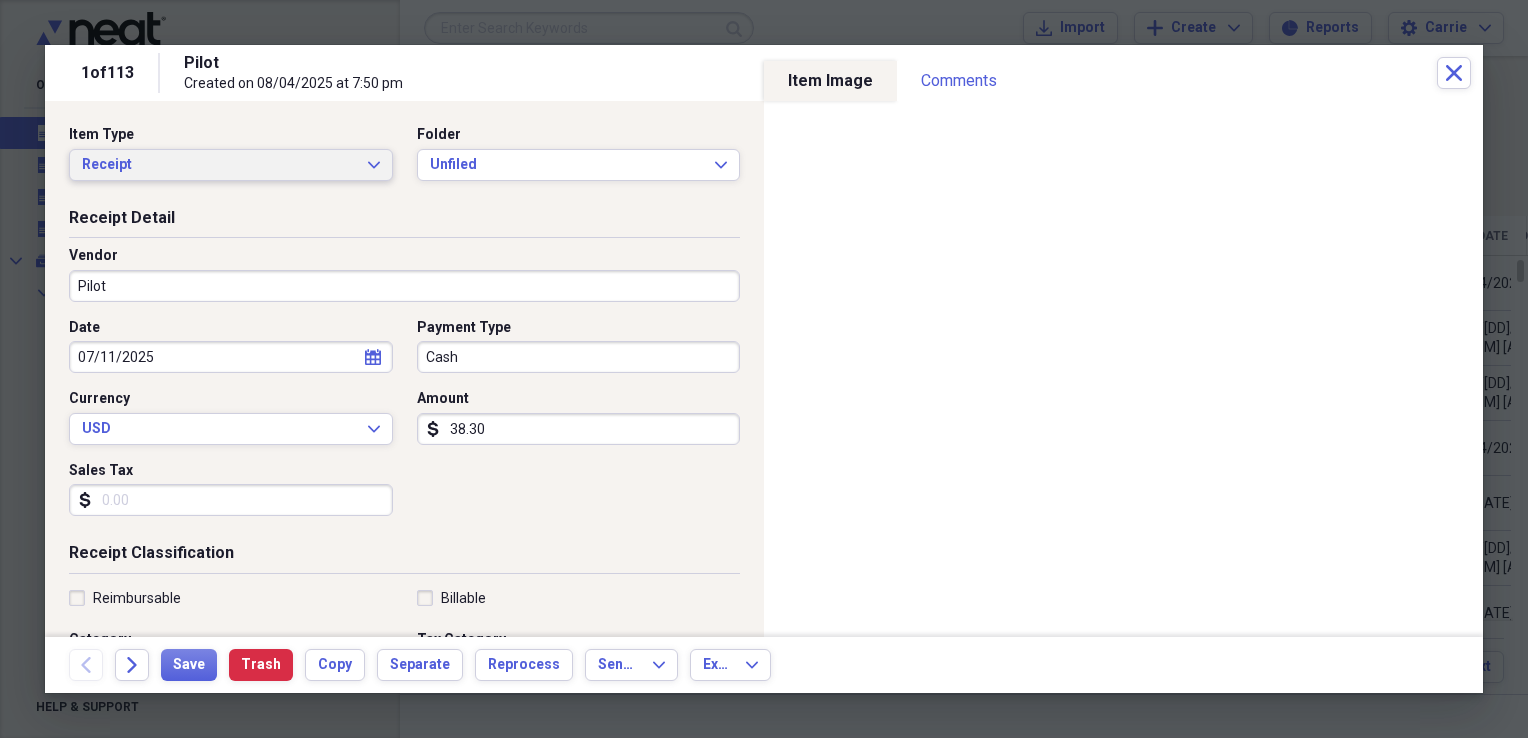 click on "Expand" 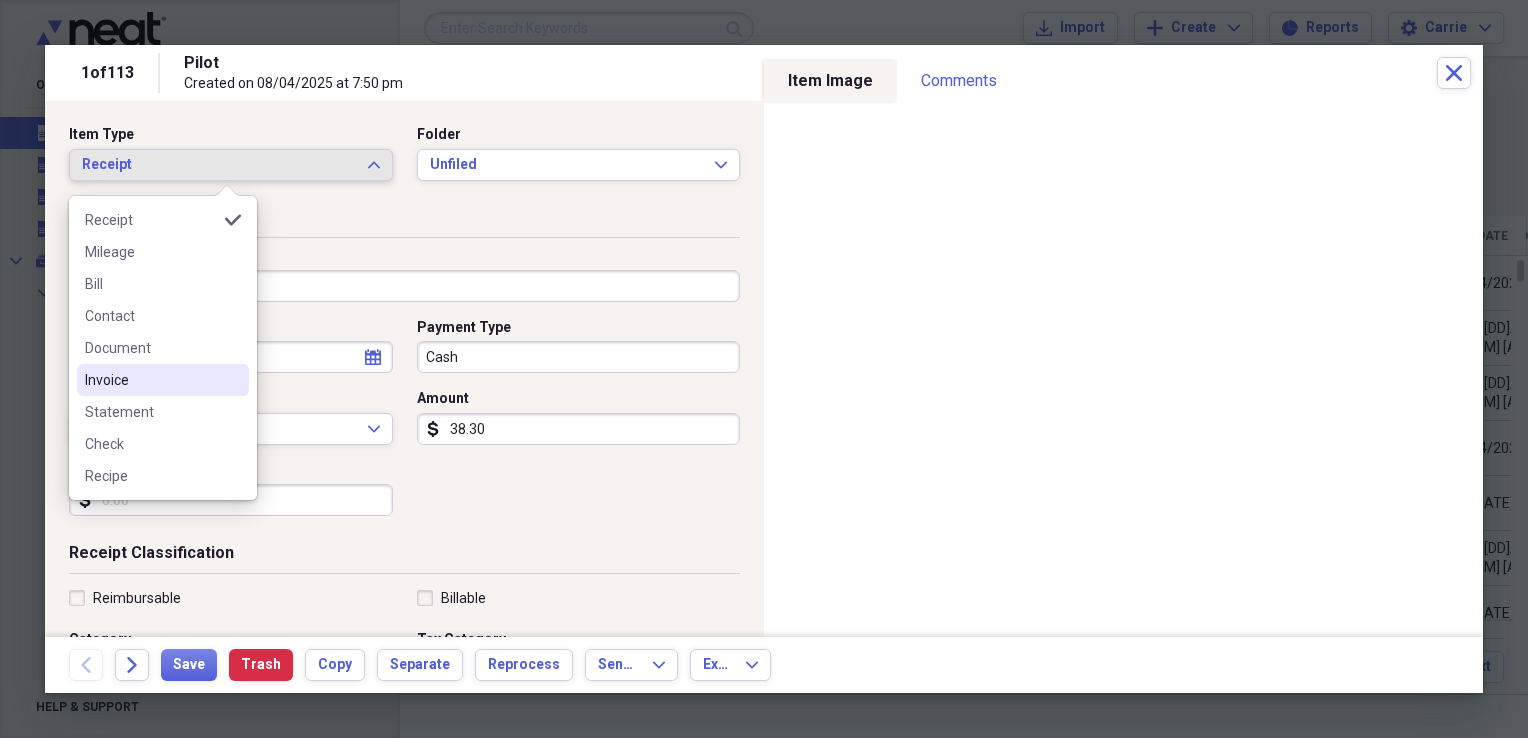 click on "Invoice" at bounding box center (151, 380) 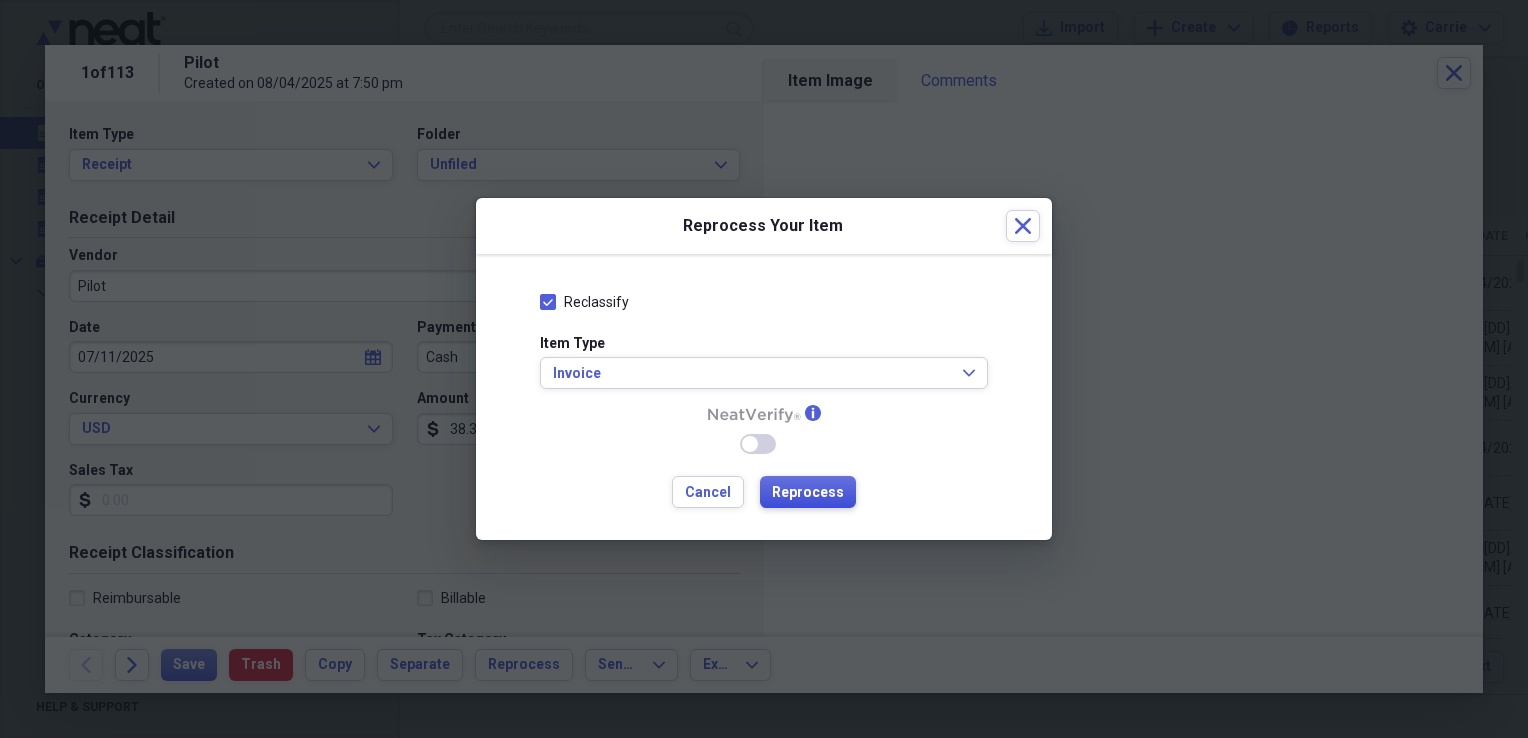 click on "Reprocess" at bounding box center [808, 493] 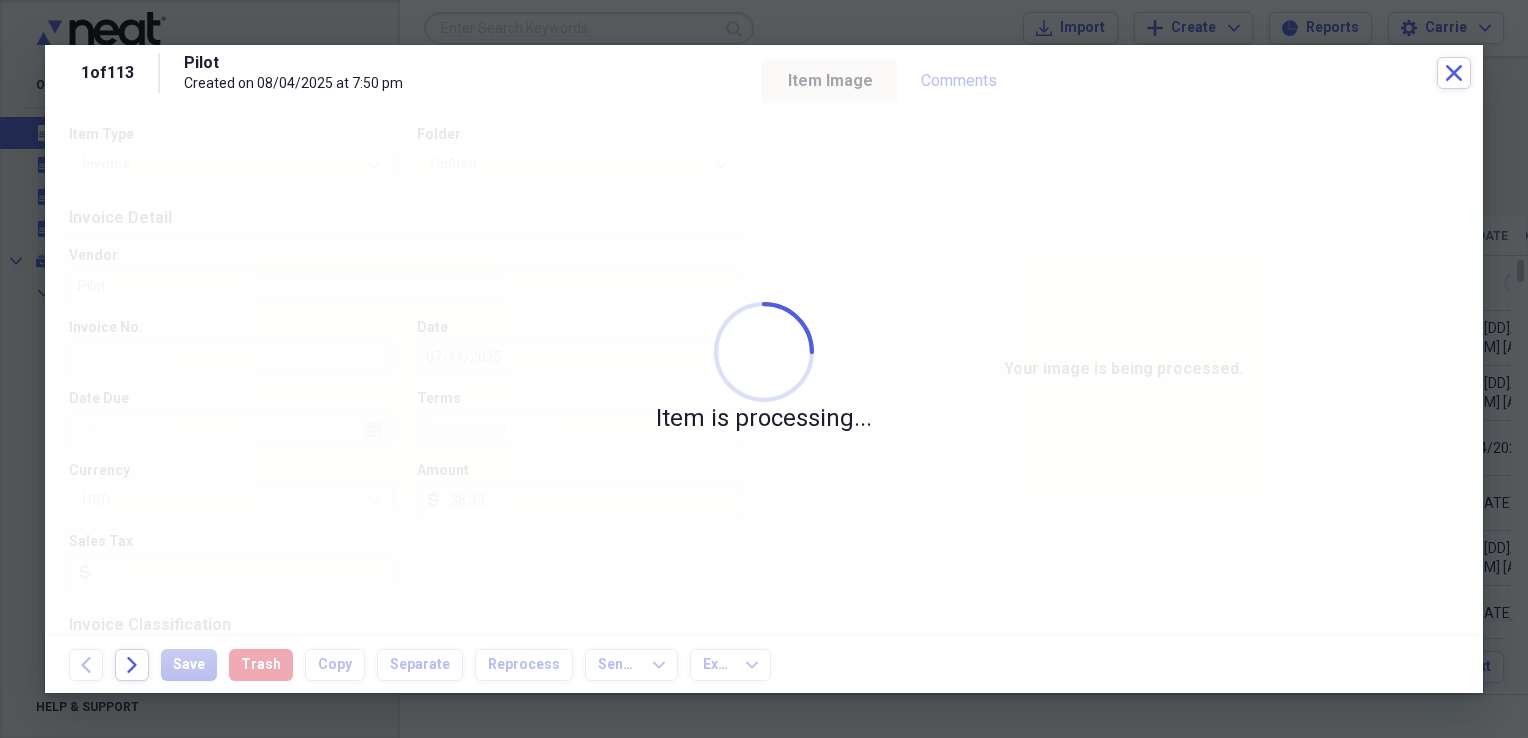 type on "20054" 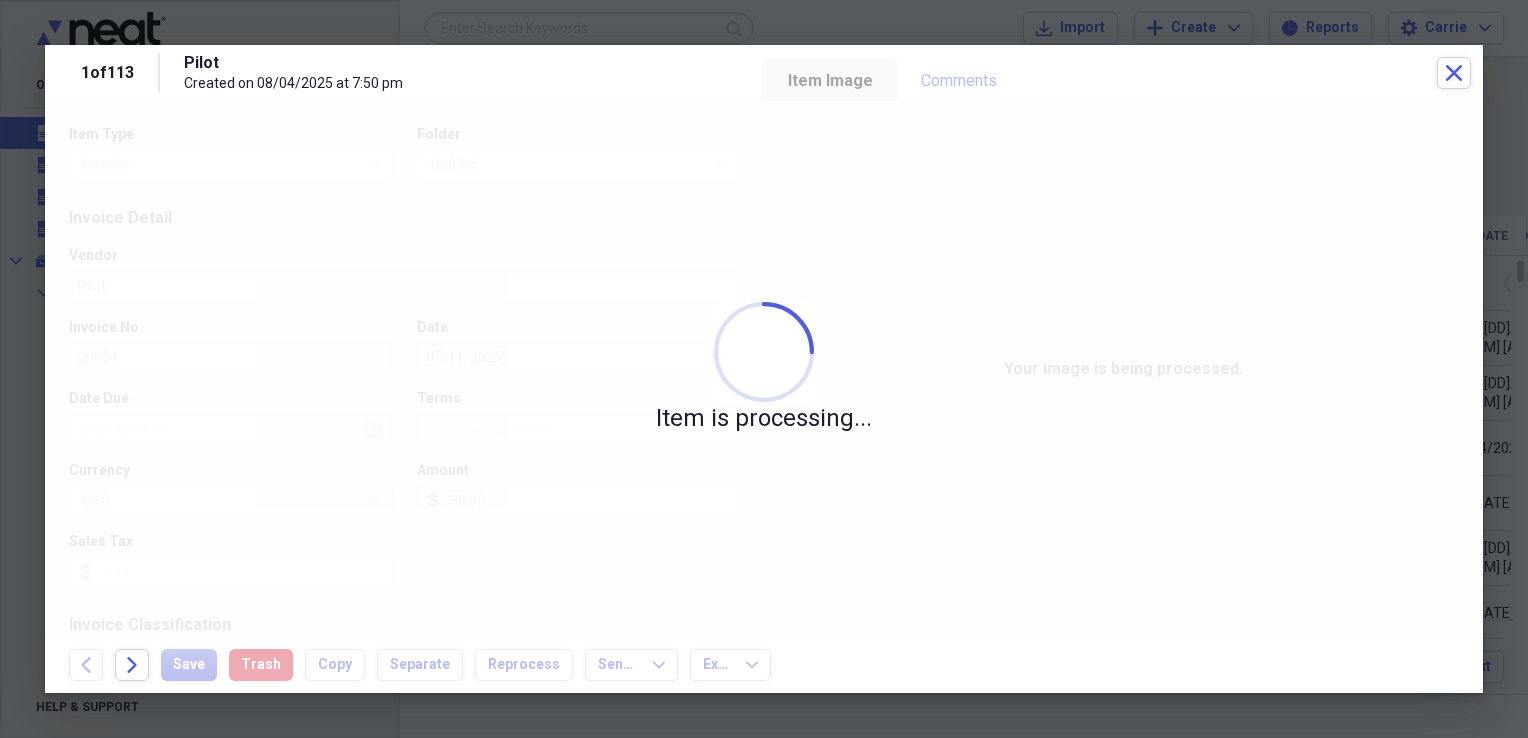 type on "BLANCHARD'S PILOT CAR SERVICE" 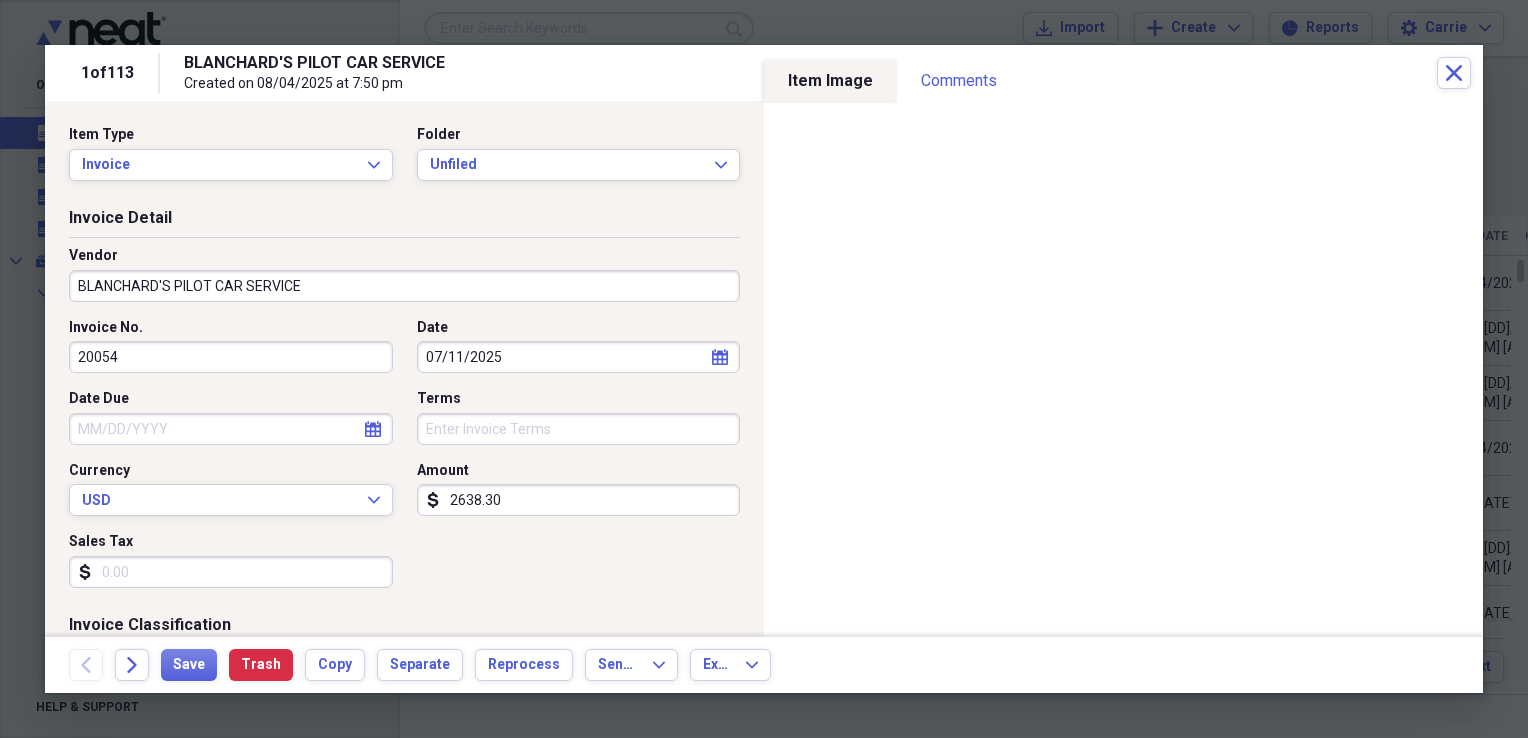 click on "BLANCHARD'S PILOT CAR SERVICE" at bounding box center [404, 286] 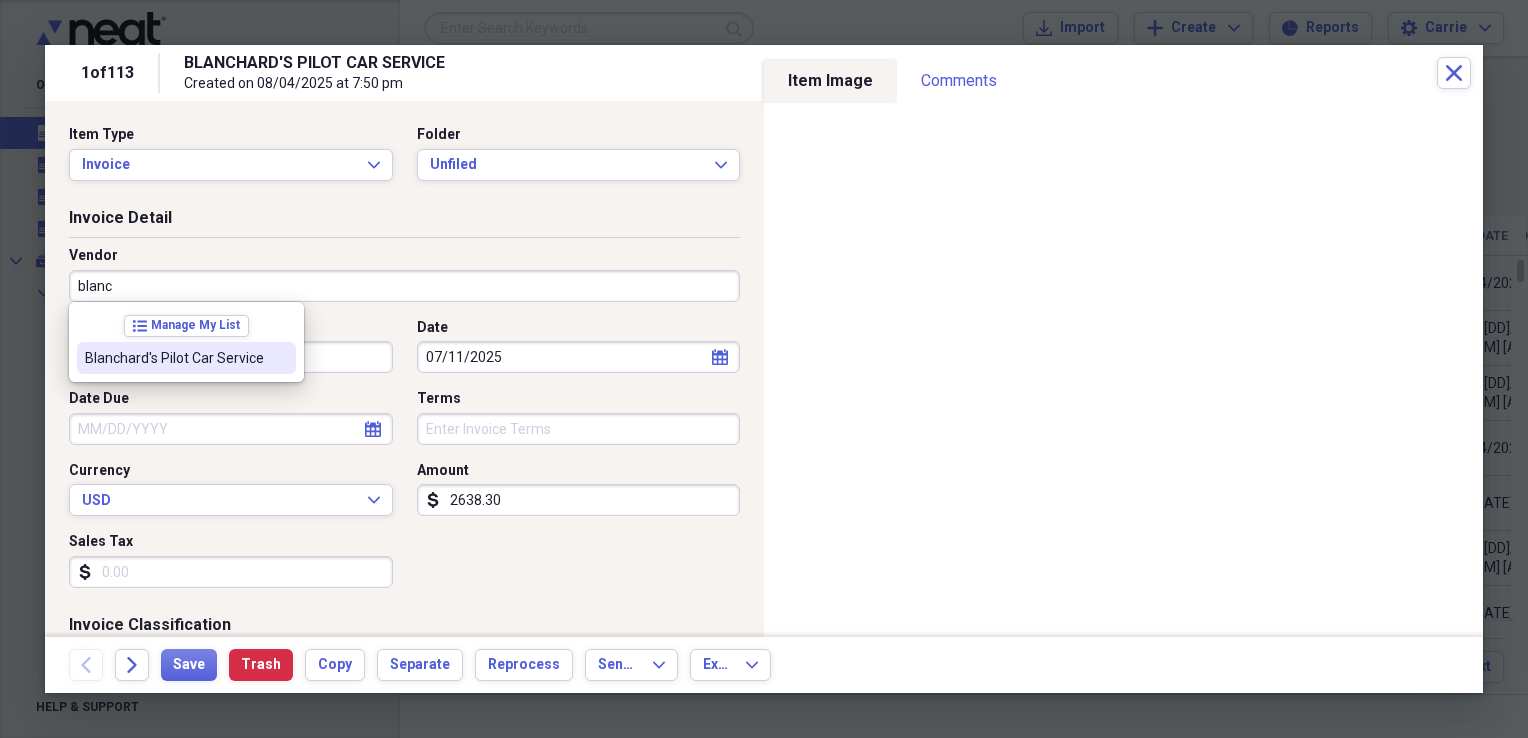 click on "Blanchard's Pilot Car Service" at bounding box center (186, 358) 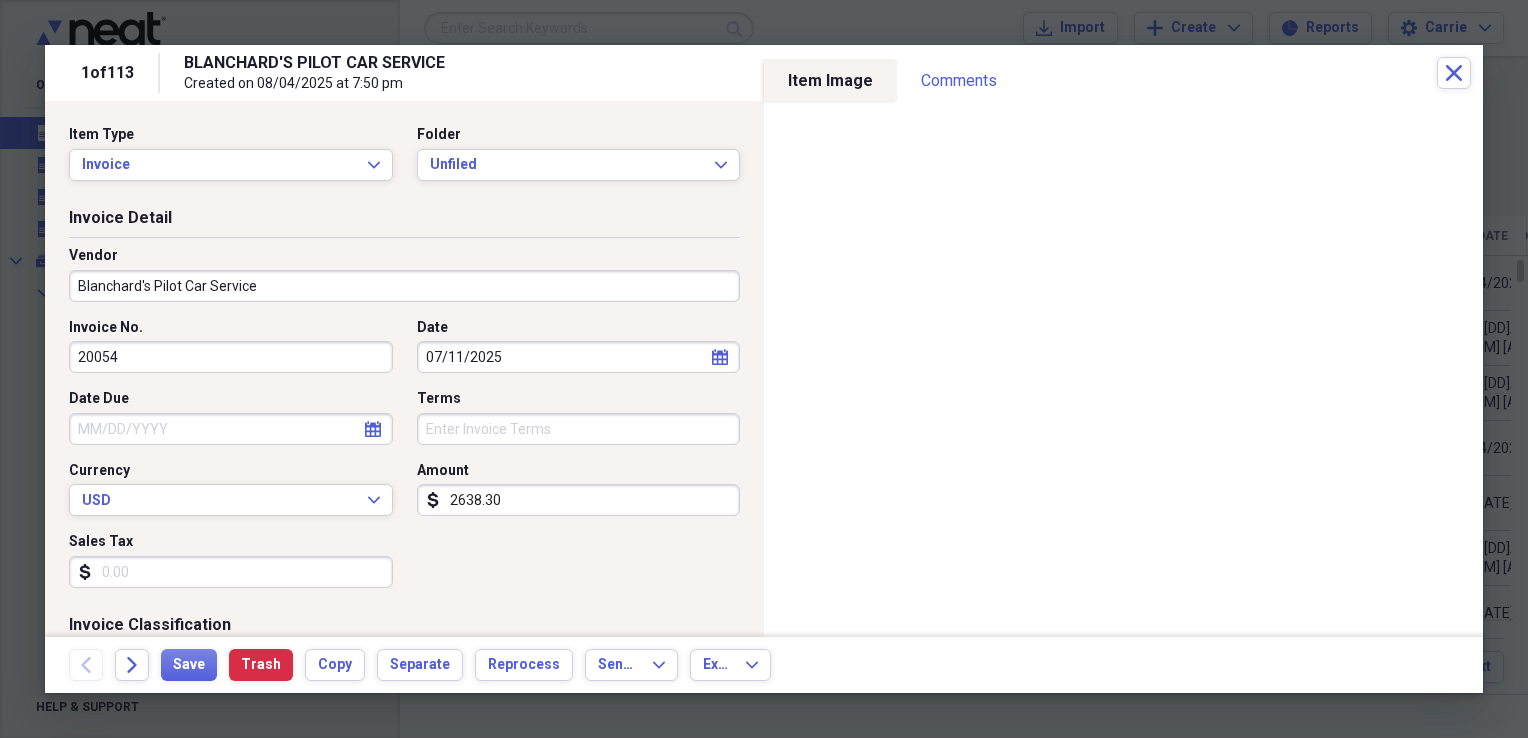 type on "Escort/Pilot Car" 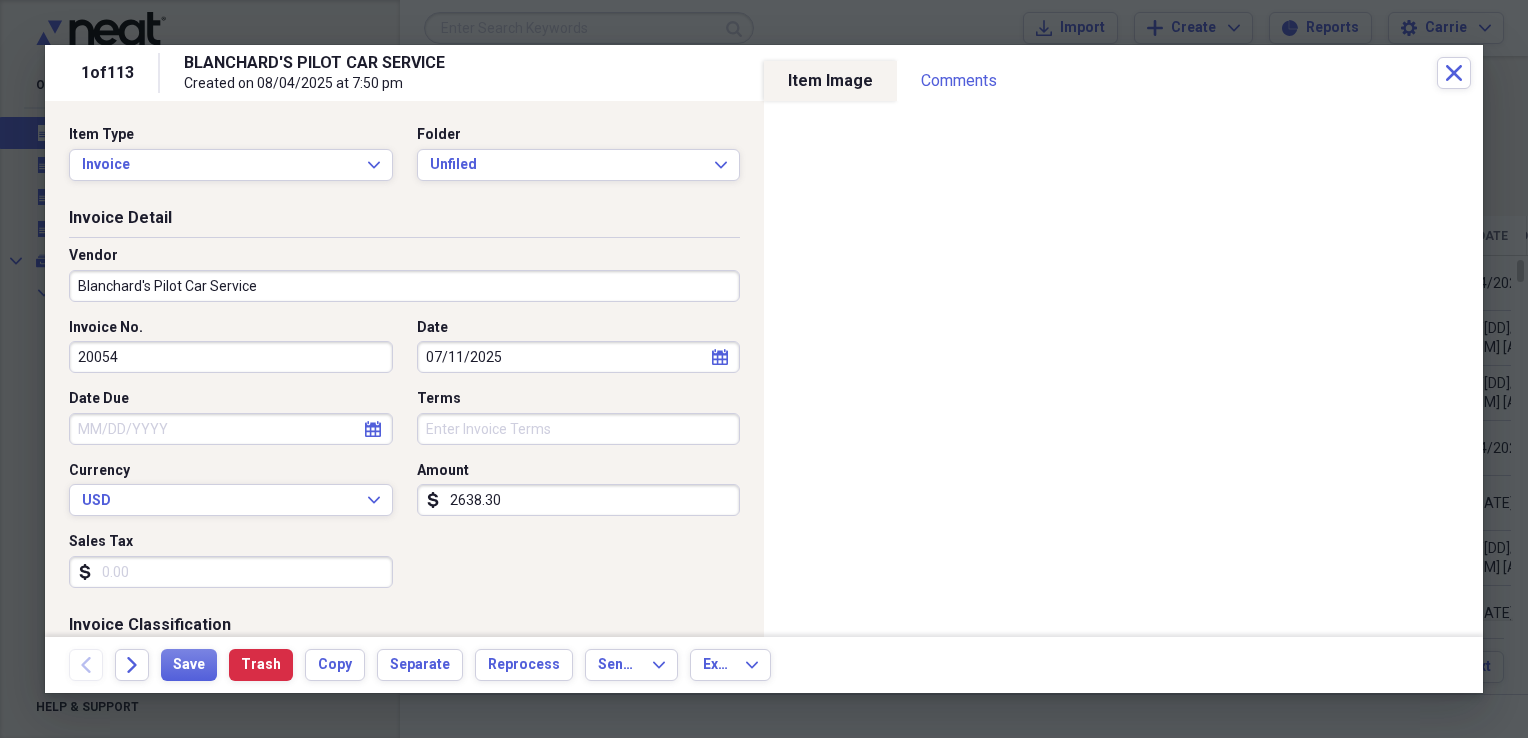 click on "07/11/2025" at bounding box center (579, 357) 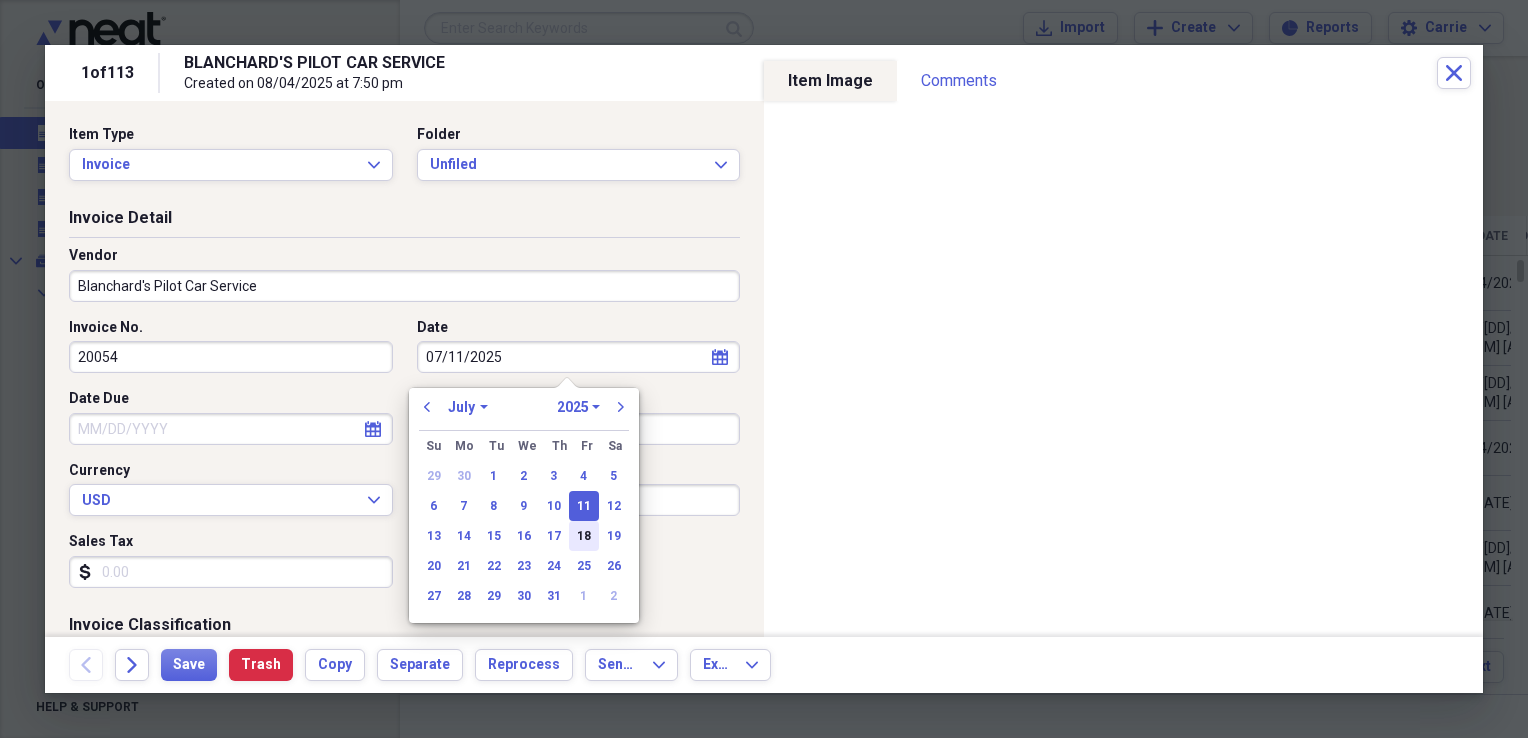 click on "18" at bounding box center [584, 536] 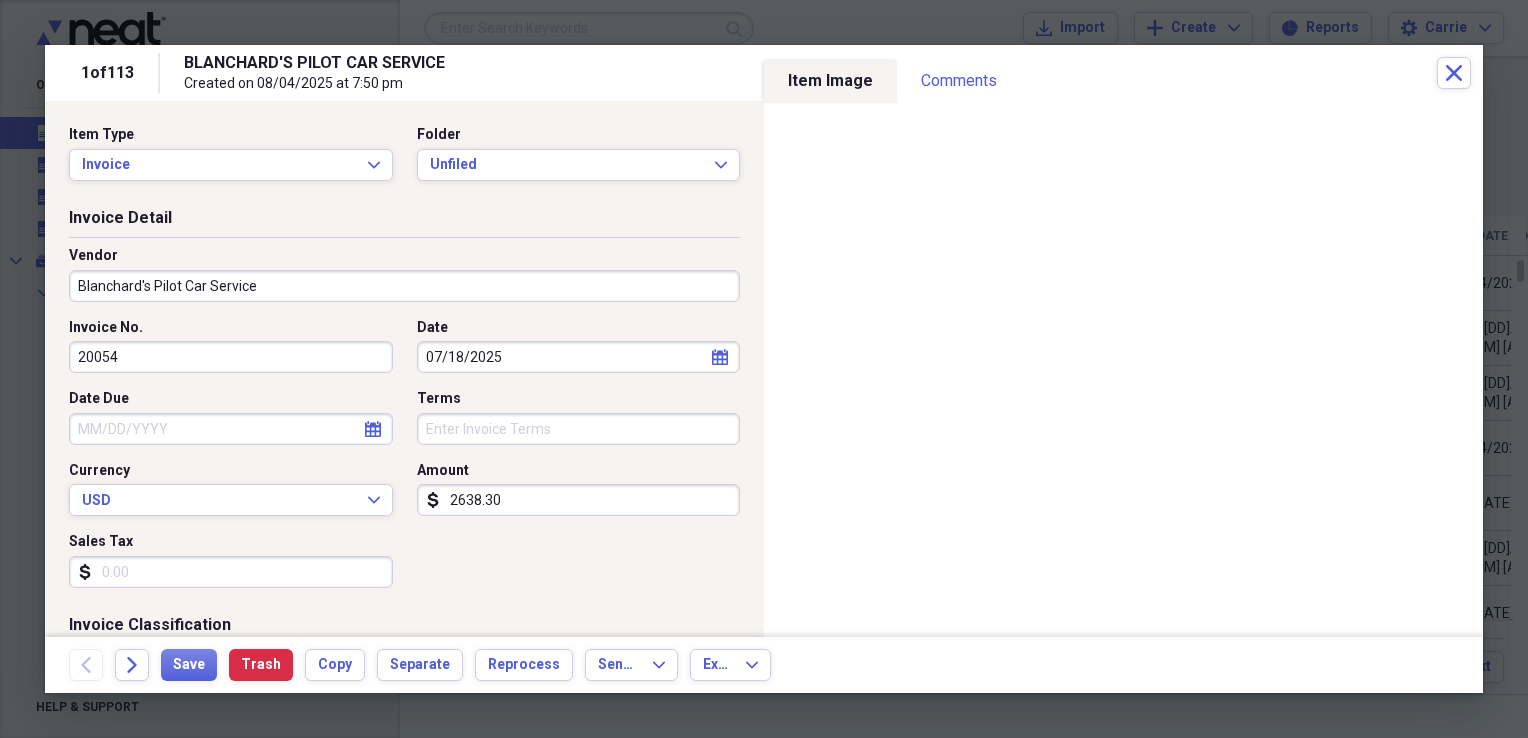 type on "07/18/2025" 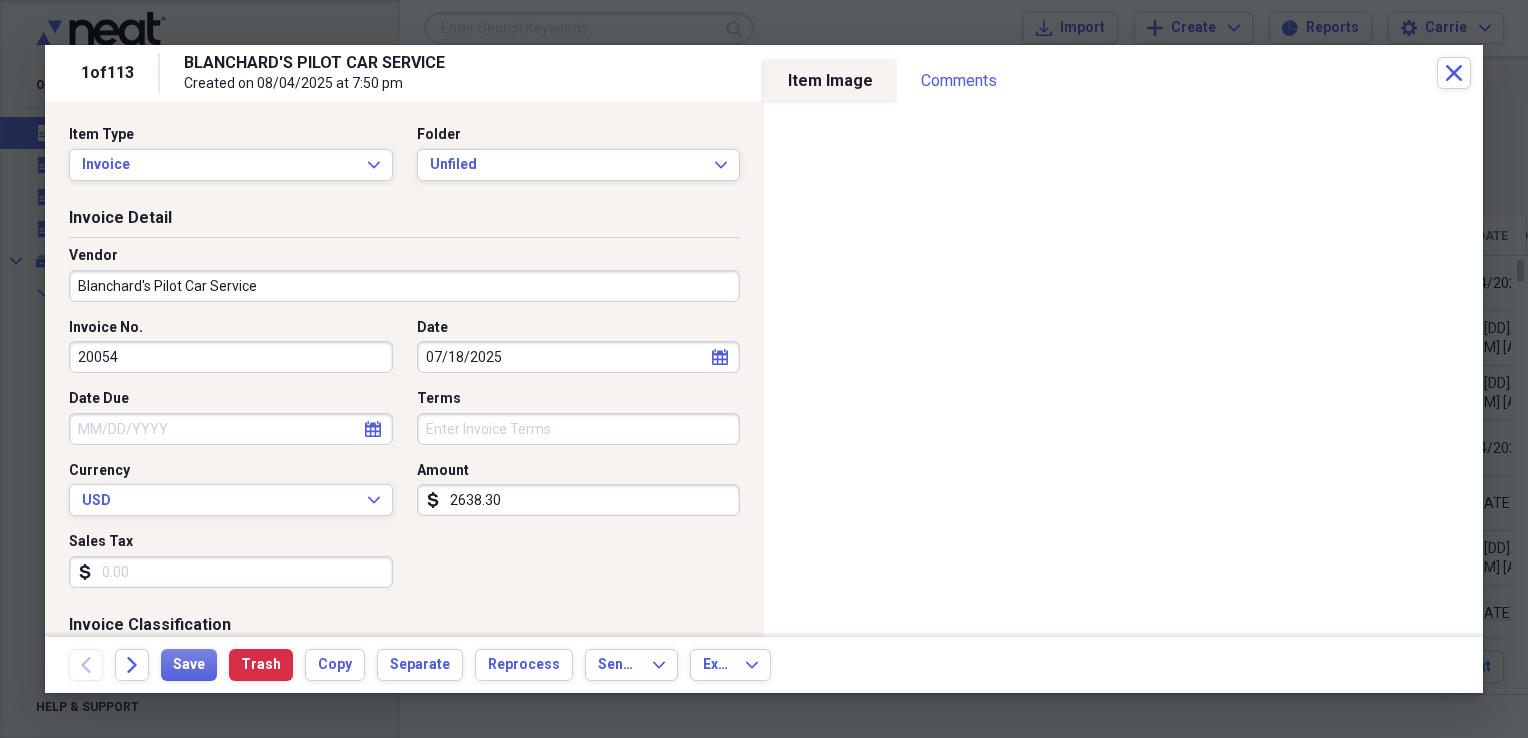 click on "Sales Tax" at bounding box center (231, 572) 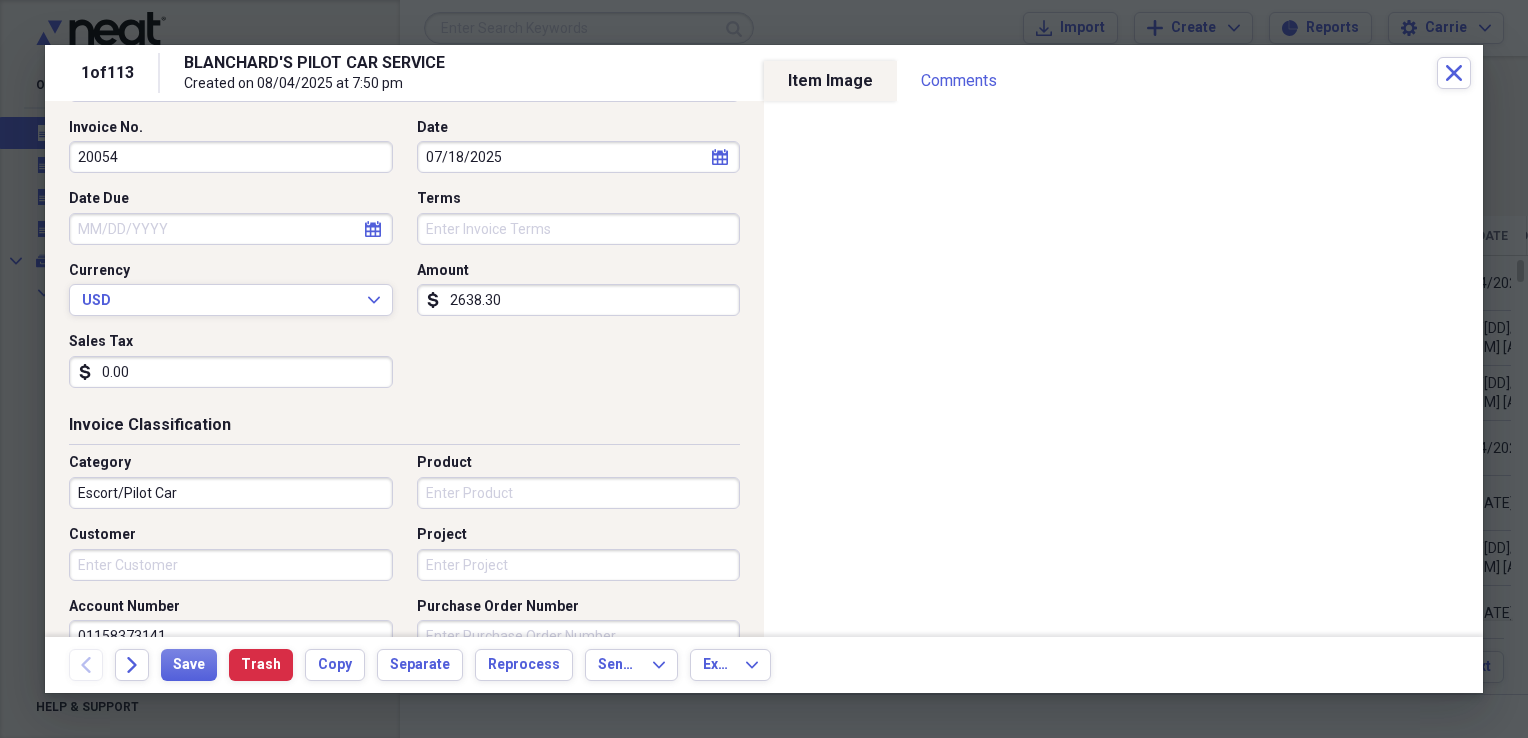 scroll, scrollTop: 300, scrollLeft: 0, axis: vertical 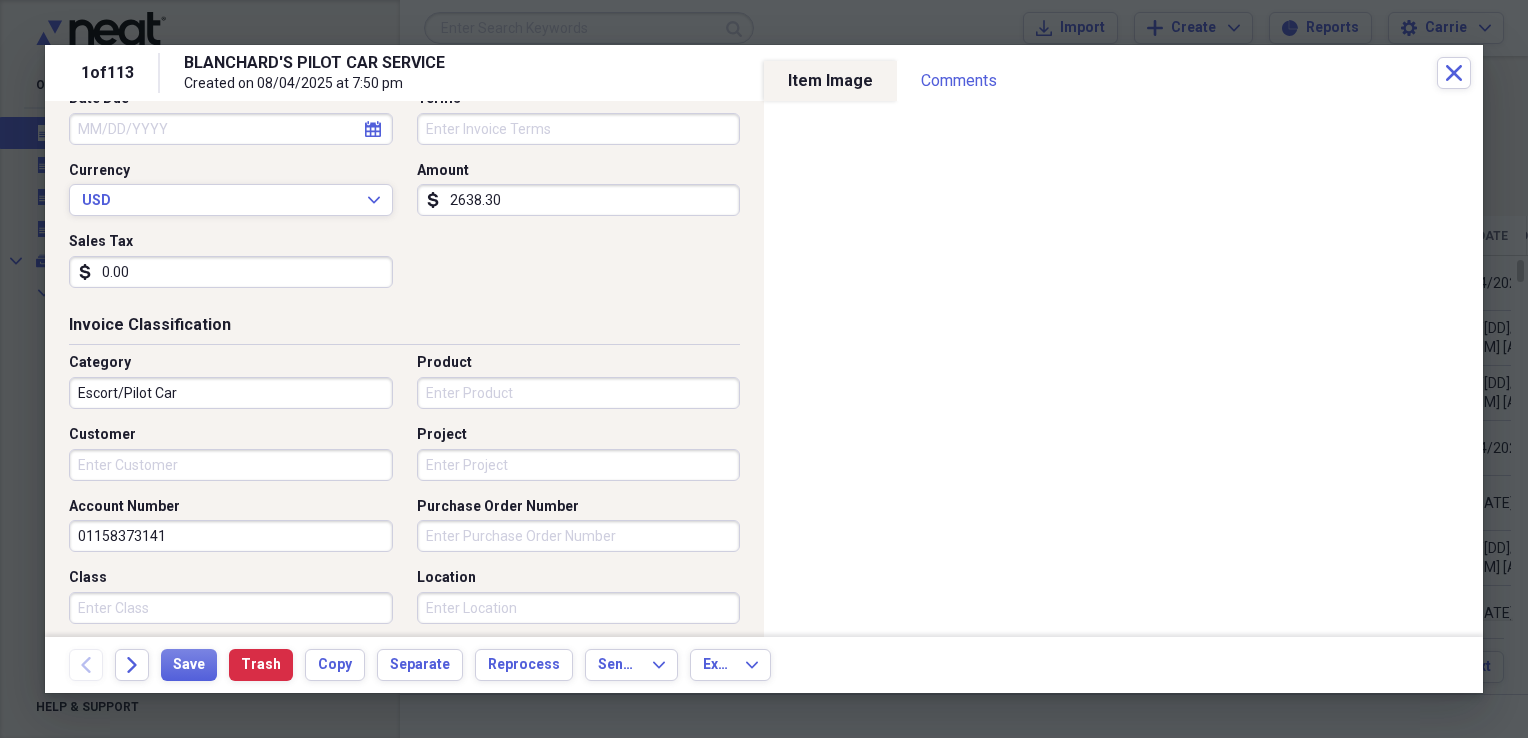 type on "0.00" 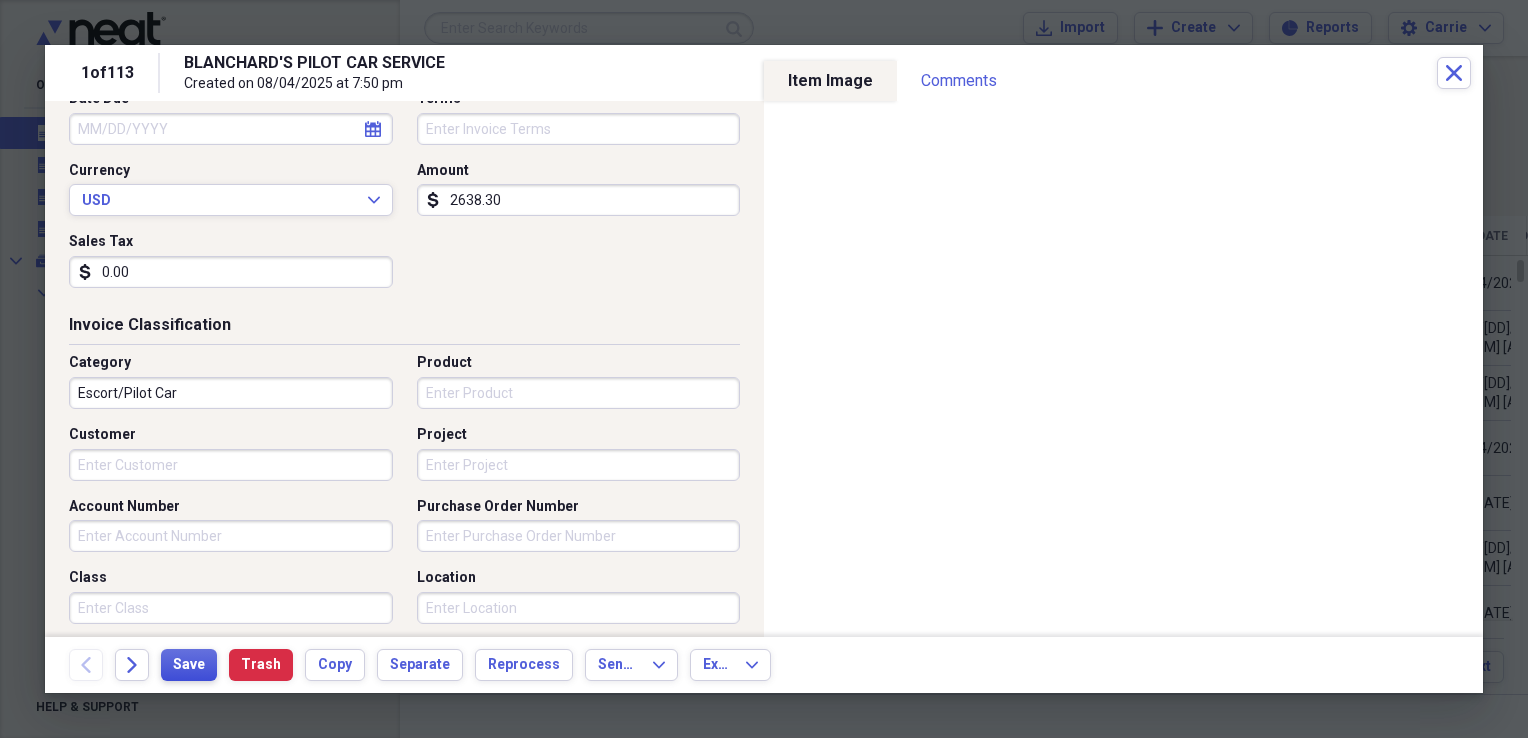 type 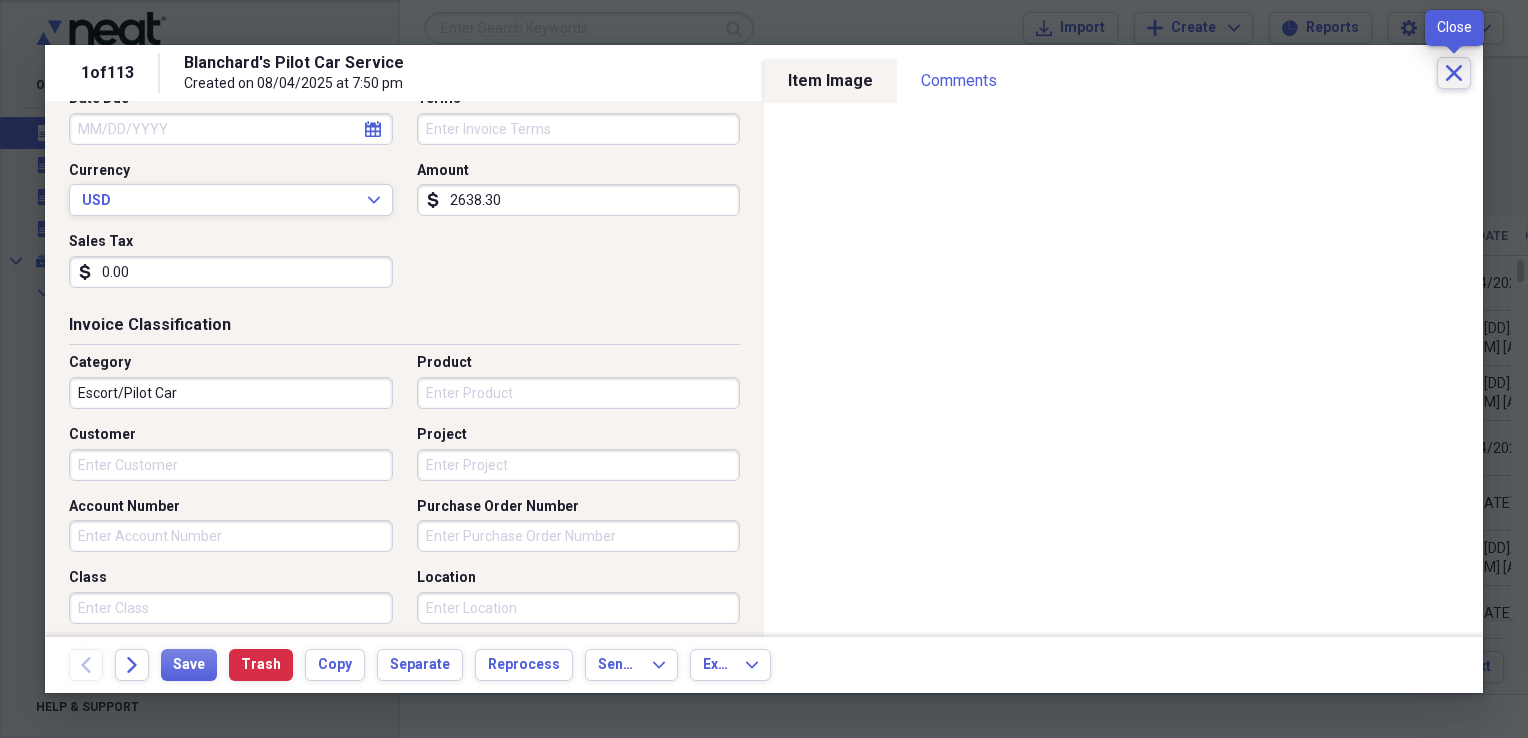 click 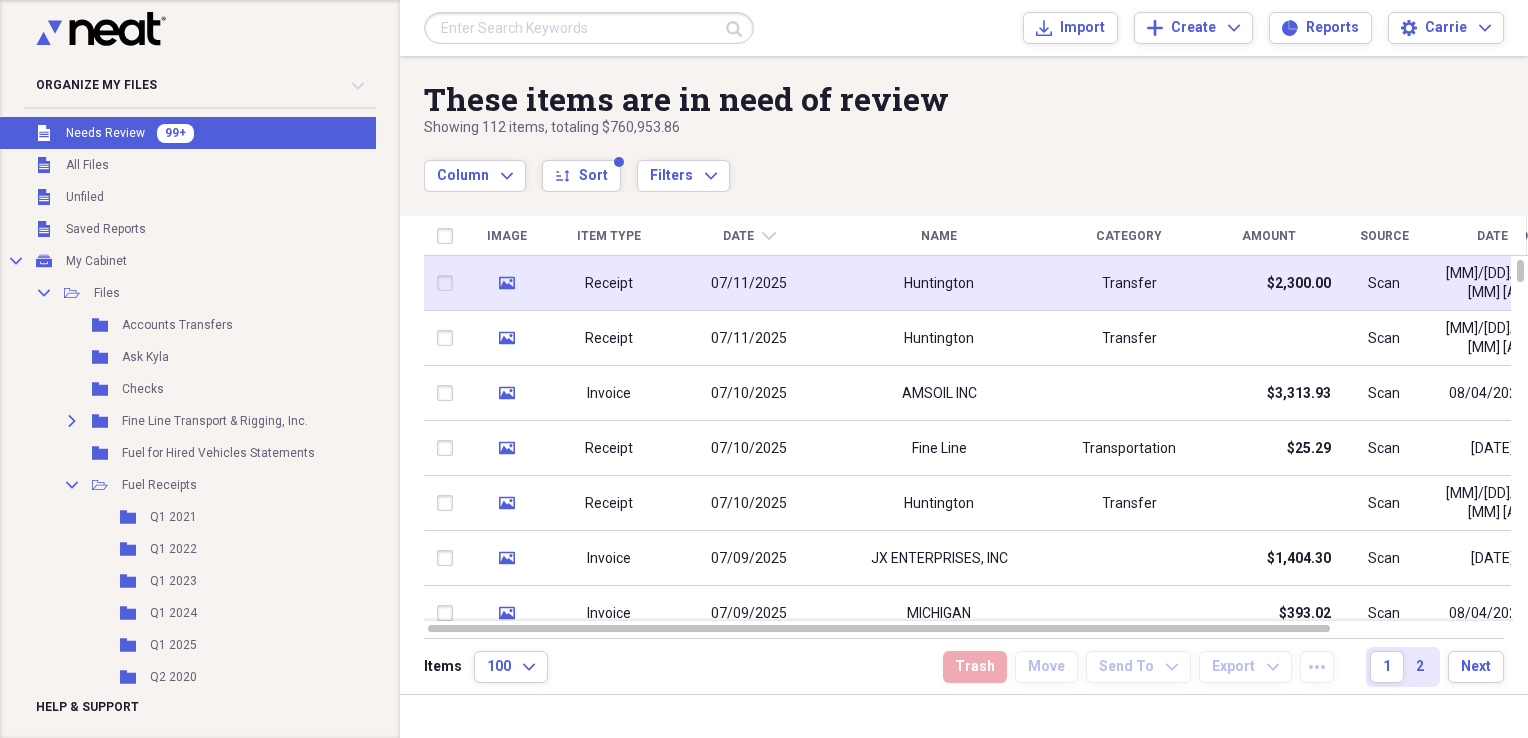 click on "Transfer" at bounding box center (1129, 283) 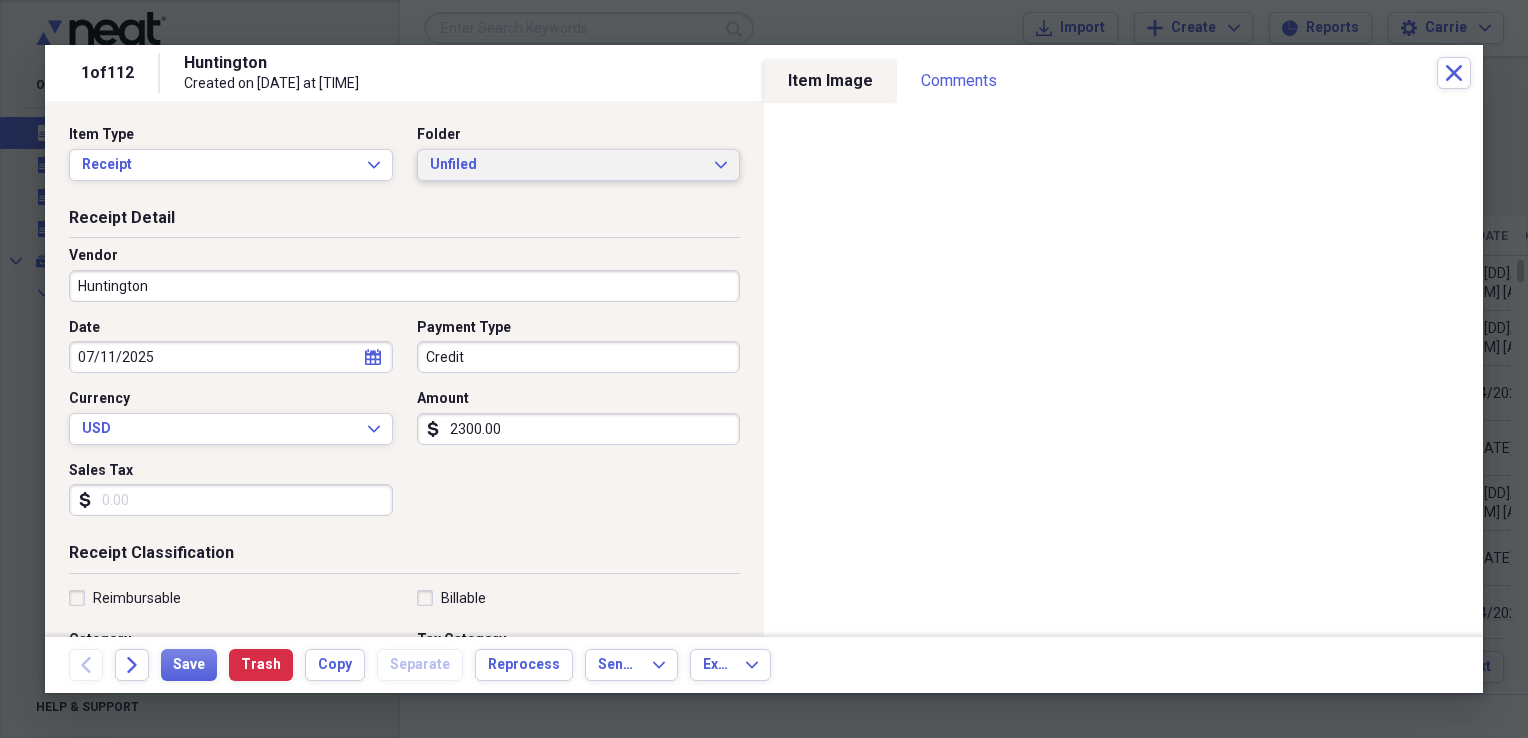 click on "Expand" 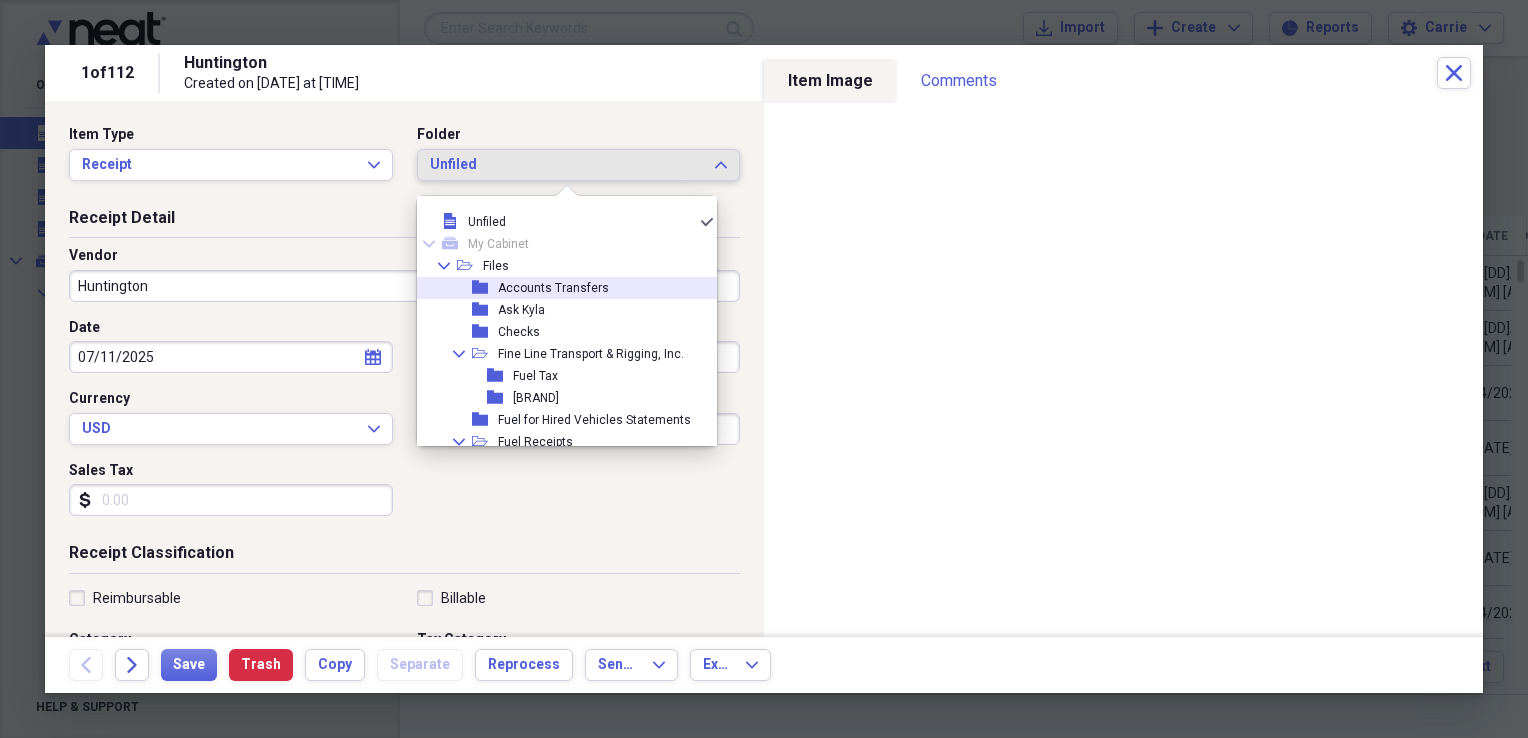 click on "Accounts Transfers" at bounding box center [553, 288] 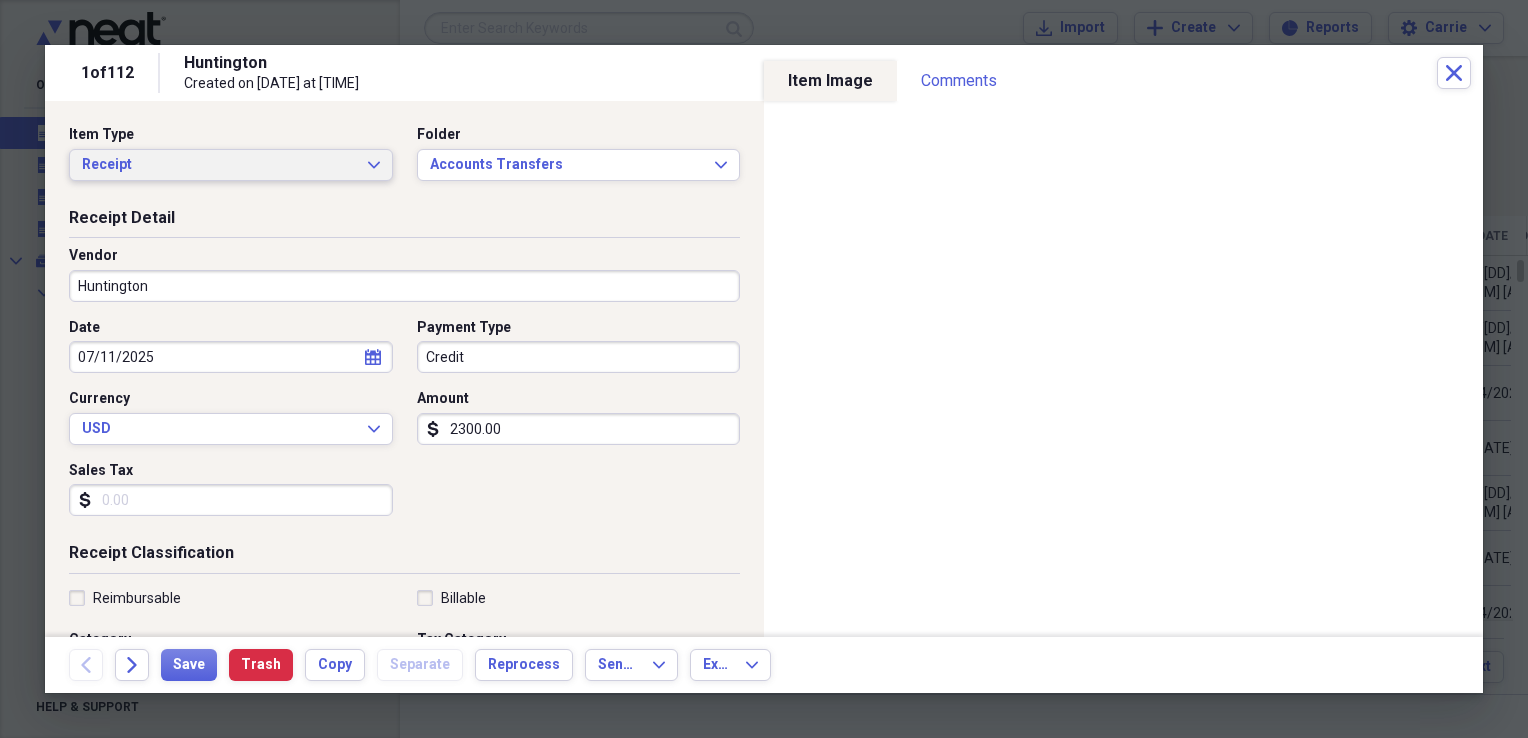 click on "Expand" 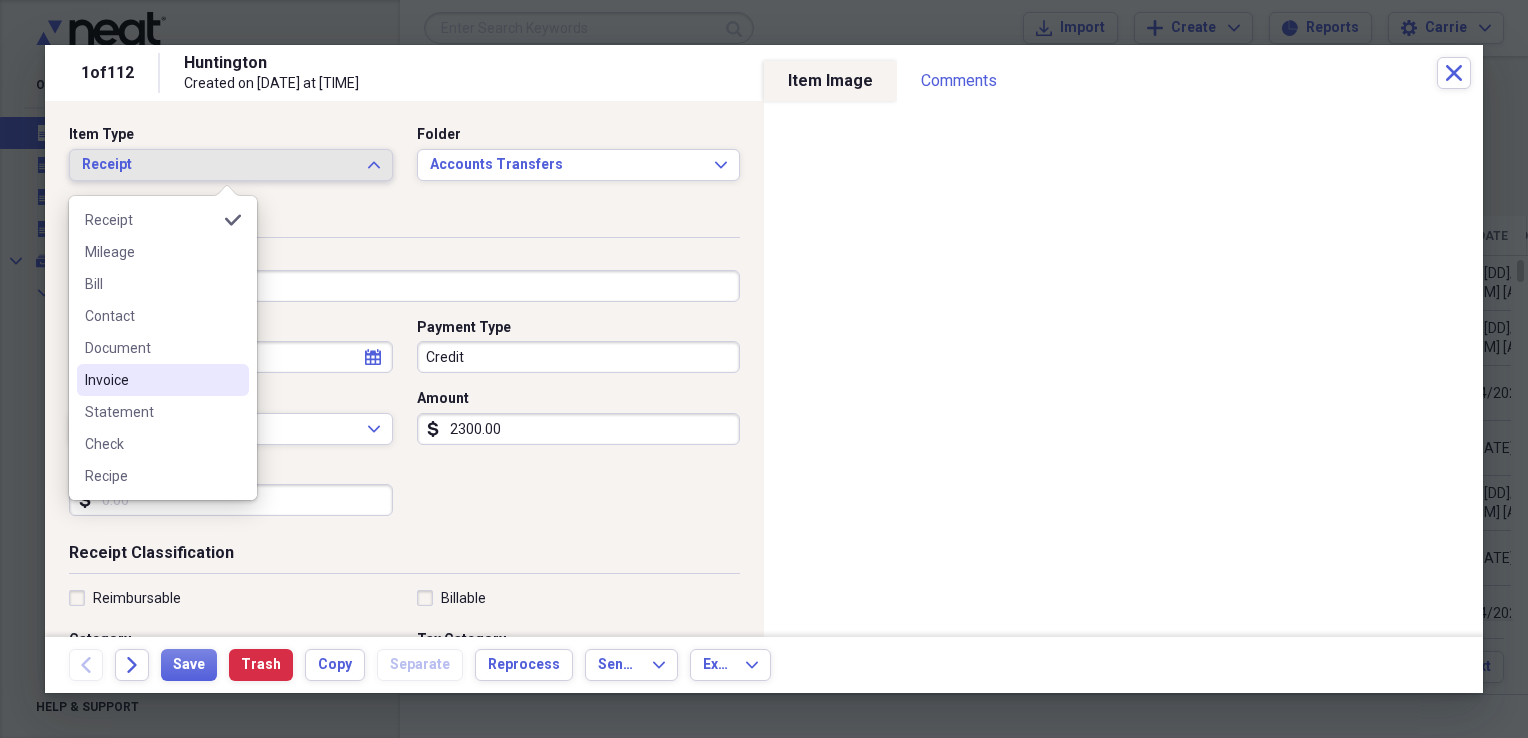 click on "Invoice" at bounding box center [163, 380] 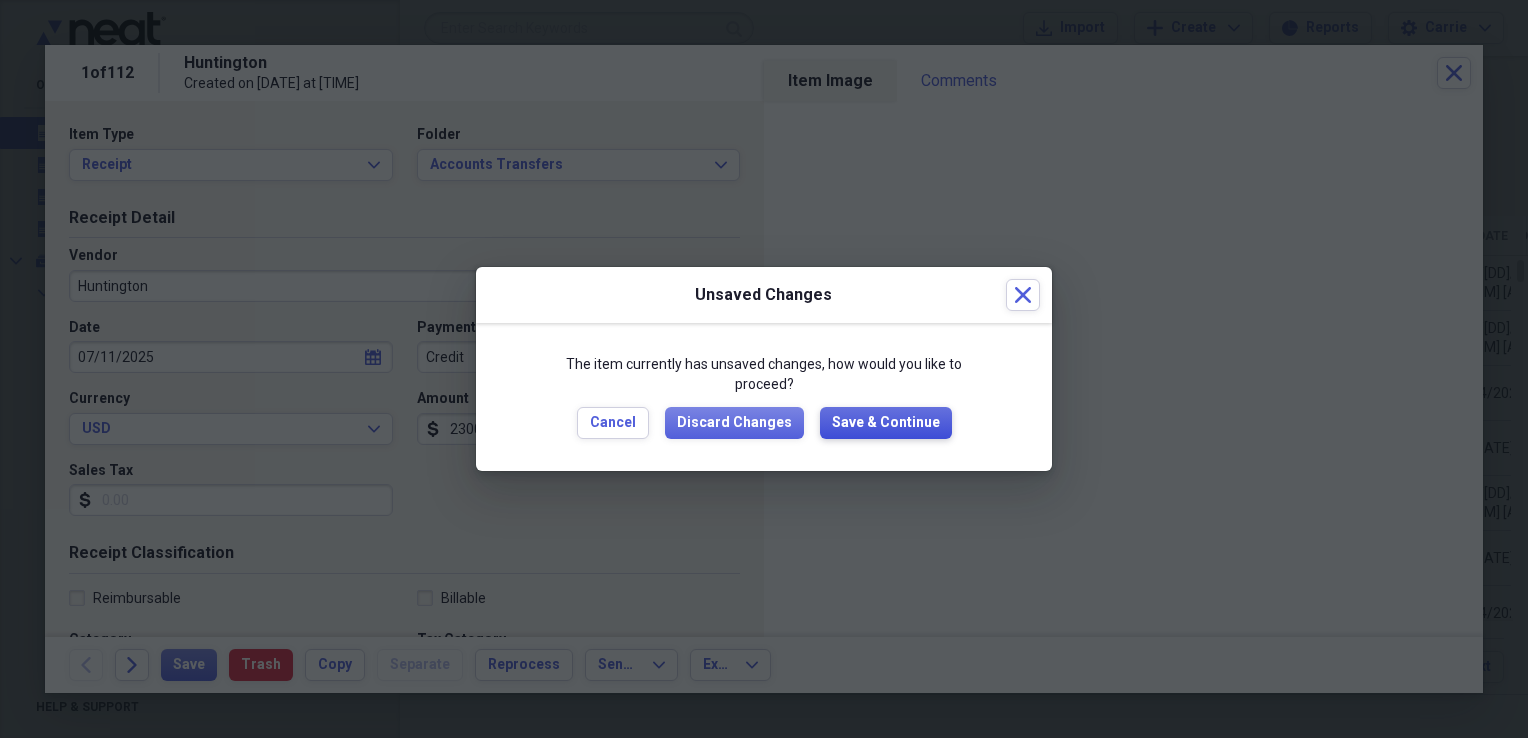 click on "Save & Continue" at bounding box center [886, 423] 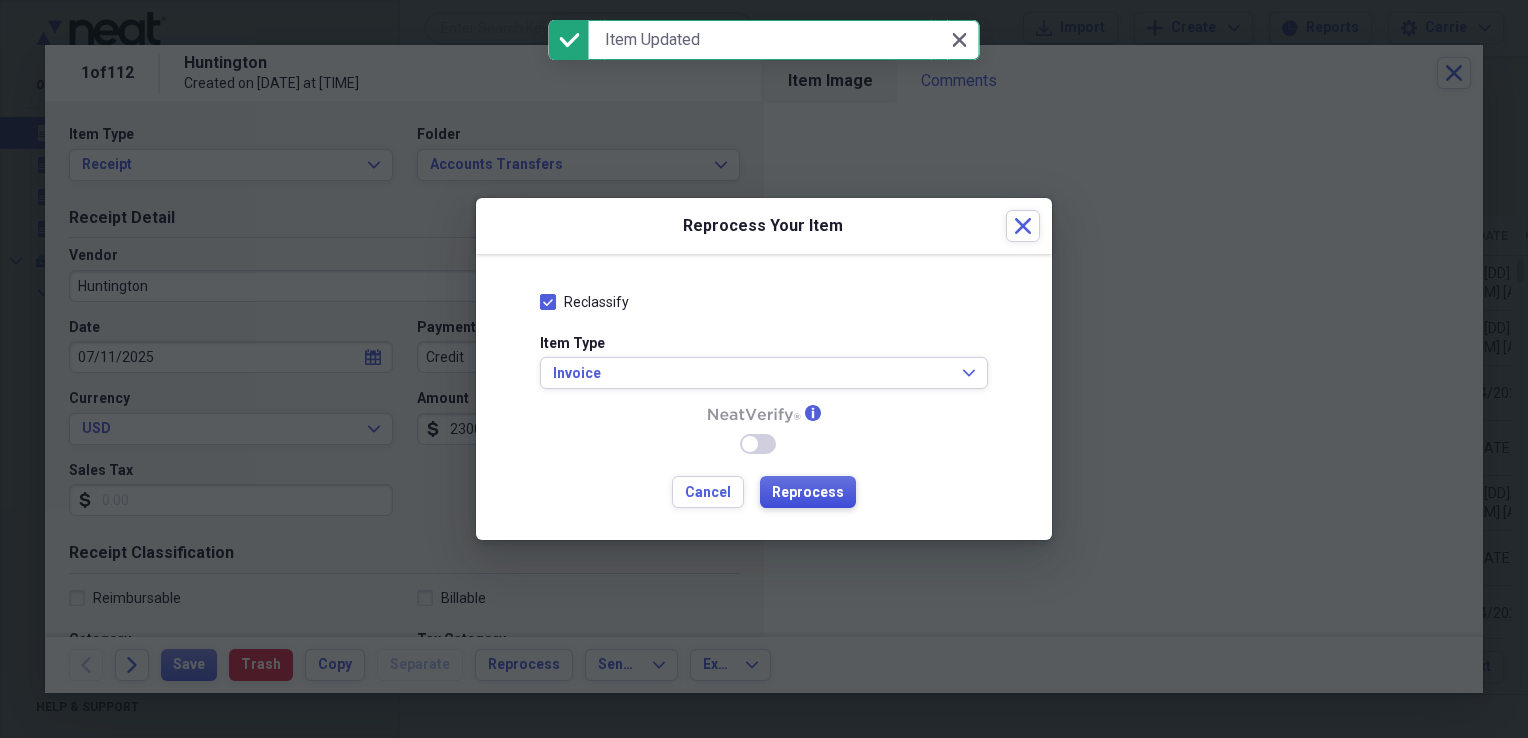 click on "Reprocess" at bounding box center (808, 493) 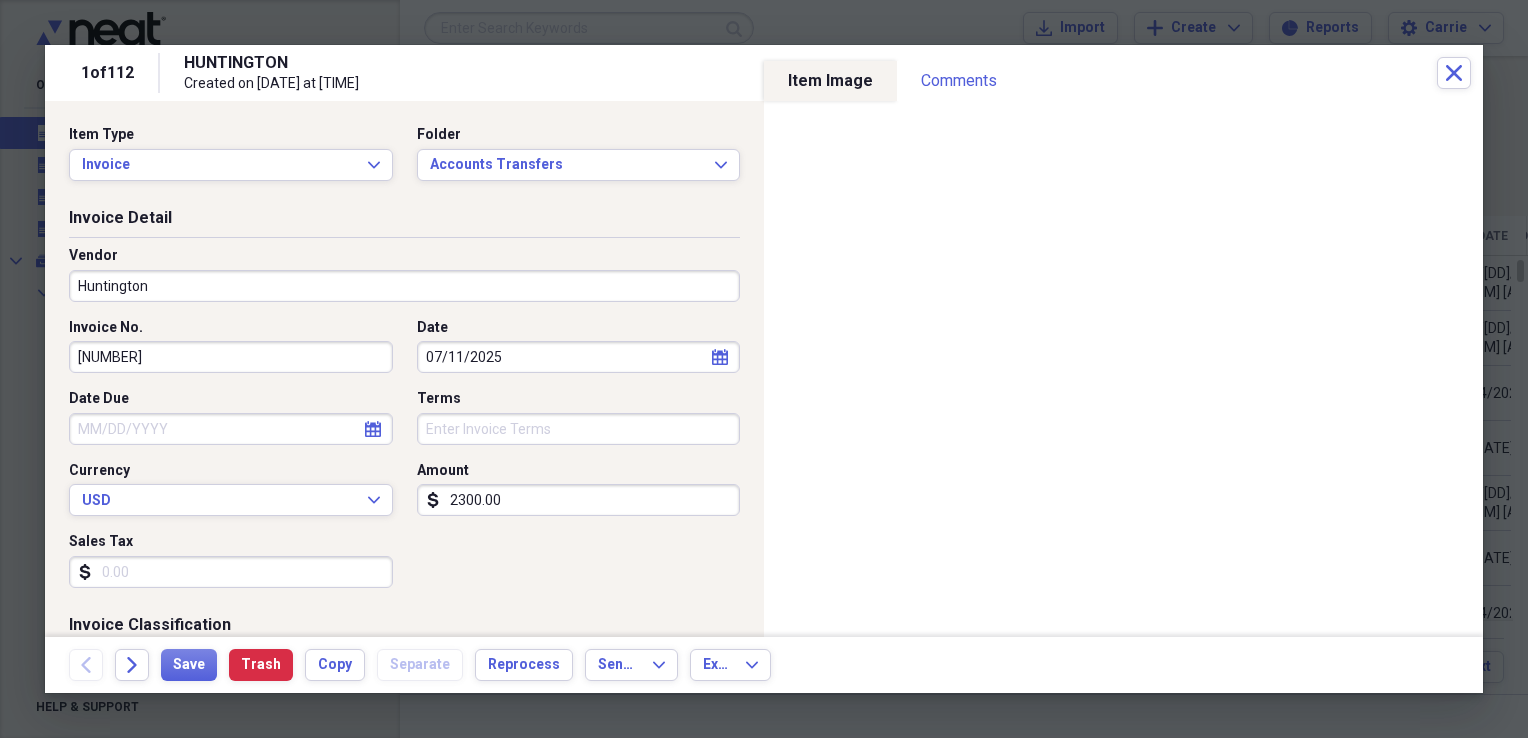 type on "[NUMBER]" 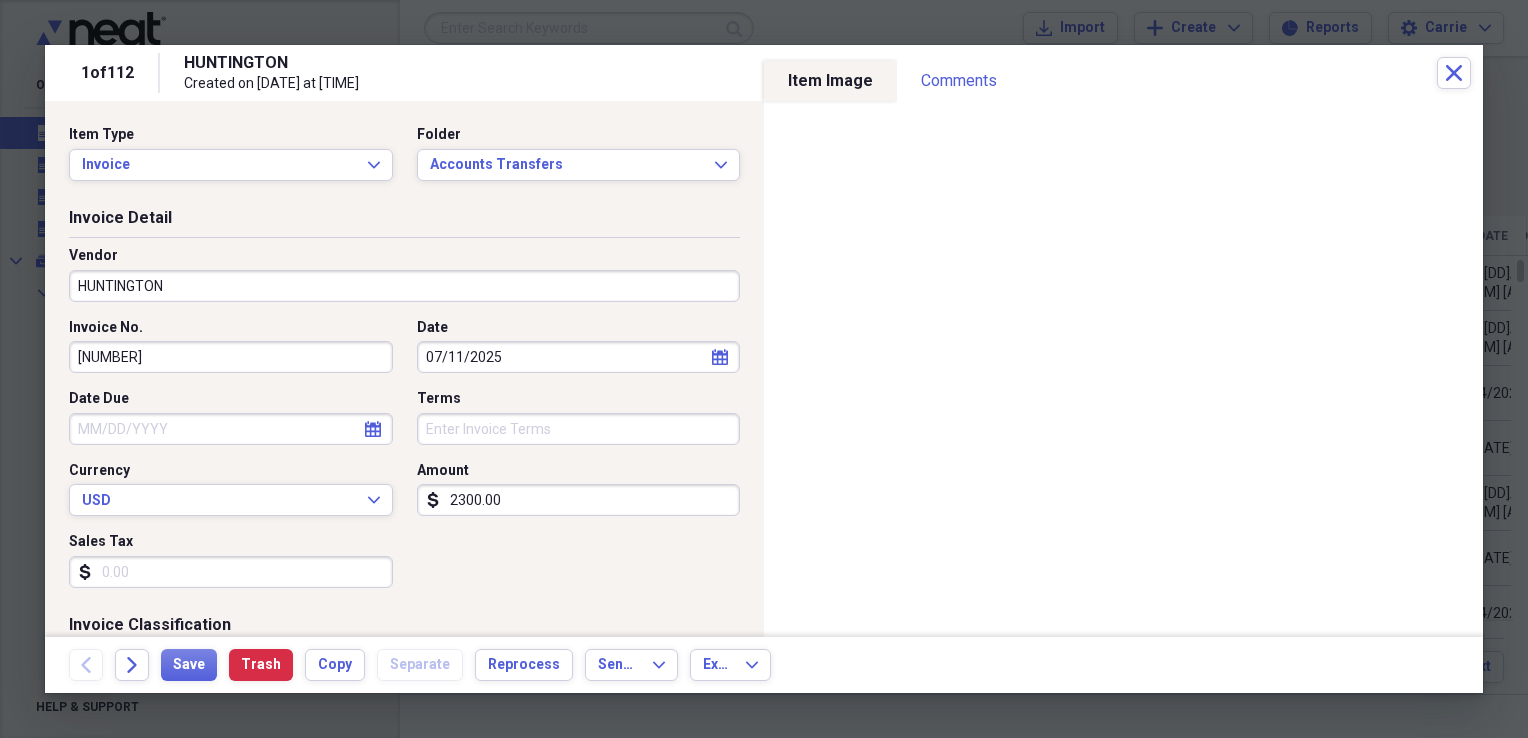 click on "HUNTINGTON" at bounding box center (404, 286) 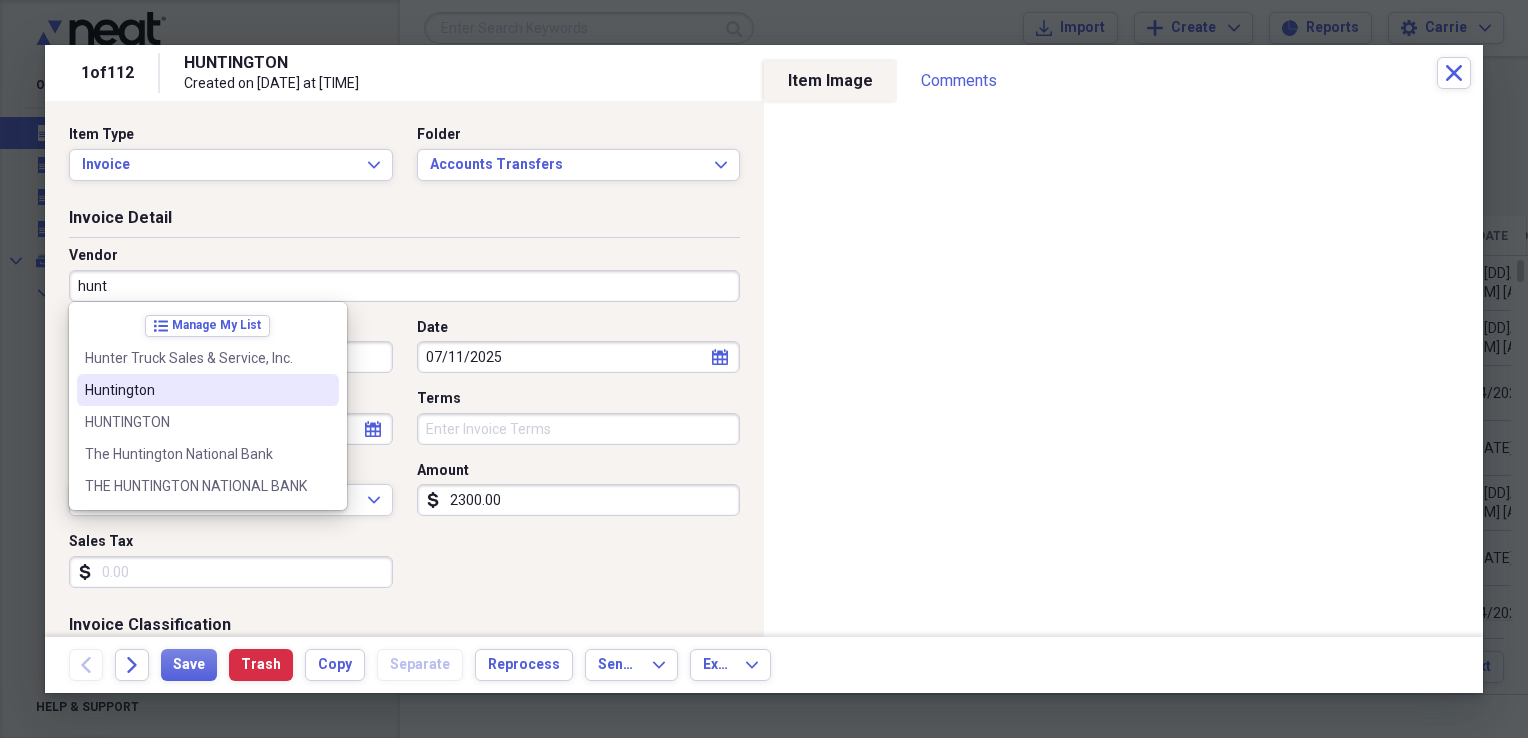 click on "Huntington" at bounding box center [208, 390] 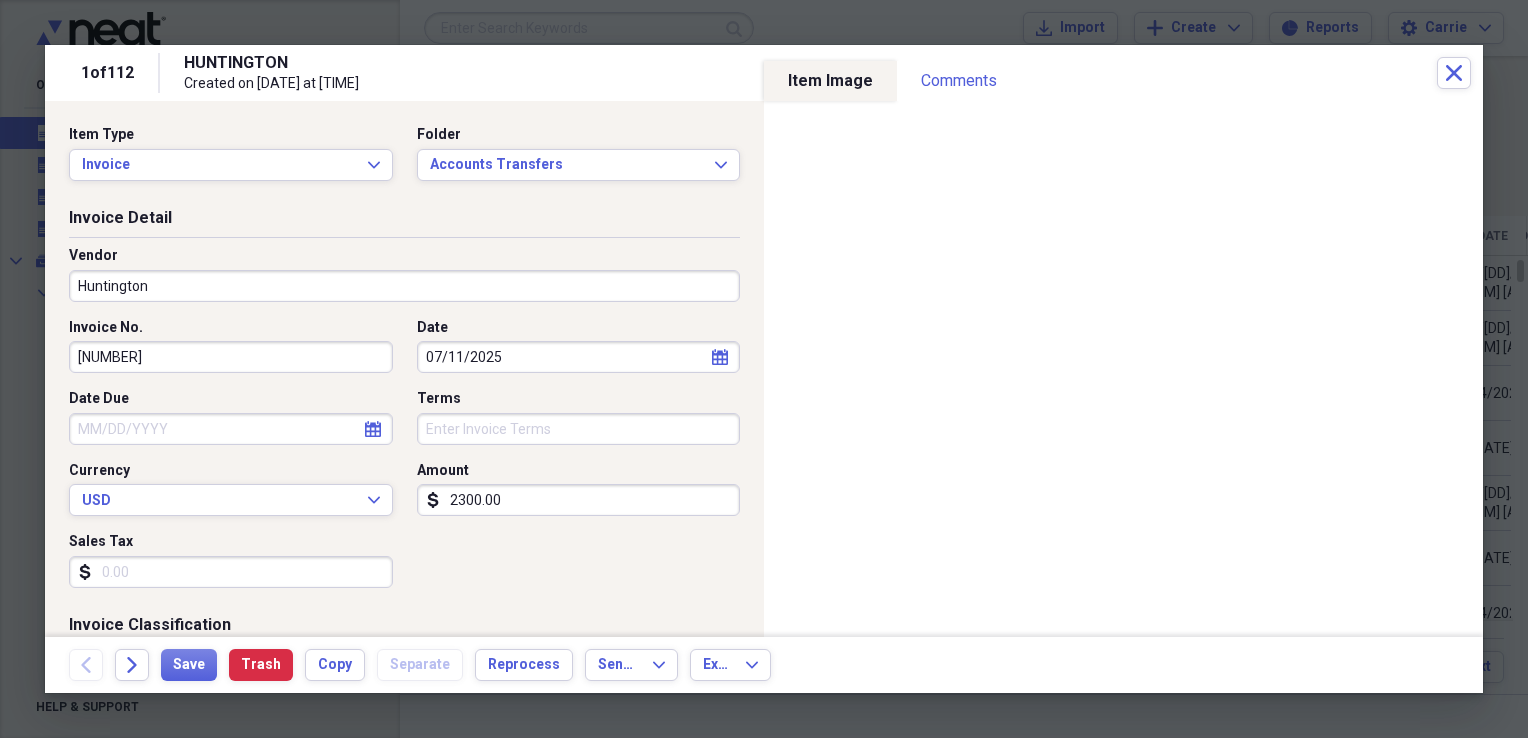 click on "Sales Tax" at bounding box center (231, 572) 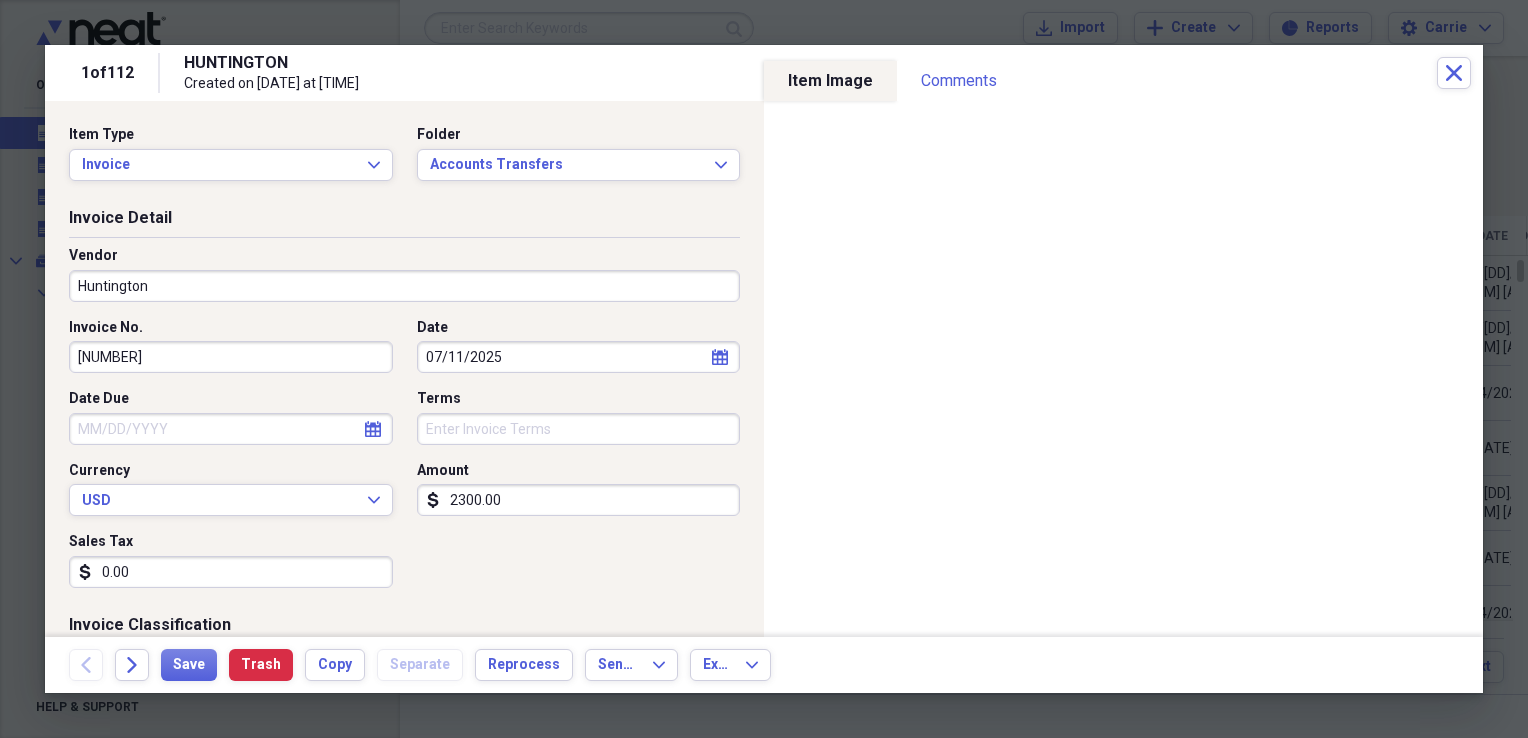 scroll, scrollTop: 100, scrollLeft: 0, axis: vertical 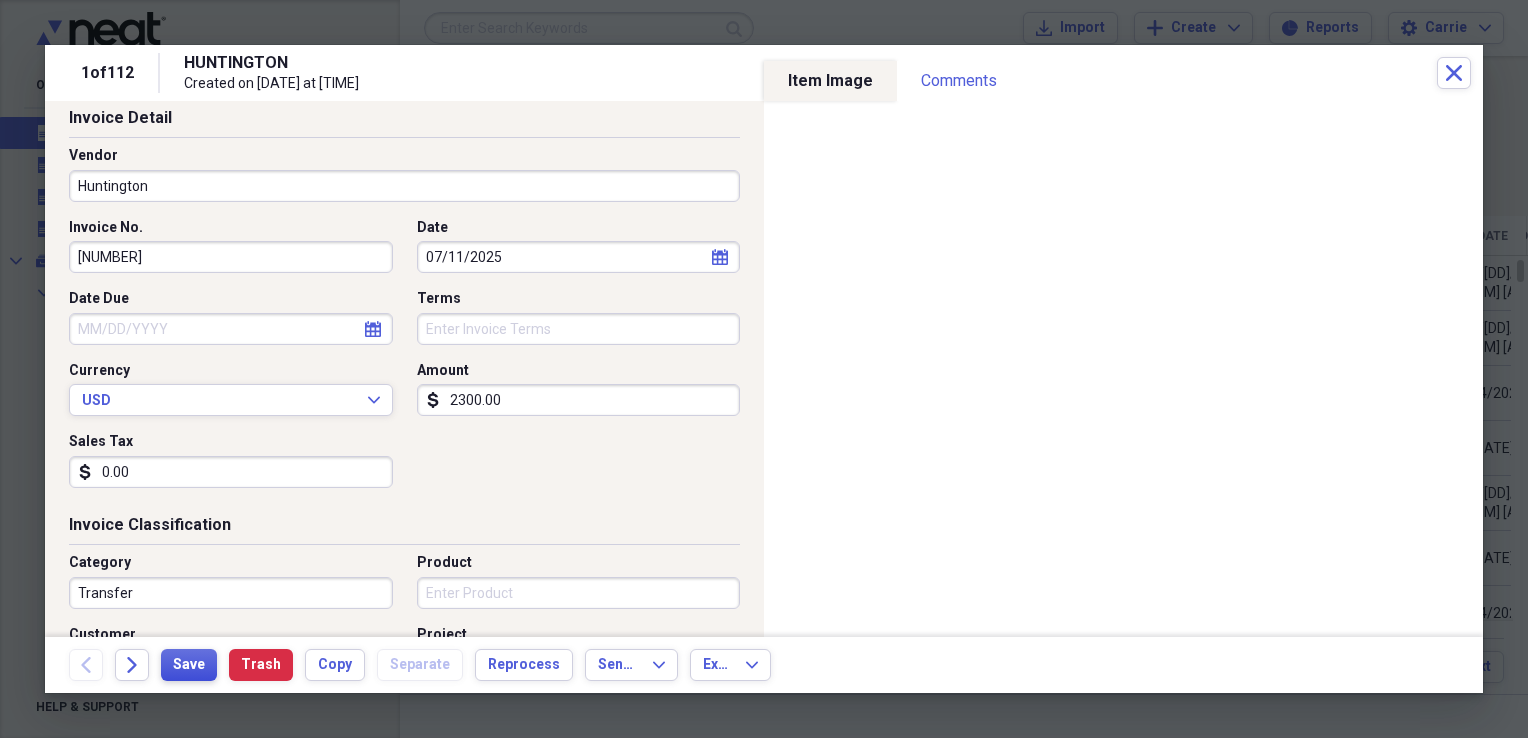 type on "0.00" 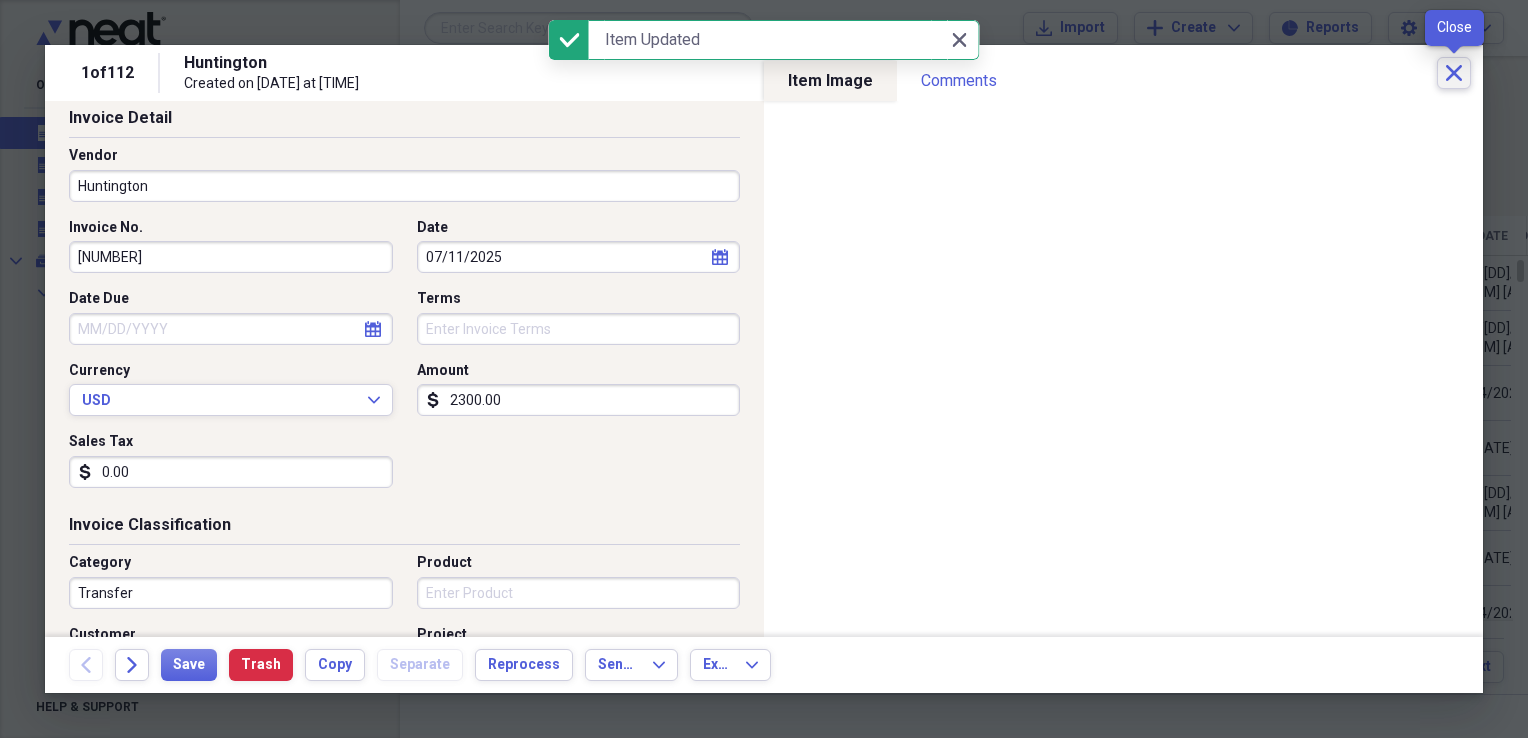 click on "Close" 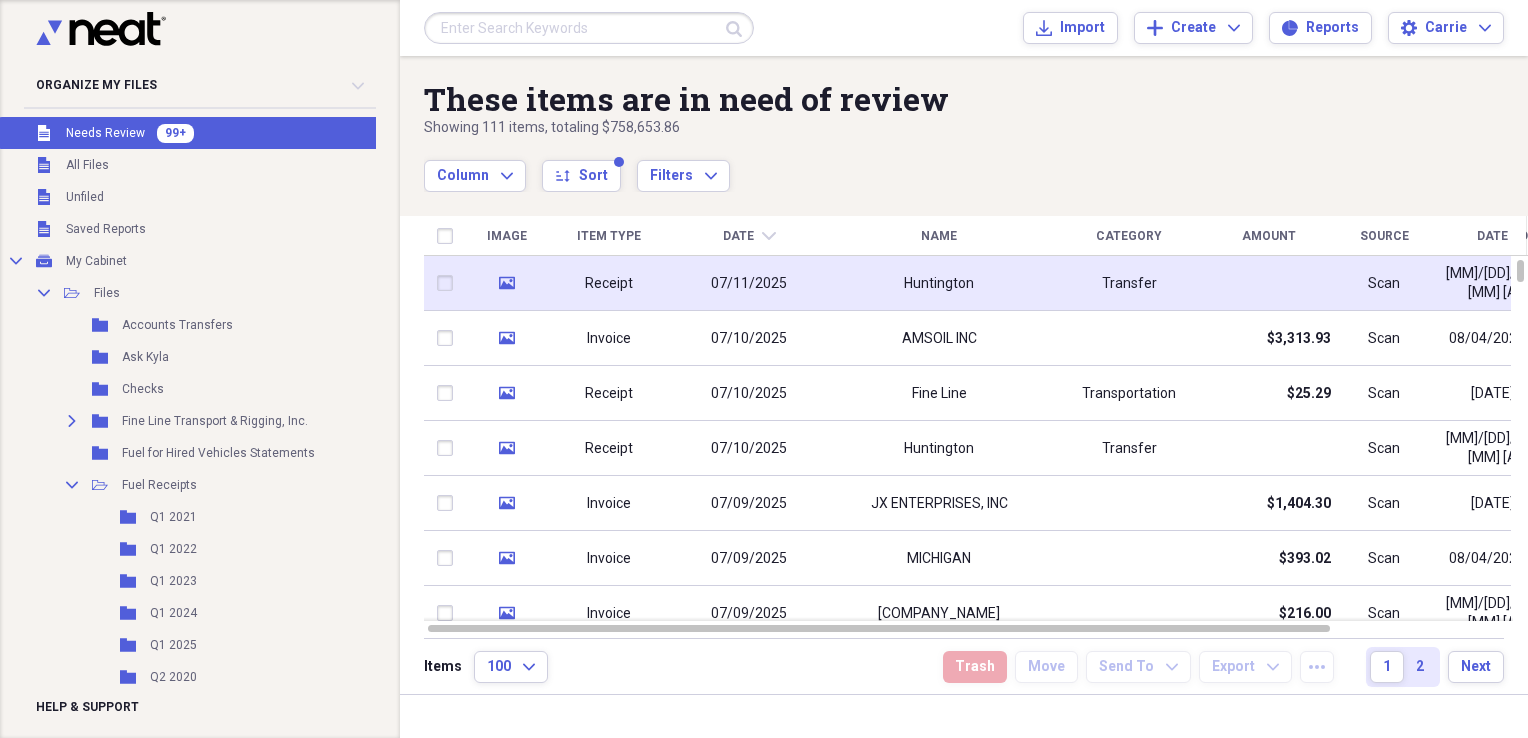 click on "Transfer" at bounding box center [1129, 283] 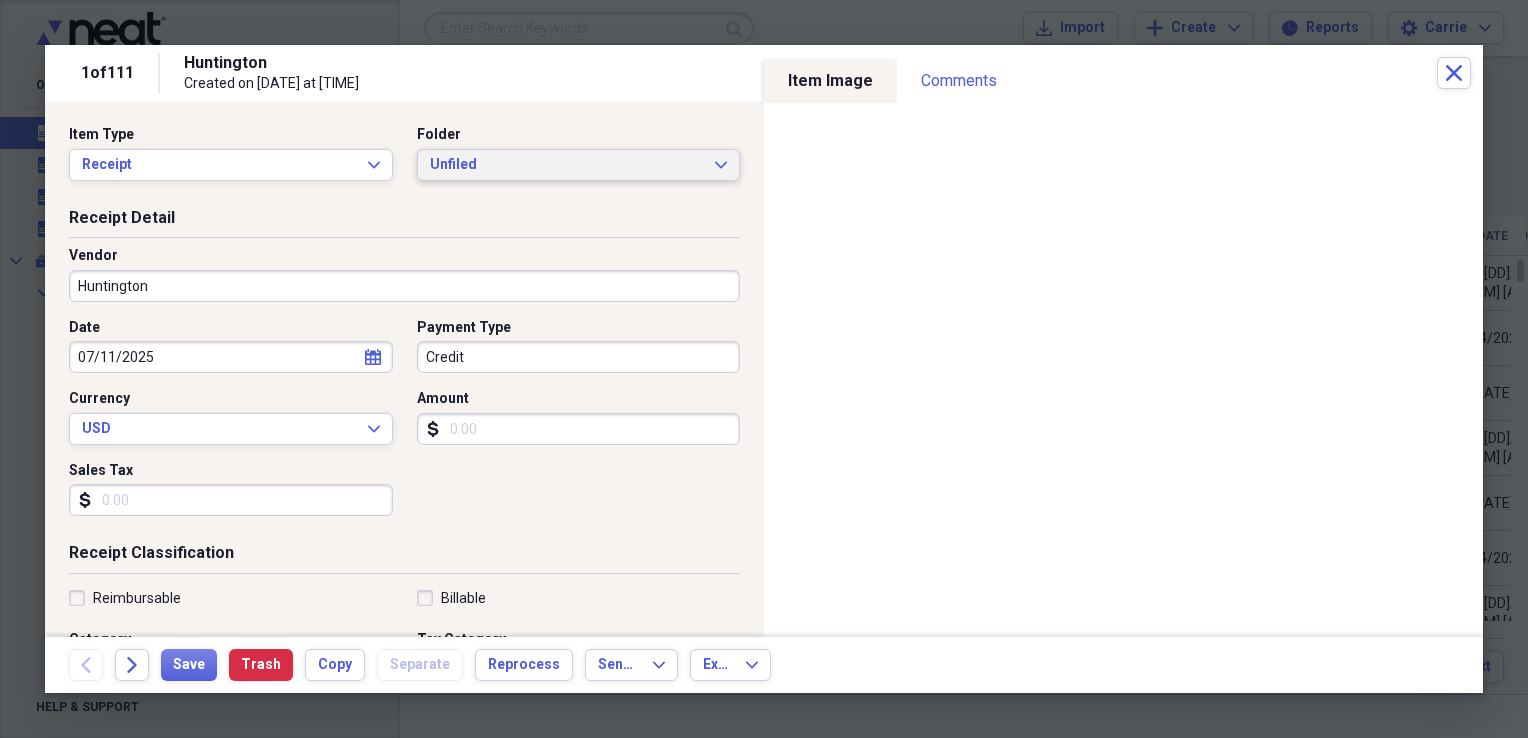 click on "Expand" 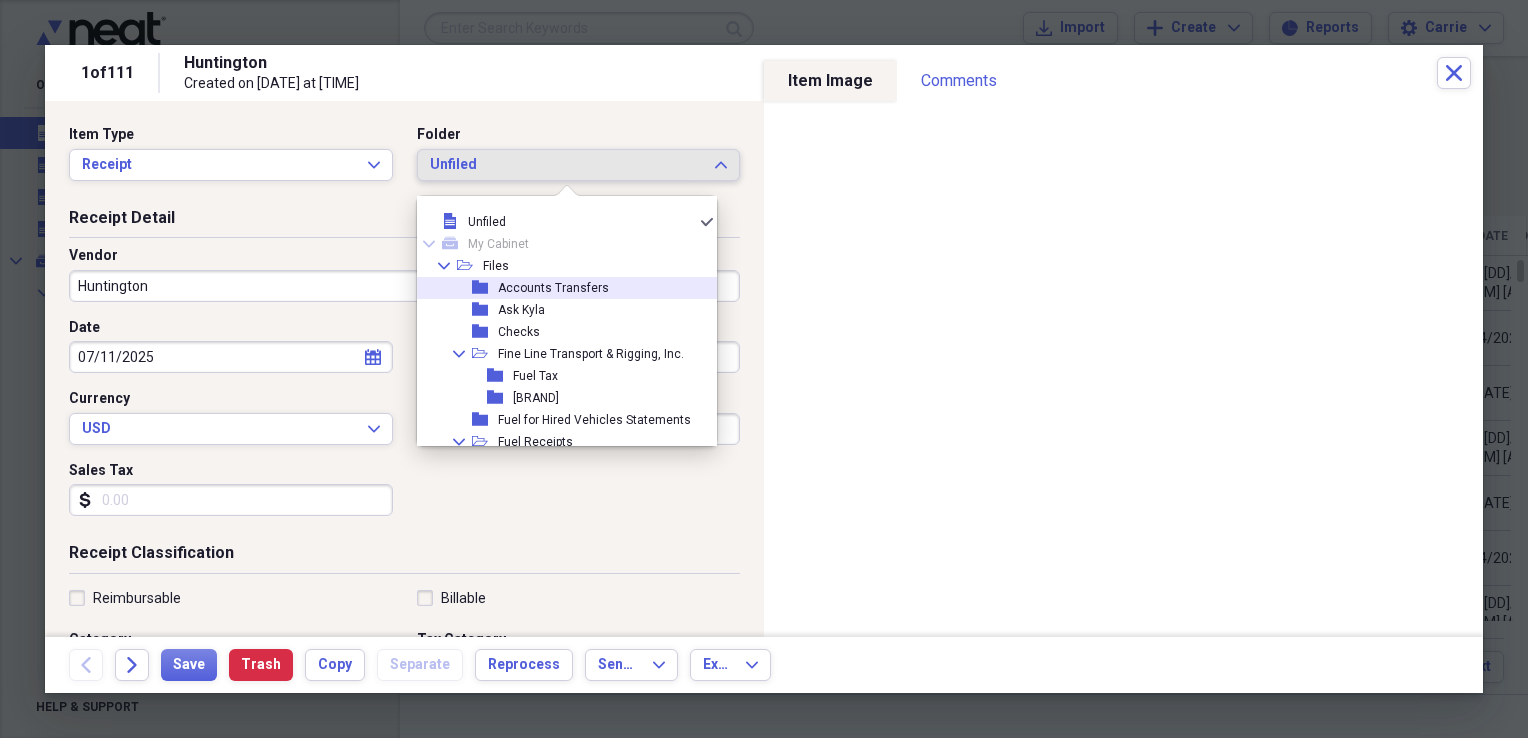 click on "folder Accounts Transfers" at bounding box center [559, 288] 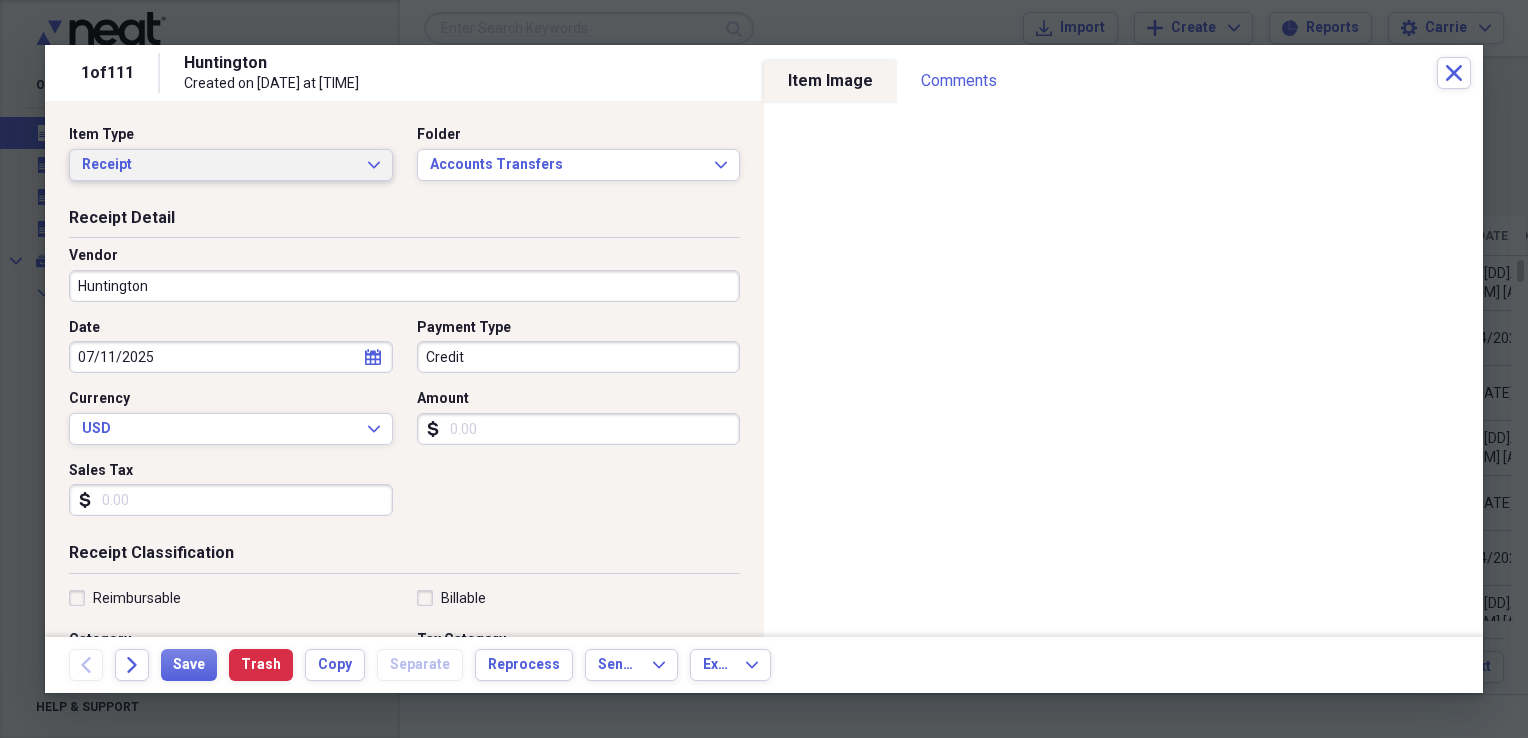 click on "Expand" 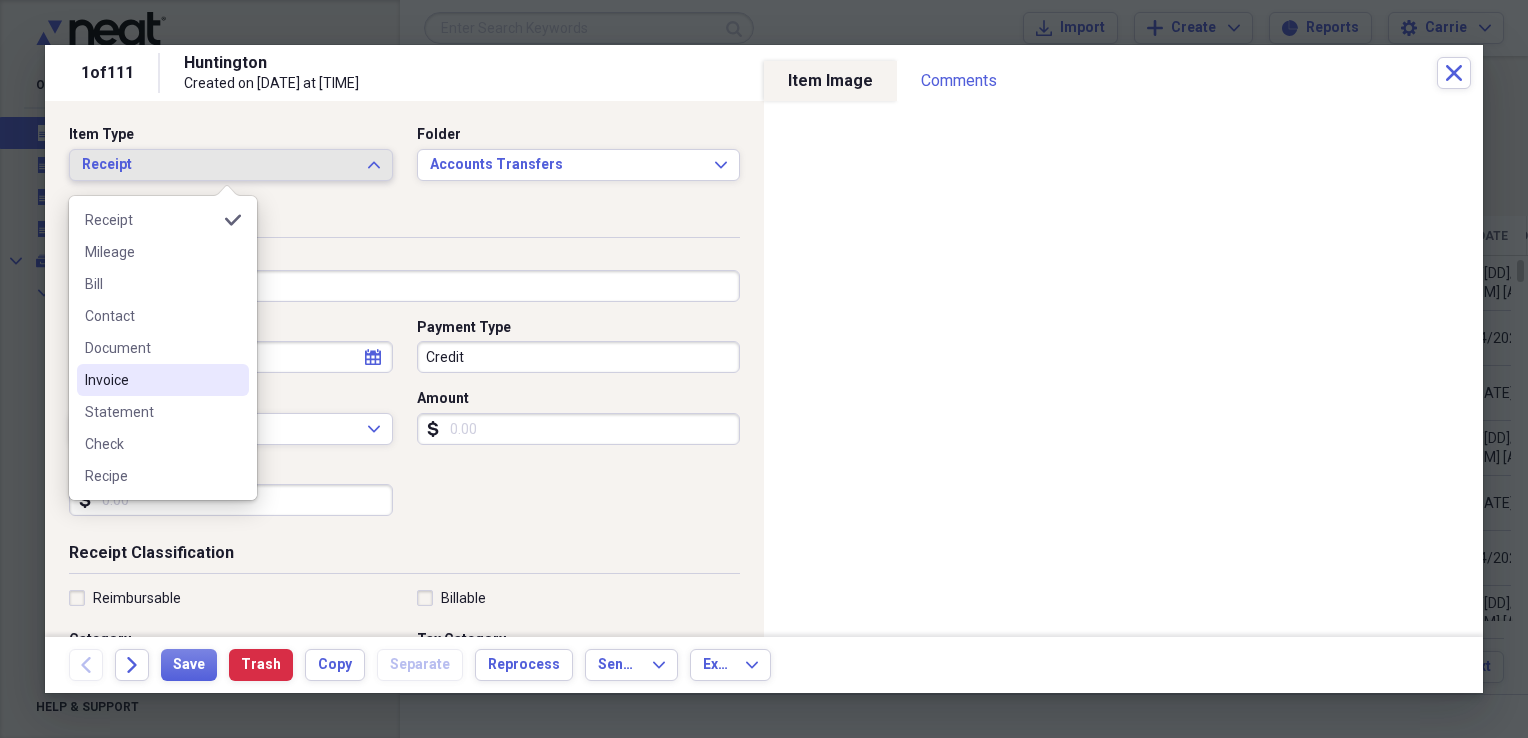 click on "Invoice" at bounding box center (151, 380) 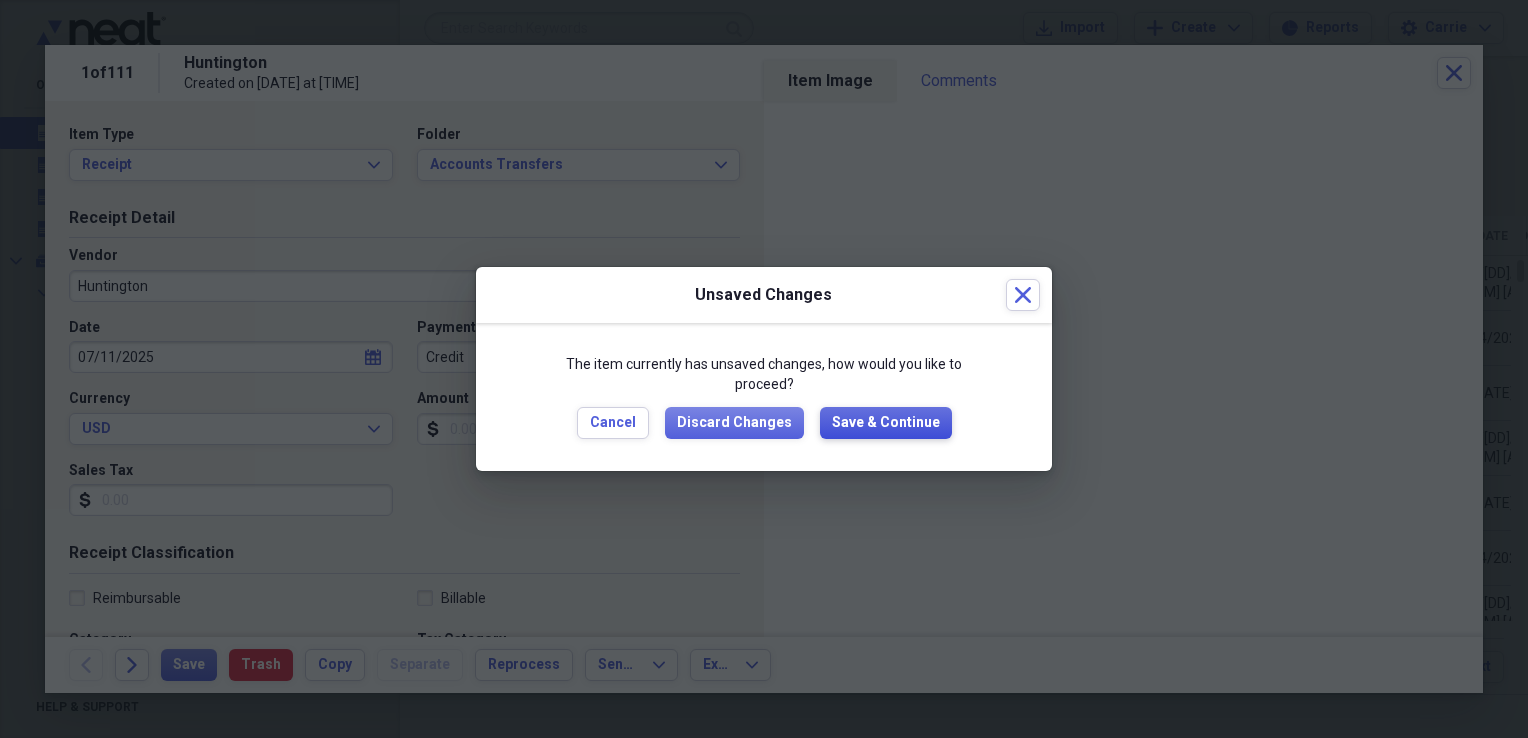 click on "Save & Continue" at bounding box center (886, 423) 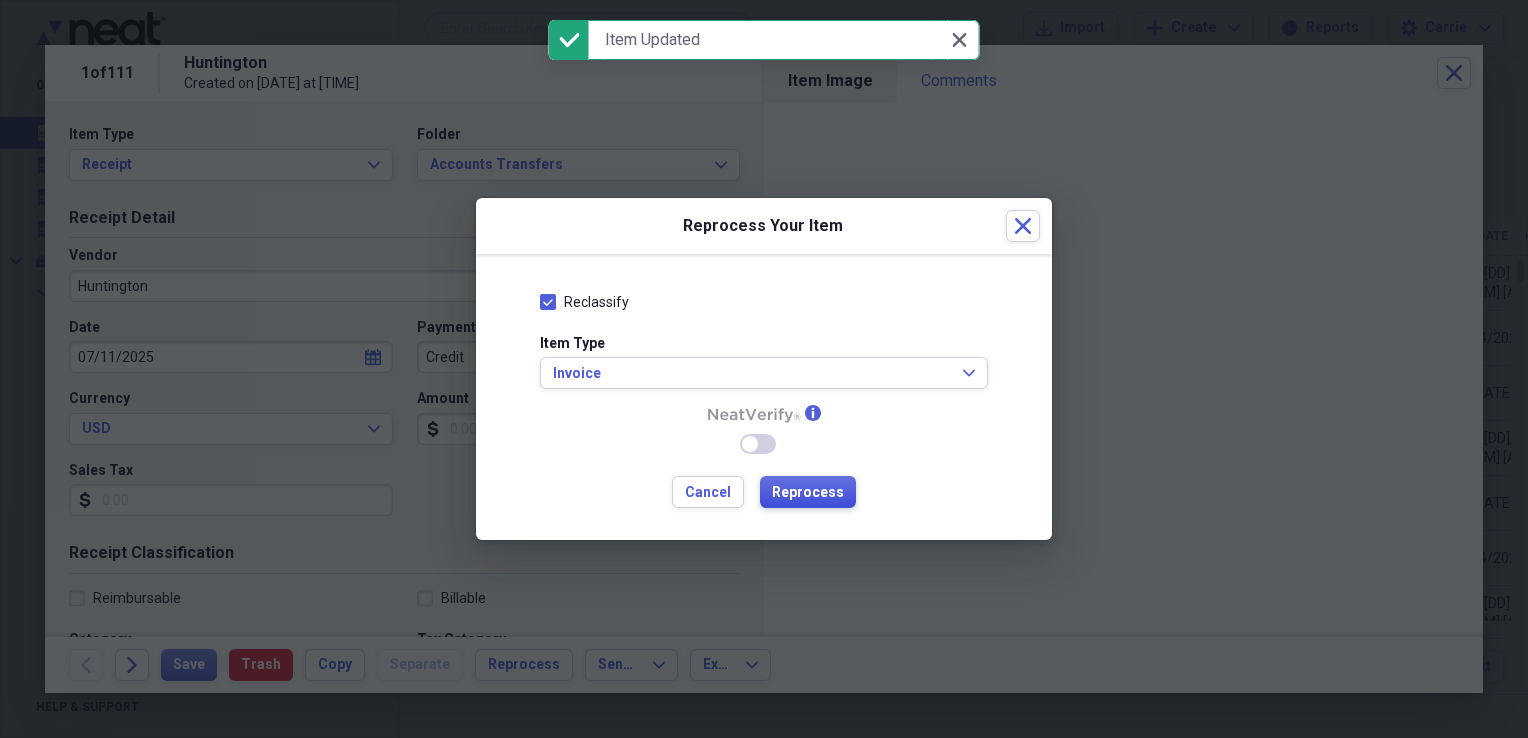 click on "Reprocess" at bounding box center (808, 493) 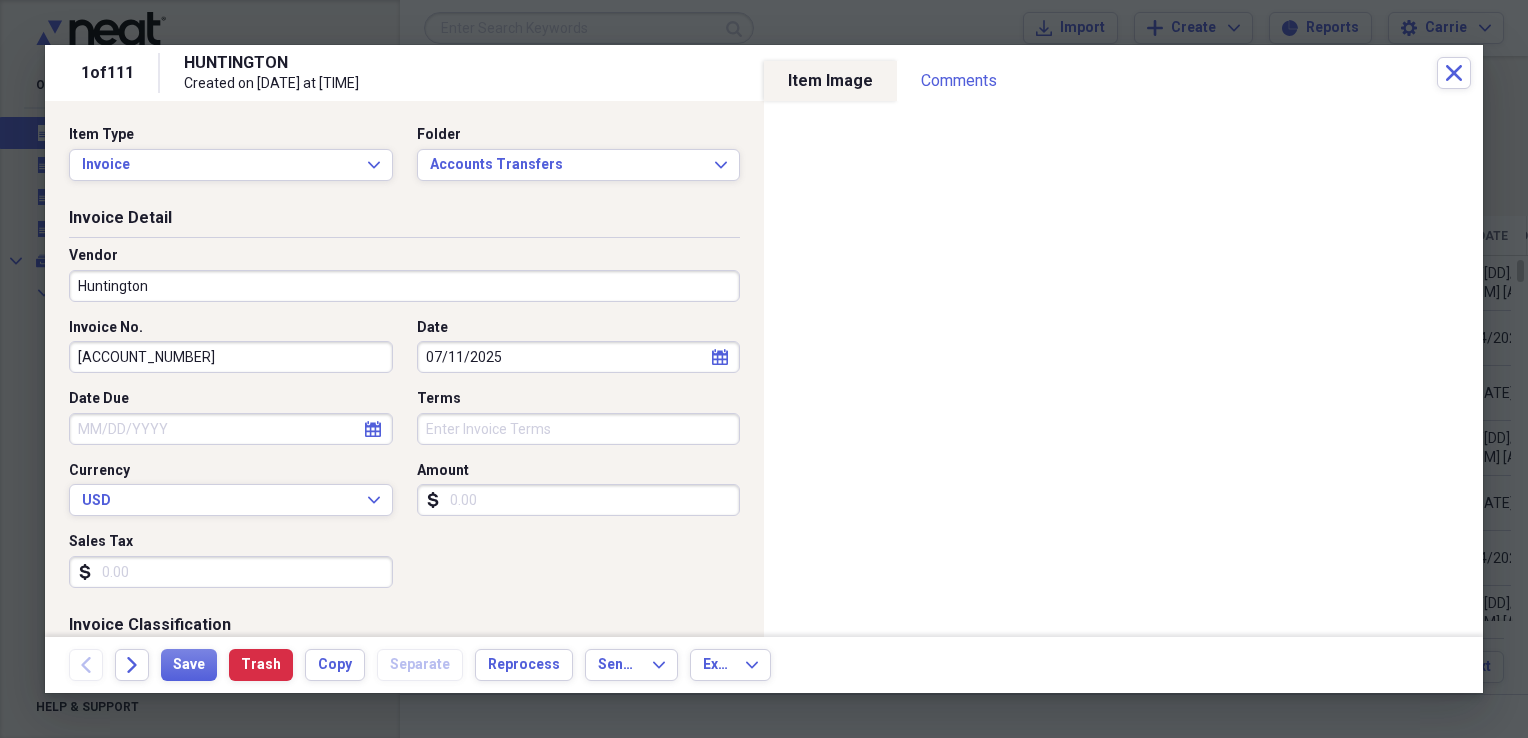 type on "[ACCOUNT_NUMBER]" 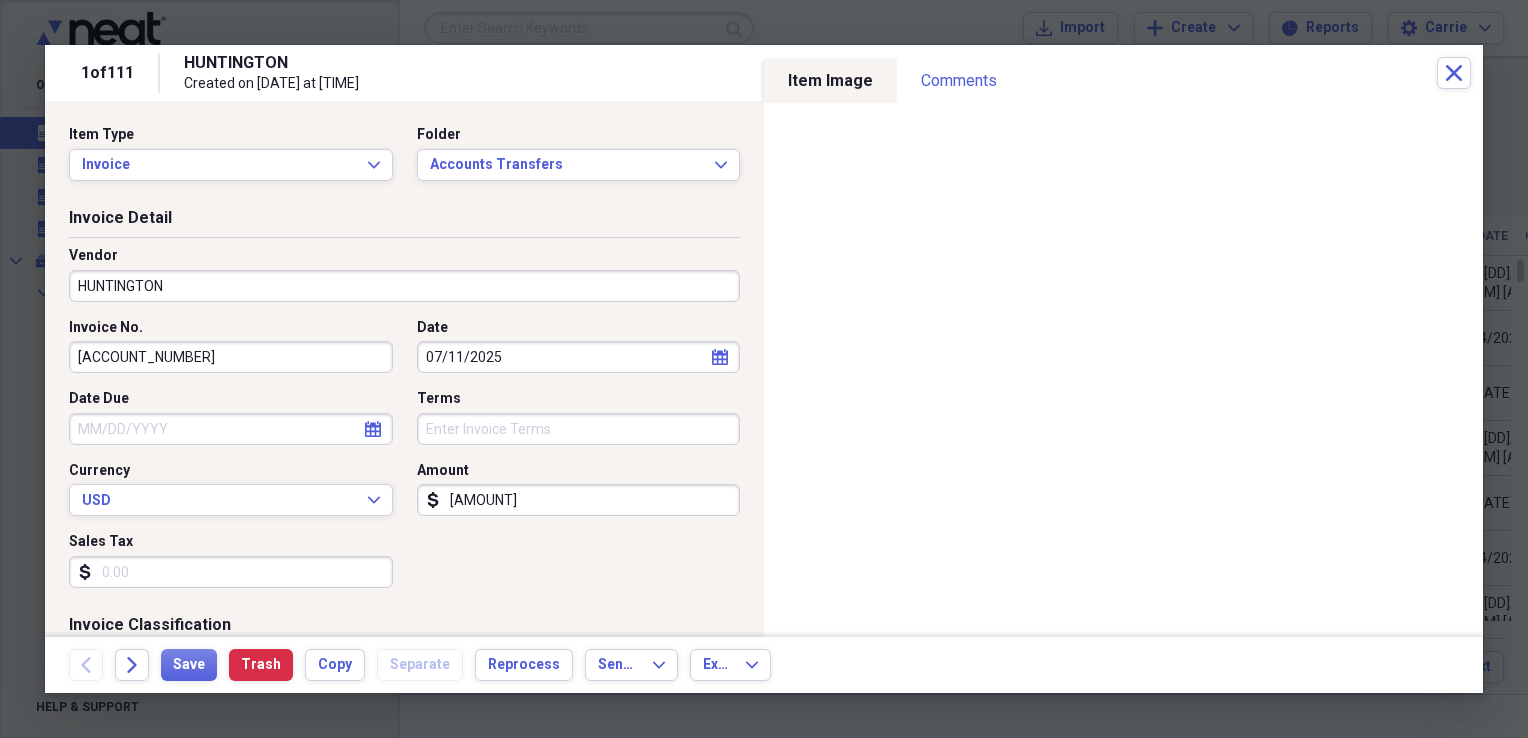 click on "HUNTINGTON" at bounding box center (404, 286) 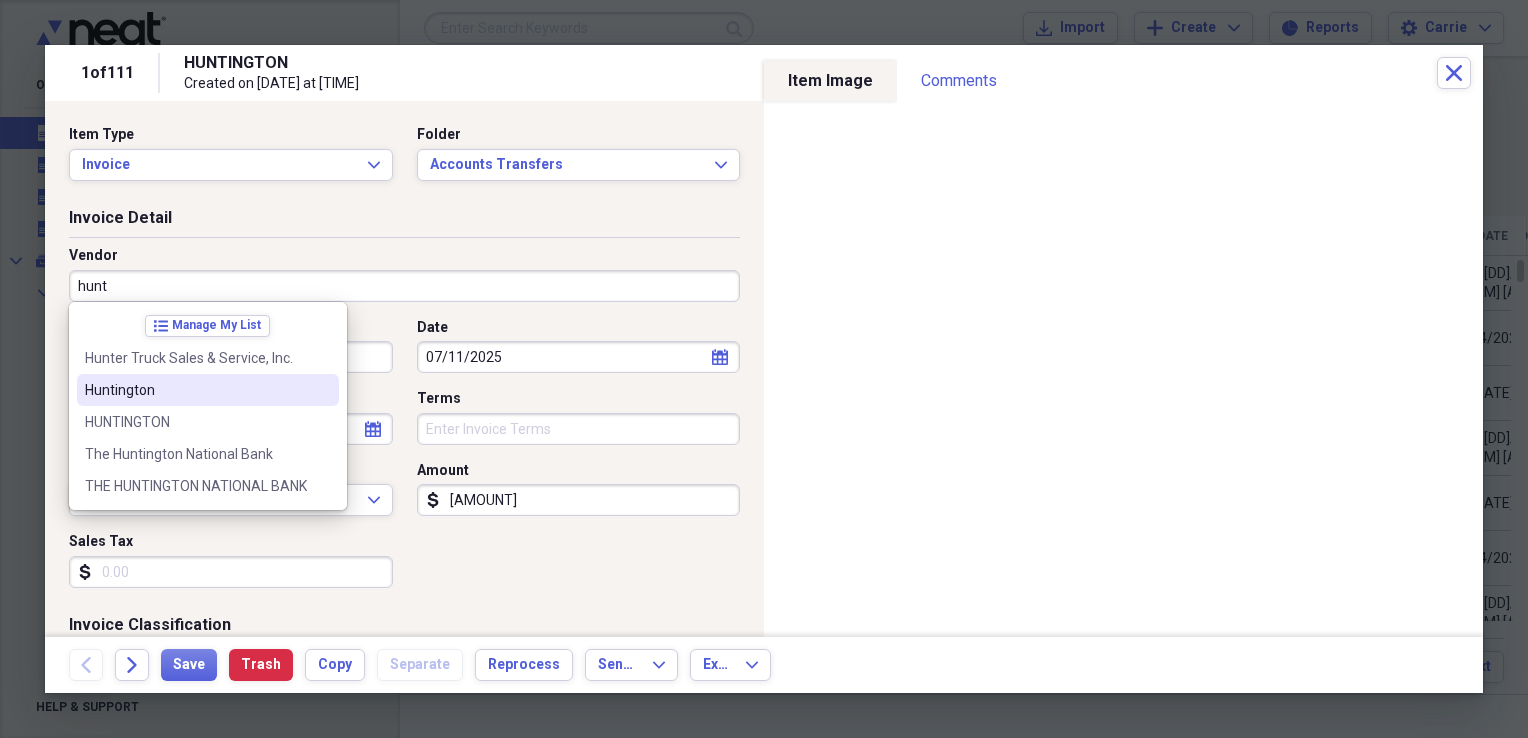 click on "Huntington" at bounding box center (196, 390) 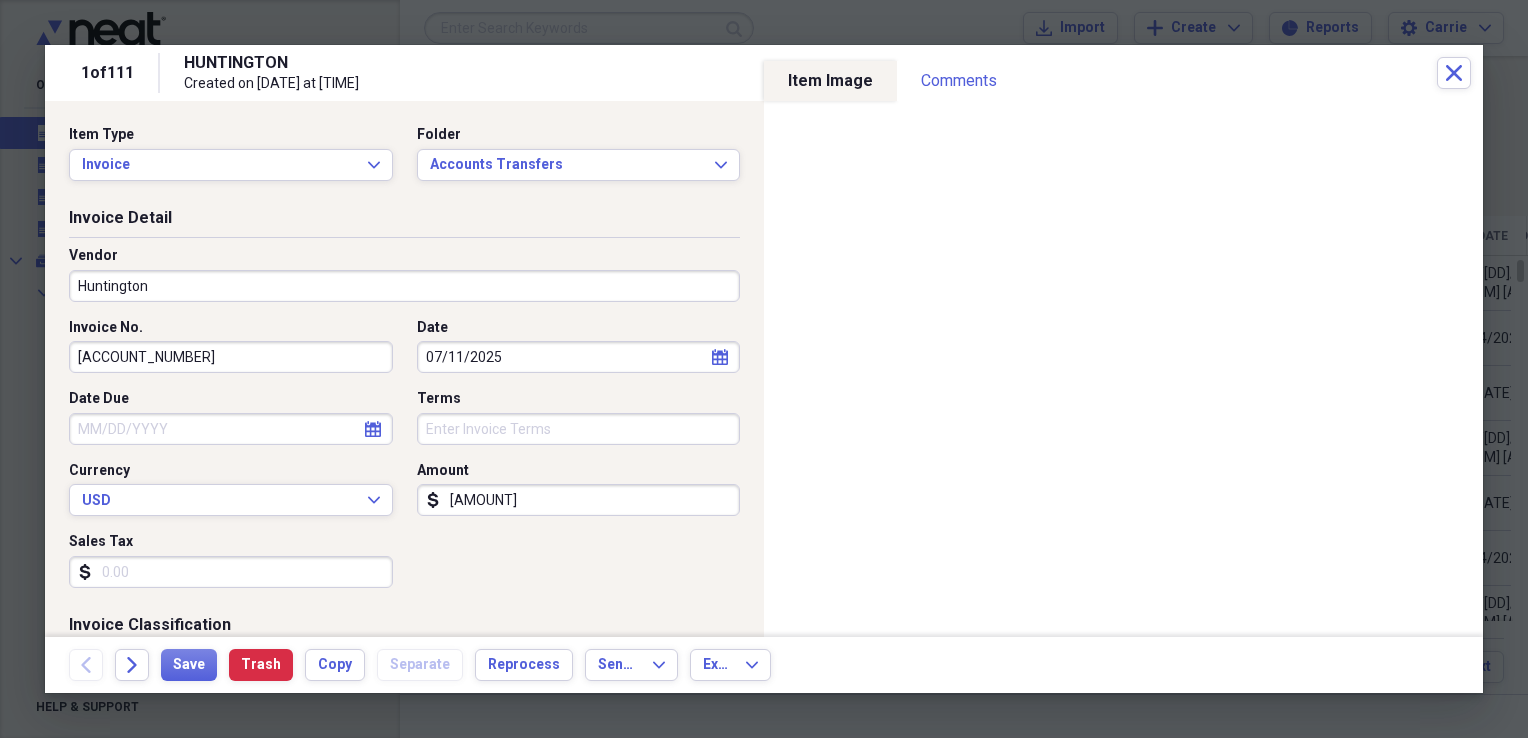 click on "Sales Tax" at bounding box center (231, 572) 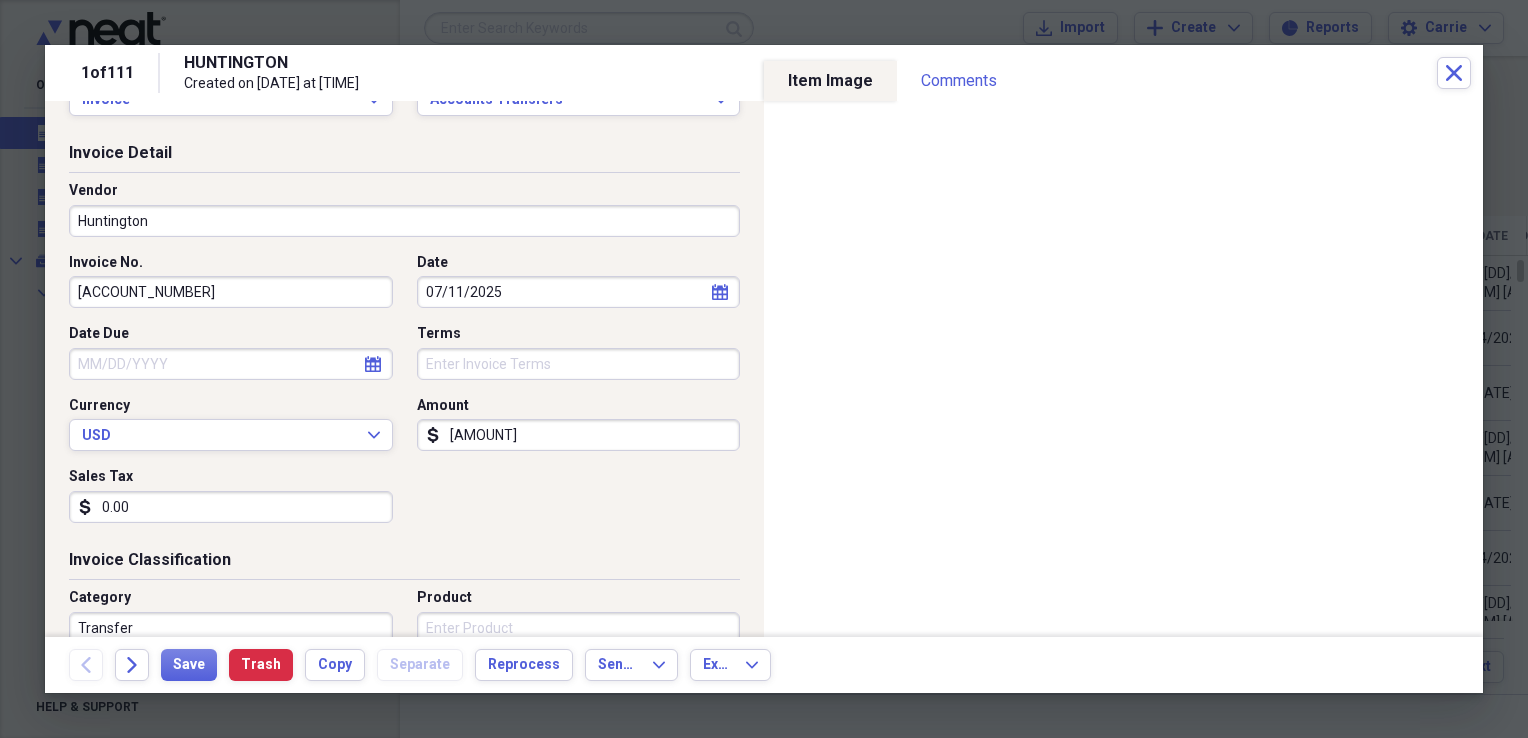 scroll, scrollTop: 100, scrollLeft: 0, axis: vertical 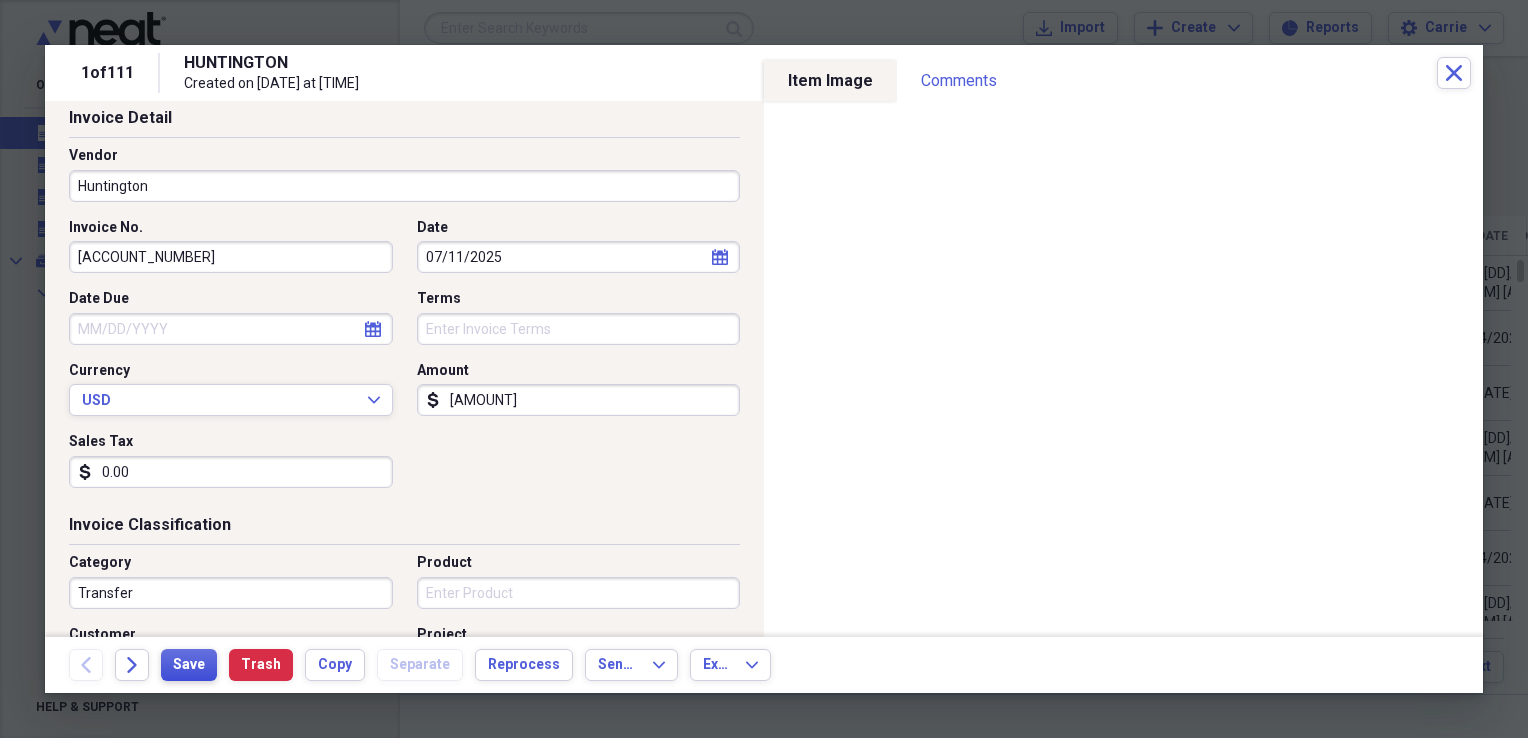 type on "0.00" 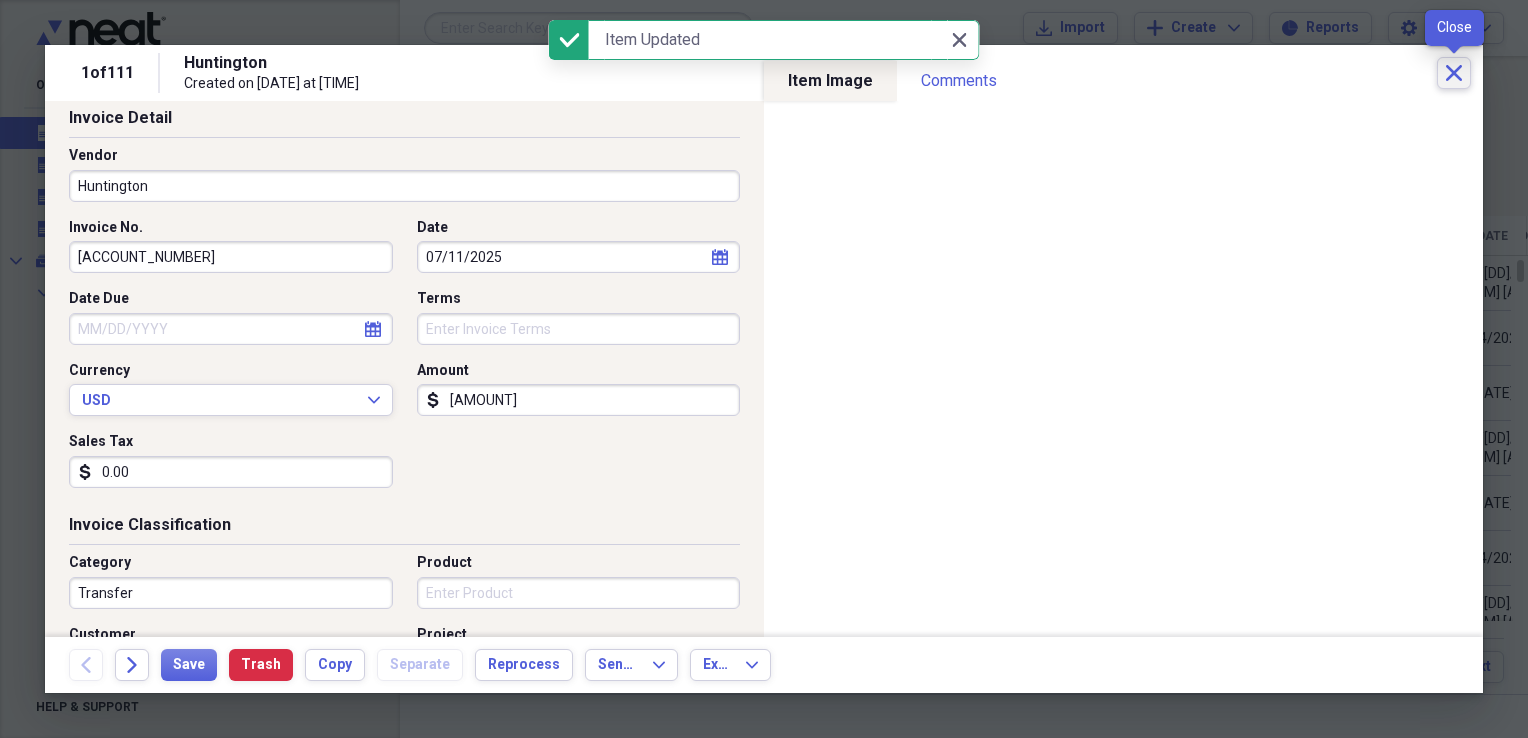 click on "Close" 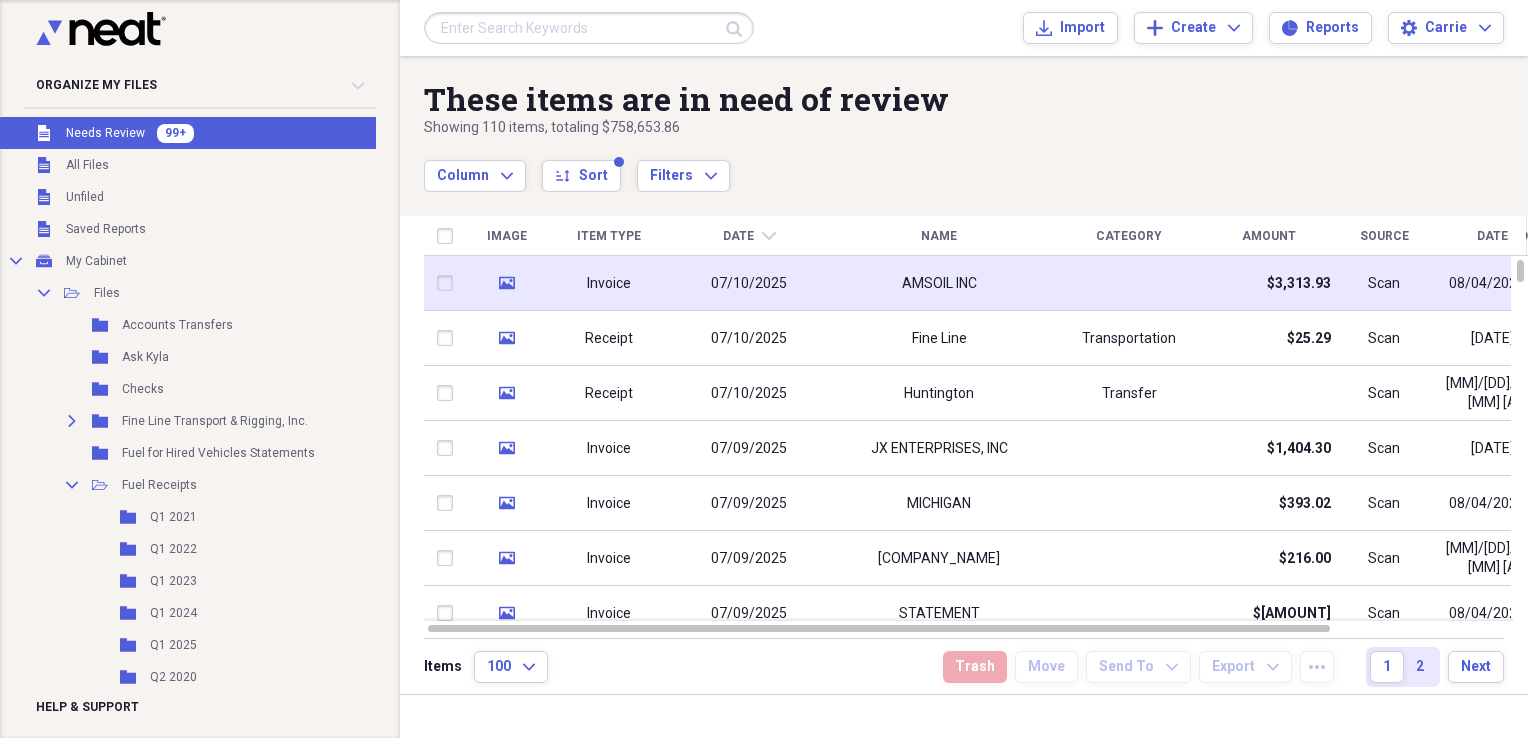 click at bounding box center (1129, 283) 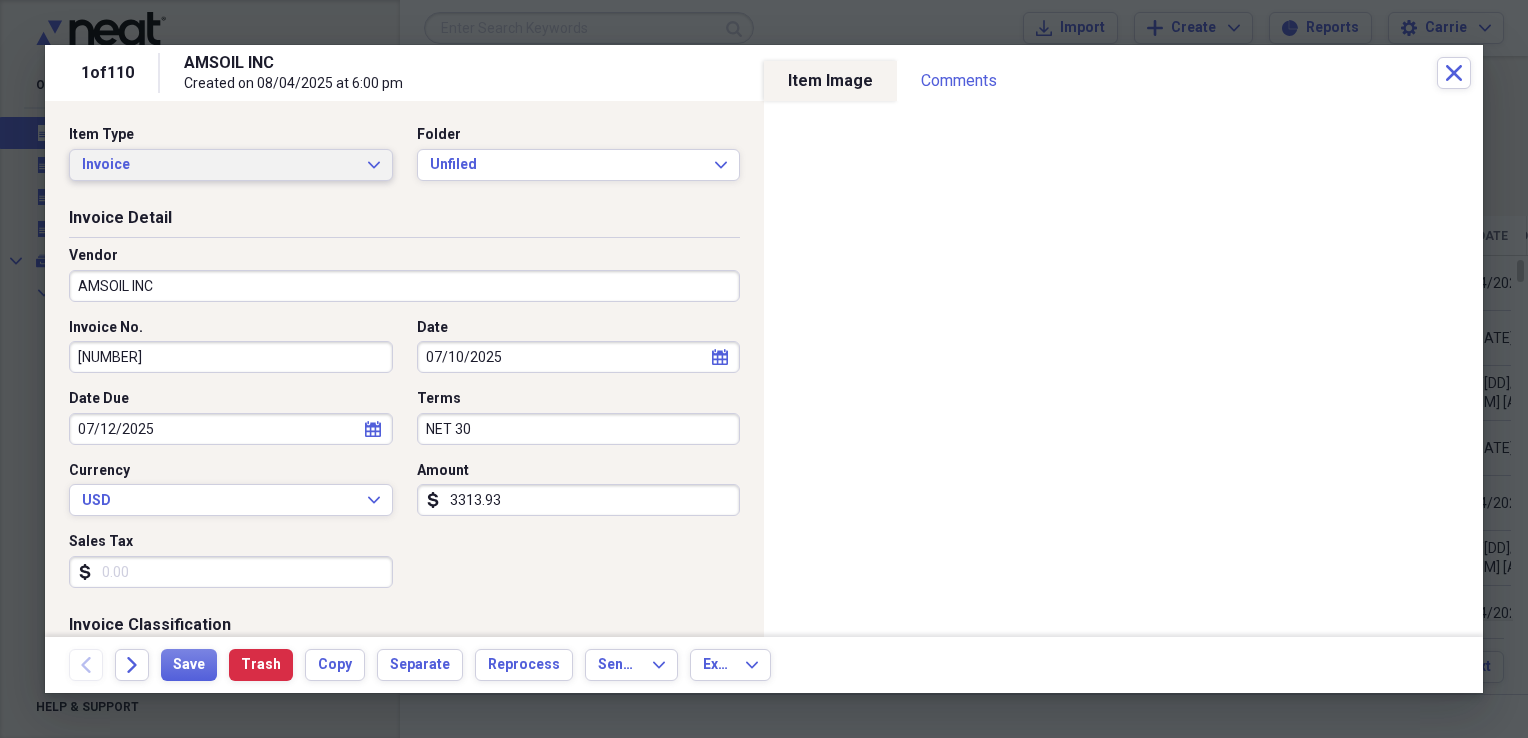 click on "Expand" 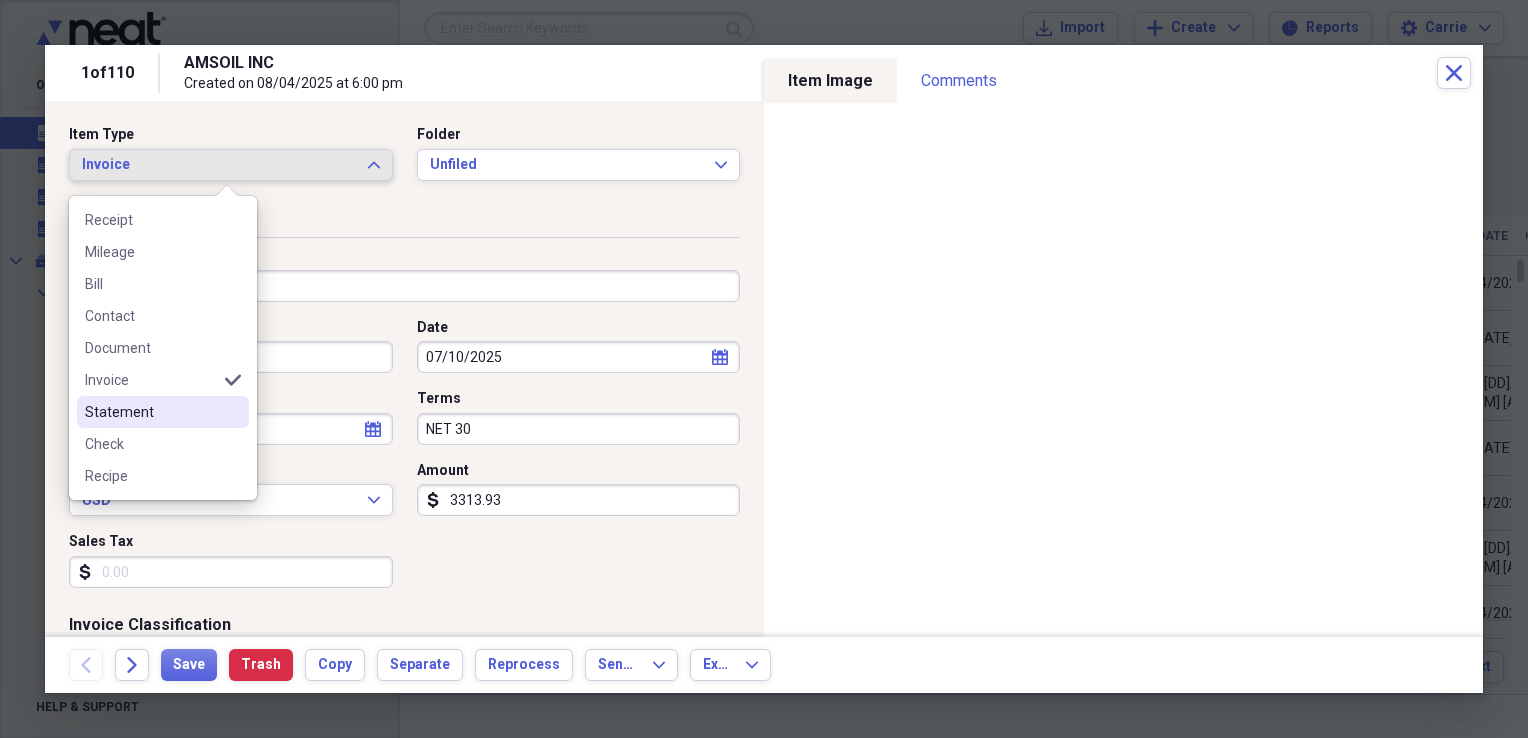 click on "Statement" at bounding box center (151, 412) 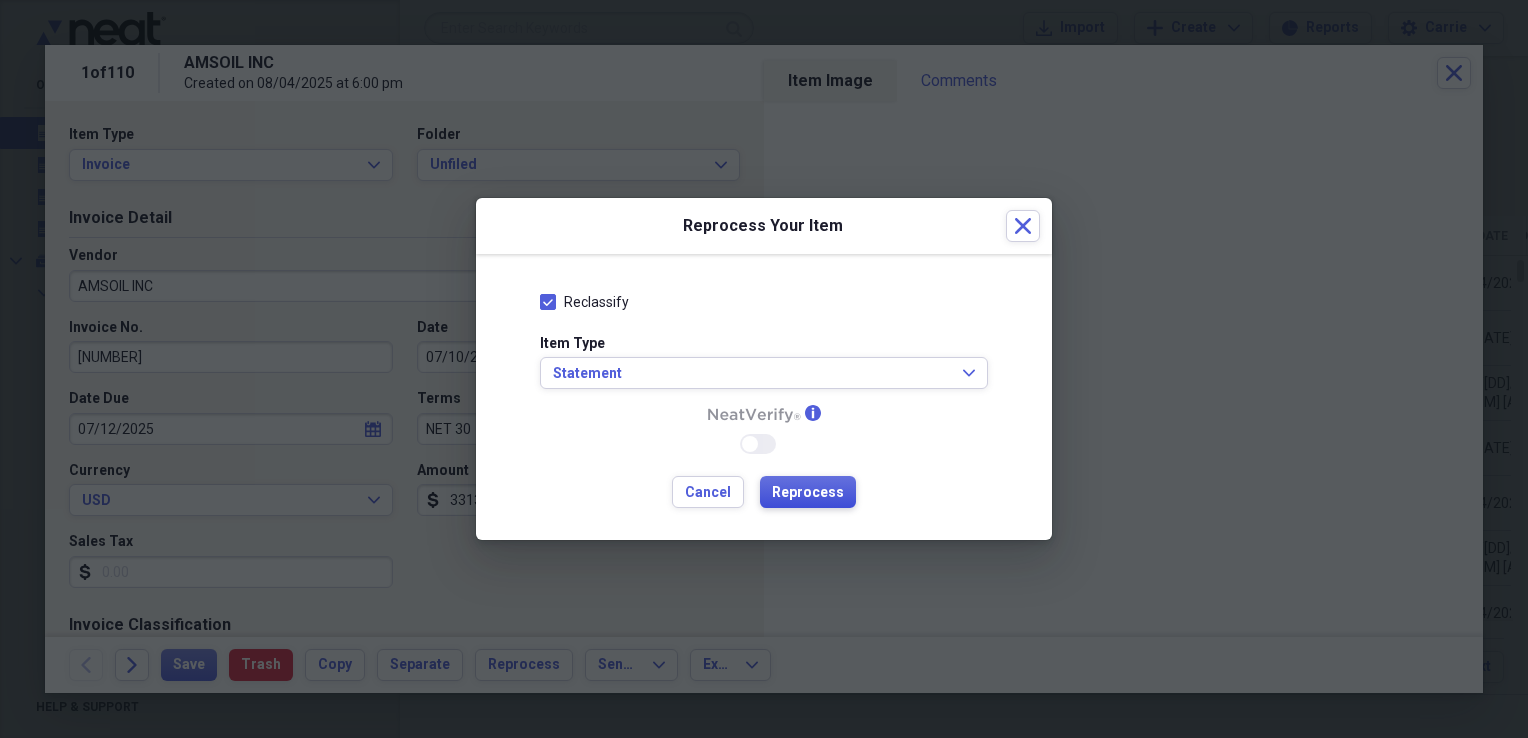 click on "Reprocess" at bounding box center [808, 493] 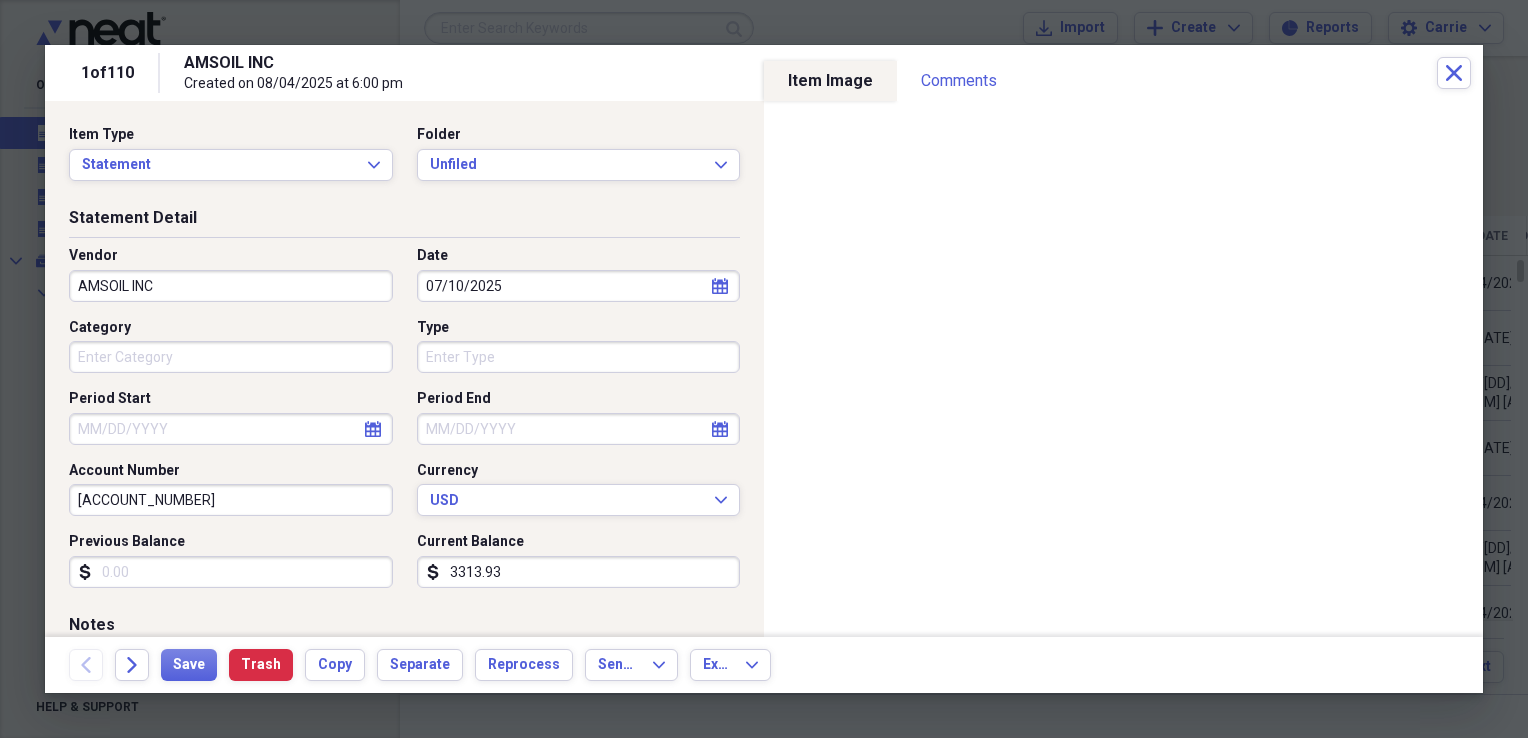 click on "AMSOIL INC" at bounding box center [231, 286] 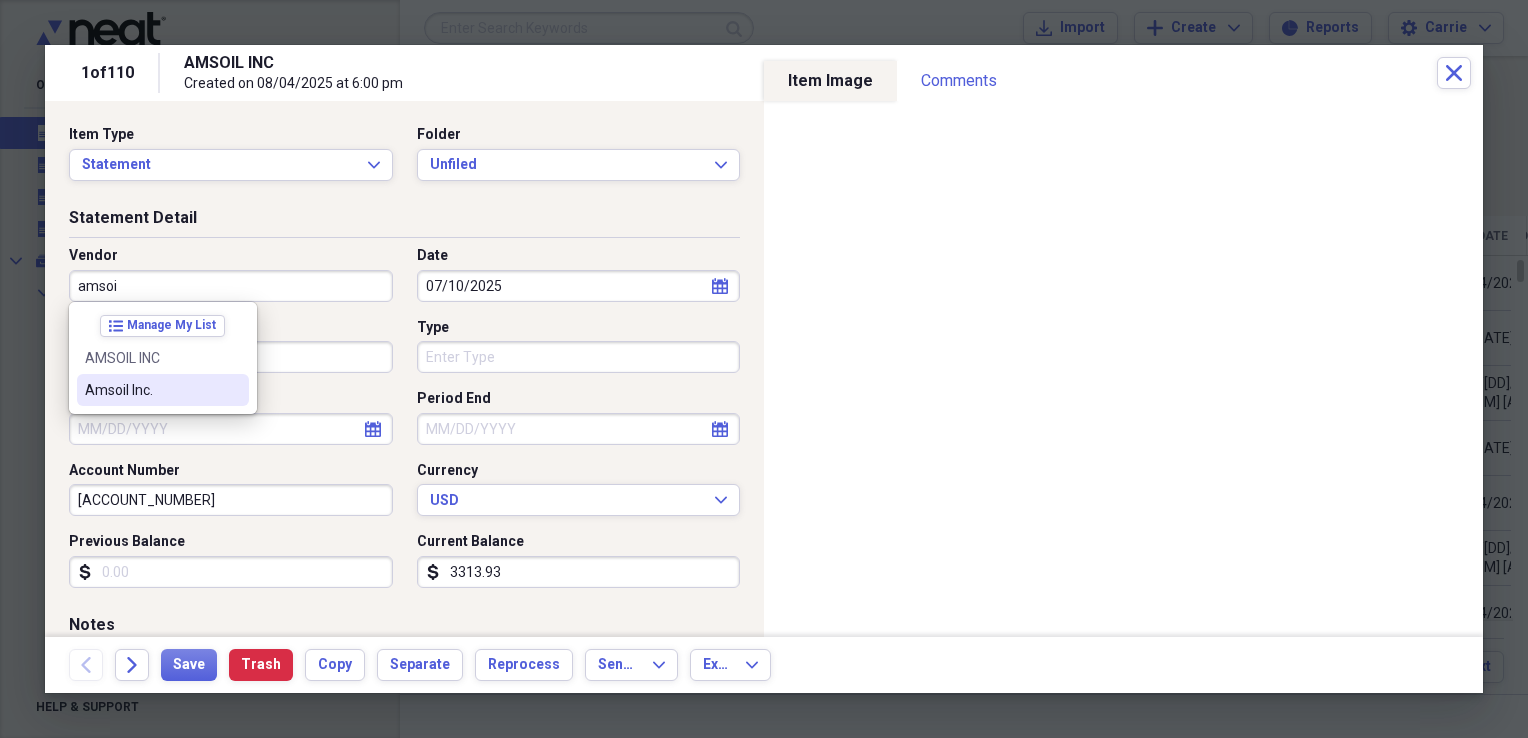 click on "Amsoil Inc." at bounding box center [151, 390] 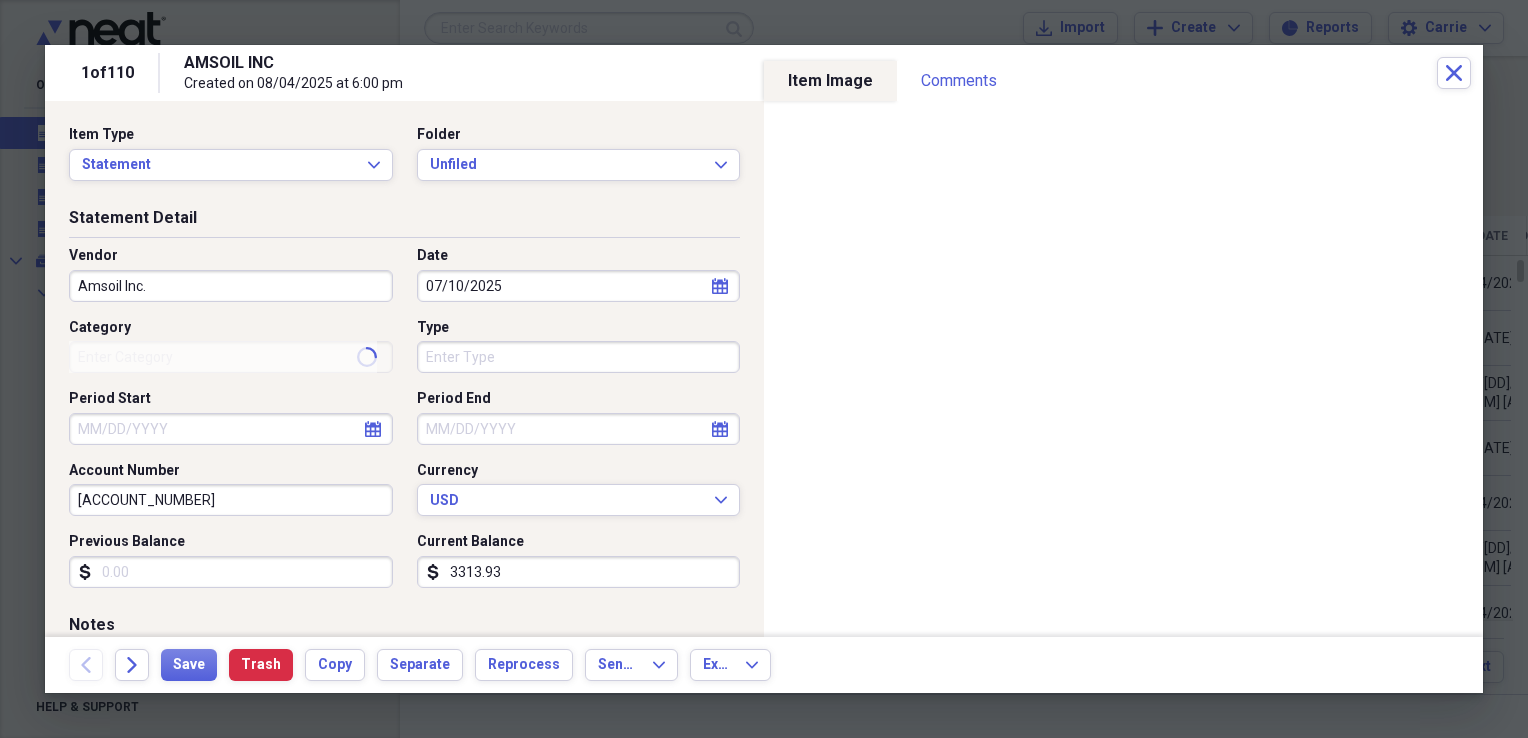 type on "Operating Supplies" 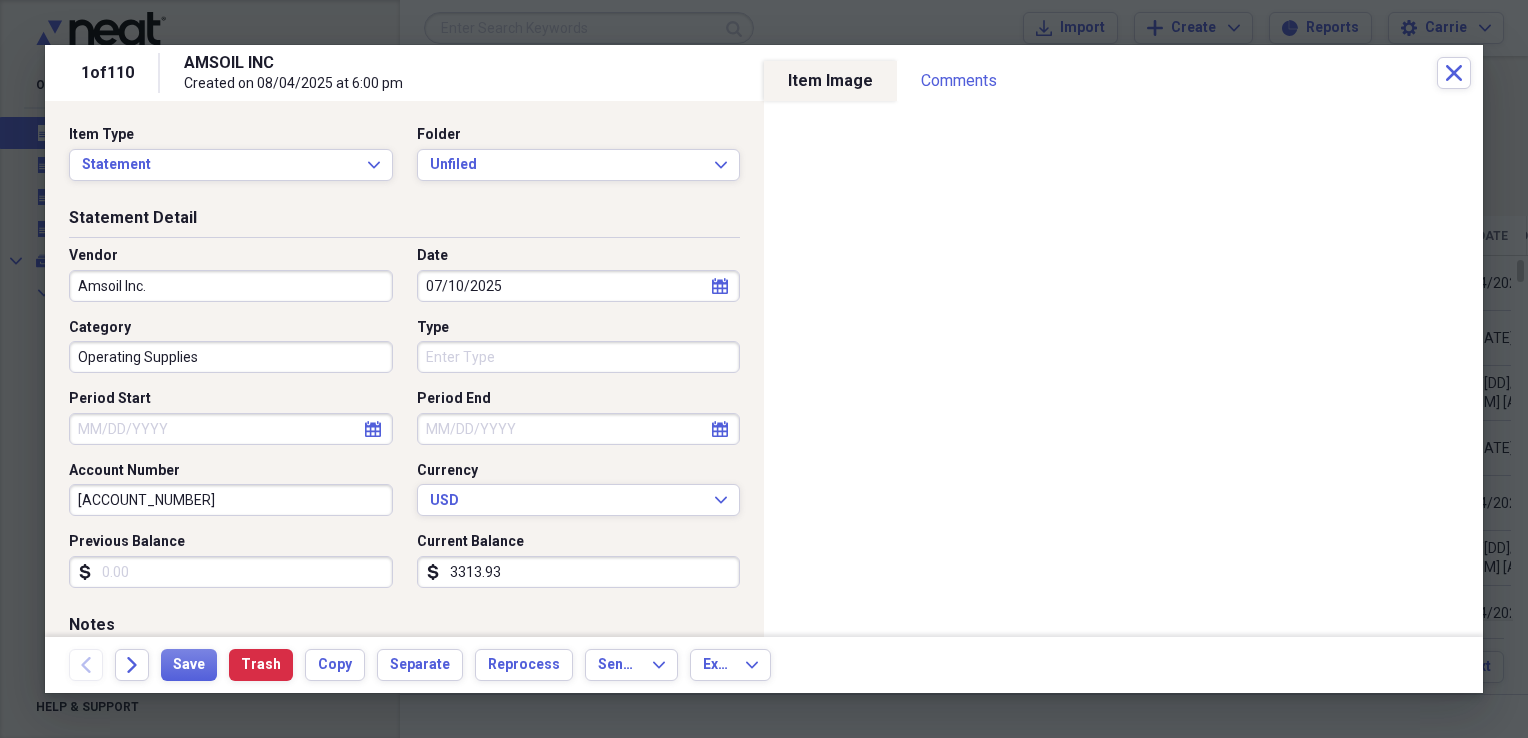 click on "Type" at bounding box center (579, 357) 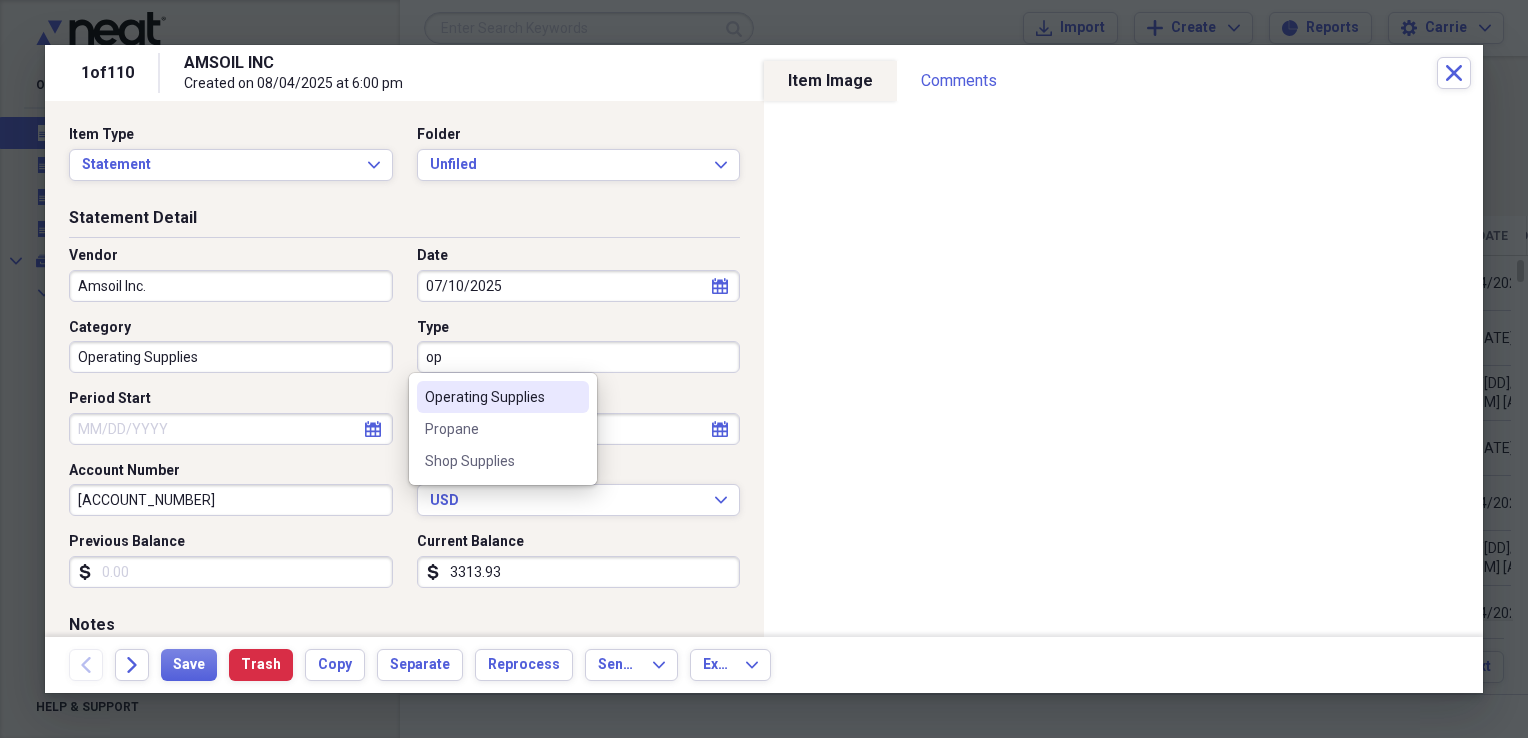 click on "Operating Supplies" at bounding box center [491, 397] 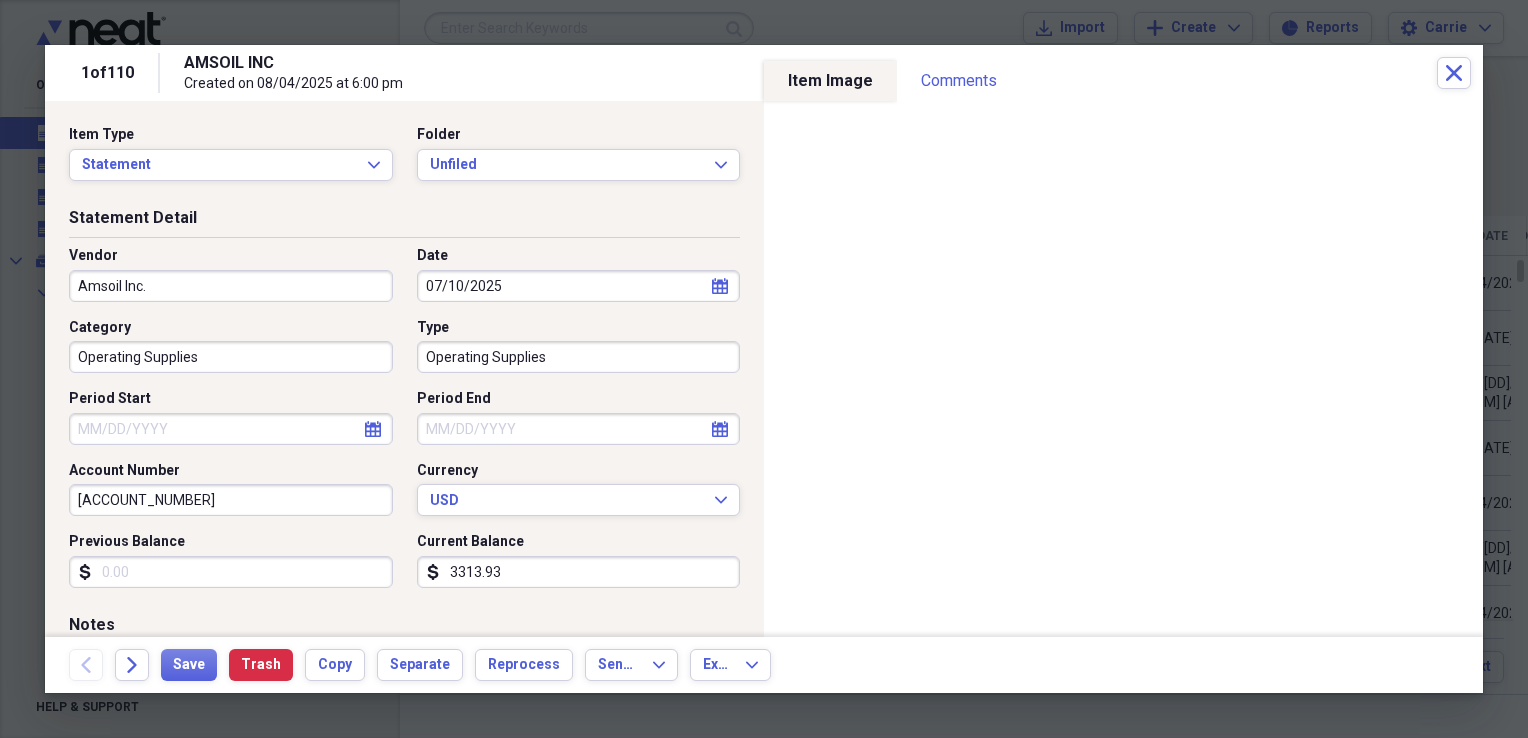 select on "7" 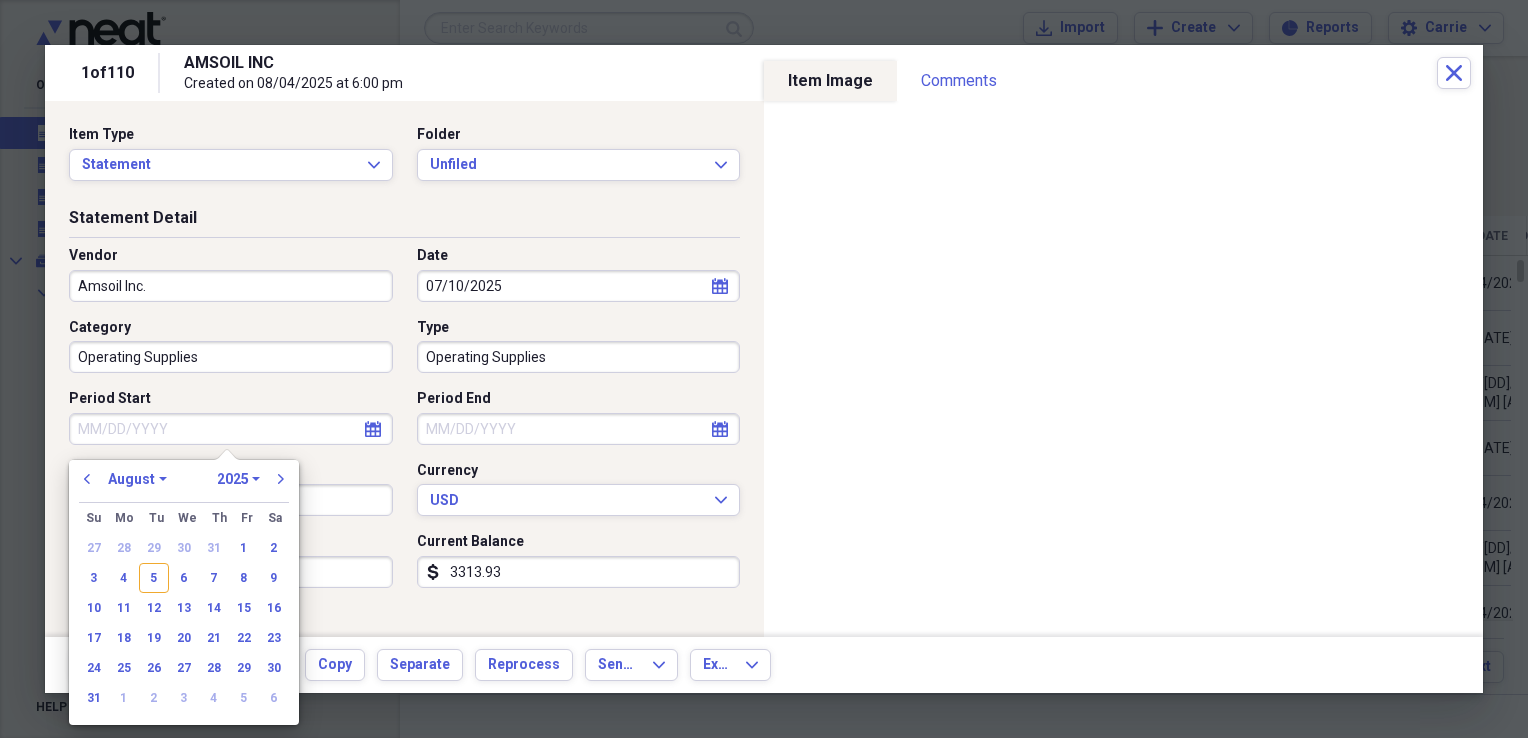 click on "Period Start" at bounding box center (231, 429) 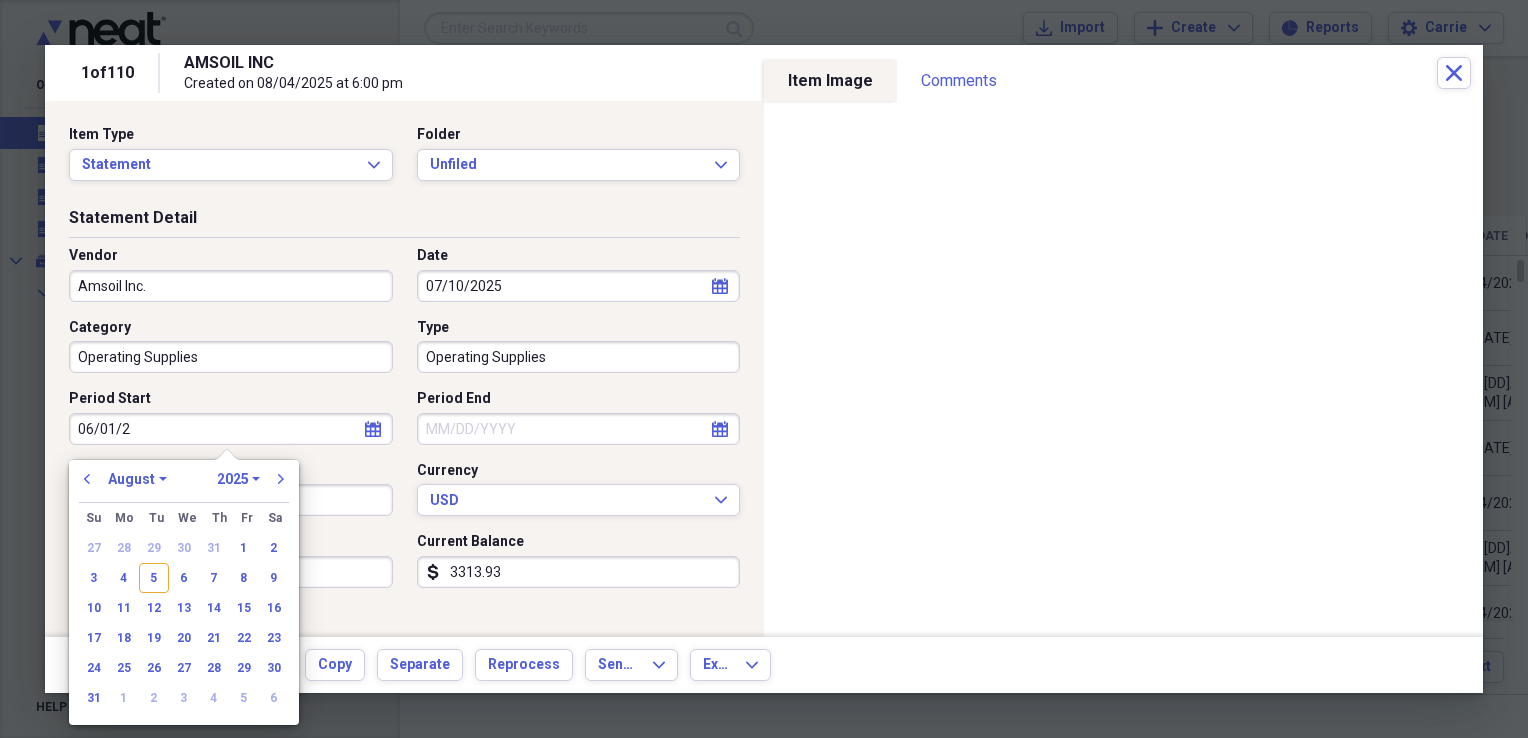 type on "06/01/20" 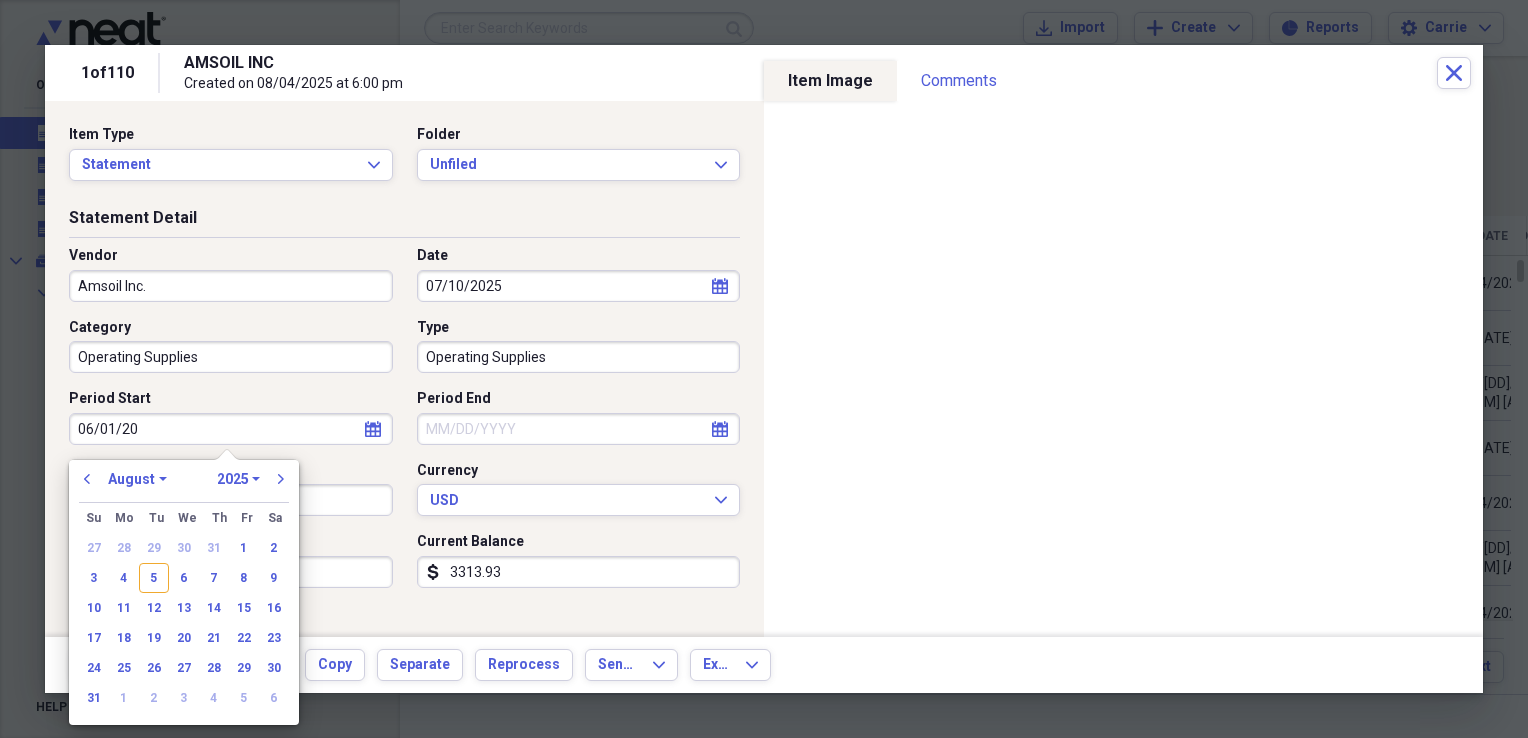 select on "5" 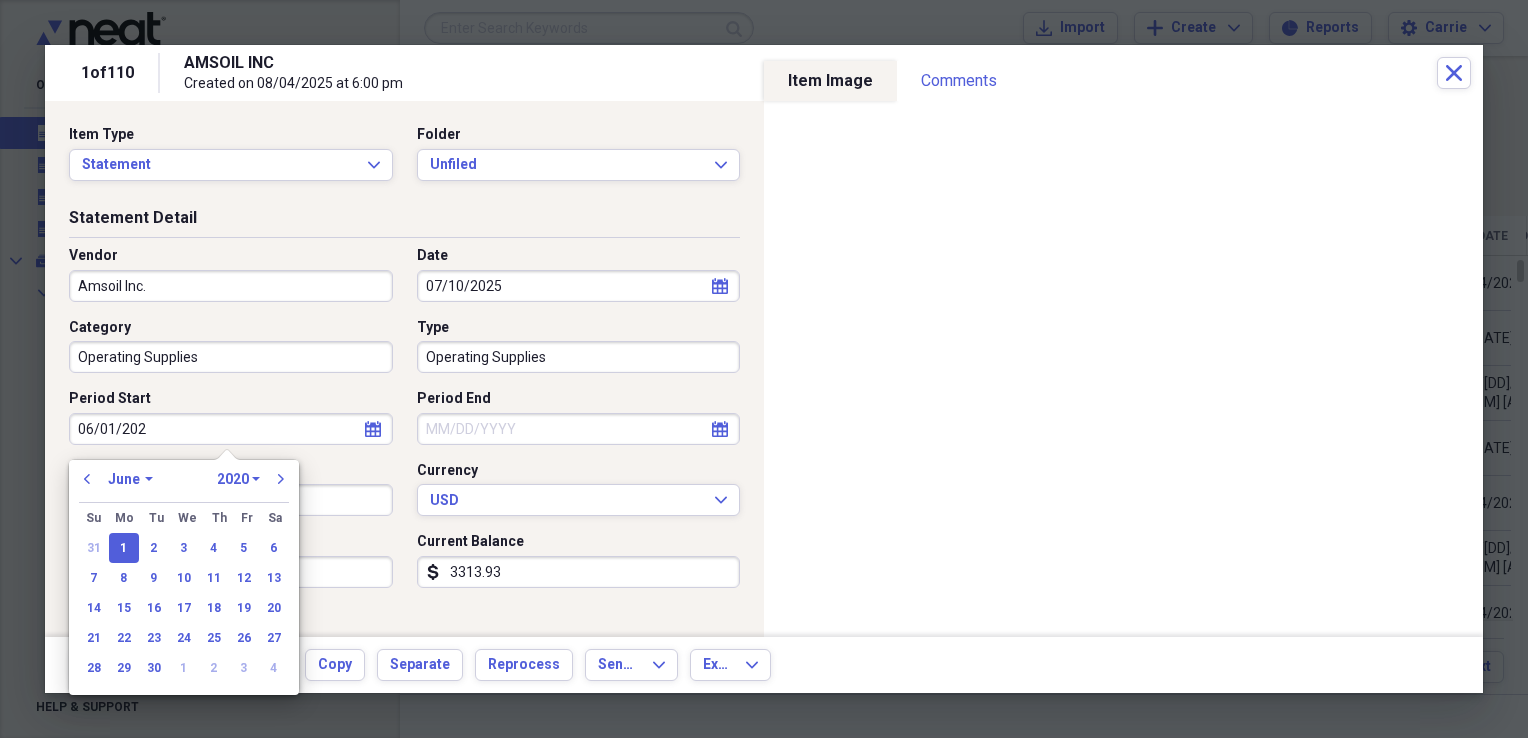 type on "06/01/2025" 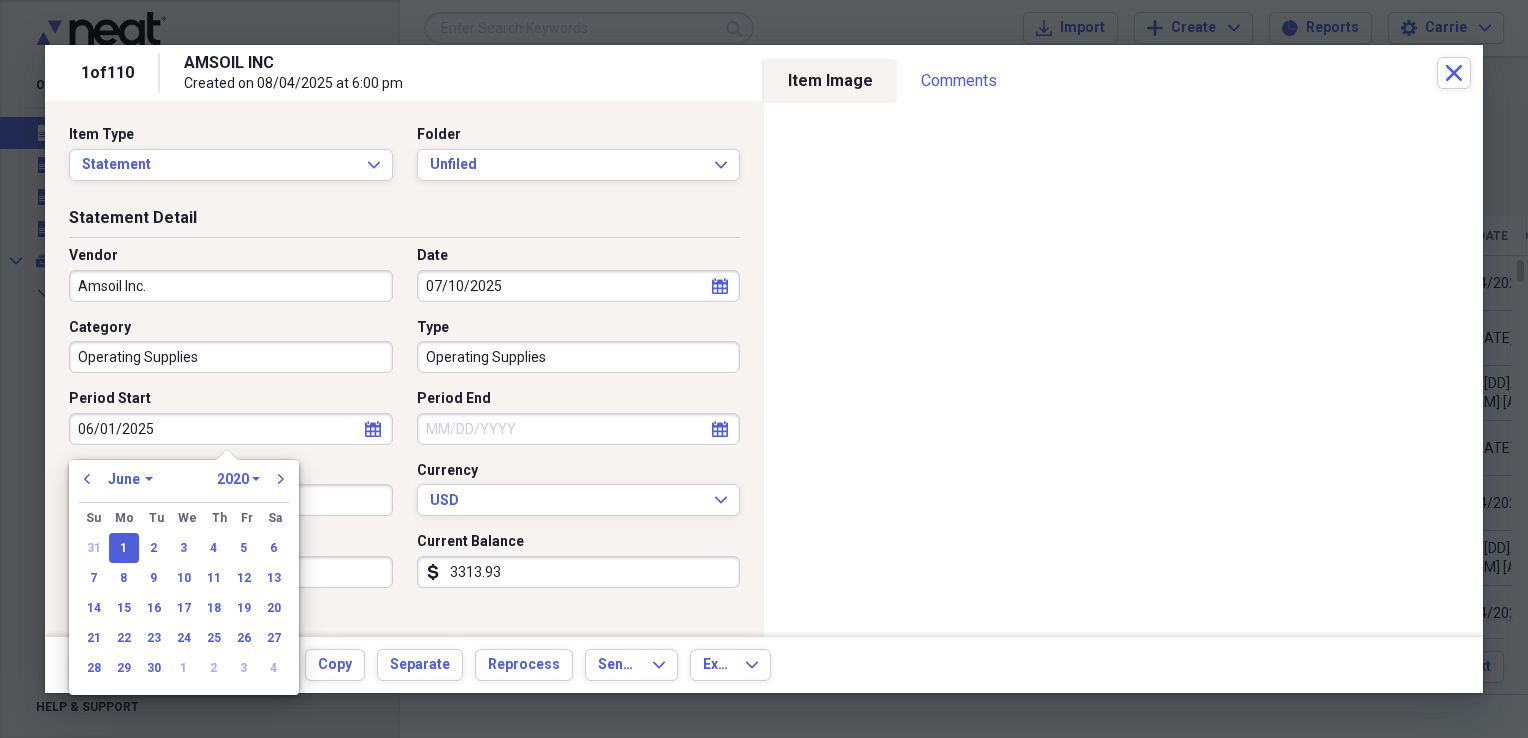 select on "2025" 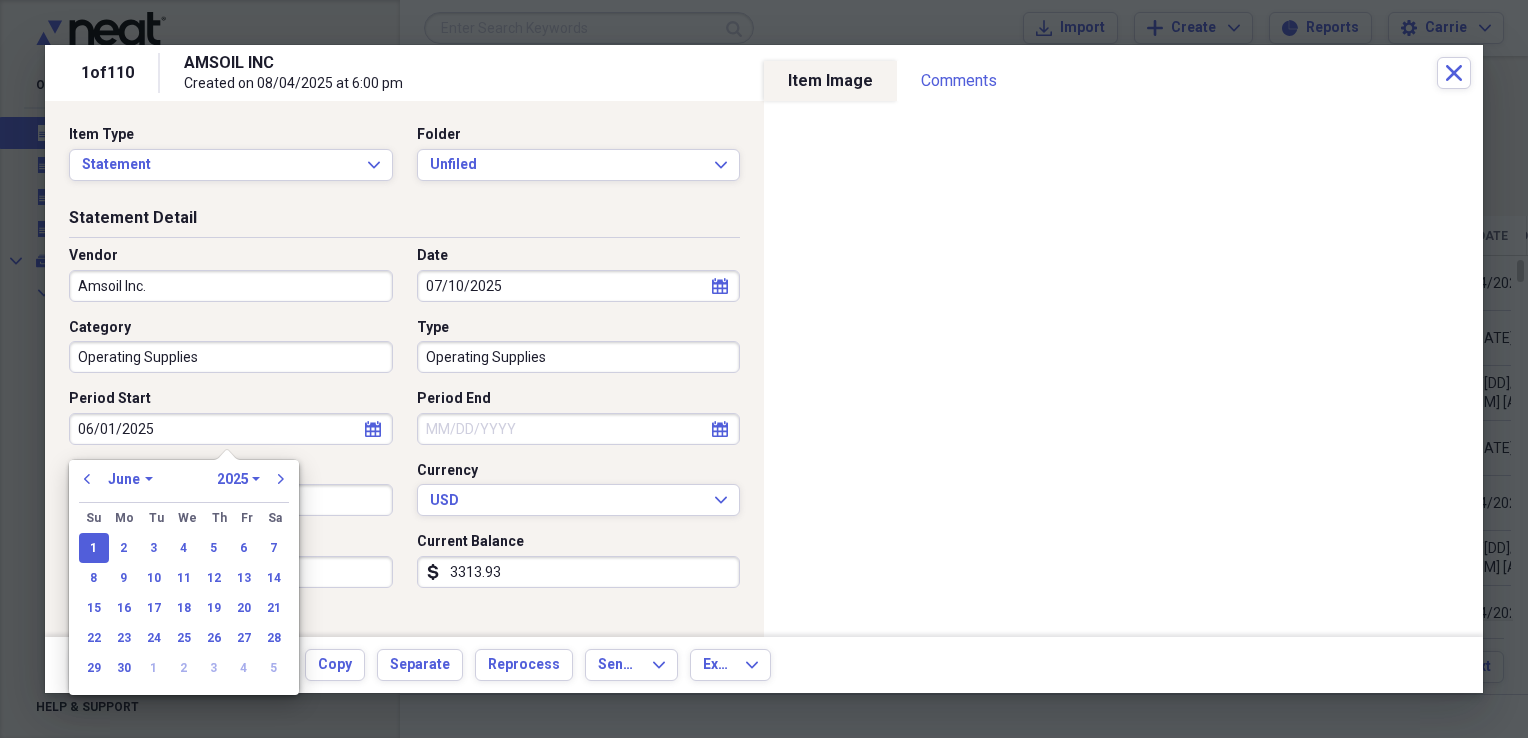 type on "06/01/2025" 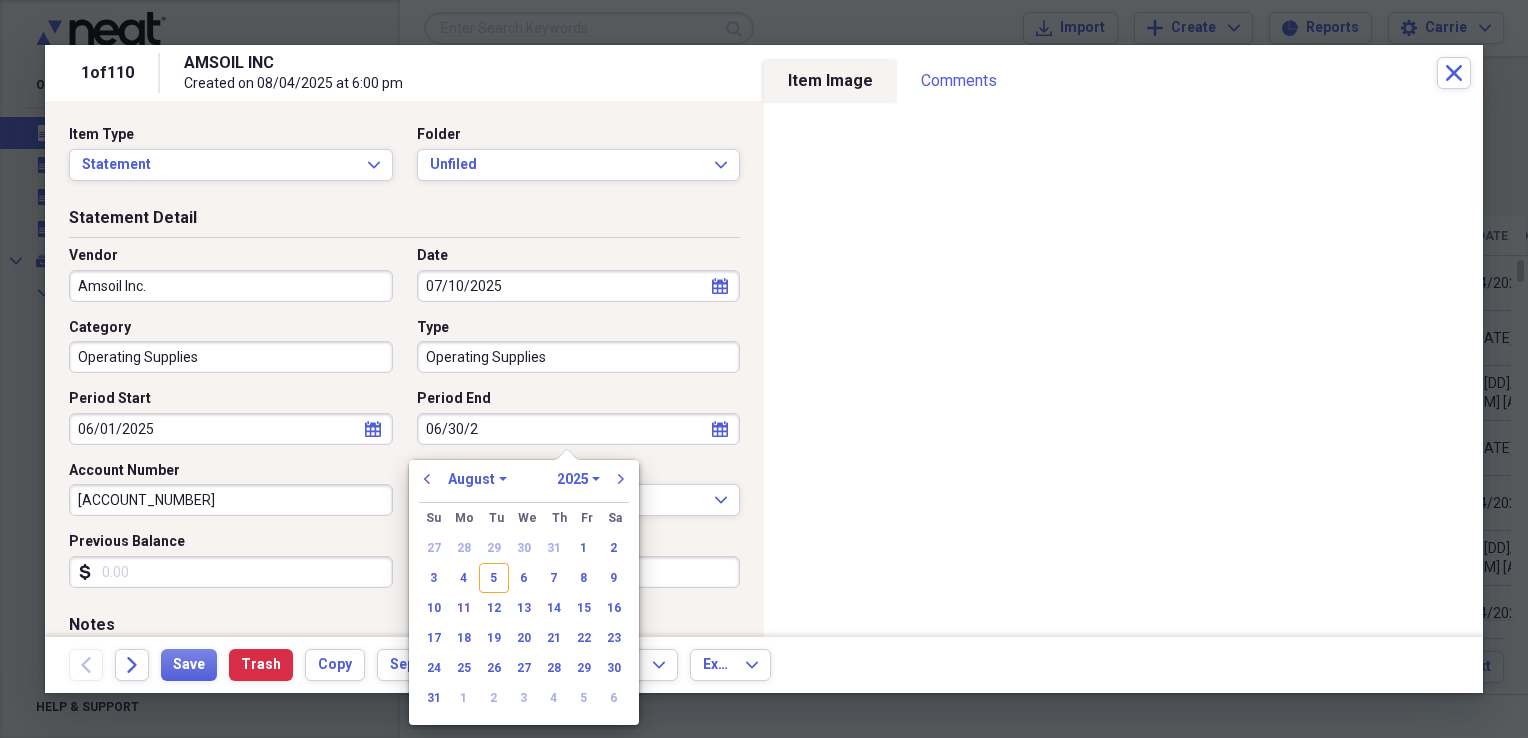 type on "06/30/20" 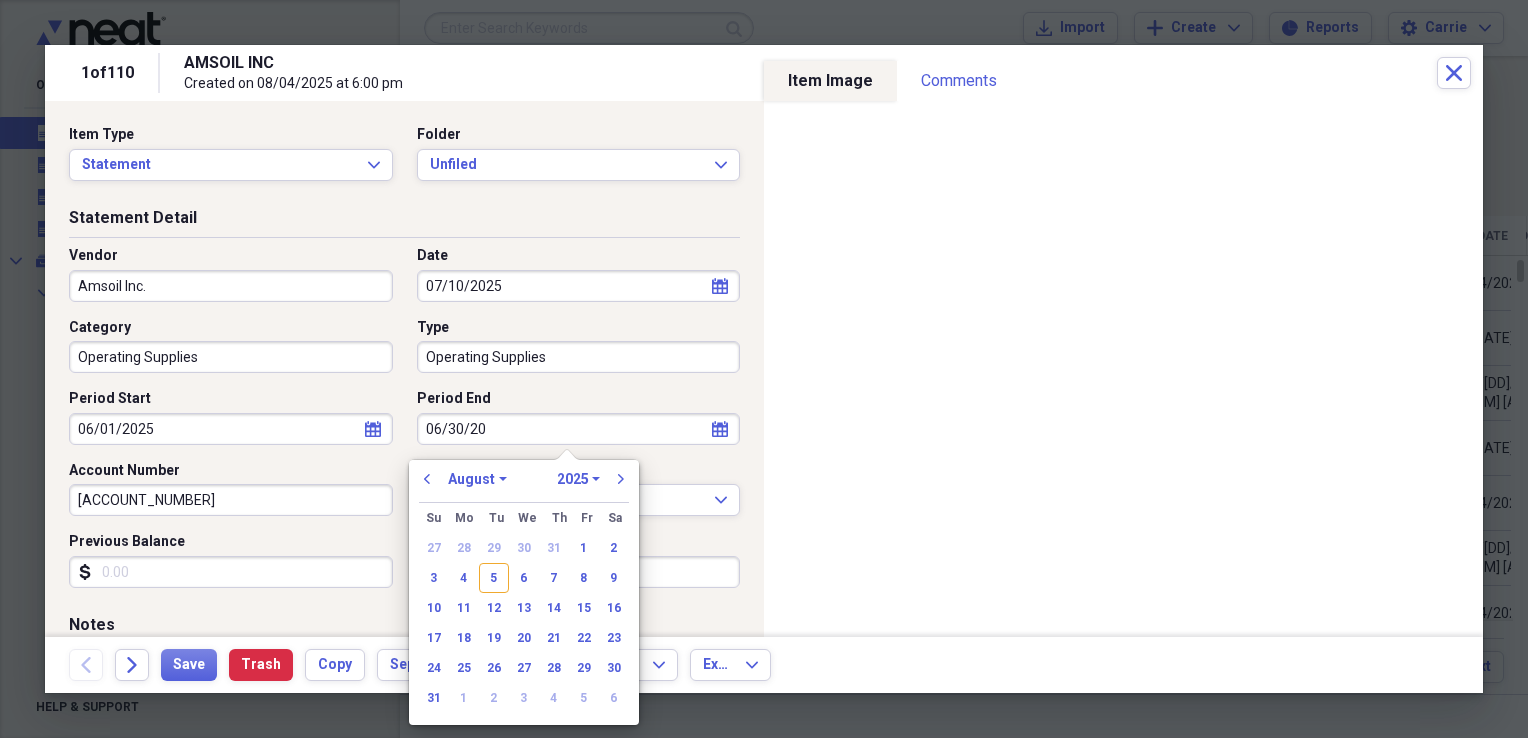 select on "5" 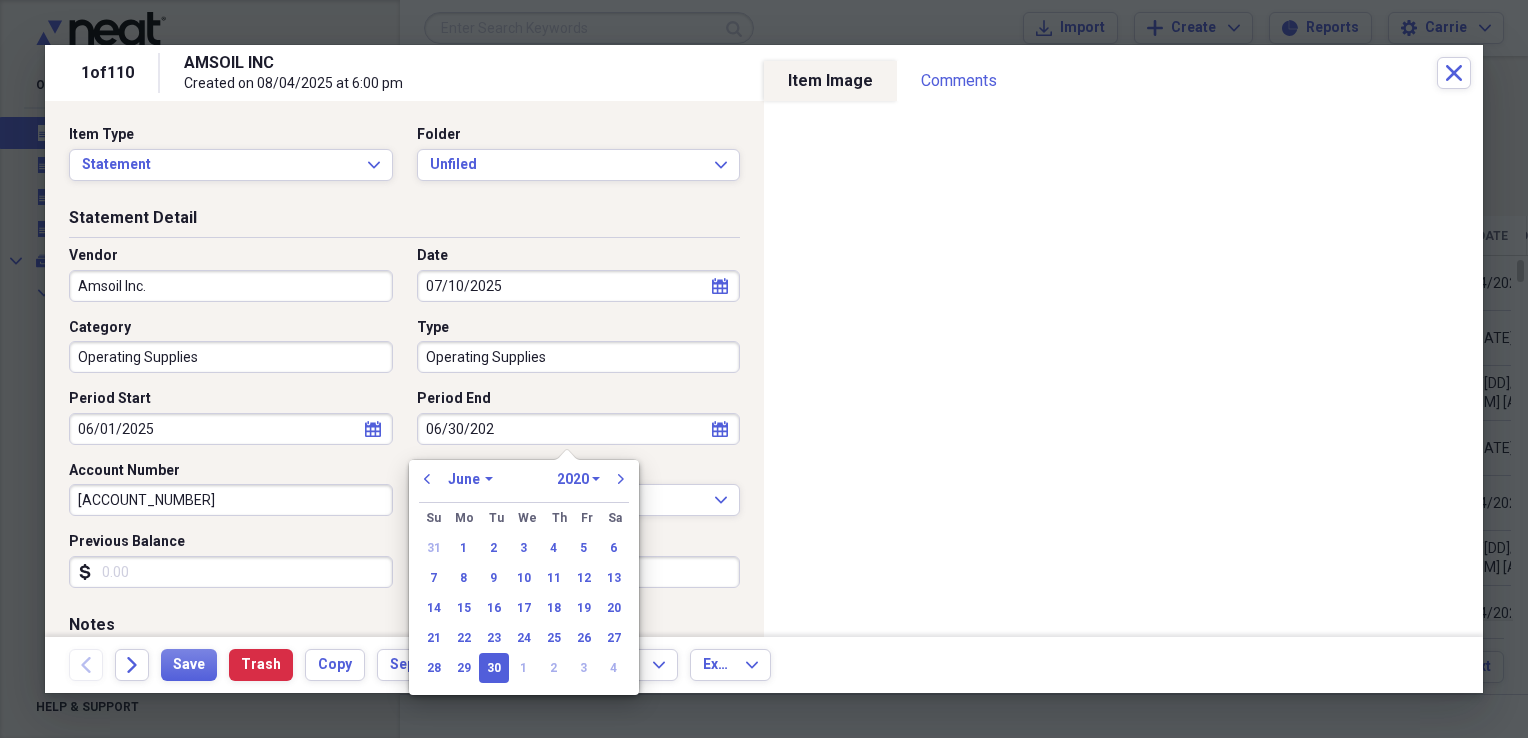 type on "06/30/2025" 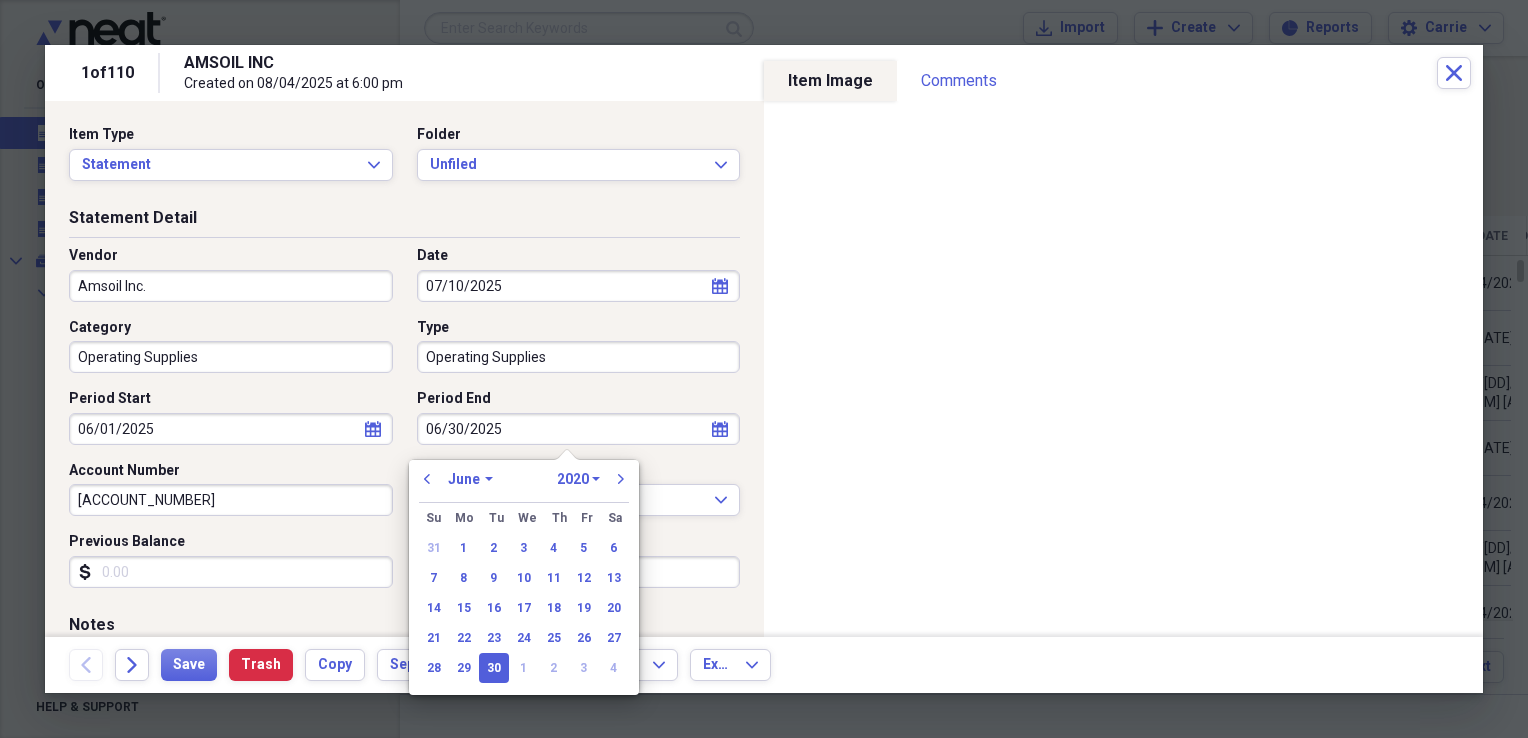 select on "2025" 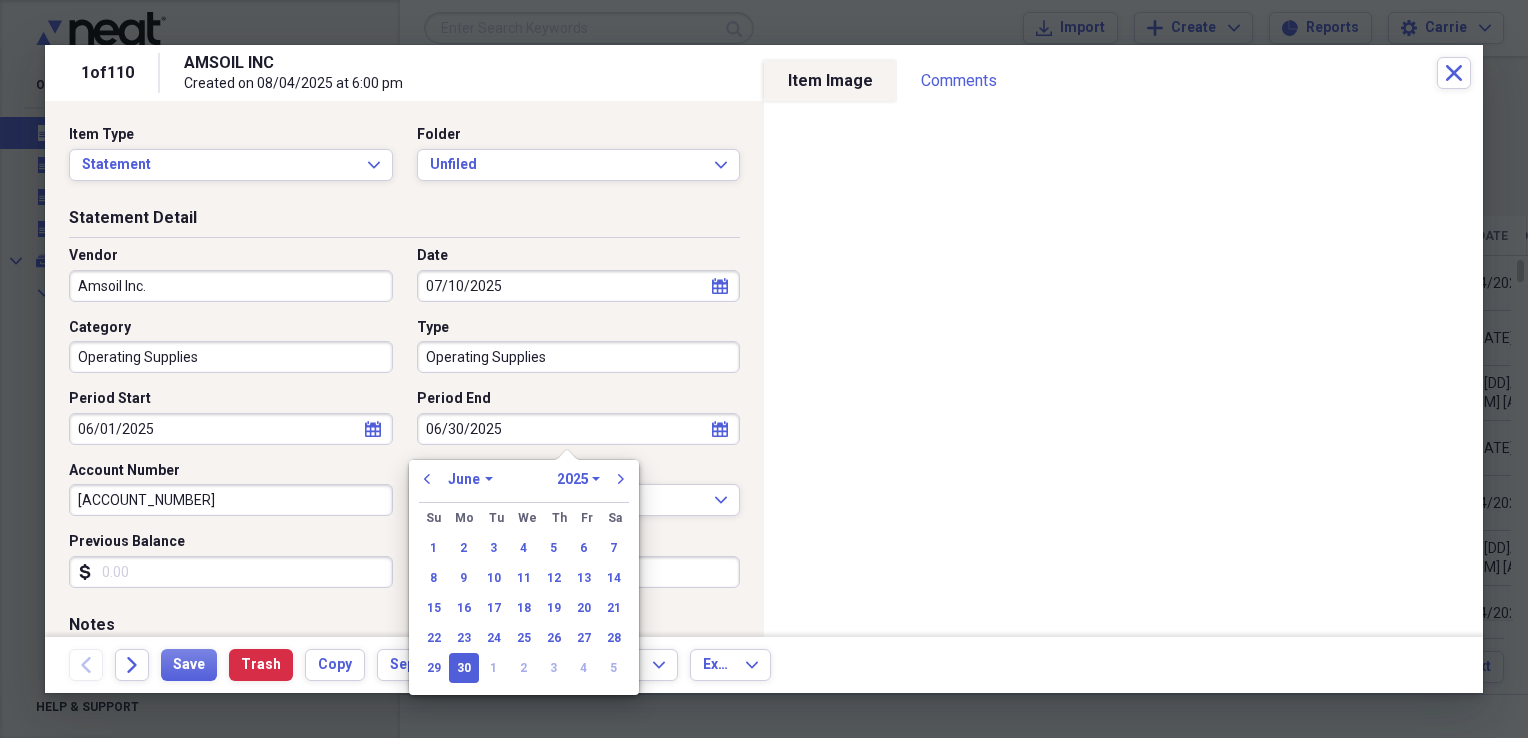 type on "06/30/2025" 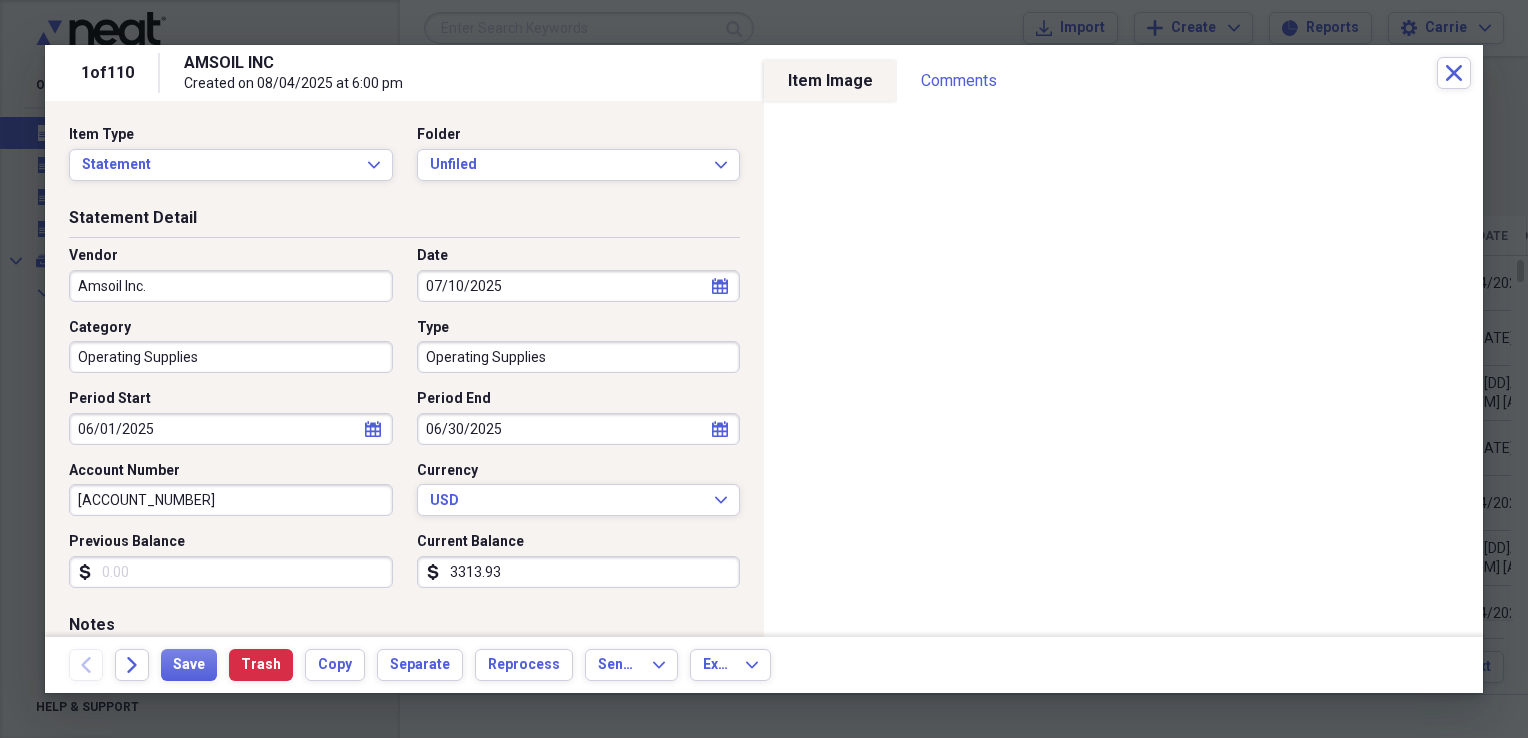 scroll, scrollTop: 100, scrollLeft: 0, axis: vertical 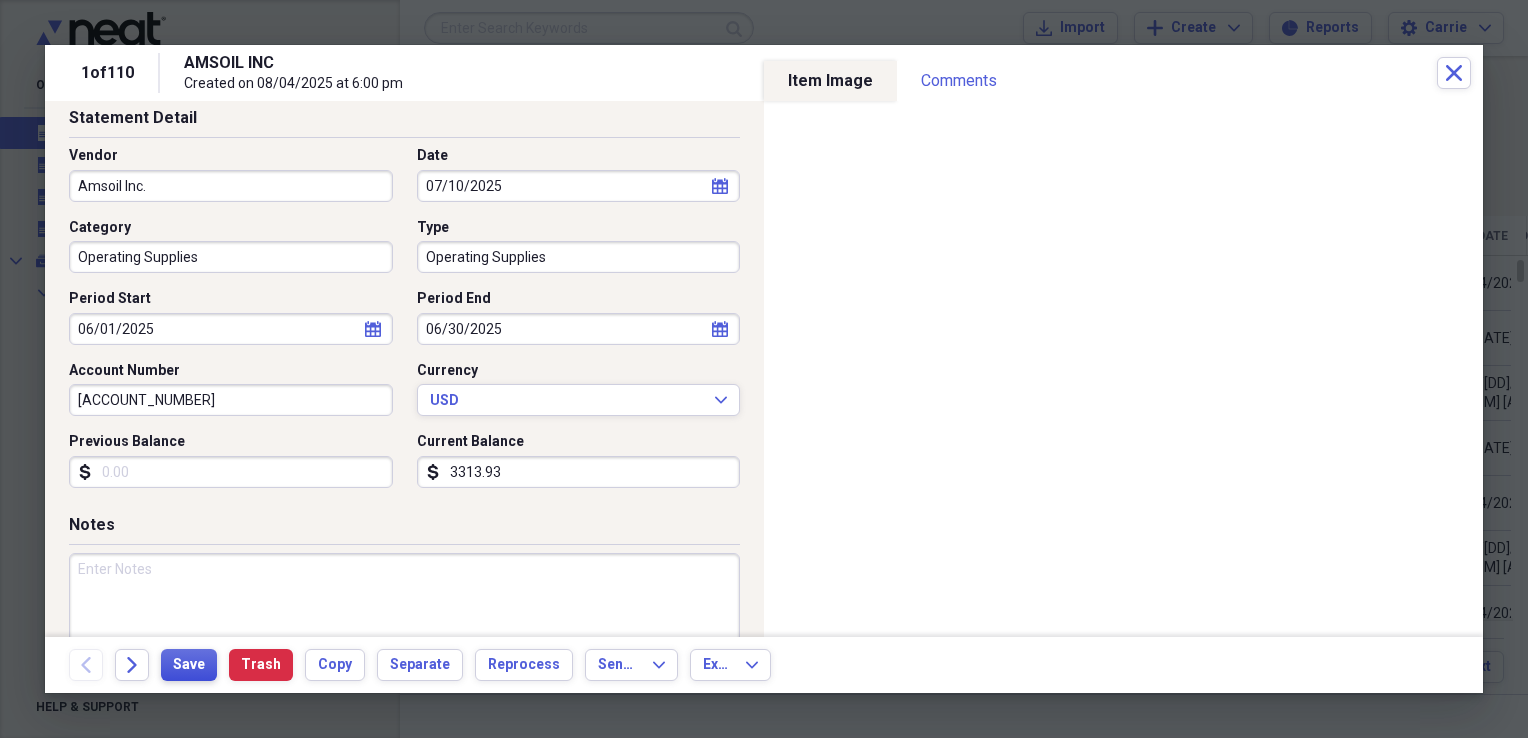 click on "Save" at bounding box center (189, 665) 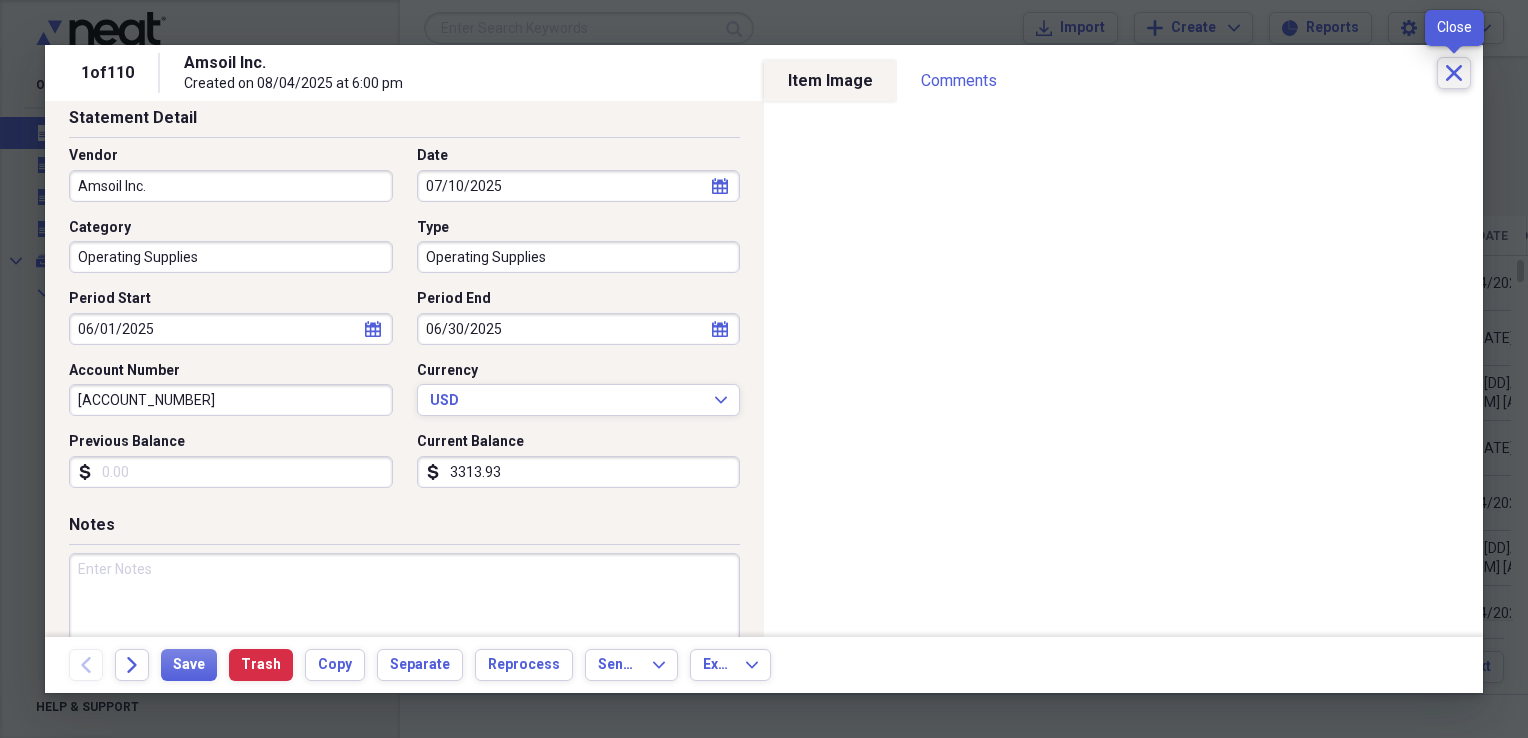 click on "Close" 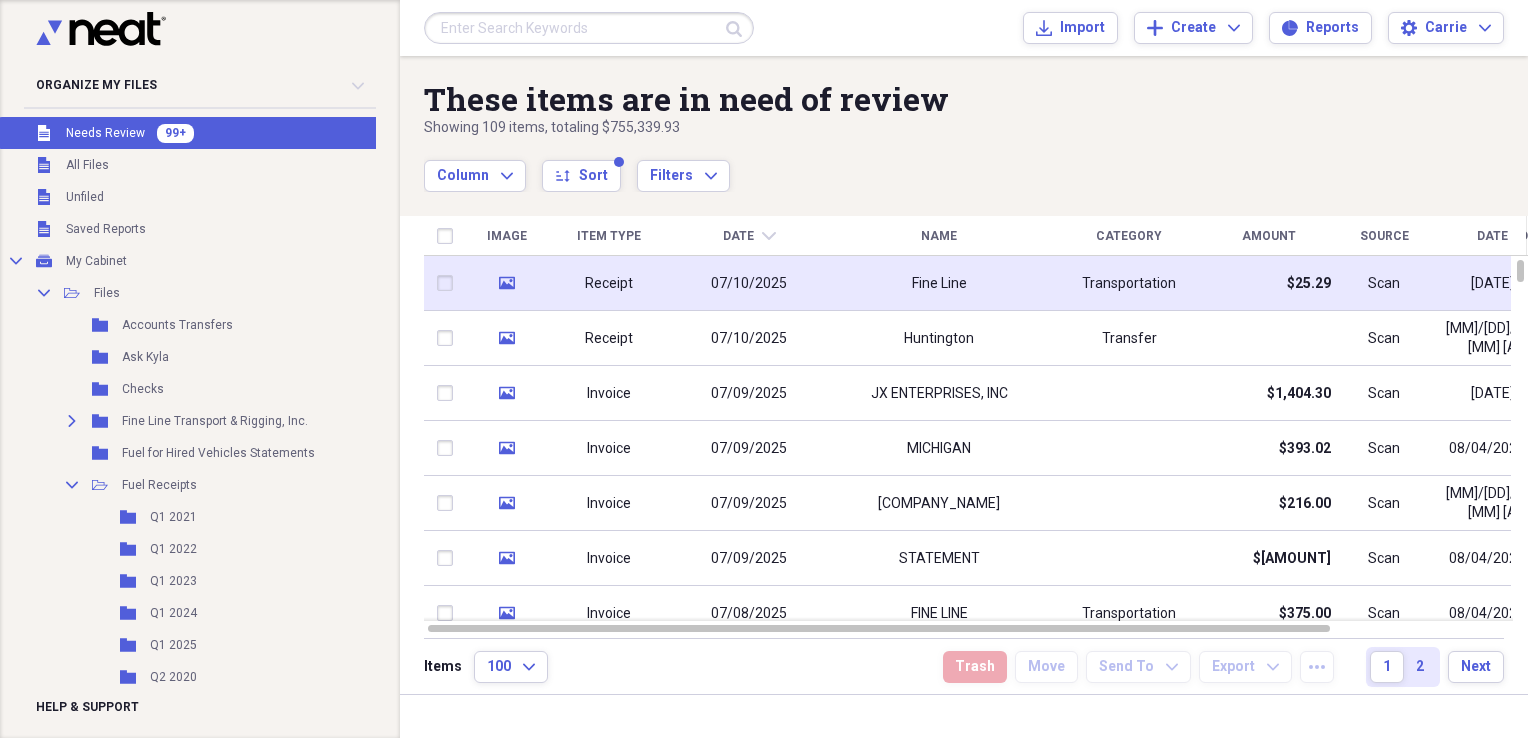 click on "$25.29" at bounding box center [1269, 283] 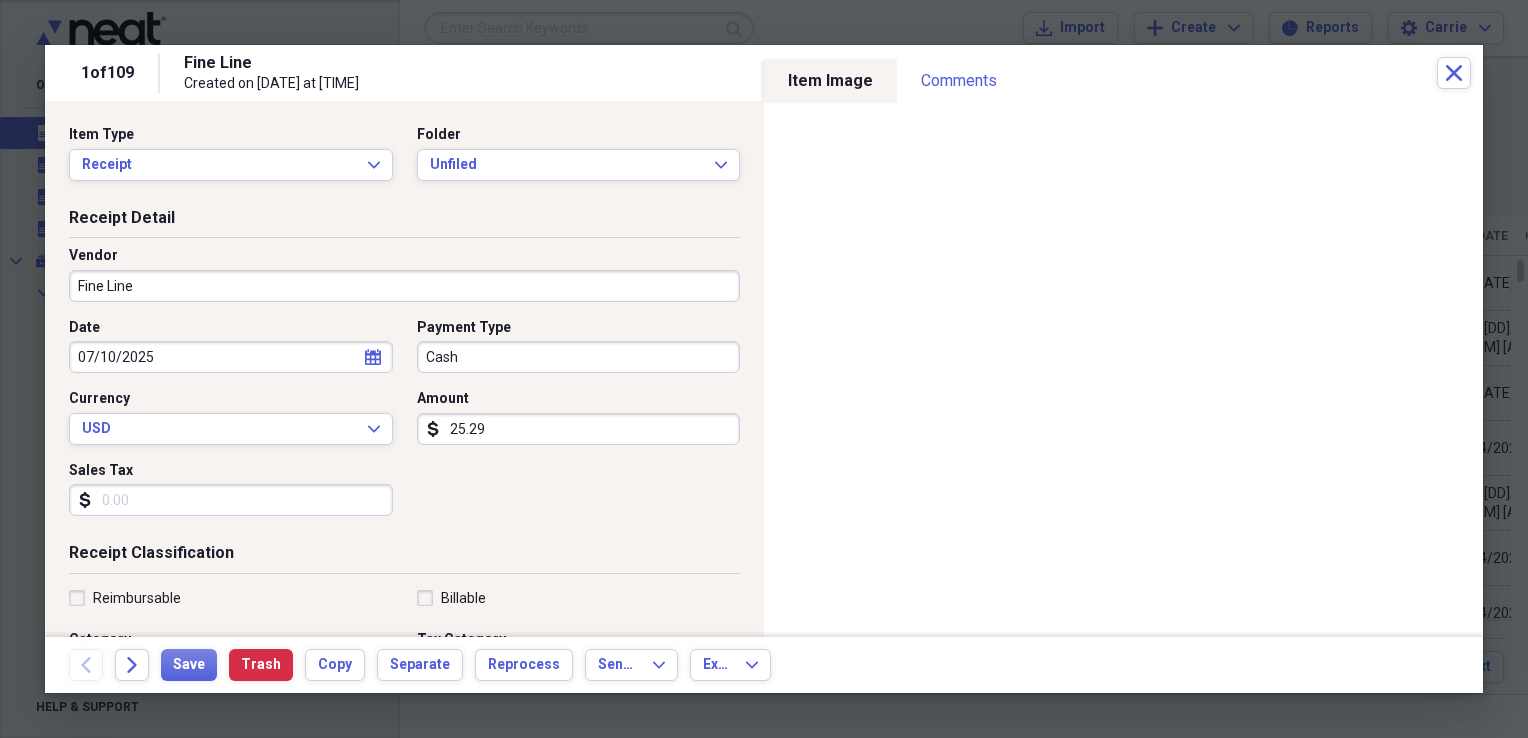 click on "Fine Line" at bounding box center (404, 286) 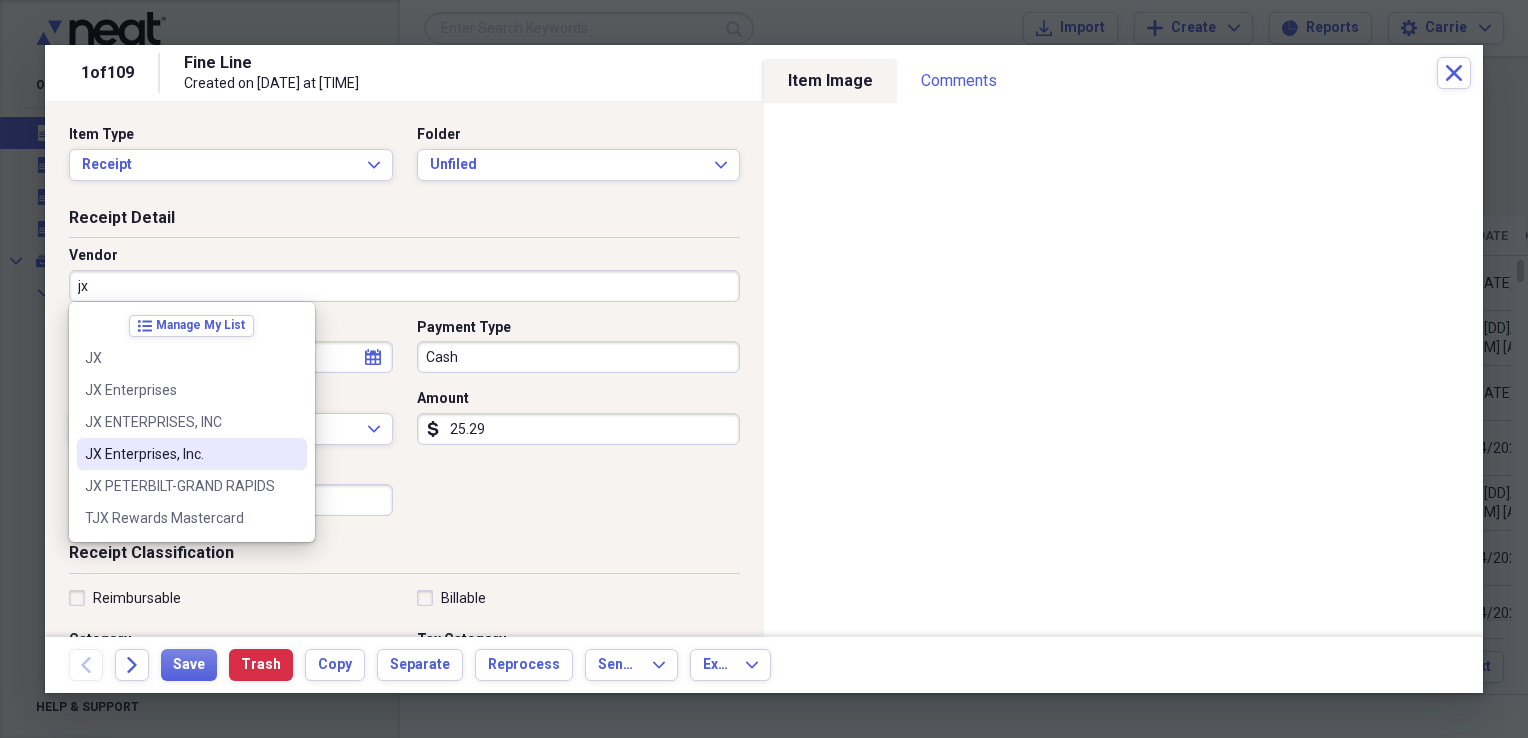 click on "JX Enterprises, Inc." at bounding box center (180, 454) 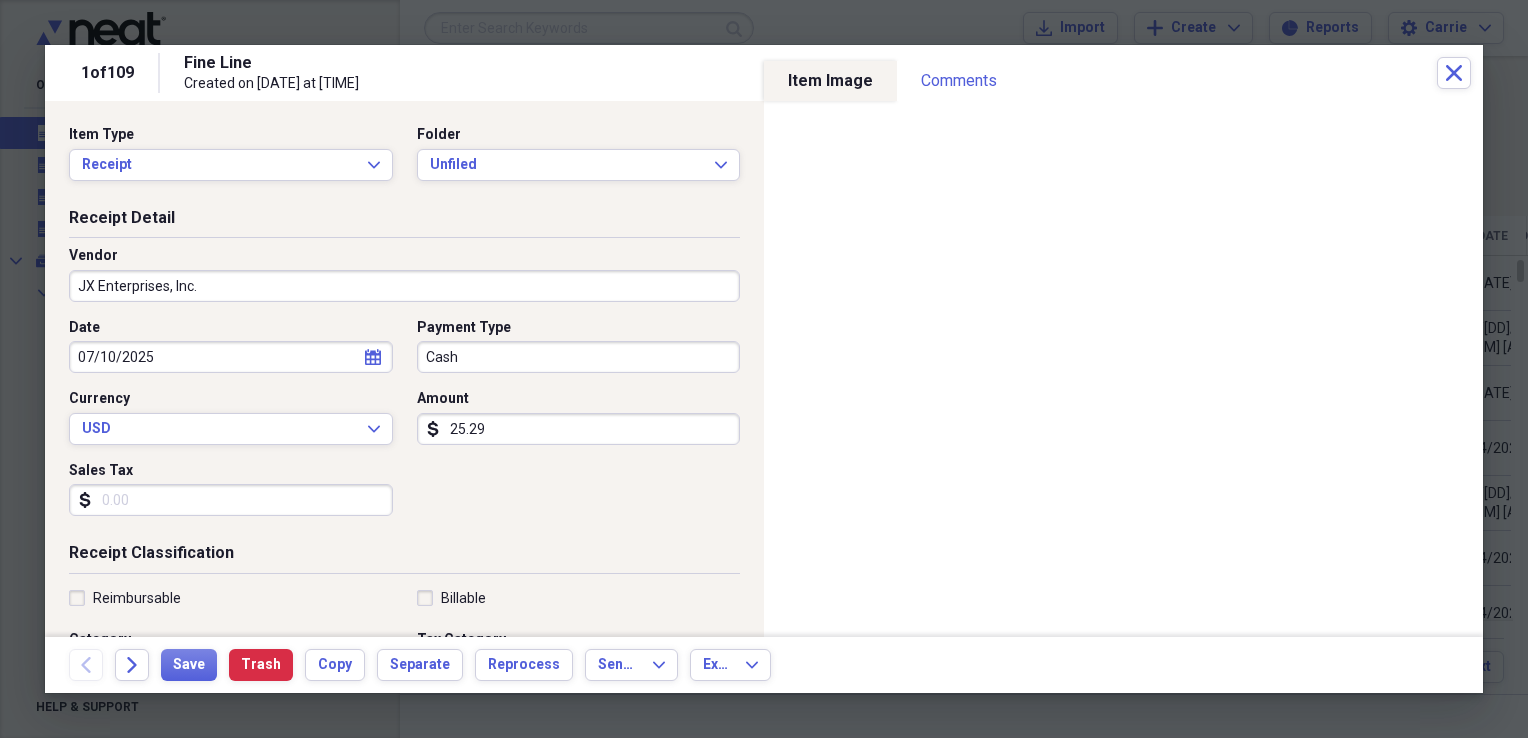 type on "Parts" 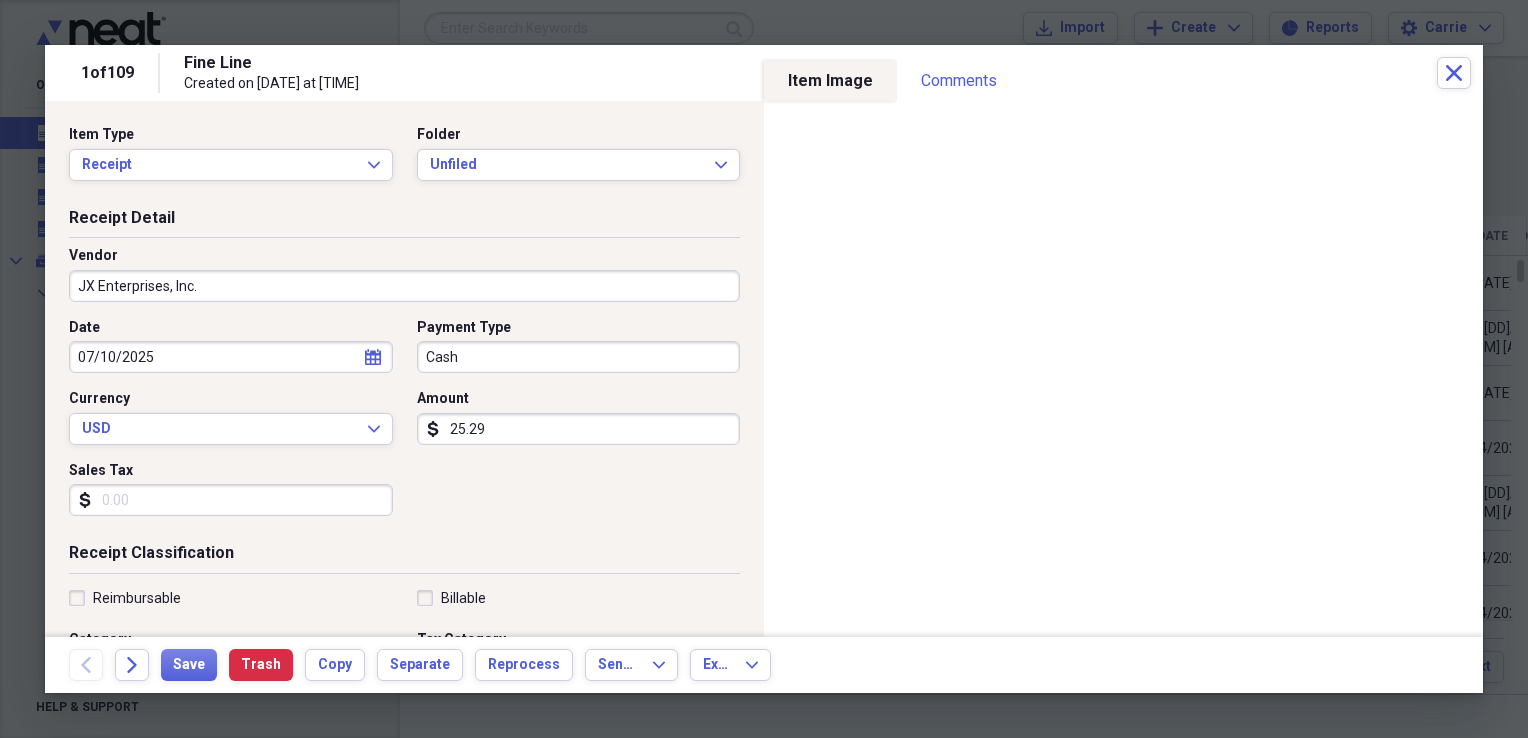 click on "07/10/2025" at bounding box center (231, 357) 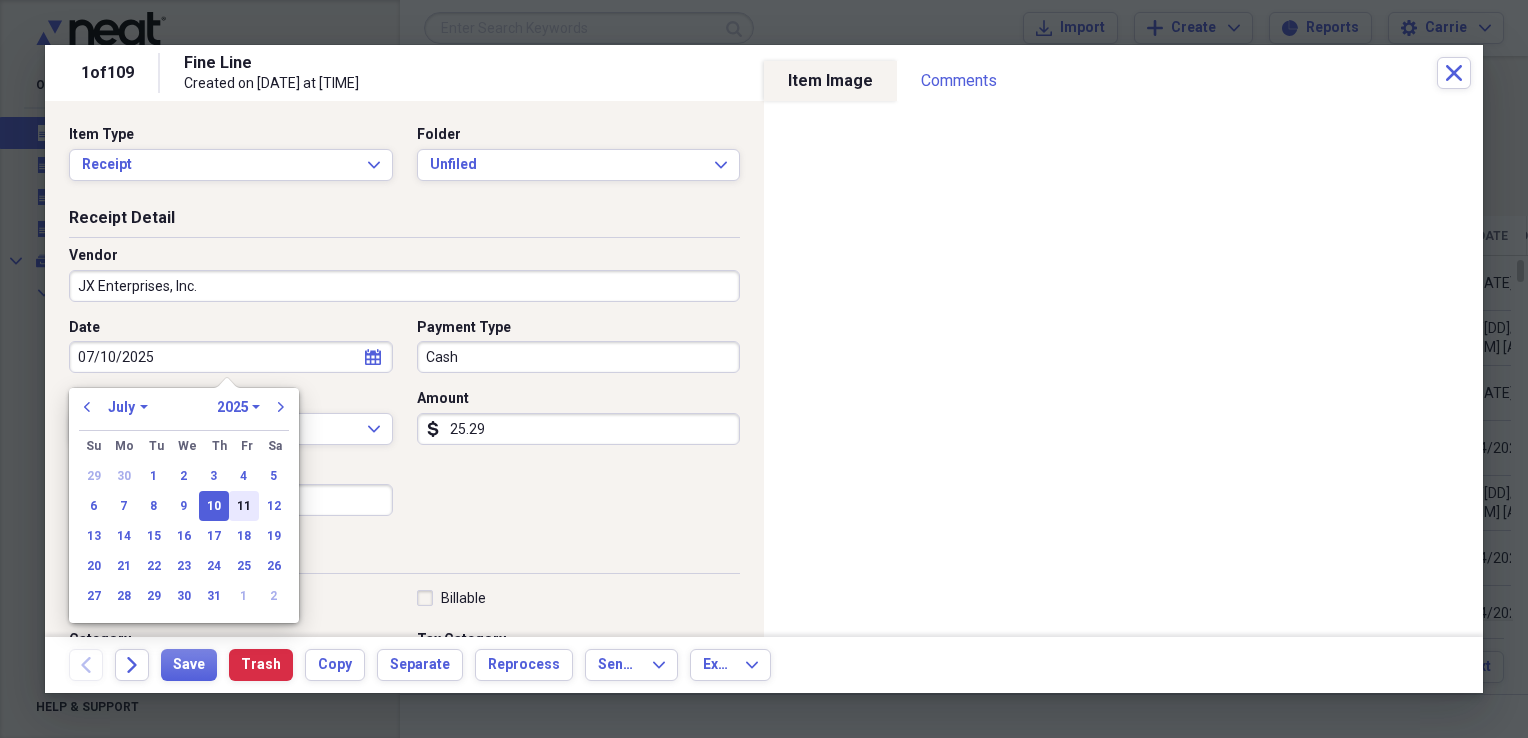 click on "11" at bounding box center (244, 506) 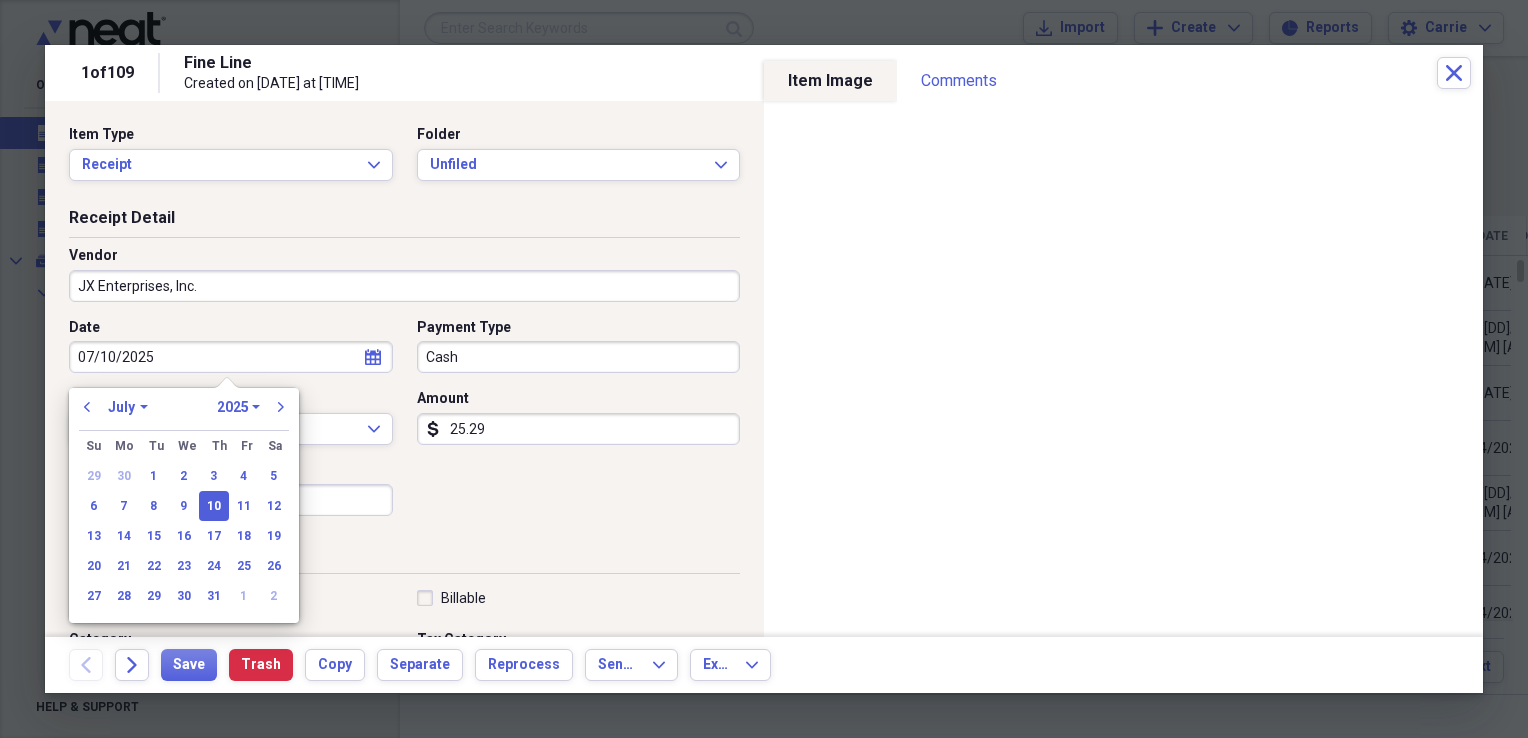 type on "07/11/2025" 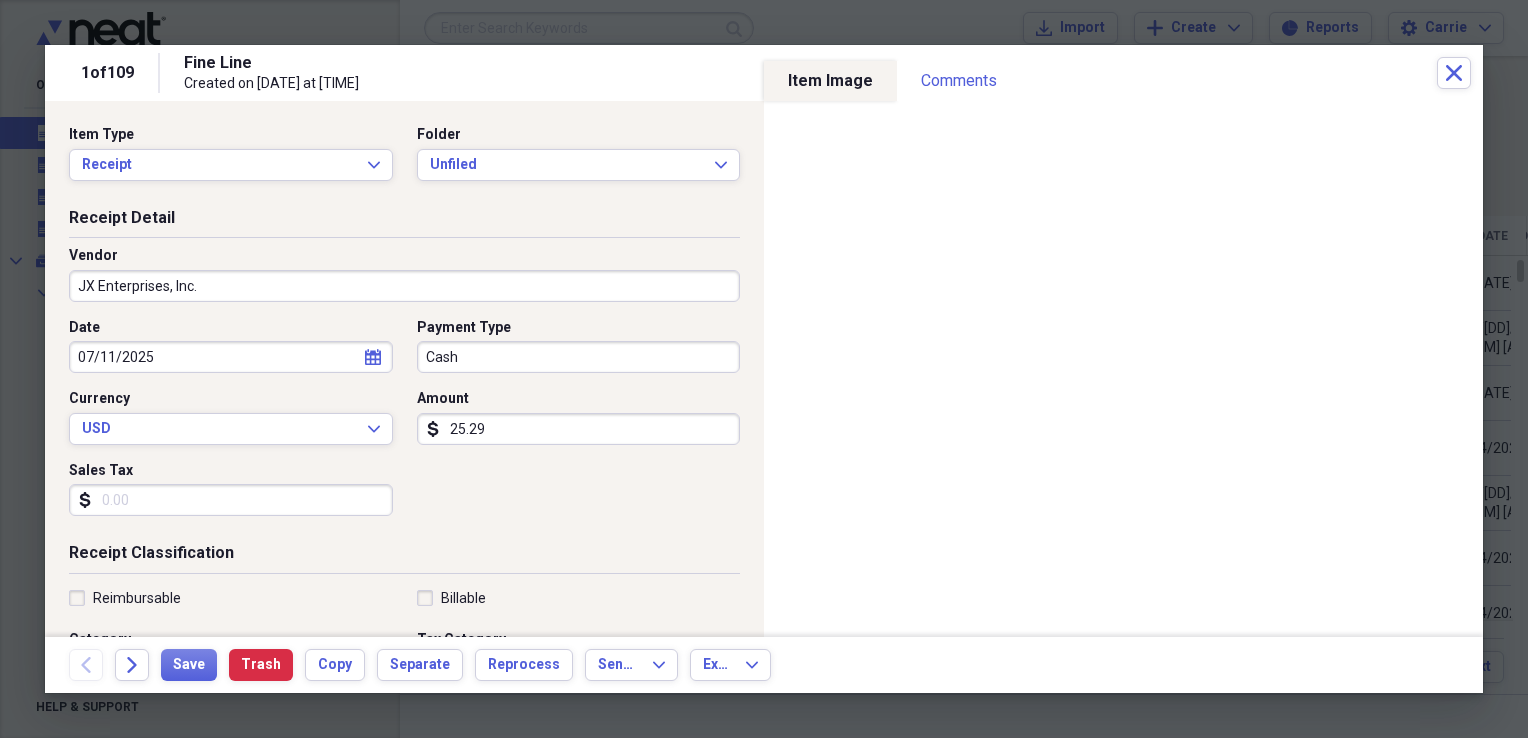 click on "Cash" at bounding box center (579, 357) 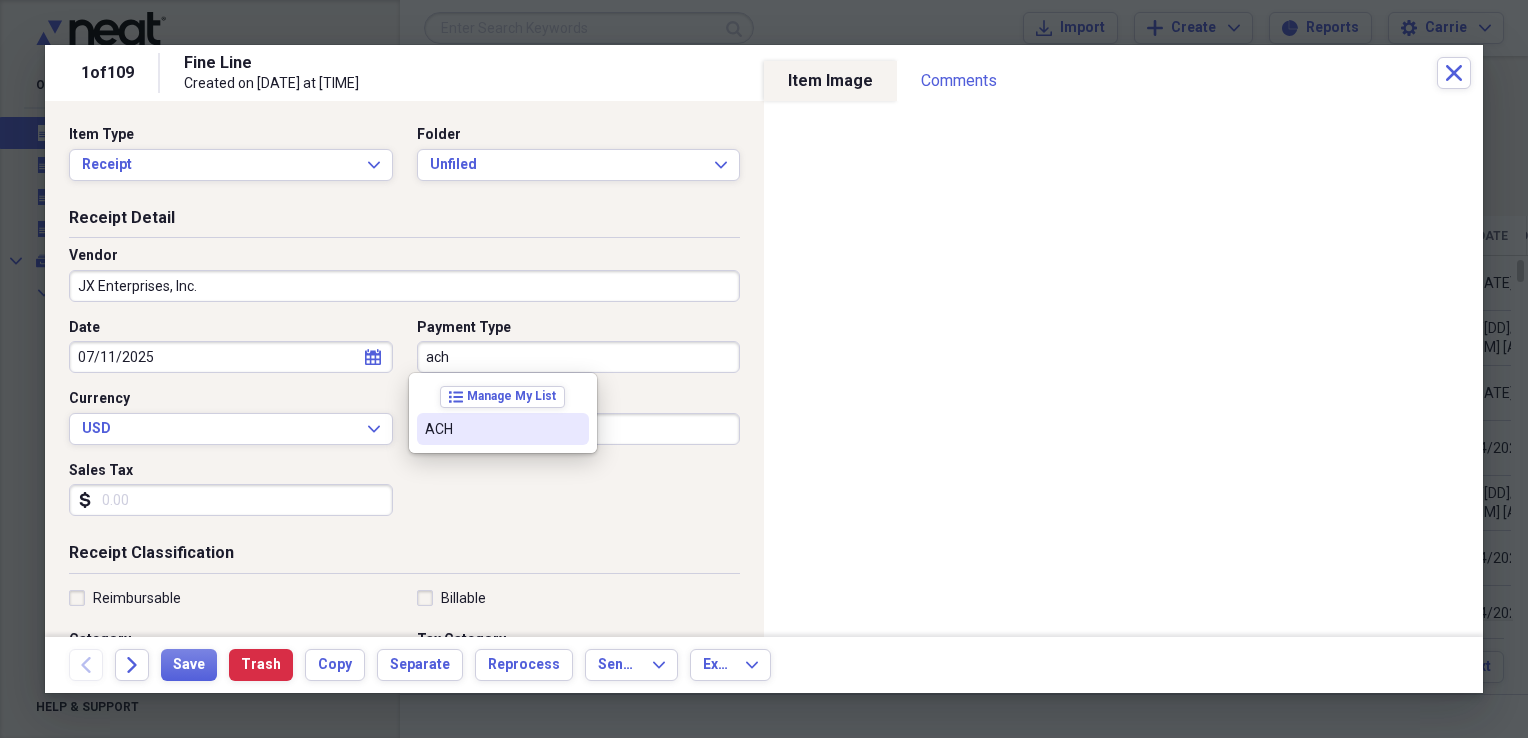 click on "ACH" at bounding box center (491, 429) 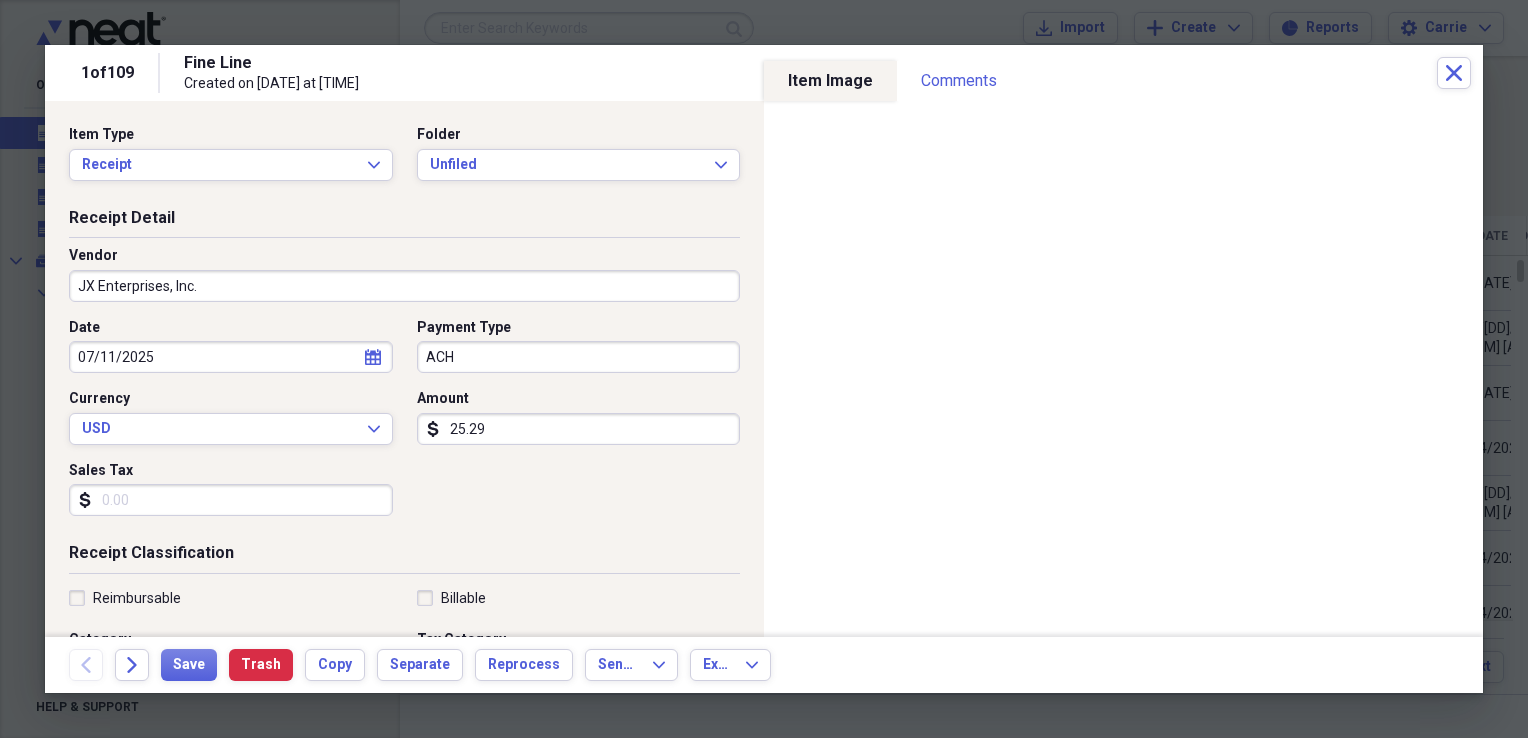 click on "25.29" at bounding box center (579, 429) 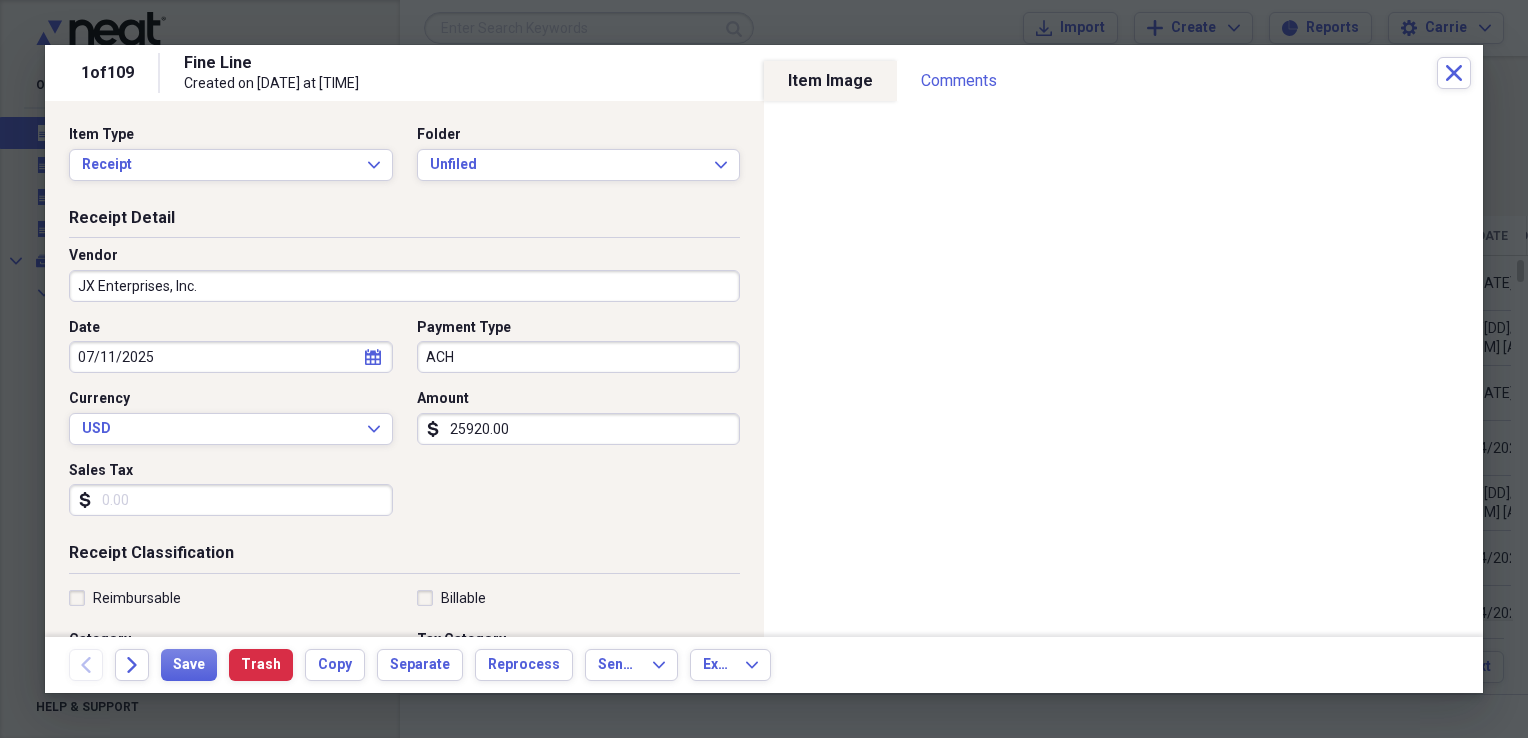 type on "25920.00" 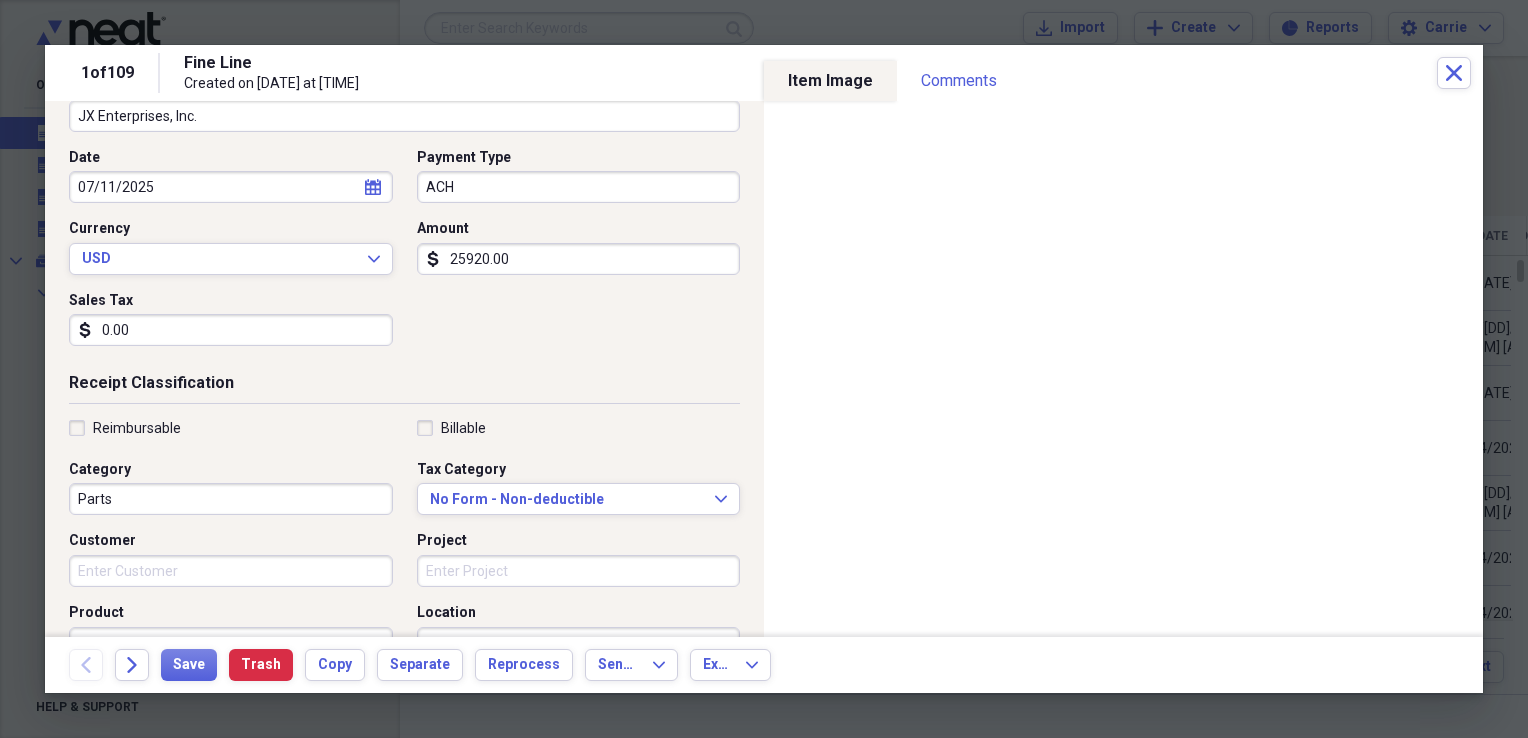 scroll, scrollTop: 200, scrollLeft: 0, axis: vertical 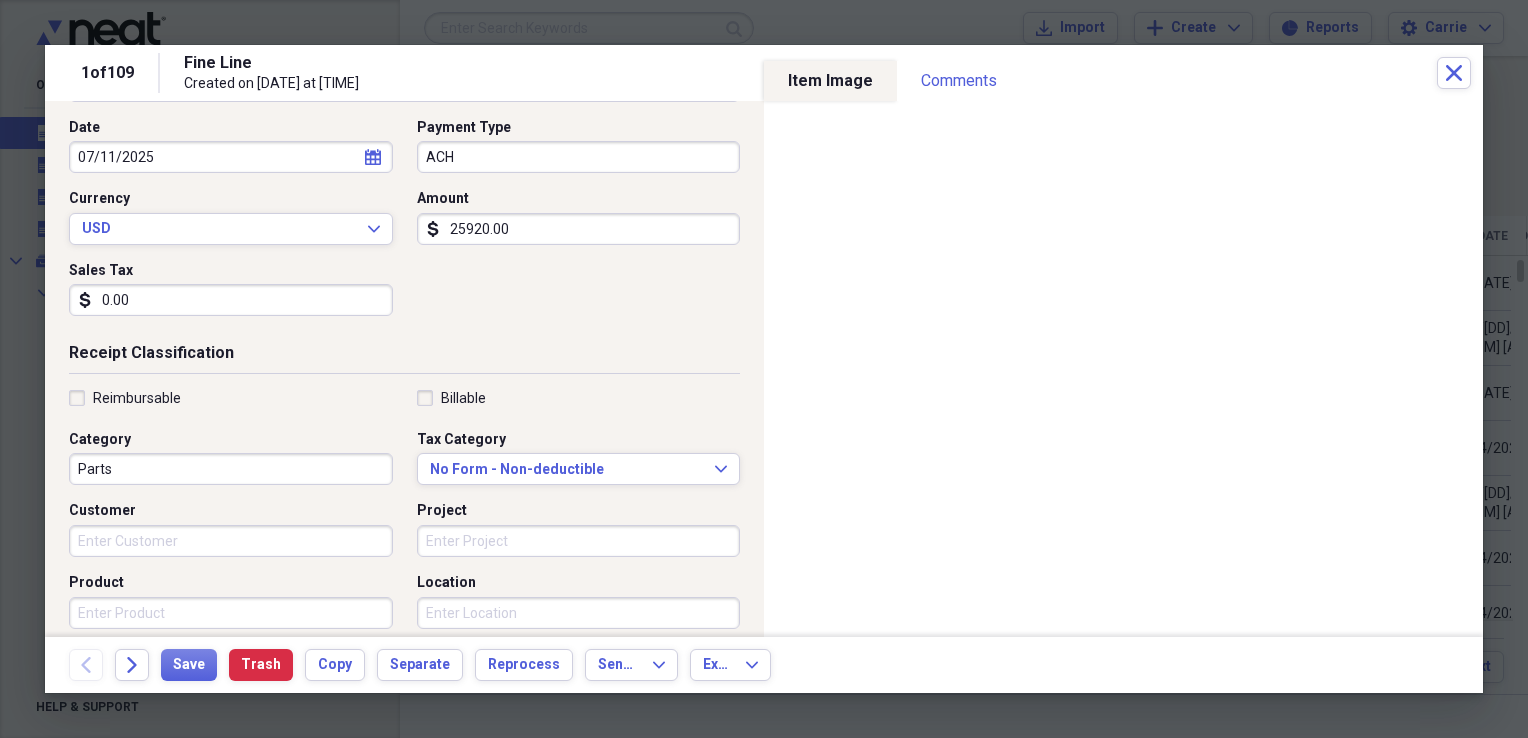 type on "0.00" 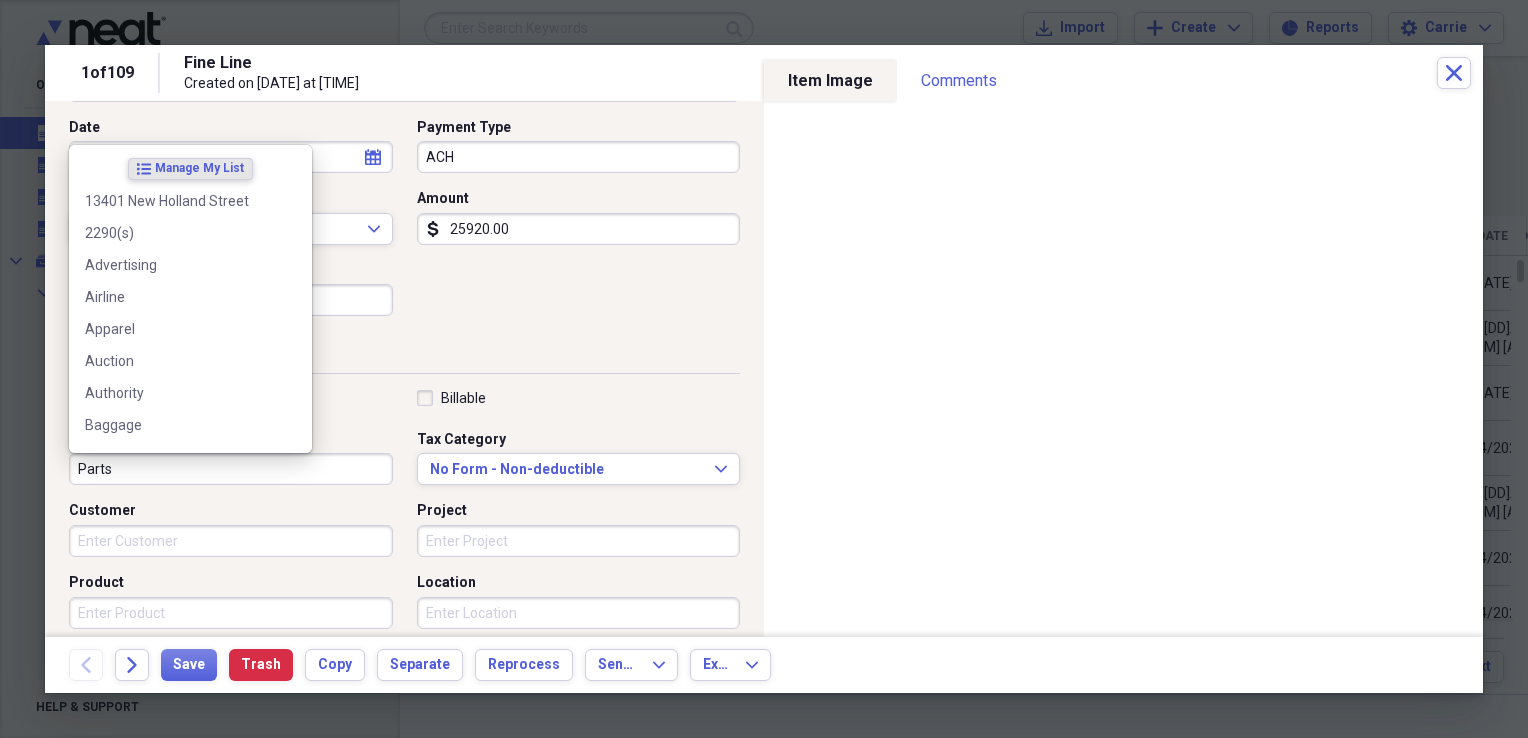 click on "Parts" at bounding box center (231, 469) 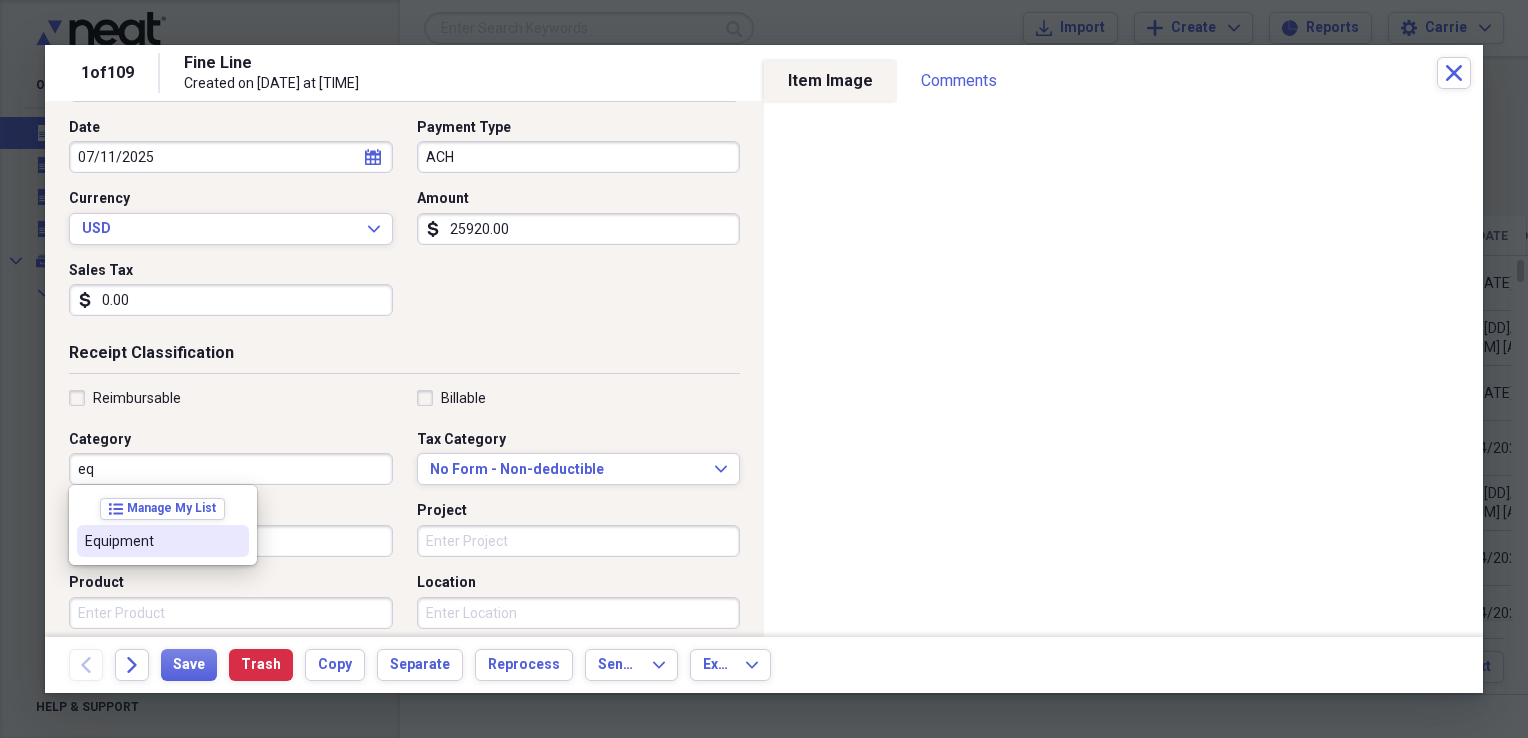 click on "Equipment" at bounding box center (151, 541) 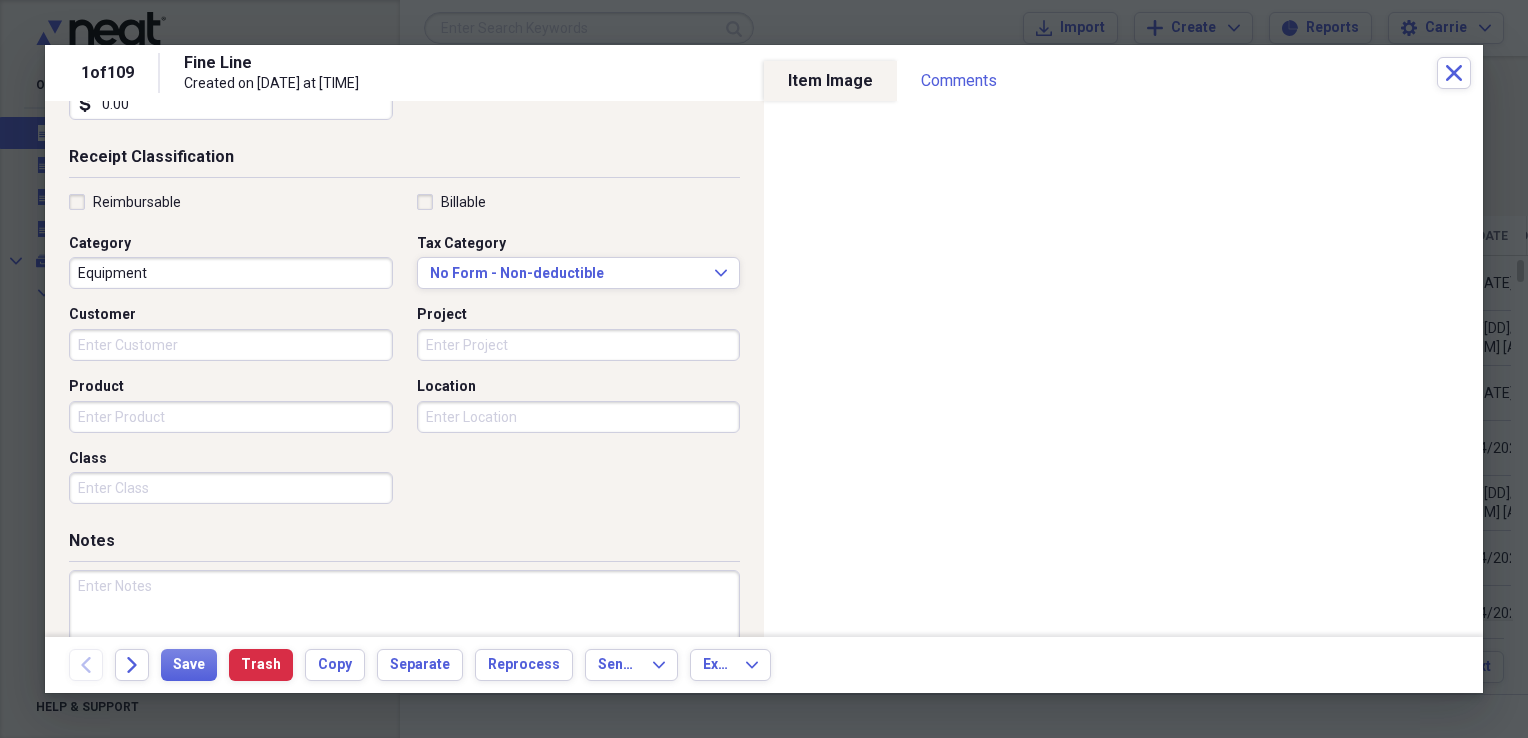 scroll, scrollTop: 400, scrollLeft: 0, axis: vertical 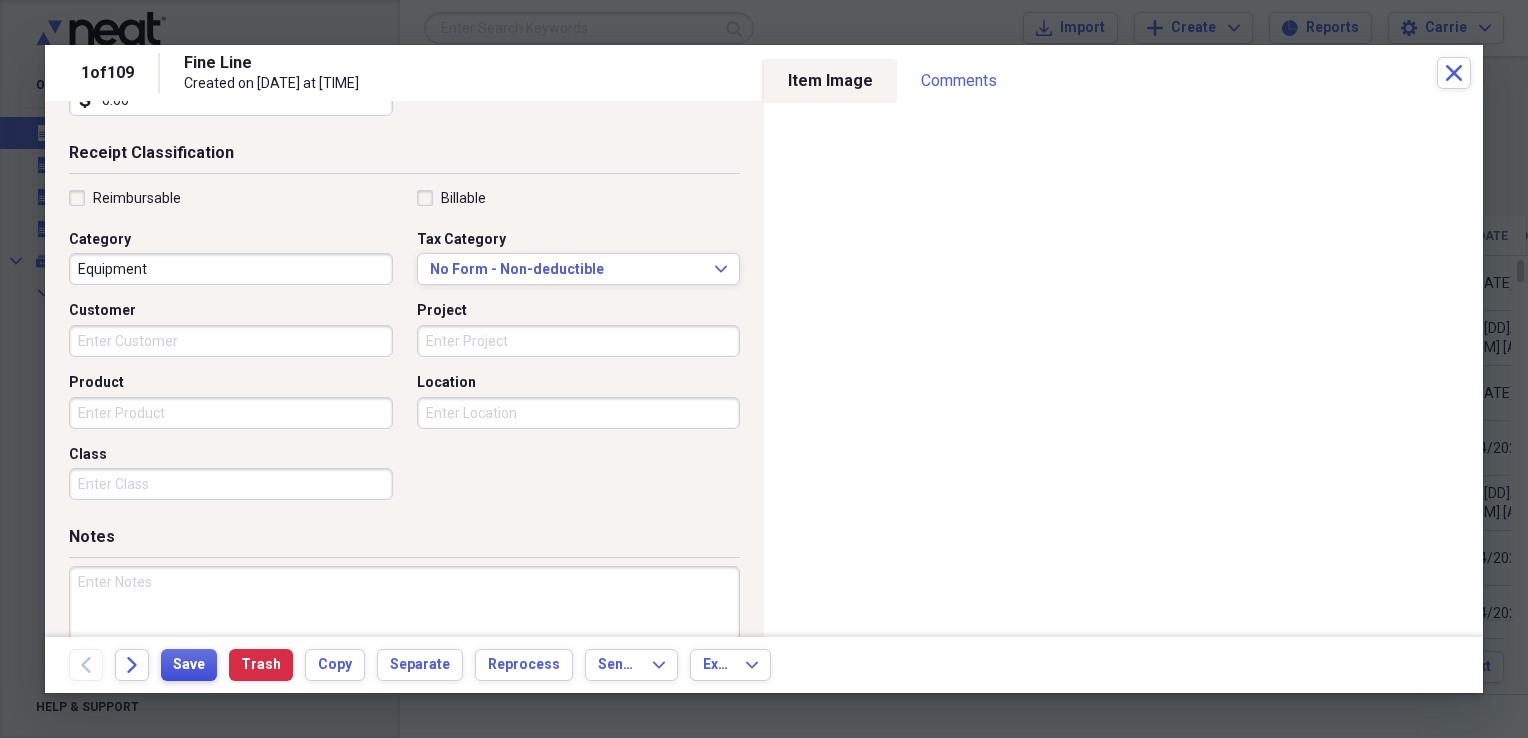 click on "Save" at bounding box center [189, 665] 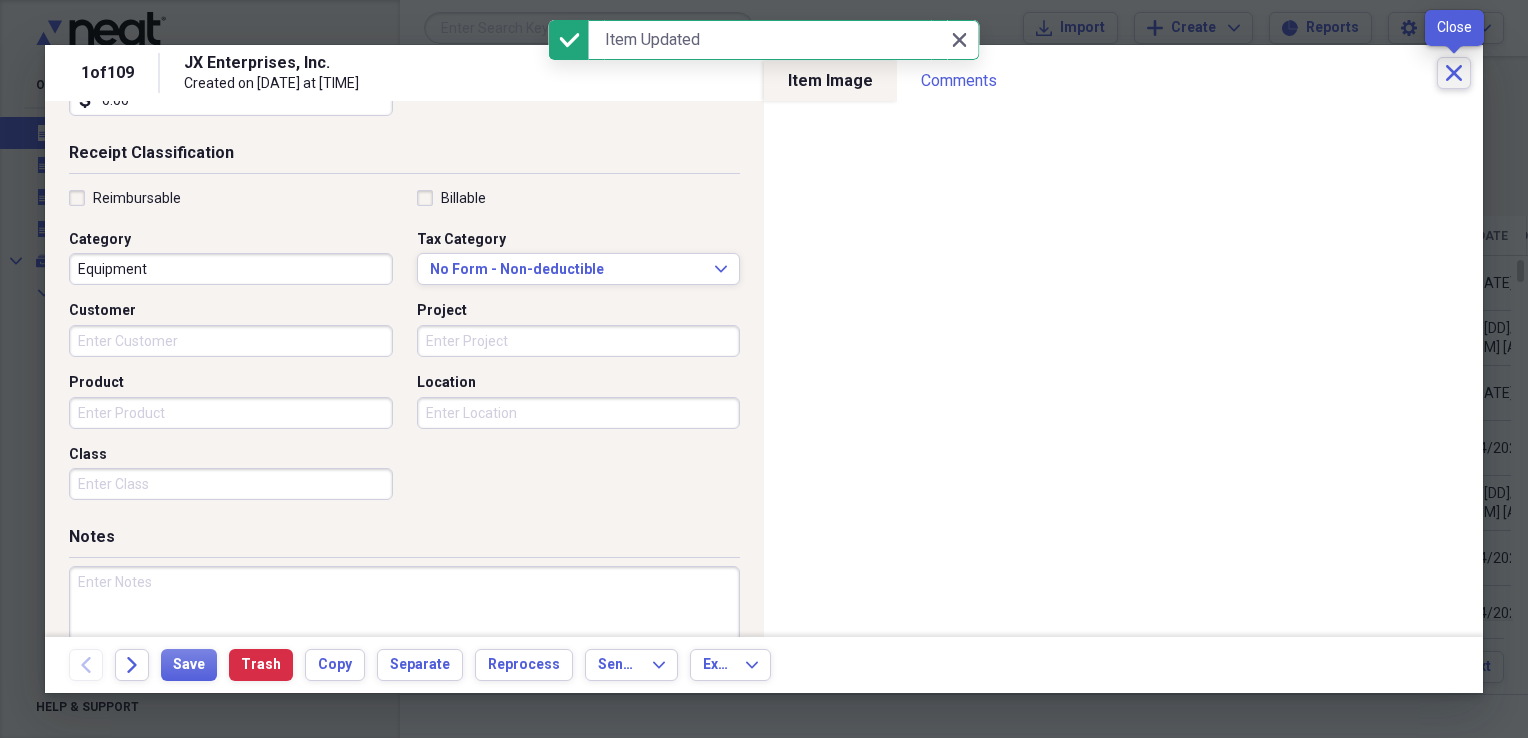 click on "Close" at bounding box center (1454, 73) 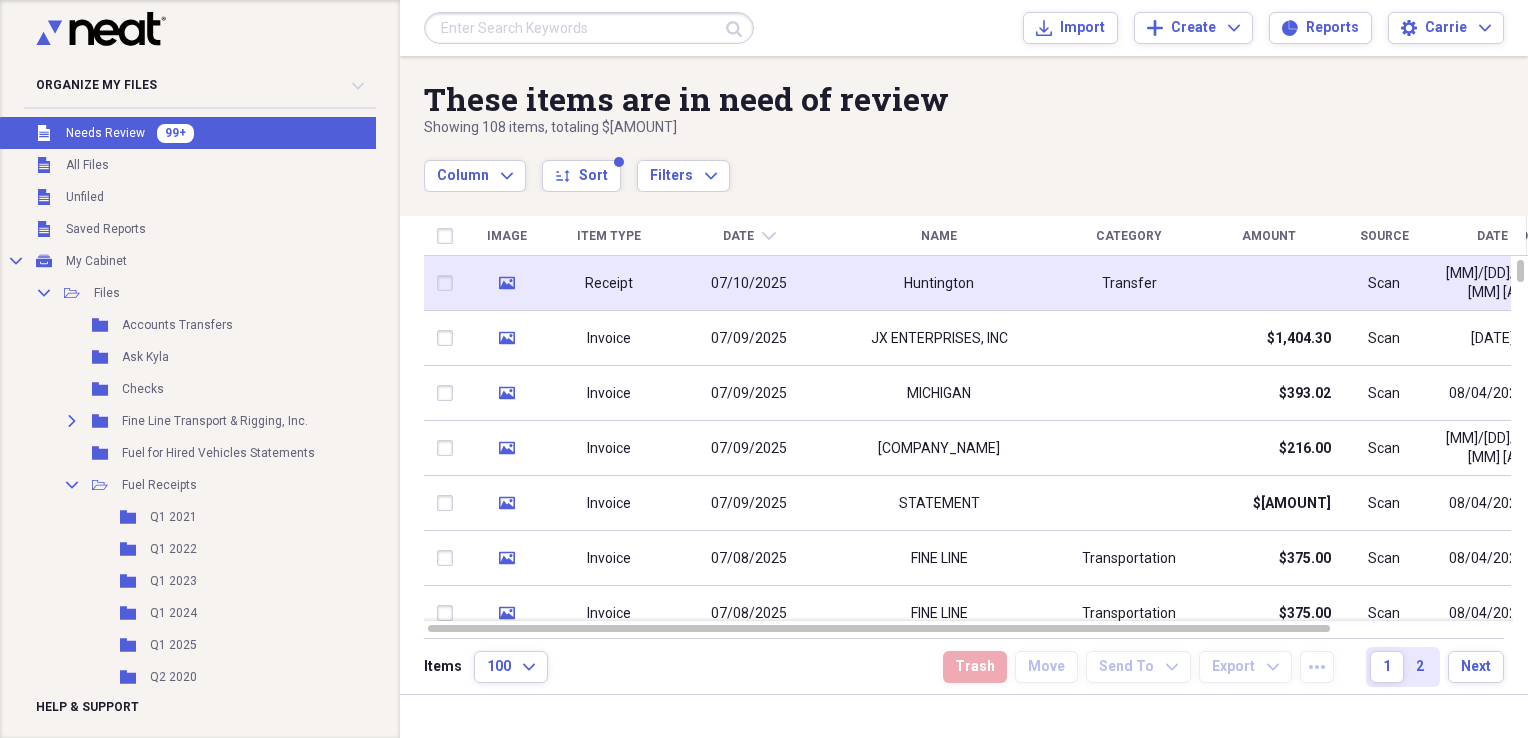 click at bounding box center [1269, 283] 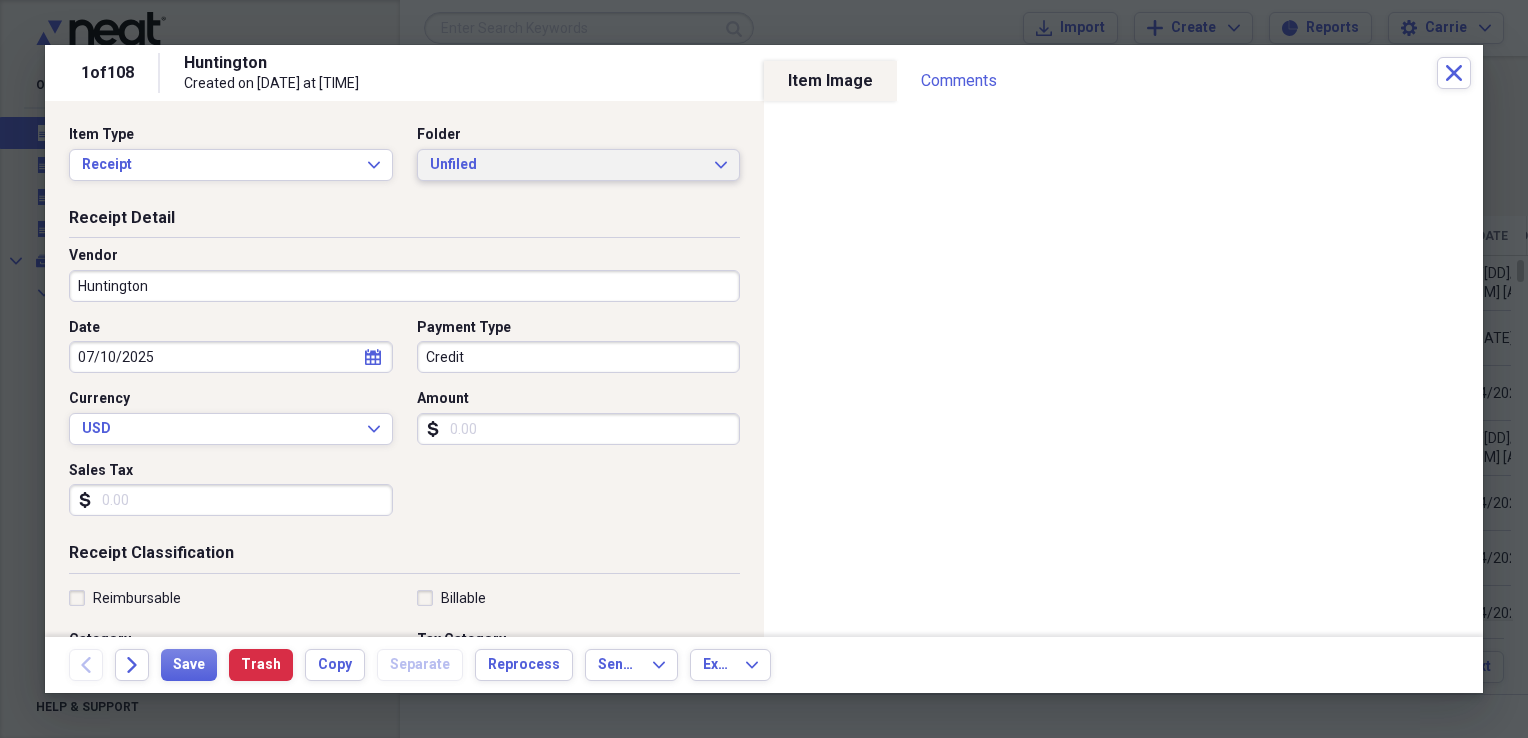click on "Expand" 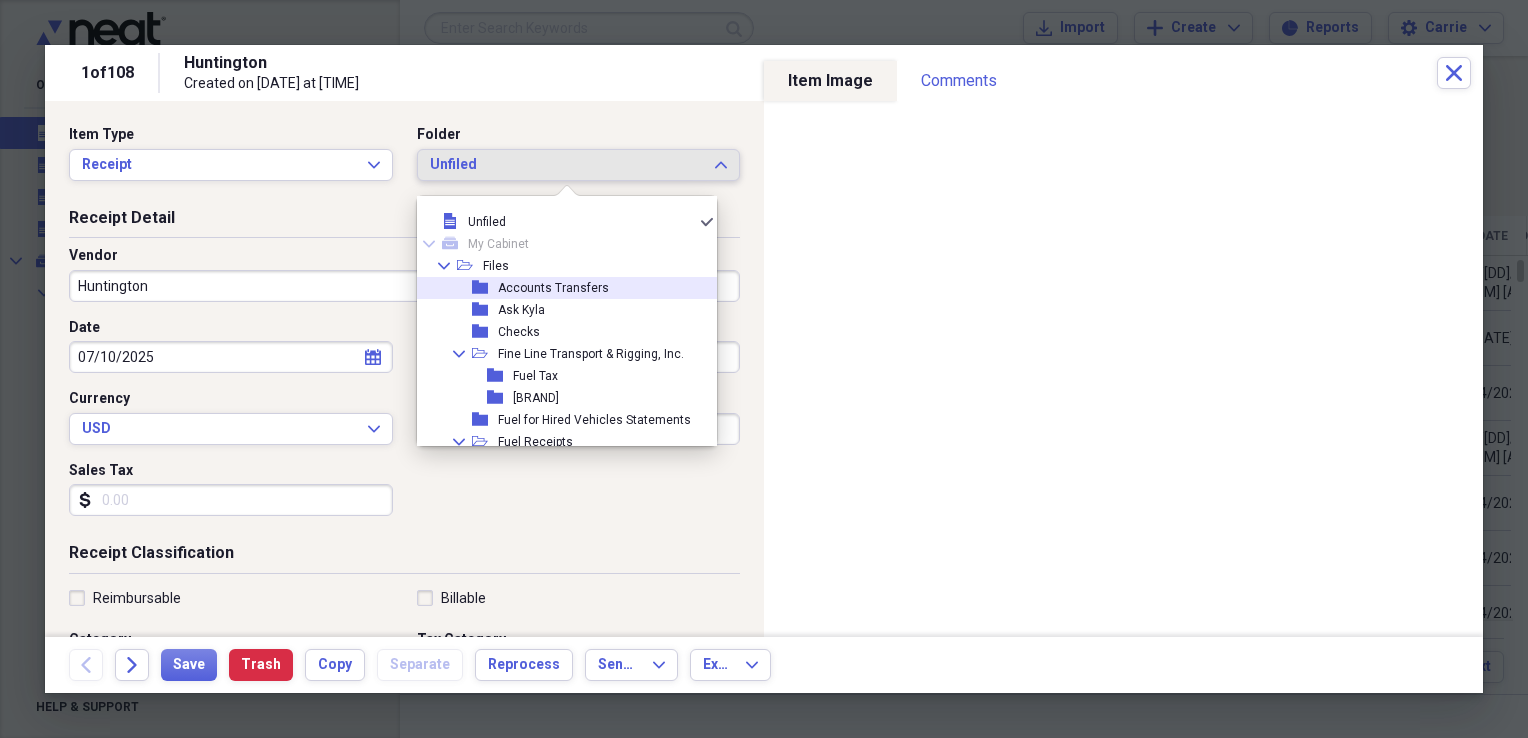 click on "Accounts Transfers" at bounding box center (553, 288) 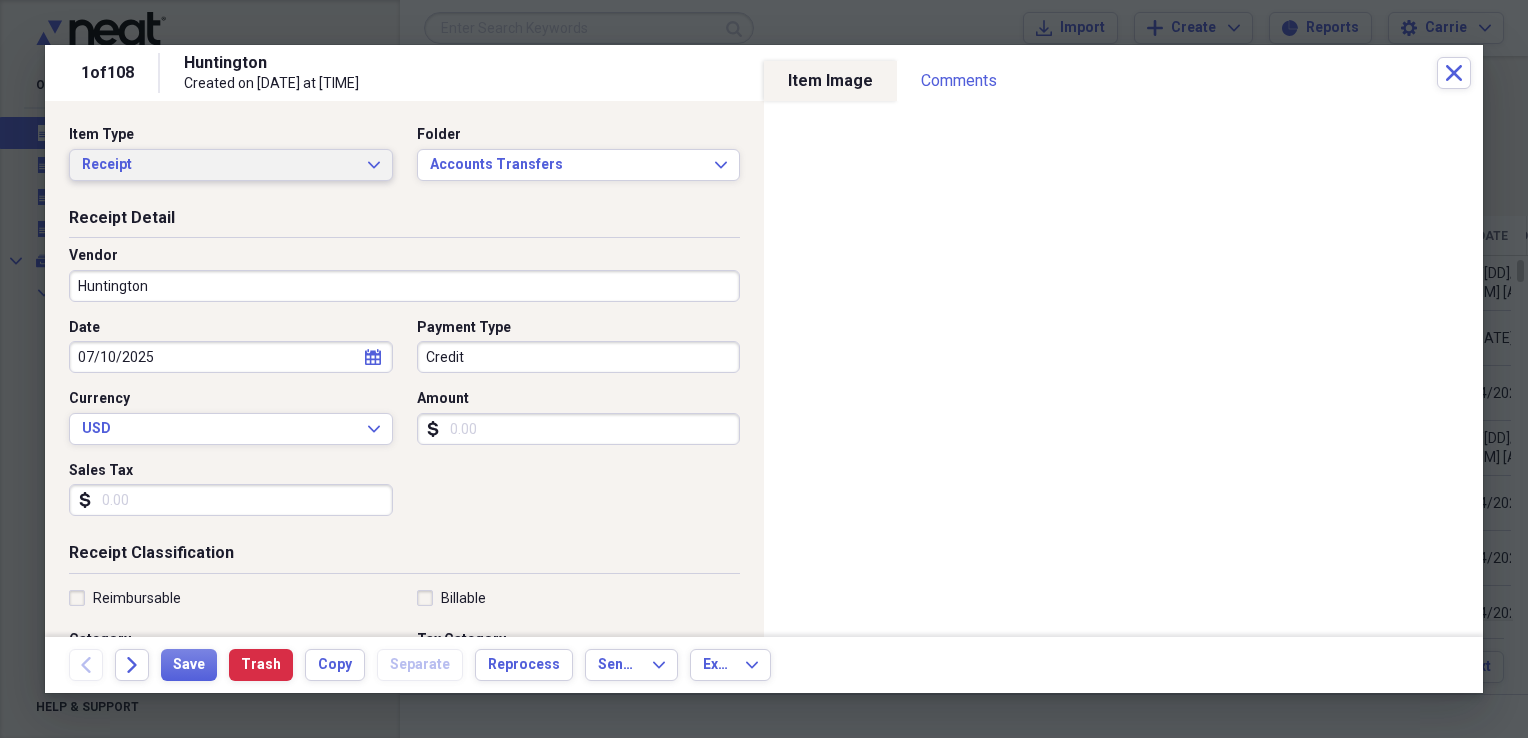 click on "Expand" 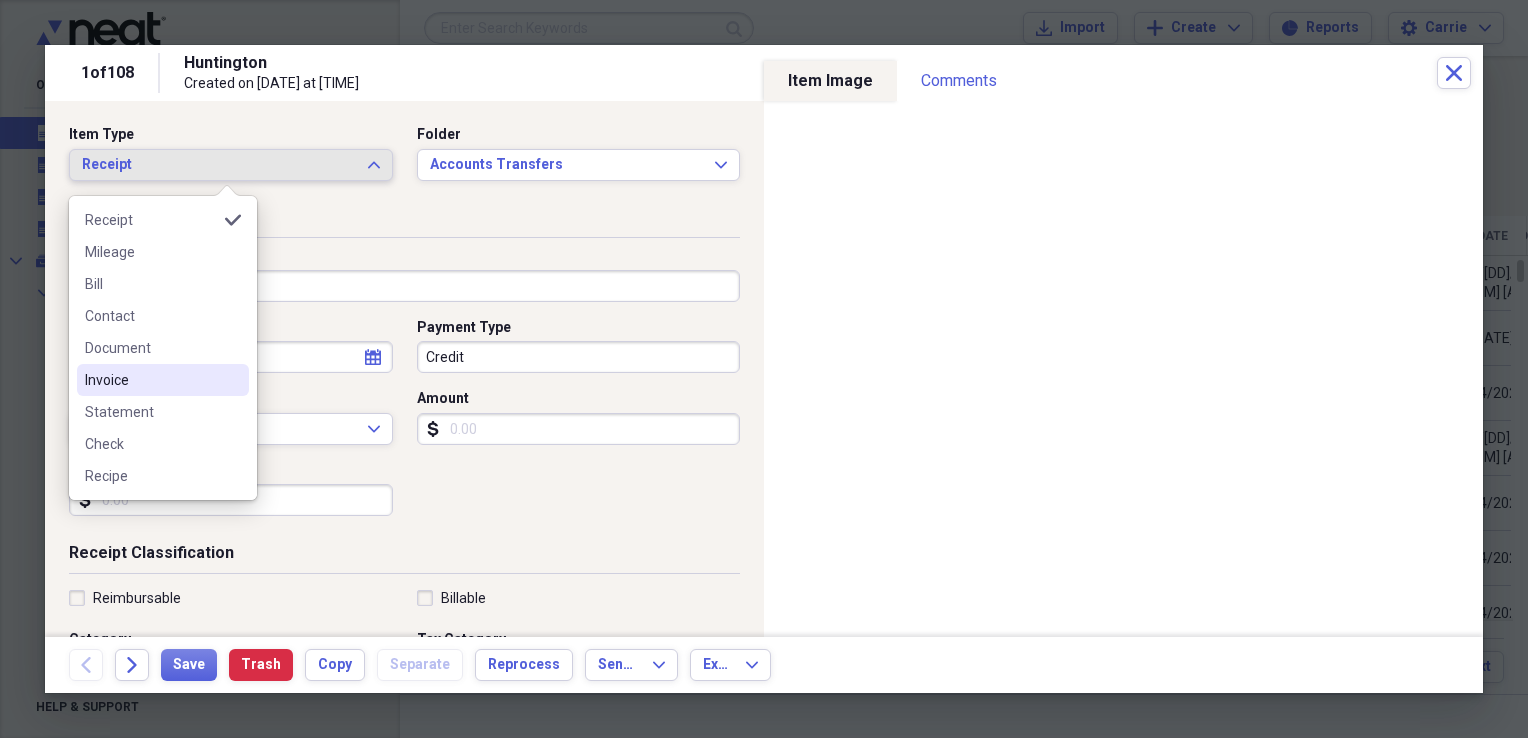 click on "Invoice" at bounding box center [163, 380] 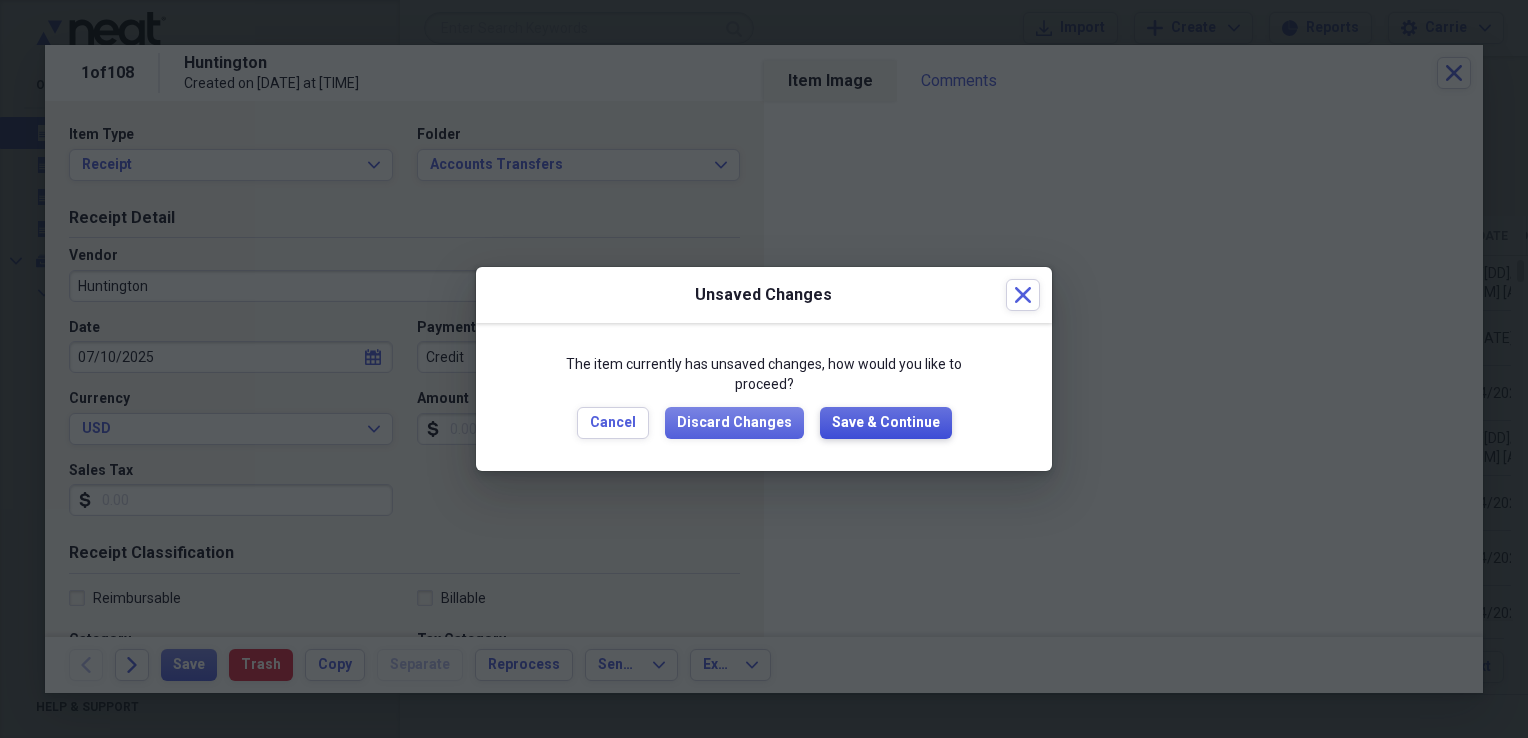 click on "Save & Continue" at bounding box center [886, 423] 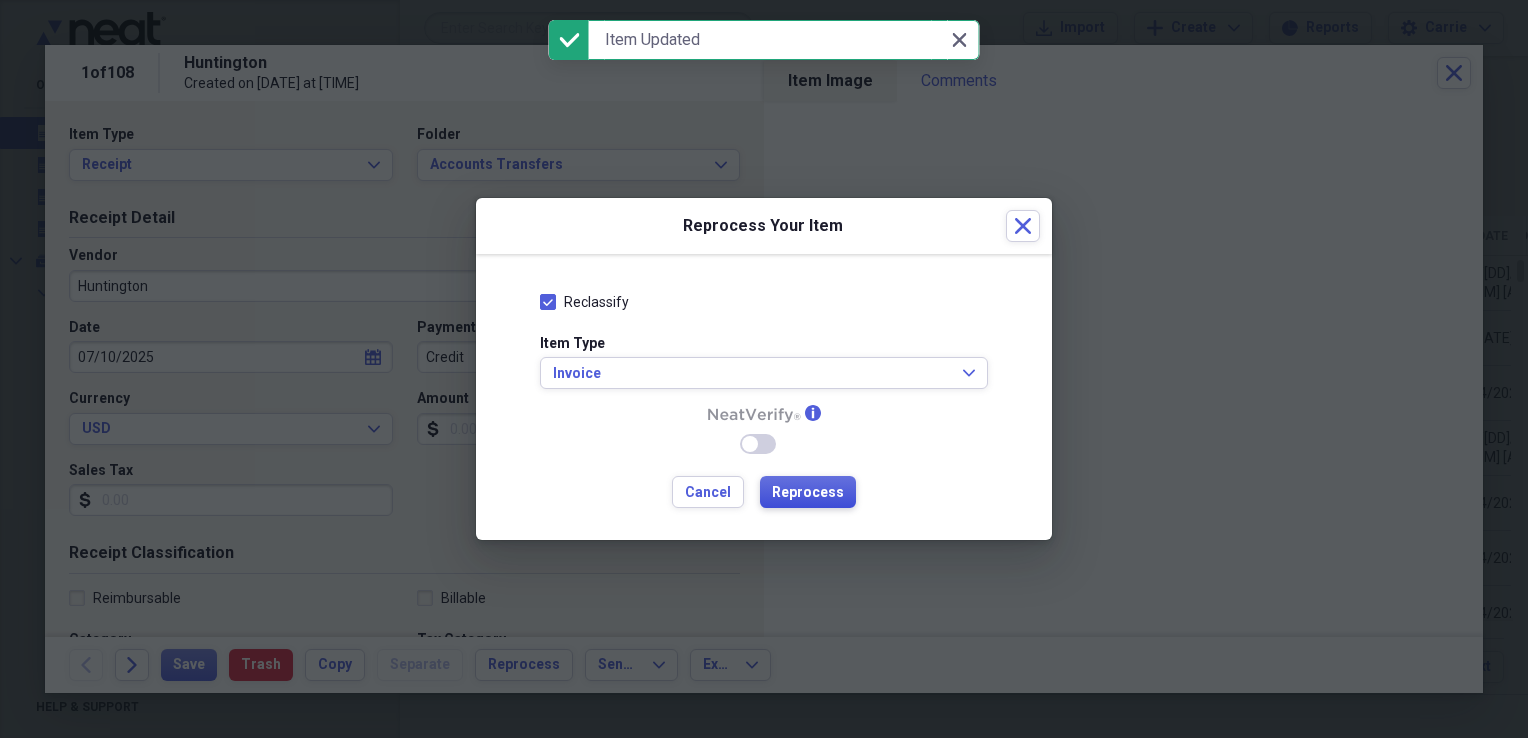 click on "Reprocess" at bounding box center (808, 493) 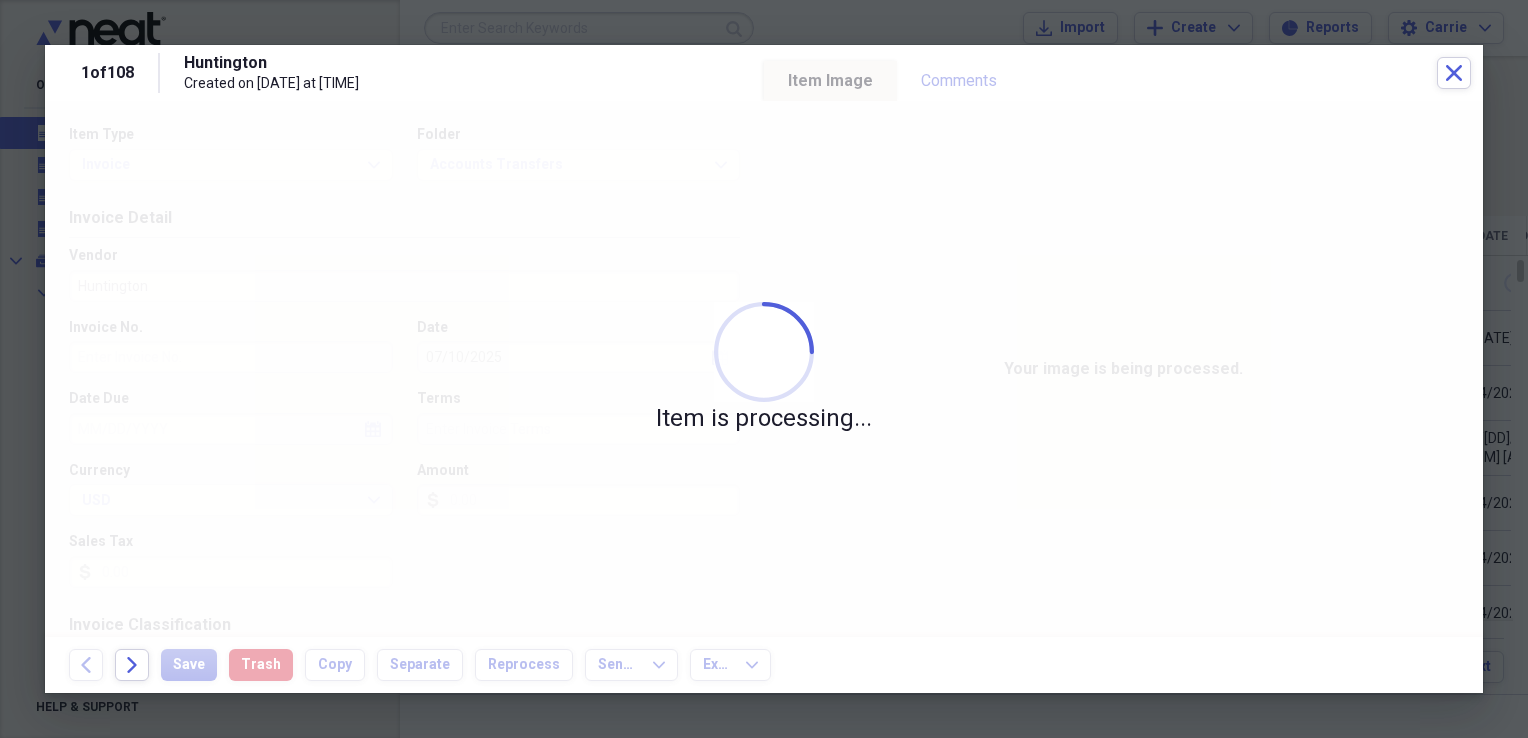 type on "[NUMBER]" 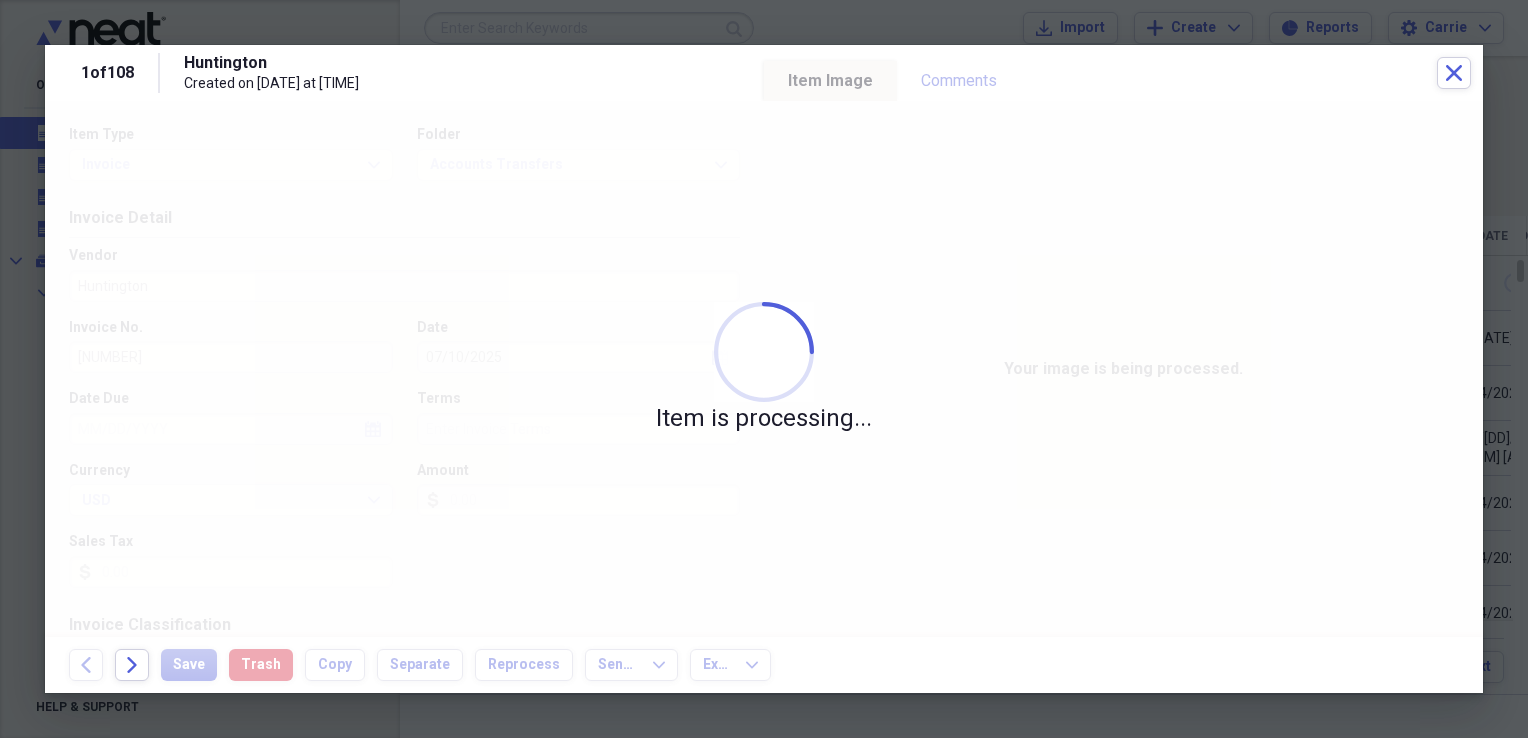 type on "HUNTINGTON" 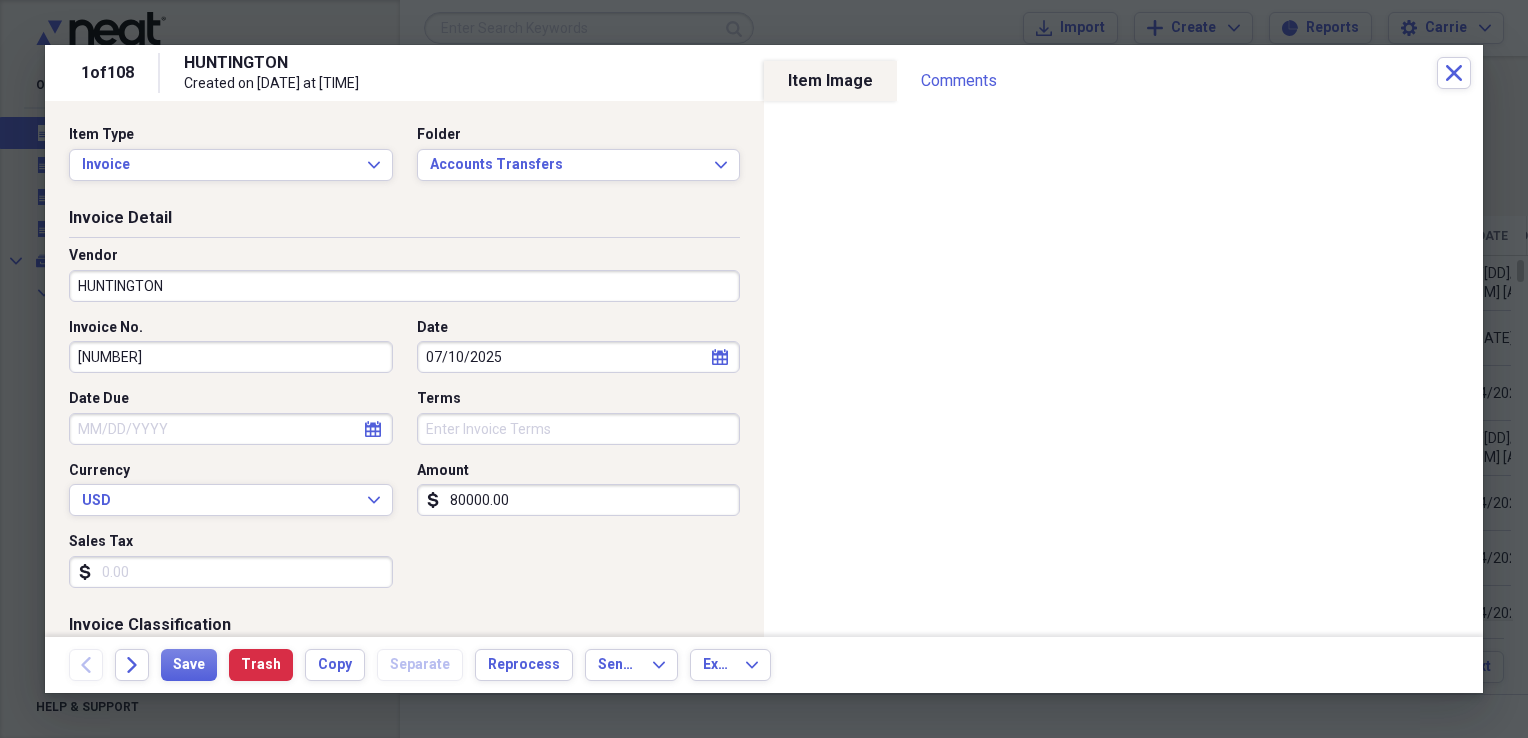 click on "HUNTINGTON" at bounding box center (404, 286) 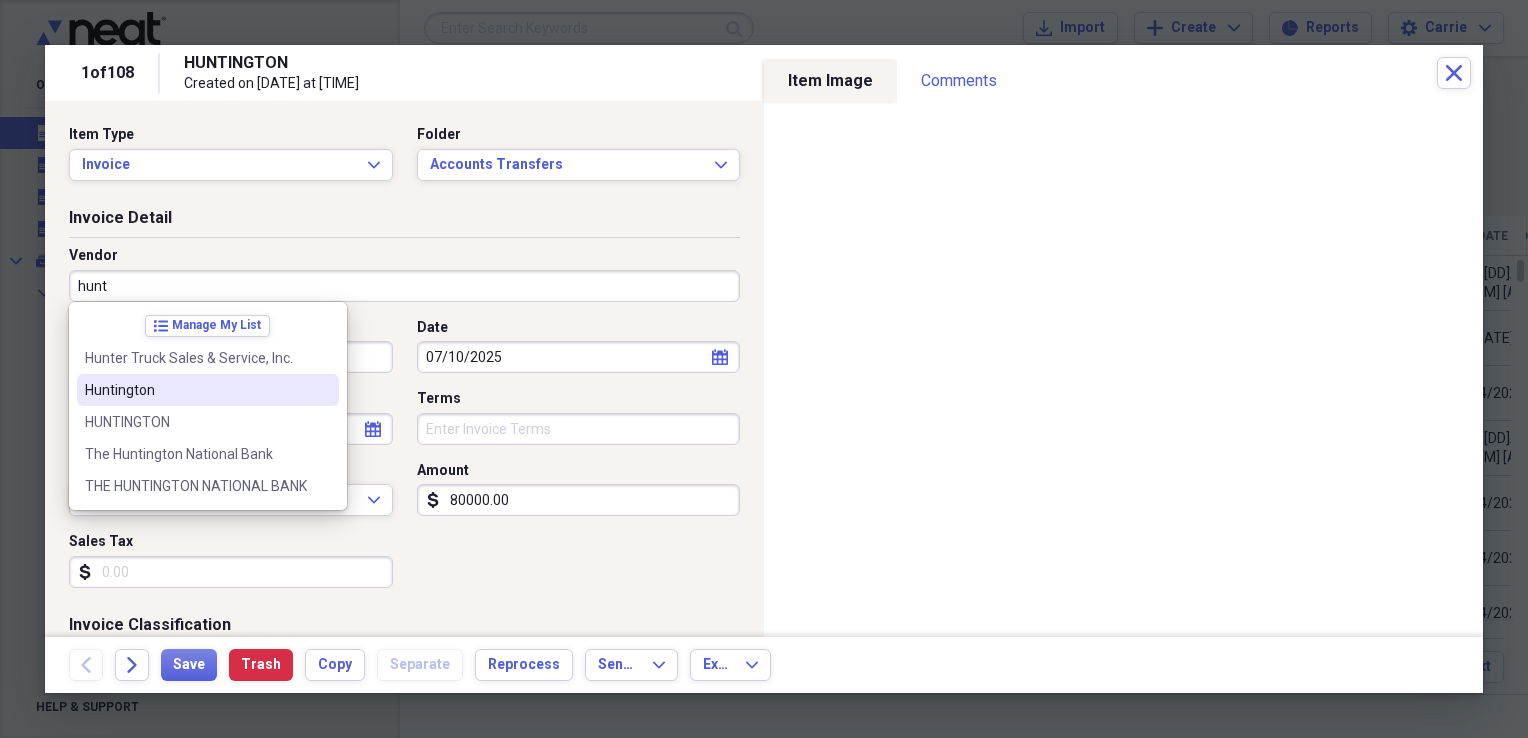 click on "Huntington" at bounding box center (196, 390) 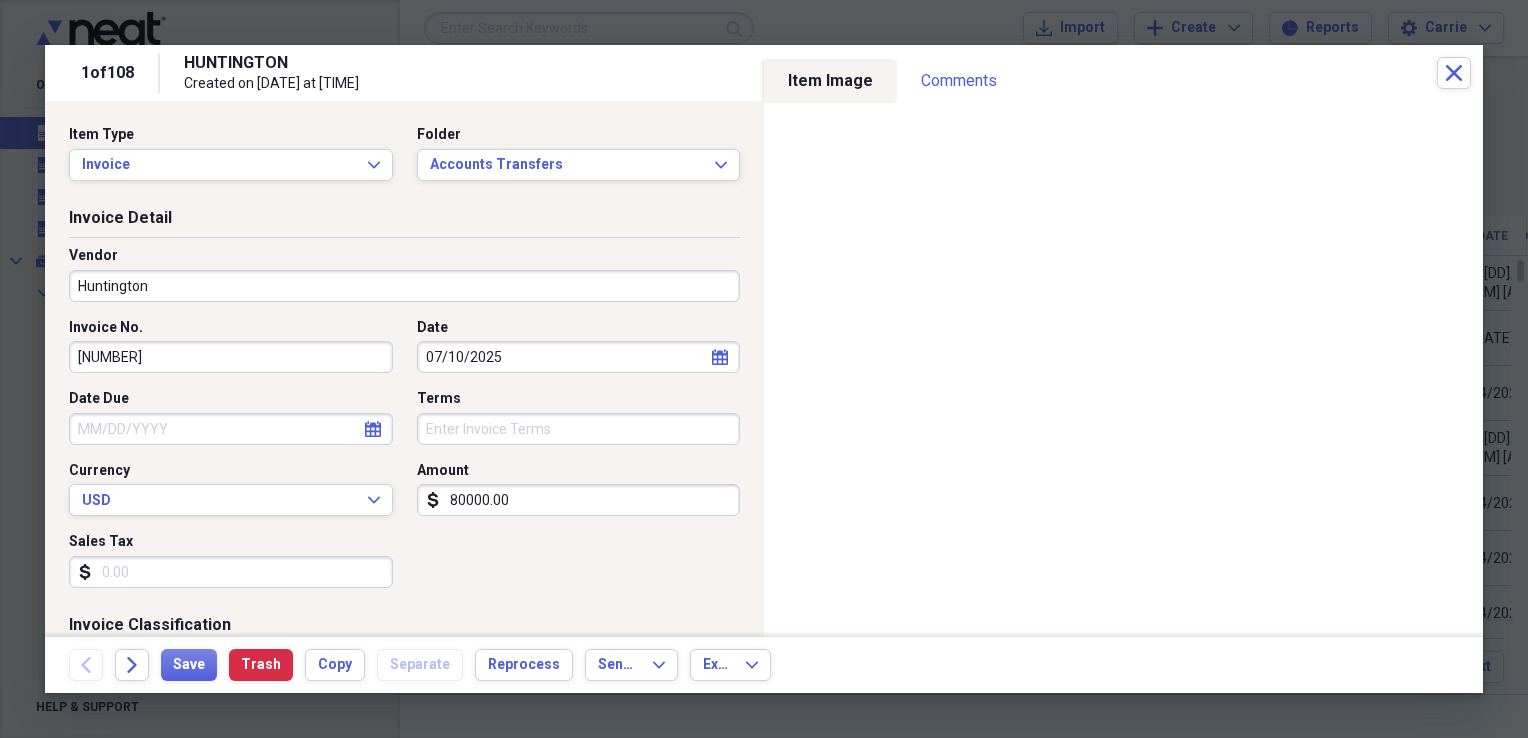 click on "Sales Tax" at bounding box center (231, 572) 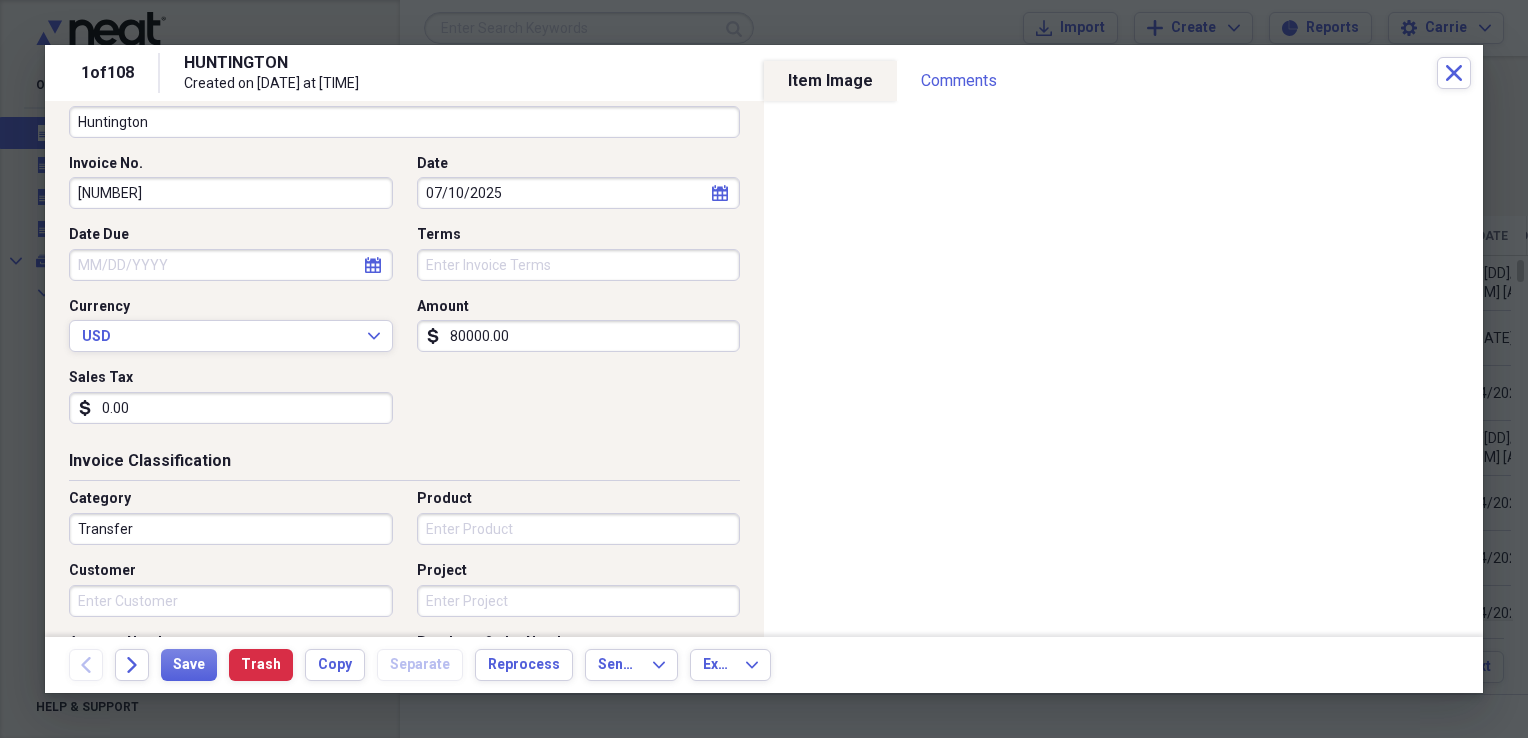 scroll, scrollTop: 200, scrollLeft: 0, axis: vertical 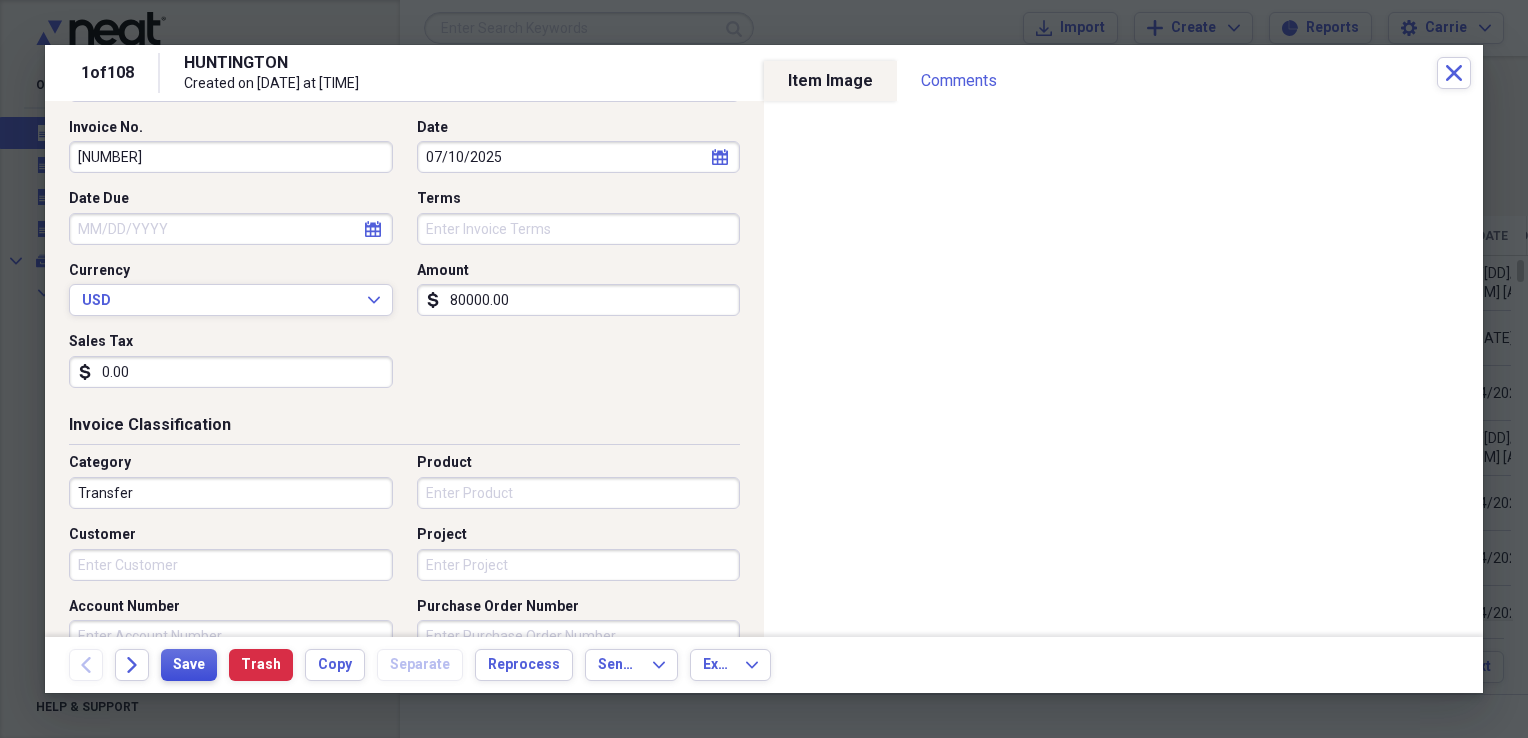 type on "0.00" 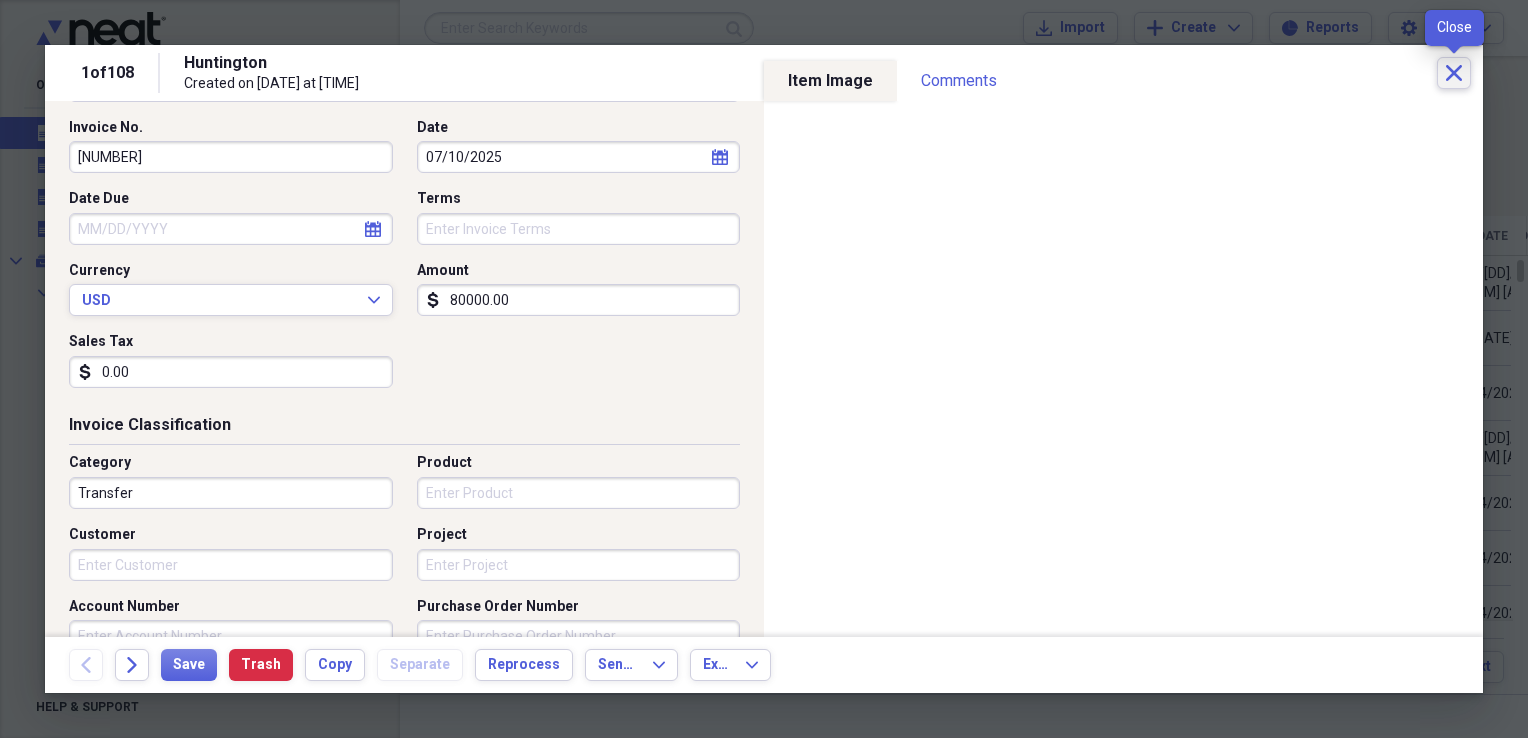 click on "Close" 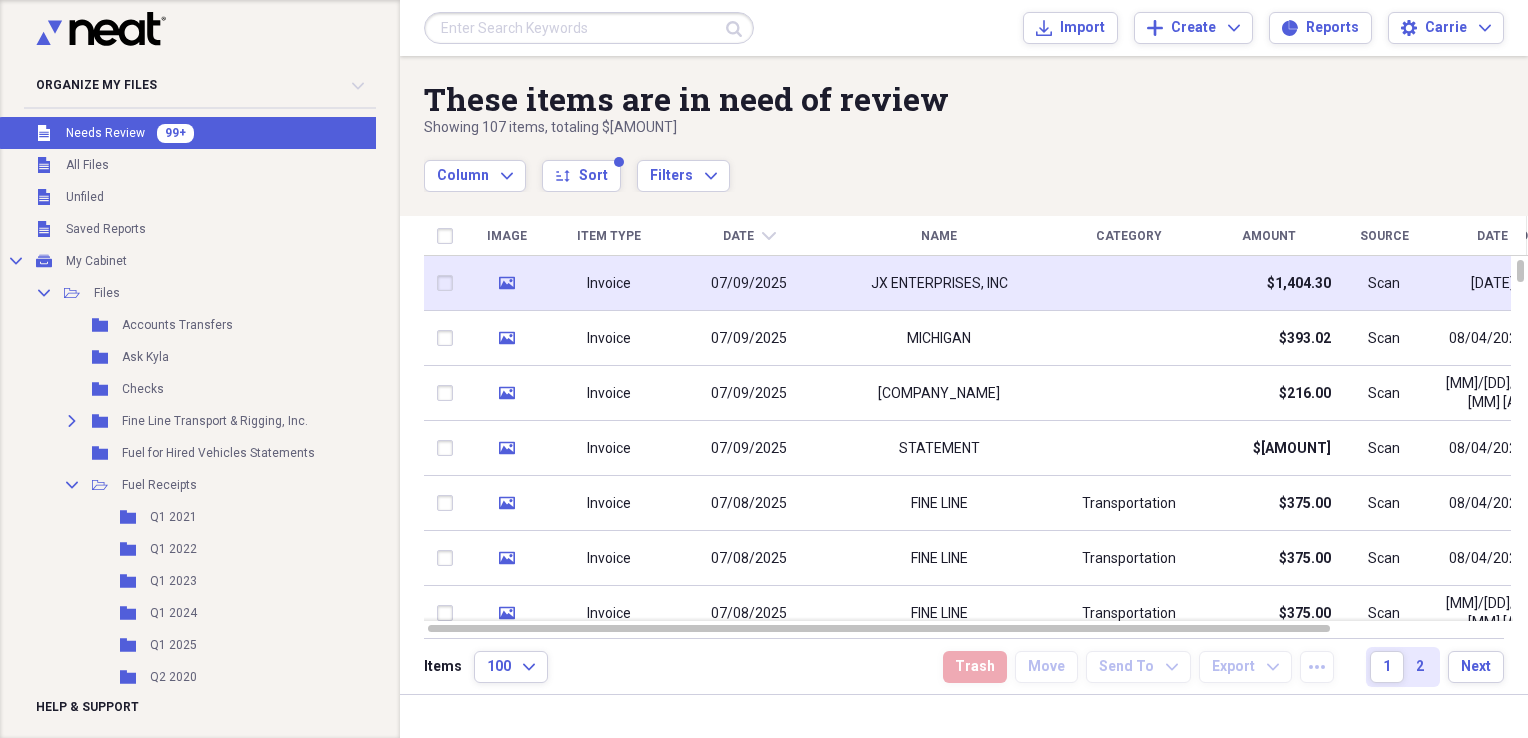 click at bounding box center (1129, 283) 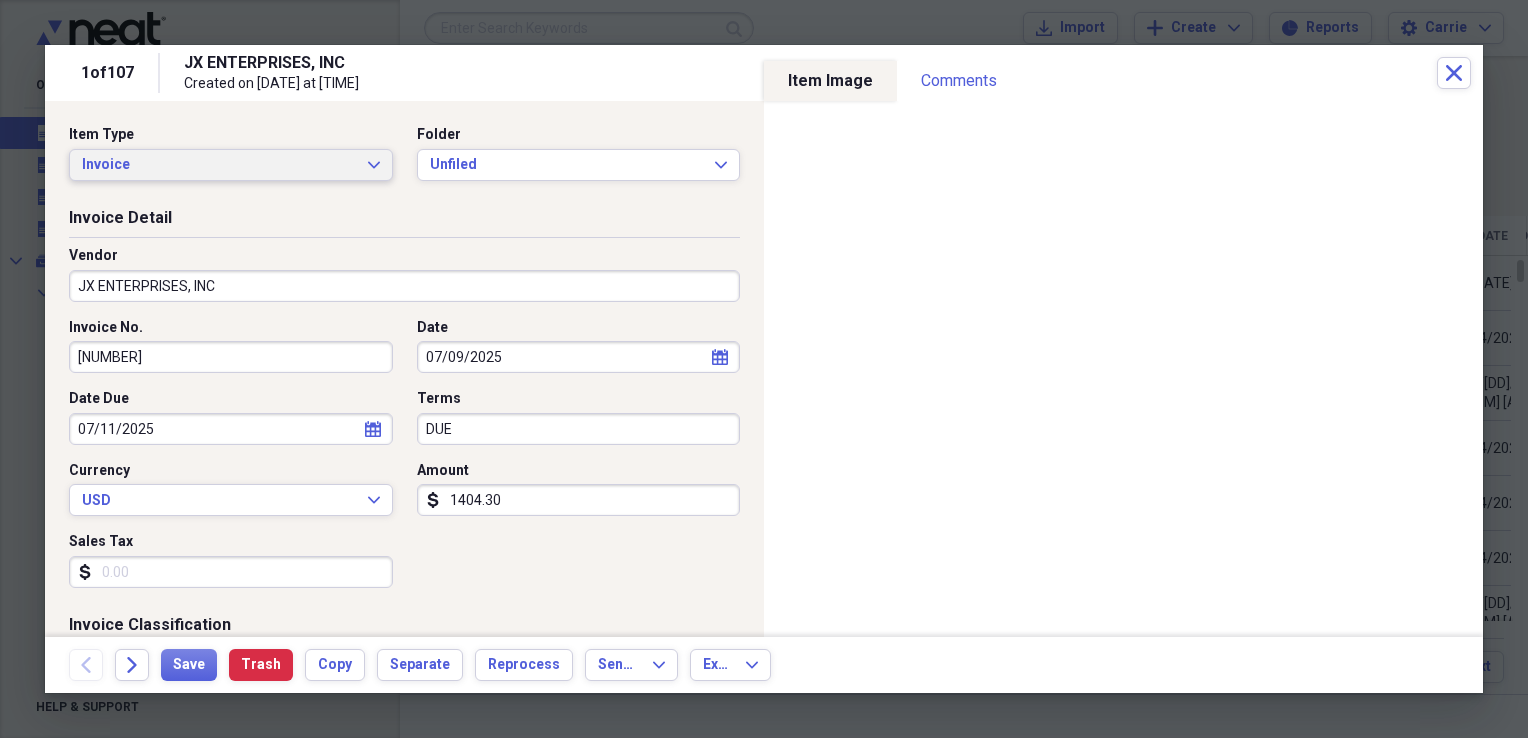 click on "Expand" 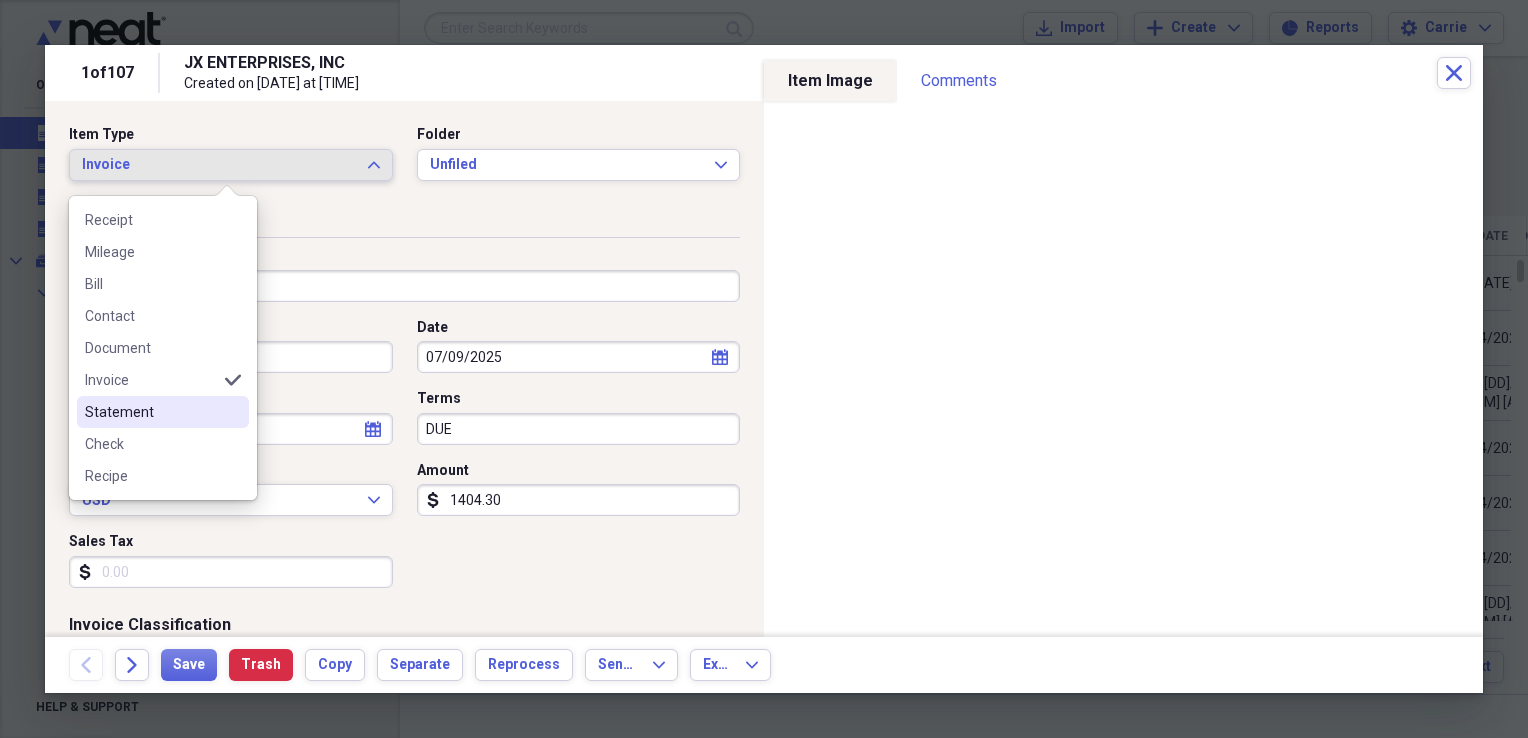 click on "Statement" at bounding box center (151, 412) 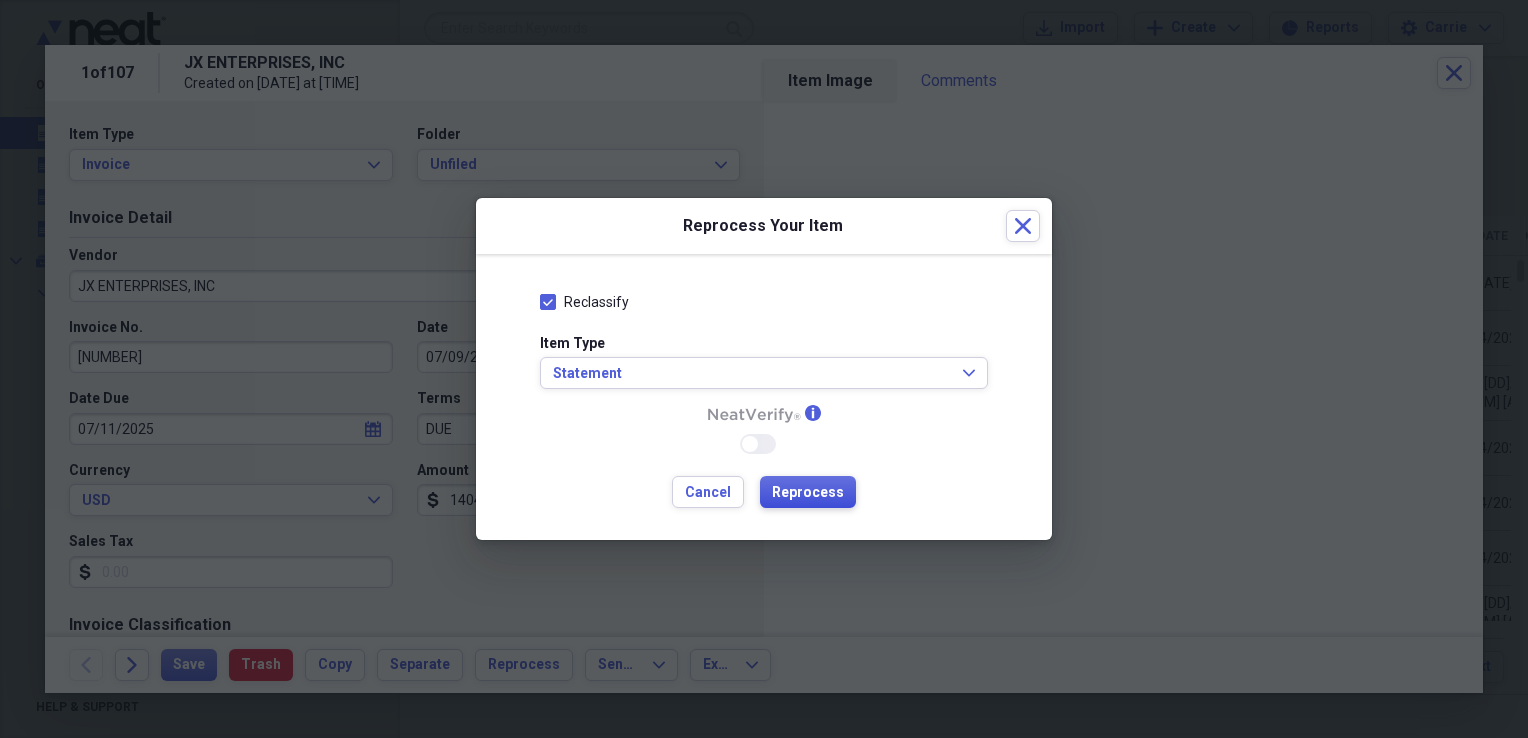 click on "Reprocess" at bounding box center (808, 493) 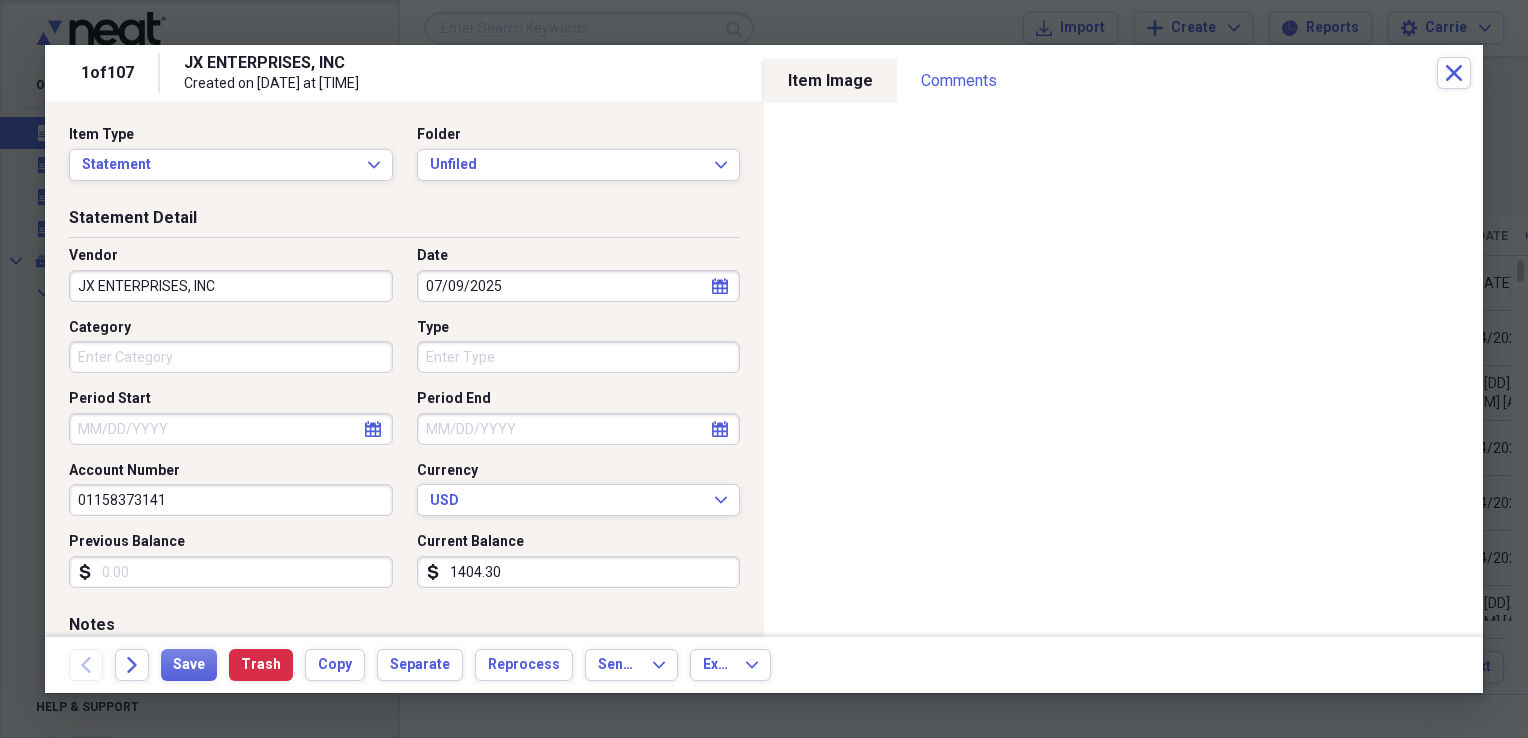 click on "JX ENTERPRISES, INC" at bounding box center (231, 286) 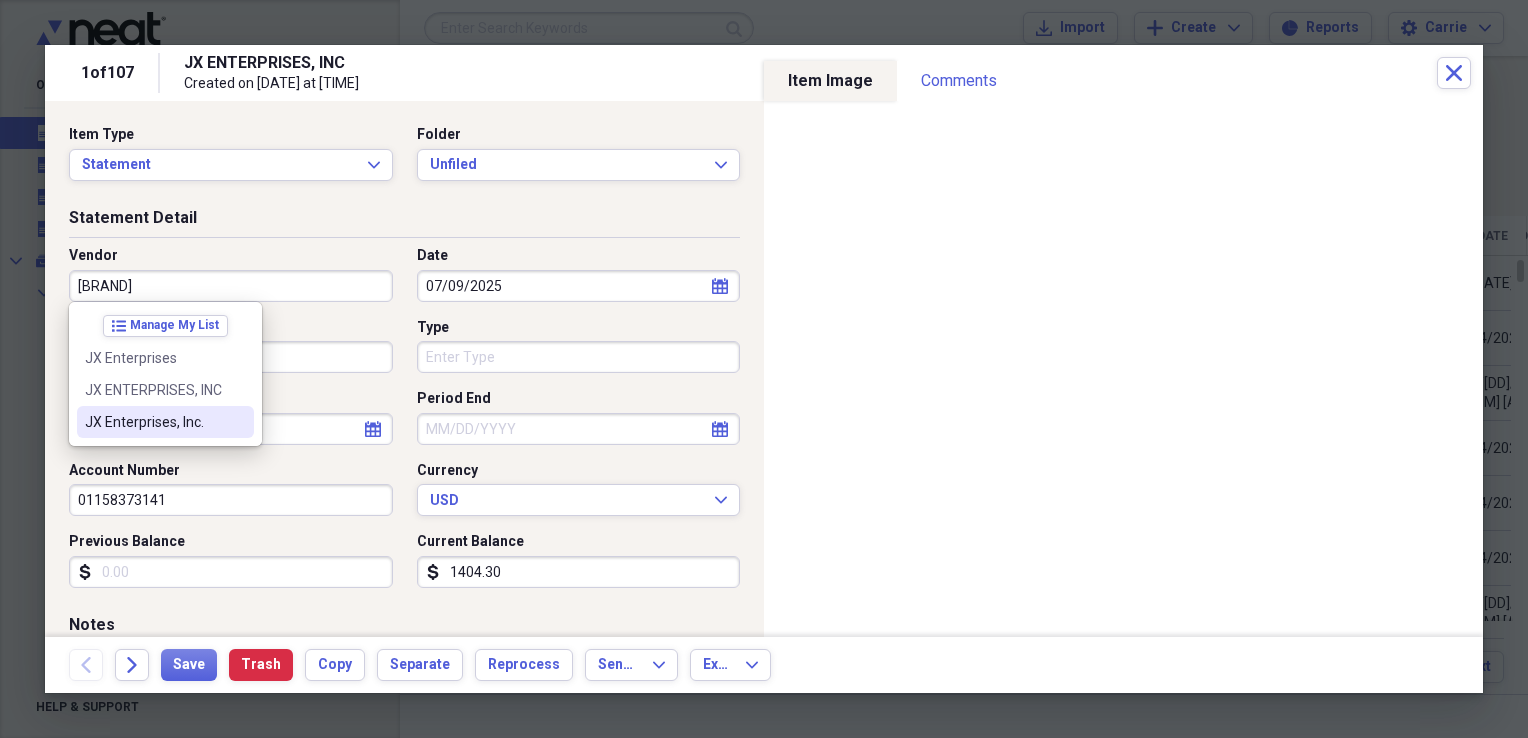 click on "JX Enterprises, Inc." at bounding box center [153, 422] 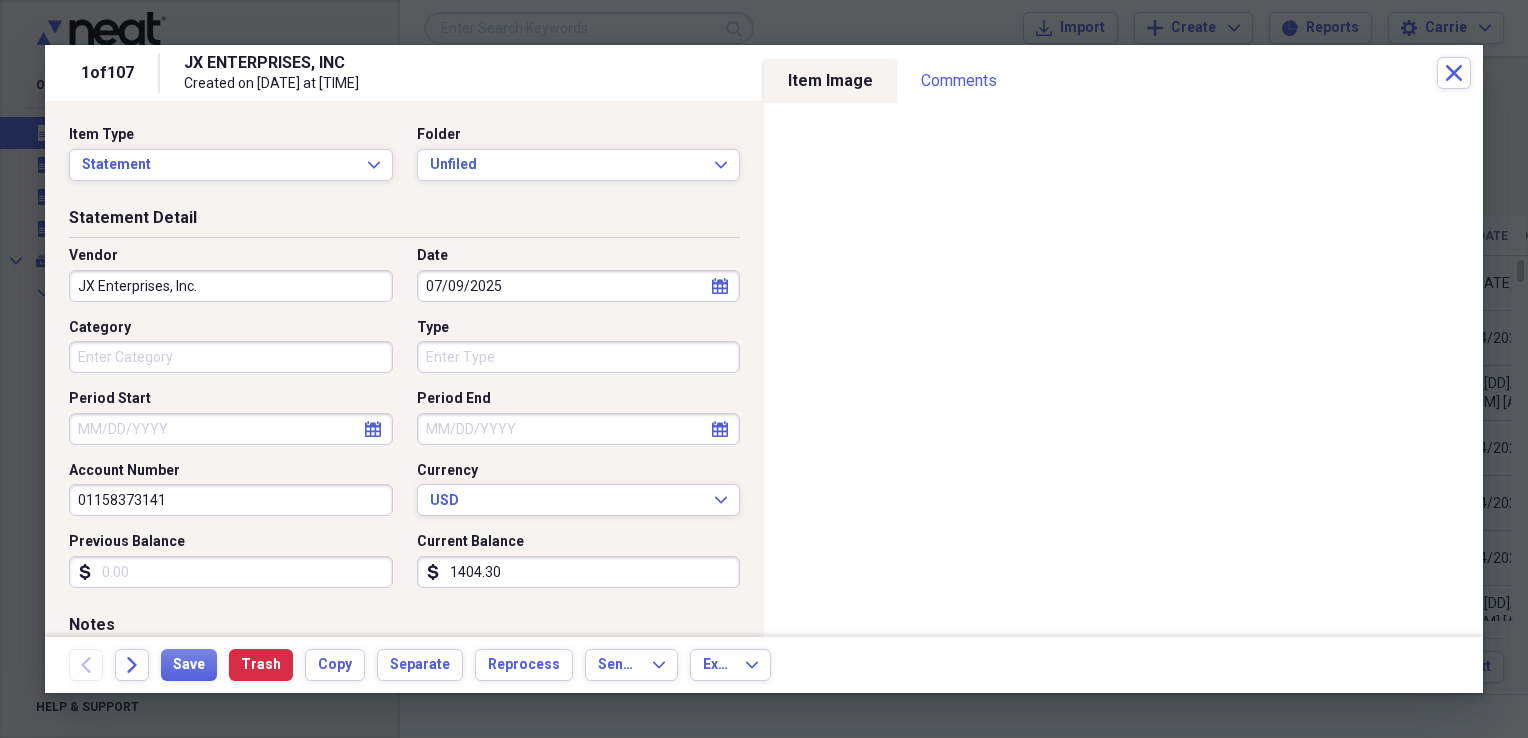 type on "Parts" 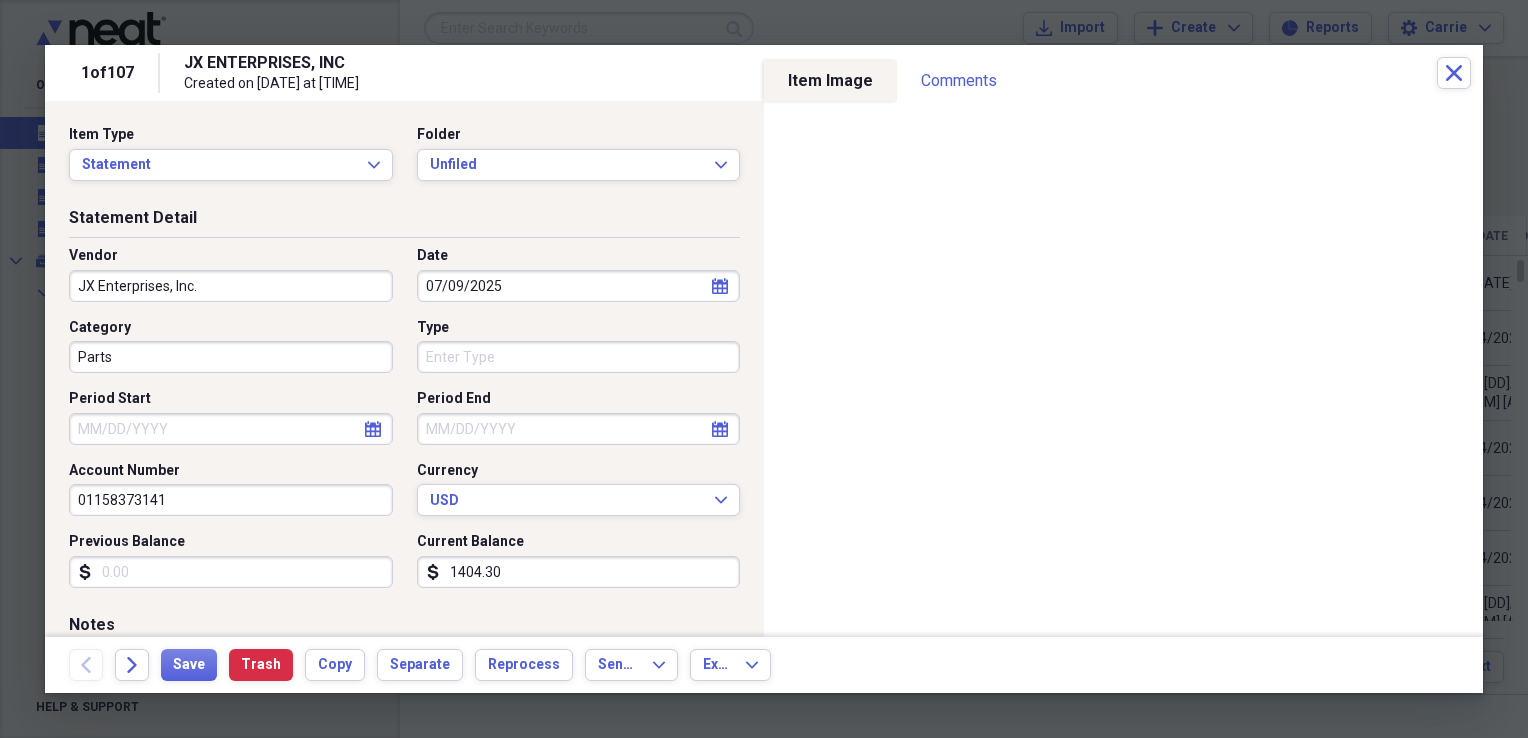 click on "Type" at bounding box center [579, 357] 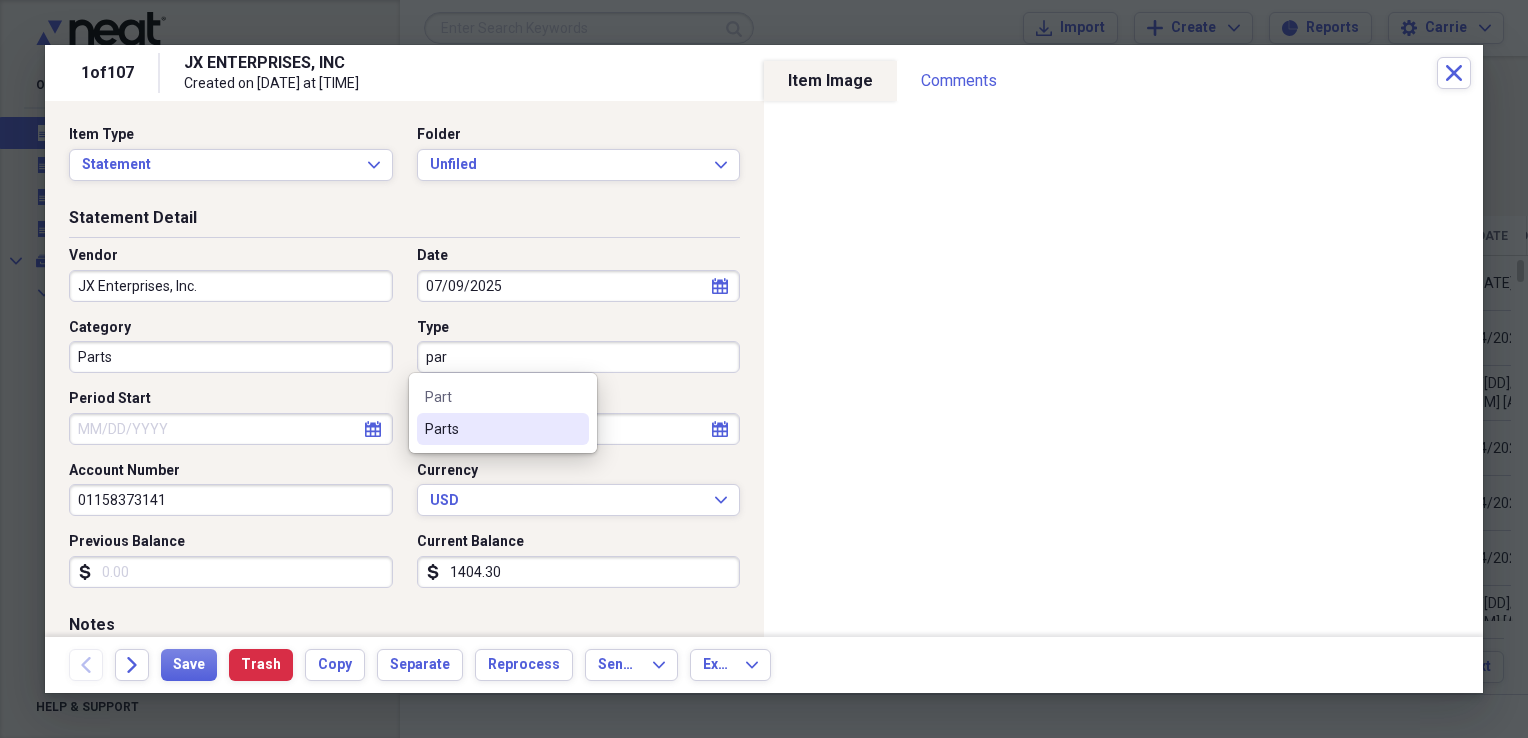 click on "Parts" at bounding box center [491, 429] 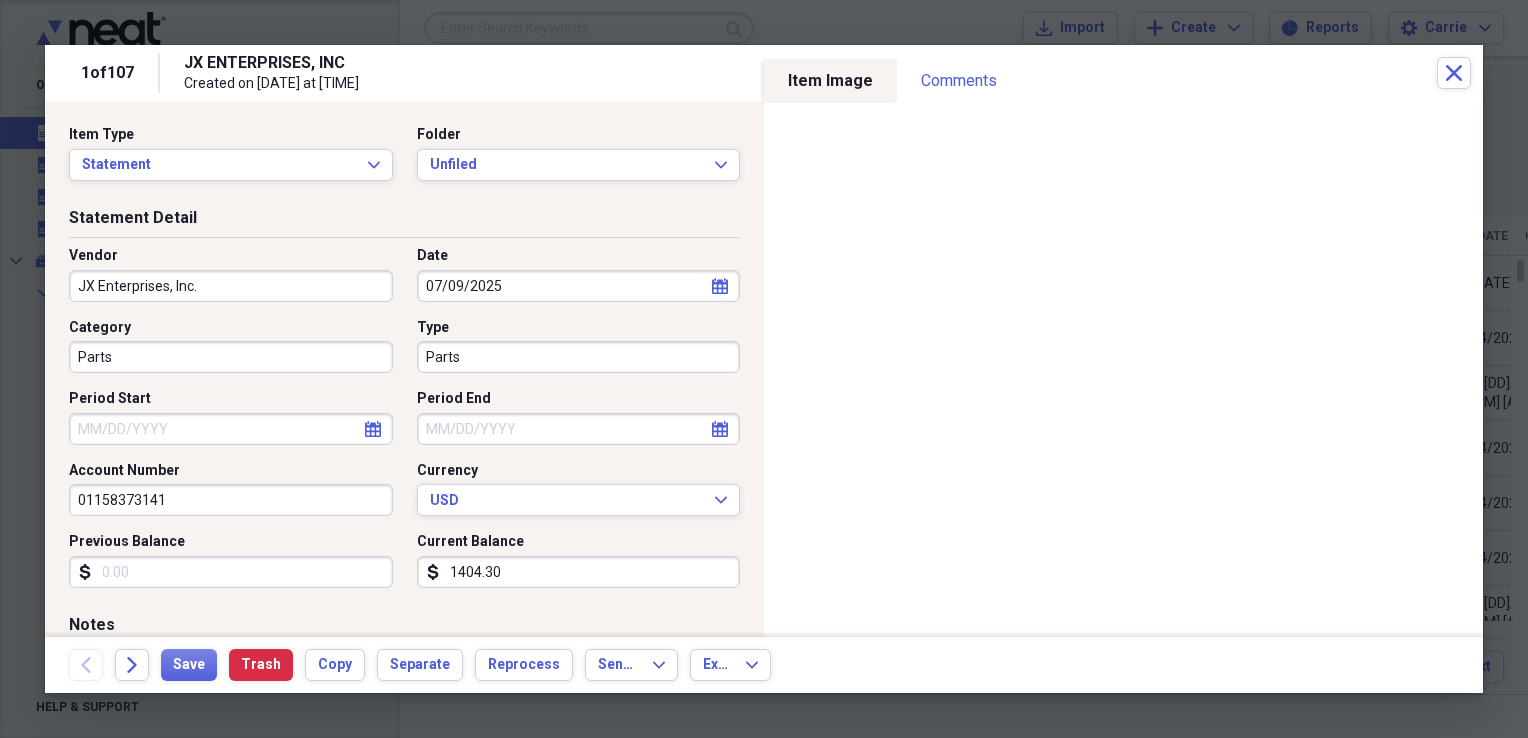 click on "Period Start" at bounding box center (231, 429) 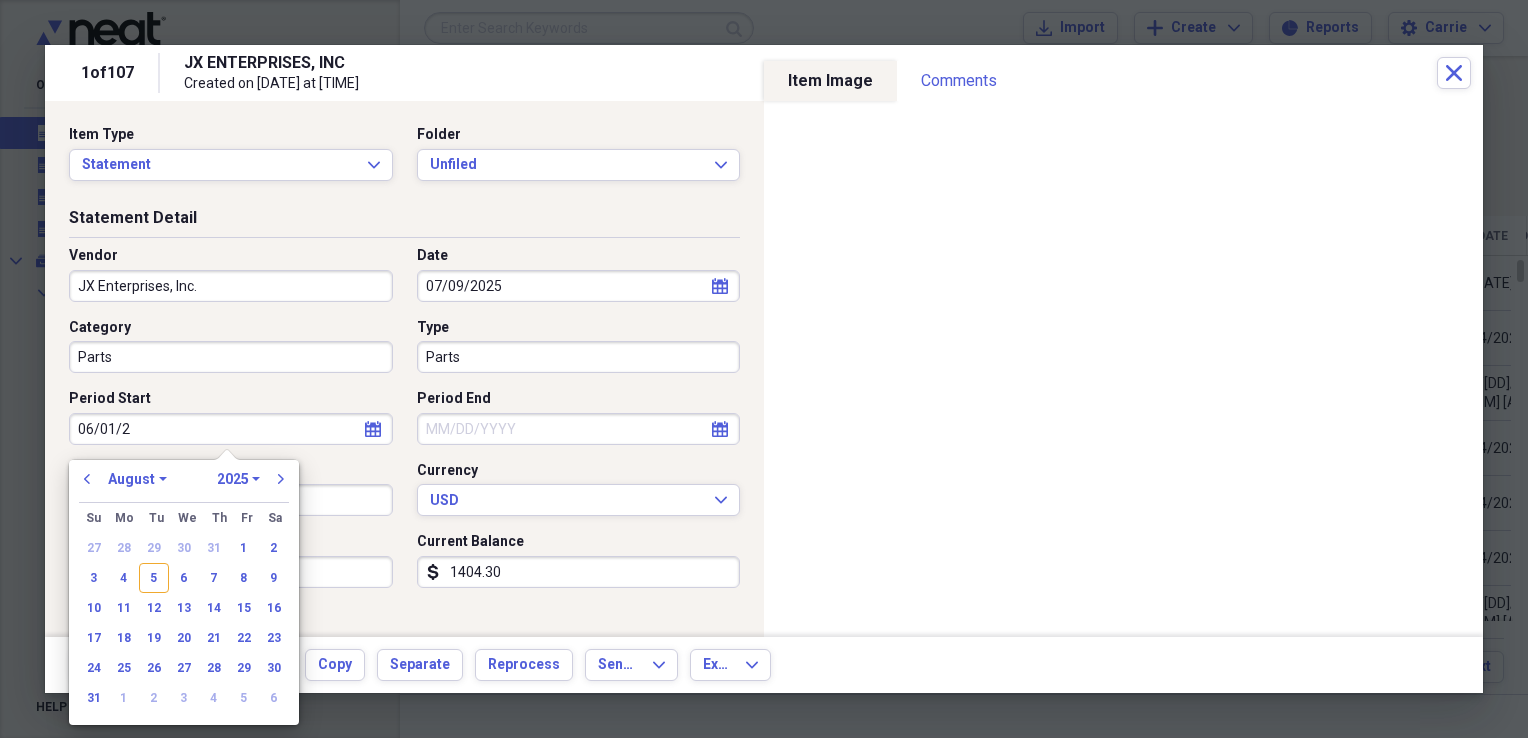 type on "06/01/20" 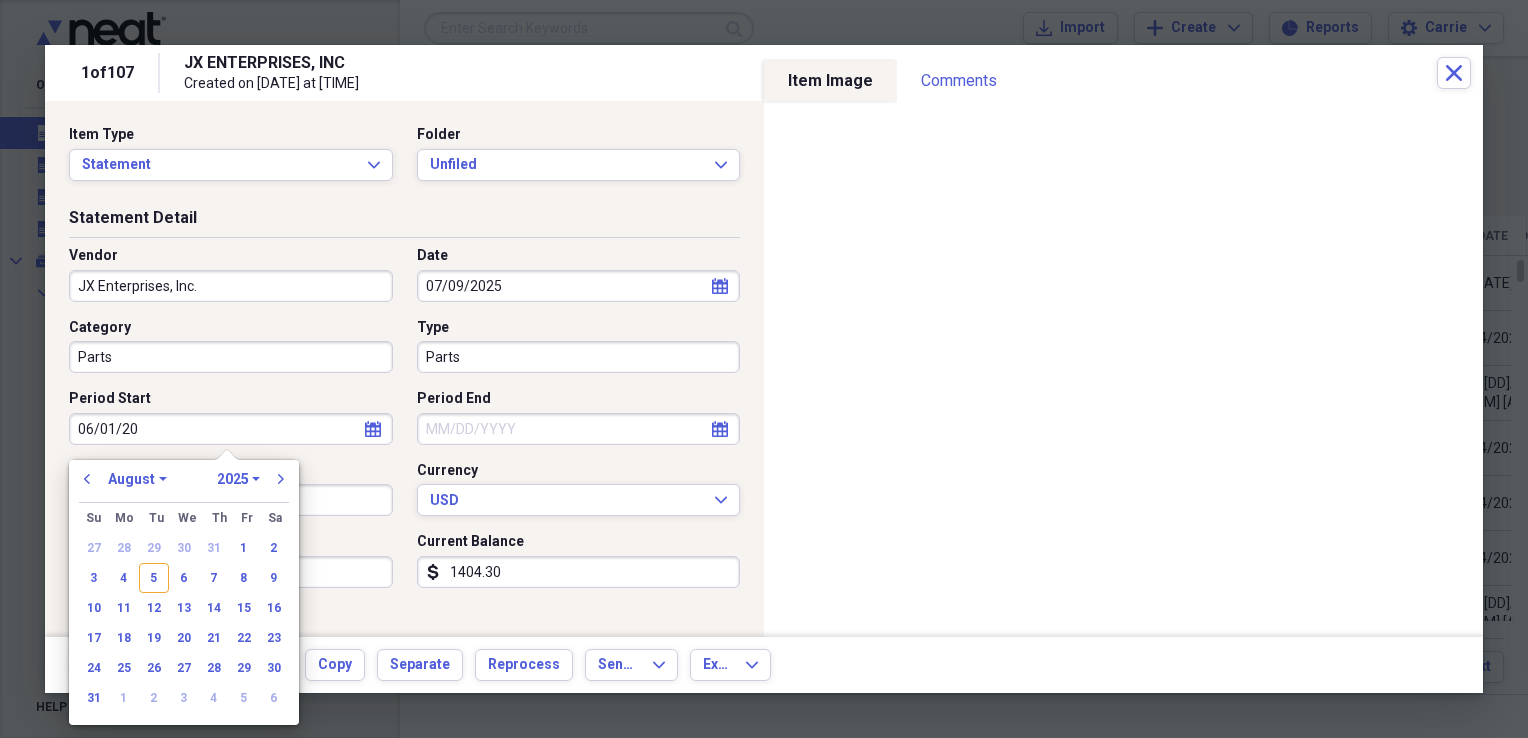 select on "5" 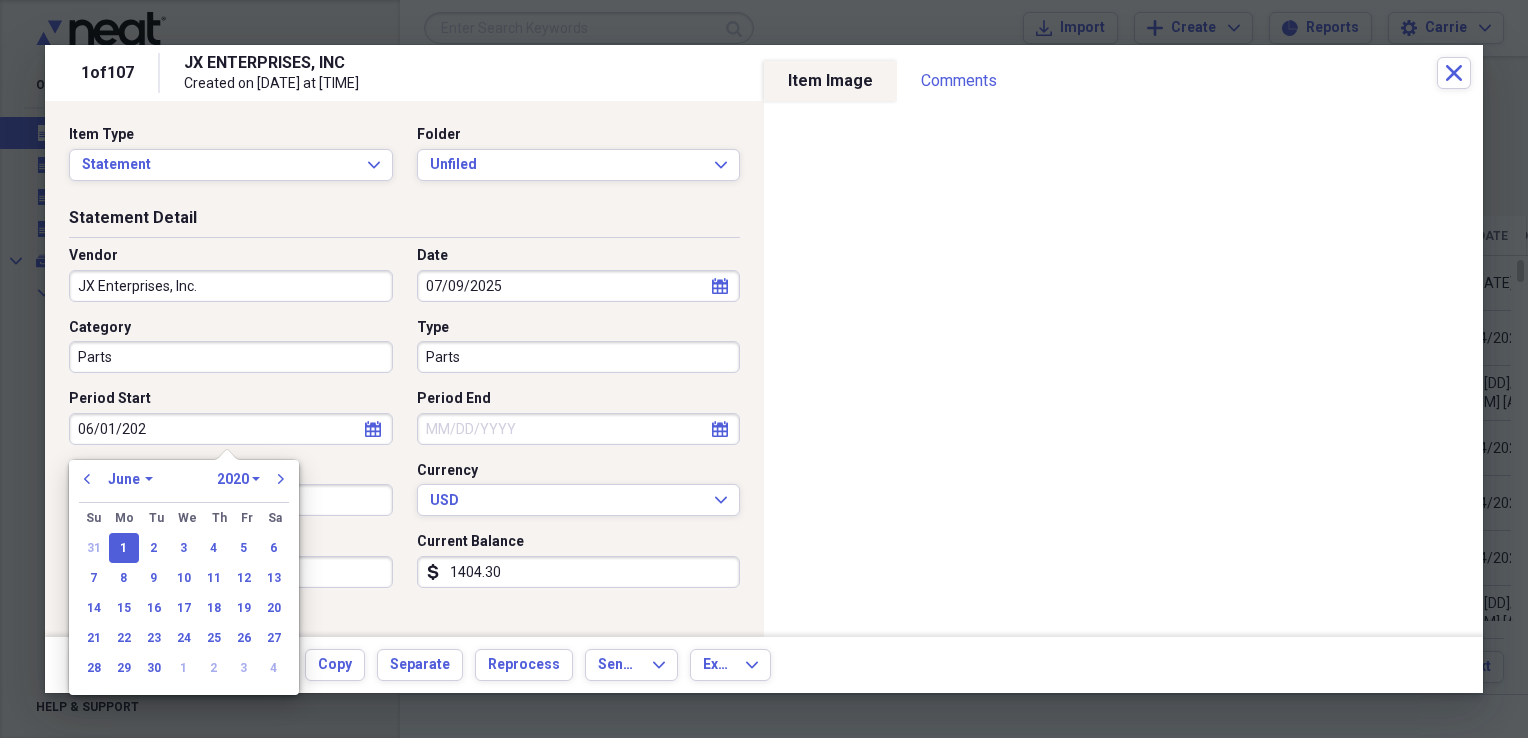 type on "06/01/2025" 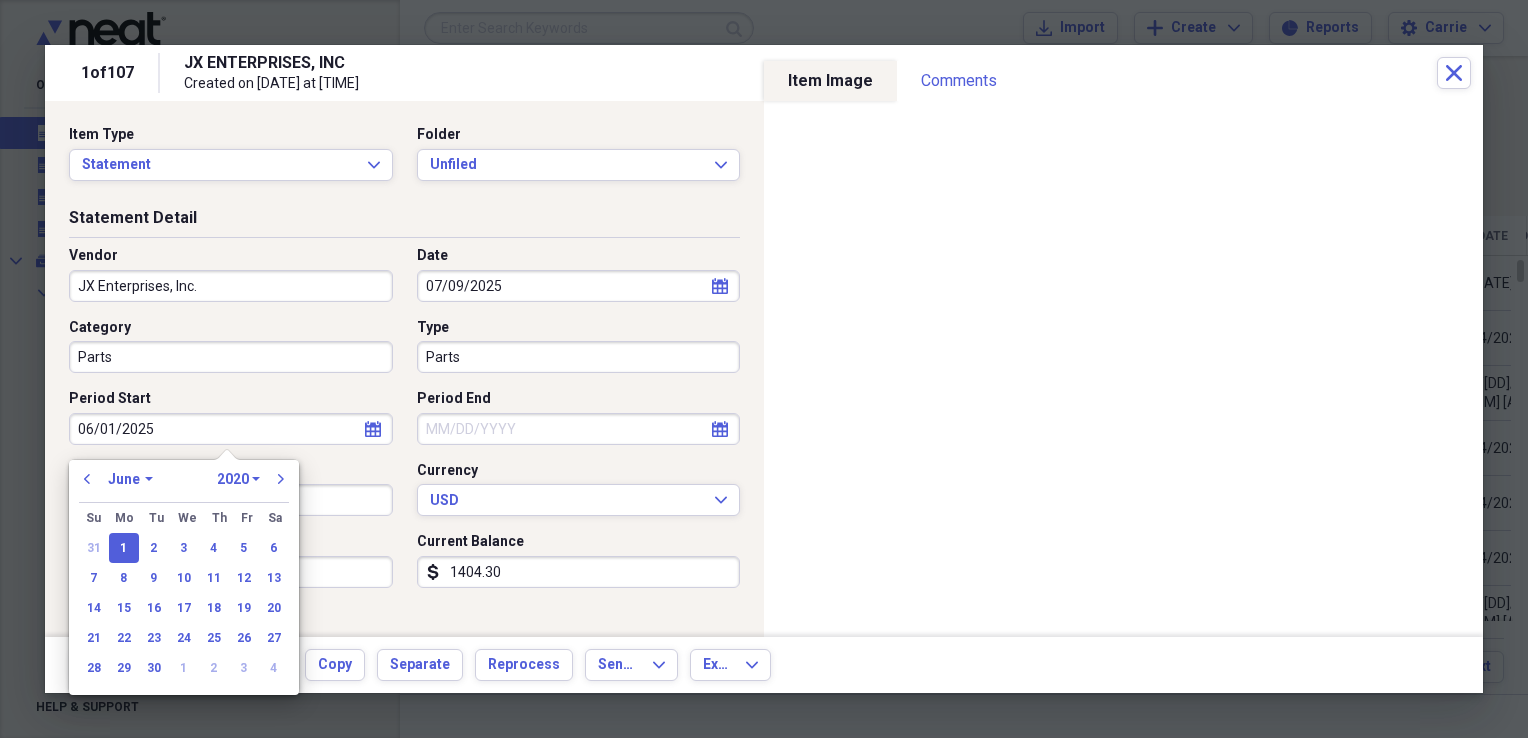 select on "2025" 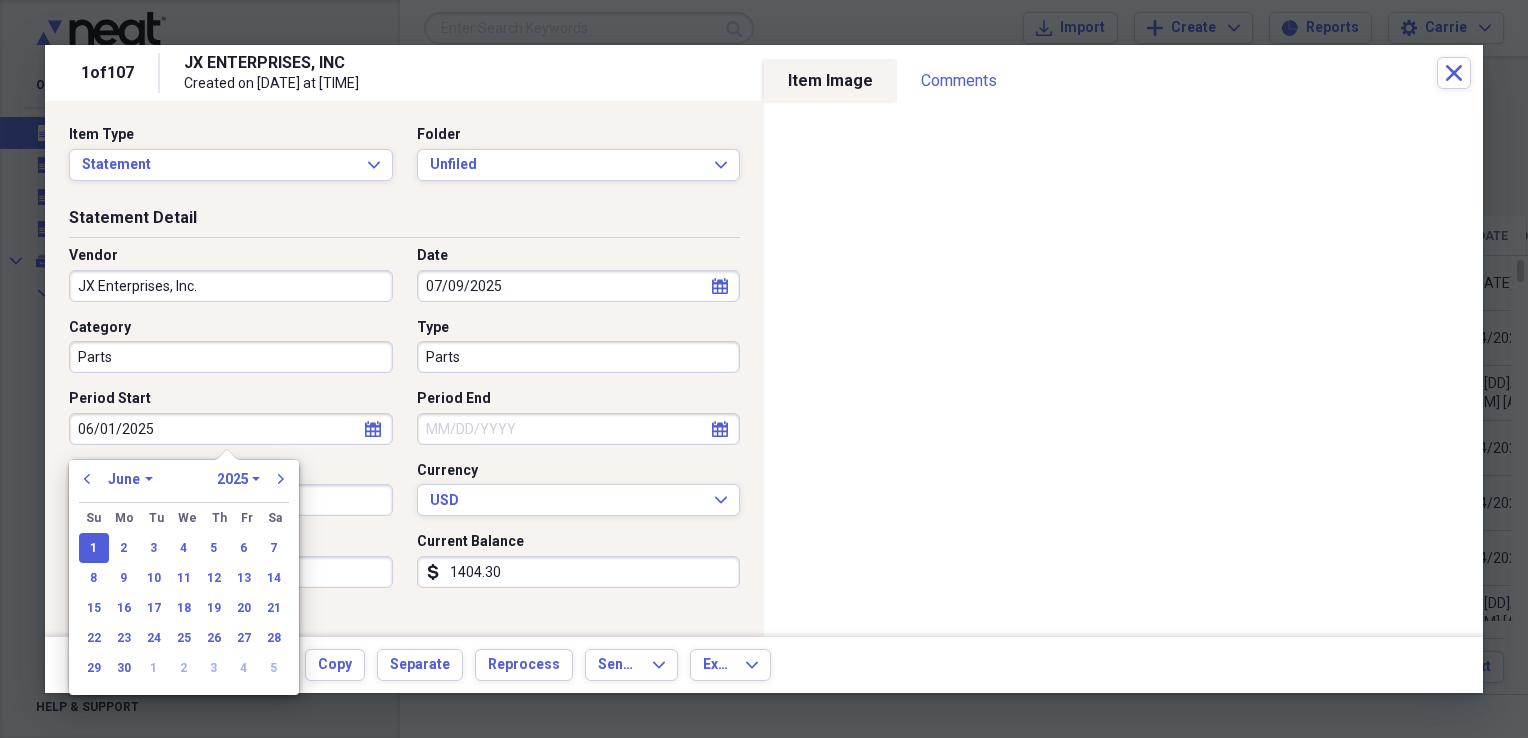 type on "06/01/2025" 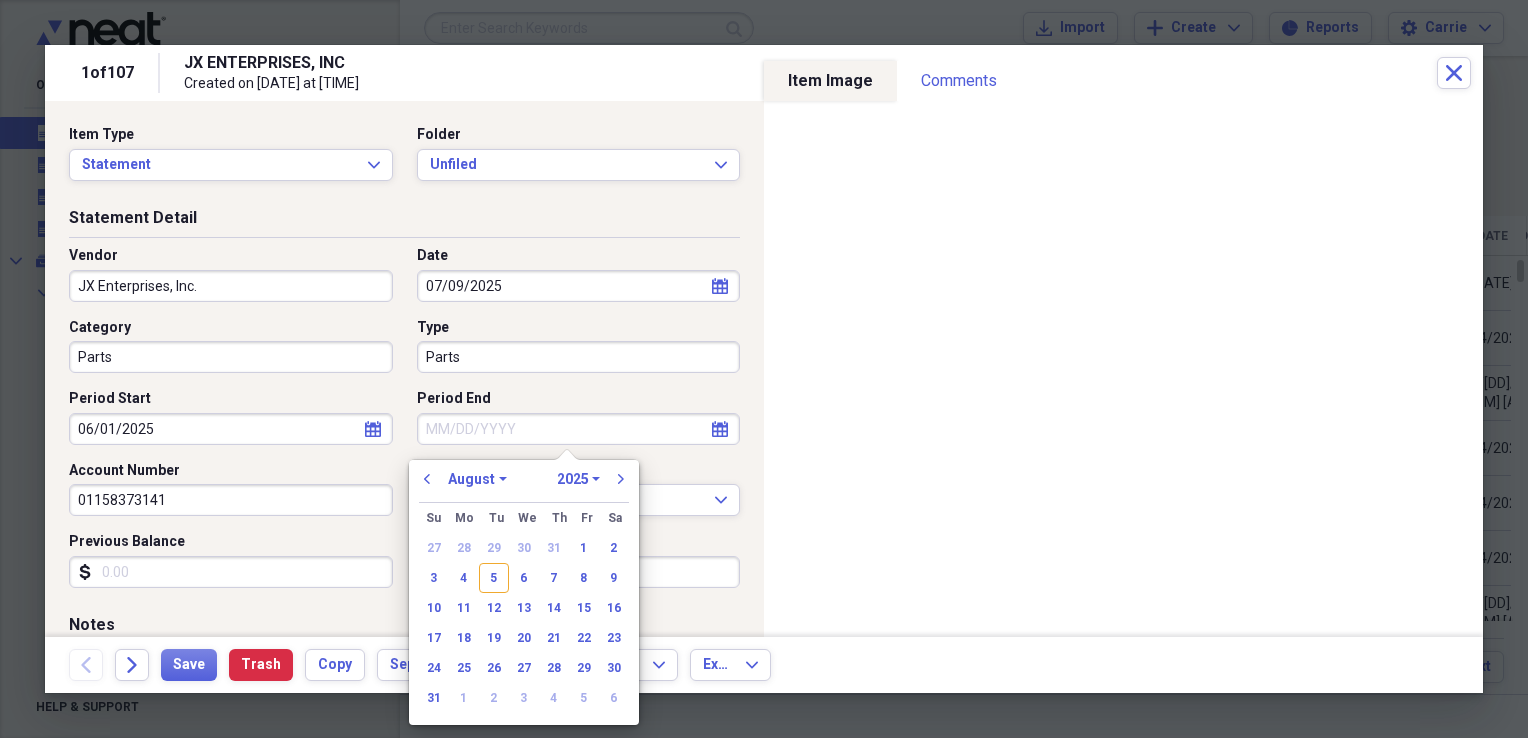 click on "Period End" at bounding box center (579, 429) 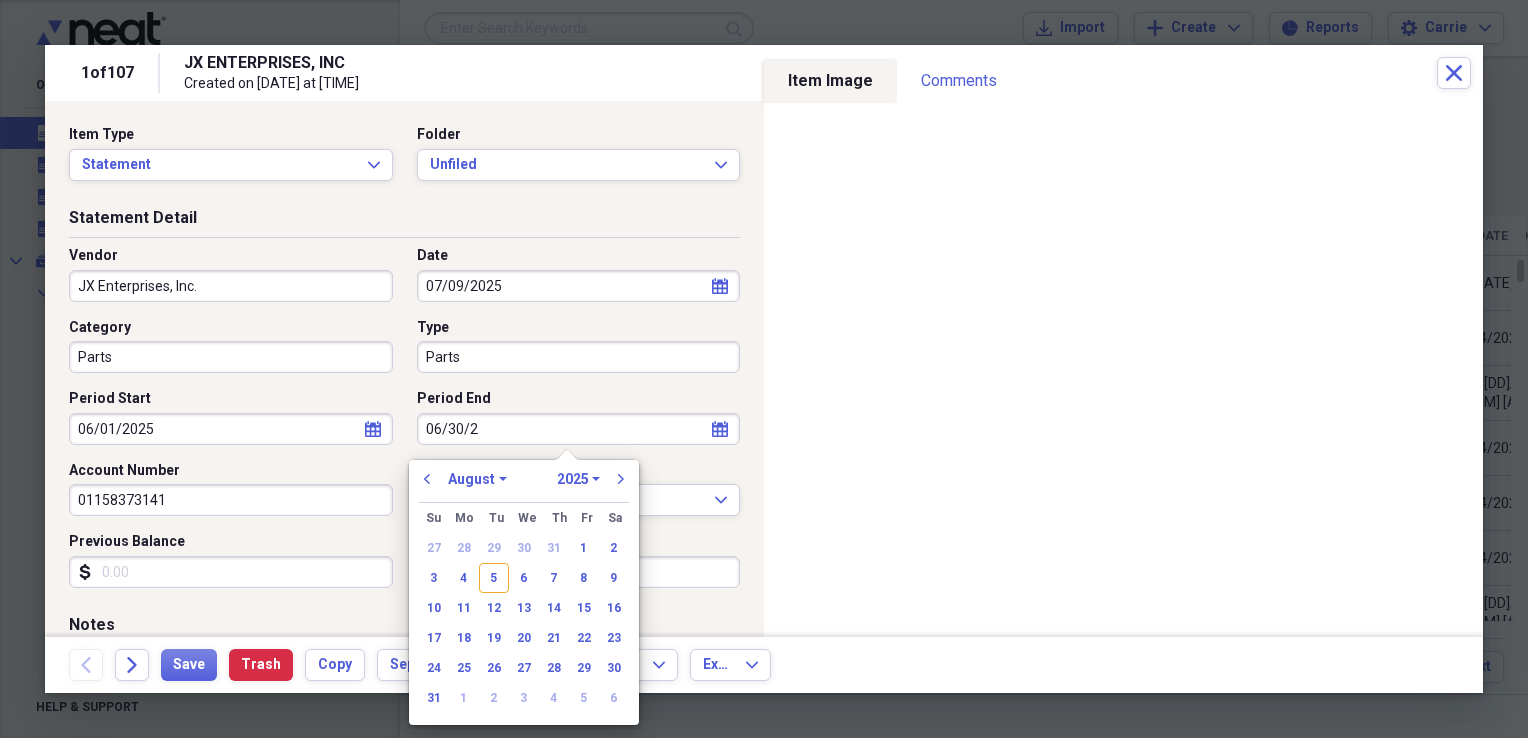 type on "06/30/20" 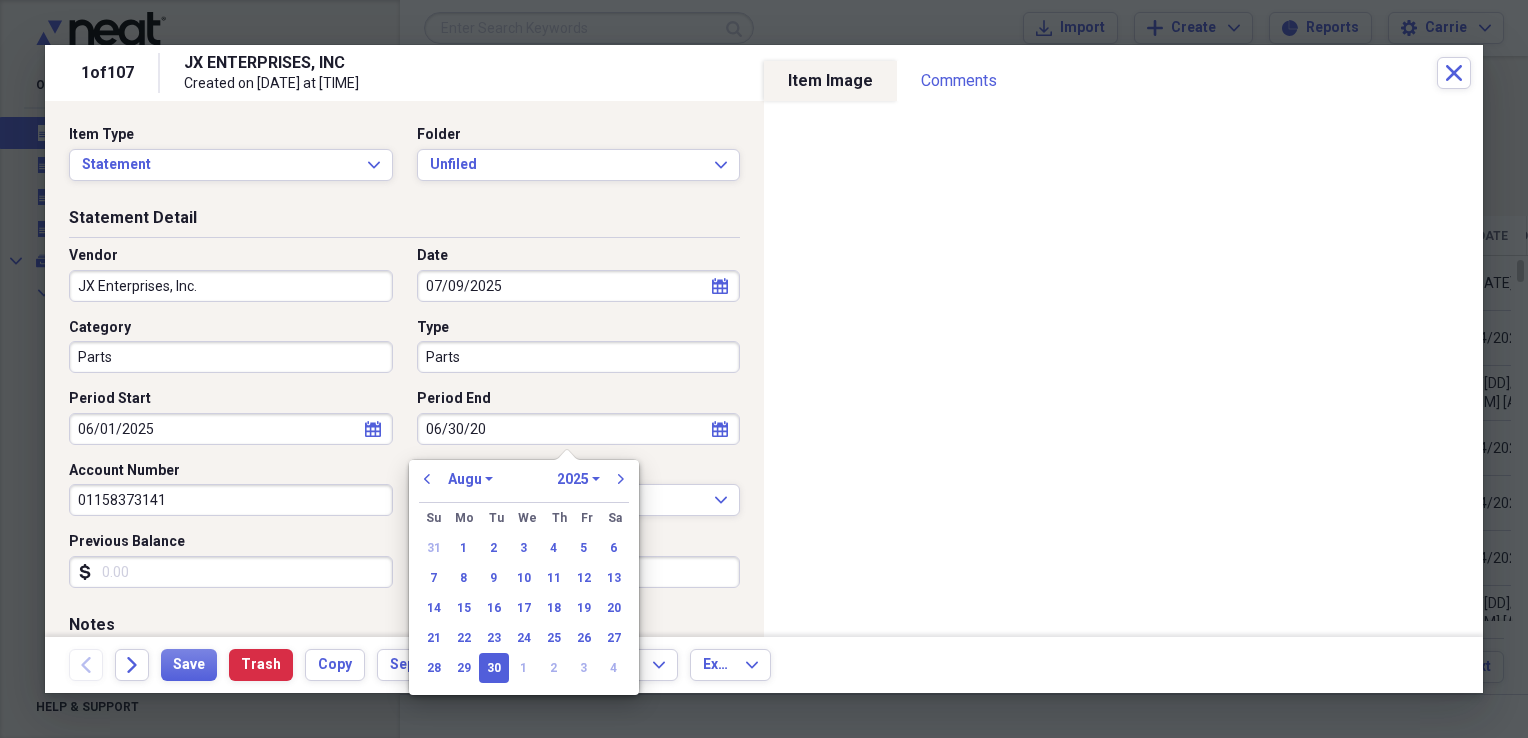 select on "5" 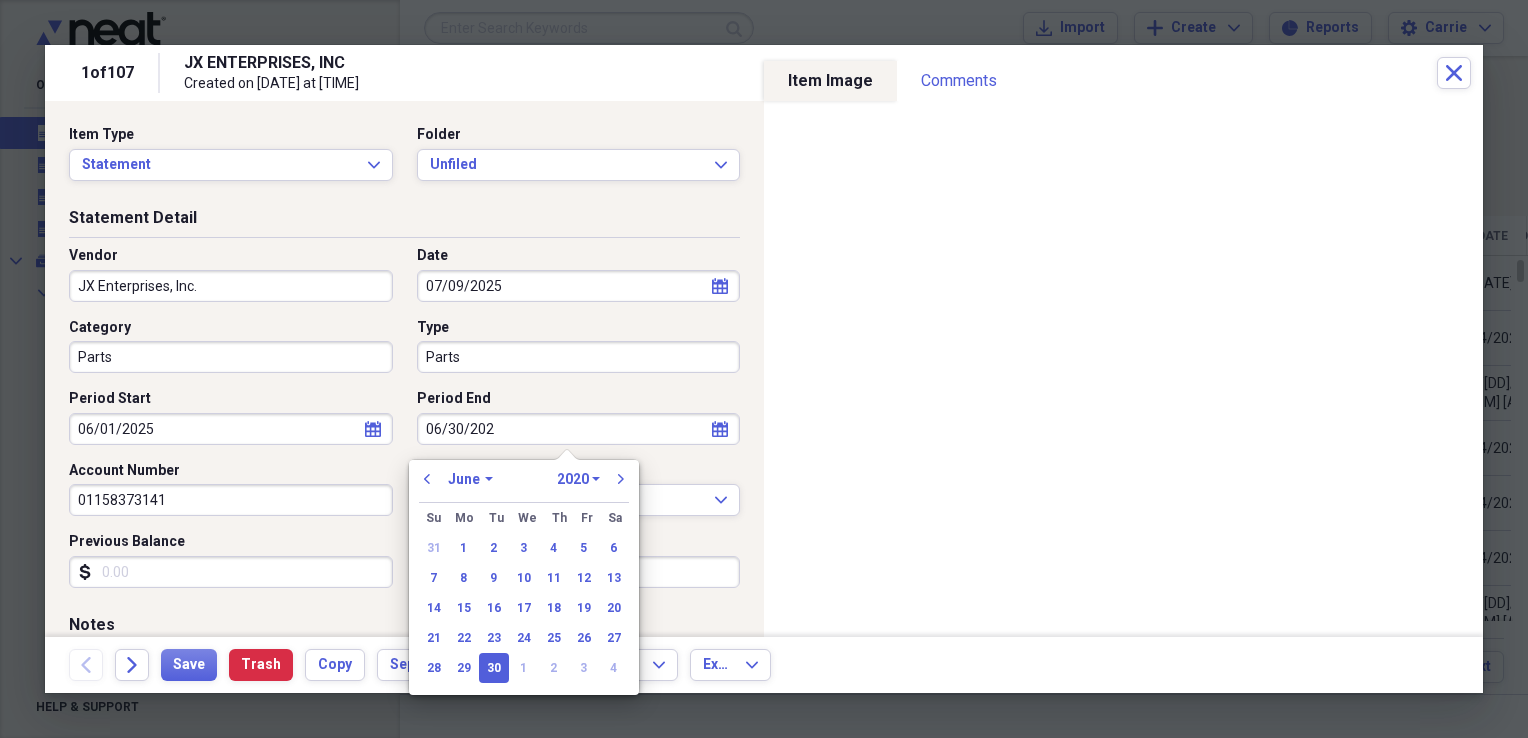 type on "06/30/2025" 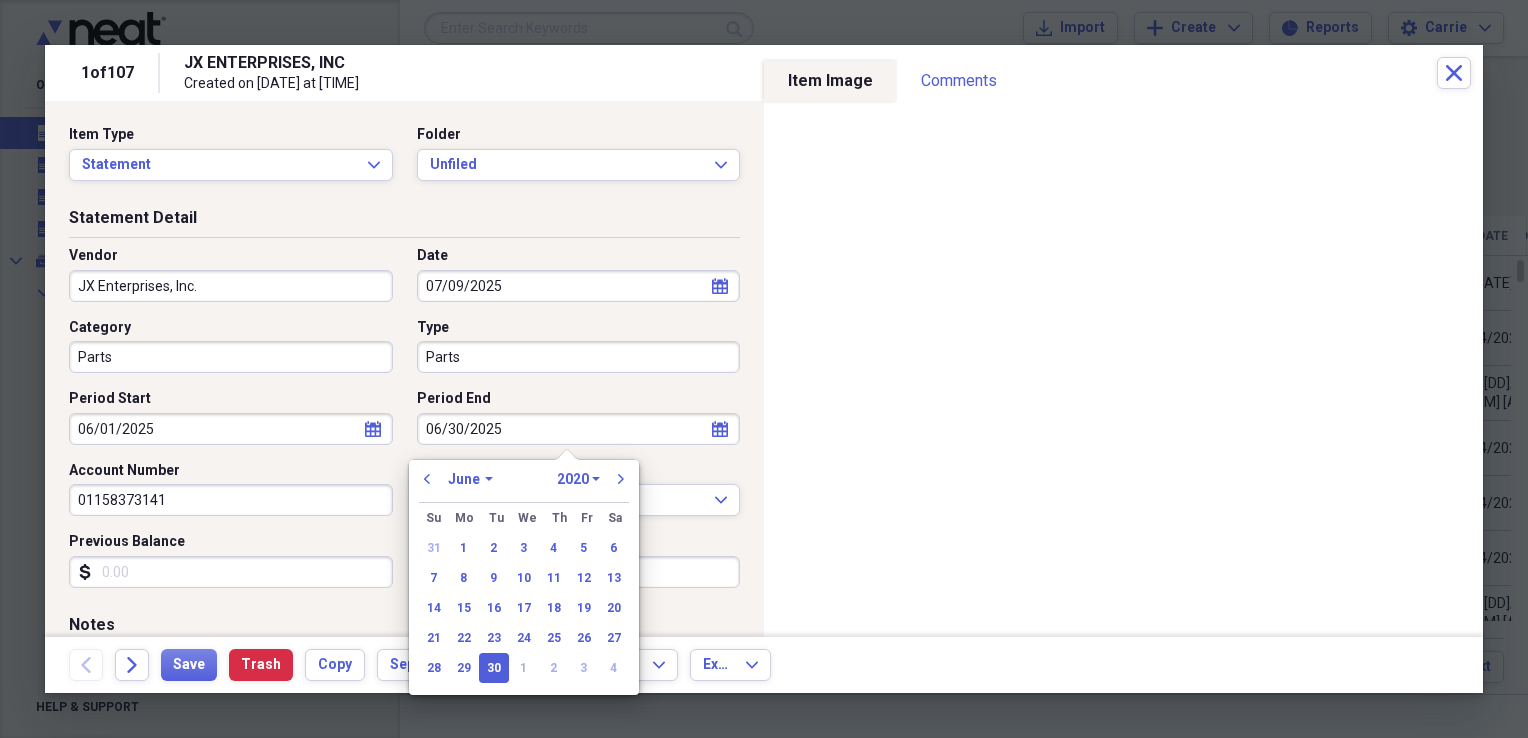 select on "2025" 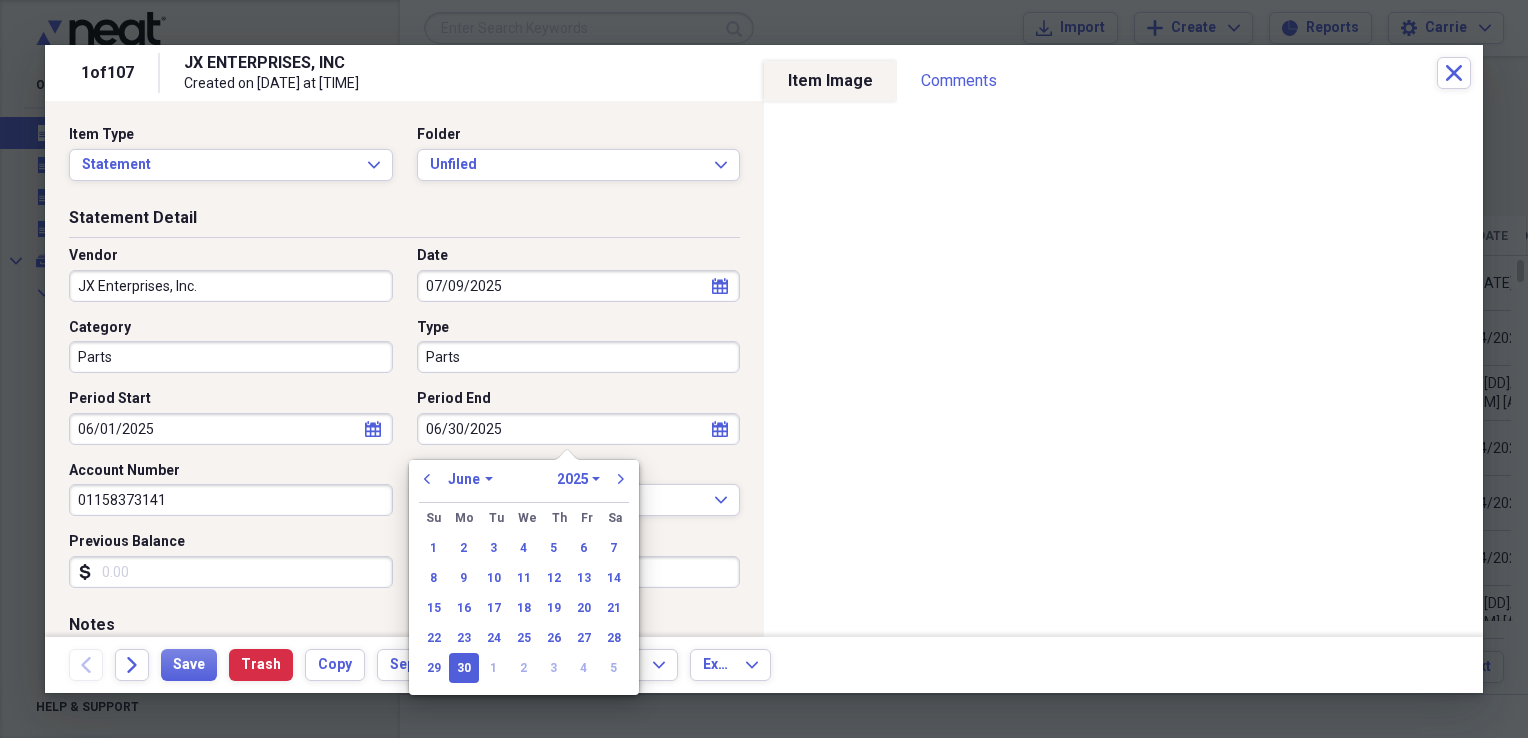 type on "06/30/2025" 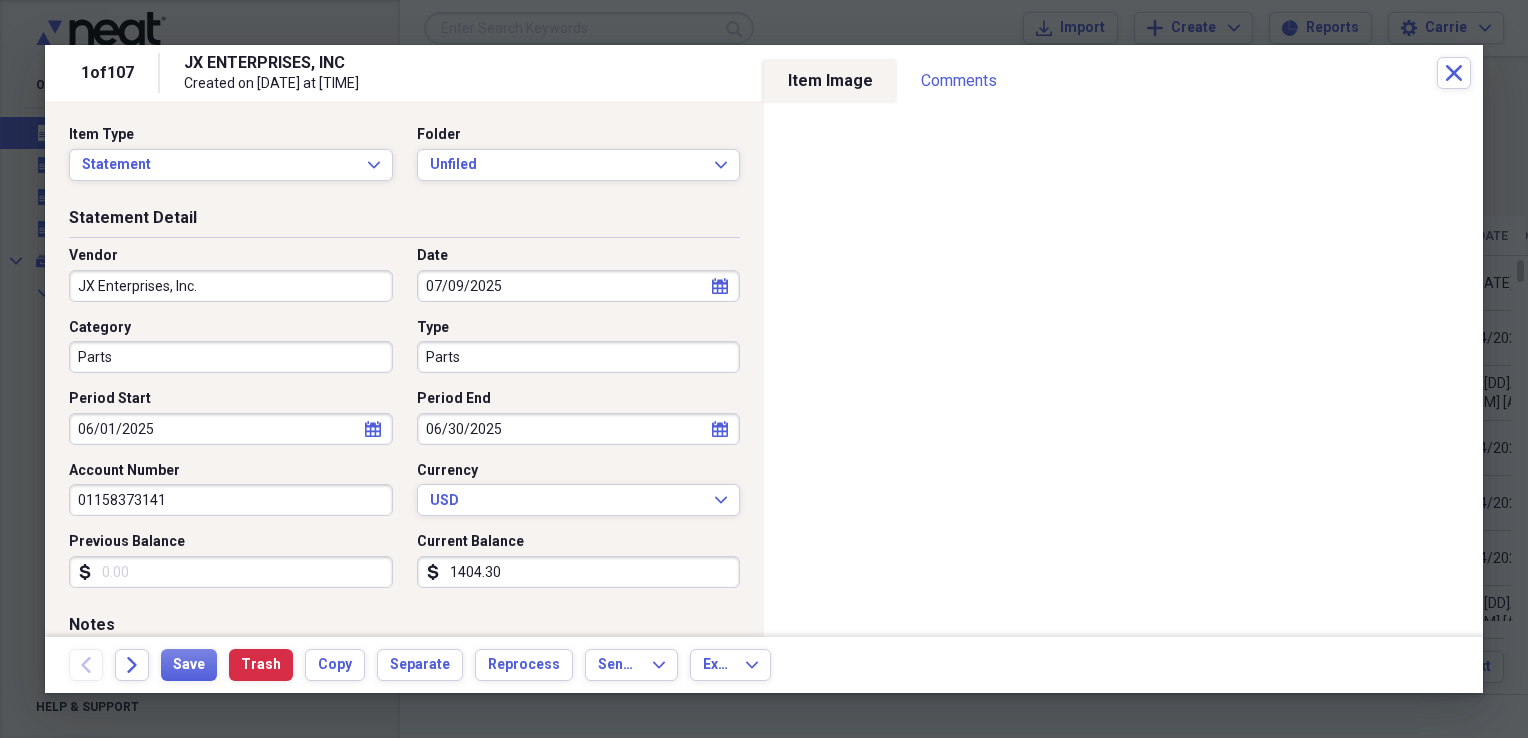 drag, startPoint x: 256, startPoint y: 506, endPoint x: 19, endPoint y: 501, distance: 237.05273 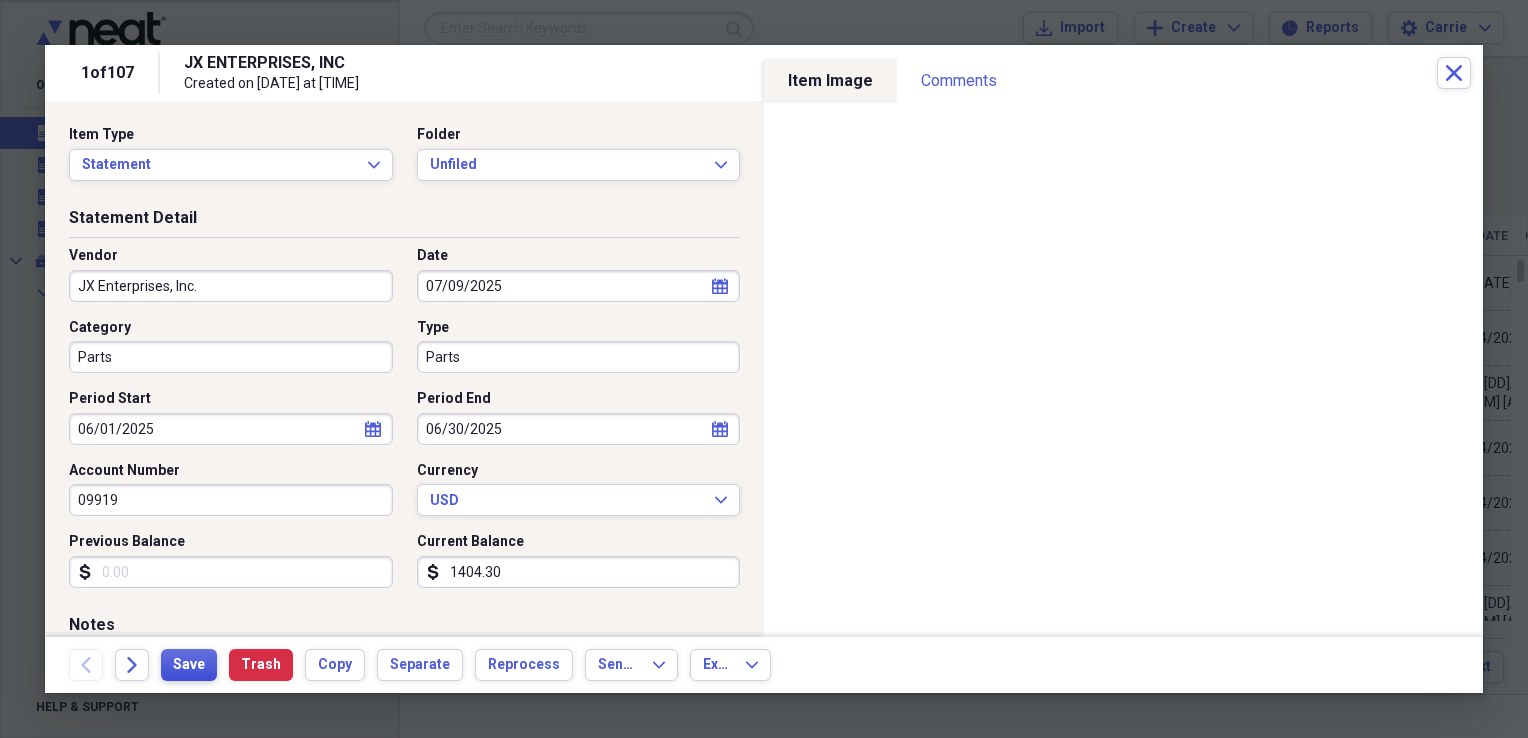 type on "09919" 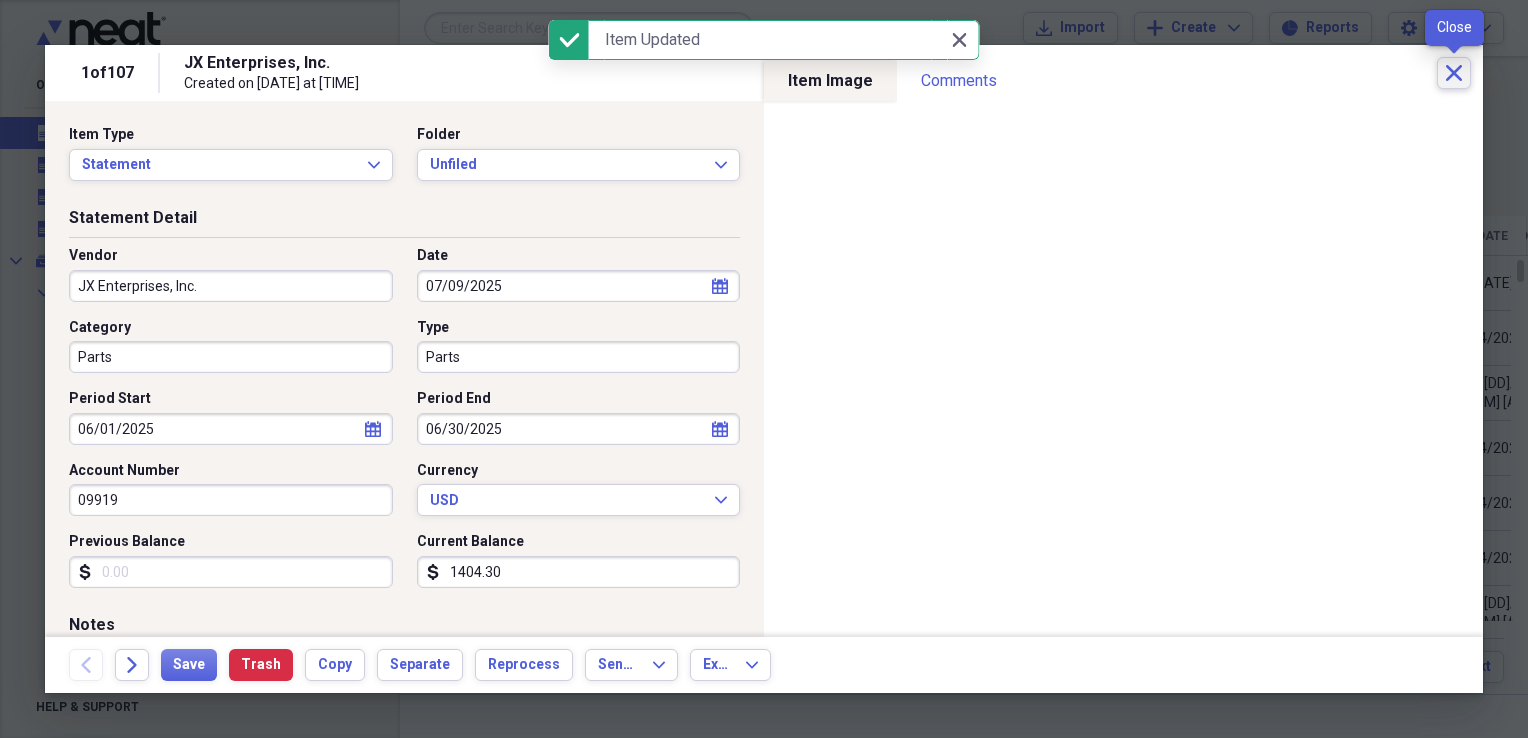 click on "Close" 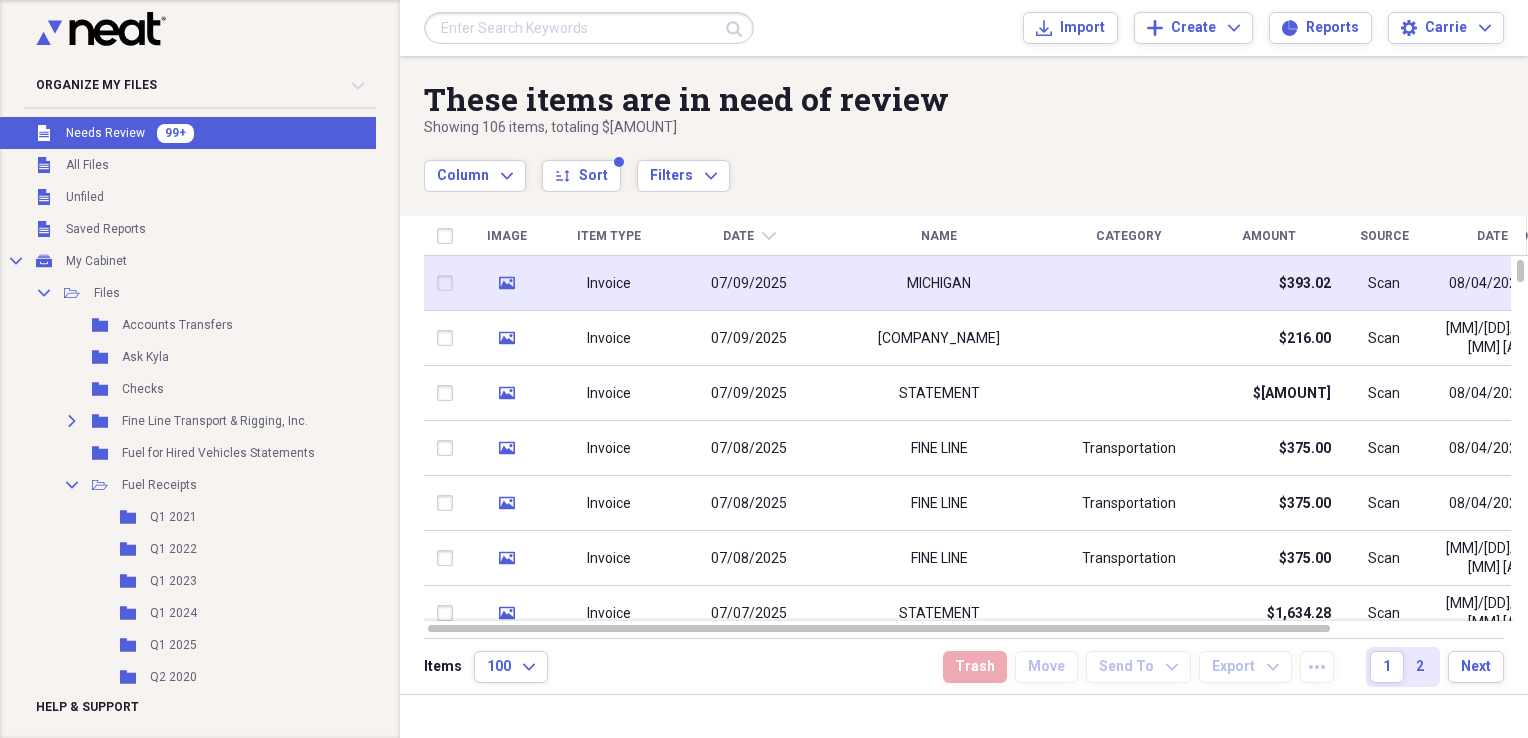 click at bounding box center (1129, 283) 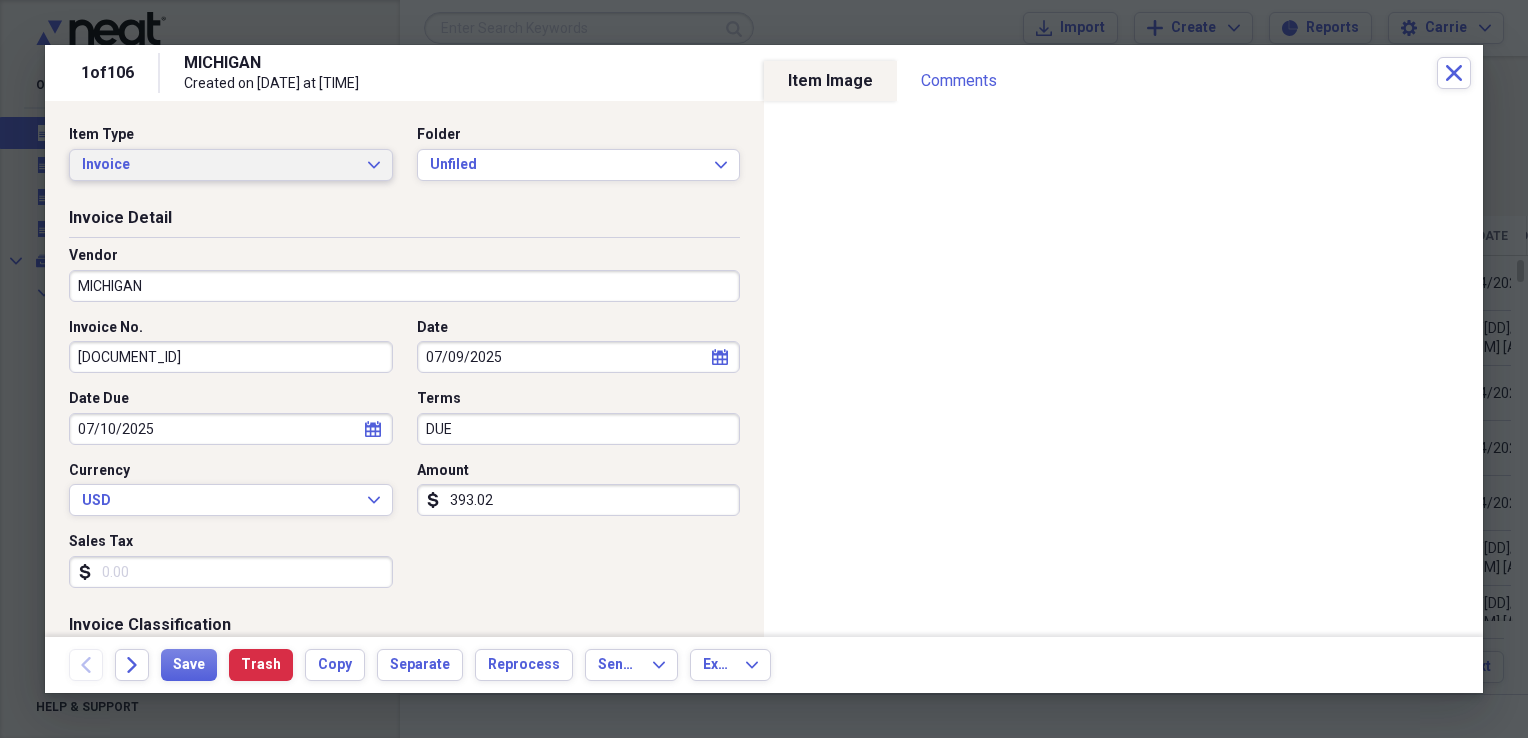 click on "Expand" 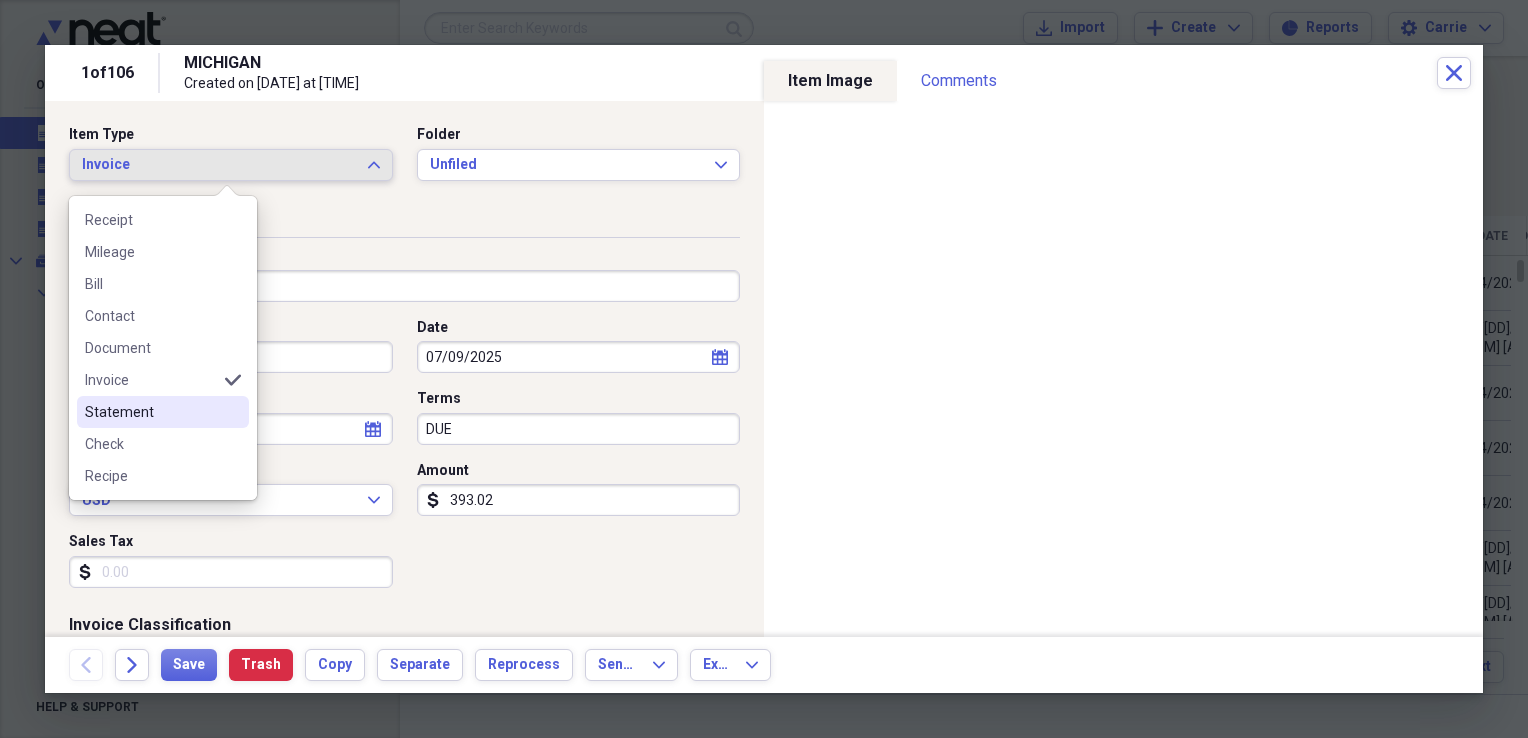 click on "Statement" at bounding box center (151, 412) 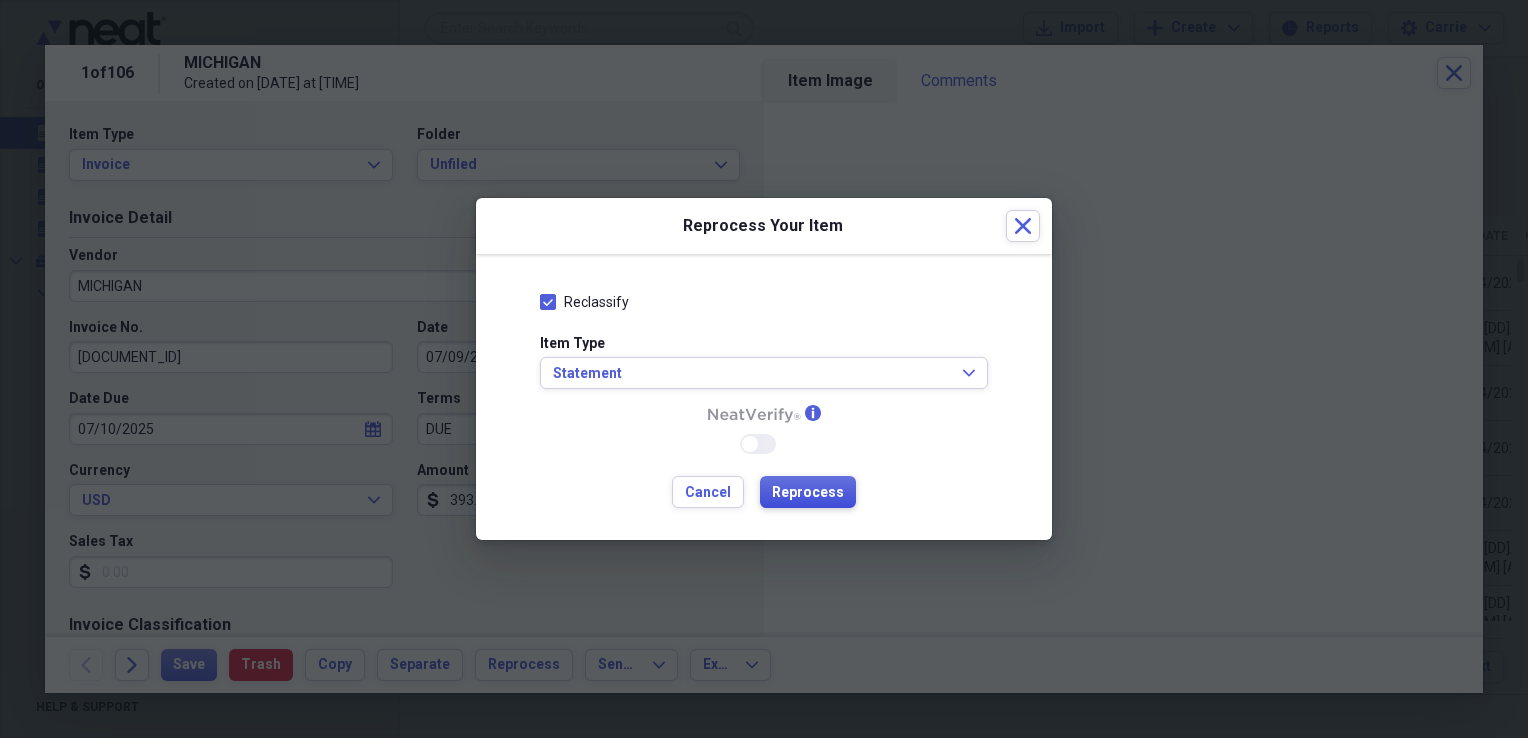 click on "Reprocess" at bounding box center (808, 493) 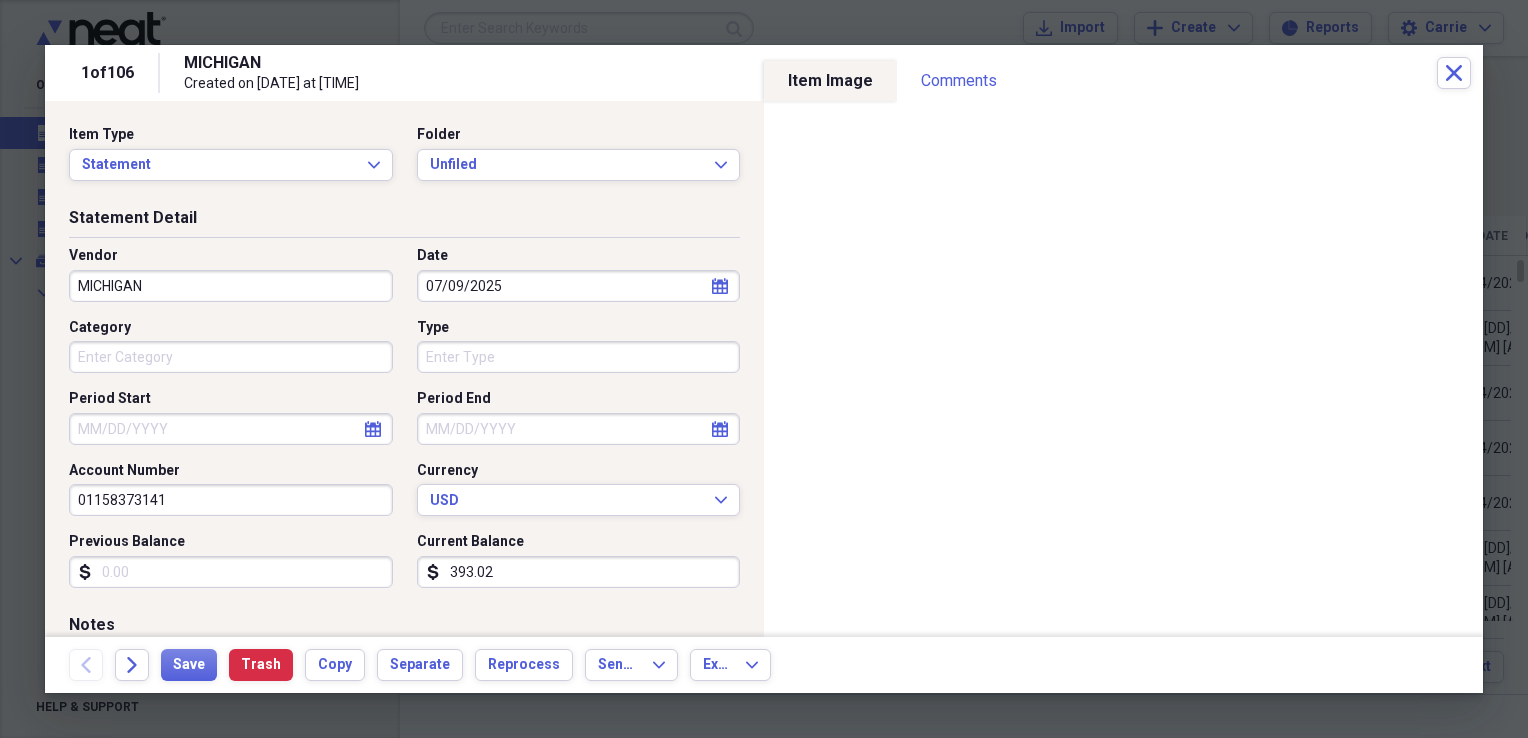 click on "MICHIGAN" at bounding box center (231, 286) 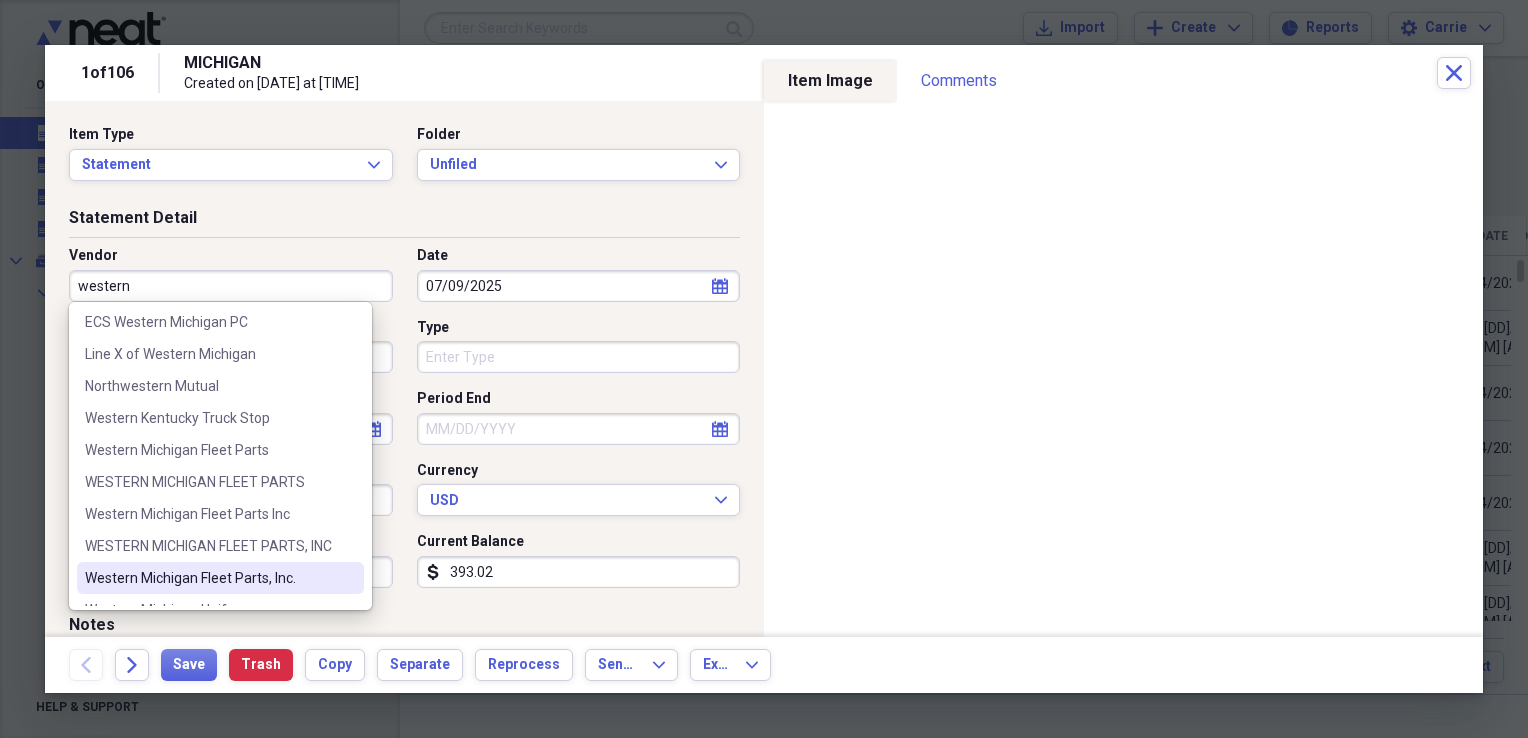 scroll, scrollTop: 124, scrollLeft: 0, axis: vertical 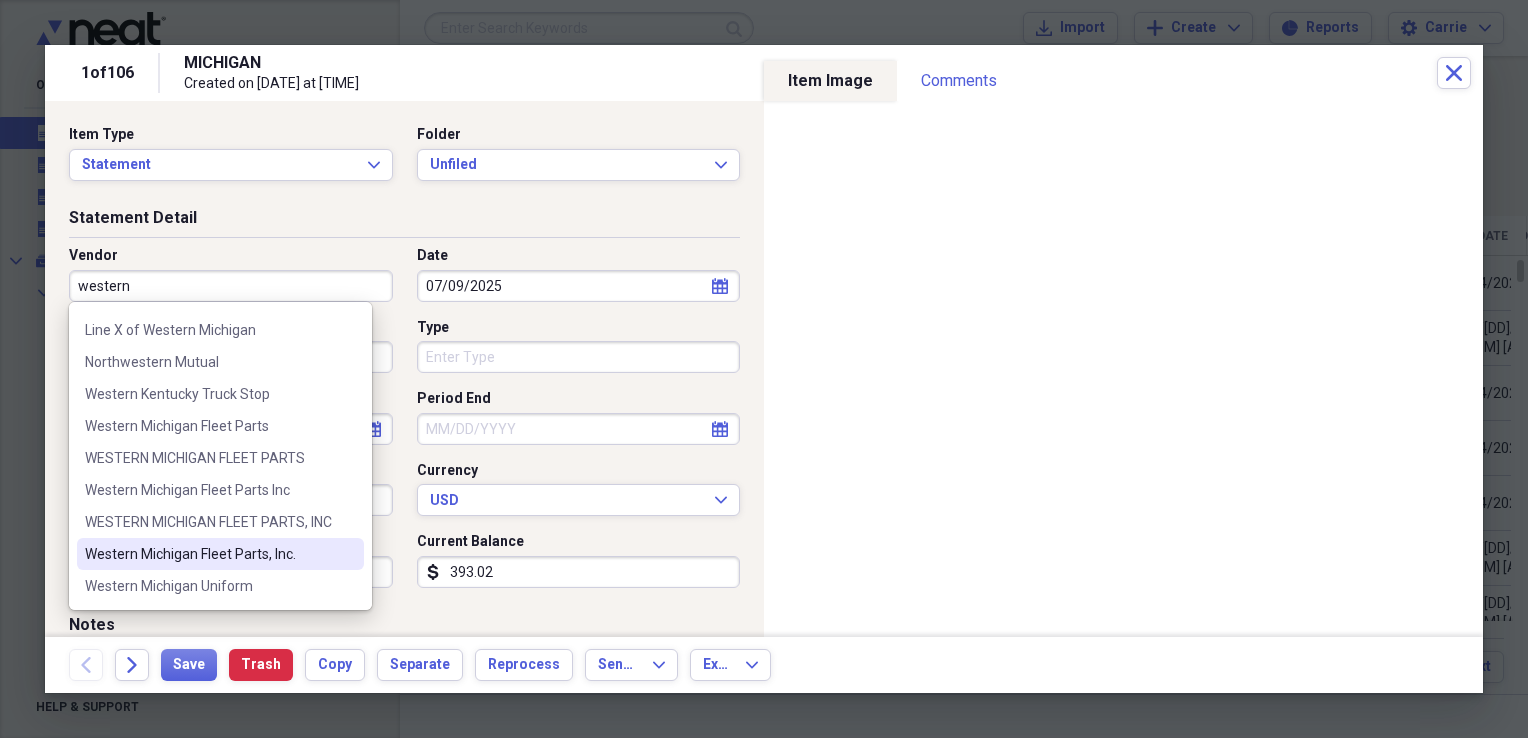 click on "Western Michigan Fleet Parts, Inc." at bounding box center (208, 554) 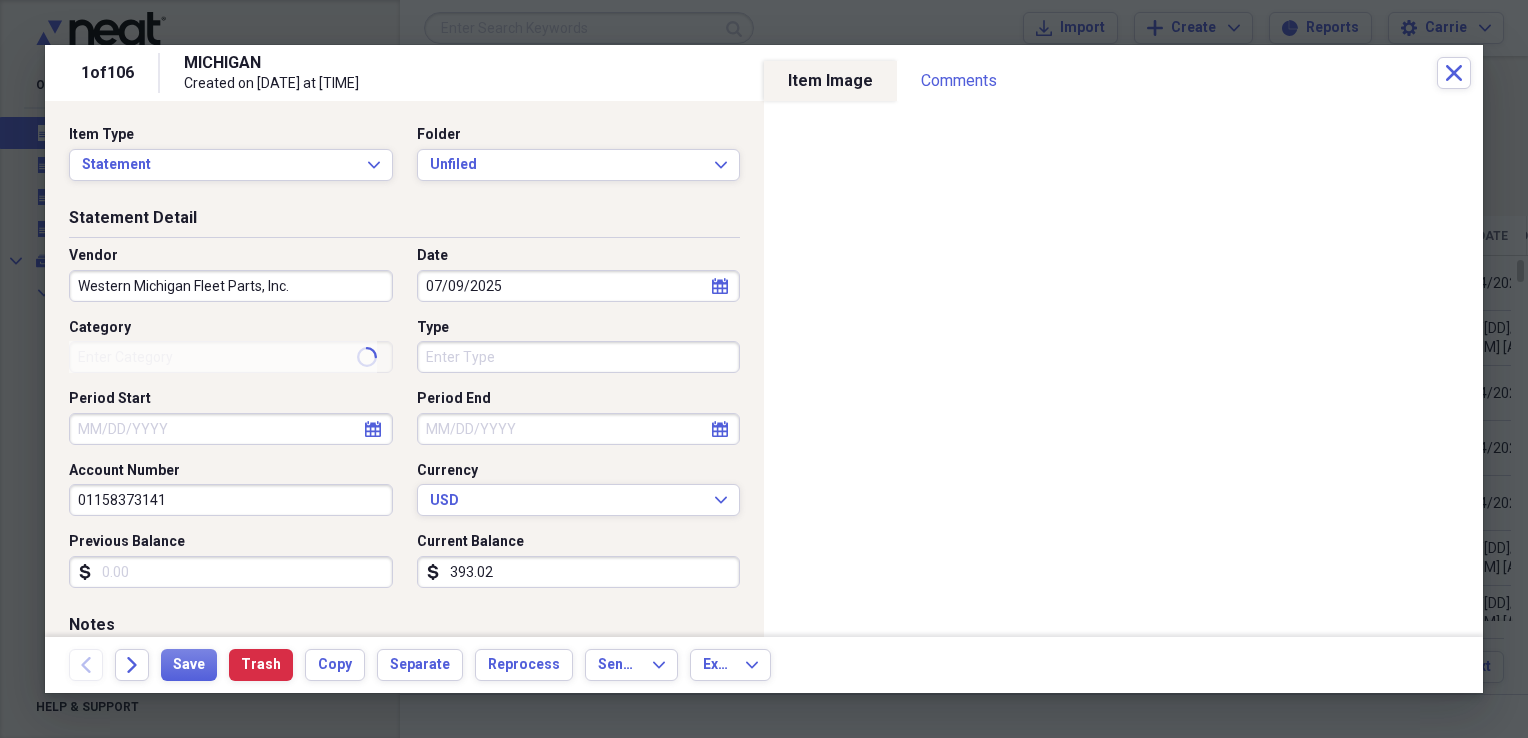 type on "Parts" 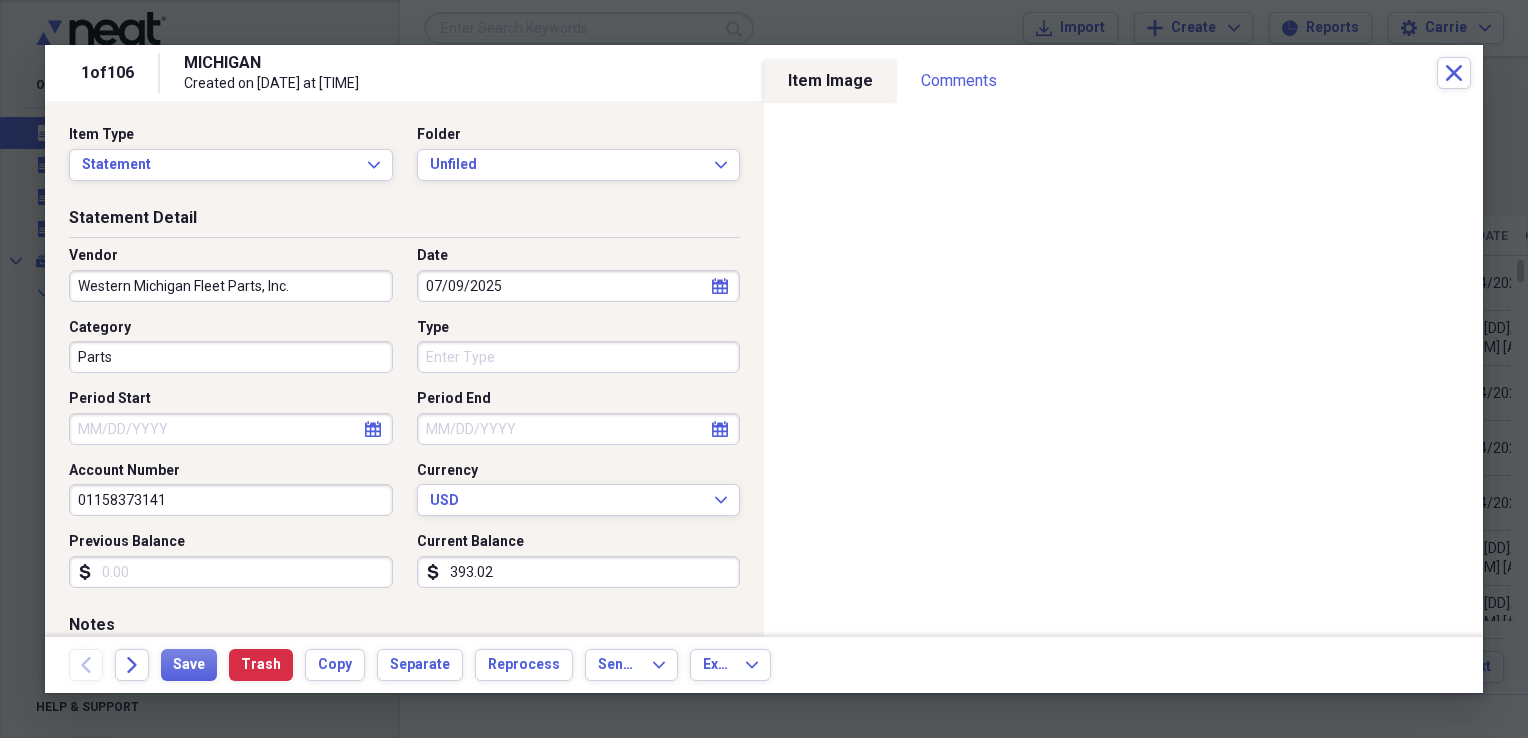 click on "Type" at bounding box center [579, 357] 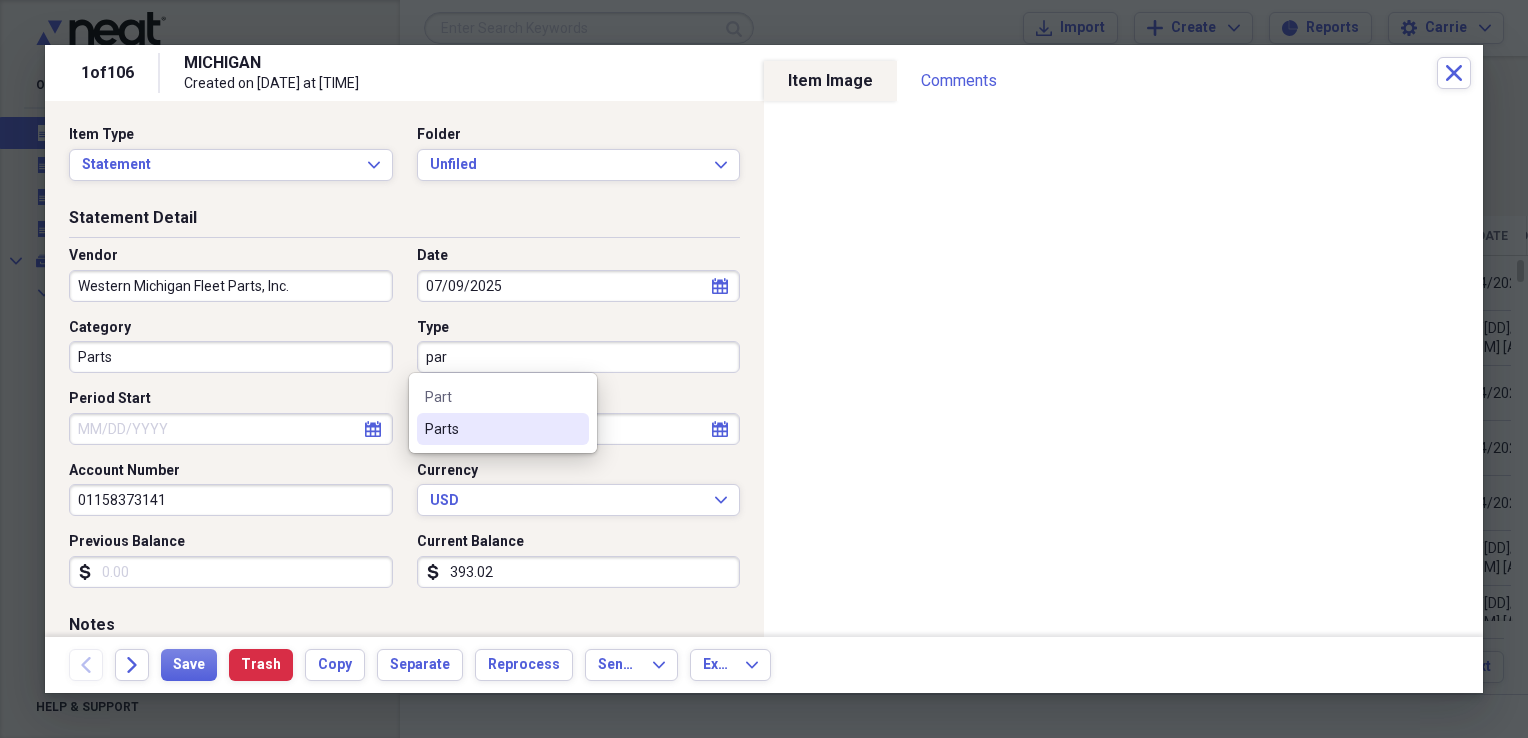 click on "Parts" at bounding box center [491, 429] 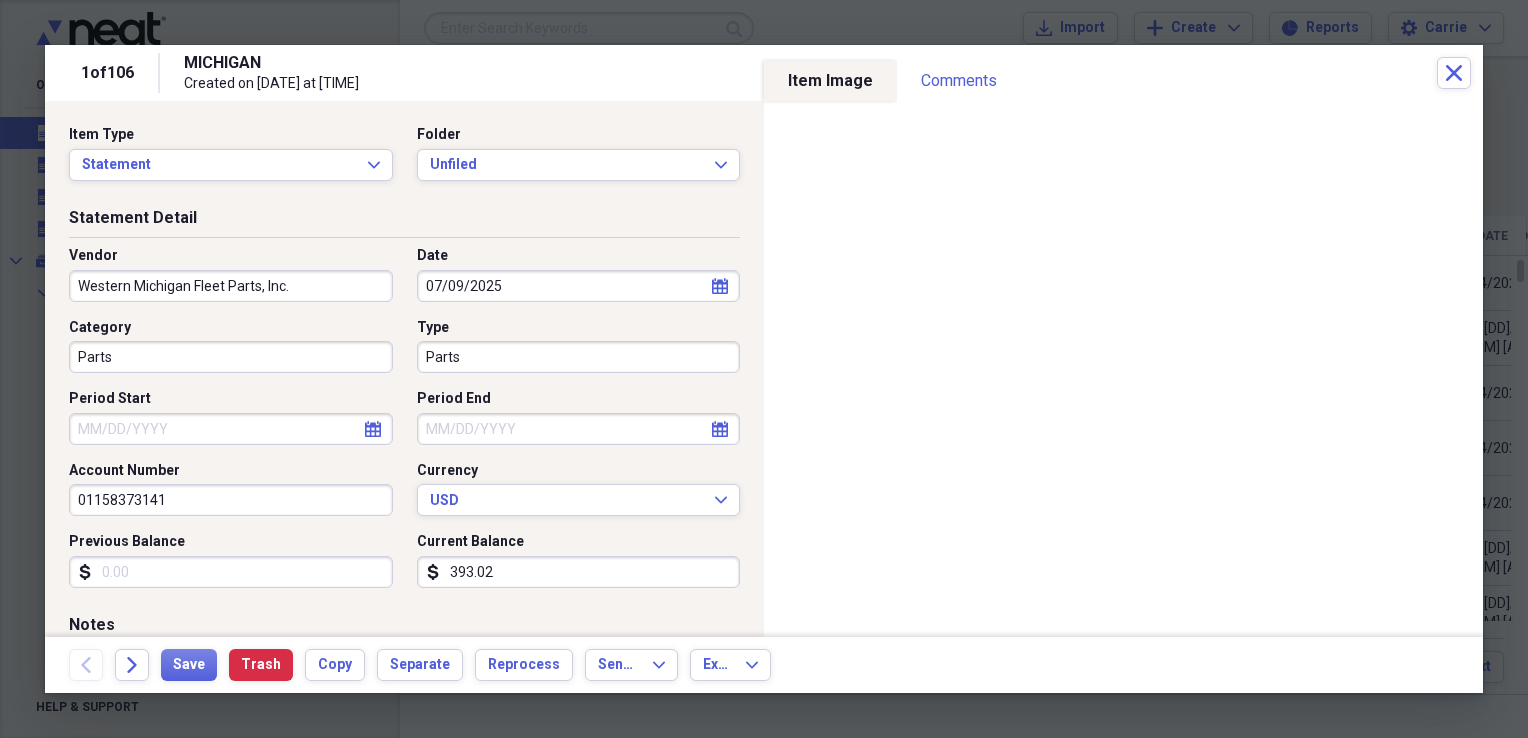 select on "7" 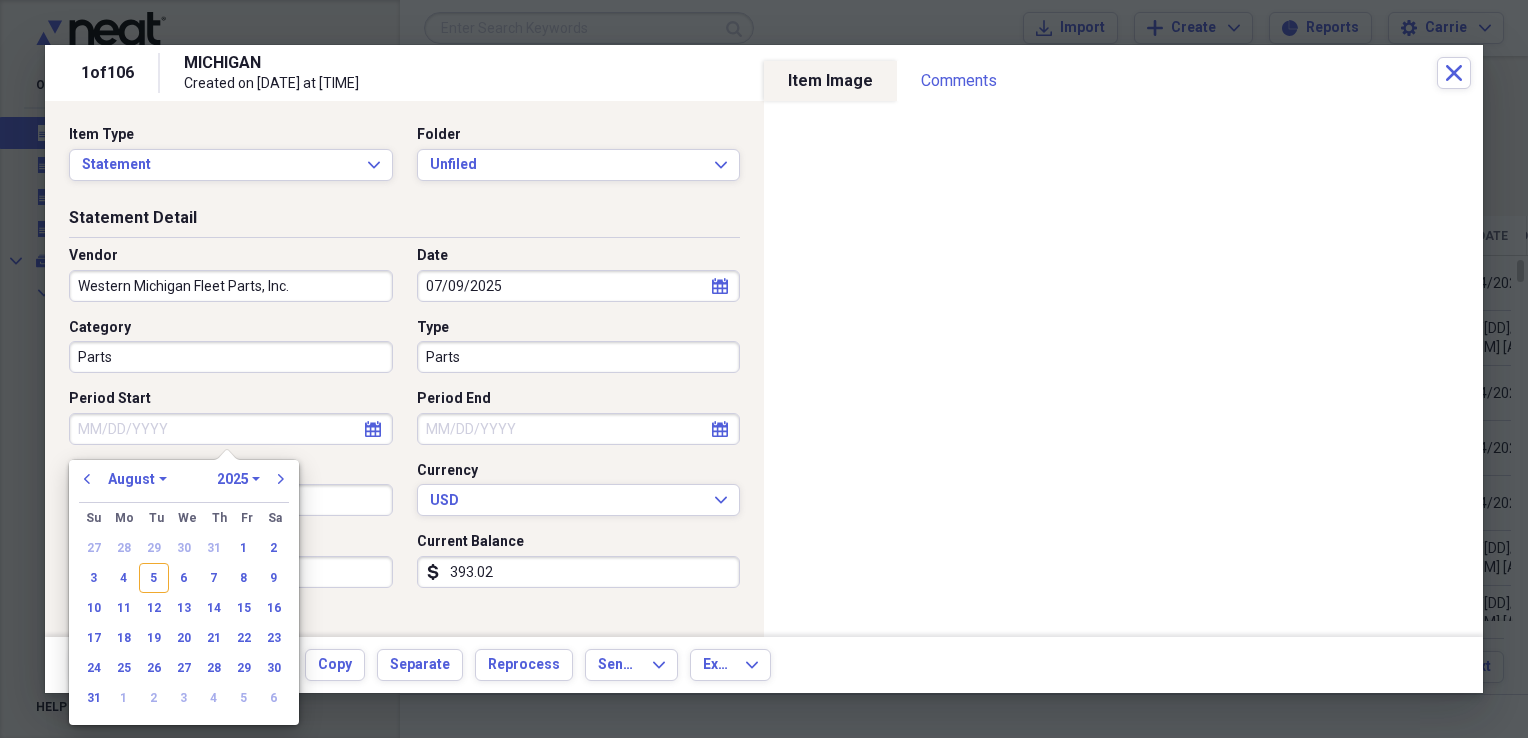 click on "Period Start" at bounding box center (231, 429) 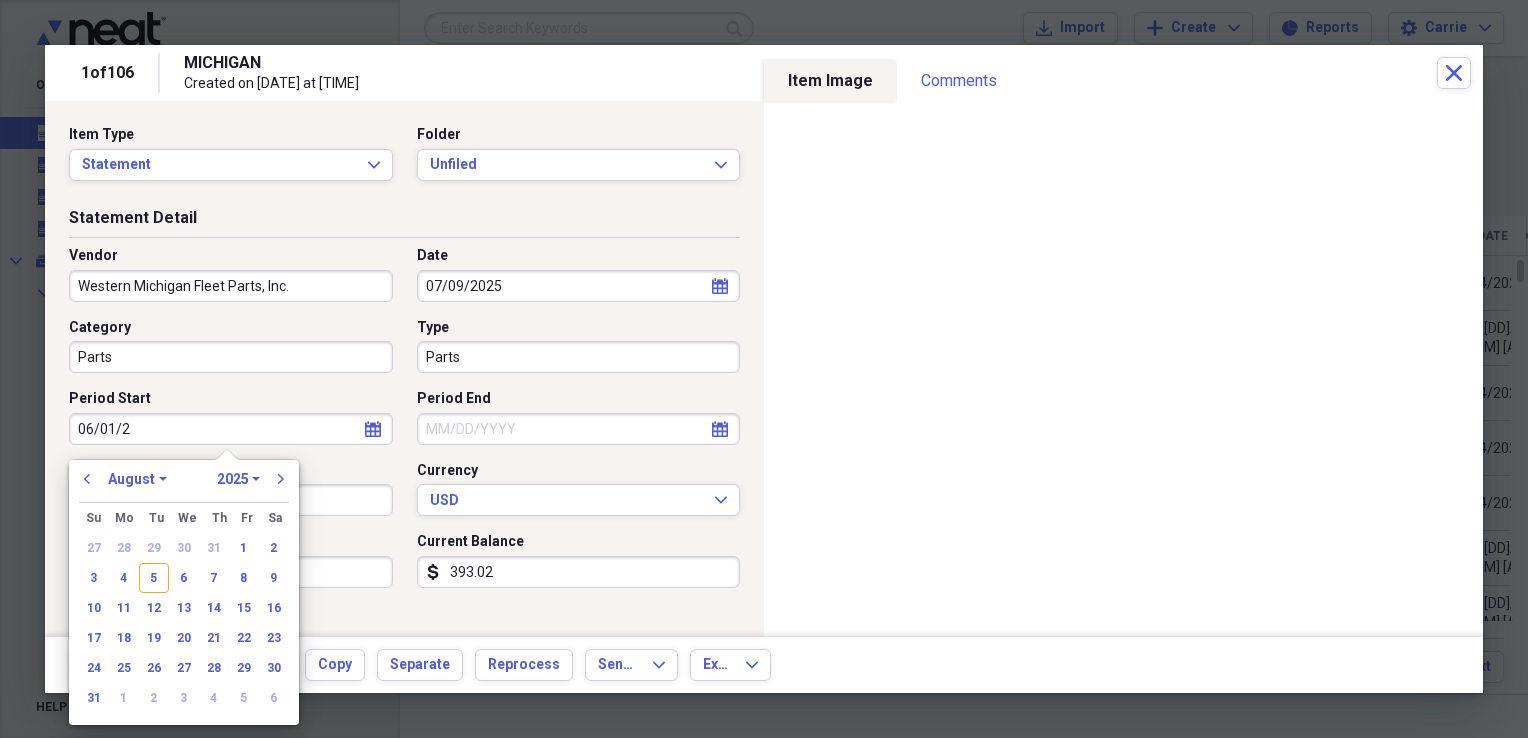 type on "06/01/20" 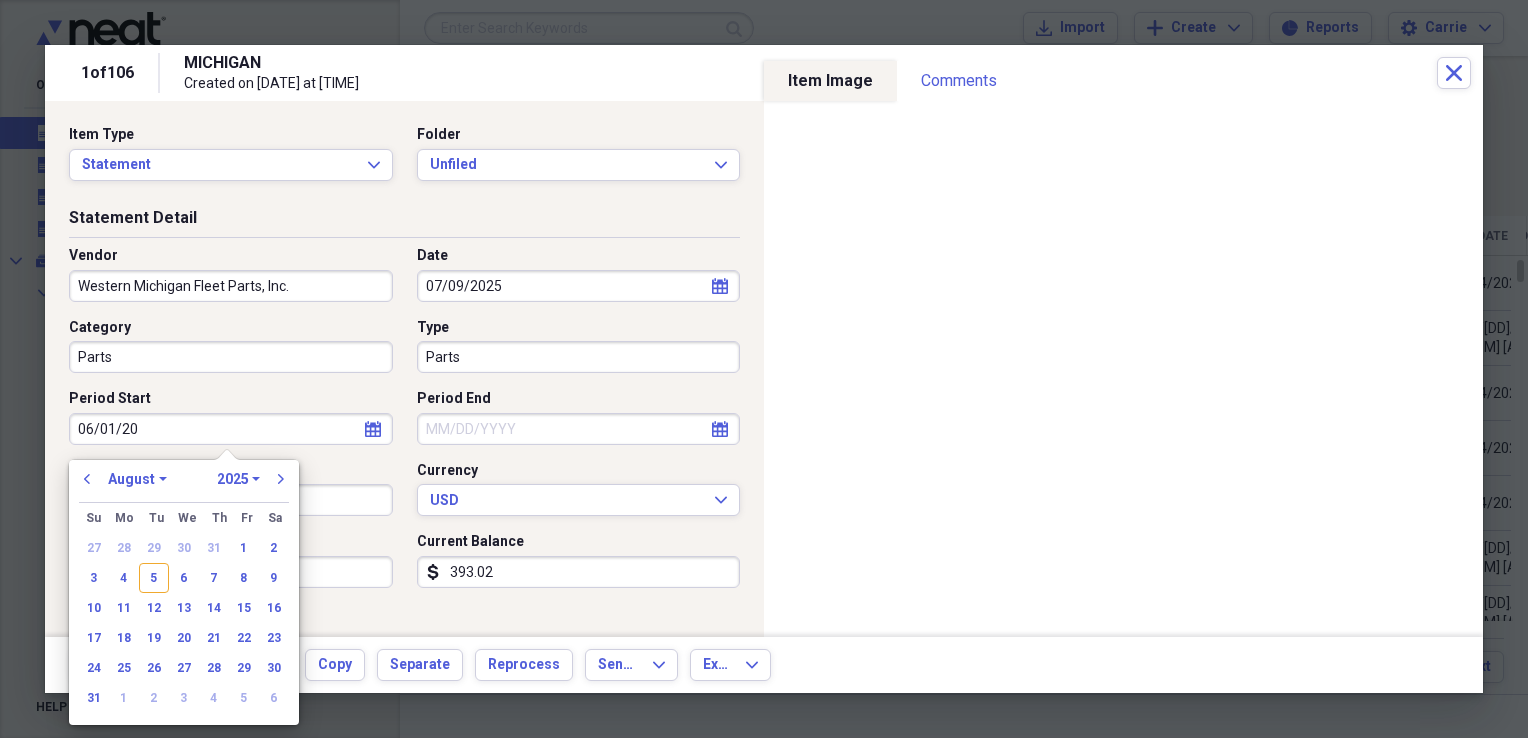 select on "5" 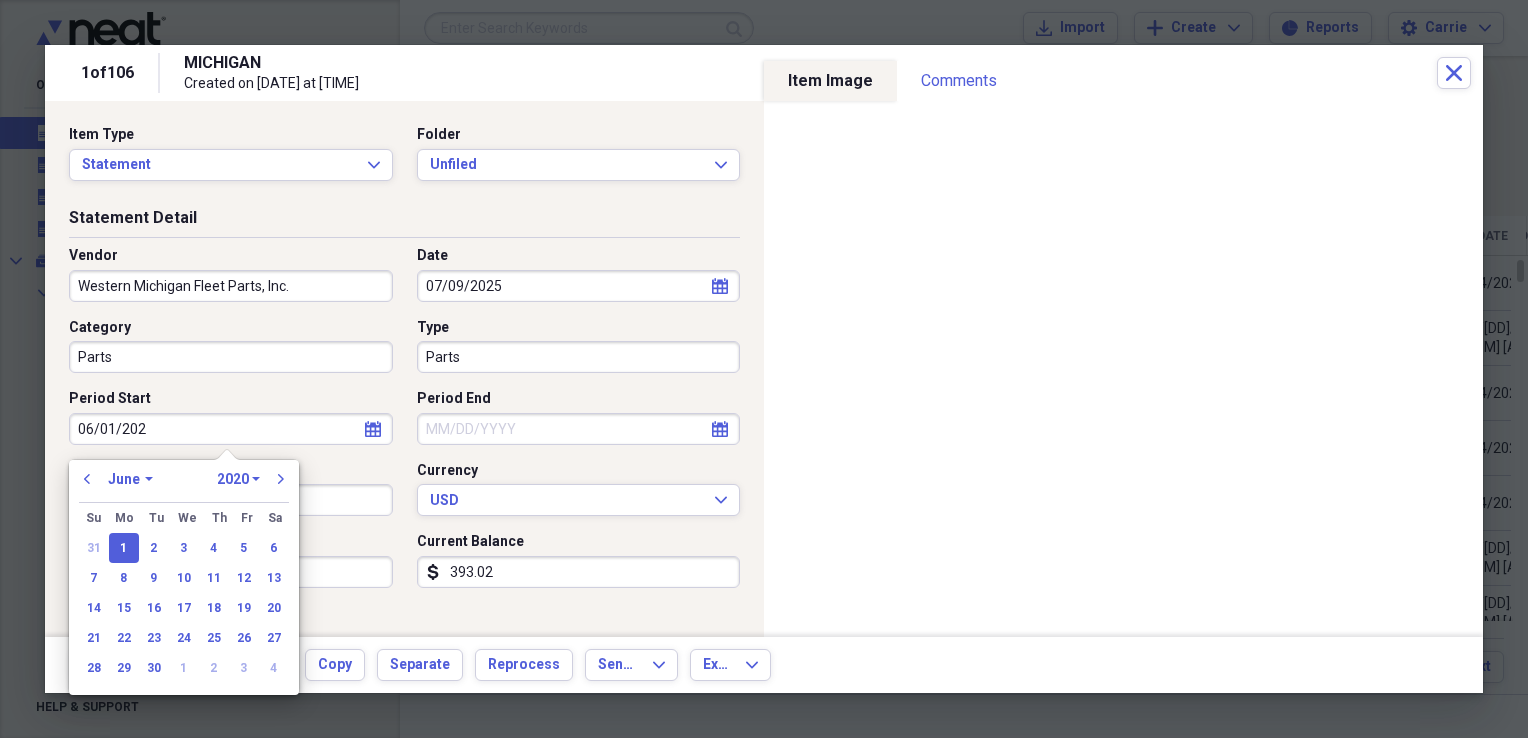 type on "06/01/2025" 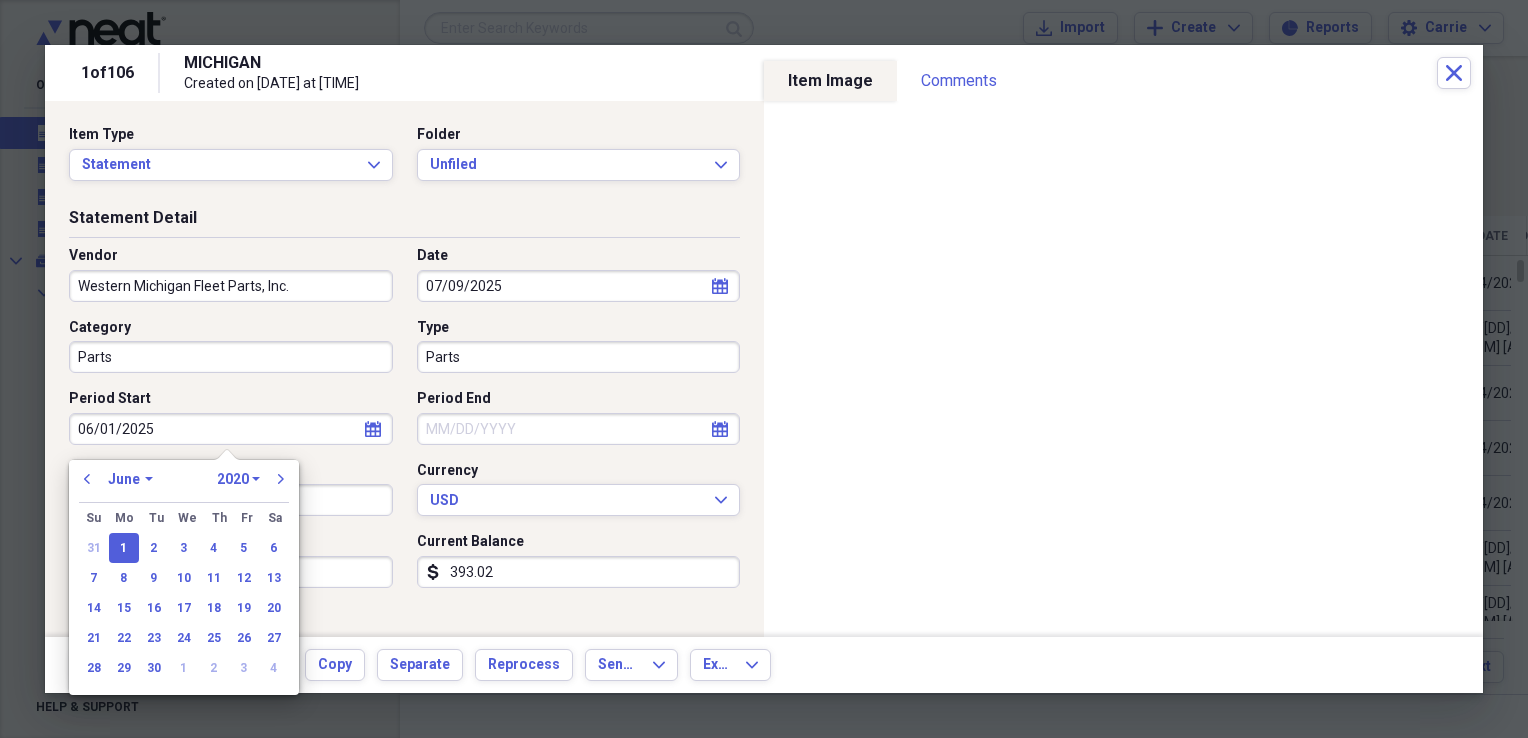 select on "2025" 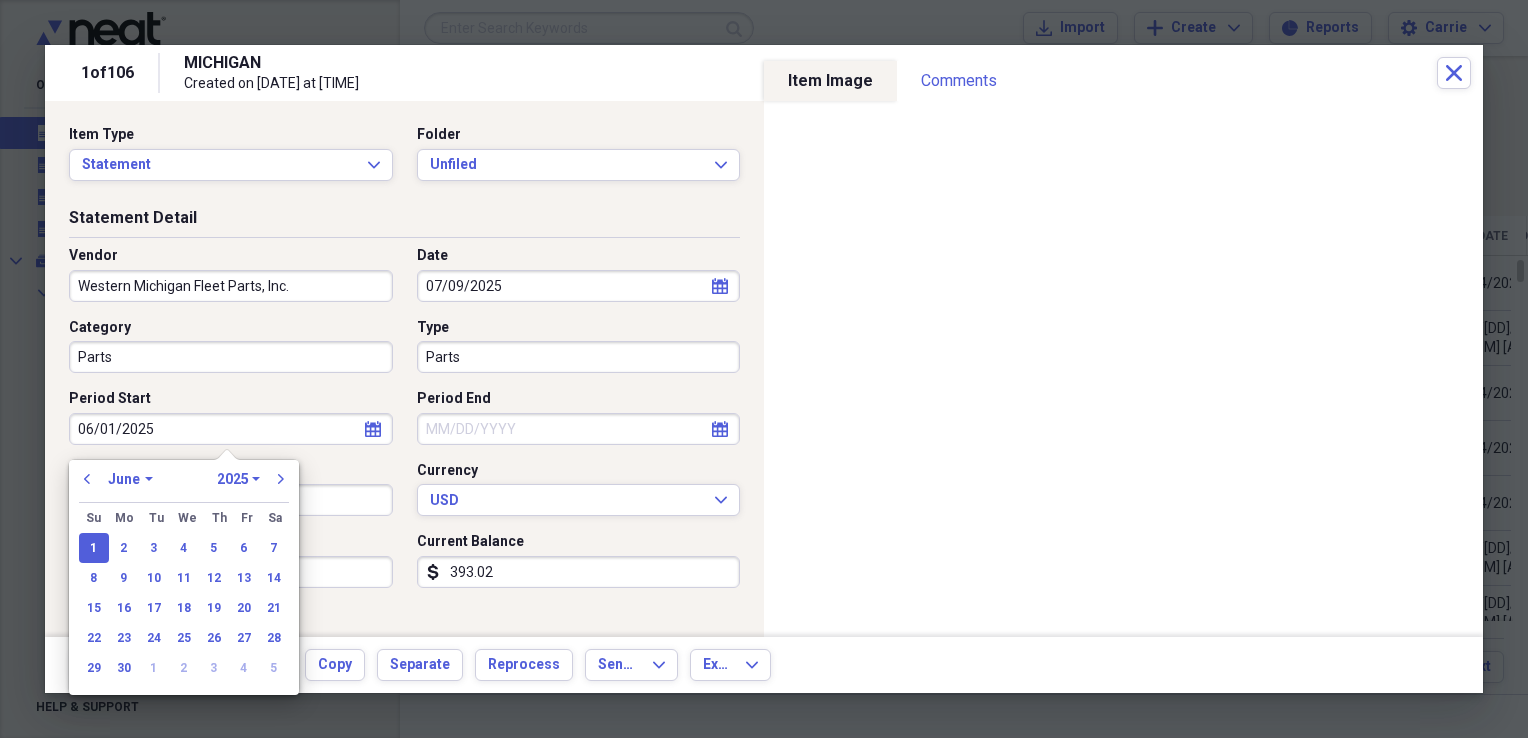 type on "06/01/2025" 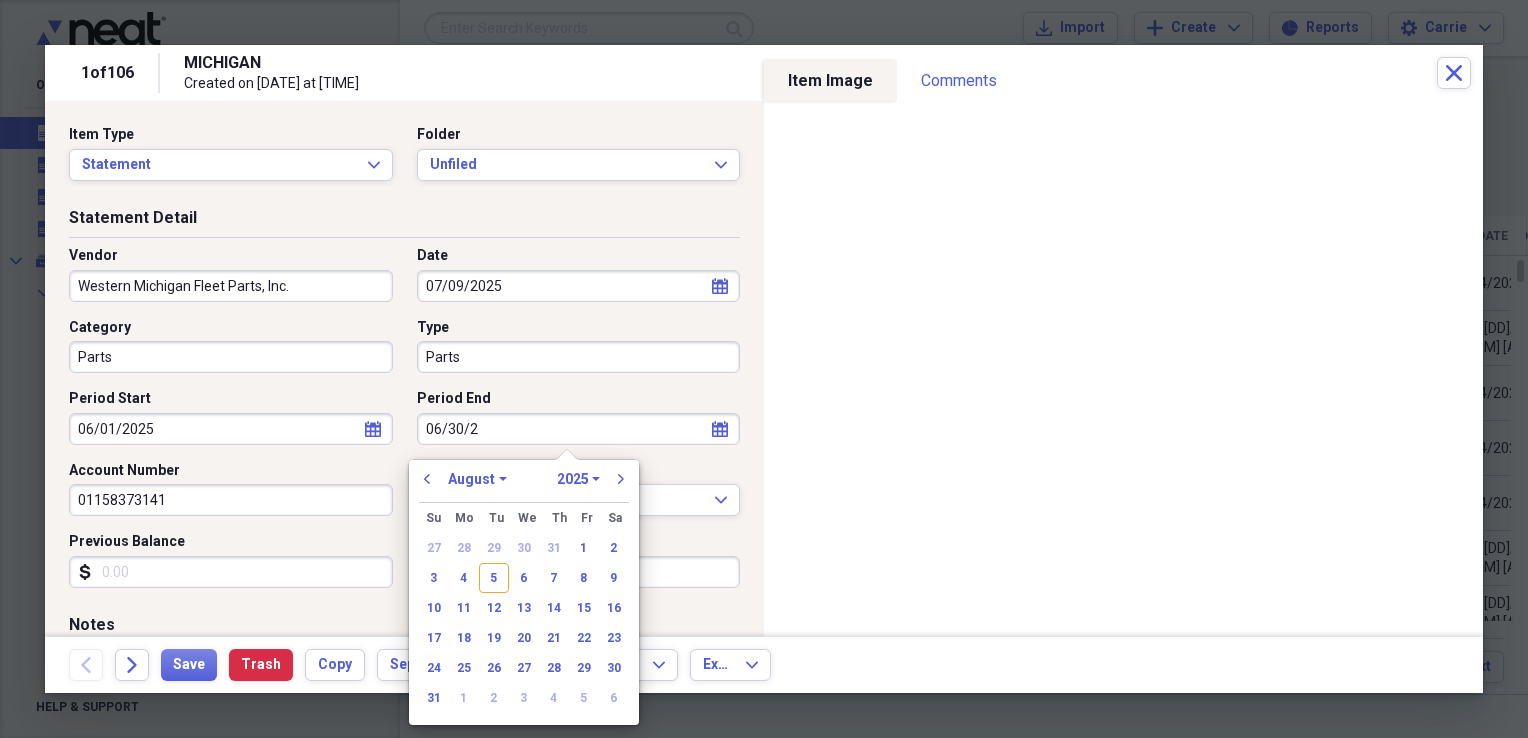 type on "06/30/20" 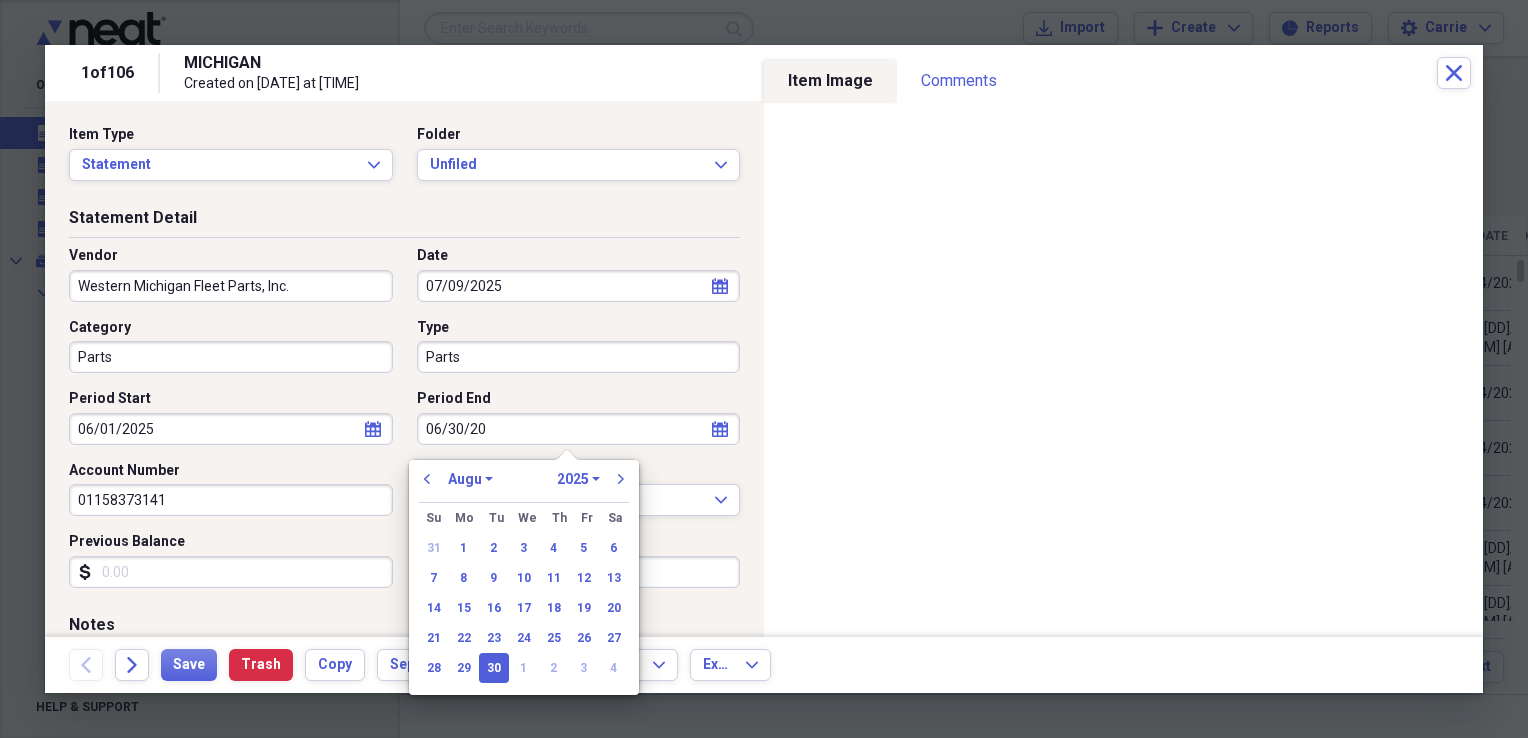 select on "5" 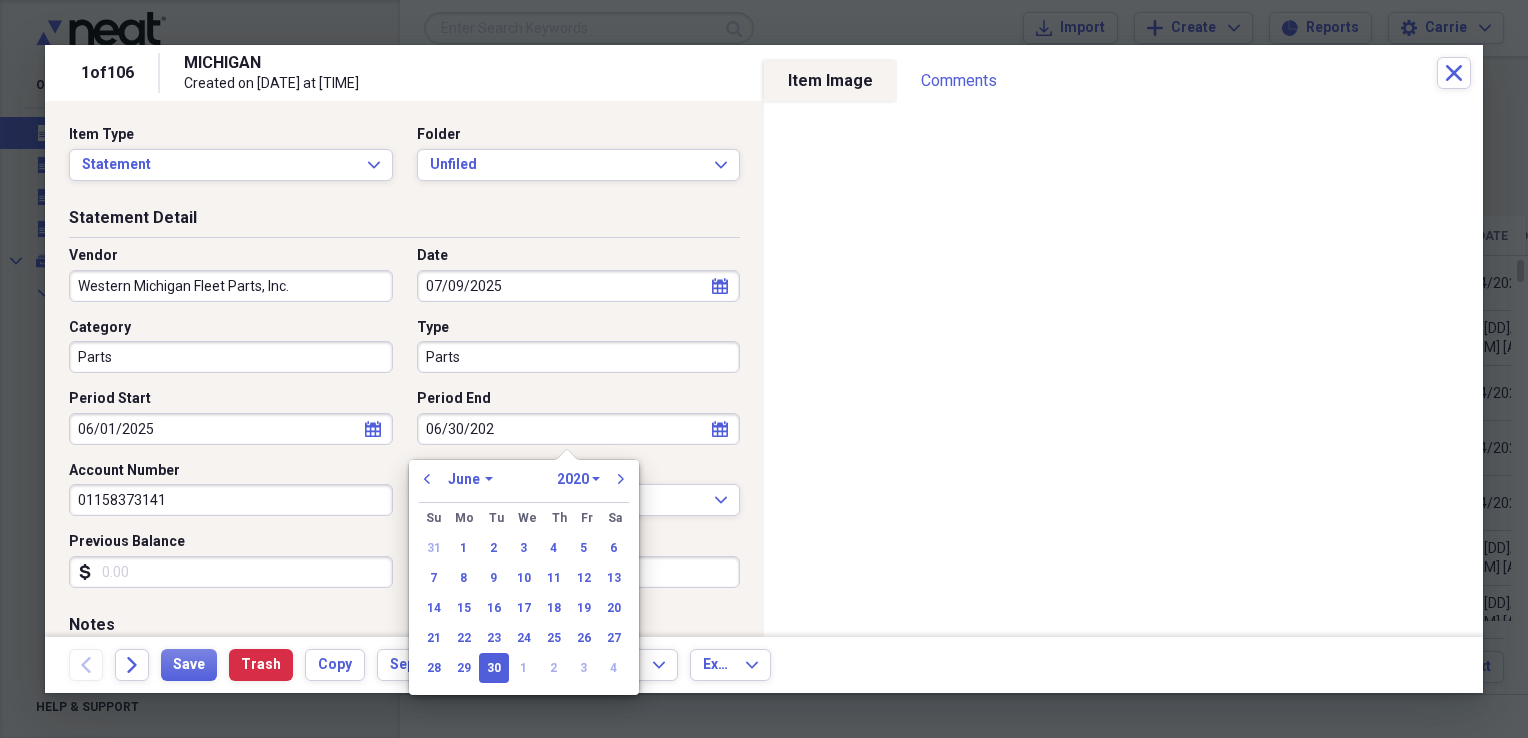 type on "06/30/2025" 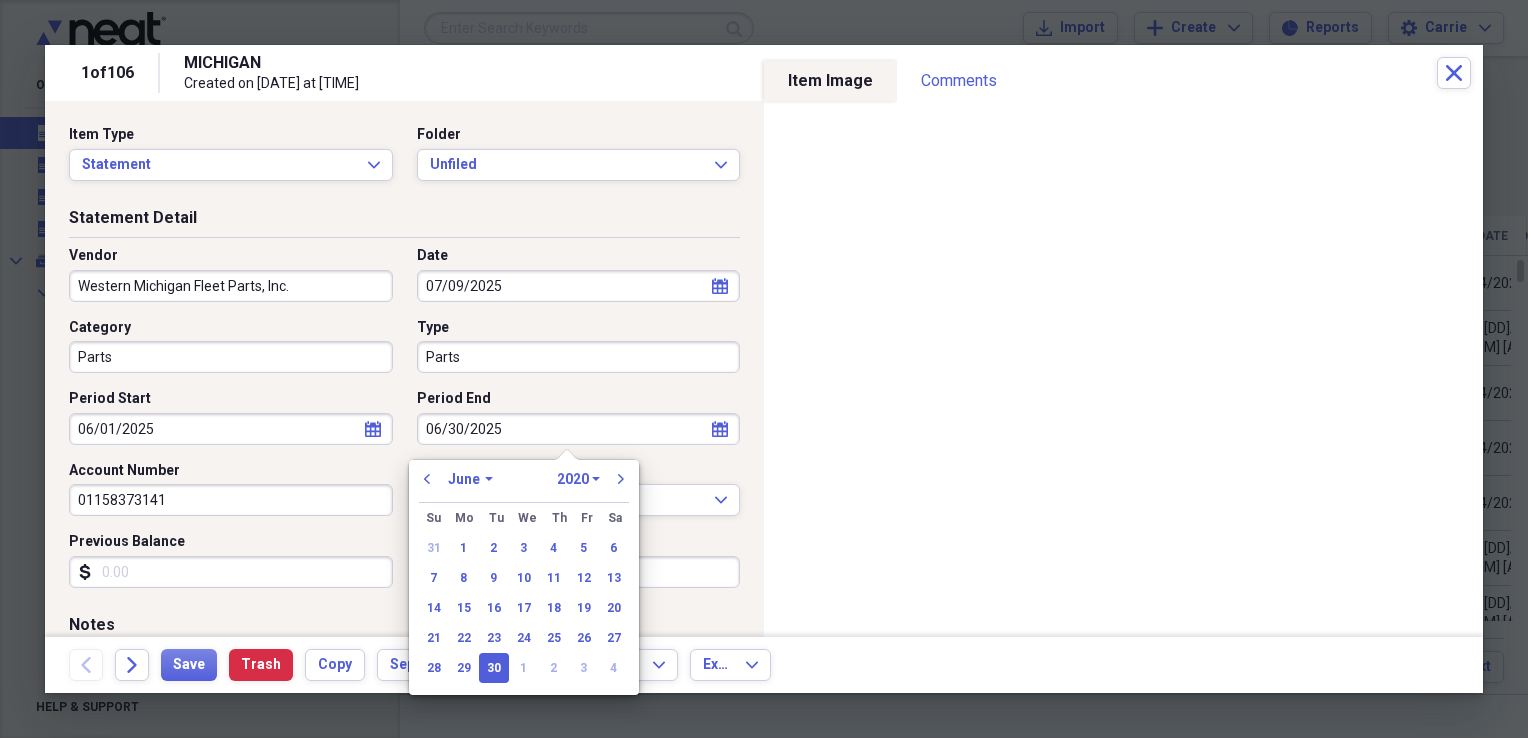 select on "2025" 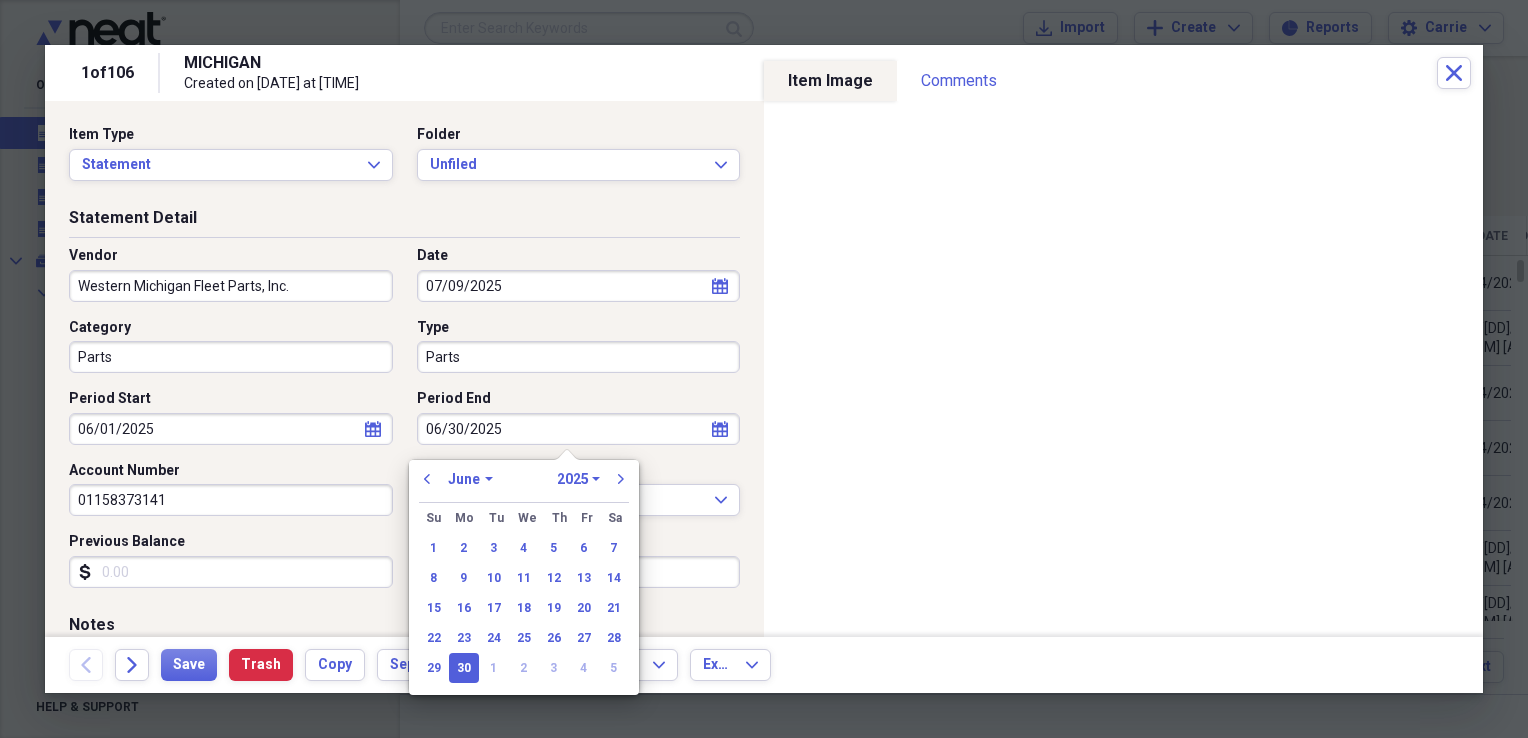 type on "06/30/2025" 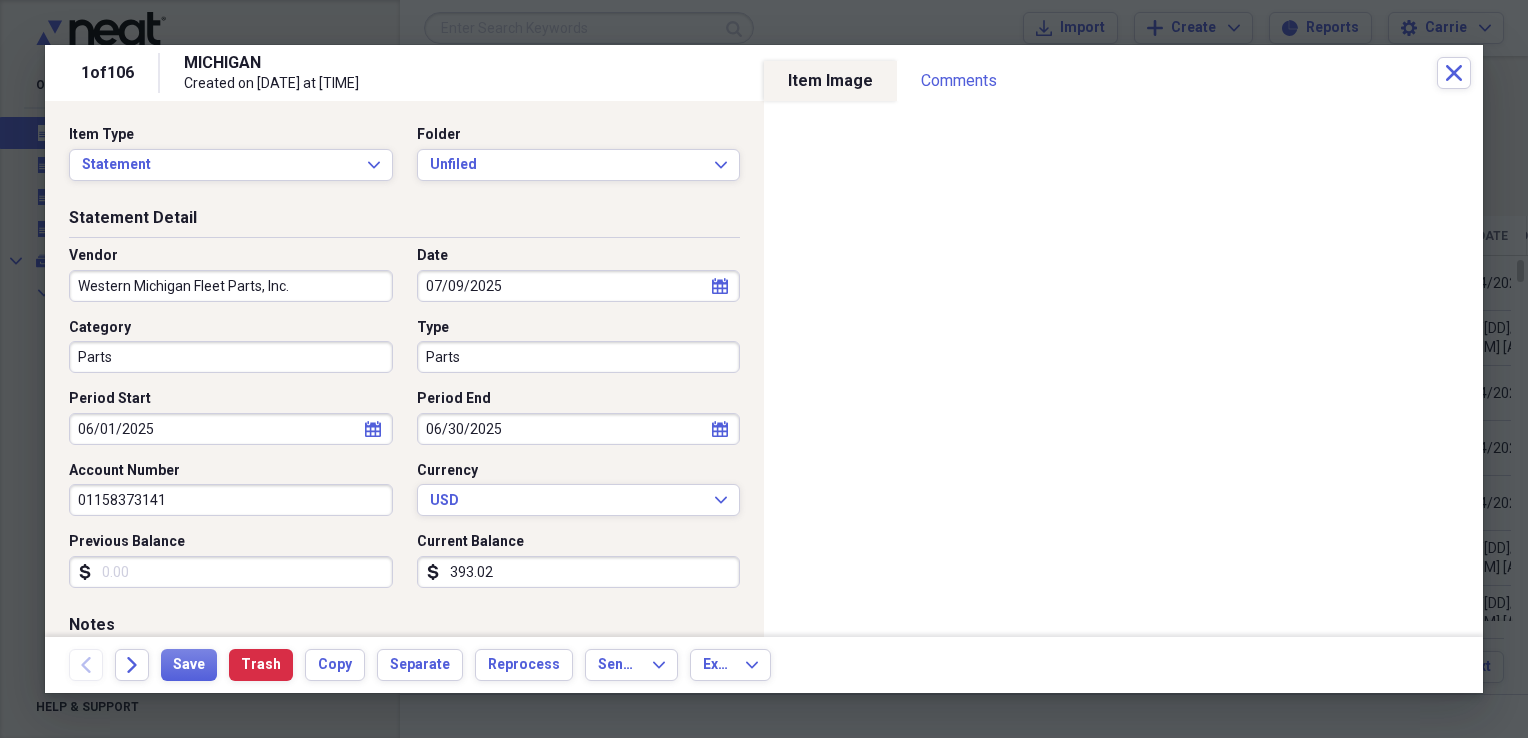 drag, startPoint x: 229, startPoint y: 505, endPoint x: 16, endPoint y: 486, distance: 213.84573 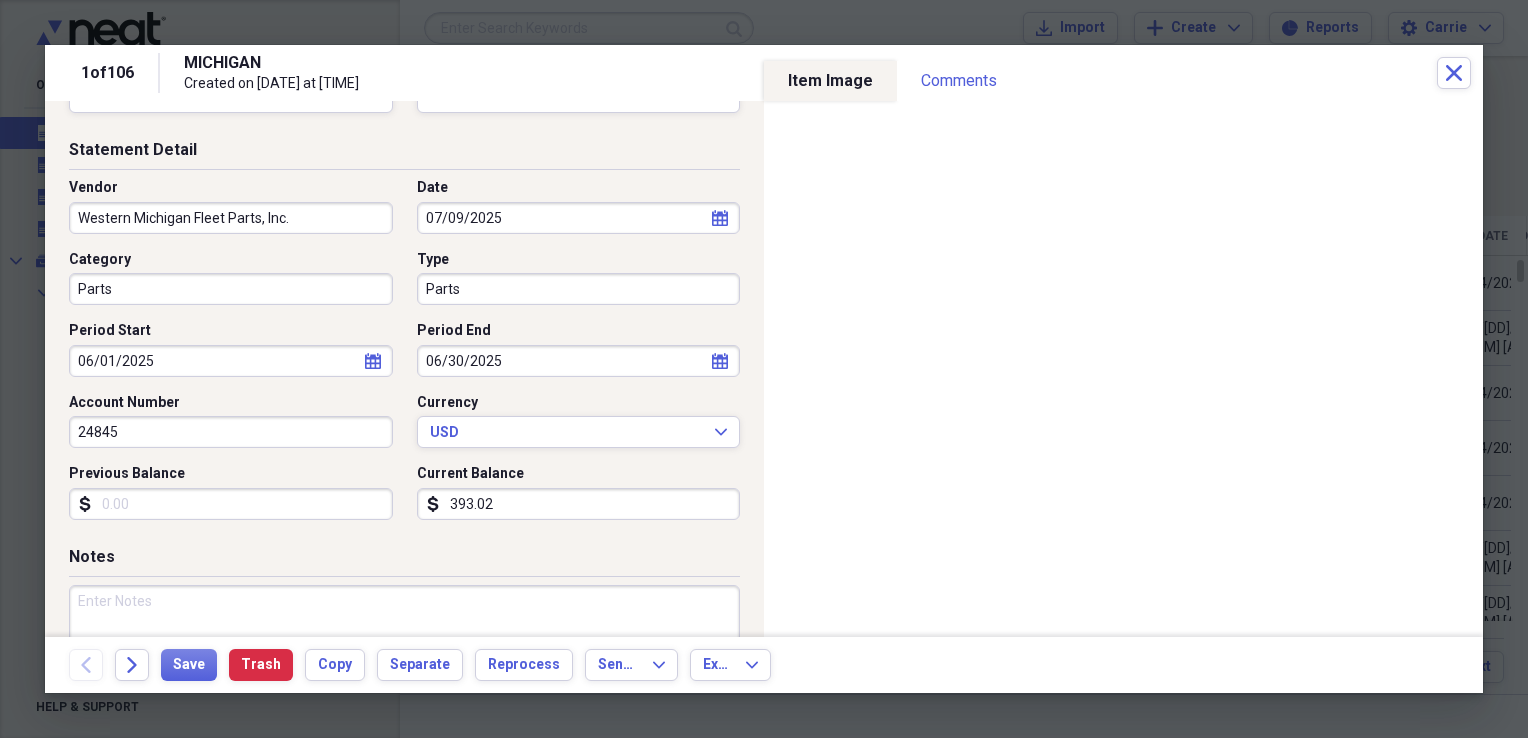 scroll, scrollTop: 100, scrollLeft: 0, axis: vertical 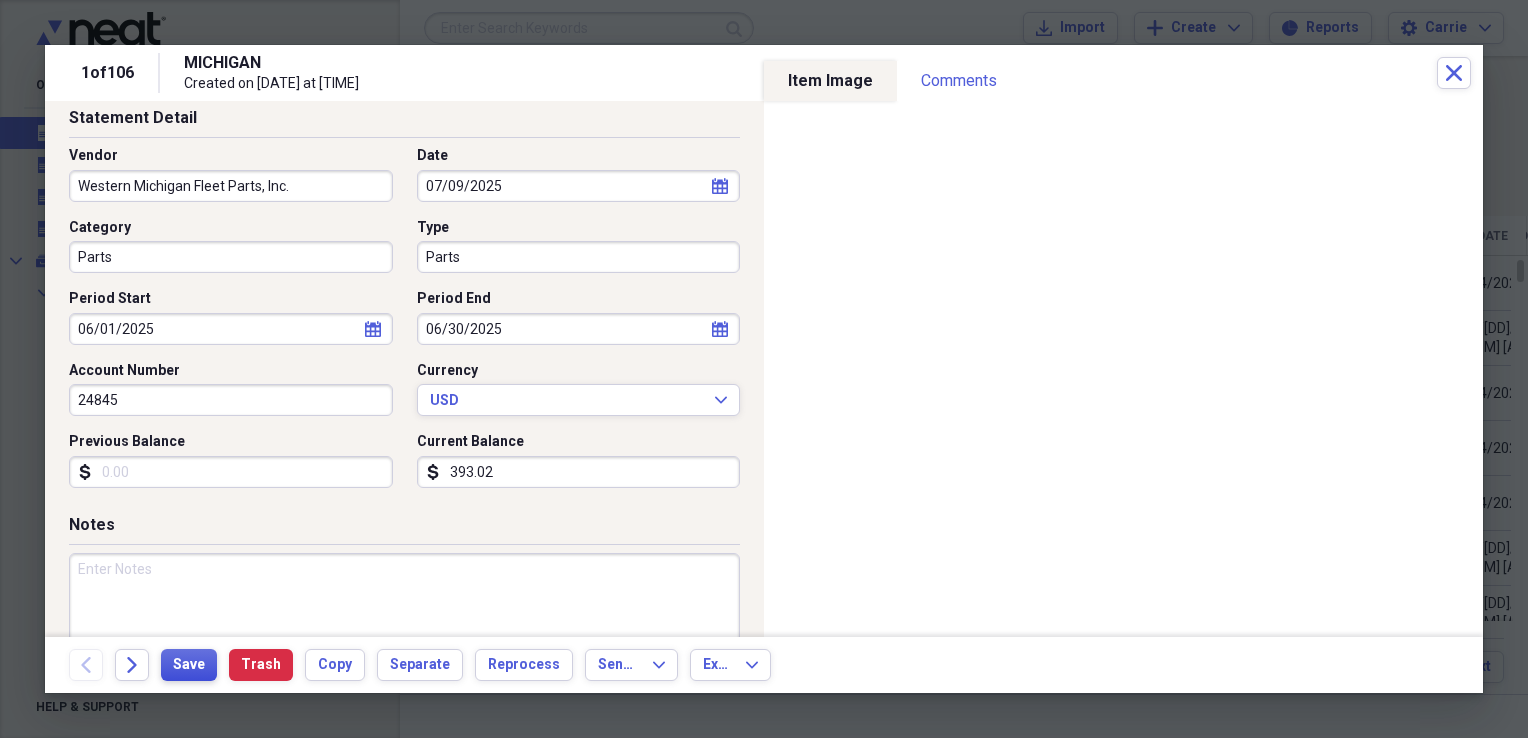 type on "24845" 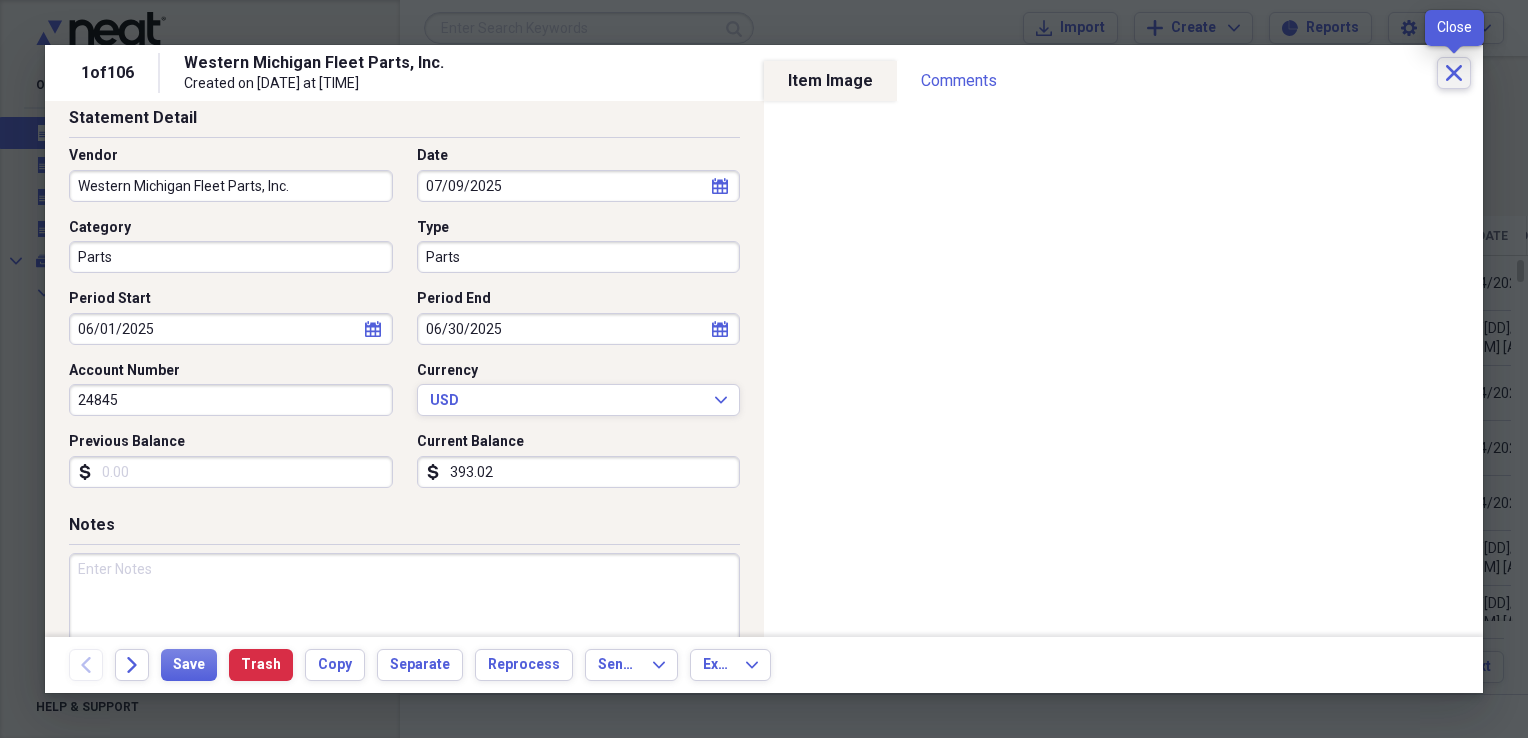 click on "Close" 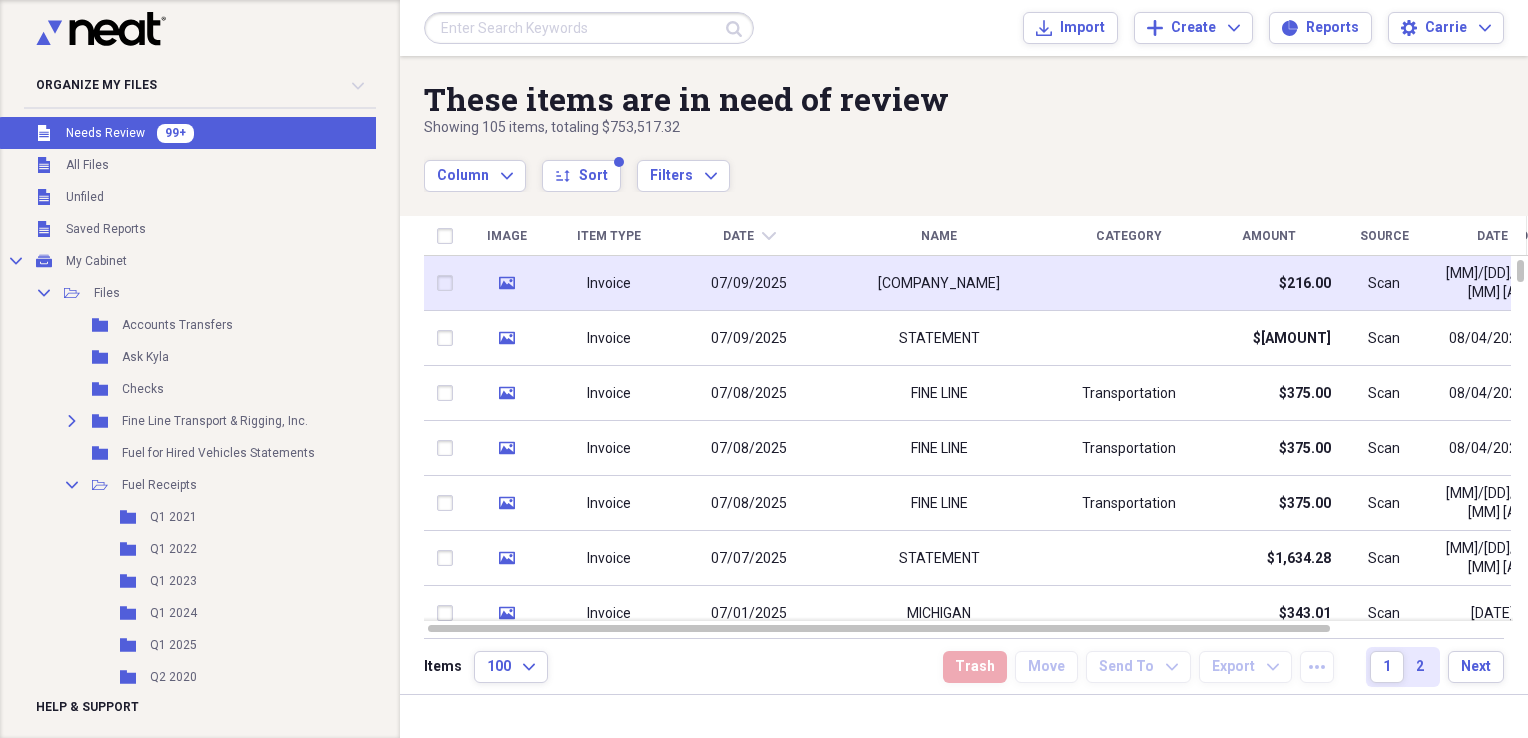 click at bounding box center (1129, 283) 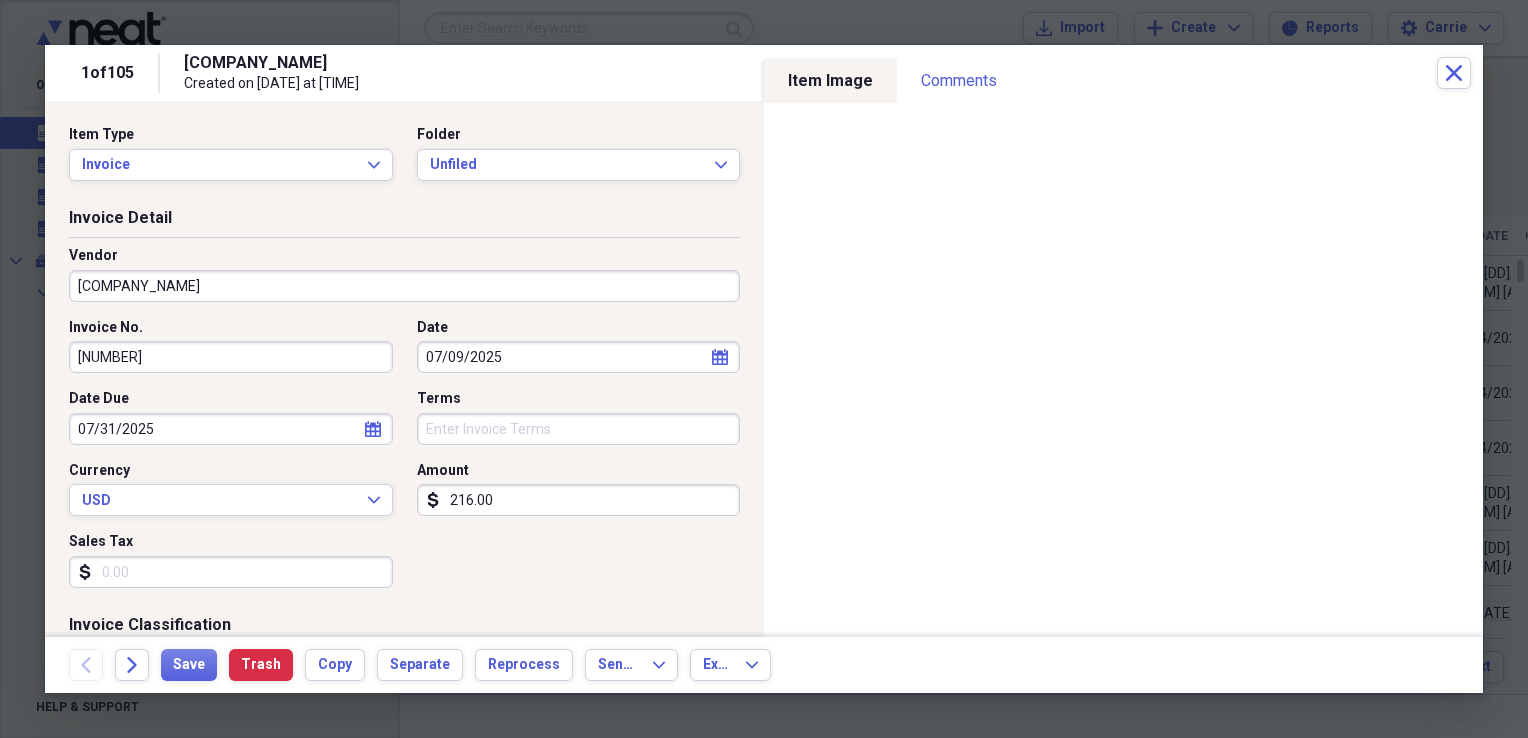 click on "[COMPANY_NAME]" at bounding box center (404, 286) 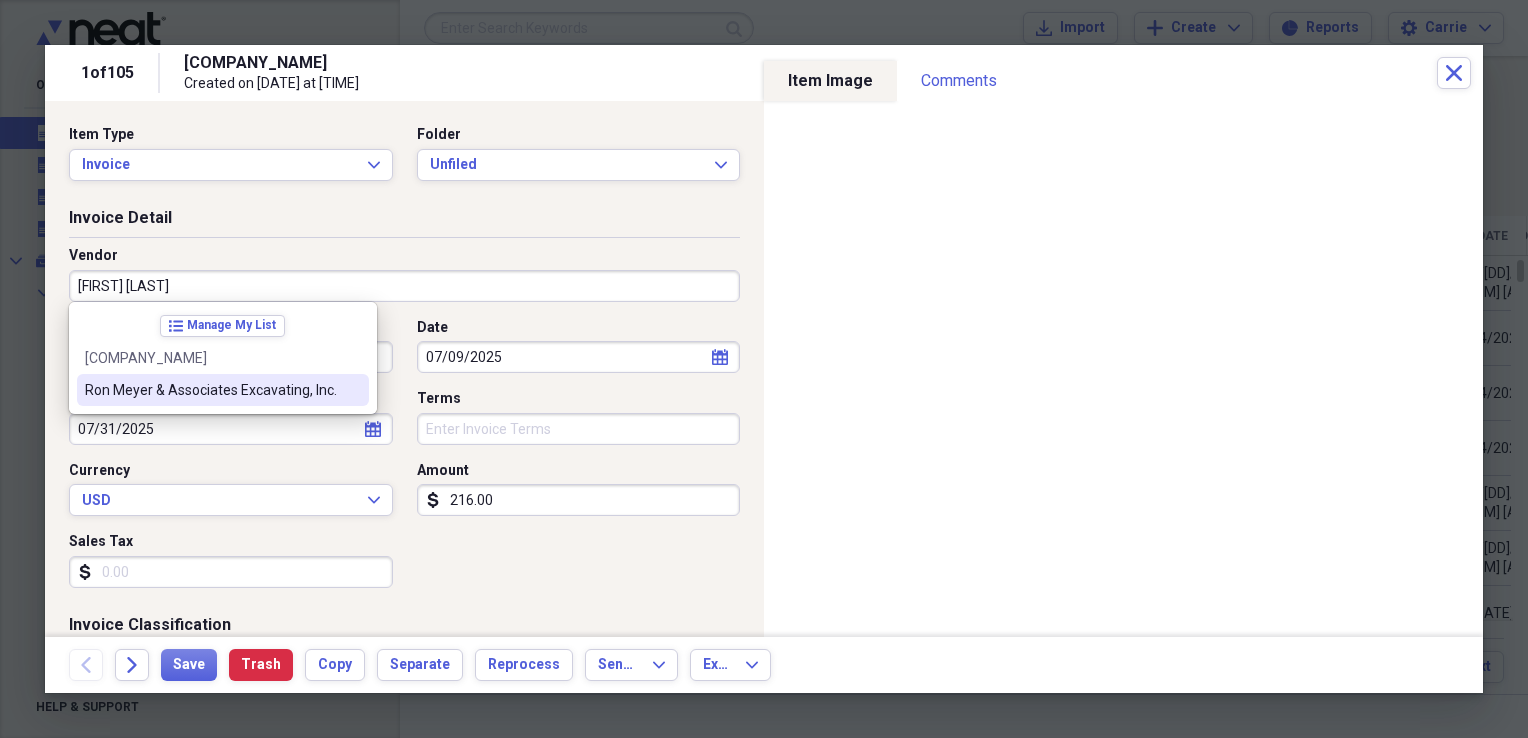 click on "Ron Meyer & Associates Excavating, Inc." at bounding box center [211, 390] 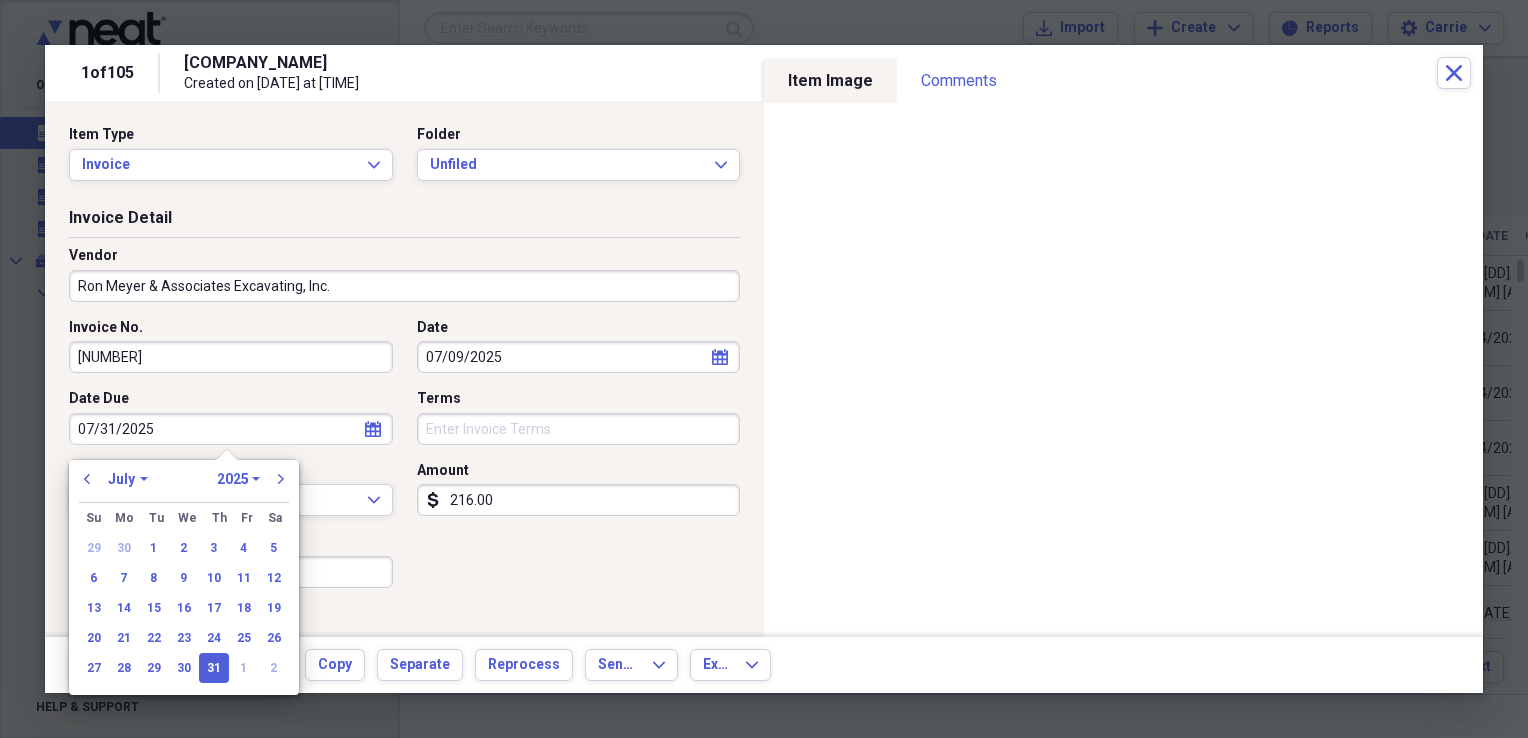 drag, startPoint x: 211, startPoint y: 428, endPoint x: 11, endPoint y: 428, distance: 200 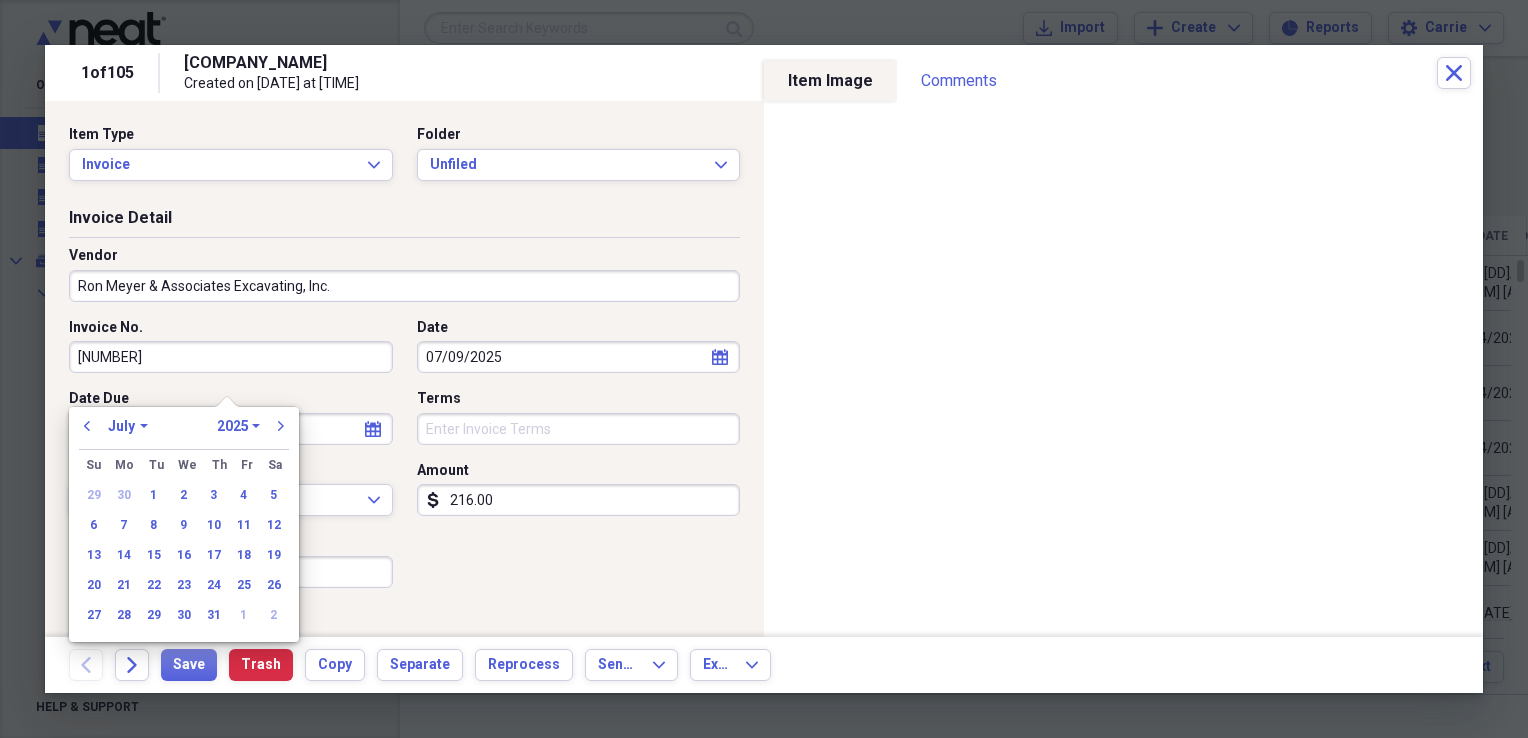 scroll, scrollTop: 100, scrollLeft: 0, axis: vertical 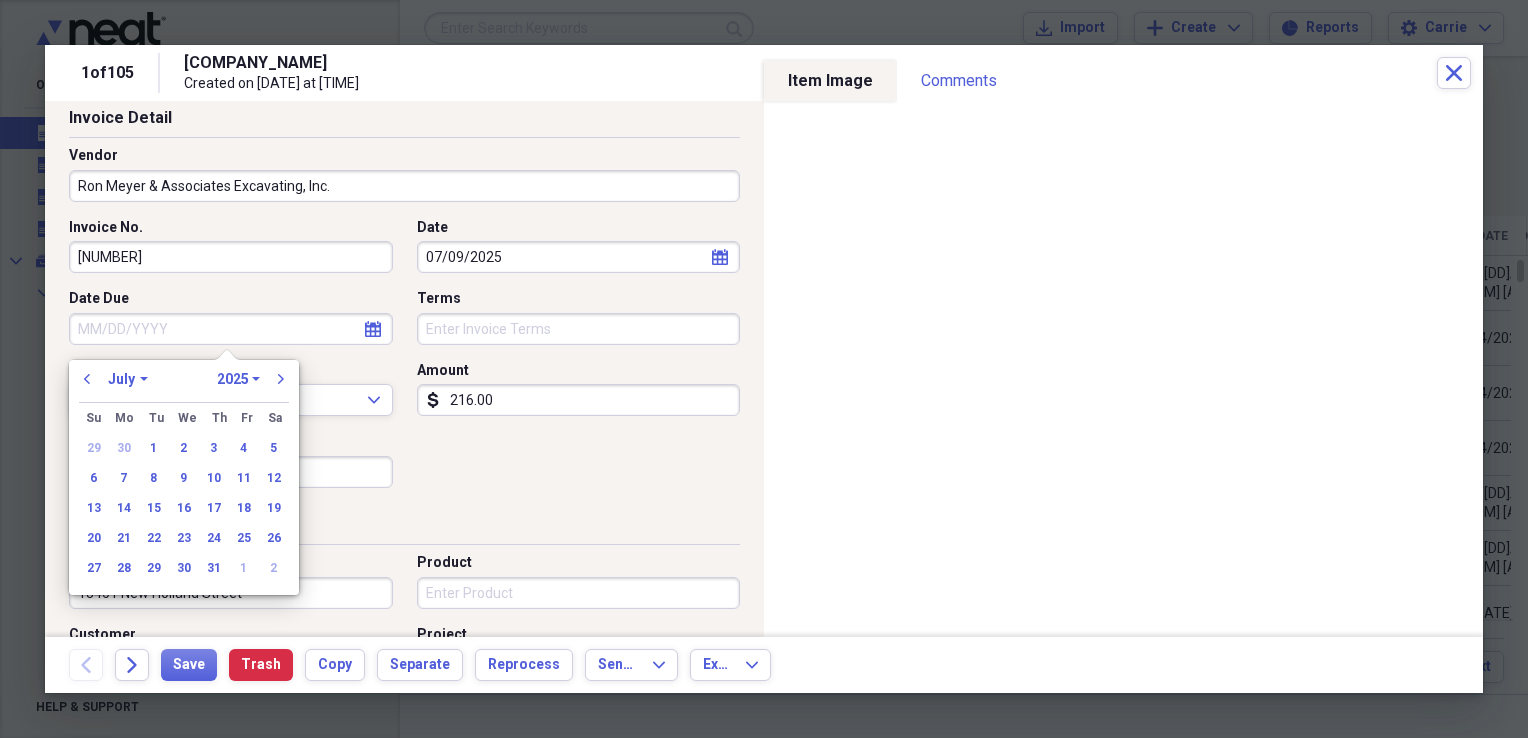 click on "Invoice No. [NUMBER] Date [MM]/[DD]/[YYYY] calendar Calendar Date Due calendar Calendar Terms Currency USD Expand Amount dollar-sign [AMOUNT] Sales Tax dollar-sign" at bounding box center [404, 361] 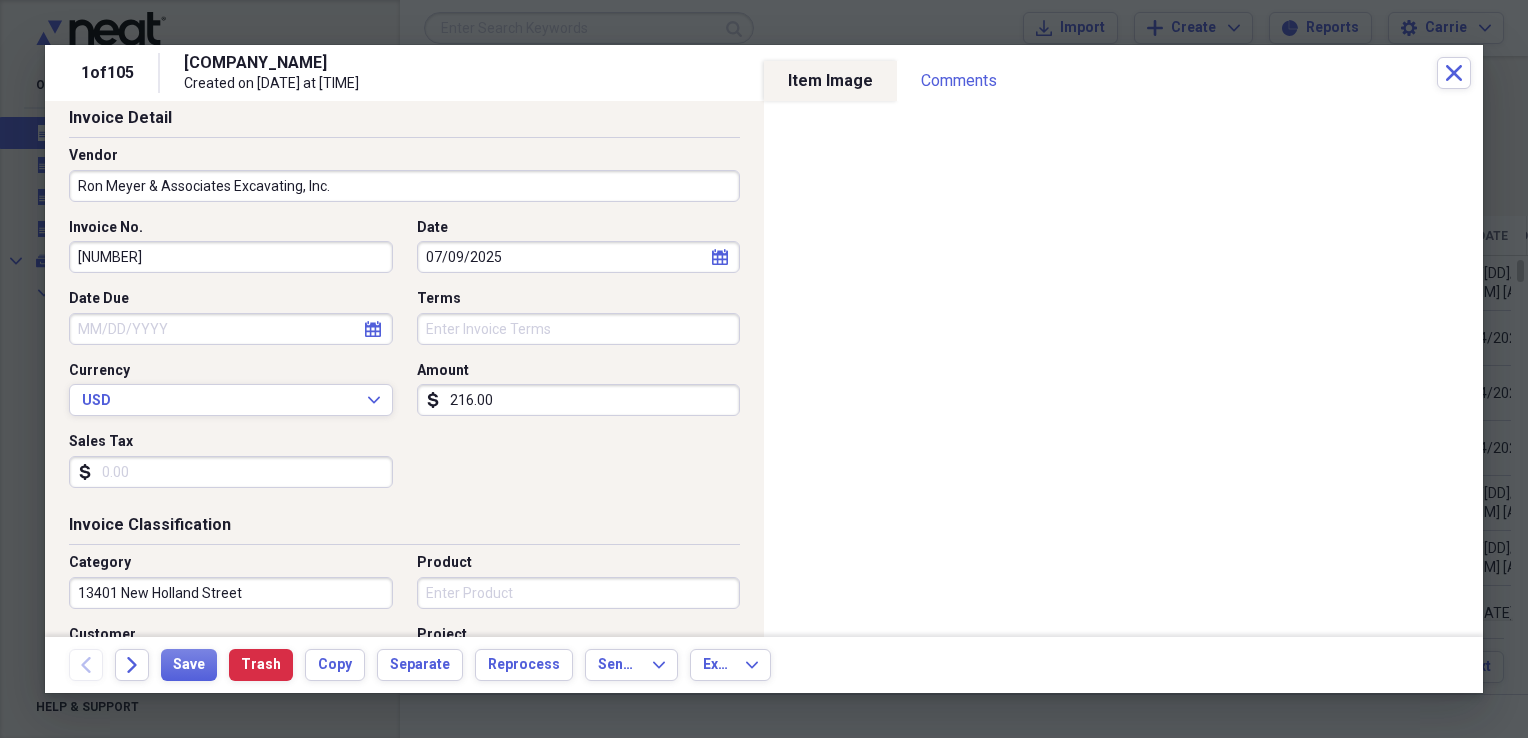 click on "Sales Tax" at bounding box center [231, 472] 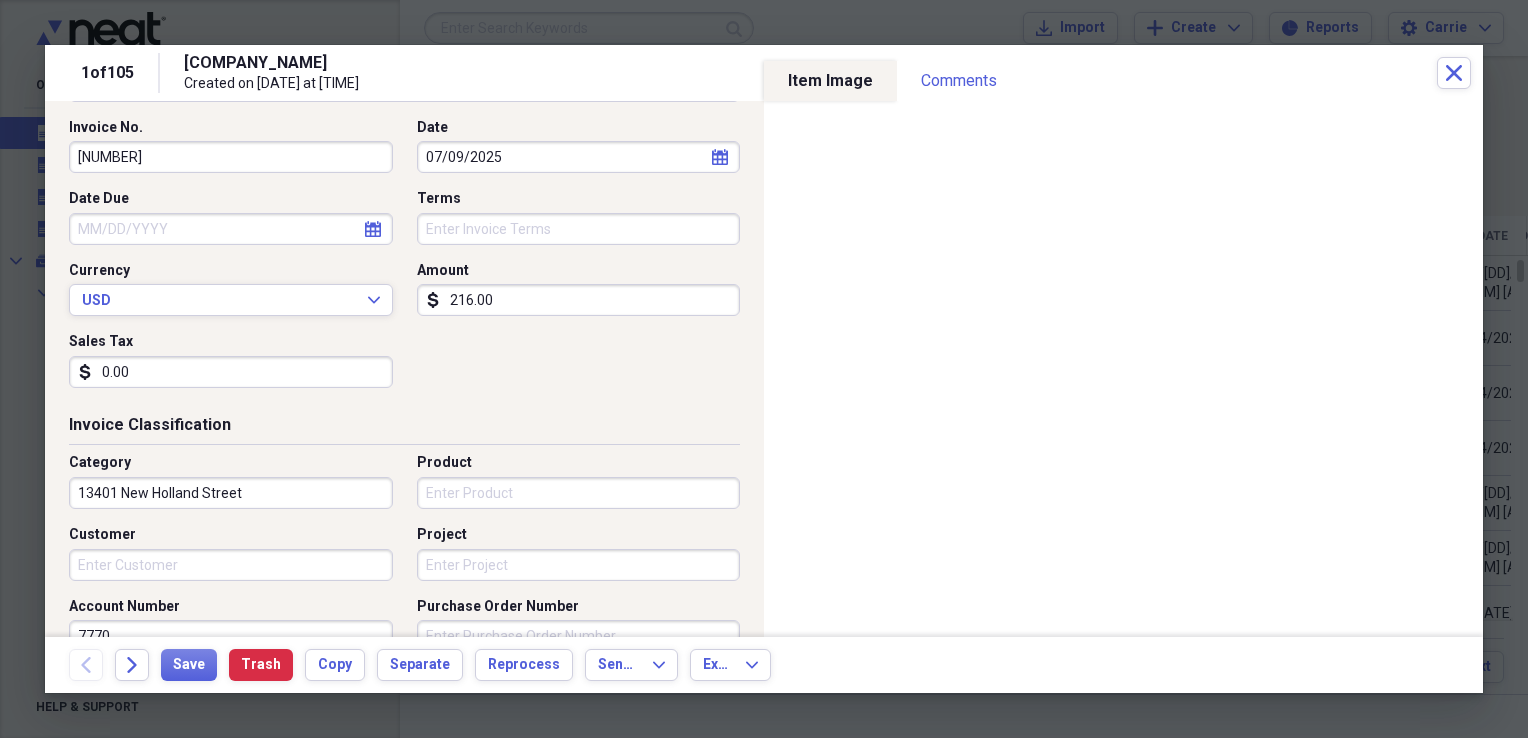 scroll, scrollTop: 300, scrollLeft: 0, axis: vertical 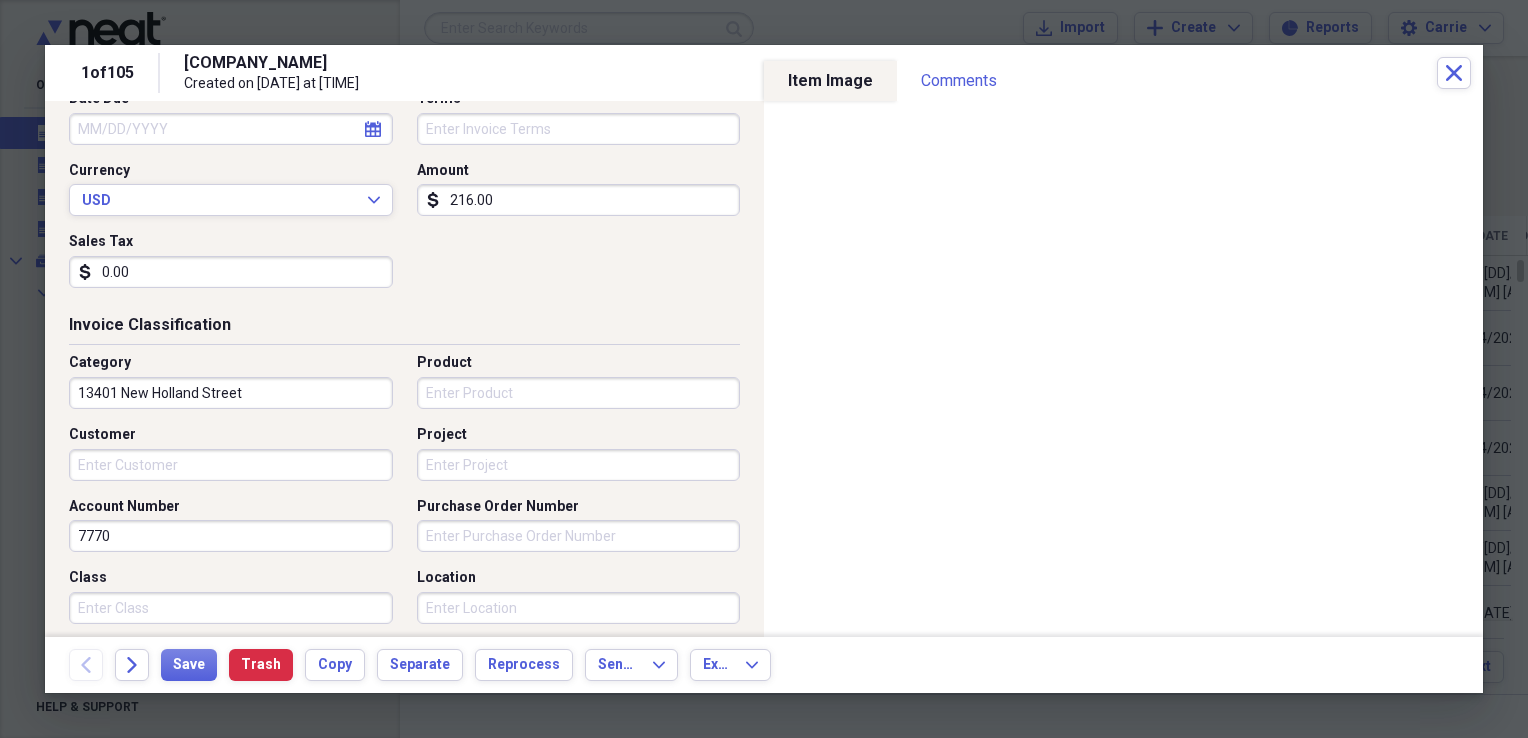 drag, startPoint x: 140, startPoint y: 535, endPoint x: -4, endPoint y: 539, distance: 144.05554 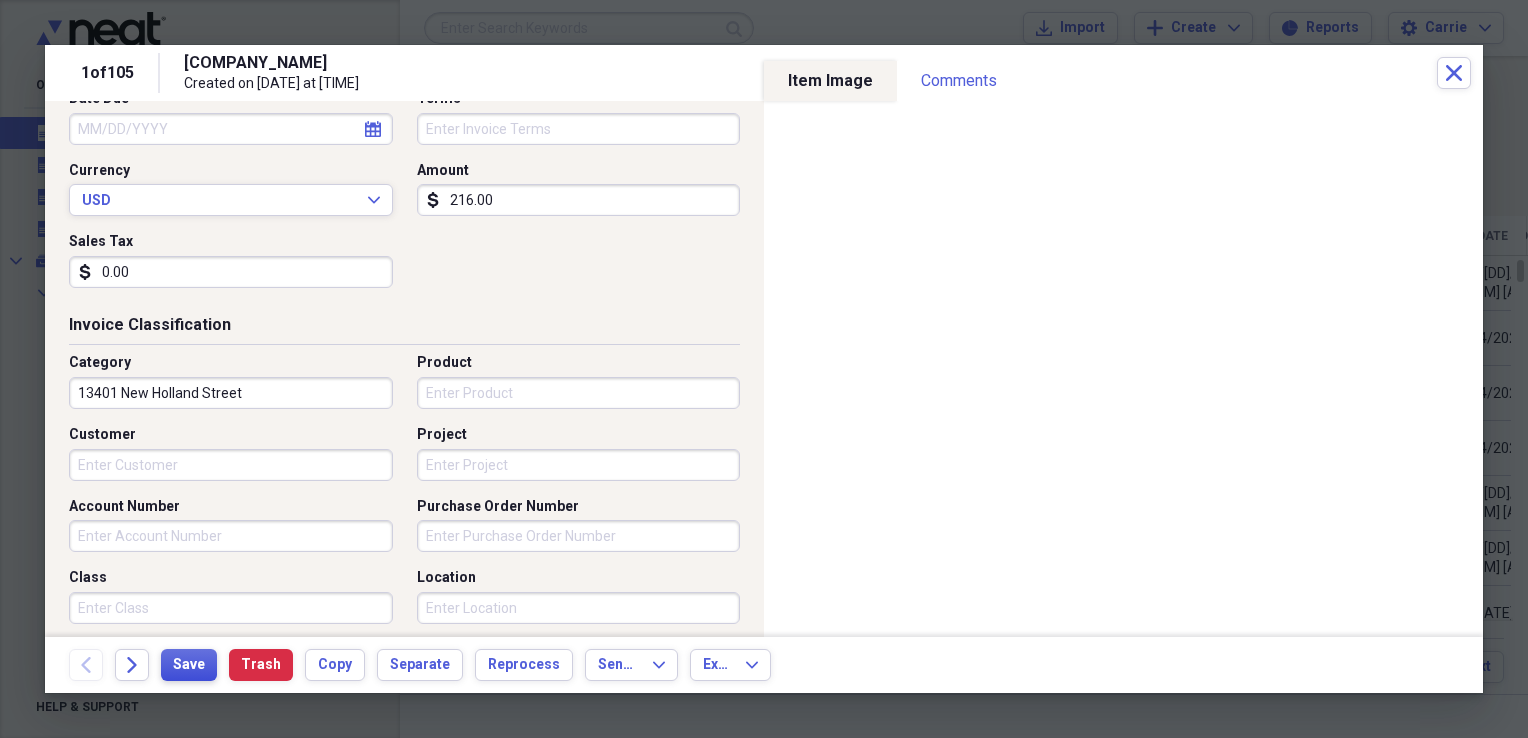 click on "Save" at bounding box center [189, 665] 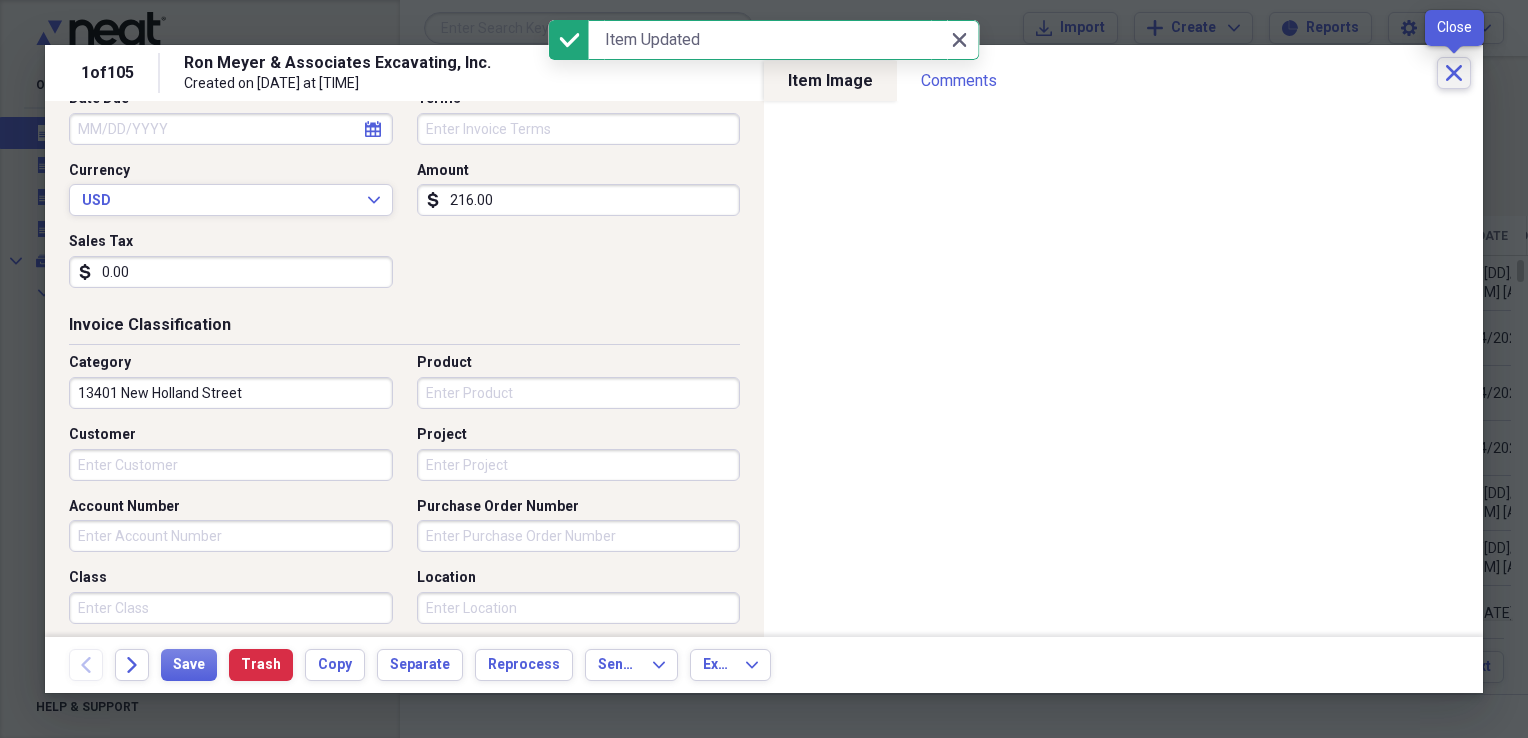 click 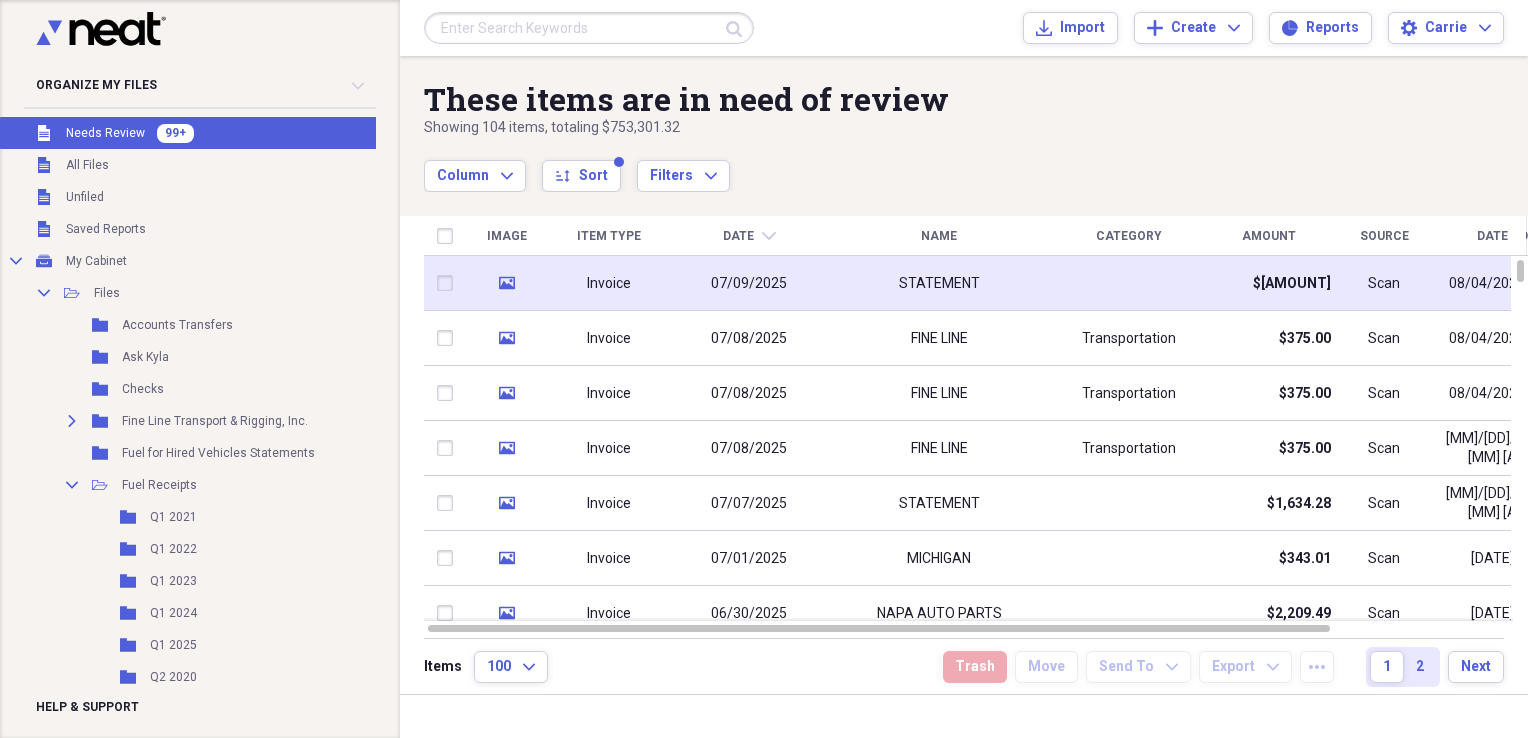 click at bounding box center [1129, 283] 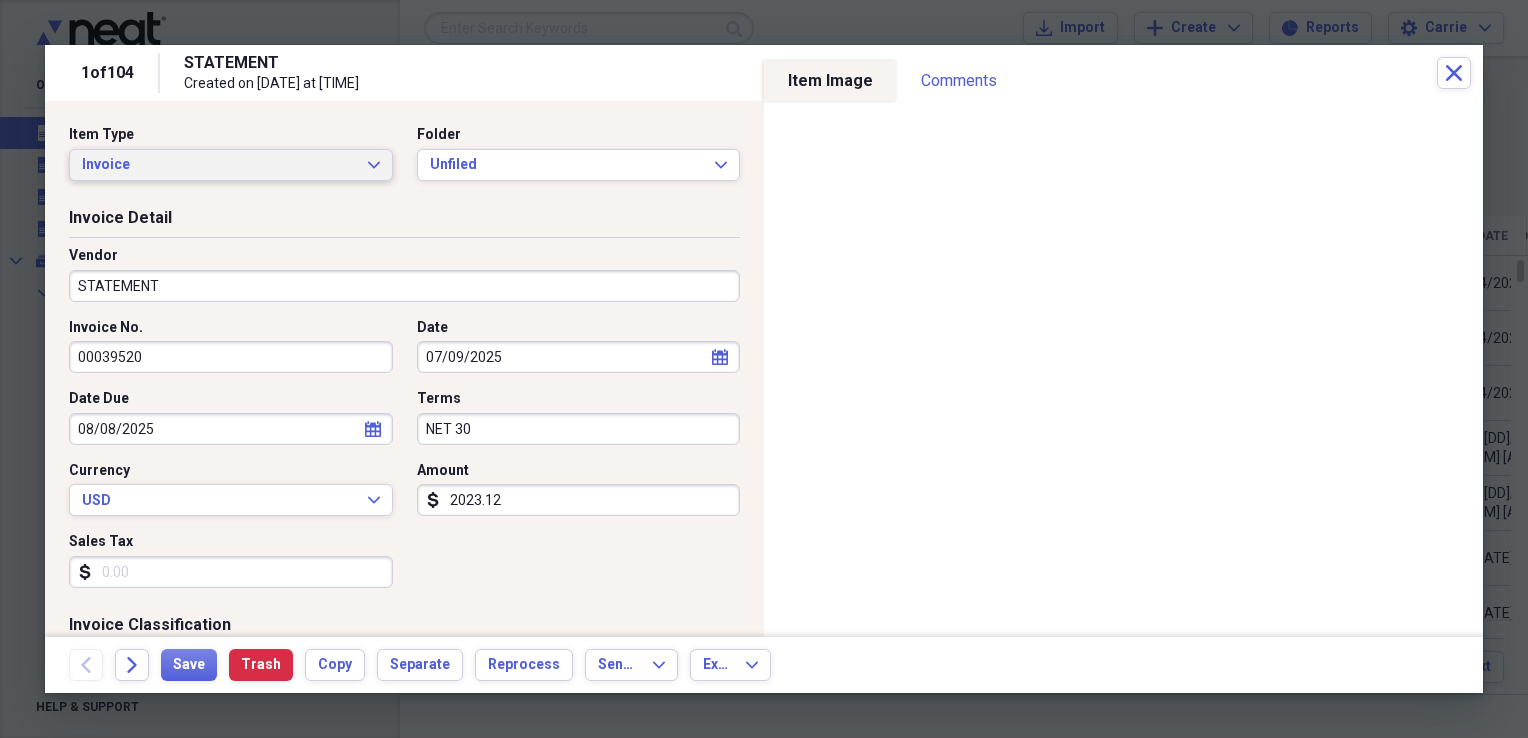 click on "Expand" 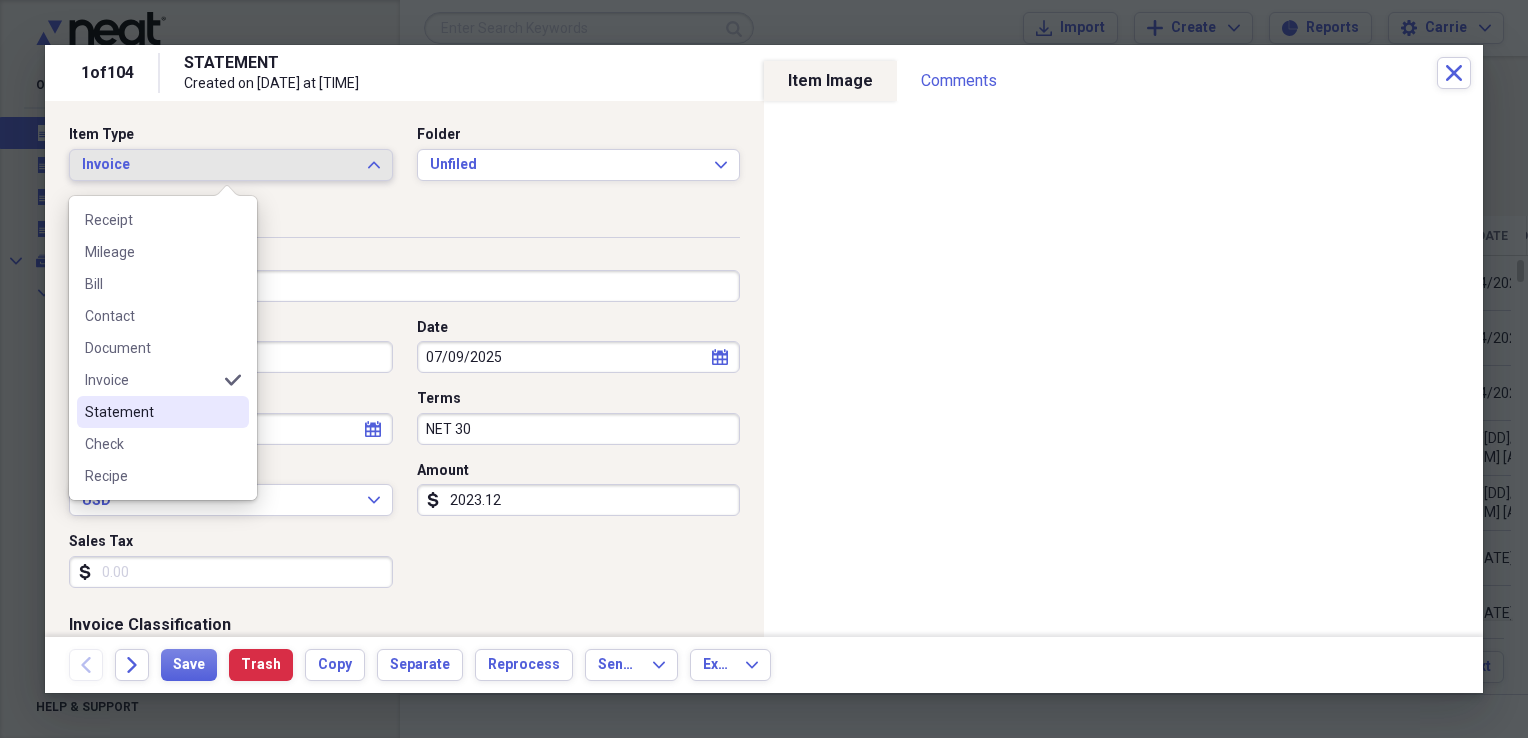 click on "Statement" at bounding box center (151, 412) 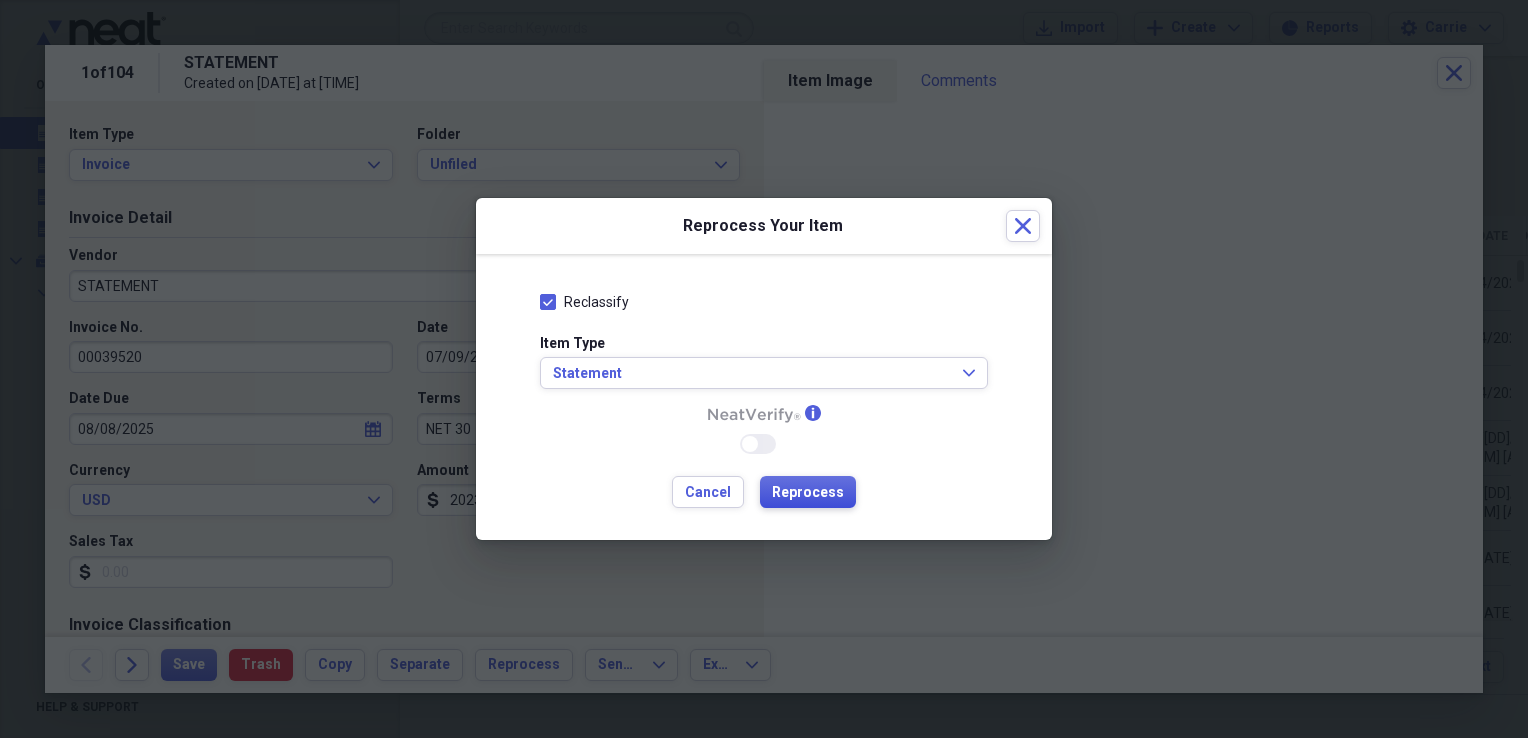 click on "Reprocess" at bounding box center [808, 493] 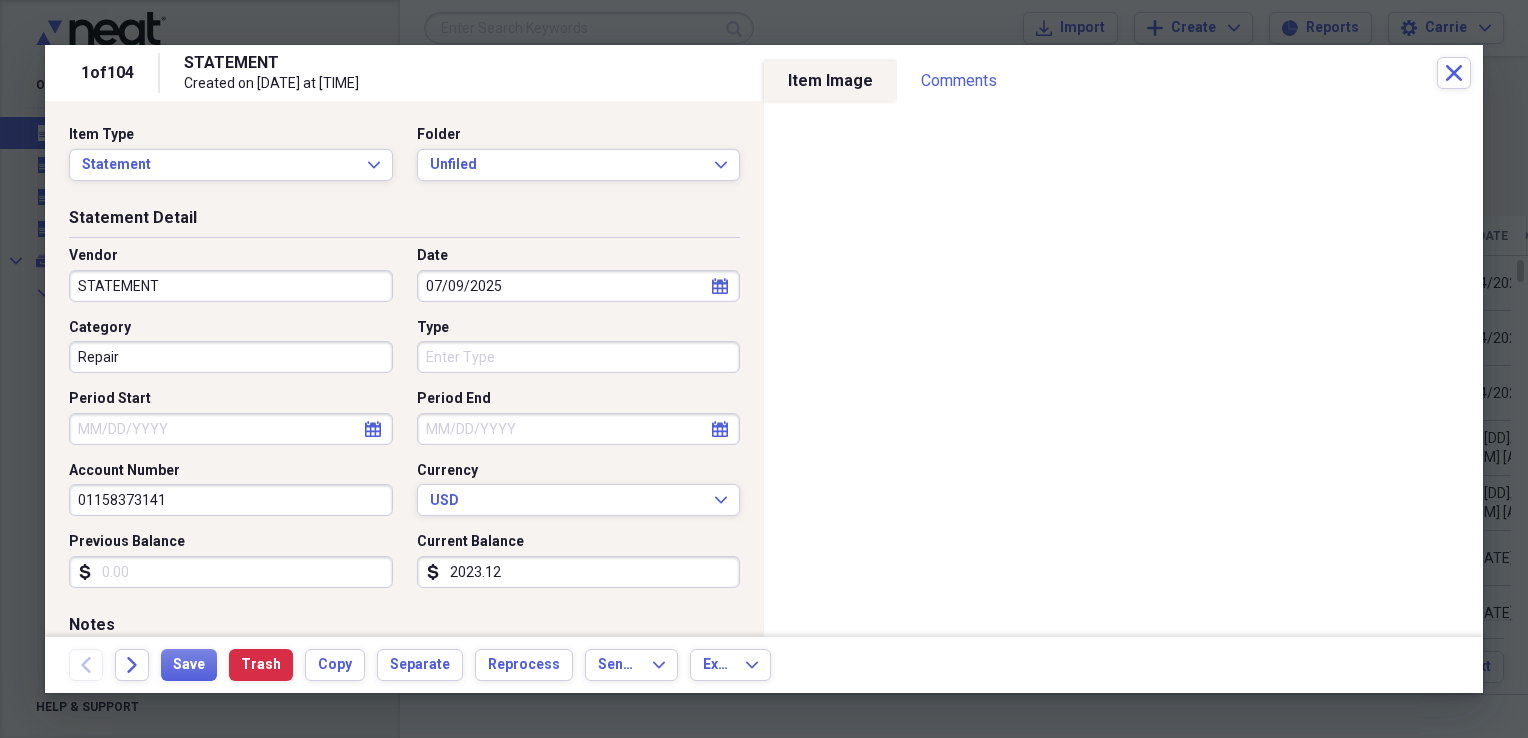 click on "STATEMENT" at bounding box center (231, 286) 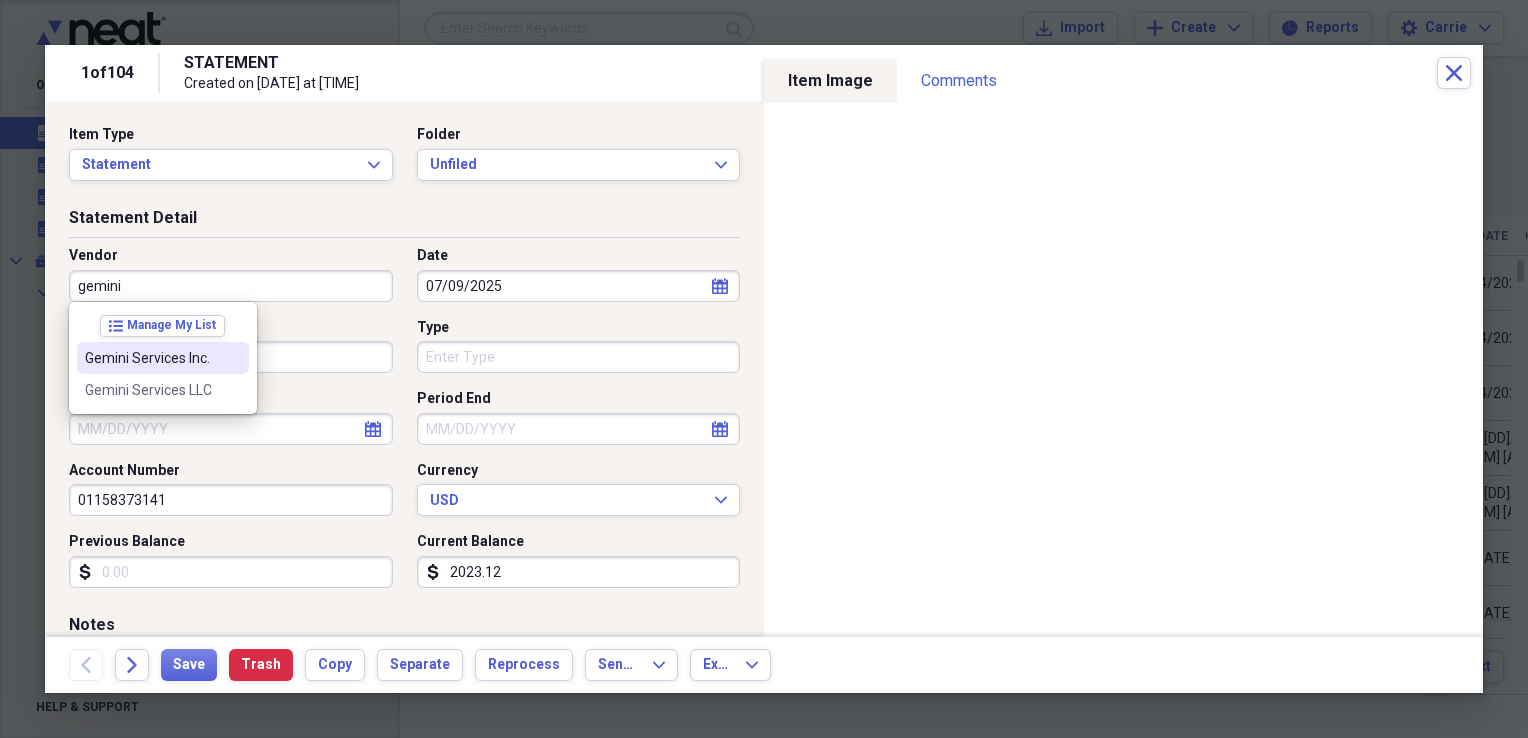 click on "Gemini Services Inc." at bounding box center [151, 358] 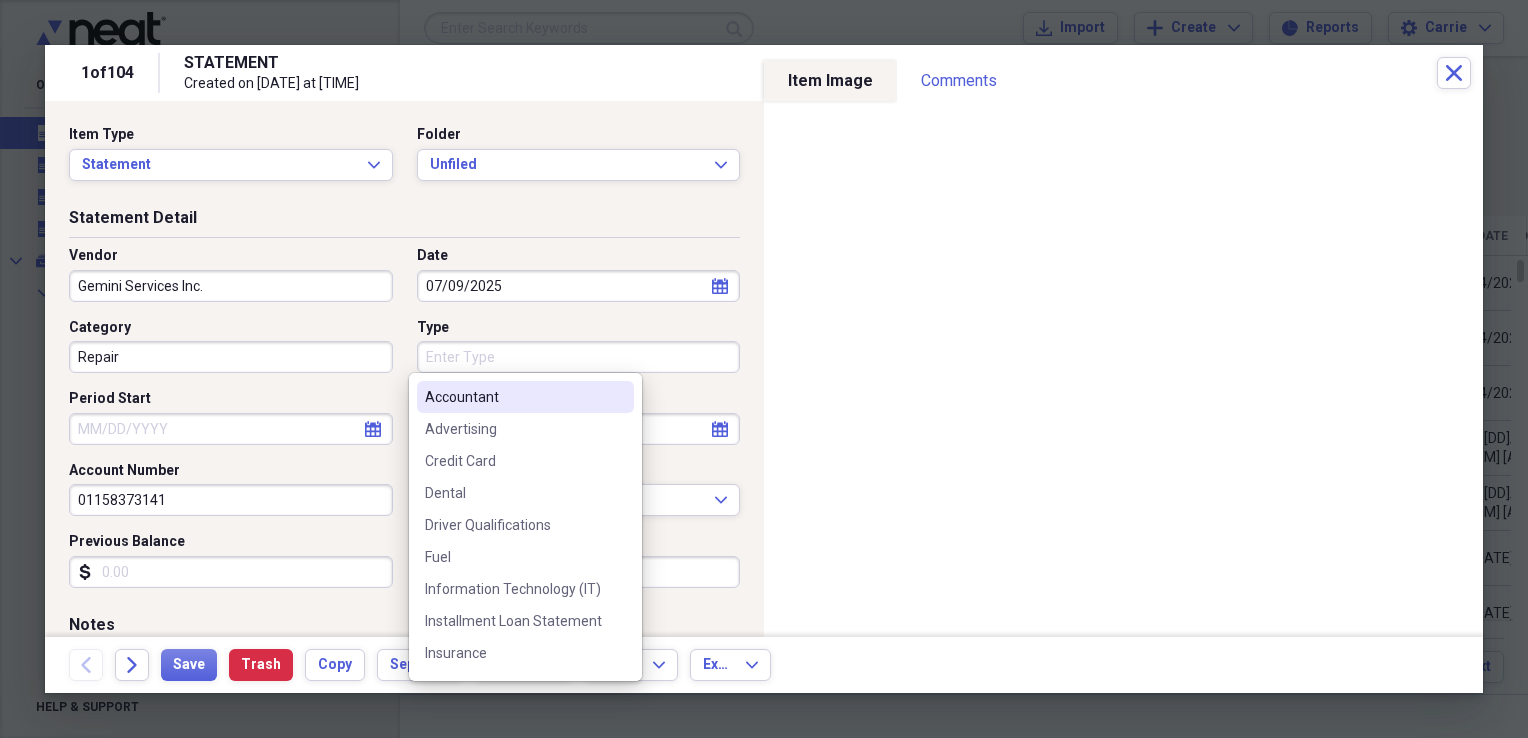 click on "Type" at bounding box center [579, 357] 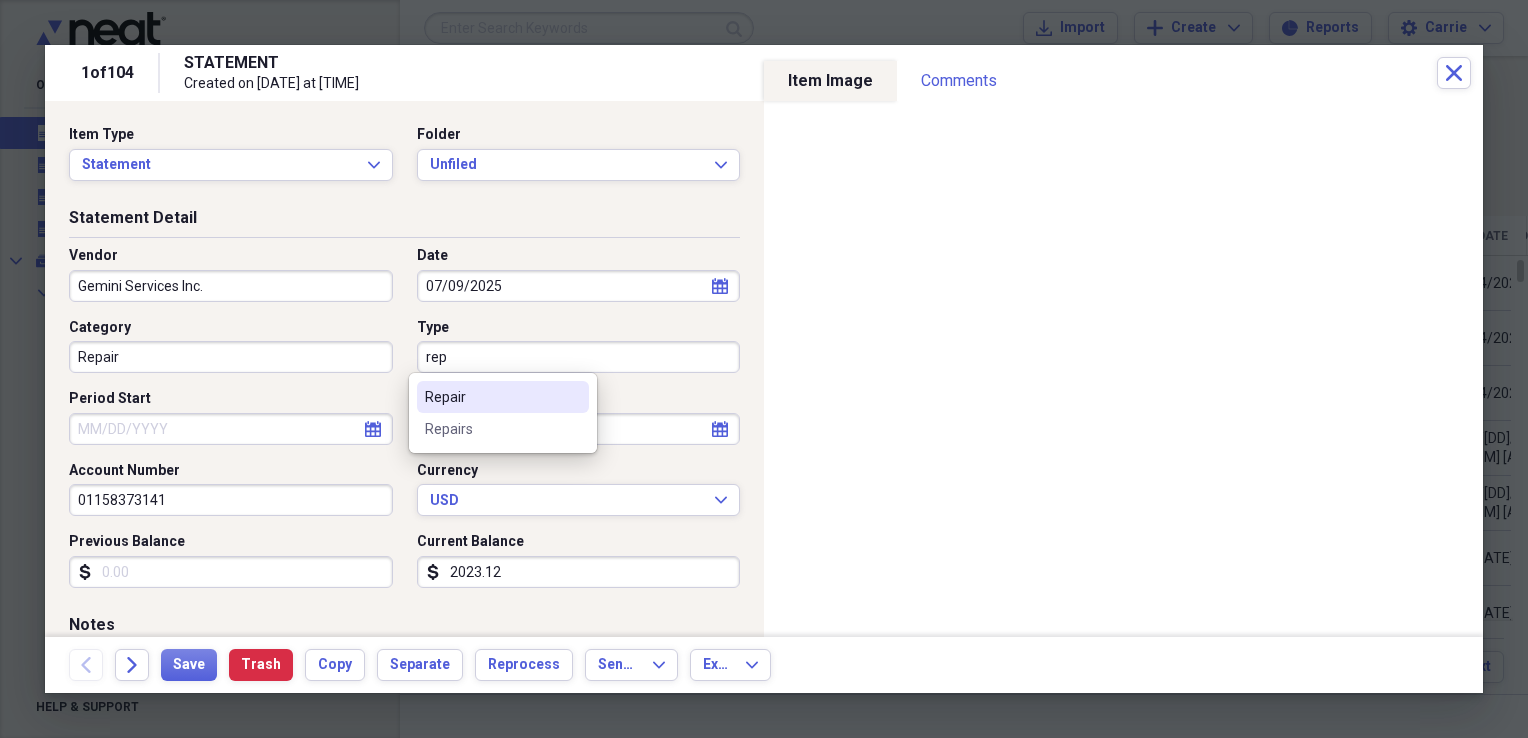 click on "Repair" at bounding box center (491, 397) 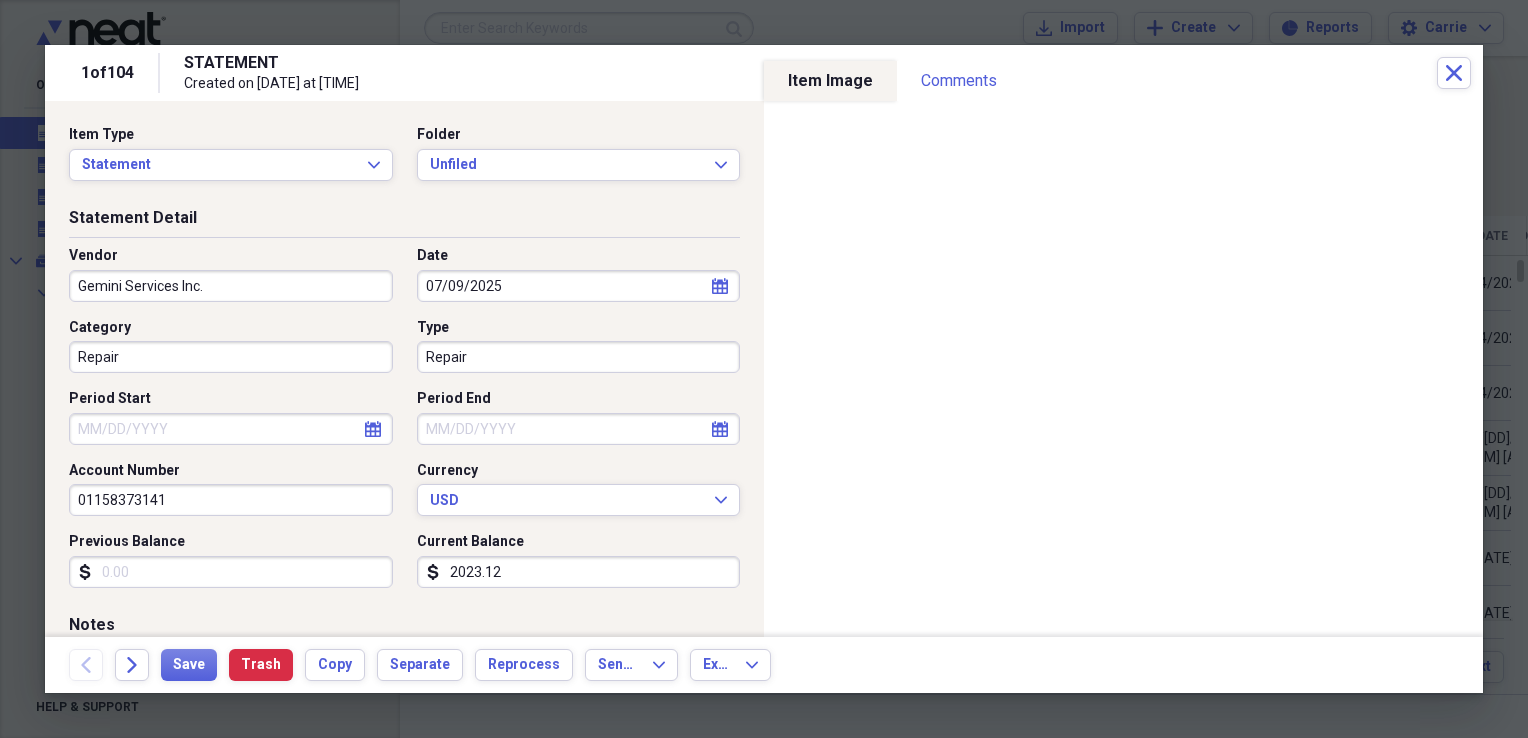 click on "Period Start" at bounding box center (231, 429) 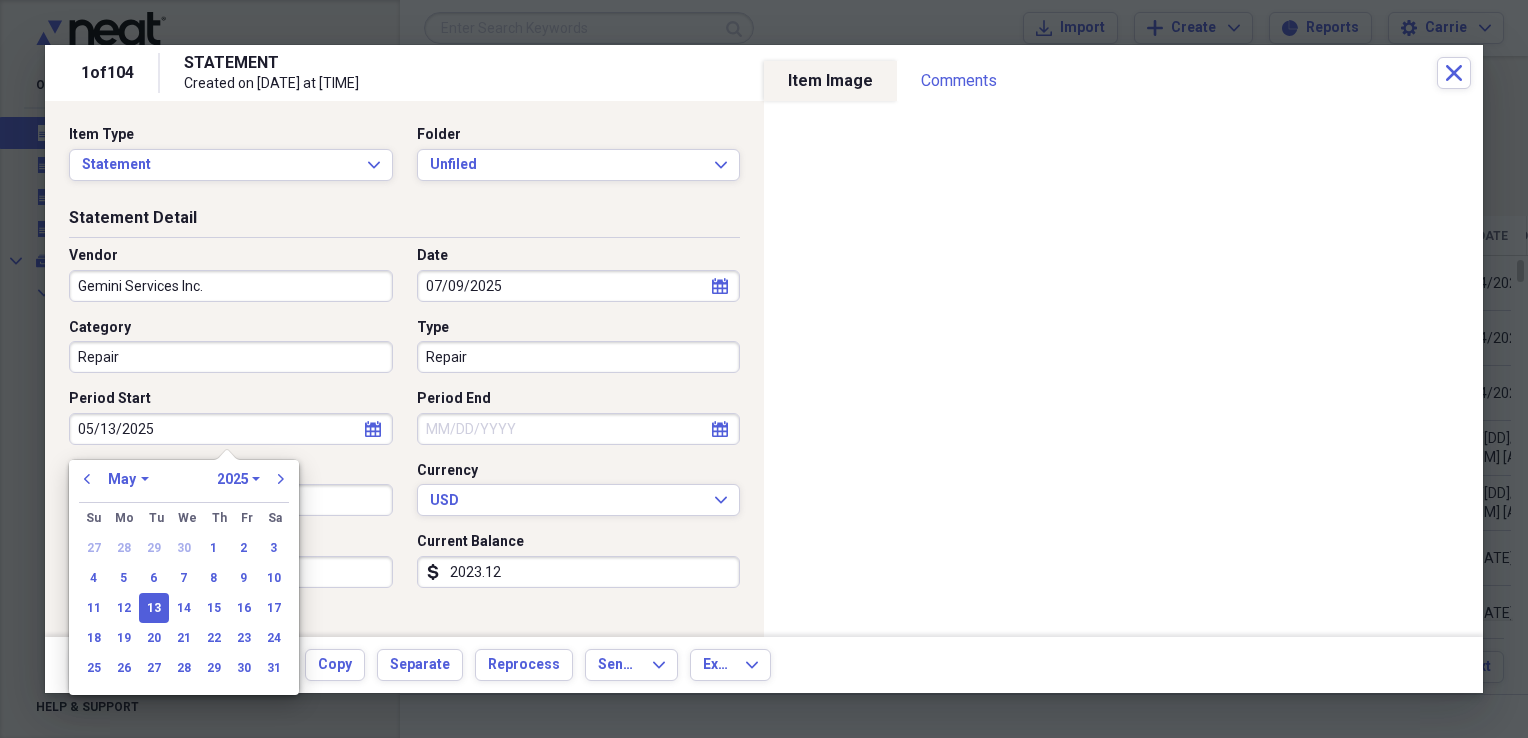 click on "Period End" at bounding box center [579, 429] 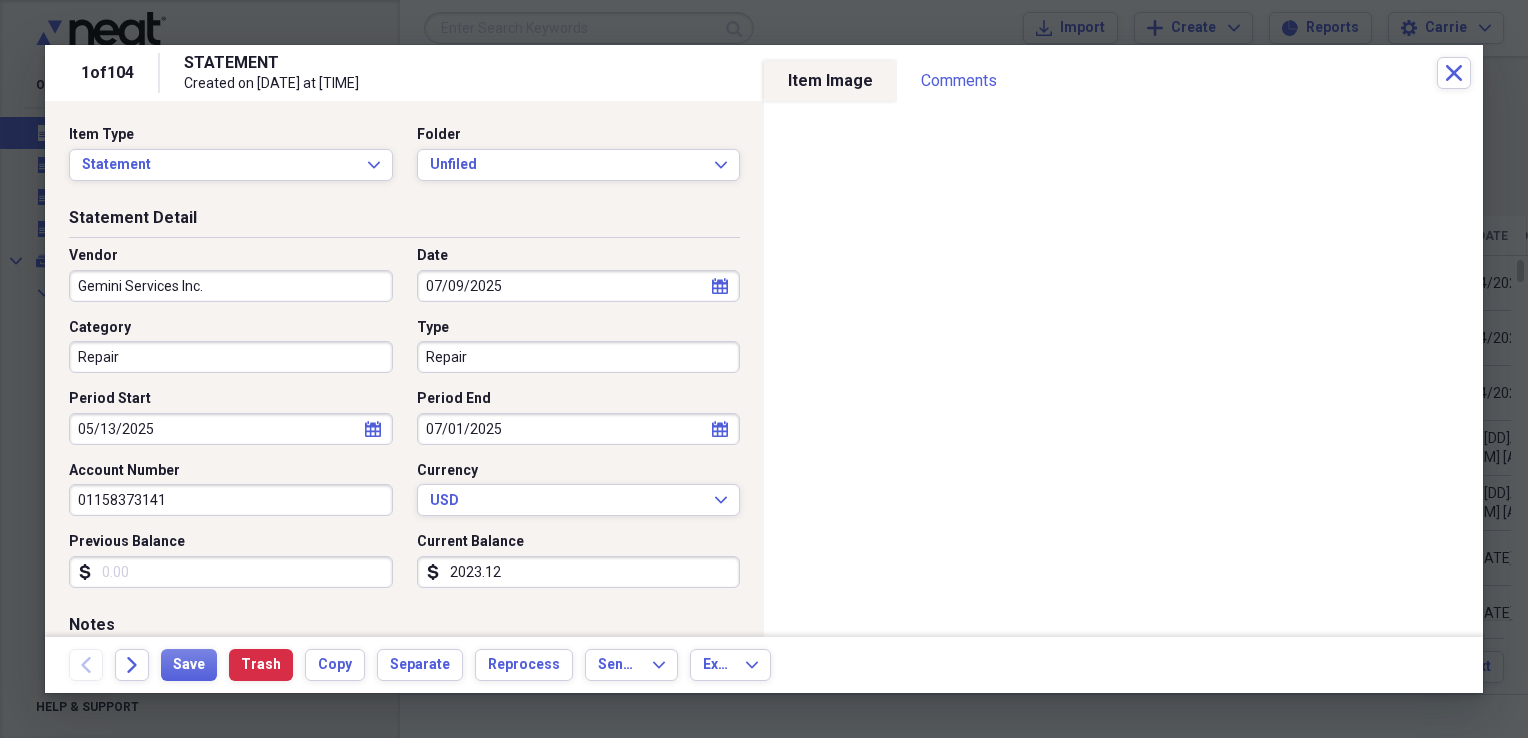 click on "Vendor Gemini Services Inc. Date [DATE] calendar Calendar Category Repair Type Repair Period Start [DATE] calendar Calendar Period End [DATE] calendar Calendar Account Number [ACCOUNT_NUMBER] Currency USD Expand Previous Balance dollar-sign Current Balance dollar-sign 2023.12" at bounding box center (404, 425) 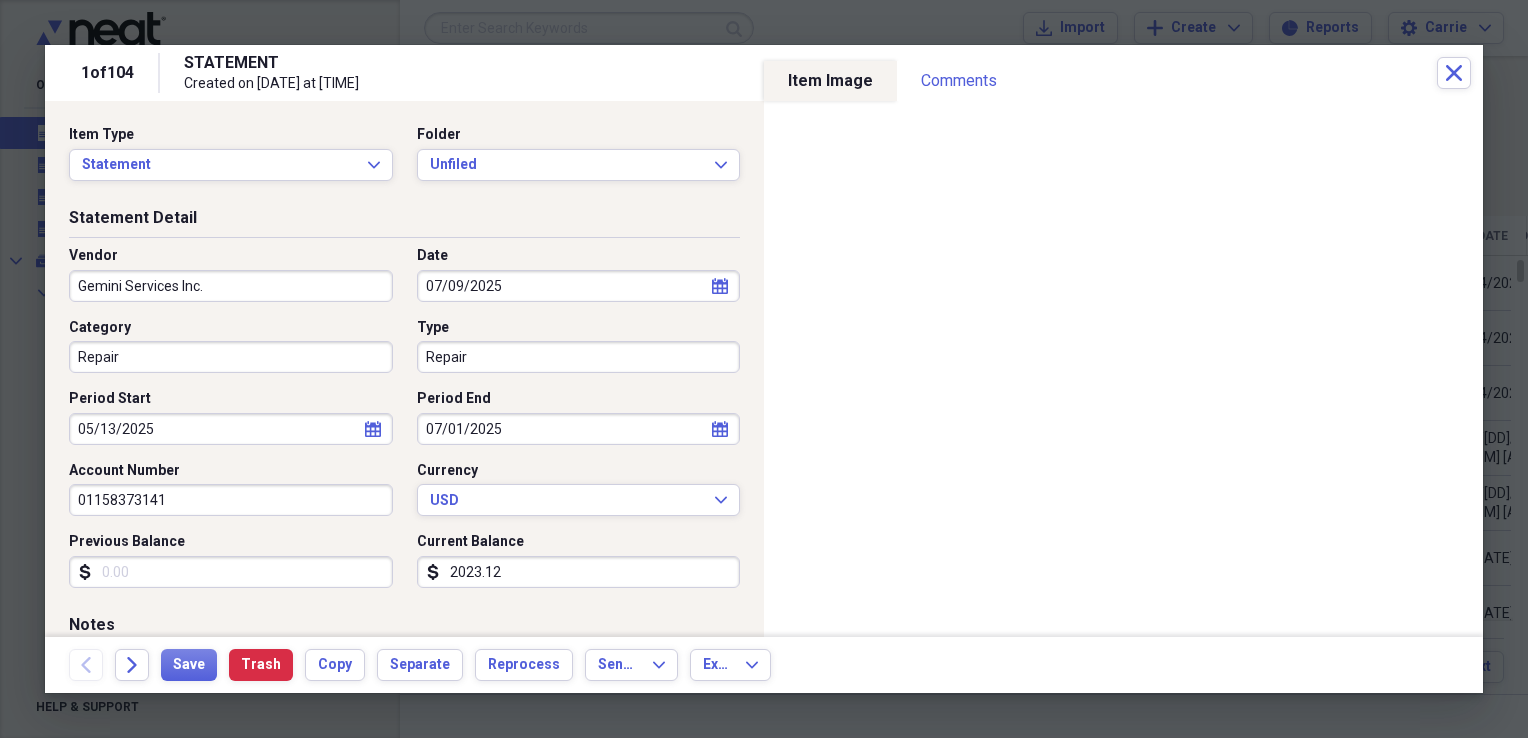 drag, startPoint x: 252, startPoint y: 510, endPoint x: 28, endPoint y: 494, distance: 224.5707 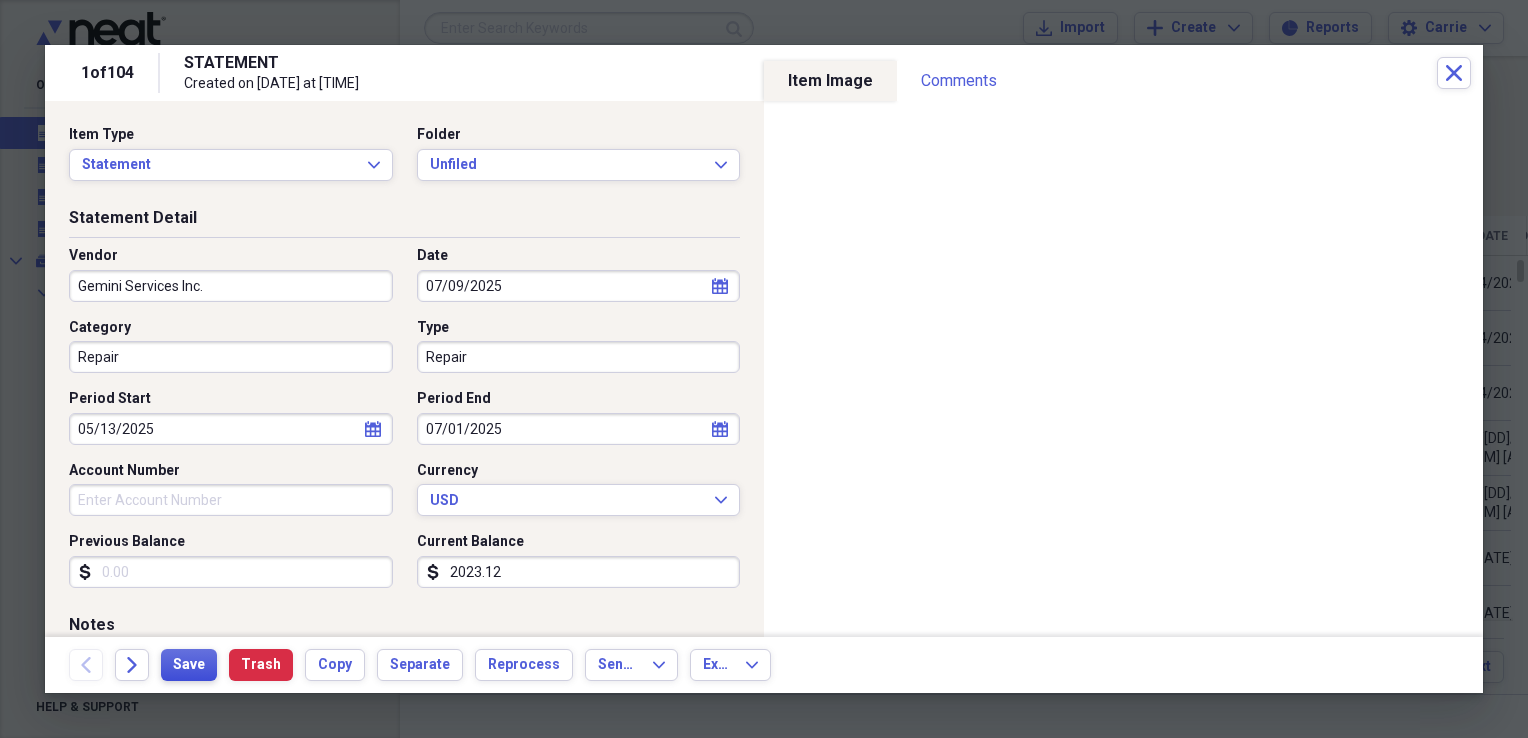 click on "Save" at bounding box center (189, 665) 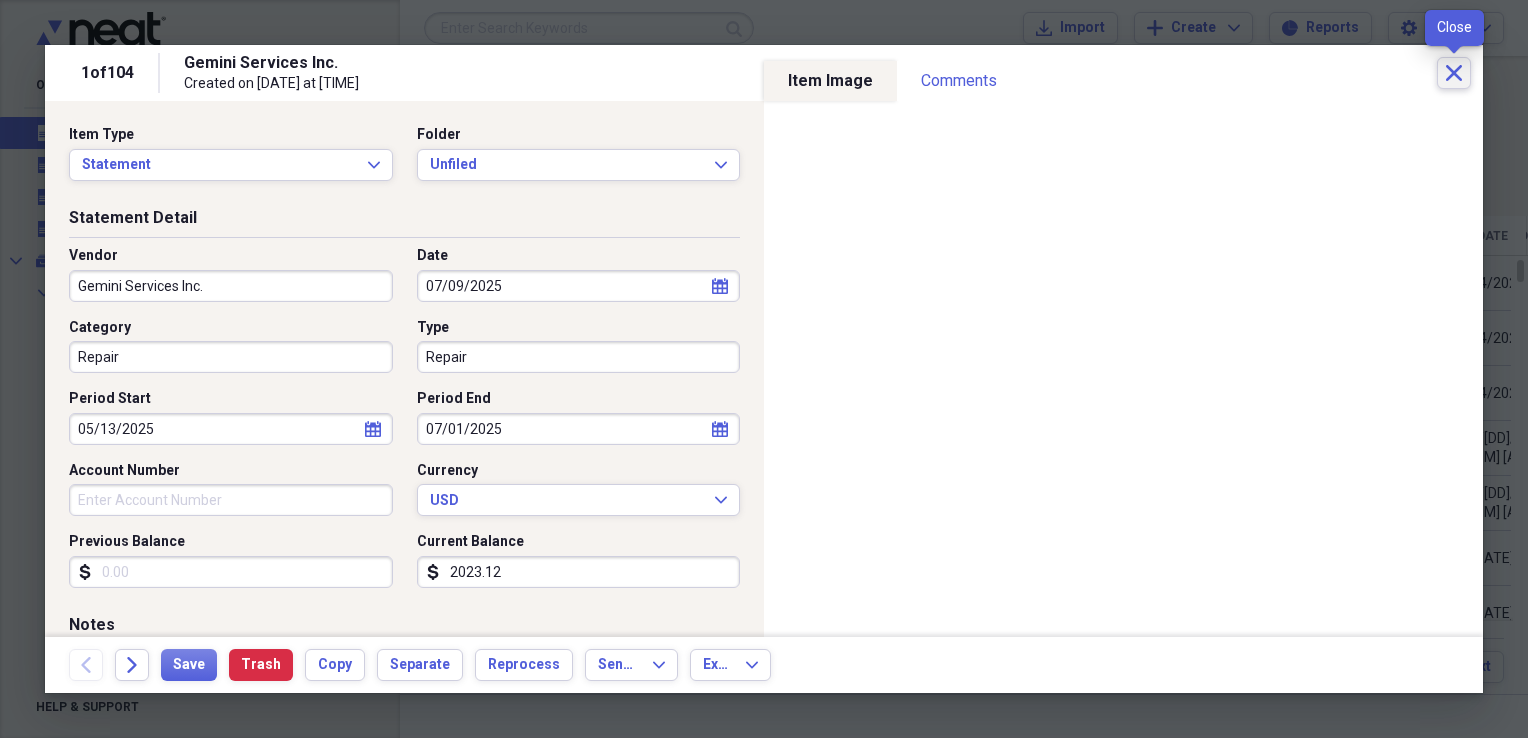 click 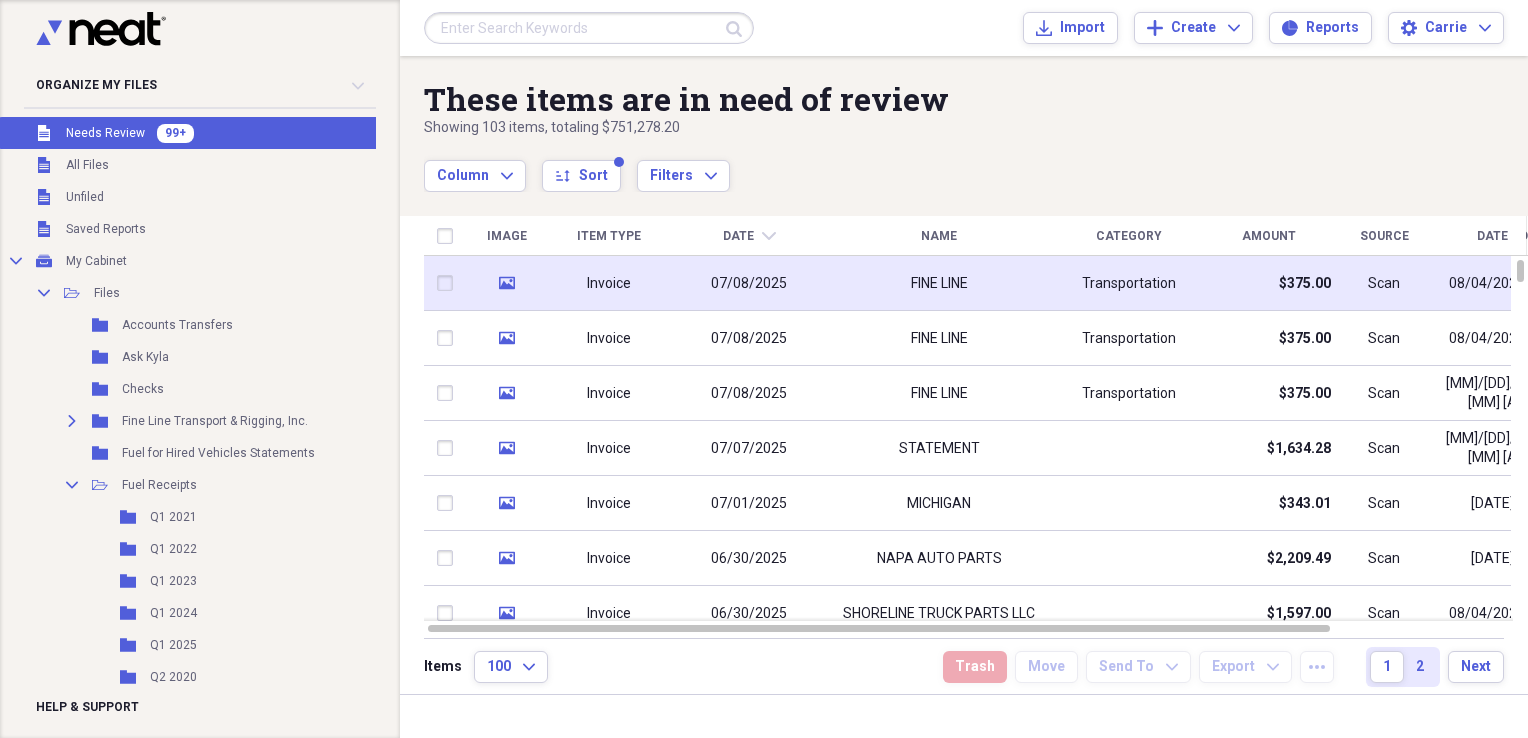 click on "FINE LINE" at bounding box center (939, 283) 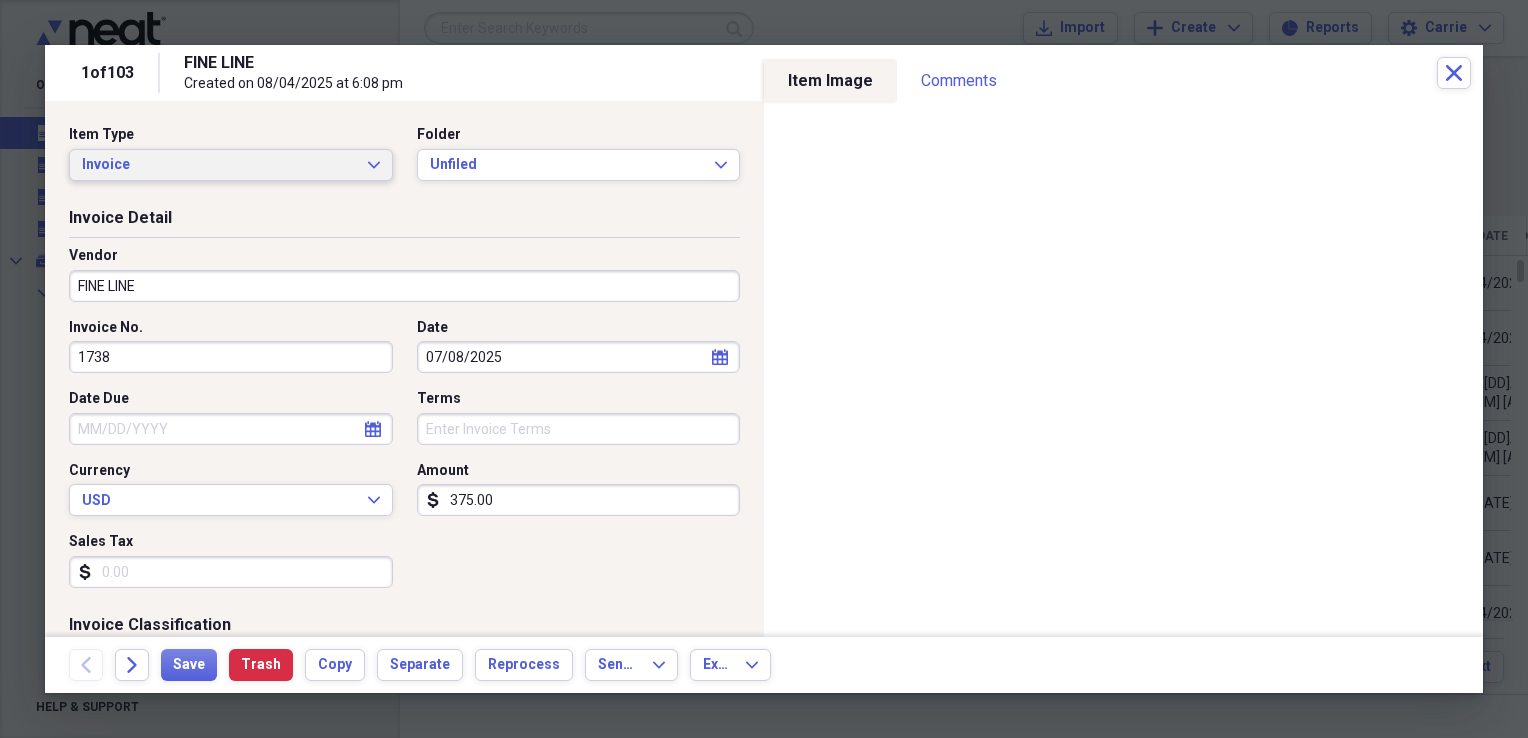 click on "Expand" 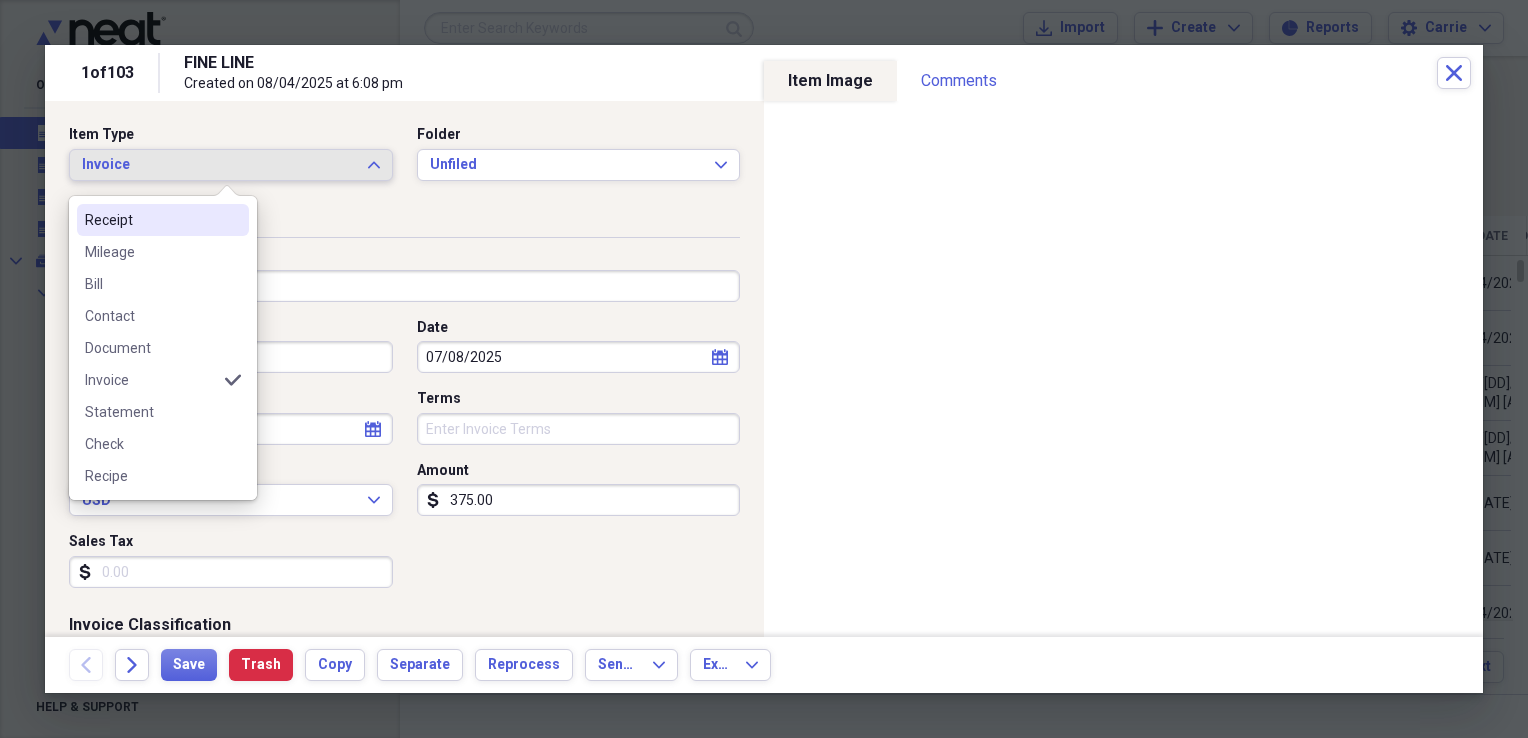 click on "Receipt" at bounding box center (163, 220) 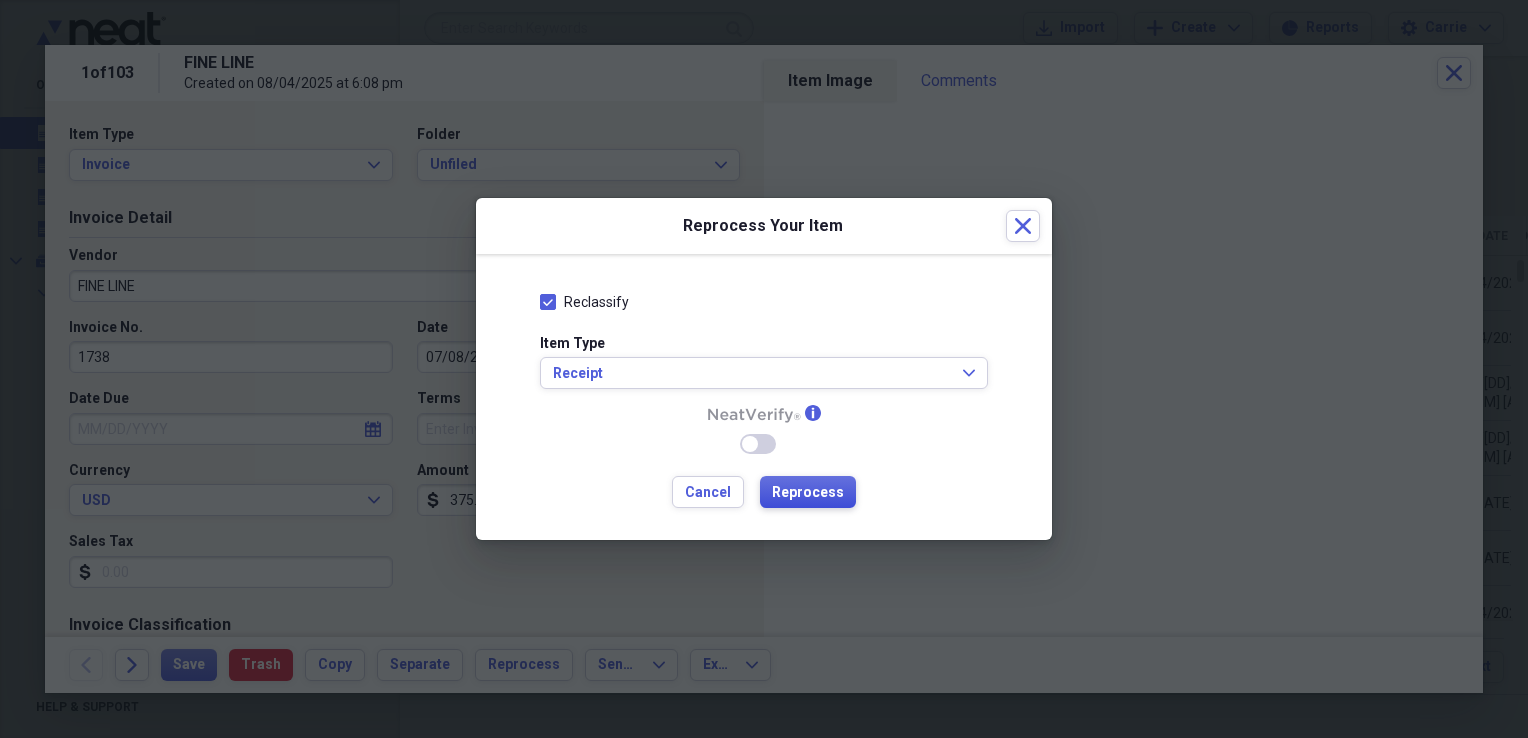 click on "Reprocess" at bounding box center (808, 493) 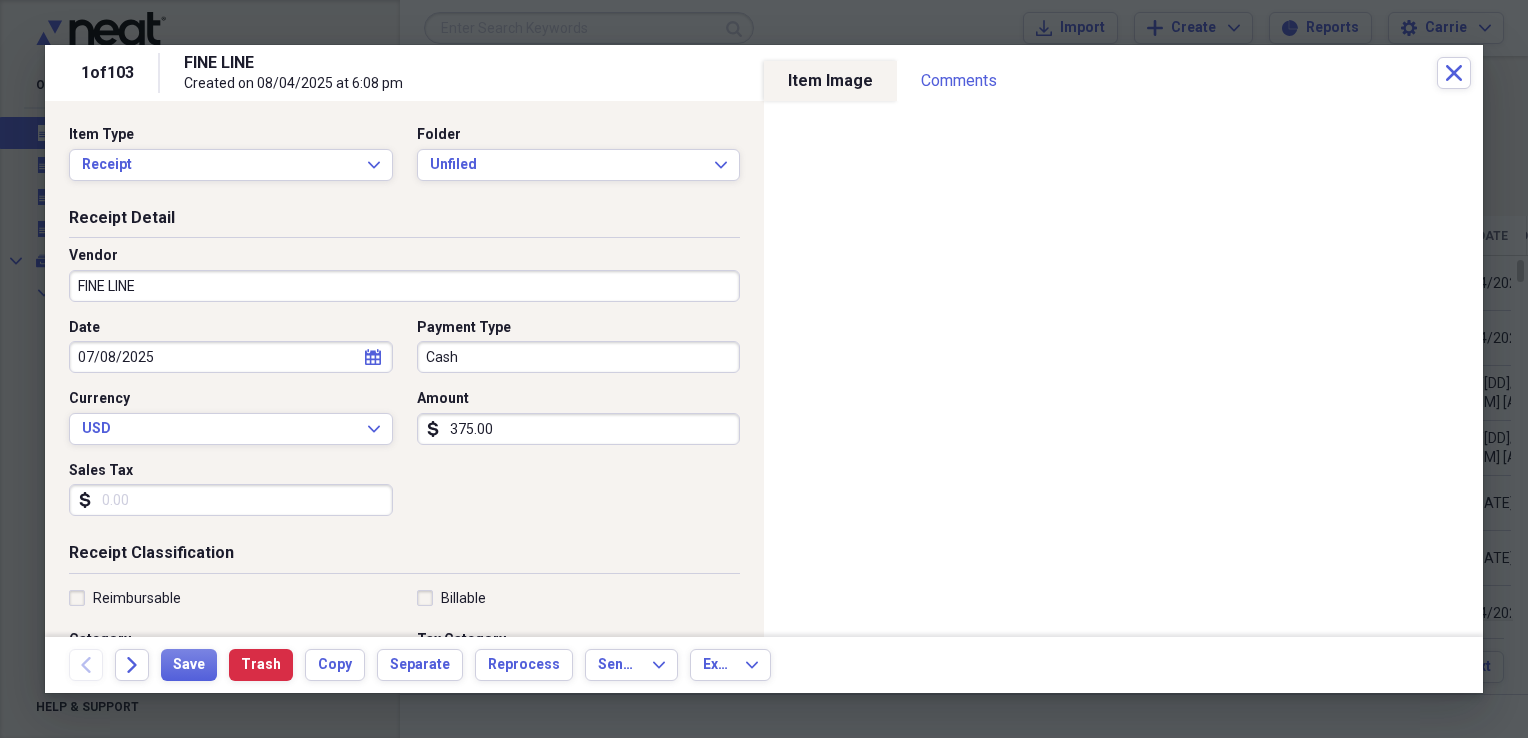 click on "FINE LINE" at bounding box center (404, 286) 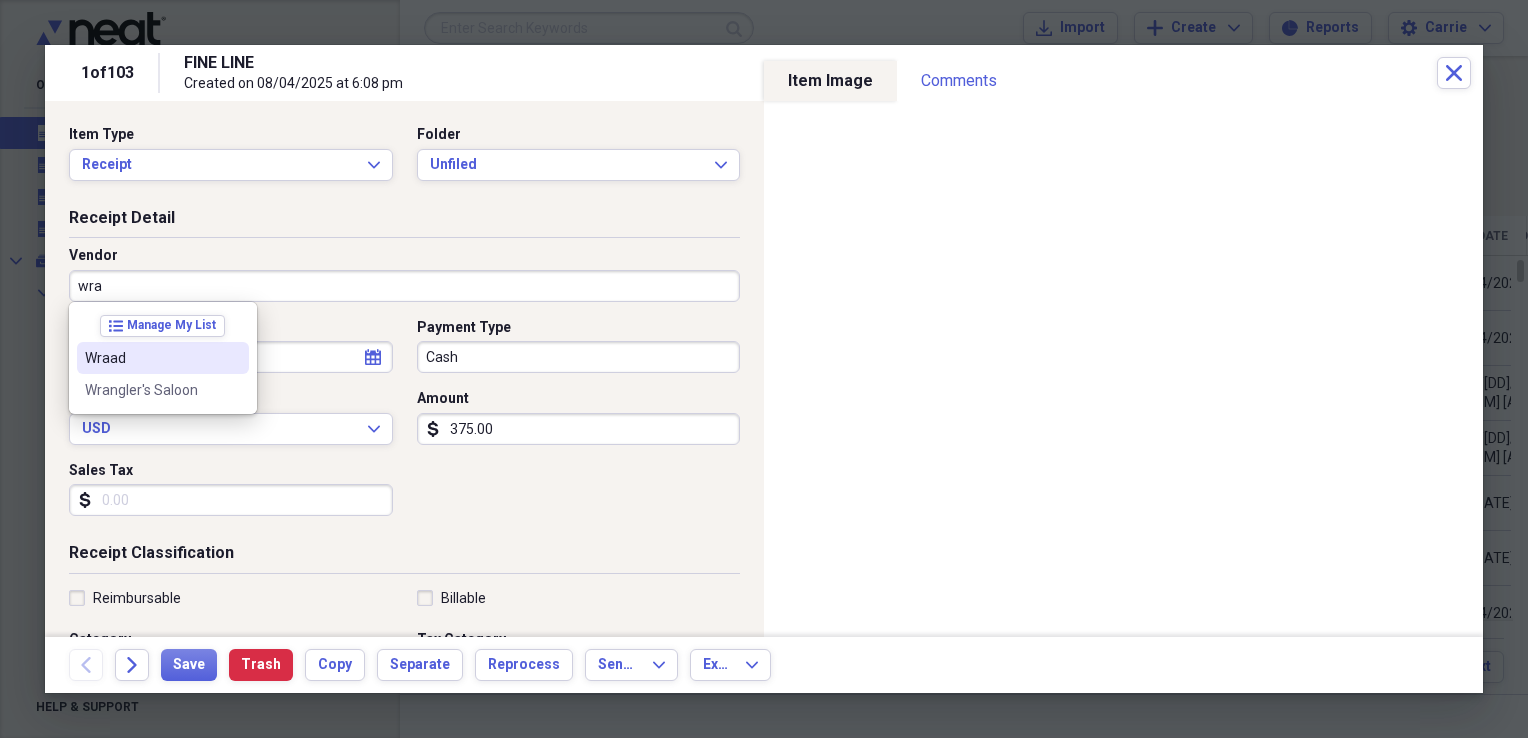 click on "Wraad" at bounding box center [151, 358] 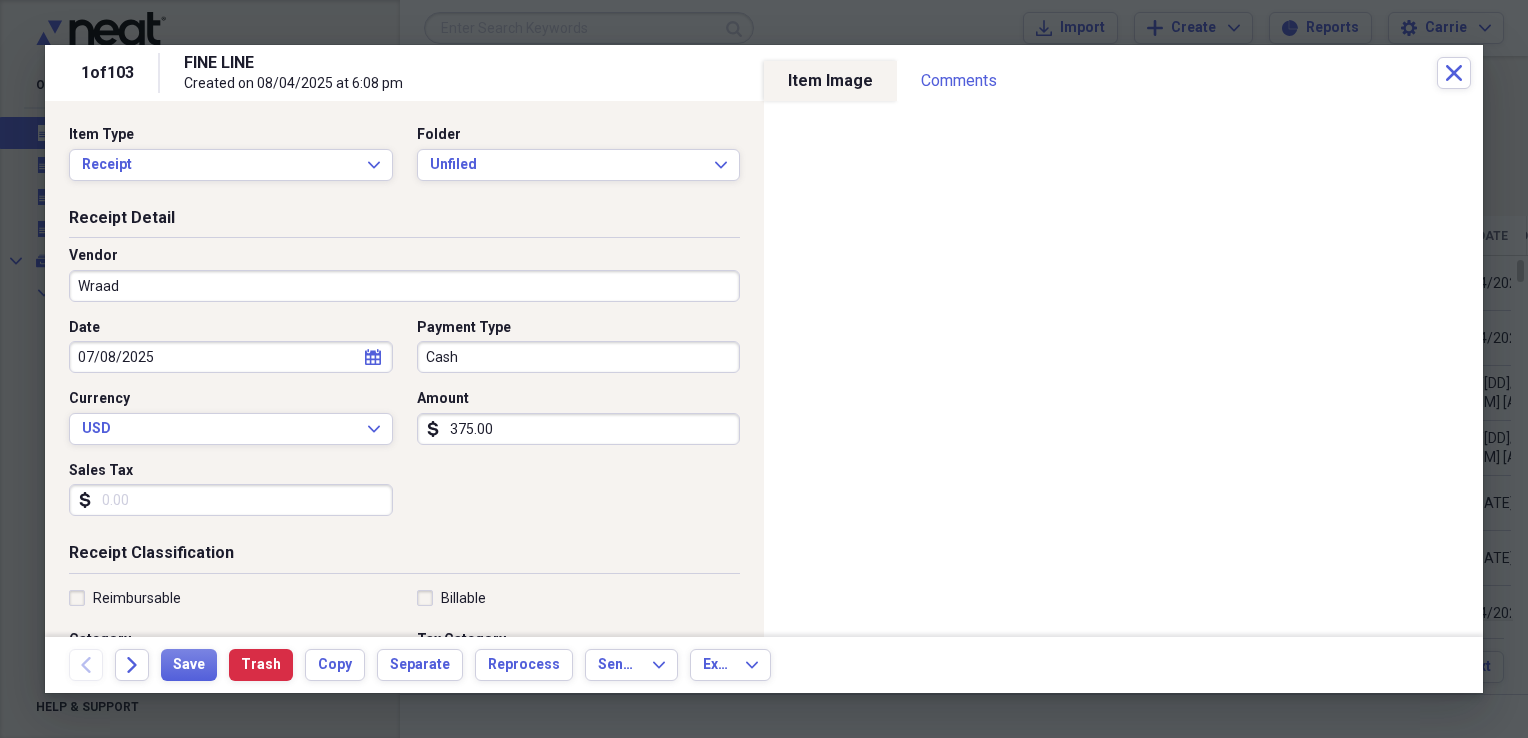 click on "Cash" at bounding box center (579, 357) 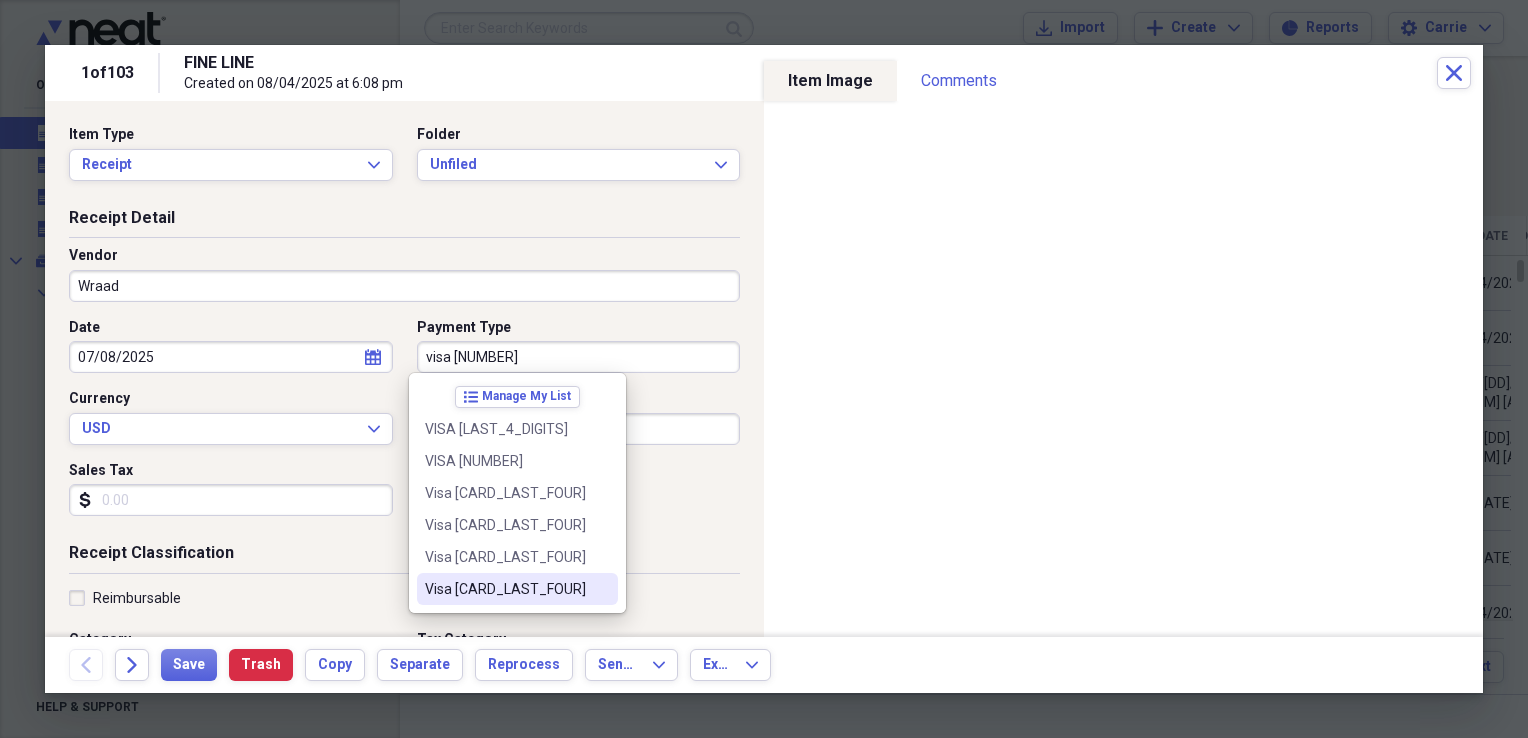 click on "Visa [CARD_LAST_FOUR]" at bounding box center (517, 589) 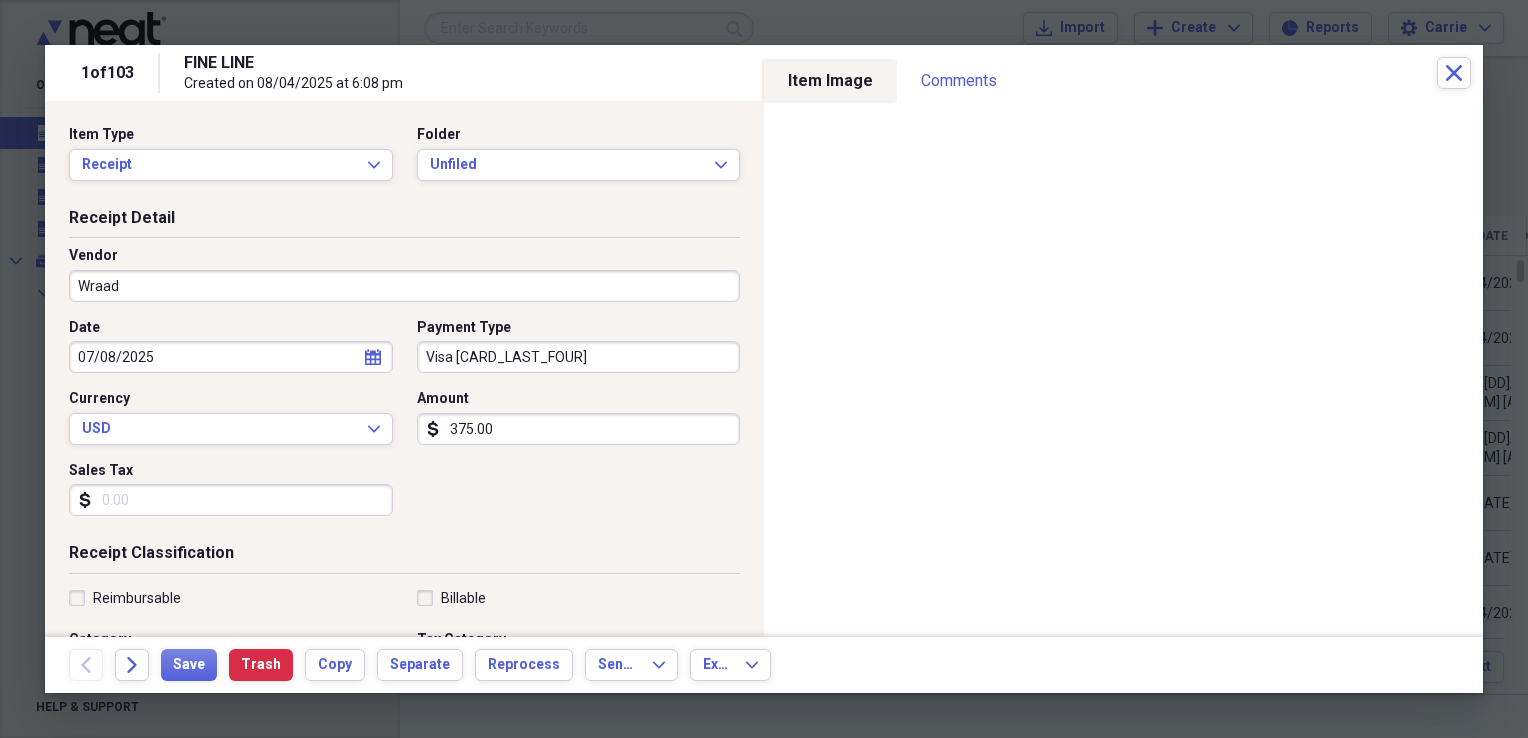 click on "Sales Tax" at bounding box center (231, 500) 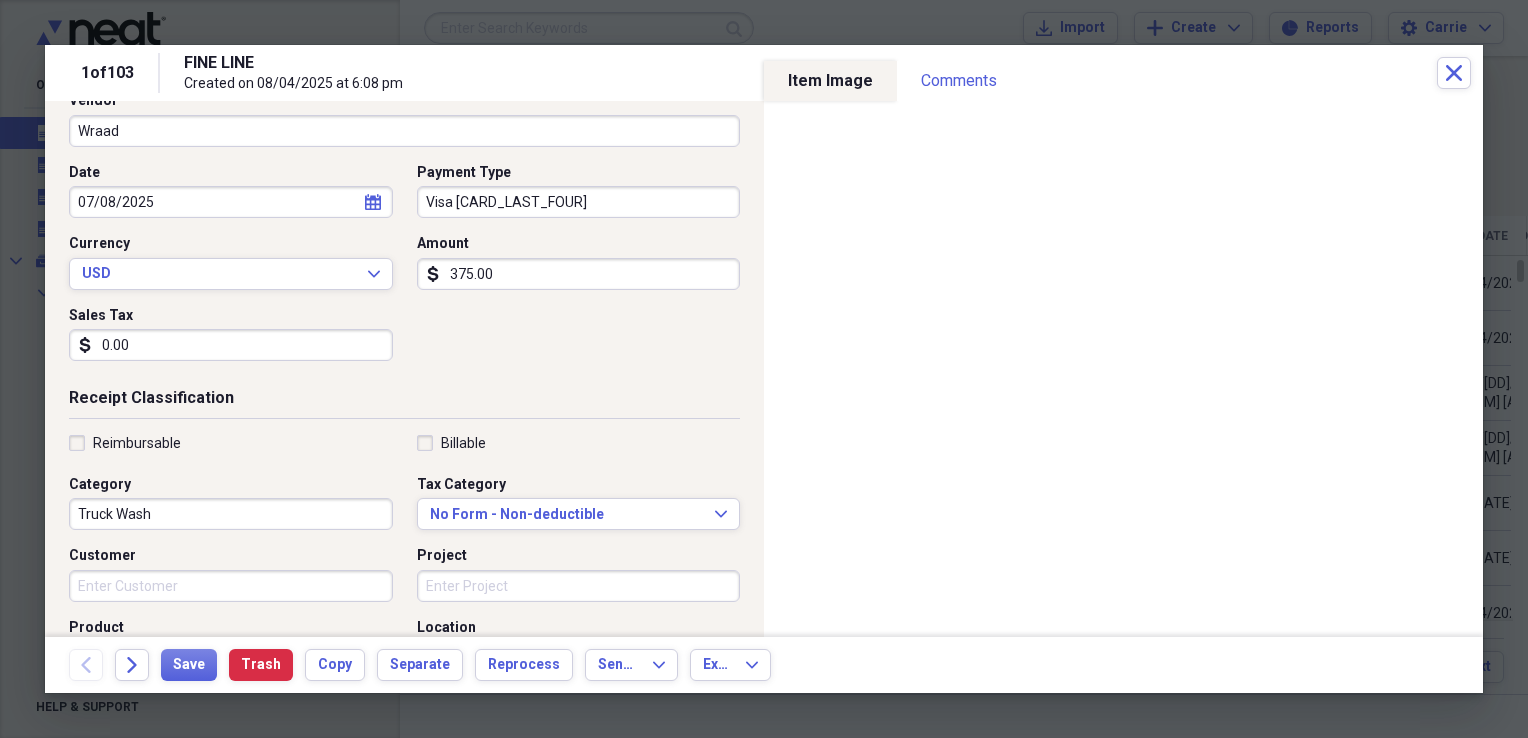 scroll, scrollTop: 200, scrollLeft: 0, axis: vertical 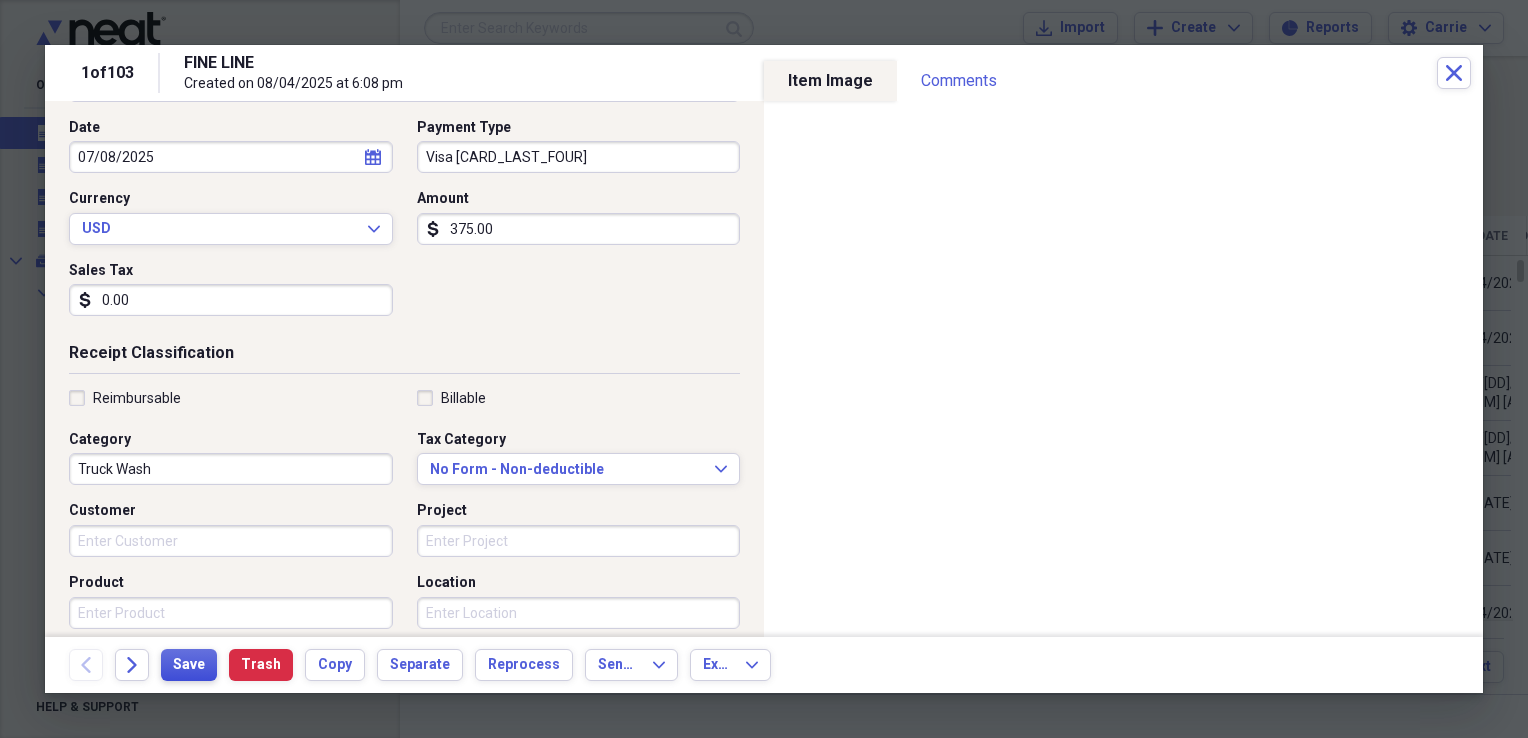click on "Save" at bounding box center [189, 665] 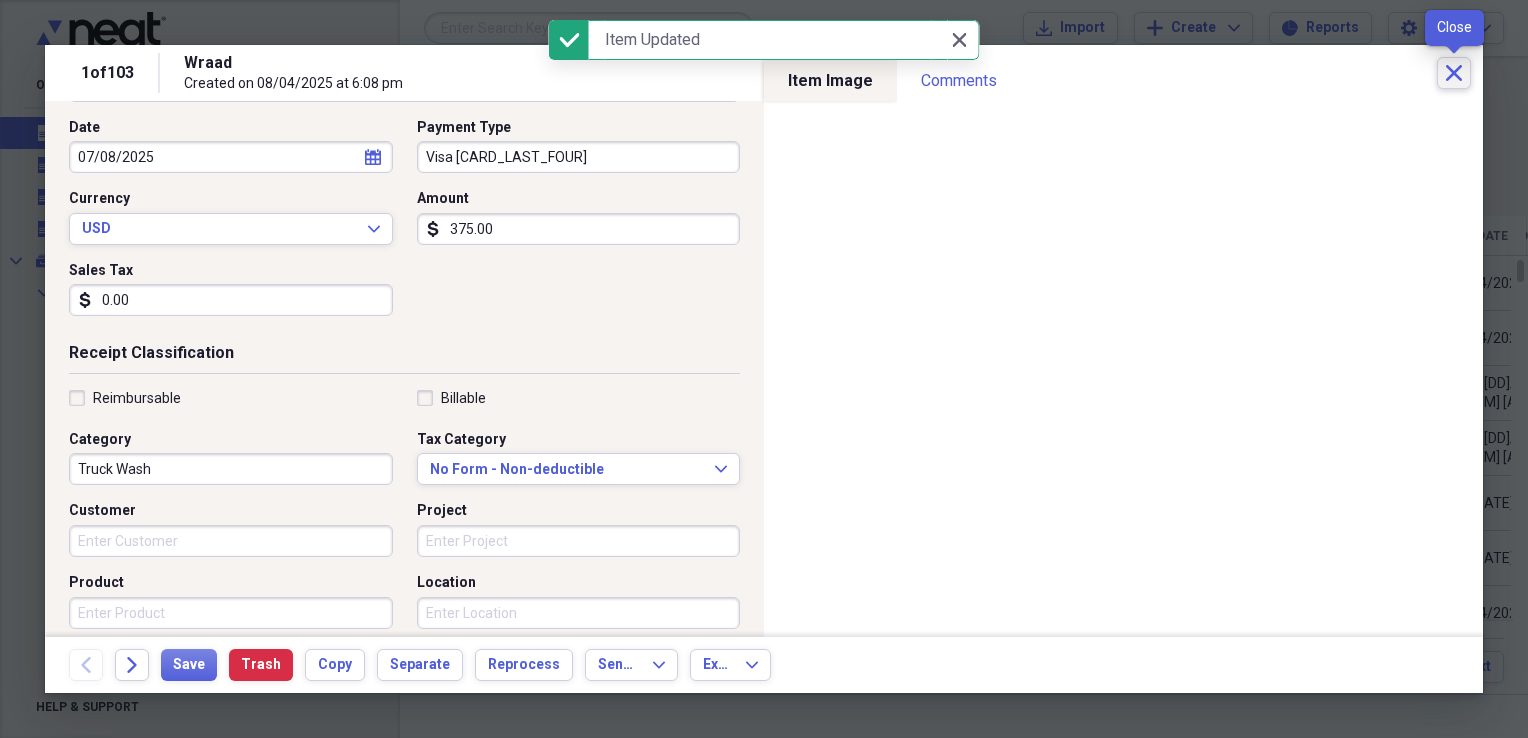 click on "Close" 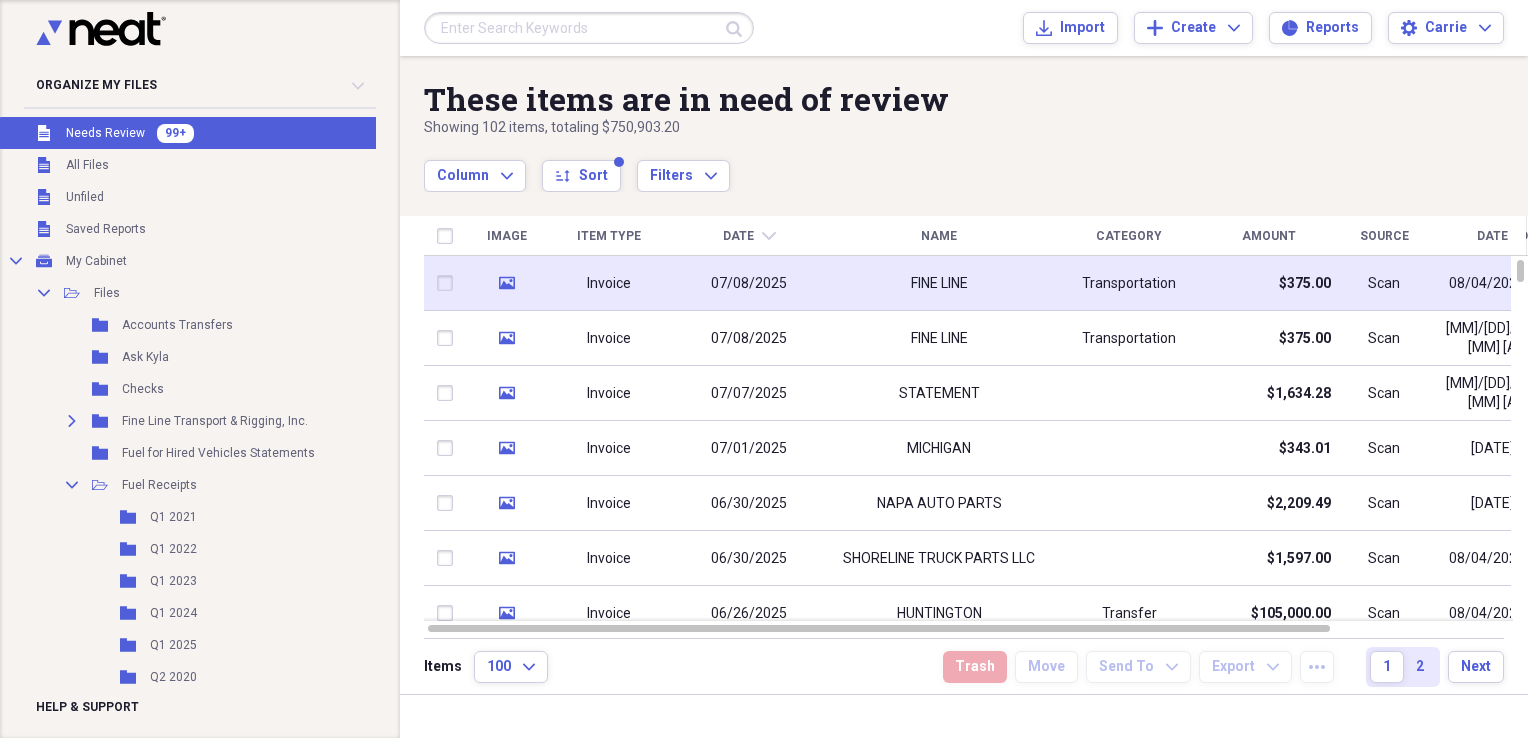 click on "FINE LINE" at bounding box center (939, 283) 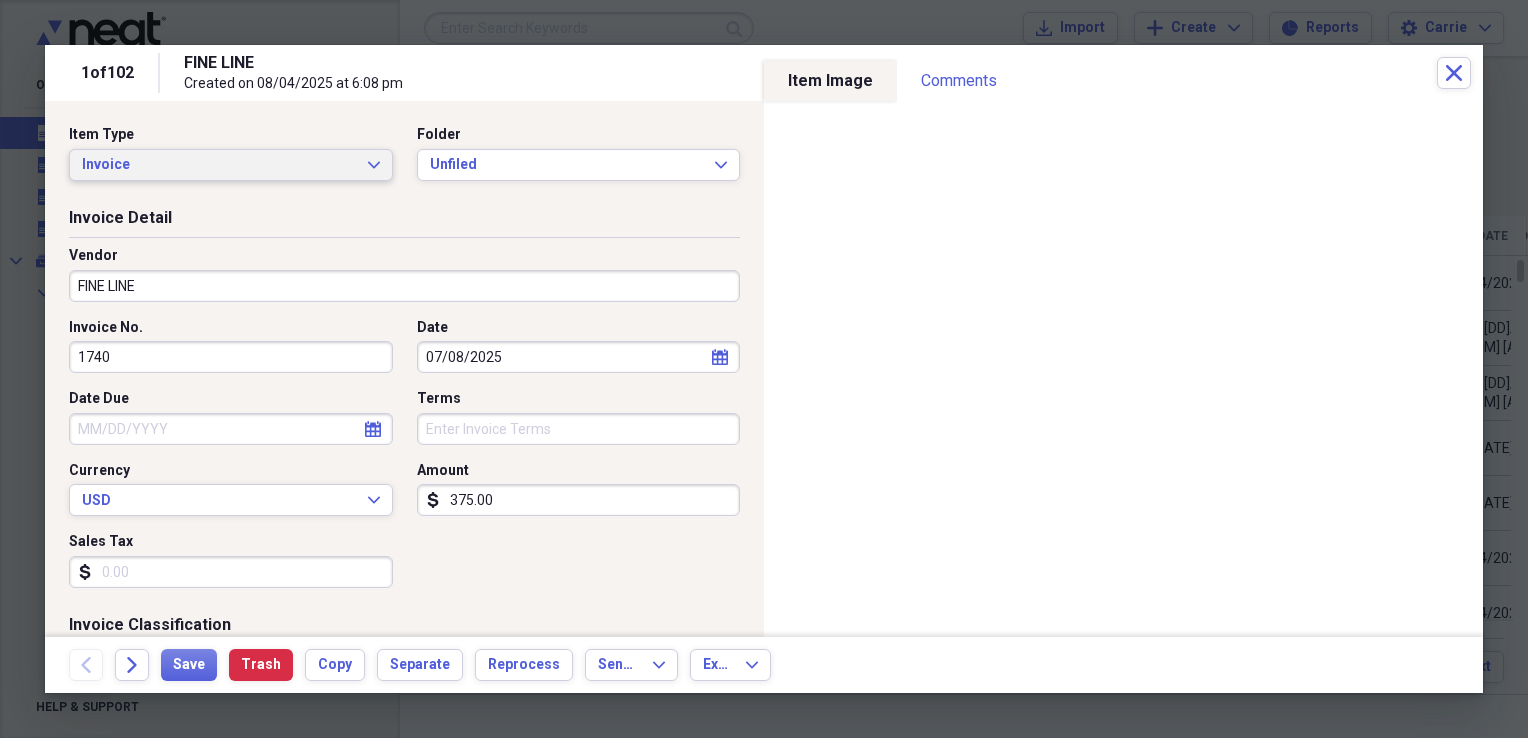 click on "Expand" 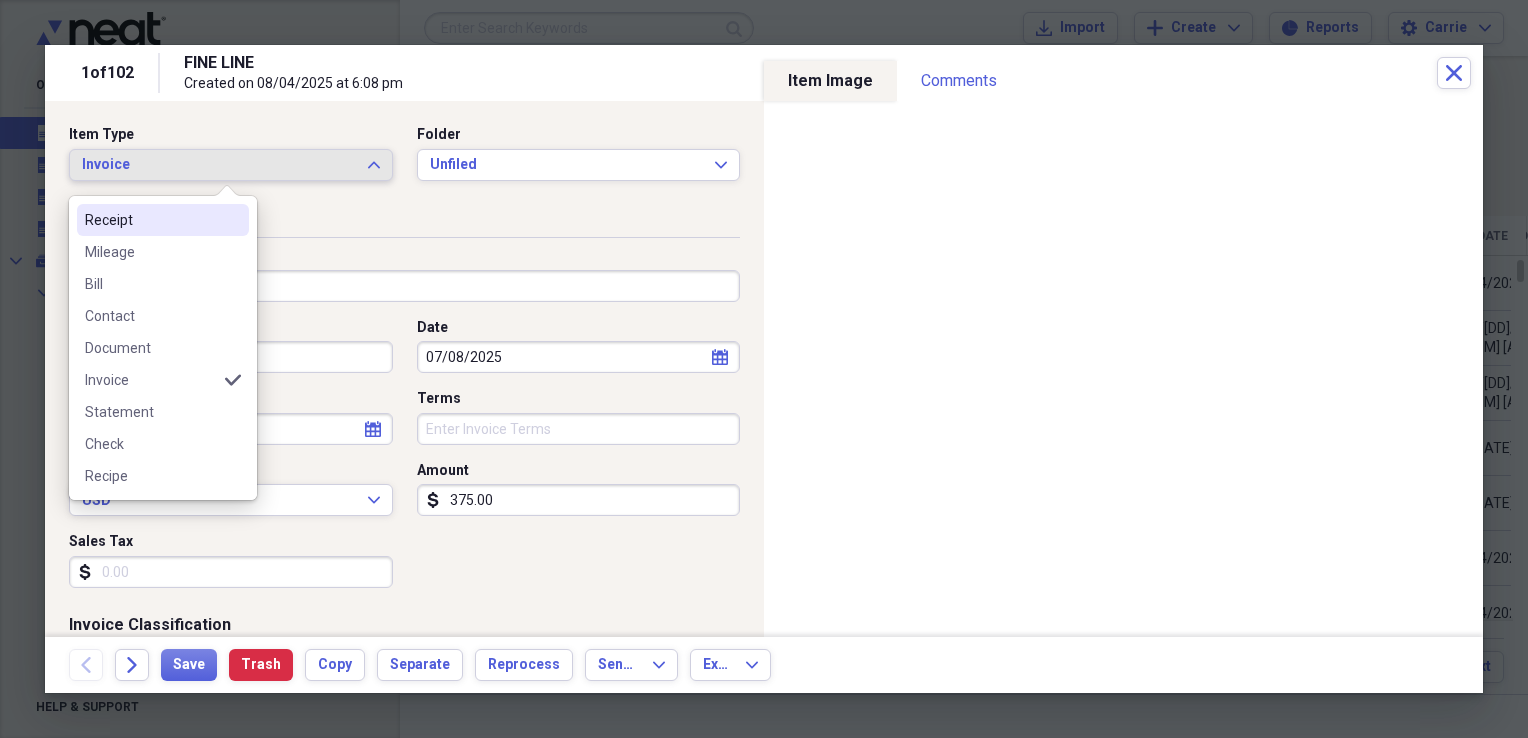 click on "Receipt" at bounding box center (151, 220) 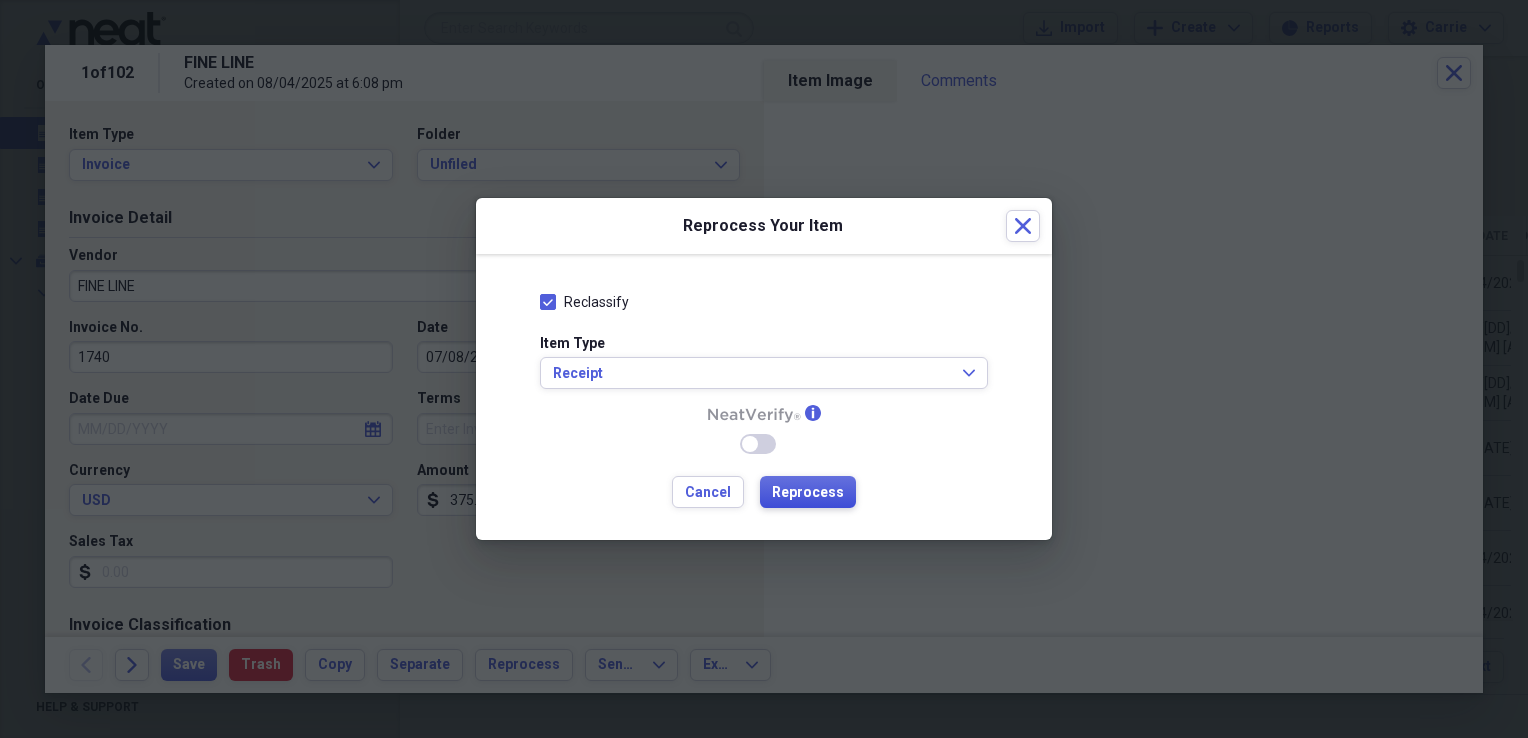 click on "Reprocess" at bounding box center [808, 493] 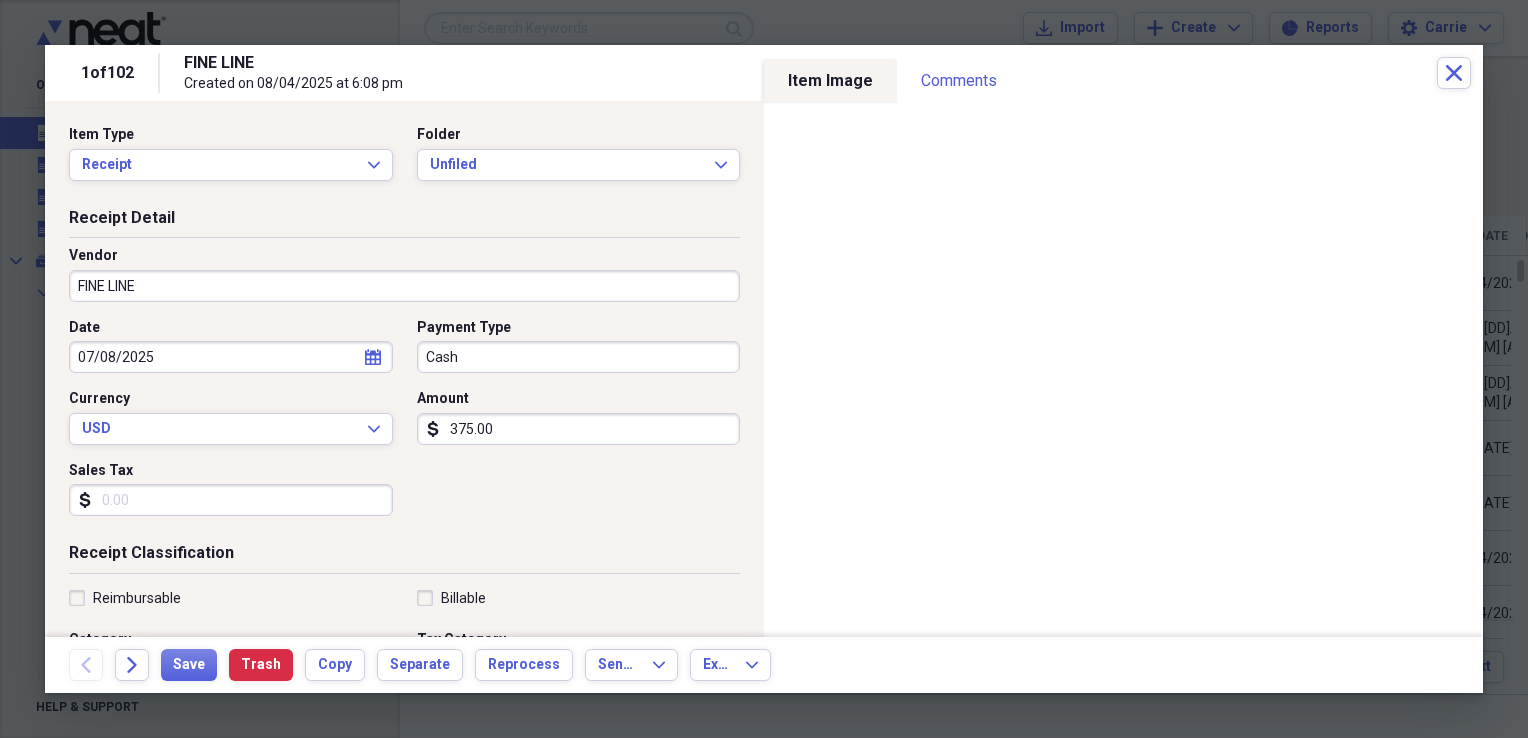 click on "FINE LINE" at bounding box center [404, 286] 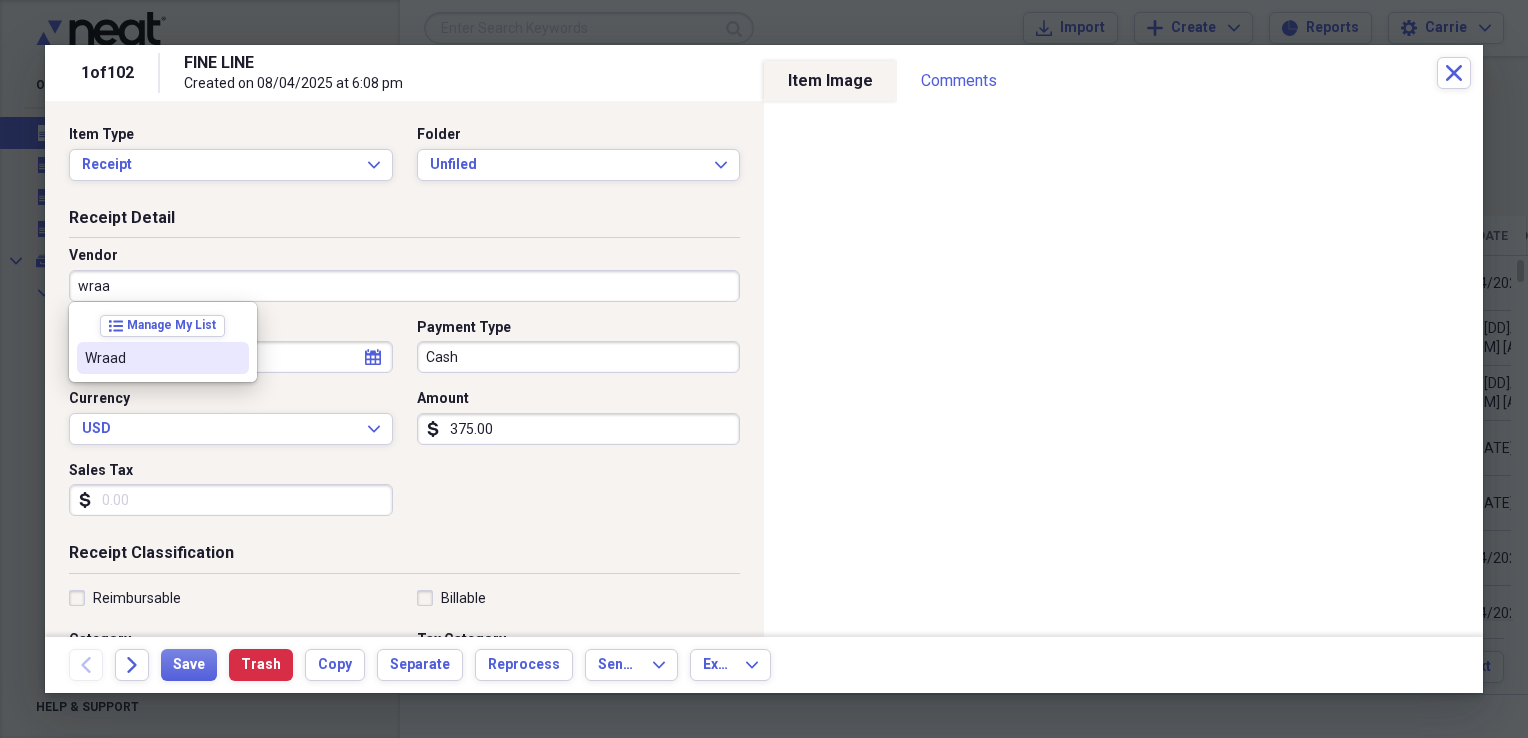 click on "Wraad" at bounding box center [151, 358] 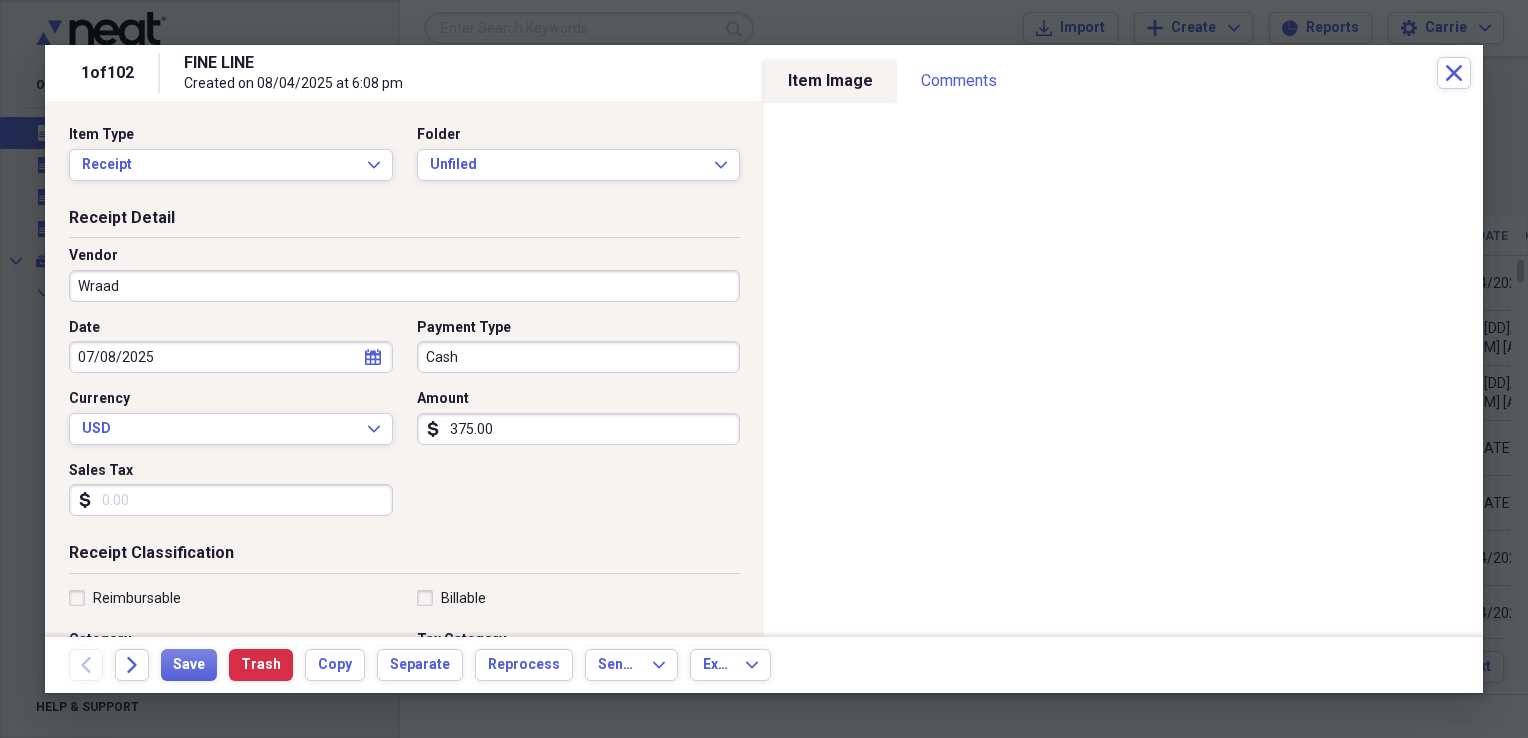 click on "Cash" at bounding box center [579, 357] 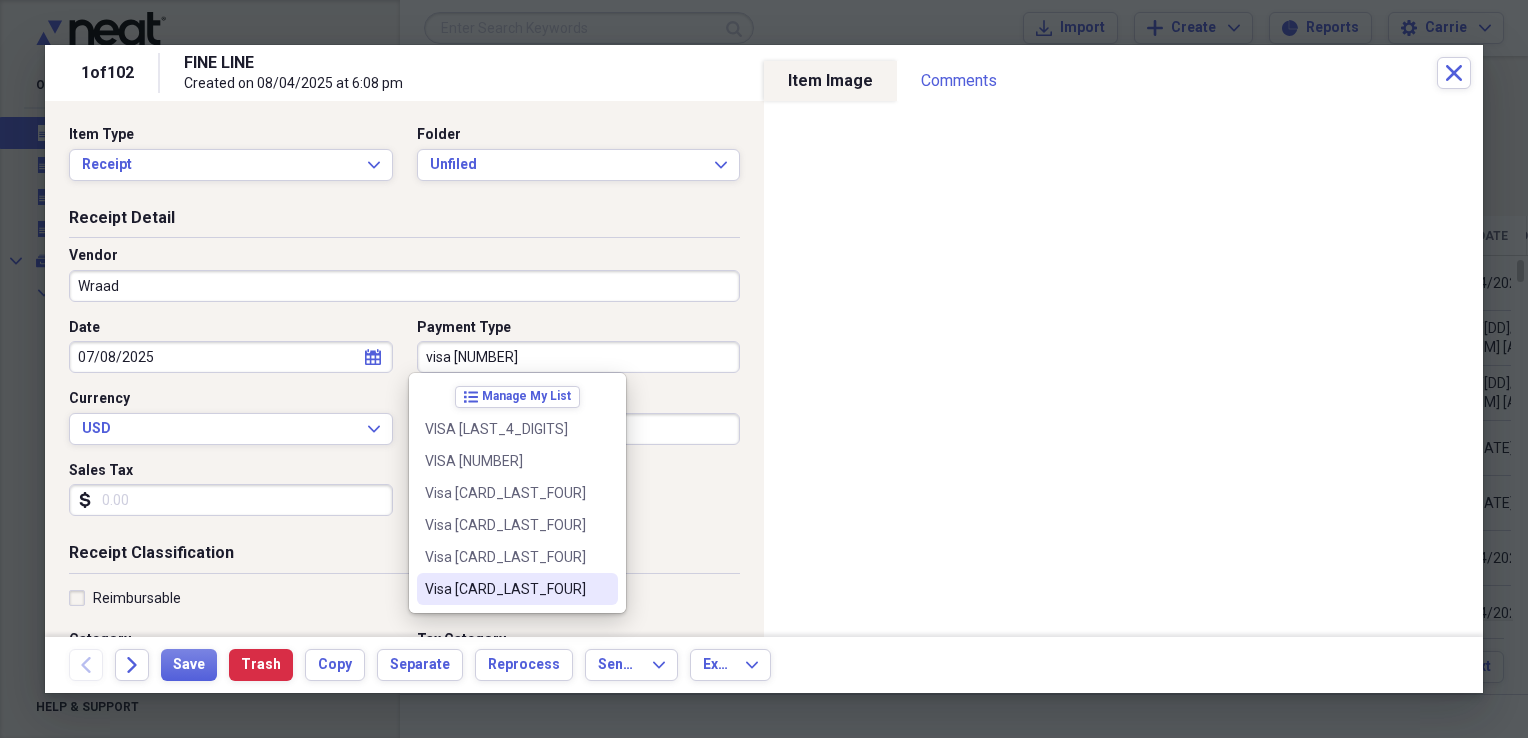 click on "Visa [CARD_LAST_FOUR]" at bounding box center (517, 589) 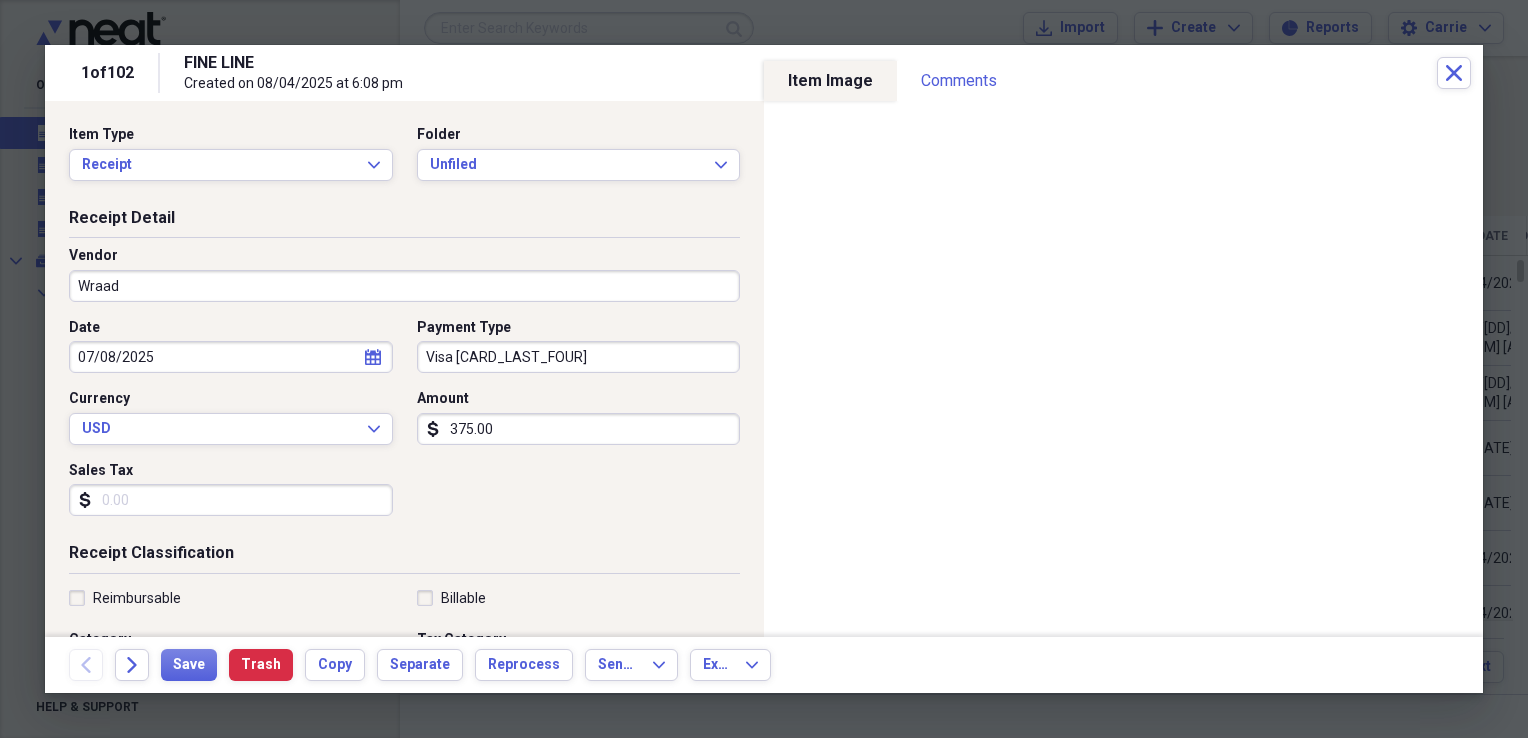click on "Sales Tax" at bounding box center [231, 500] 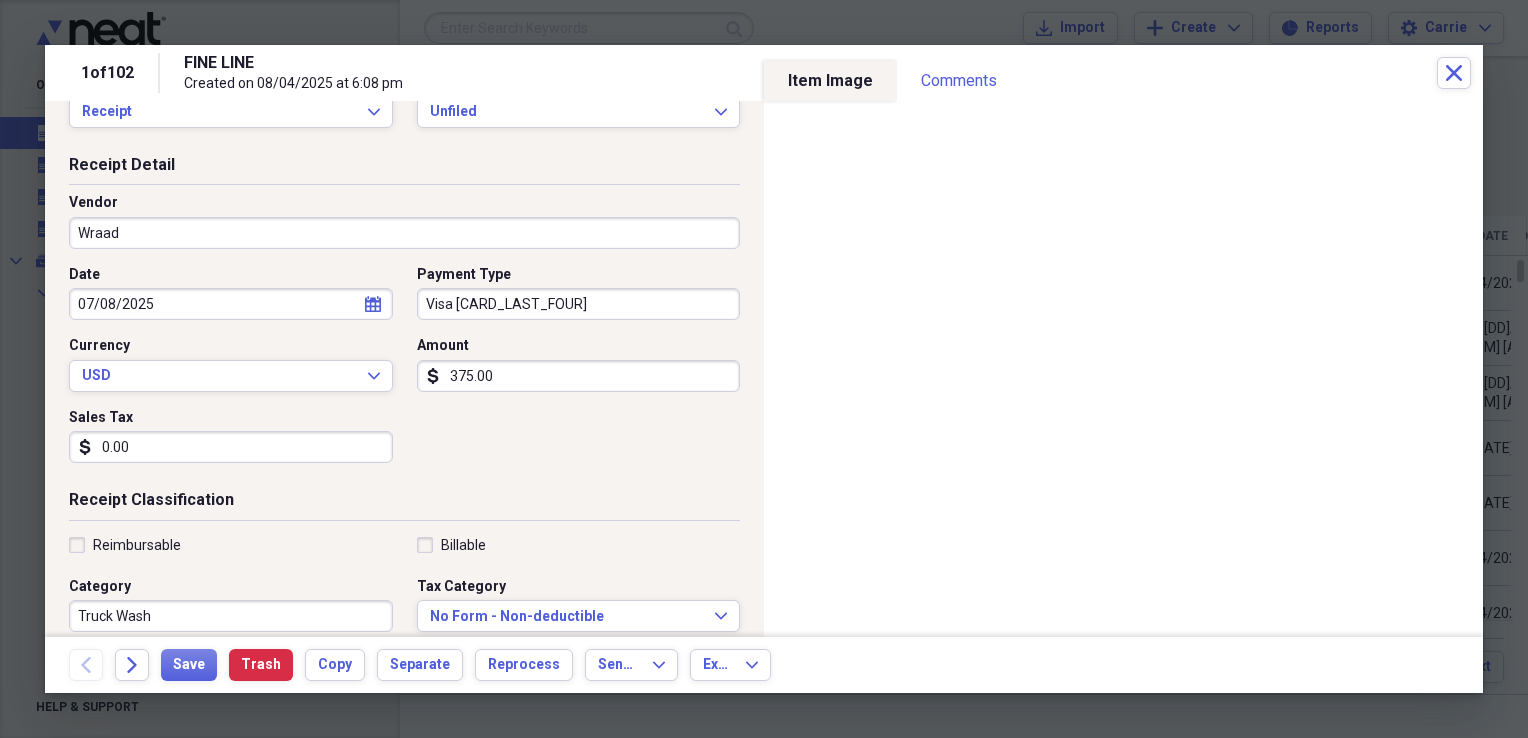 scroll, scrollTop: 100, scrollLeft: 0, axis: vertical 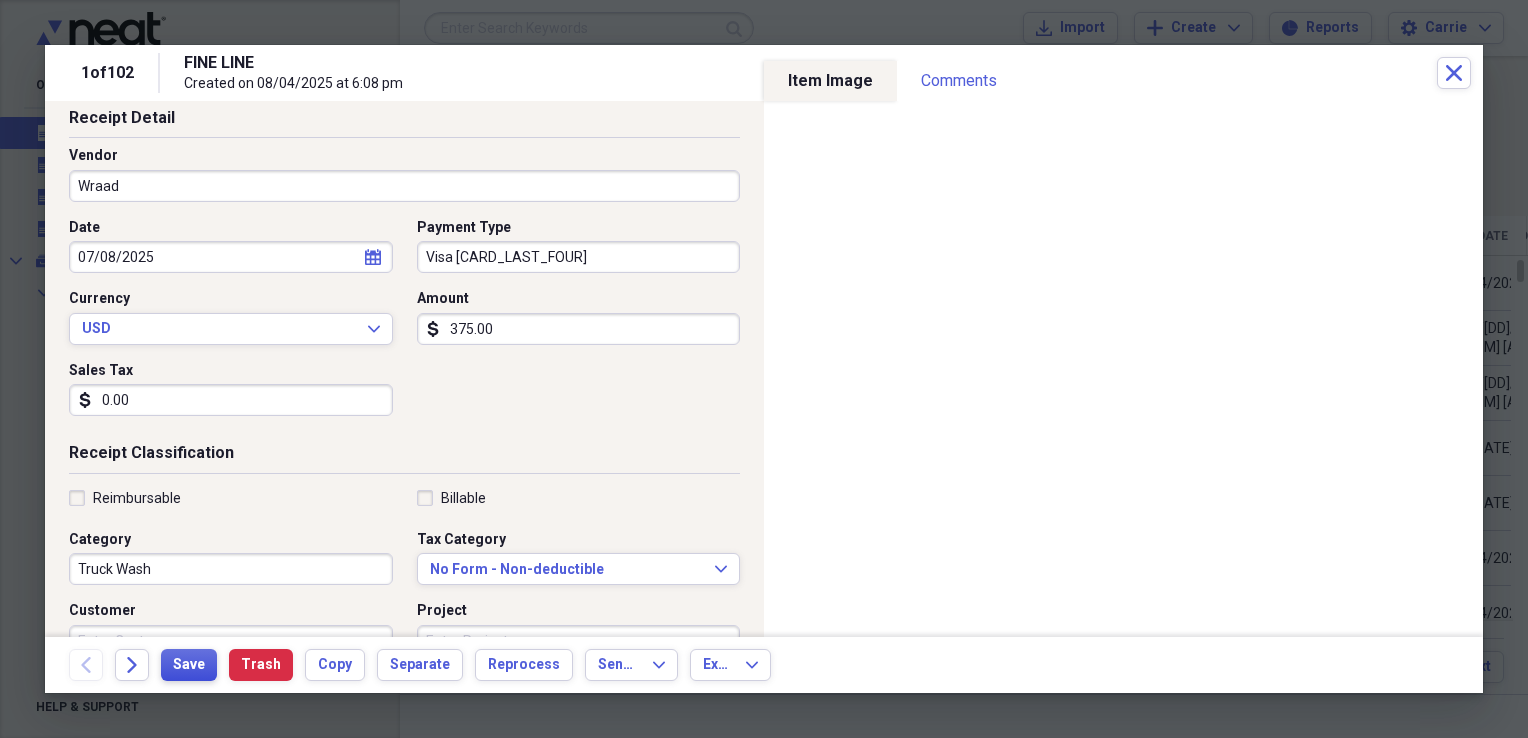 click on "Save" at bounding box center [189, 665] 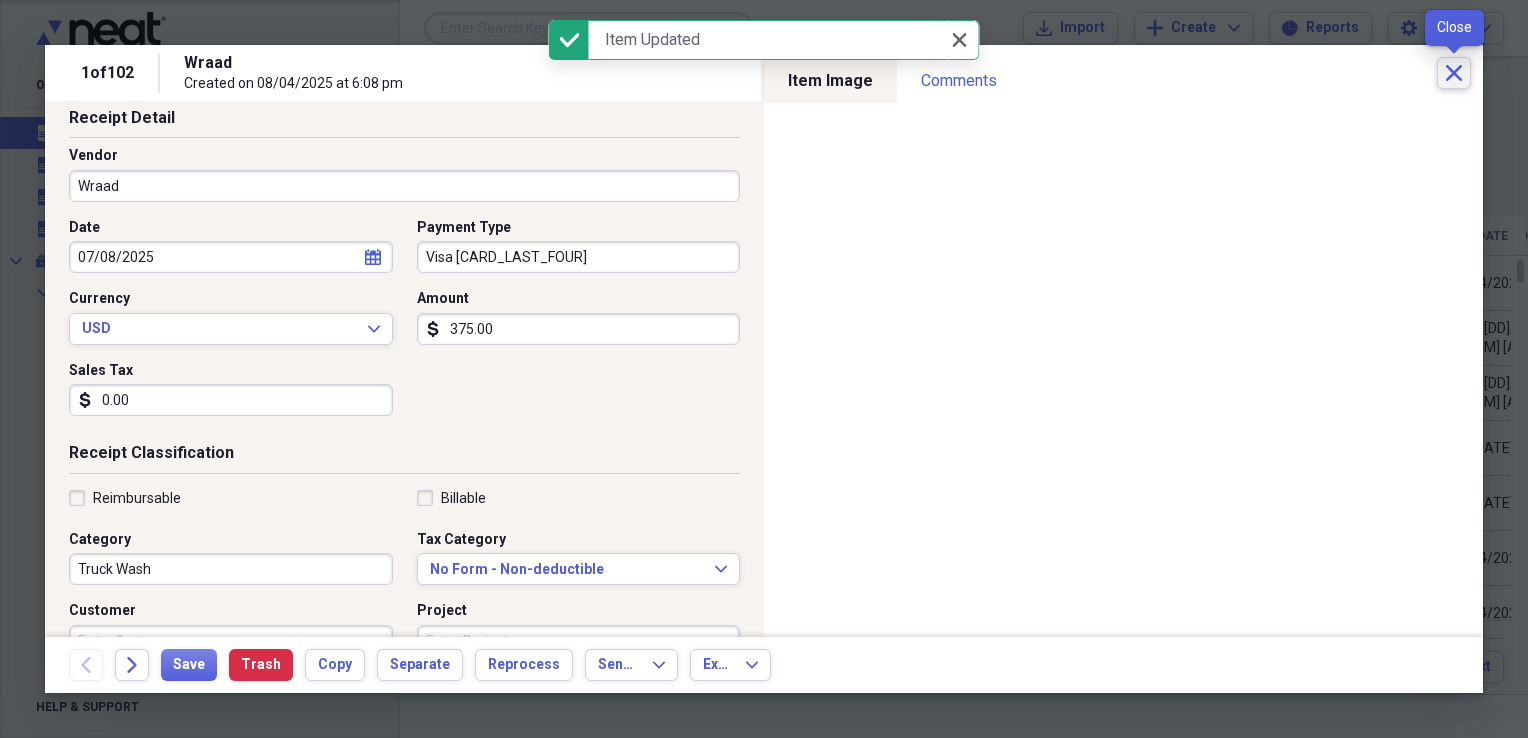 click on "Close" 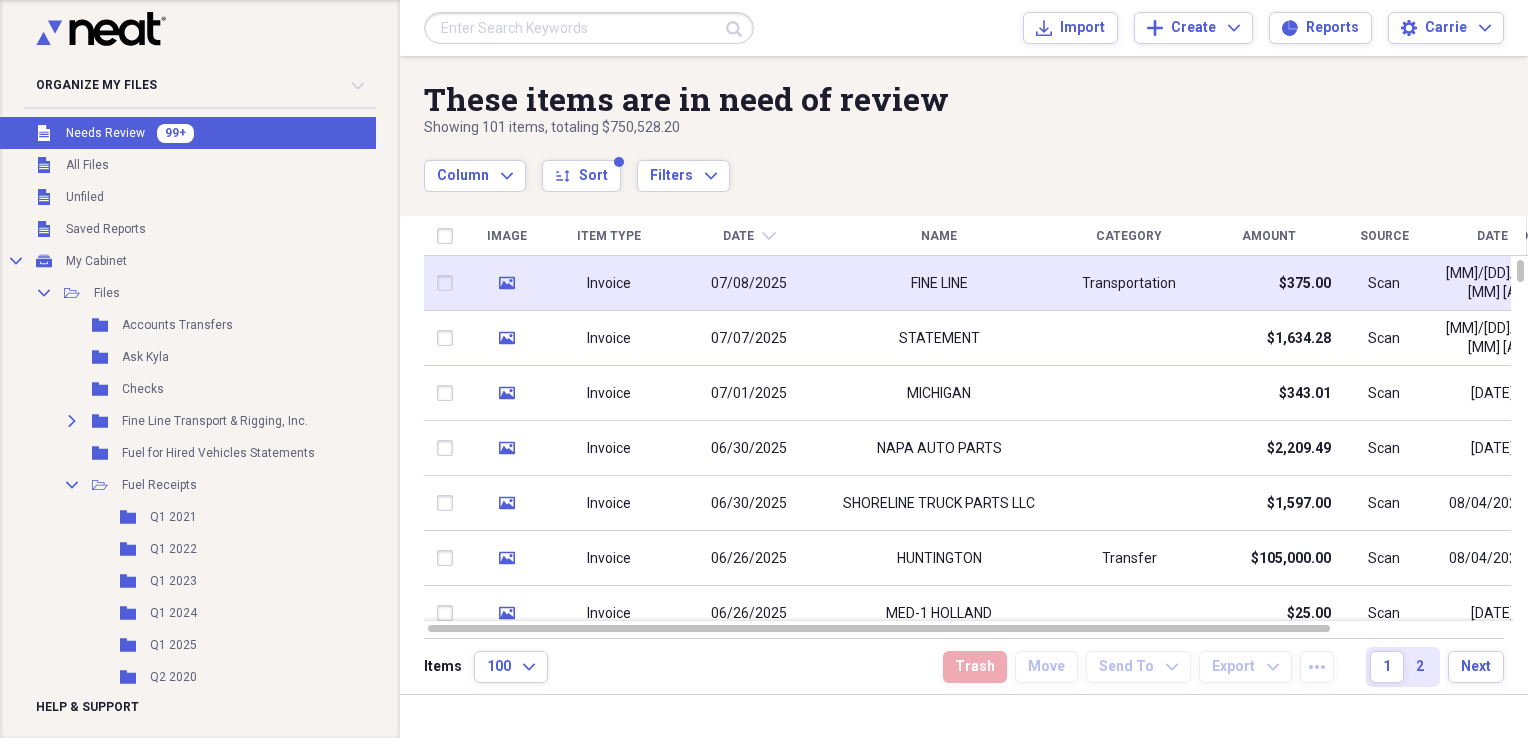click on "Transportation" at bounding box center (1129, 283) 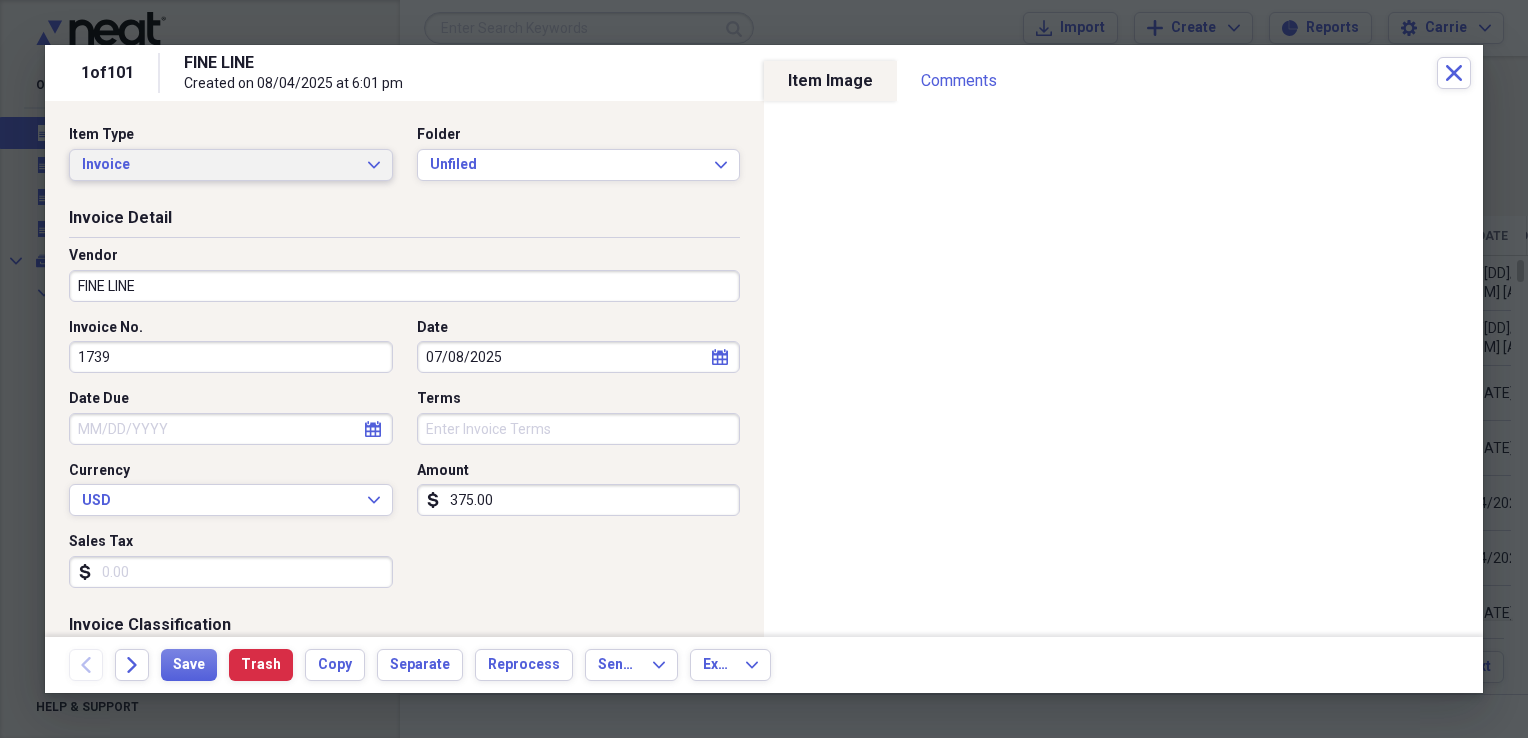 click on "Invoice Expand" at bounding box center [231, 165] 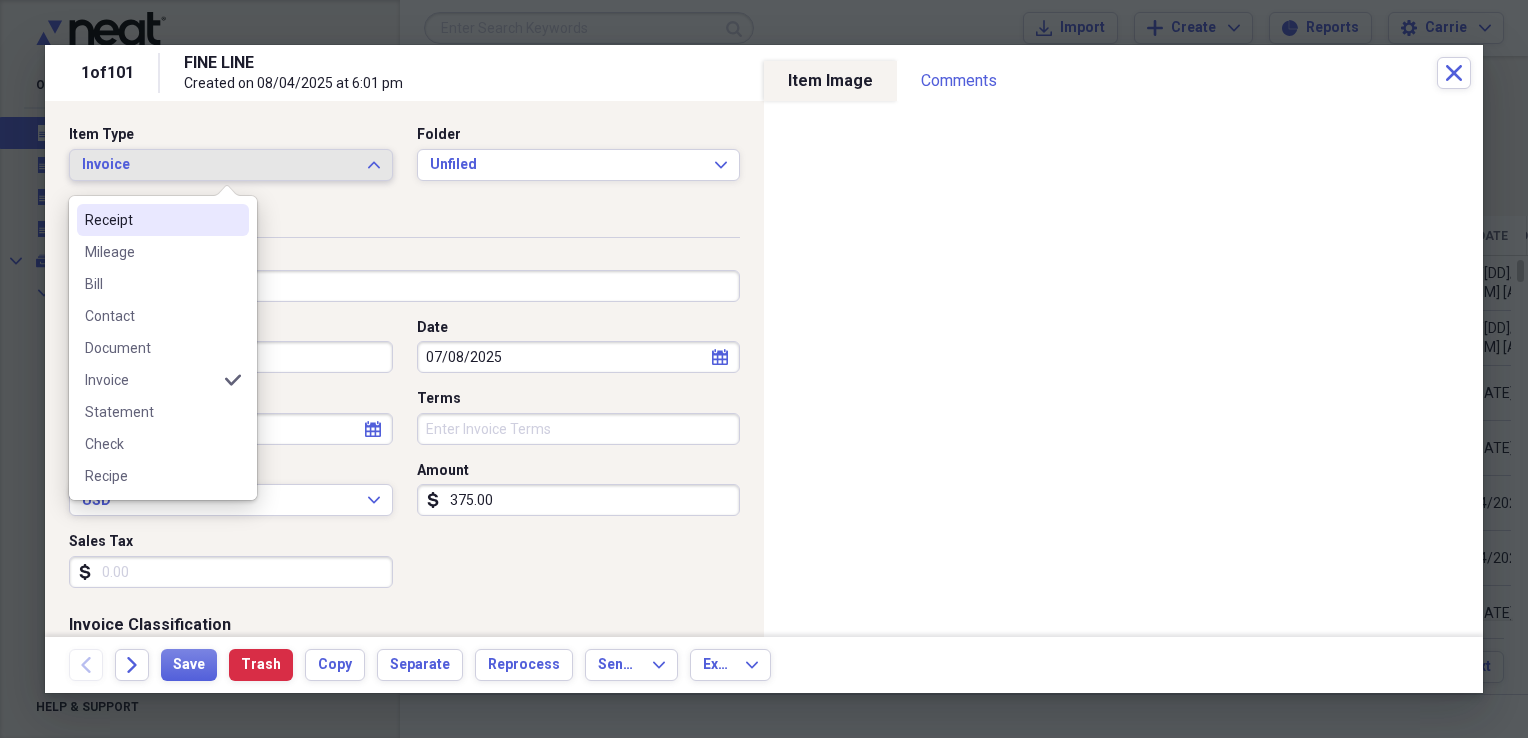 click on "Receipt" at bounding box center [151, 220] 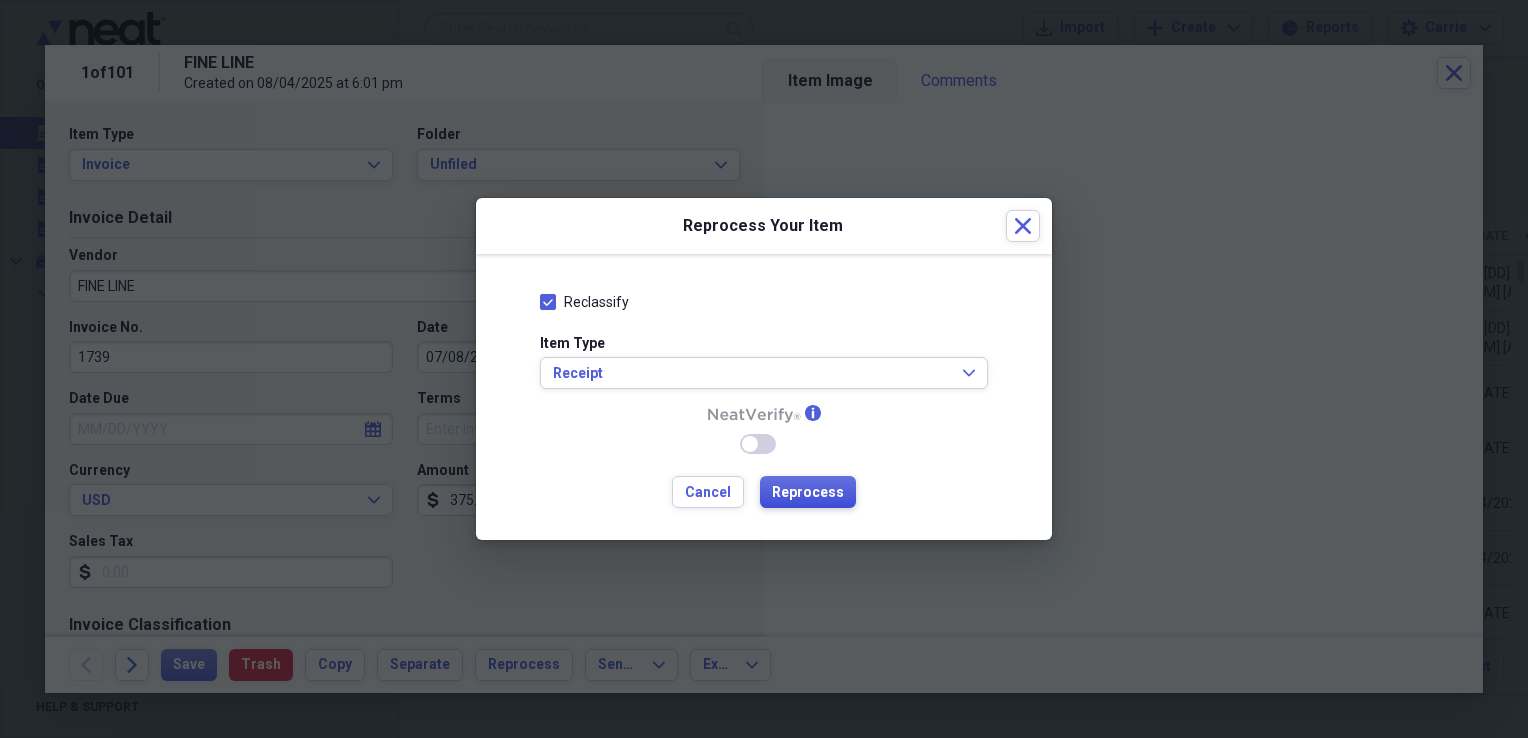 click on "Reprocess" at bounding box center [808, 493] 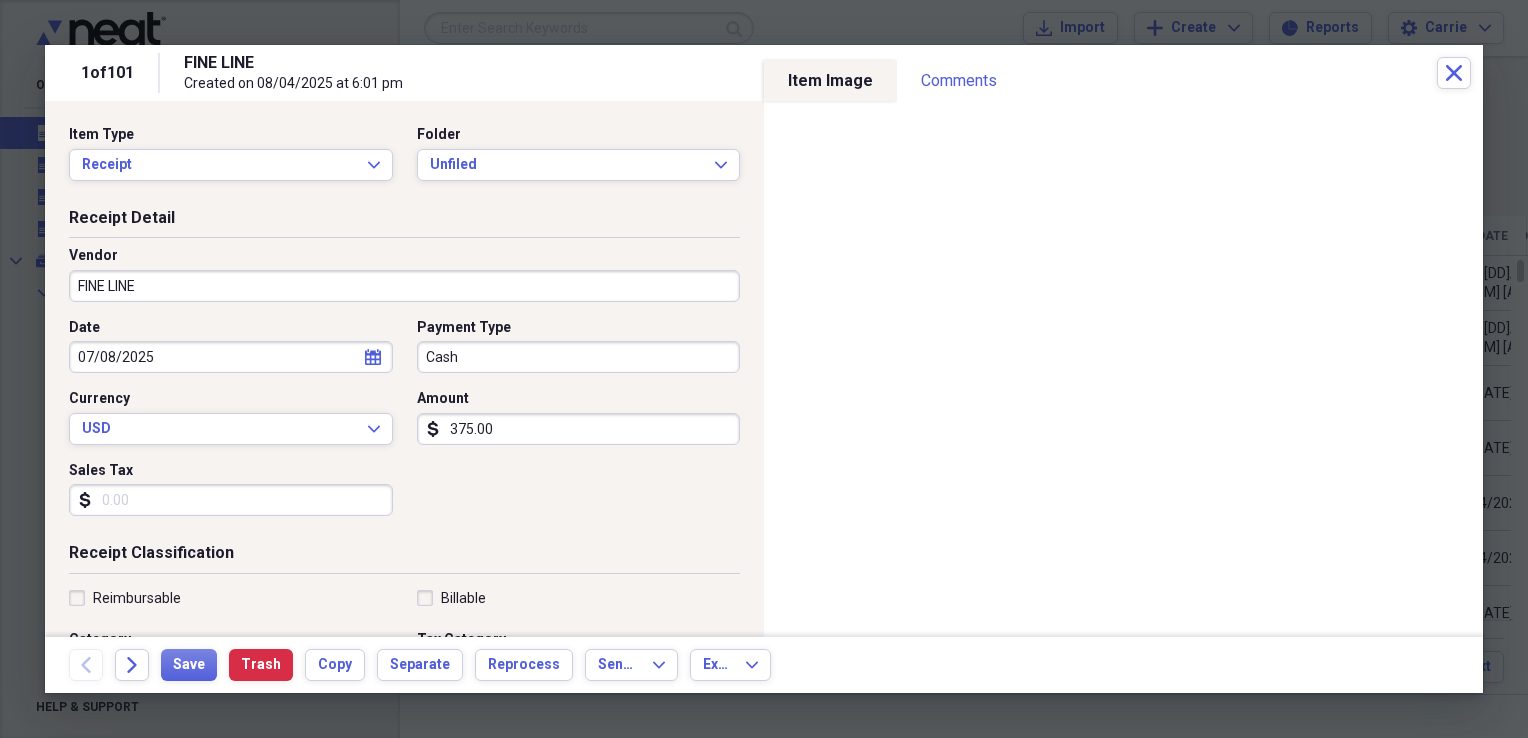click on "FINE LINE" at bounding box center (404, 286) 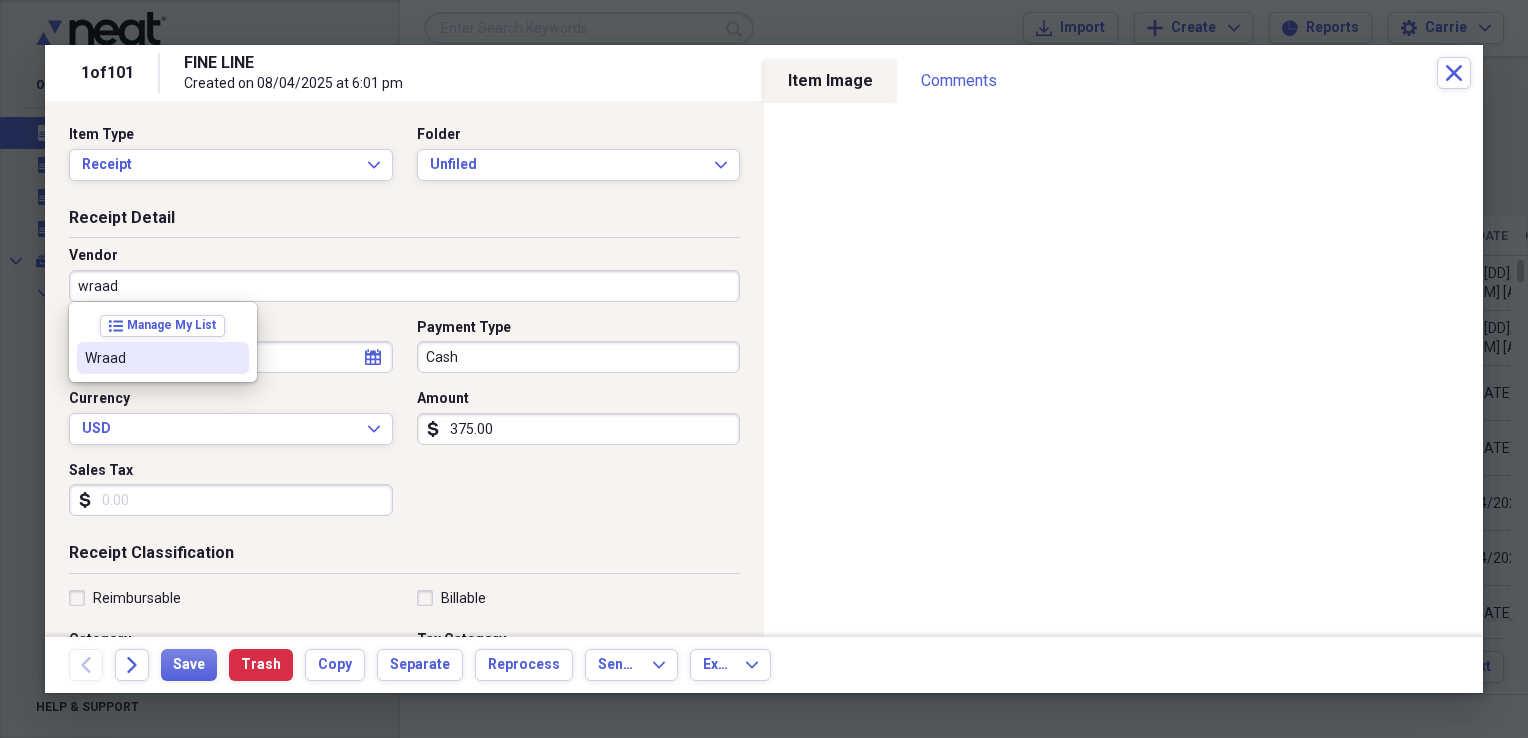 click on "Wraad" at bounding box center [151, 358] 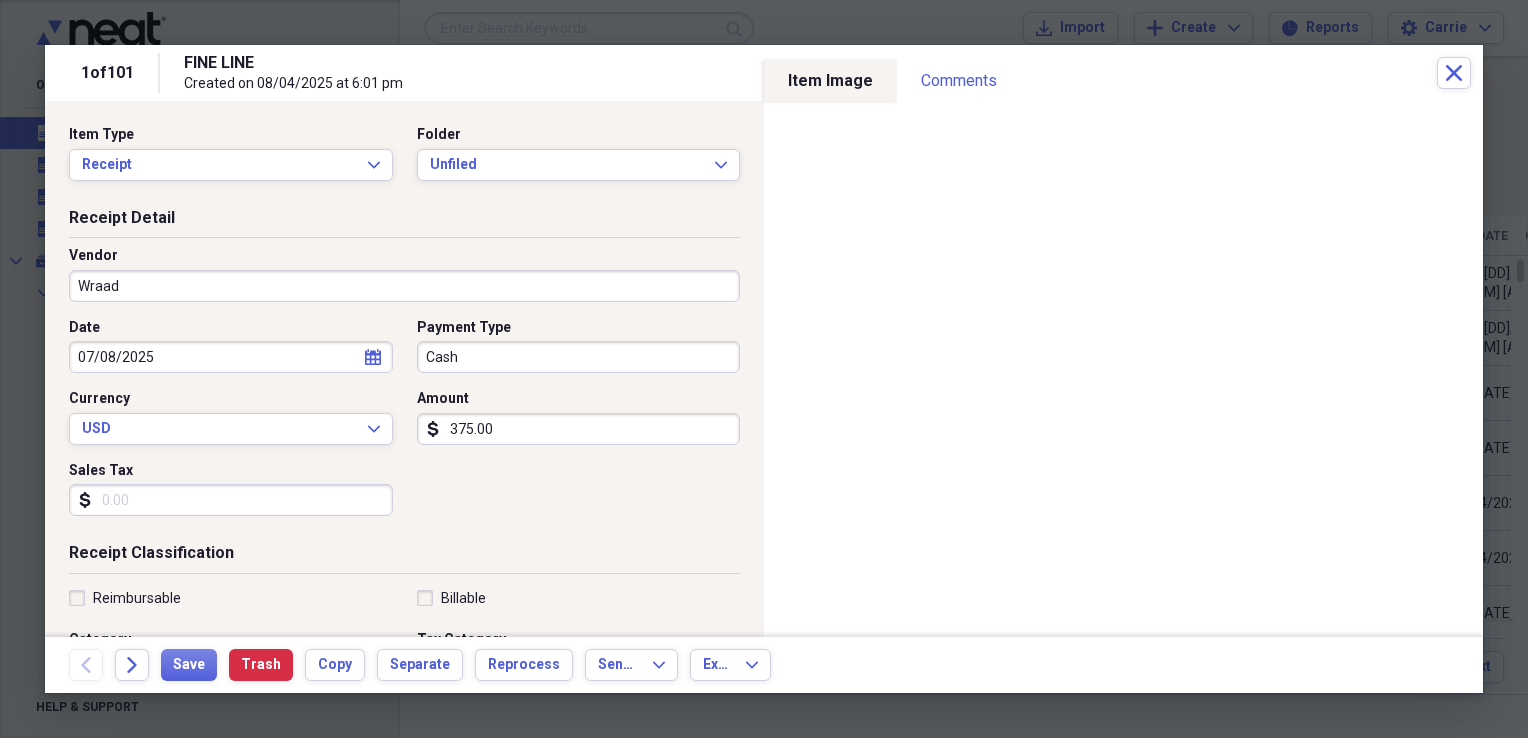 click on "Cash" at bounding box center [579, 357] 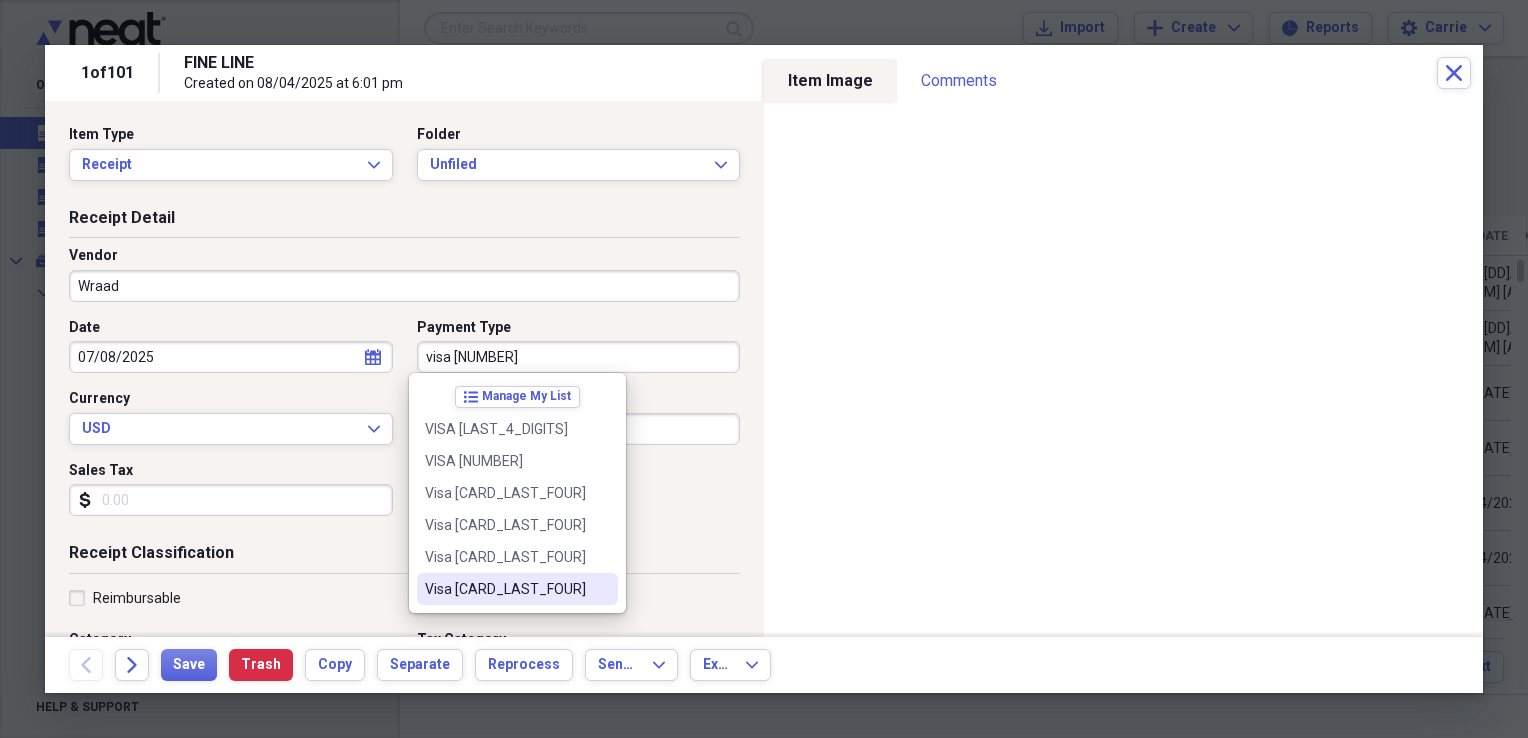 click on "Visa [CARD_LAST_FOUR]" at bounding box center [517, 589] 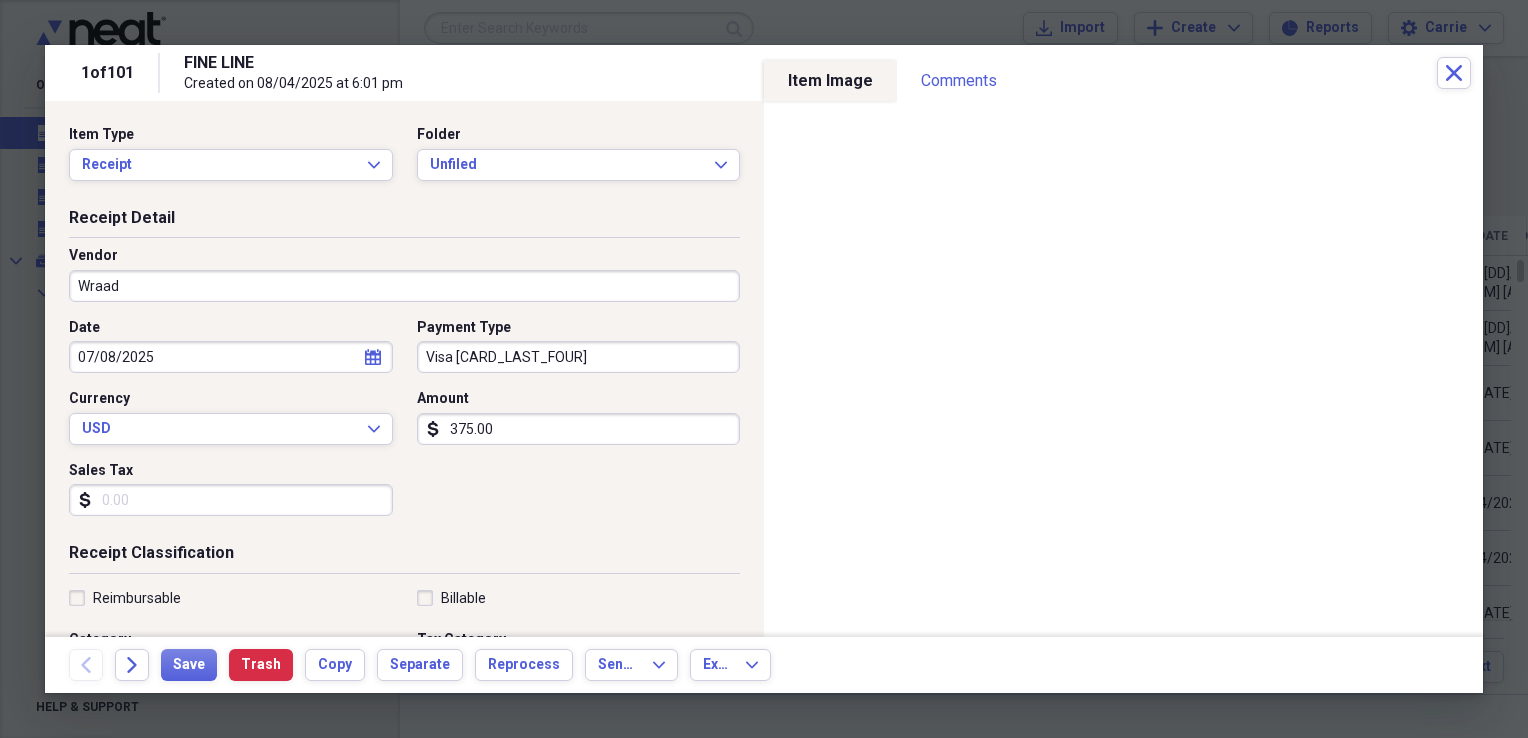 click on "Sales Tax" at bounding box center (231, 500) 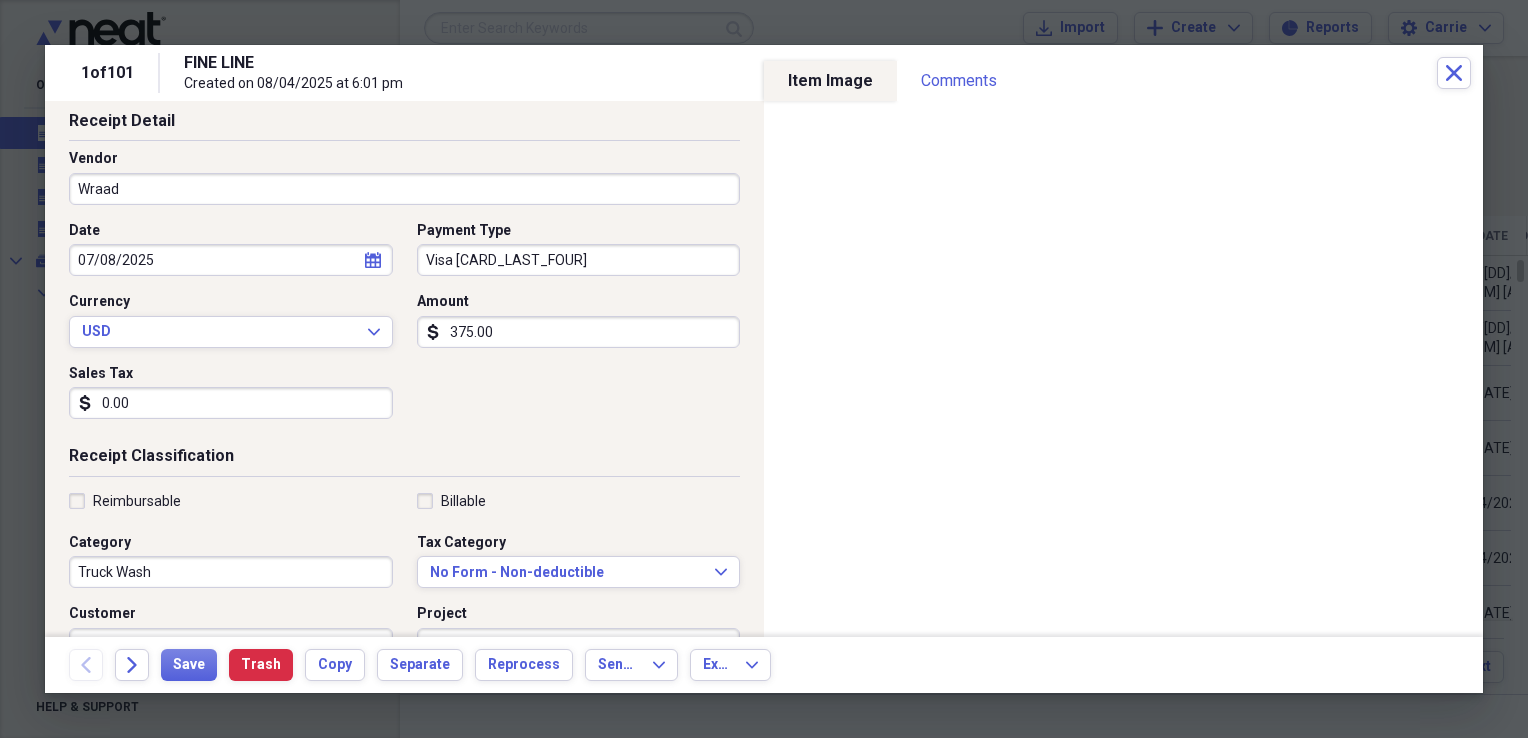 scroll, scrollTop: 100, scrollLeft: 0, axis: vertical 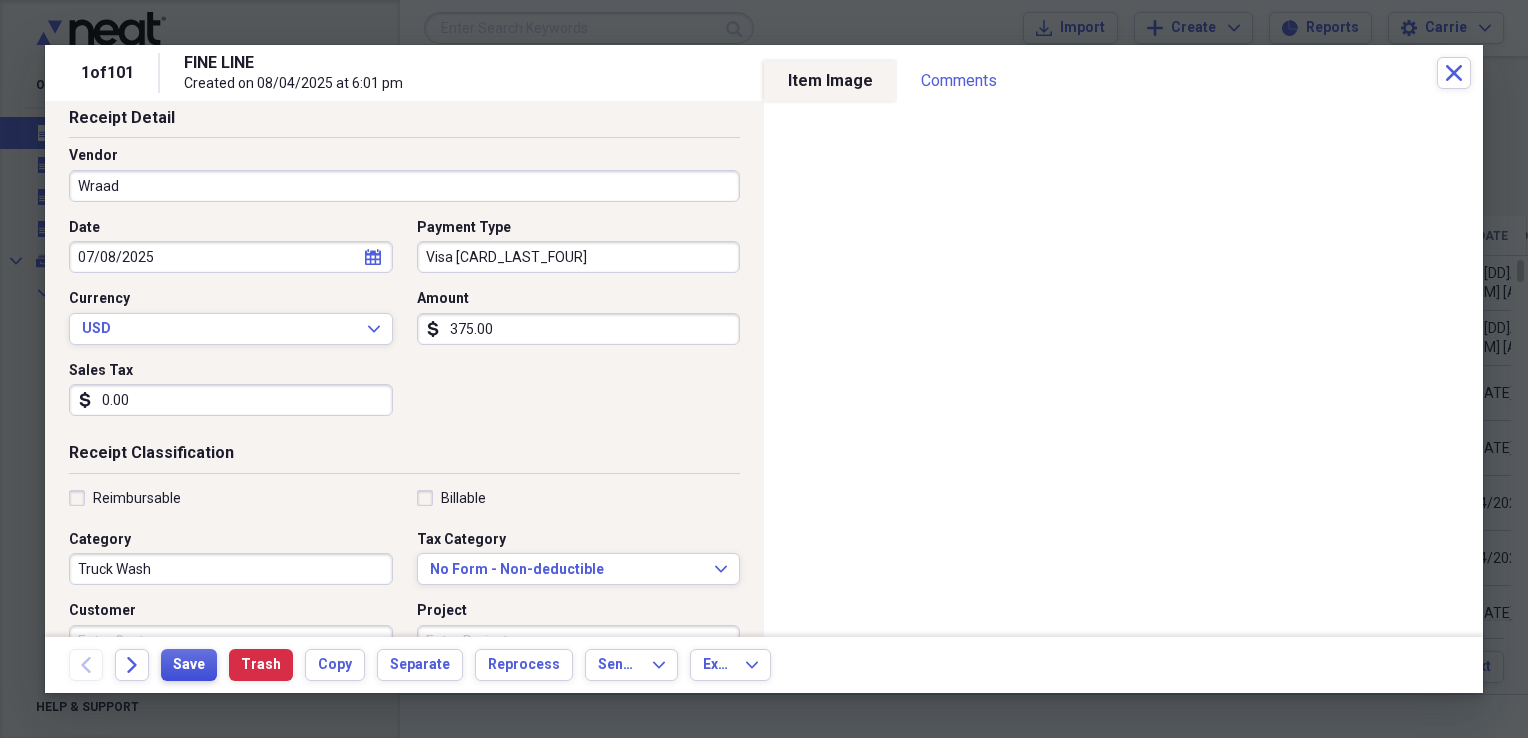 click on "Save" at bounding box center [189, 665] 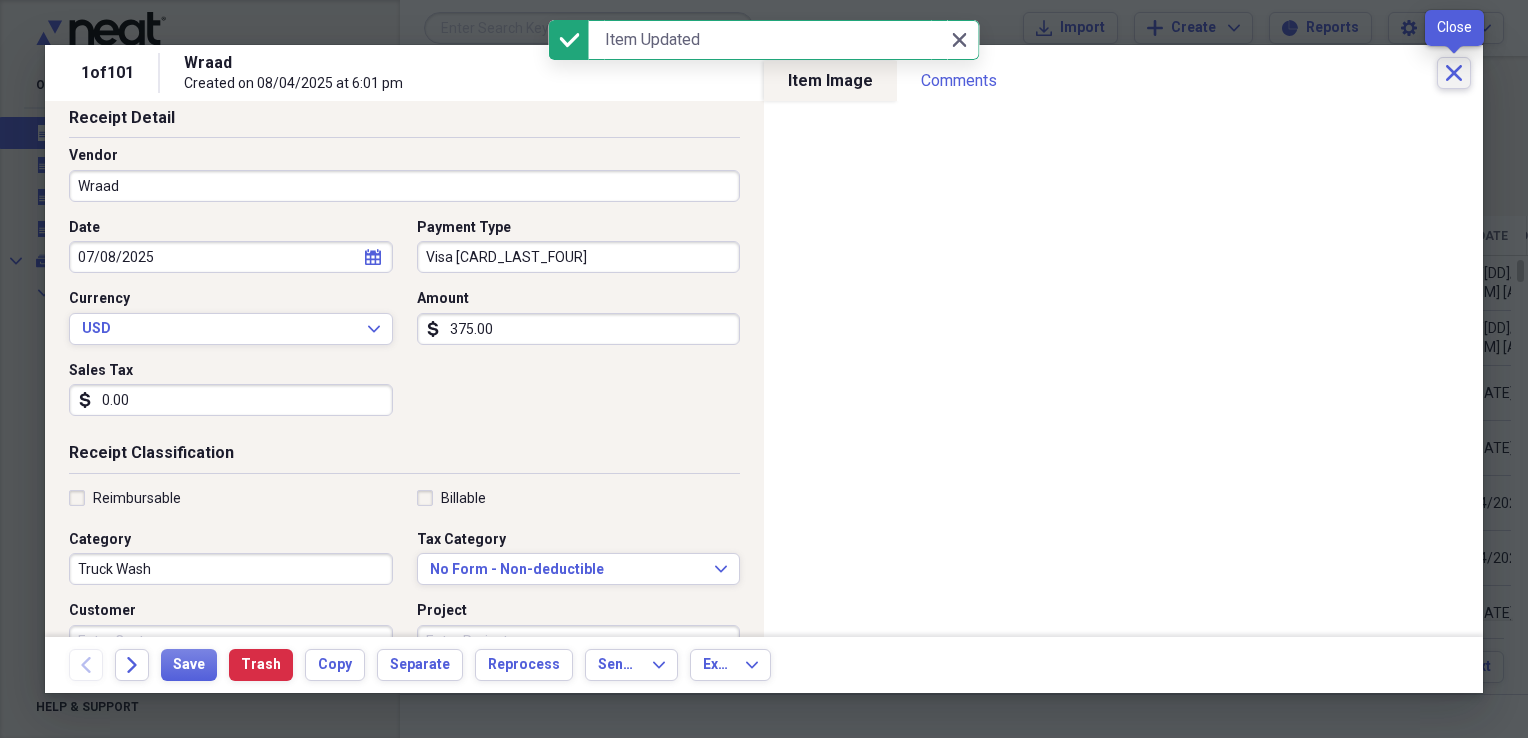 click on "Close" 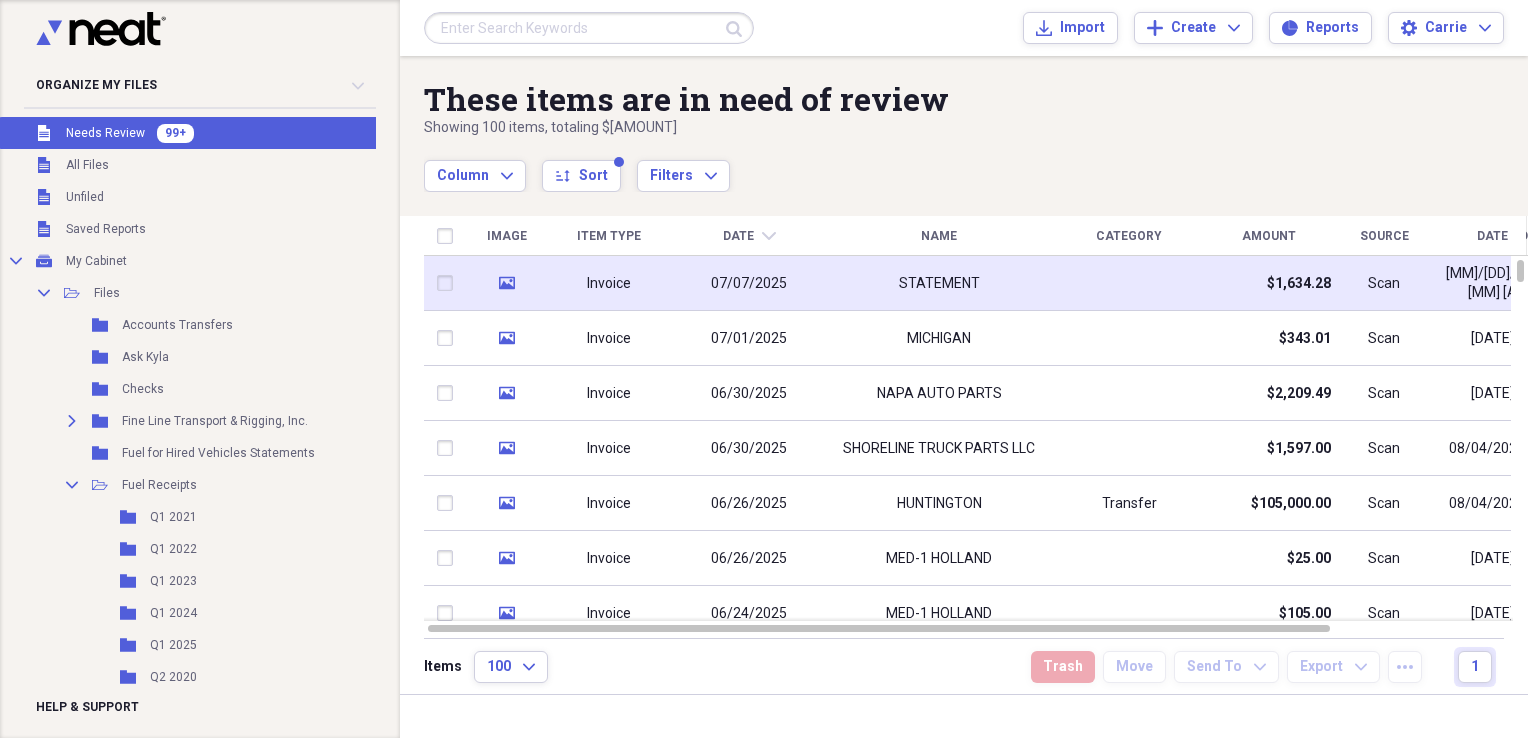 click at bounding box center (1129, 283) 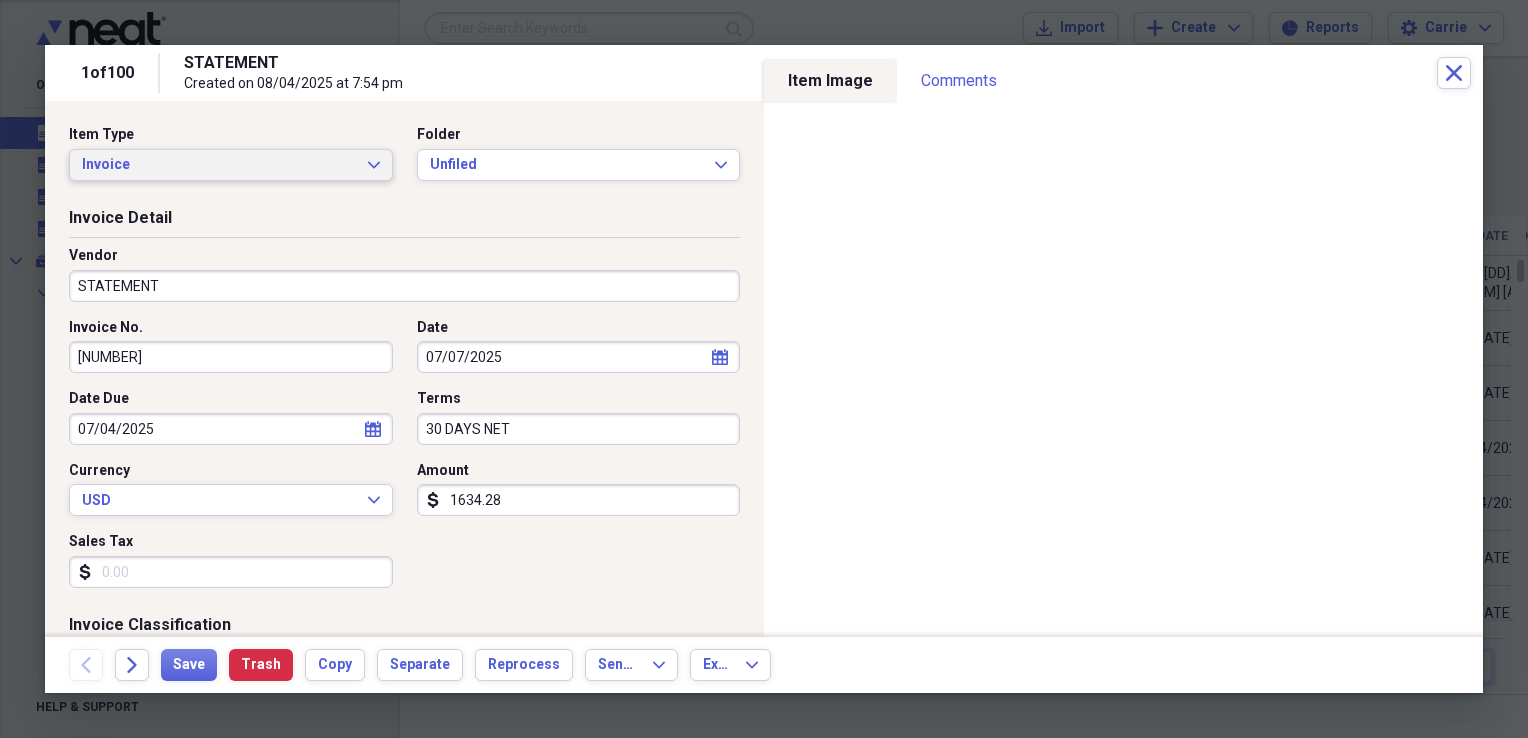 click on "Expand" 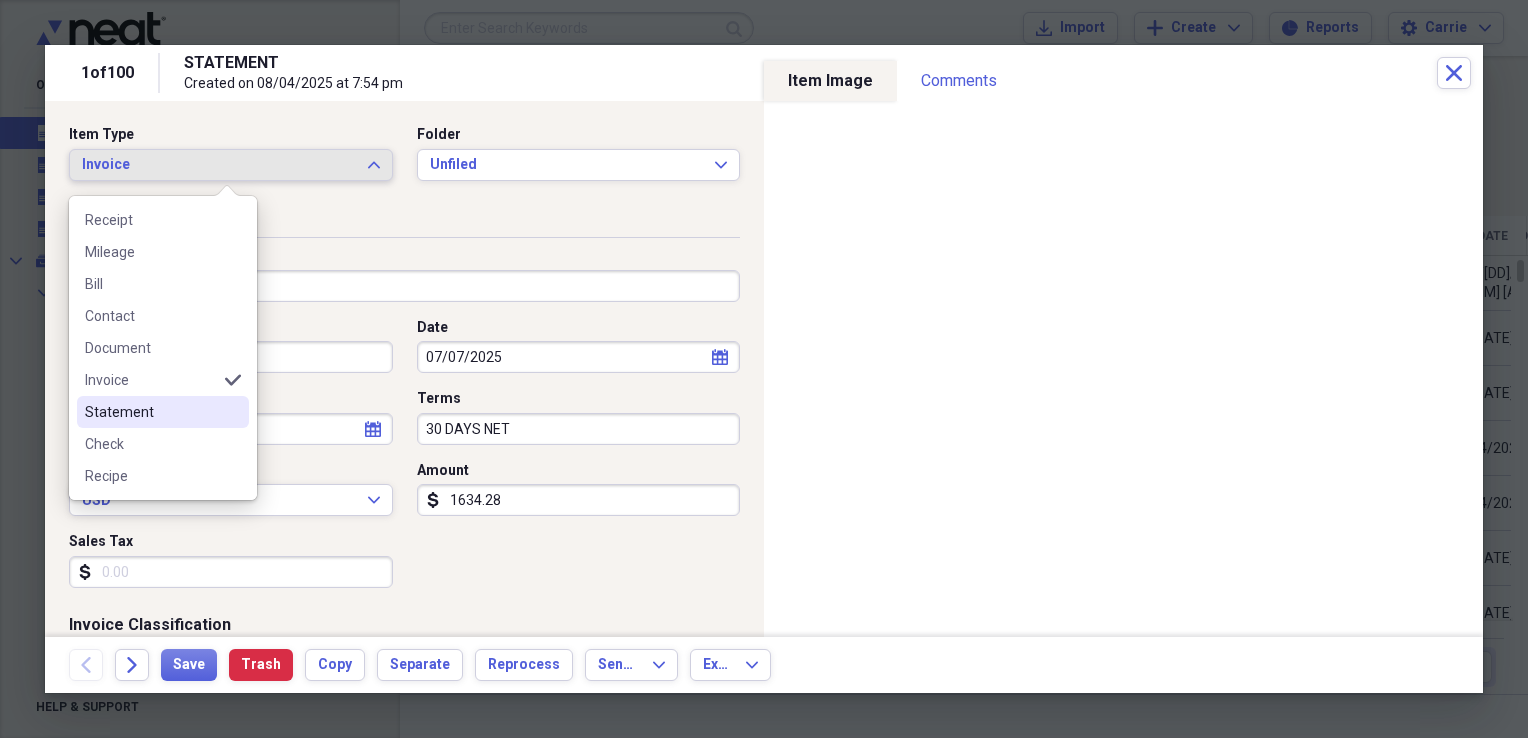 click on "Statement" at bounding box center [151, 412] 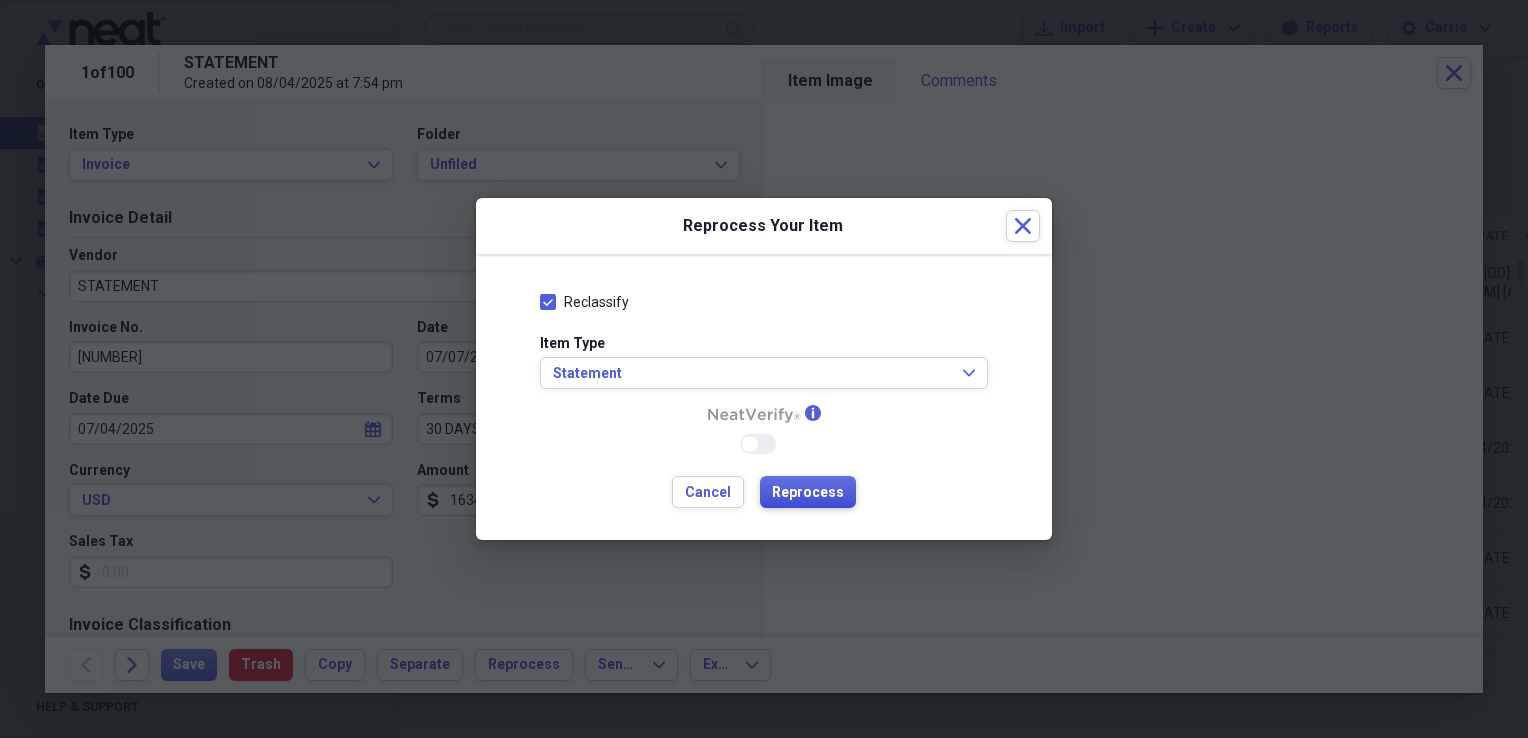 click on "Reprocess" at bounding box center [808, 493] 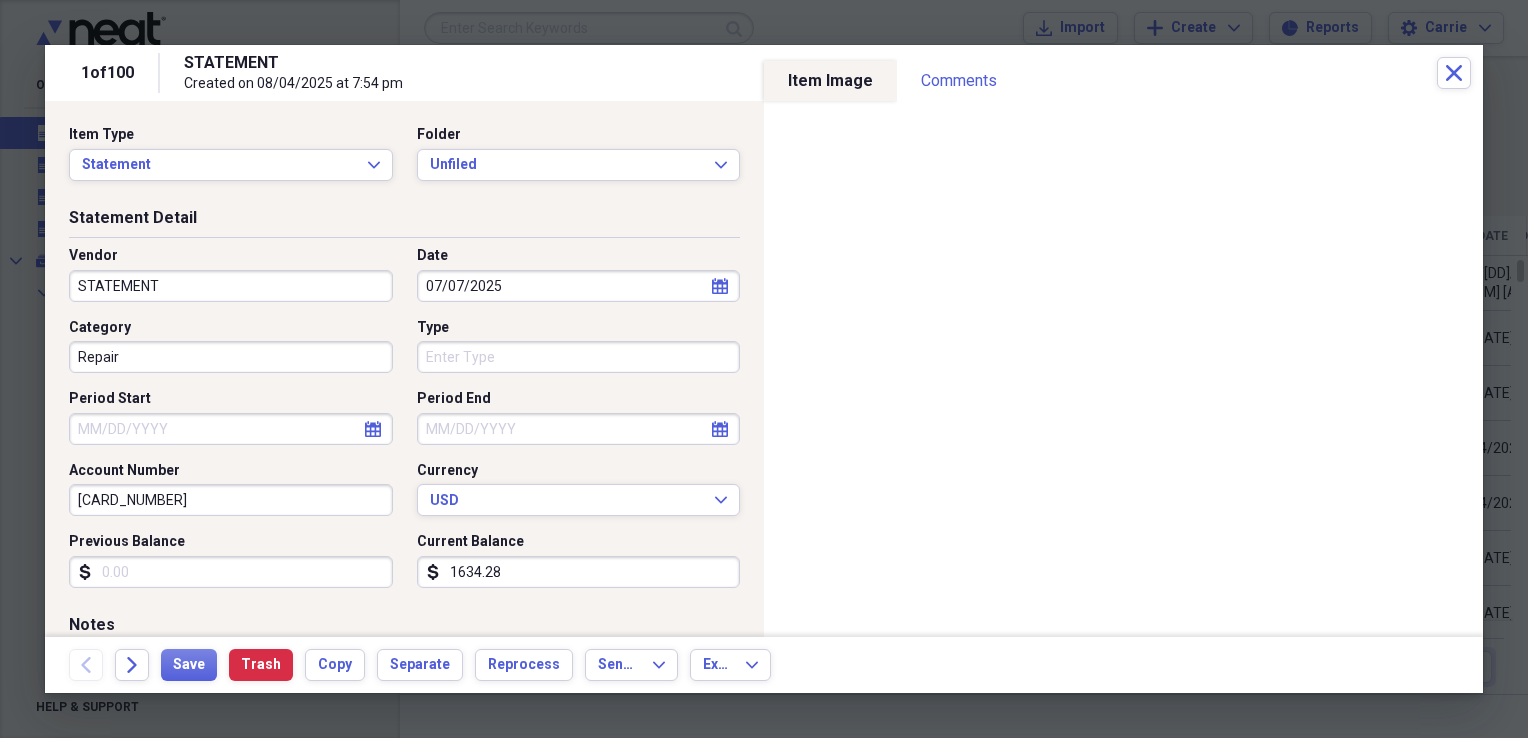 click on "STATEMENT" at bounding box center [231, 286] 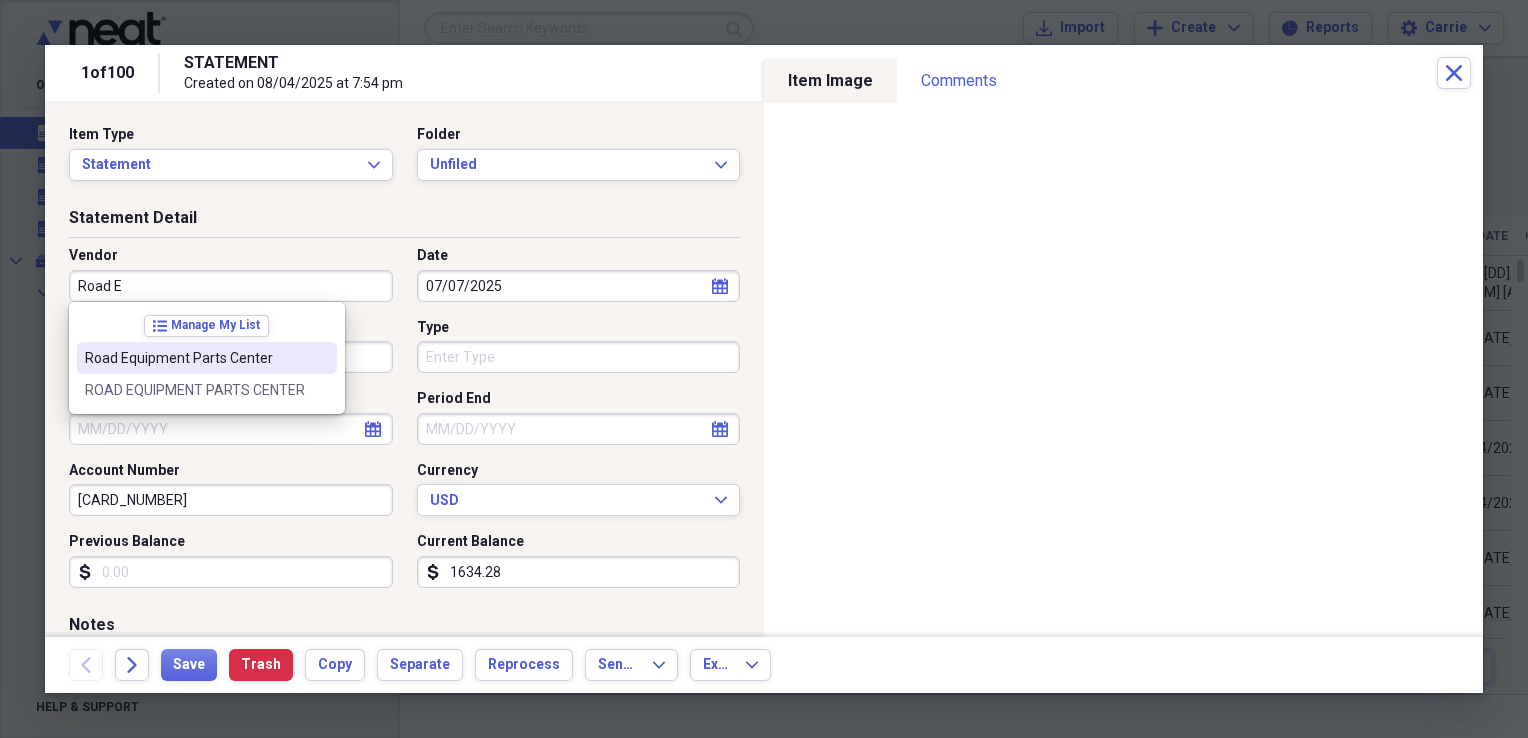 click on "Road Equipment Parts Center" at bounding box center [195, 358] 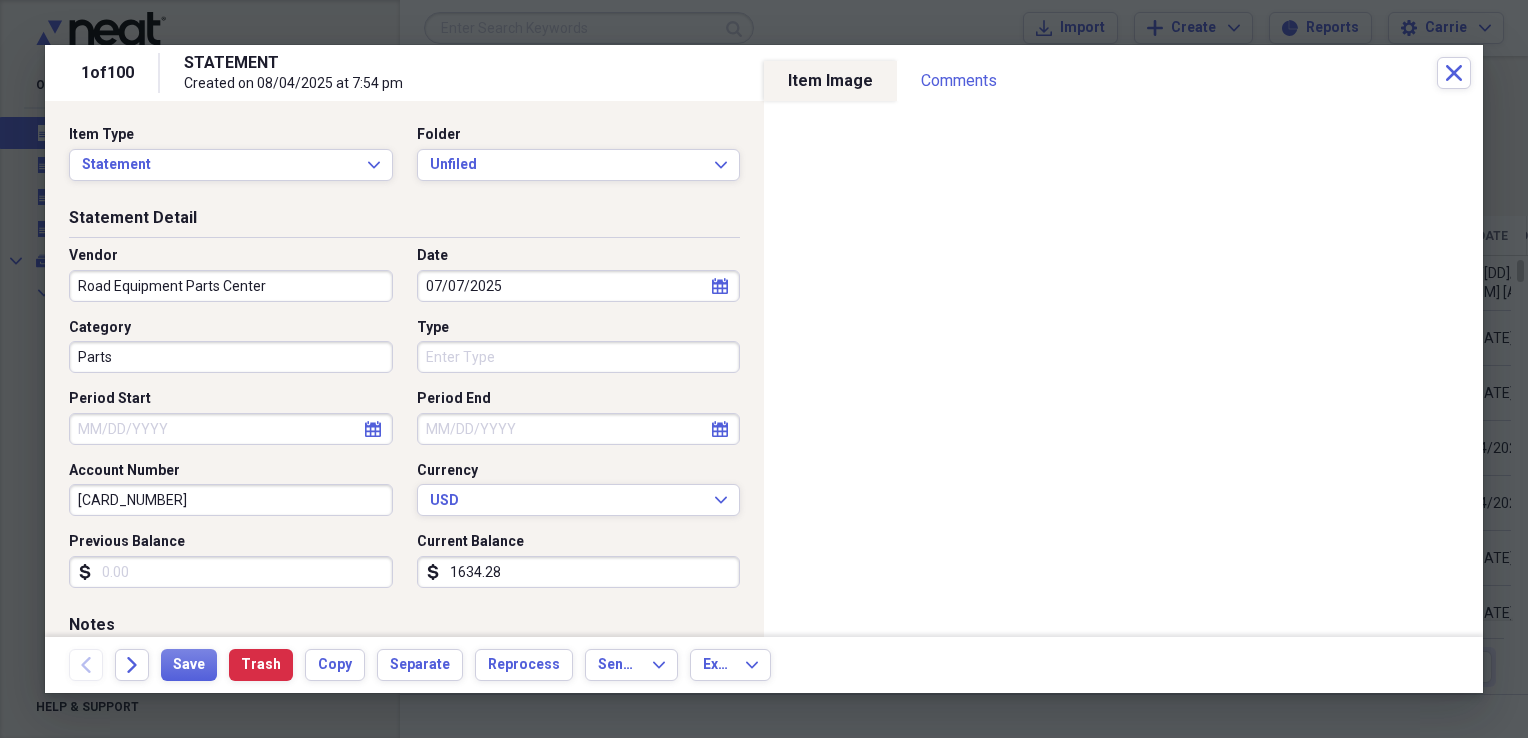 click on "07/07/2025" at bounding box center [579, 286] 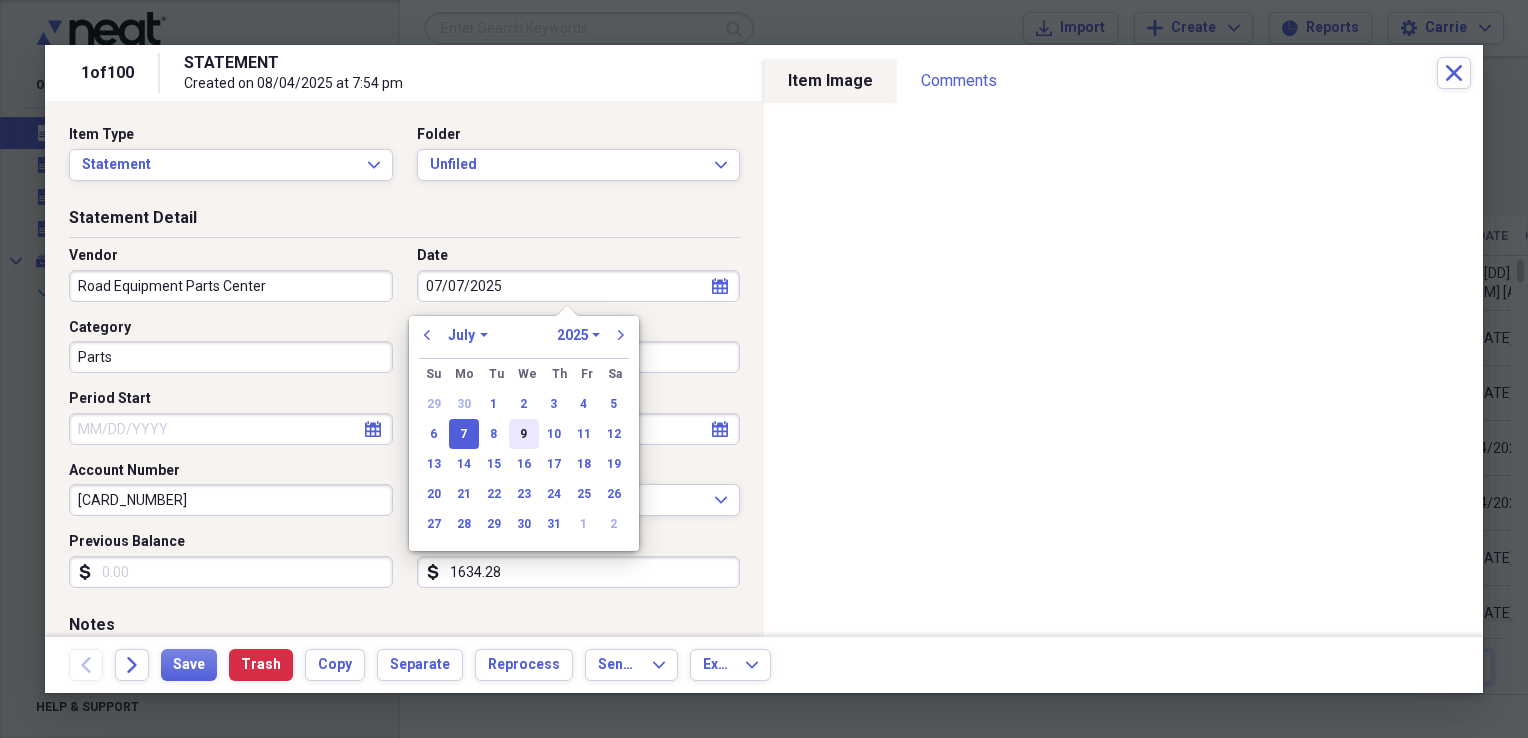 click on "9" at bounding box center [524, 434] 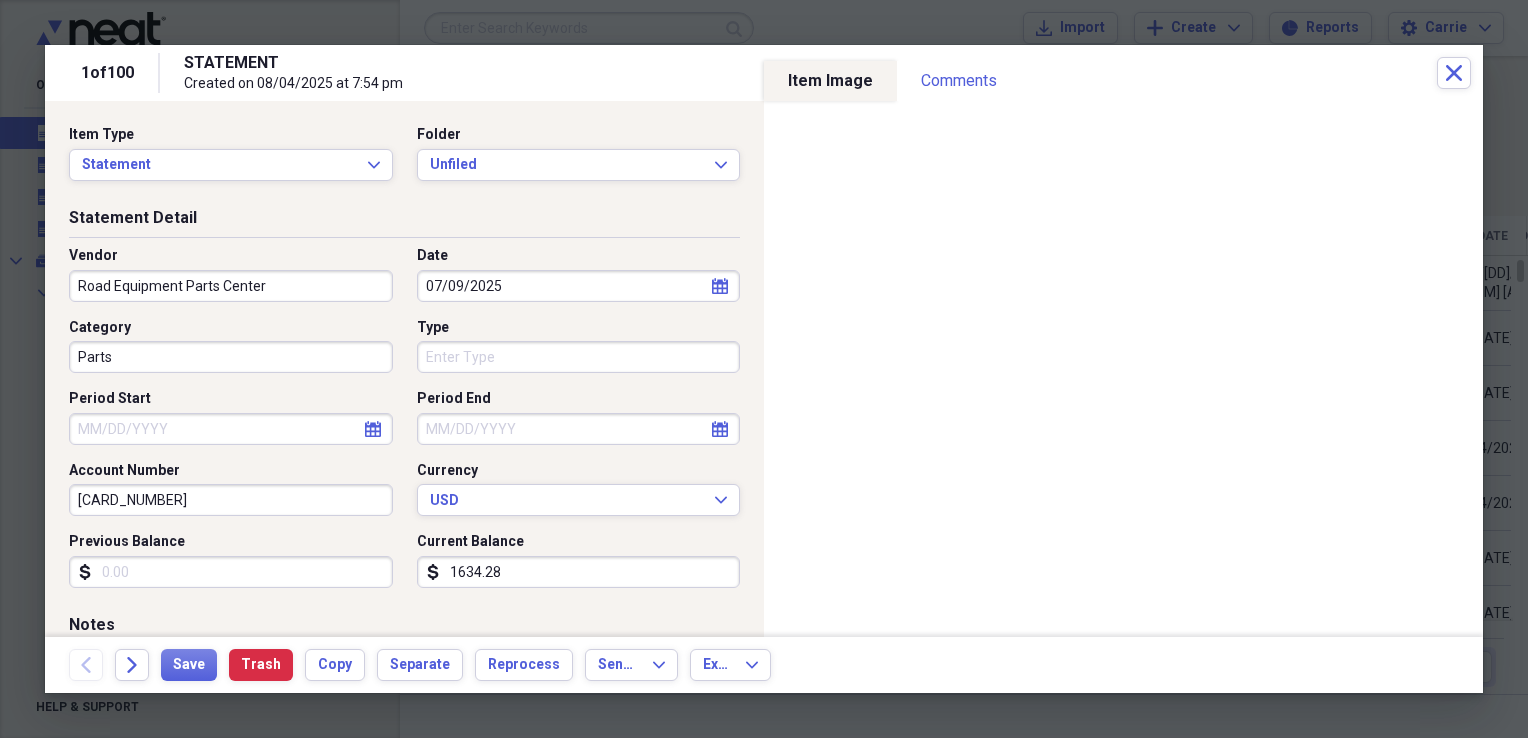 click on "Type" at bounding box center [579, 357] 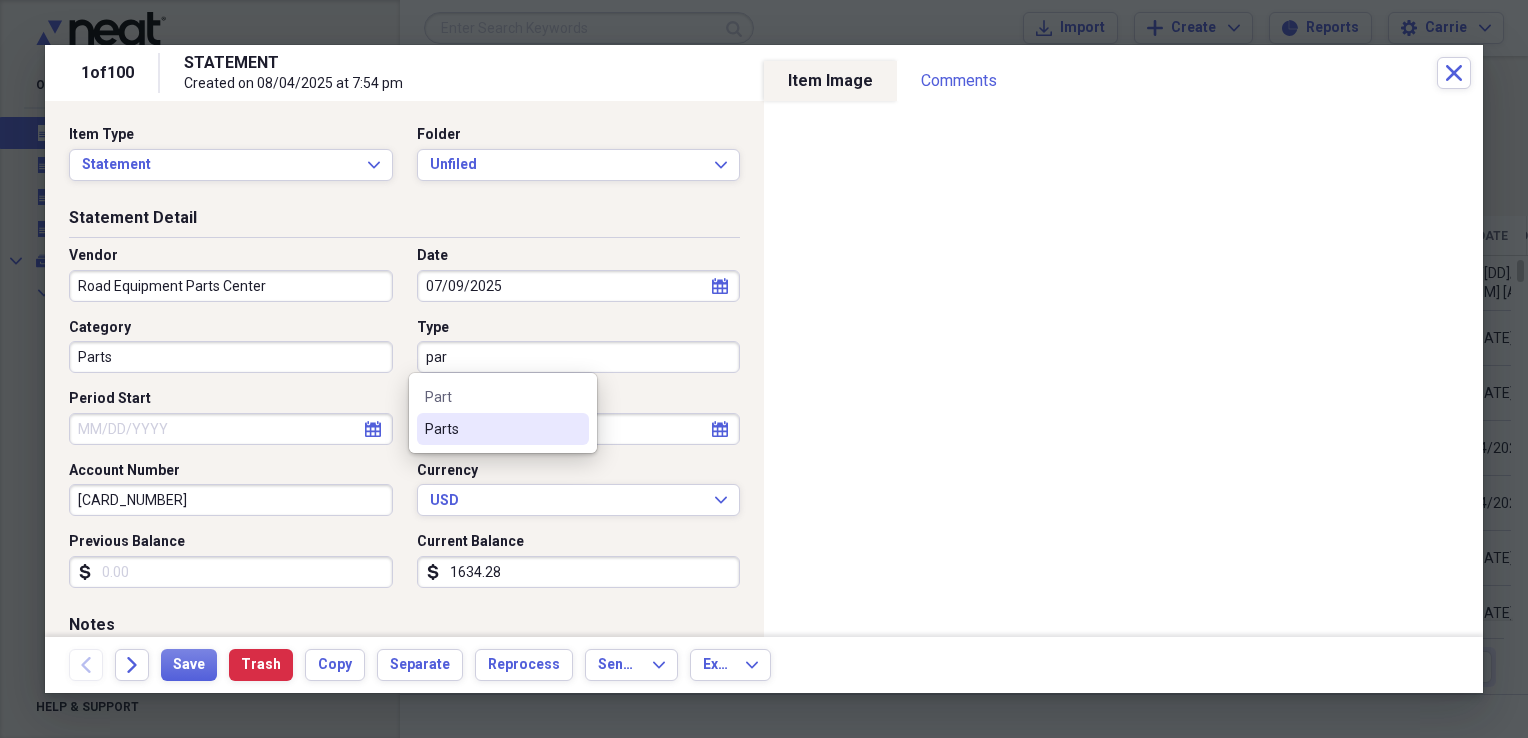 click on "Parts" at bounding box center (491, 429) 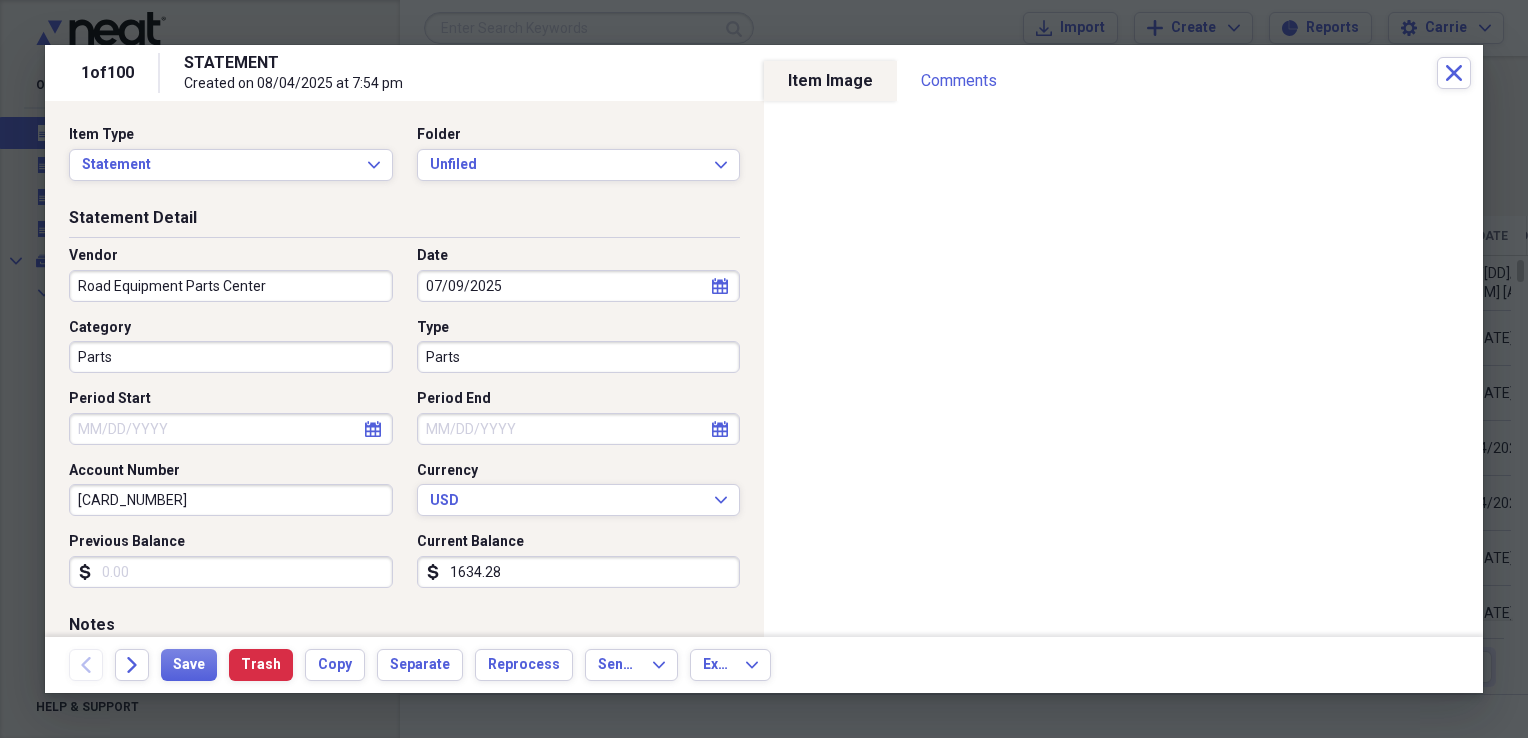 click on "Period Start" at bounding box center [231, 429] 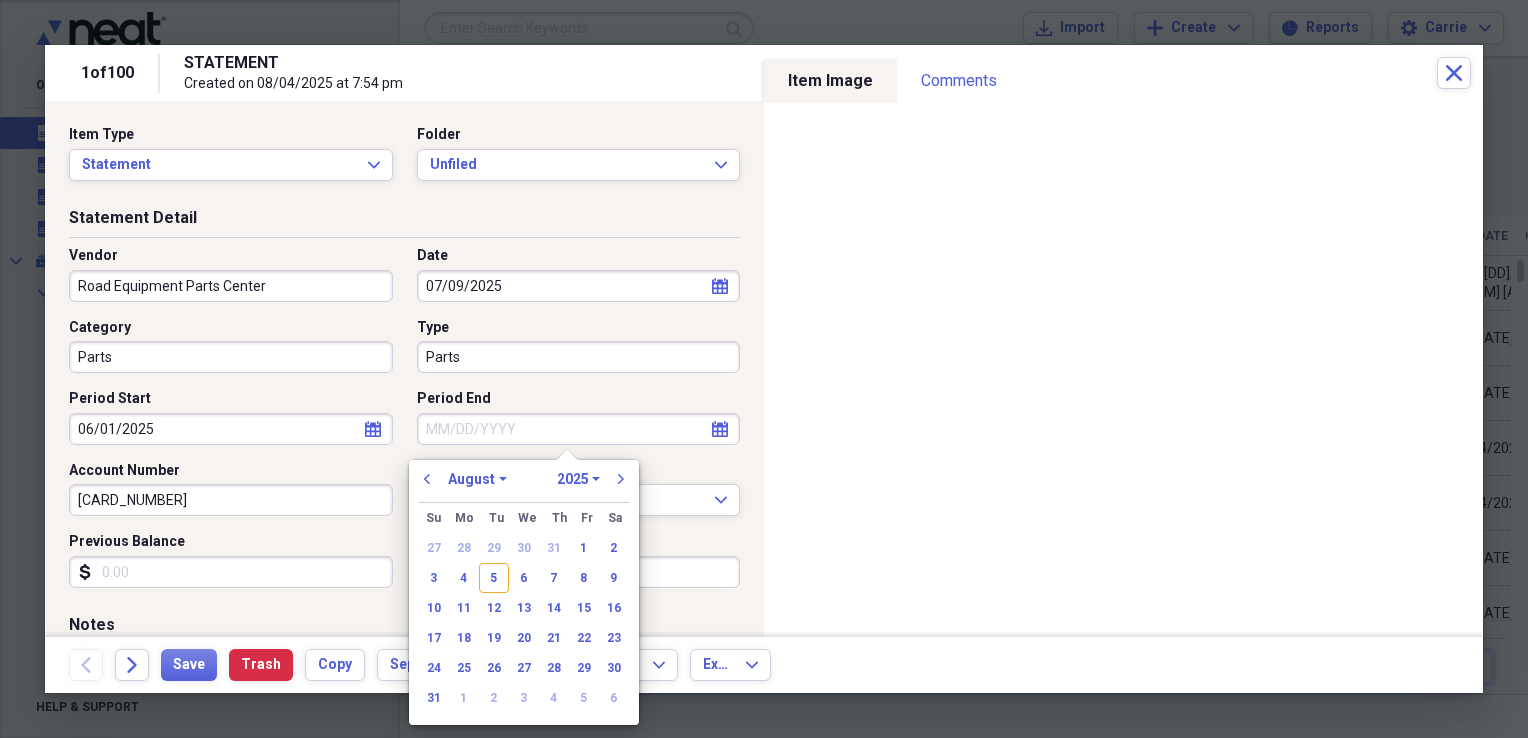 click on "Period End" at bounding box center (579, 429) 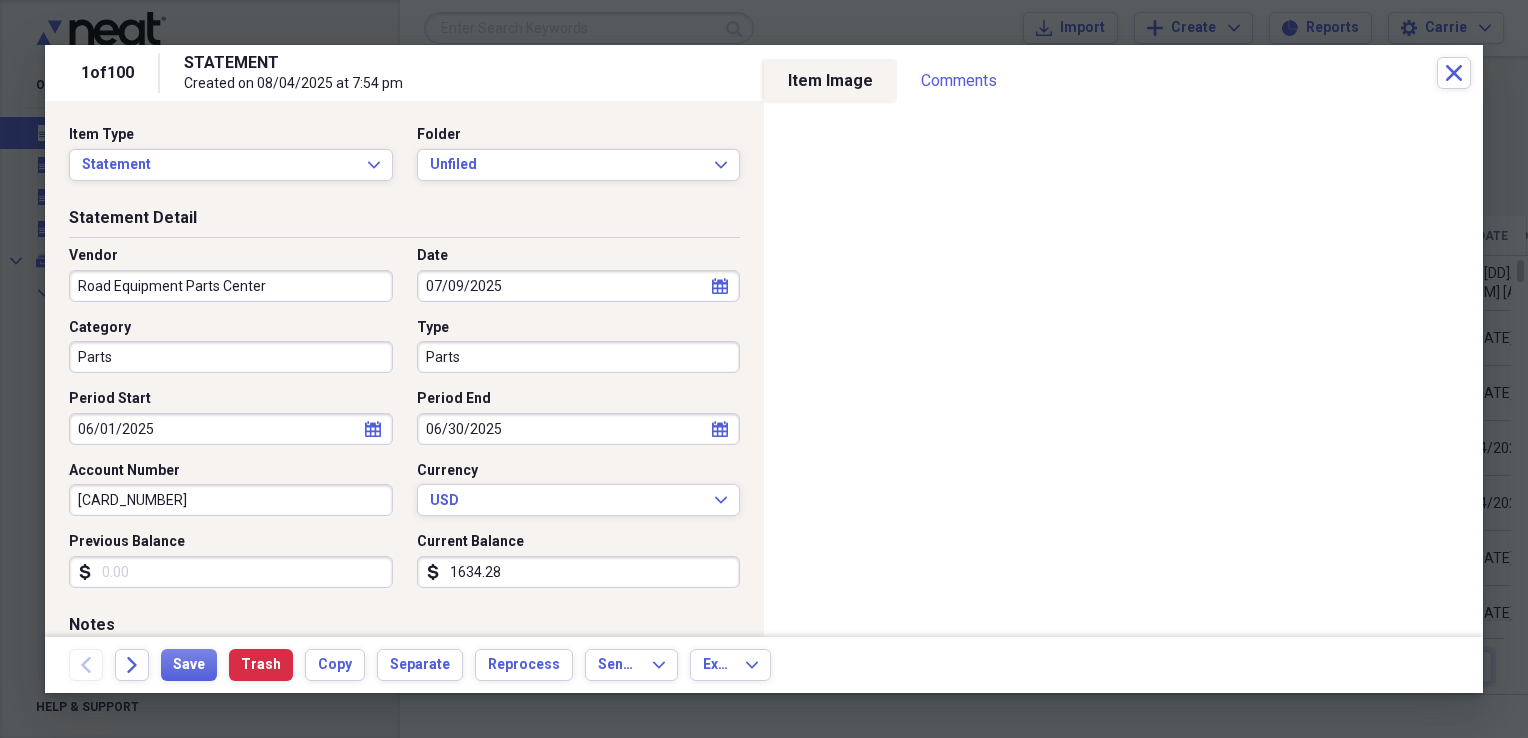 drag, startPoint x: 215, startPoint y: 496, endPoint x: -4, endPoint y: 487, distance: 219.18486 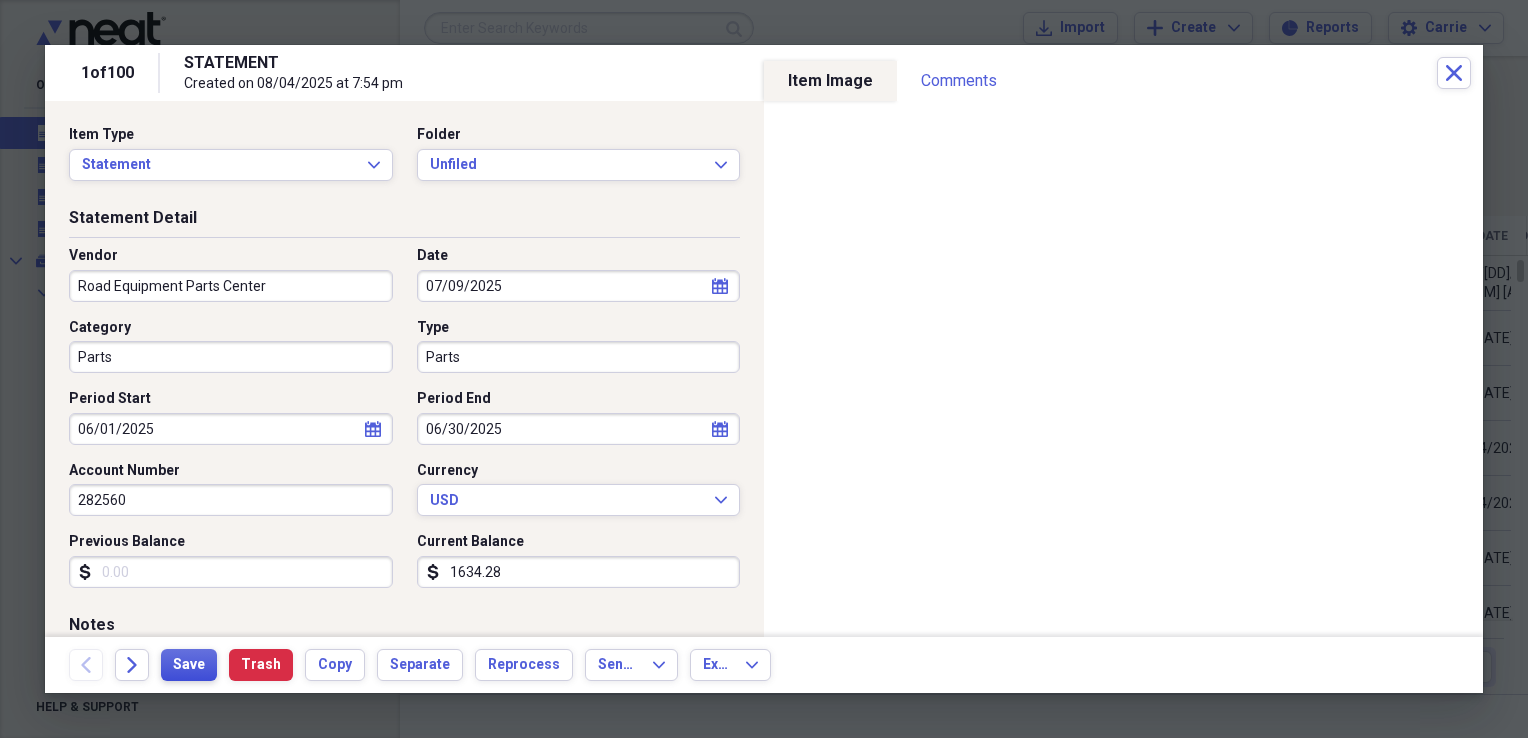 click on "Save" at bounding box center (189, 665) 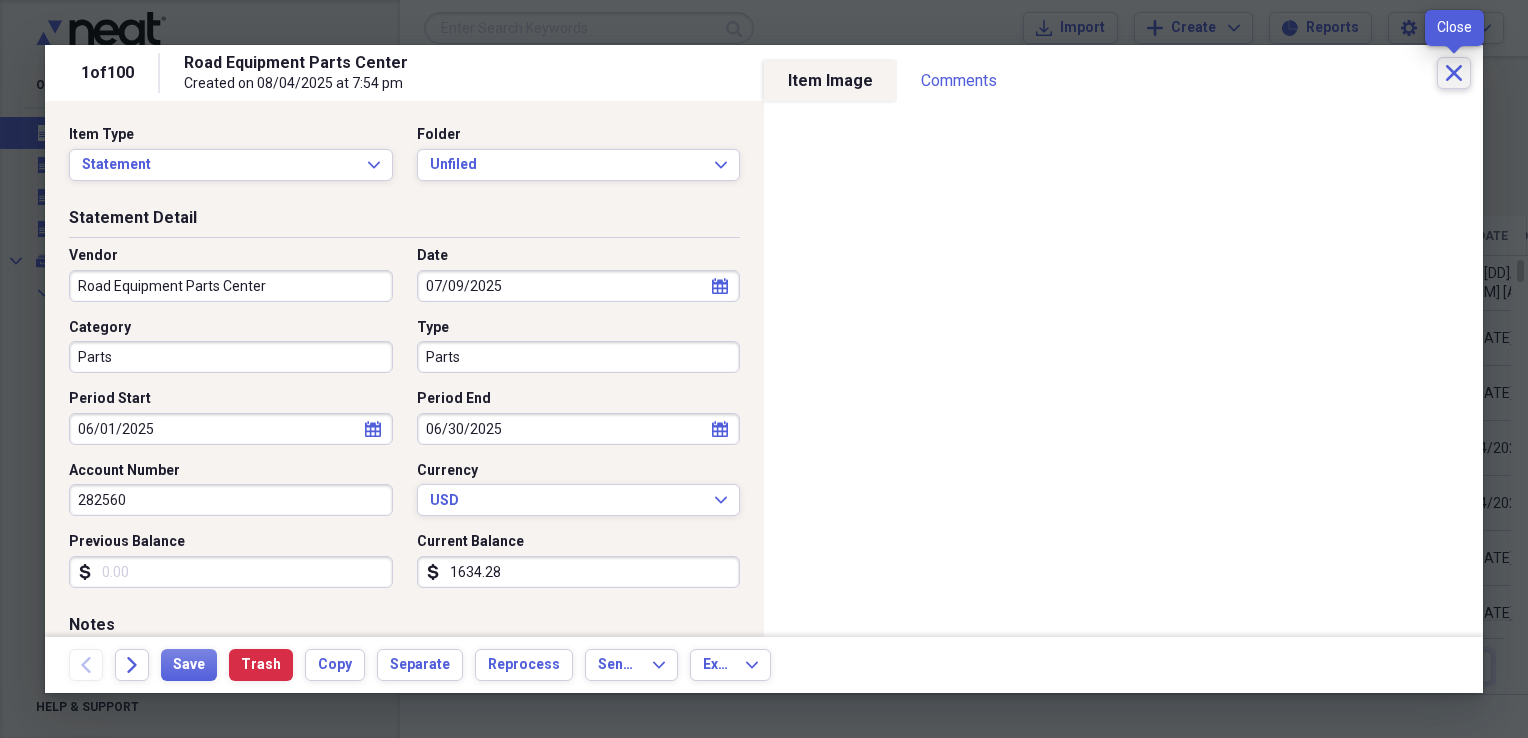 click on "Close" at bounding box center (1454, 73) 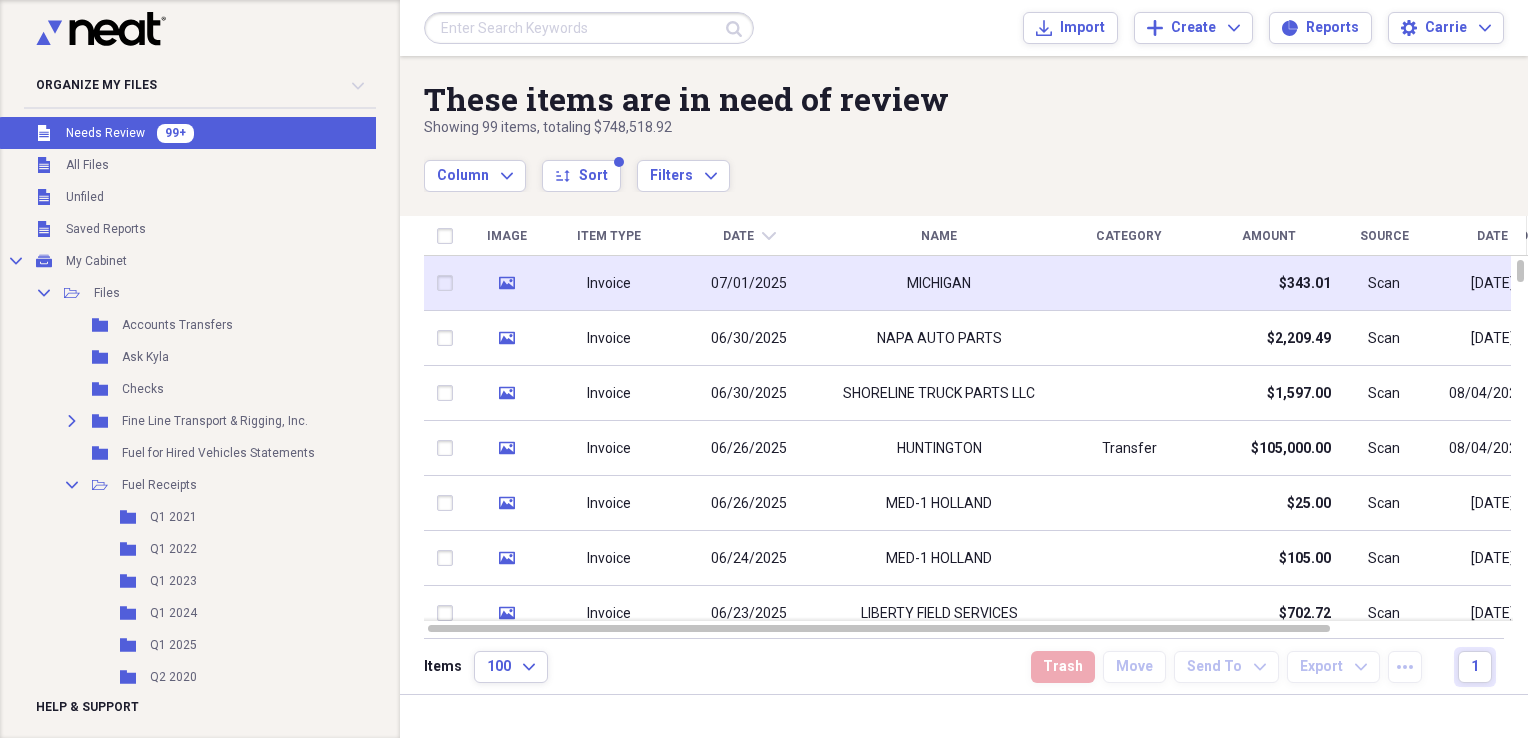 click at bounding box center (1129, 283) 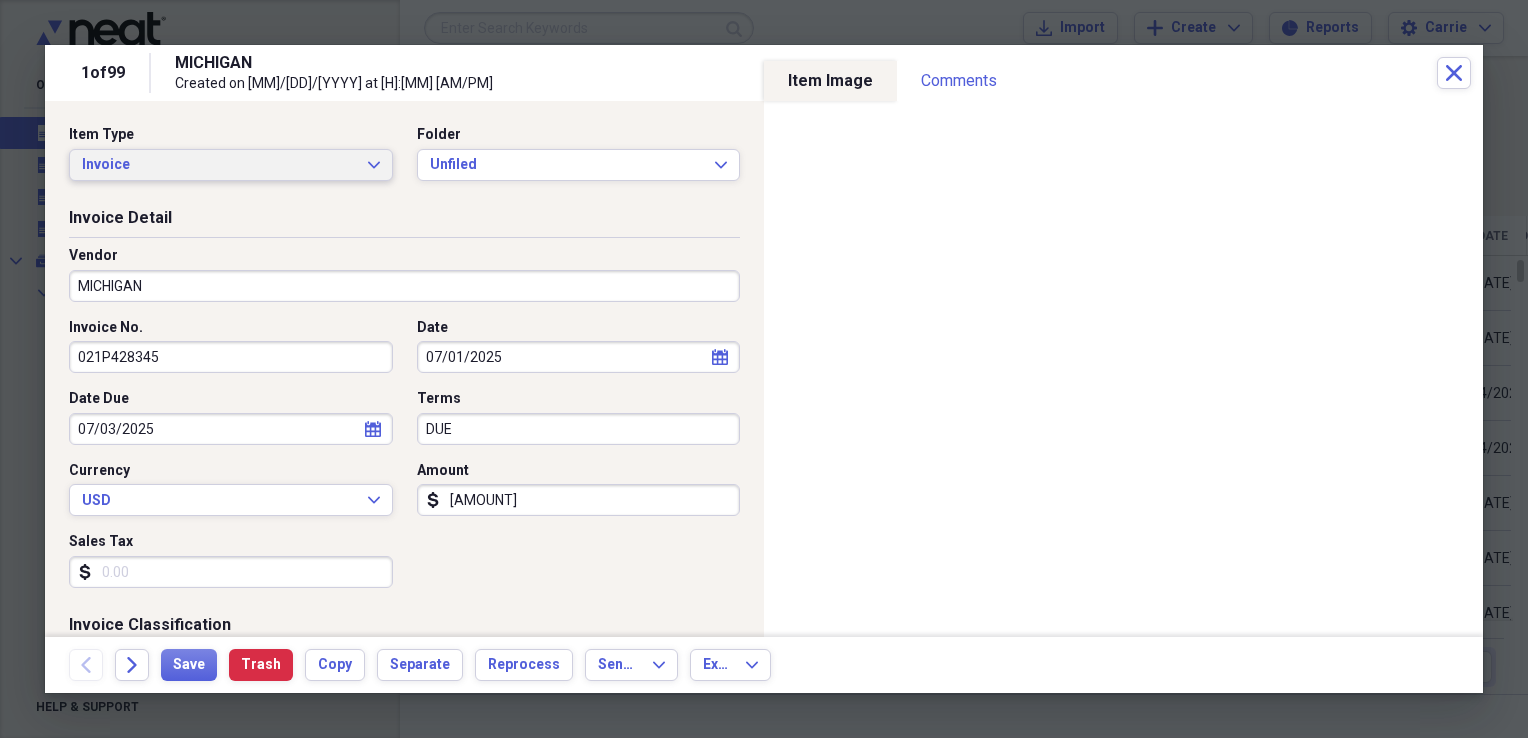 click on "Invoice Expand" at bounding box center [231, 165] 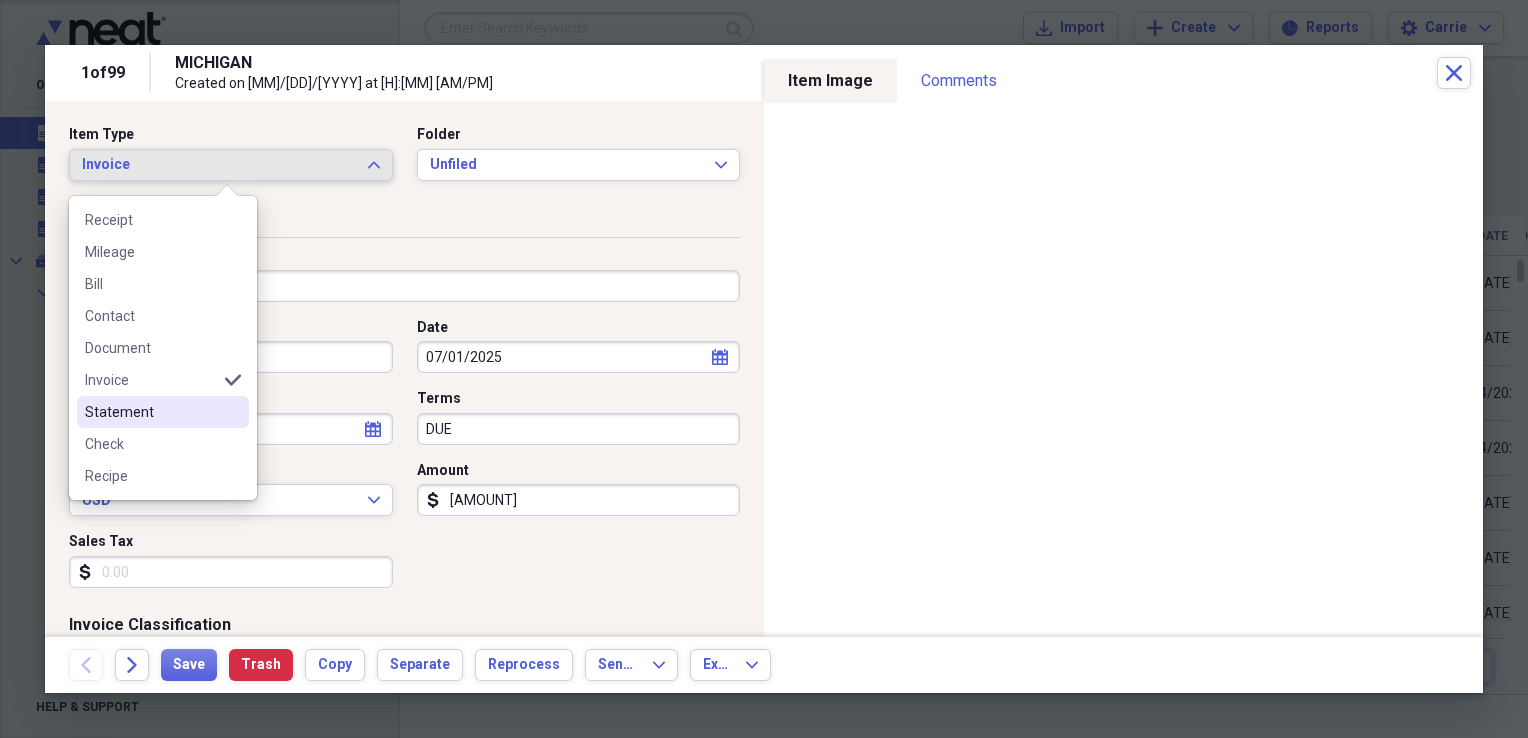 click on "Statement" at bounding box center (151, 412) 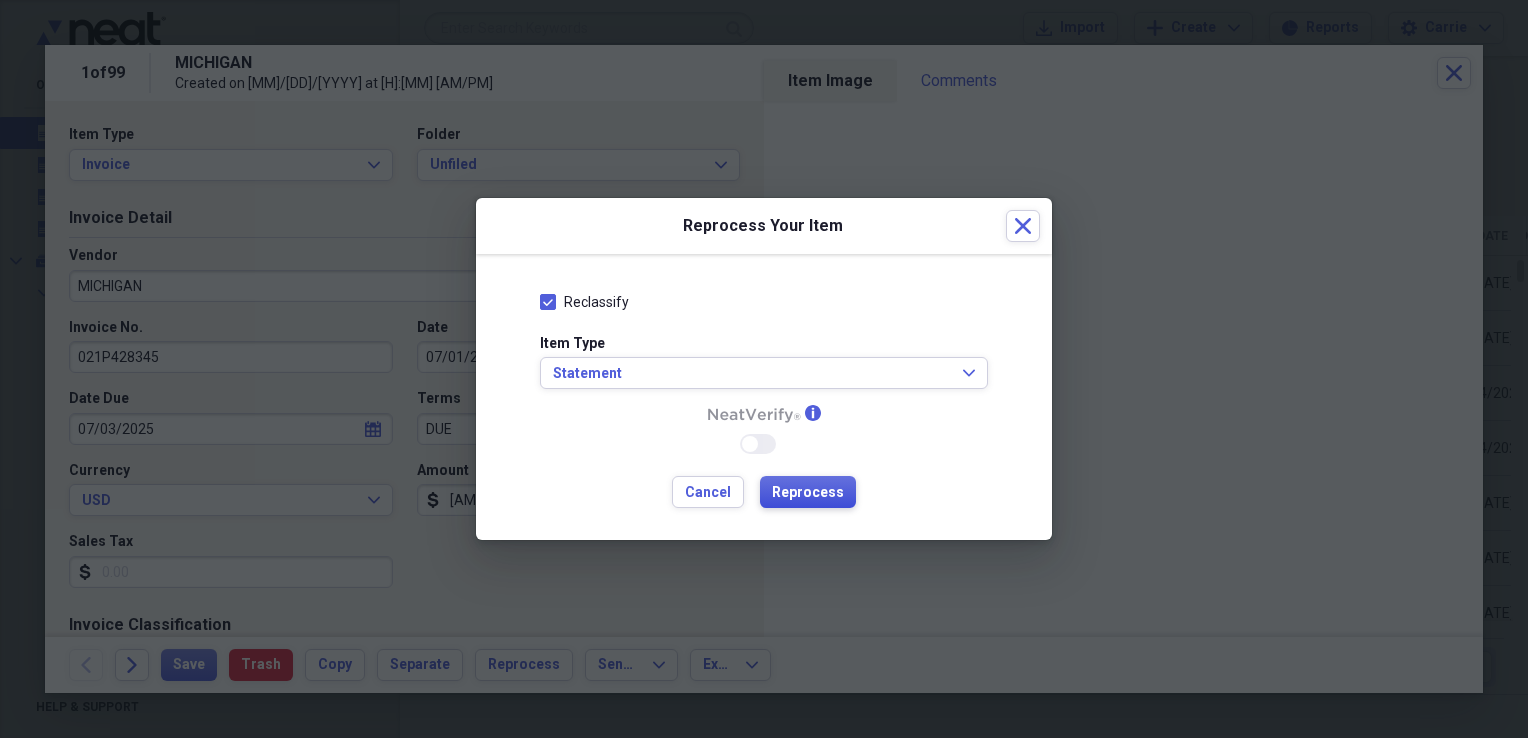 click on "Reprocess" at bounding box center [808, 493] 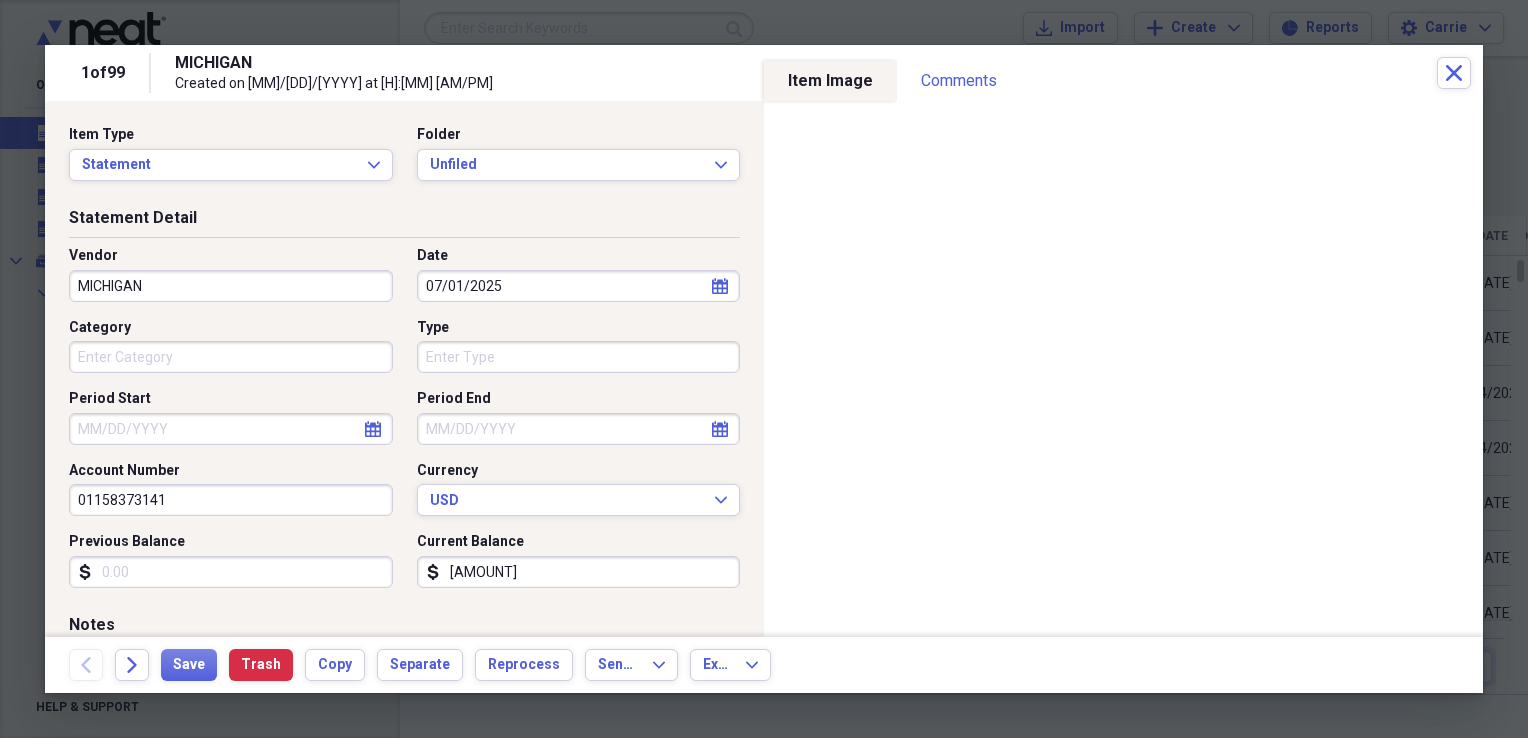 click on "MICHIGAN" at bounding box center (231, 286) 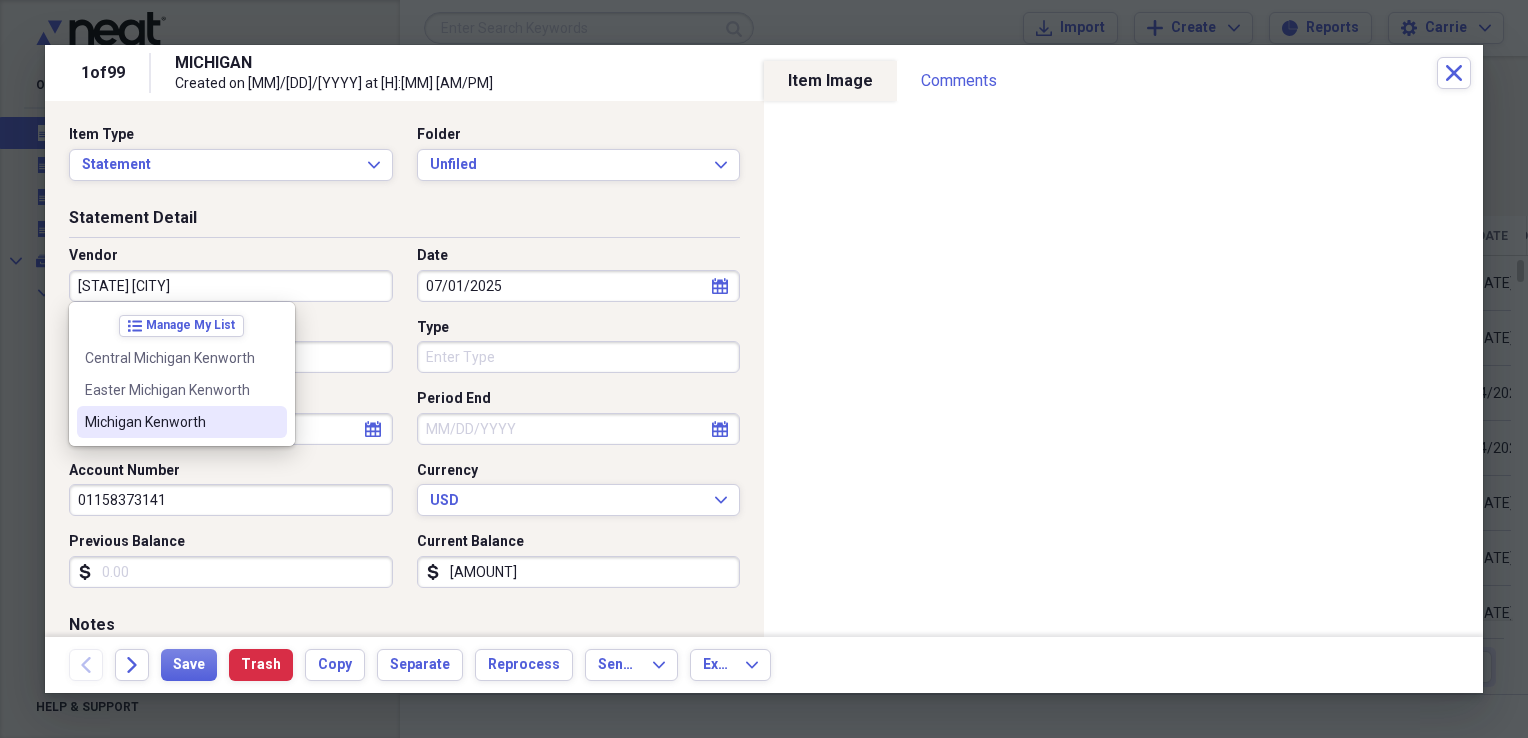 click on "Michigan Kenworth" at bounding box center (170, 422) 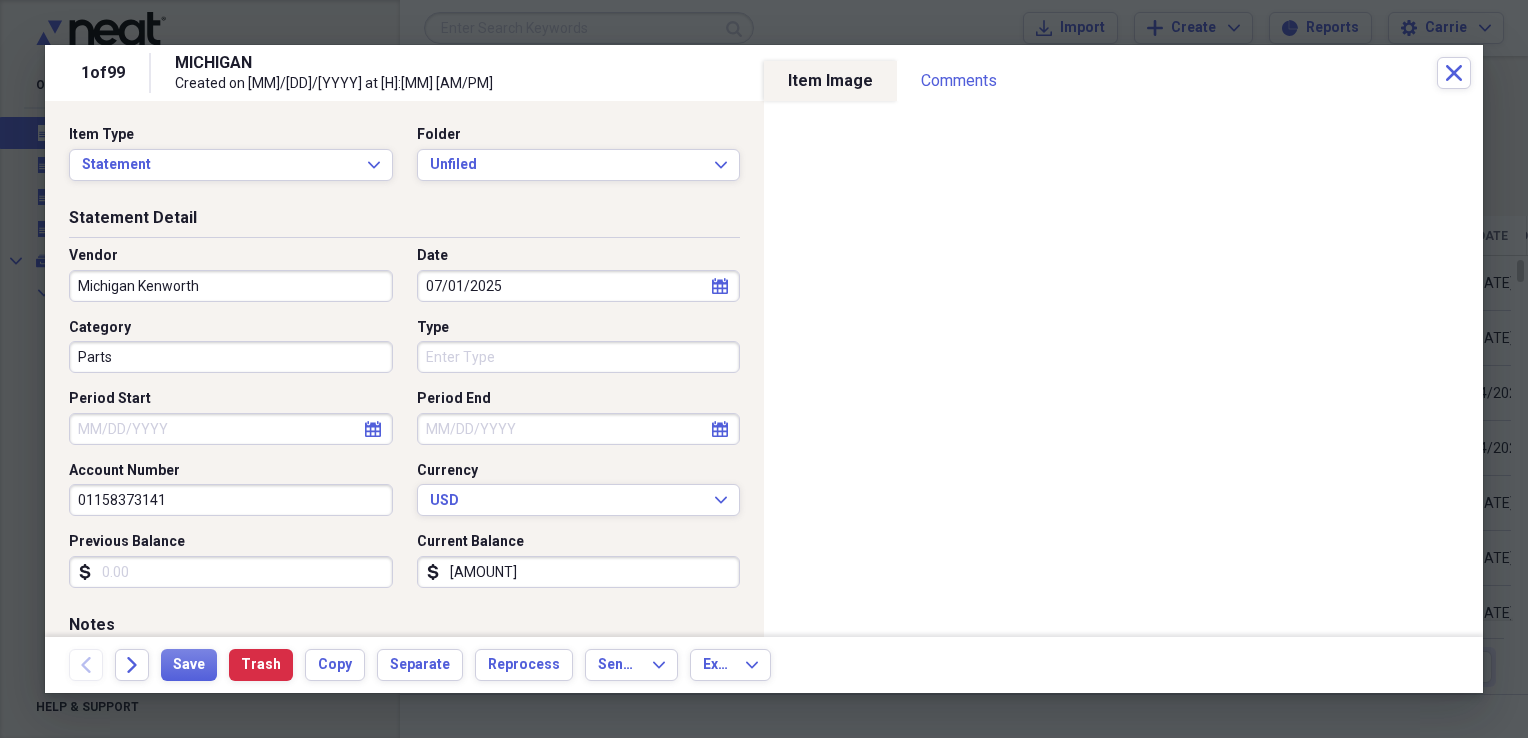 click on "07/01/2025" at bounding box center (579, 286) 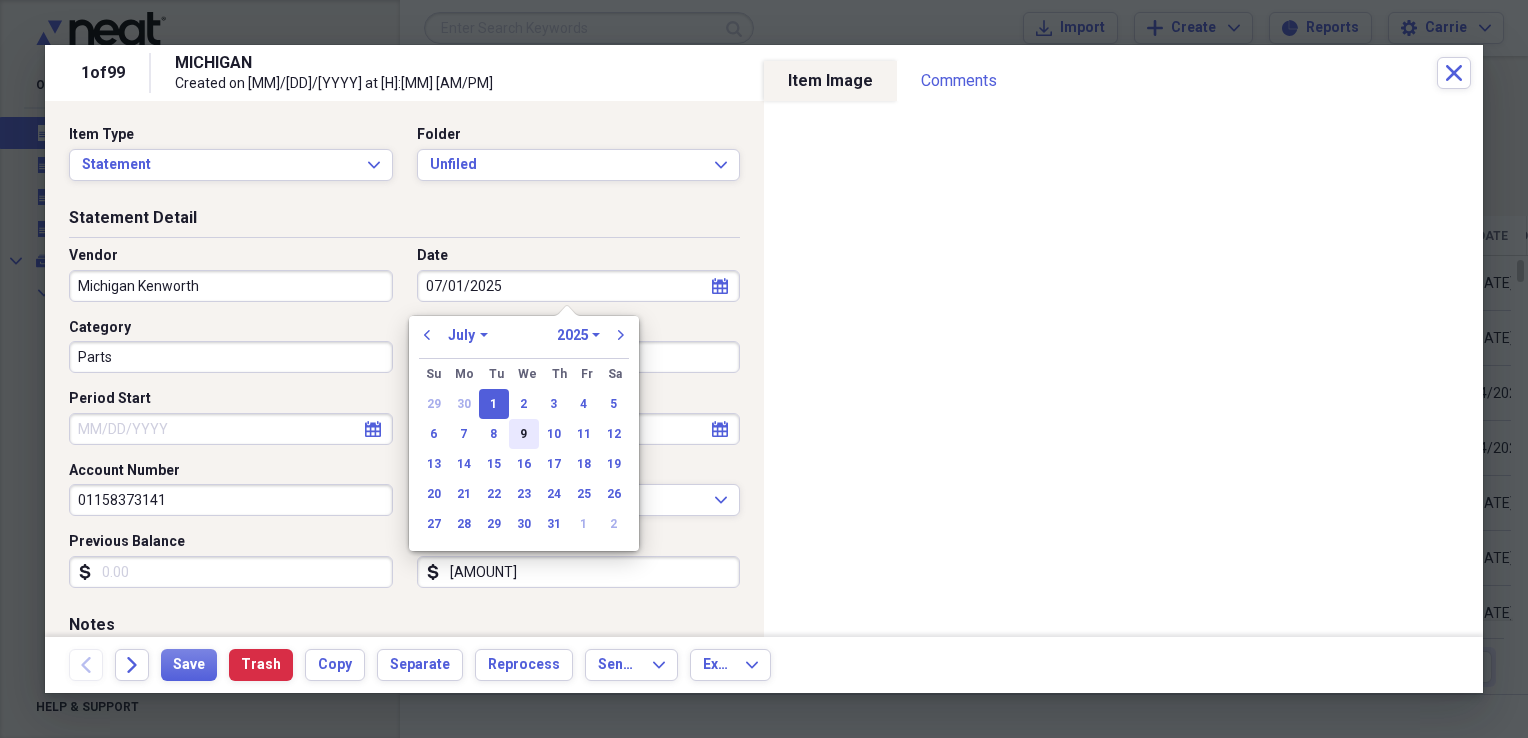 click on "9" at bounding box center [524, 434] 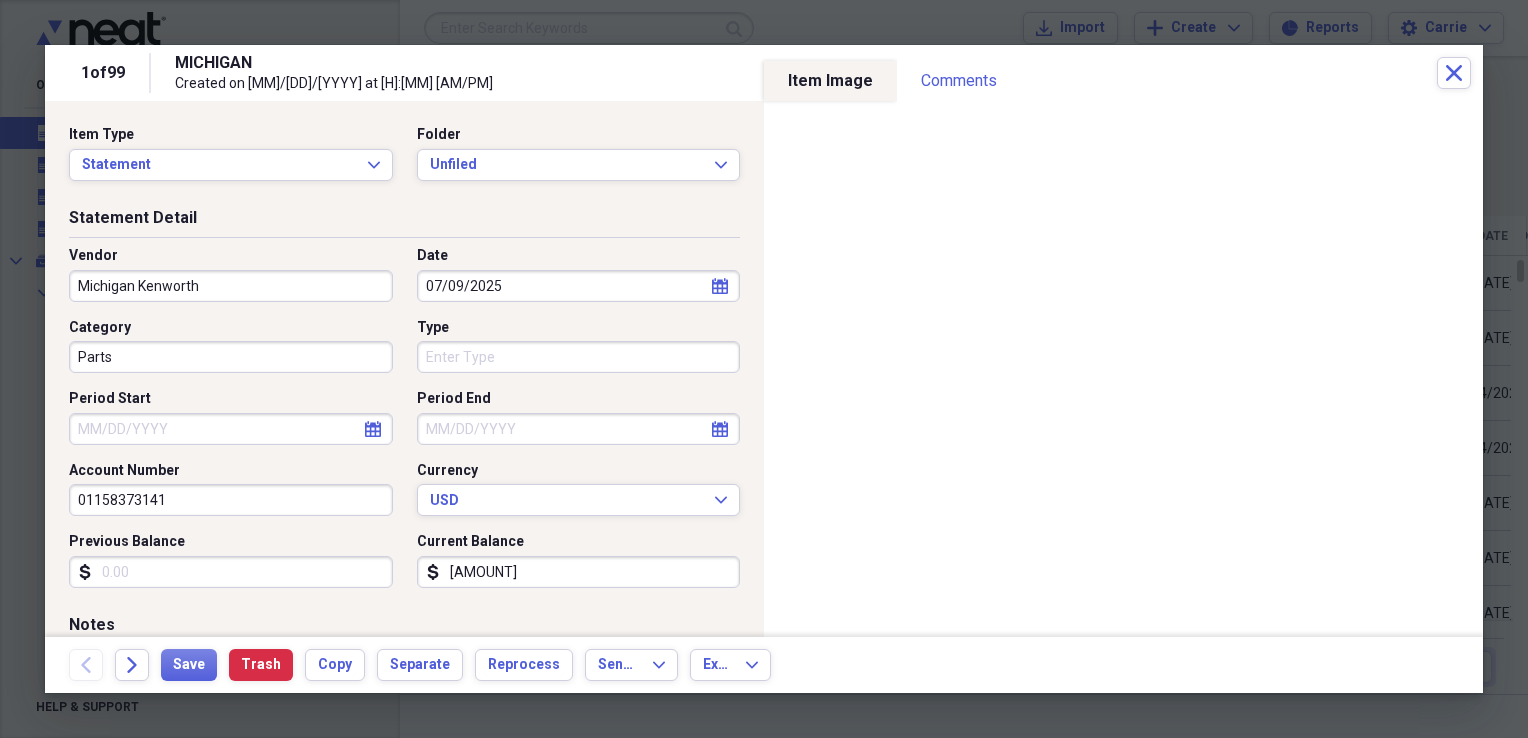 click on "Type" at bounding box center (579, 357) 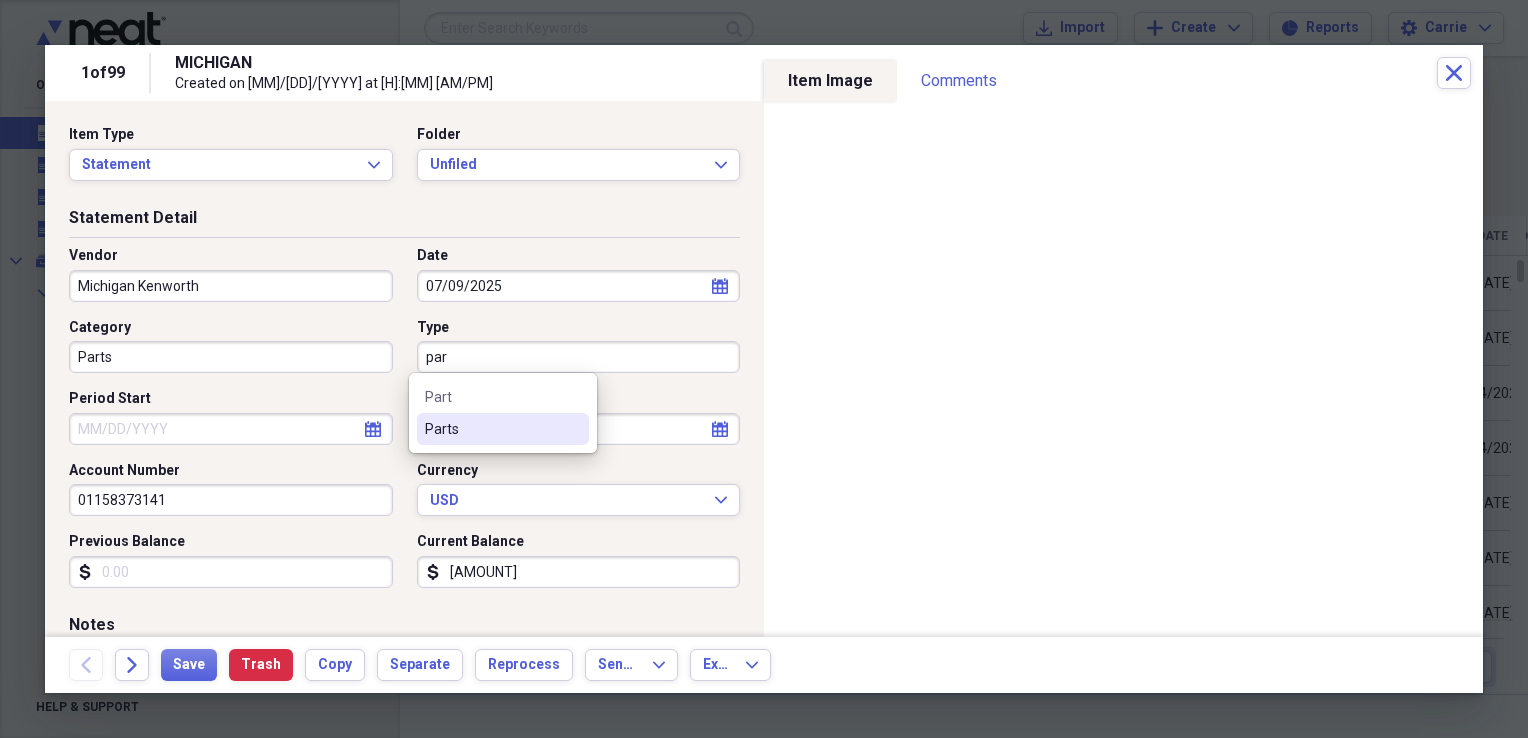 click on "Parts" at bounding box center [491, 429] 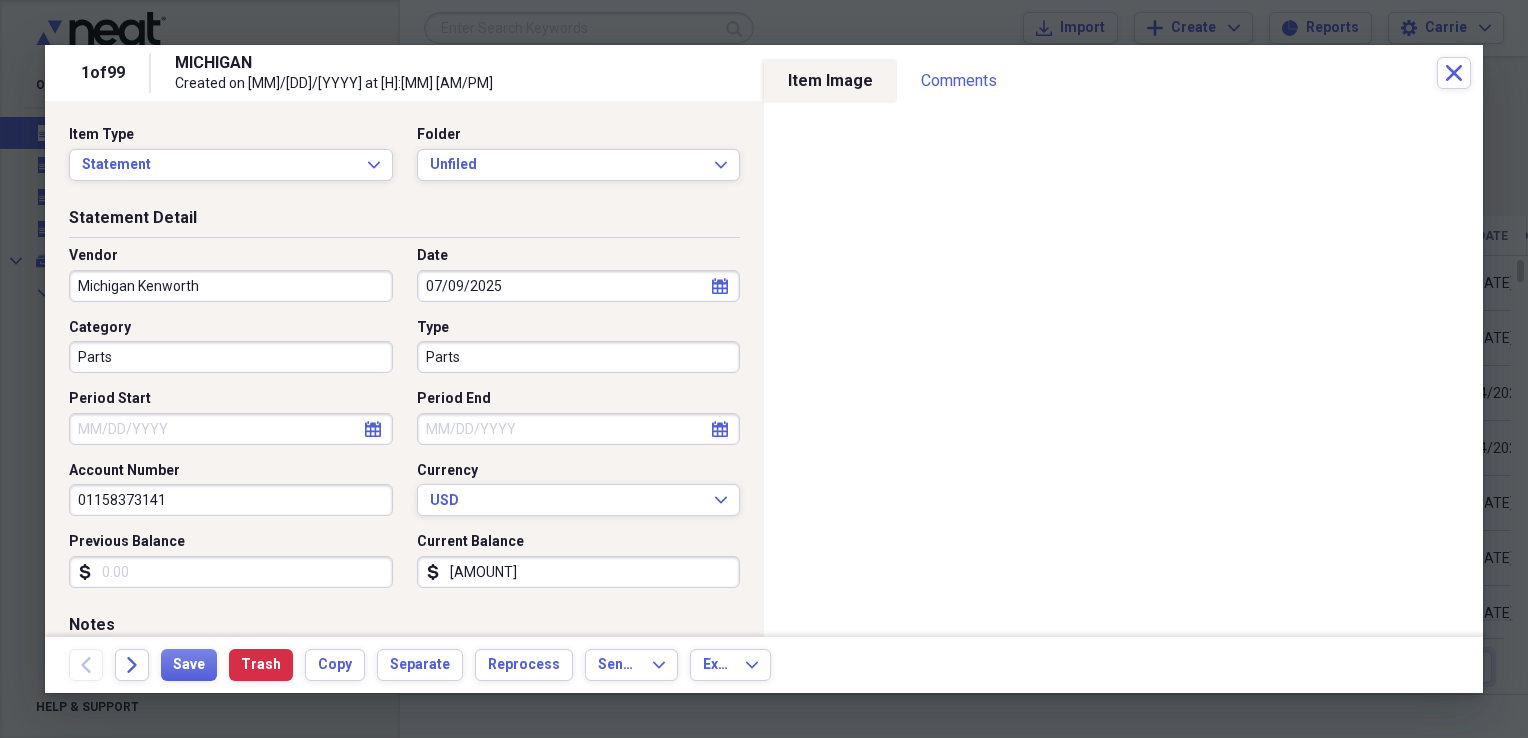 click on "Period Start" at bounding box center [231, 429] 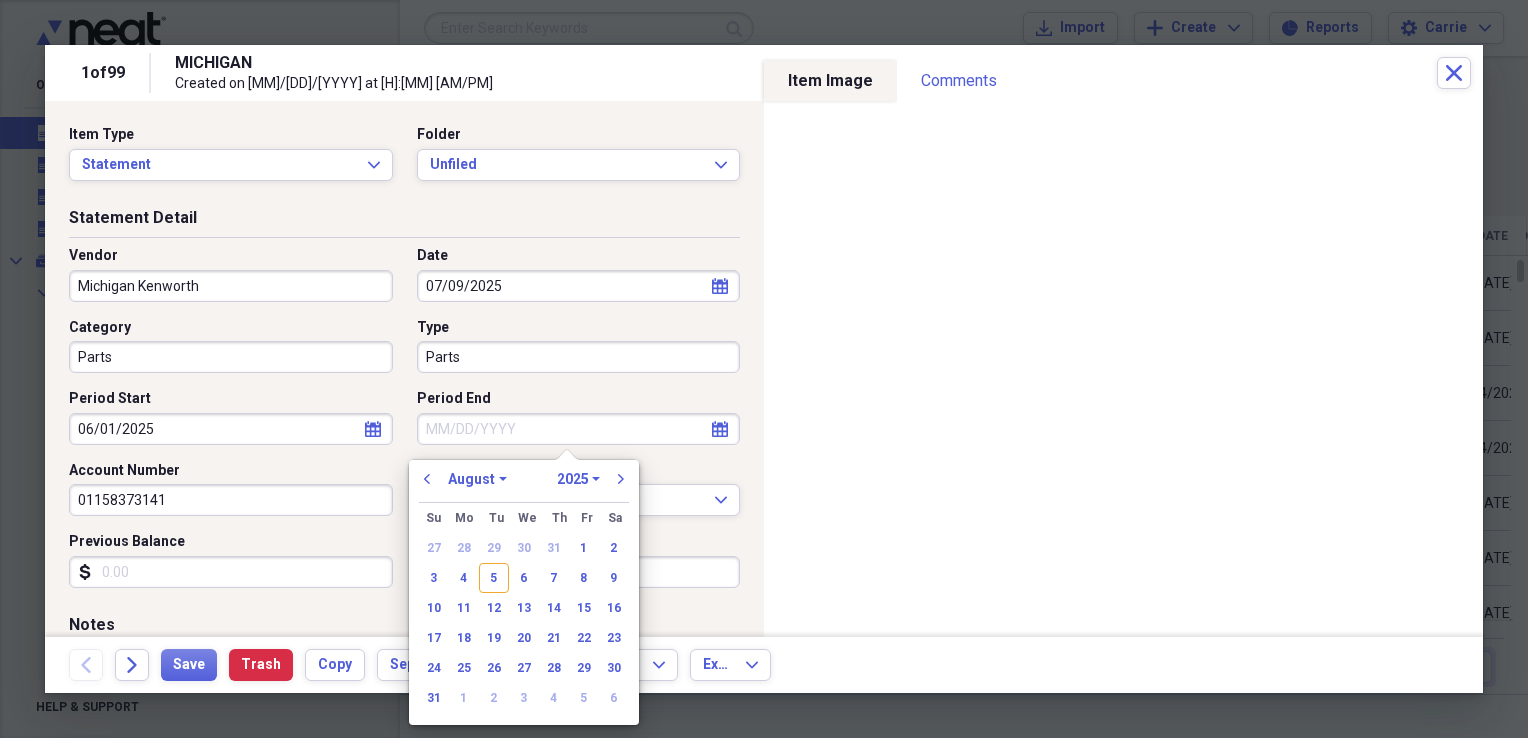 click on "Period End" at bounding box center (579, 429) 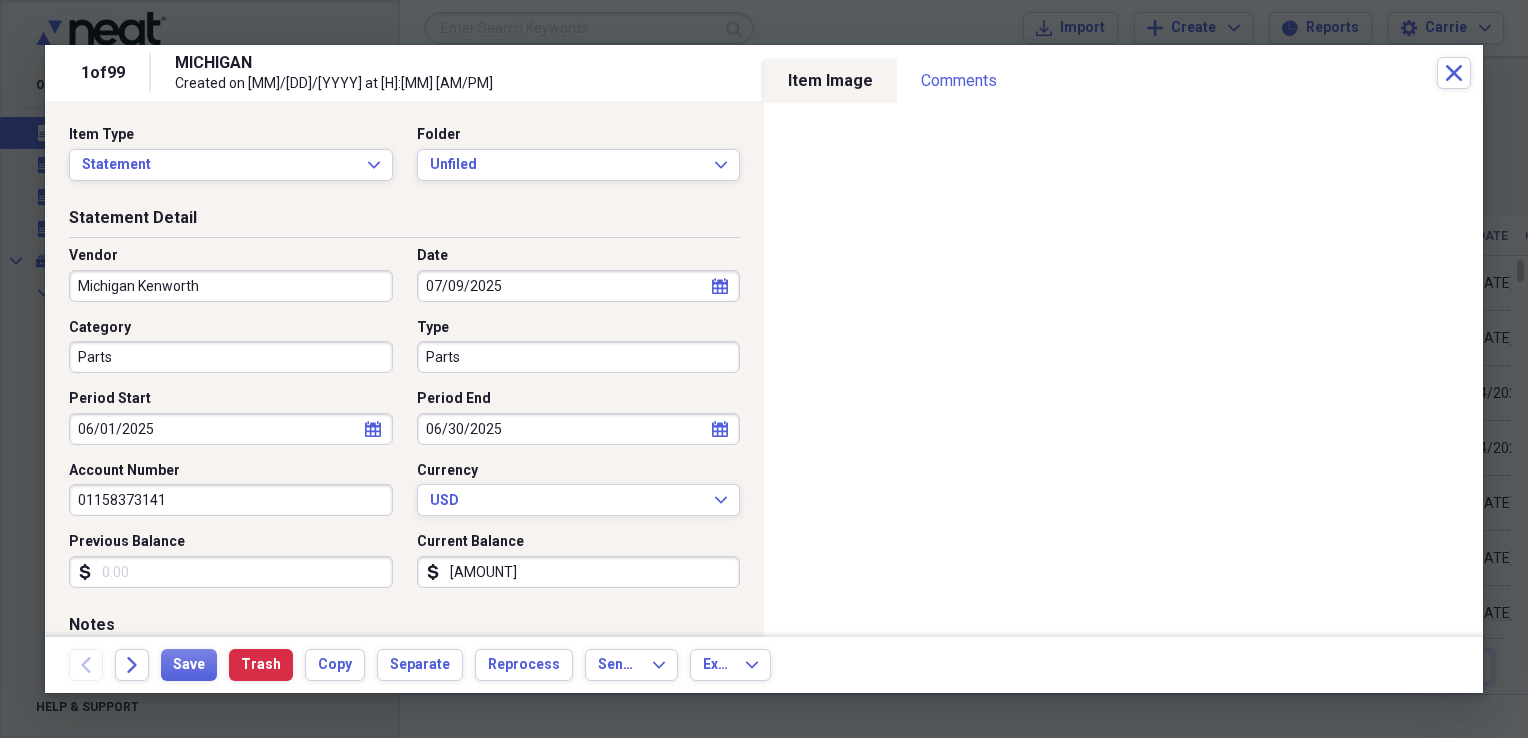 drag, startPoint x: 213, startPoint y: 502, endPoint x: -4, endPoint y: 503, distance: 217.0023 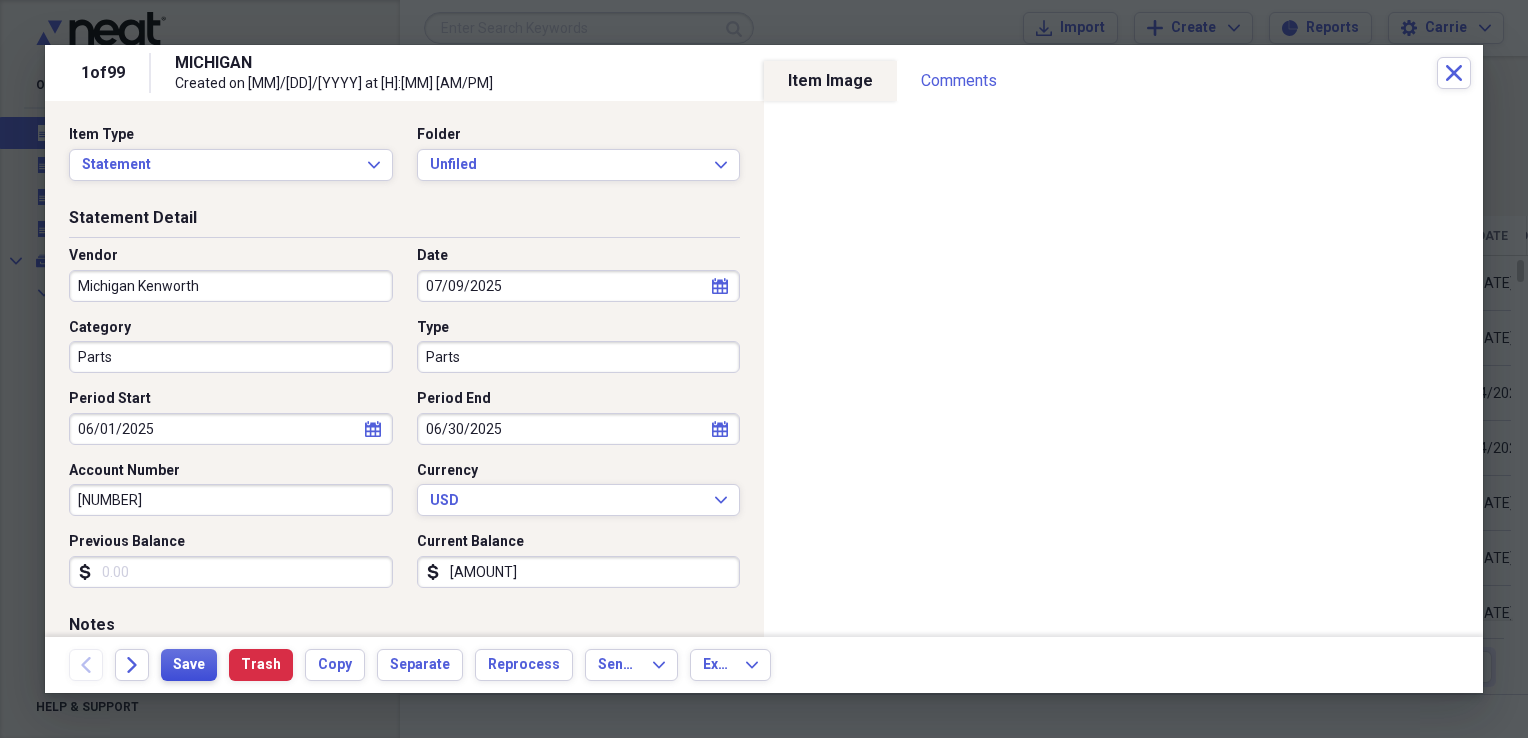 click on "Save" at bounding box center (189, 665) 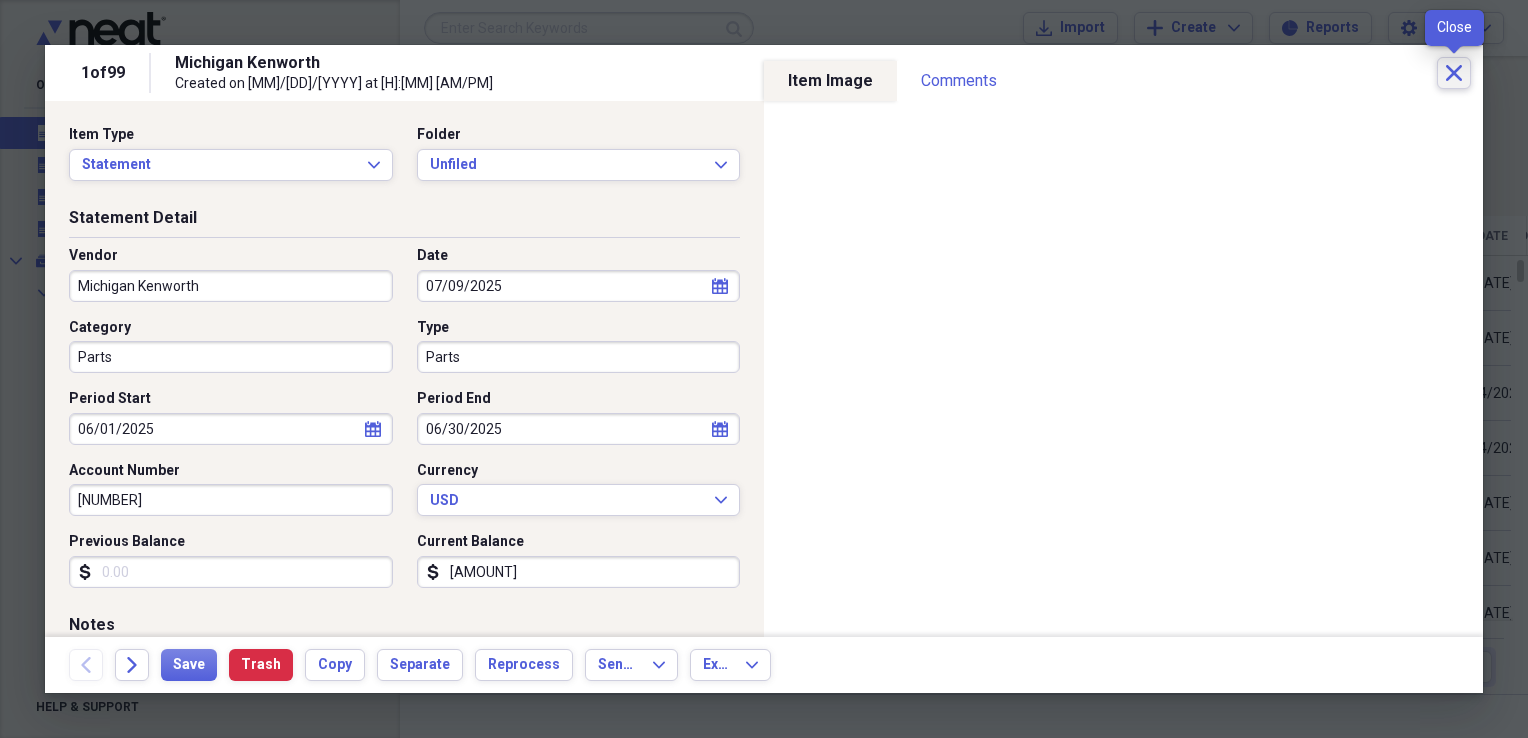 click on "Close" at bounding box center [1454, 73] 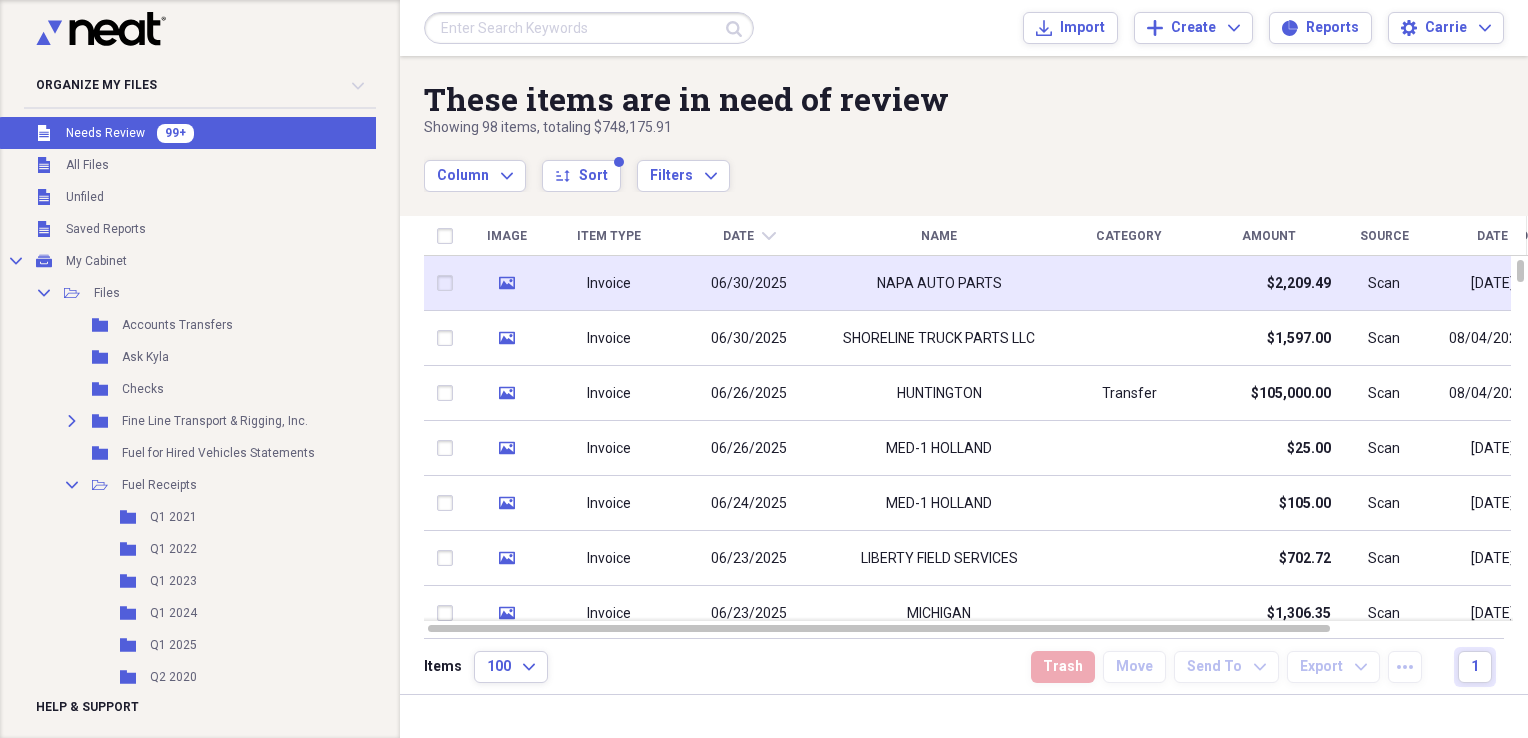 click at bounding box center [1129, 283] 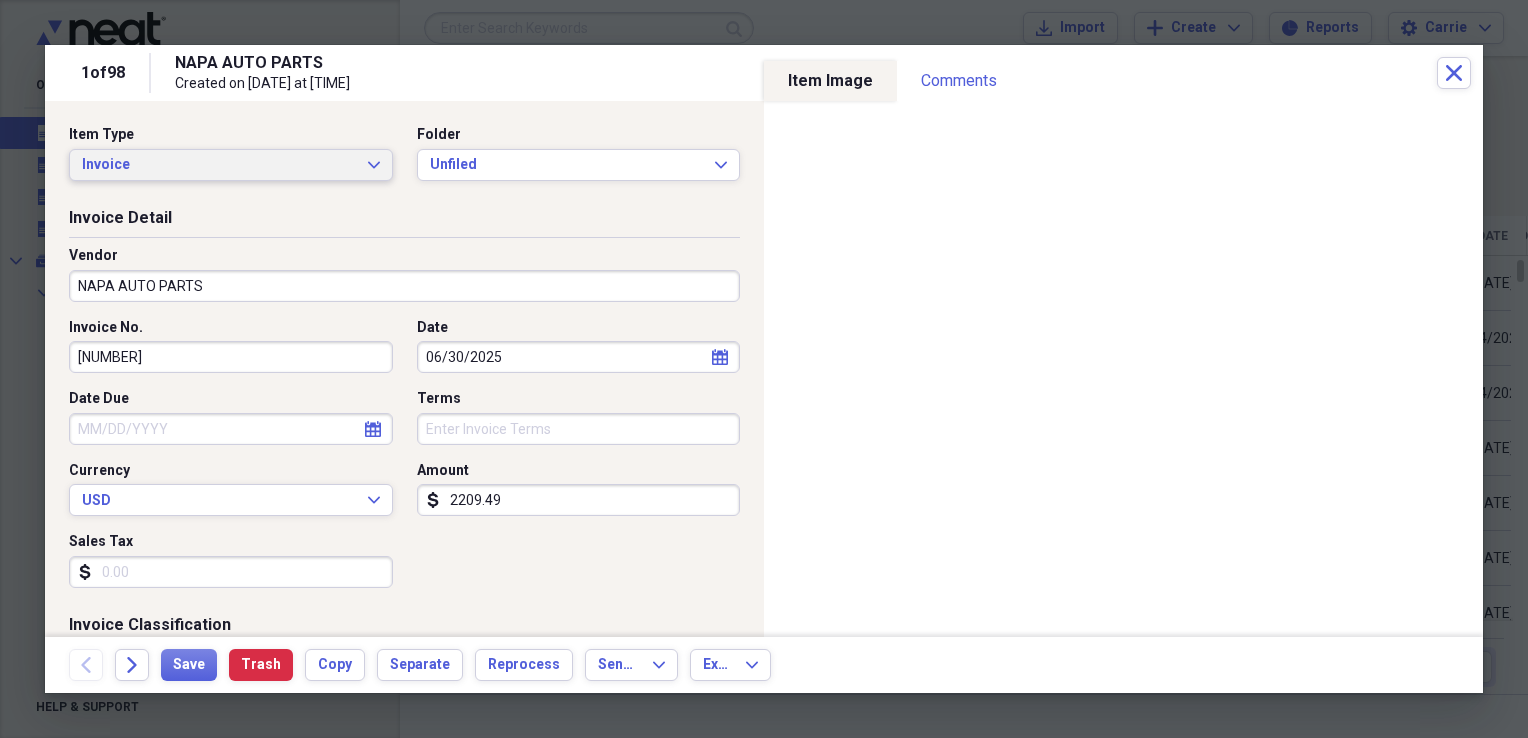 click on "Expand" 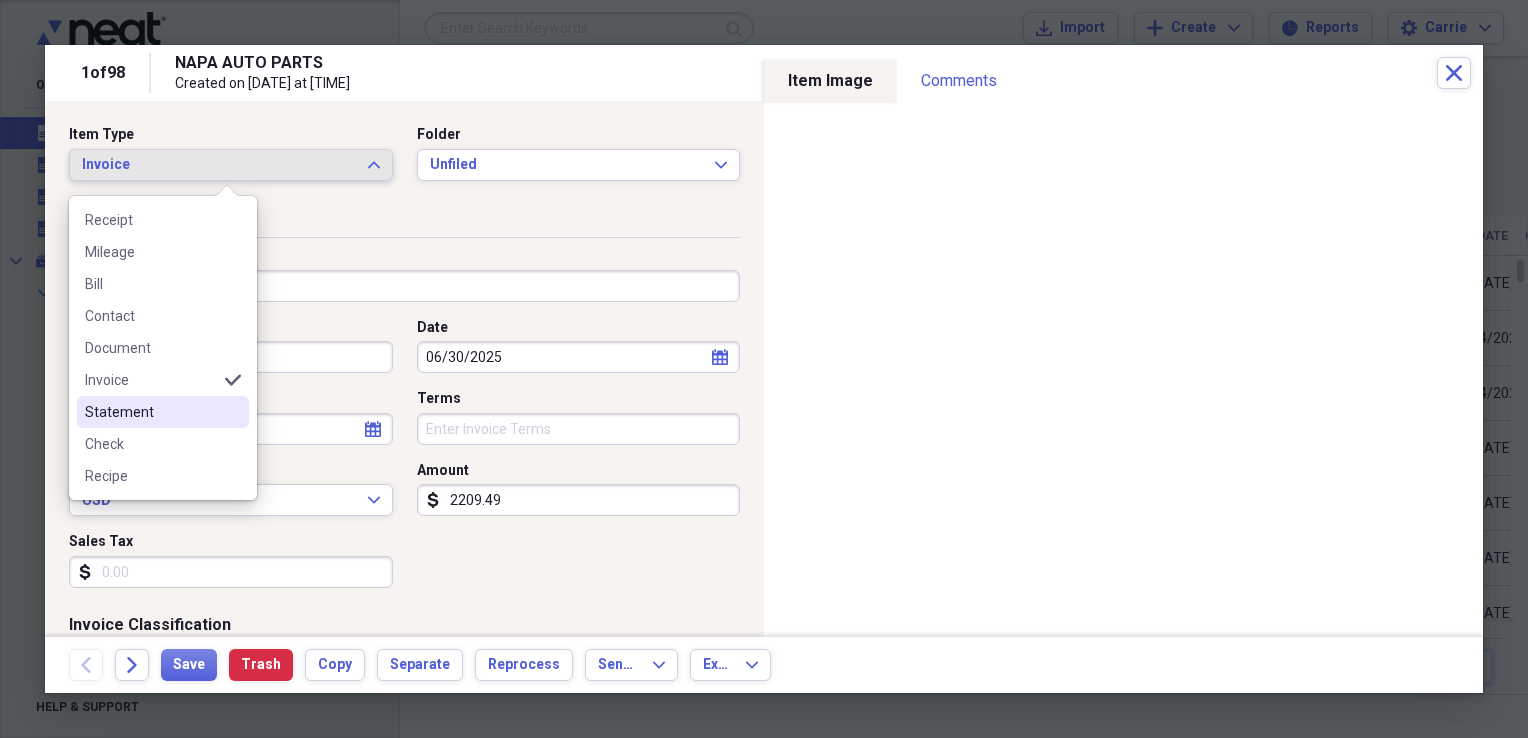 click on "Statement" at bounding box center (151, 412) 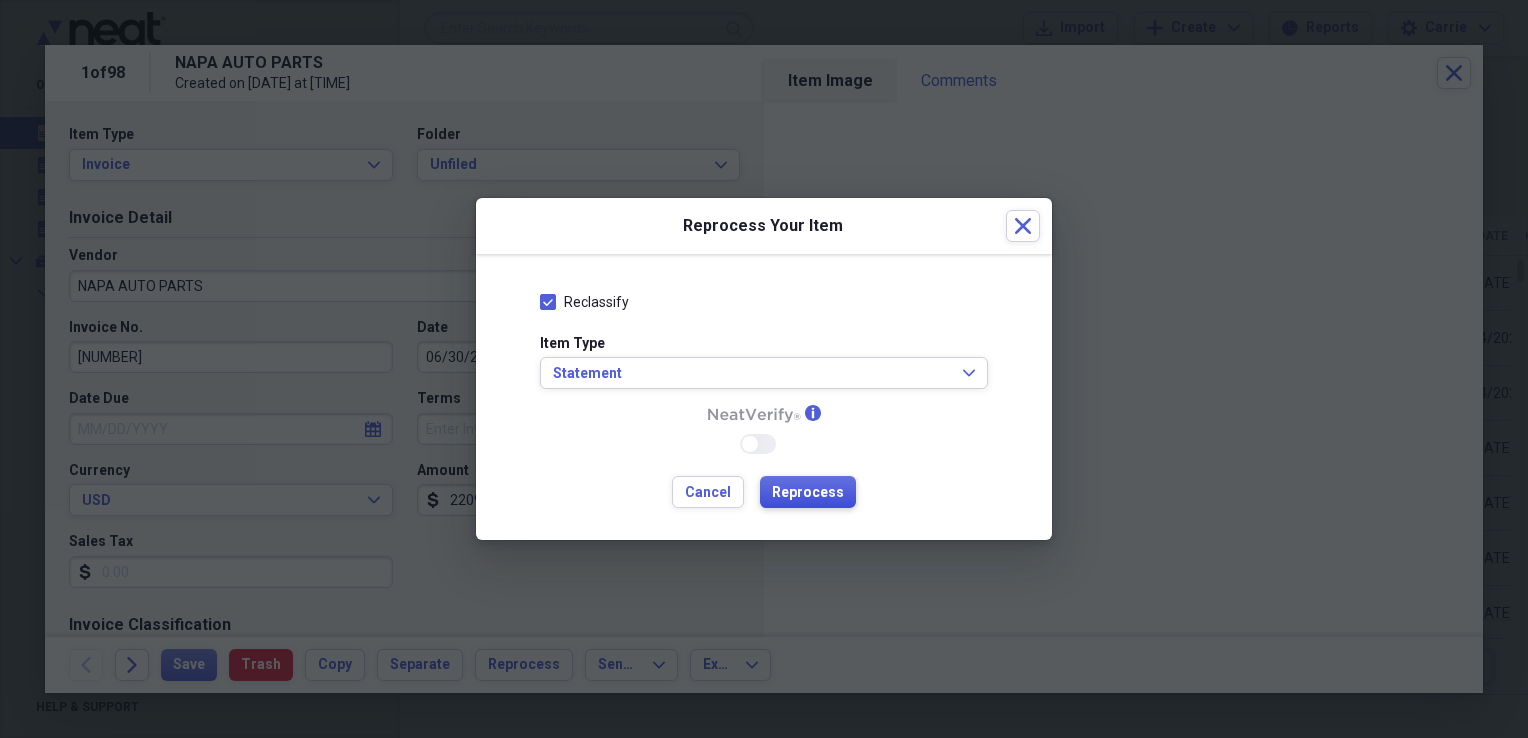 click on "Reprocess" at bounding box center [808, 493] 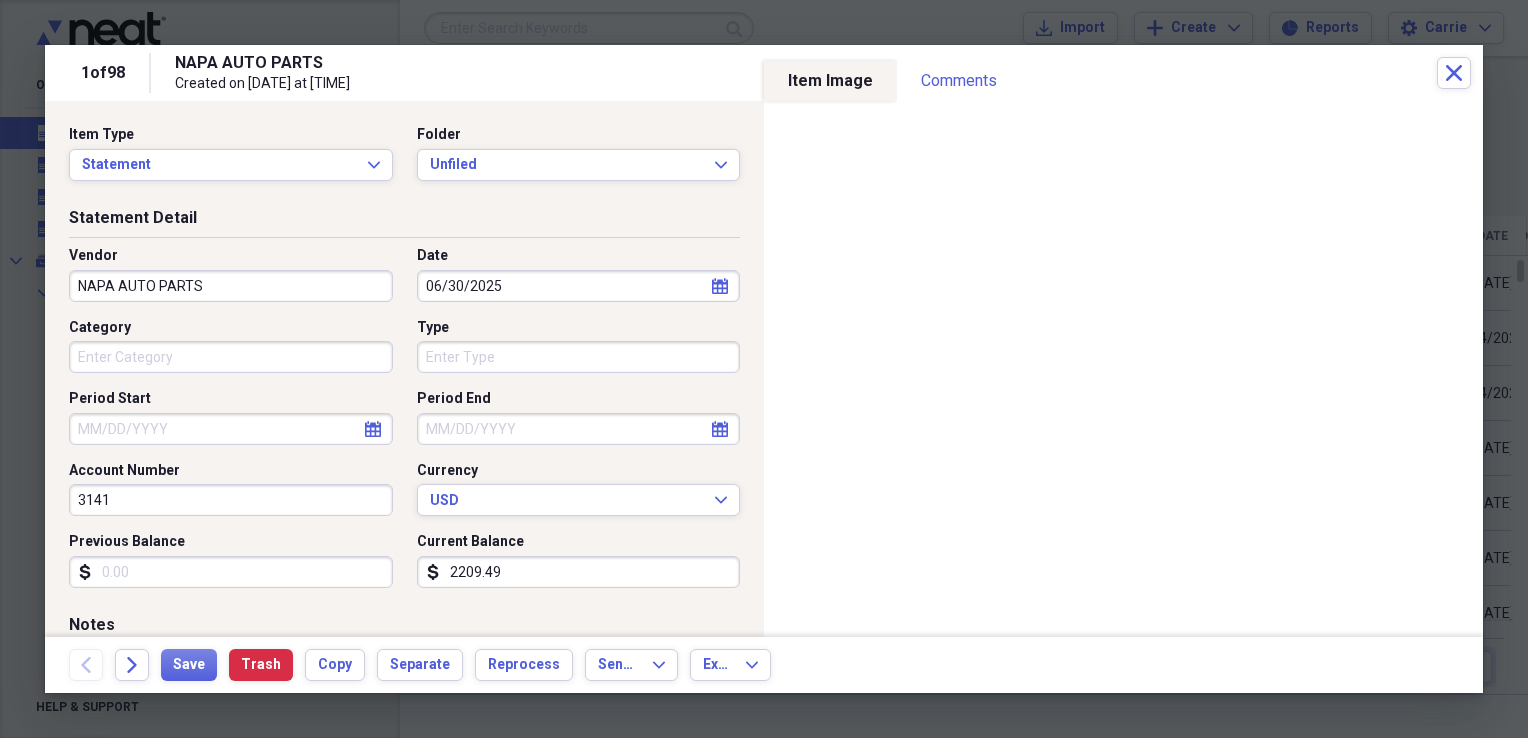 click on "NAPA AUTO PARTS" at bounding box center [231, 286] 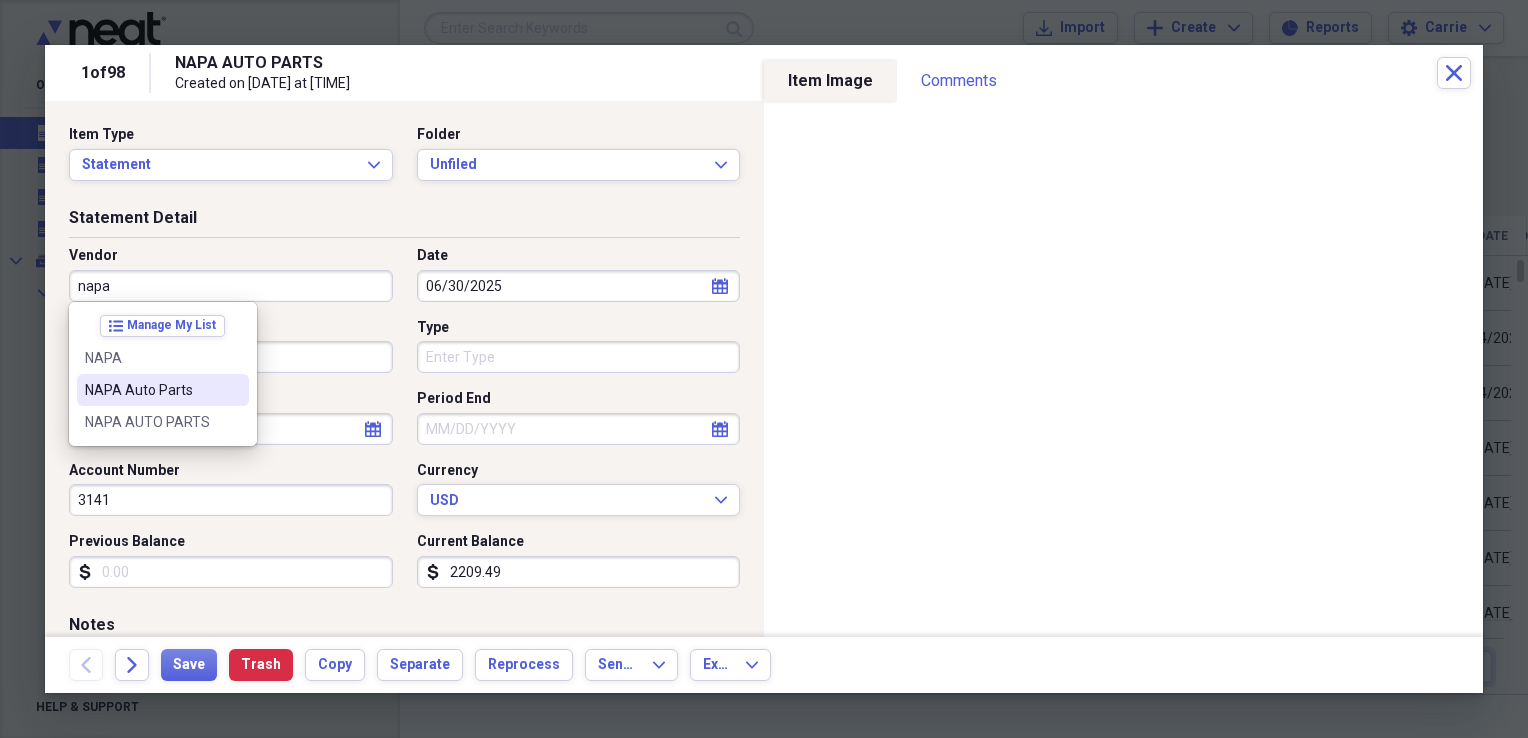 click on "NAPA Auto Parts" at bounding box center (151, 390) 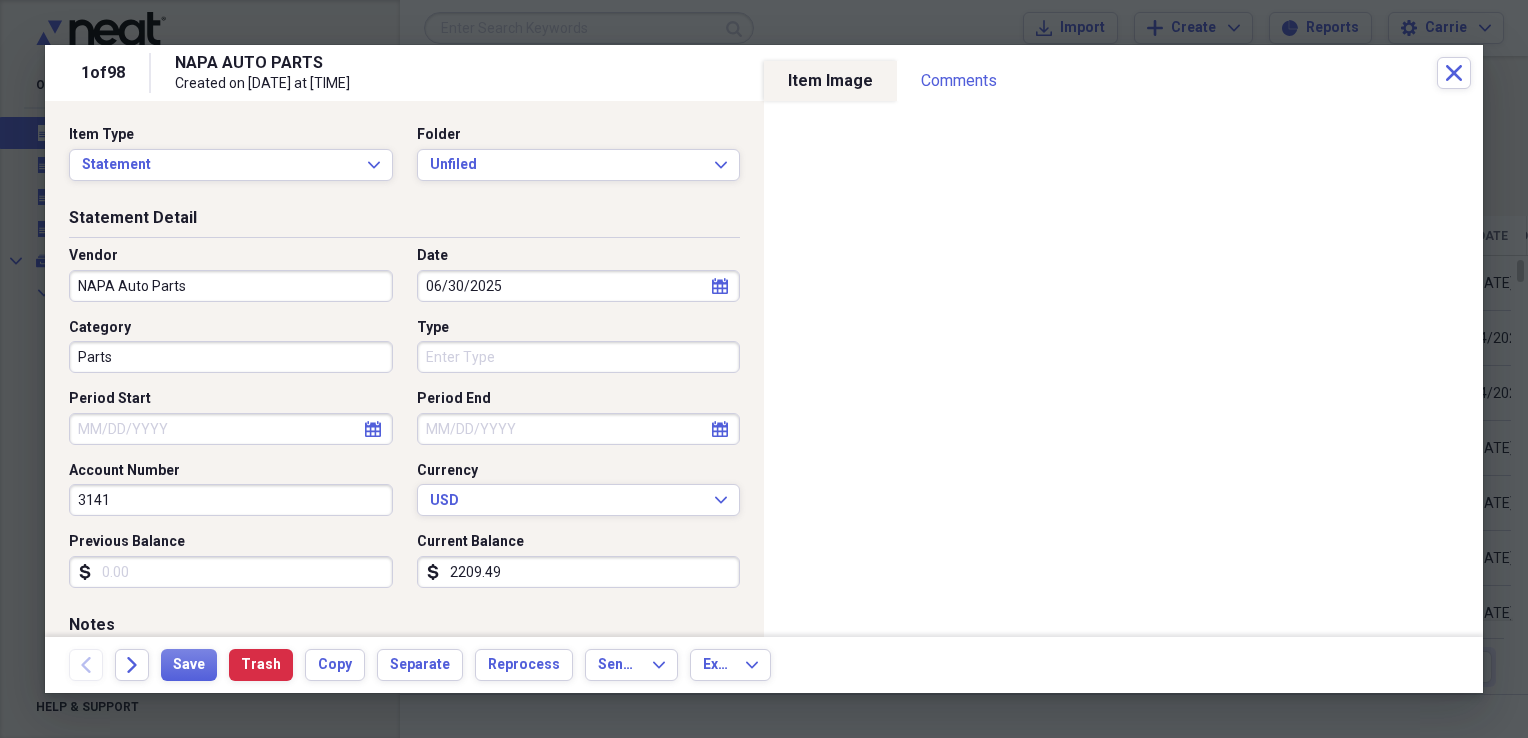 click on "06/30/2025" at bounding box center (579, 286) 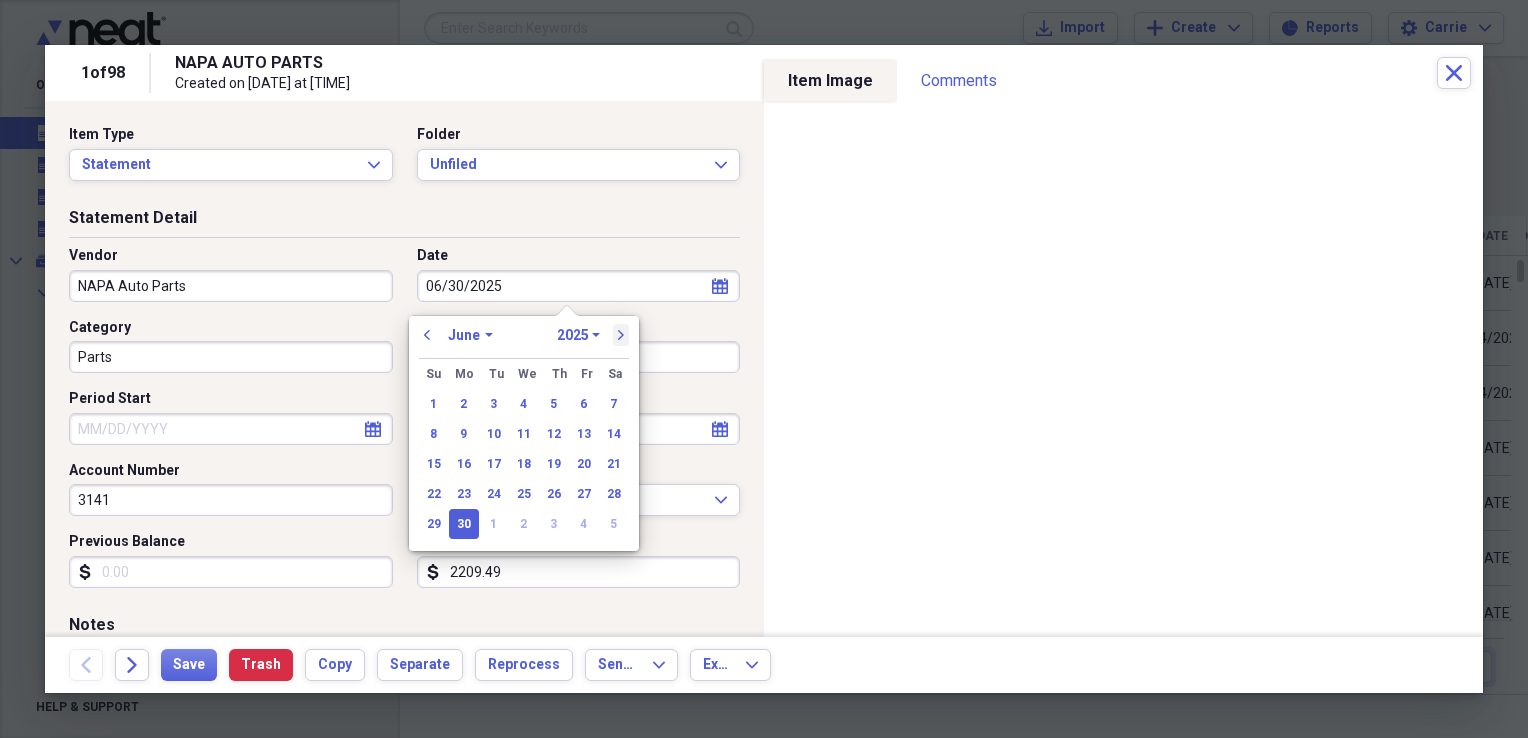 click on "next" at bounding box center [621, 335] 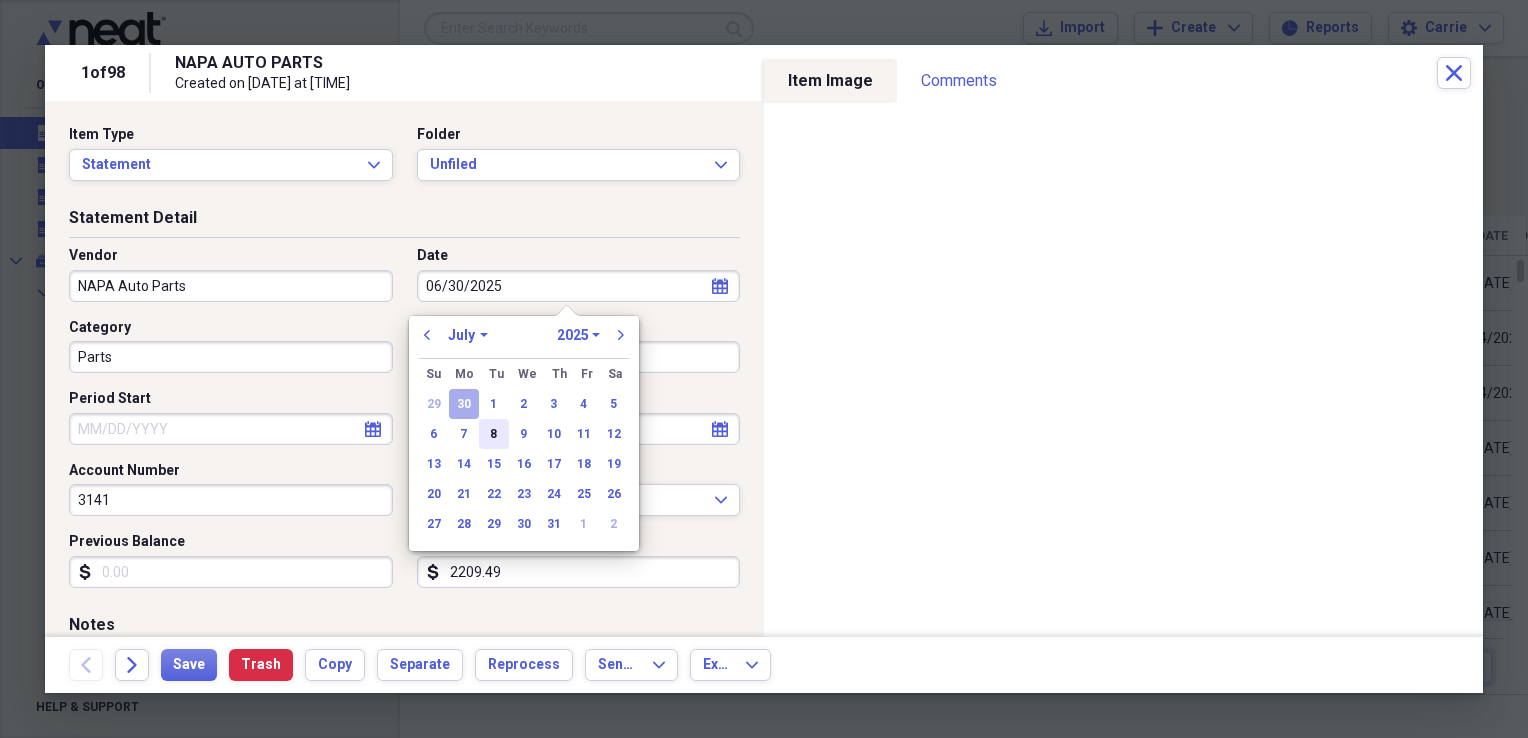 click on "8" at bounding box center [494, 434] 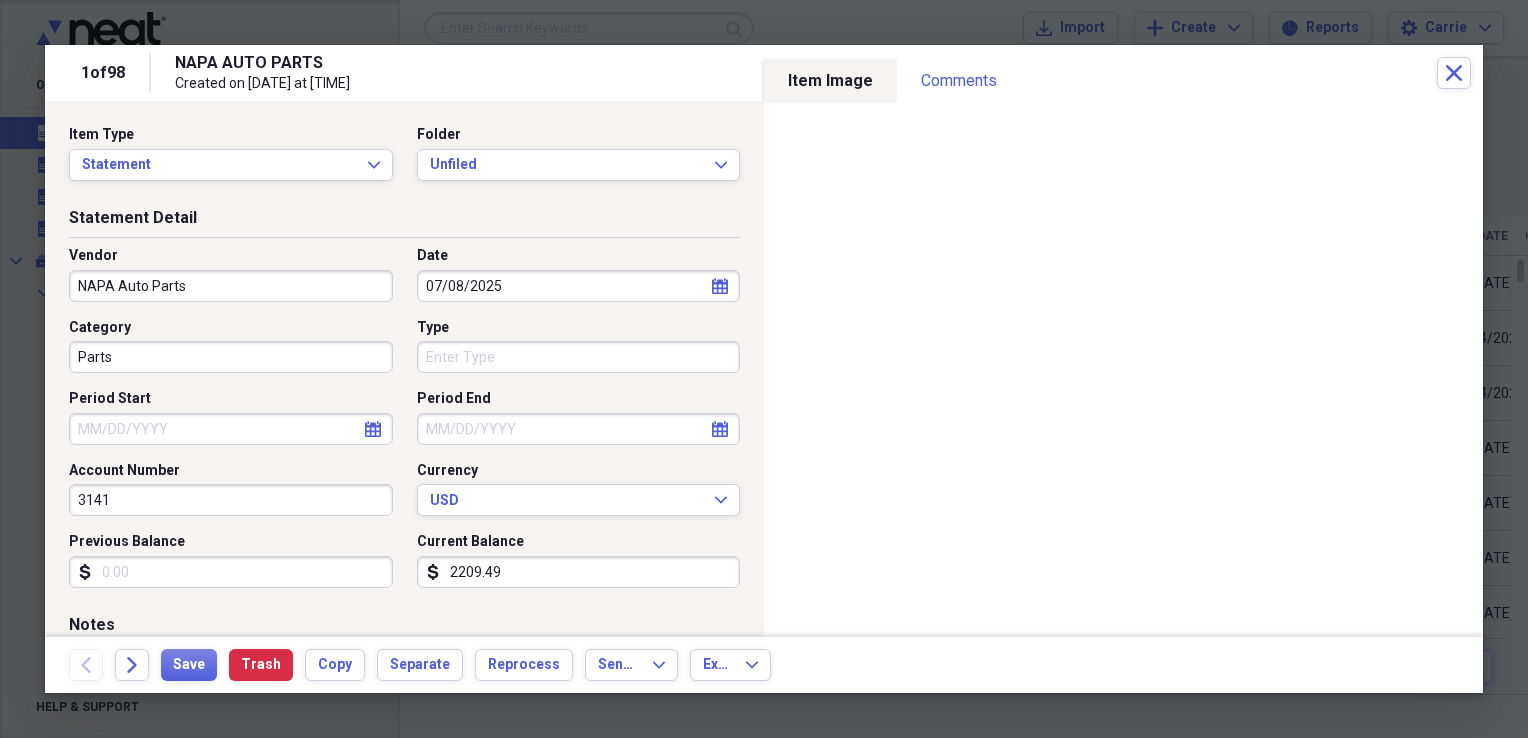 click on "Type" at bounding box center (579, 357) 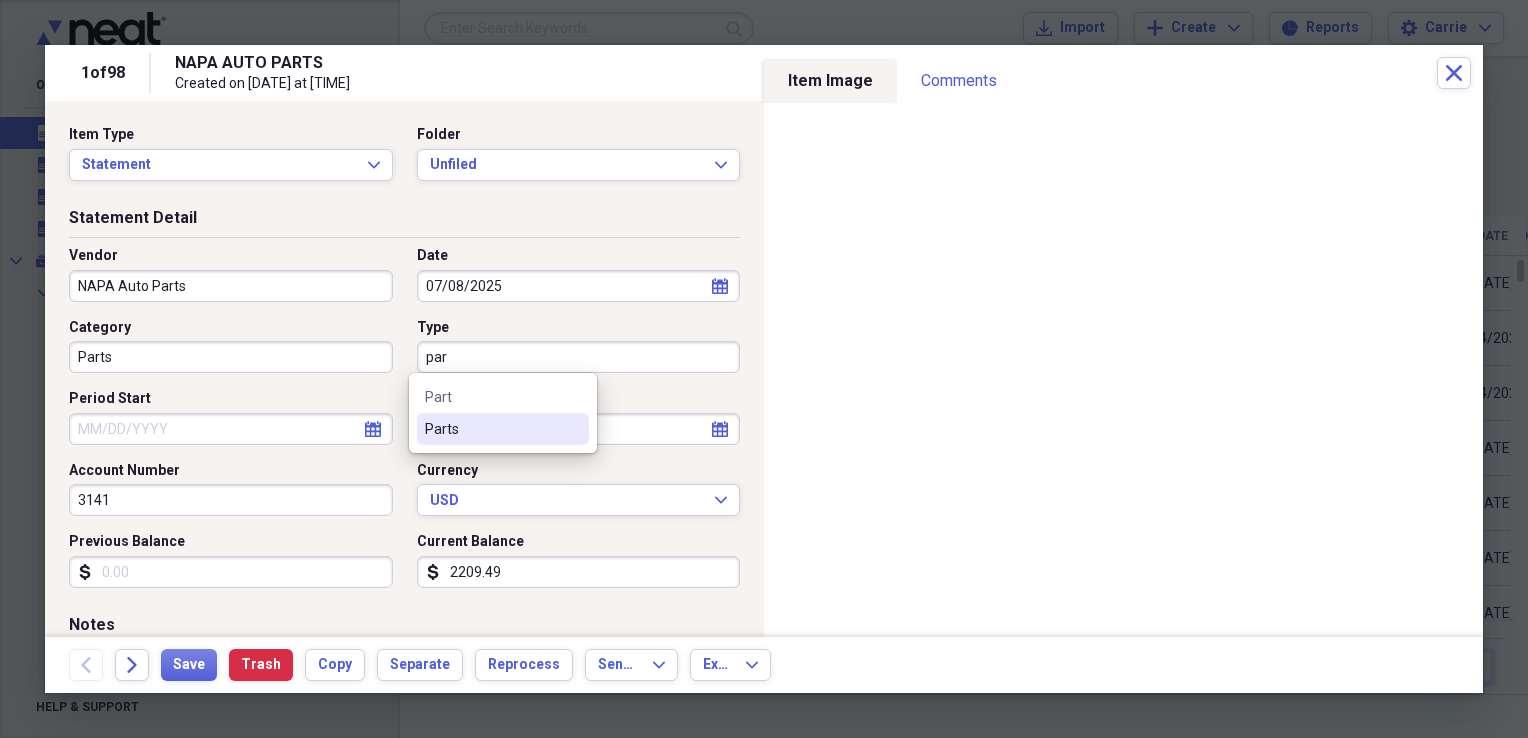 click on "Parts" at bounding box center [503, 429] 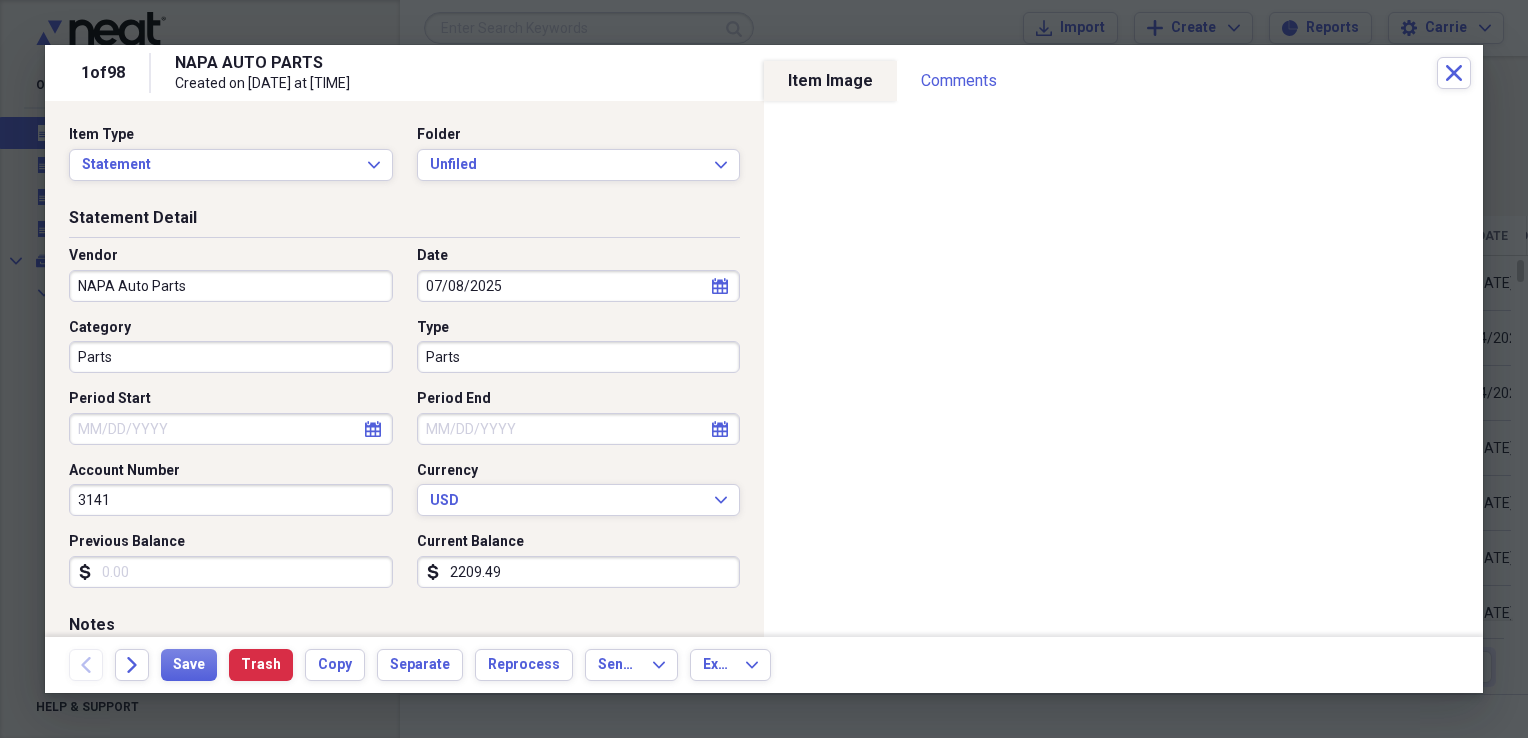 click on "Period Start" at bounding box center [231, 429] 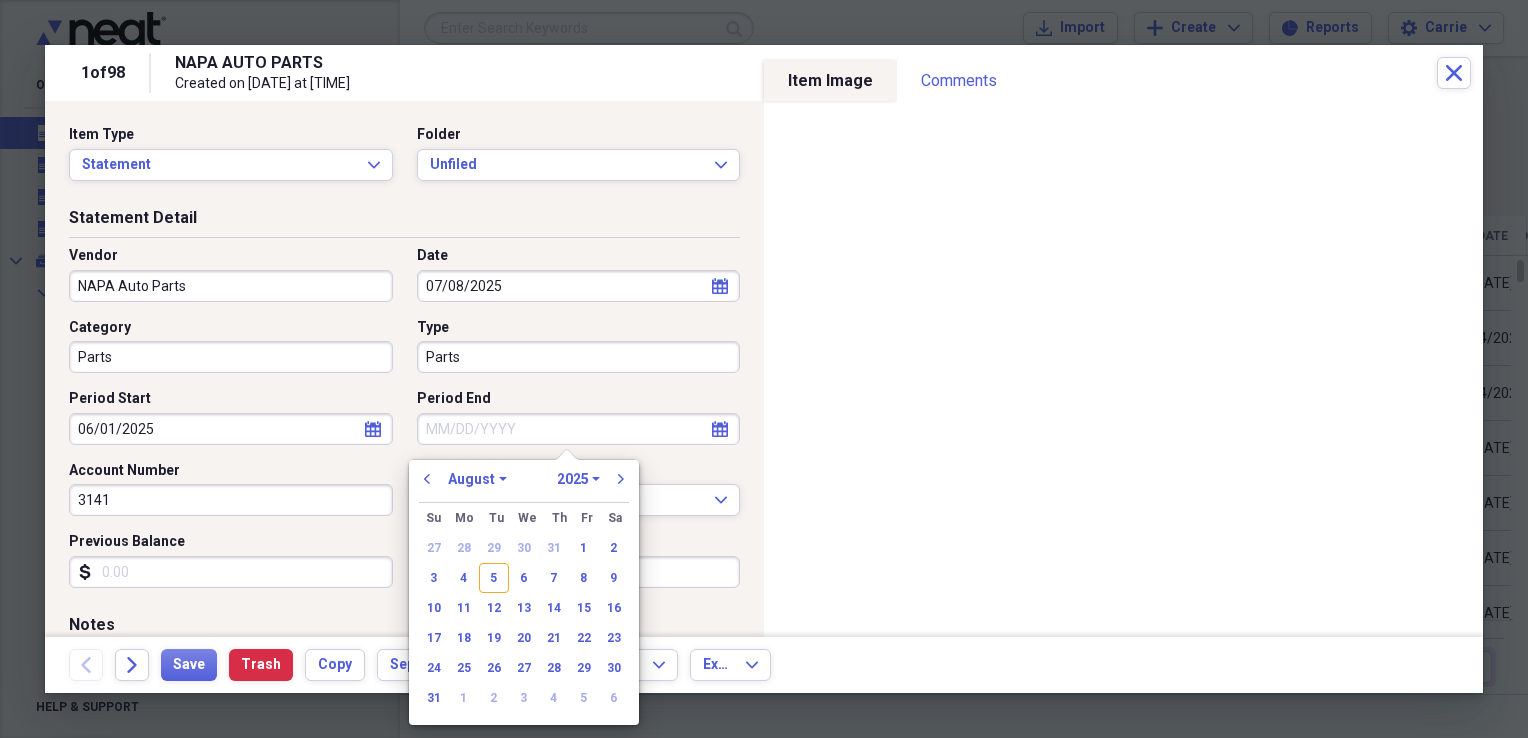 click on "Period End" at bounding box center [579, 429] 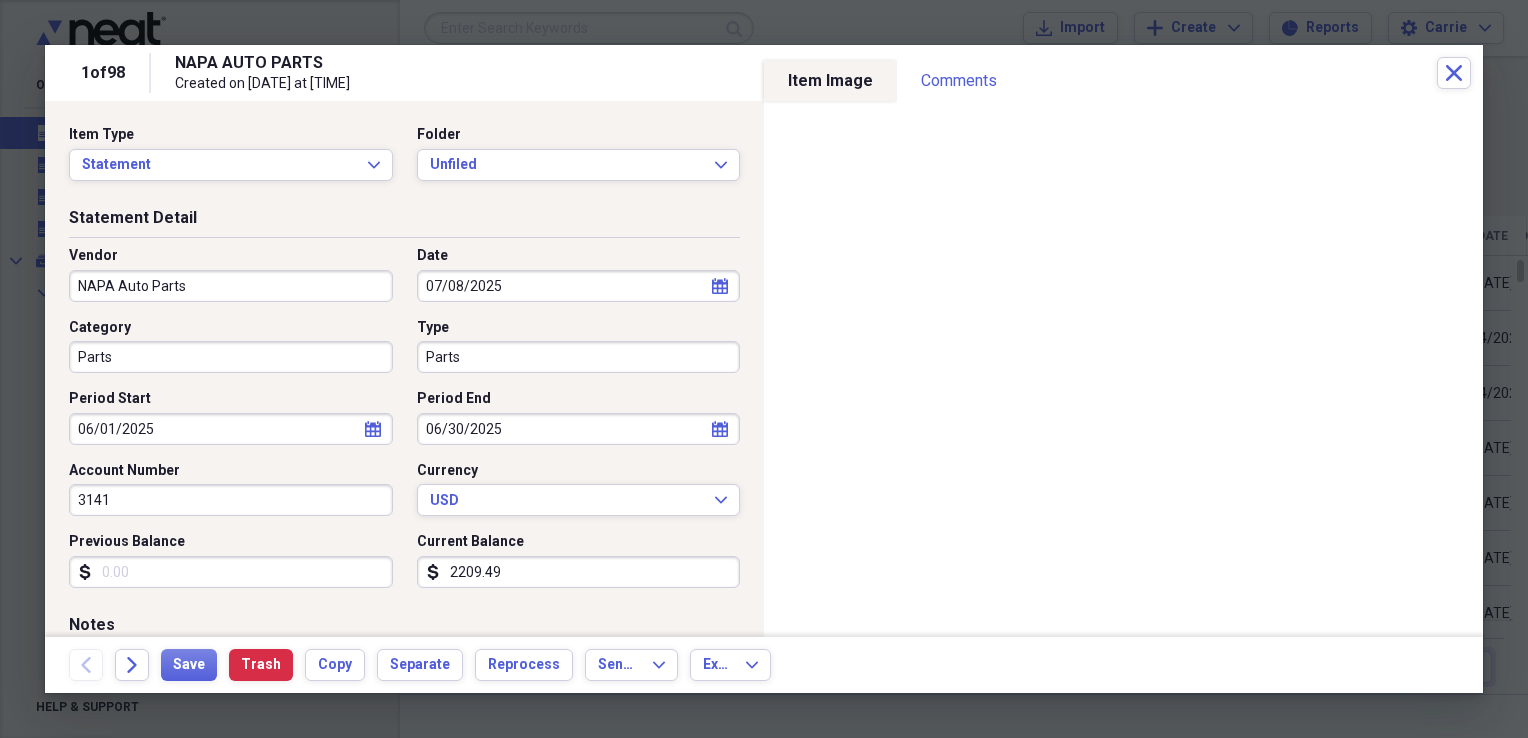 drag, startPoint x: 287, startPoint y: 494, endPoint x: -4, endPoint y: 493, distance: 291.0017 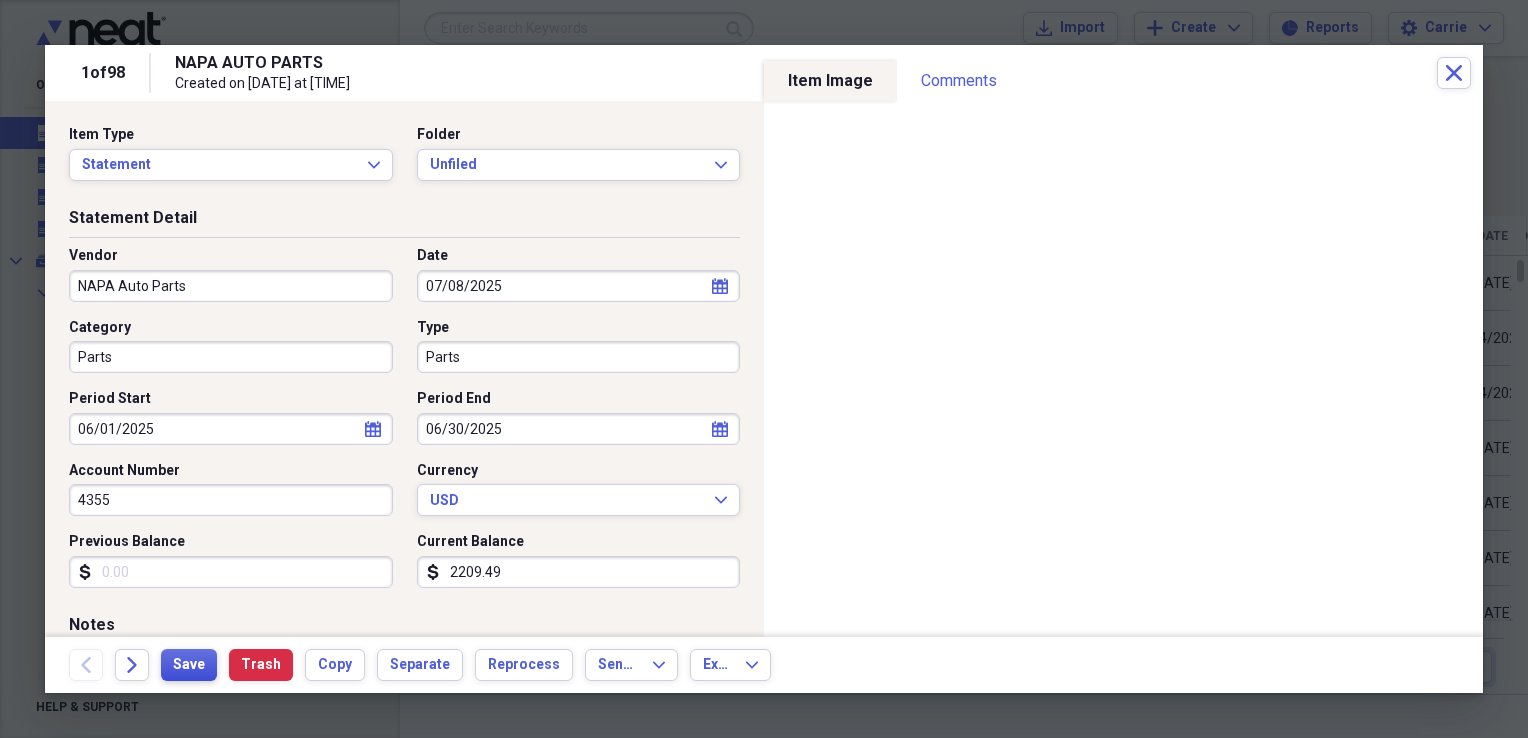 click on "Save" at bounding box center (189, 665) 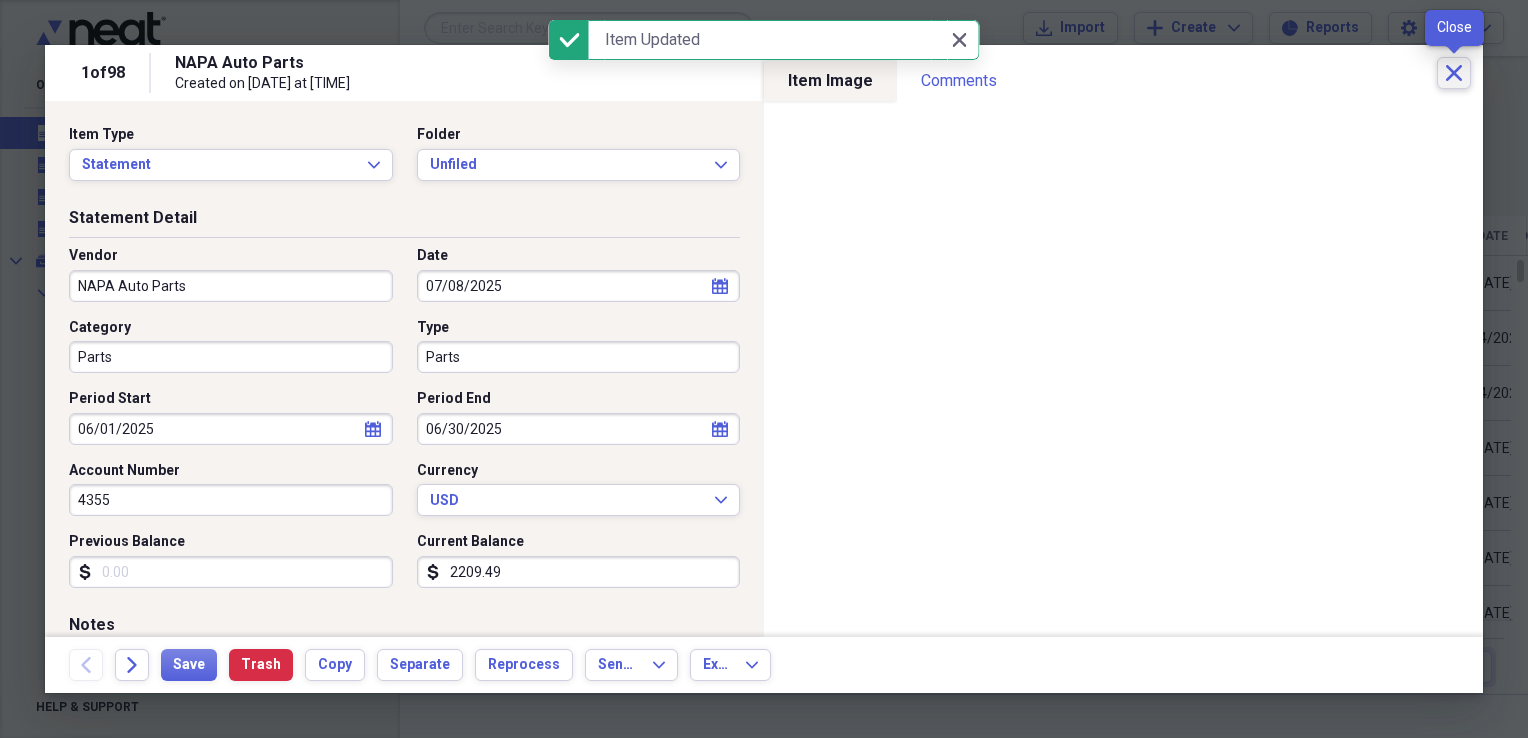 click on "Close" at bounding box center [1454, 73] 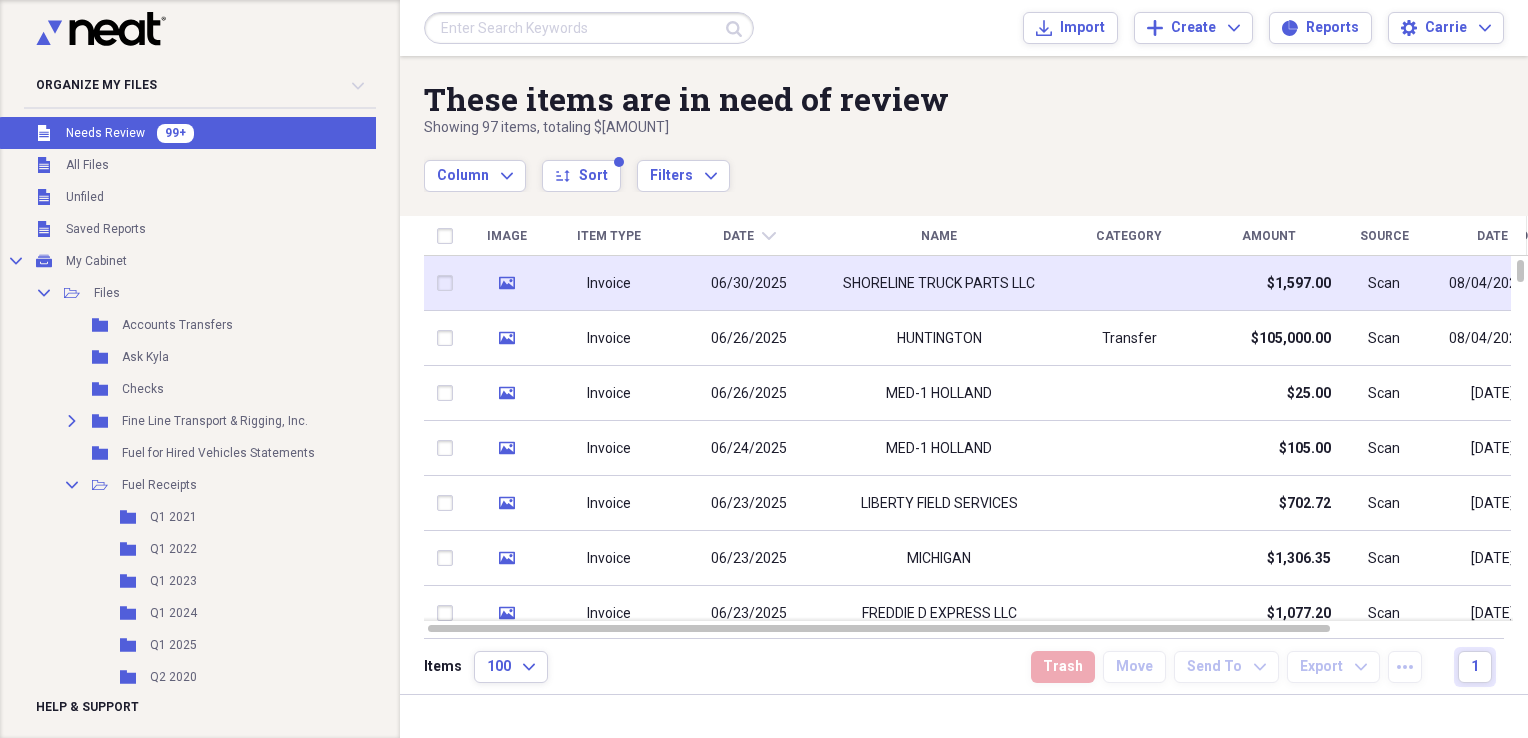 click at bounding box center (1129, 283) 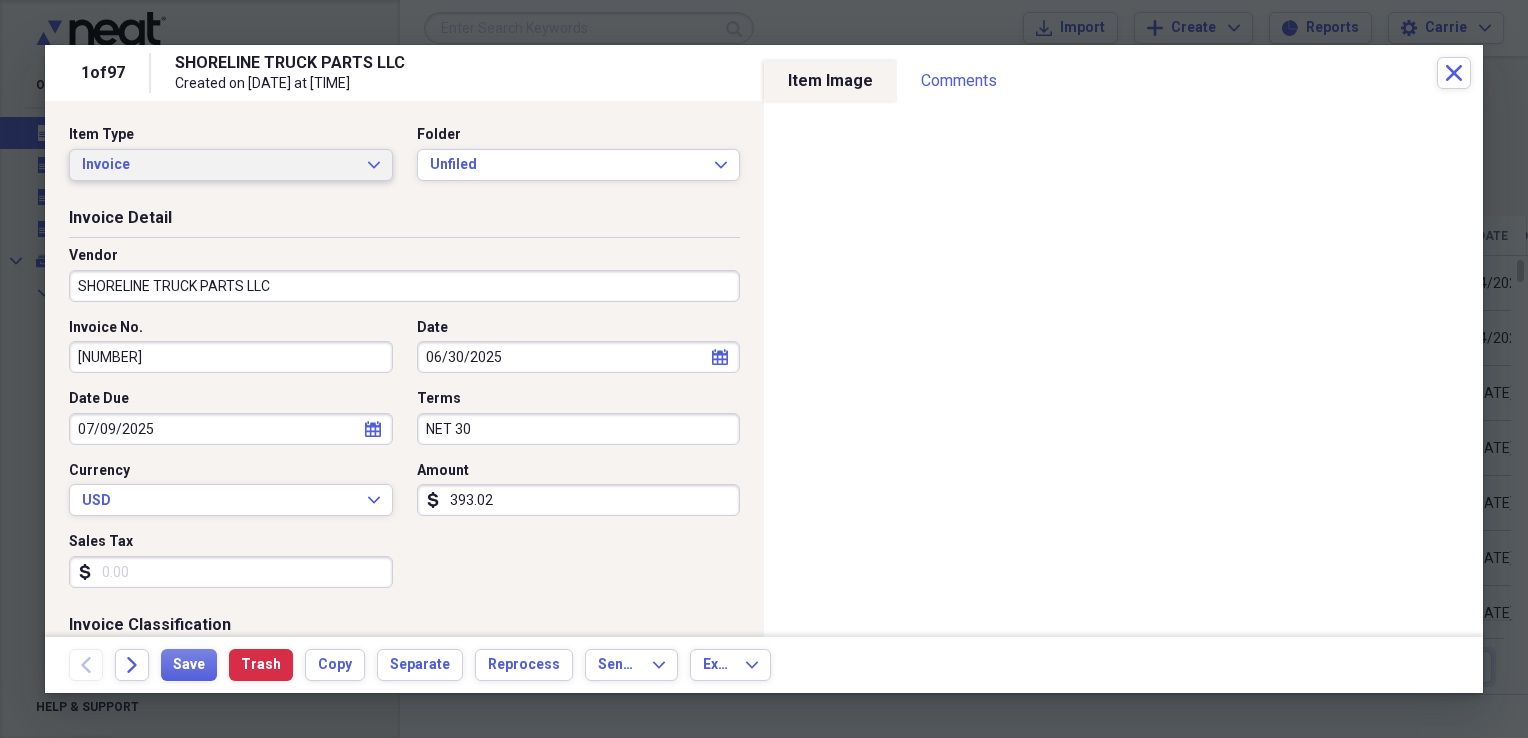click on "Expand" 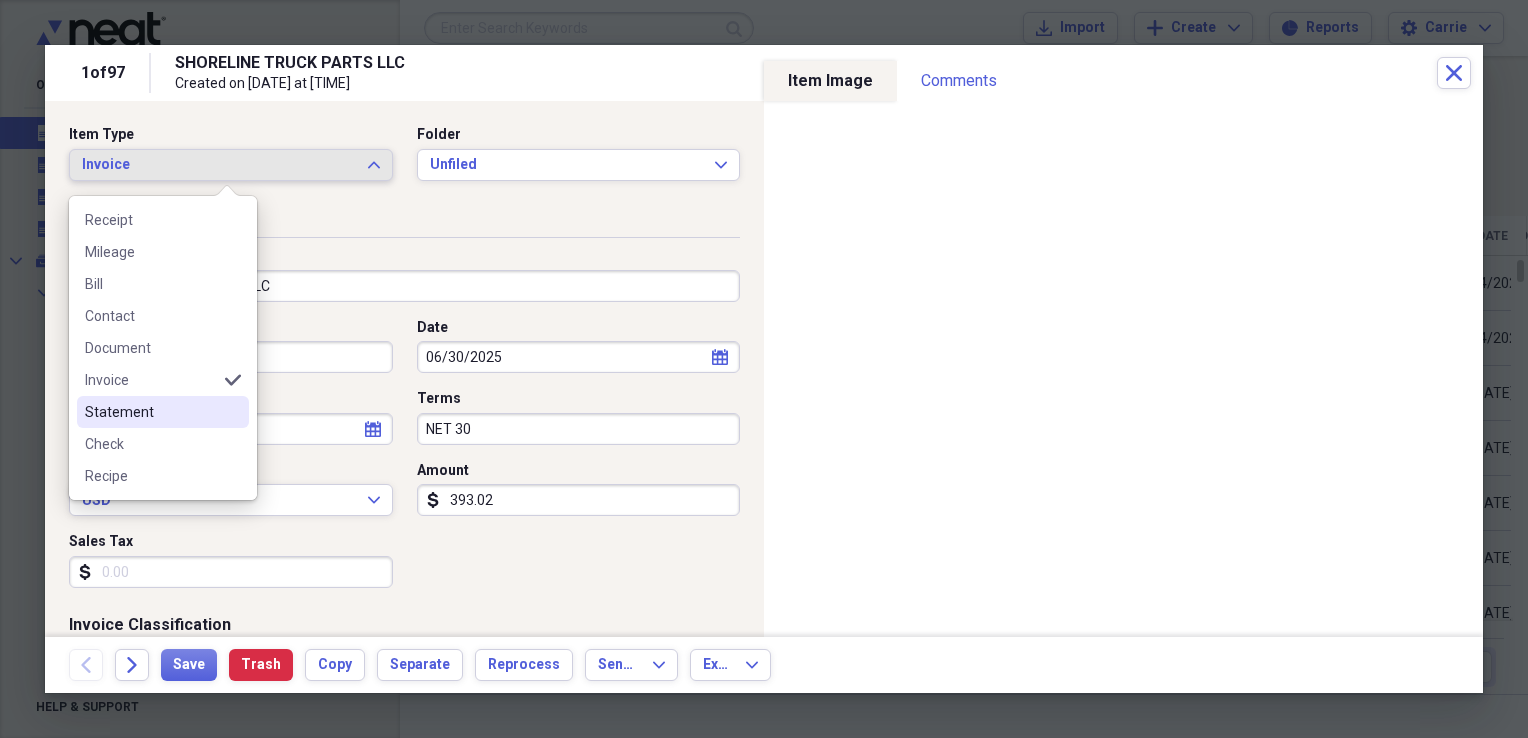 click on "Statement" at bounding box center [151, 412] 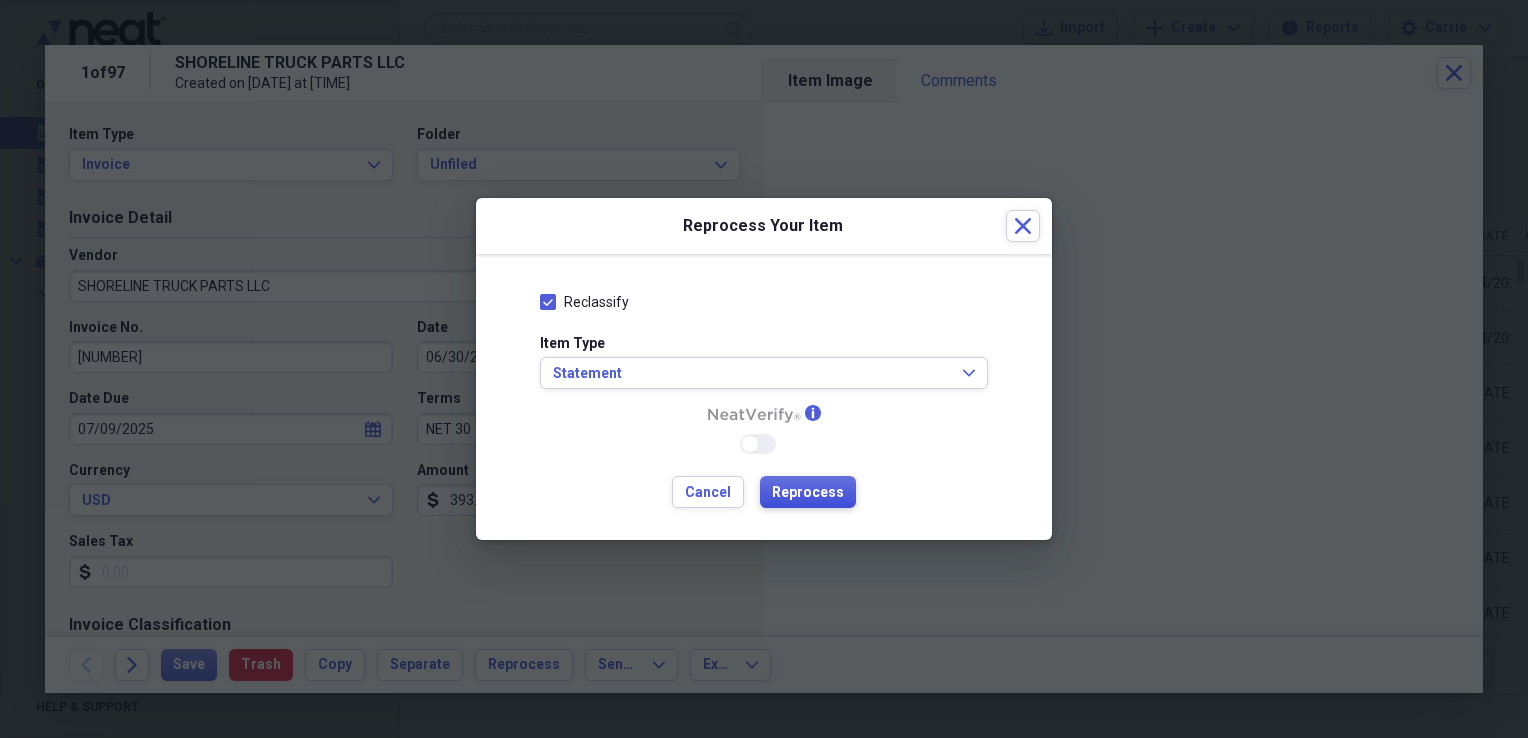 click on "Reprocess" at bounding box center (808, 493) 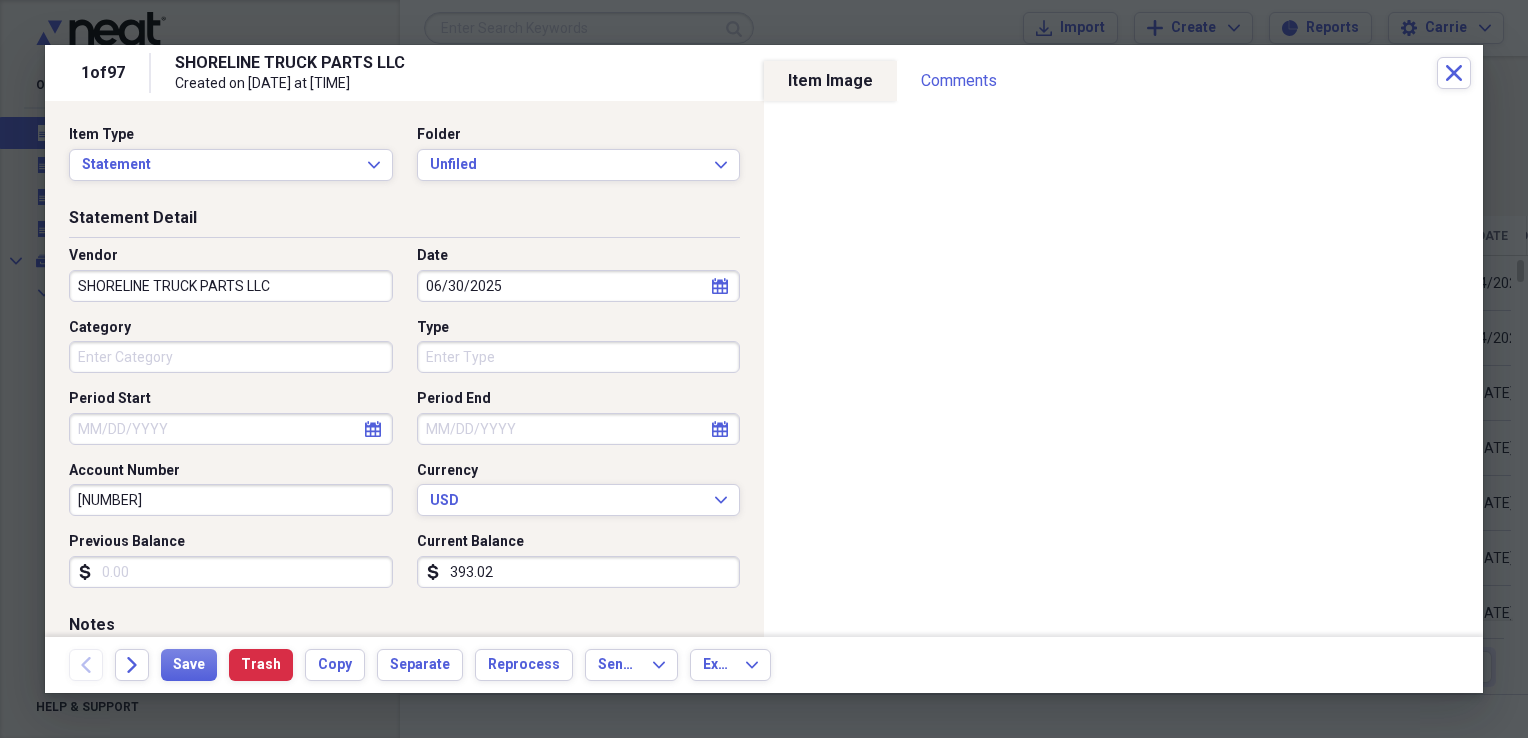 click on "SHORELINE TRUCK PARTS LLC" at bounding box center (231, 286) 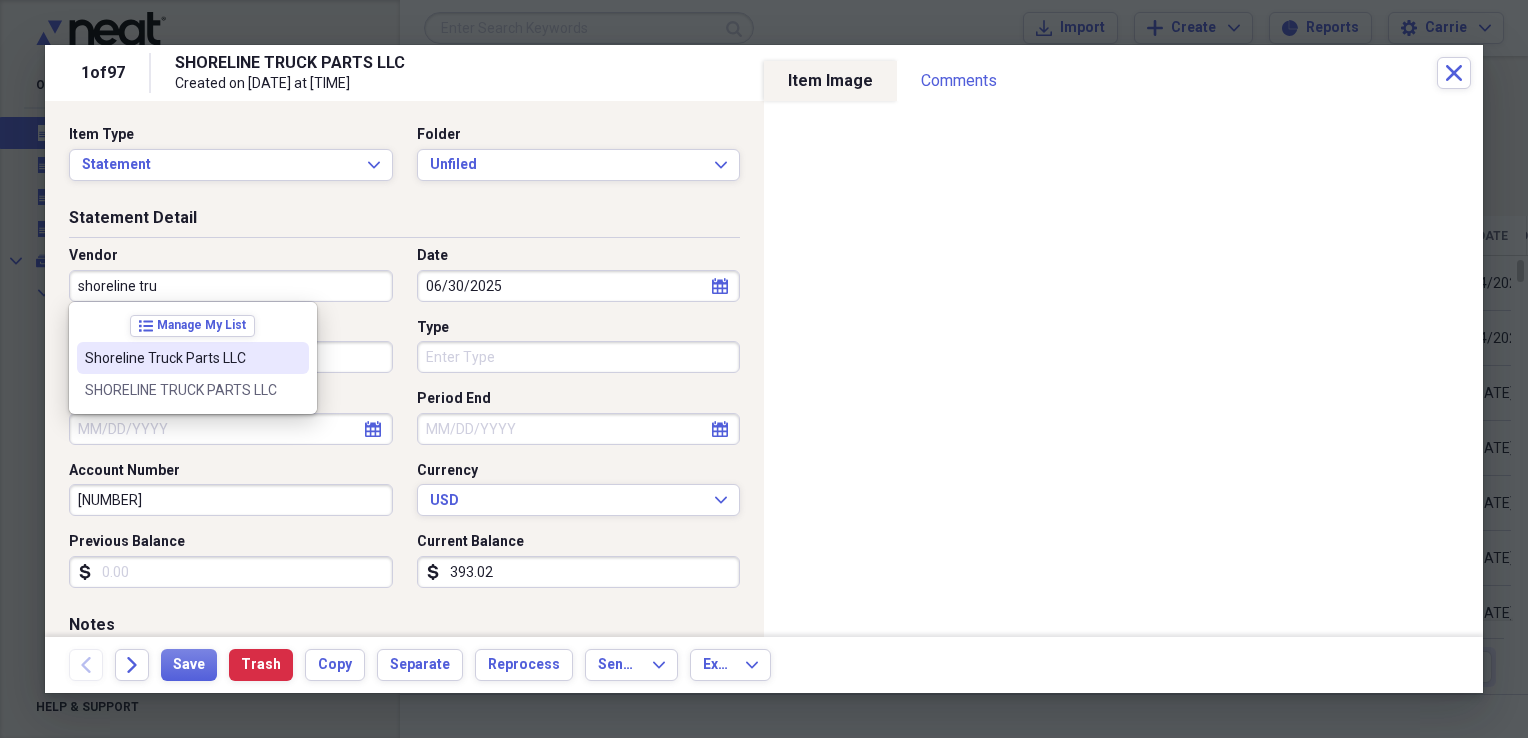 click on "Shoreline Truck Parts LLC" at bounding box center [181, 358] 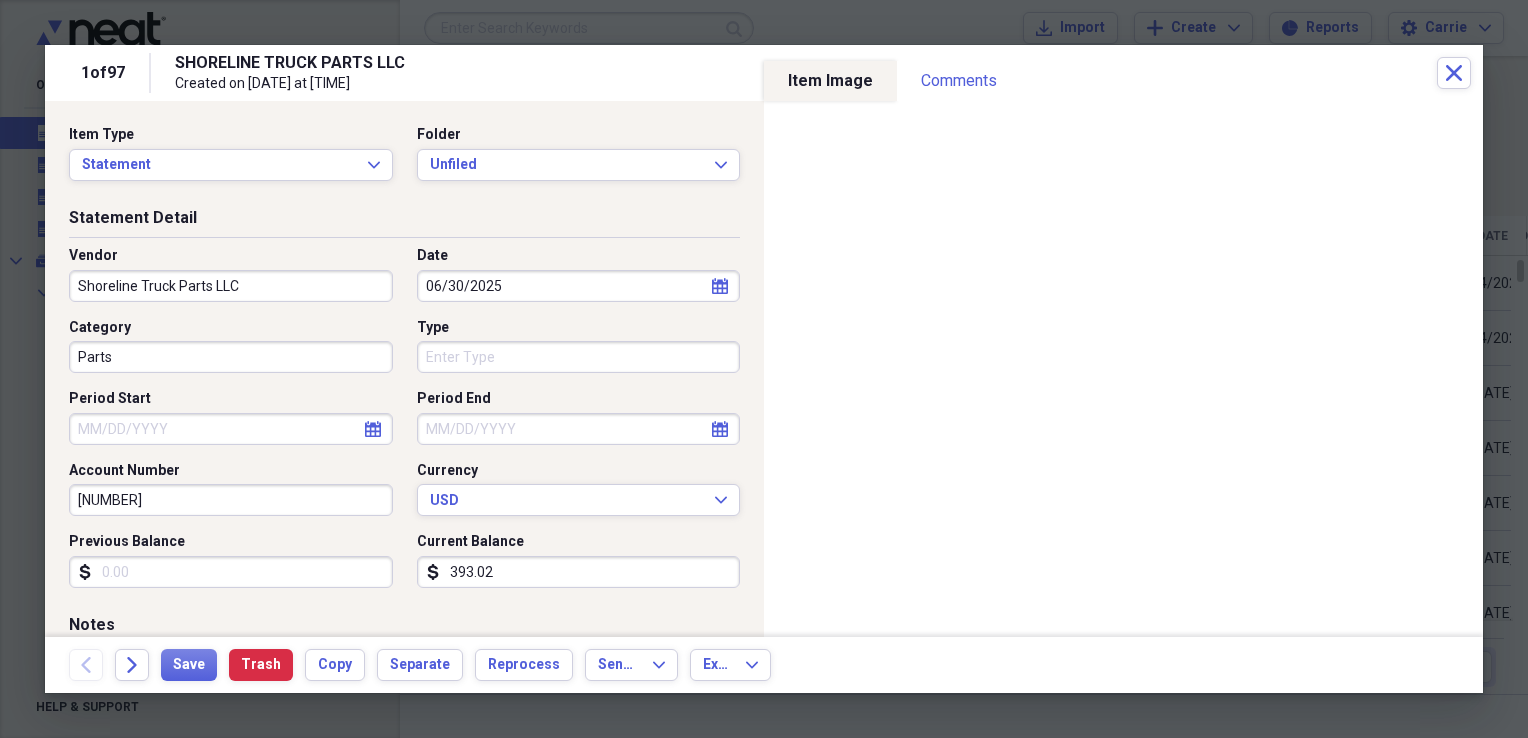 click on "06/30/2025" at bounding box center (579, 286) 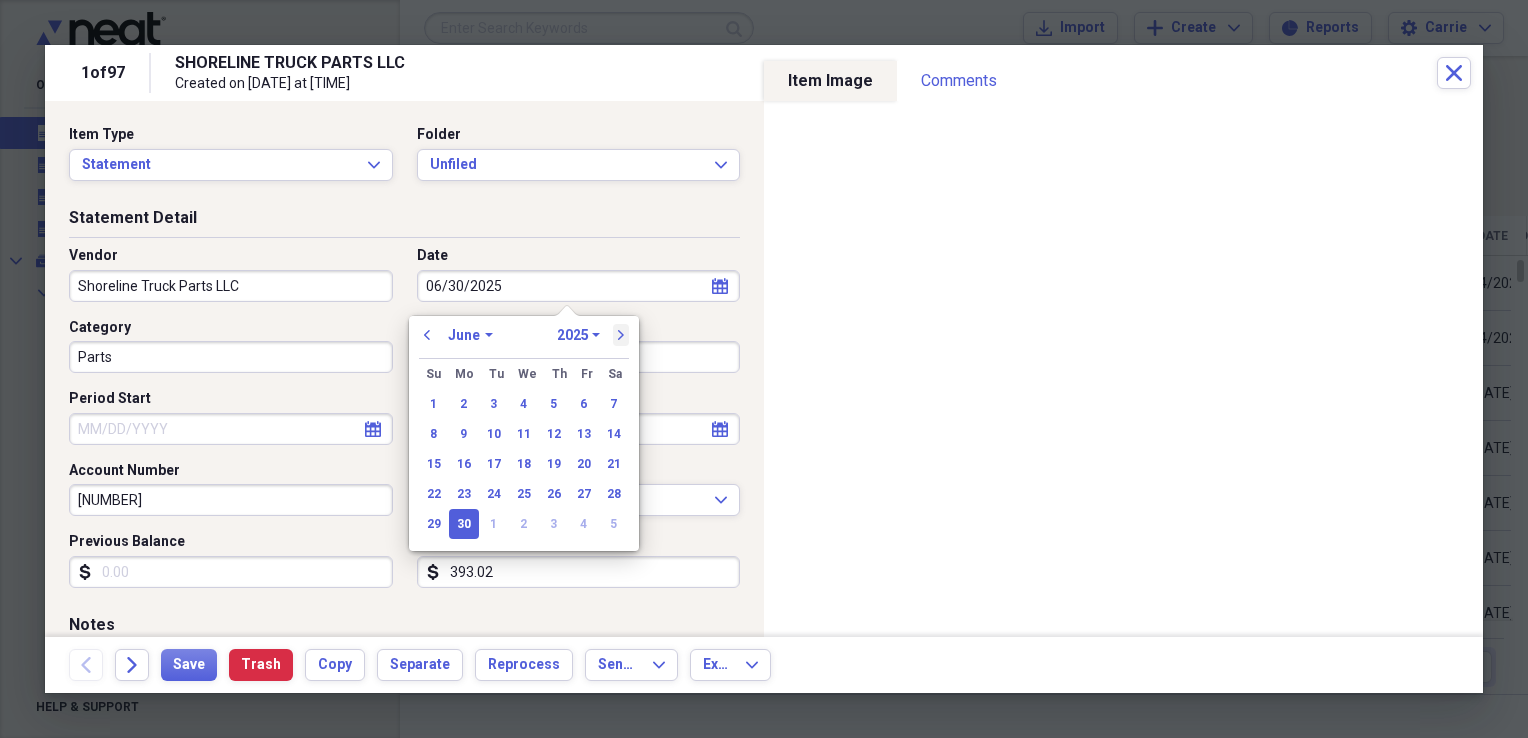 click on "next" at bounding box center (621, 335) 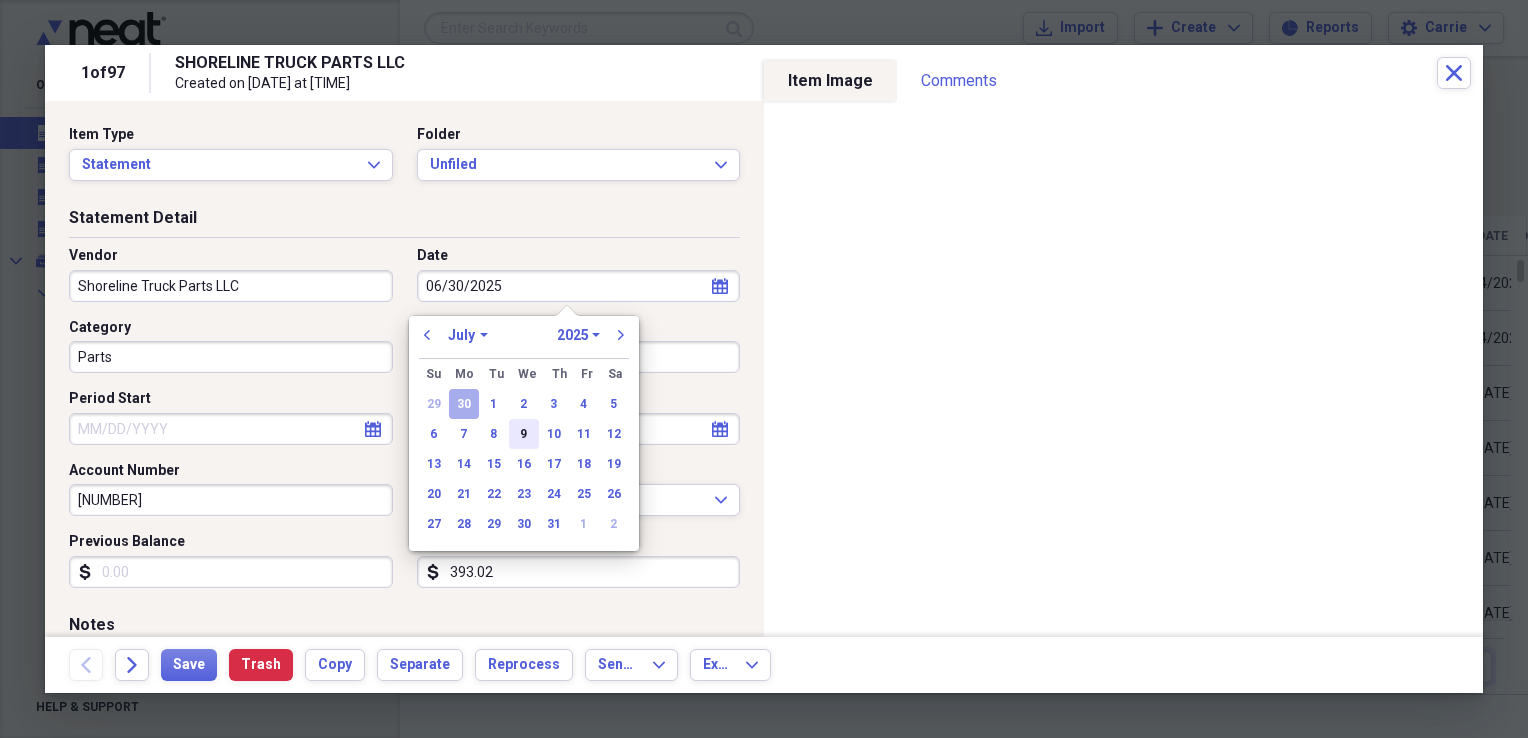 click on "9" at bounding box center (524, 434) 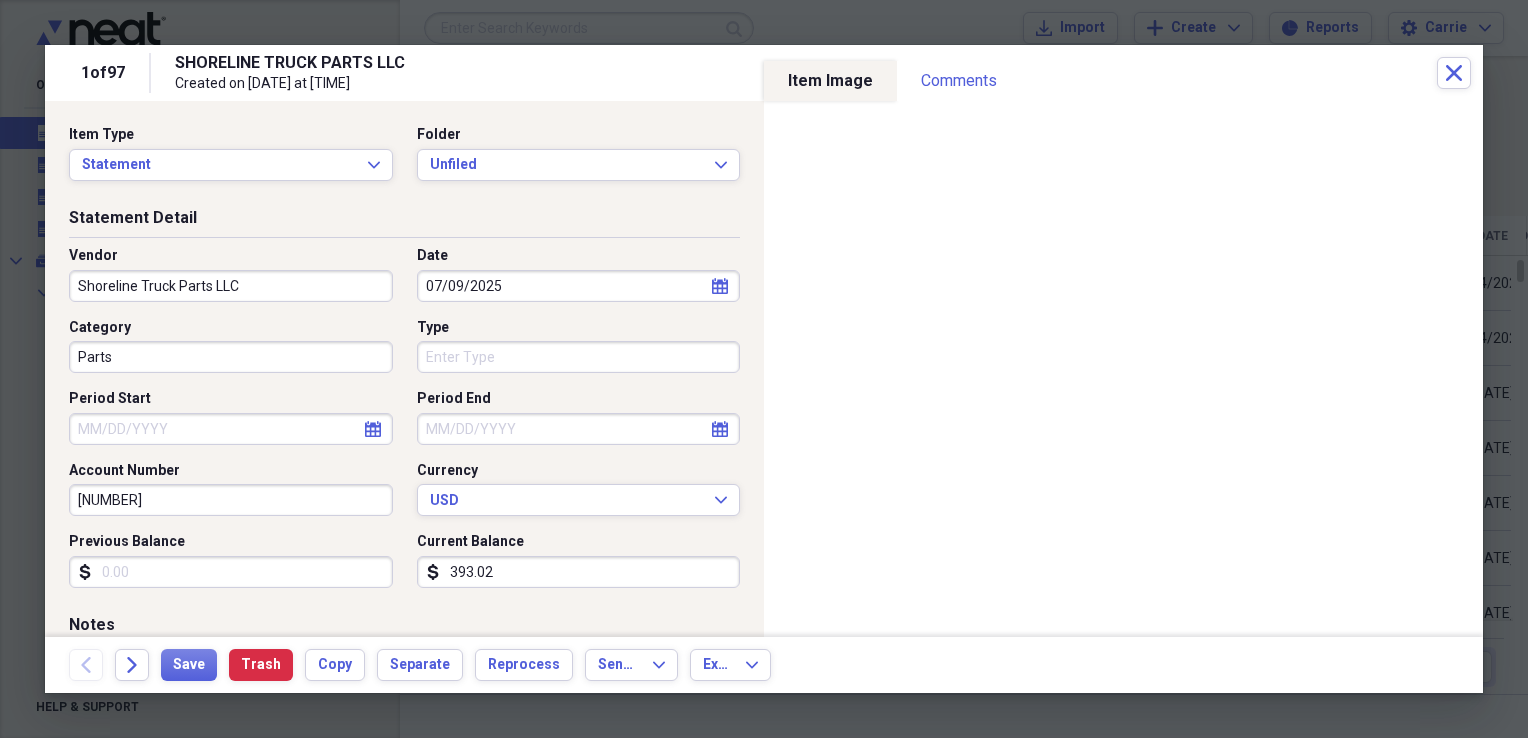 click on "Type" at bounding box center [579, 357] 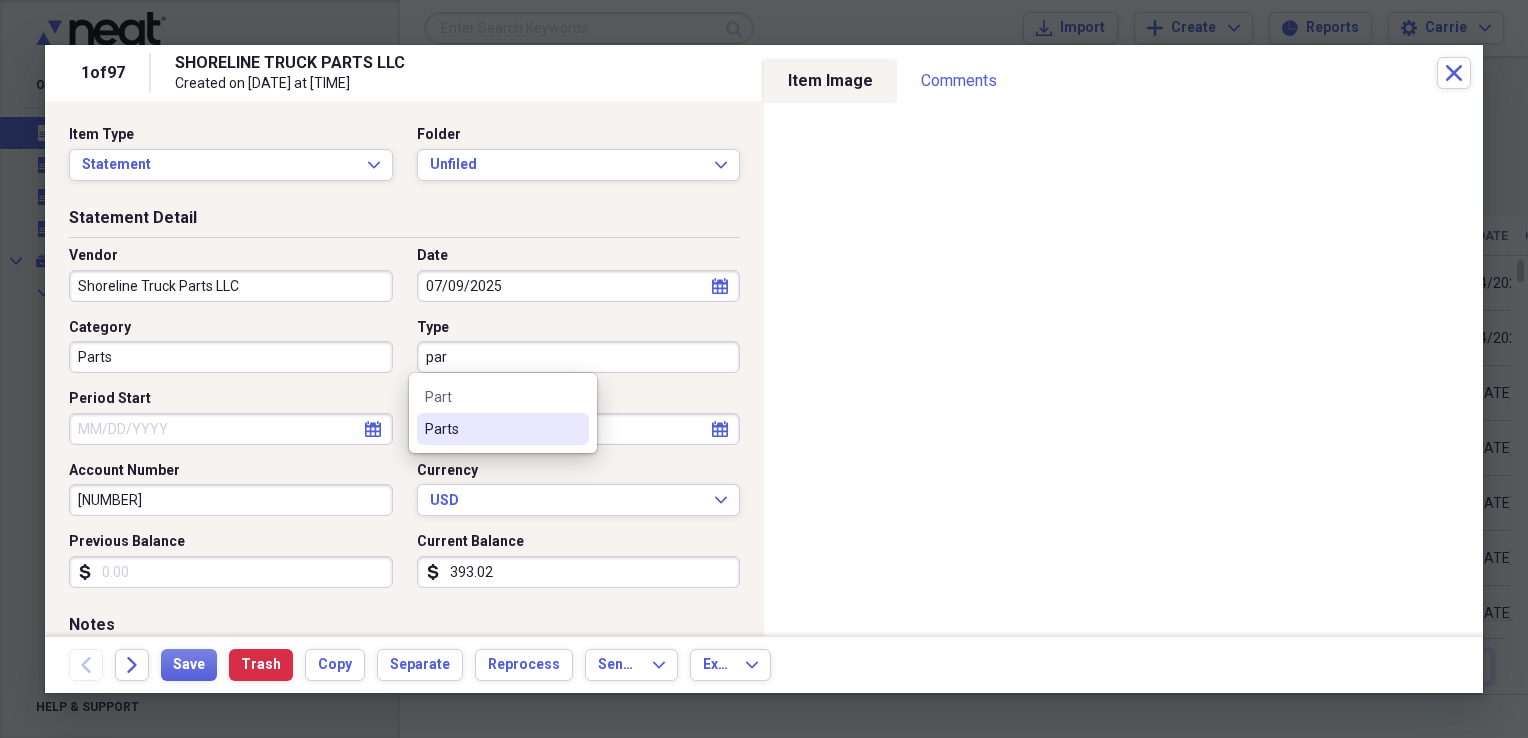 click on "Parts" at bounding box center (491, 429) 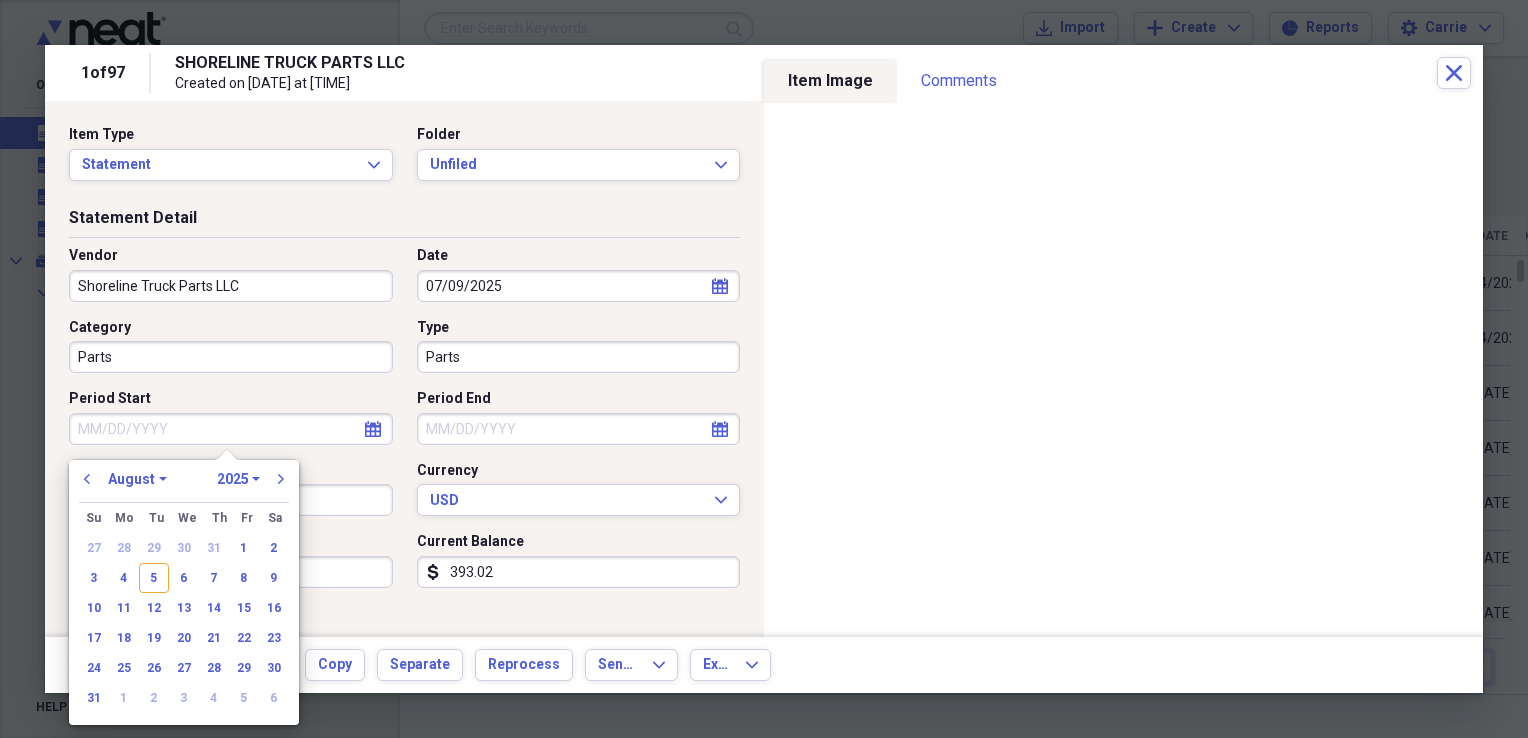 click on "Period Start" at bounding box center [231, 429] 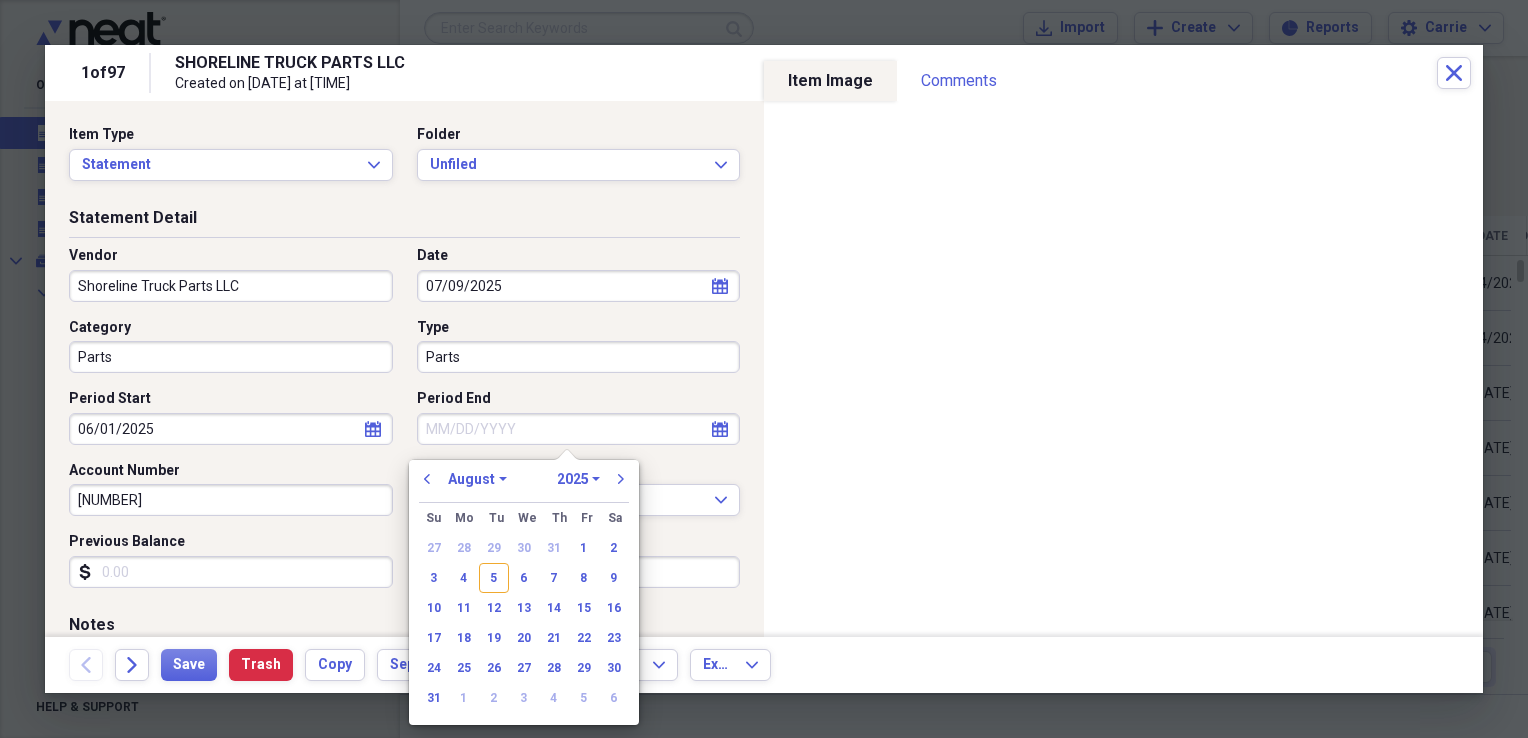 click on "Period End" at bounding box center (579, 429) 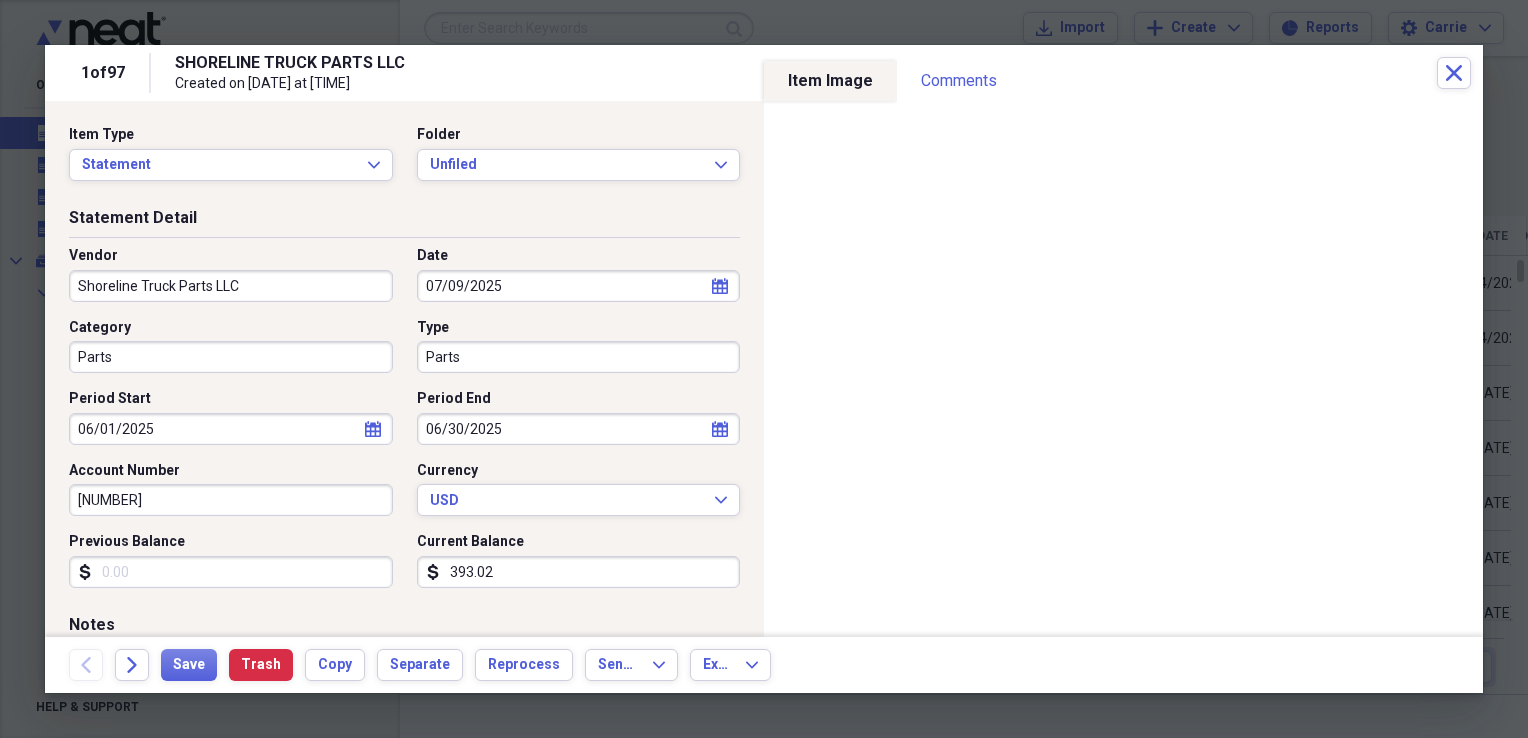 drag, startPoint x: 174, startPoint y: 494, endPoint x: 16, endPoint y: 495, distance: 158.00316 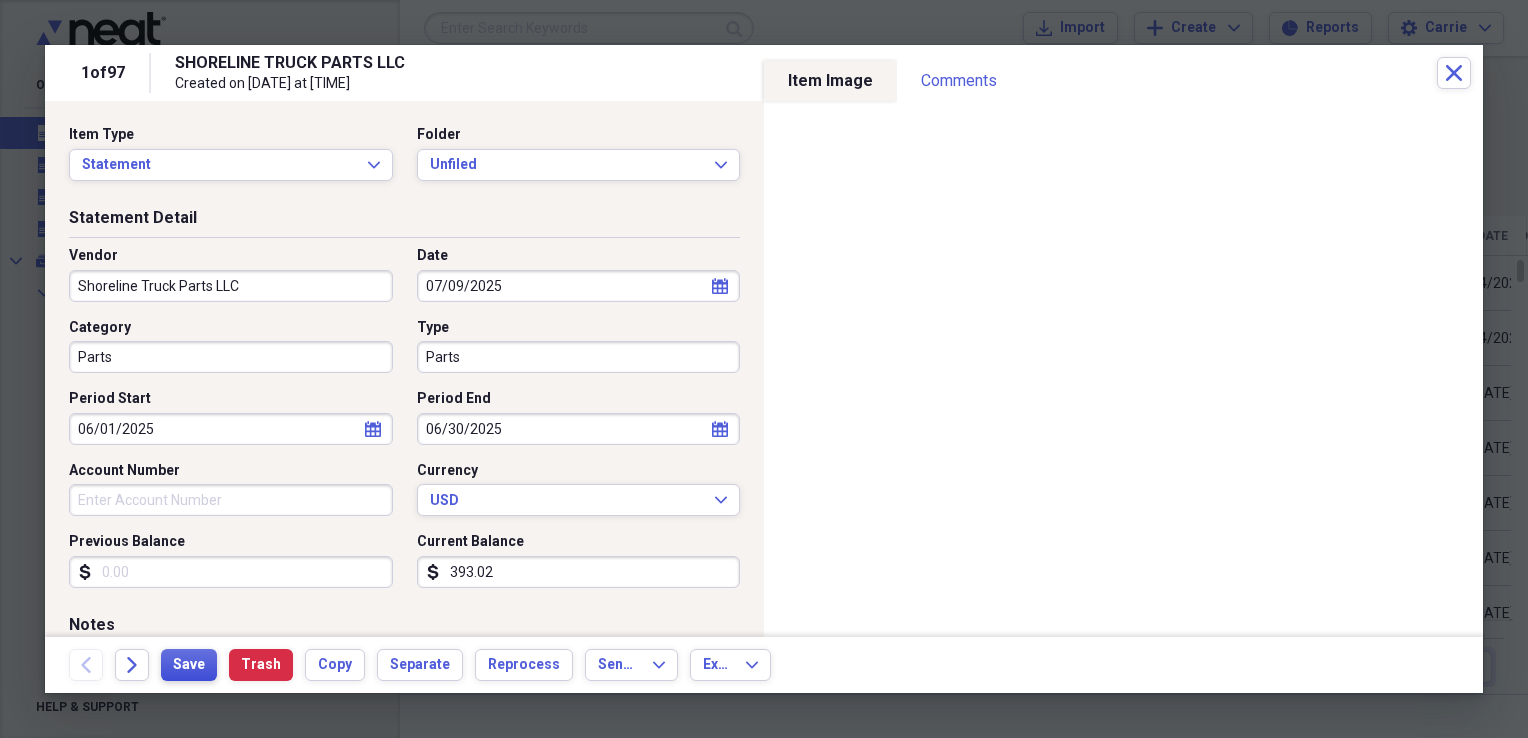 click on "Save" at bounding box center [189, 665] 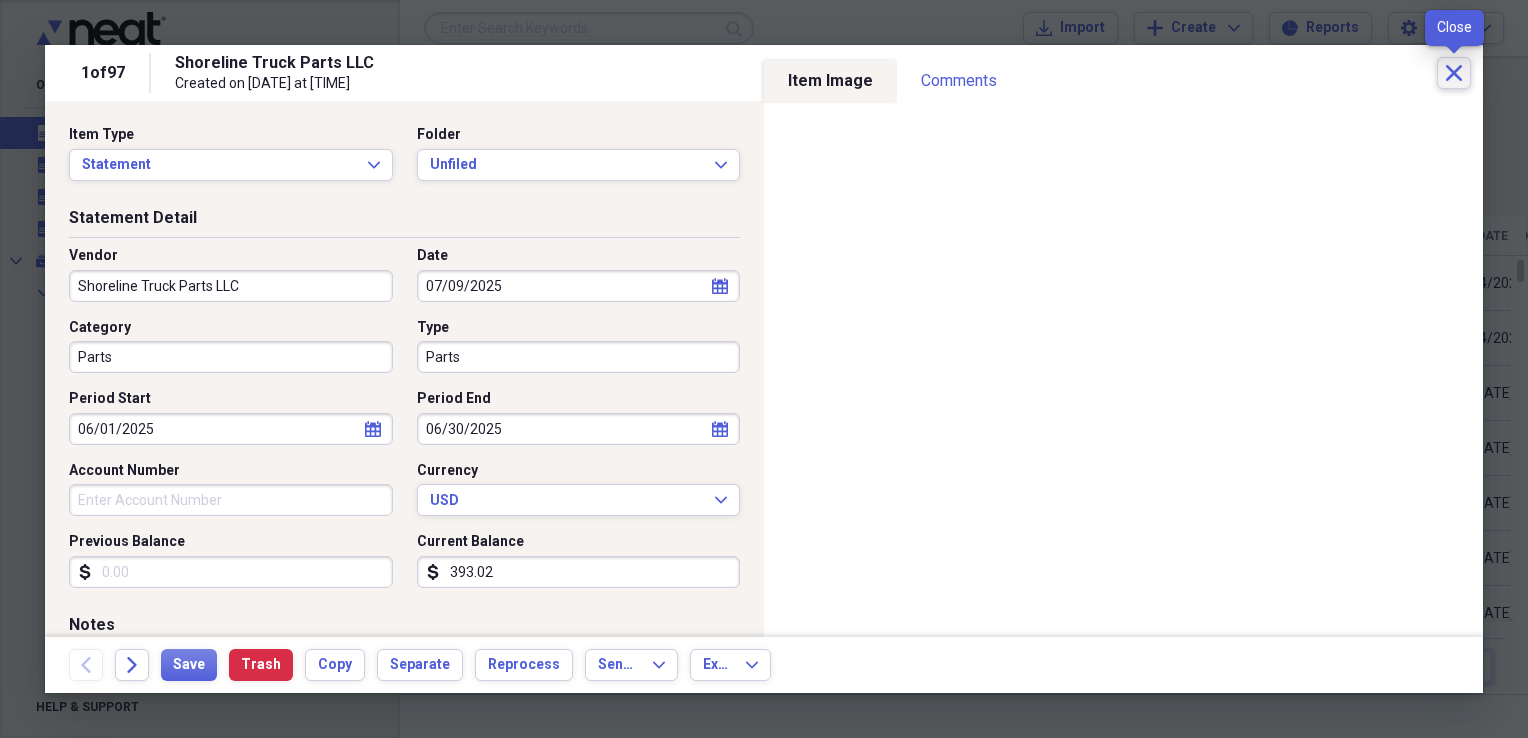 click on "Close" 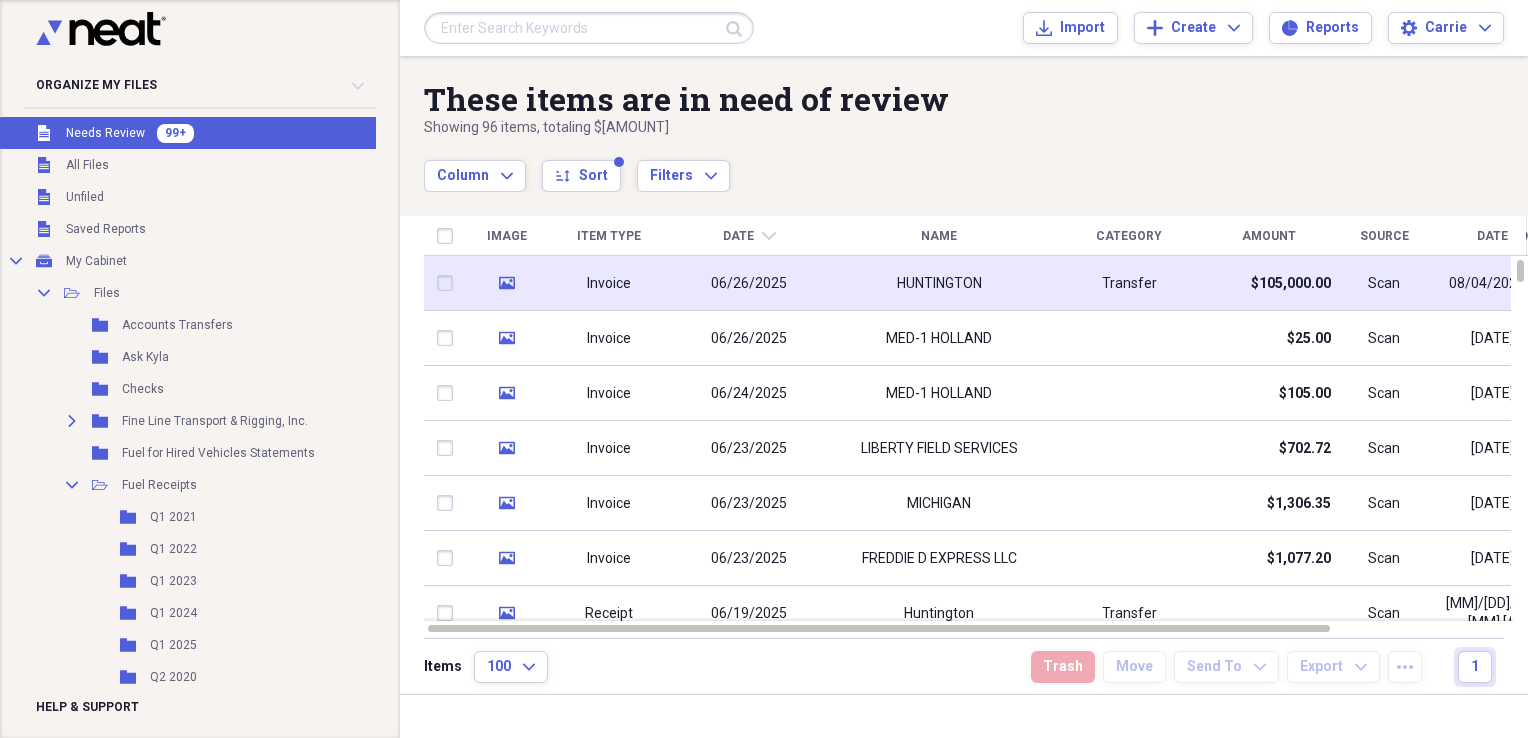 click on "Transfer" at bounding box center (1129, 284) 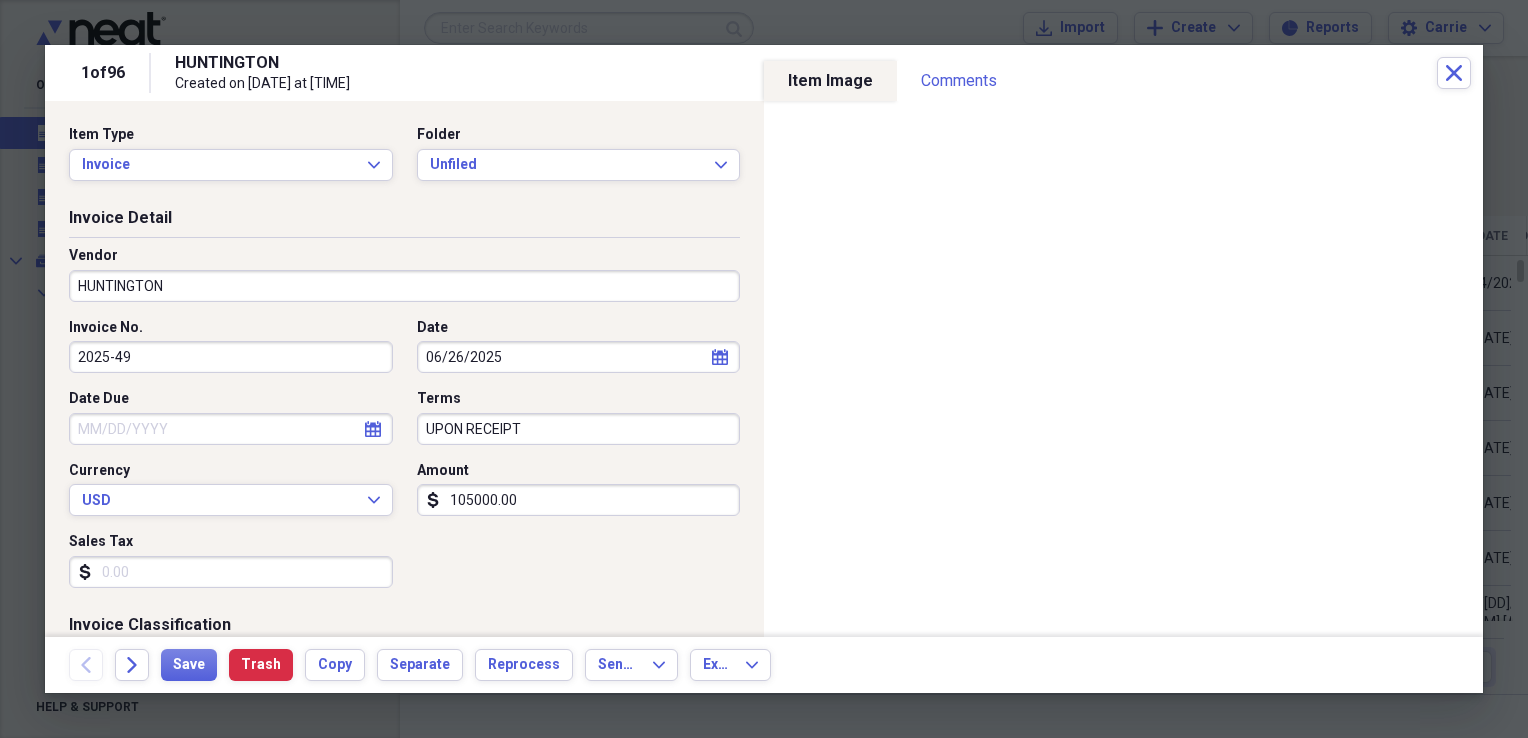 click on "HUNTINGTON" at bounding box center (404, 286) 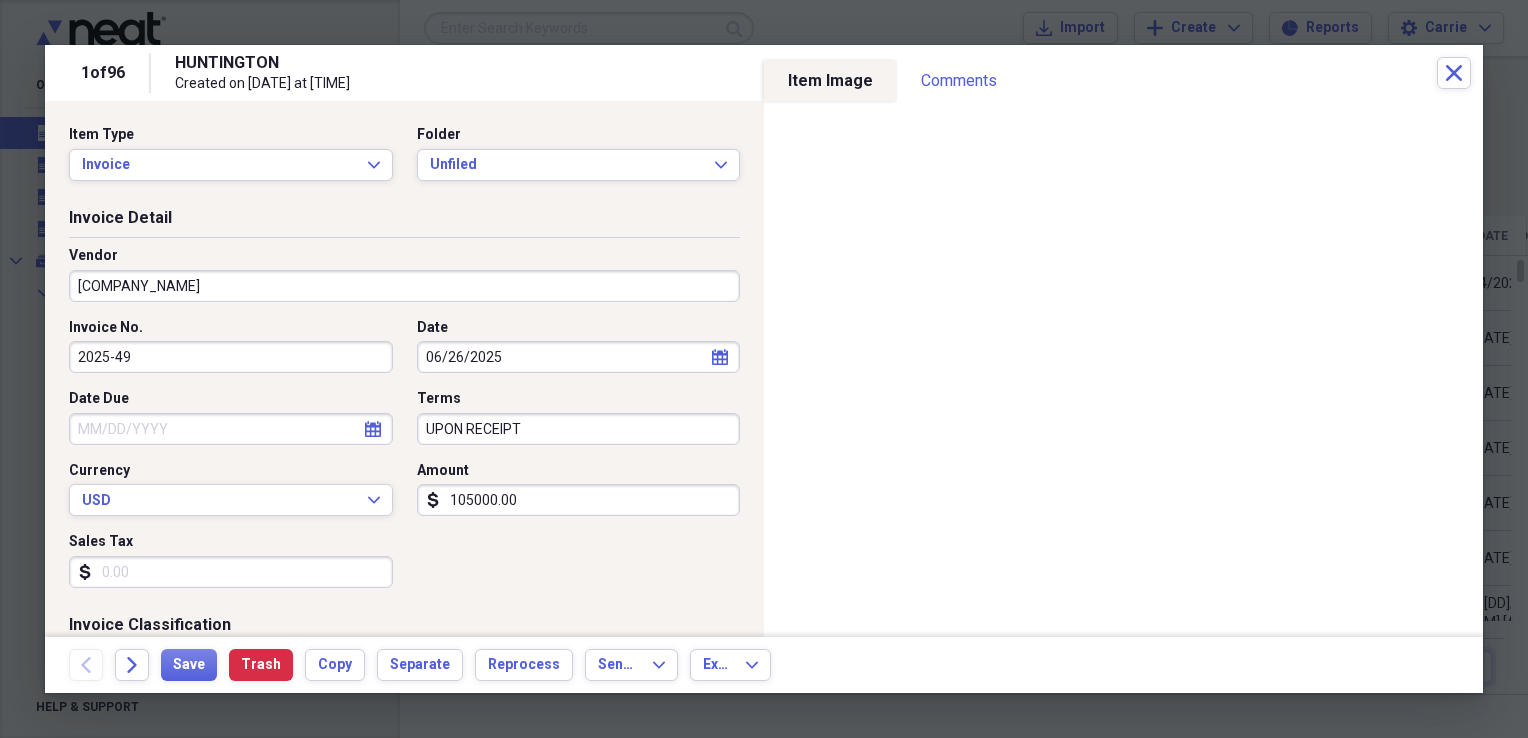 drag, startPoint x: 545, startPoint y: 432, endPoint x: 368, endPoint y: 428, distance: 177.0452 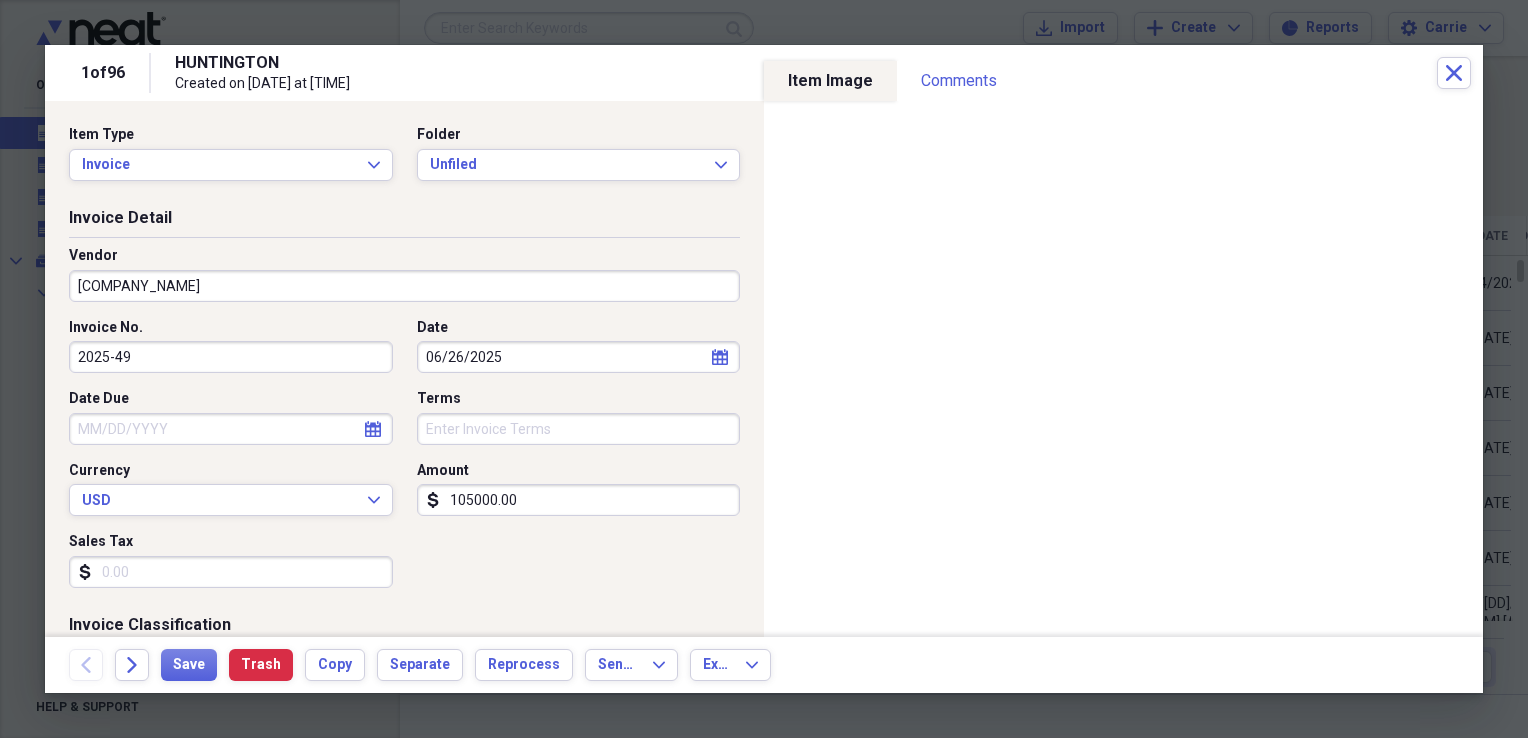 click on "105000.00" at bounding box center [579, 500] 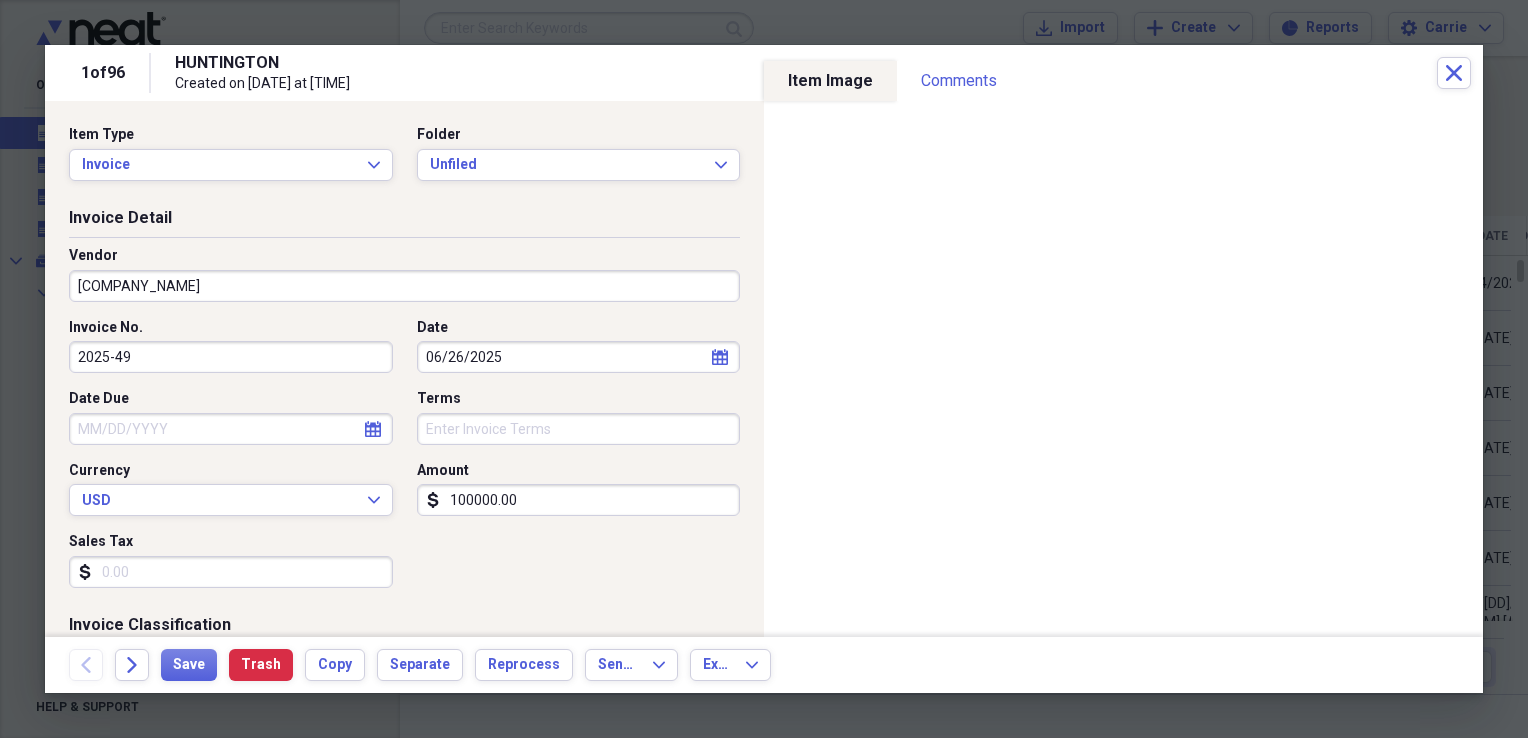 click on "Sales Tax" at bounding box center [231, 572] 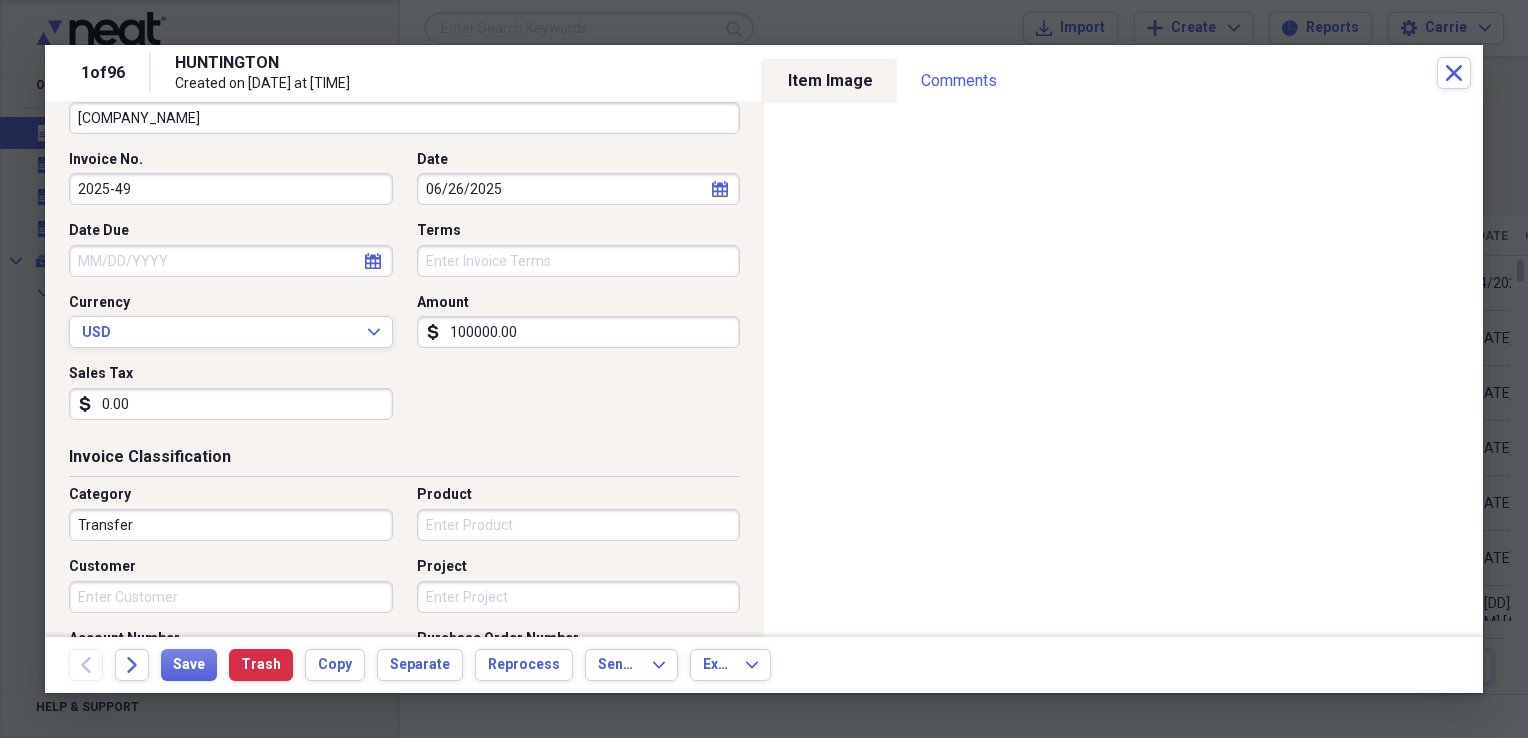 scroll, scrollTop: 200, scrollLeft: 0, axis: vertical 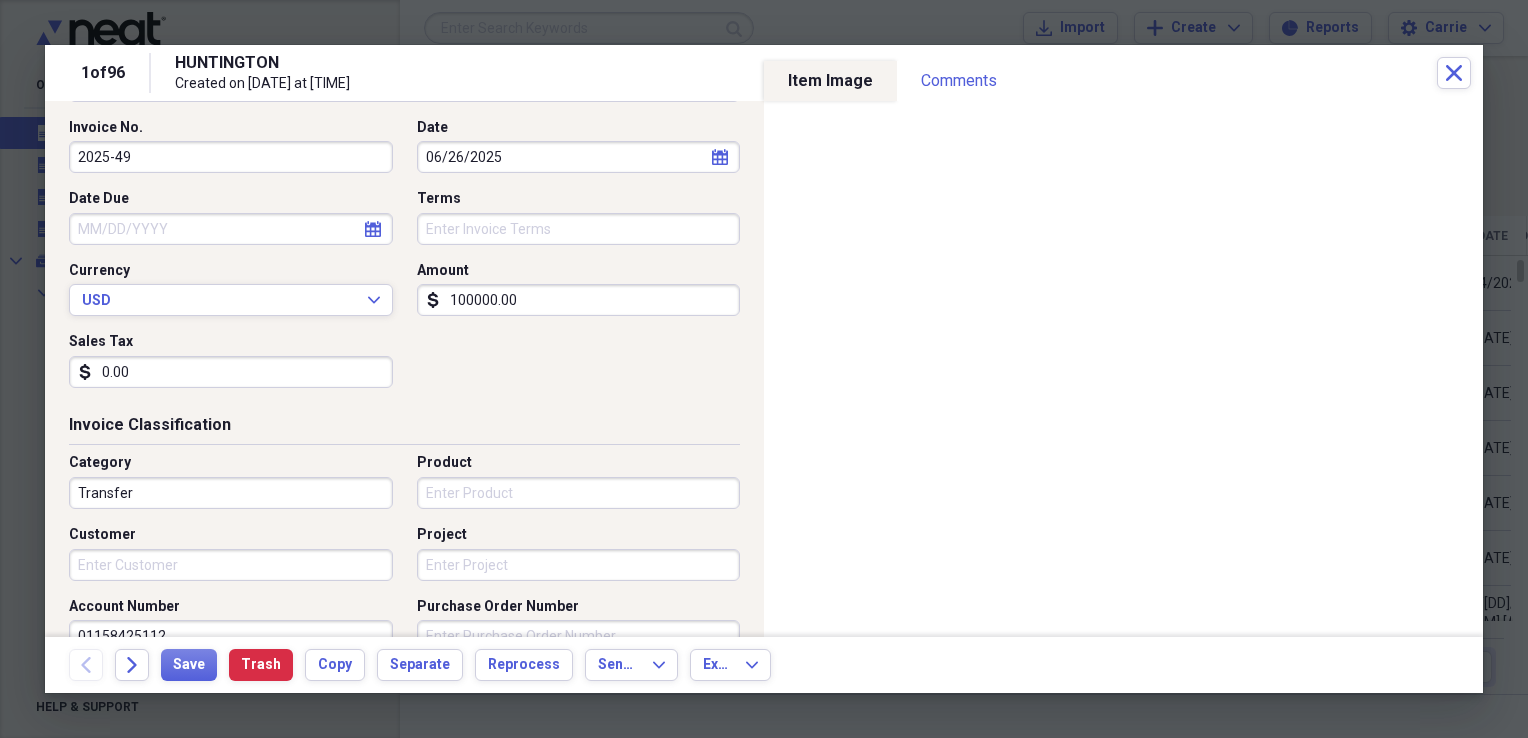 click on "Transfer" at bounding box center [231, 493] 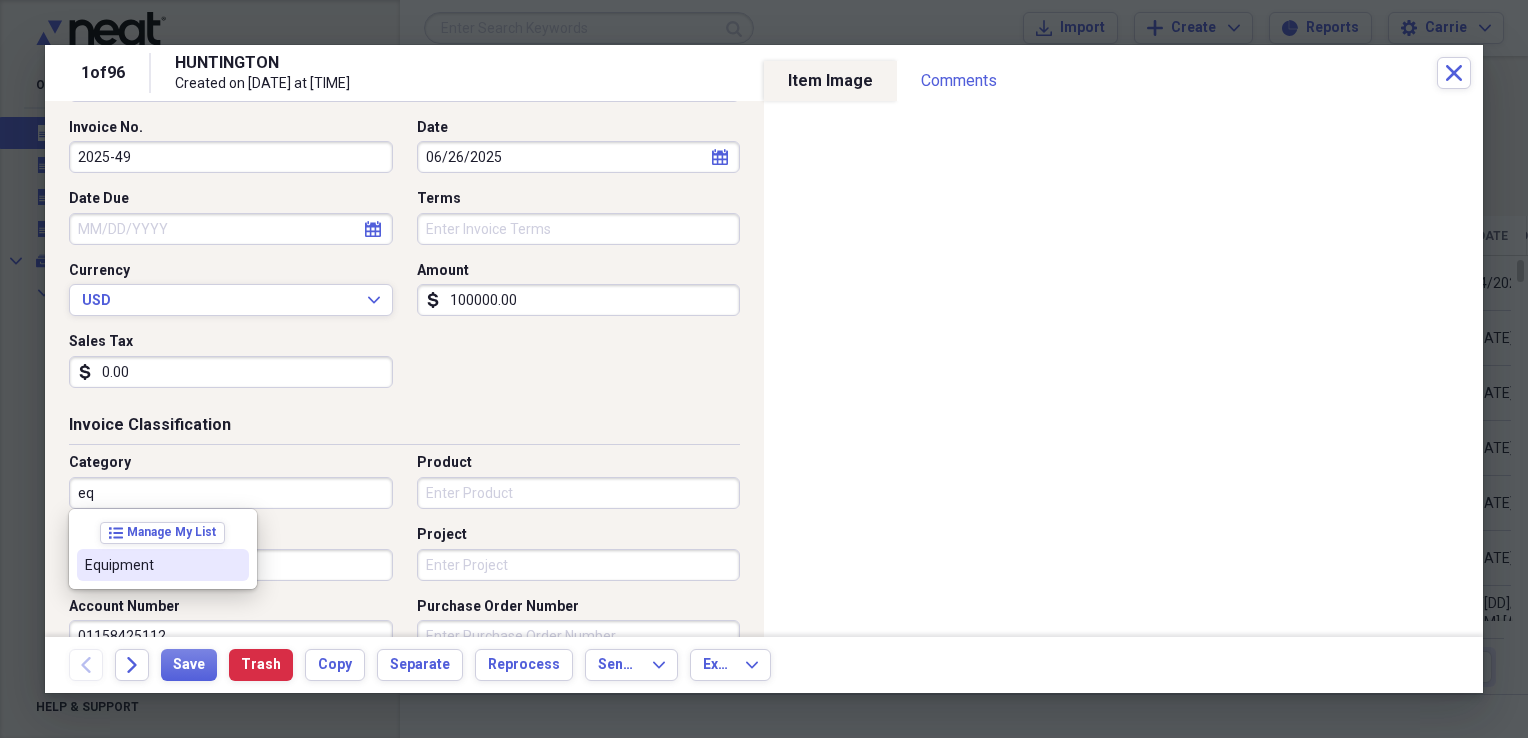 click on "Equipment" at bounding box center [151, 565] 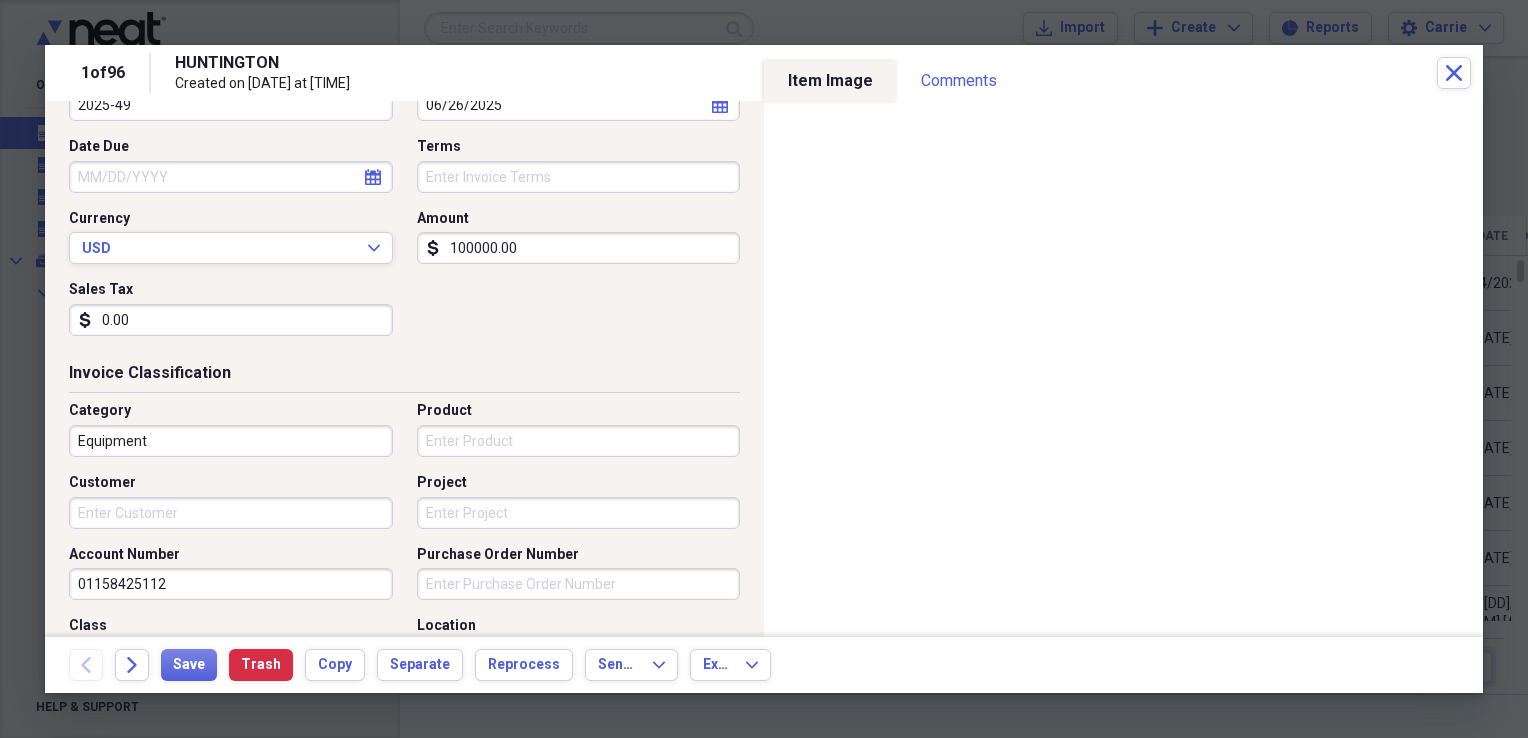 scroll, scrollTop: 300, scrollLeft: 0, axis: vertical 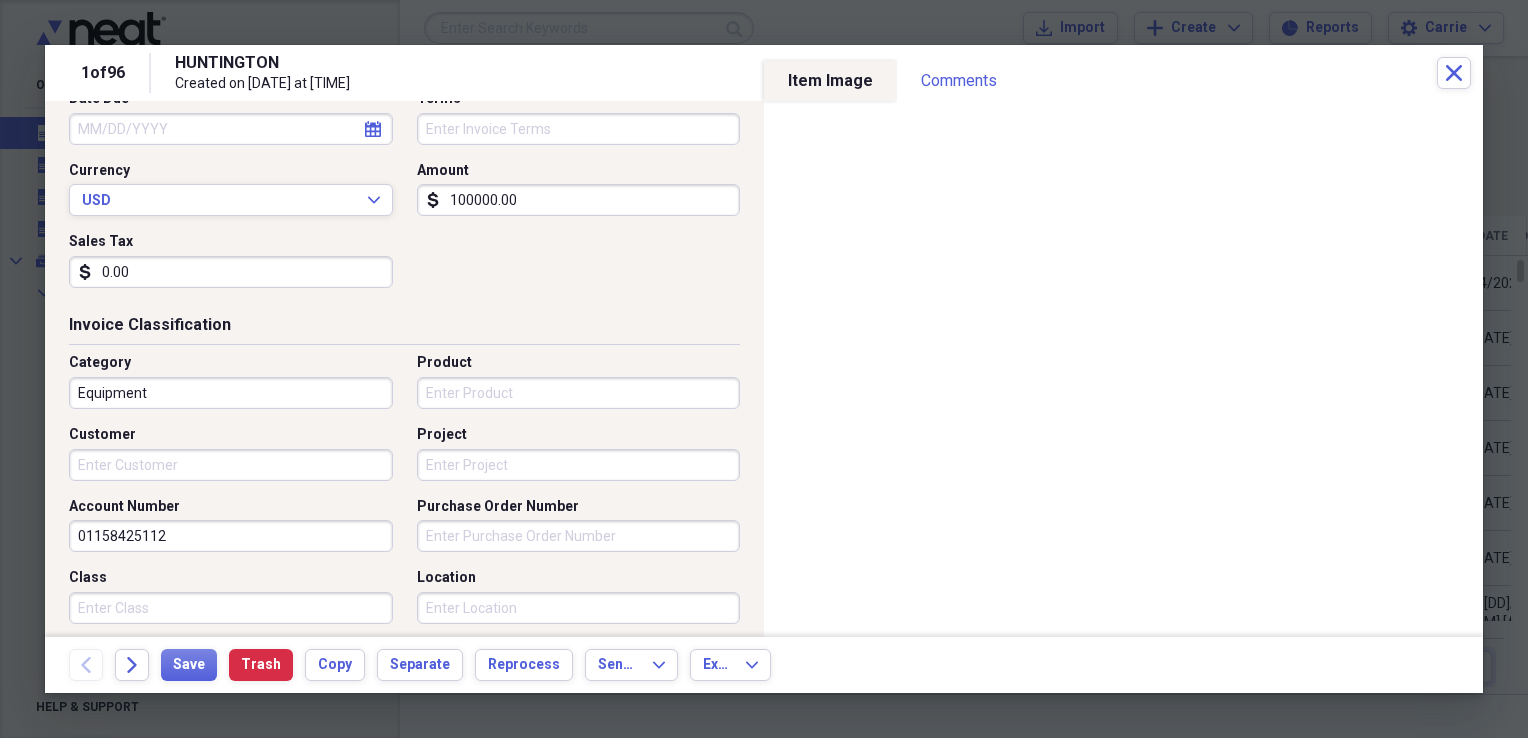 drag, startPoint x: 216, startPoint y: 541, endPoint x: -4, endPoint y: 528, distance: 220.38376 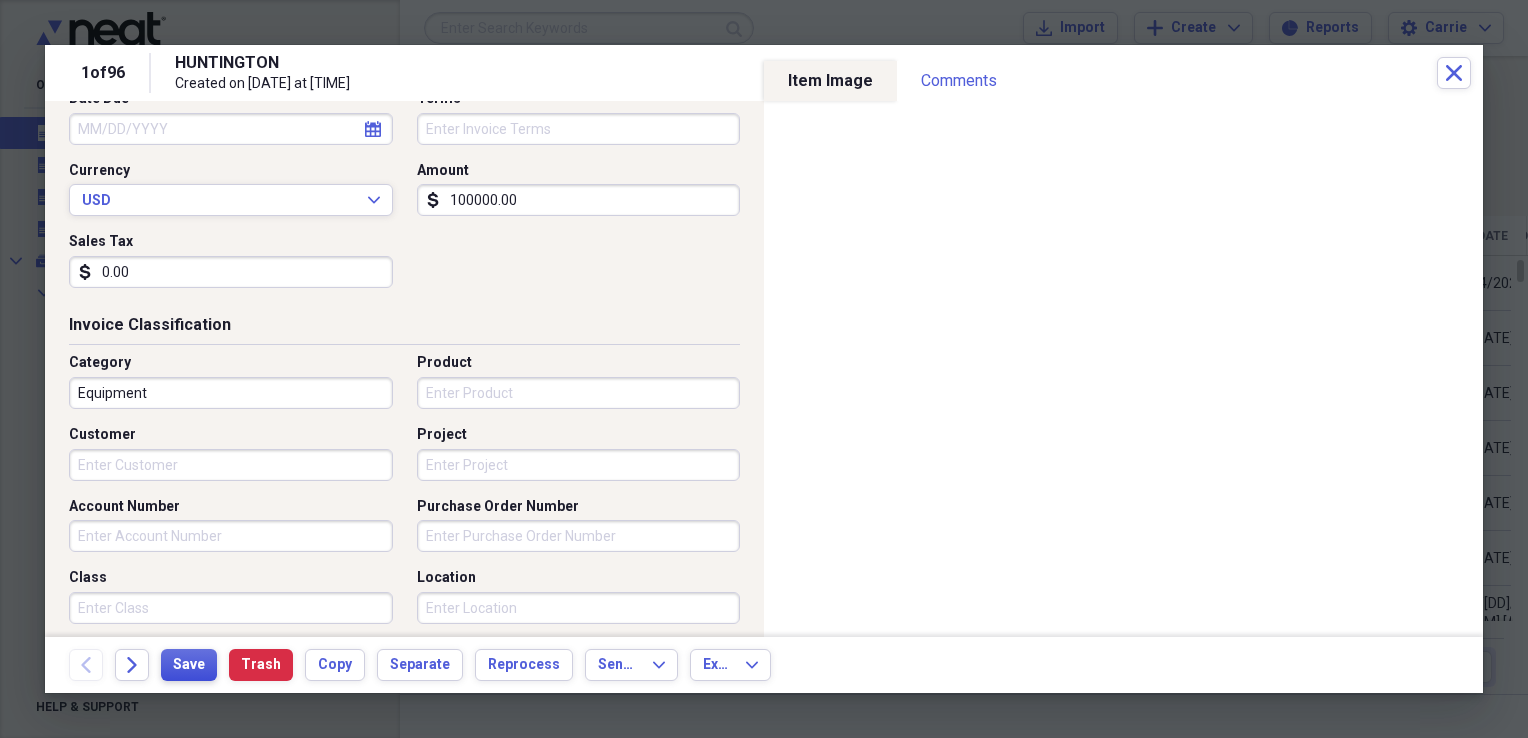 click on "Save" at bounding box center (189, 665) 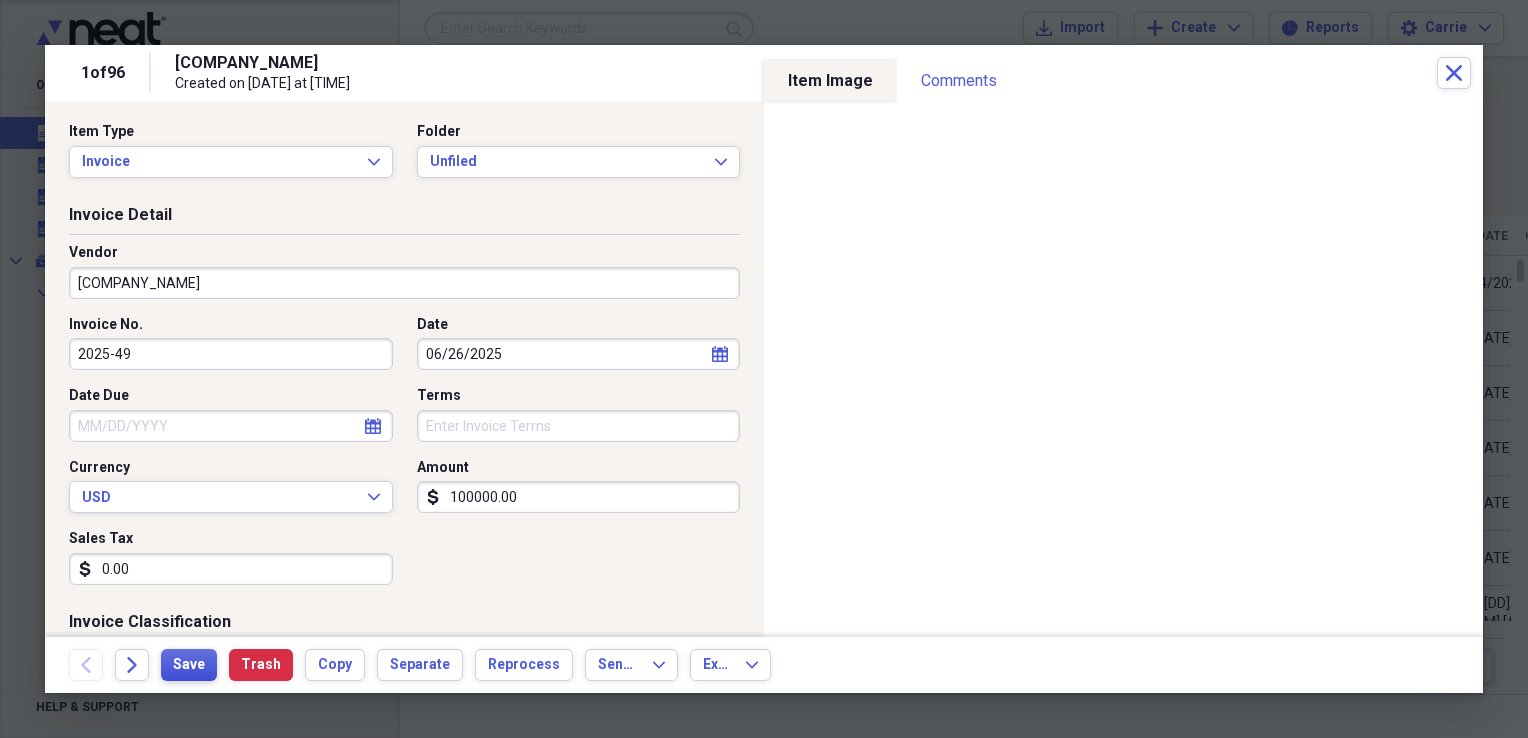 scroll, scrollTop: 0, scrollLeft: 0, axis: both 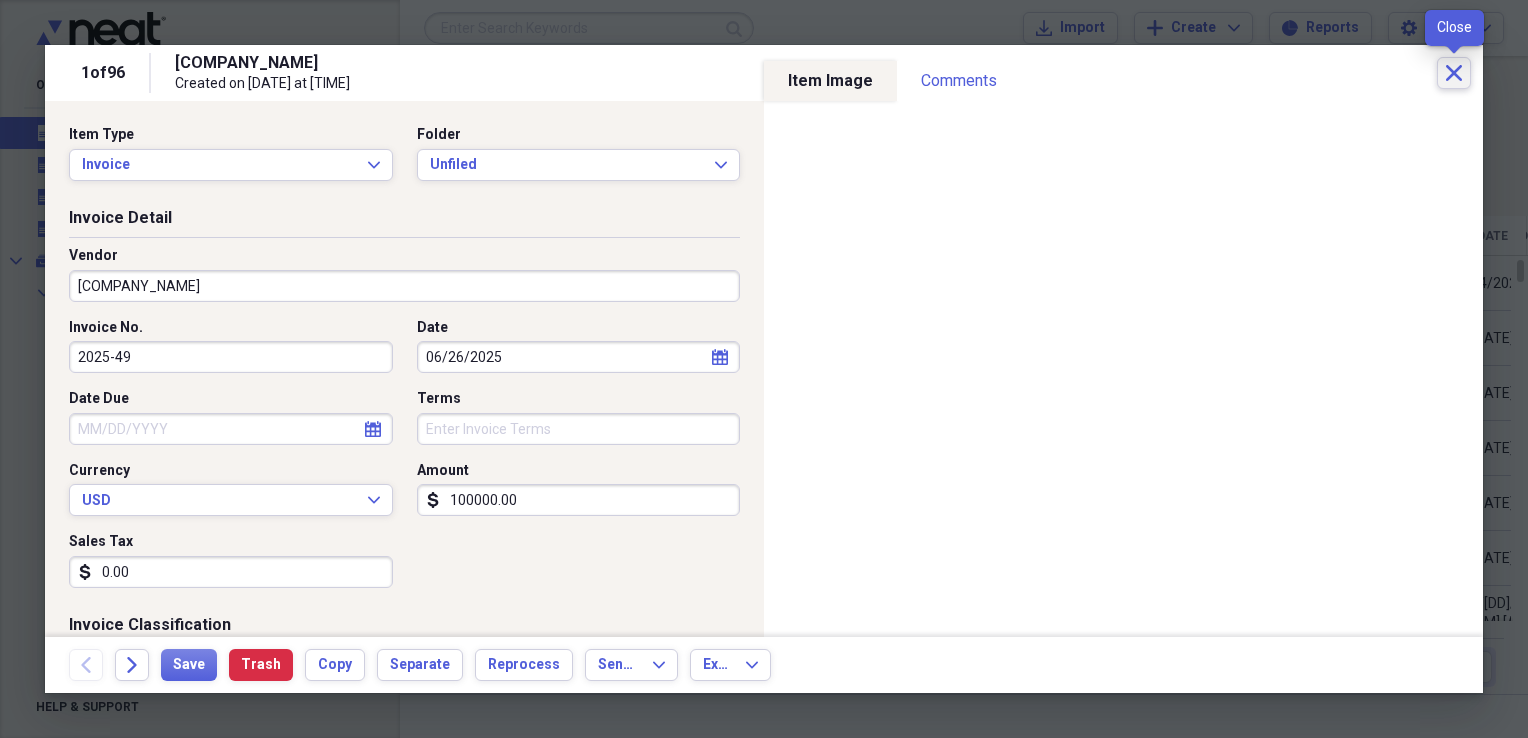 click on "Close" 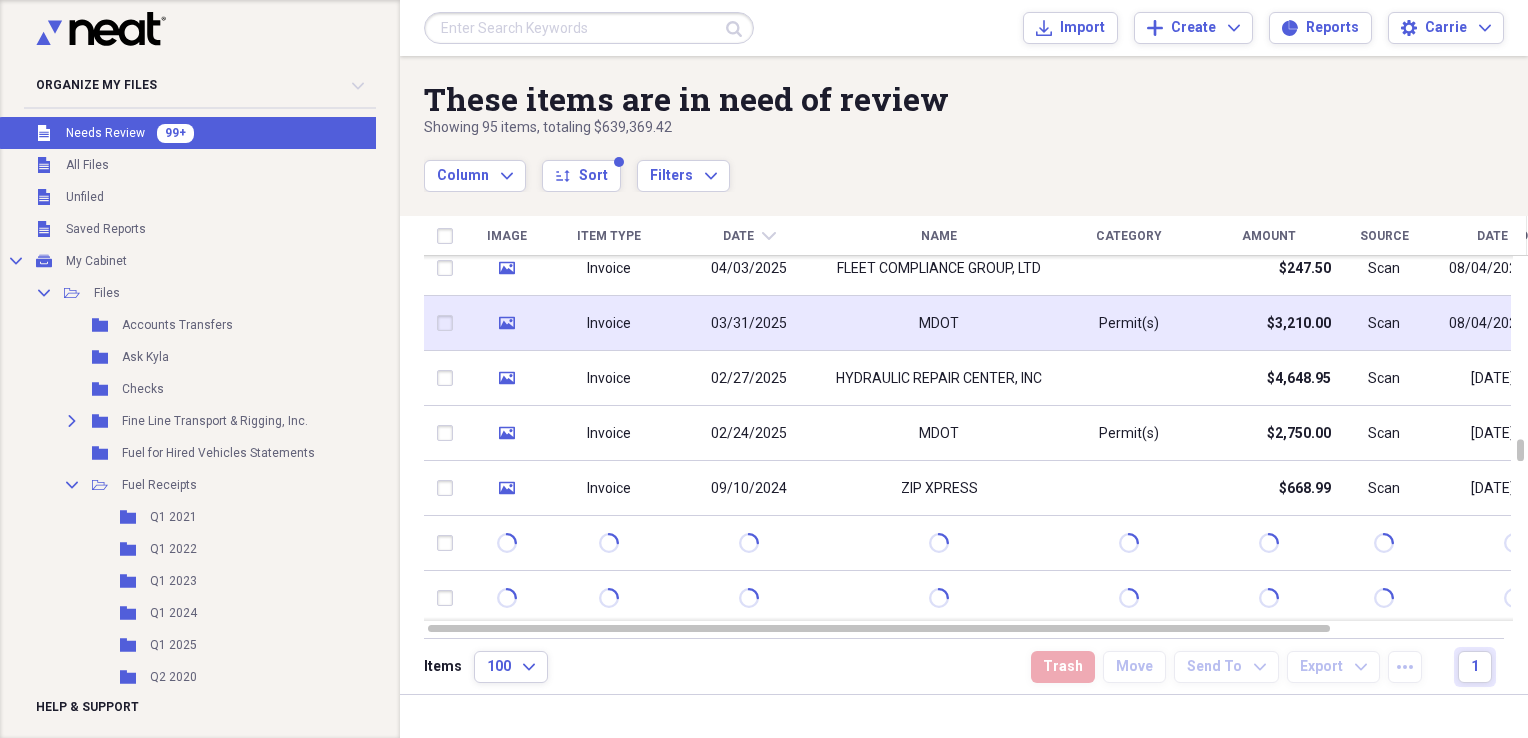 scroll, scrollTop: 0, scrollLeft: 0, axis: both 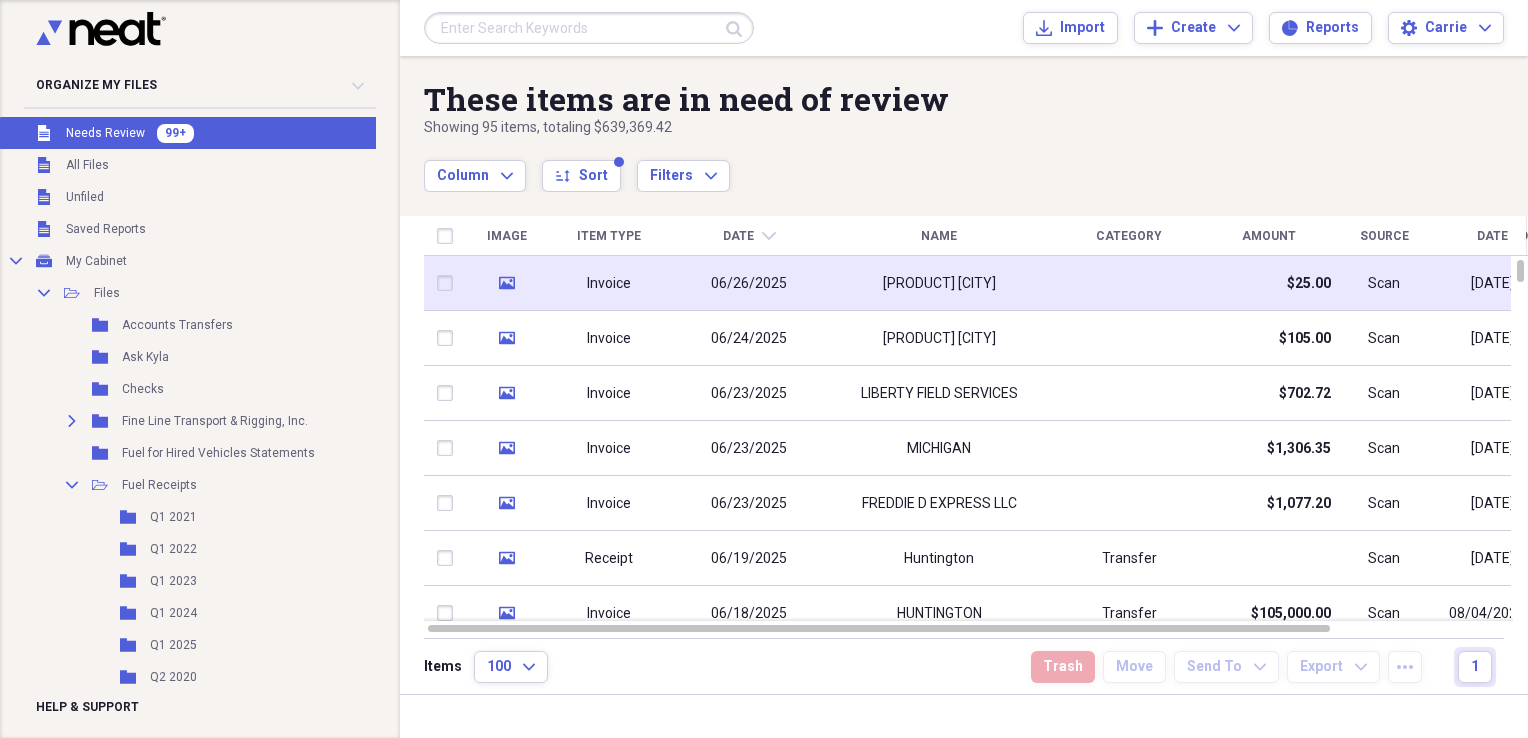 click at bounding box center [1129, 283] 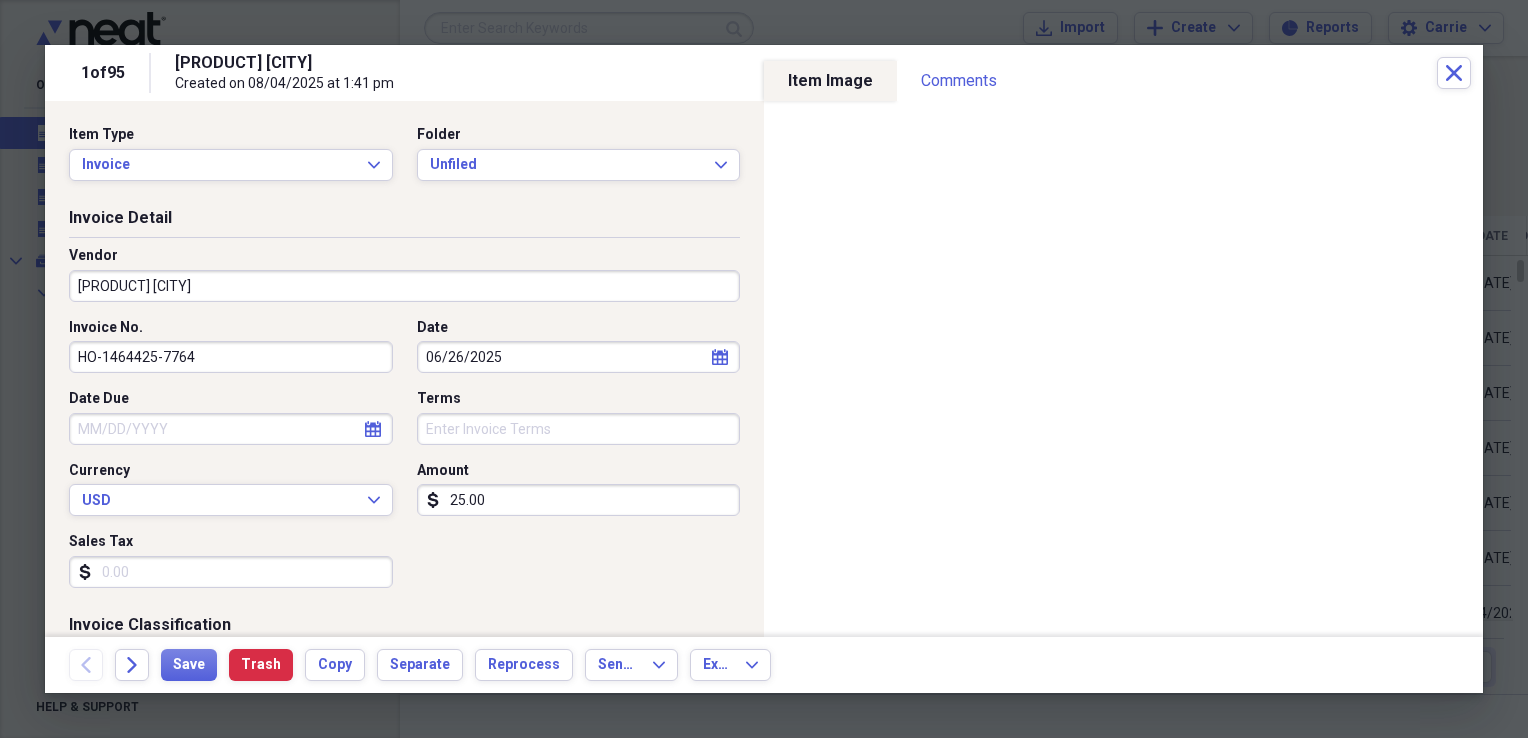 click on "MED-1 HOLLAND" at bounding box center [404, 286] 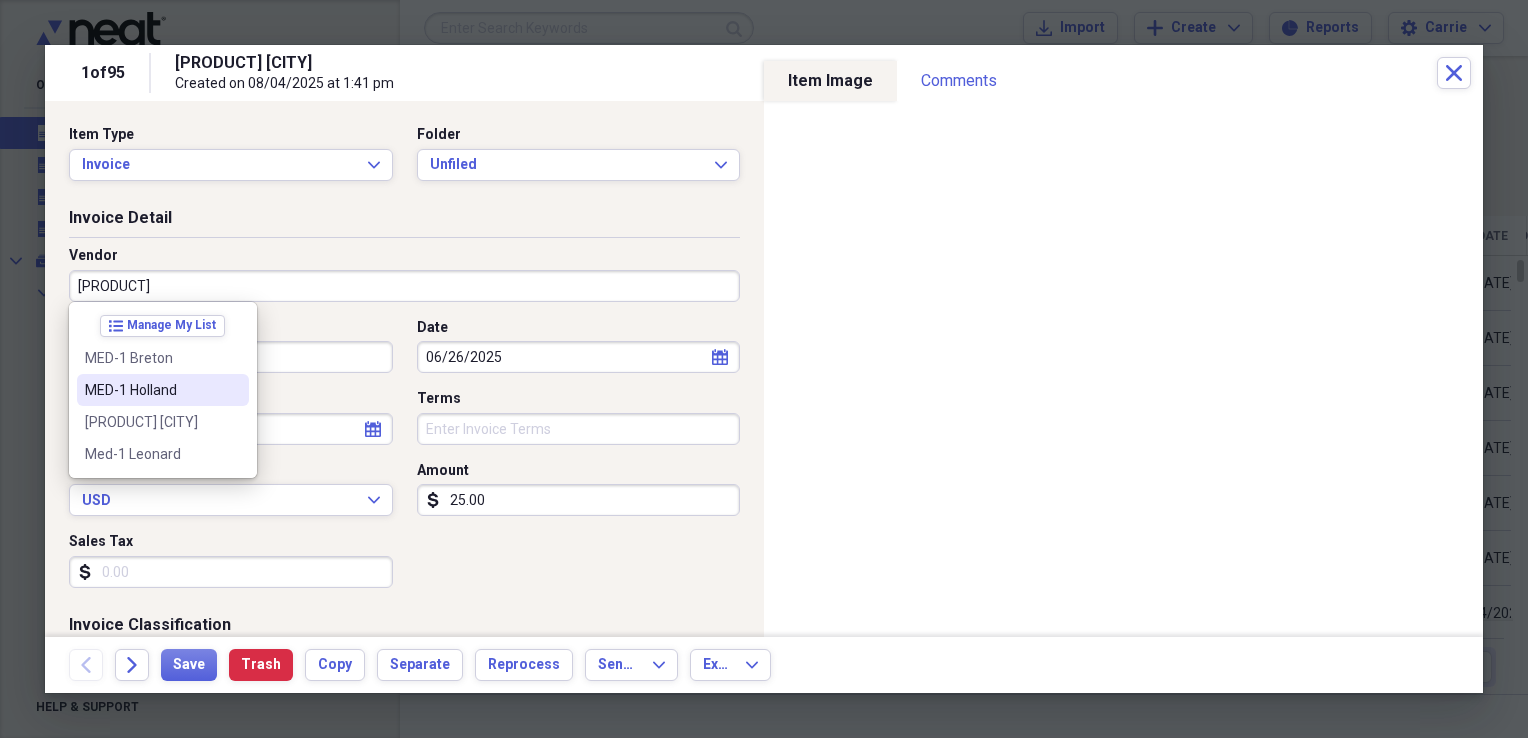 click on "MED-1 Holland" at bounding box center (163, 390) 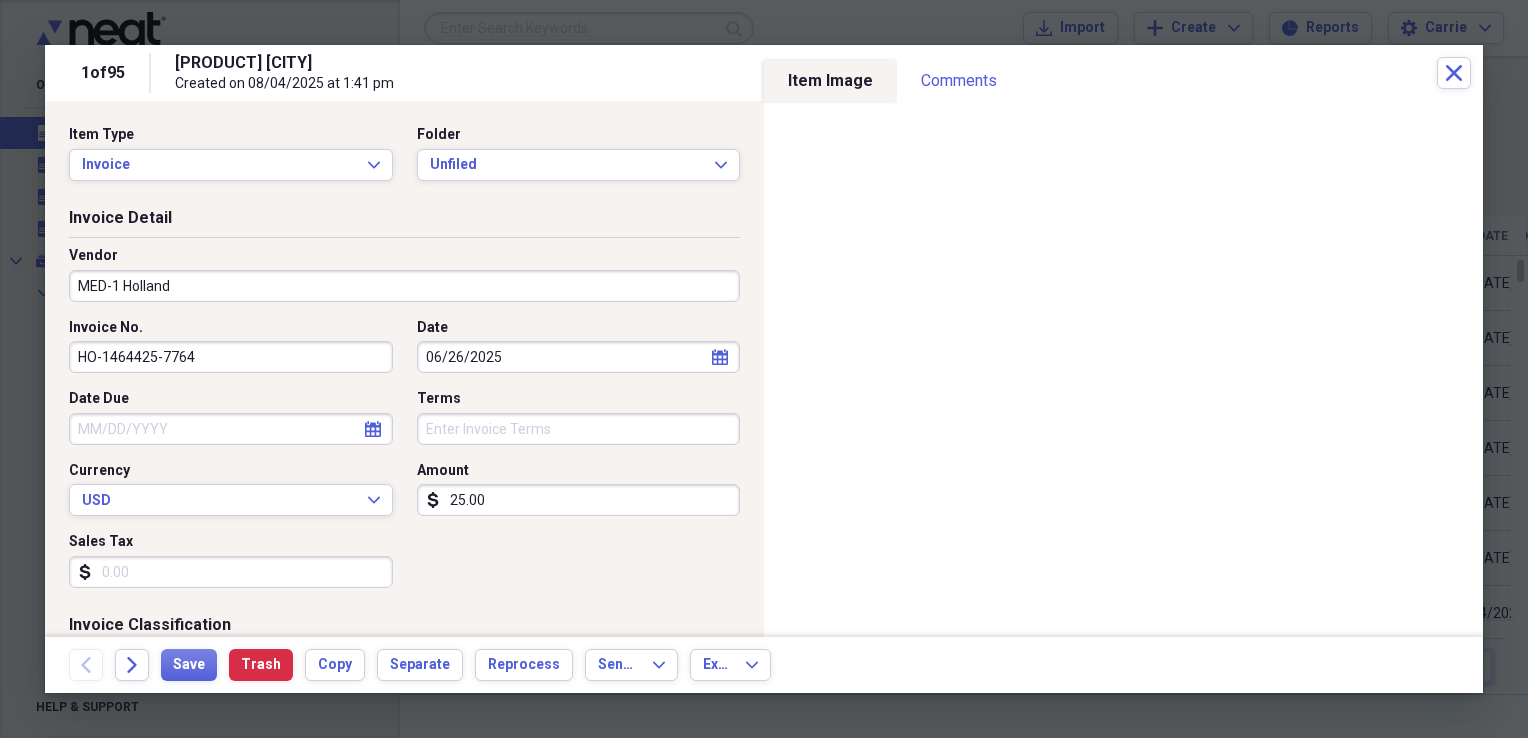 type on "Driver Qualifications" 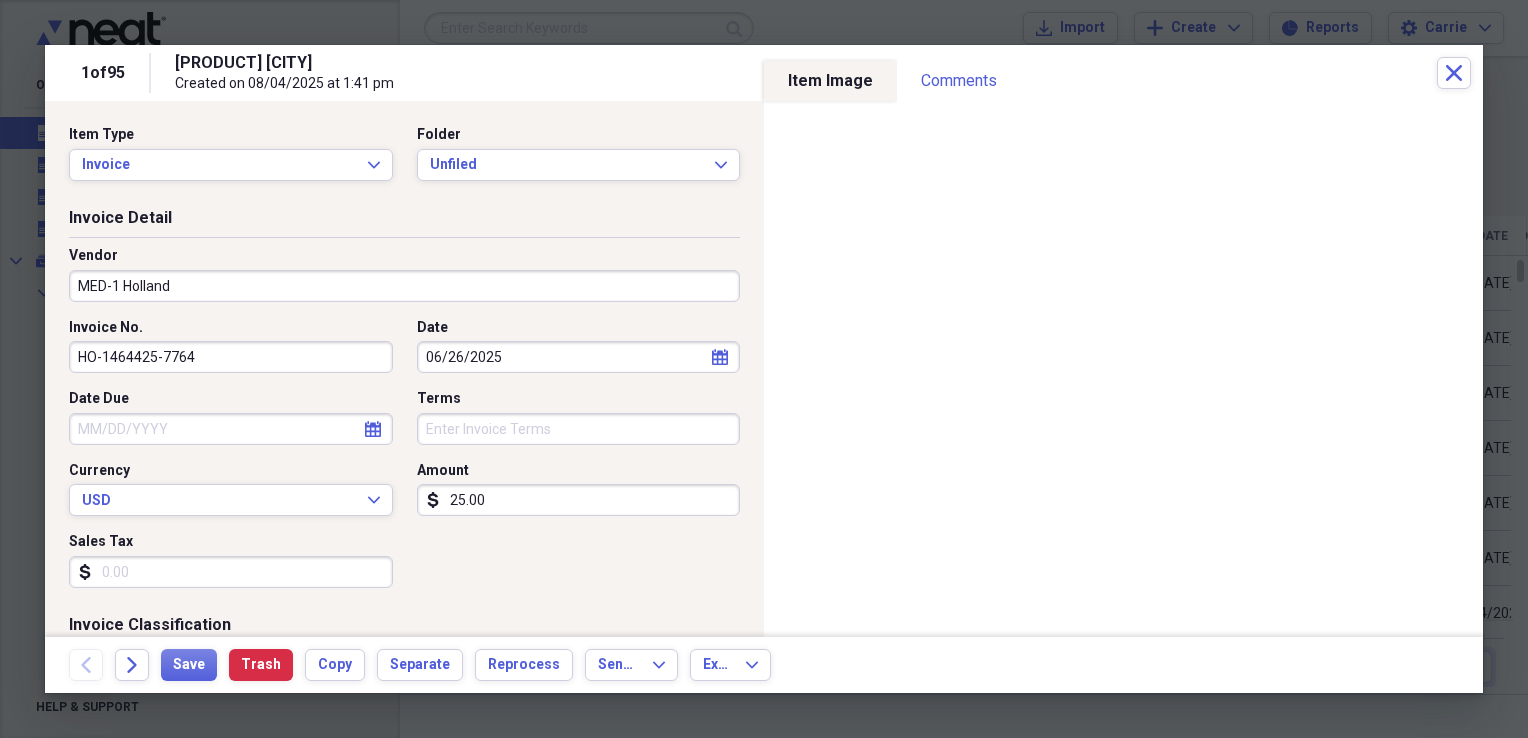 click on "06/26/2025" at bounding box center [579, 357] 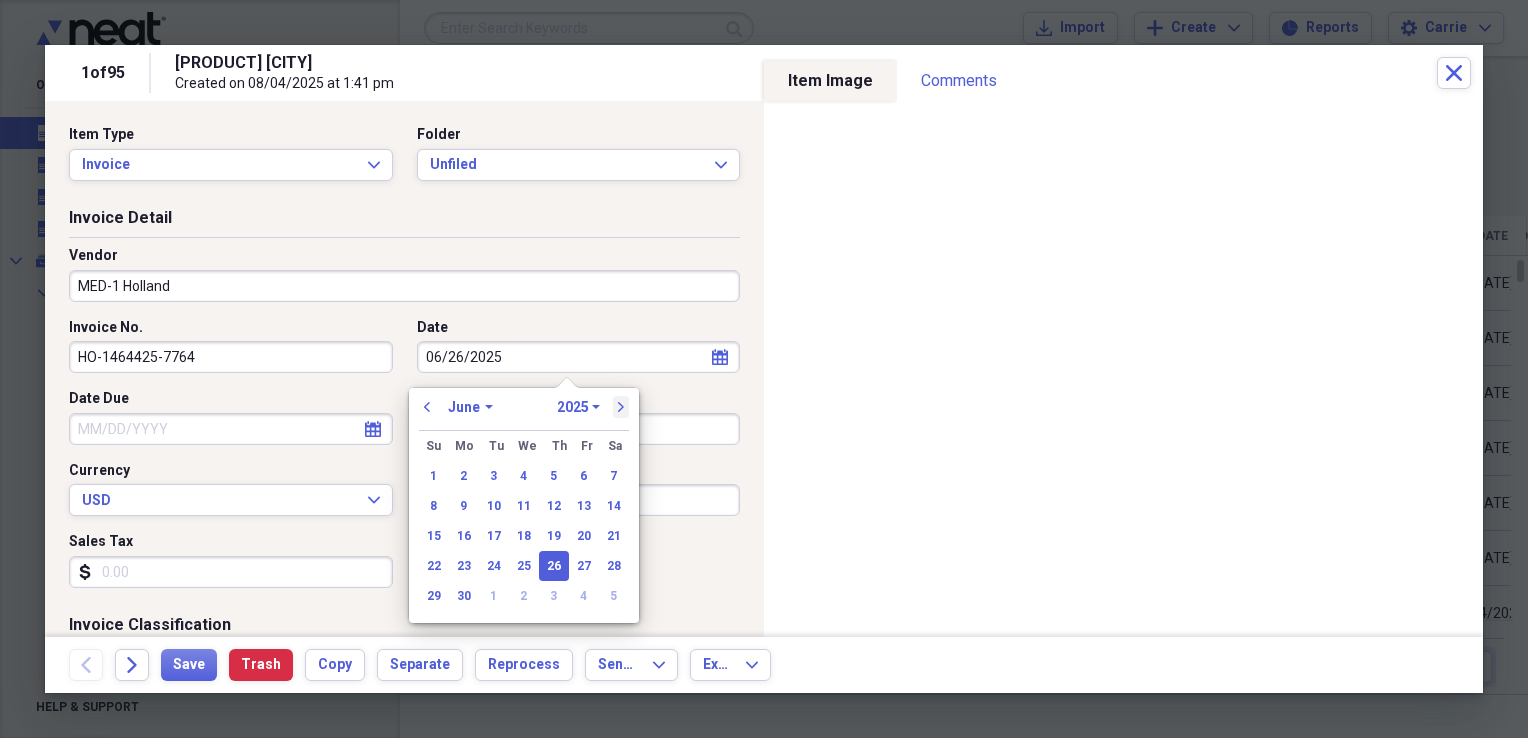 click on "next" at bounding box center [621, 407] 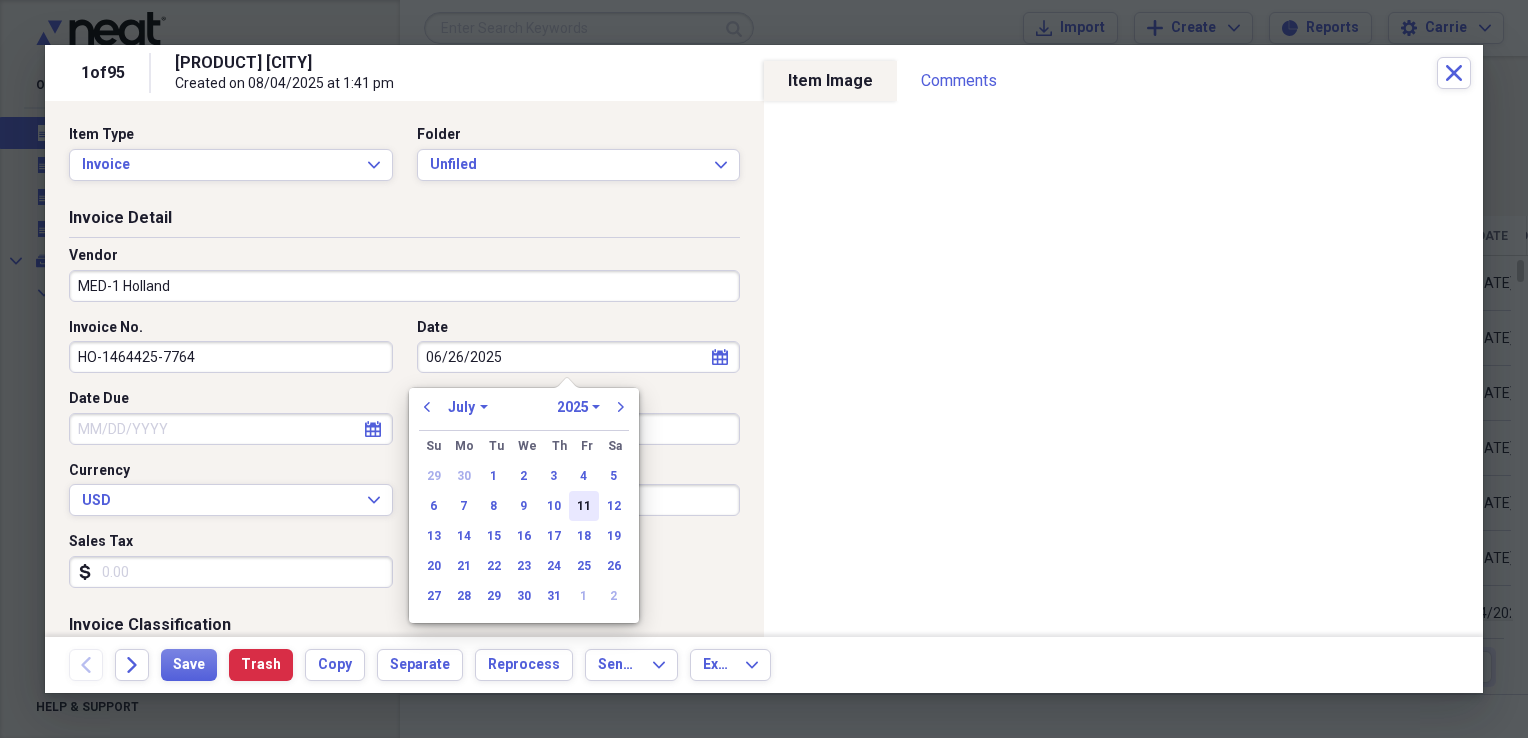 click on "11" at bounding box center [584, 506] 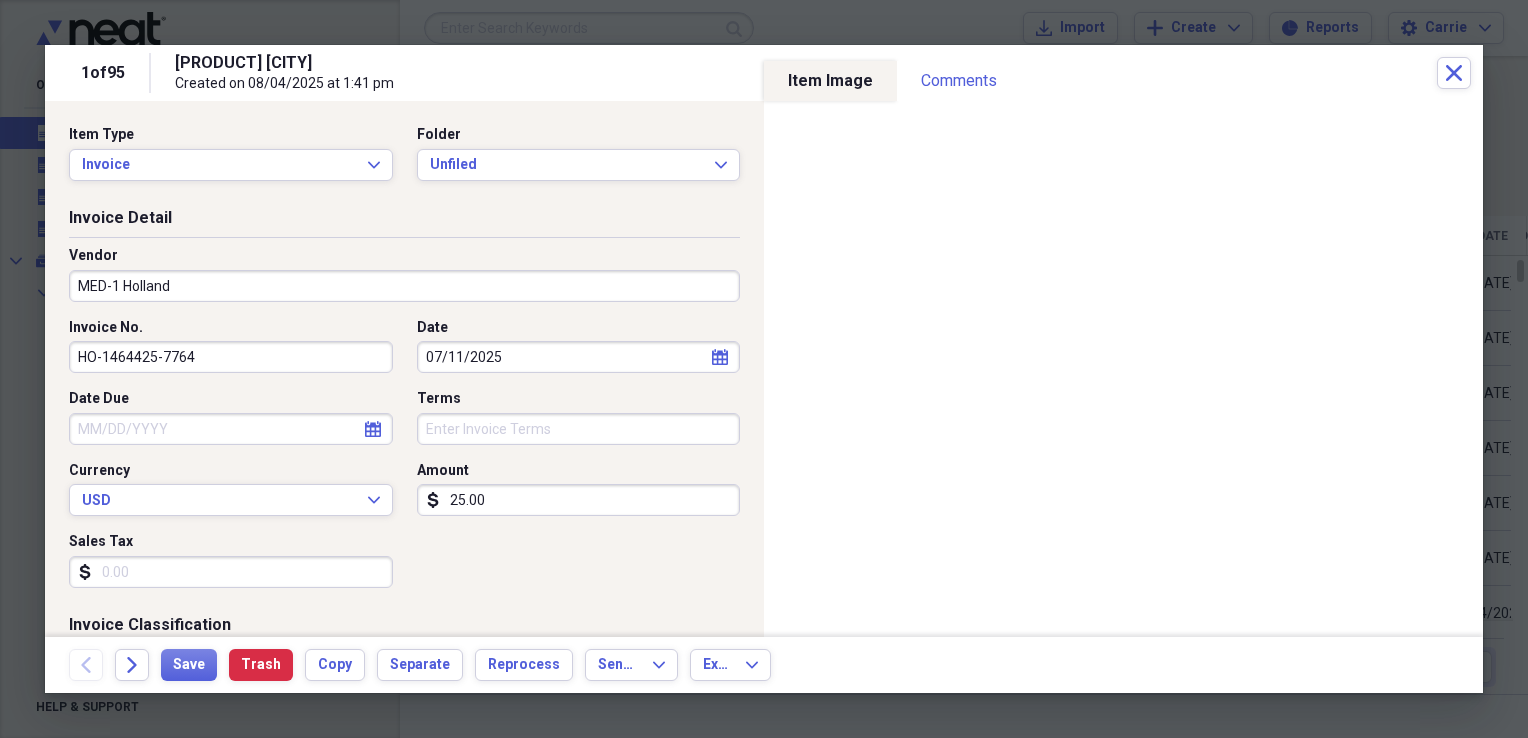 type on "07/11/2025" 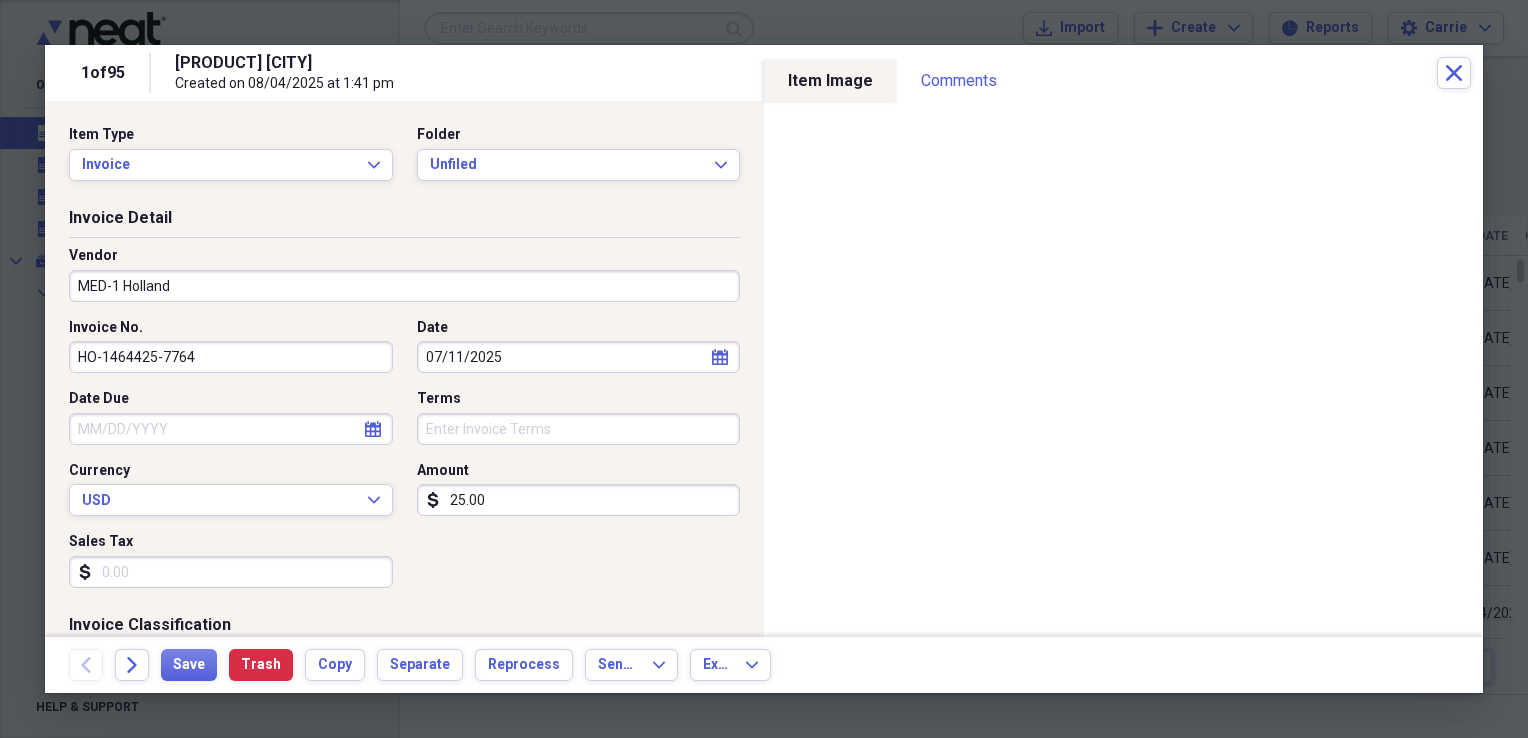 click on "Sales Tax" at bounding box center (231, 572) 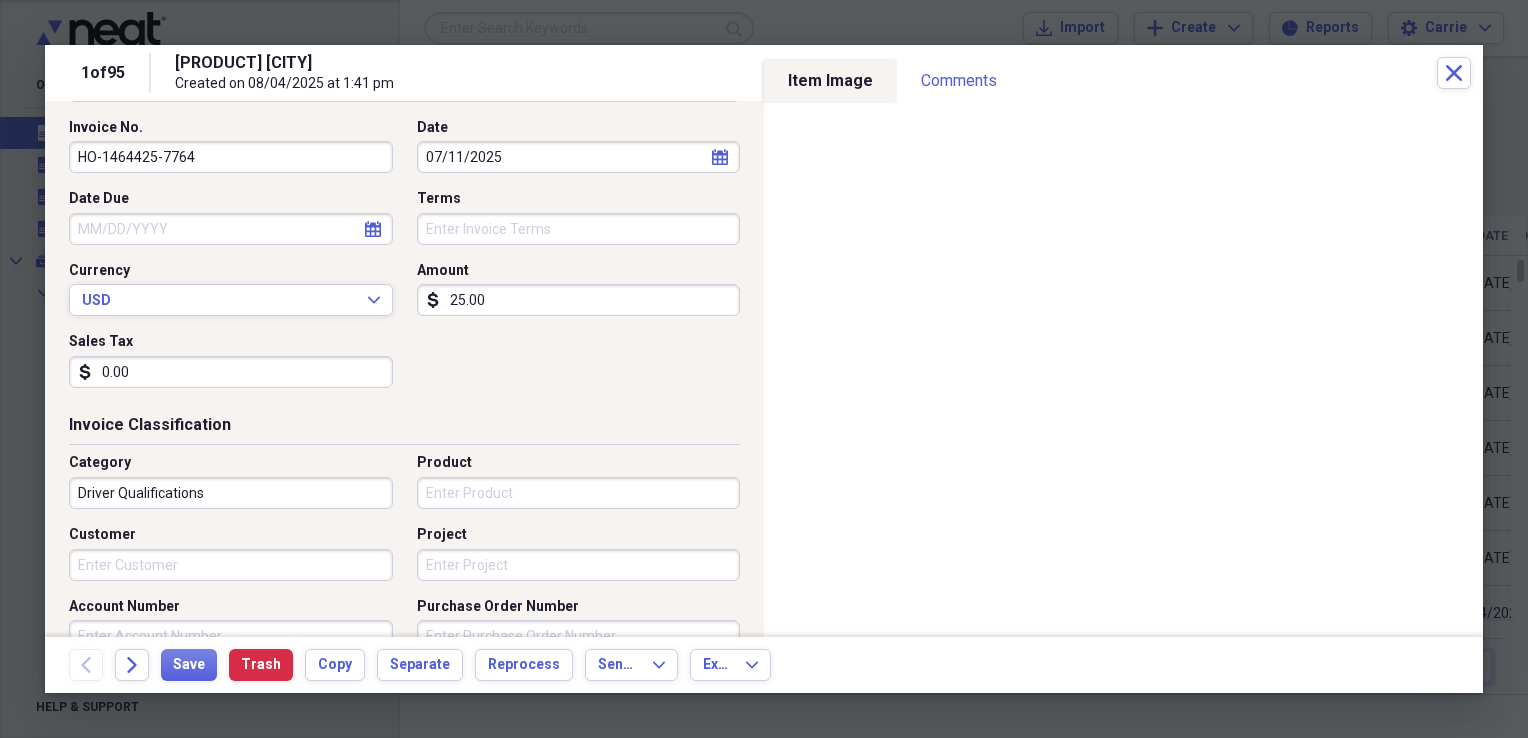 scroll, scrollTop: 300, scrollLeft: 0, axis: vertical 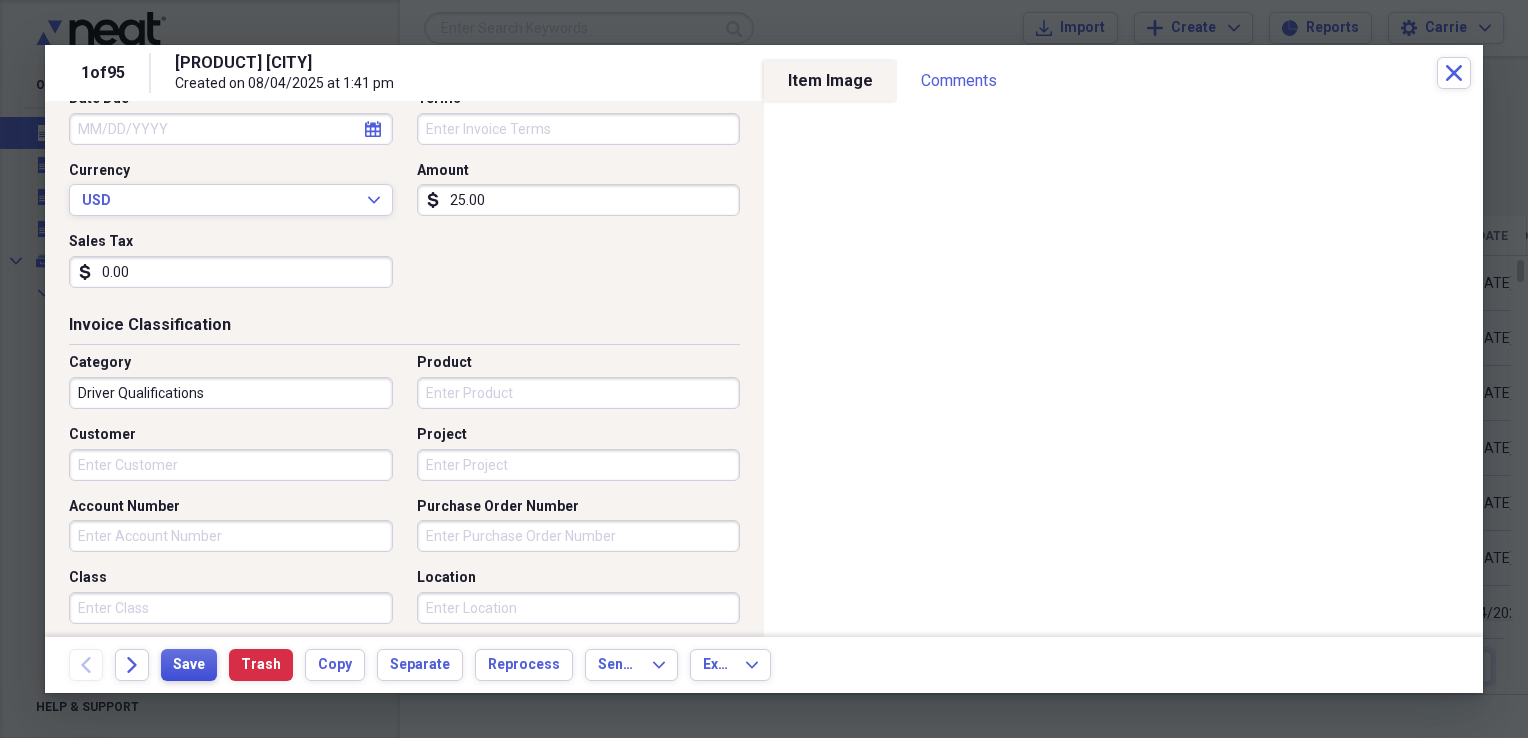 type on "0.00" 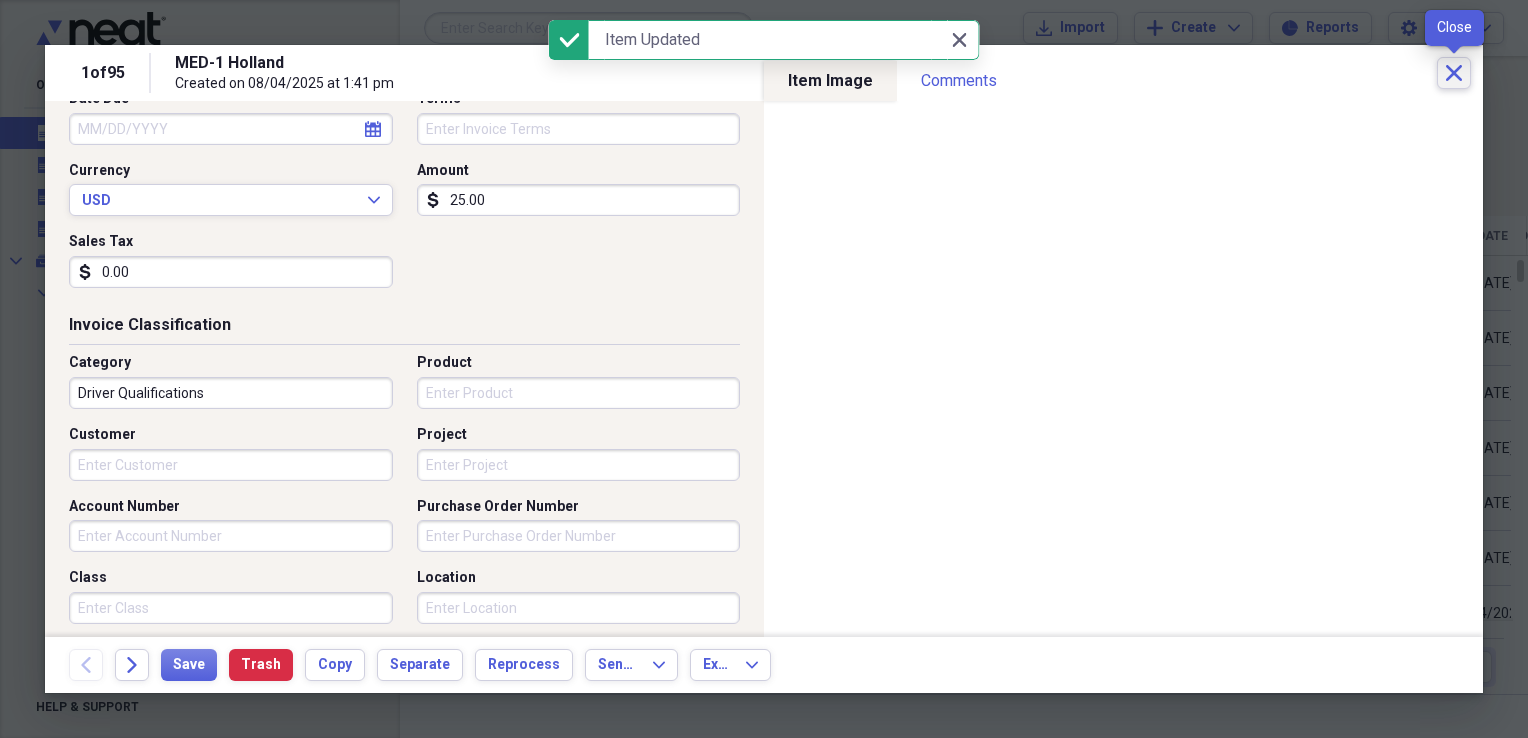 click 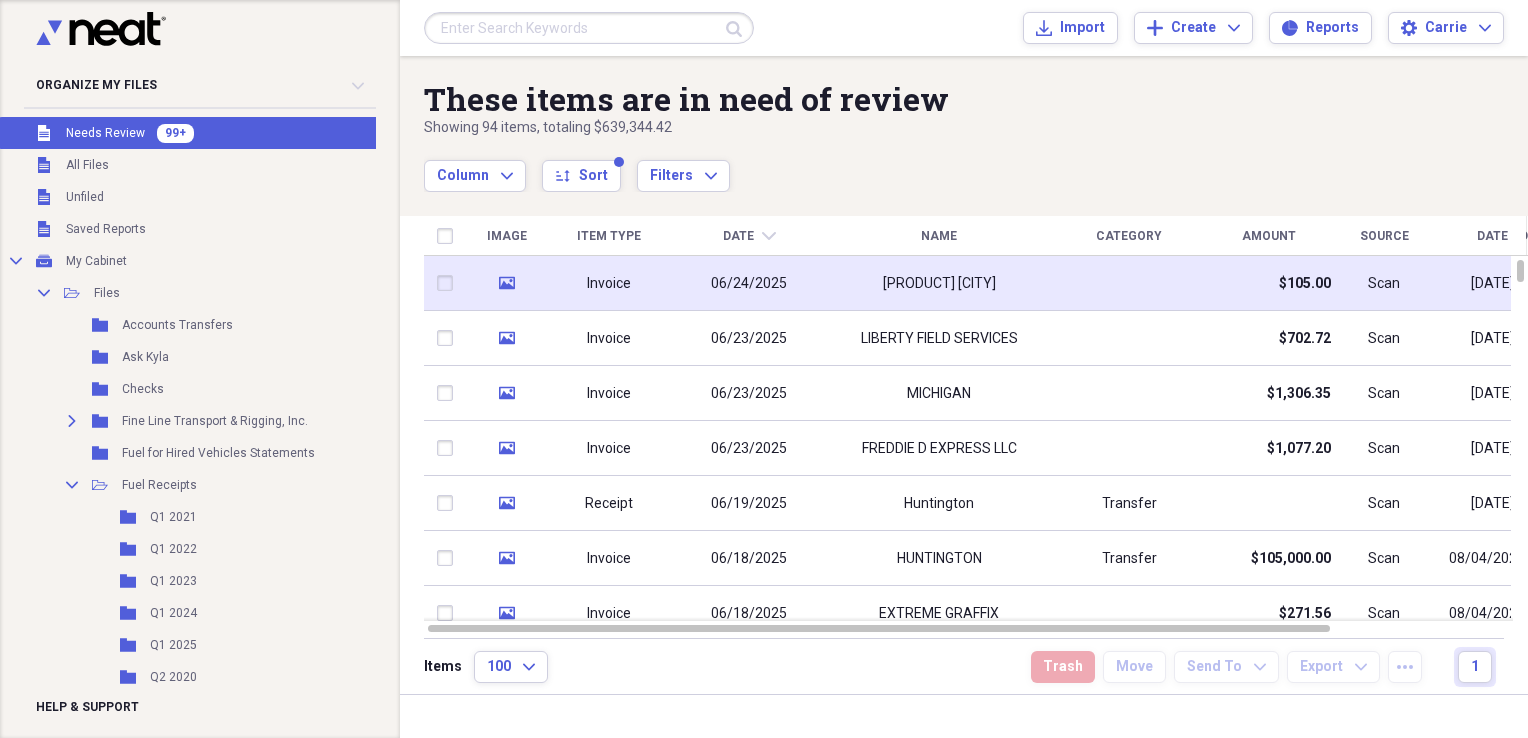 click at bounding box center (1129, 283) 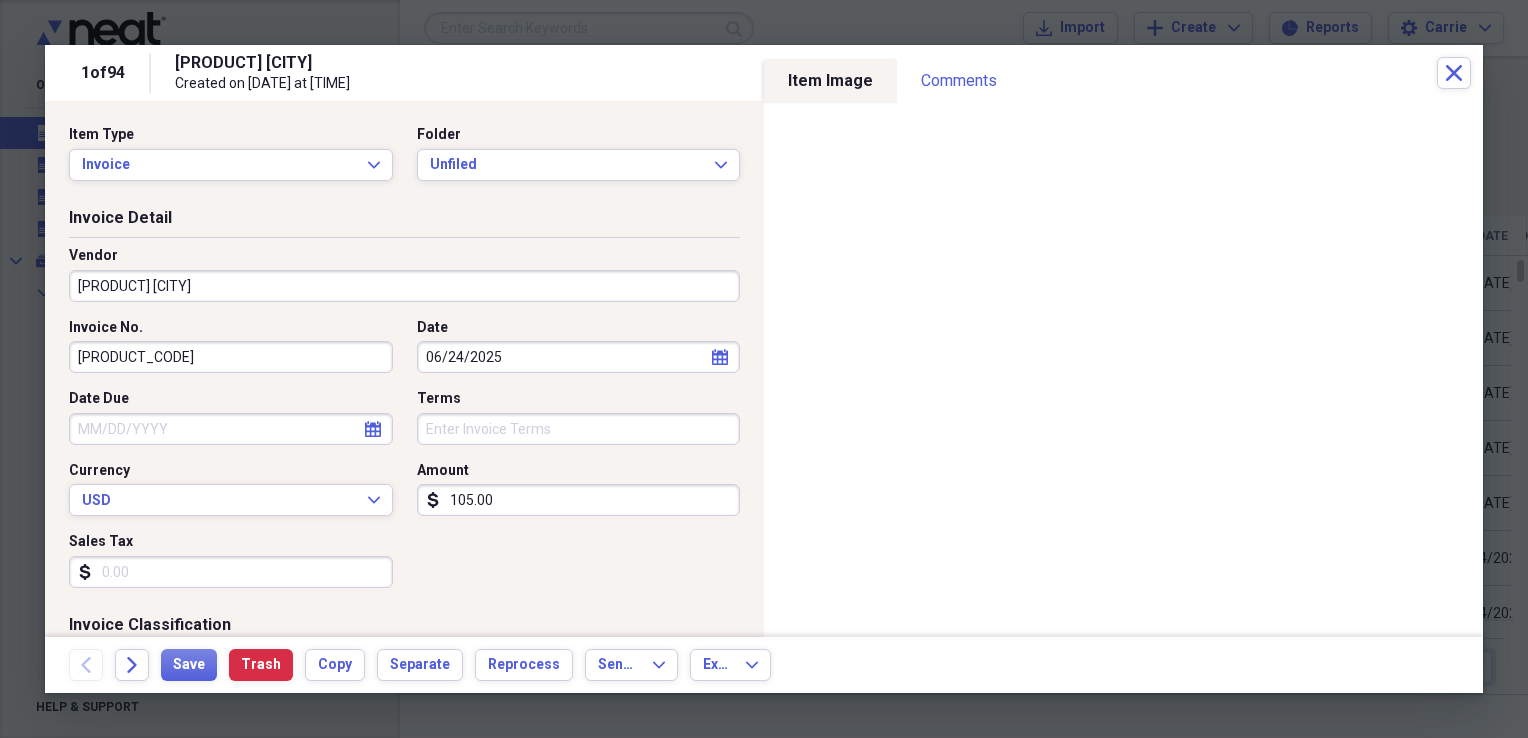 click on "MED-1 HOLLAND" at bounding box center (404, 286) 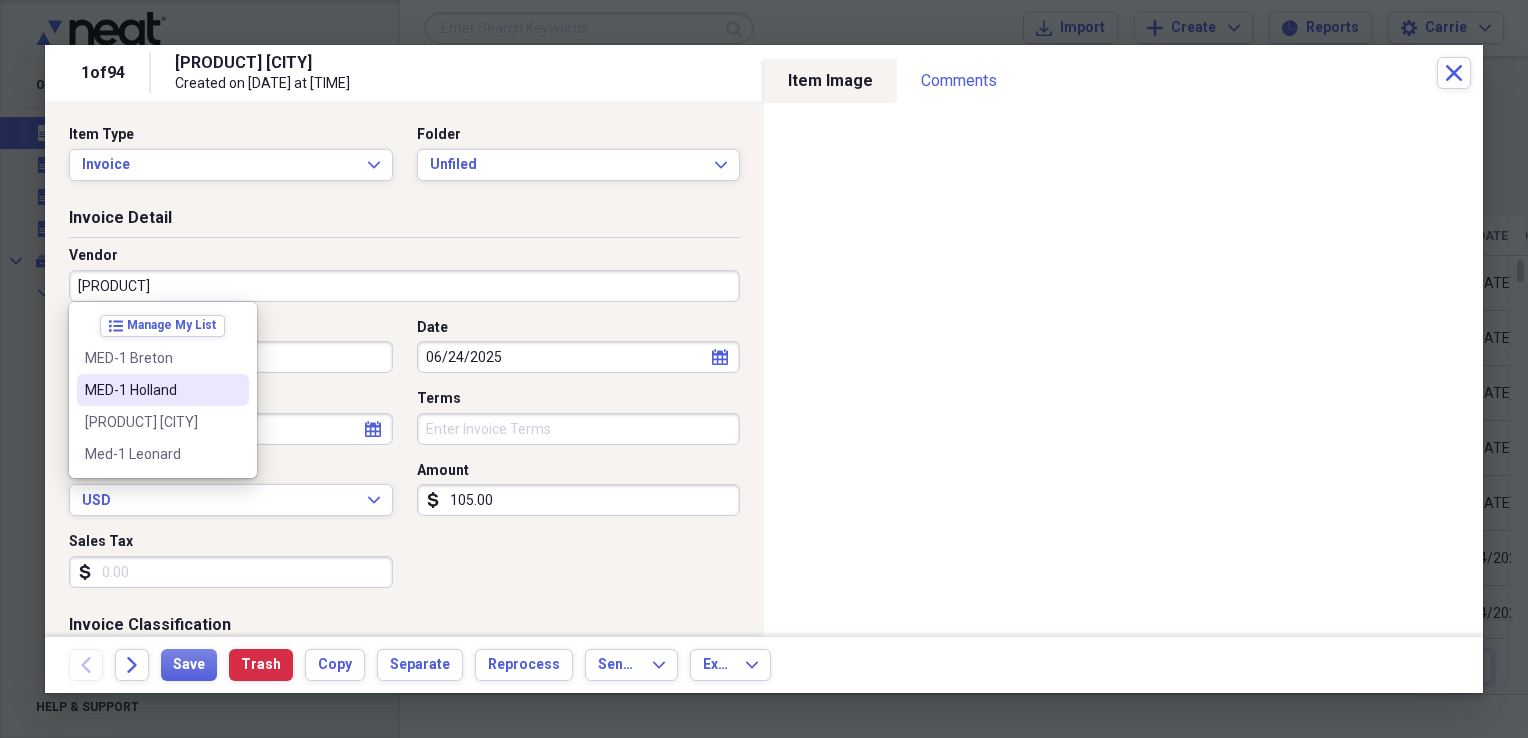 click on "MED-1 Holland" at bounding box center [151, 390] 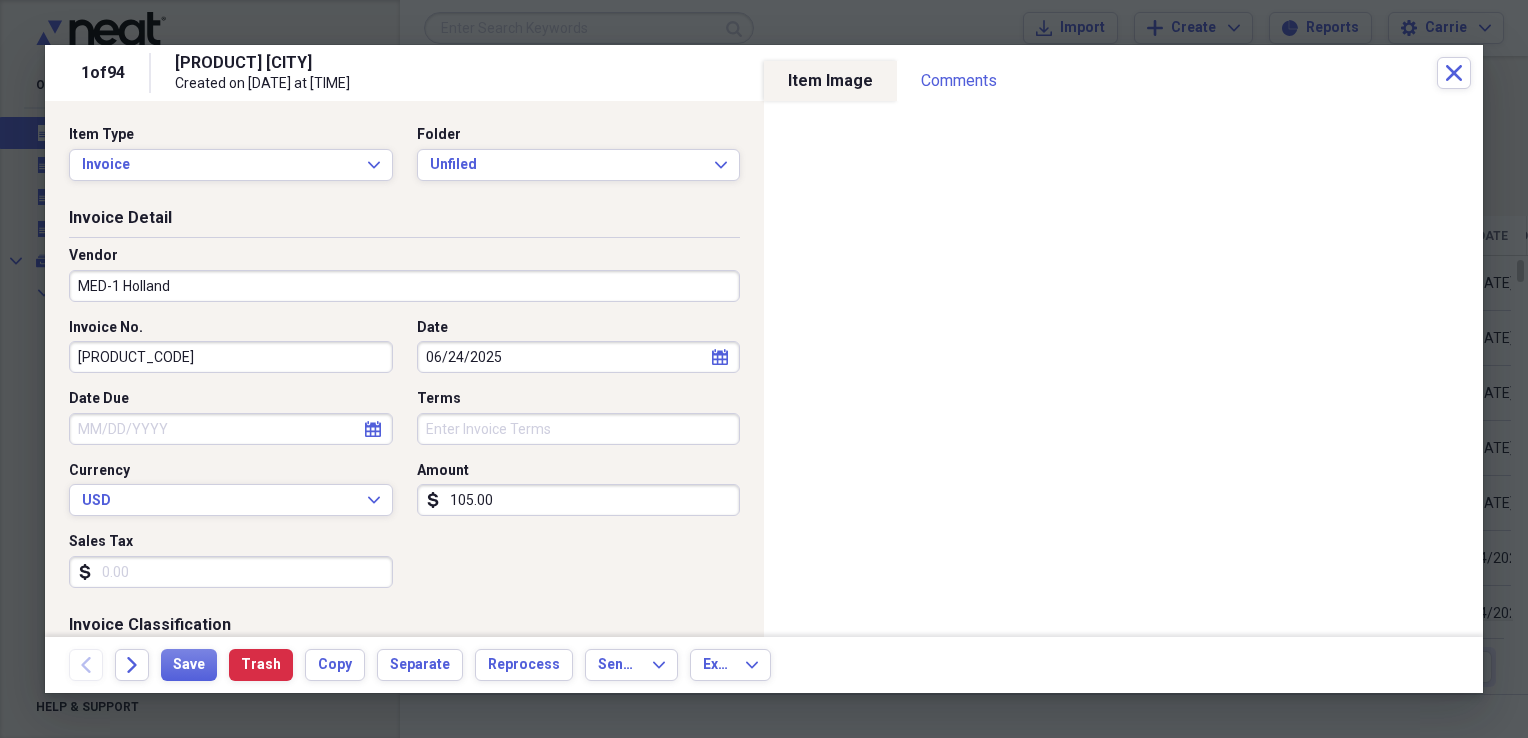 type on "Driver Qualifications" 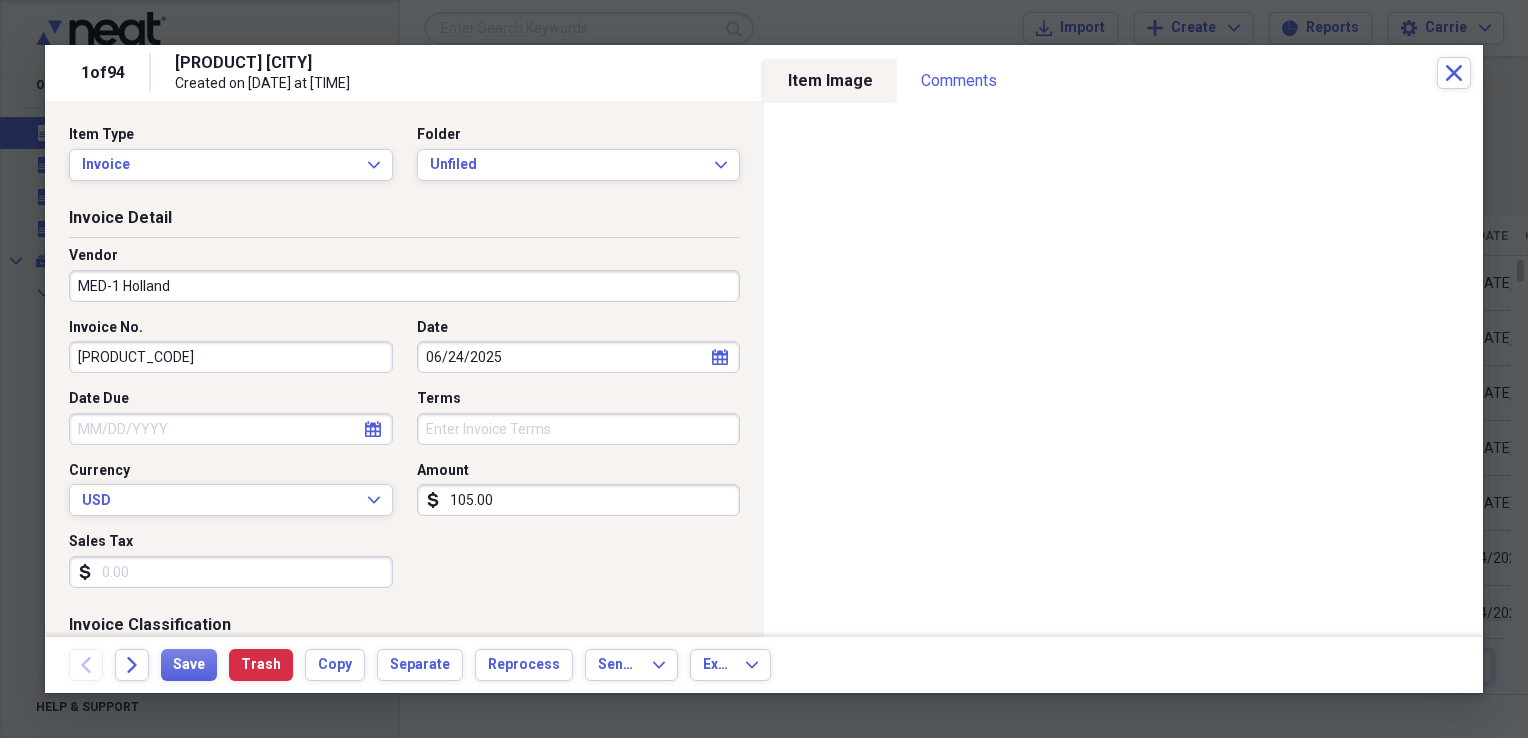 select on "5" 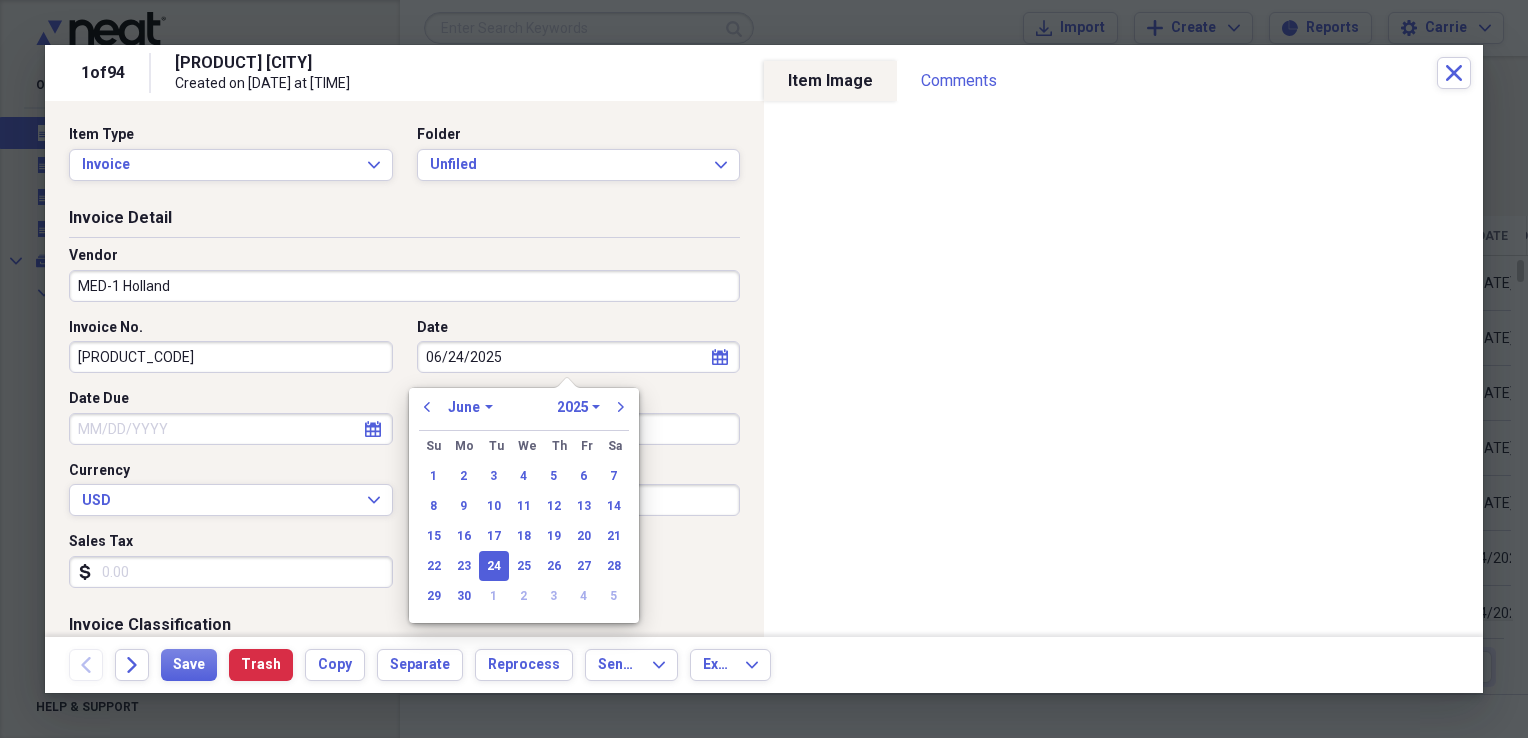 click on "06/24/2025" at bounding box center [579, 357] 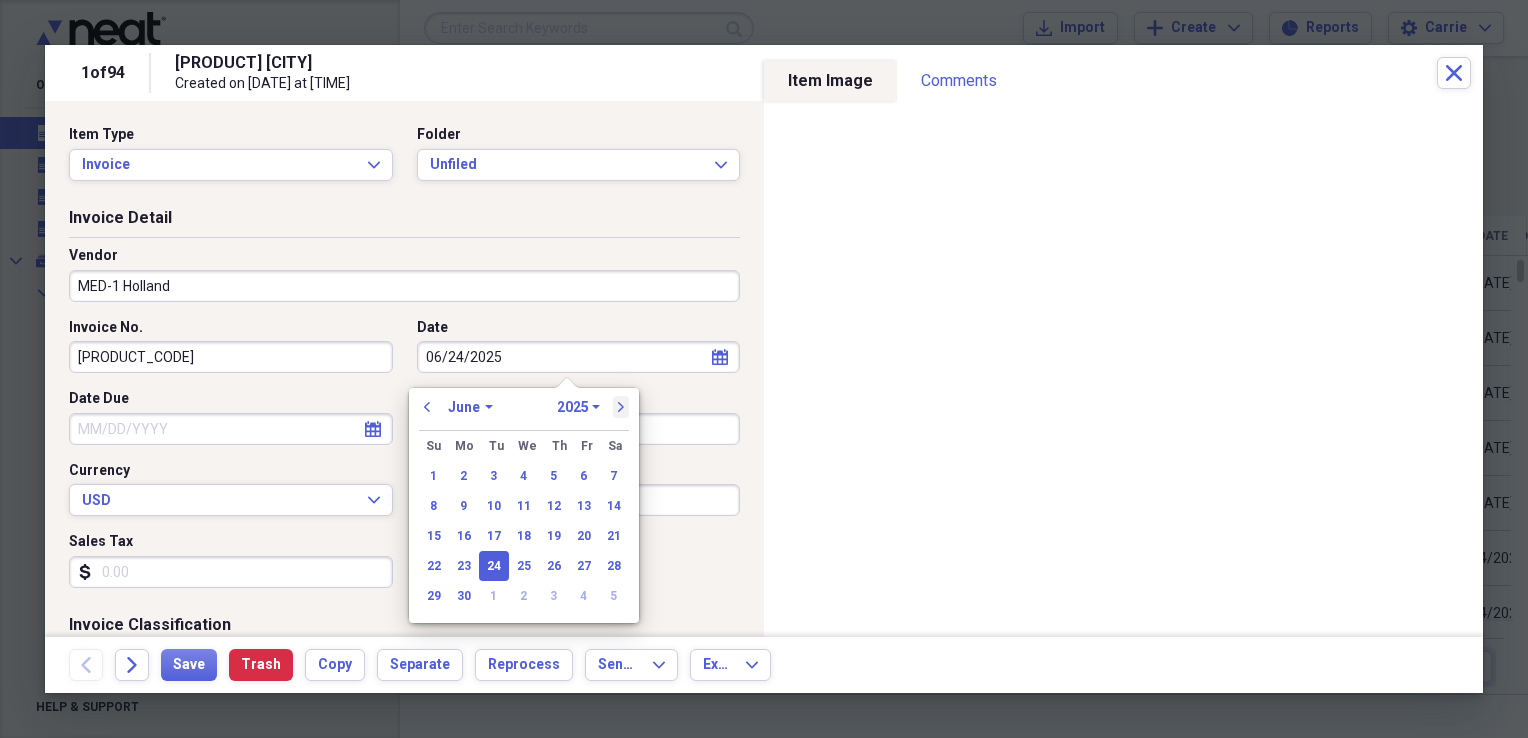 click on "next" at bounding box center [621, 407] 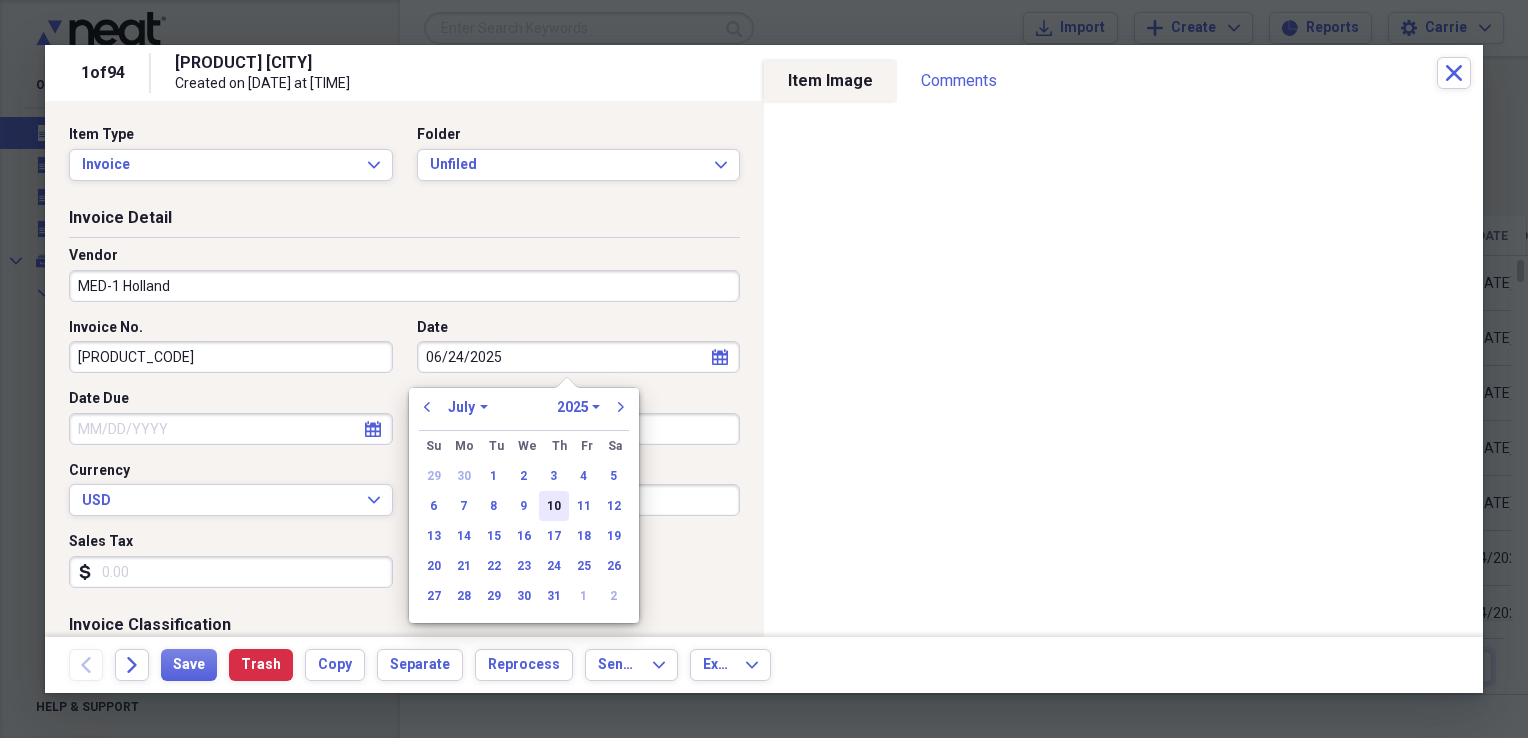 click on "10" at bounding box center [554, 506] 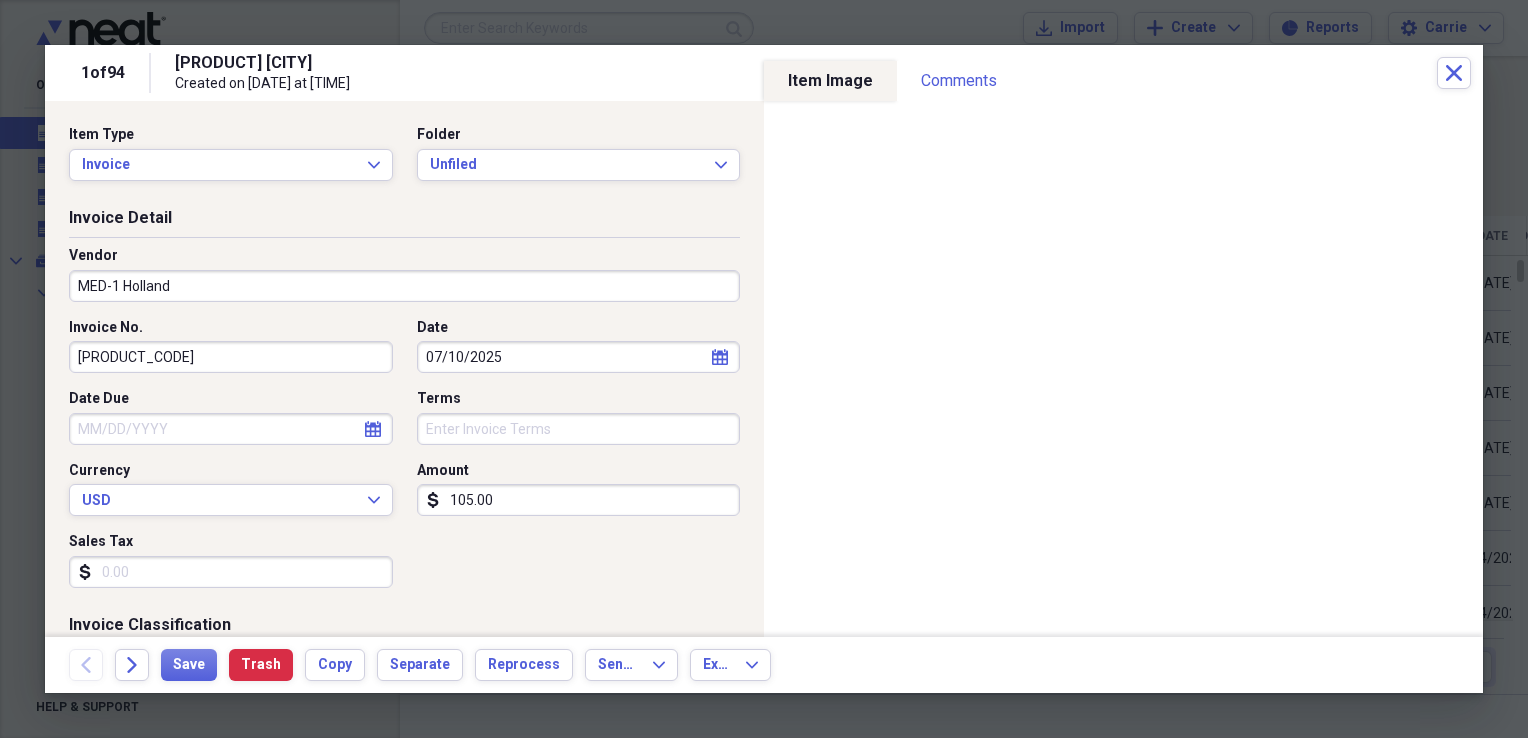 click on "Sales Tax" at bounding box center (231, 572) 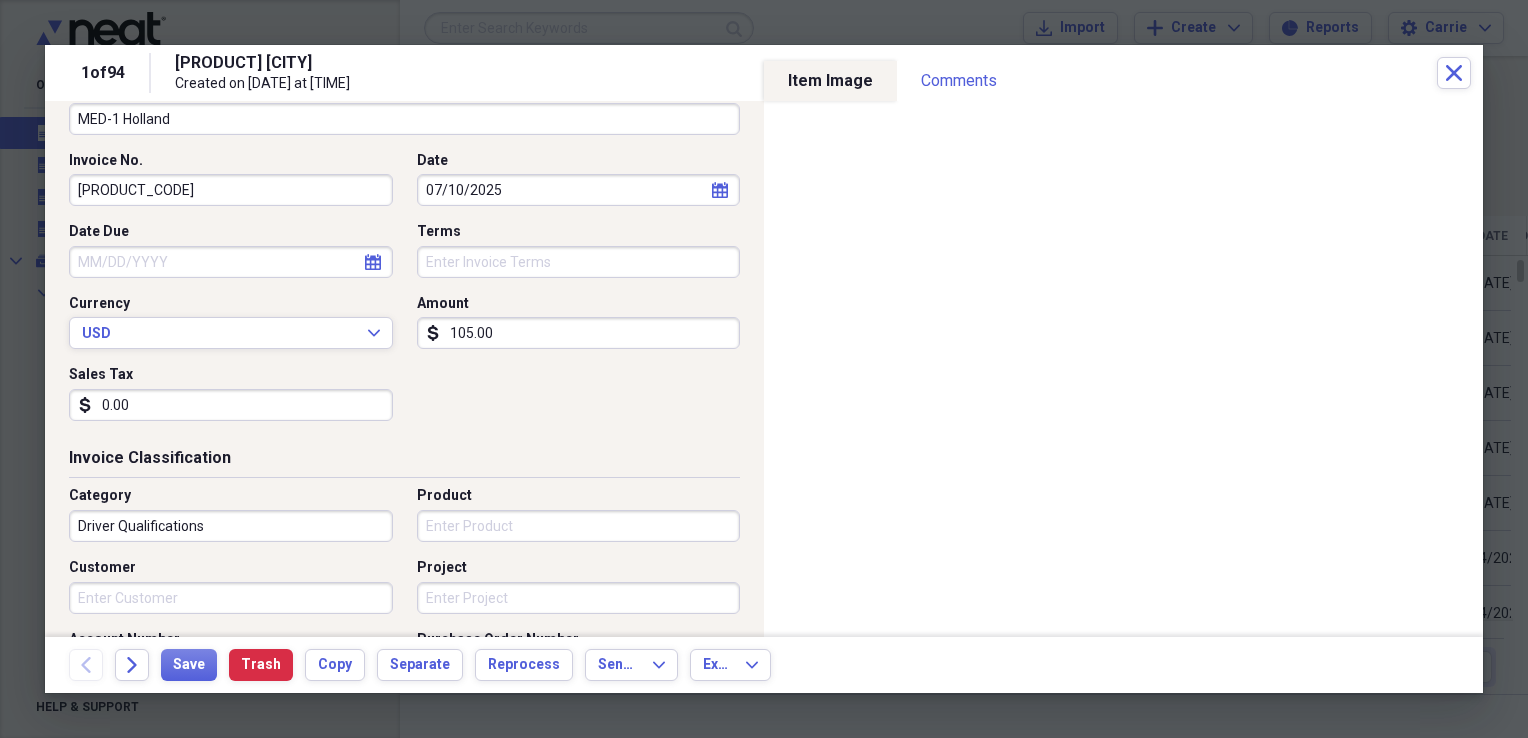 scroll, scrollTop: 200, scrollLeft: 0, axis: vertical 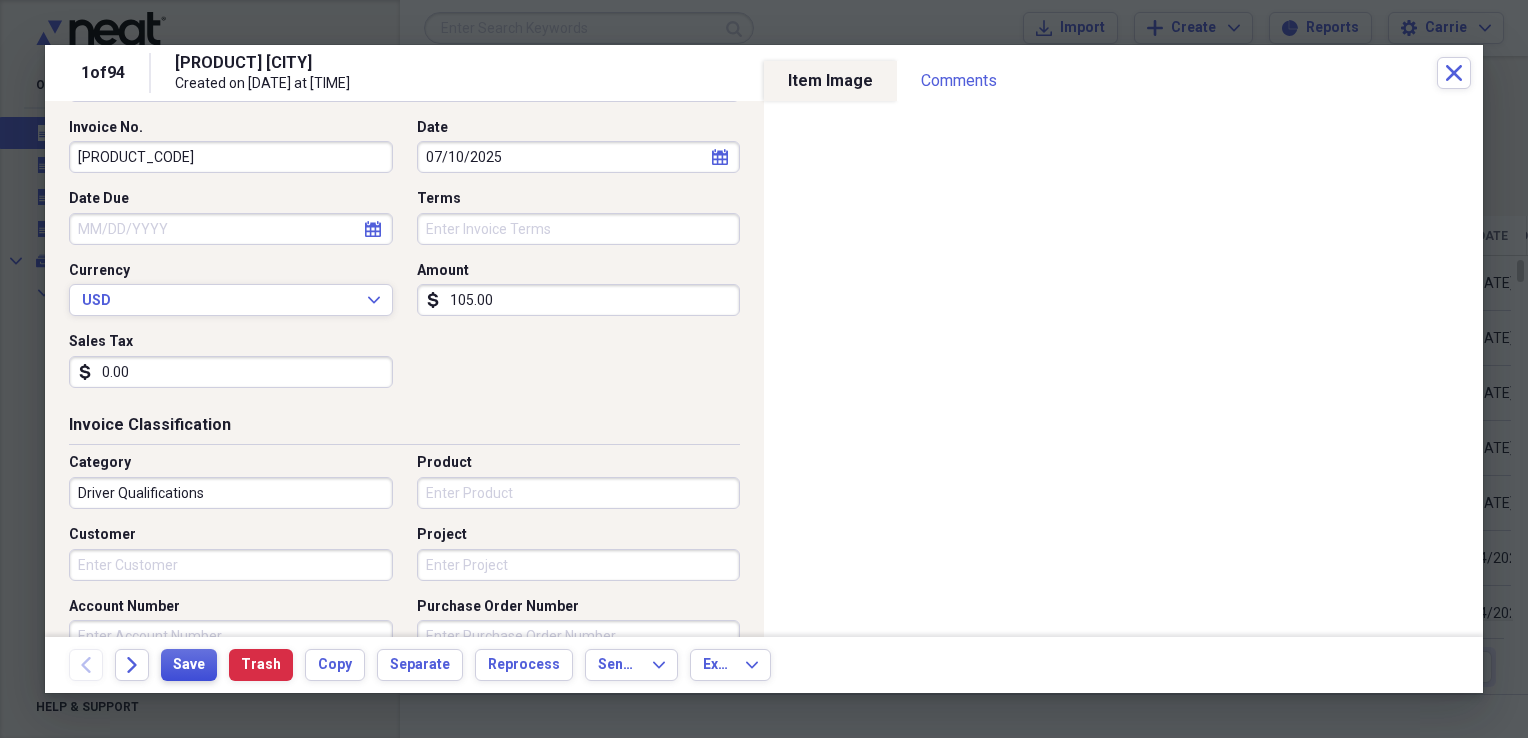 type on "0.00" 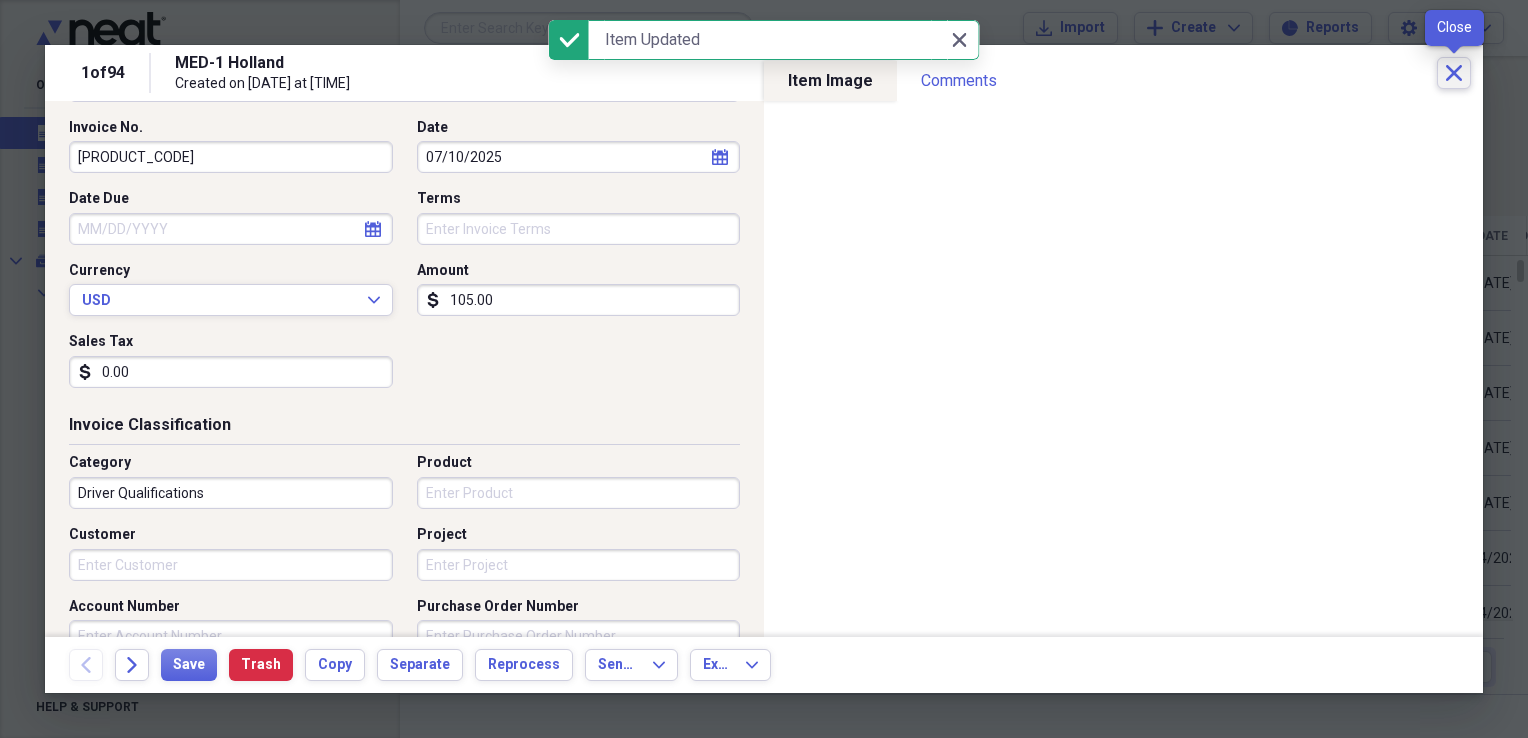 click on "Close" 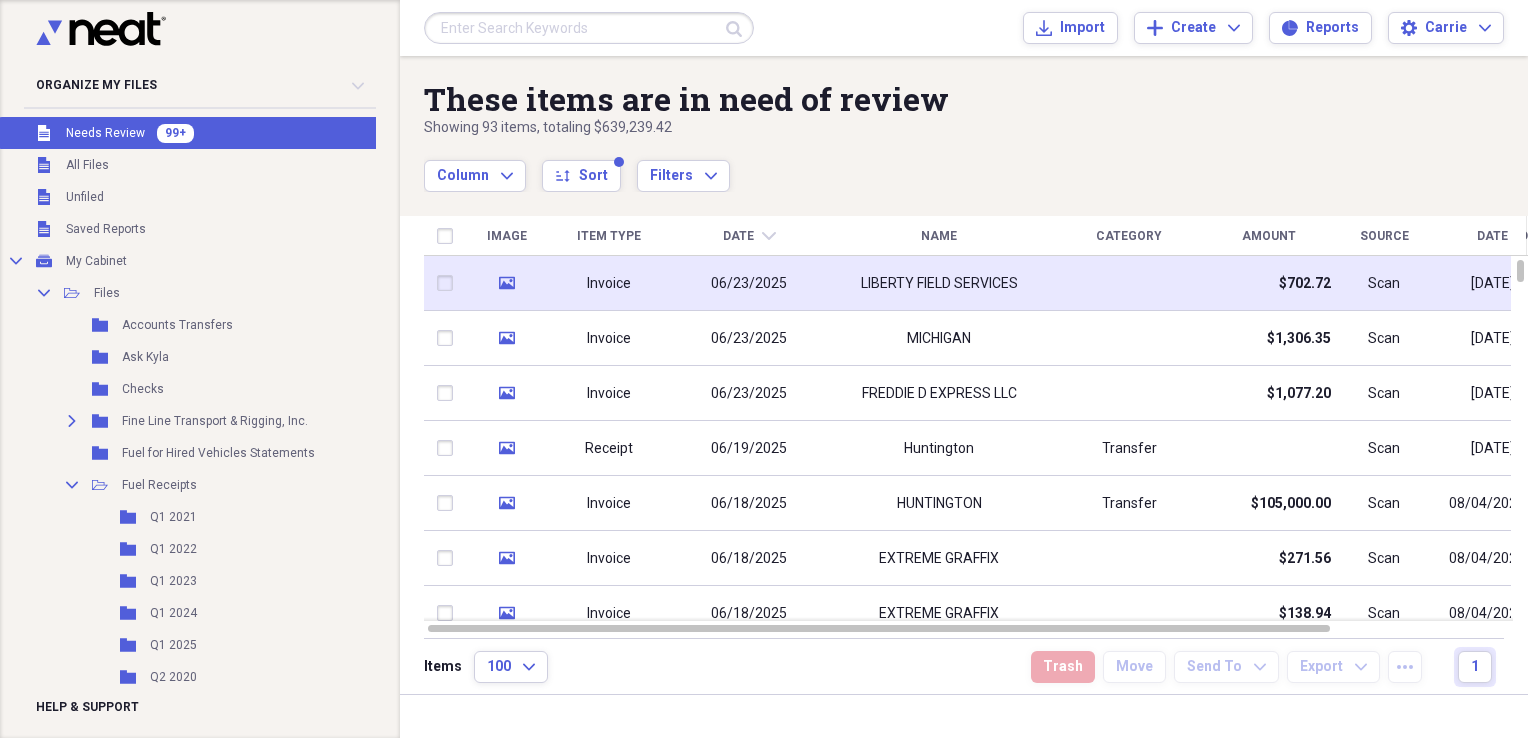 click at bounding box center [1129, 283] 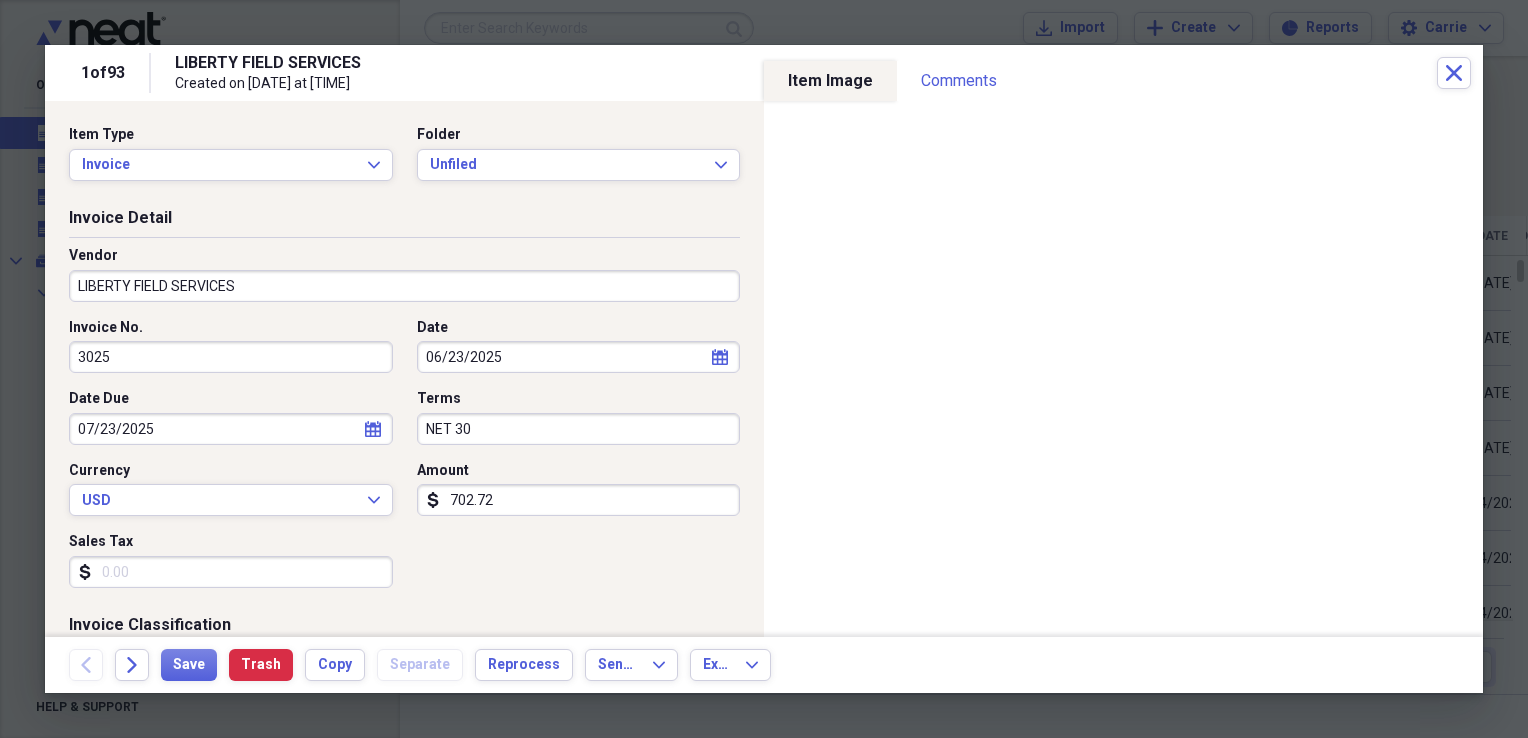 click on "LIBERTY FIELD SERVICES" at bounding box center (404, 286) 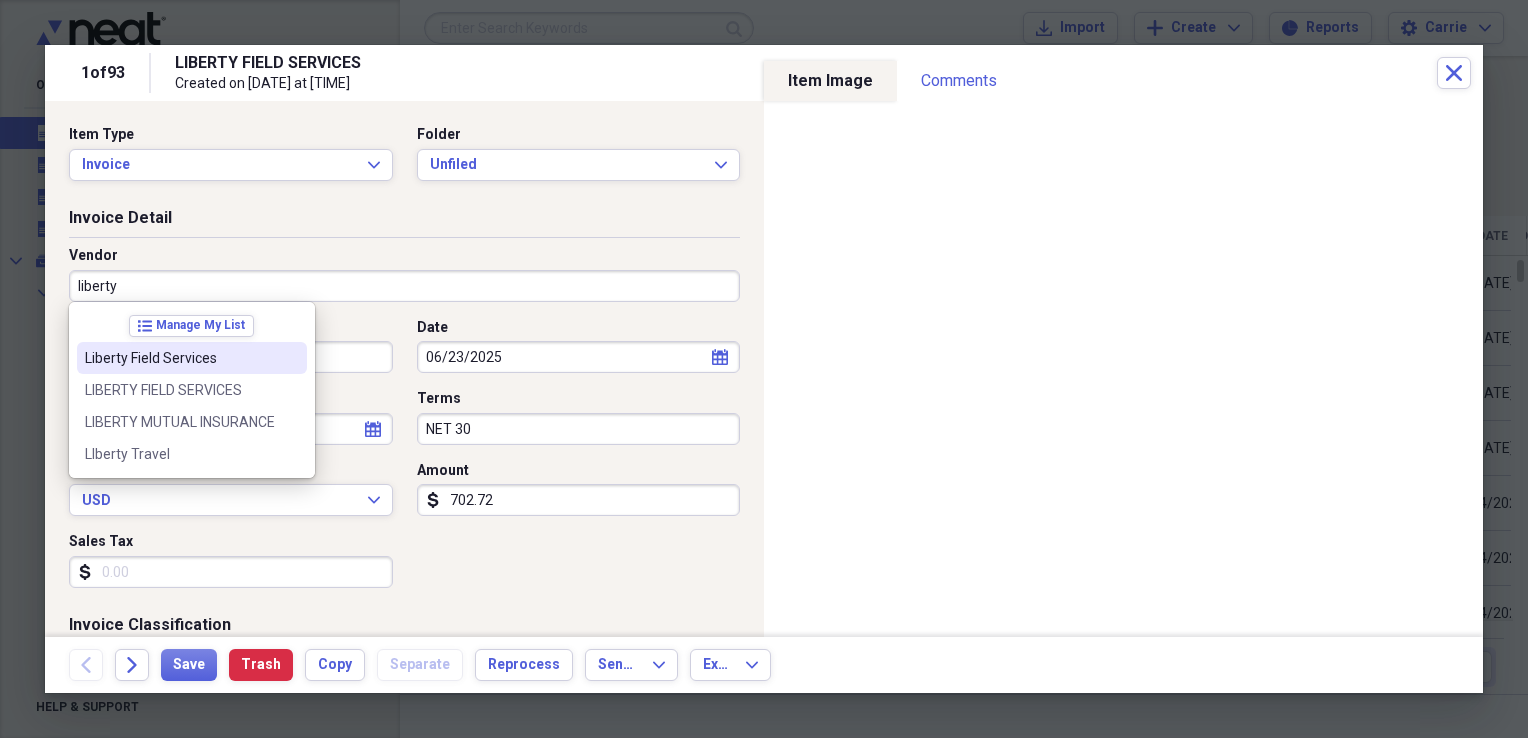 click on "Liberty Field Services" at bounding box center (192, 358) 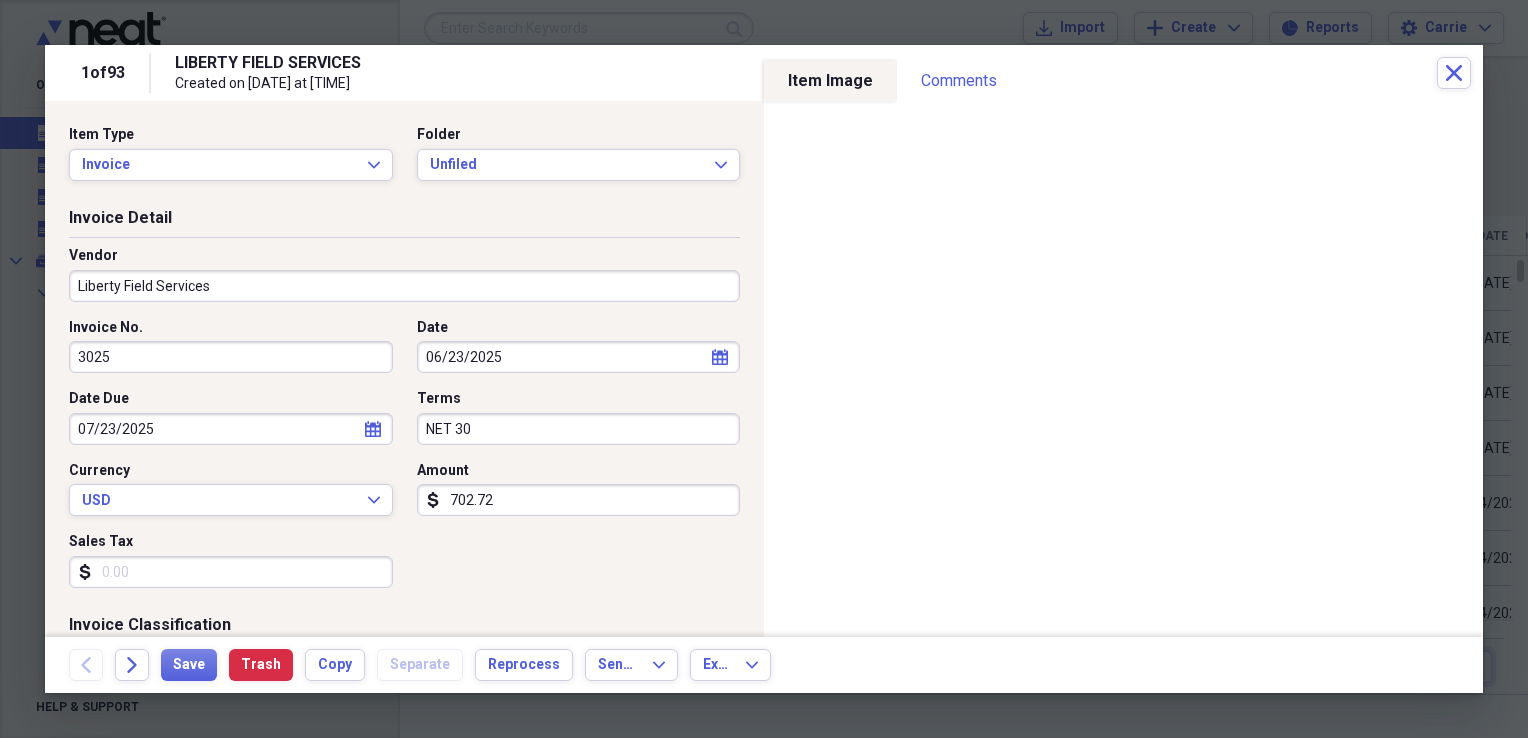 type on "Repair" 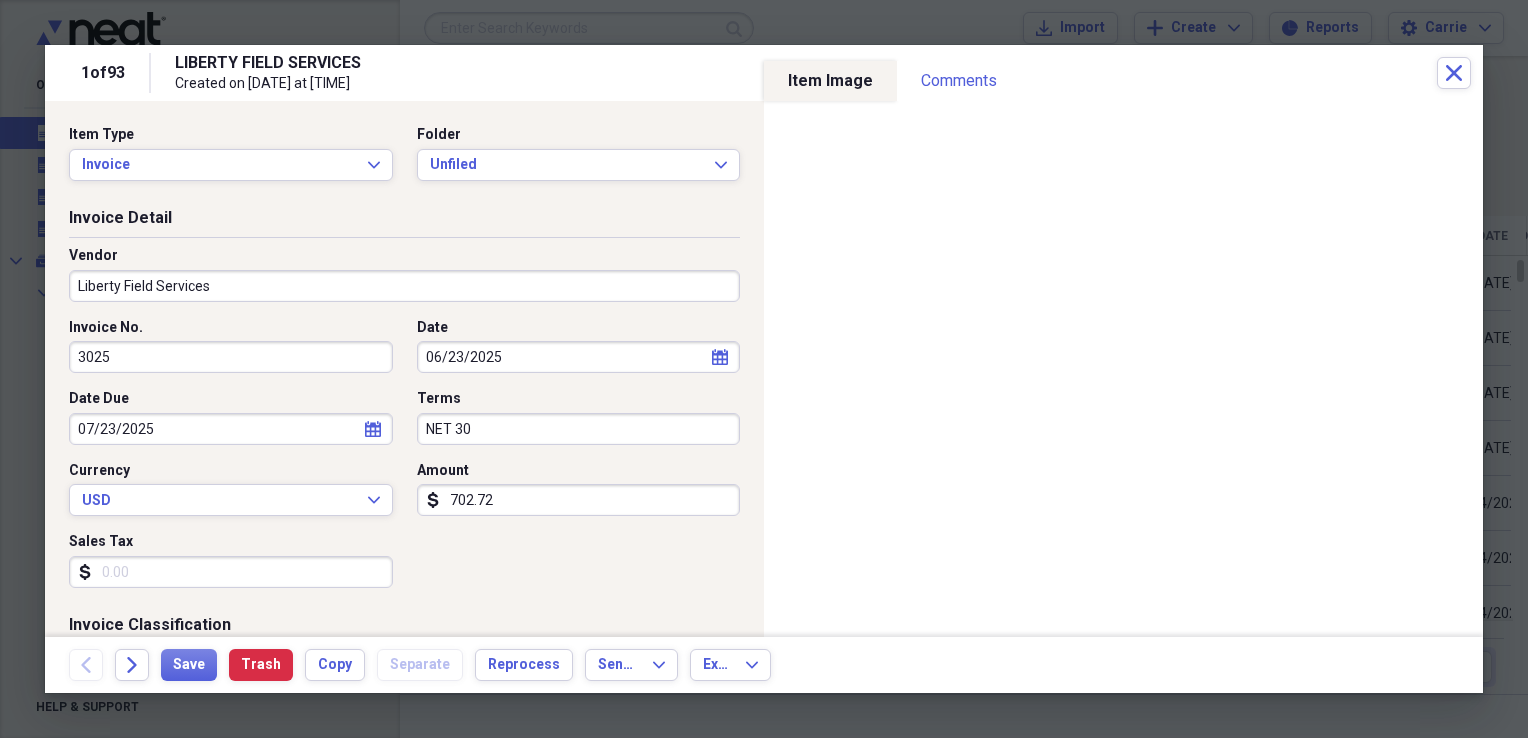 select on "6" 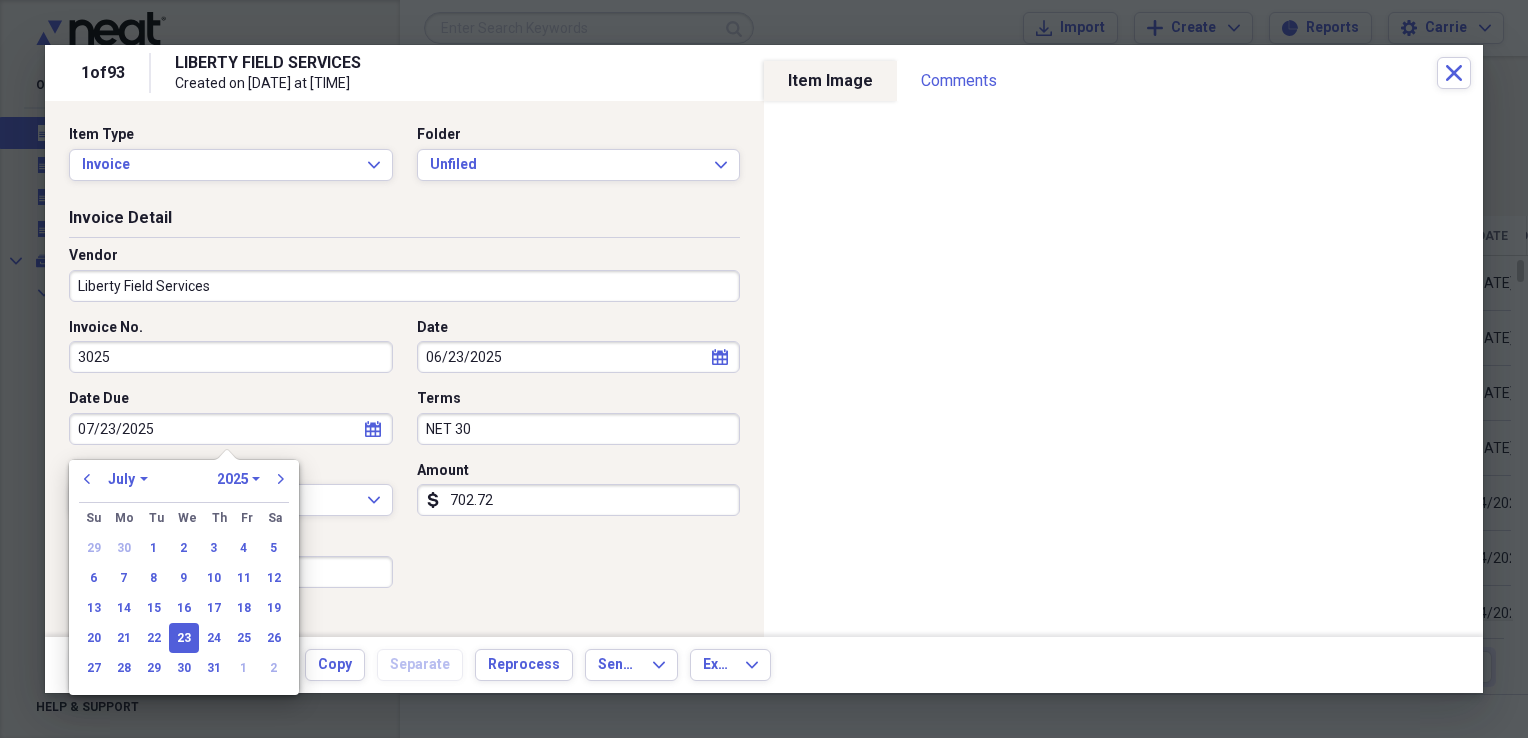 drag, startPoint x: 268, startPoint y: 435, endPoint x: 19, endPoint y: 417, distance: 249.64975 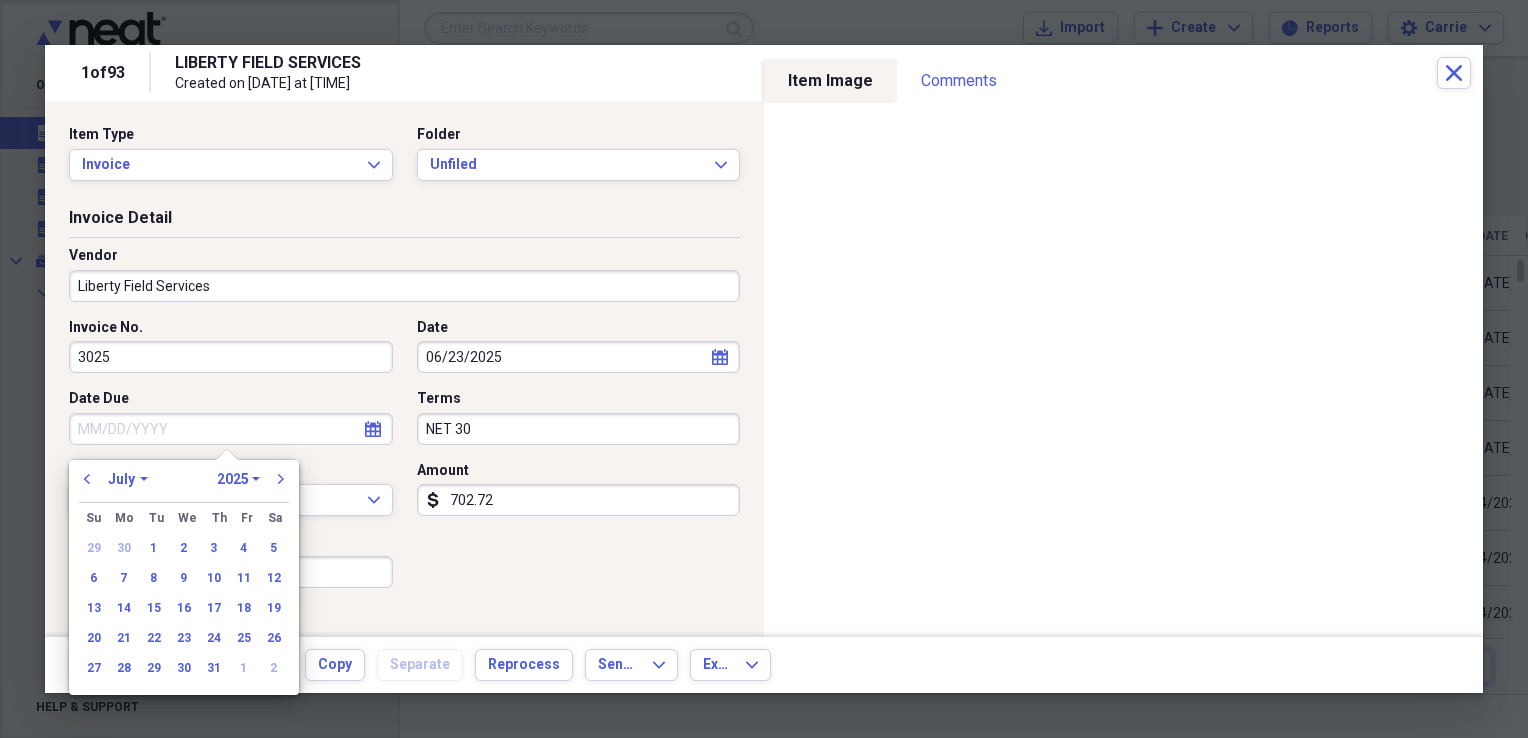 type 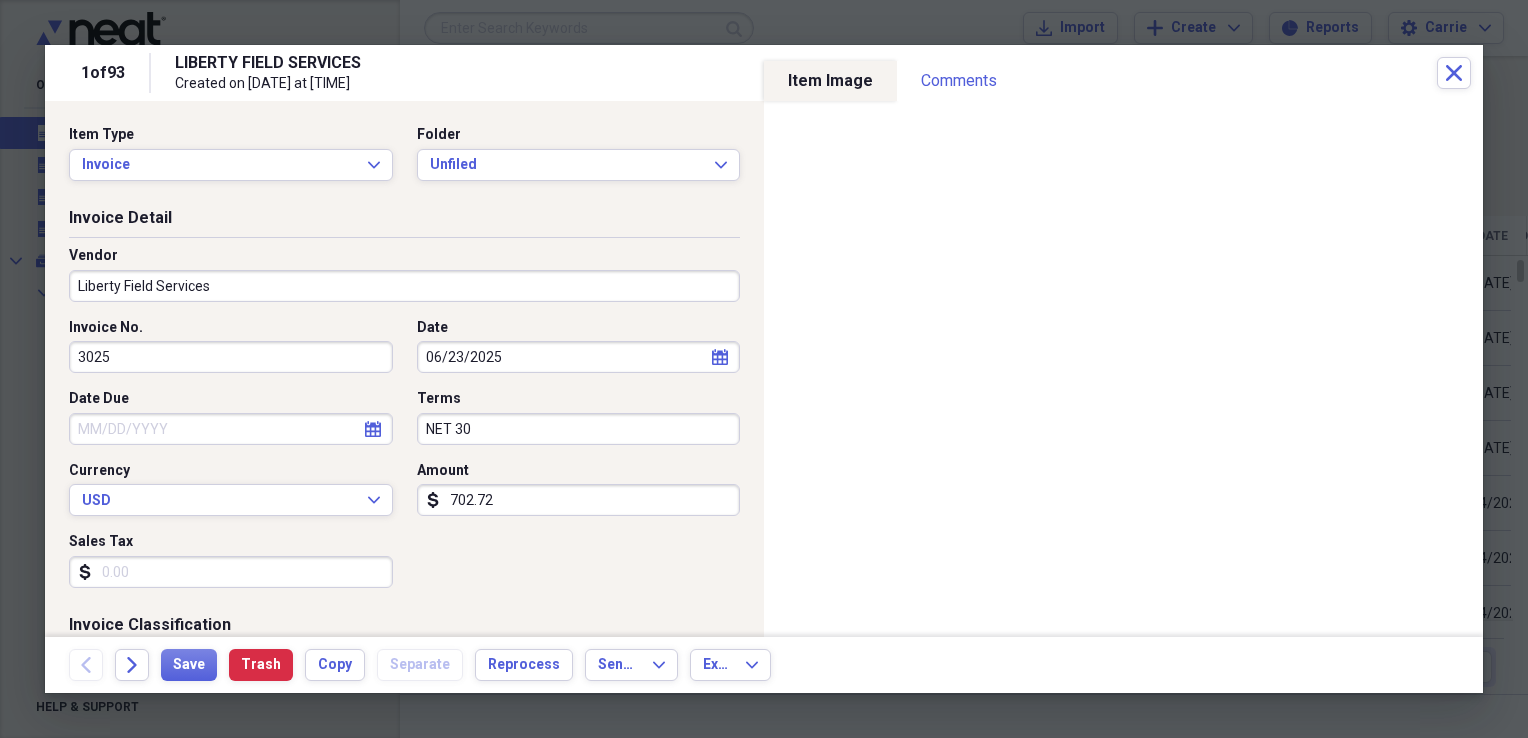 drag, startPoint x: 481, startPoint y: 422, endPoint x: 320, endPoint y: 416, distance: 161.11176 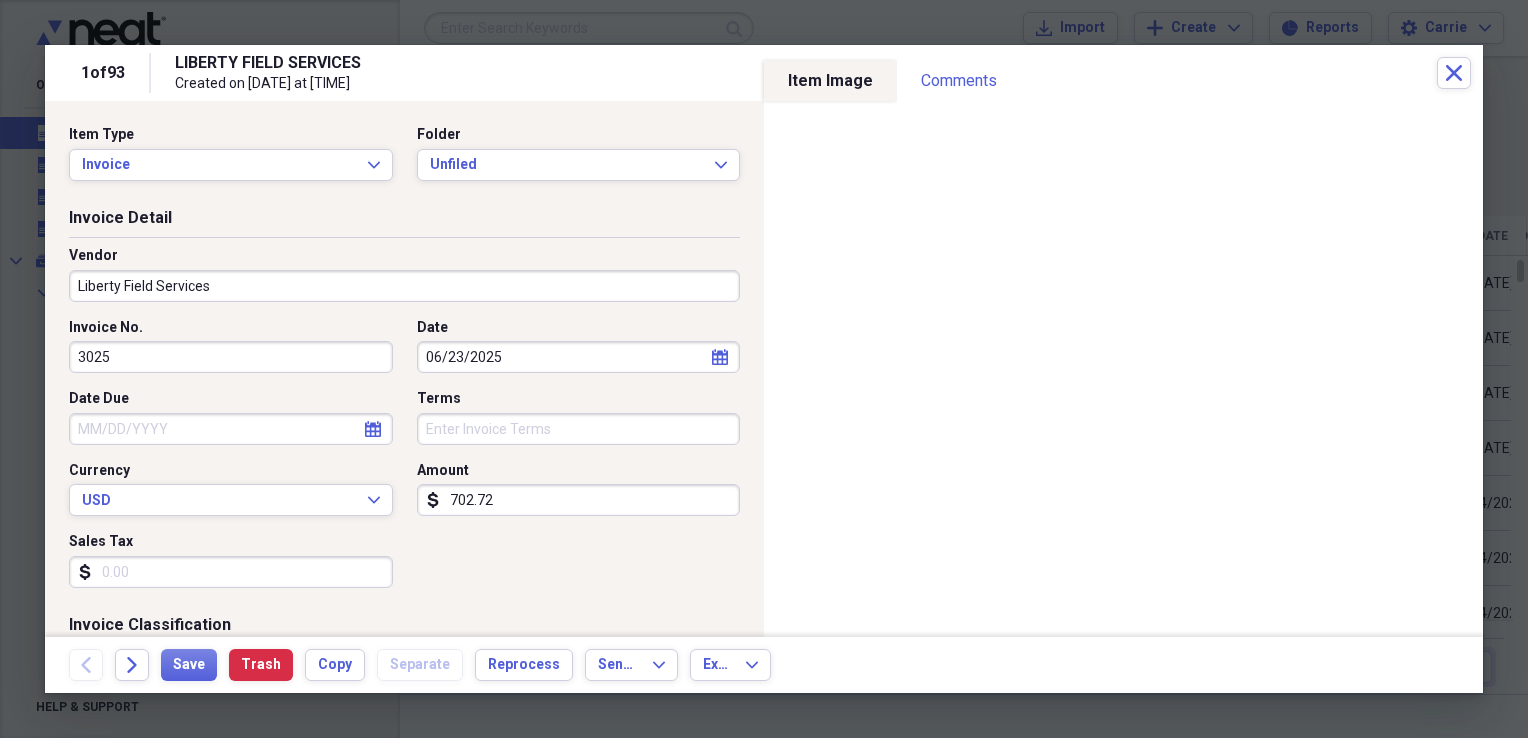 type 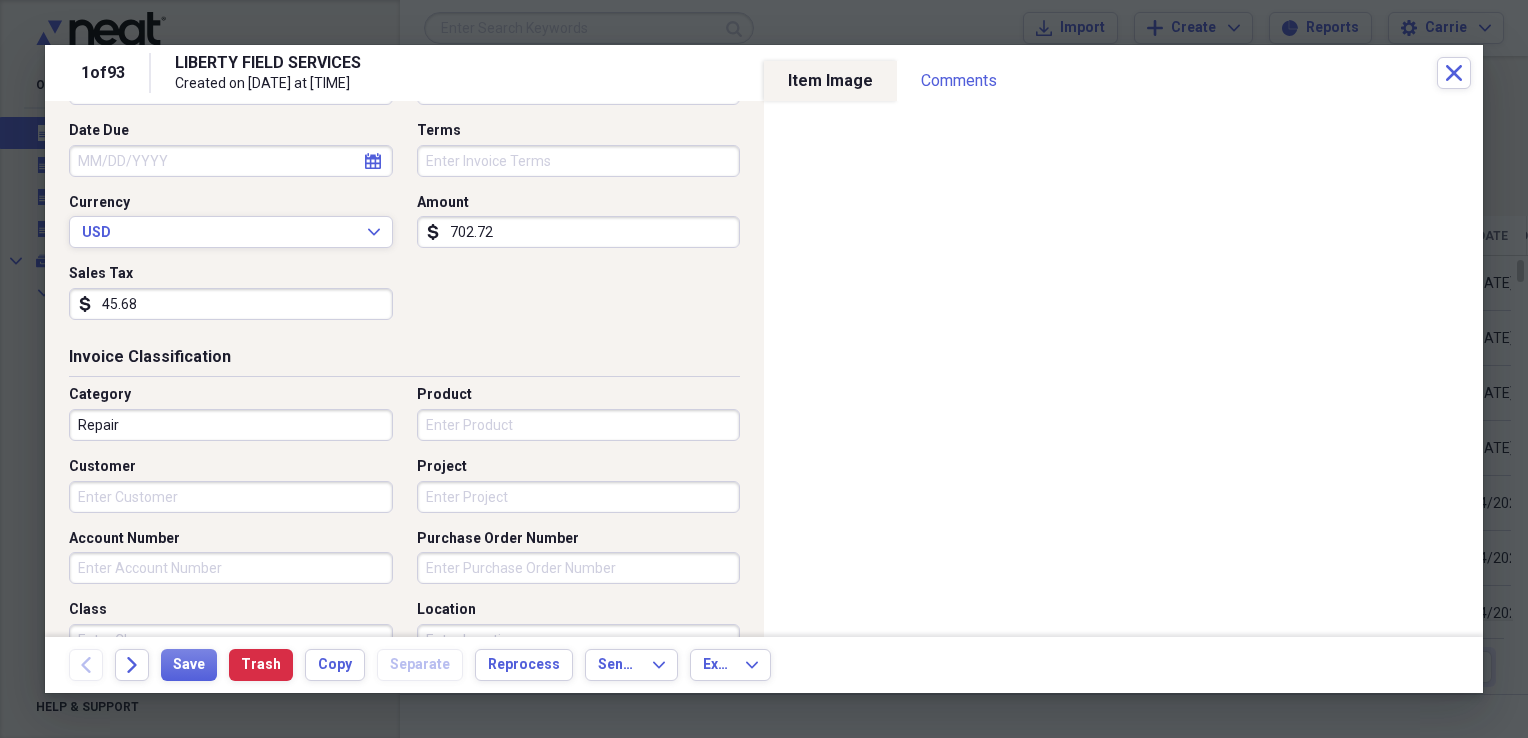 scroll, scrollTop: 300, scrollLeft: 0, axis: vertical 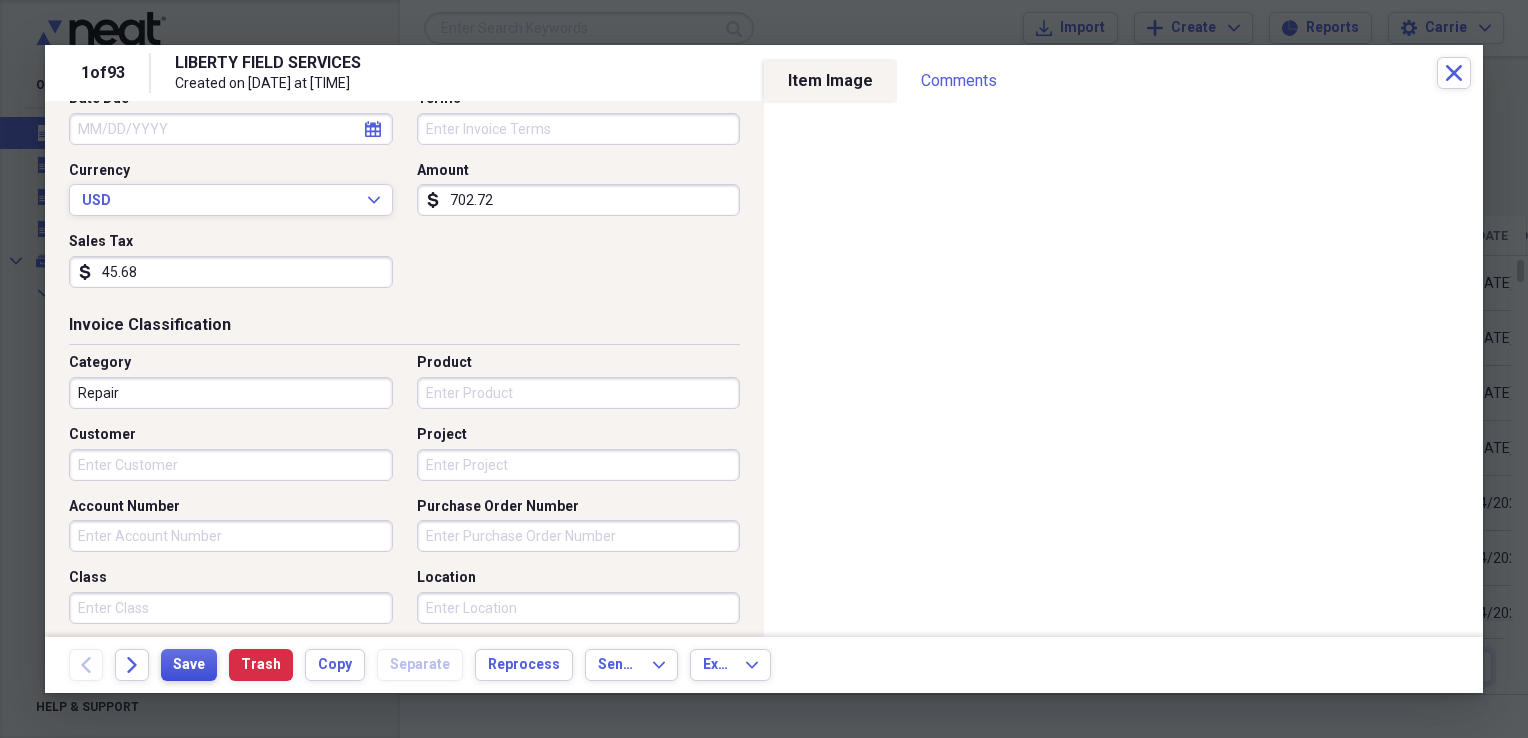 type on "45.68" 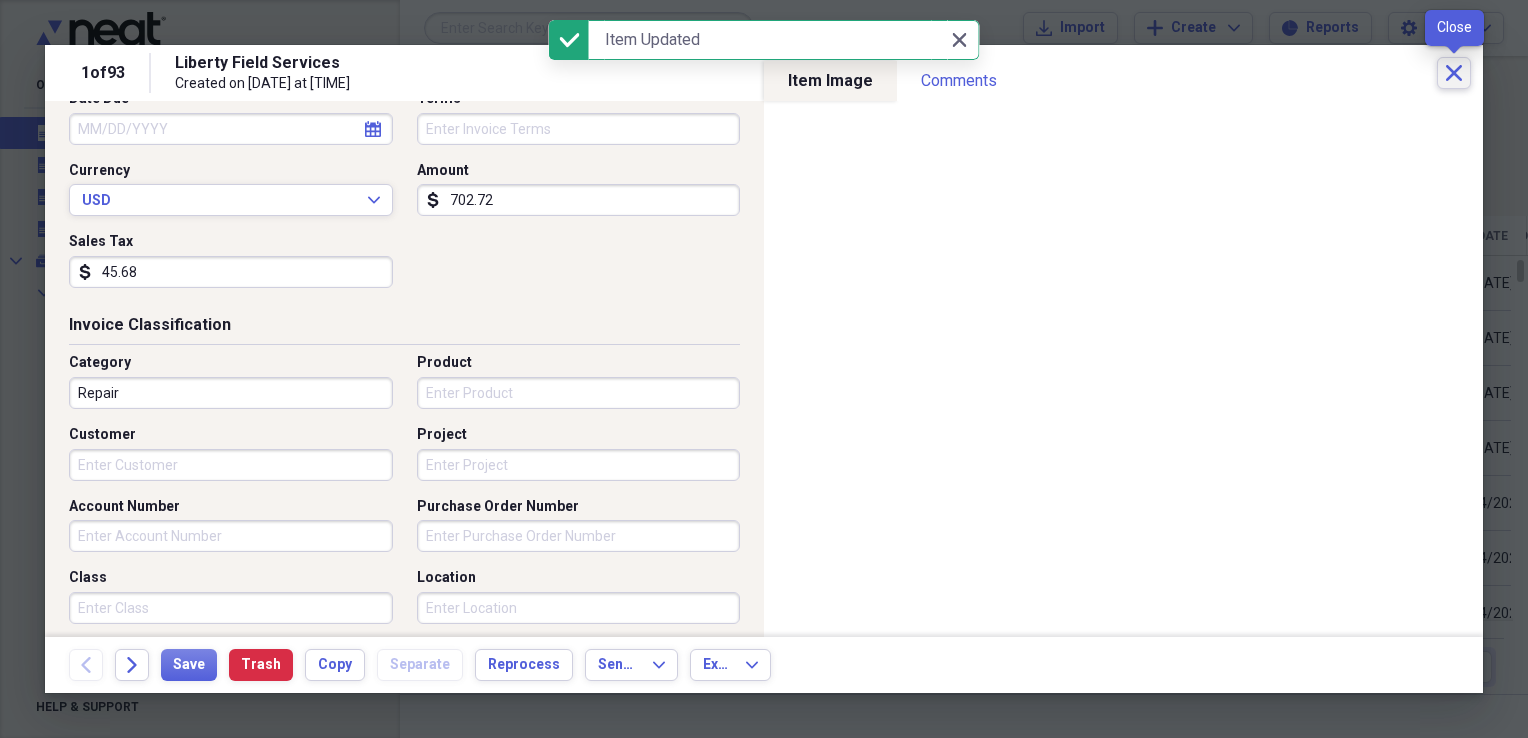 click on "Close" 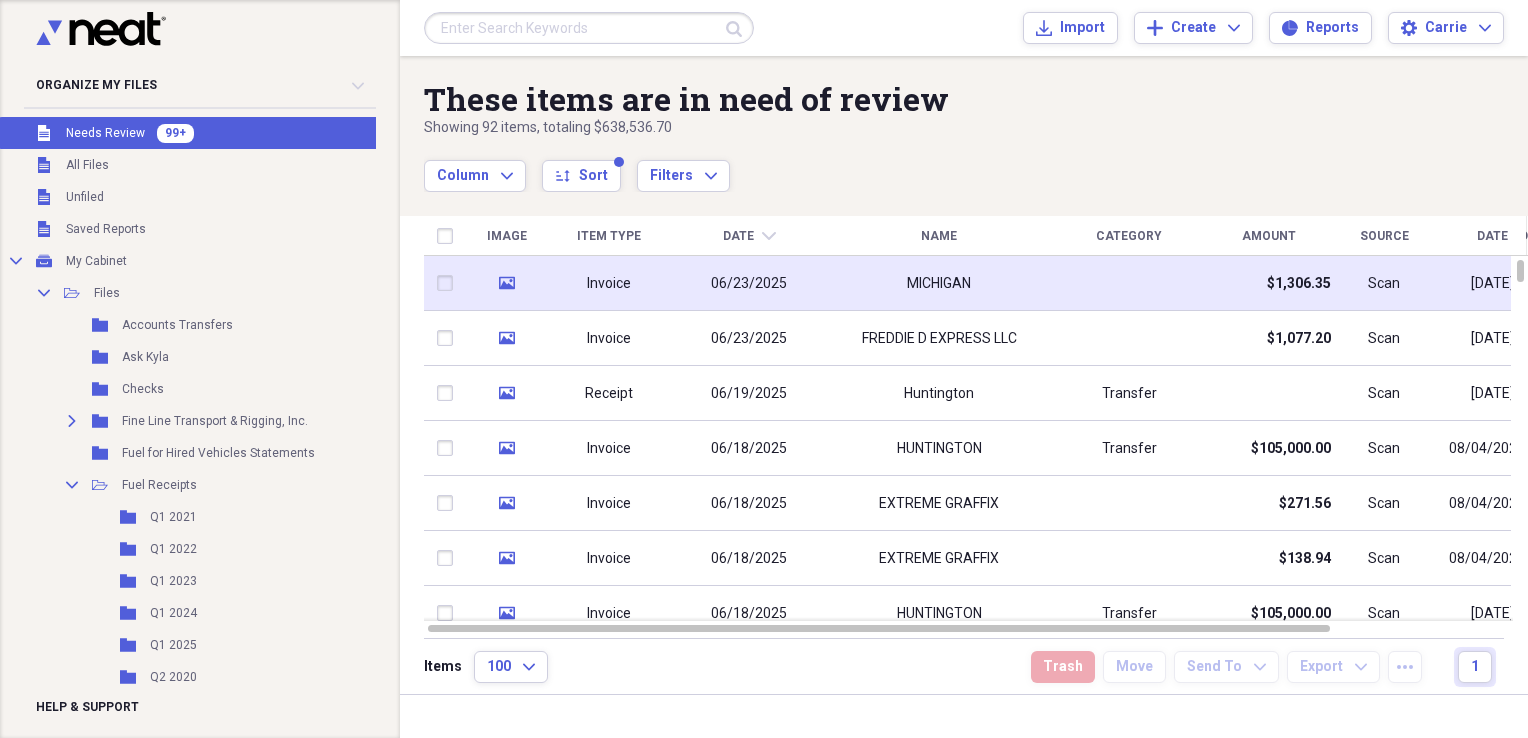 click at bounding box center (1129, 283) 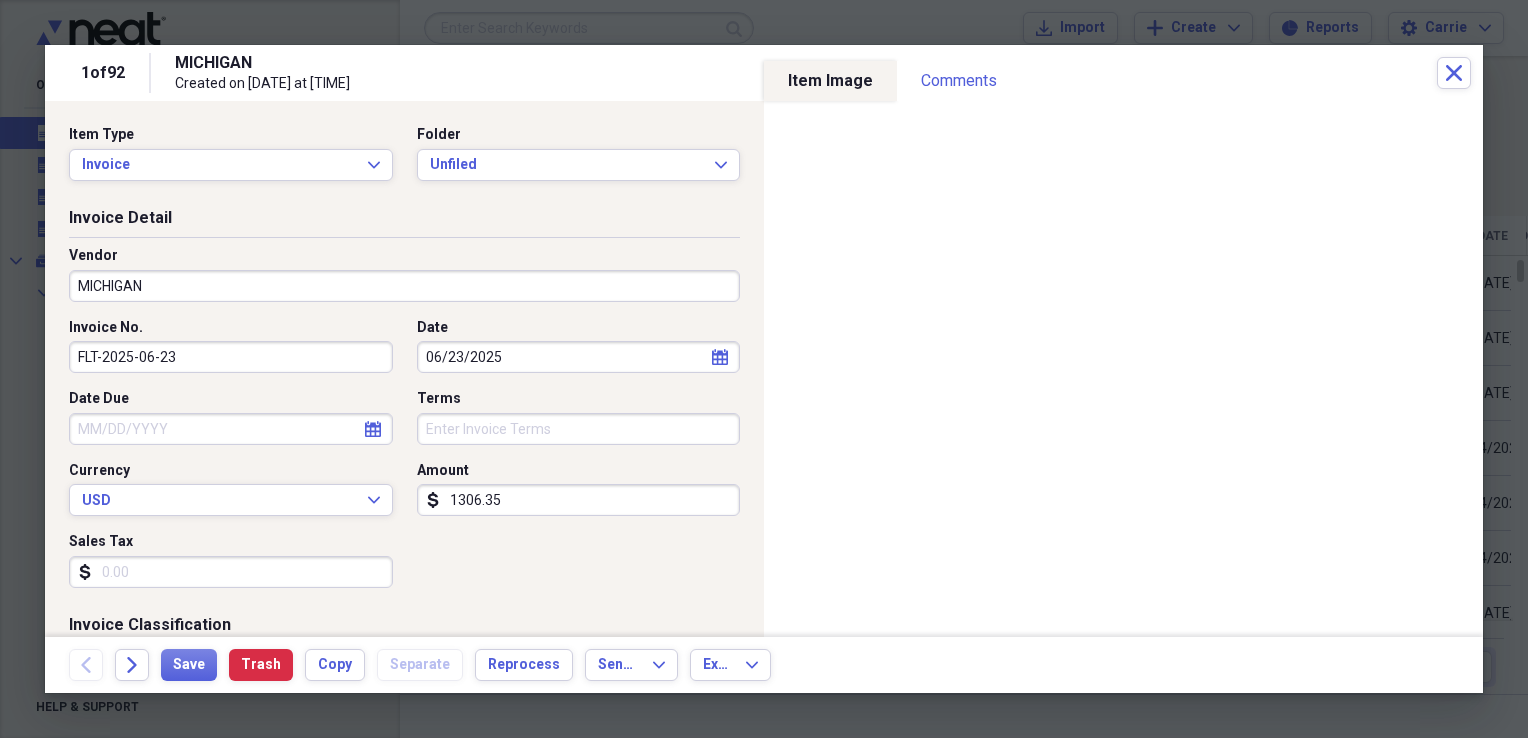 click on "MICHIGAN" at bounding box center (404, 286) 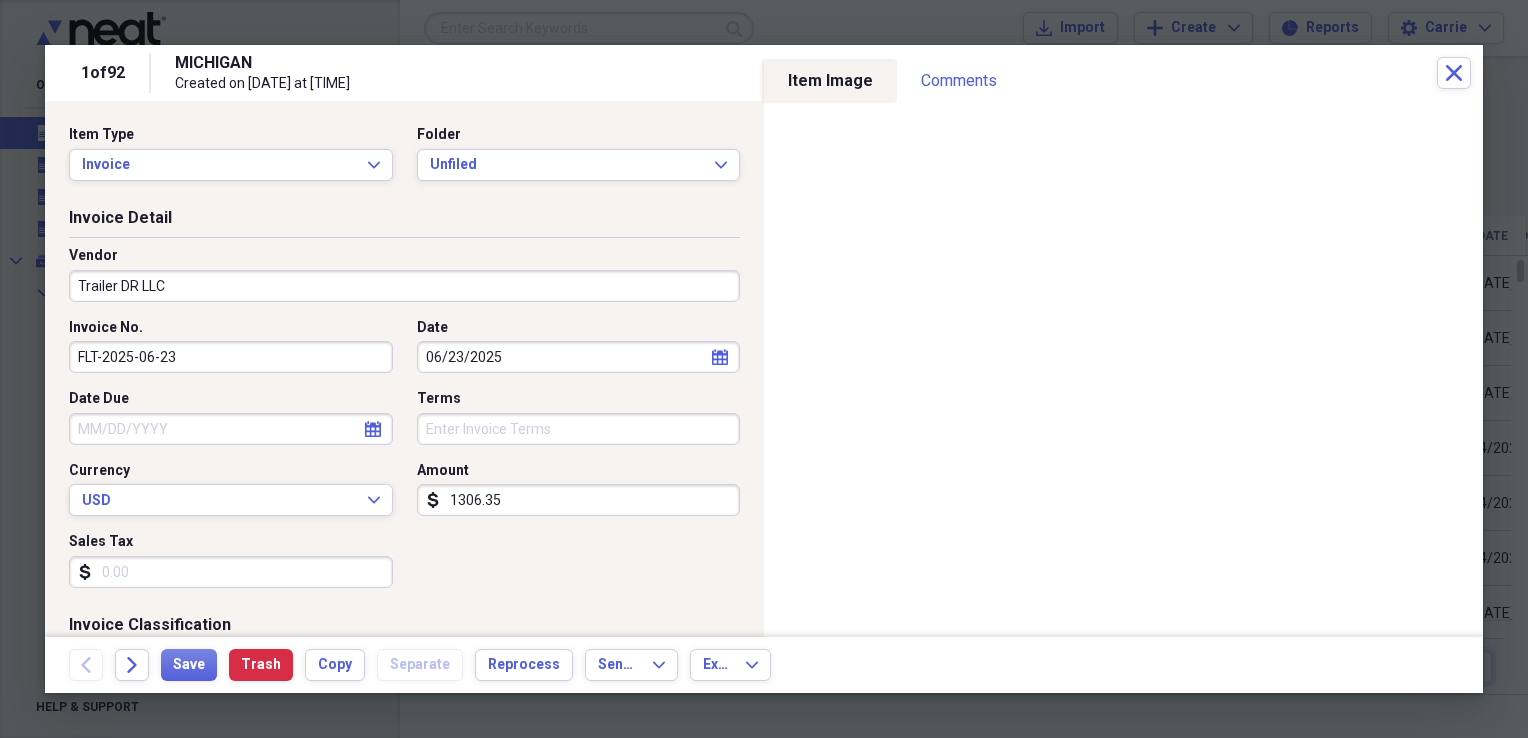 type on "Trailer DR LLC" 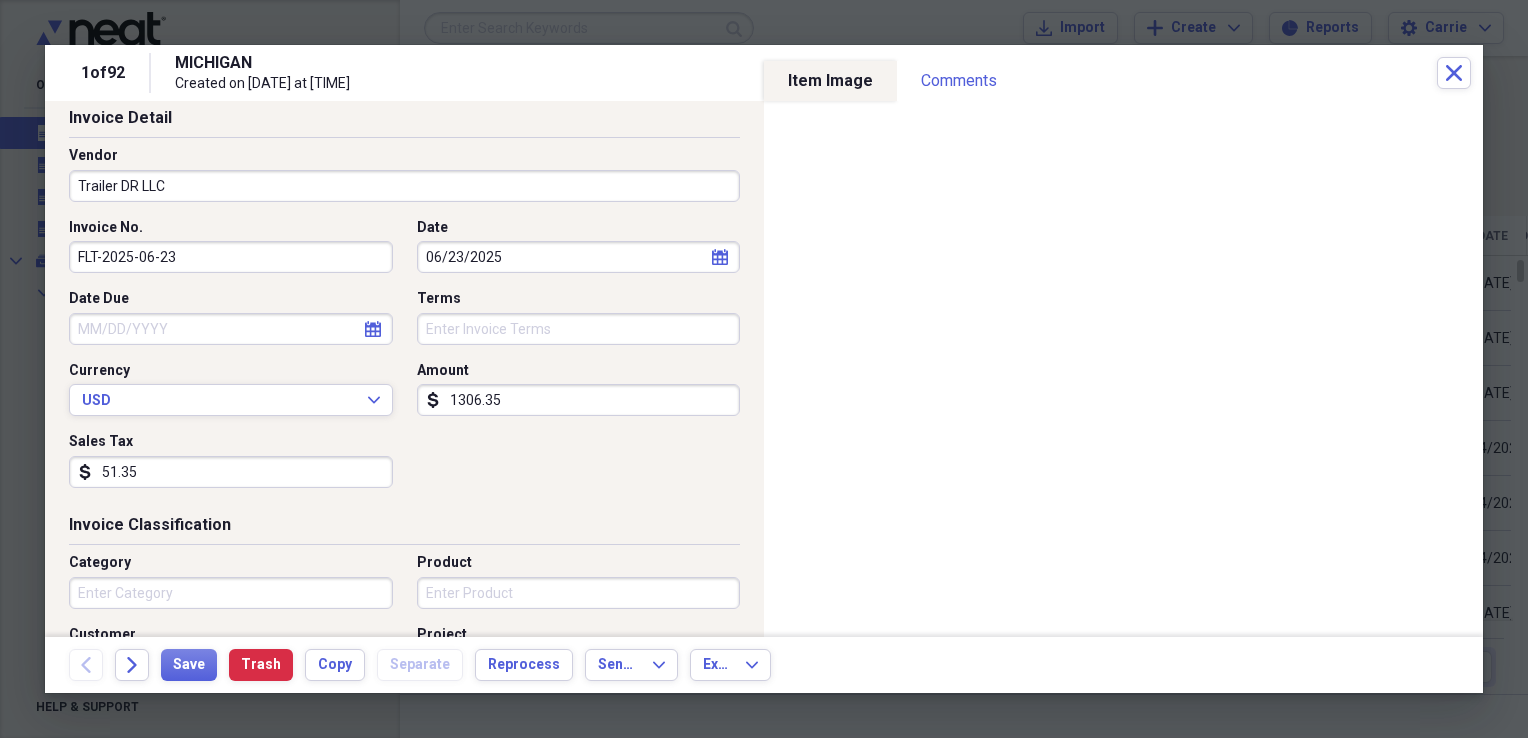 scroll, scrollTop: 200, scrollLeft: 0, axis: vertical 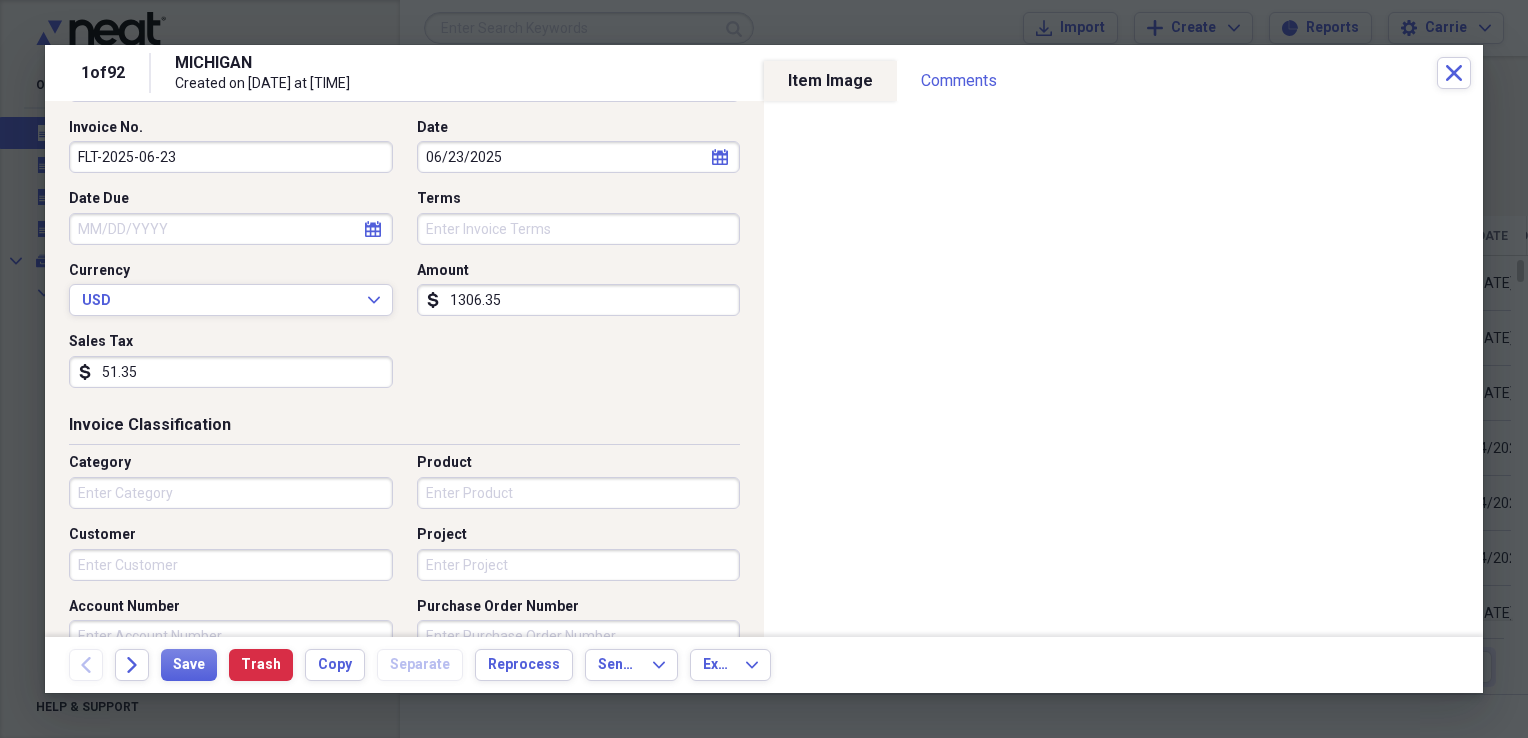 type on "51.35" 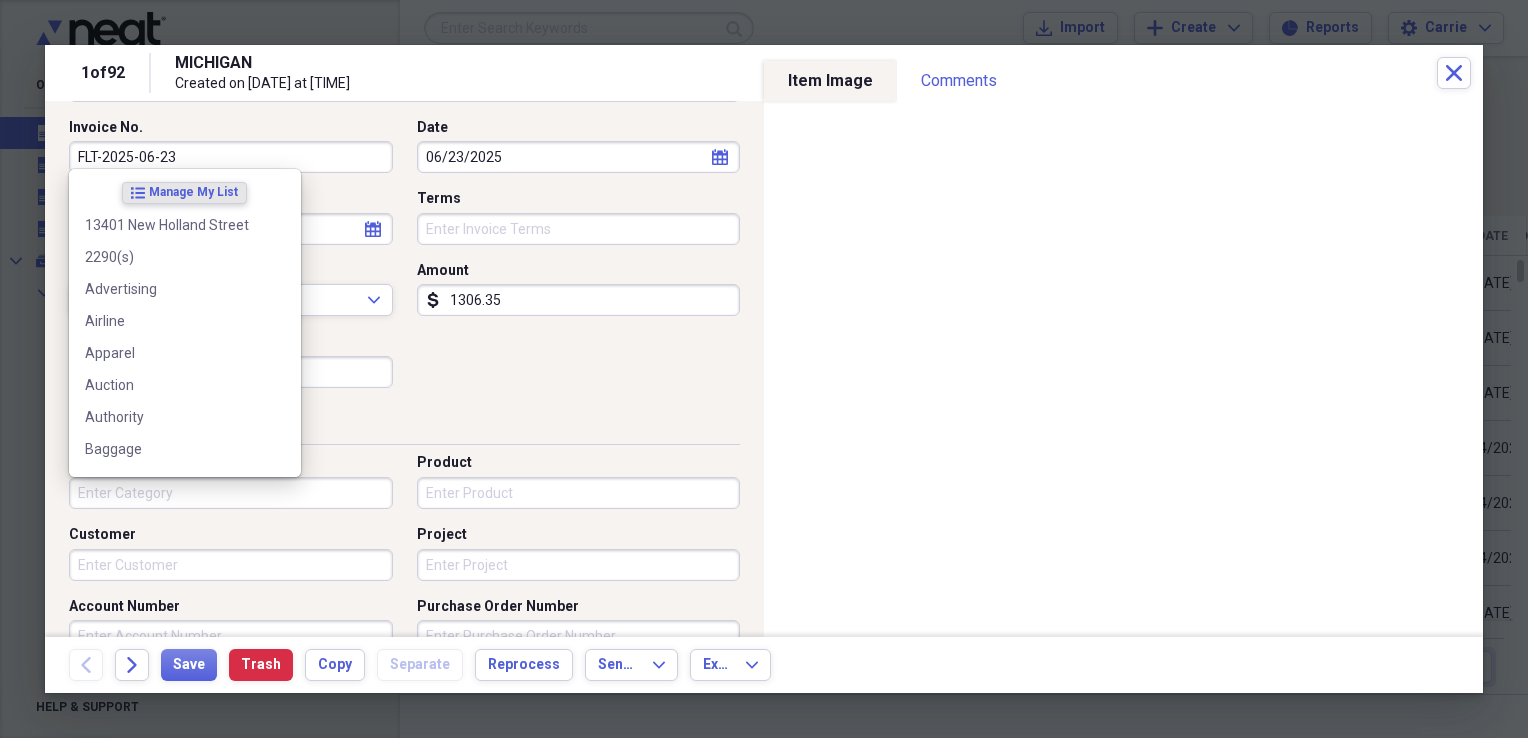 click on "Category" at bounding box center (231, 493) 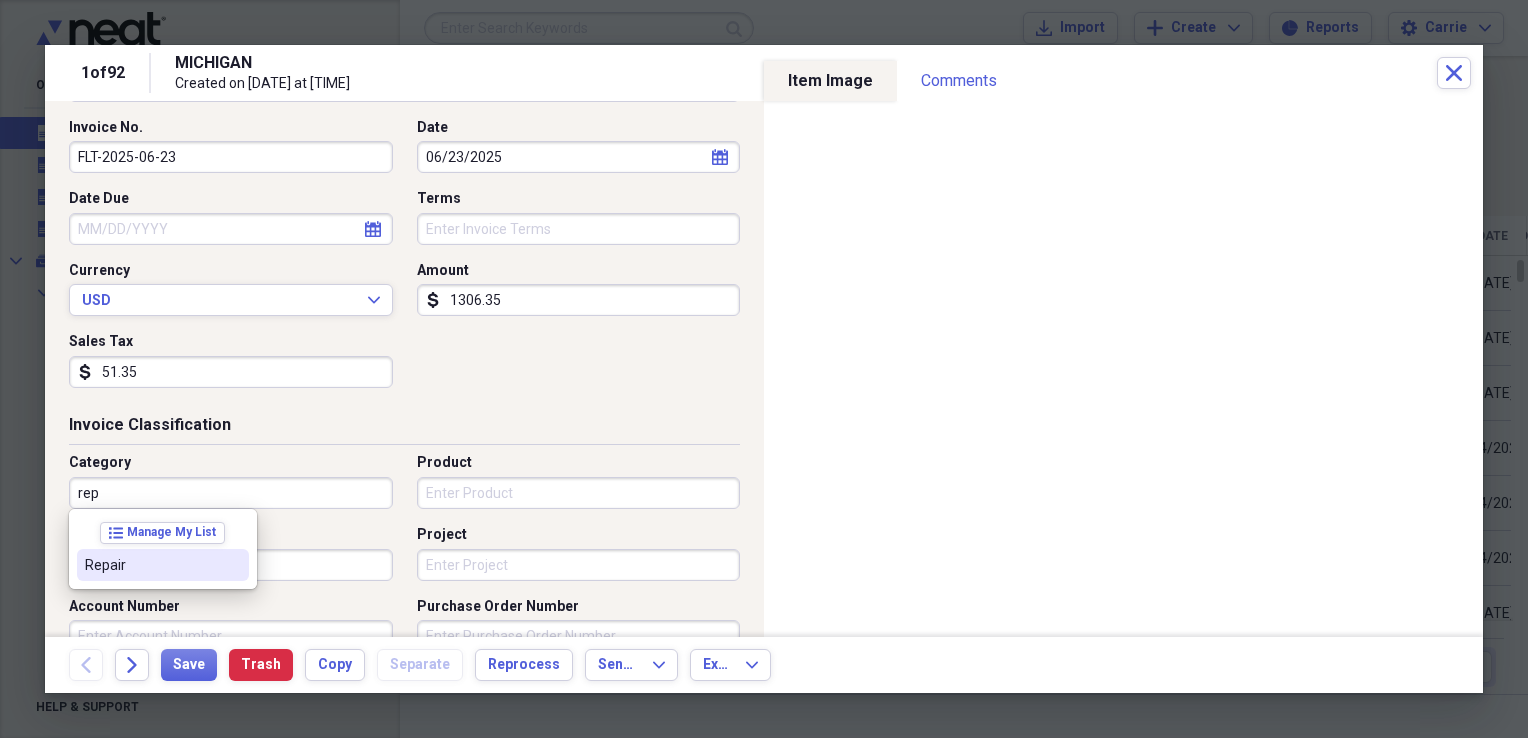 click on "Repair" at bounding box center (163, 565) 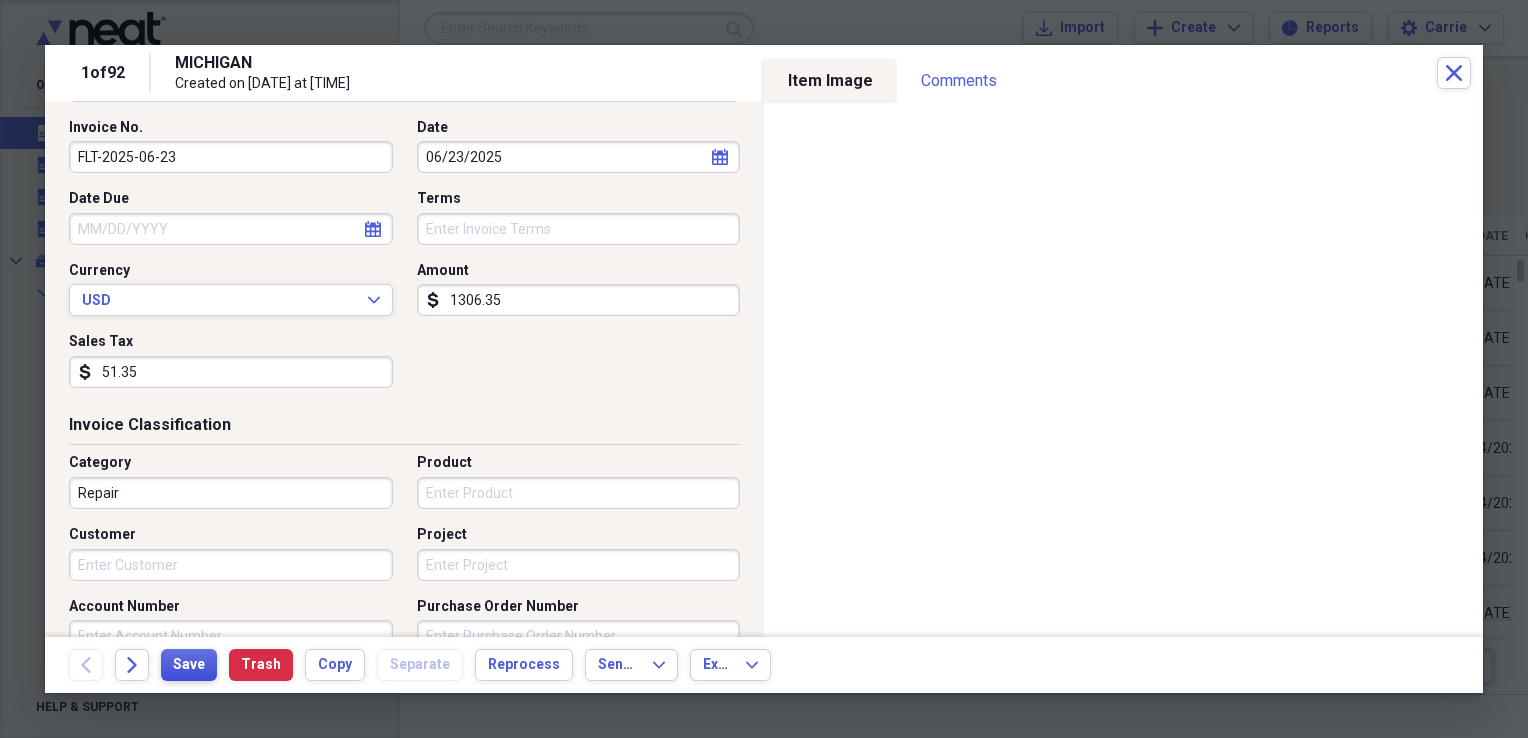 click on "Save" at bounding box center [189, 665] 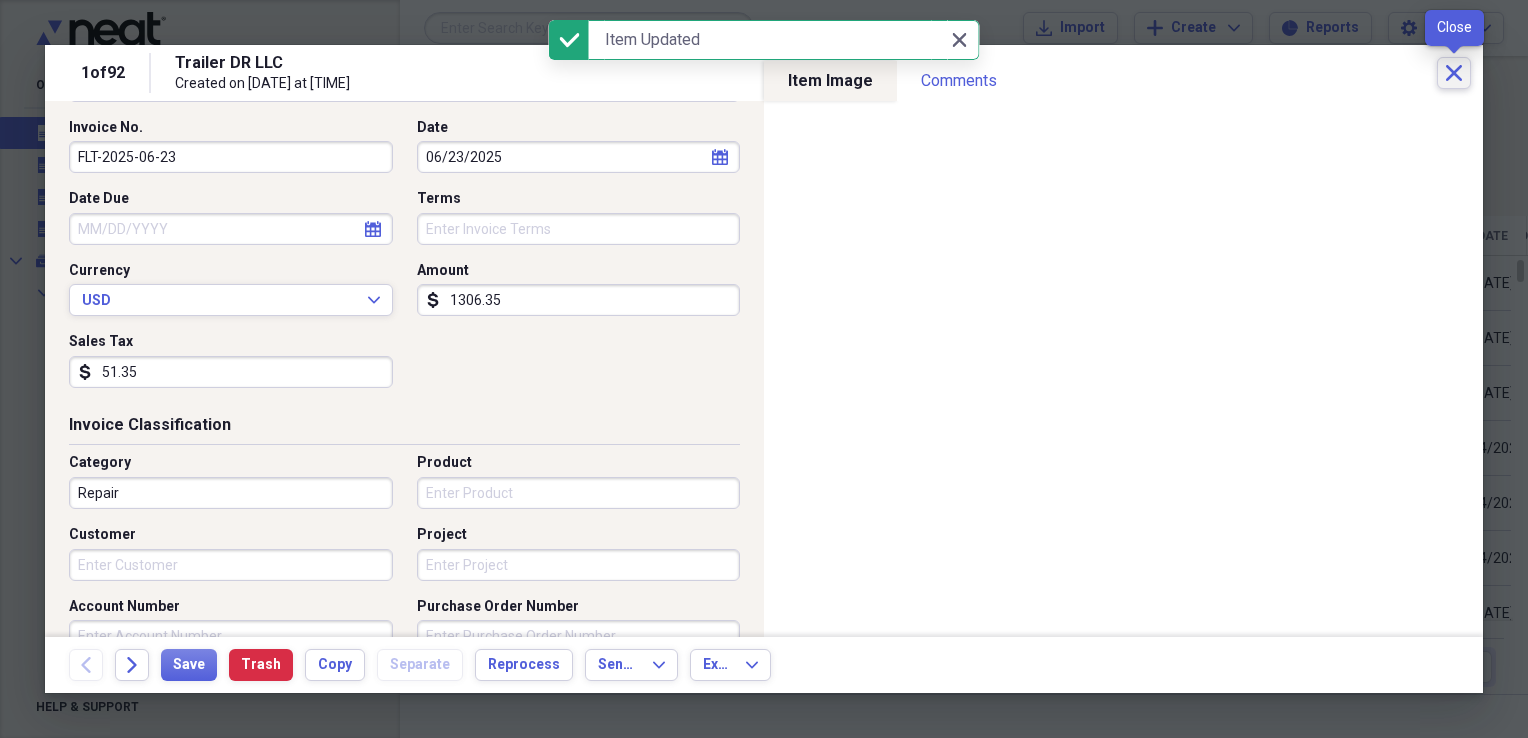 click 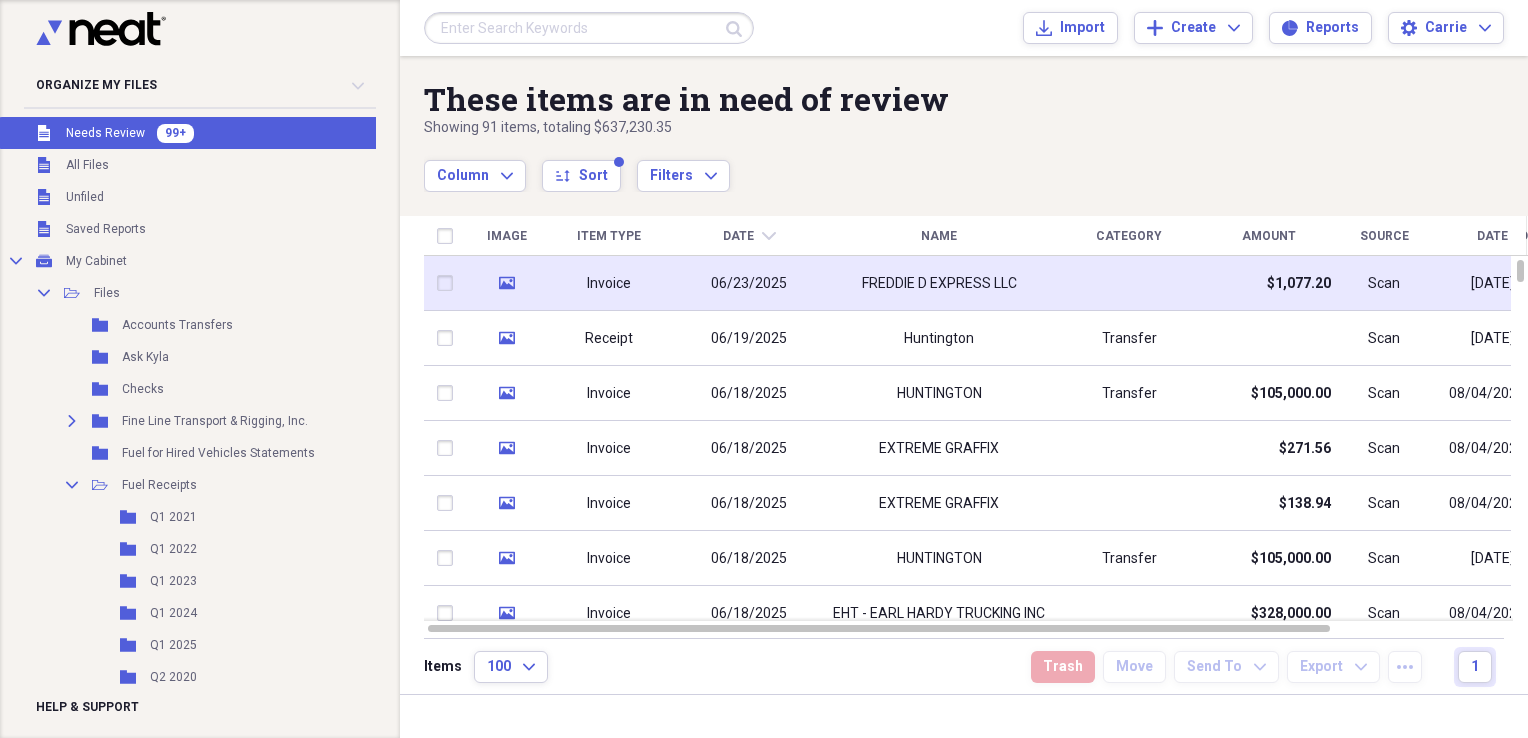 click at bounding box center [1129, 283] 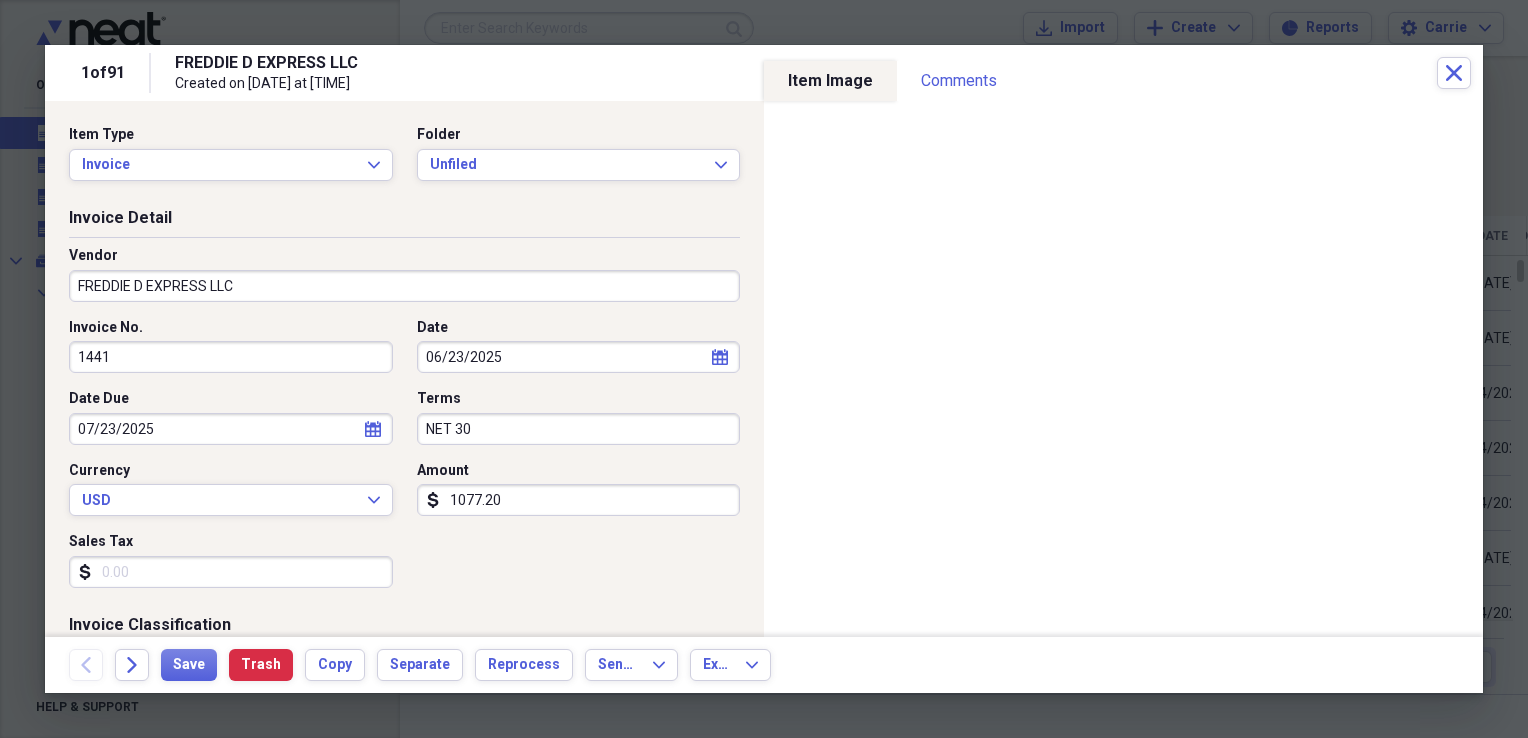 click on "FREDDIE D EXPRESS LLC" at bounding box center [404, 286] 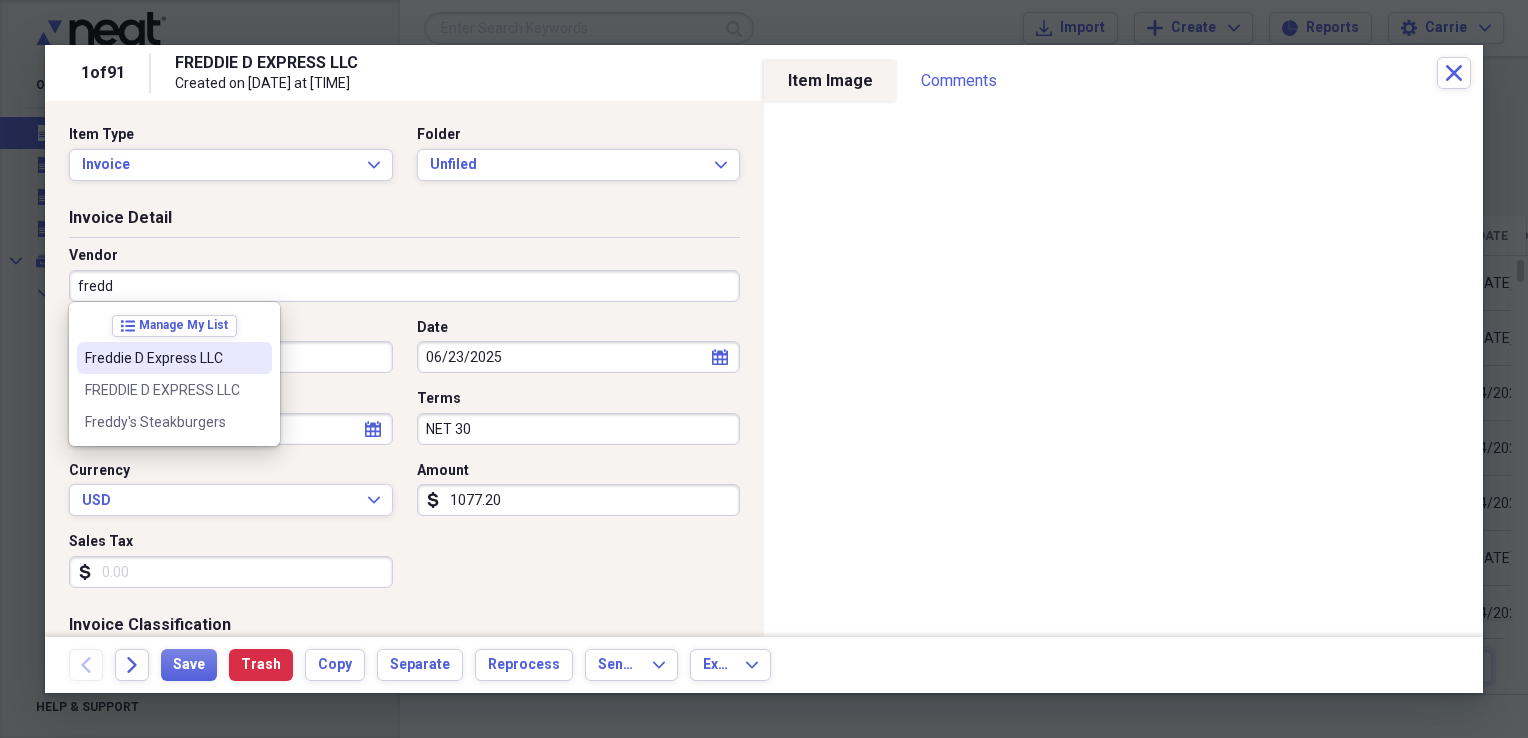 click on "Freddie D Express LLC" at bounding box center [174, 358] 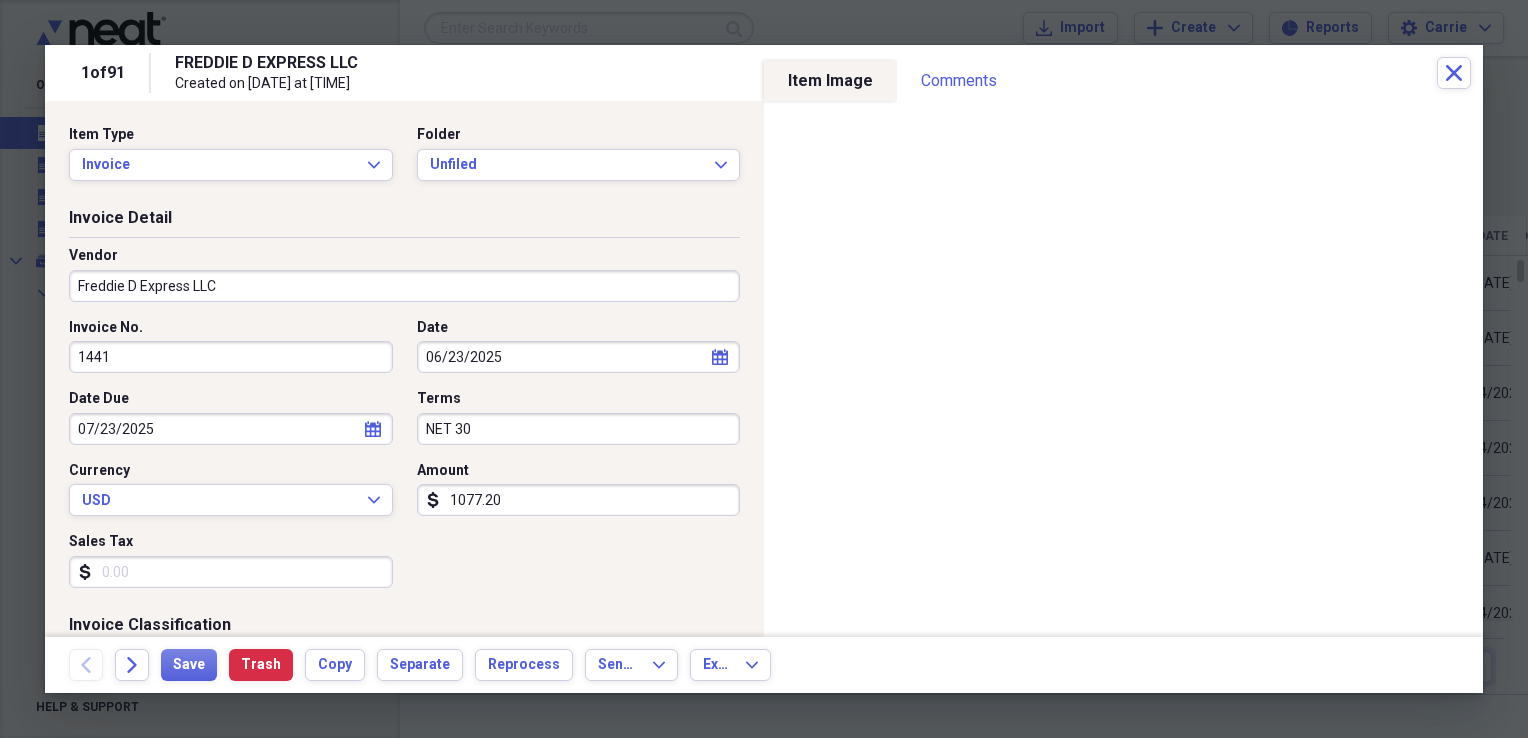 type on "Escort/Pilot Car" 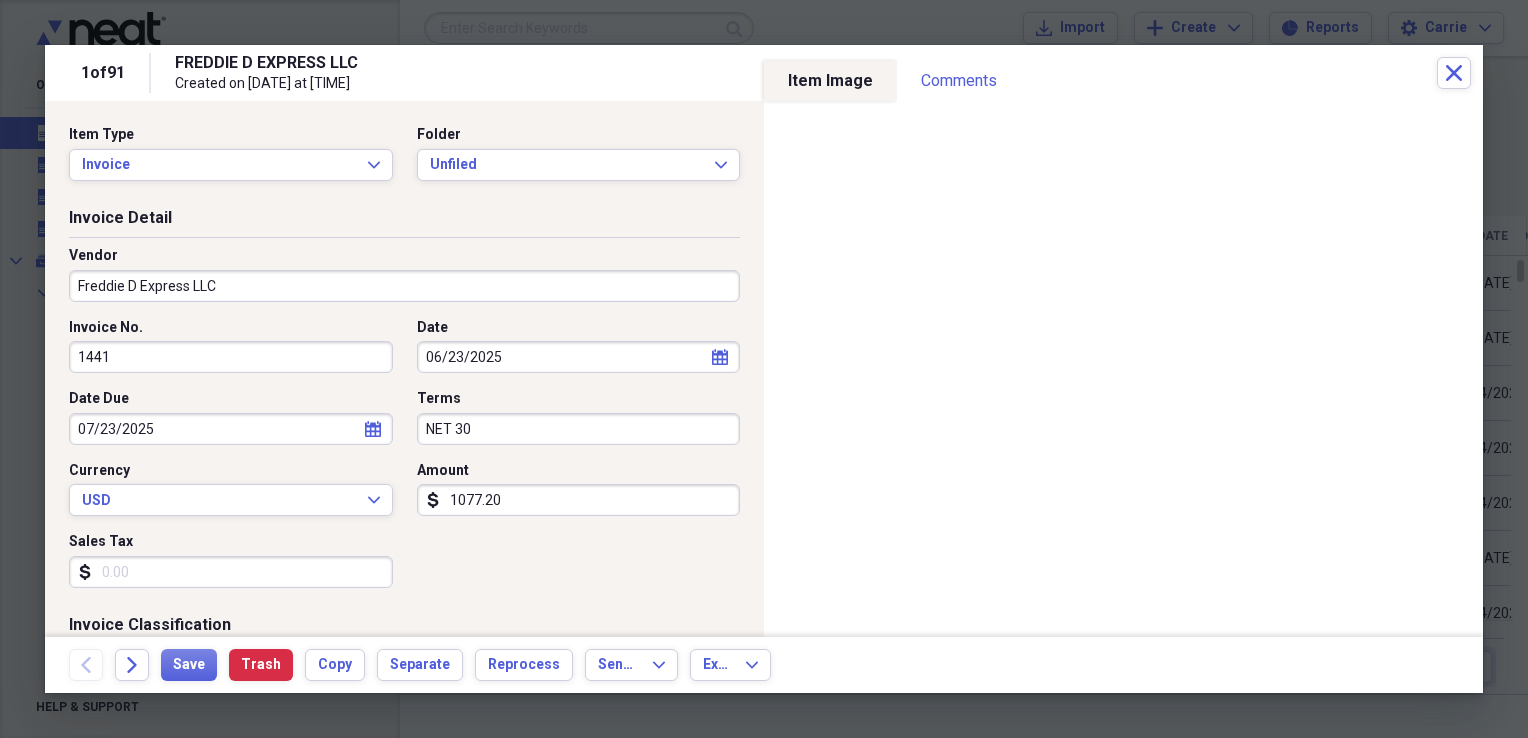 select on "5" 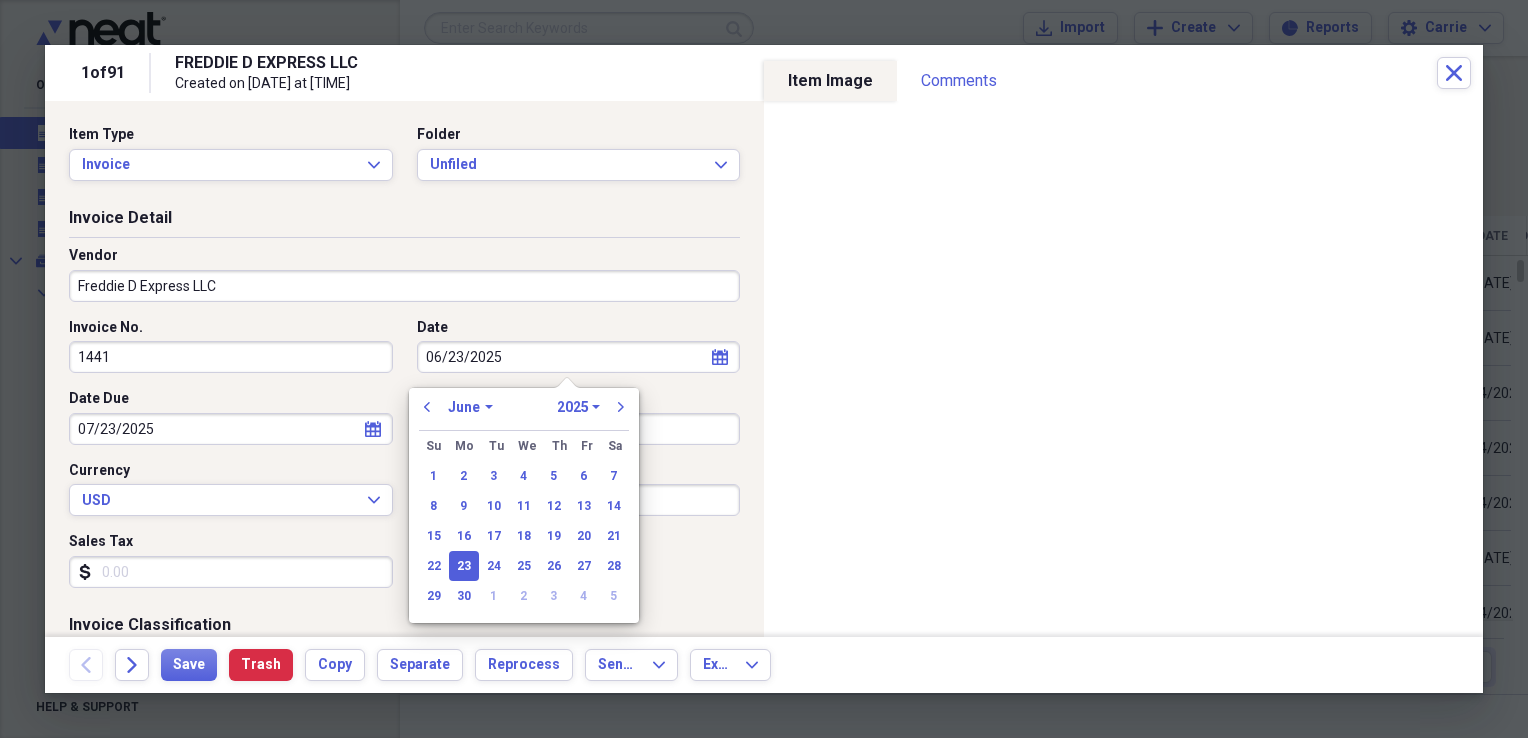 click on "06/23/2025" at bounding box center (579, 357) 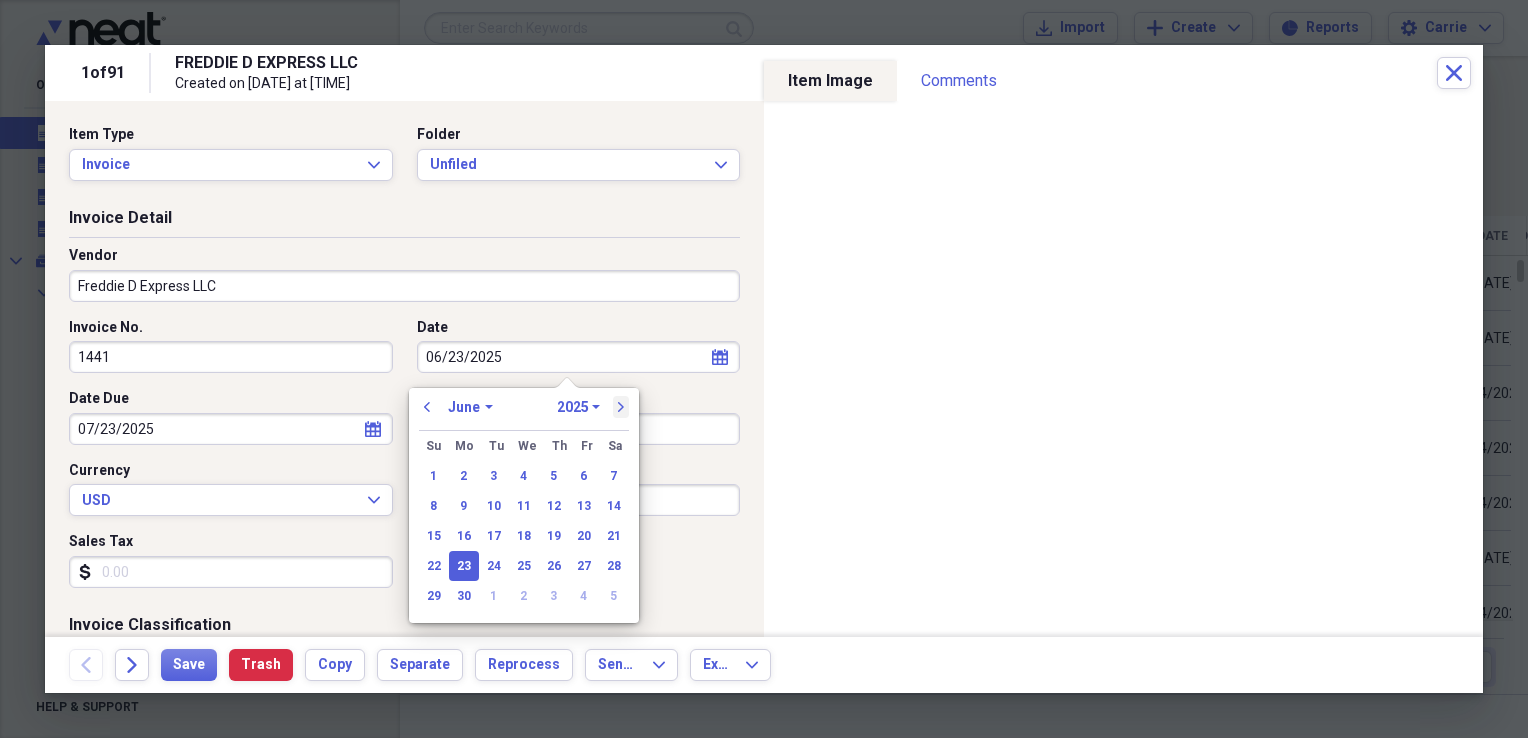 click on "next" at bounding box center [621, 407] 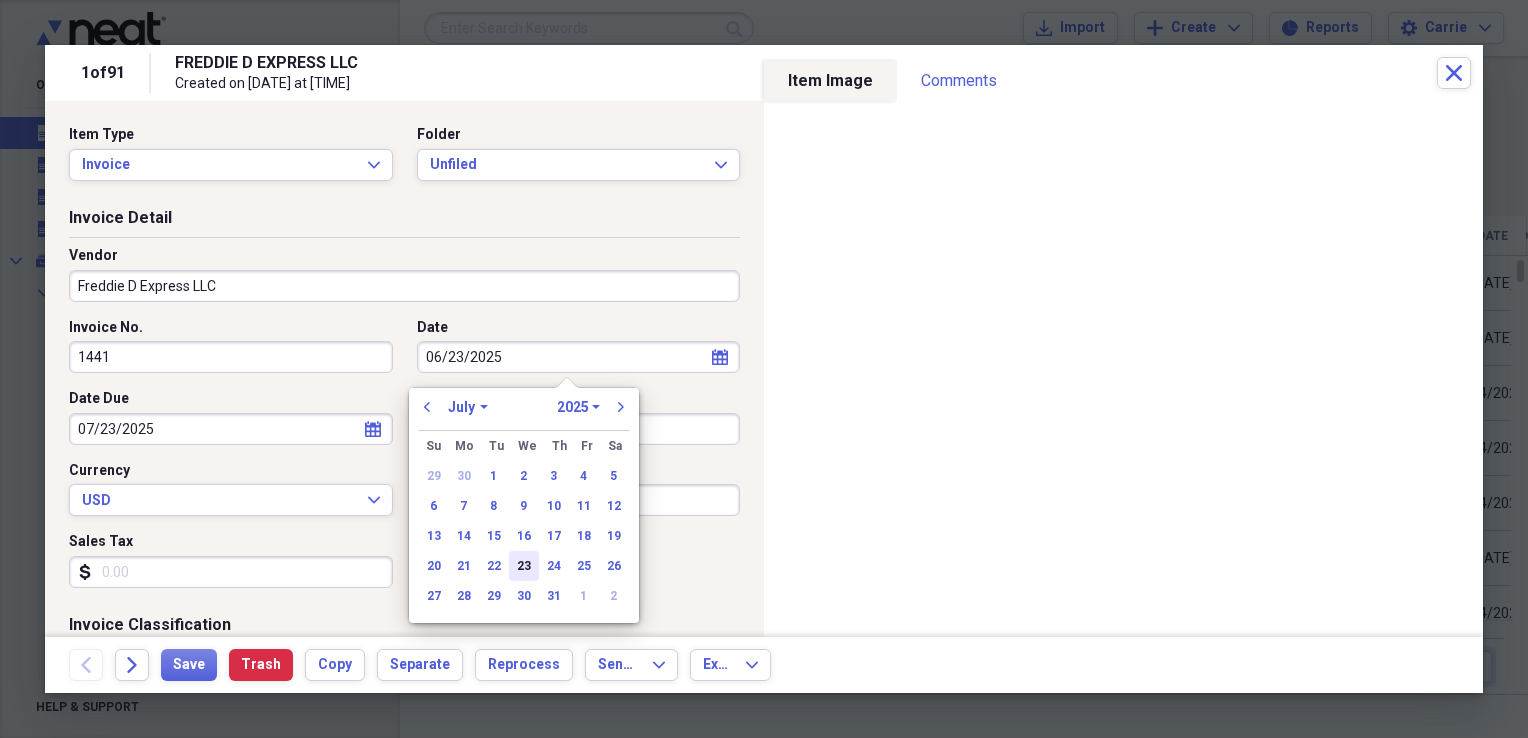 click on "23" at bounding box center [524, 566] 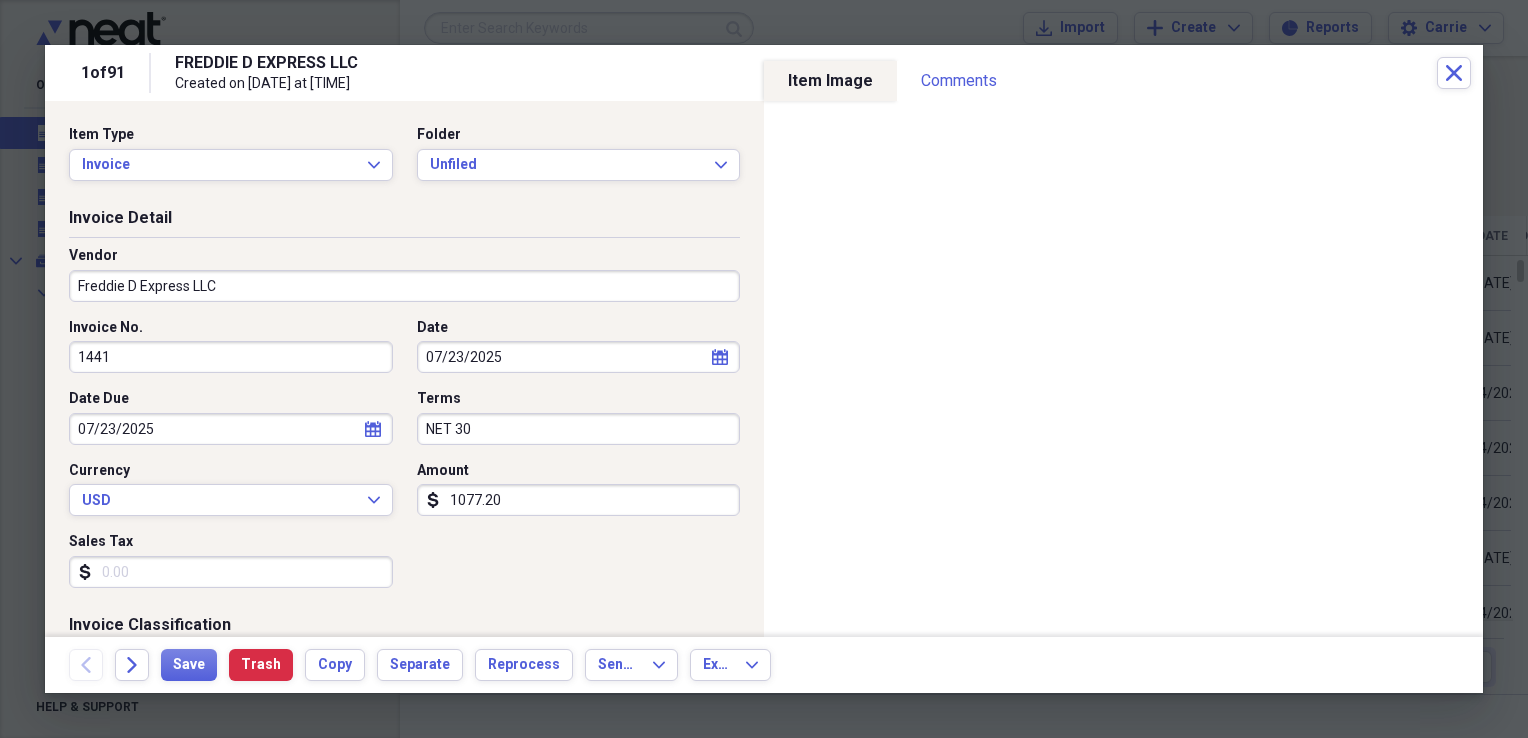 select on "6" 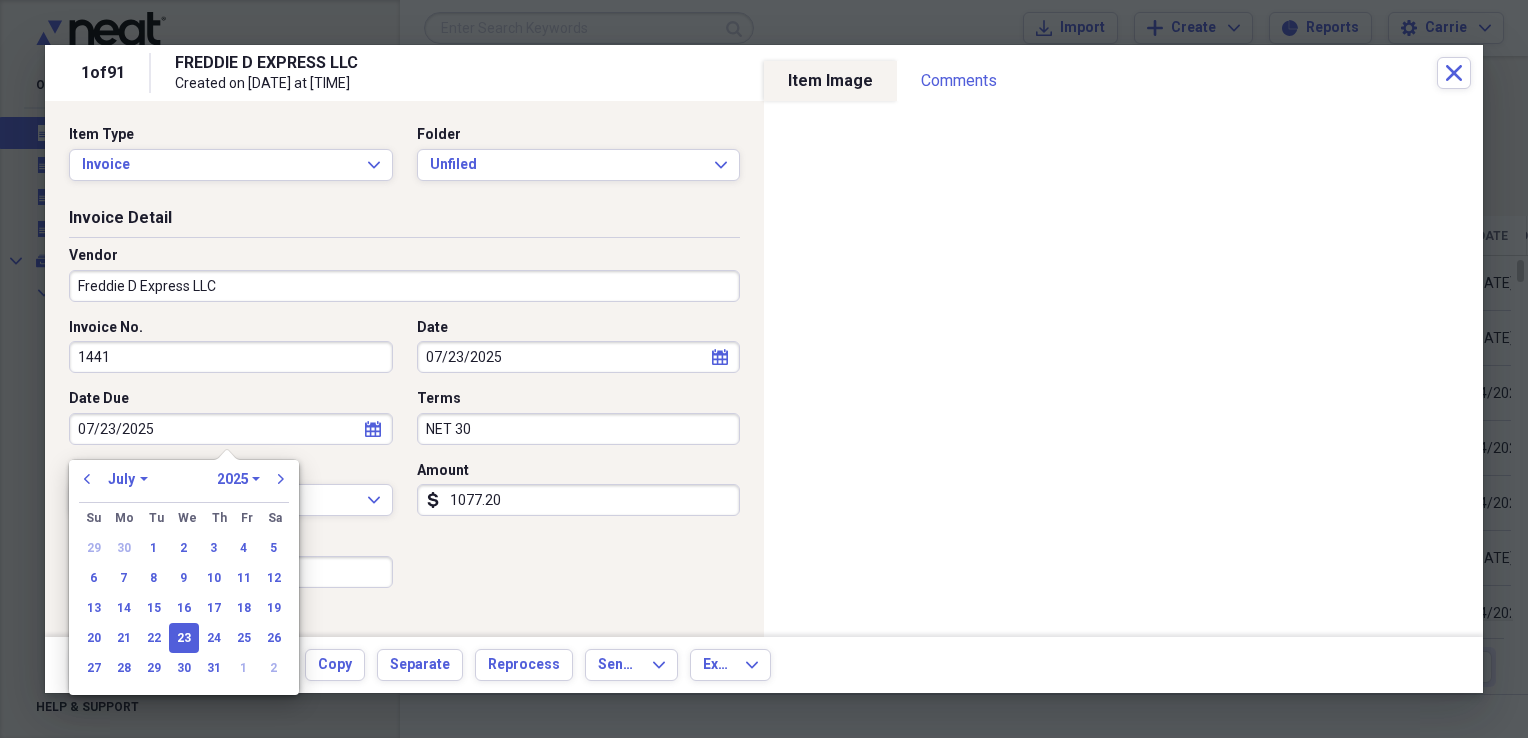 drag, startPoint x: 194, startPoint y: 426, endPoint x: -4, endPoint y: 426, distance: 198 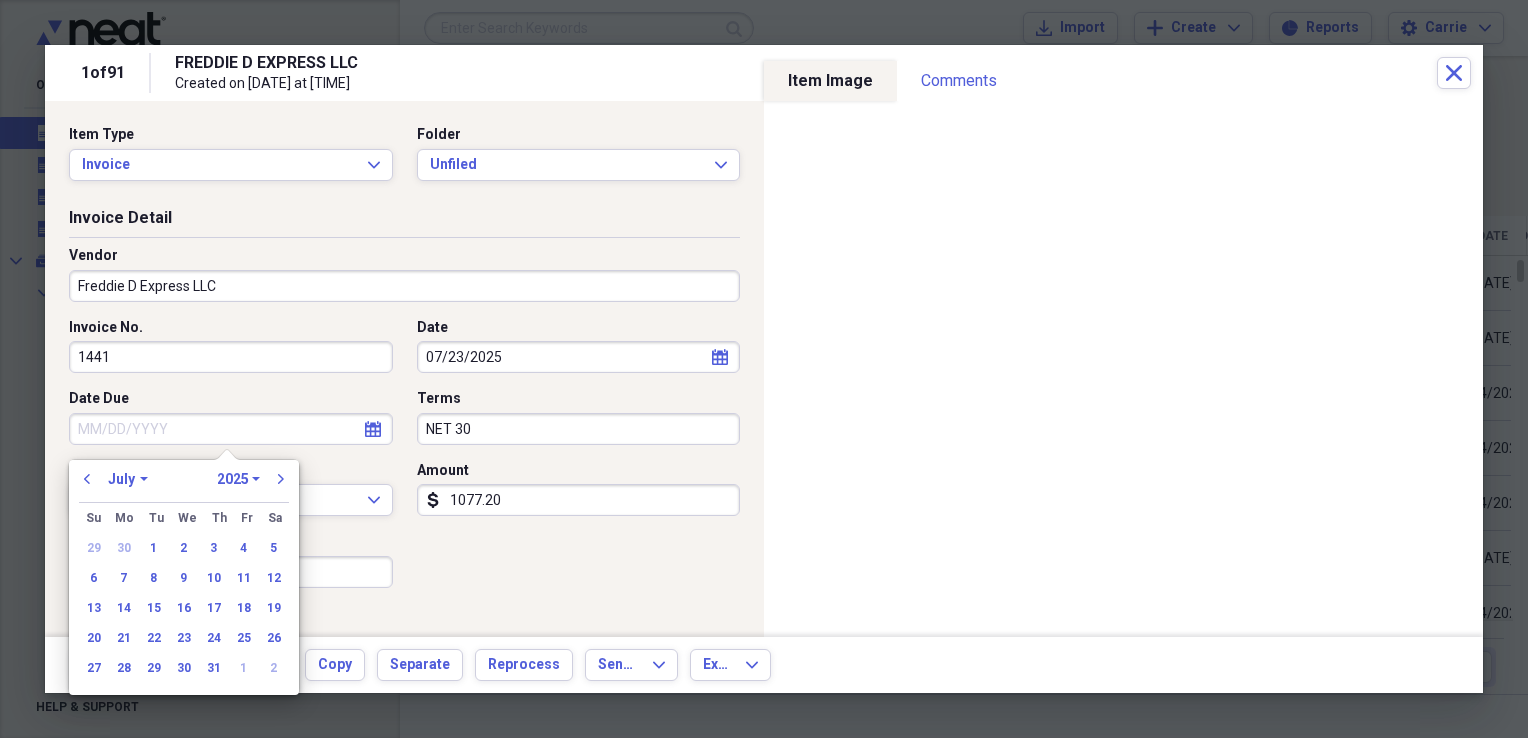 type 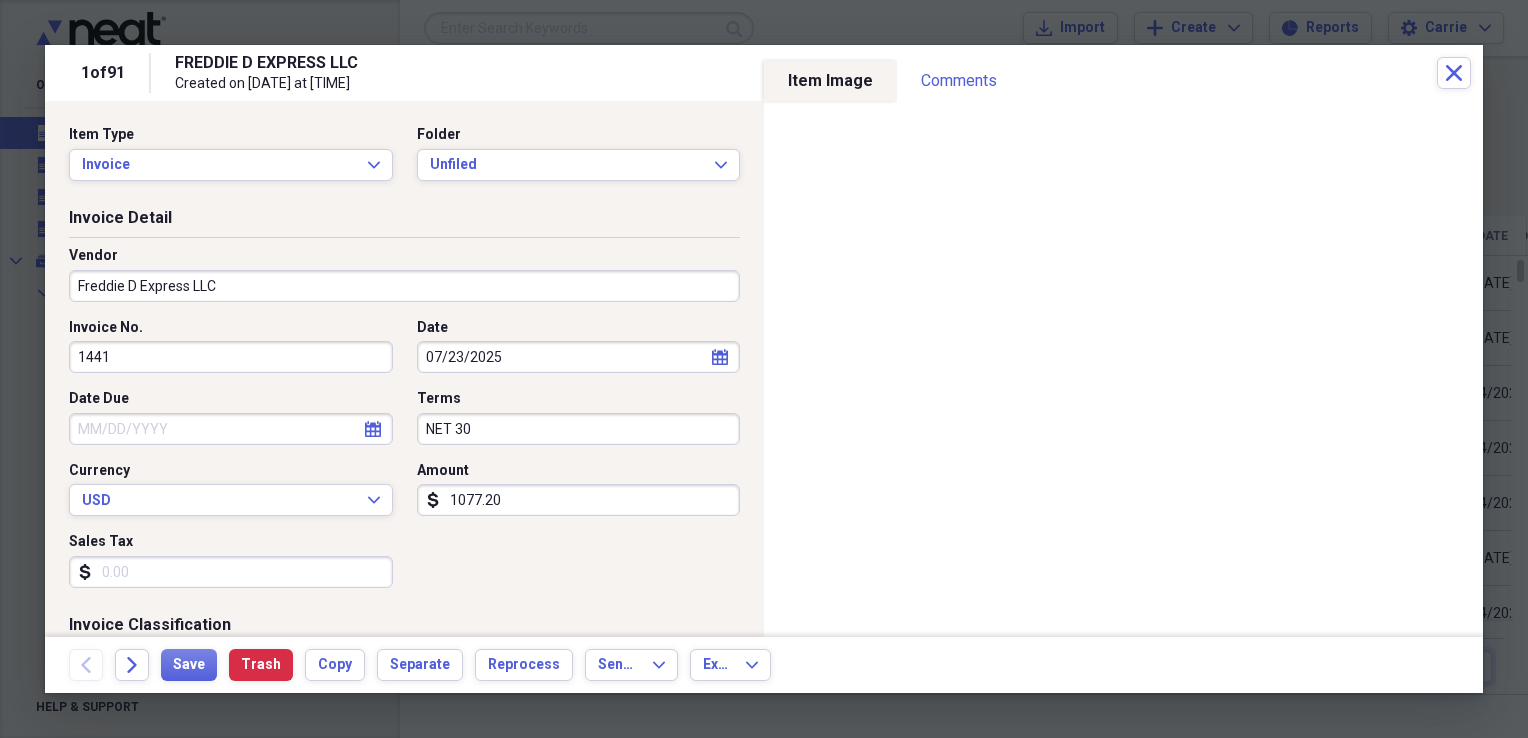 drag, startPoint x: 496, startPoint y: 422, endPoint x: 308, endPoint y: 422, distance: 188 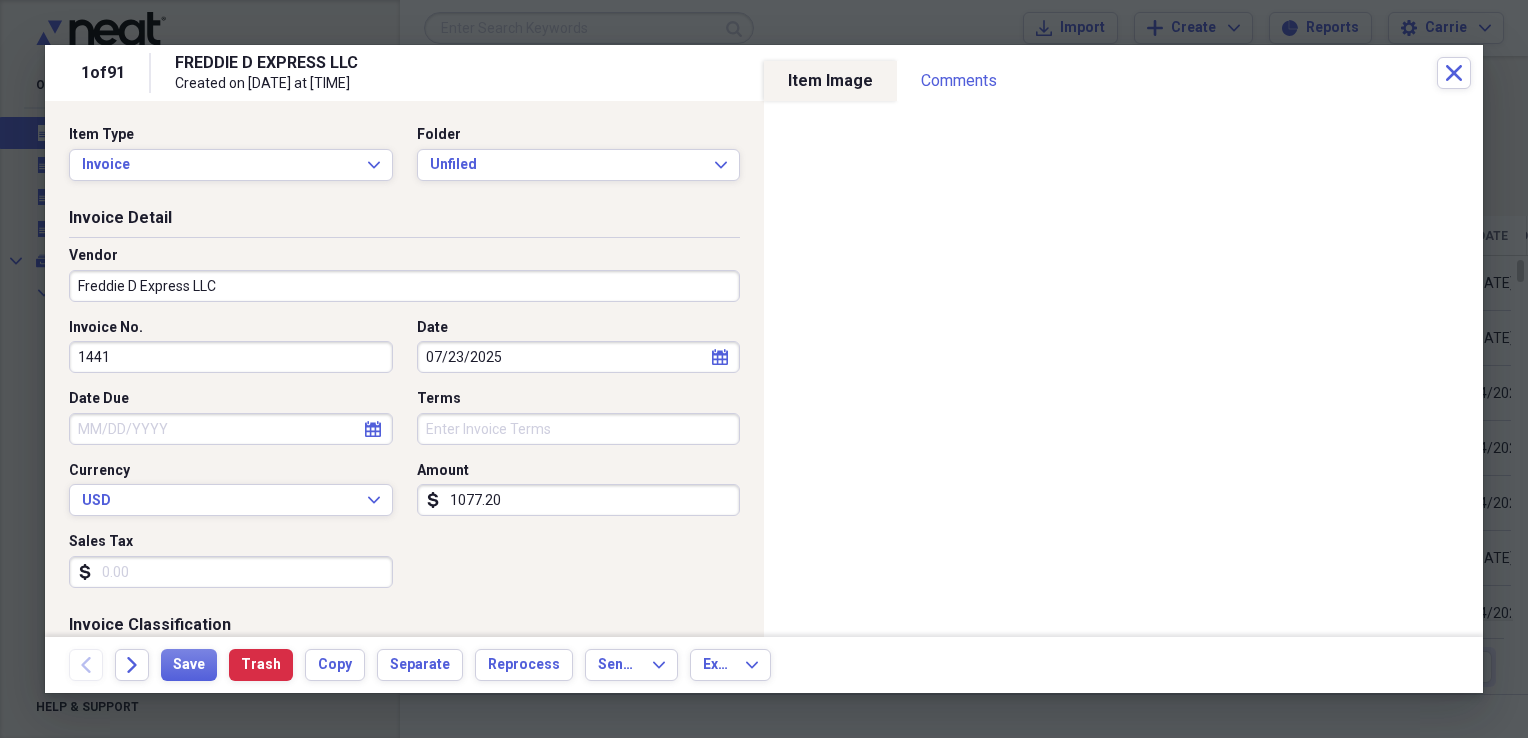 type 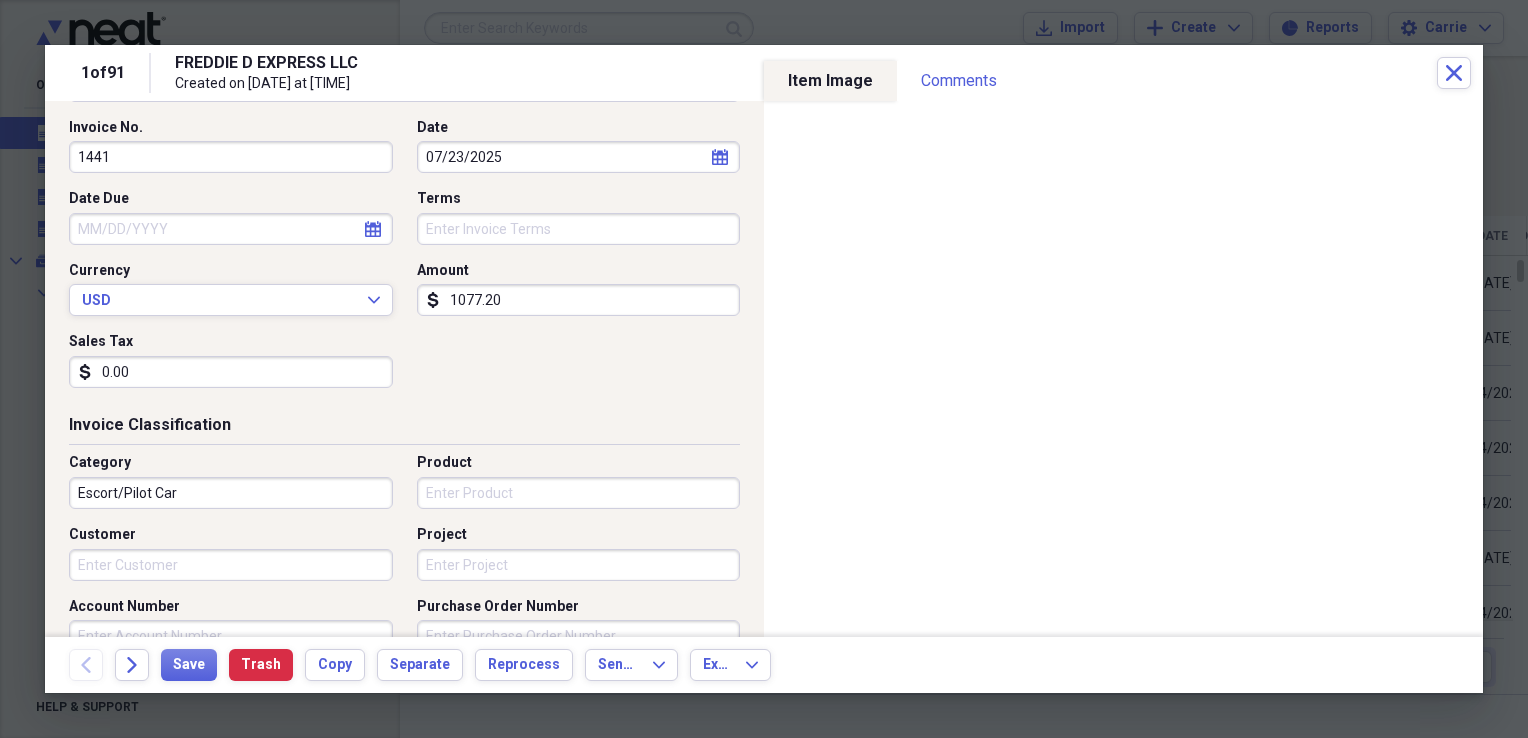 scroll, scrollTop: 300, scrollLeft: 0, axis: vertical 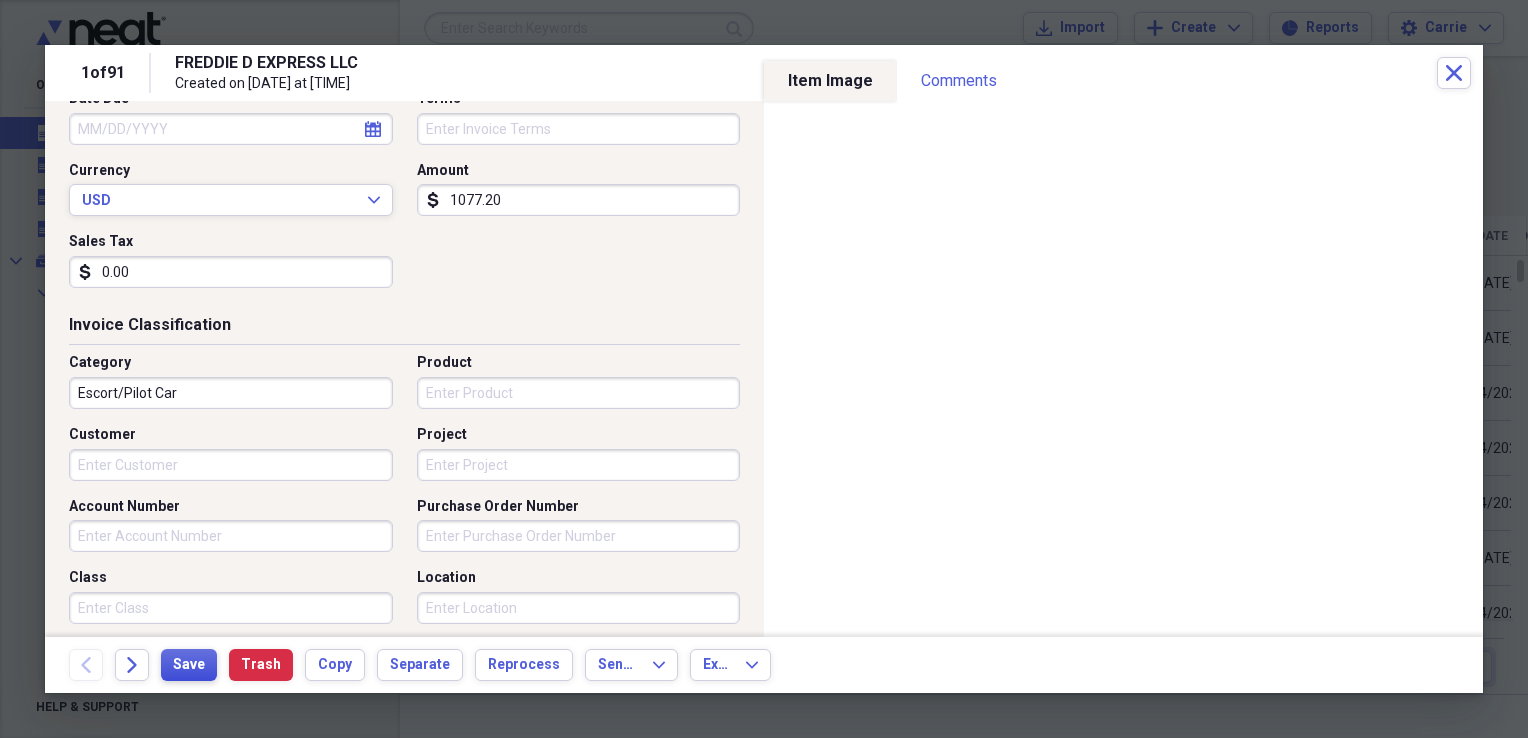 type on "0.00" 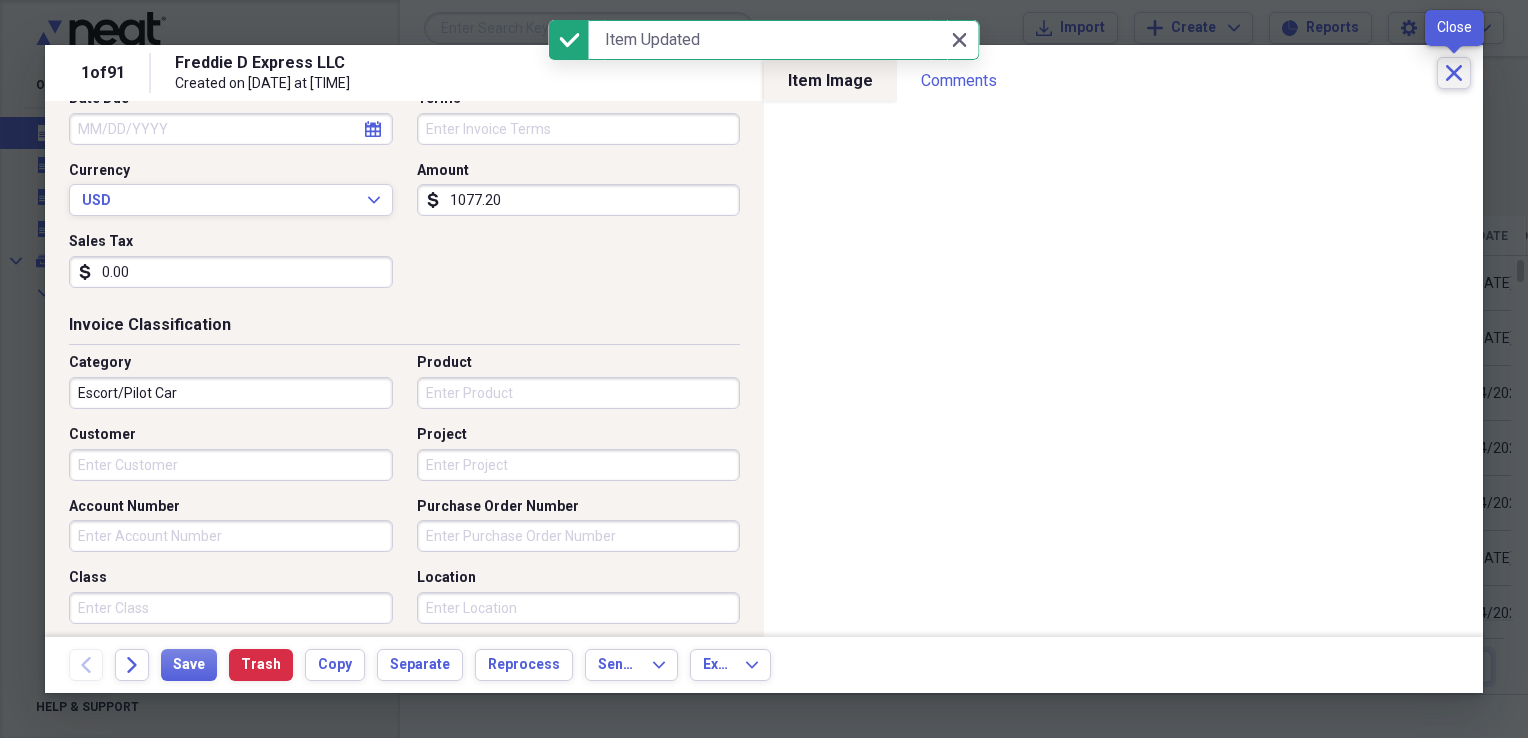 click 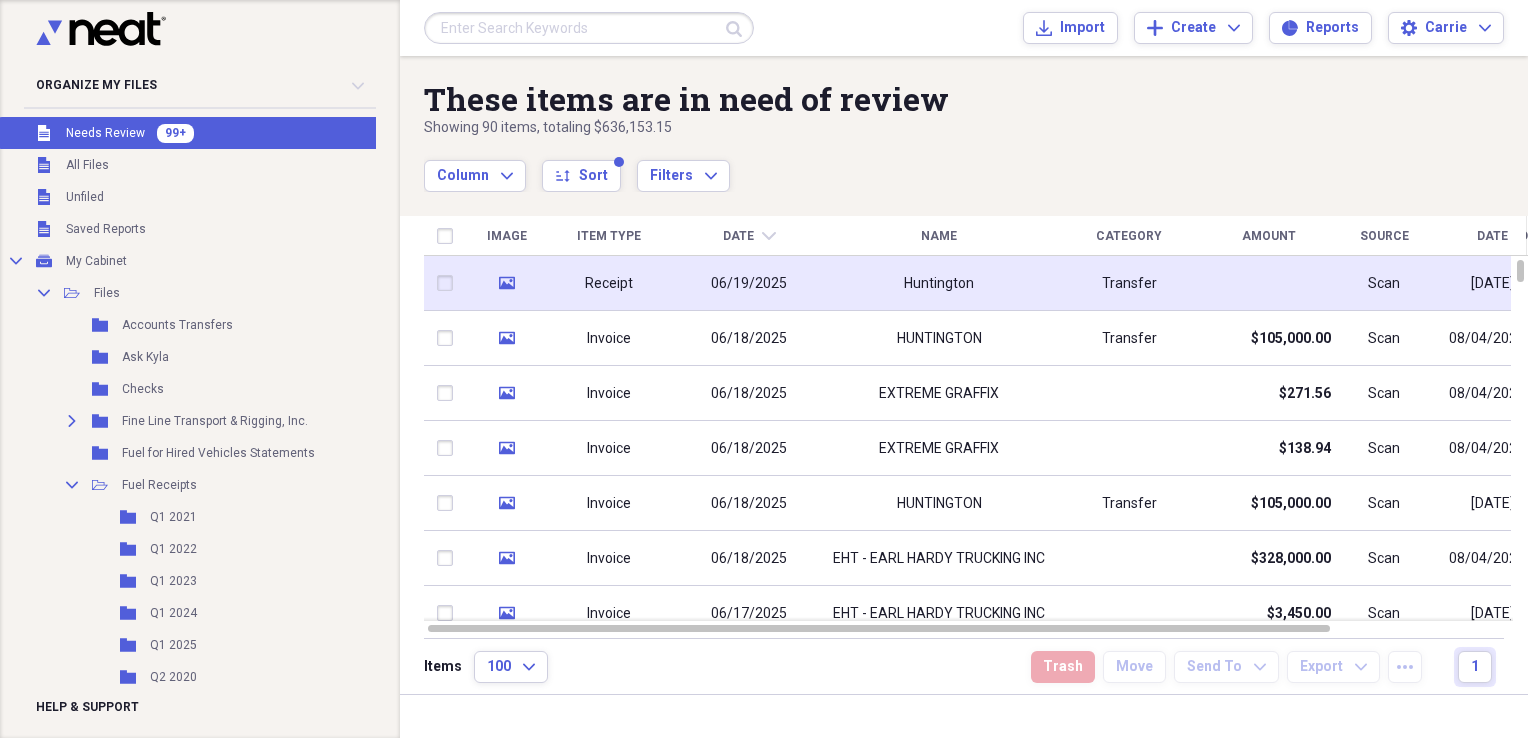 click at bounding box center [1269, 283] 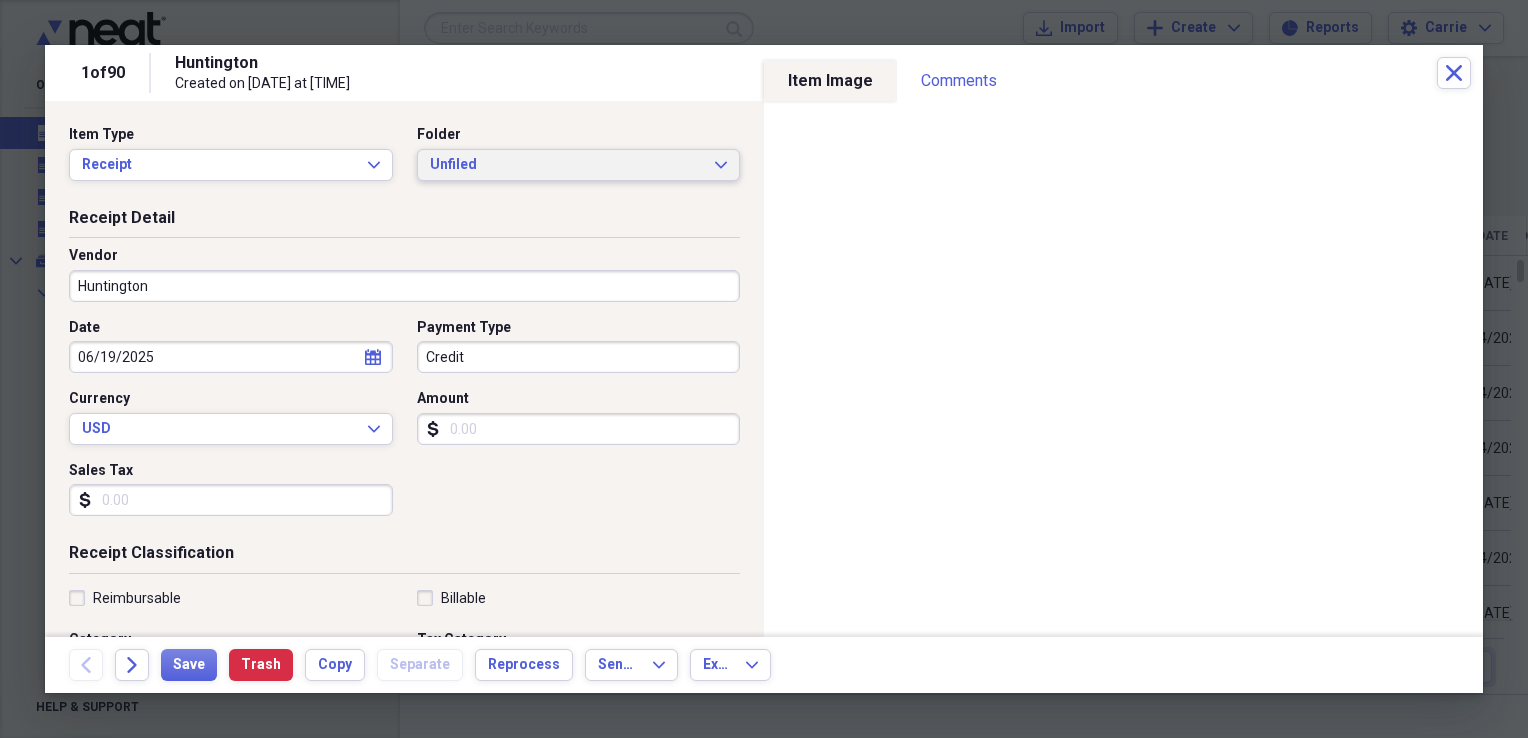 click on "Unfiled Expand" at bounding box center [579, 165] 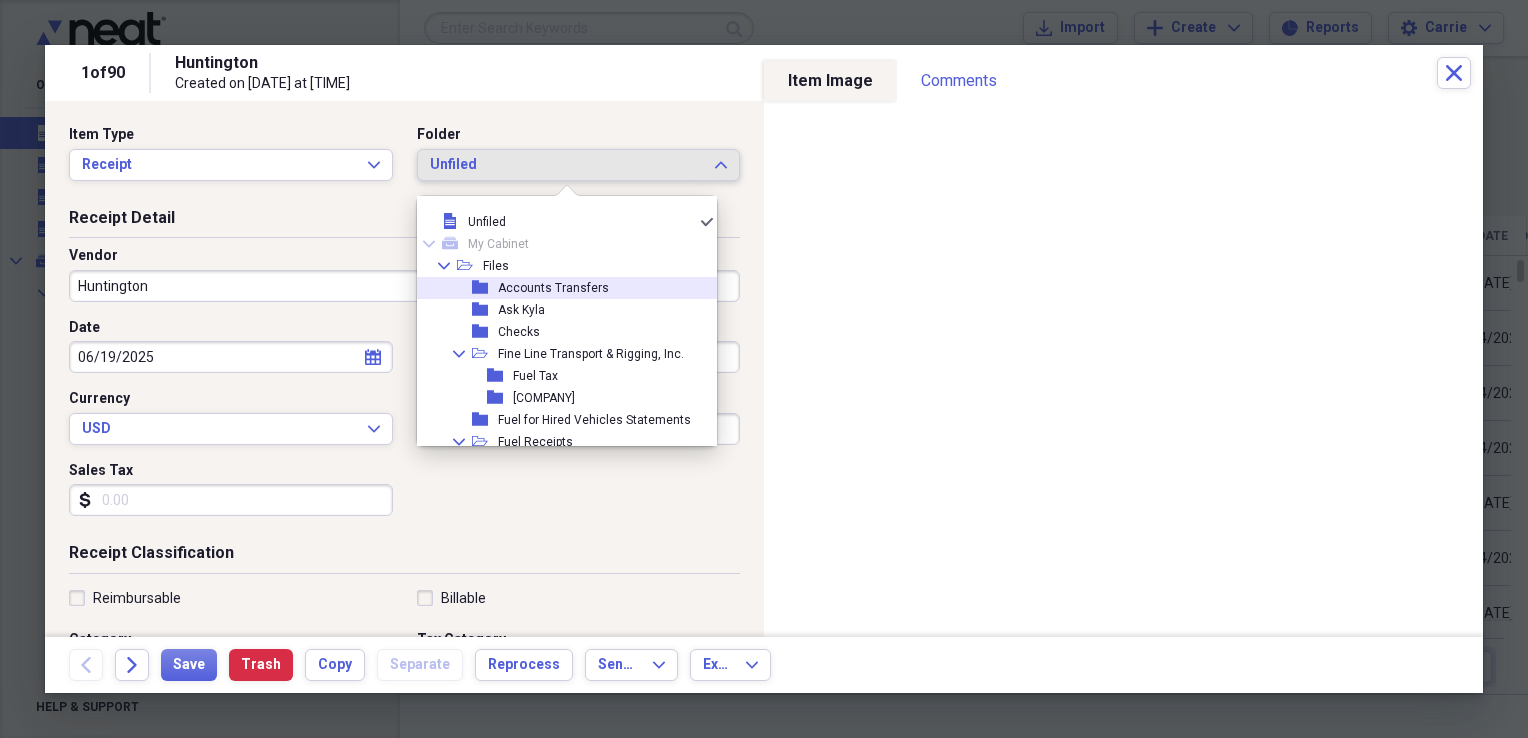 click on "folder Accounts Transfers" at bounding box center [559, 288] 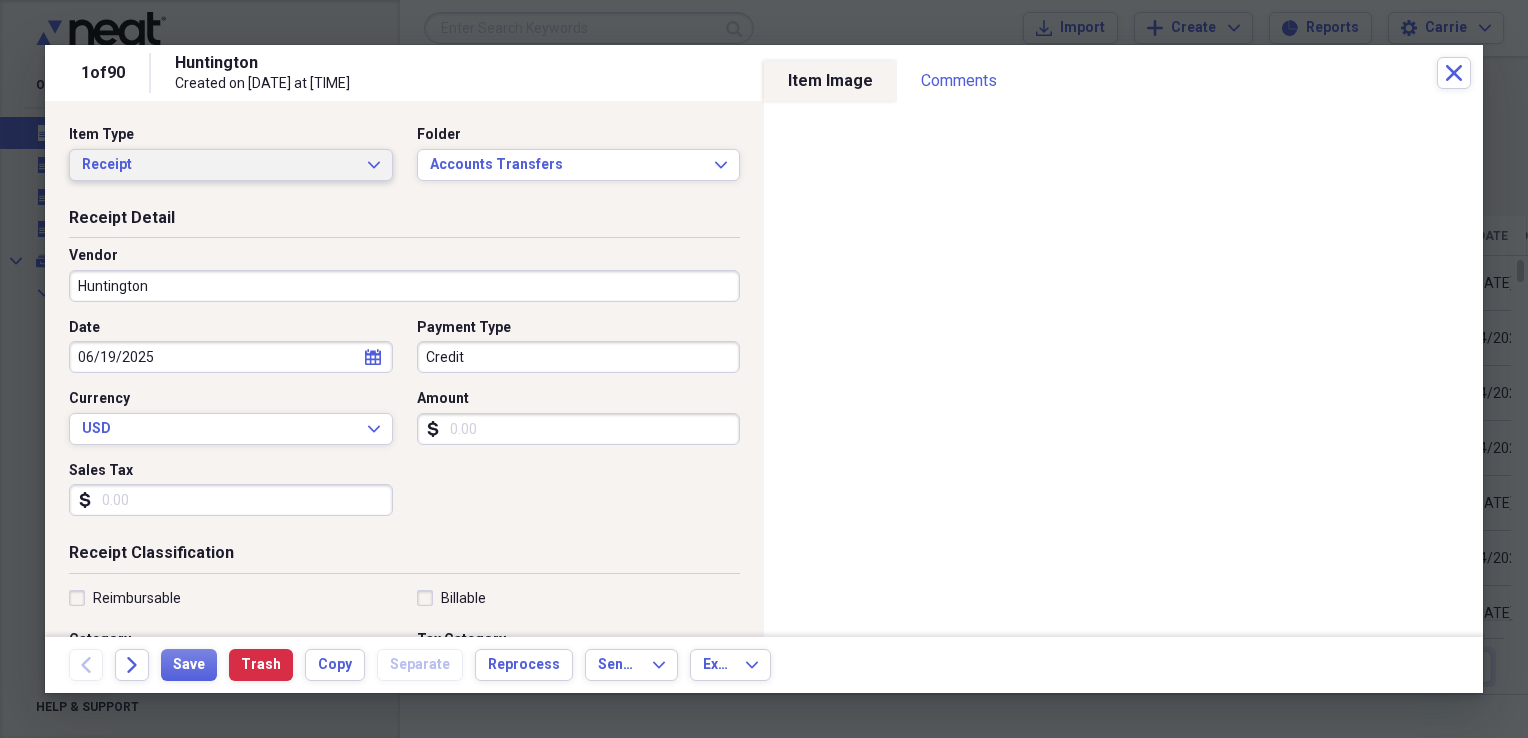 click on "Receipt Expand" at bounding box center (231, 165) 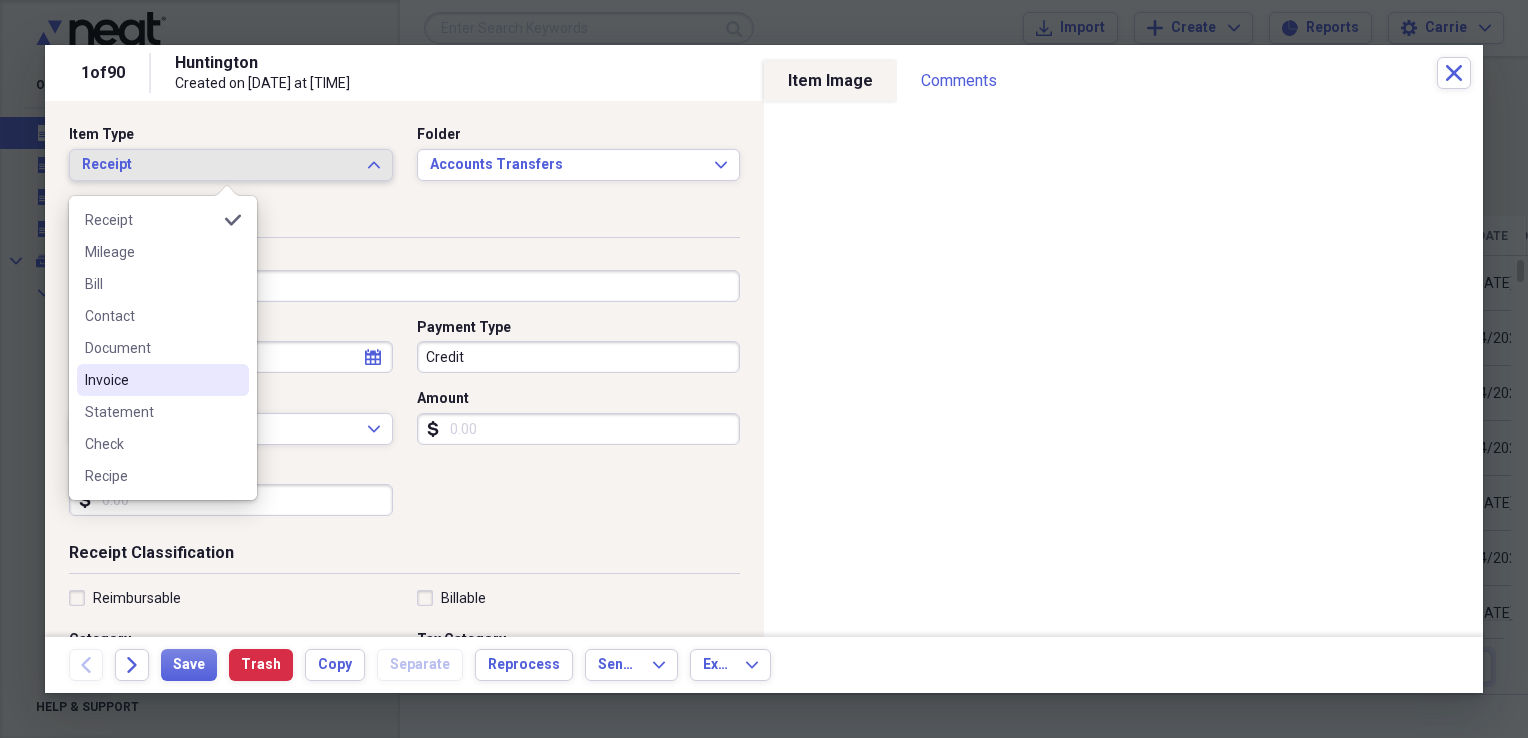 click on "Invoice" at bounding box center (163, 380) 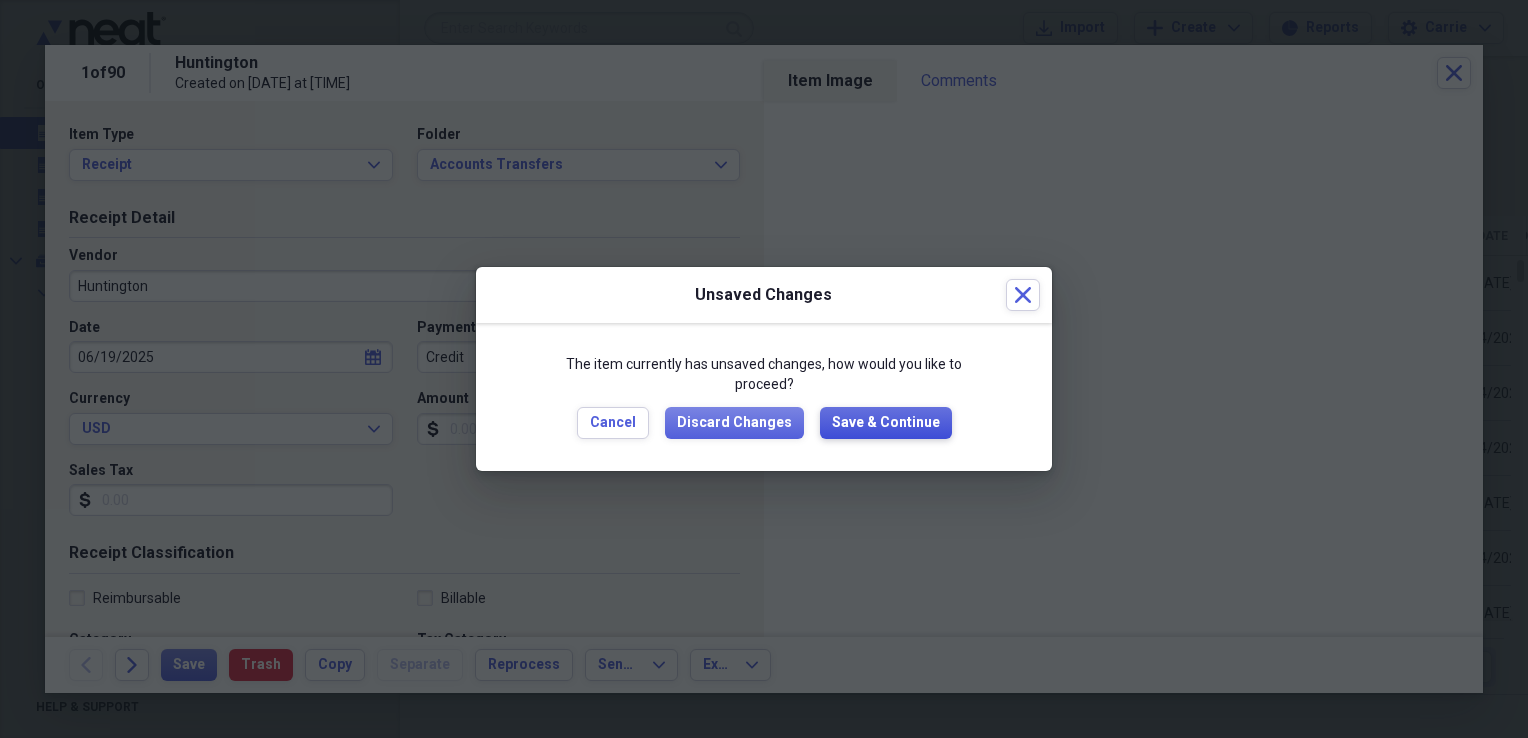 click on "Save & Continue" at bounding box center [886, 423] 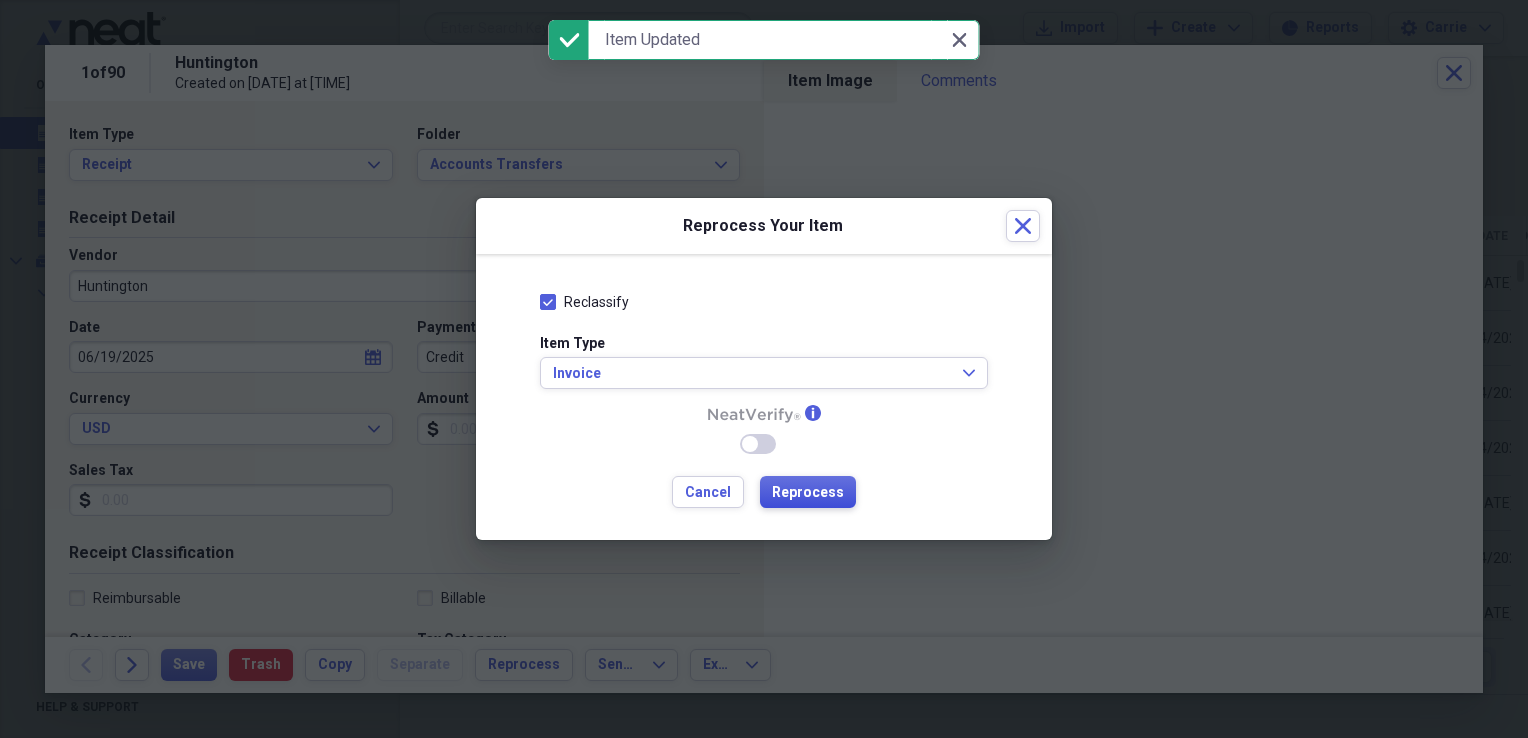 click on "Reprocess" at bounding box center (808, 493) 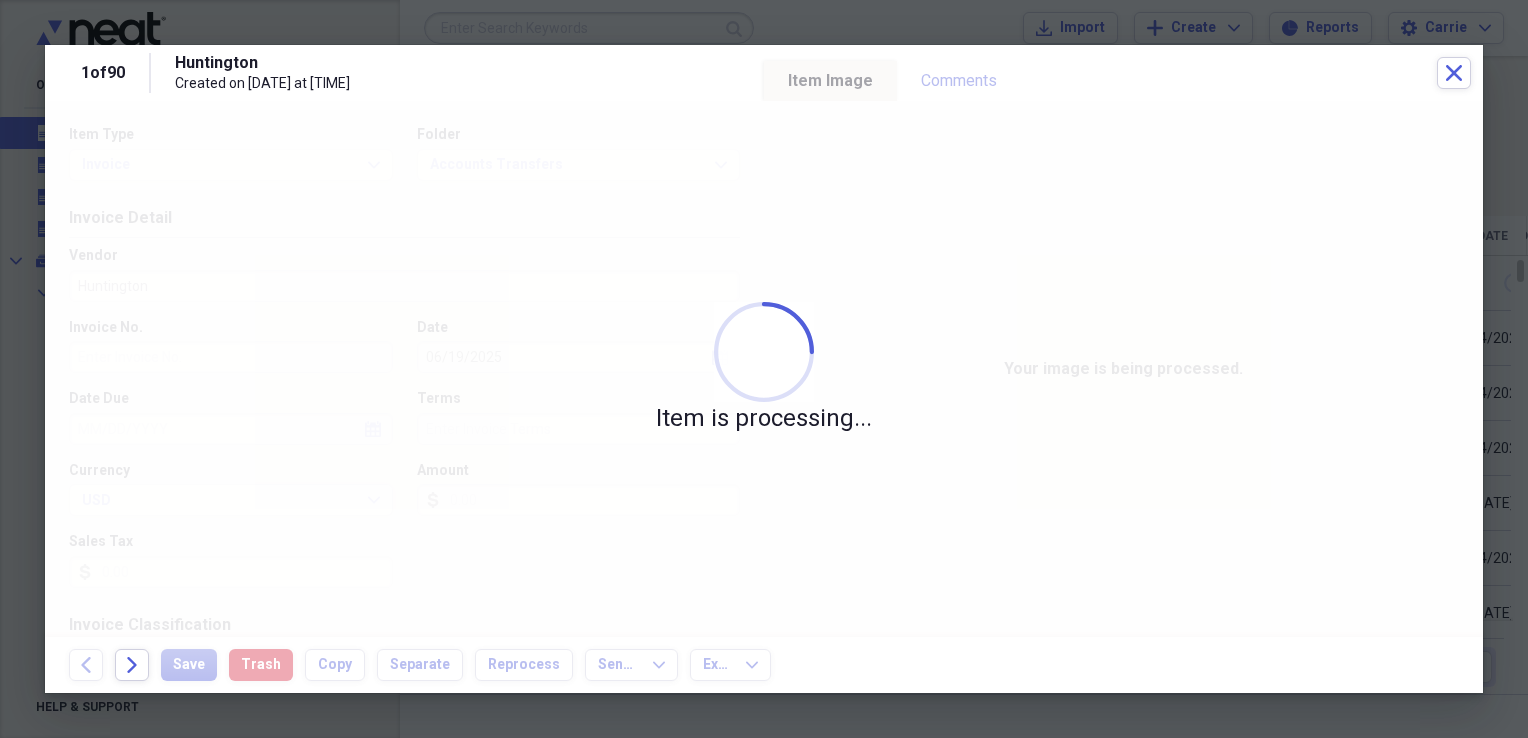 type on "7725550057847" 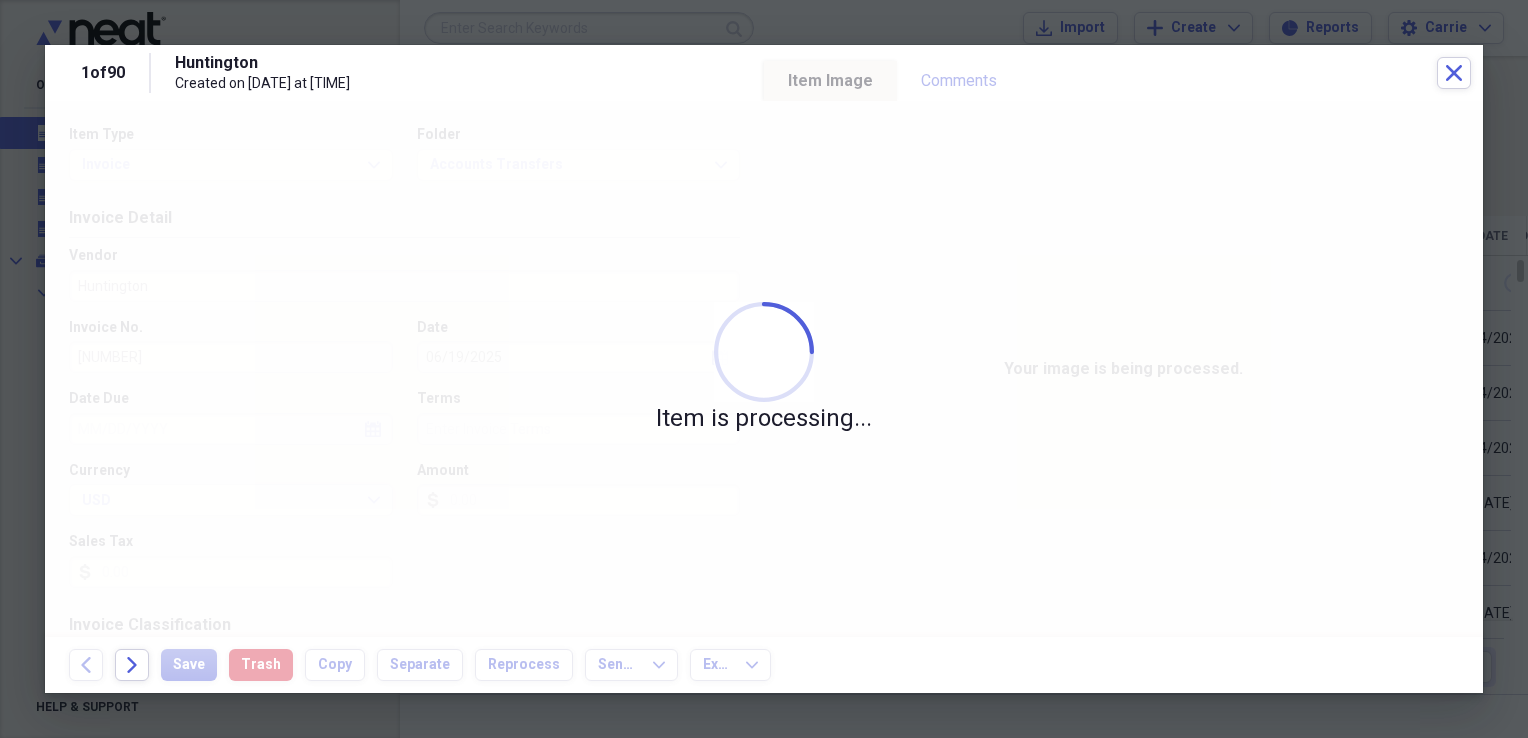 type on "HUNTINGTON" 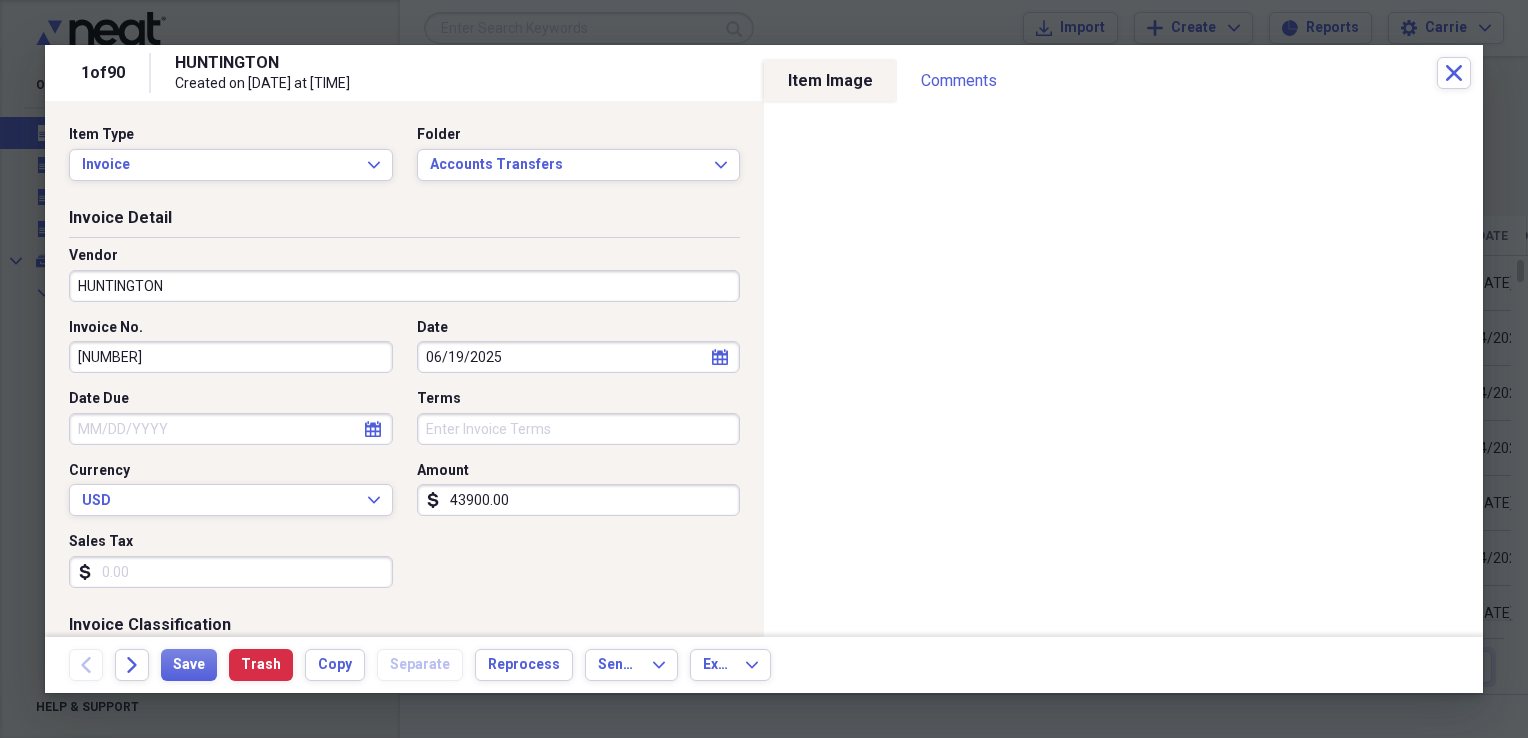 click on "HUNTINGTON" at bounding box center [404, 286] 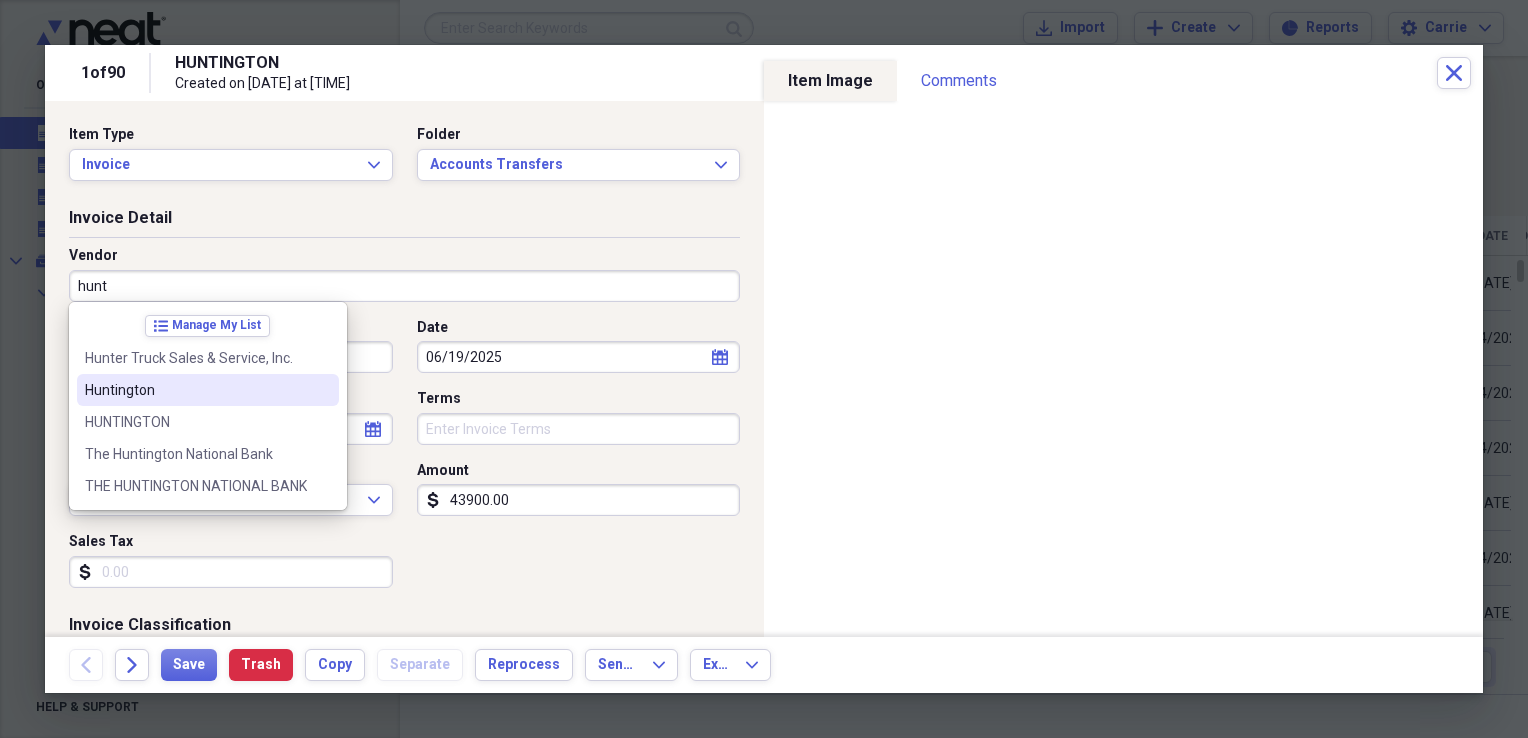 click on "Huntington" at bounding box center [196, 390] 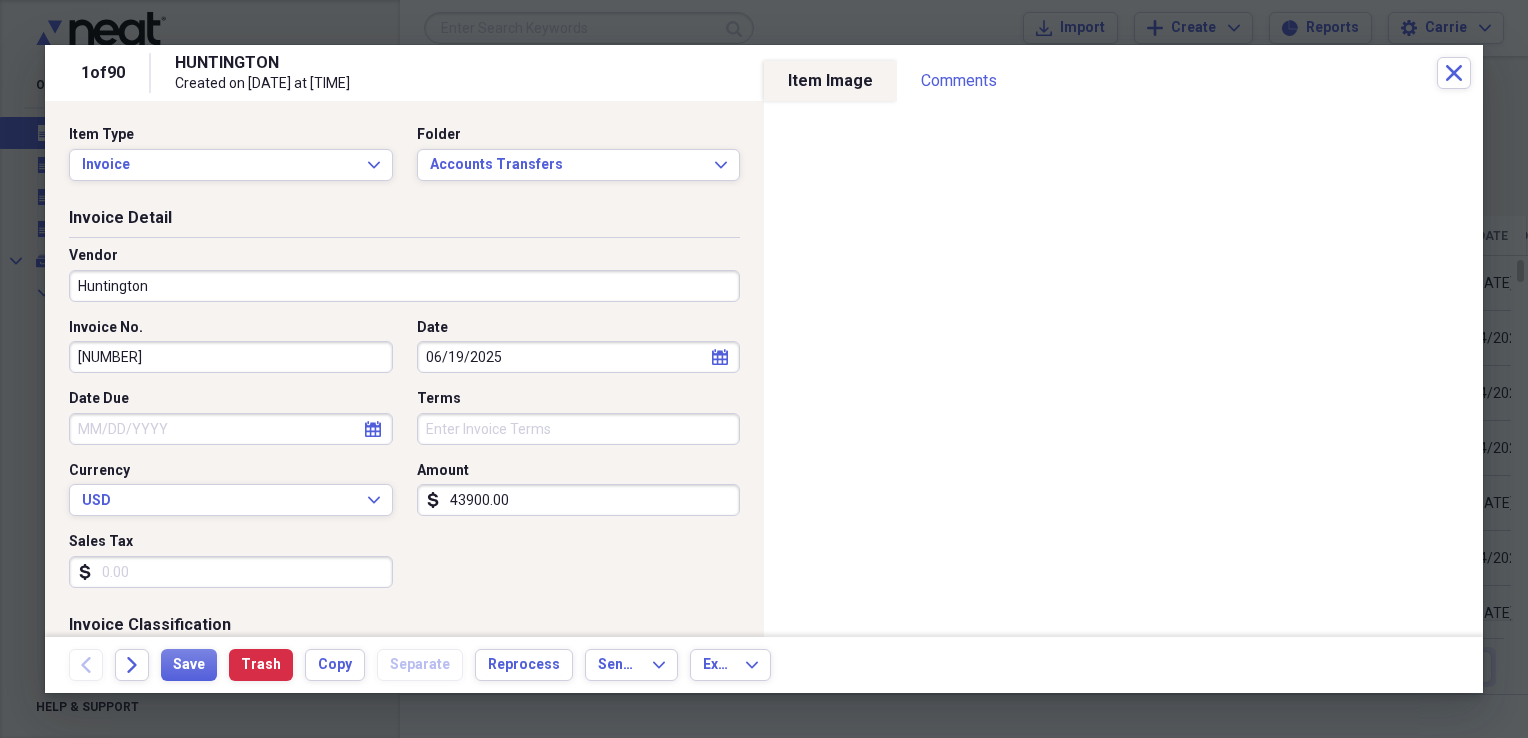 click on "Sales Tax" at bounding box center [231, 572] 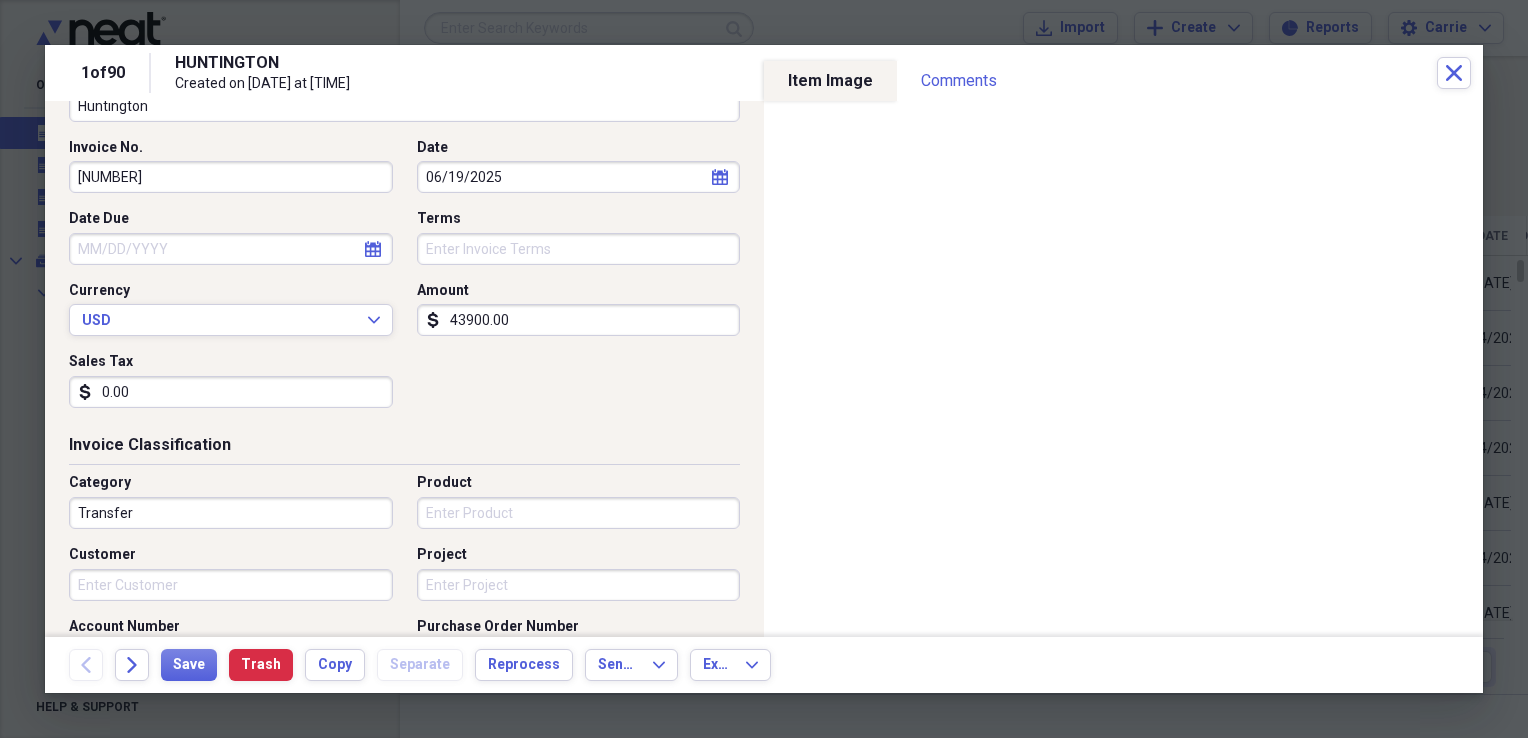 scroll, scrollTop: 200, scrollLeft: 0, axis: vertical 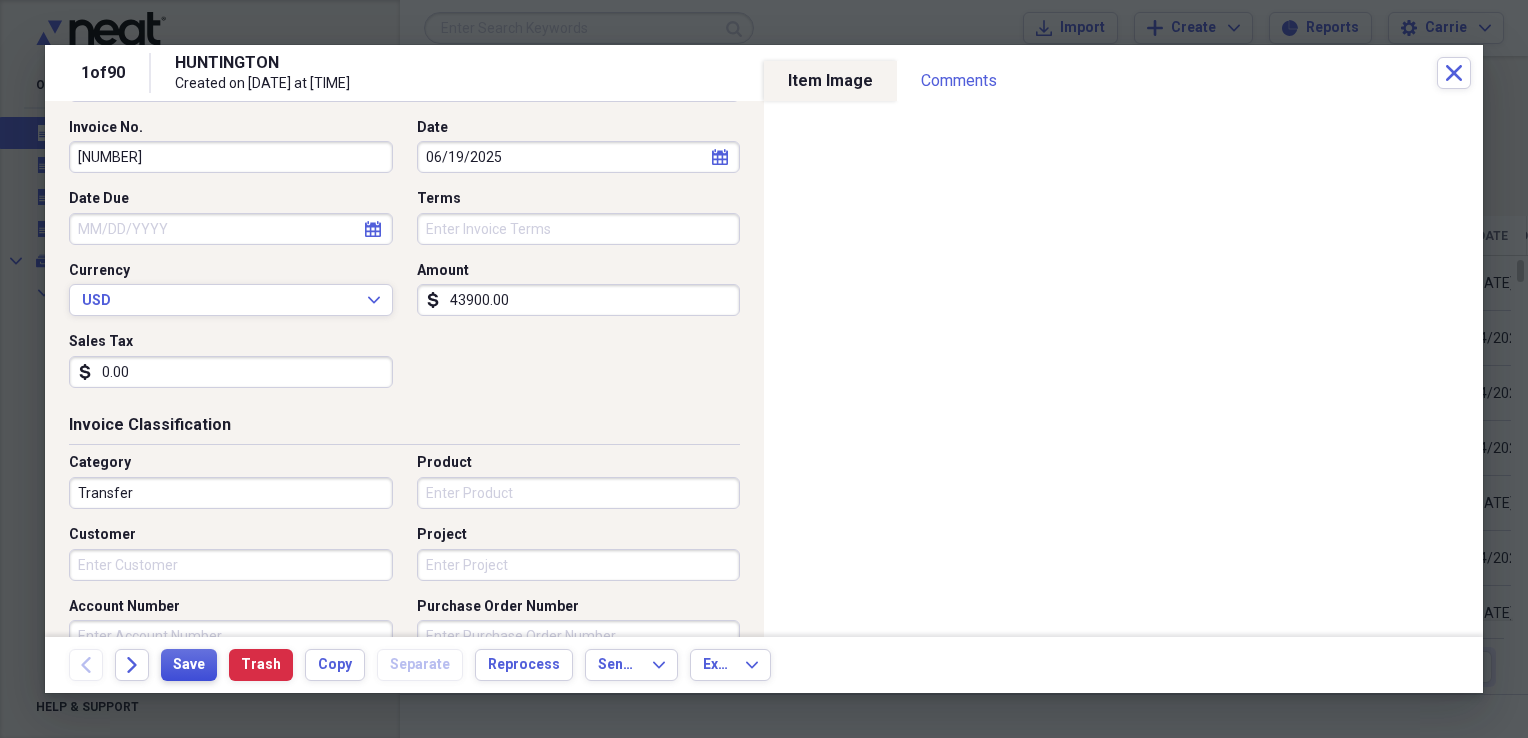 type on "0.00" 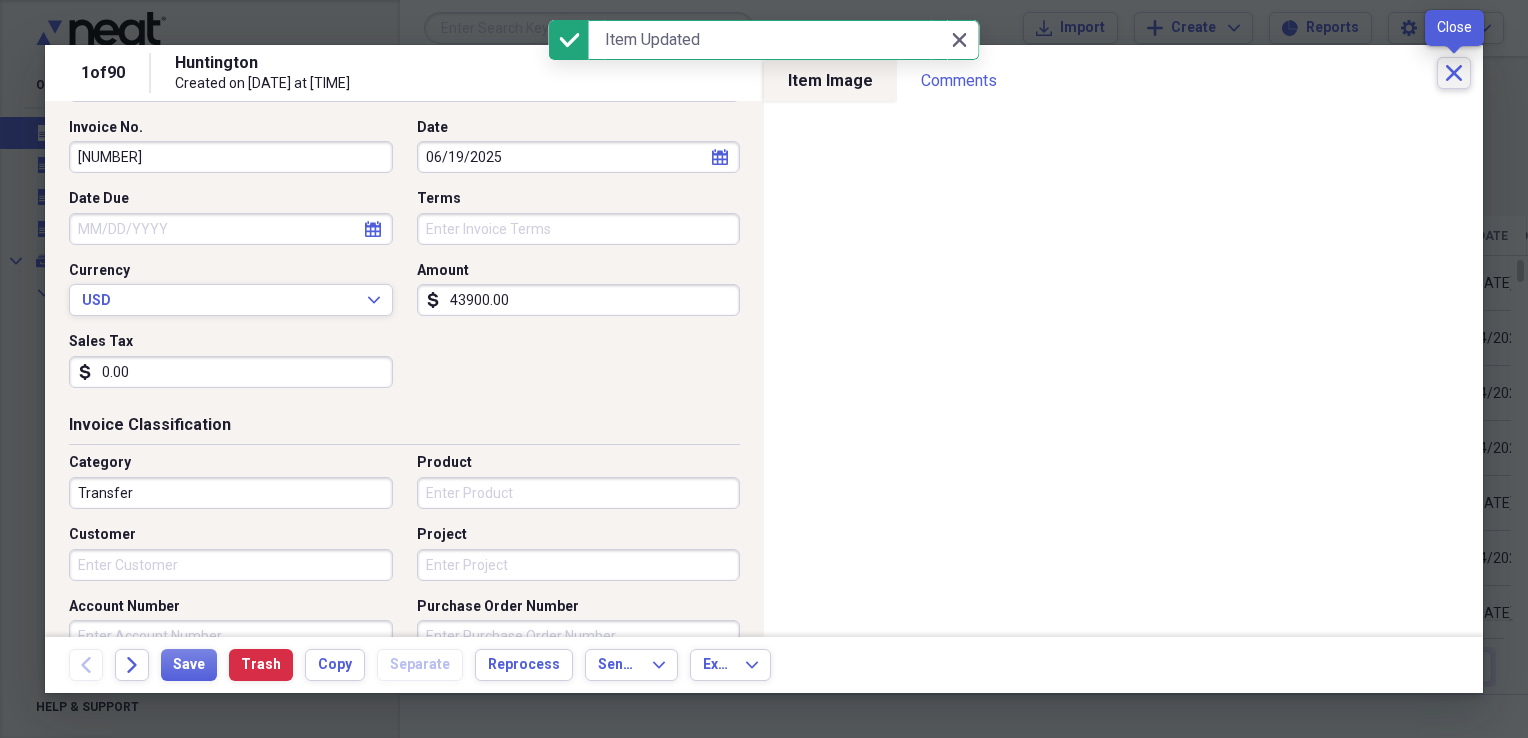 click 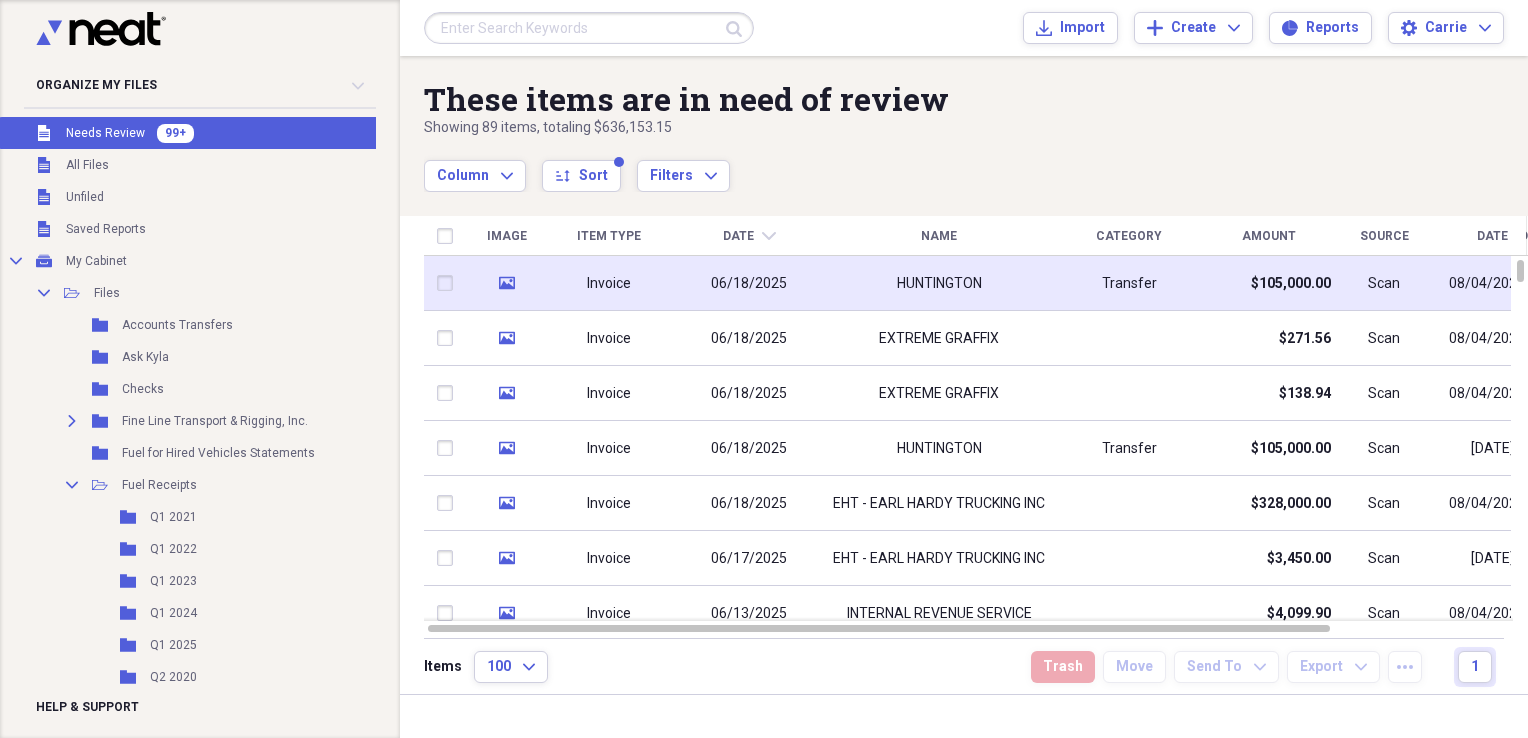 click on "Transfer" at bounding box center [1129, 283] 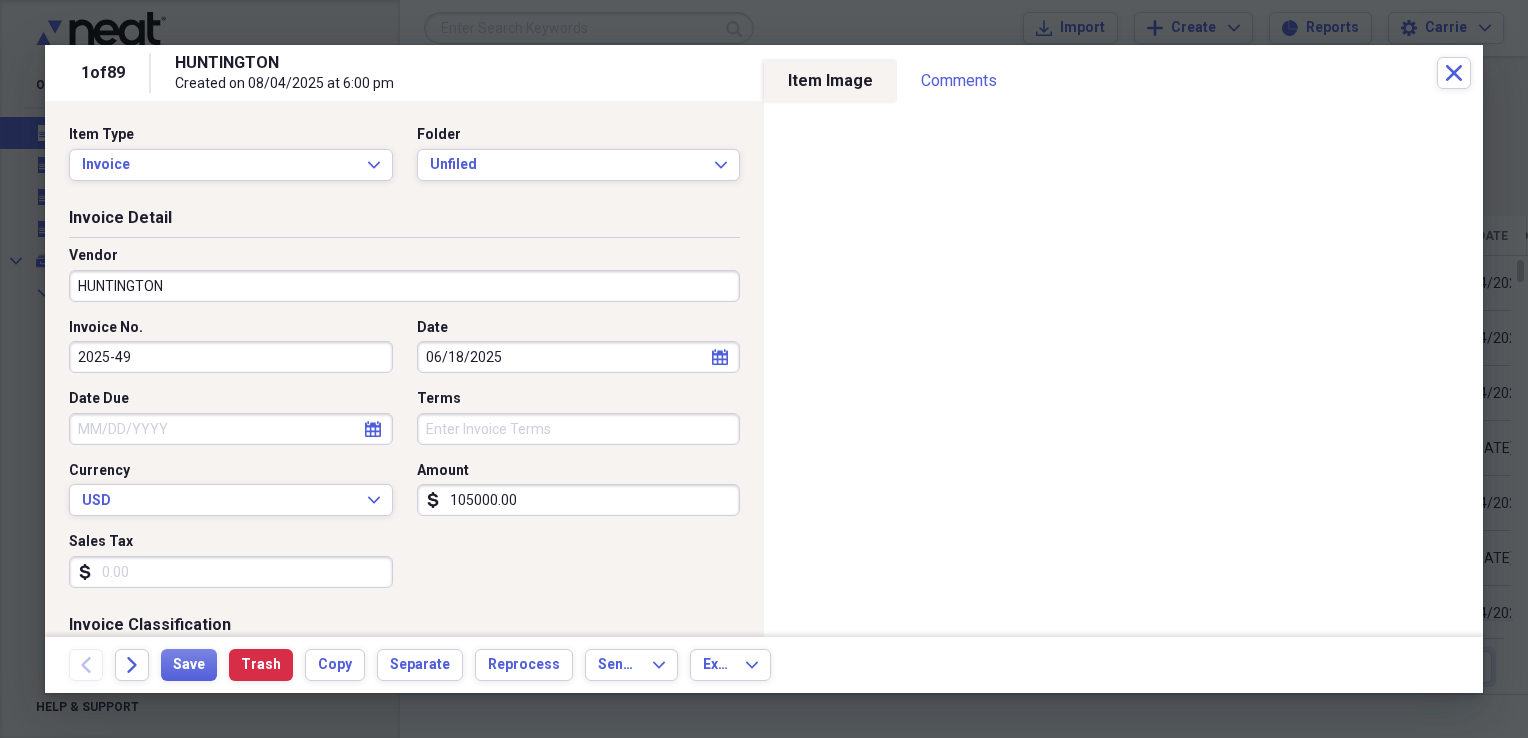 click on "HUNTINGTON" at bounding box center [404, 286] 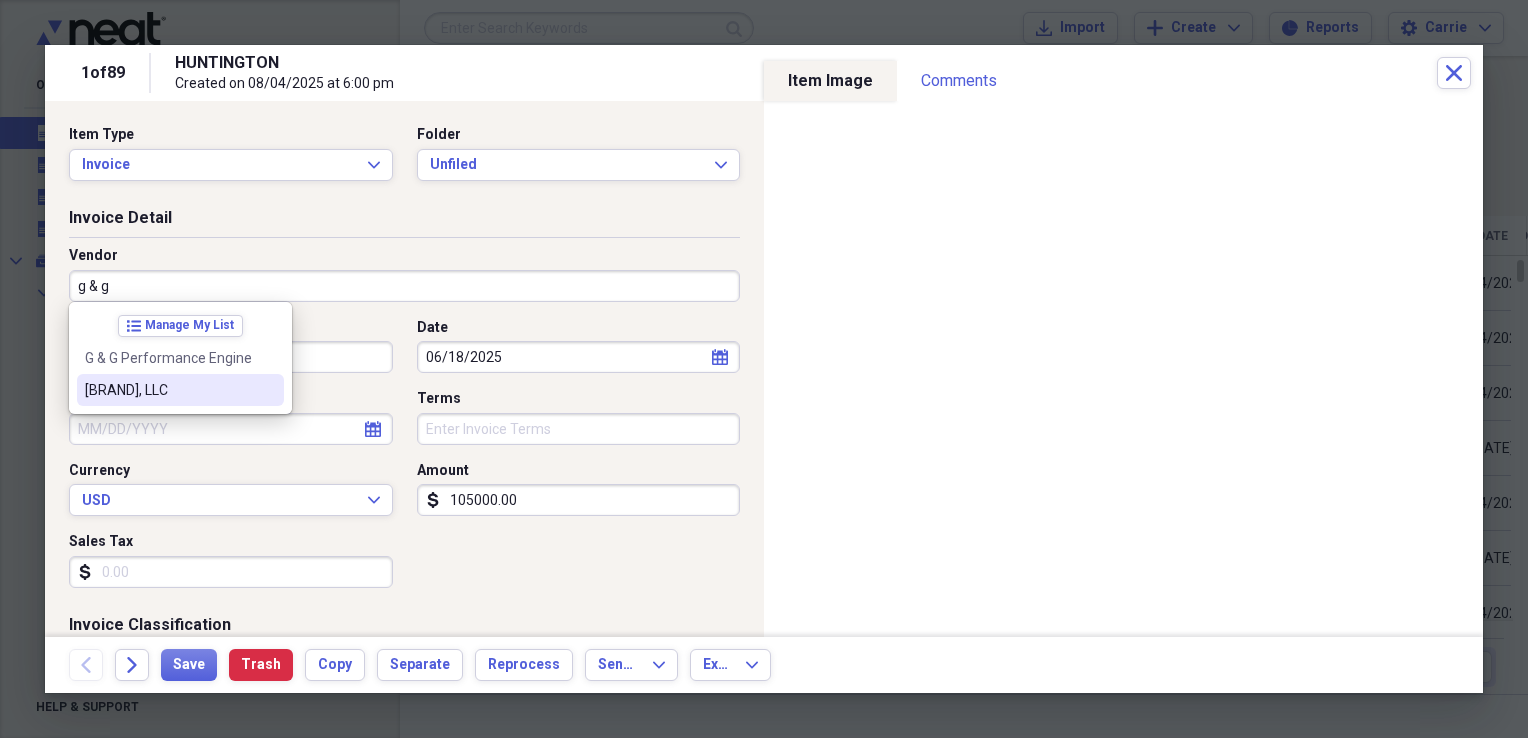 click on "[COMPANY_NAME]" at bounding box center (180, 390) 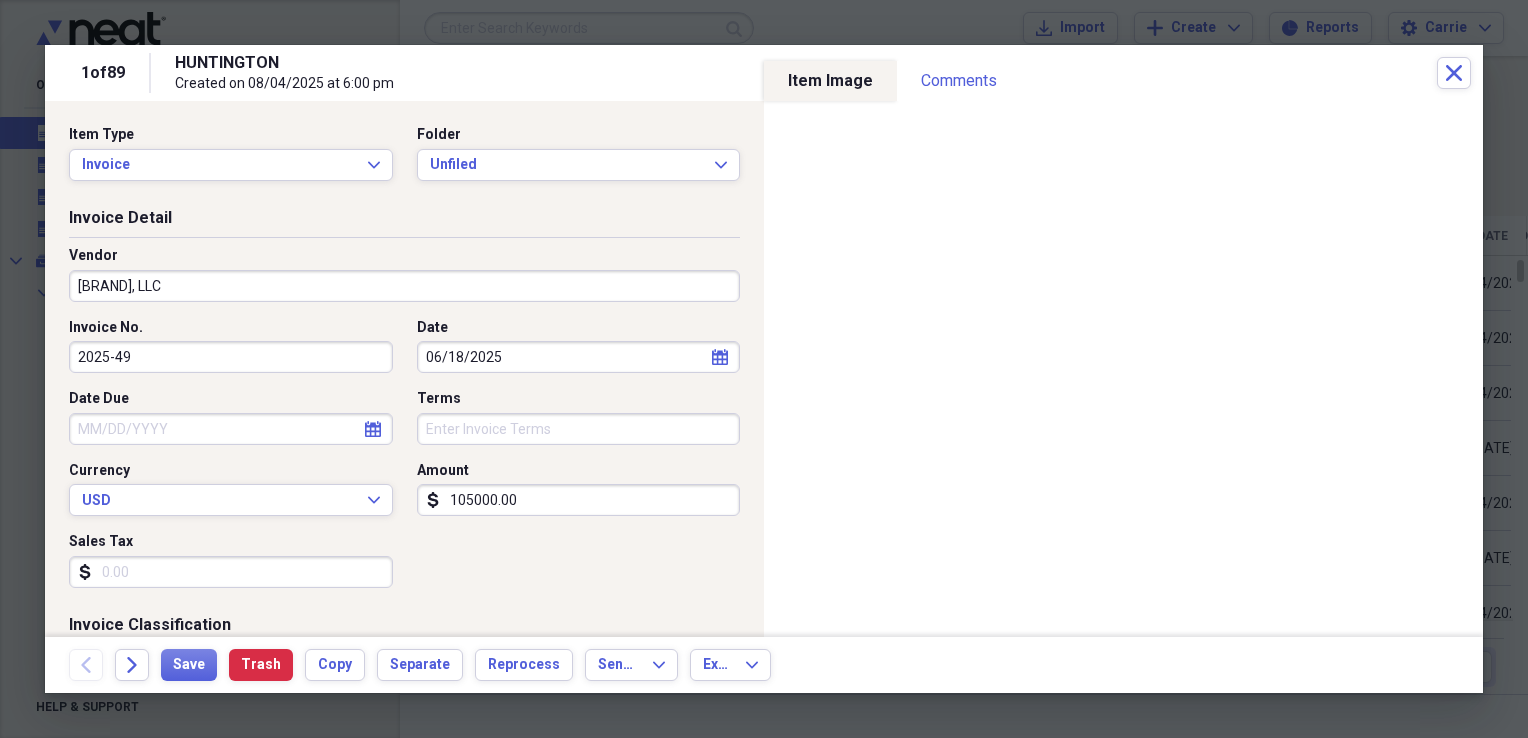 type on "Equipment" 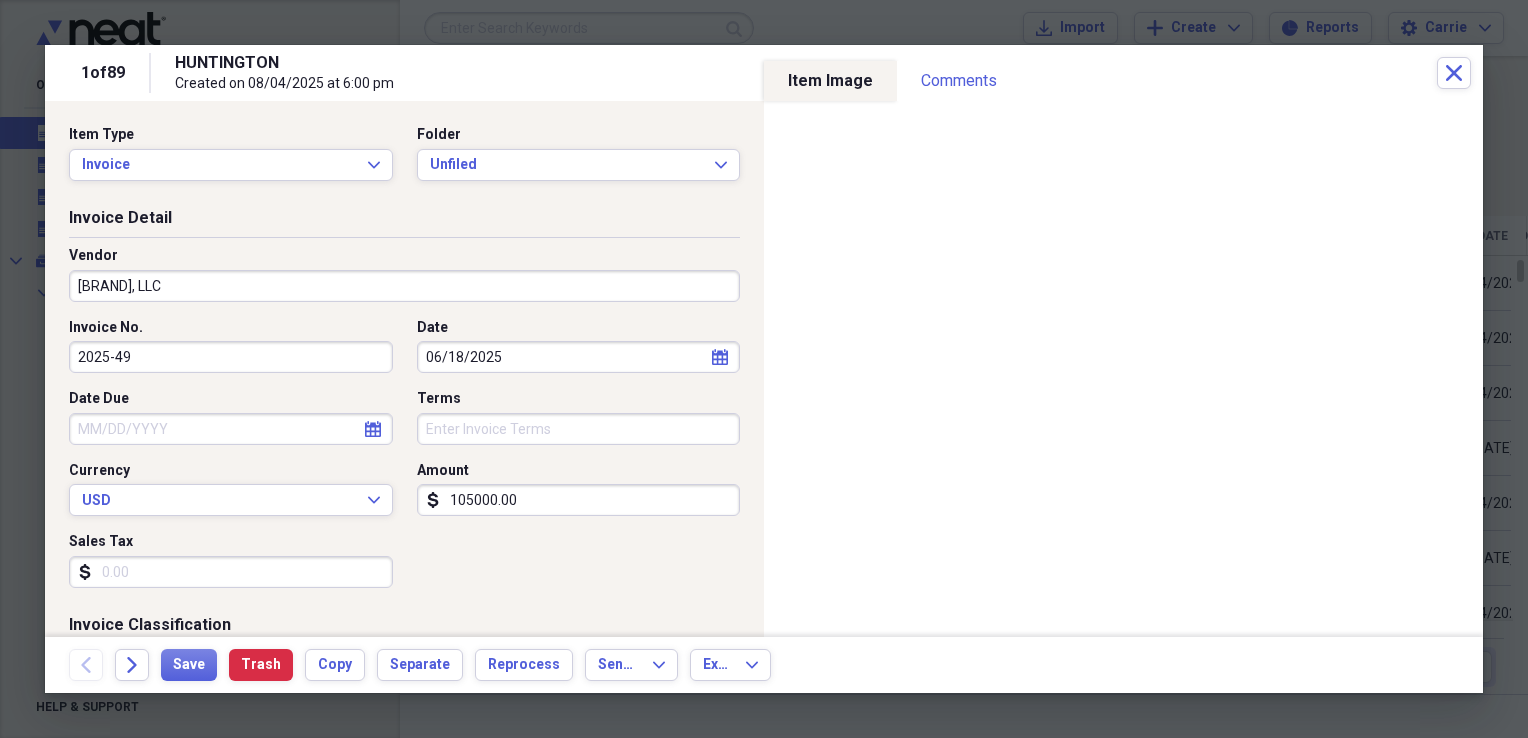 click on "105000.00" at bounding box center (579, 500) 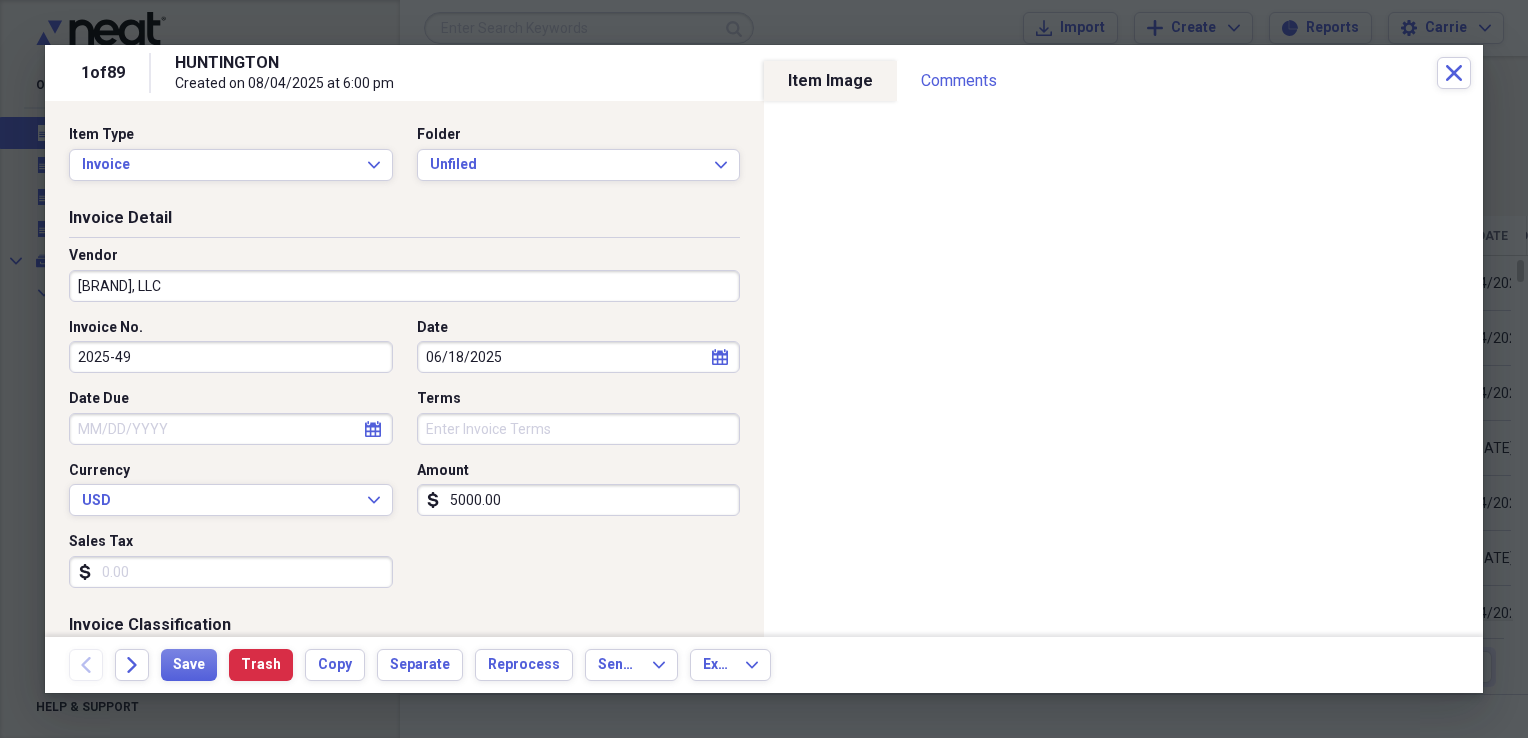 type on "5000.00" 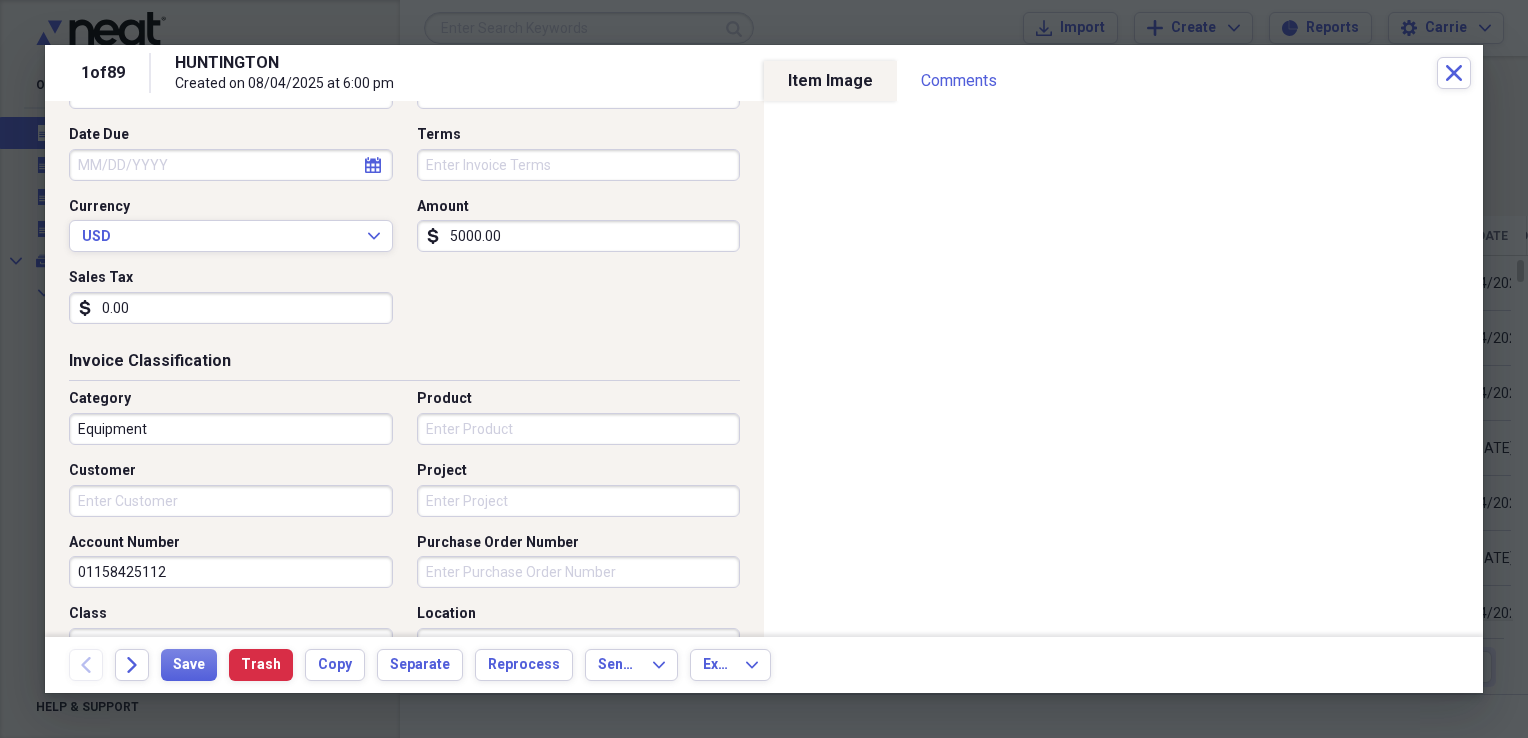 scroll, scrollTop: 300, scrollLeft: 0, axis: vertical 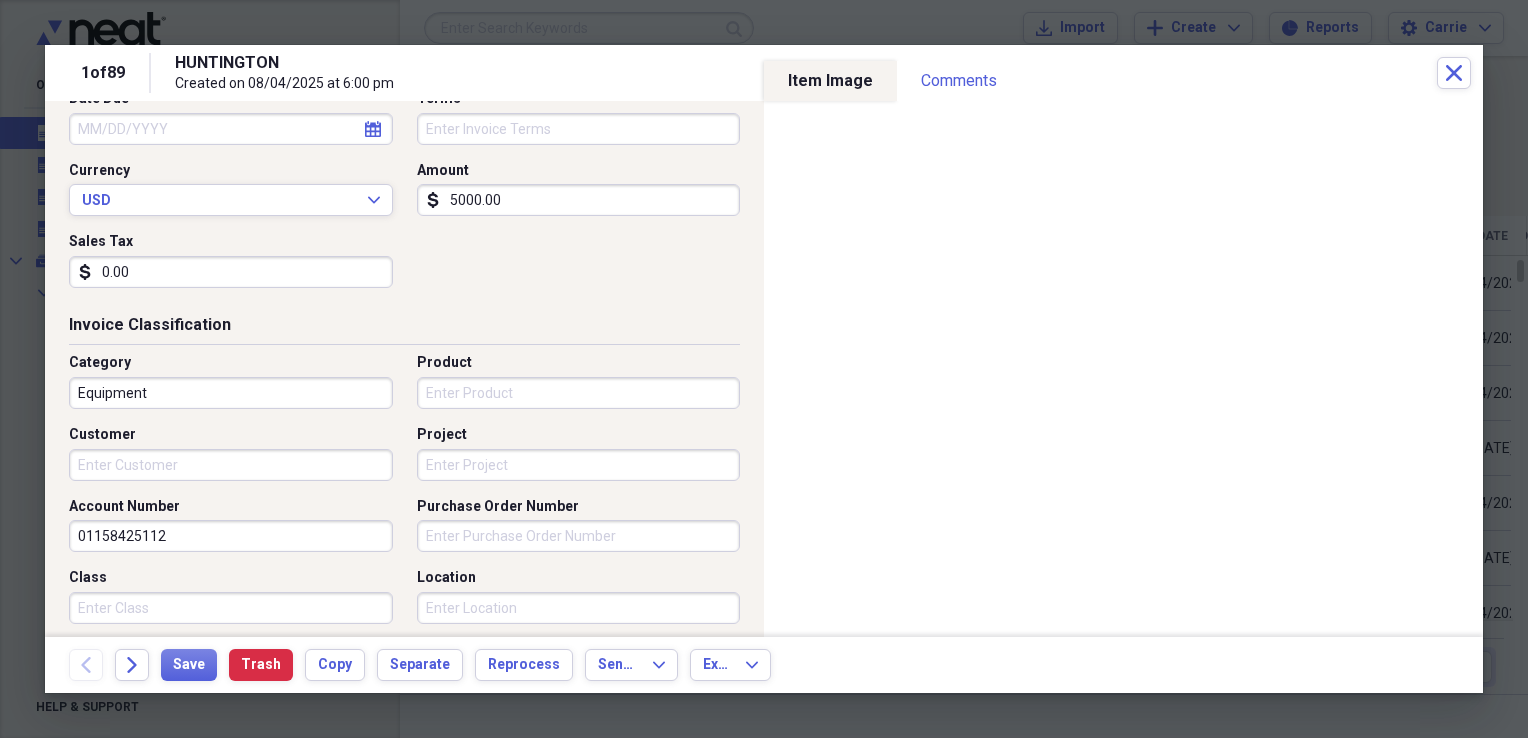 type on "0.00" 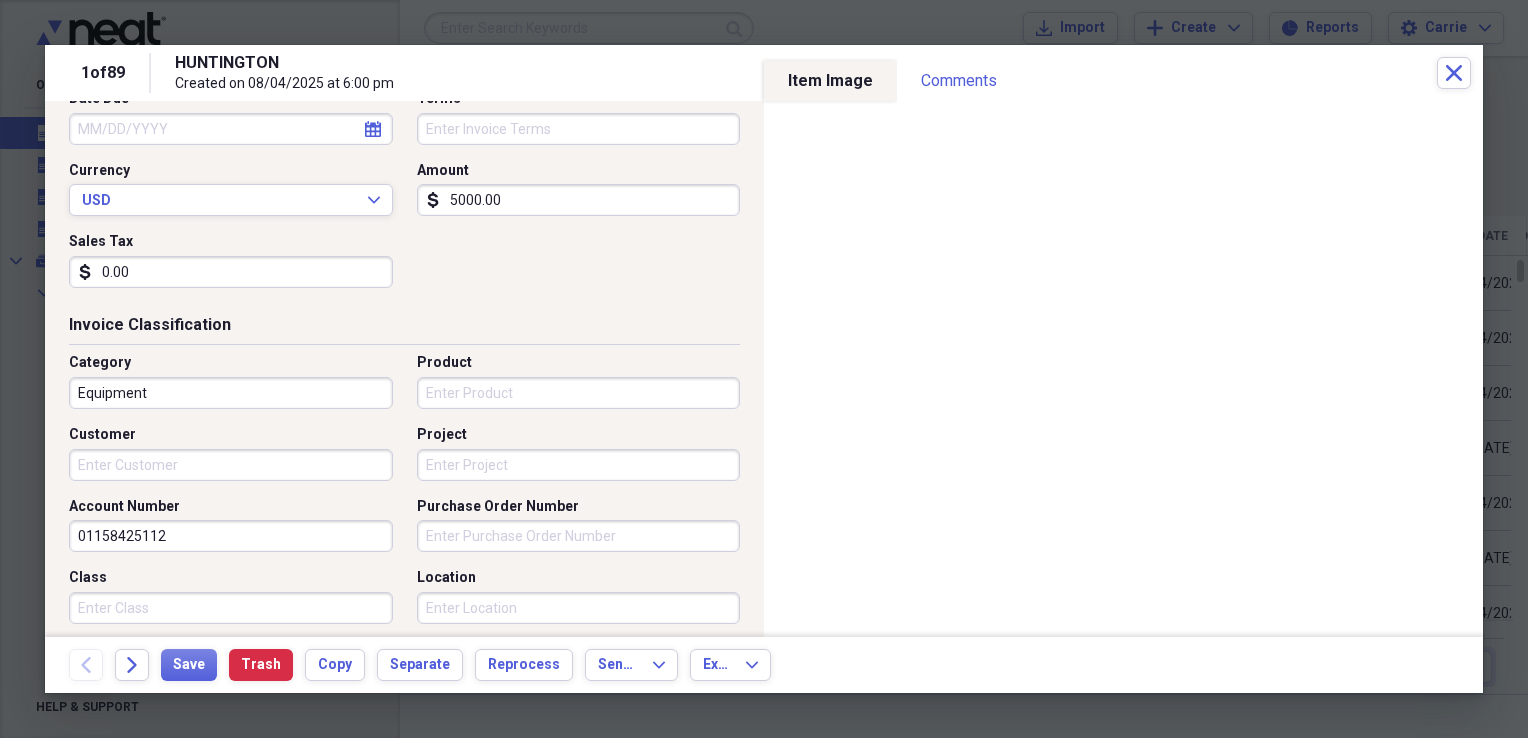 drag, startPoint x: 189, startPoint y: 536, endPoint x: -4, endPoint y: 548, distance: 193.3727 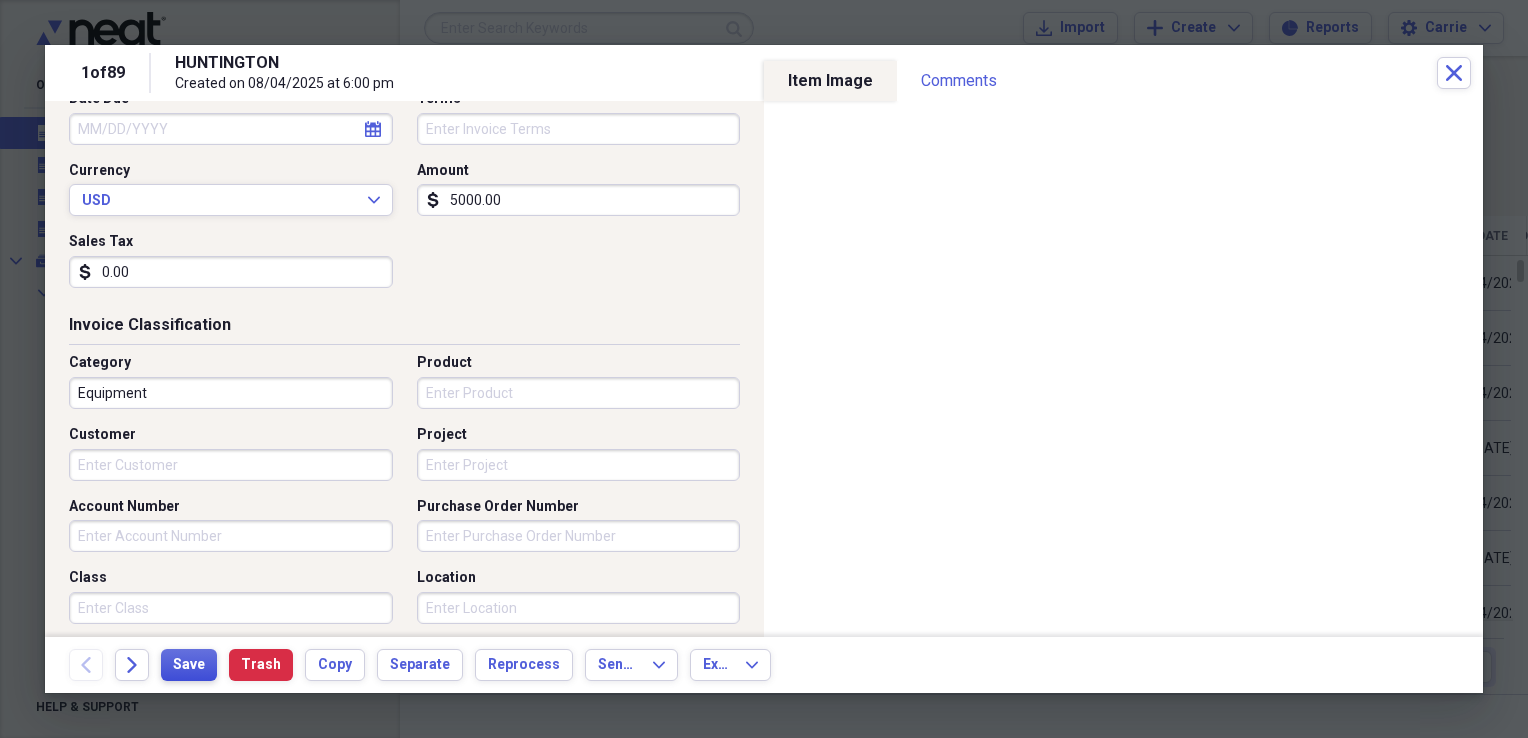 type 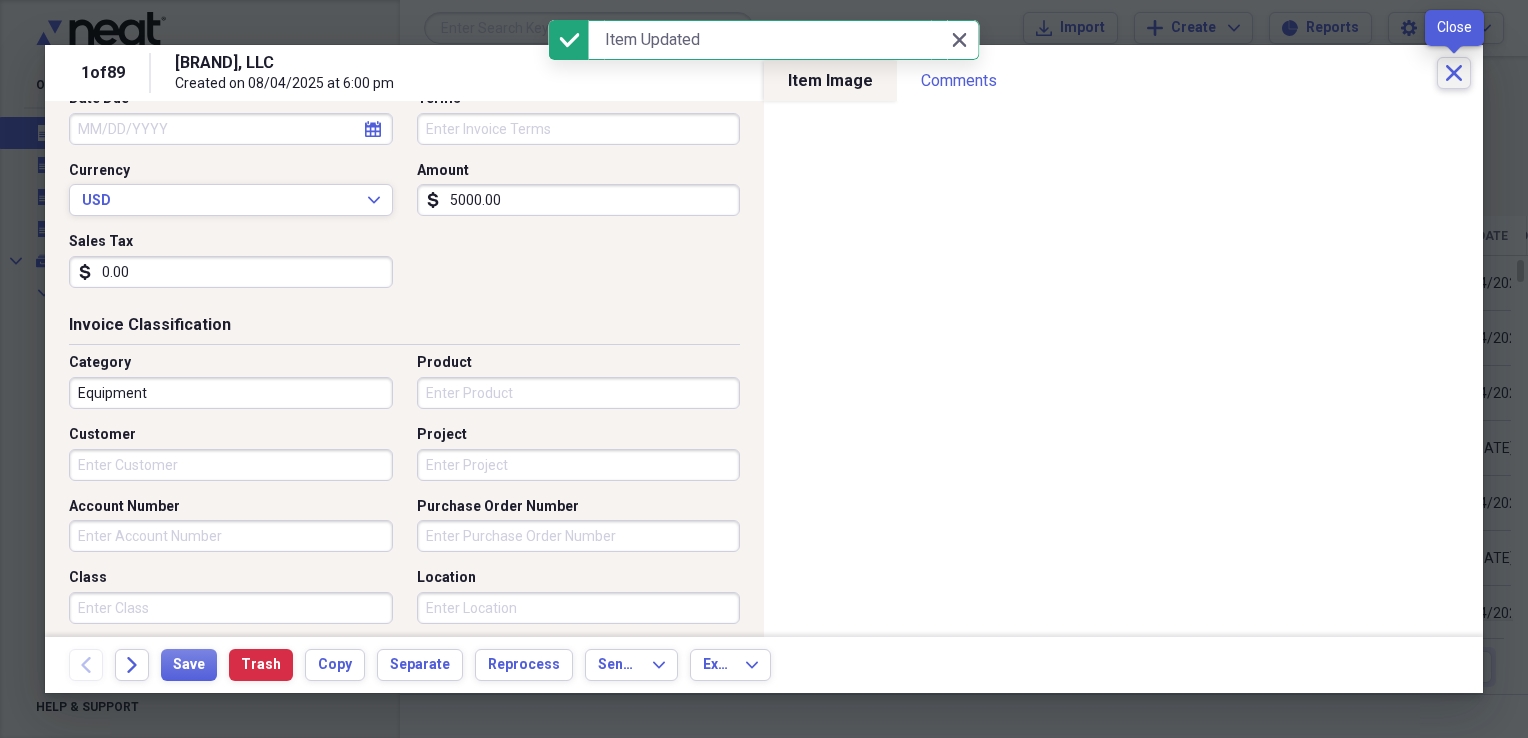 click on "Close" 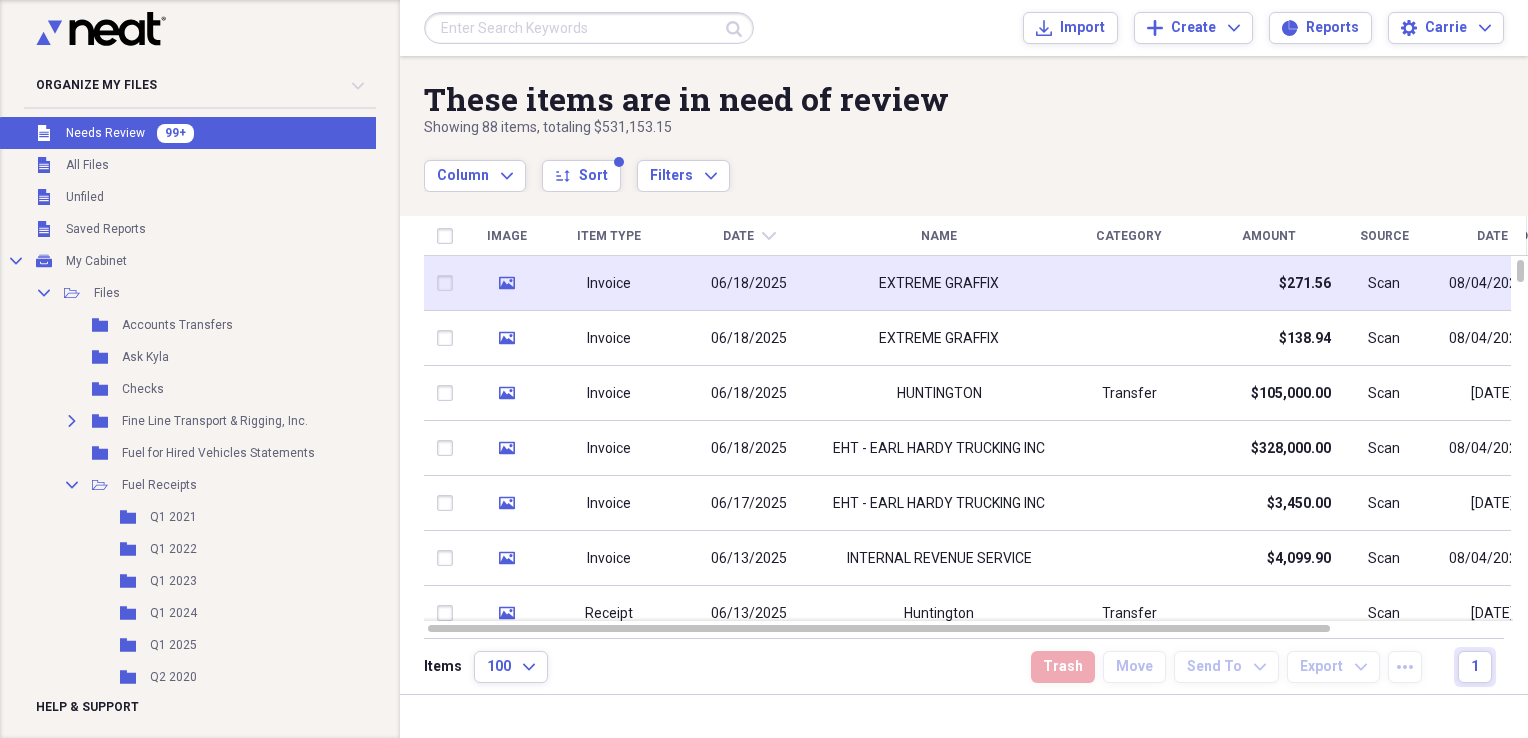 click at bounding box center [1129, 283] 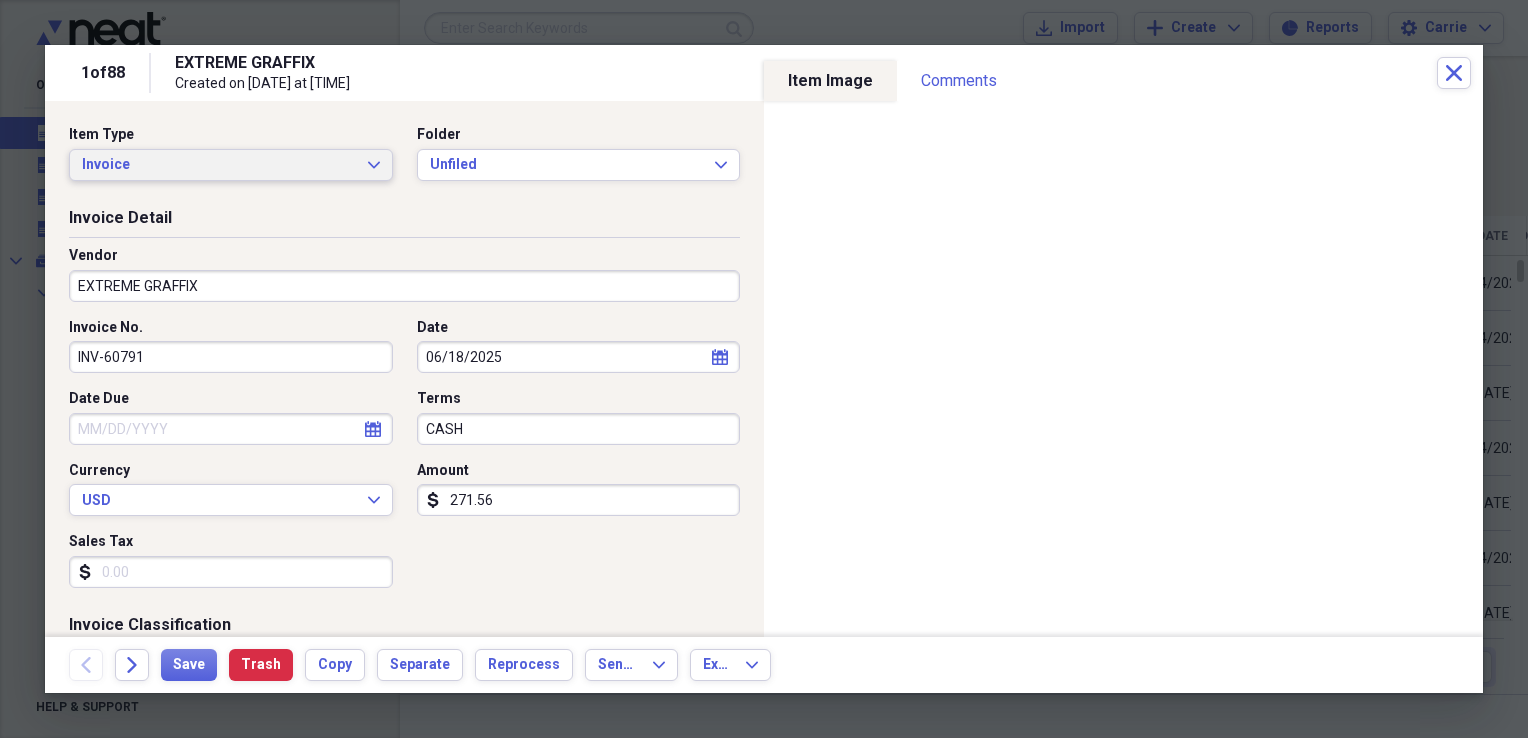 click 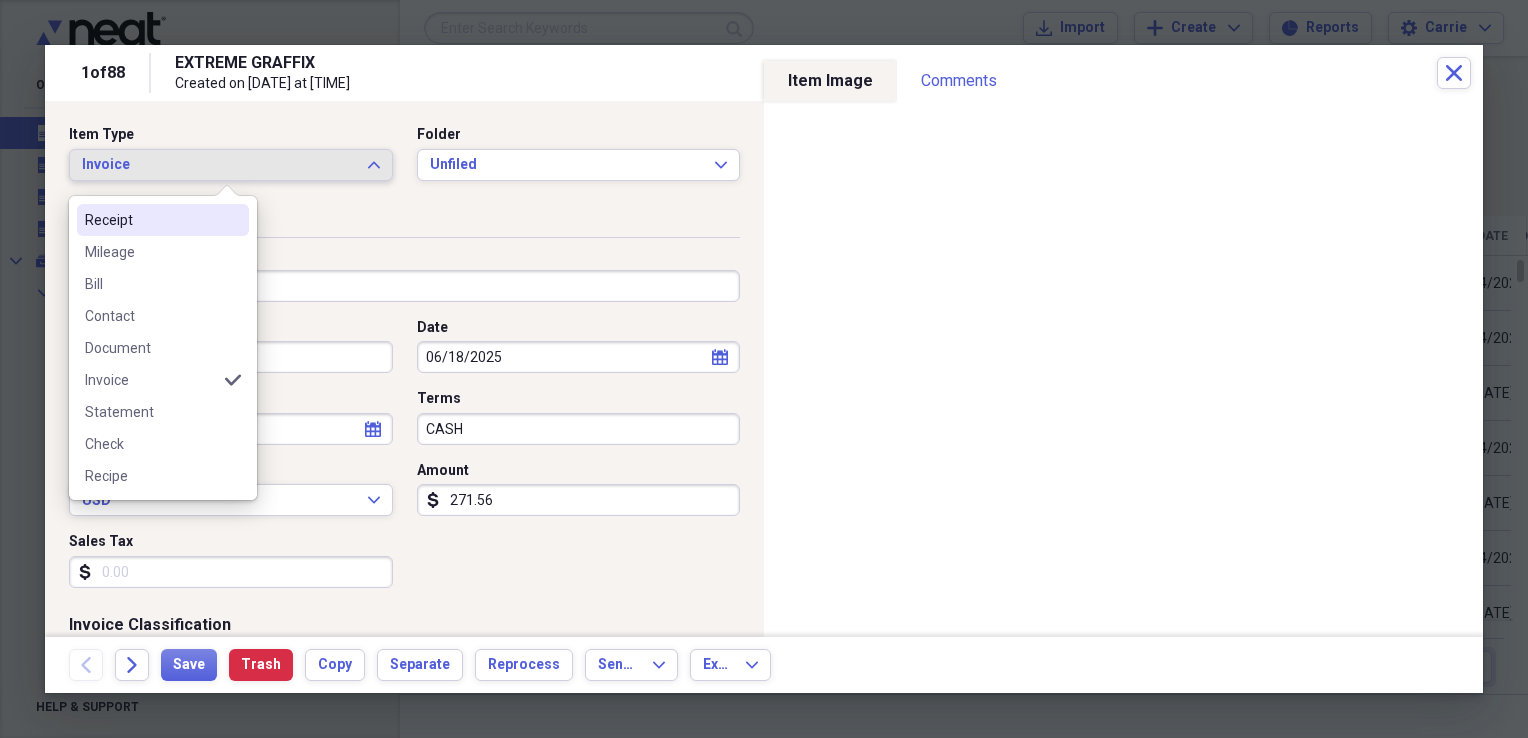 click on "Receipt" at bounding box center (151, 220) 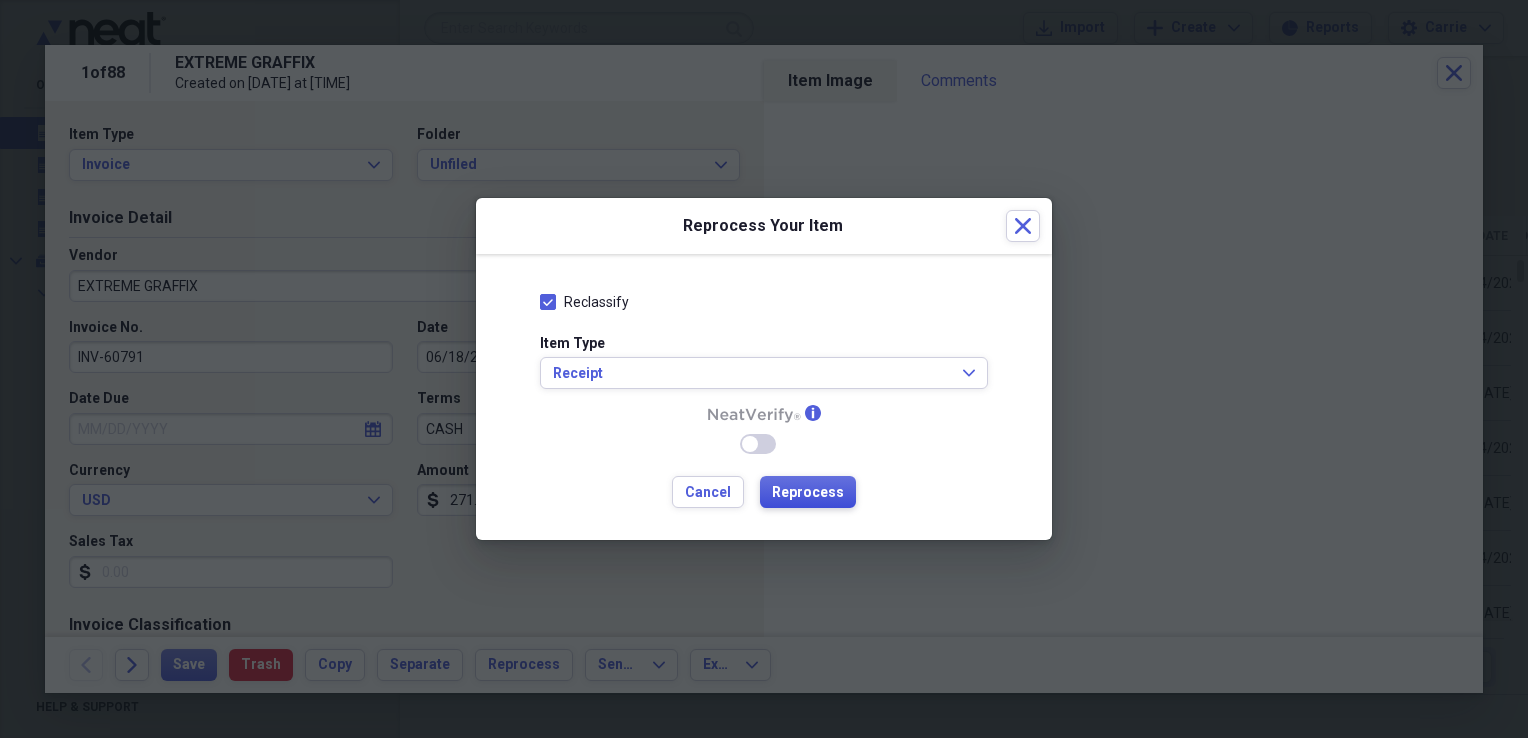 click on "Reprocess" at bounding box center (808, 493) 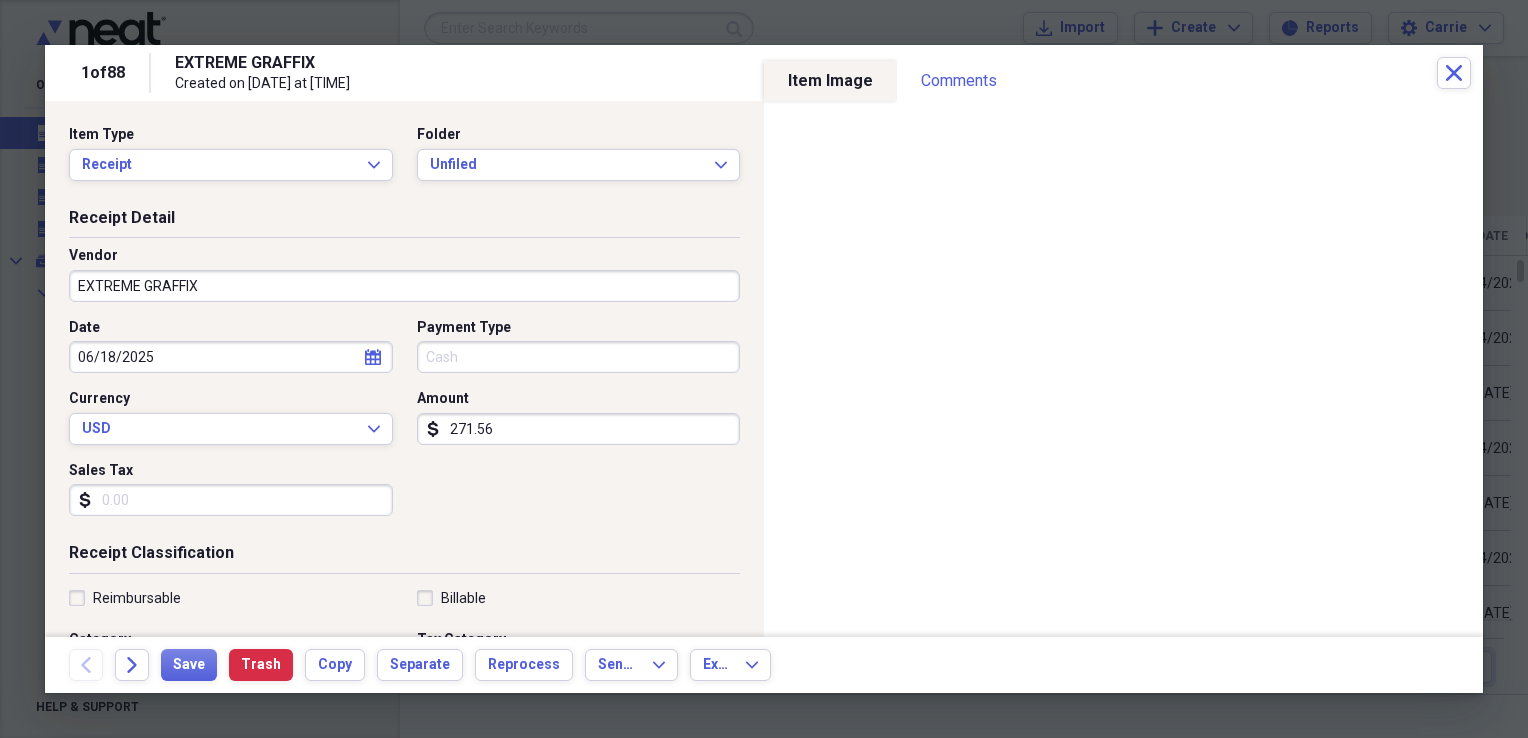 type on "Cash" 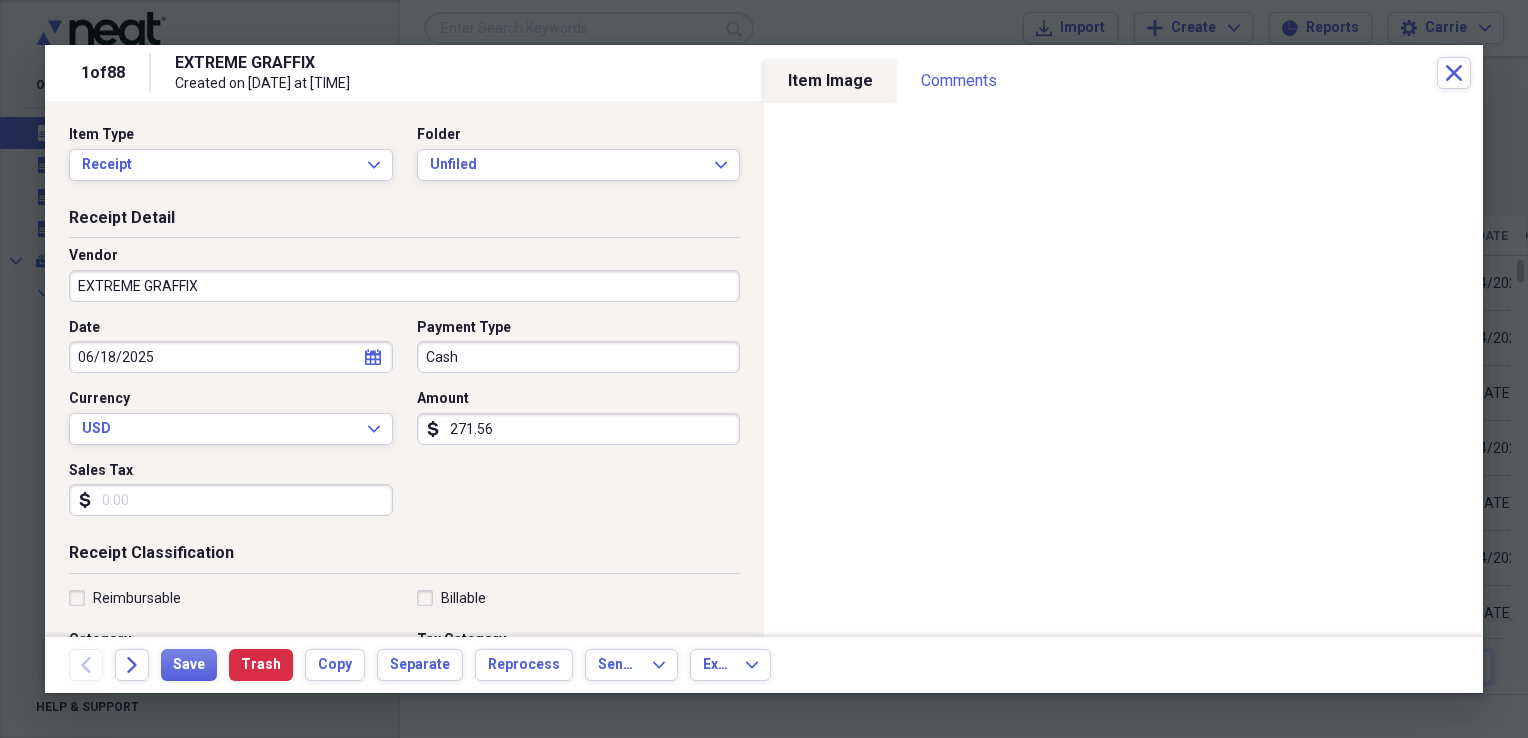 click on "EXTREME GRAFFIX" at bounding box center [404, 286] 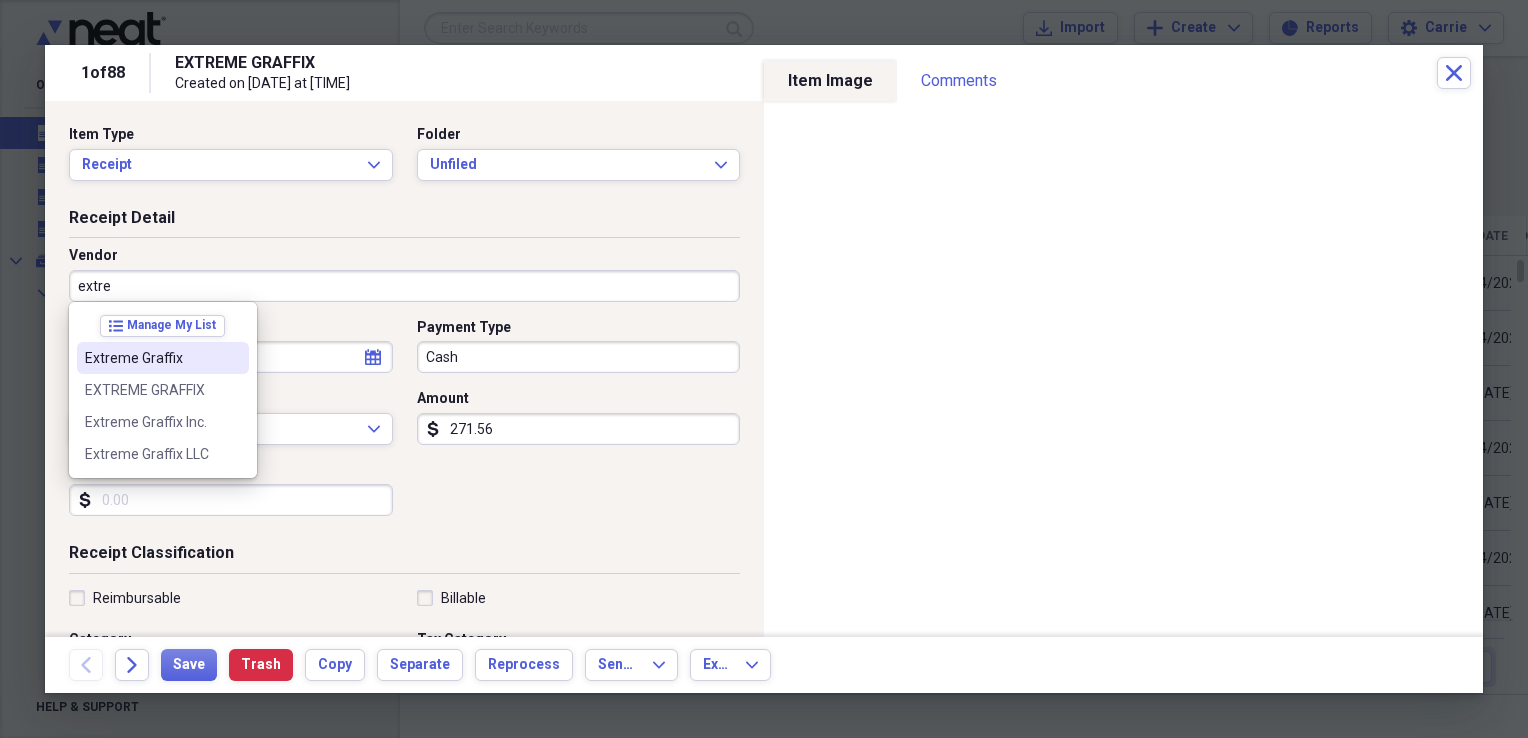 click on "Extreme Graffix" at bounding box center (151, 358) 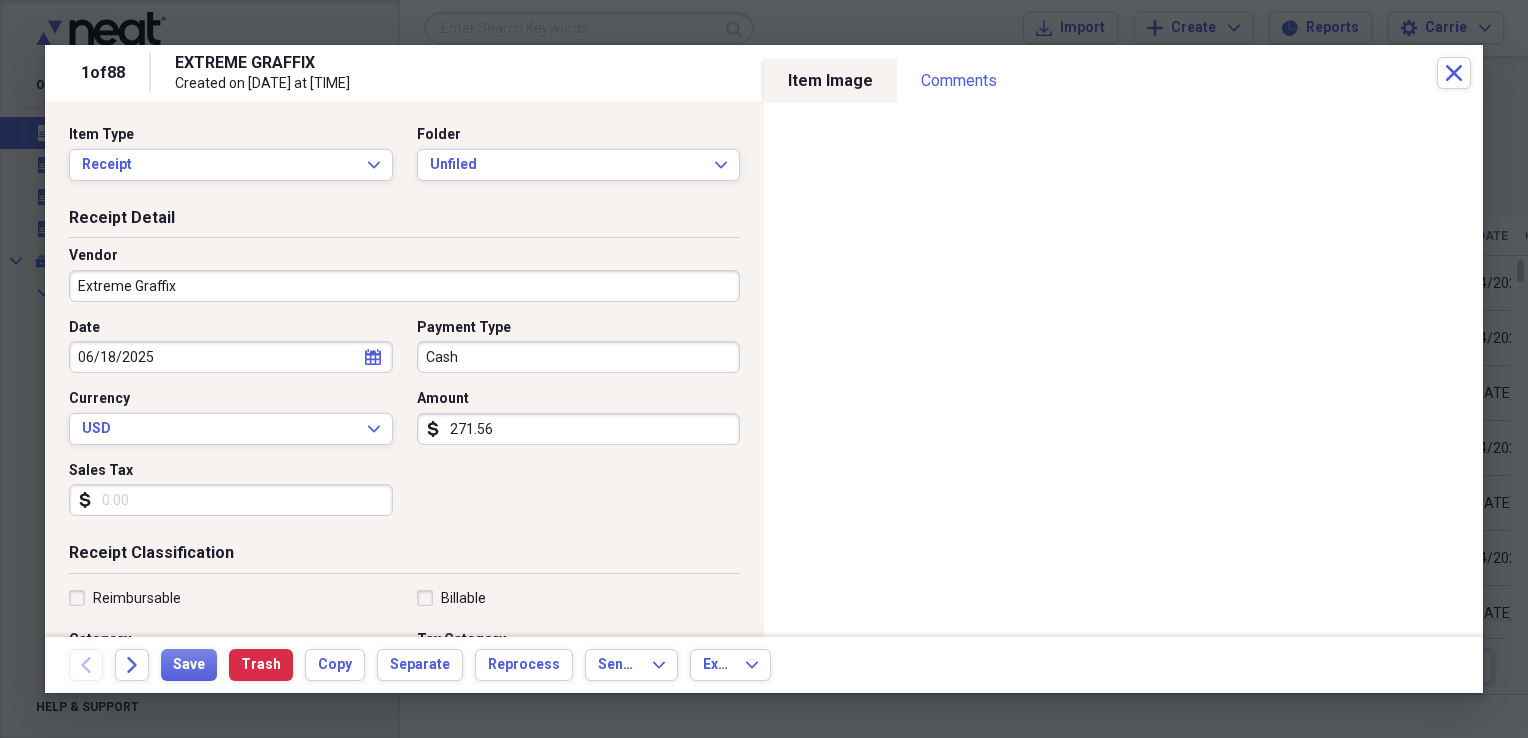 type on "Repair" 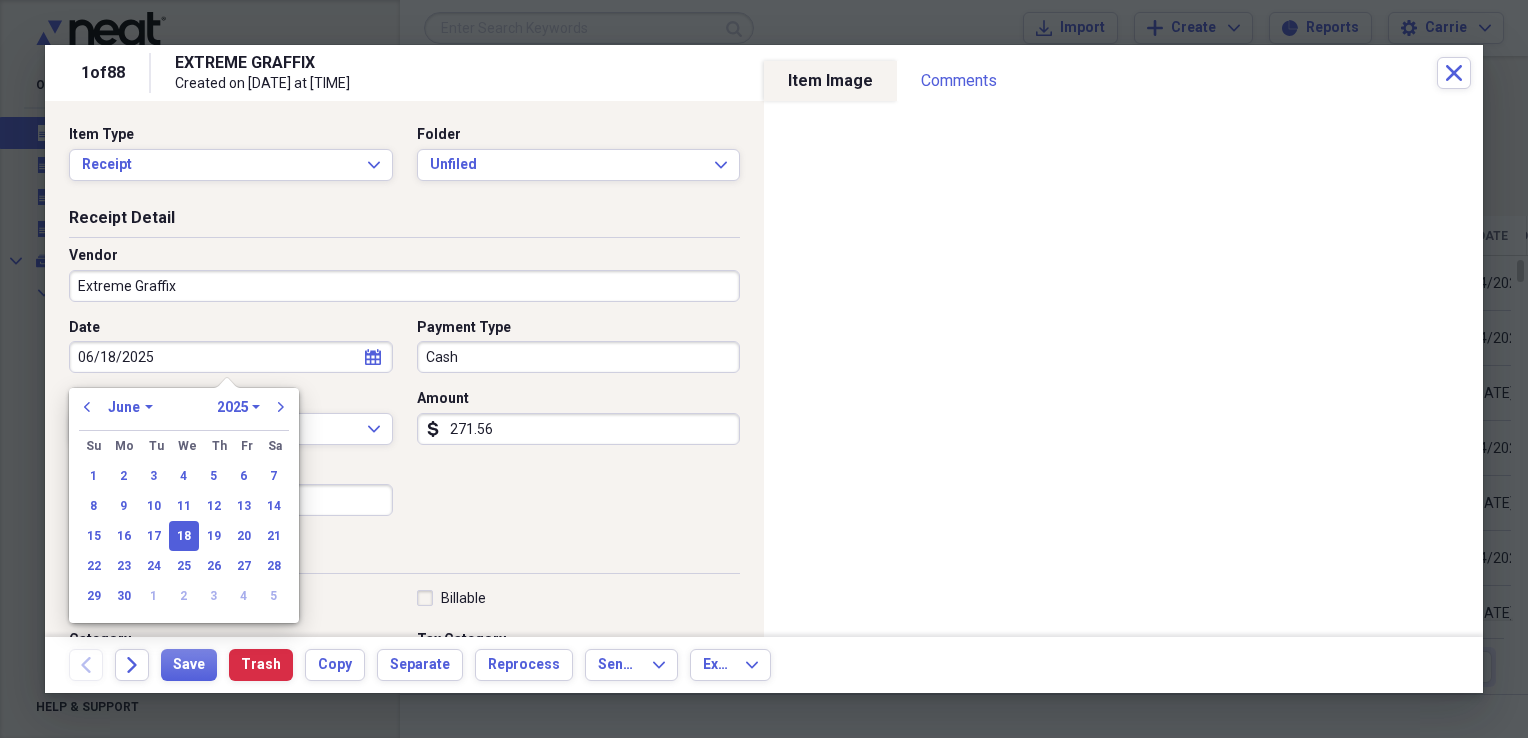 click on "06/18/2025" at bounding box center [231, 357] 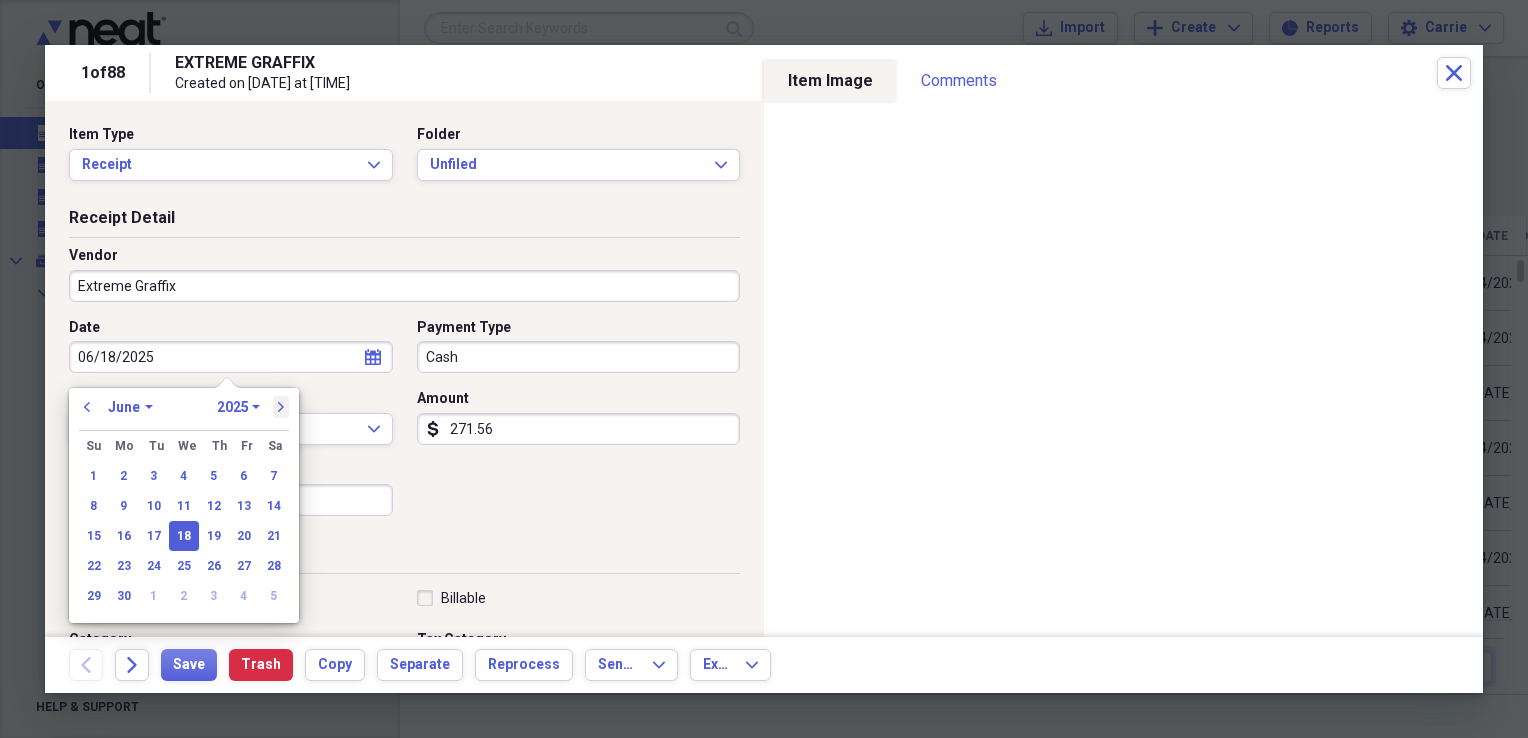 click on "next" at bounding box center (281, 407) 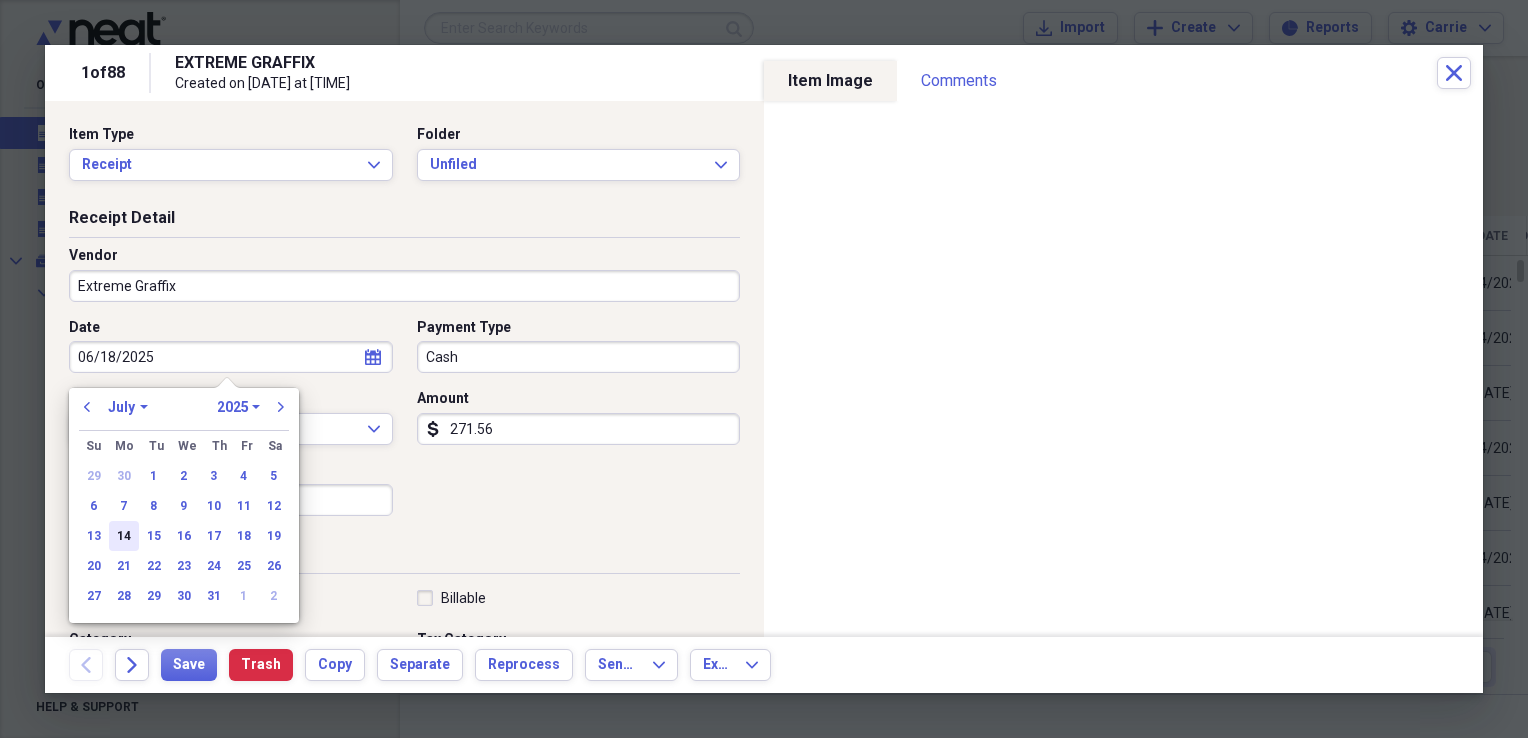click on "14" at bounding box center (124, 536) 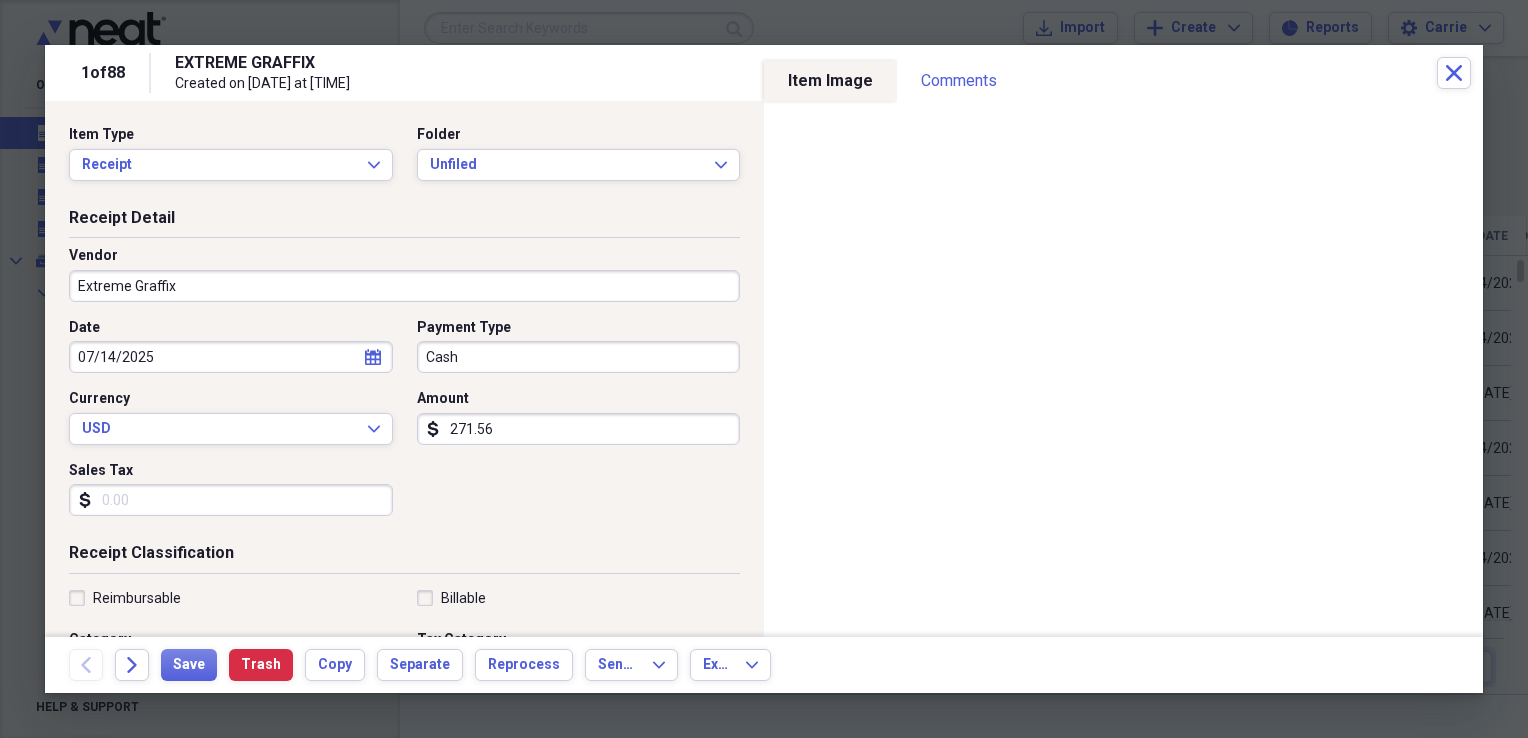 click on "Cash" at bounding box center (579, 357) 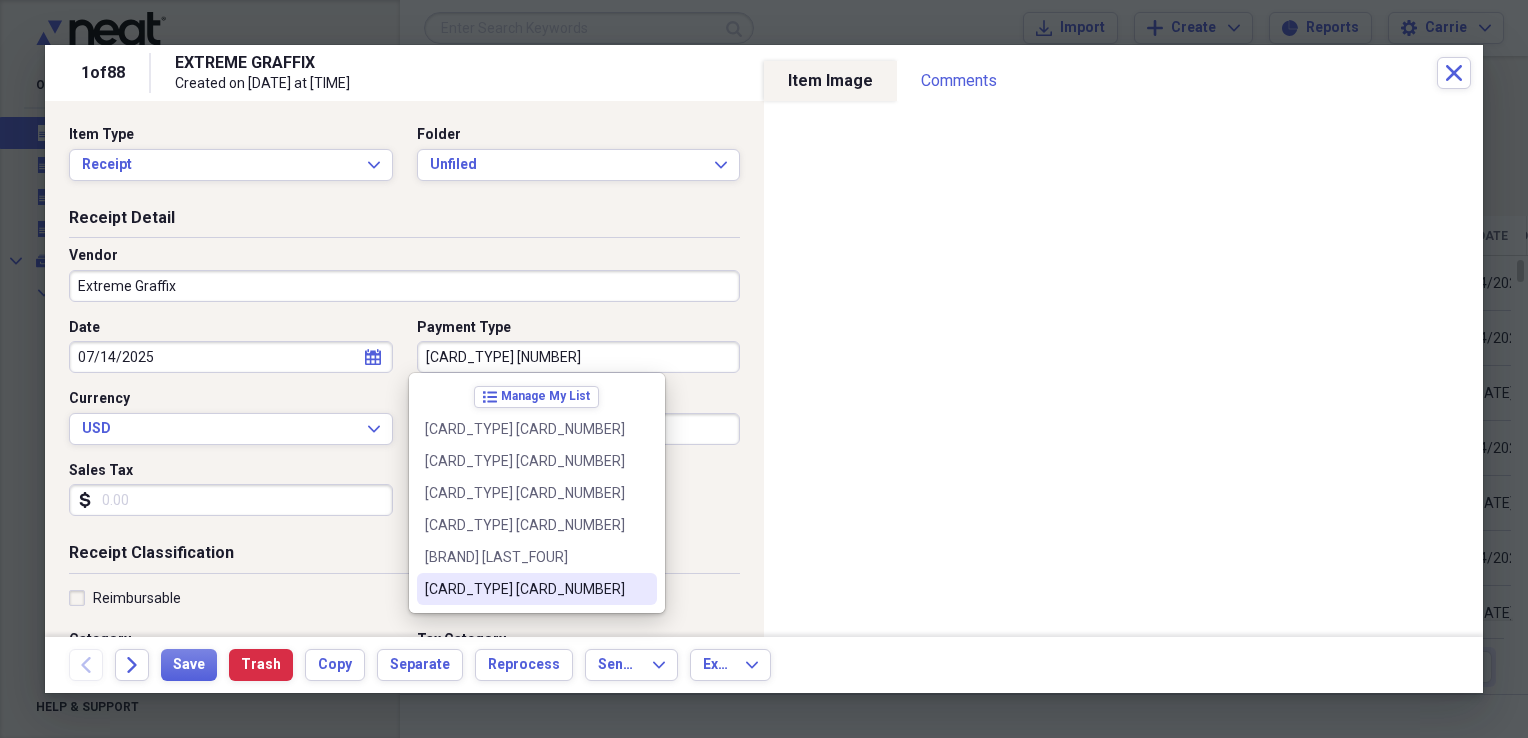click on "Visa [CARD_LAST_FOUR]" at bounding box center [525, 589] 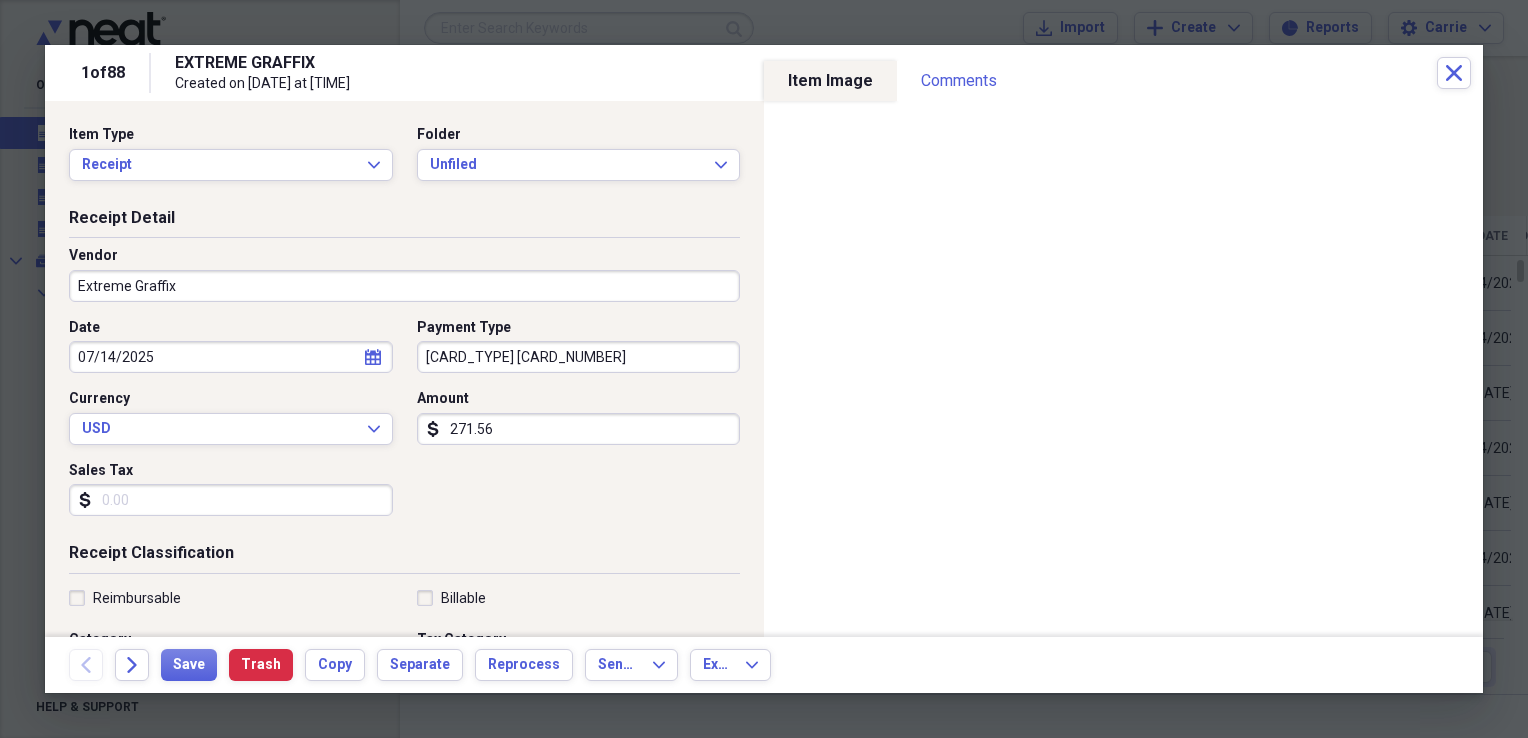 click on "Sales Tax" at bounding box center (231, 500) 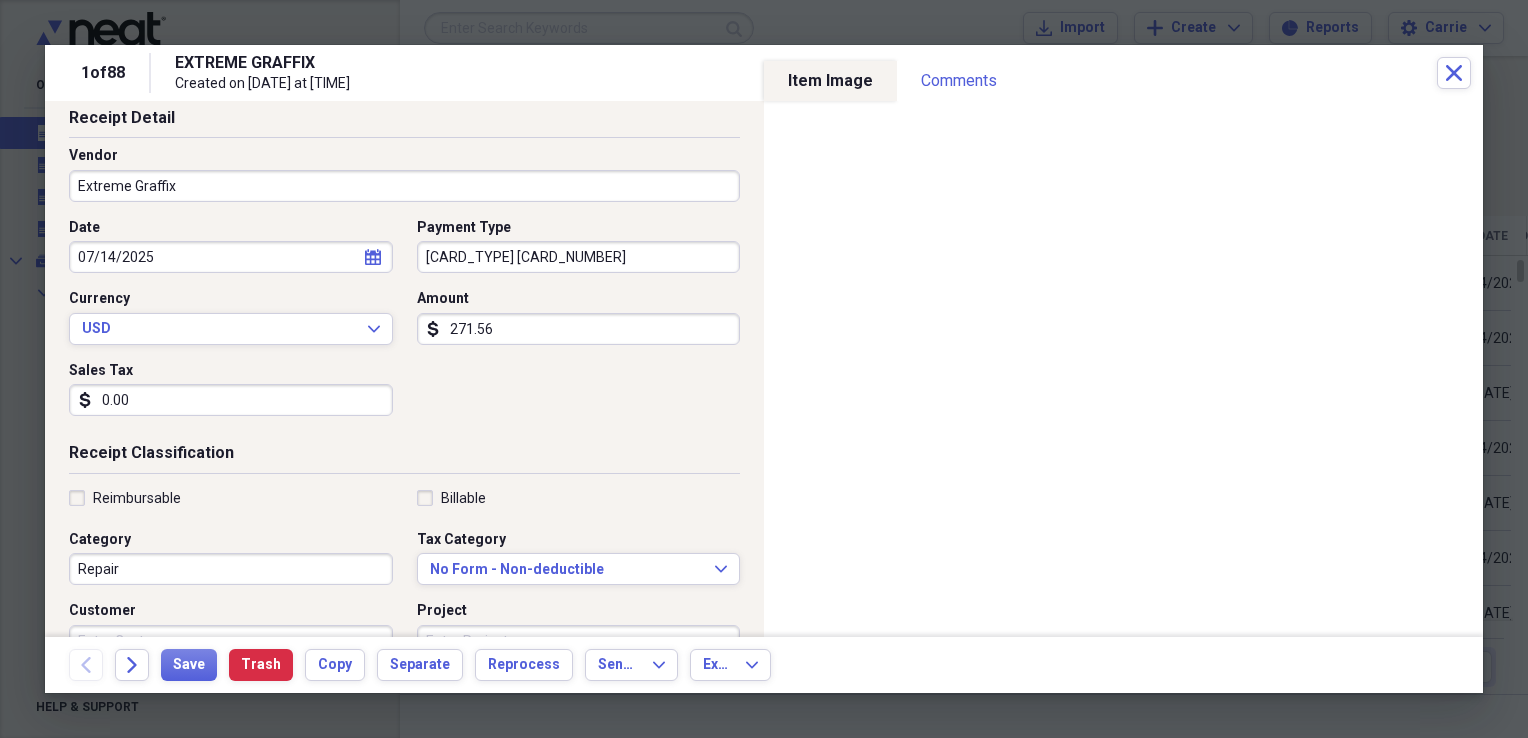 scroll, scrollTop: 200, scrollLeft: 0, axis: vertical 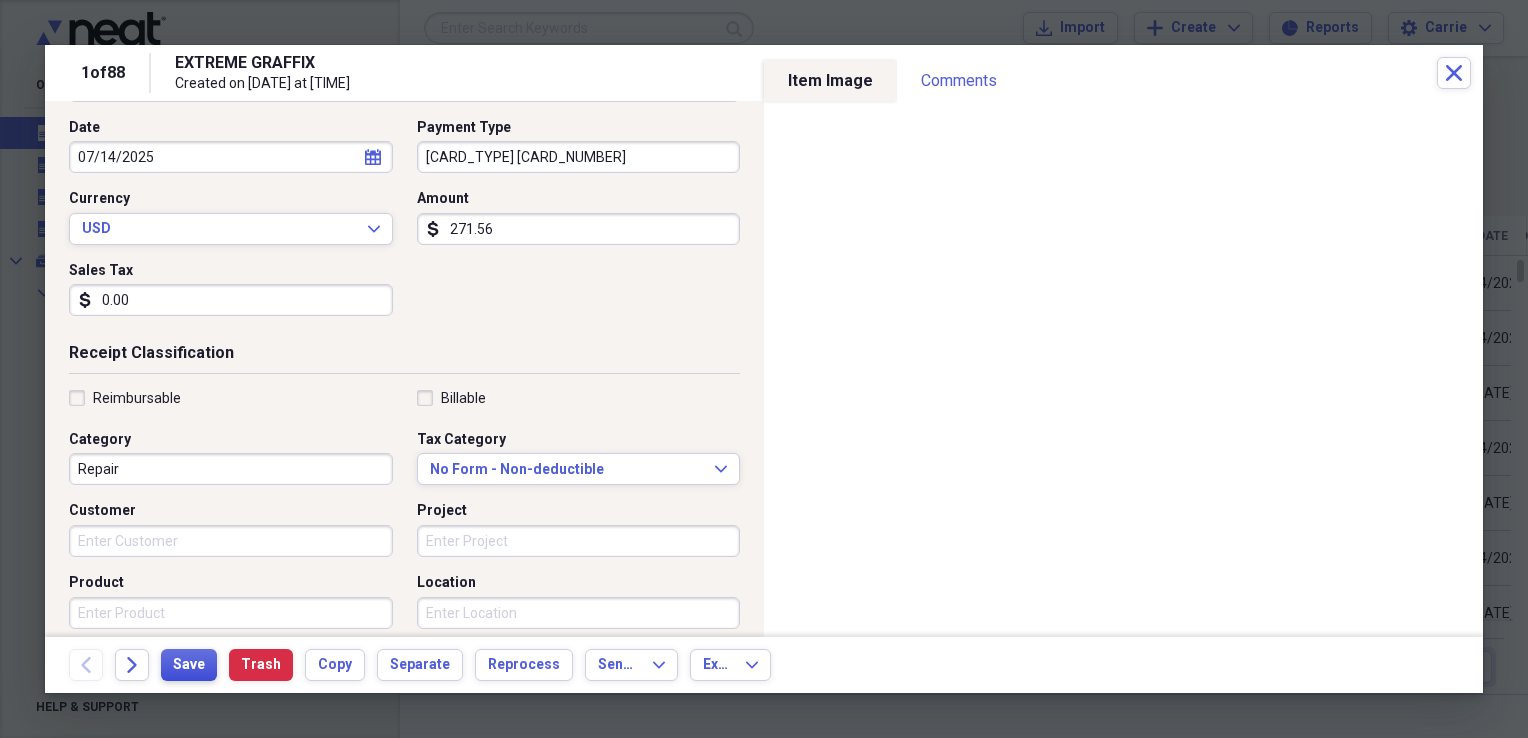 type on "0.00" 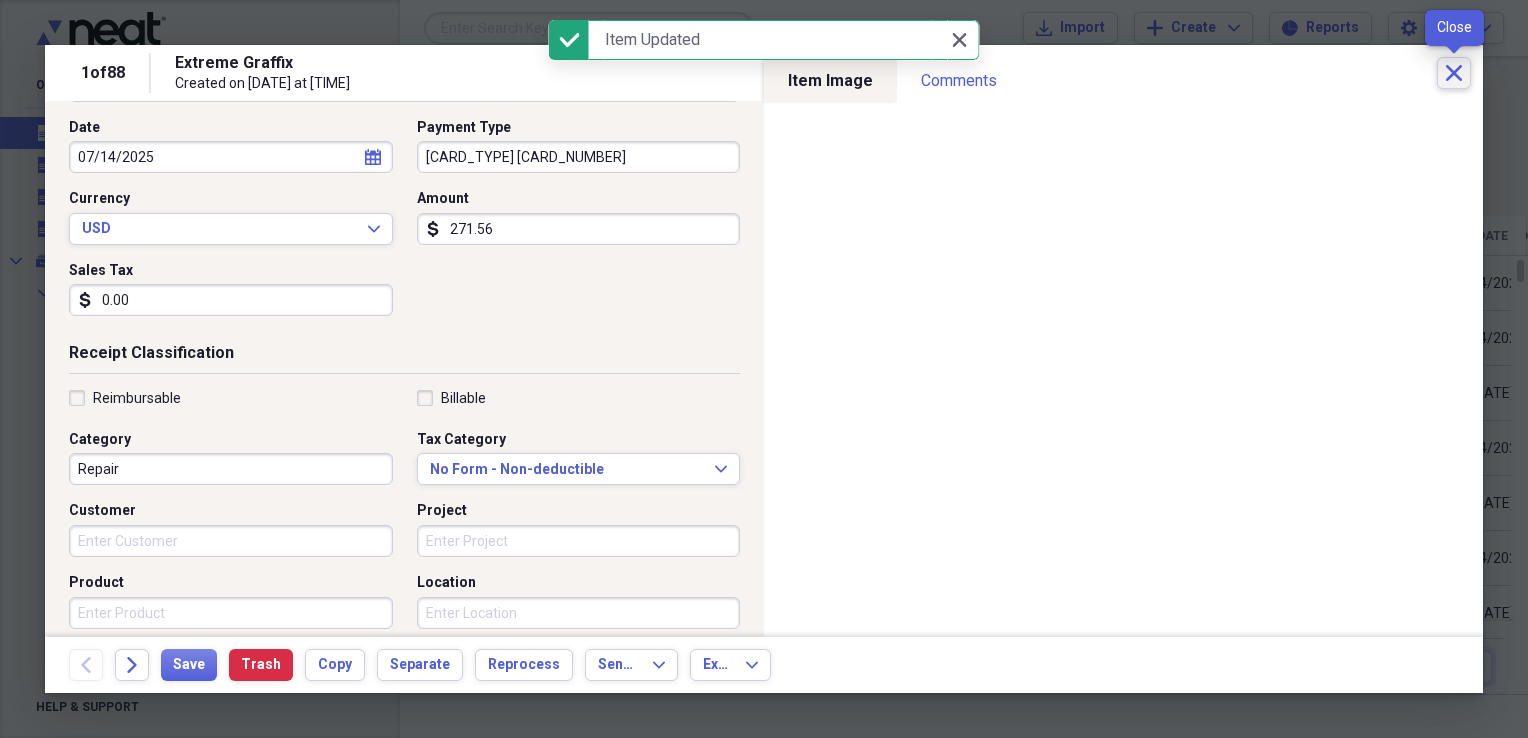 click on "Close" 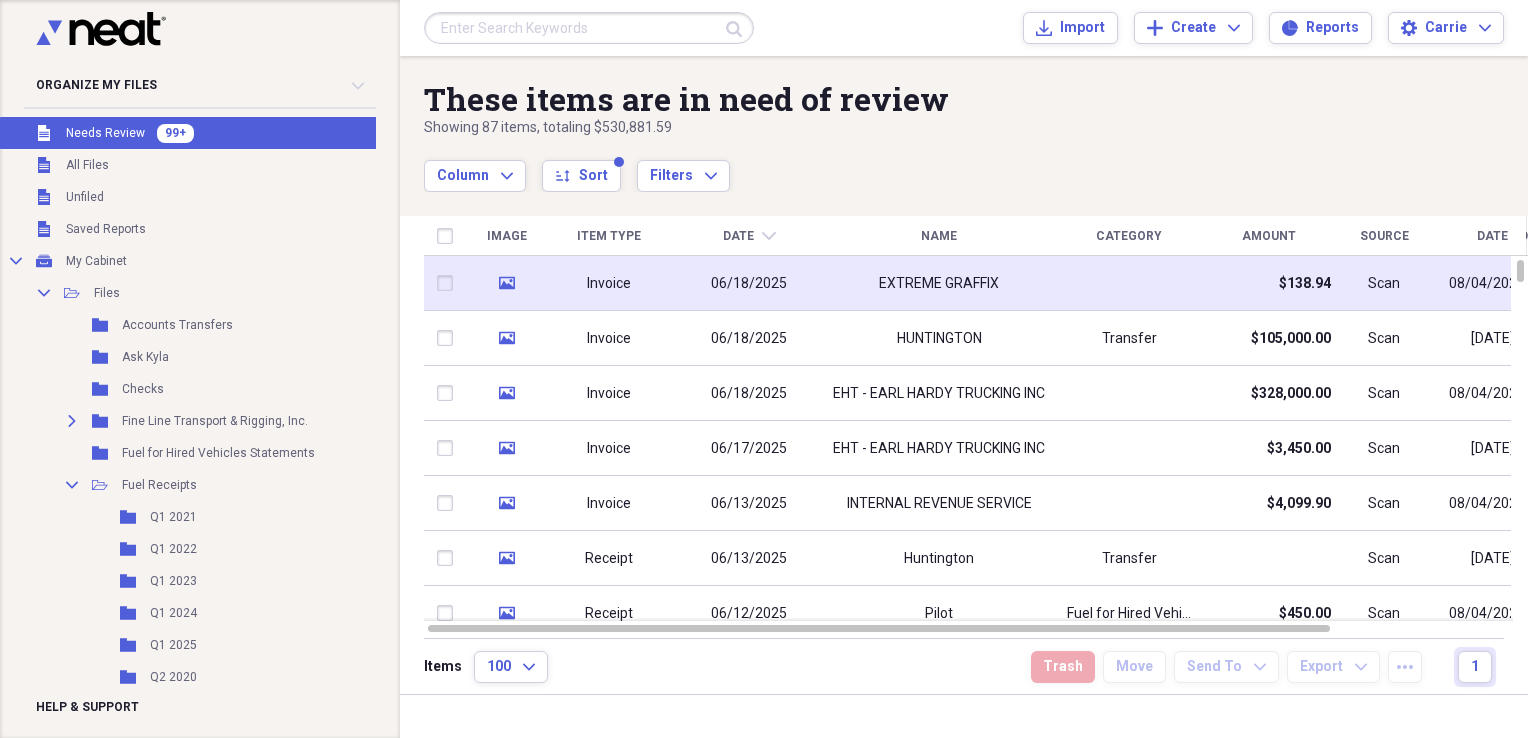 click at bounding box center (1129, 283) 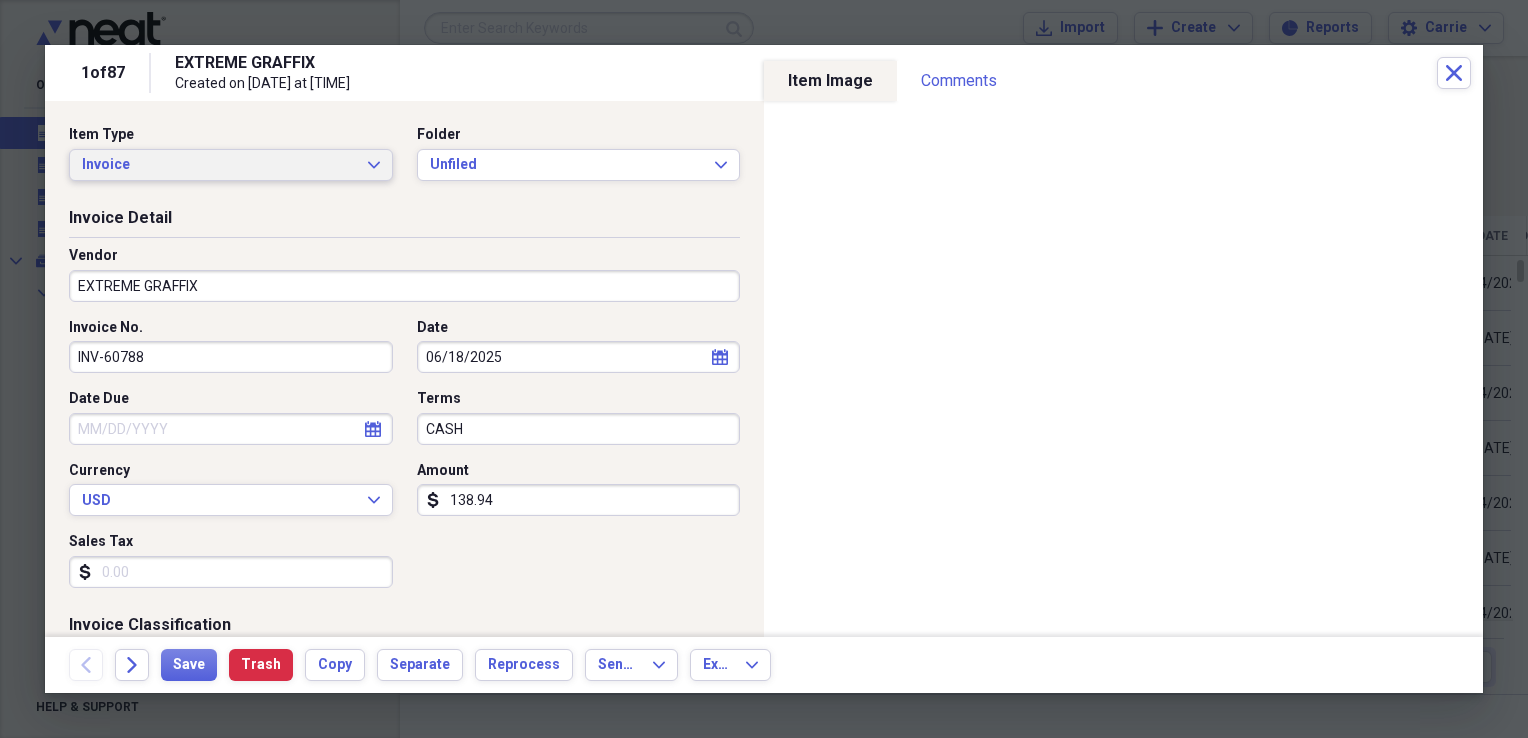 click on "Expand" 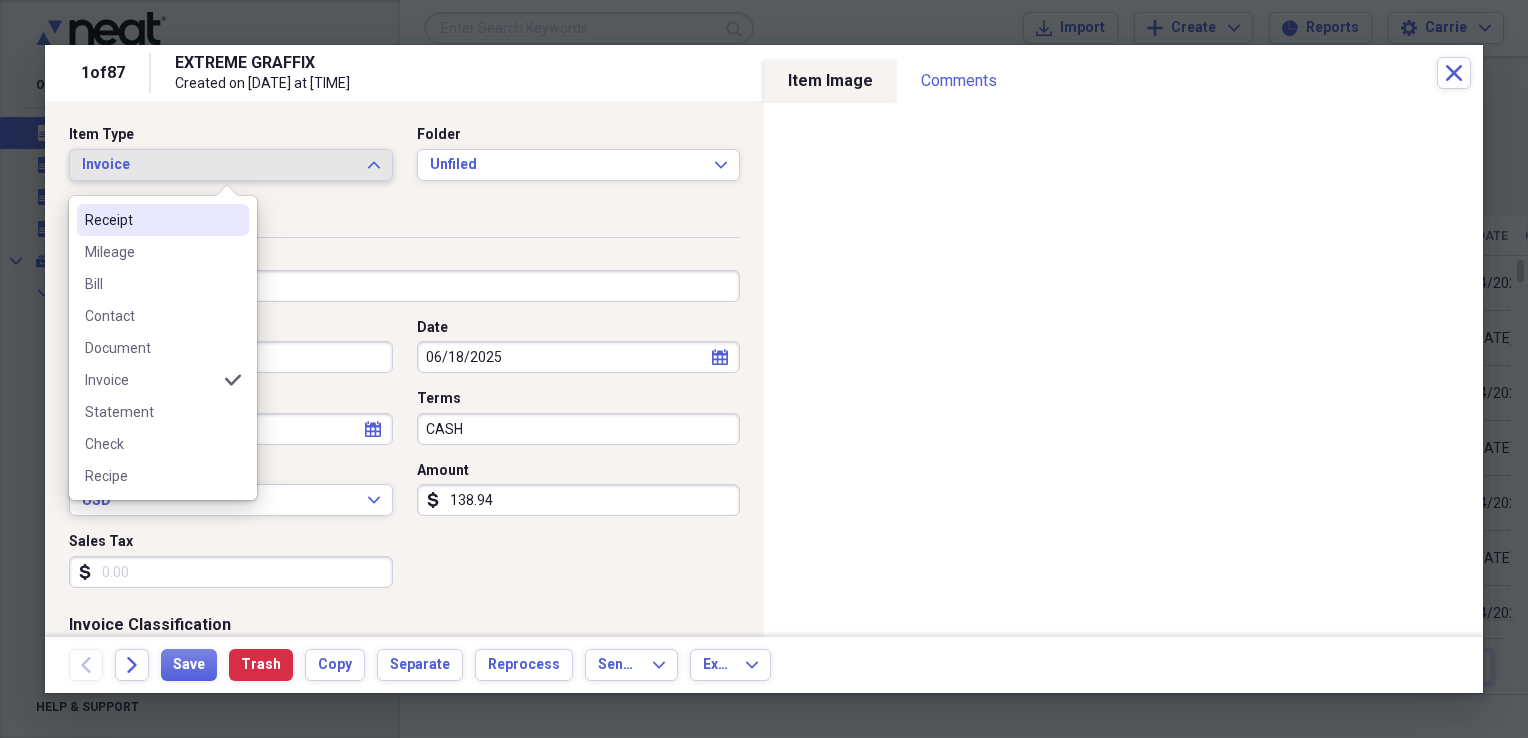 click on "Receipt" at bounding box center [151, 220] 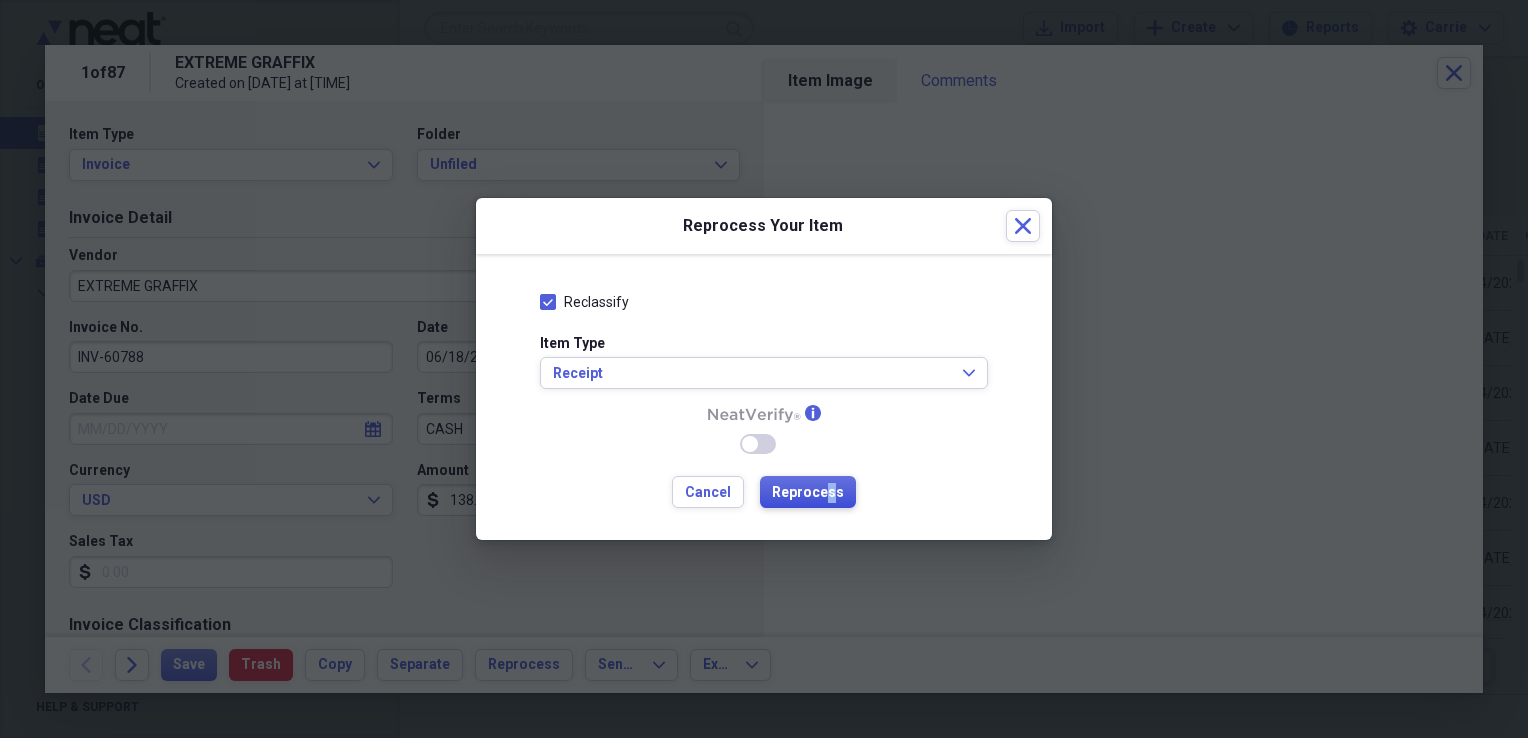 click on "Reprocess" at bounding box center [808, 493] 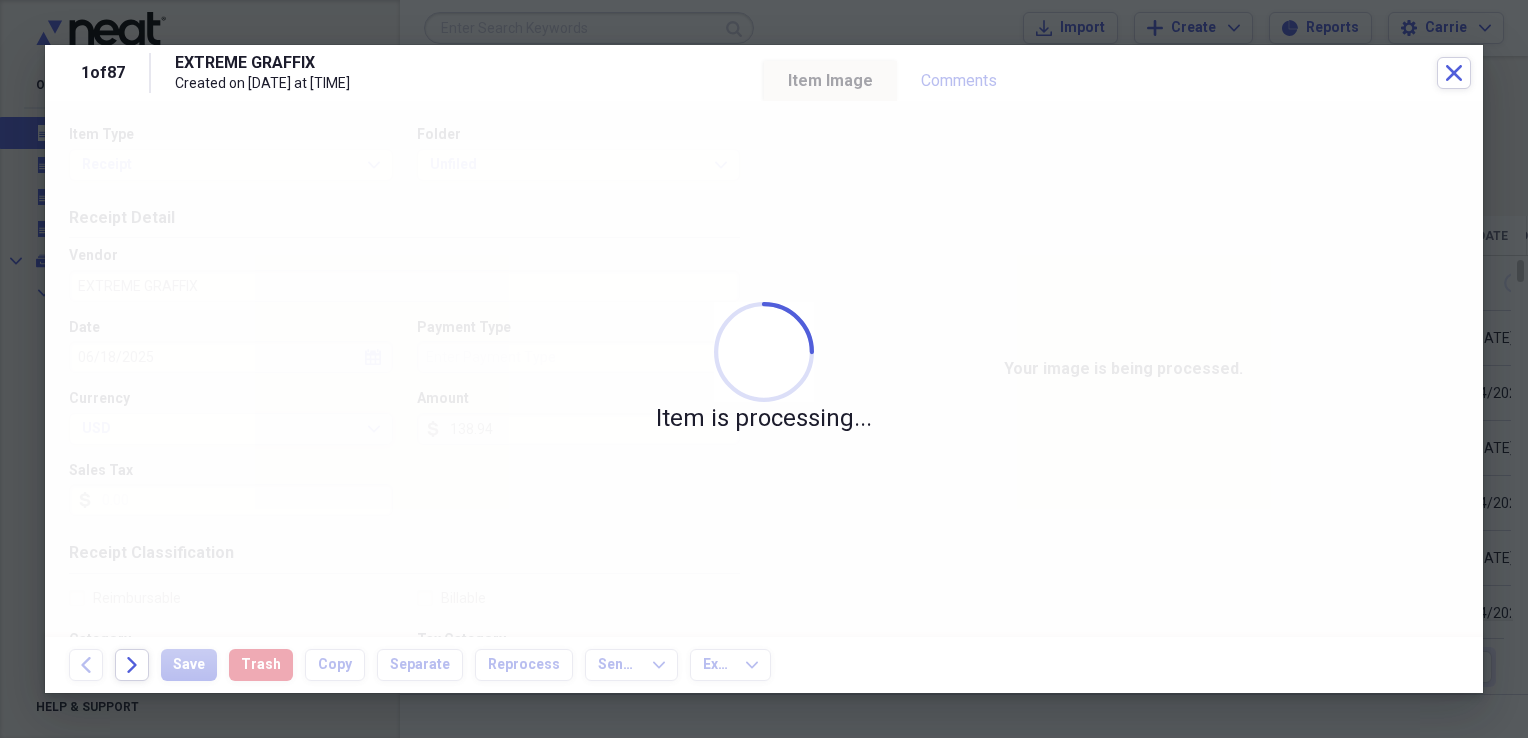 type on "Cash" 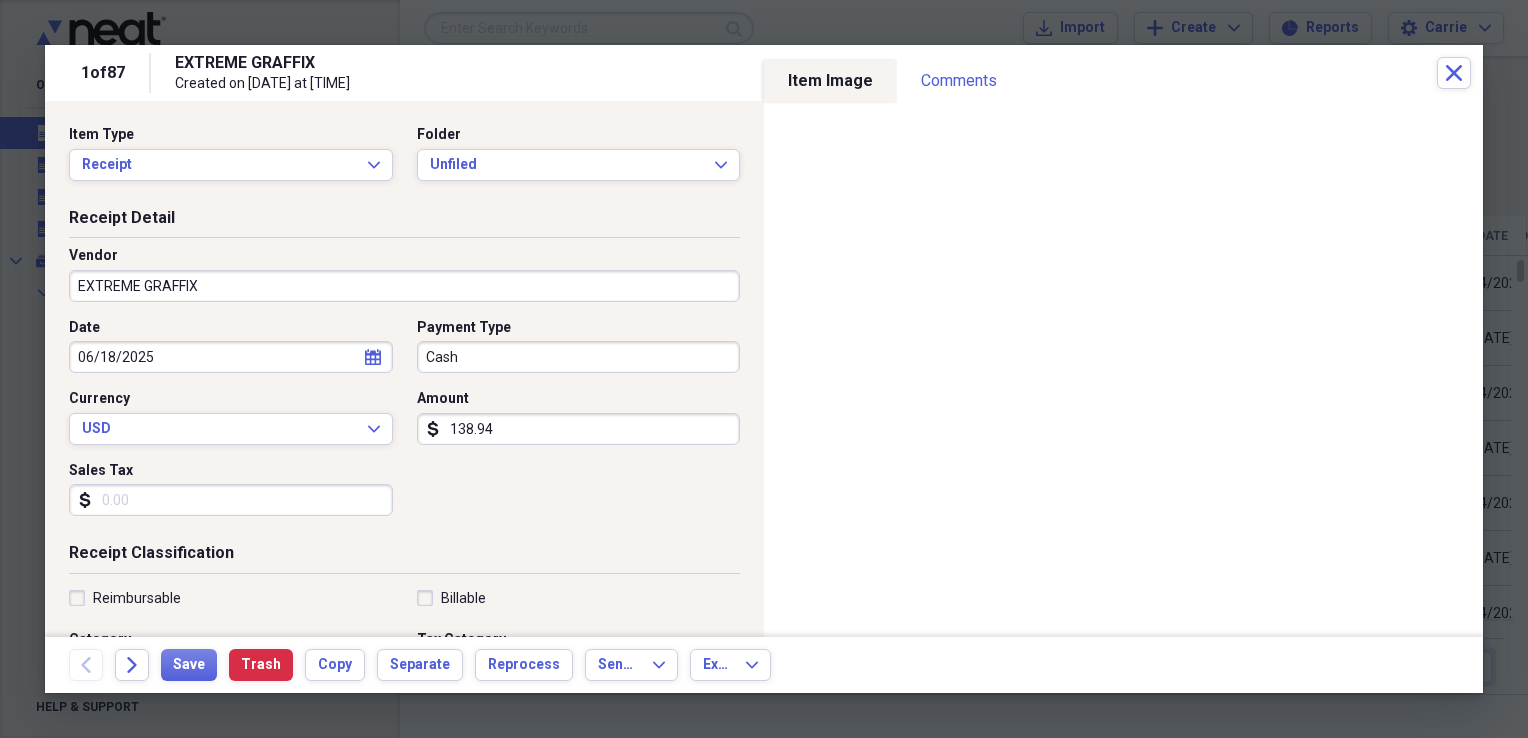 click on "EXTREME GRAFFIX" at bounding box center [404, 286] 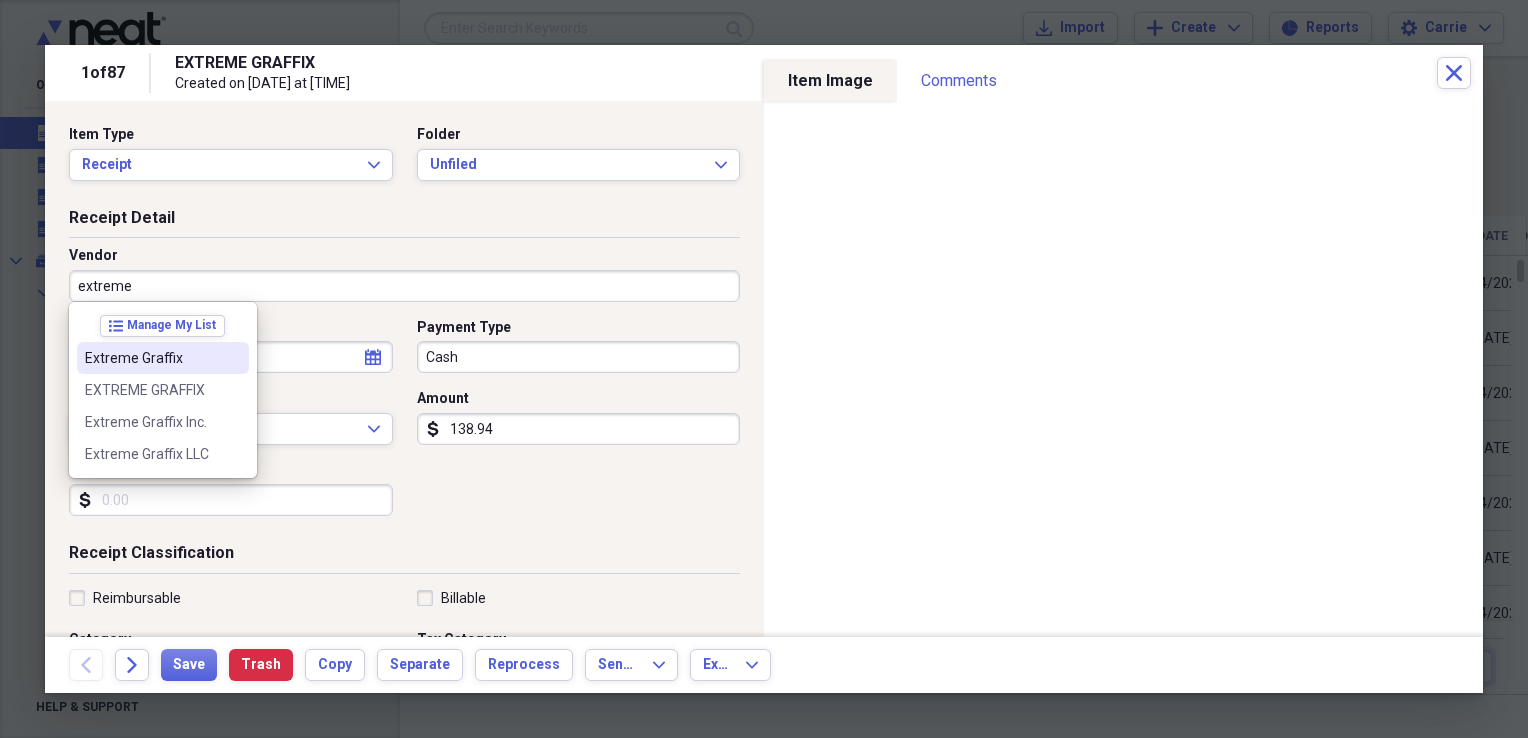 click on "Extreme Graffix" at bounding box center [151, 358] 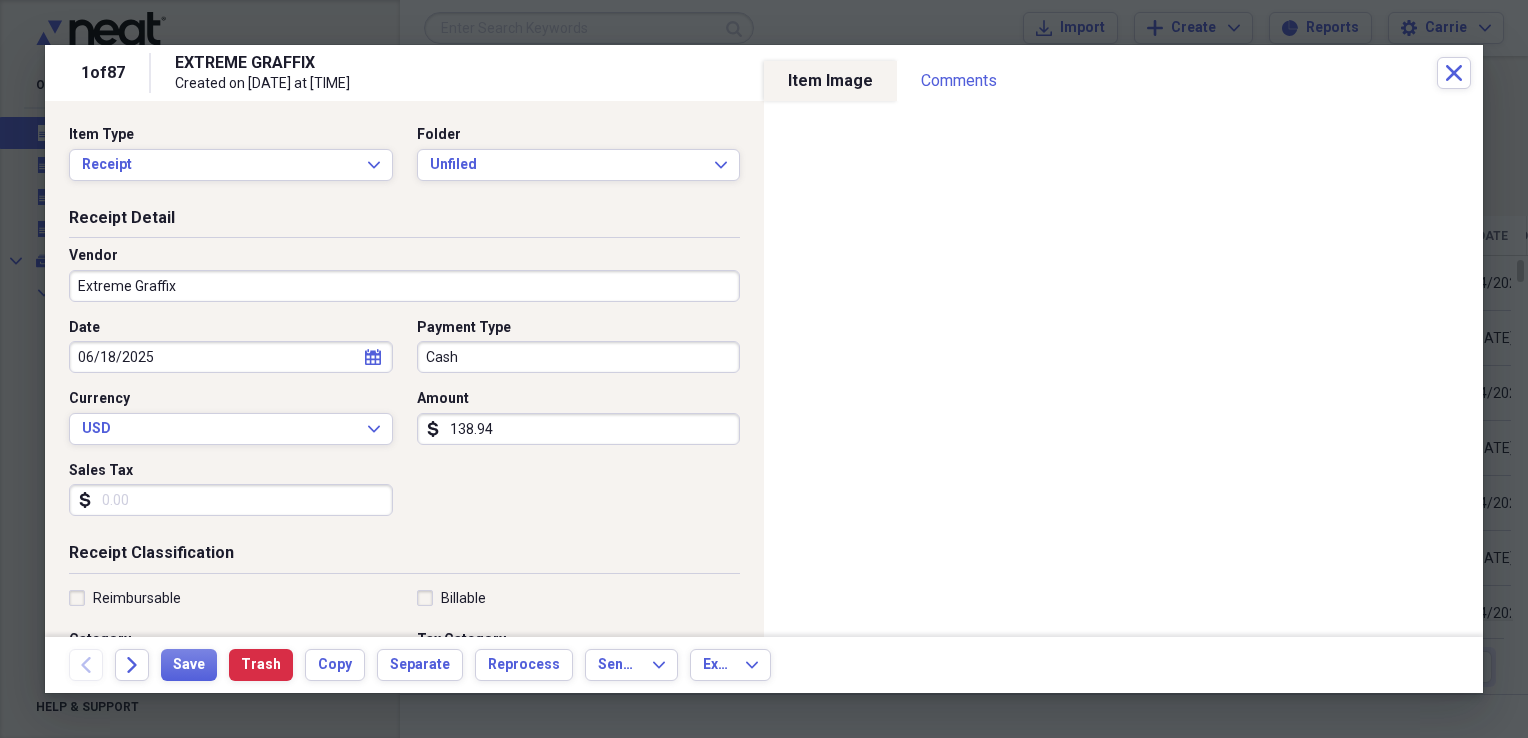 type on "Repair" 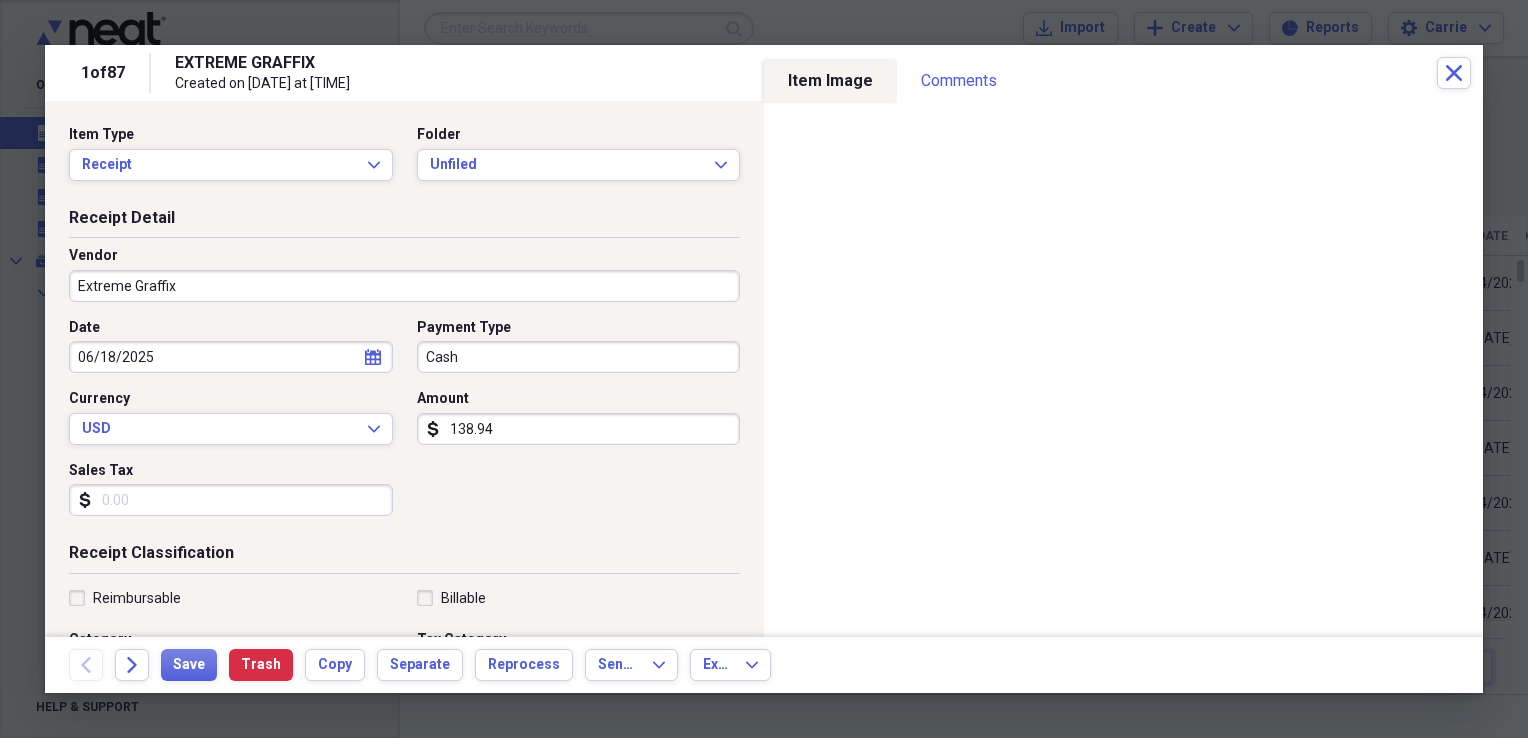 select on "5" 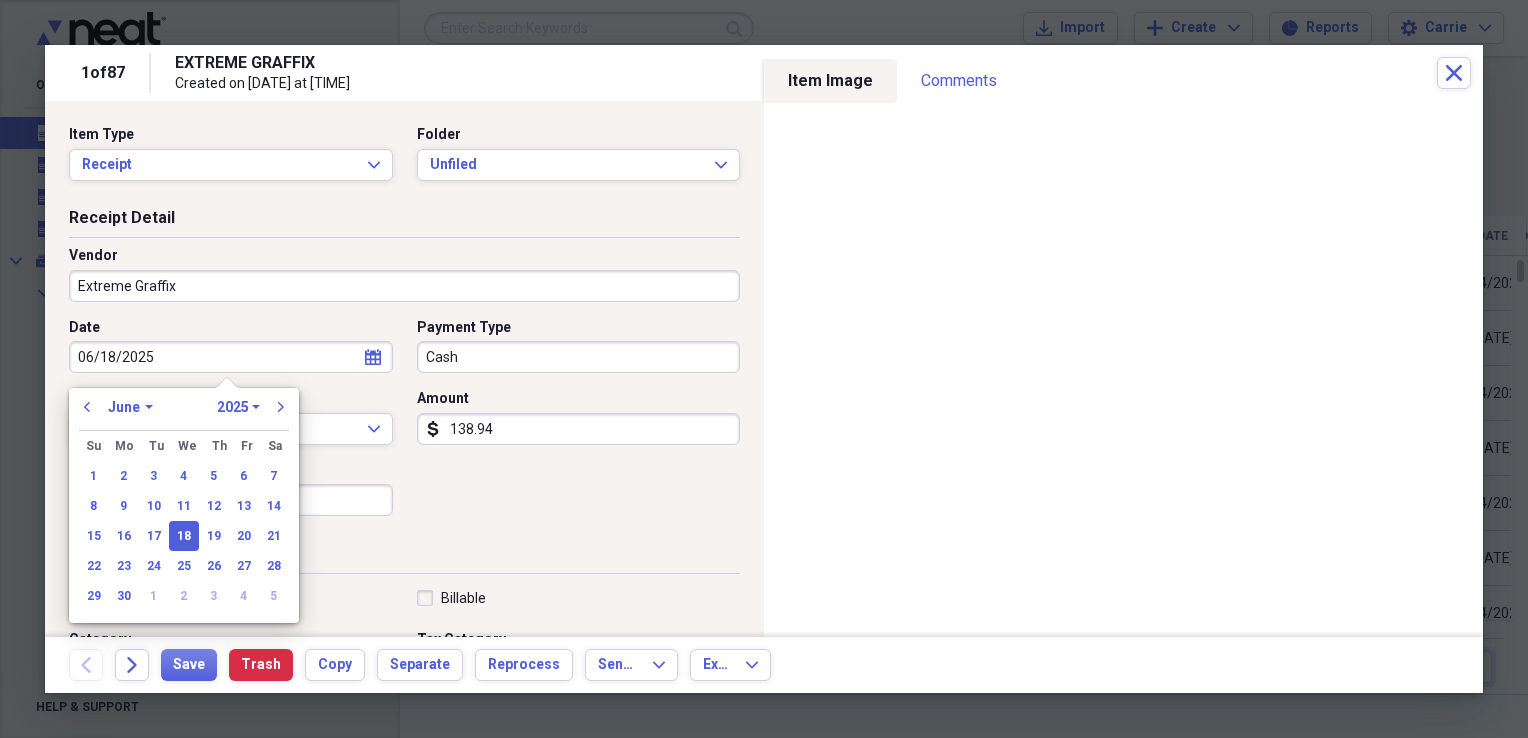 click on "06/18/2025" at bounding box center [231, 357] 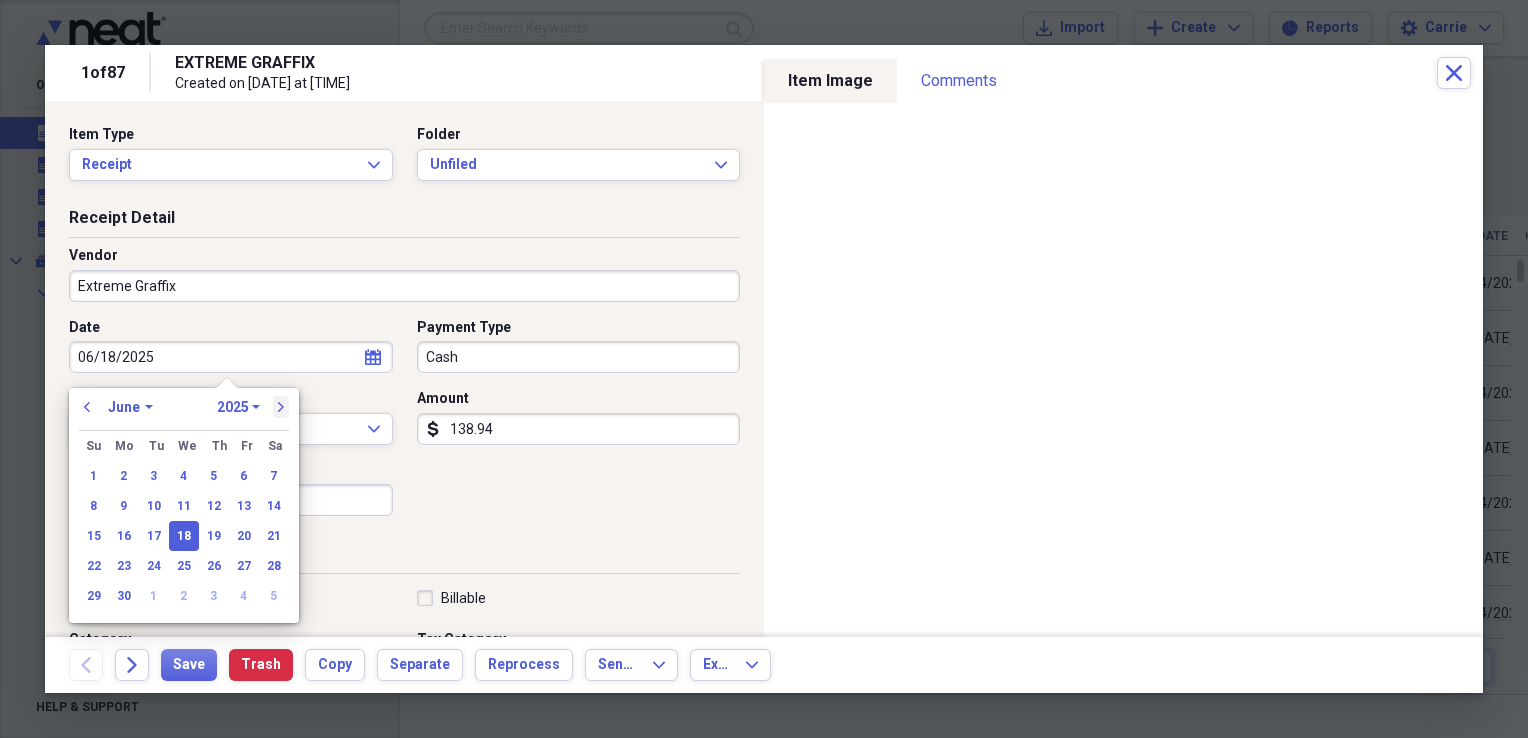 click on "next" at bounding box center [281, 407] 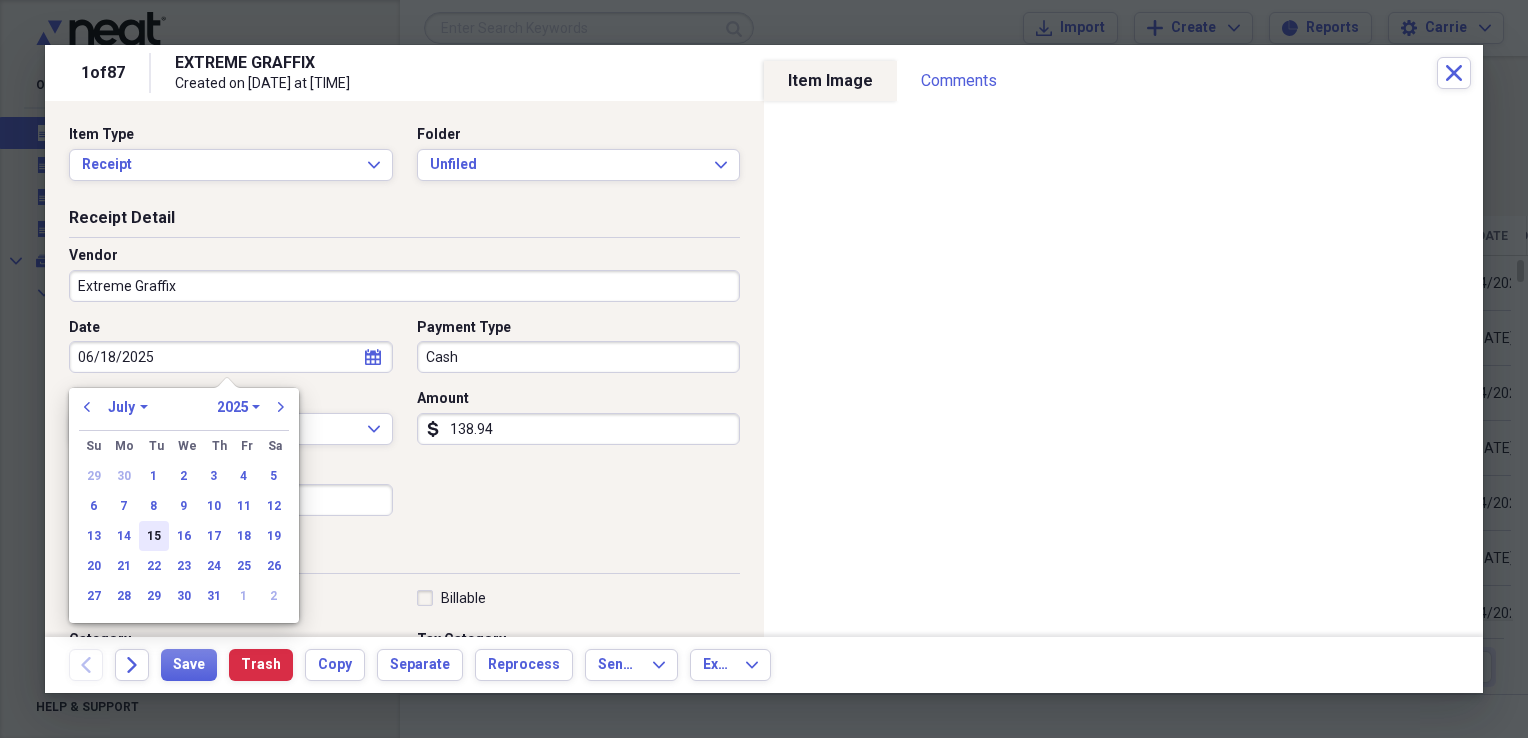 click on "15" at bounding box center (154, 536) 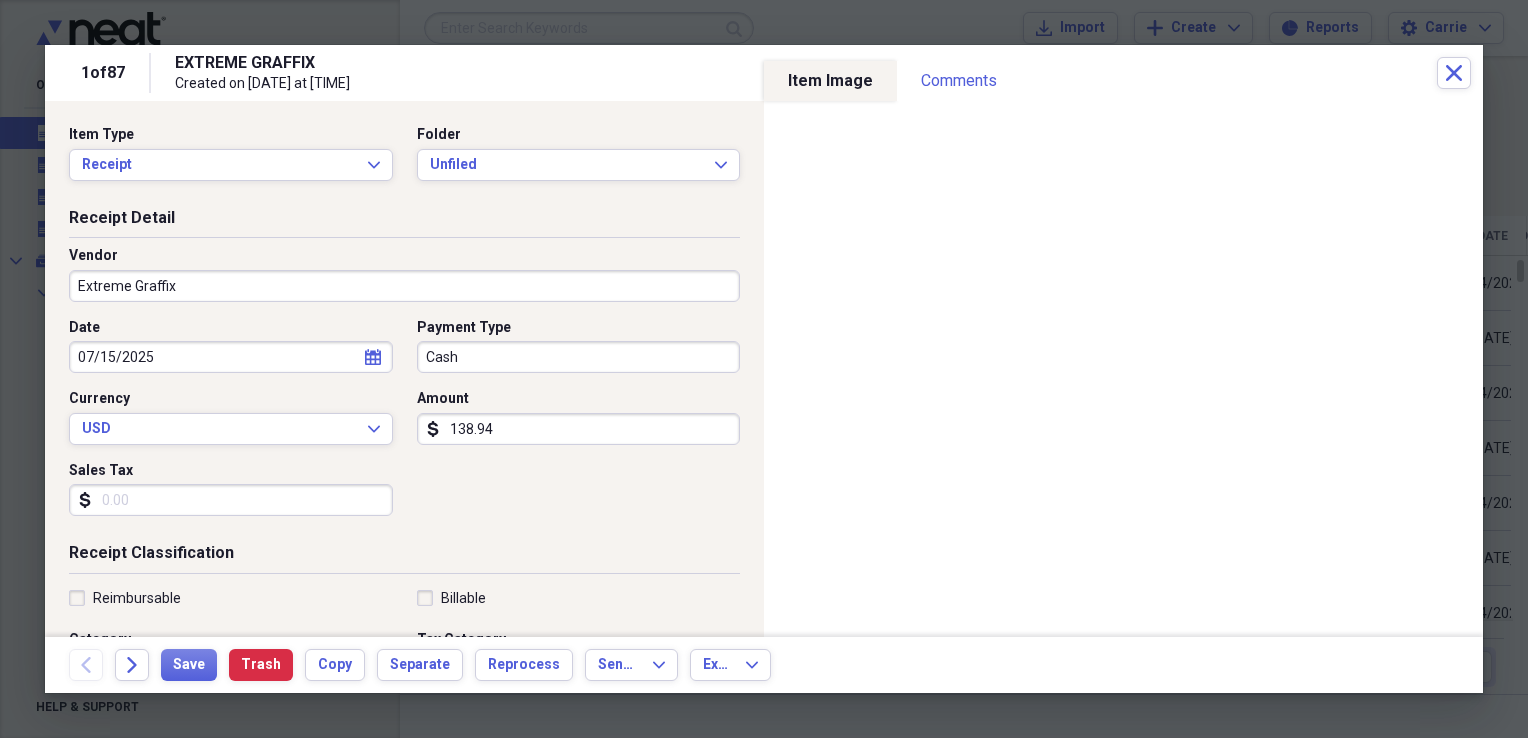 click on "Cash" at bounding box center [579, 357] 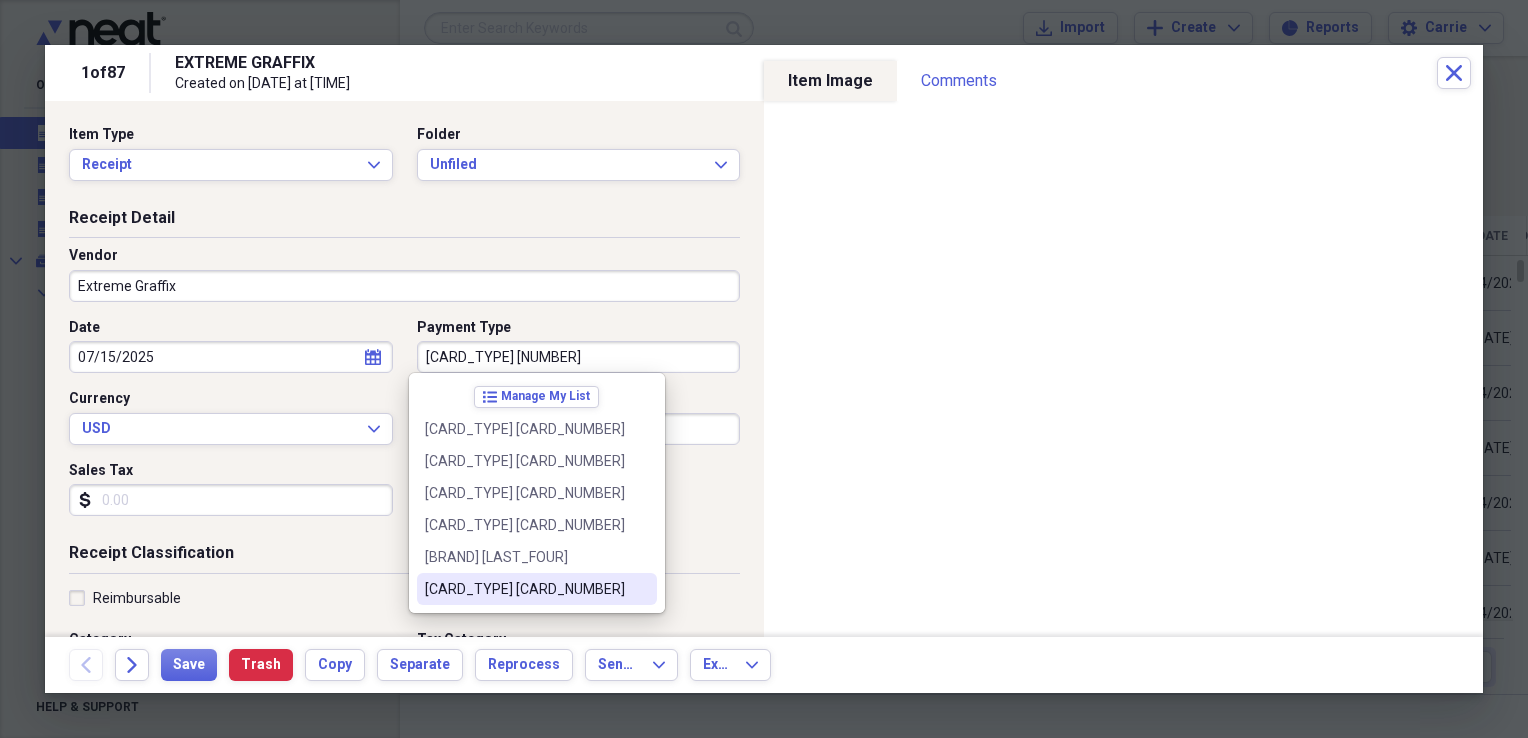 click on "Visa [CARD_LAST_FOUR]" at bounding box center [537, 589] 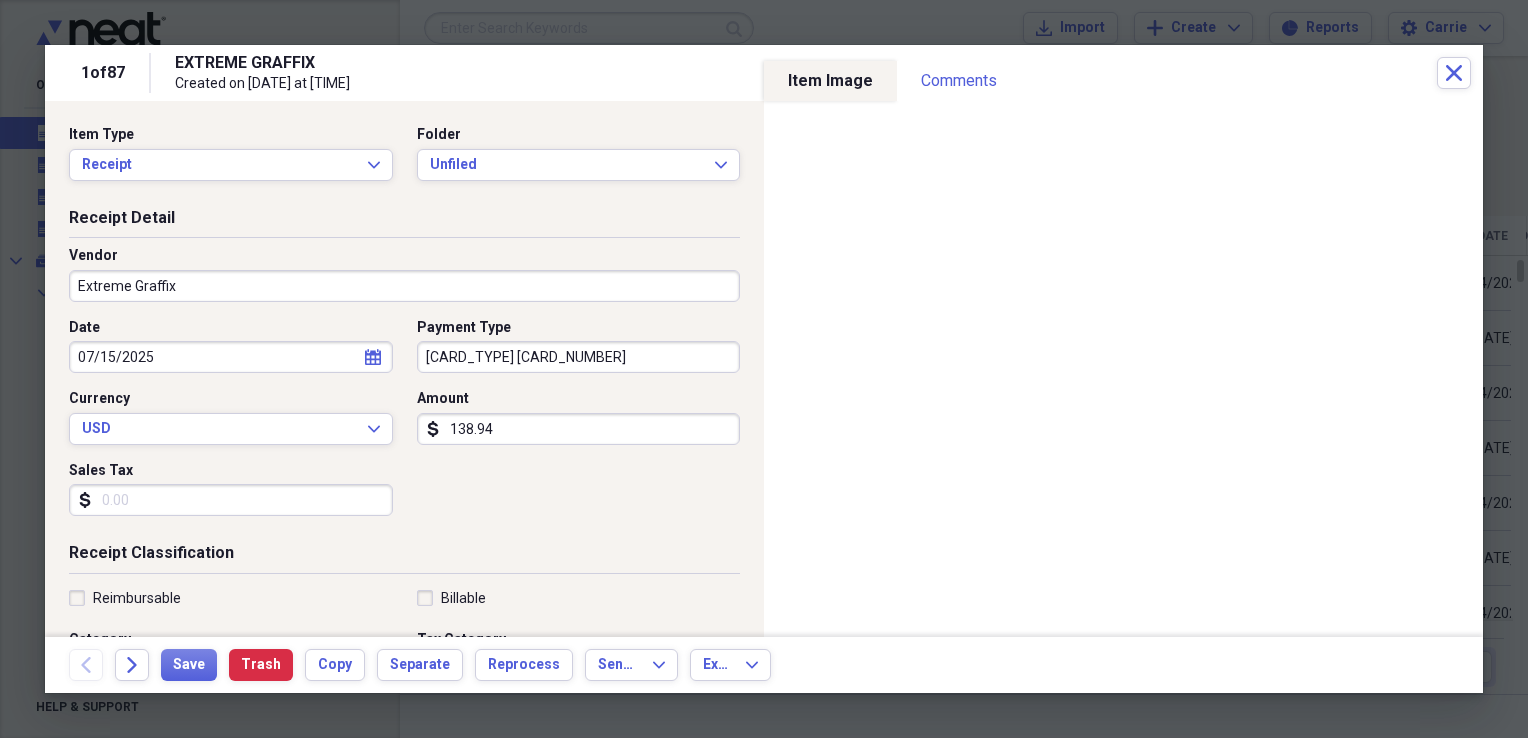 click on "Sales Tax" at bounding box center (231, 500) 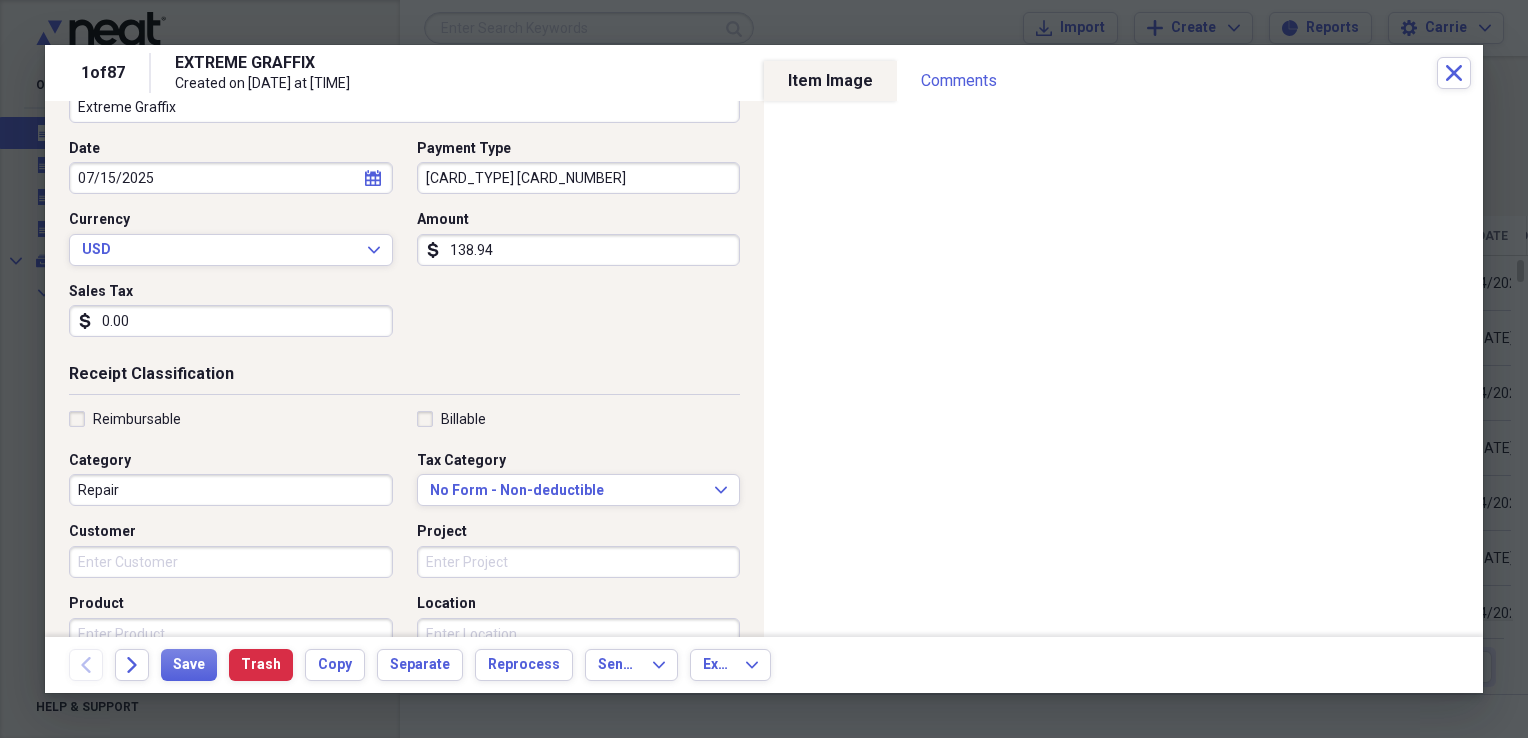 scroll, scrollTop: 200, scrollLeft: 0, axis: vertical 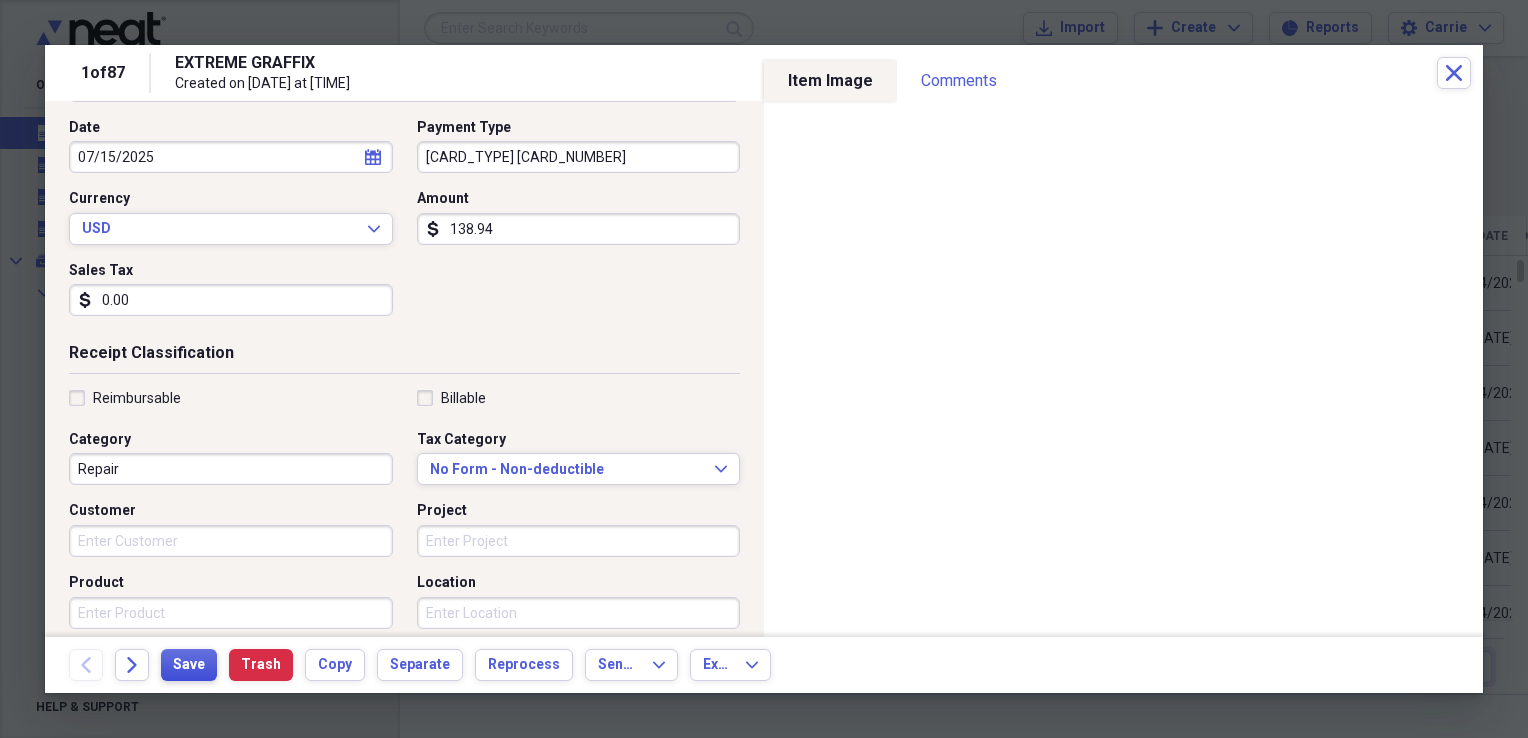 type on "0.00" 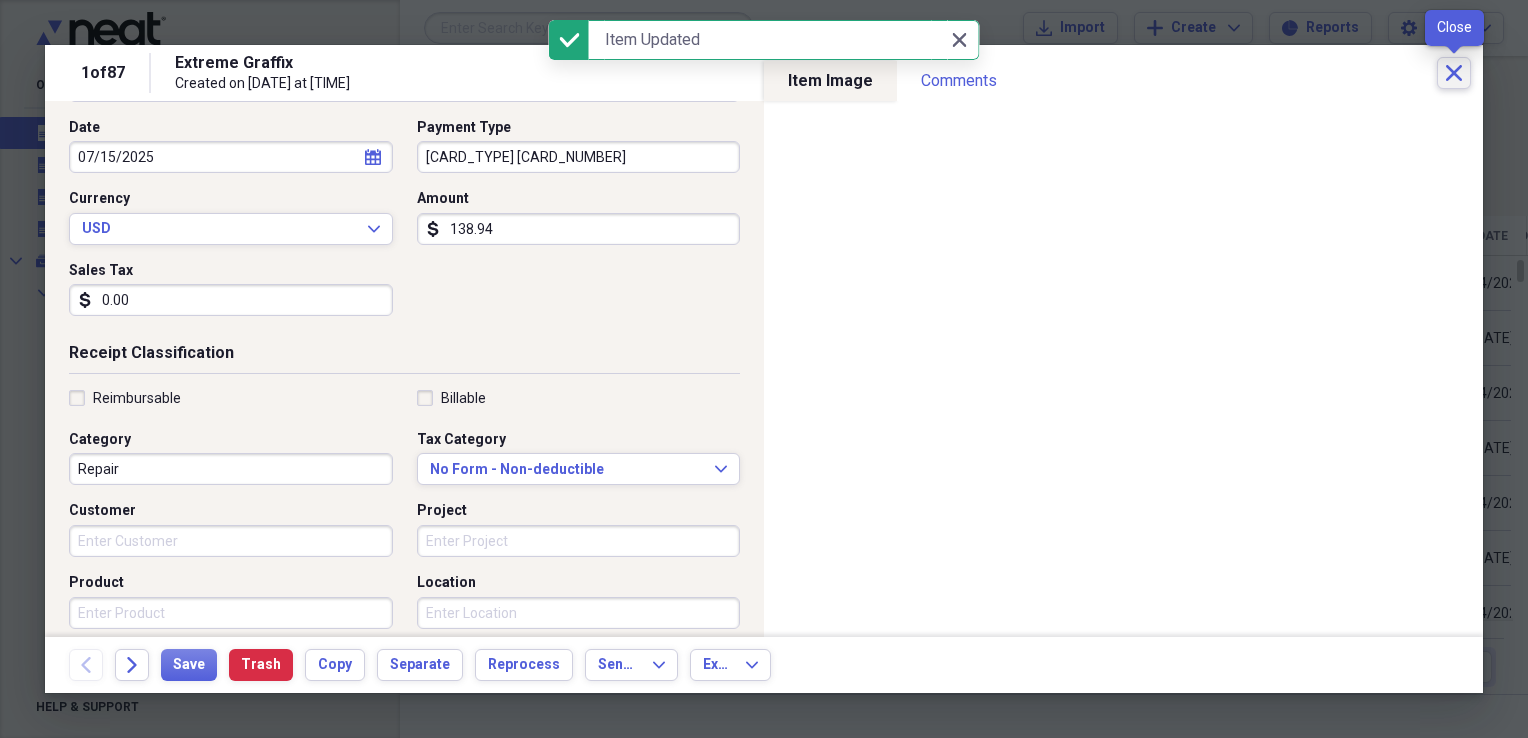 click on "Close" at bounding box center (1454, 73) 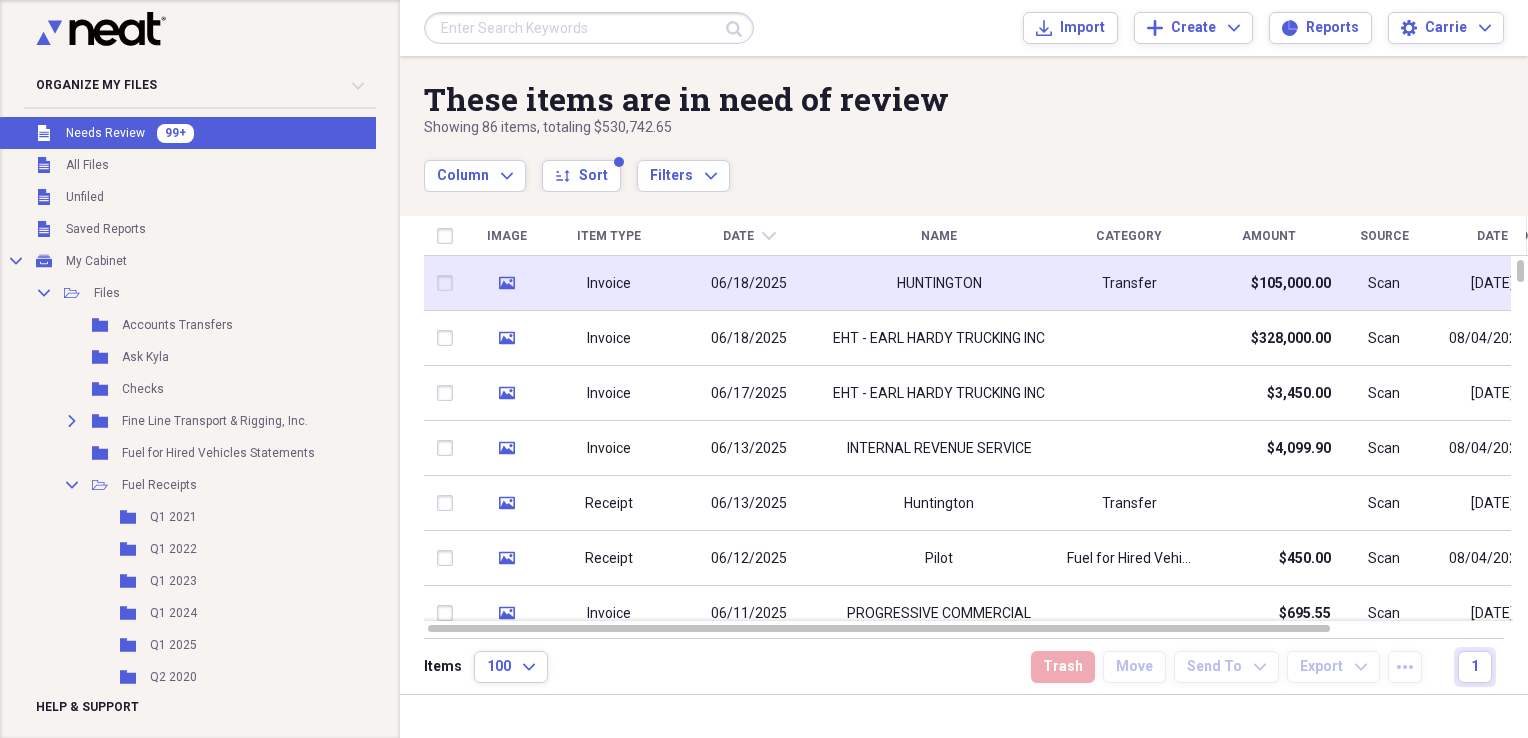 click on "HUNTINGTON" at bounding box center (939, 283) 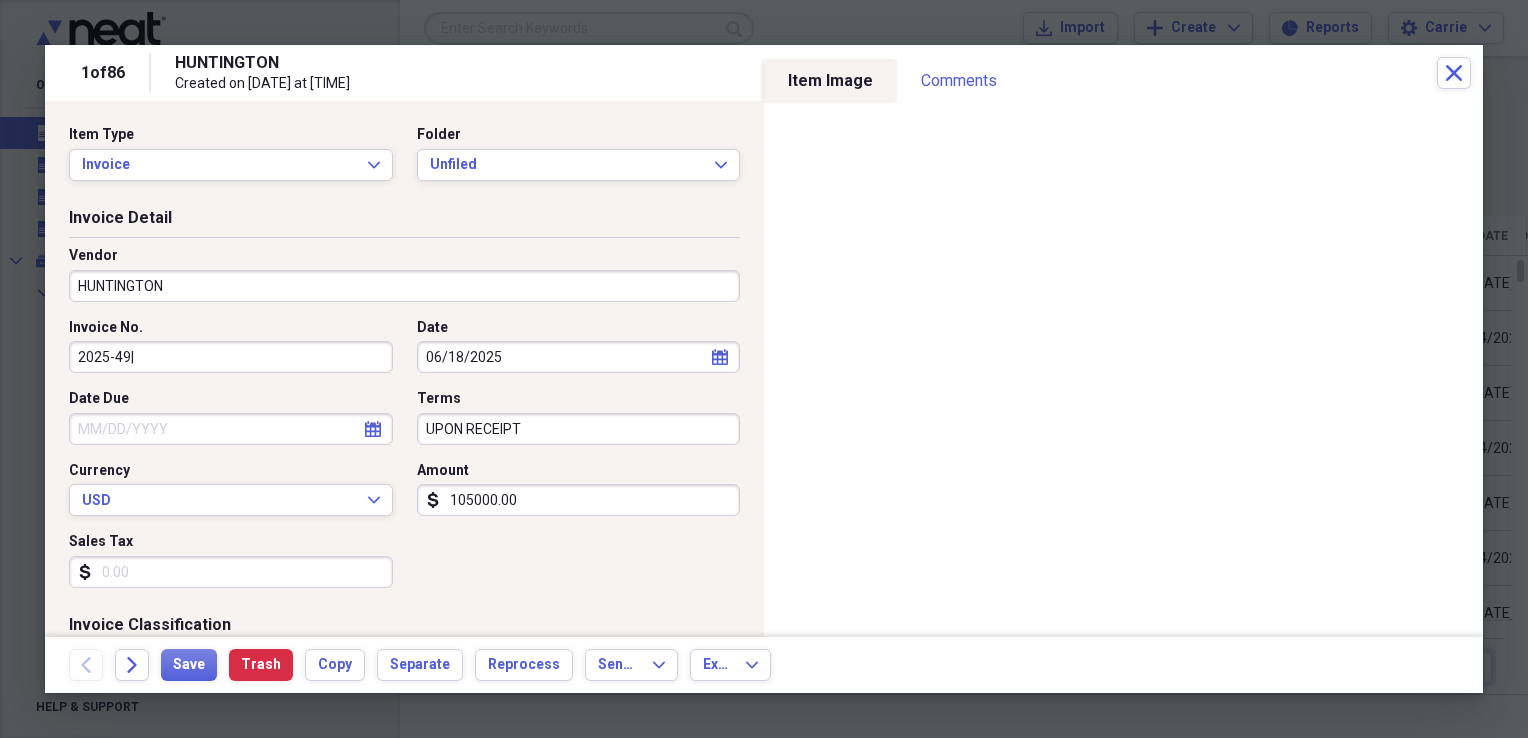 click on "HUNTINGTON" at bounding box center [404, 286] 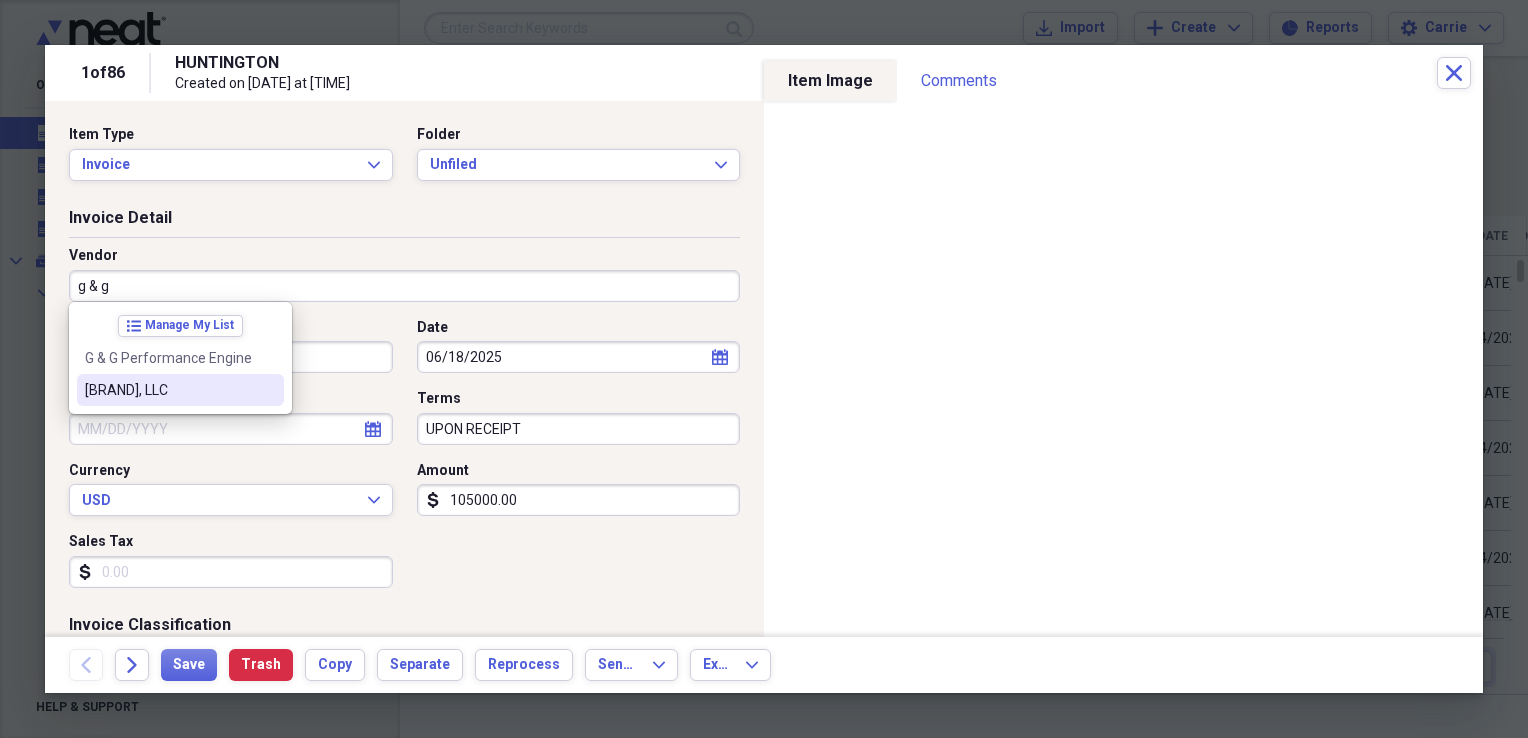 click on "[COMPANY_NAME]" at bounding box center [168, 390] 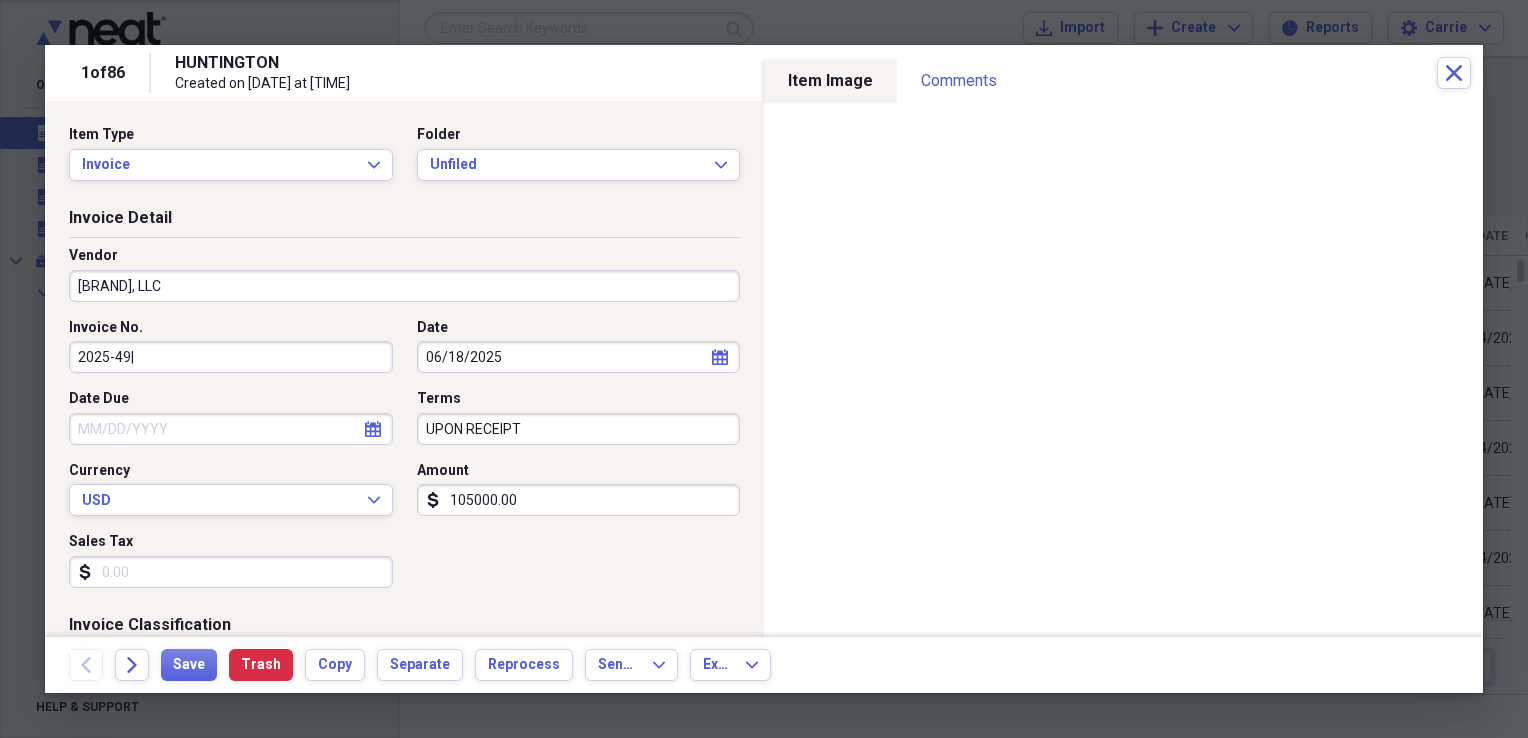 type on "Equipment" 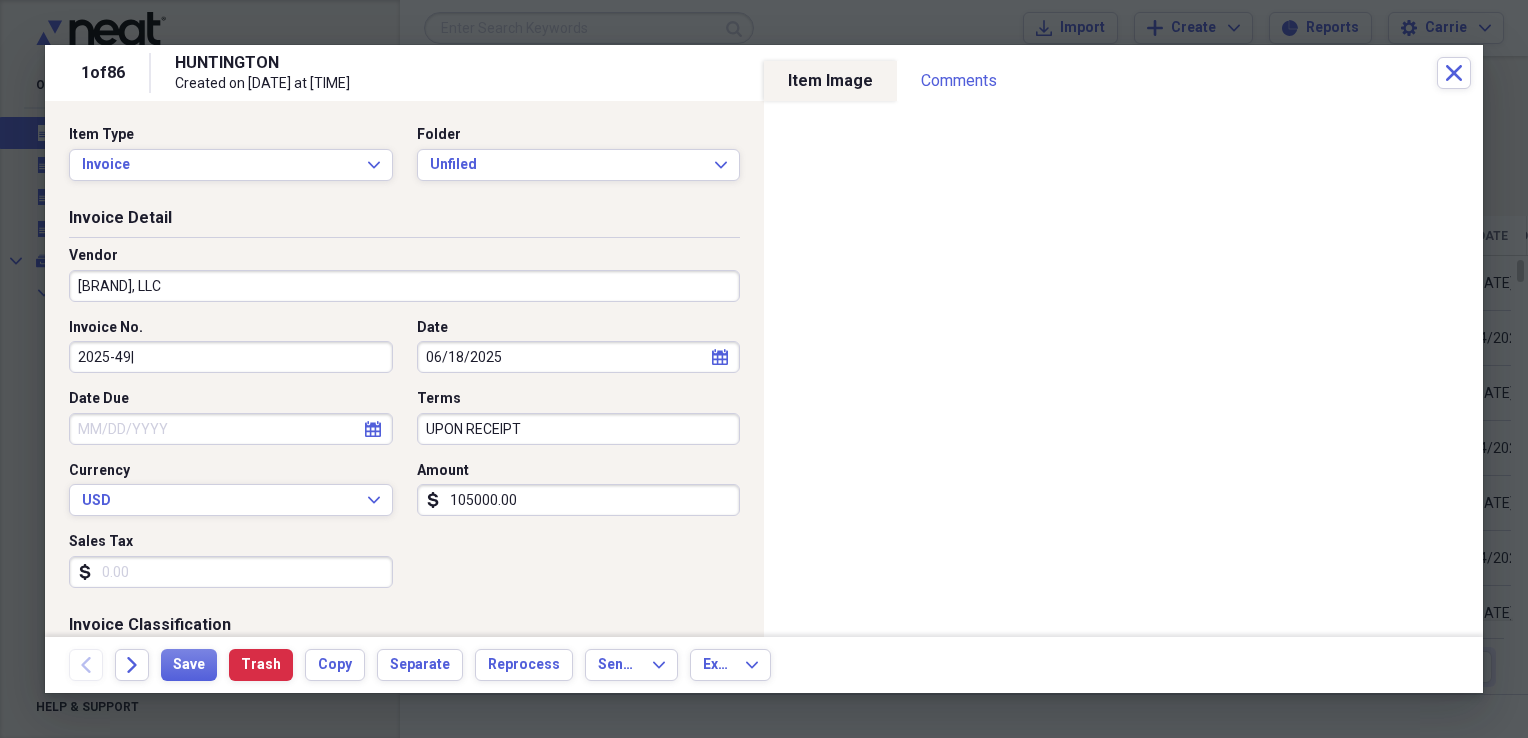 drag, startPoint x: 545, startPoint y: 428, endPoint x: 384, endPoint y: 432, distance: 161.04968 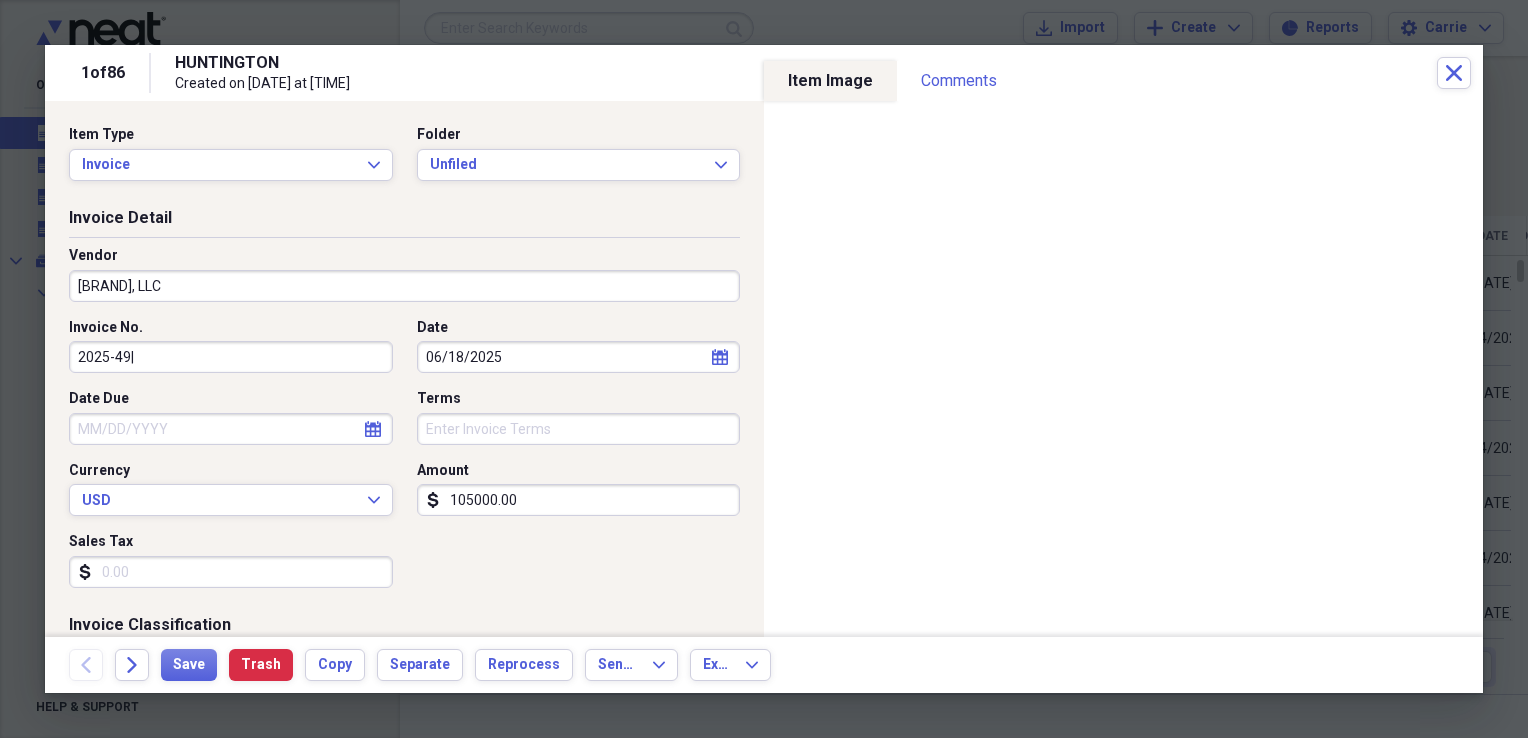 type 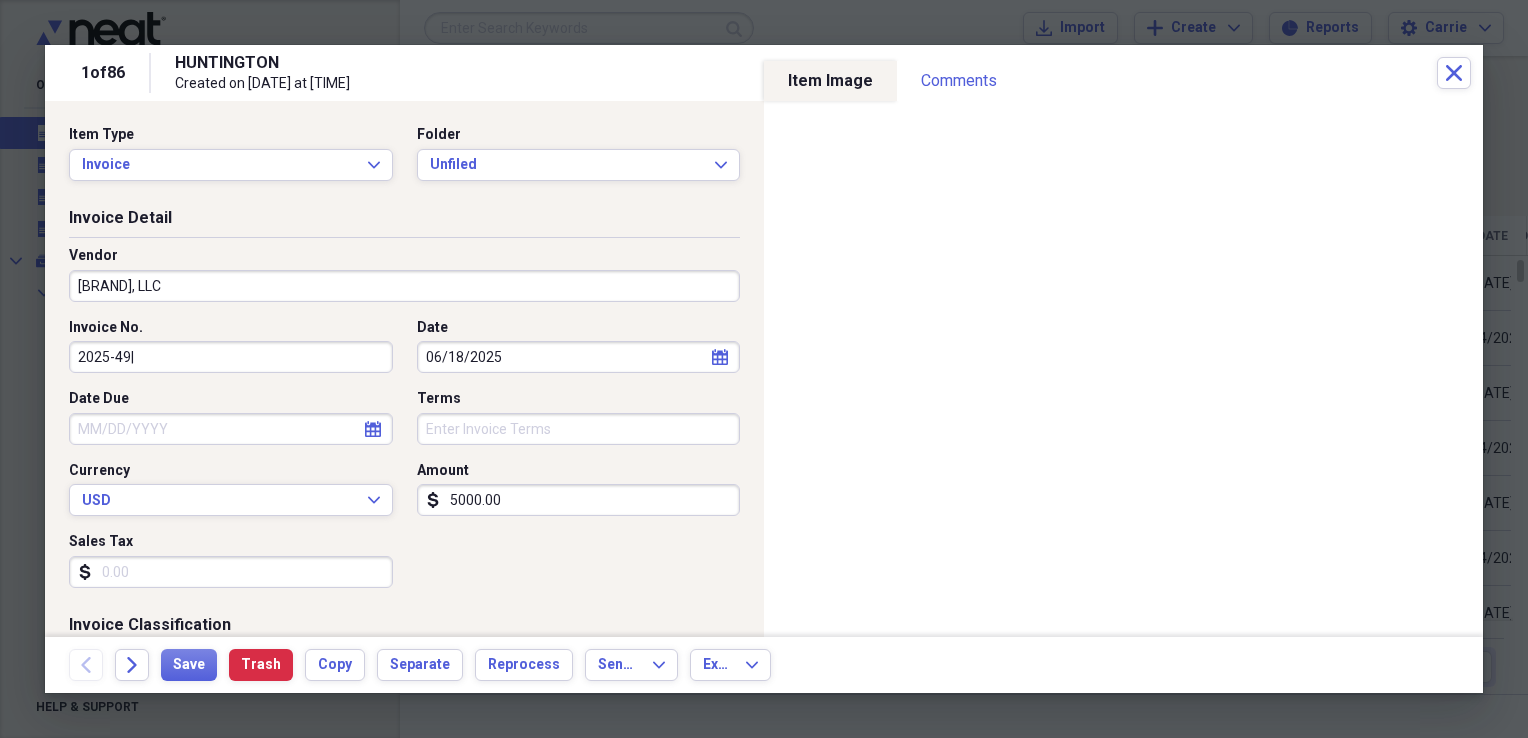 type on "5000.00" 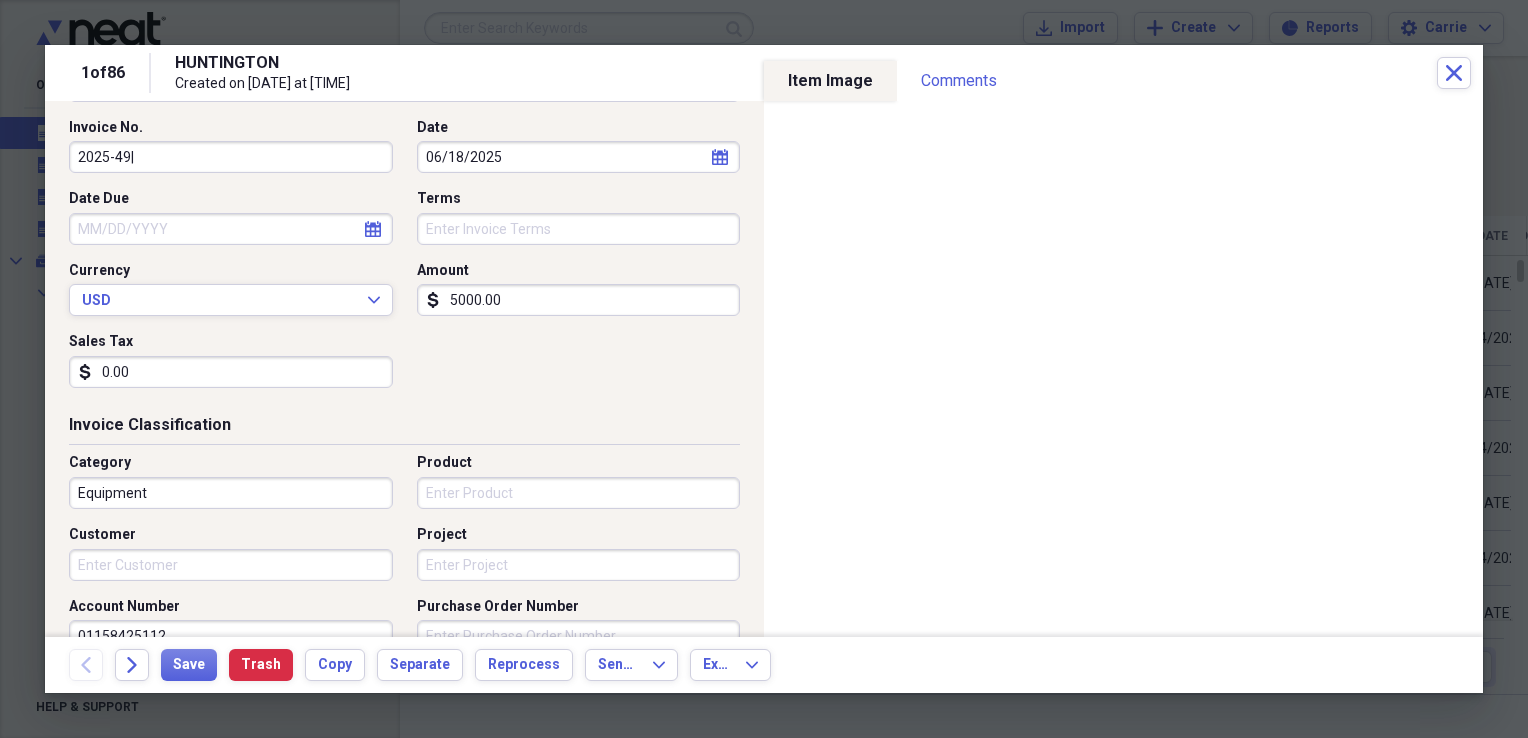 scroll, scrollTop: 300, scrollLeft: 0, axis: vertical 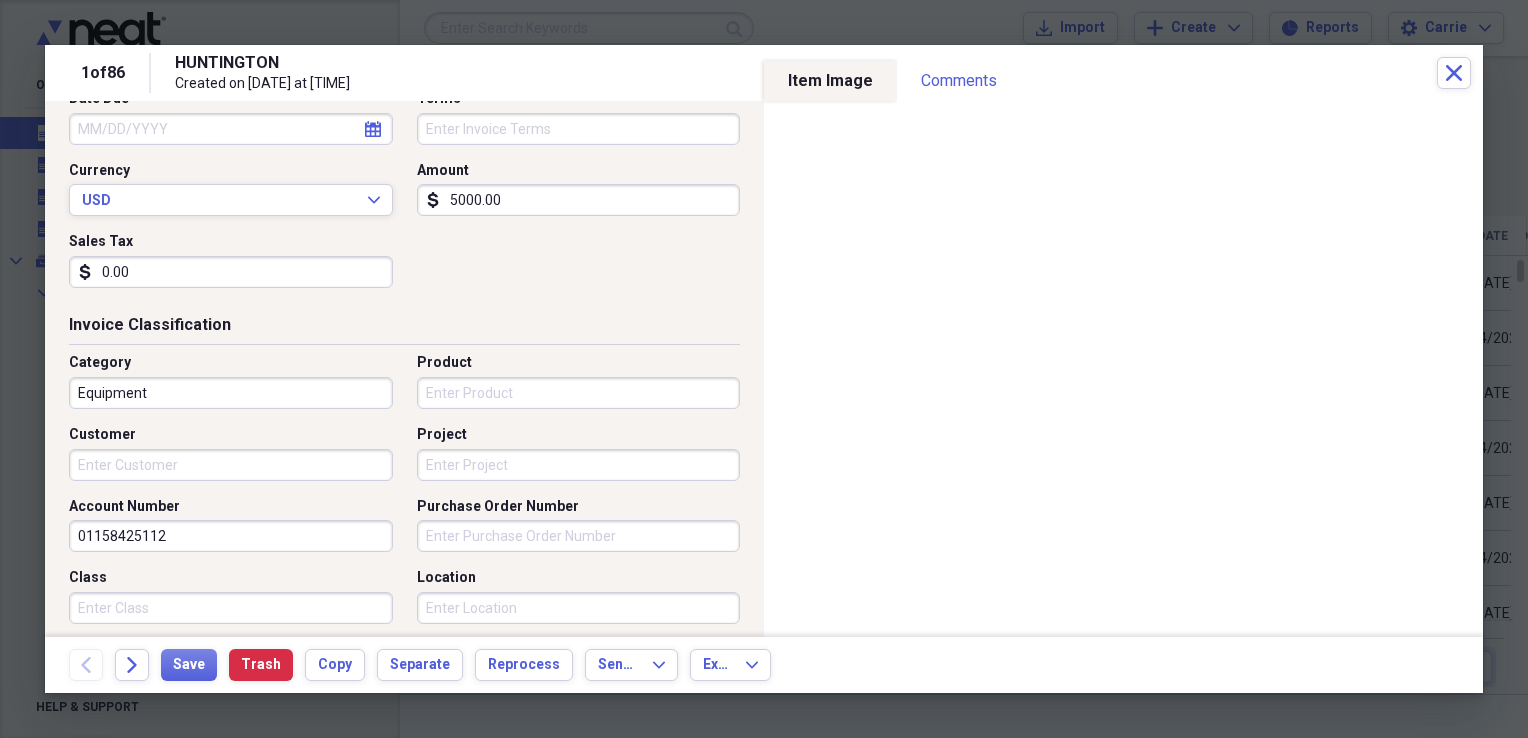 type on "0.00" 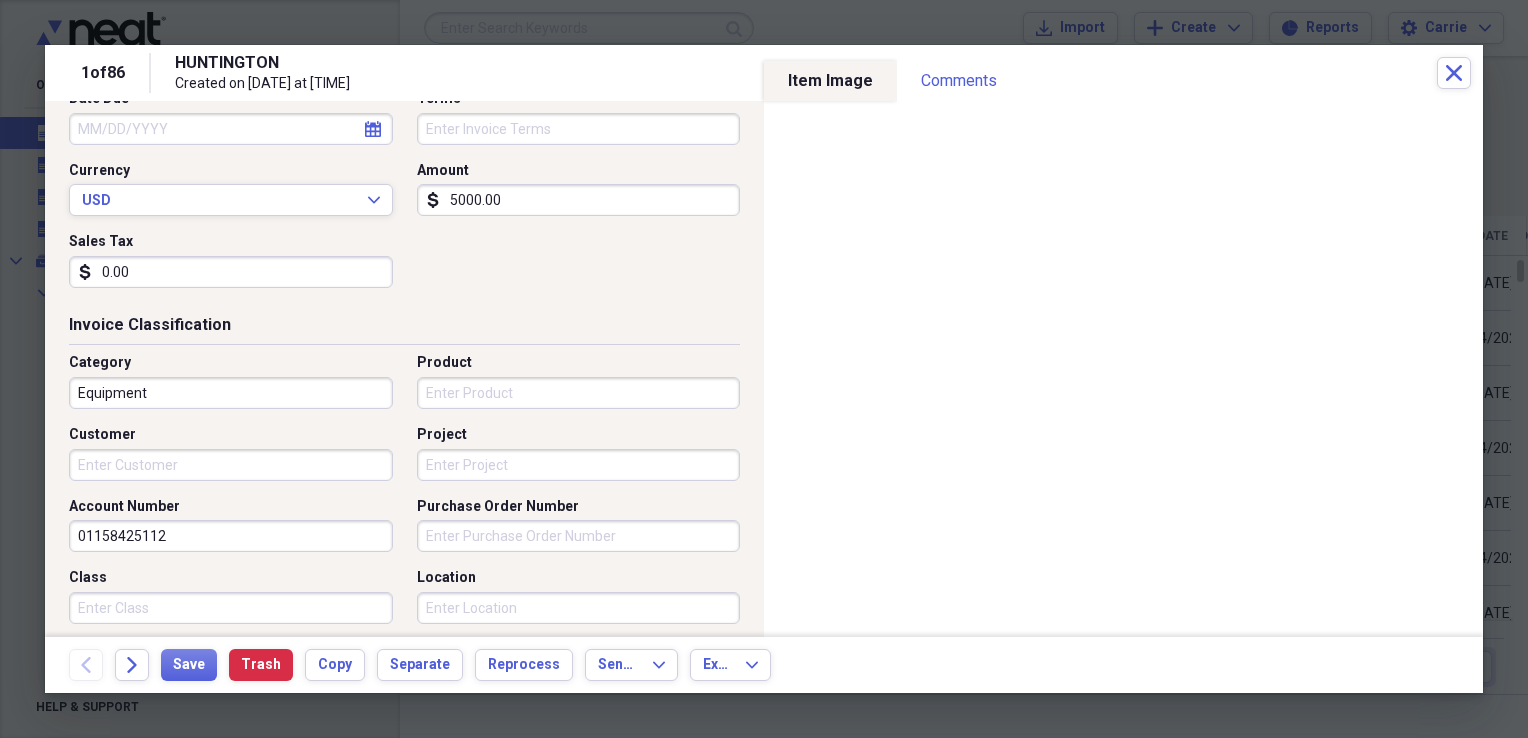 drag, startPoint x: 241, startPoint y: 534, endPoint x: -4, endPoint y: 532, distance: 245.00816 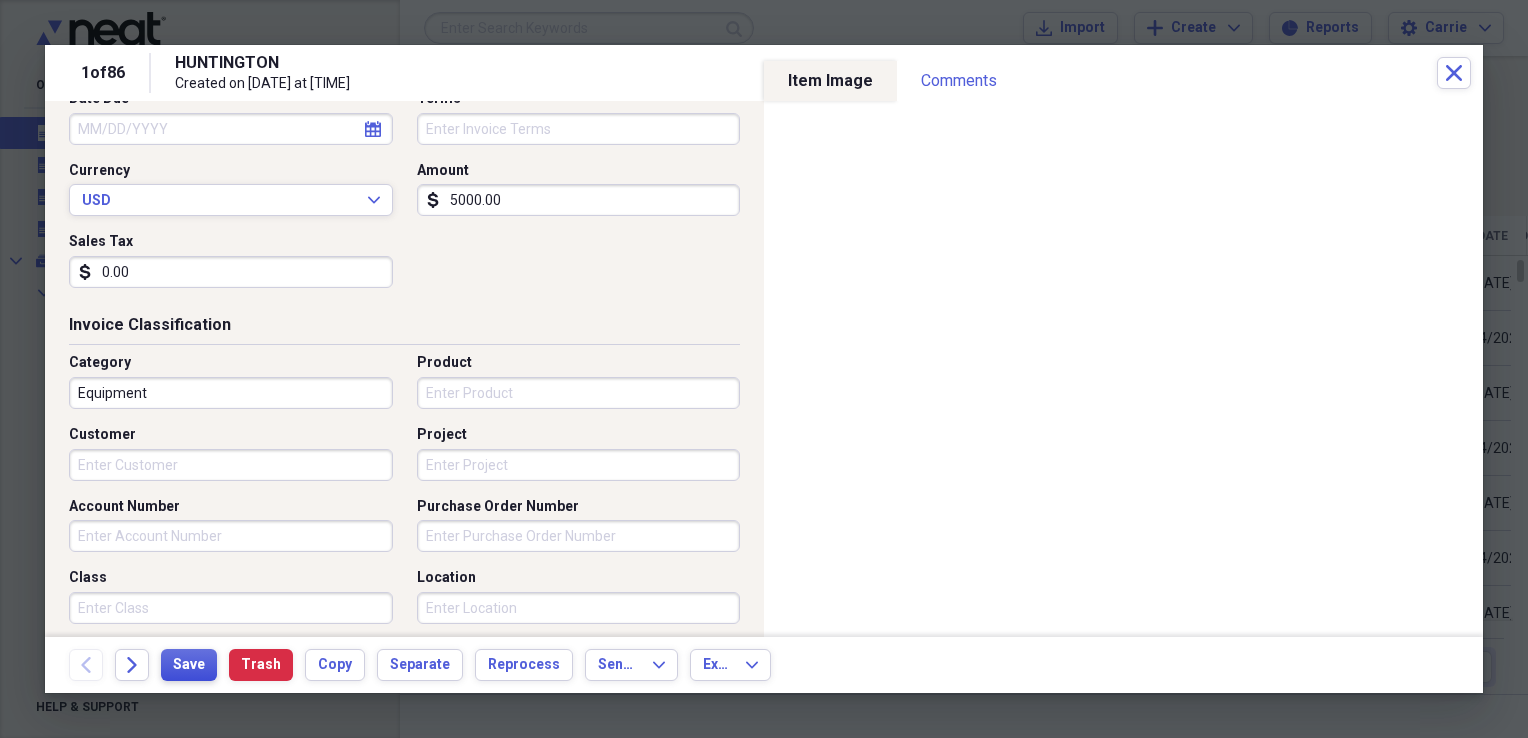 type 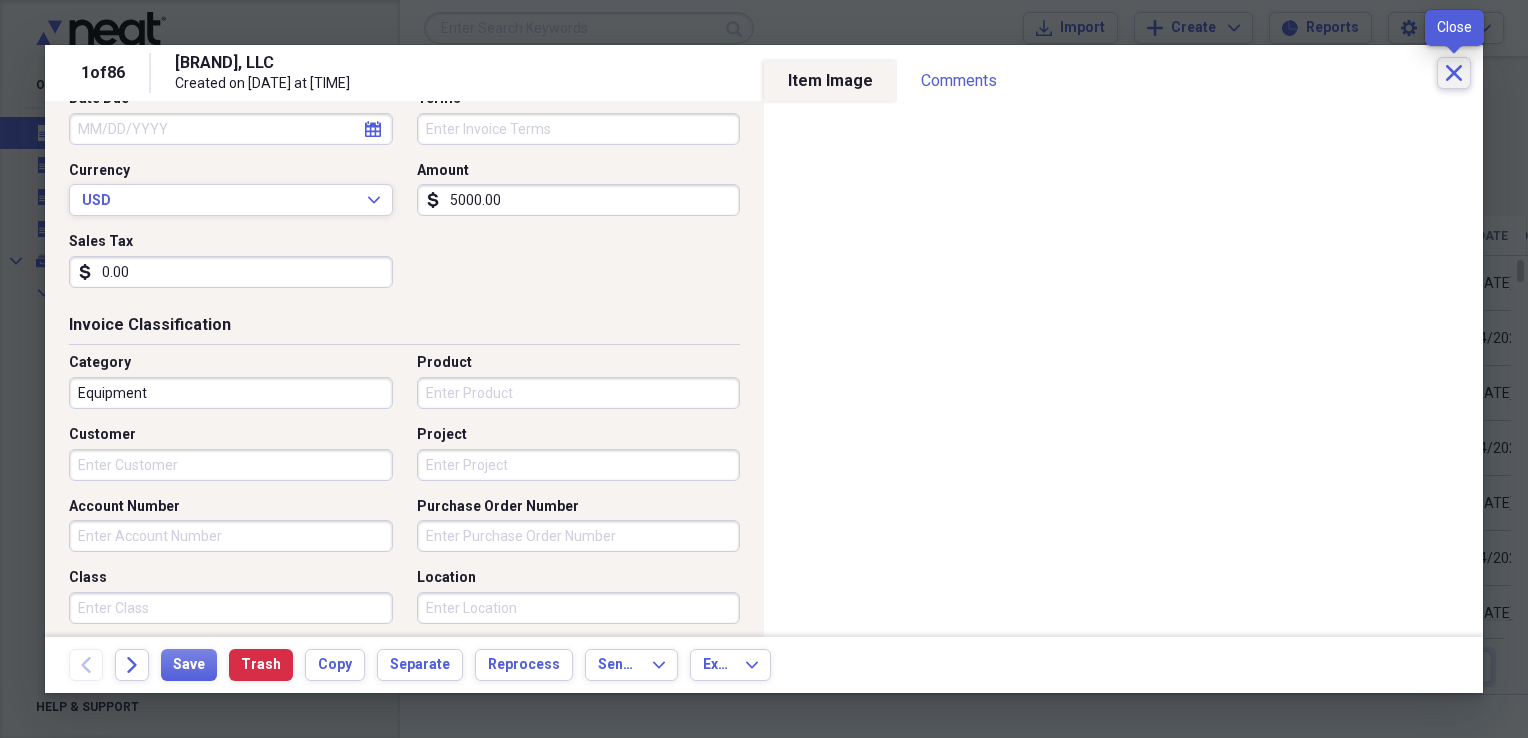 click 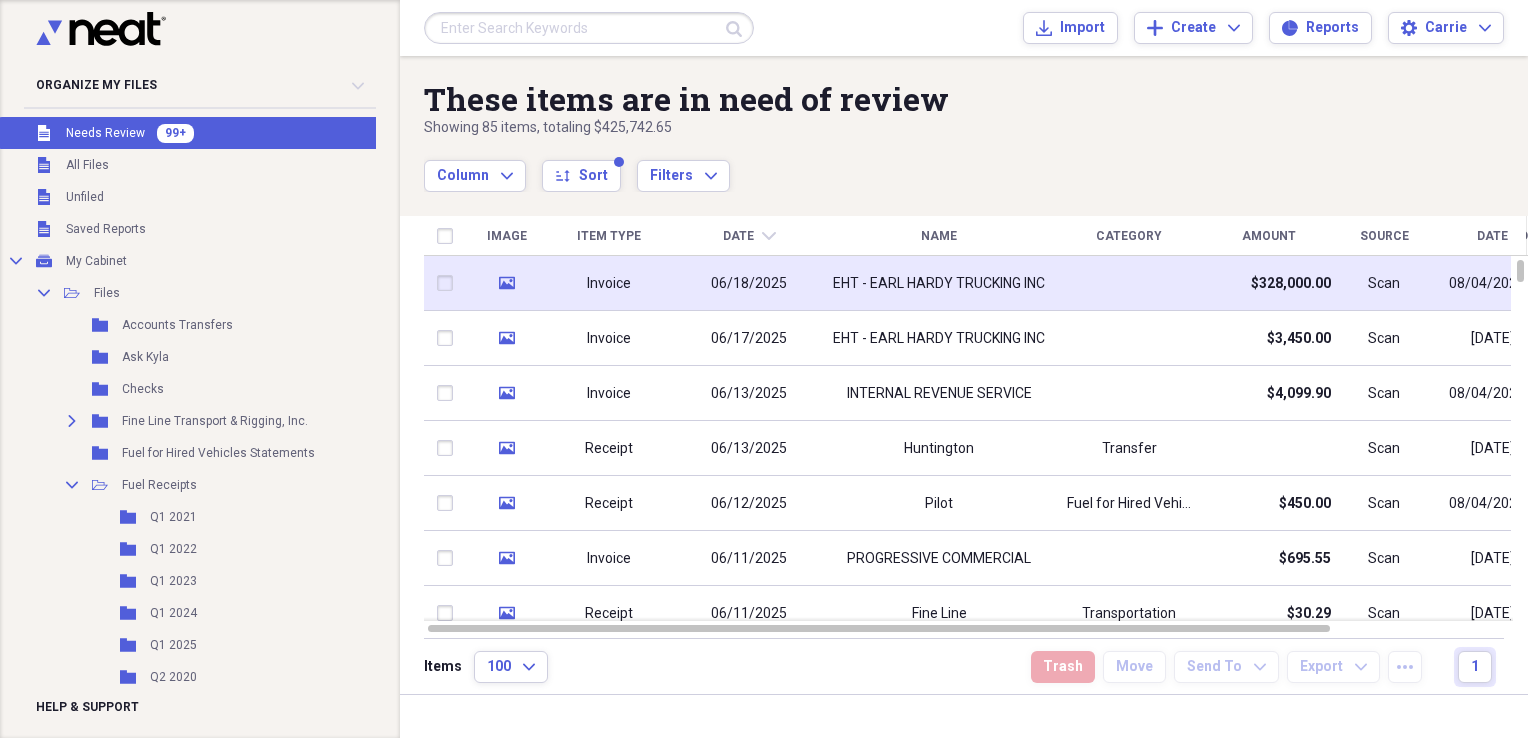 click at bounding box center [1129, 283] 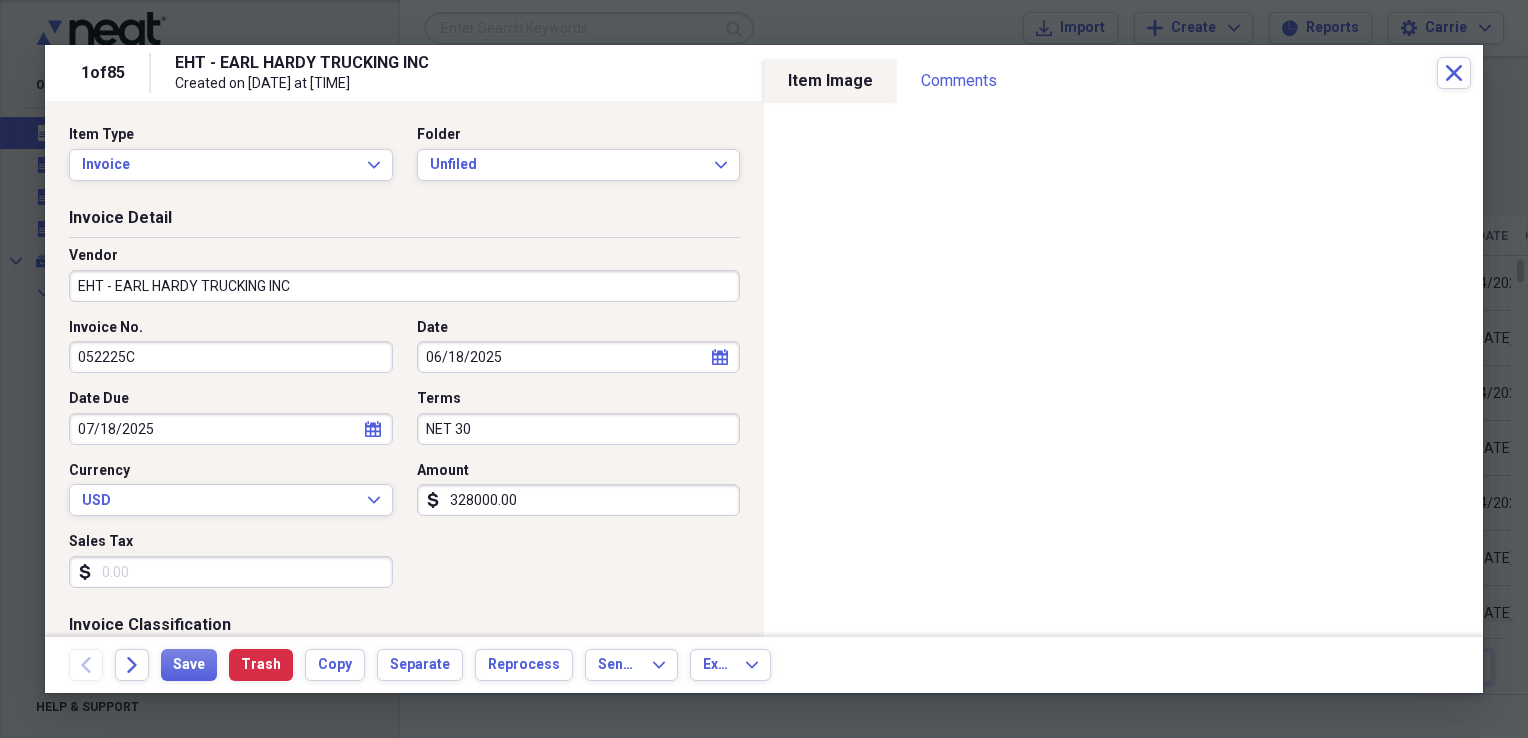 click on "EHT - EARL HARDY TRUCKING INC" at bounding box center [404, 286] 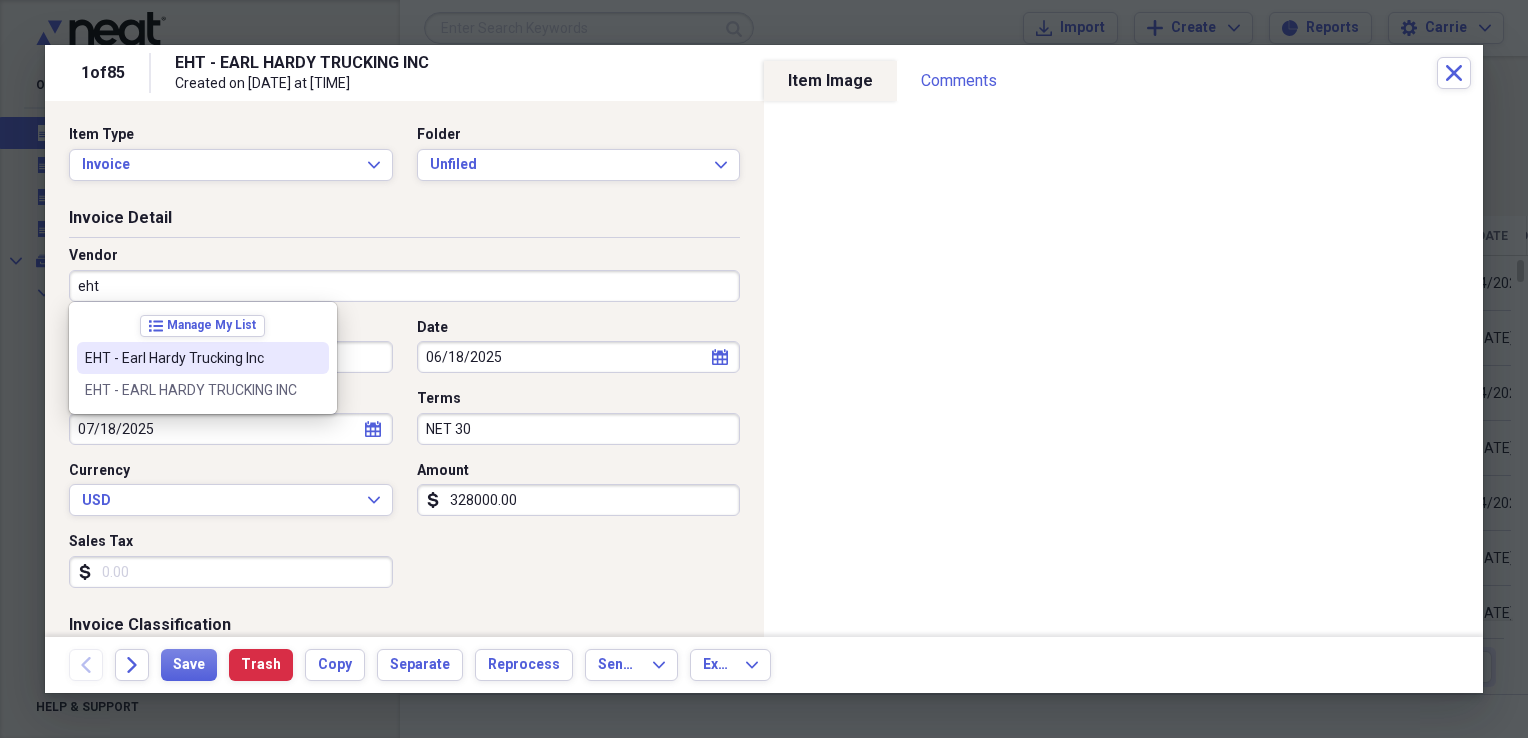 click on "EHT - Earl Hardy Trucking Inc" at bounding box center (191, 358) 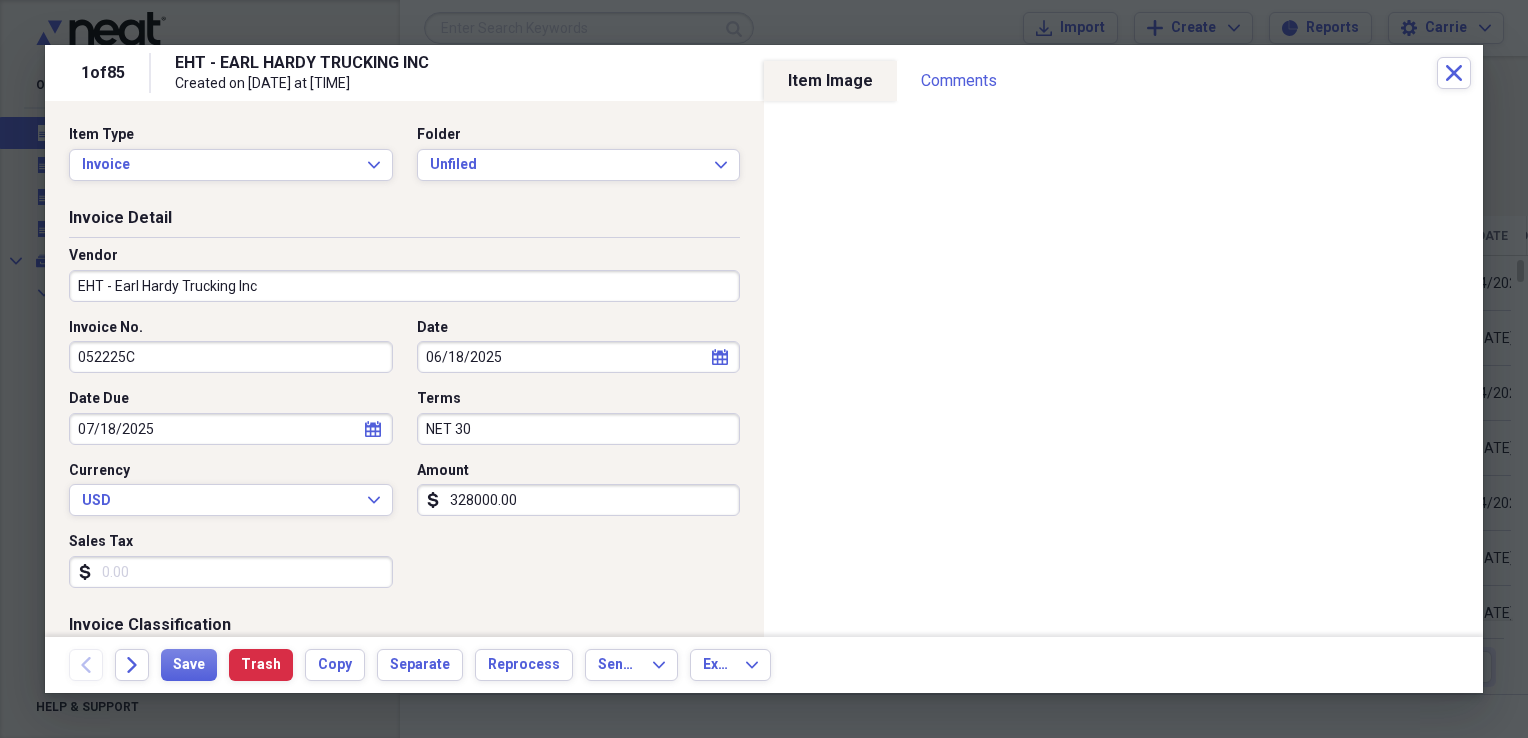 type on "Transportation" 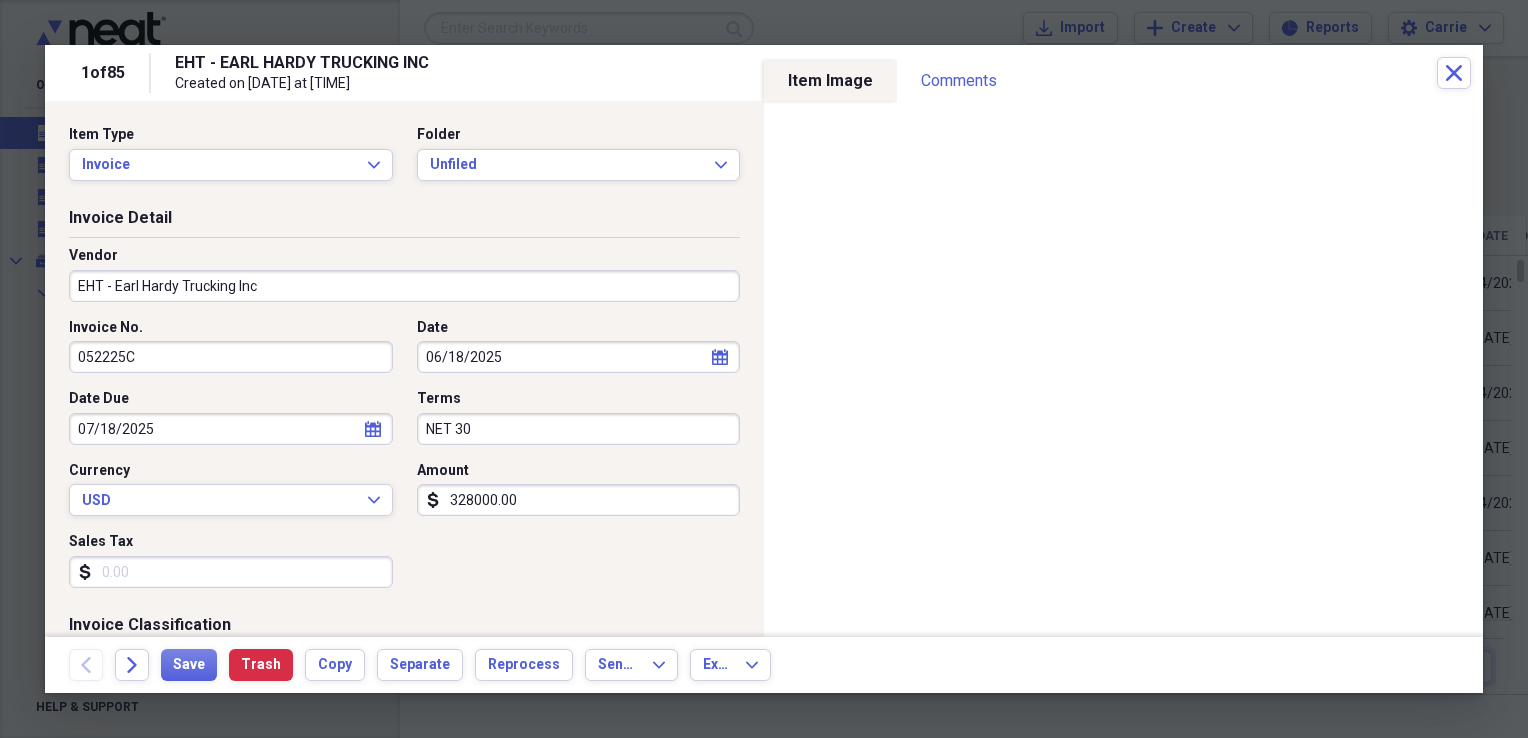 click on "052225C" at bounding box center [231, 357] 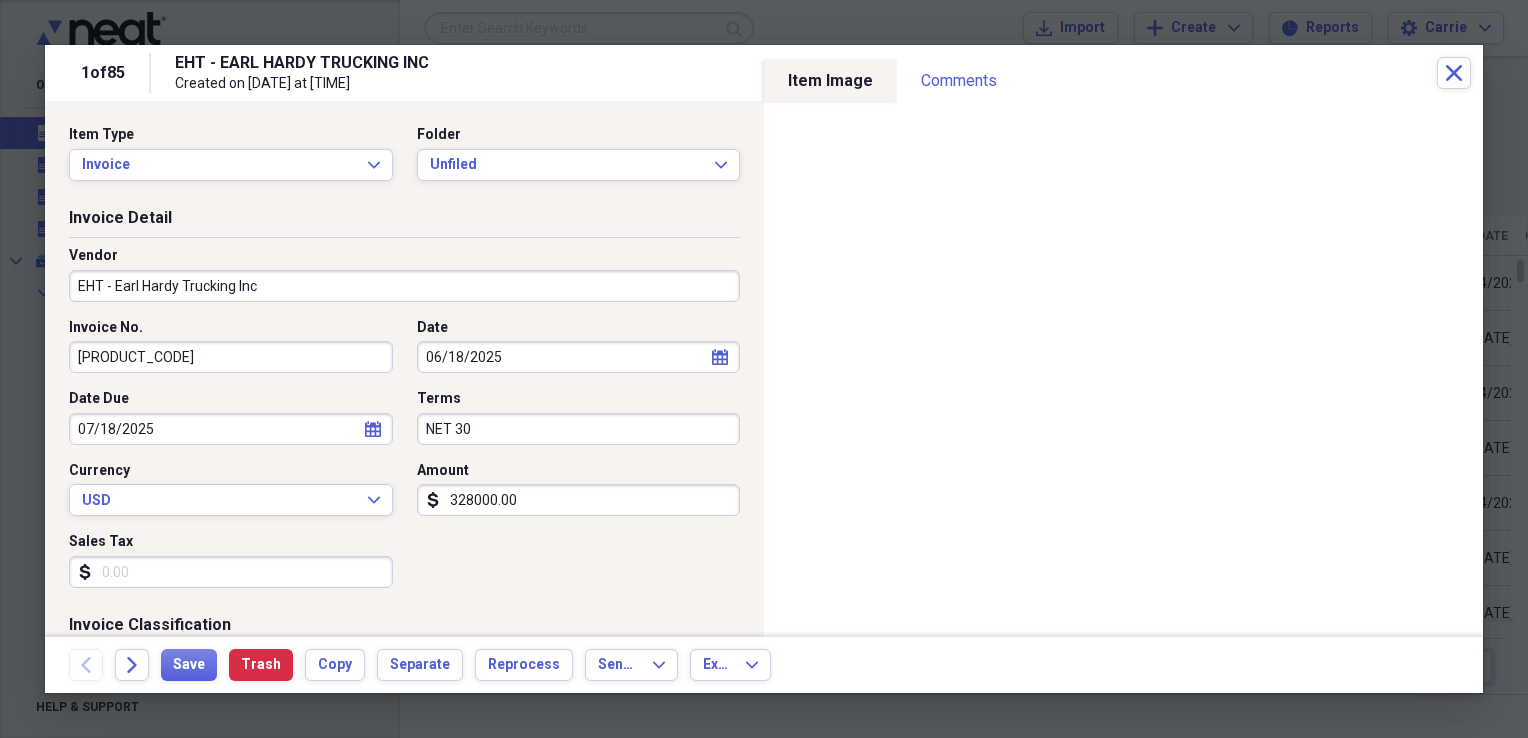 type on "INV-EHT-FLTR-8" 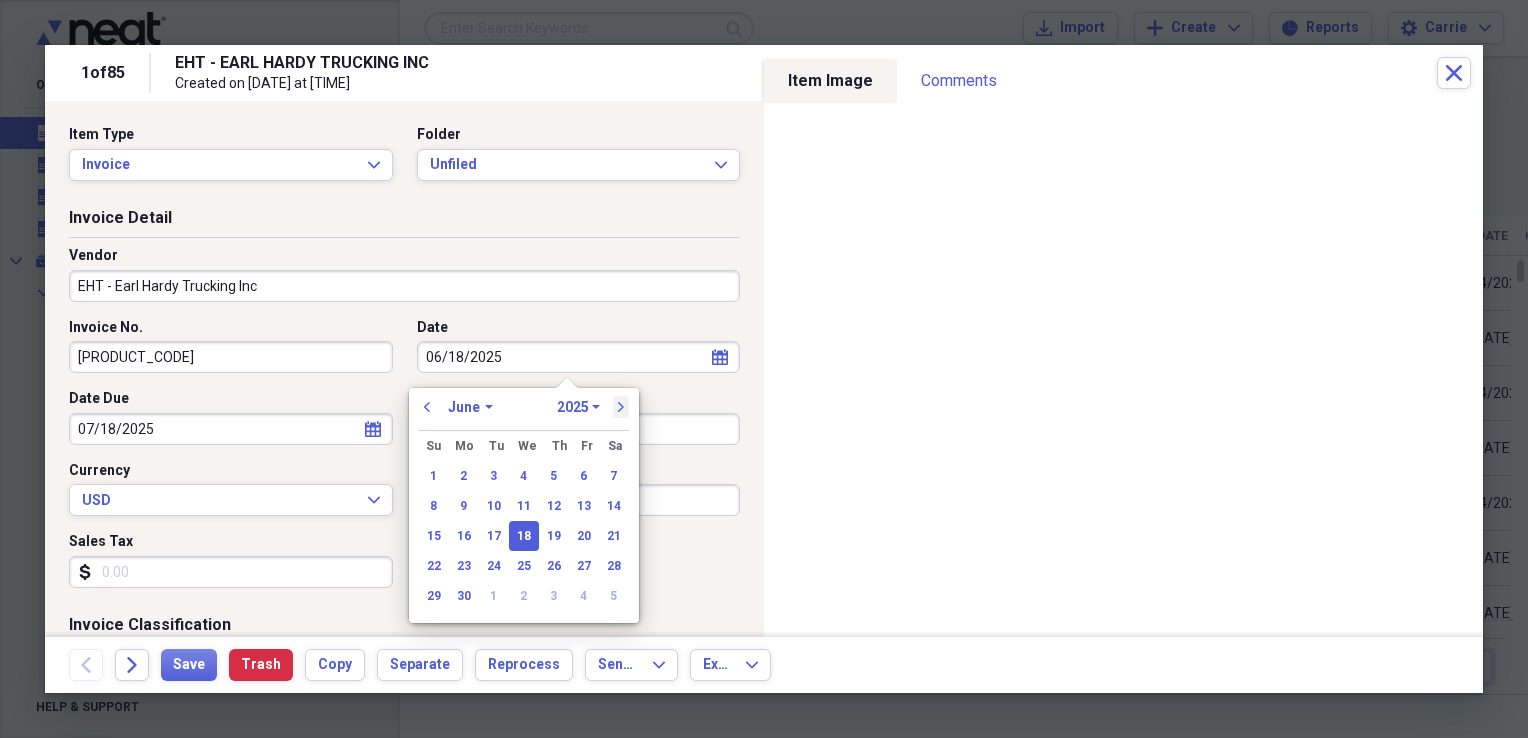 click on "next" at bounding box center [621, 407] 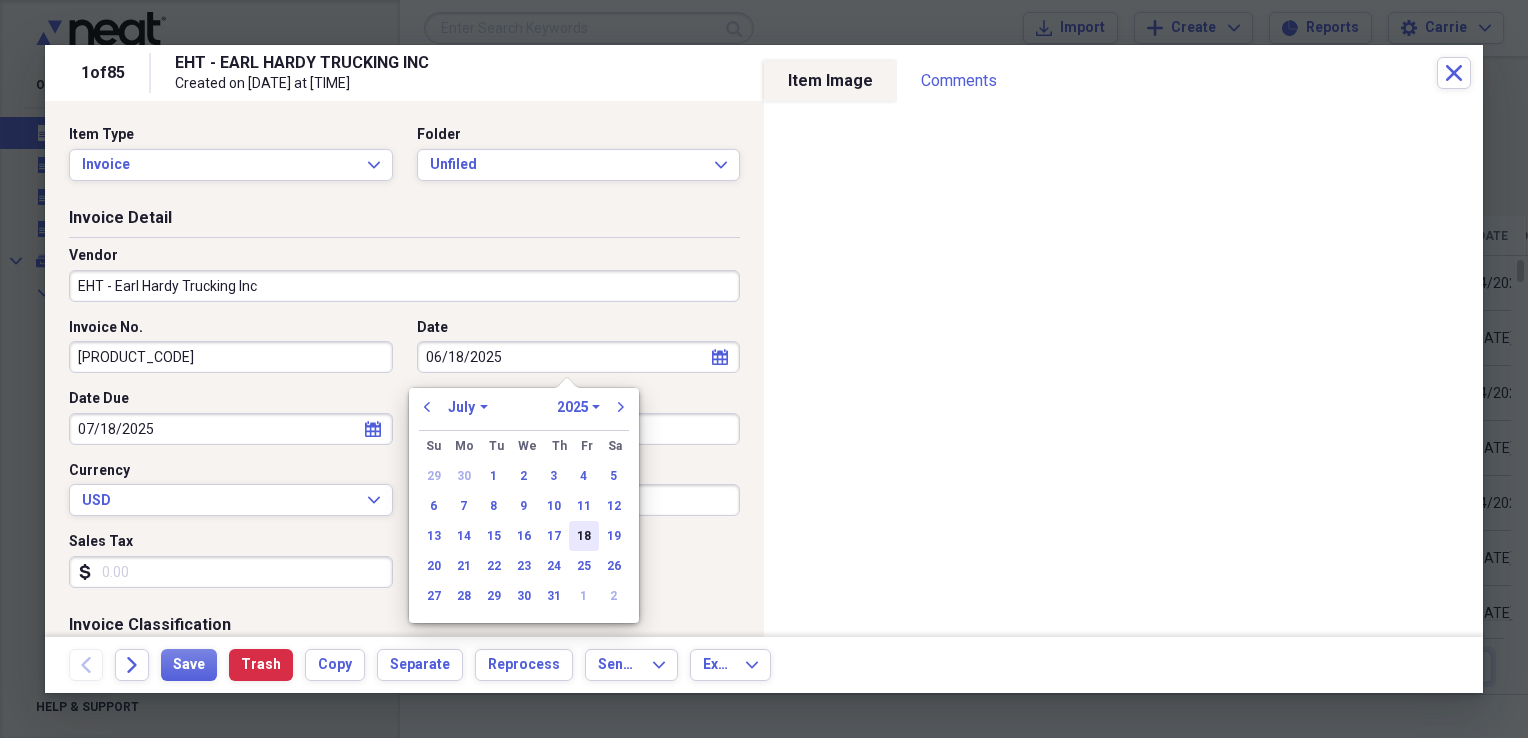 click on "18" at bounding box center [584, 536] 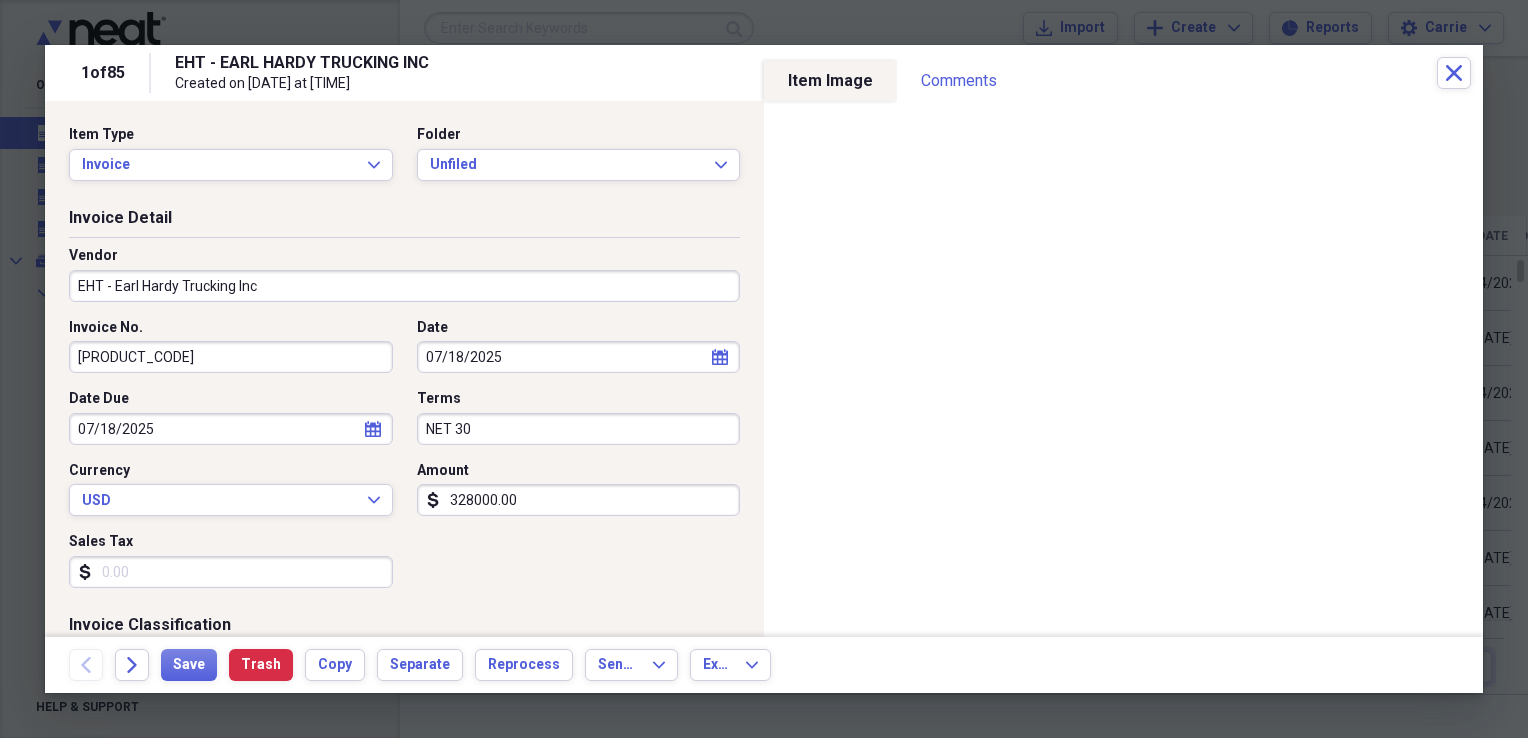select on "6" 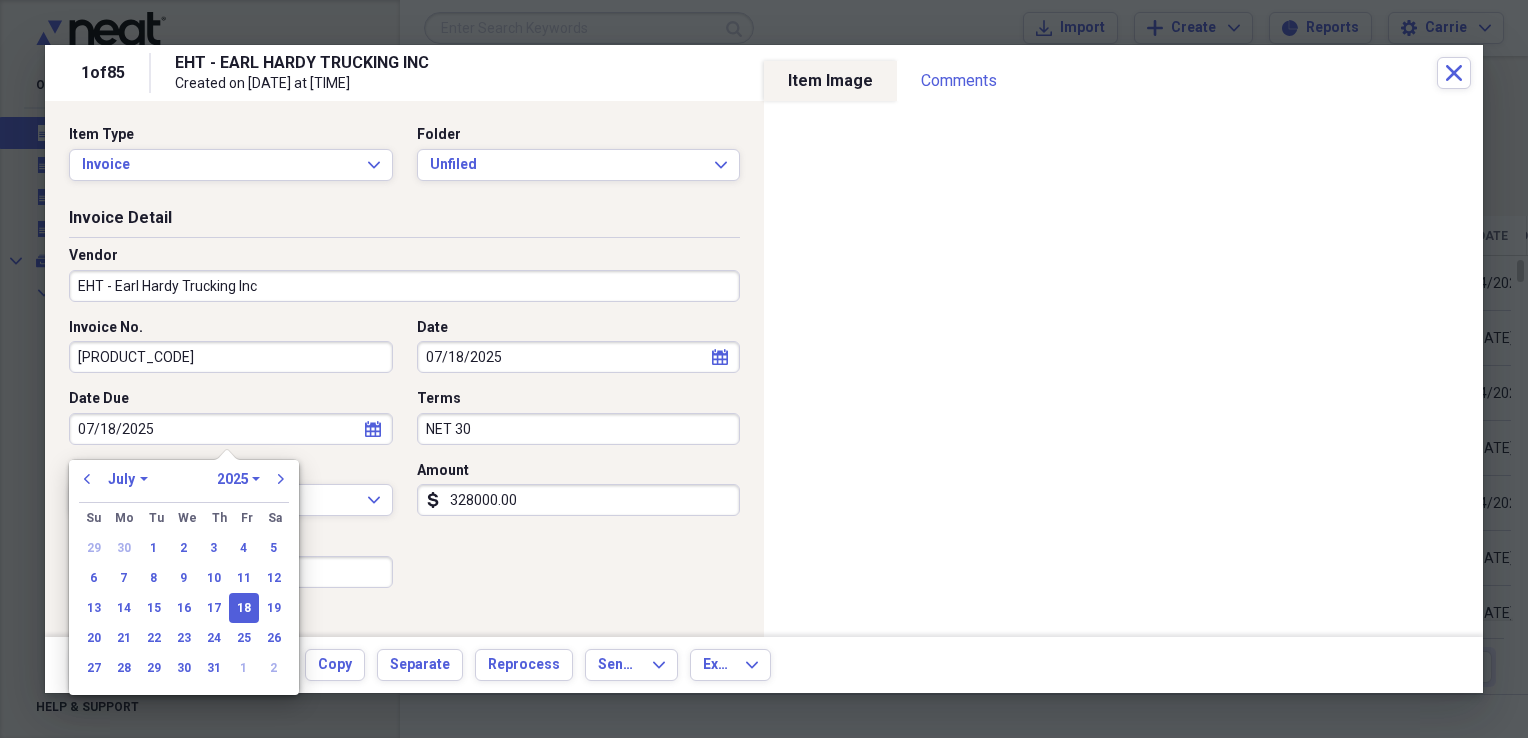 drag, startPoint x: 264, startPoint y: 431, endPoint x: -4, endPoint y: 430, distance: 268.00186 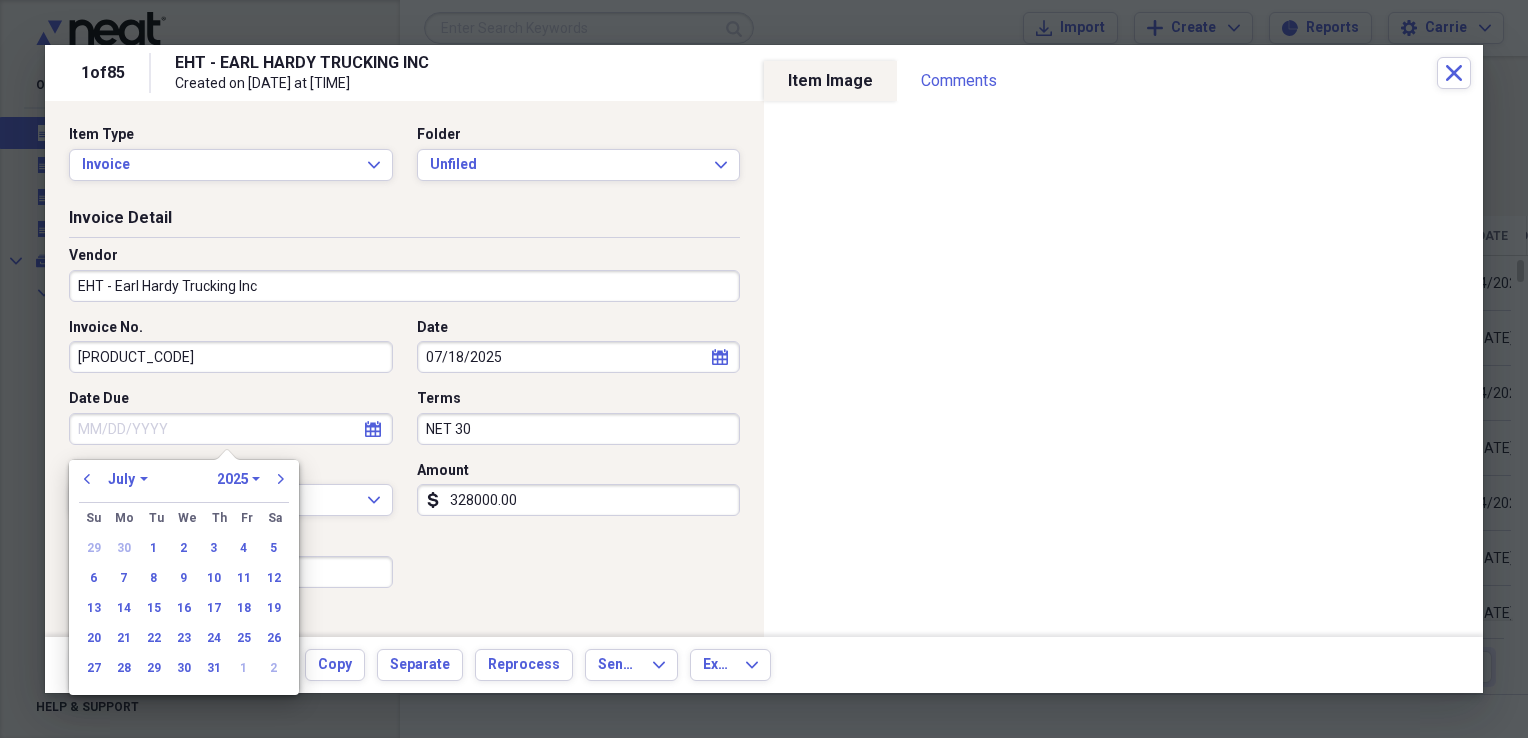 type 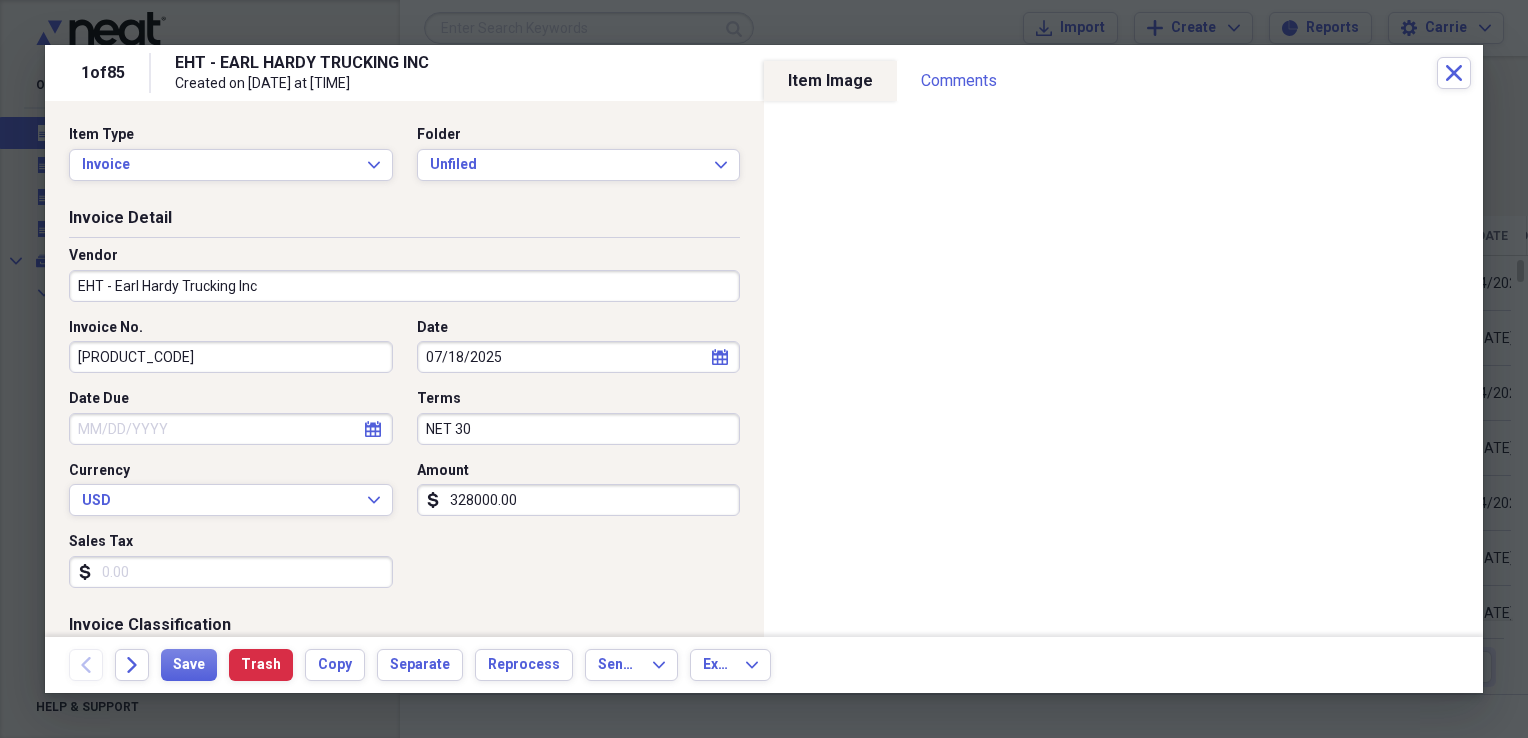 drag, startPoint x: 528, startPoint y: 427, endPoint x: 306, endPoint y: 424, distance: 222.02026 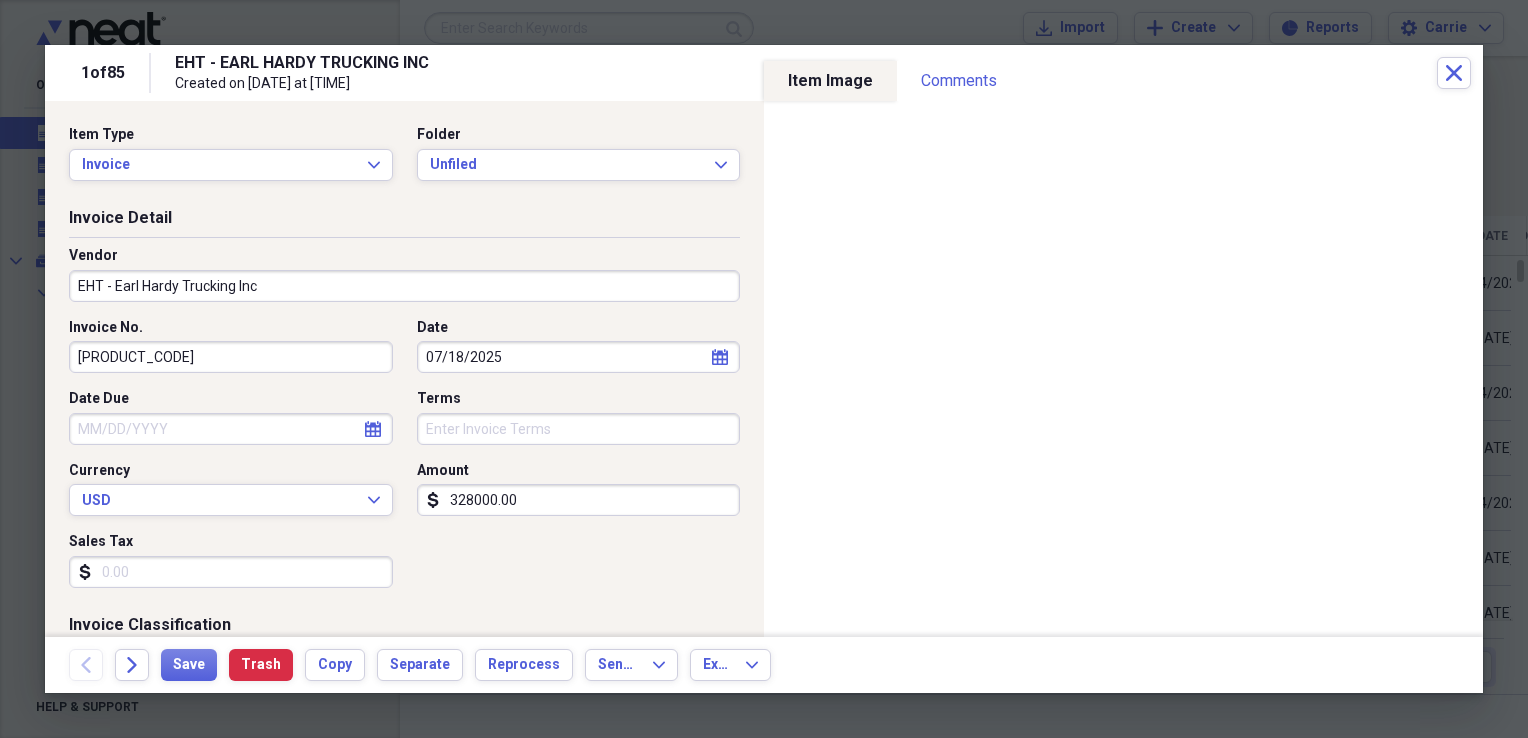 type 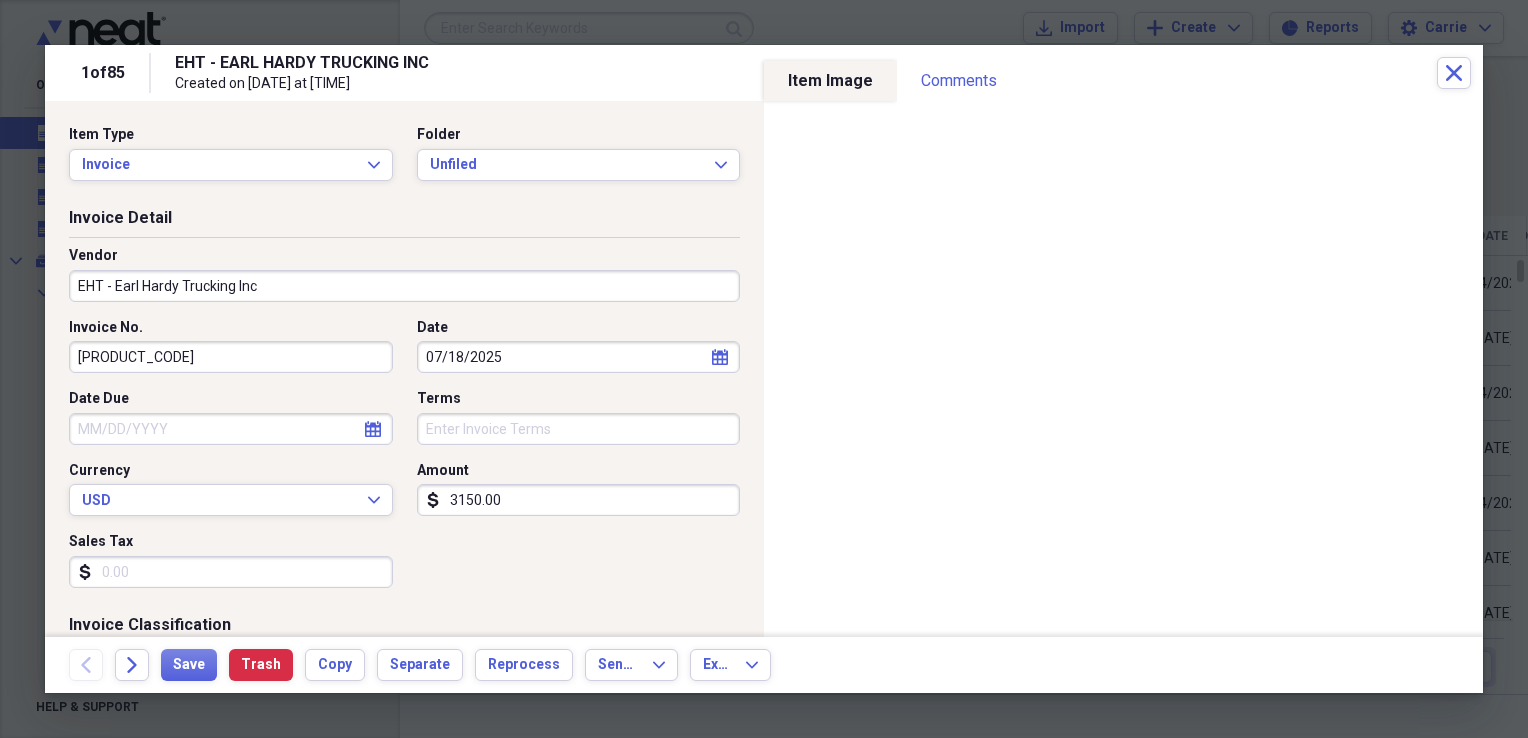 type on "3150.00" 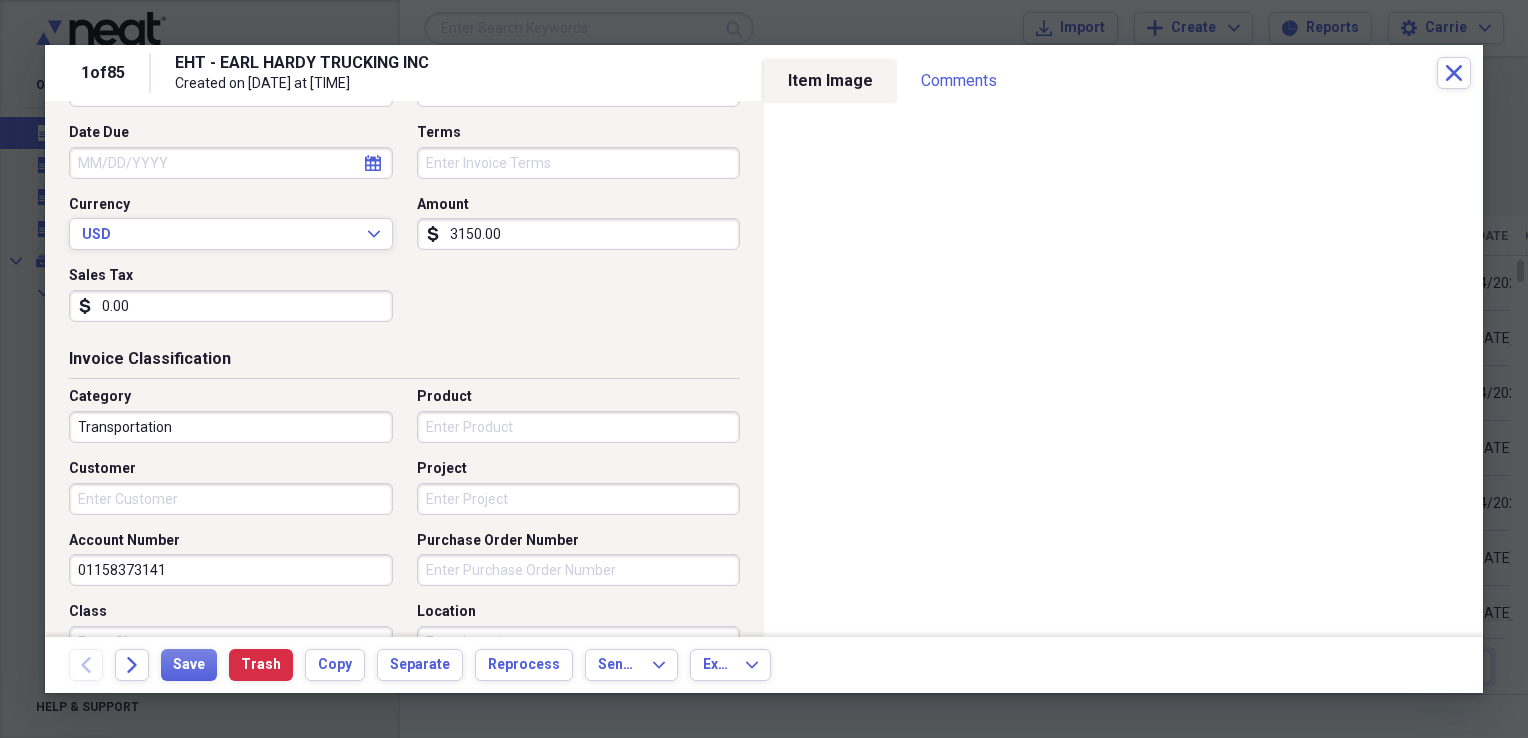 scroll, scrollTop: 300, scrollLeft: 0, axis: vertical 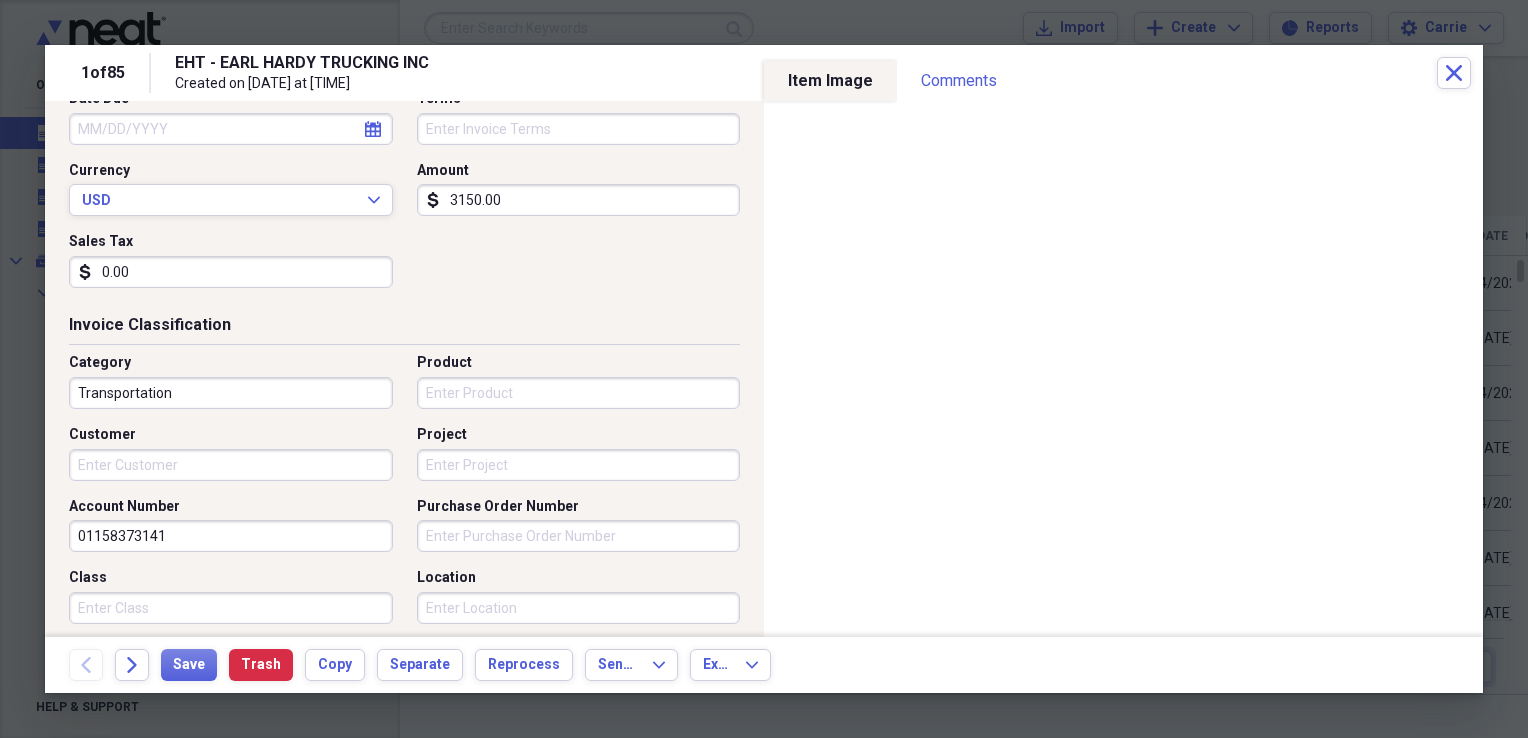 type on "0.00" 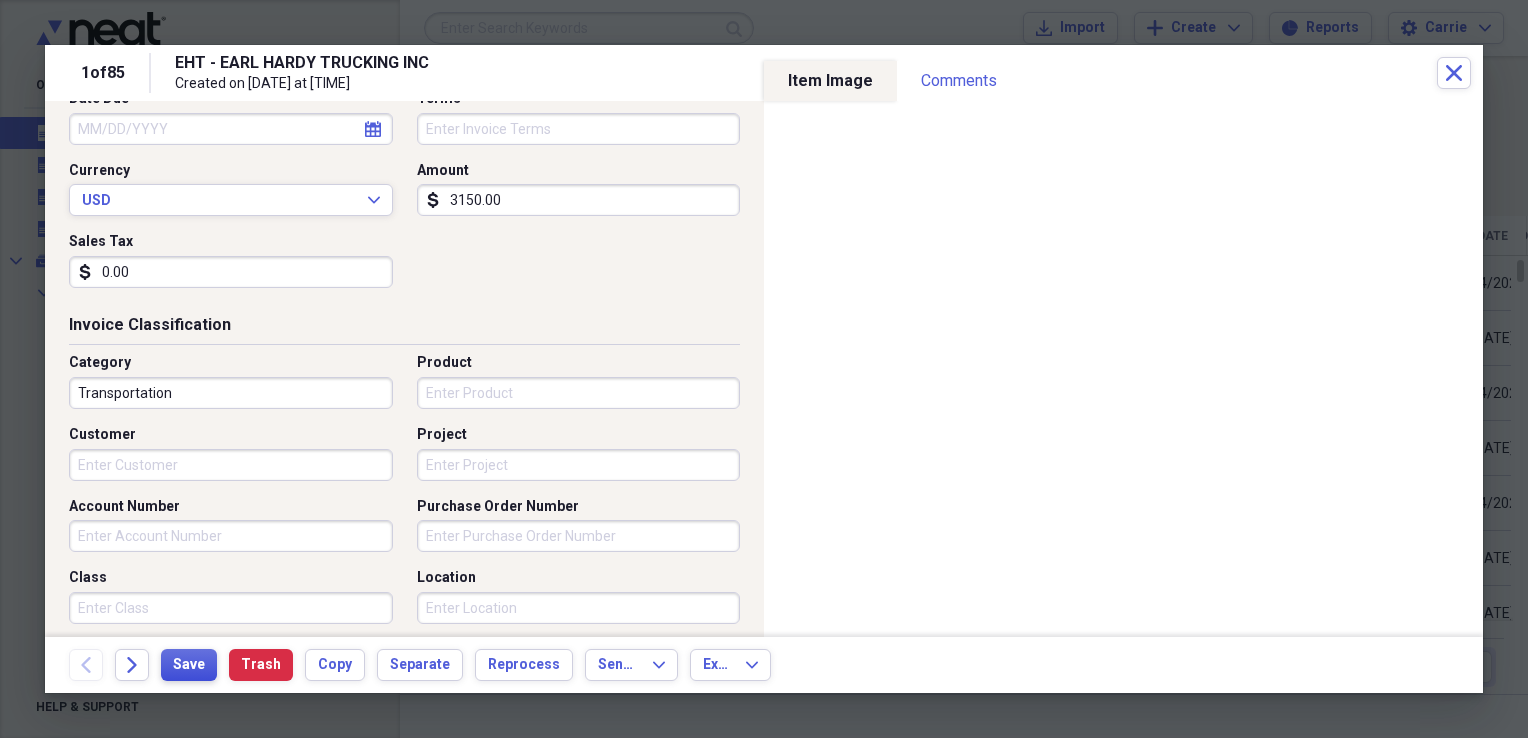 type 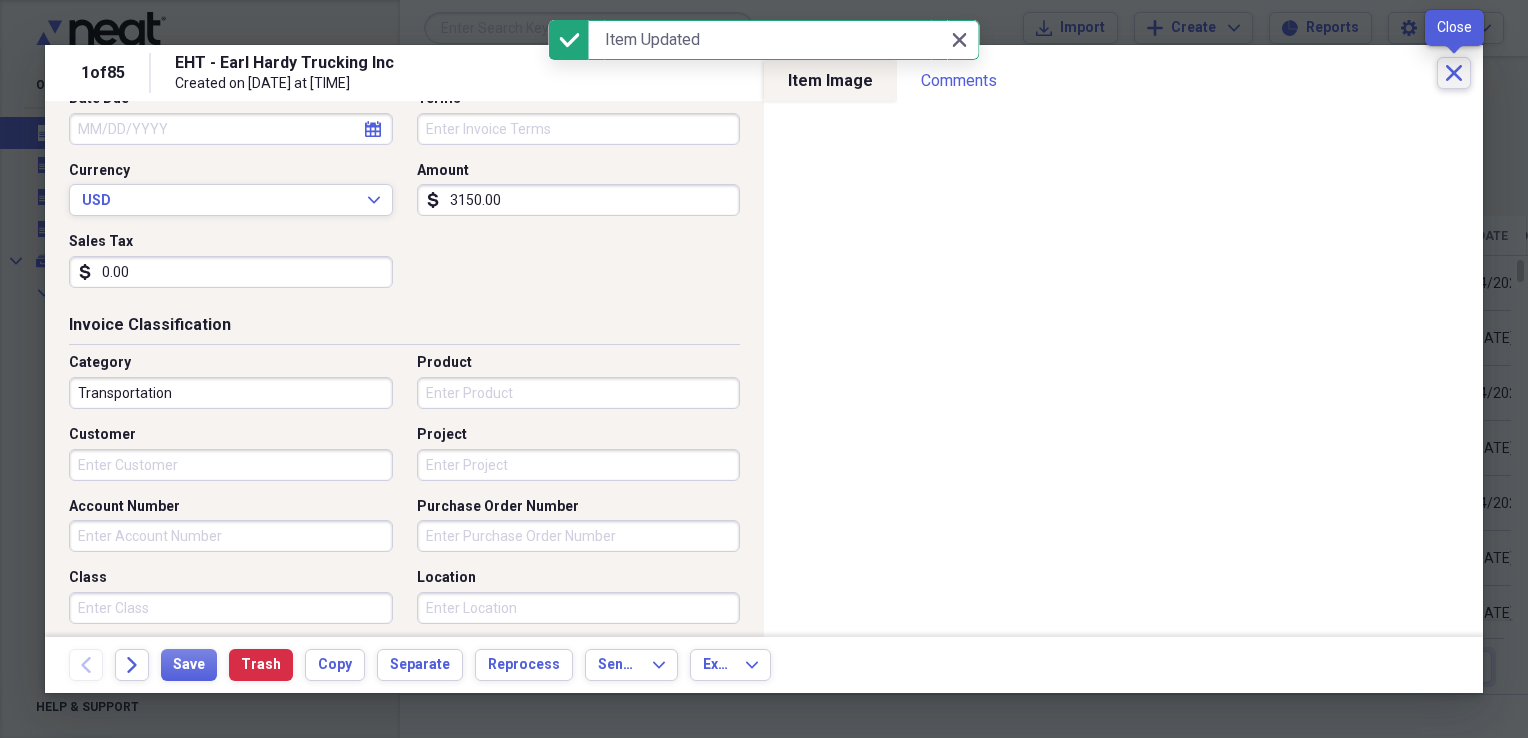 click on "Close" at bounding box center (1454, 73) 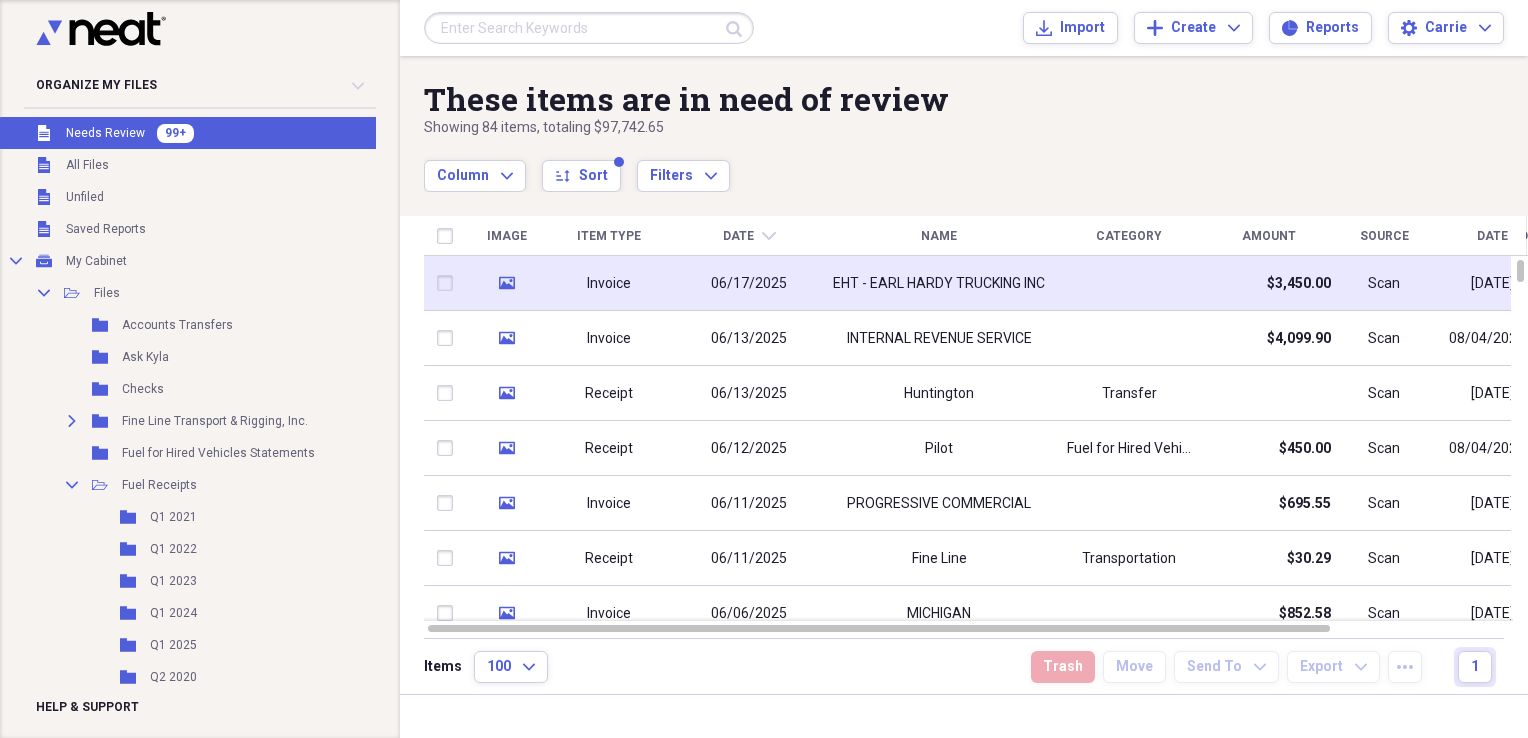 click on "$3,450.00" at bounding box center (1269, 283) 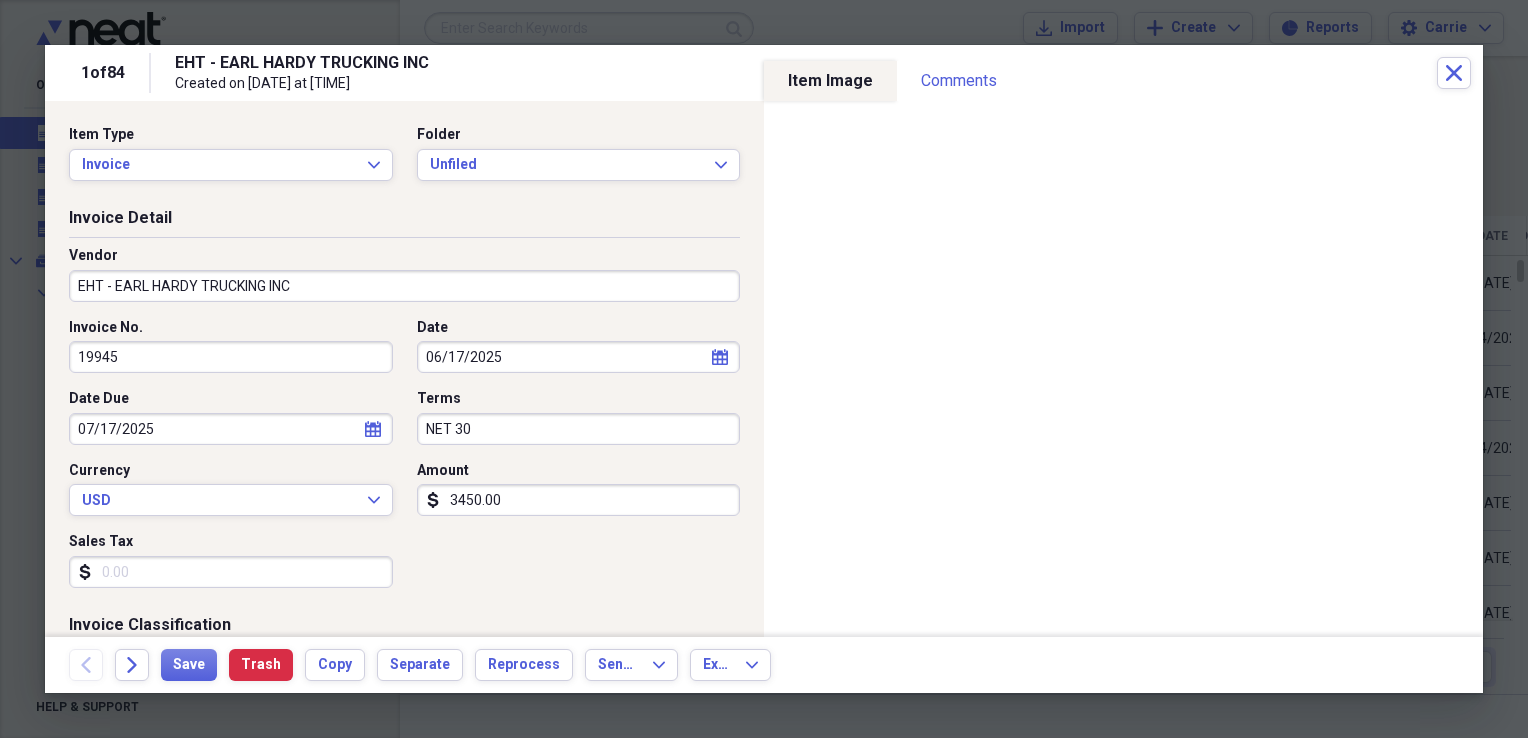 click on "EHT - EARL HARDY TRUCKING INC" at bounding box center [404, 286] 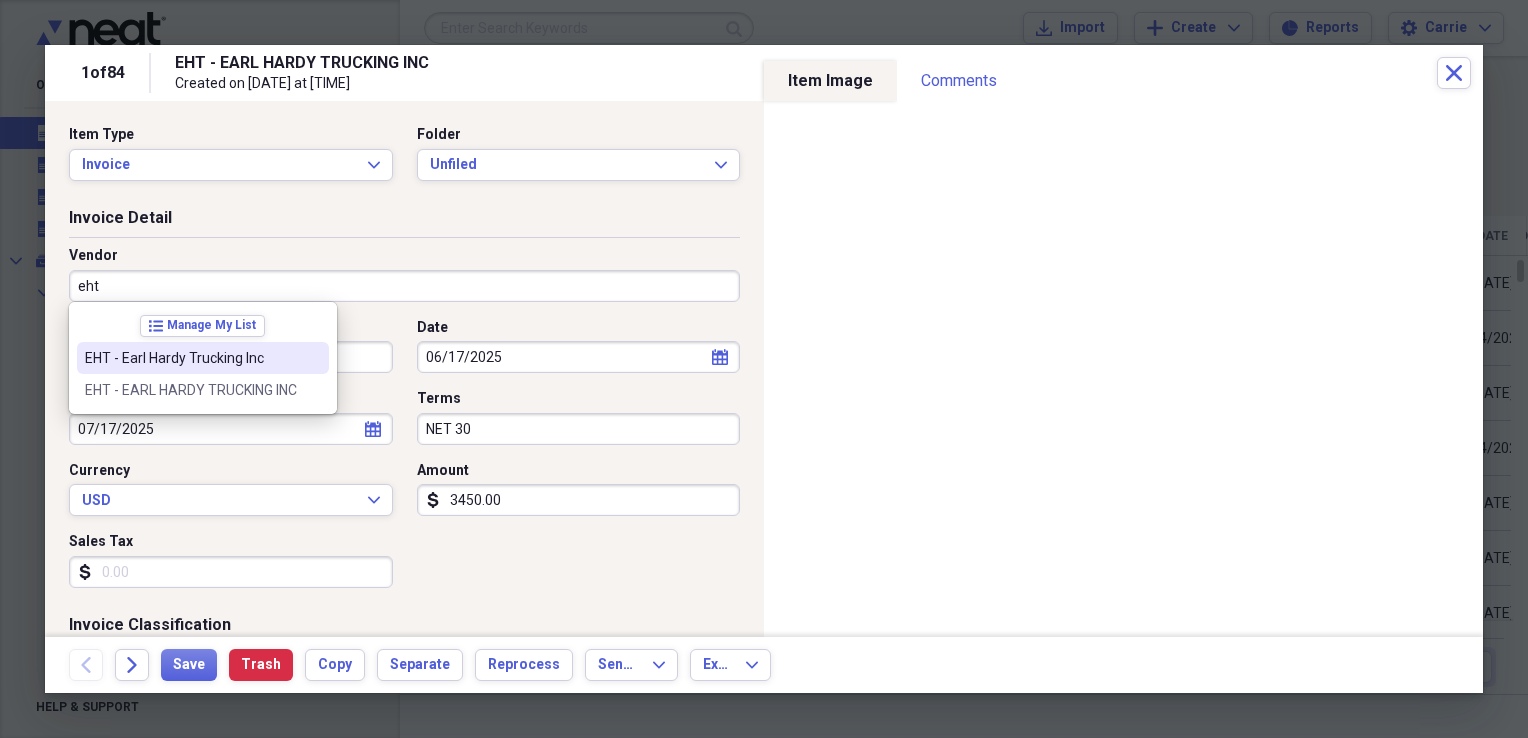 click on "EHT - Earl Hardy Trucking Inc" at bounding box center [203, 358] 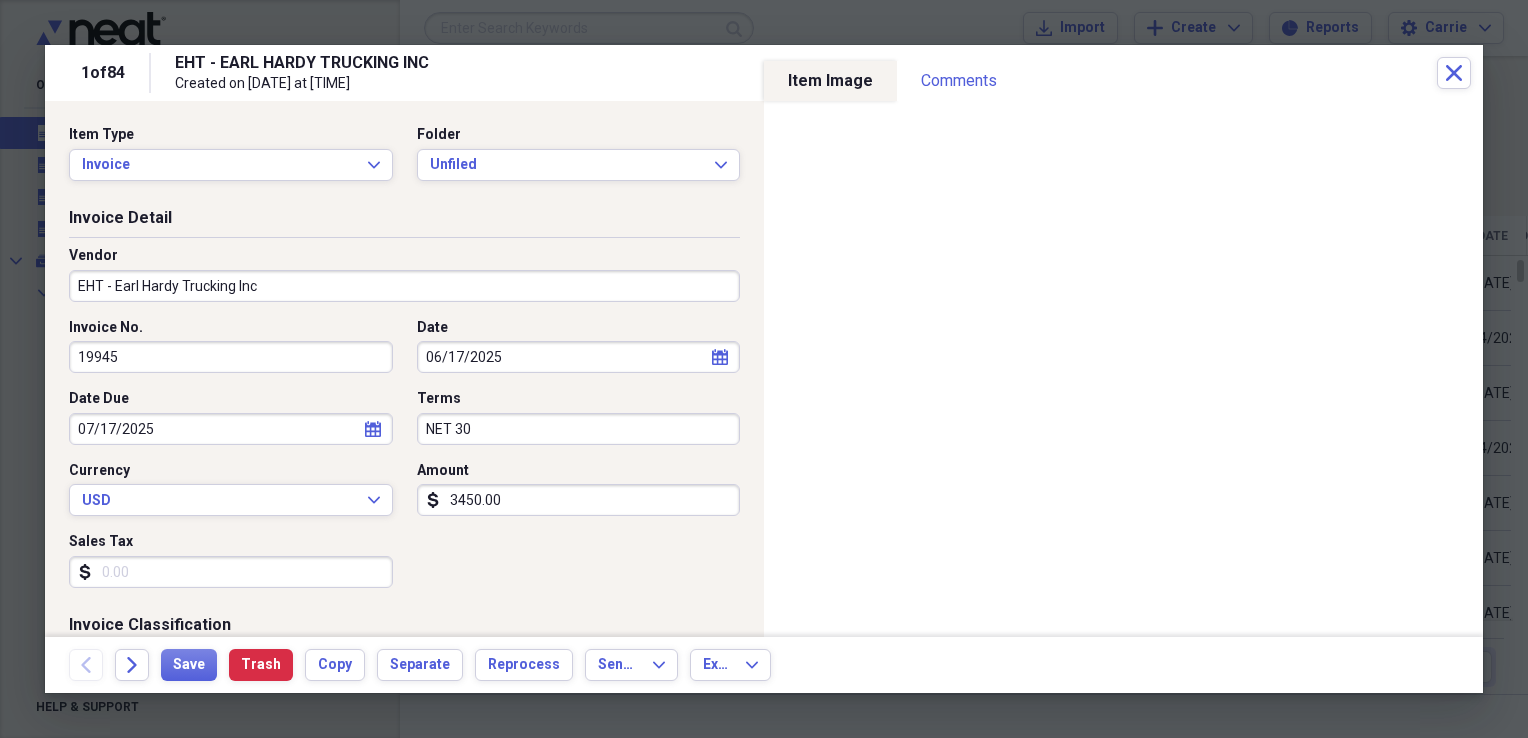 type on "Transportation" 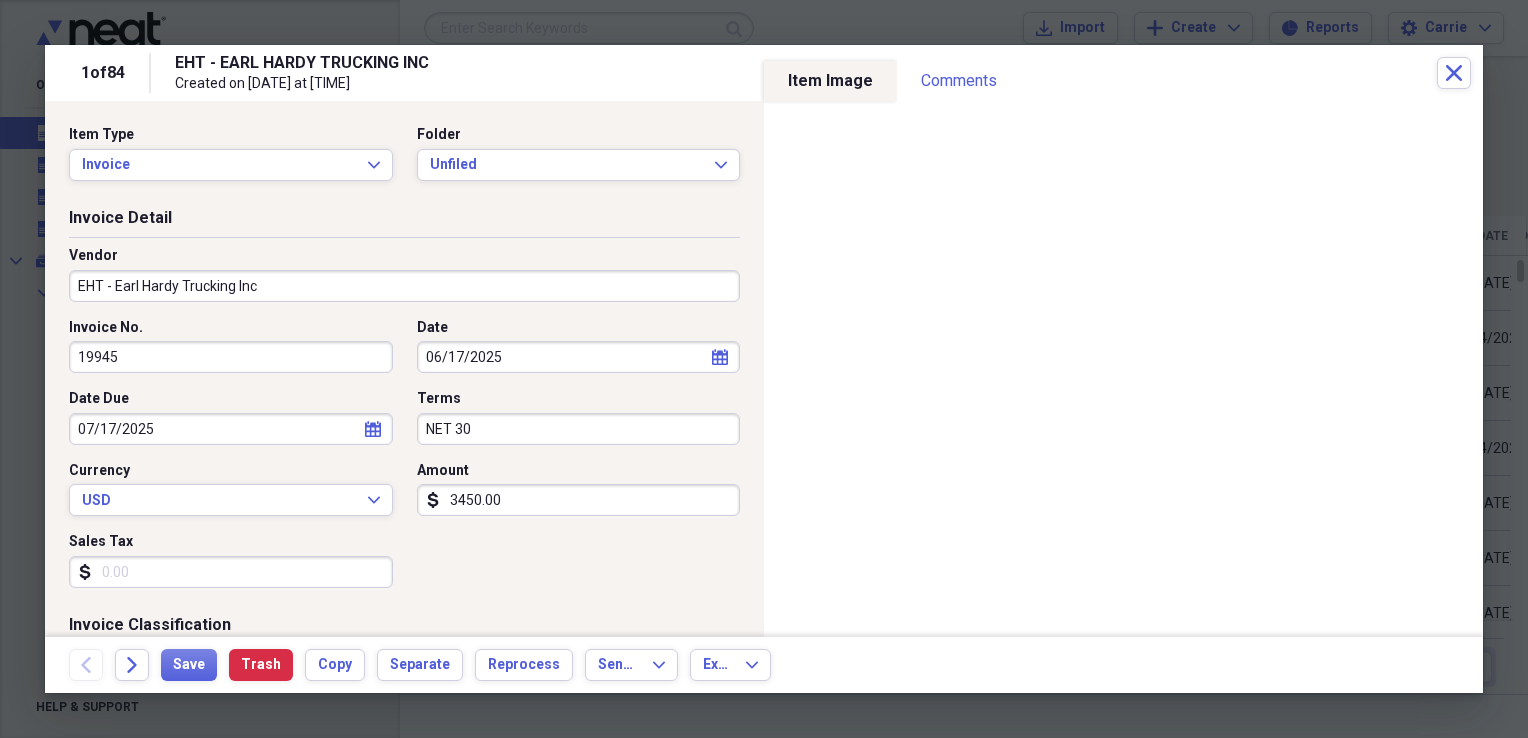 click on "19945" at bounding box center (231, 357) 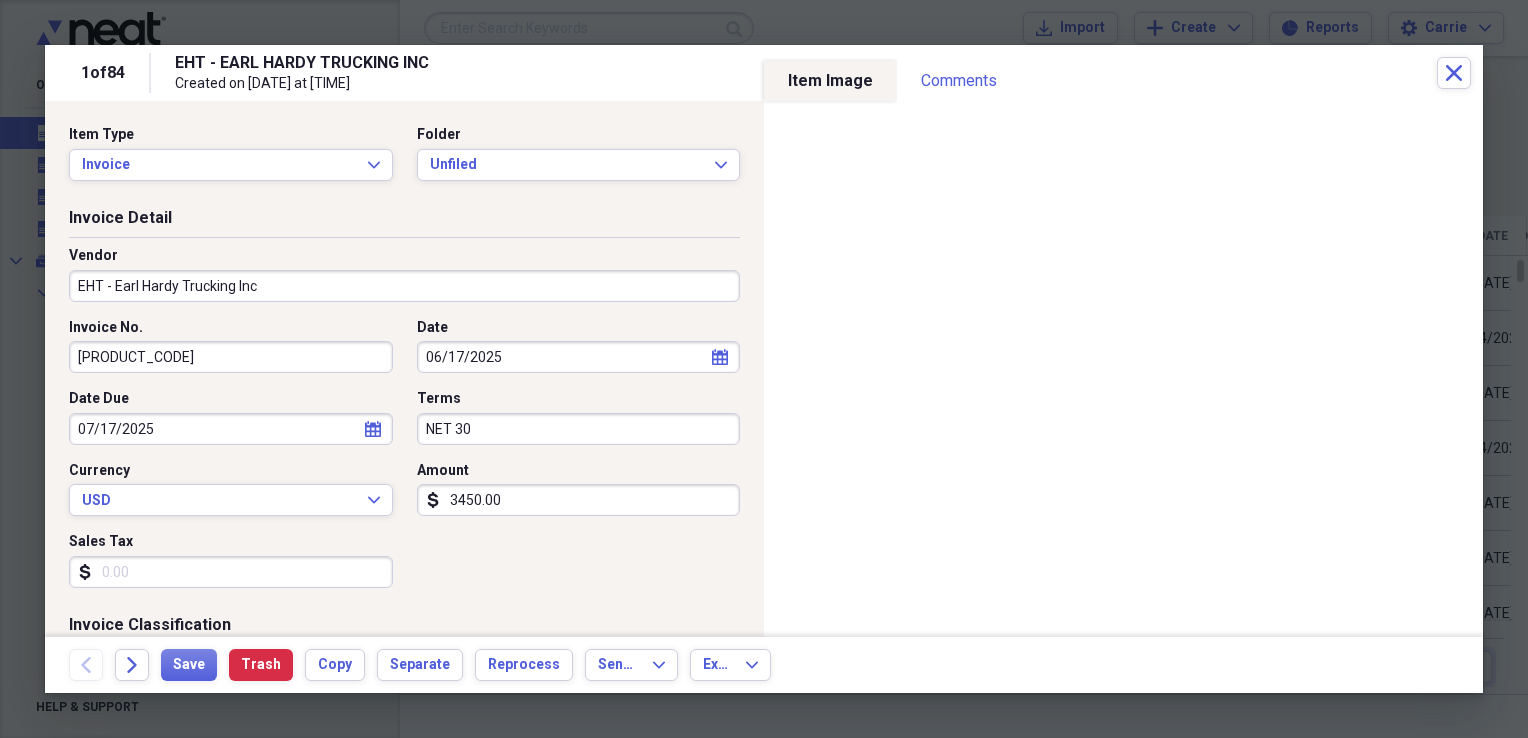 type on "INV-EHT-FLTR-7" 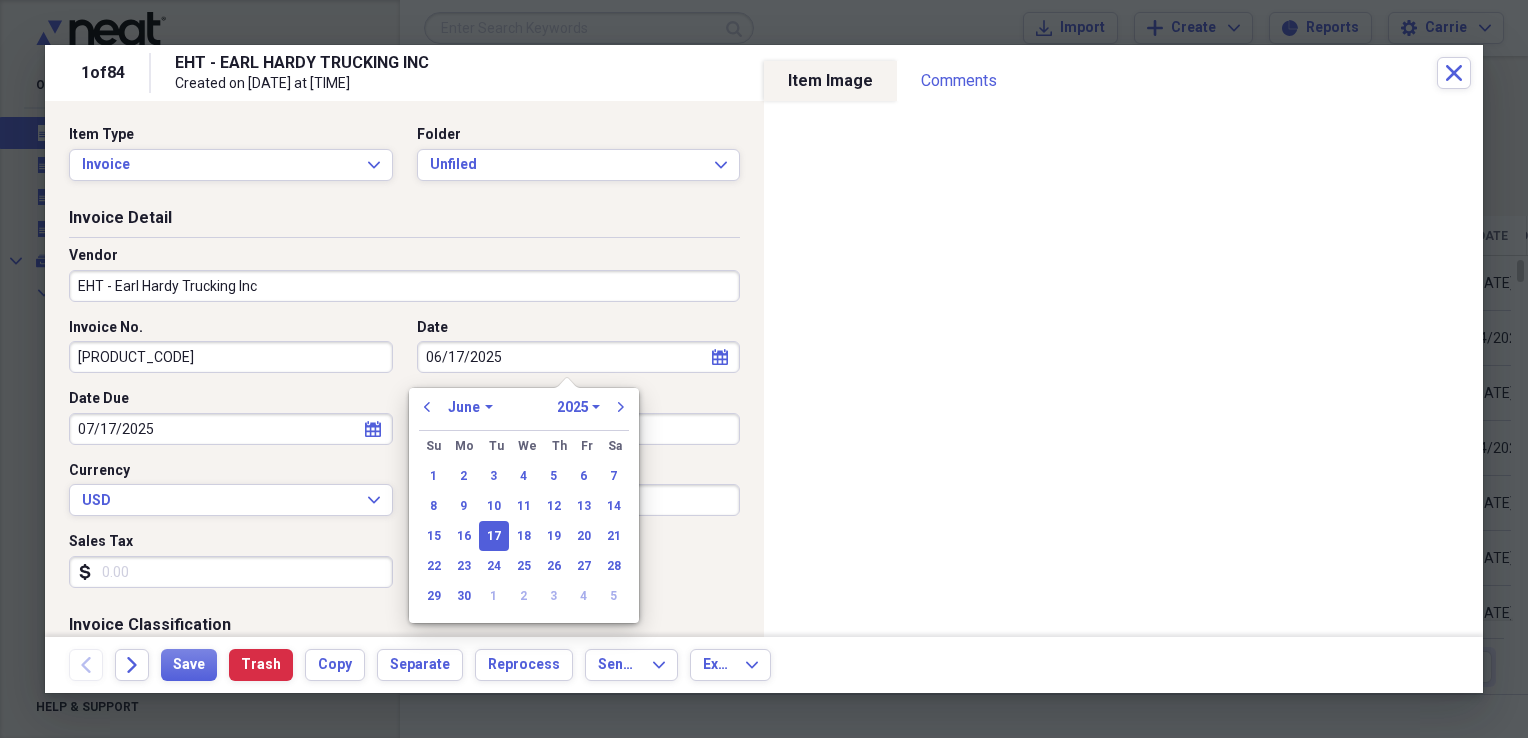 click on "06/17/2025" at bounding box center (579, 357) 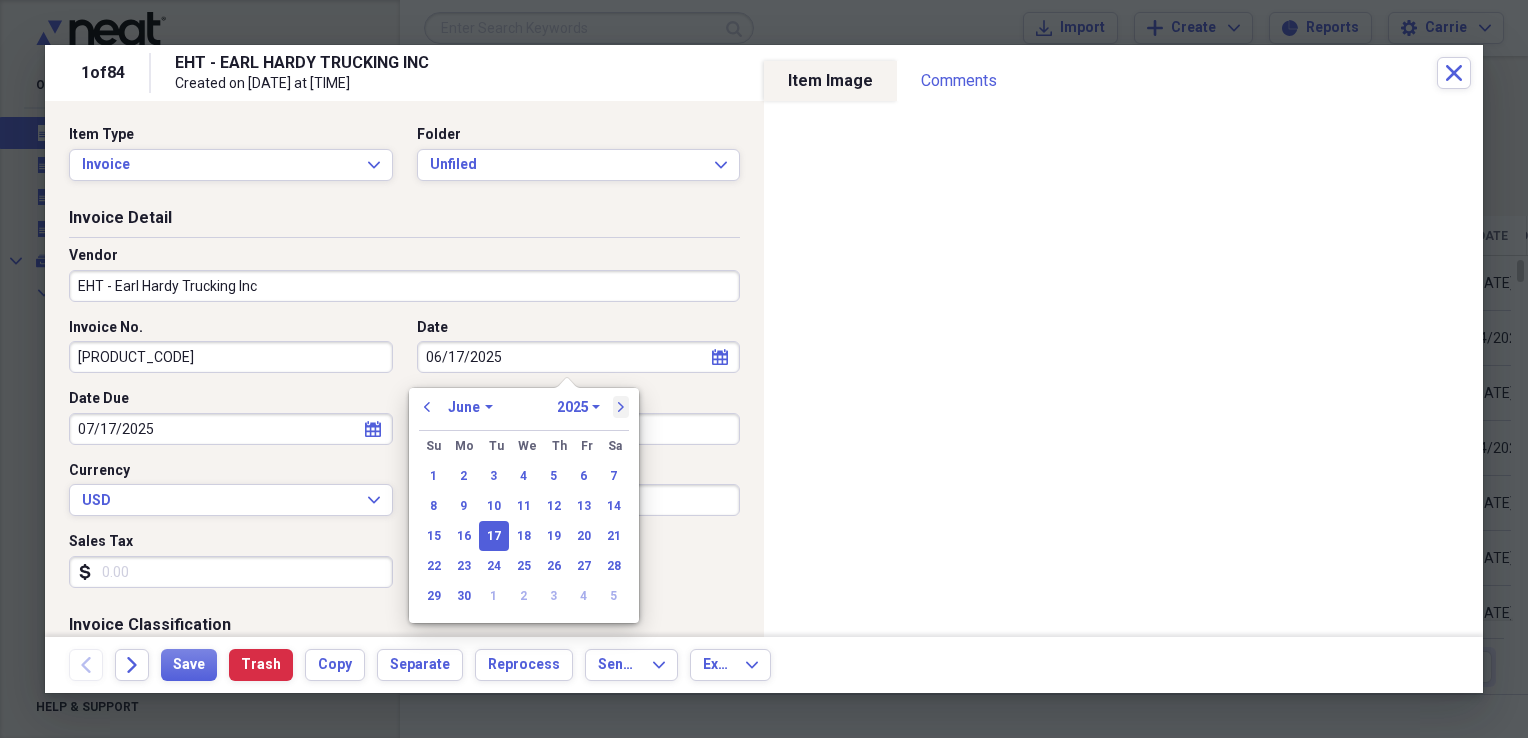 click on "next" at bounding box center [621, 407] 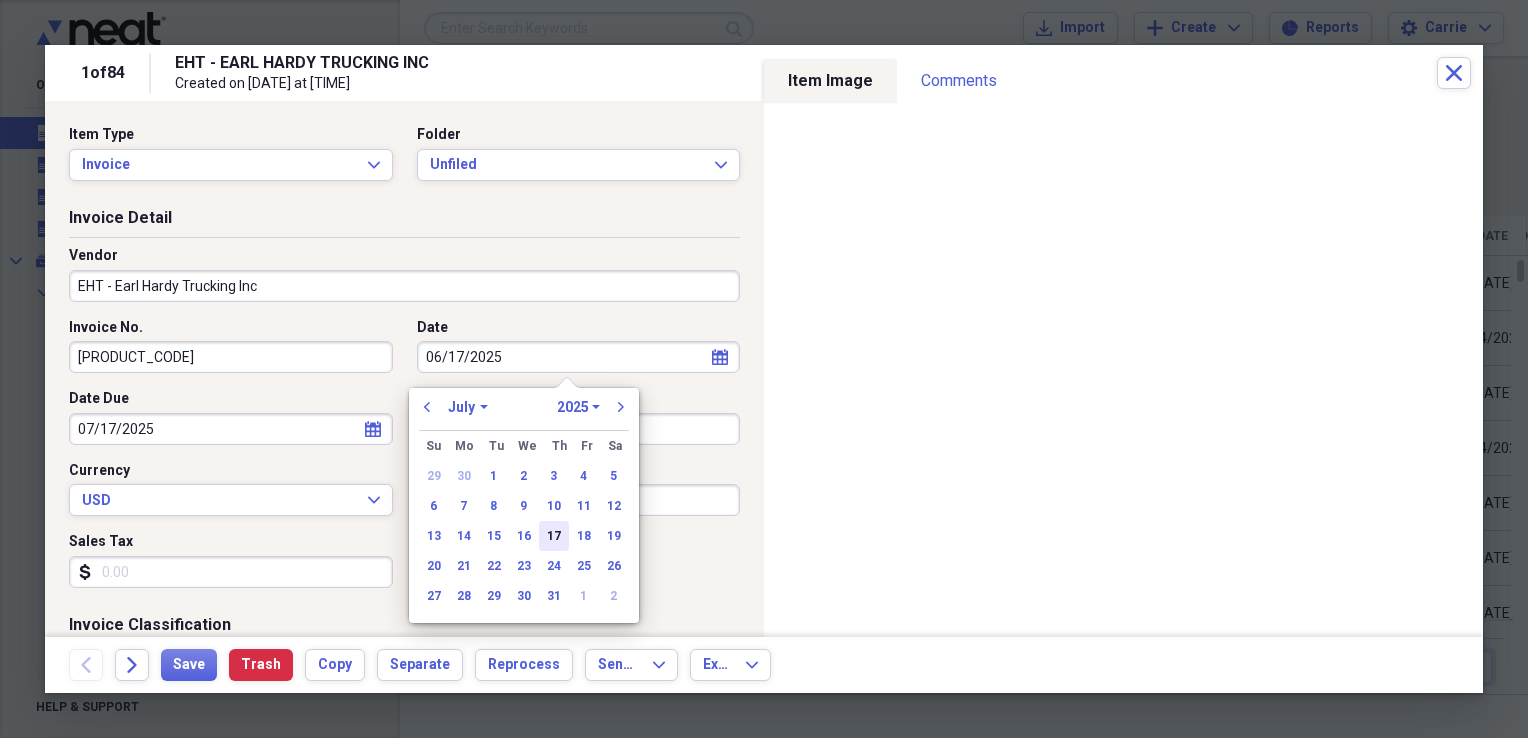 click on "17" at bounding box center [554, 536] 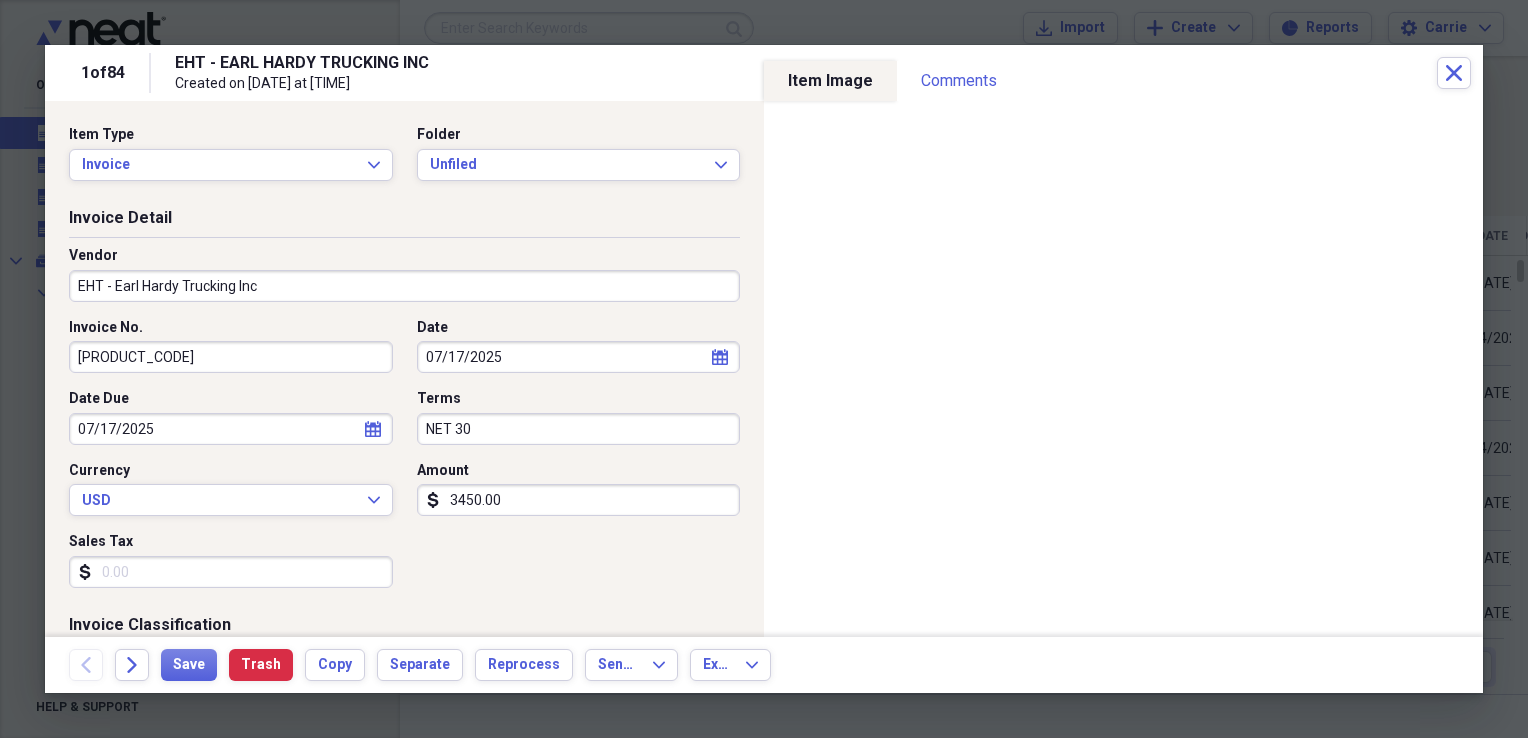 select on "6" 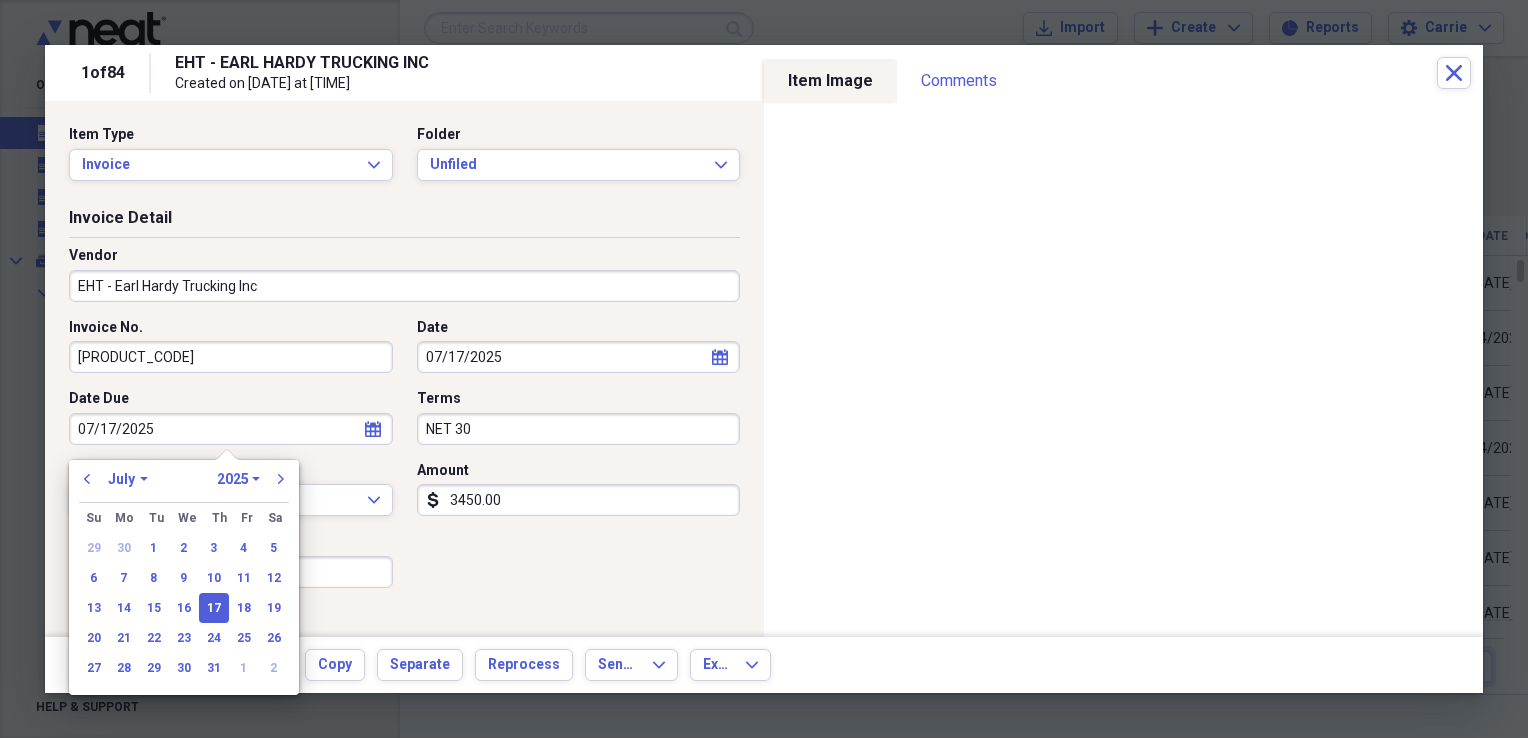 drag, startPoint x: 201, startPoint y: 430, endPoint x: -4, endPoint y: 412, distance: 205.78873 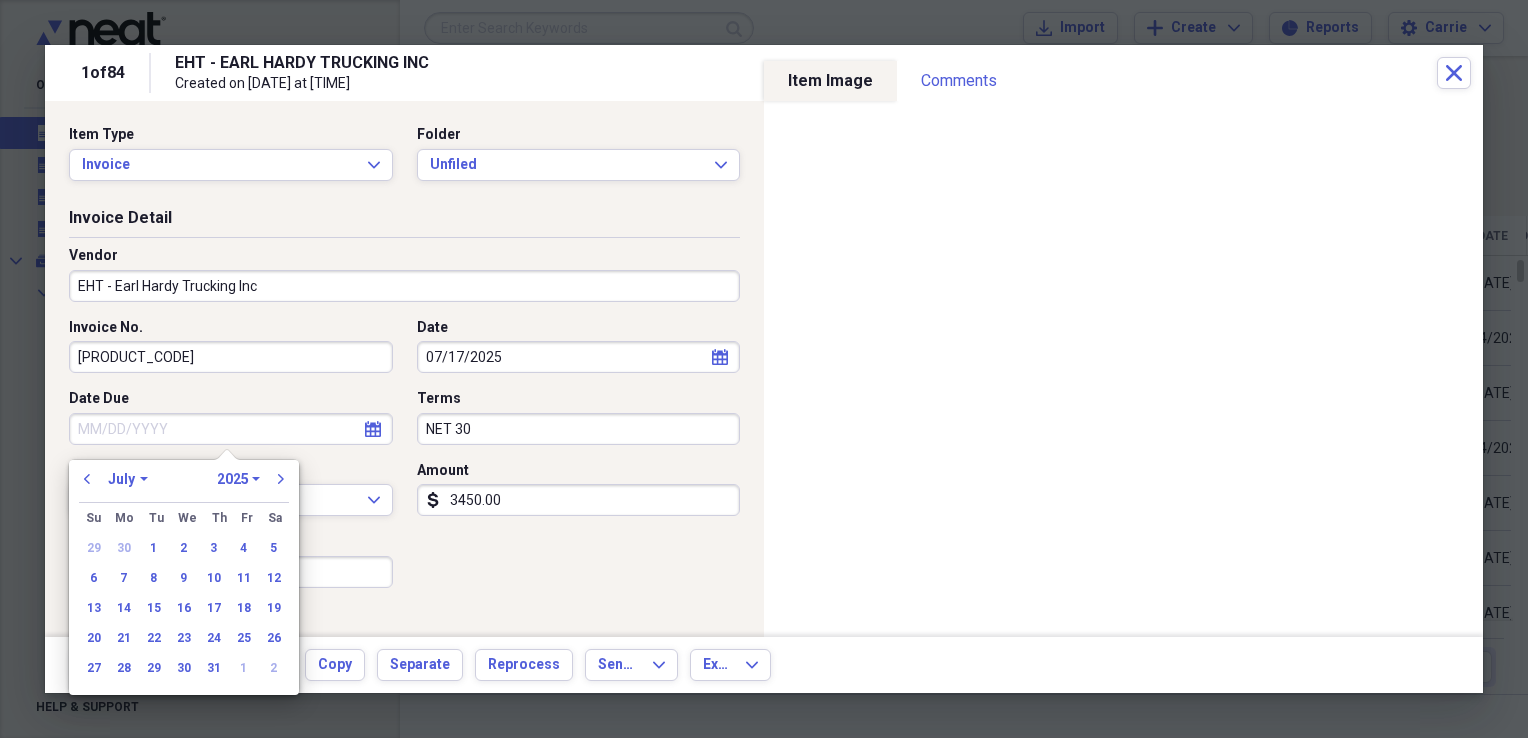 type 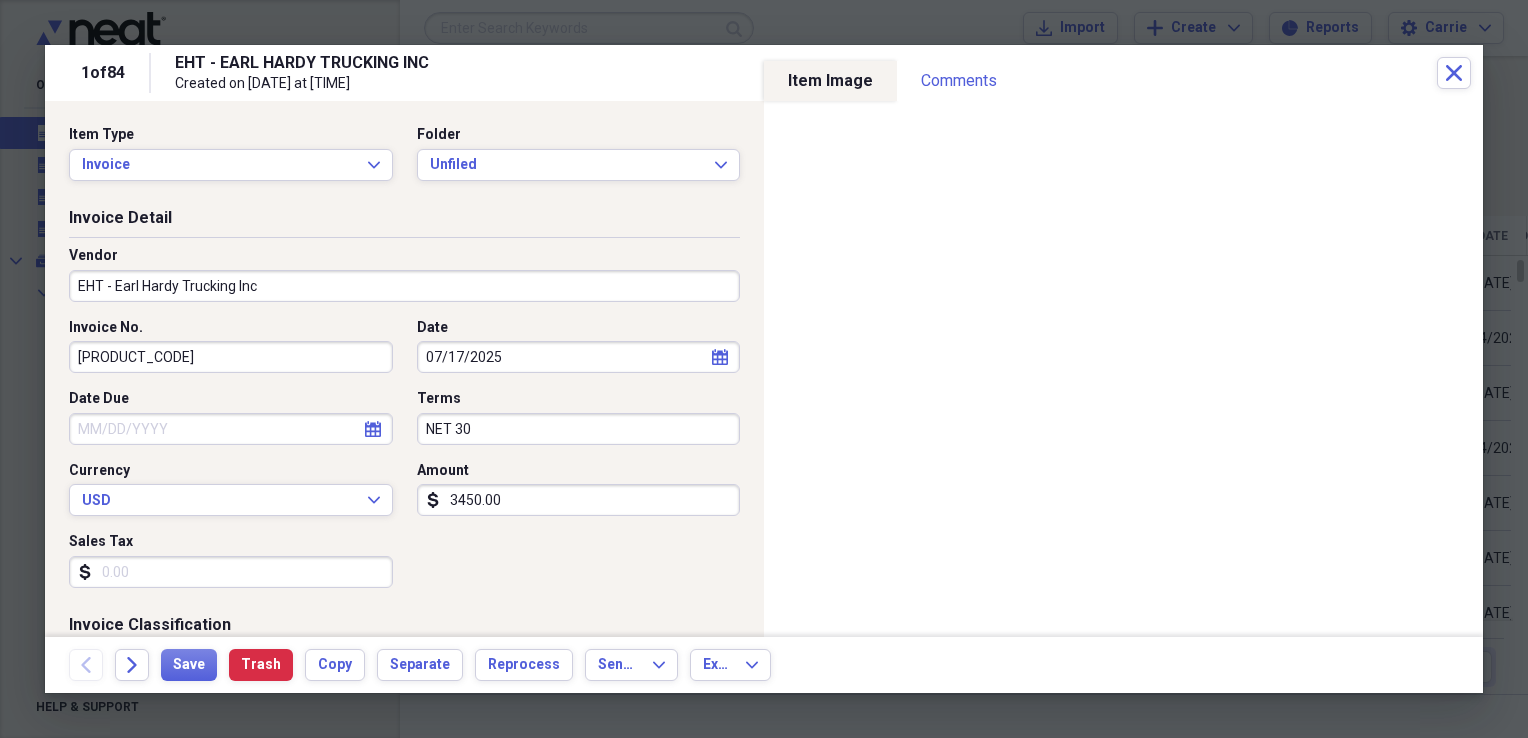 drag, startPoint x: 559, startPoint y: 433, endPoint x: 376, endPoint y: 433, distance: 183 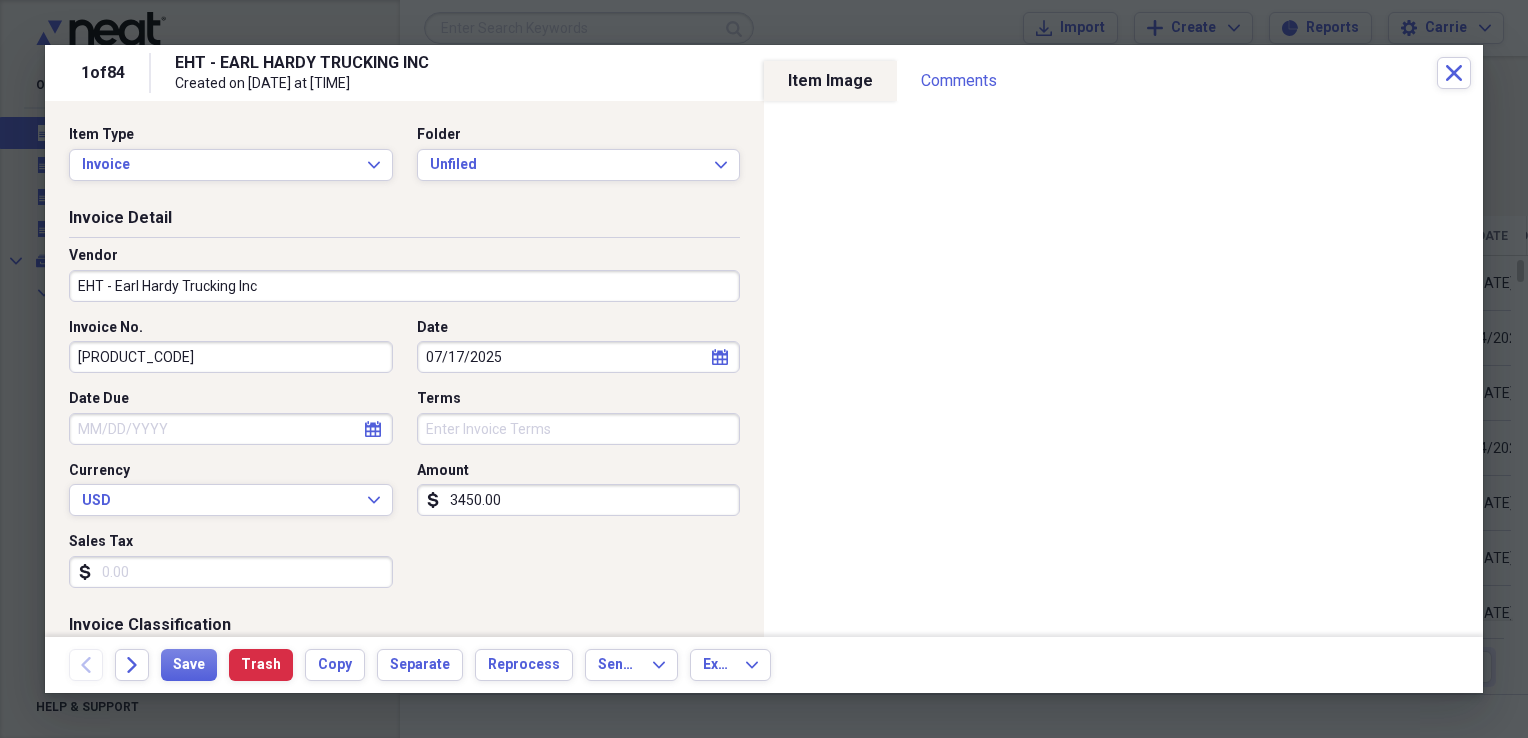 type 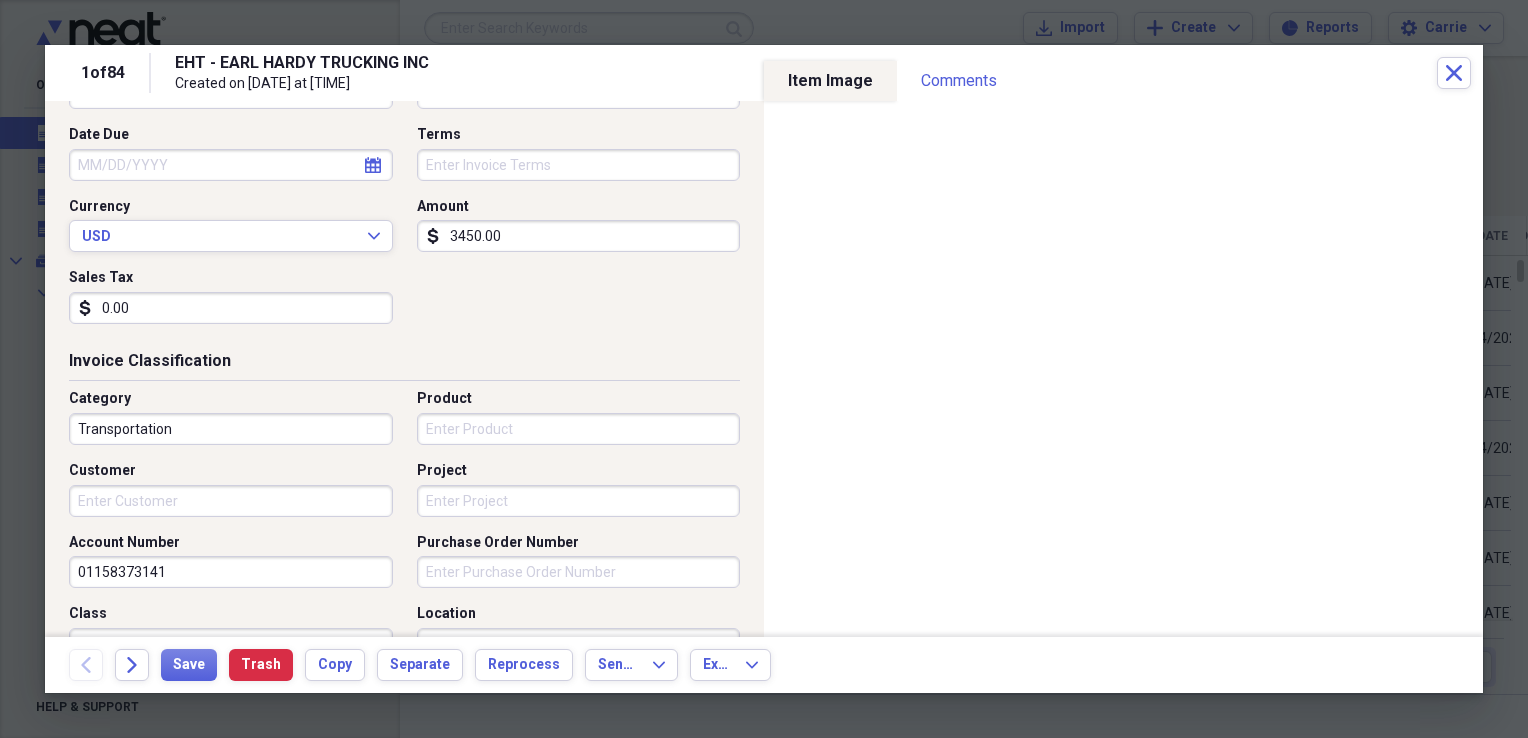 scroll, scrollTop: 300, scrollLeft: 0, axis: vertical 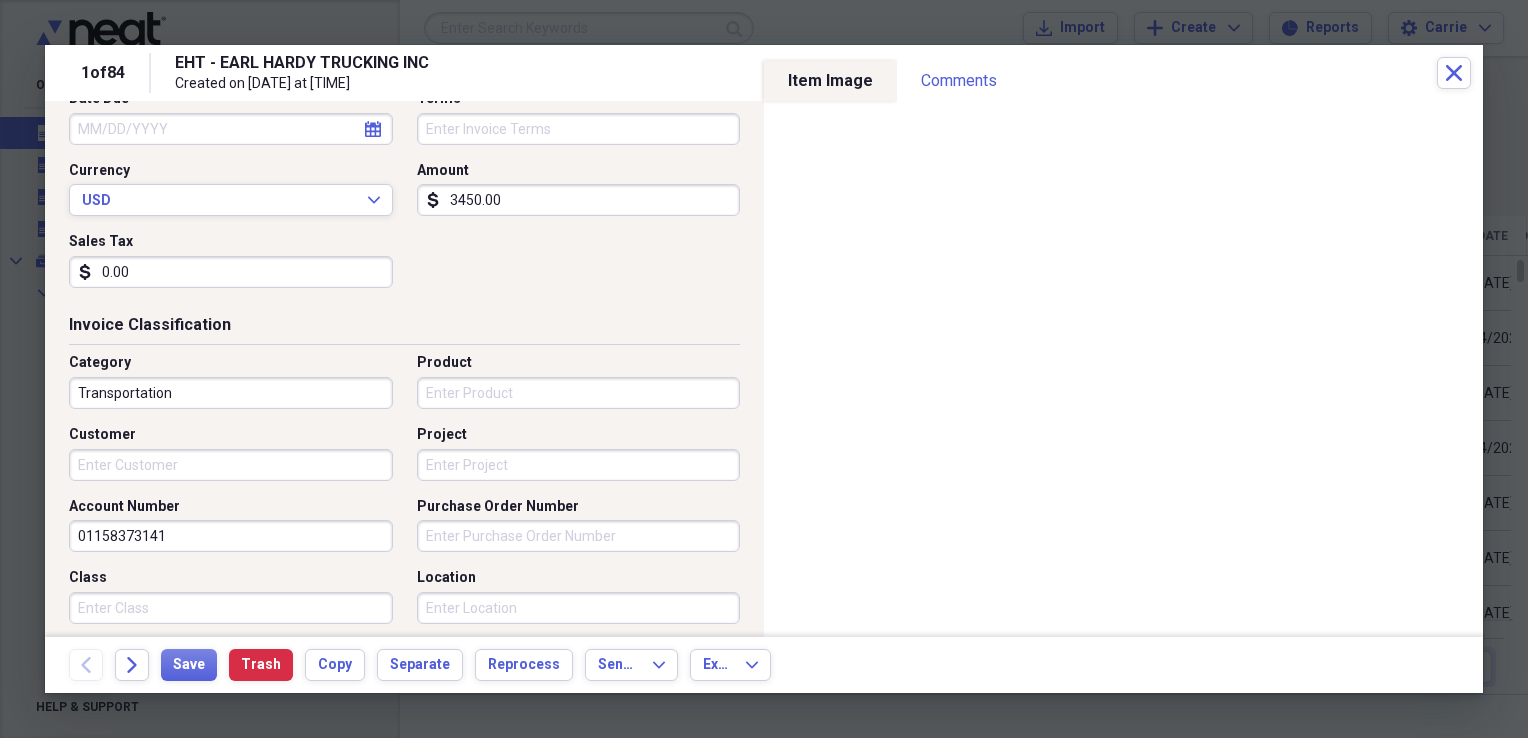 type on "0.00" 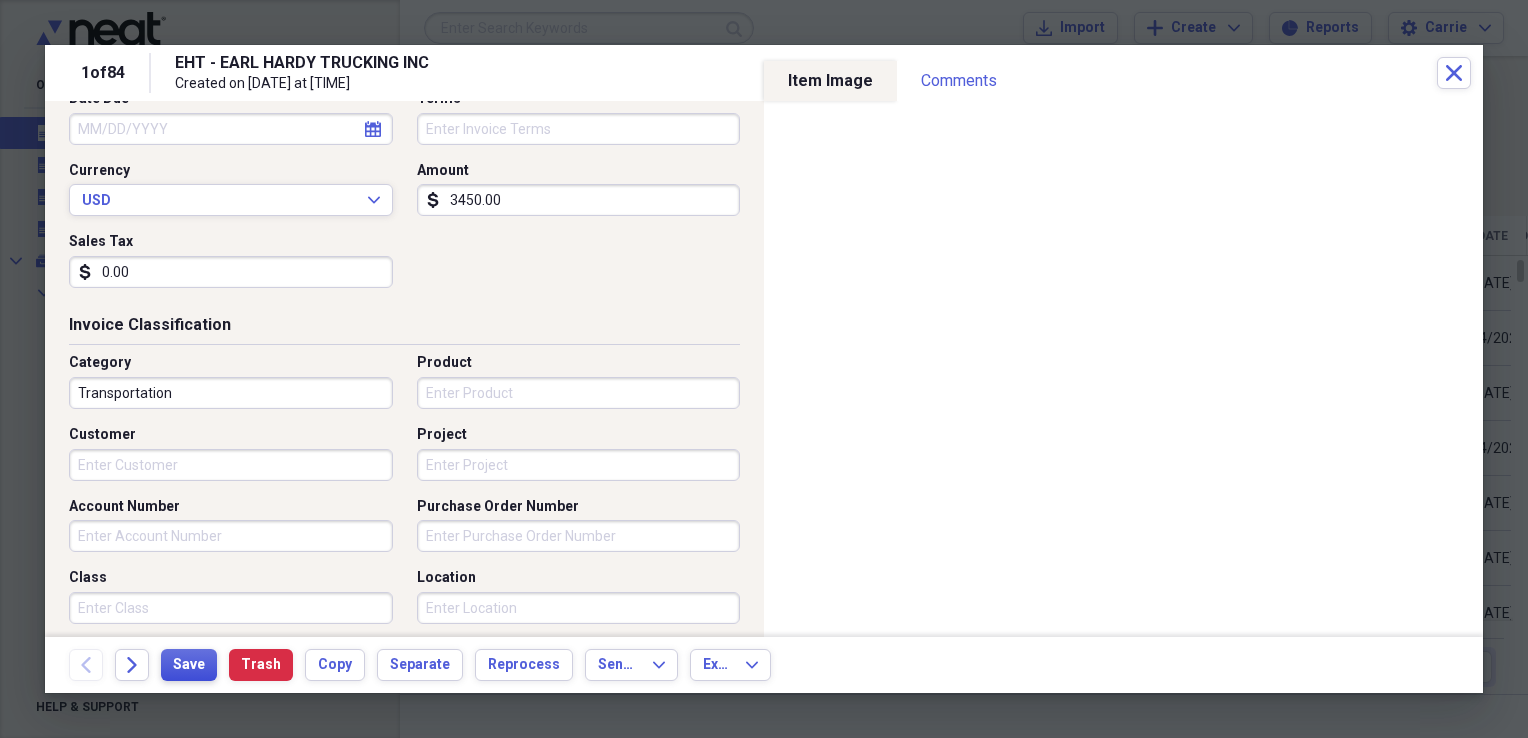 type 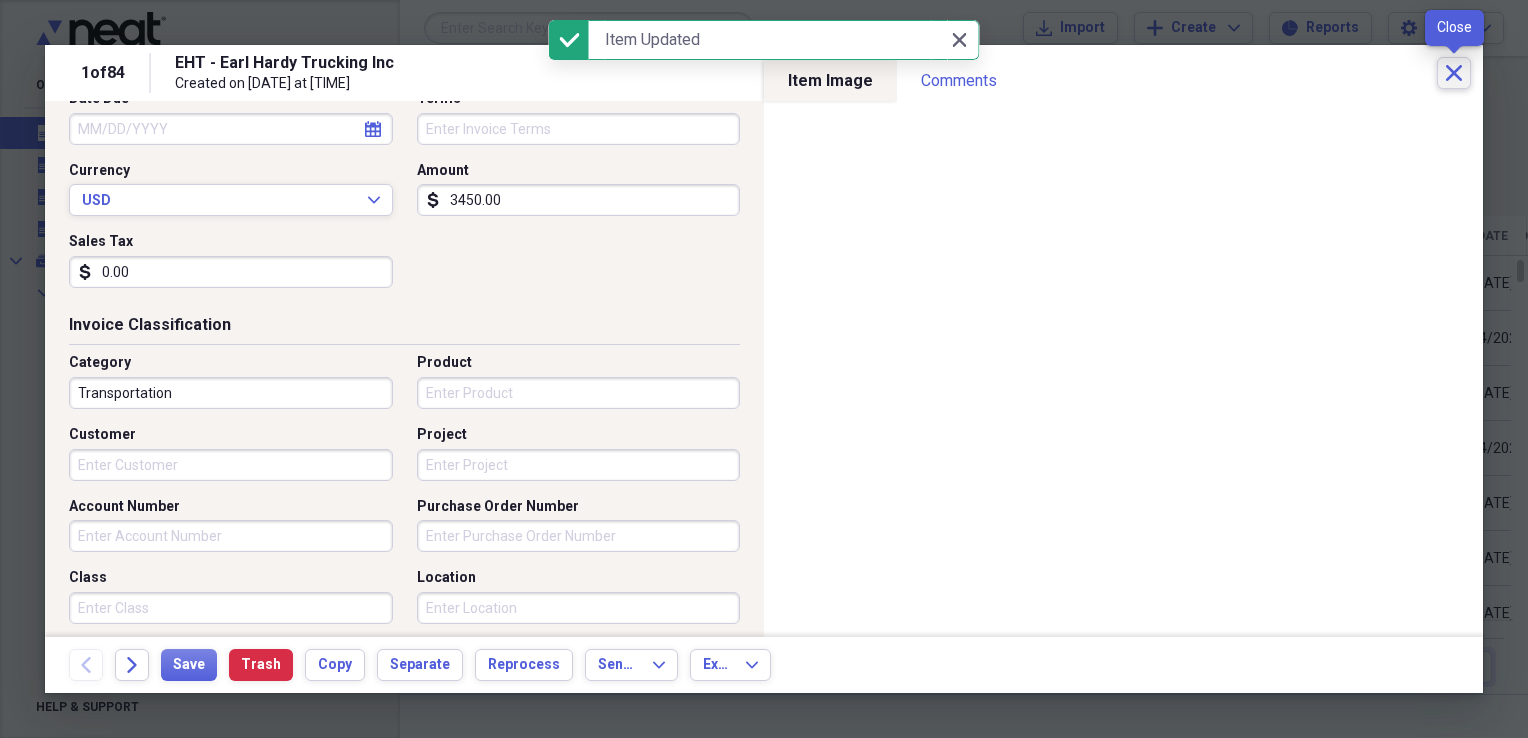 click 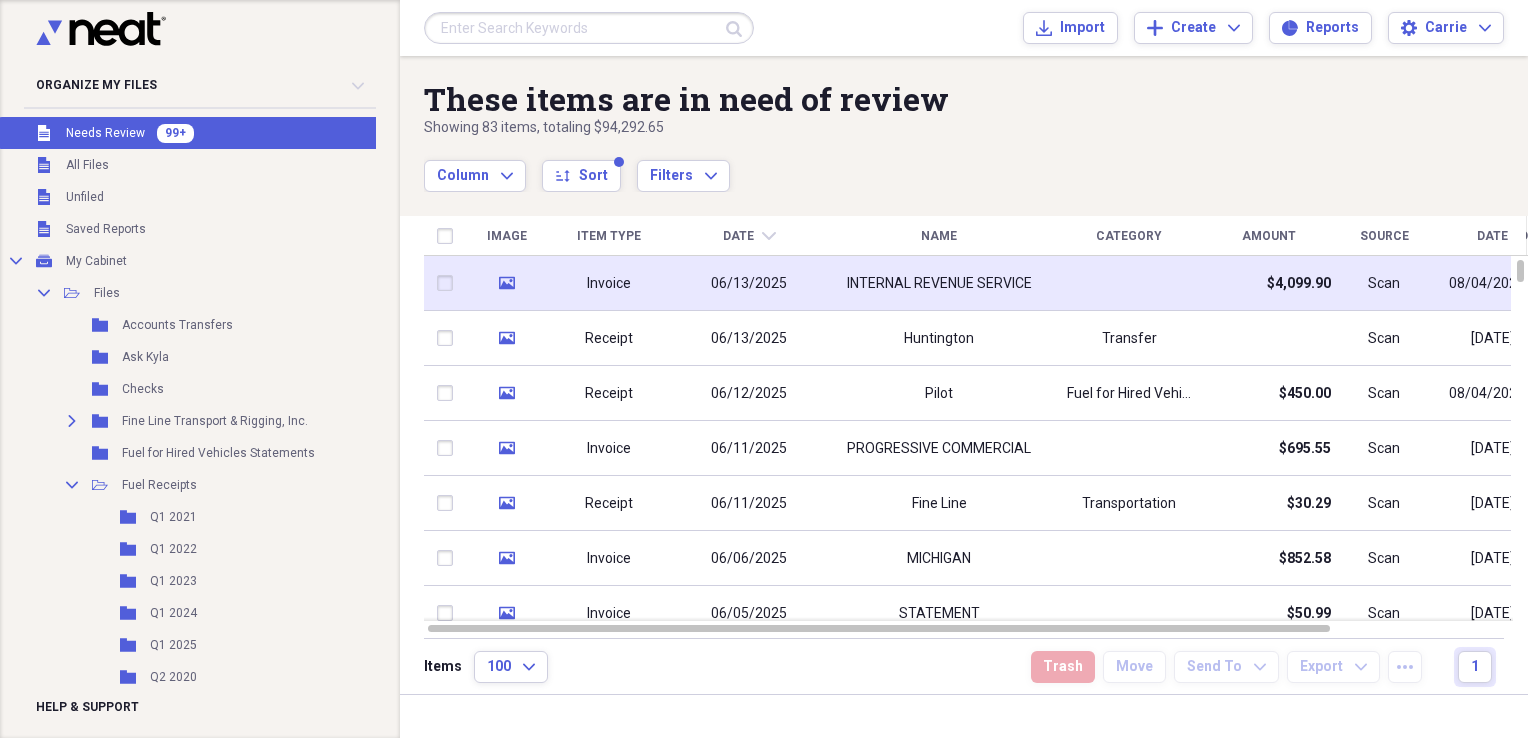 click at bounding box center (1129, 283) 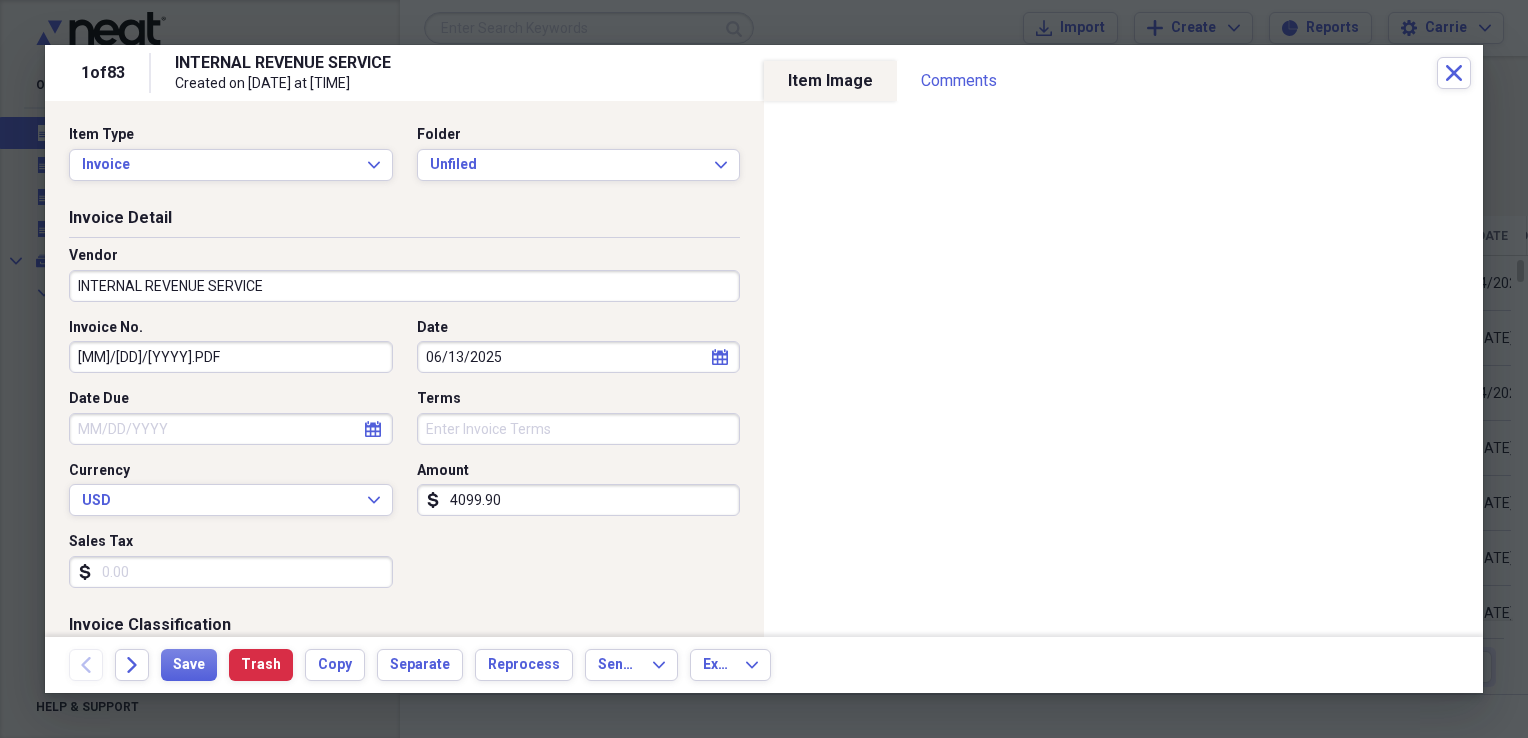 click on "INTERNAL REVENUE SERVICE" at bounding box center [404, 286] 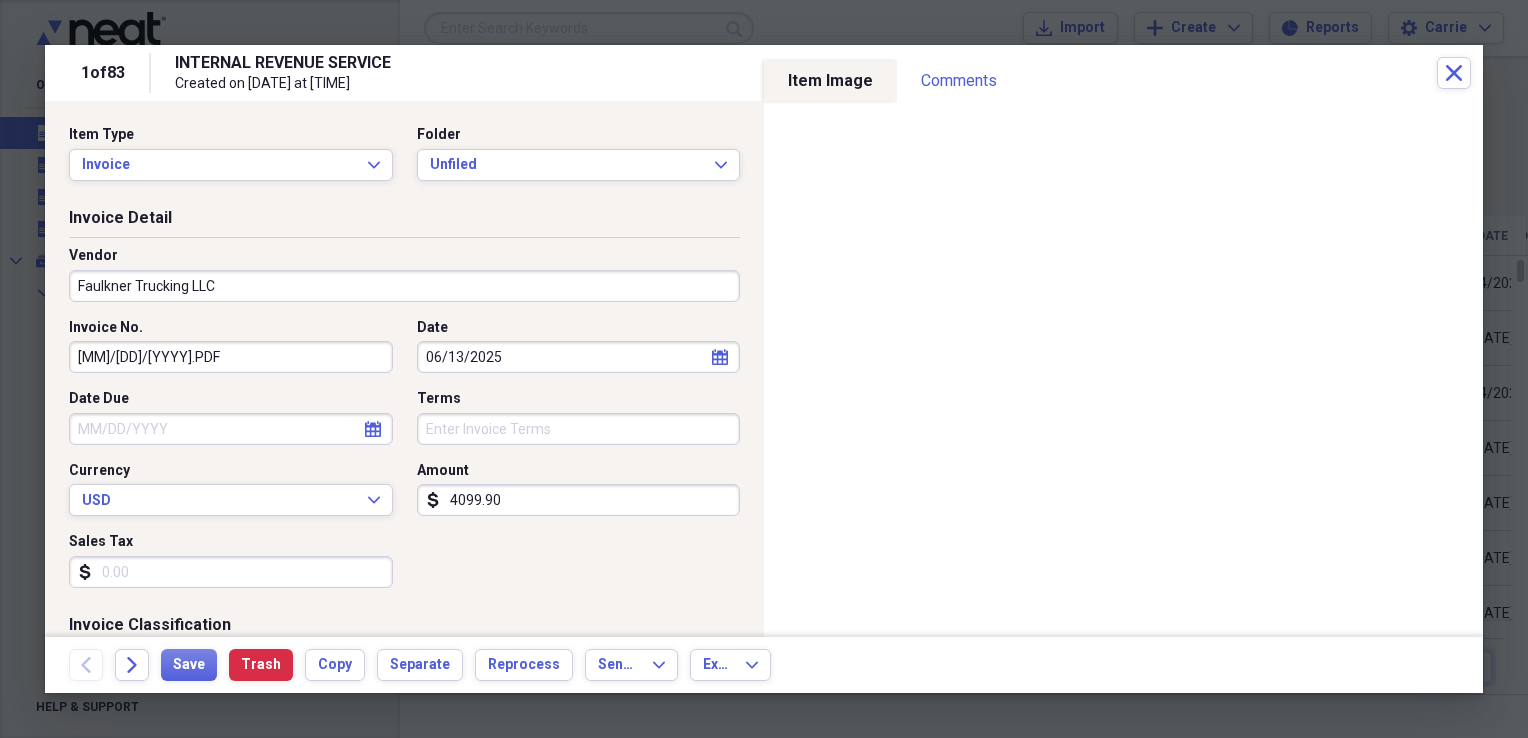 type on "Faulkner Trucking LLC" 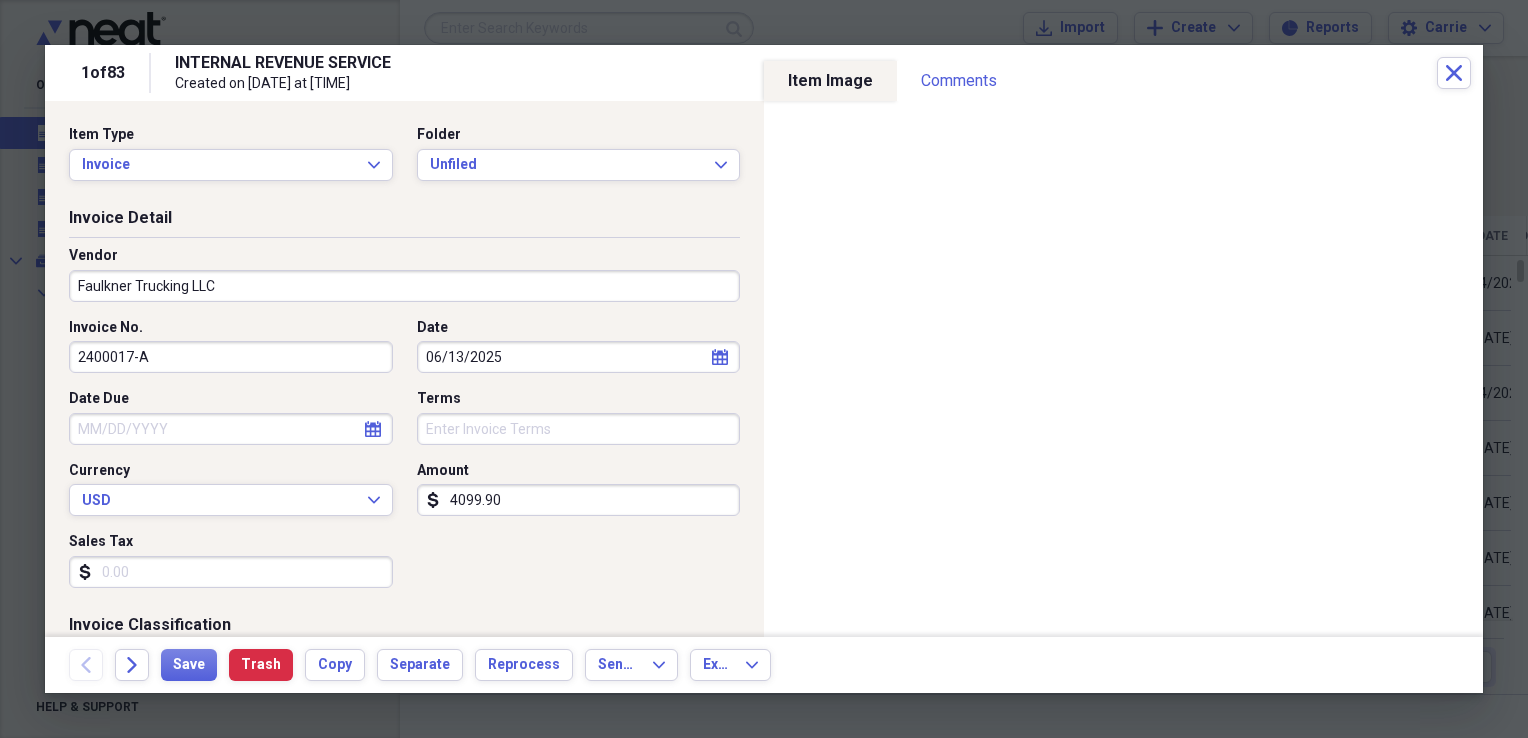 type on "2400017-A" 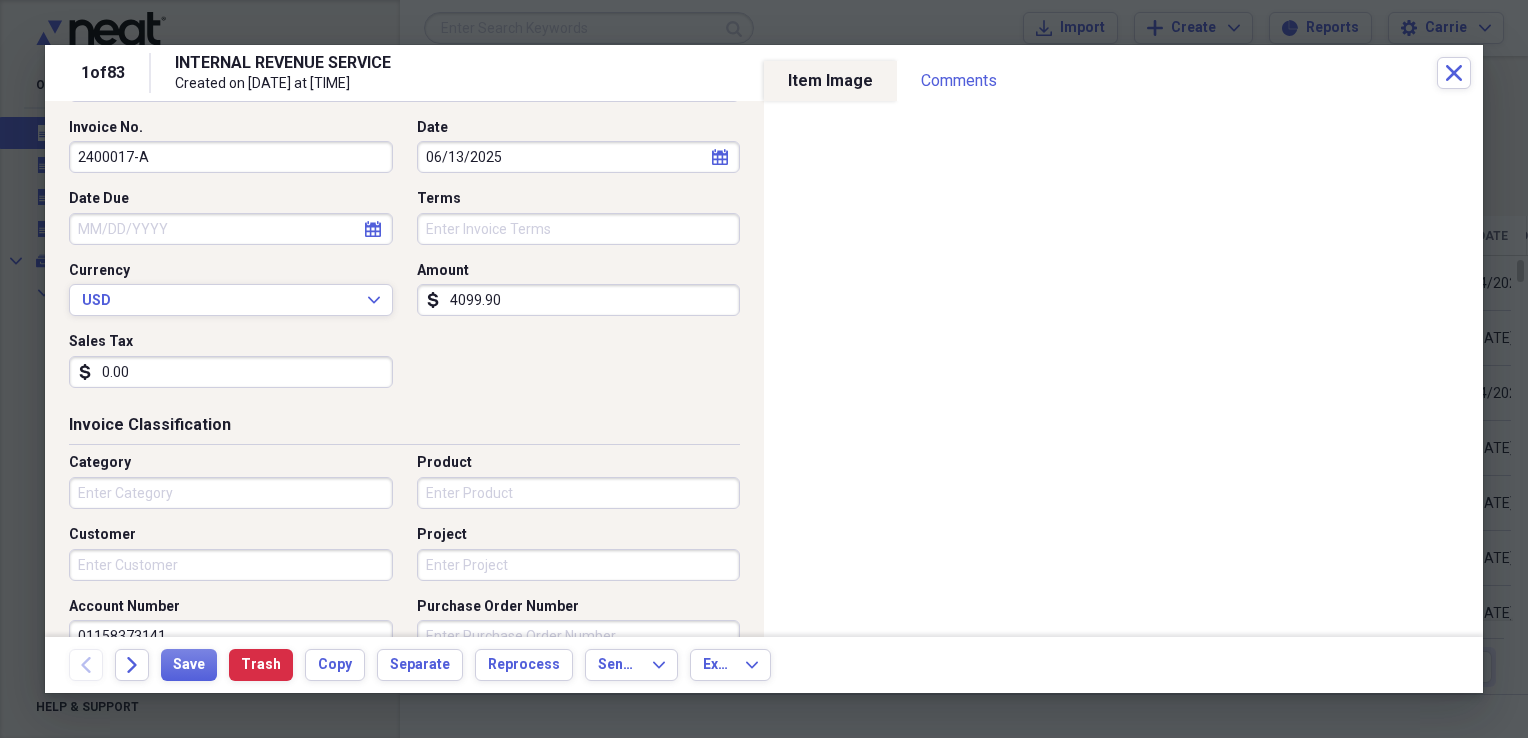 scroll, scrollTop: 300, scrollLeft: 0, axis: vertical 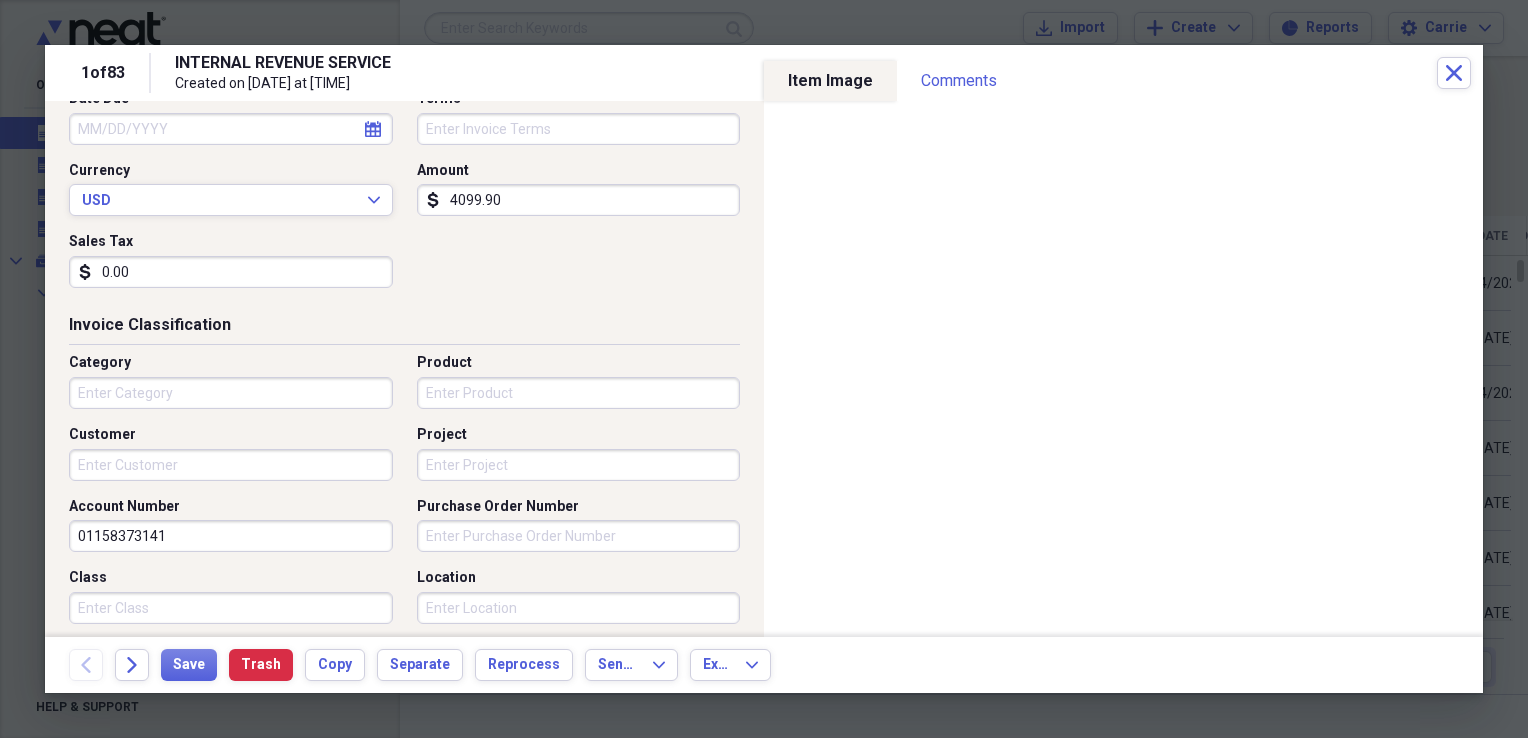 type on "0.00" 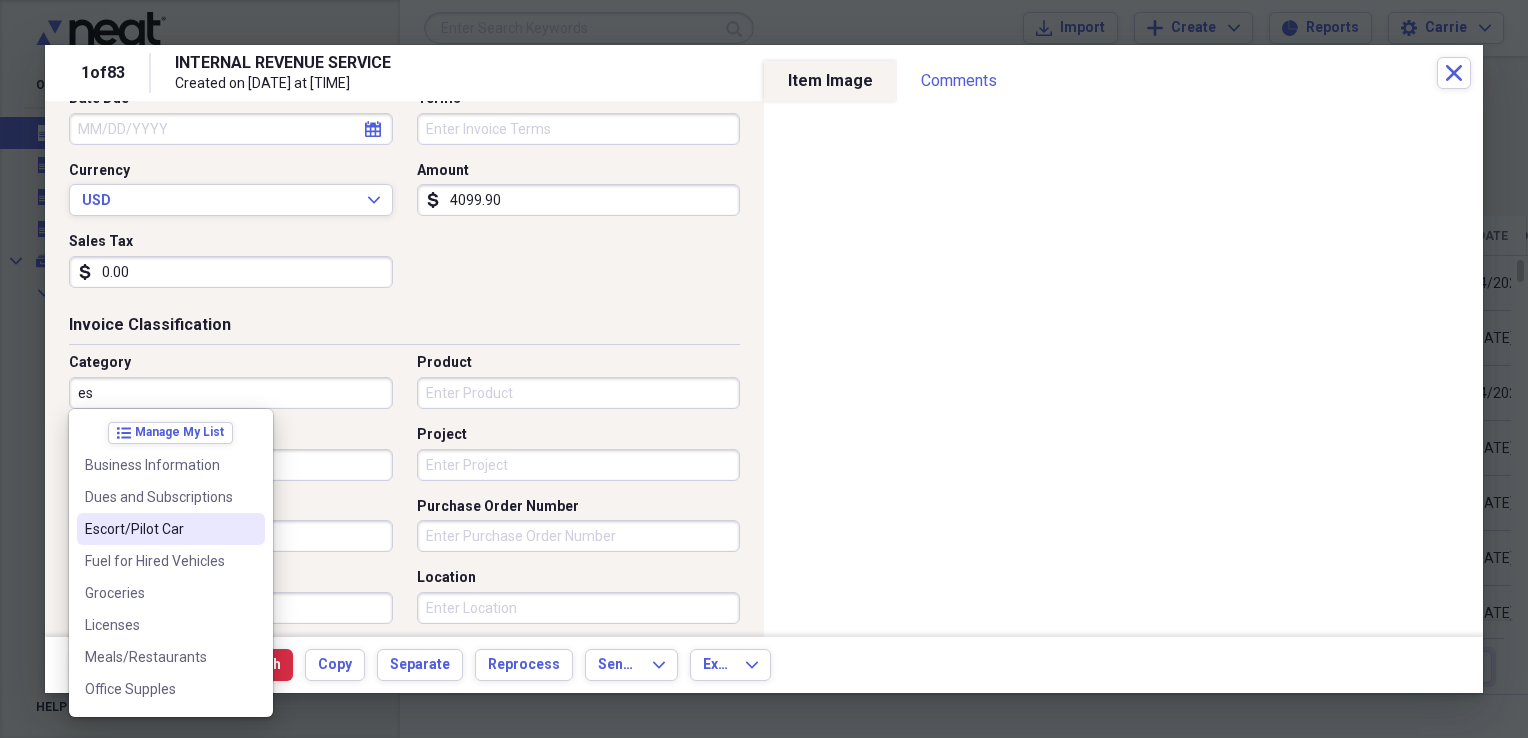 click on "Escort/Pilot Car" at bounding box center [159, 529] 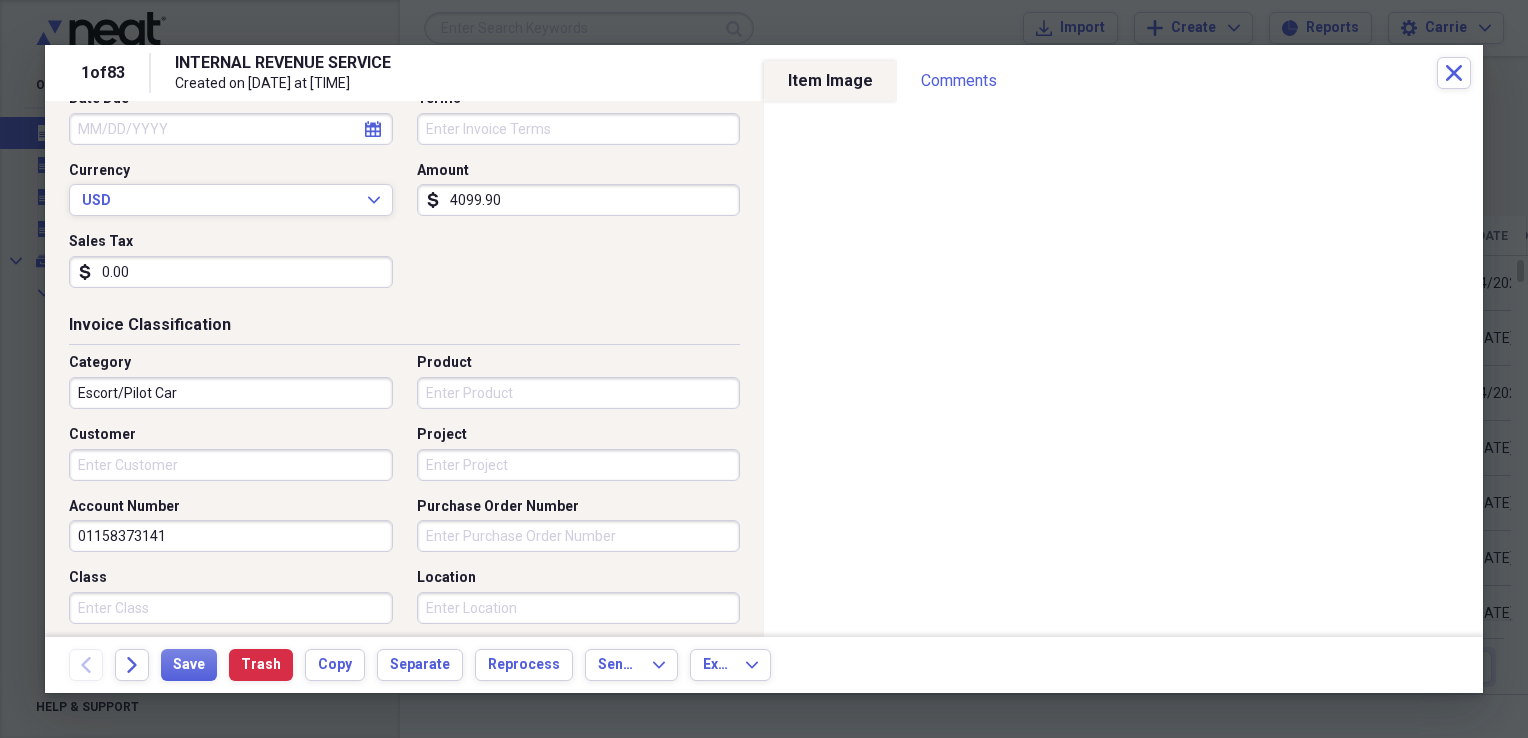 drag, startPoint x: 207, startPoint y: 525, endPoint x: -4, endPoint y: 533, distance: 211.15161 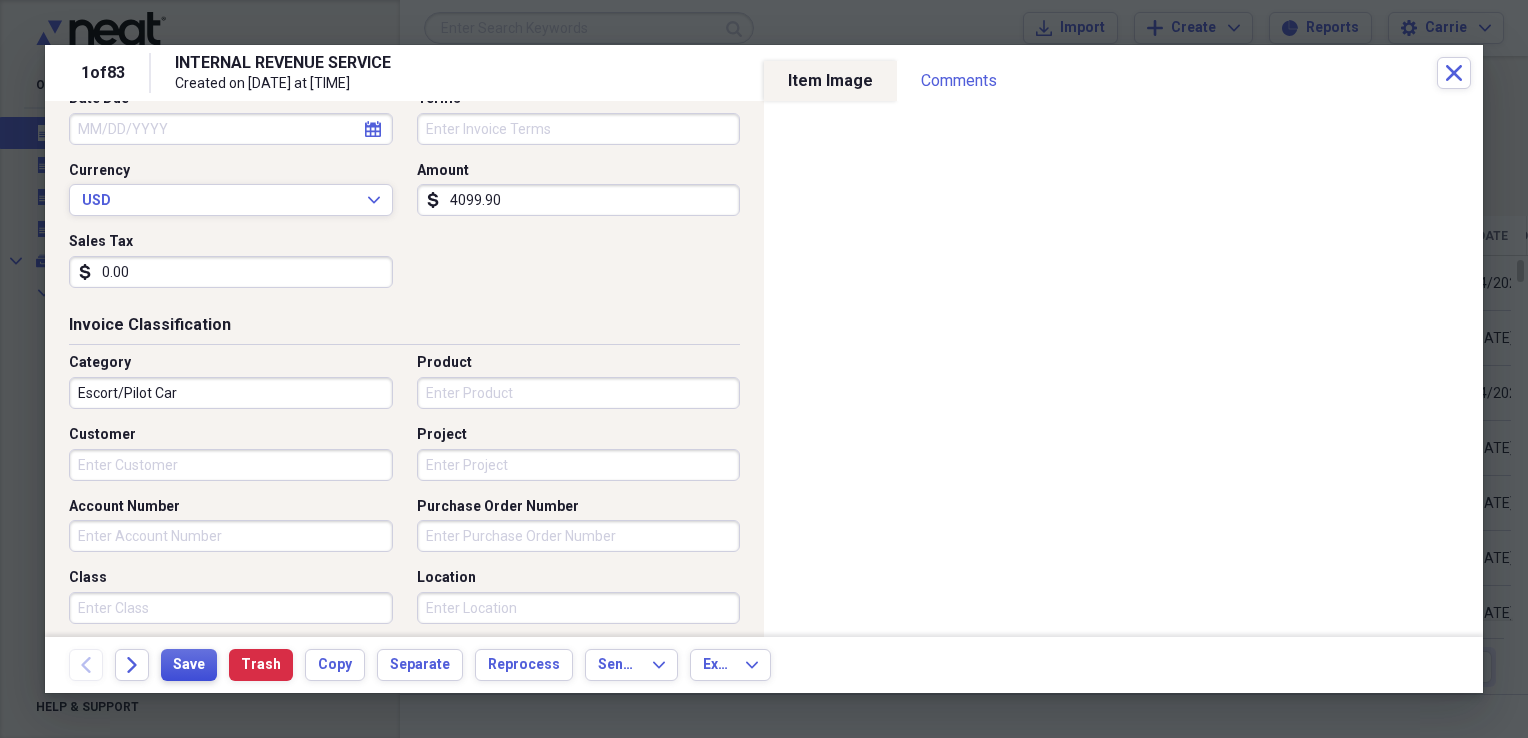 type 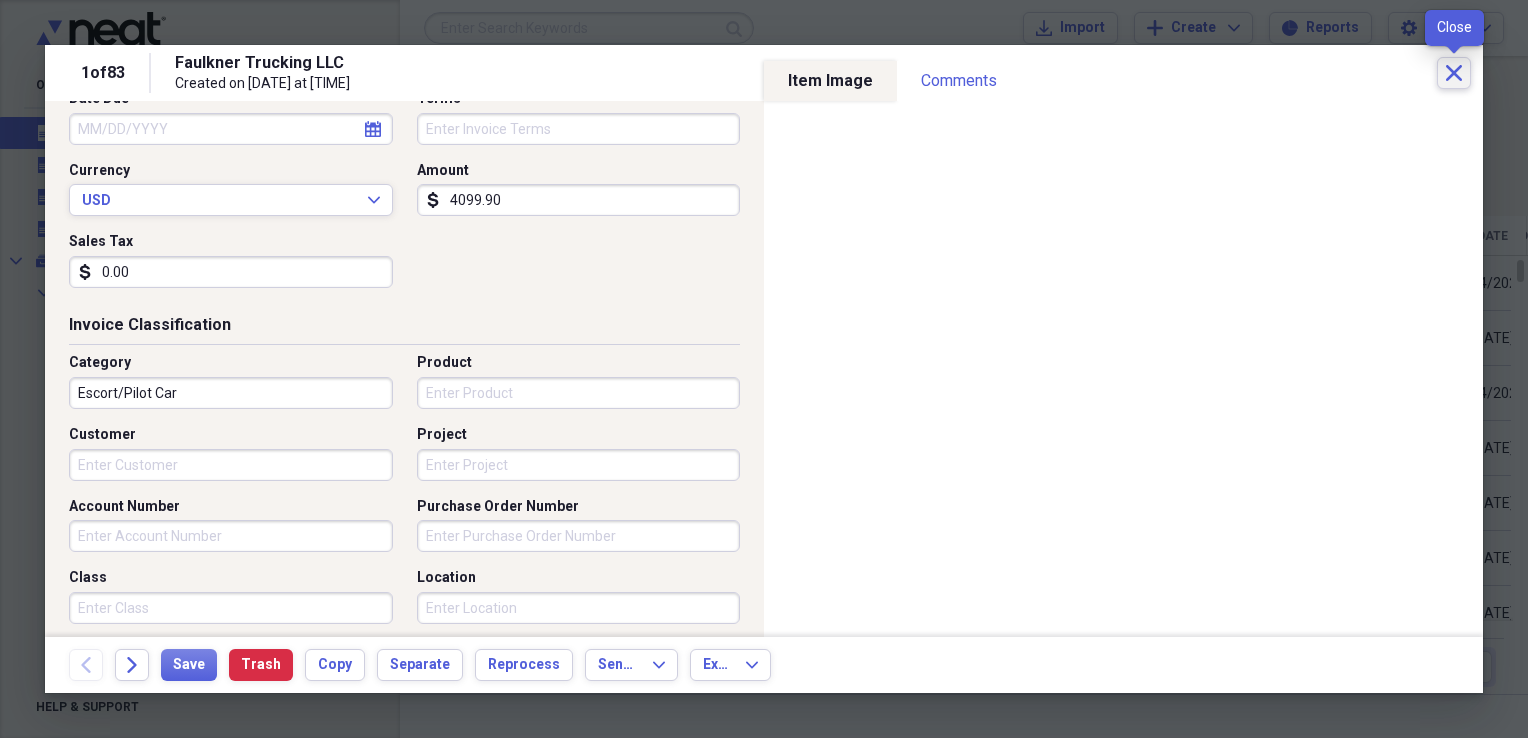 click 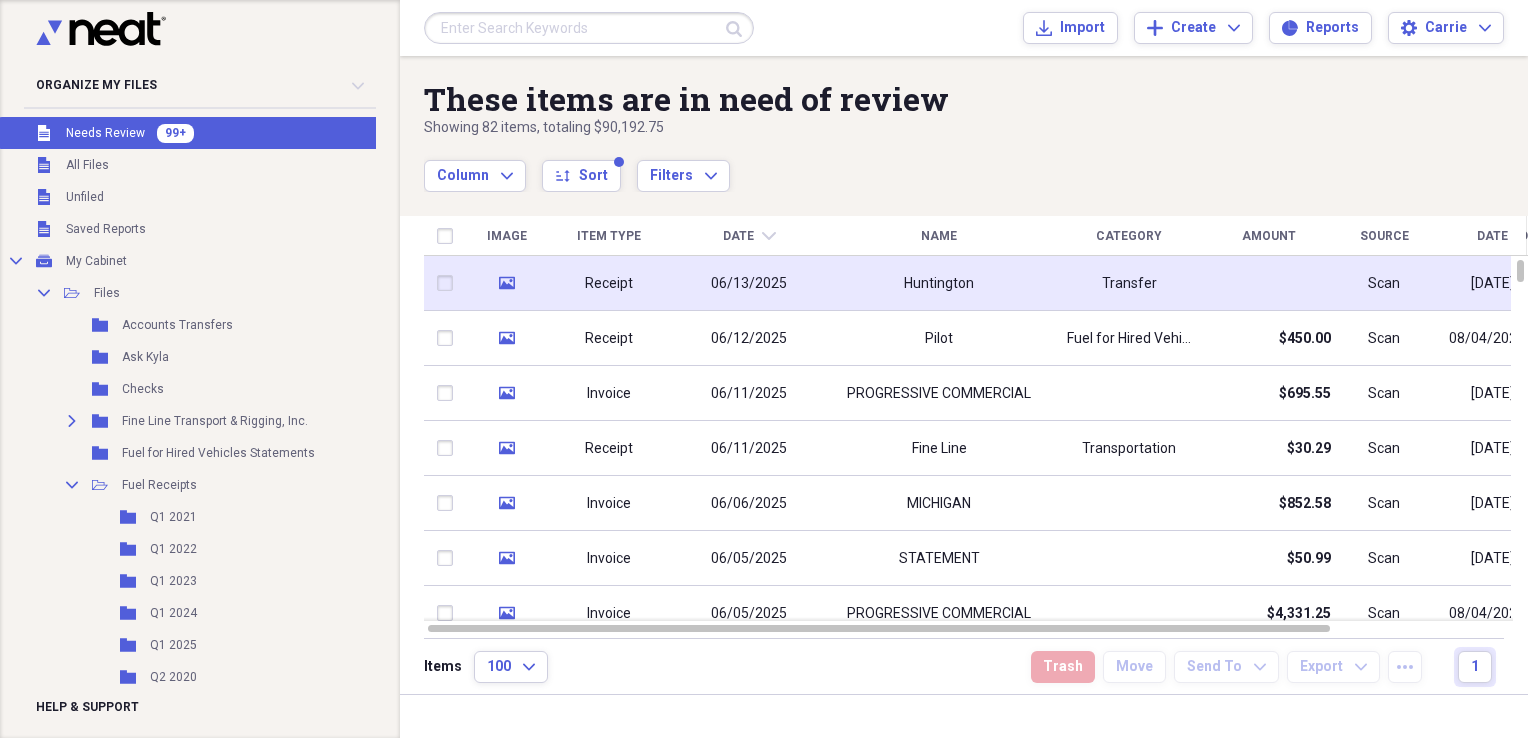 click at bounding box center [1269, 283] 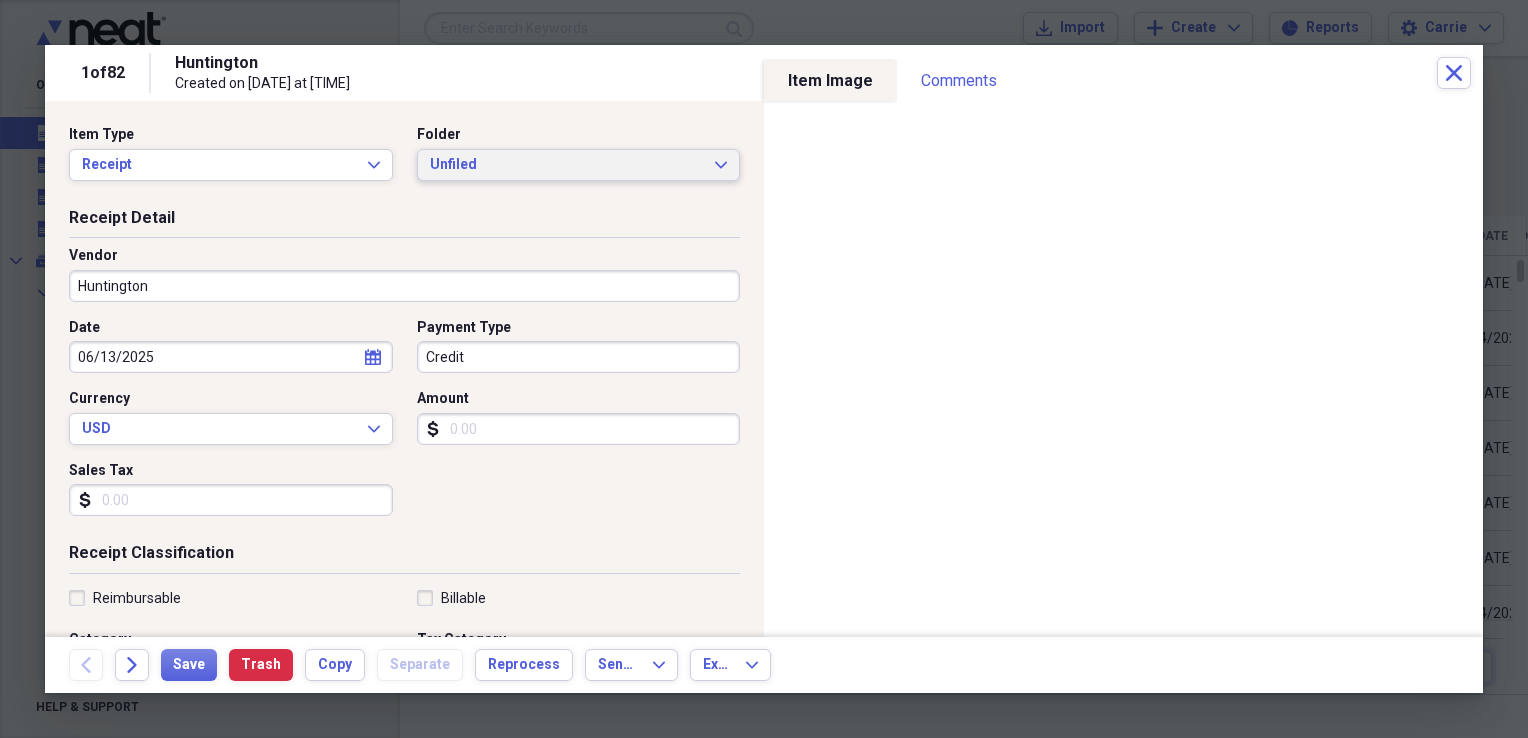 click on "Expand" 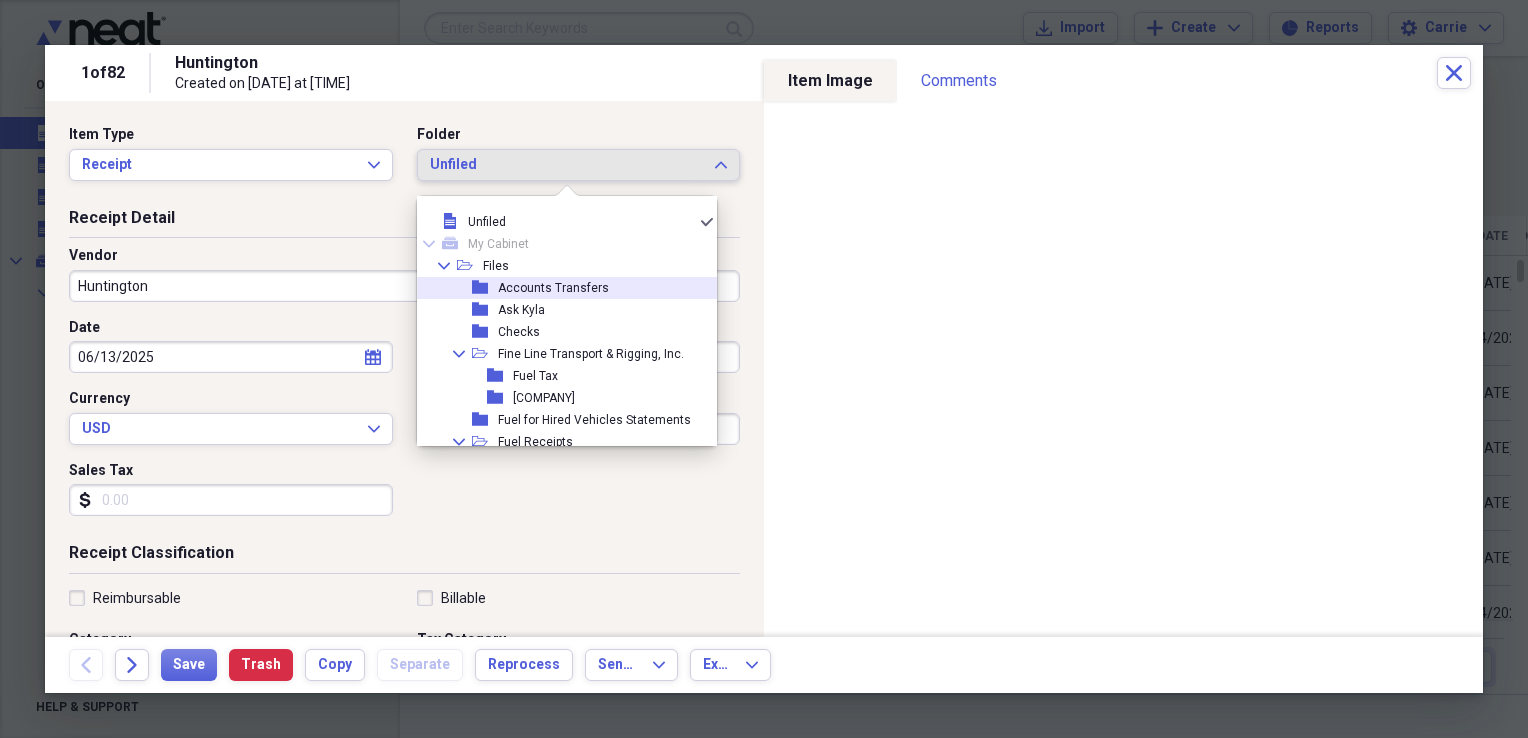 click on "folder Accounts Transfers" at bounding box center (559, 288) 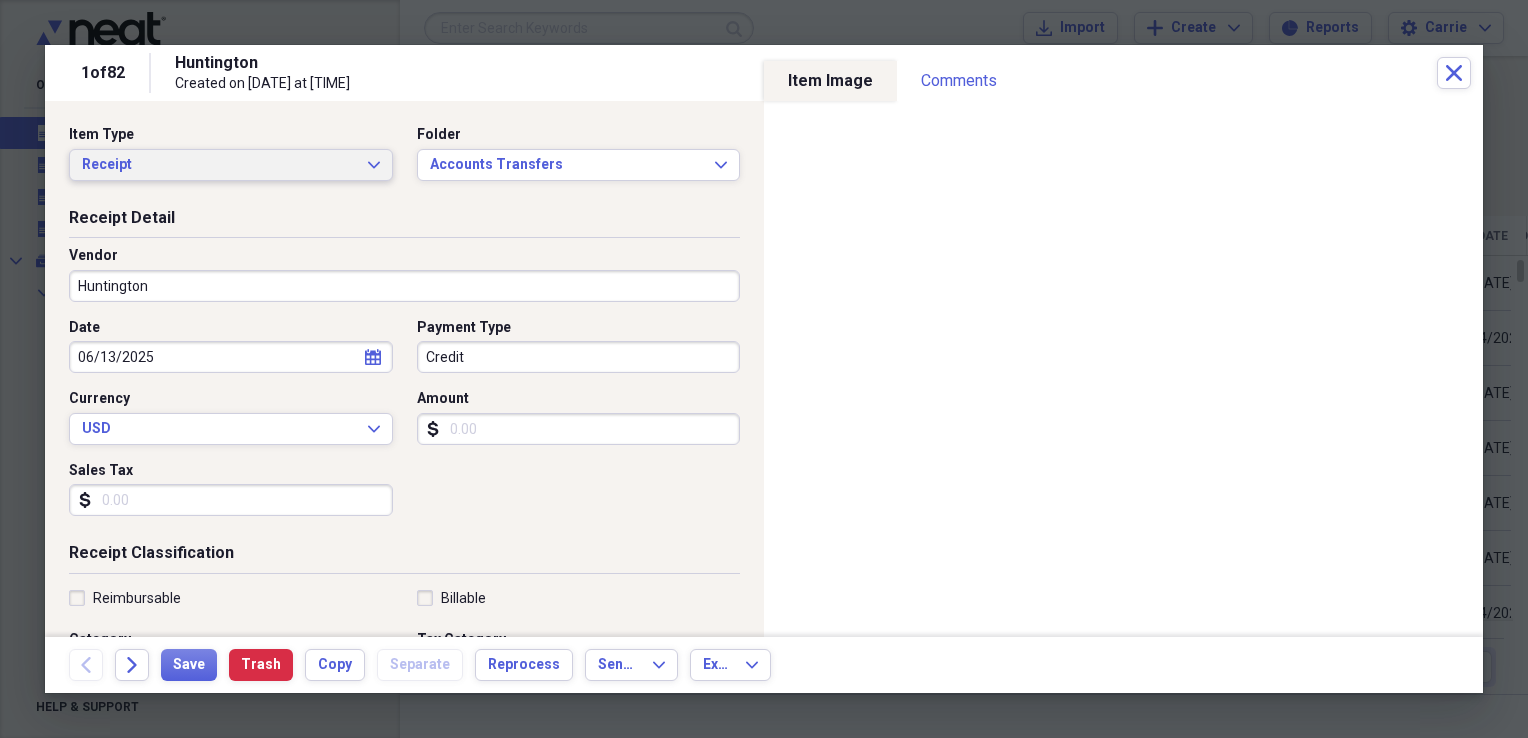 click on "Expand" 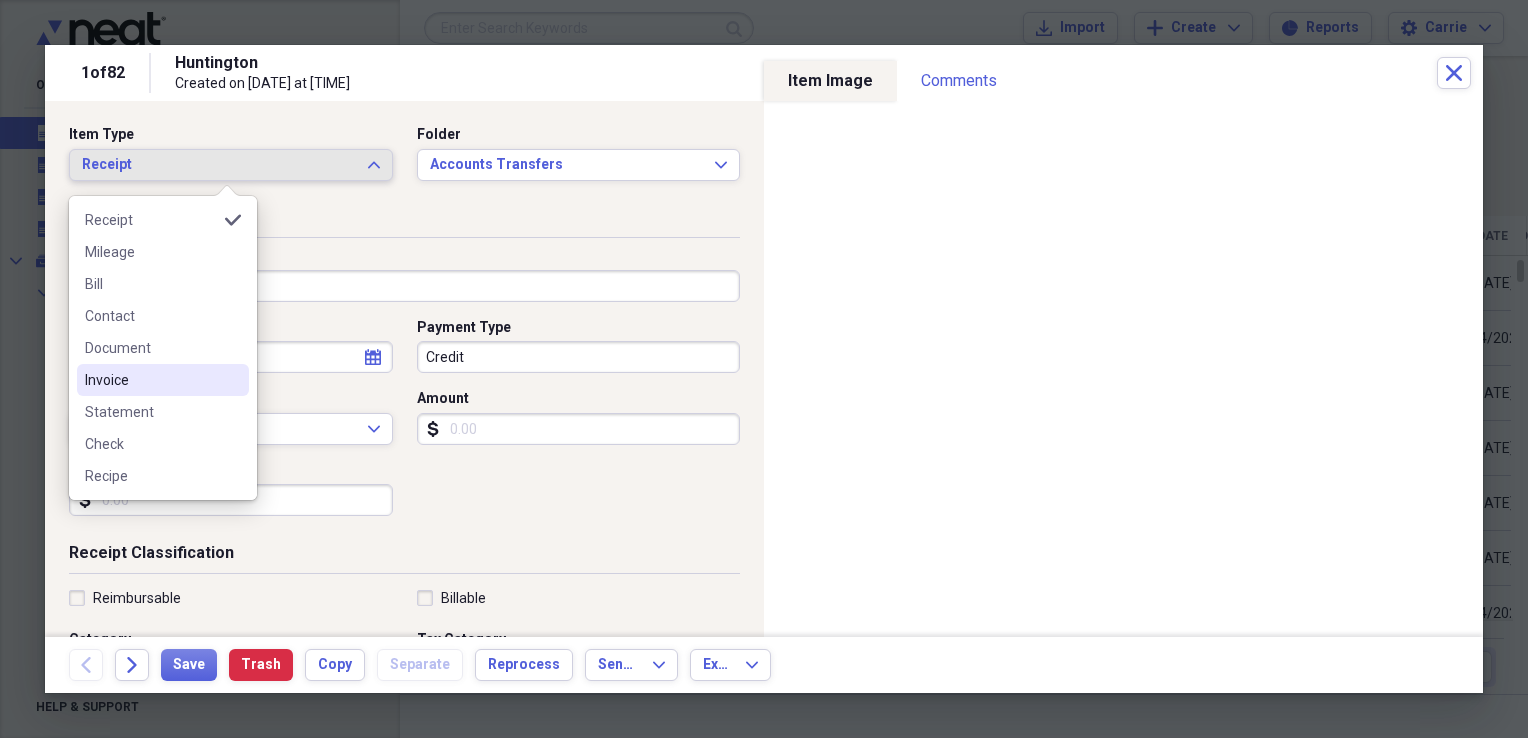 click on "Invoice" at bounding box center [151, 380] 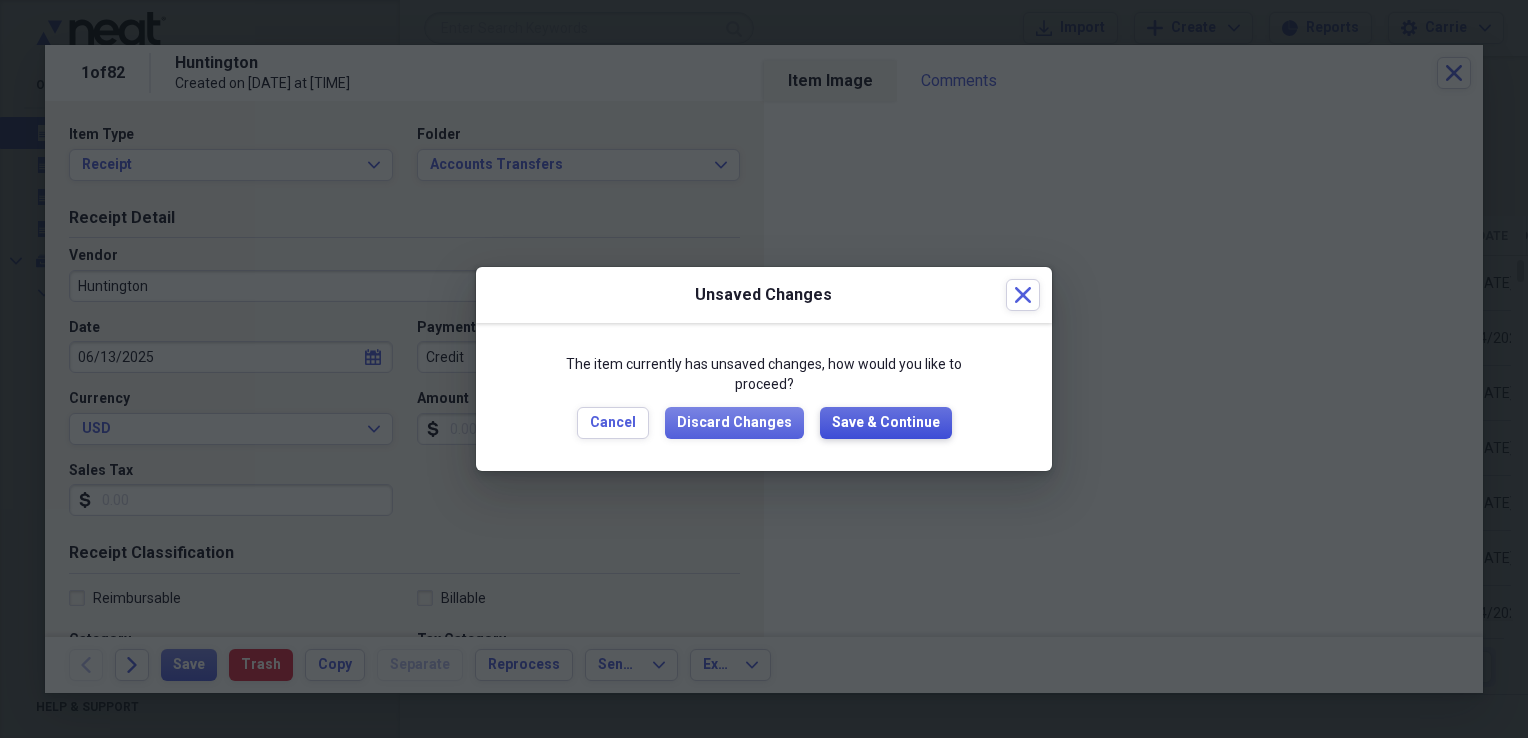 click on "Save & Continue" at bounding box center (886, 423) 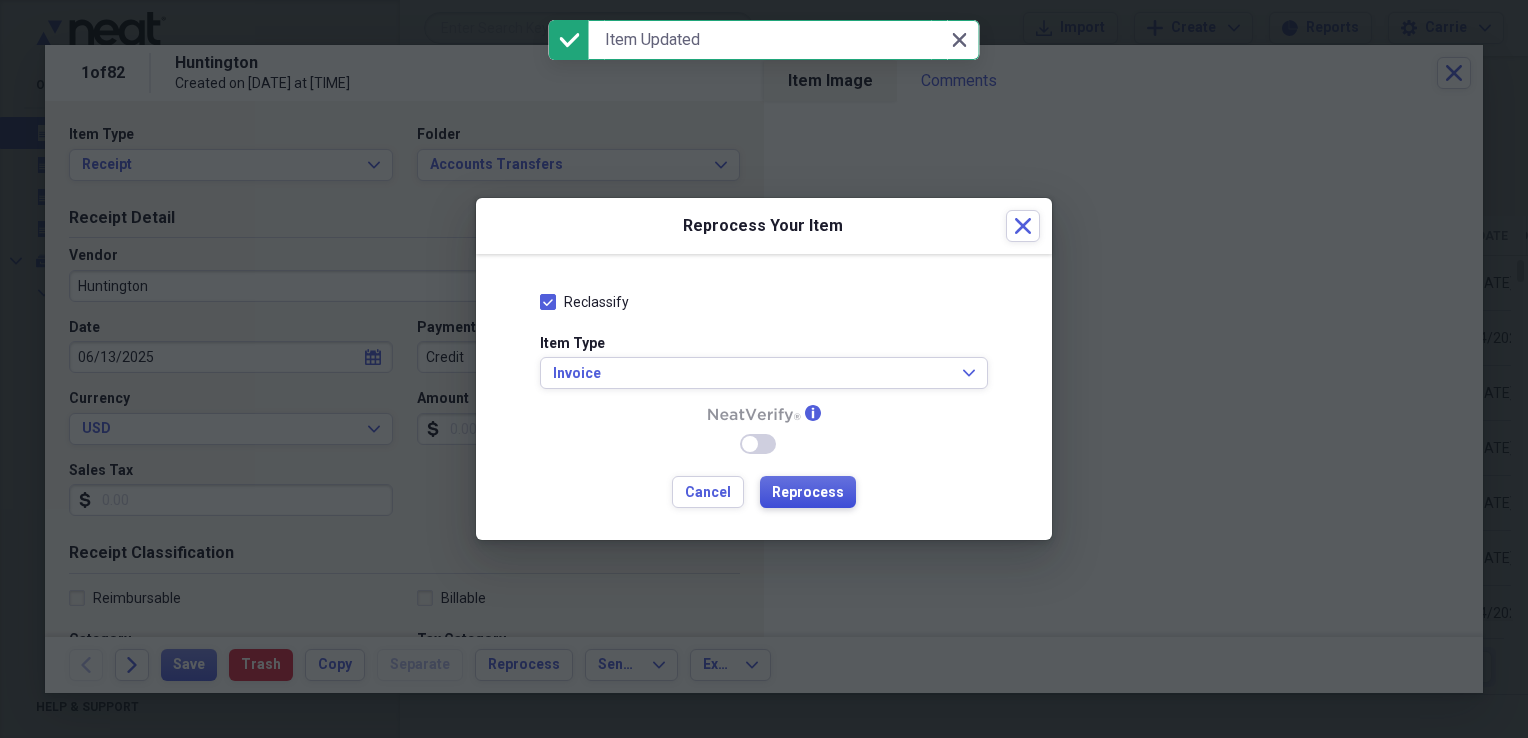 click on "Reprocess" at bounding box center [808, 492] 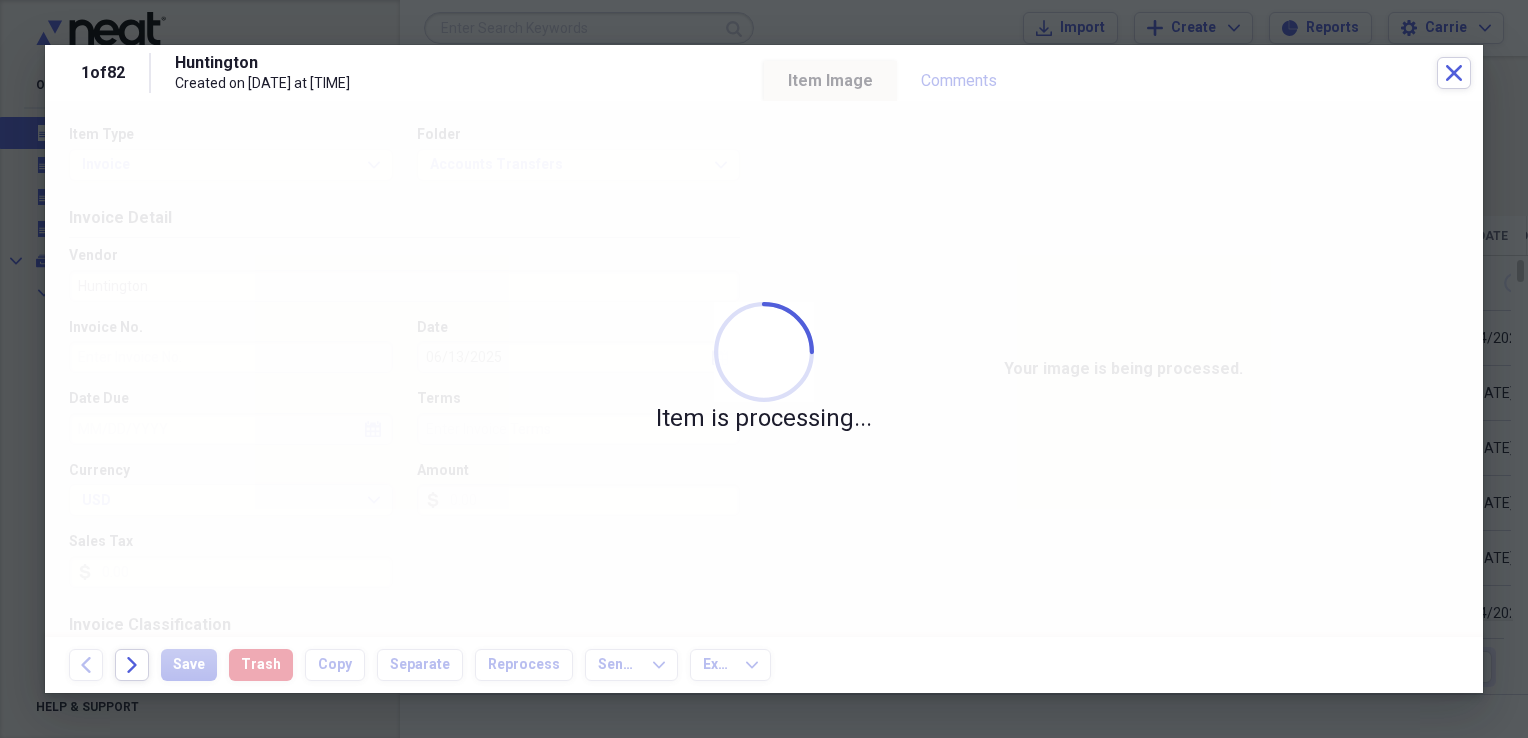 type on "HUNTINGTON" 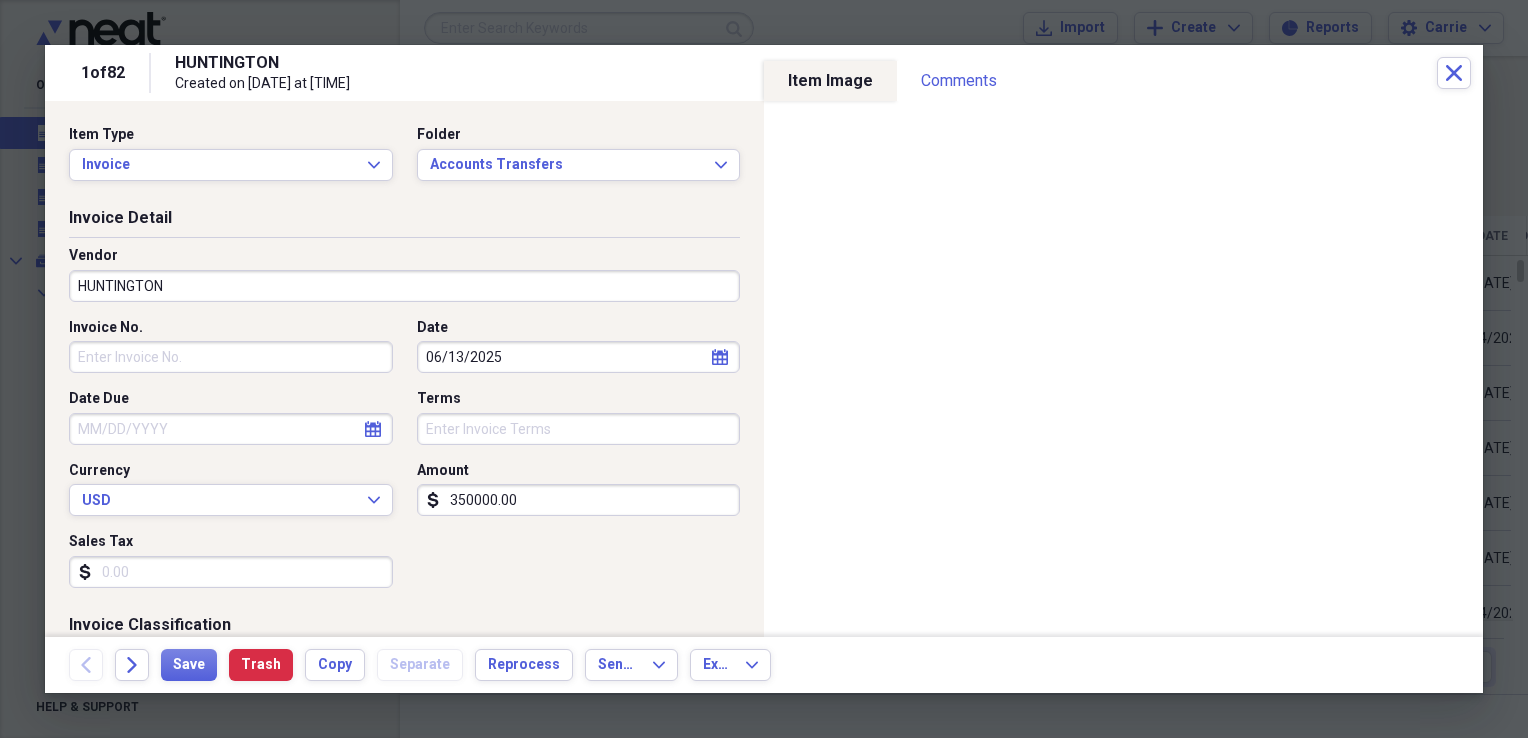 click on "HUNTINGTON" at bounding box center [404, 286] 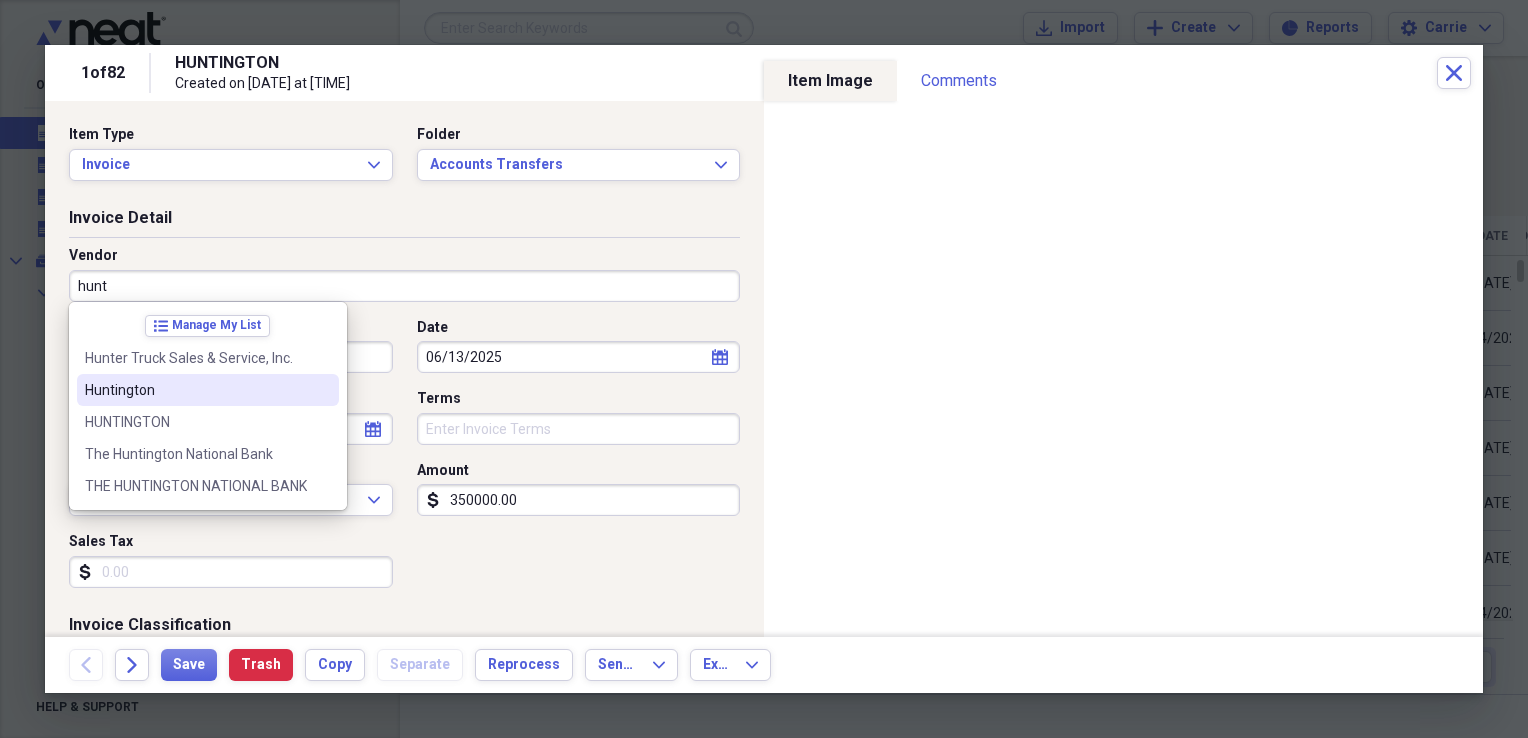 click on "Huntington" at bounding box center [196, 390] 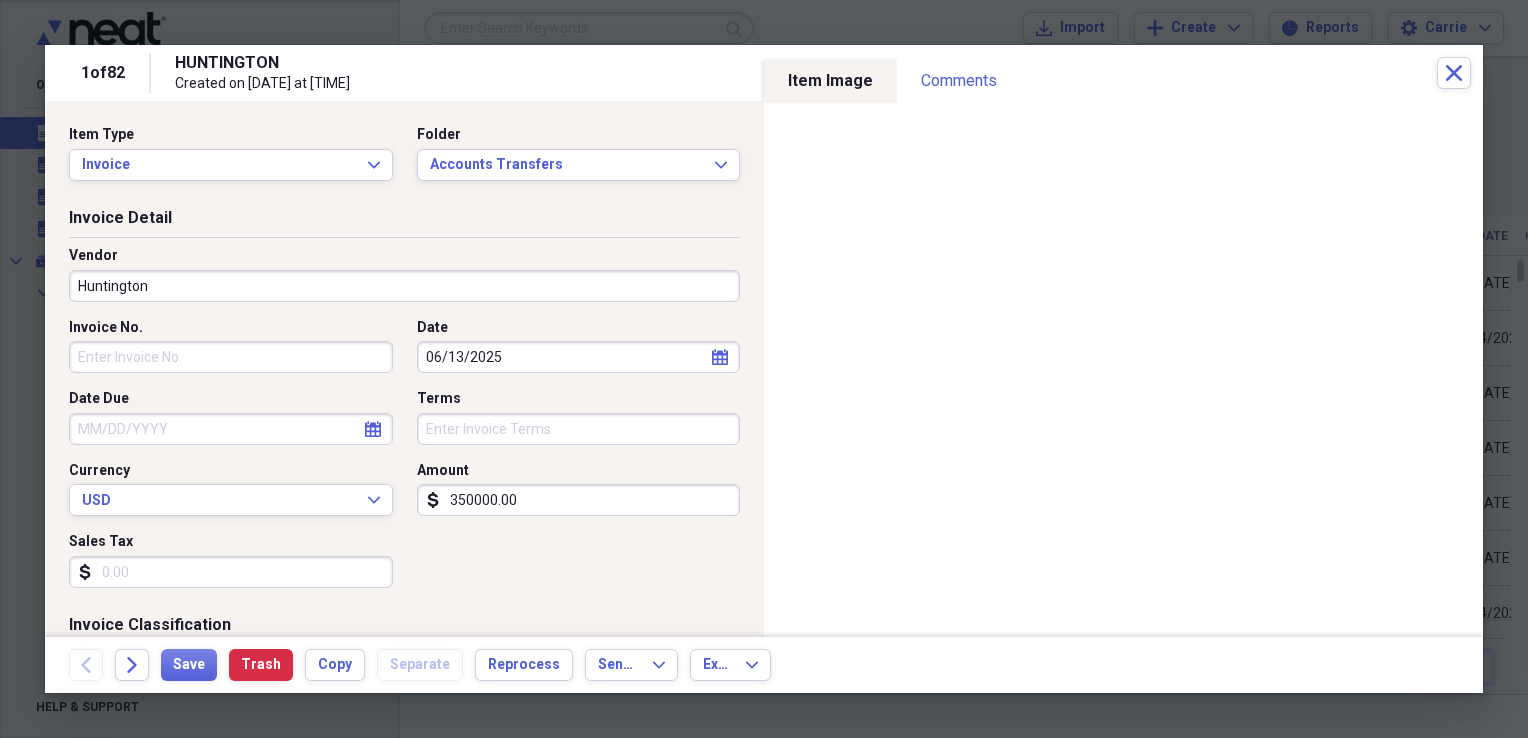 click on "350000.00" at bounding box center [579, 500] 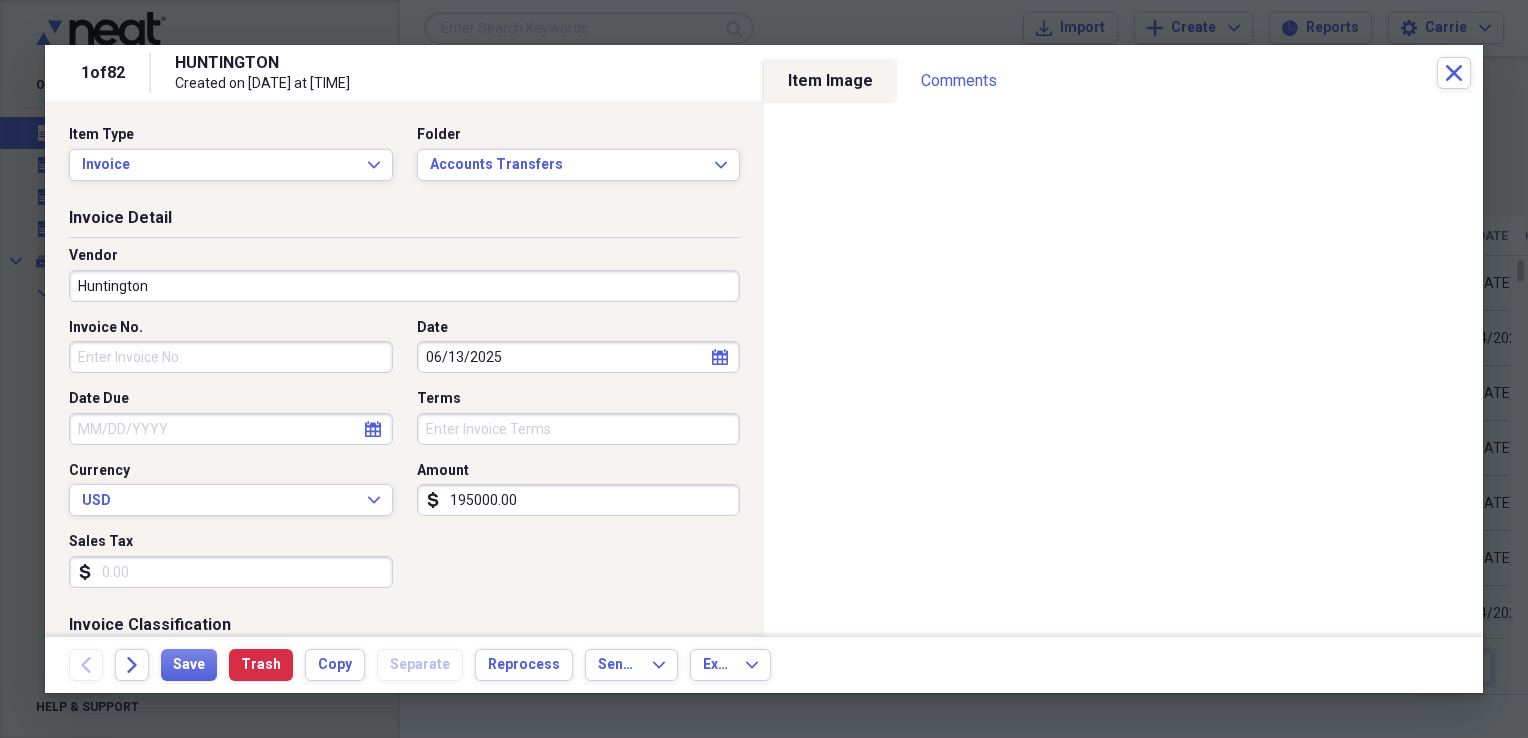 type on "195000.00" 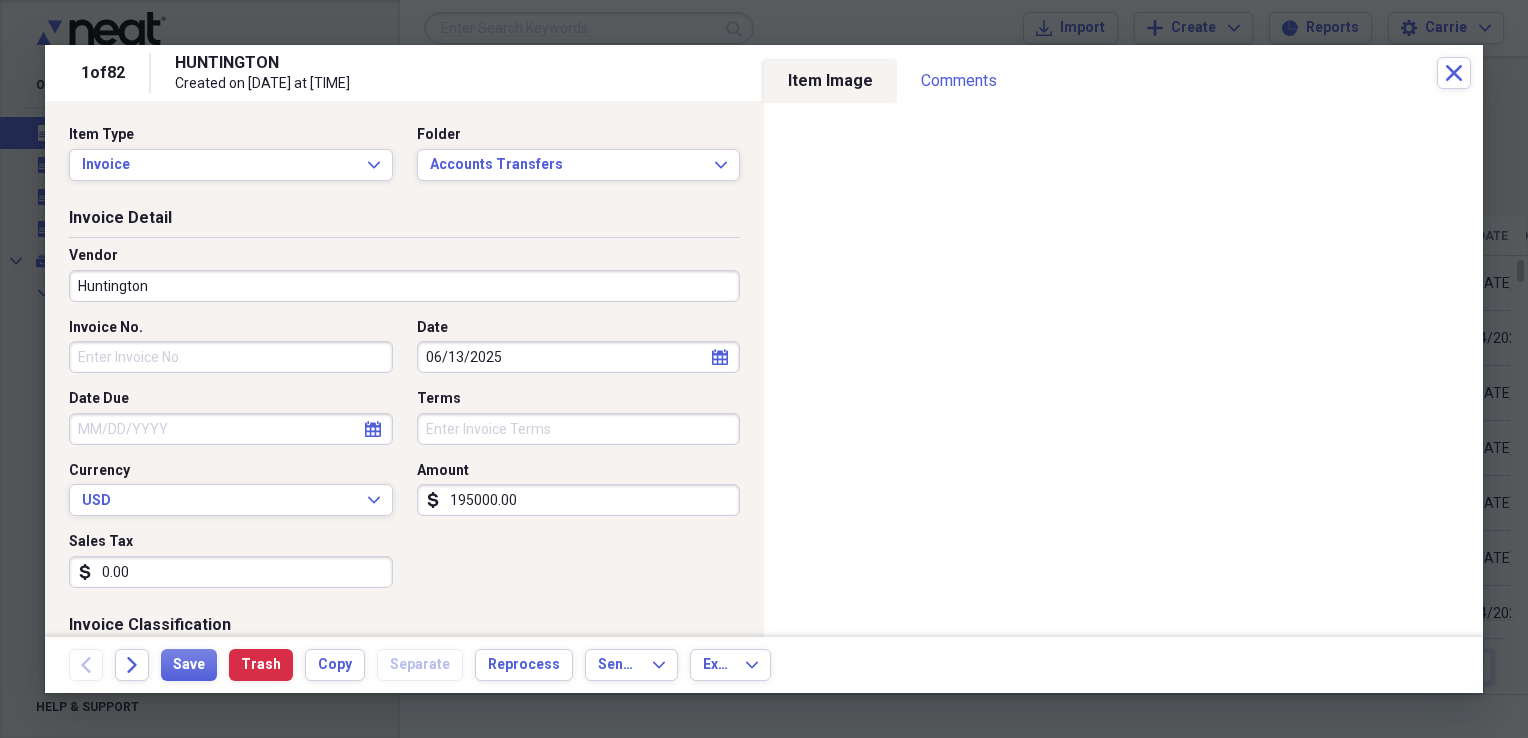 scroll, scrollTop: 100, scrollLeft: 0, axis: vertical 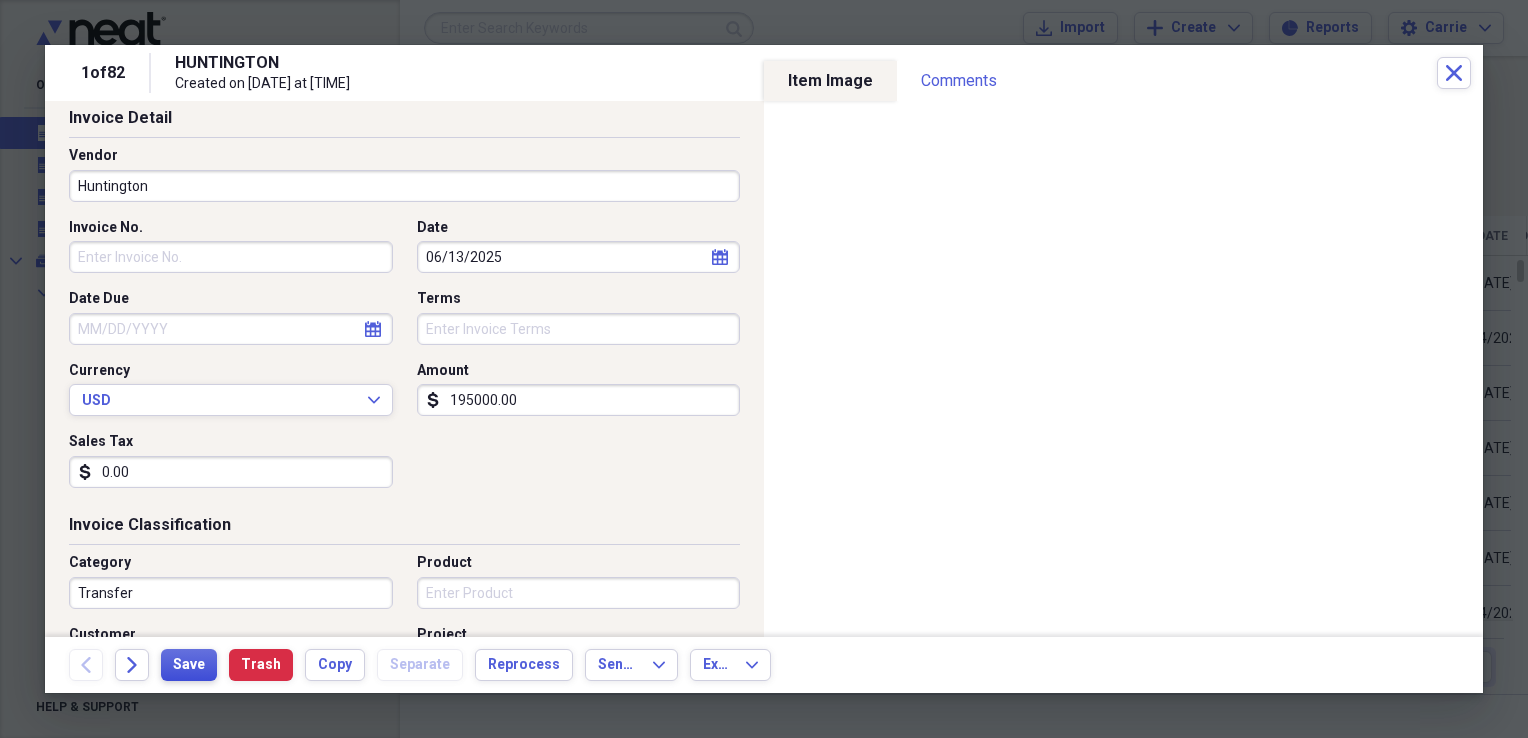 type on "0.00" 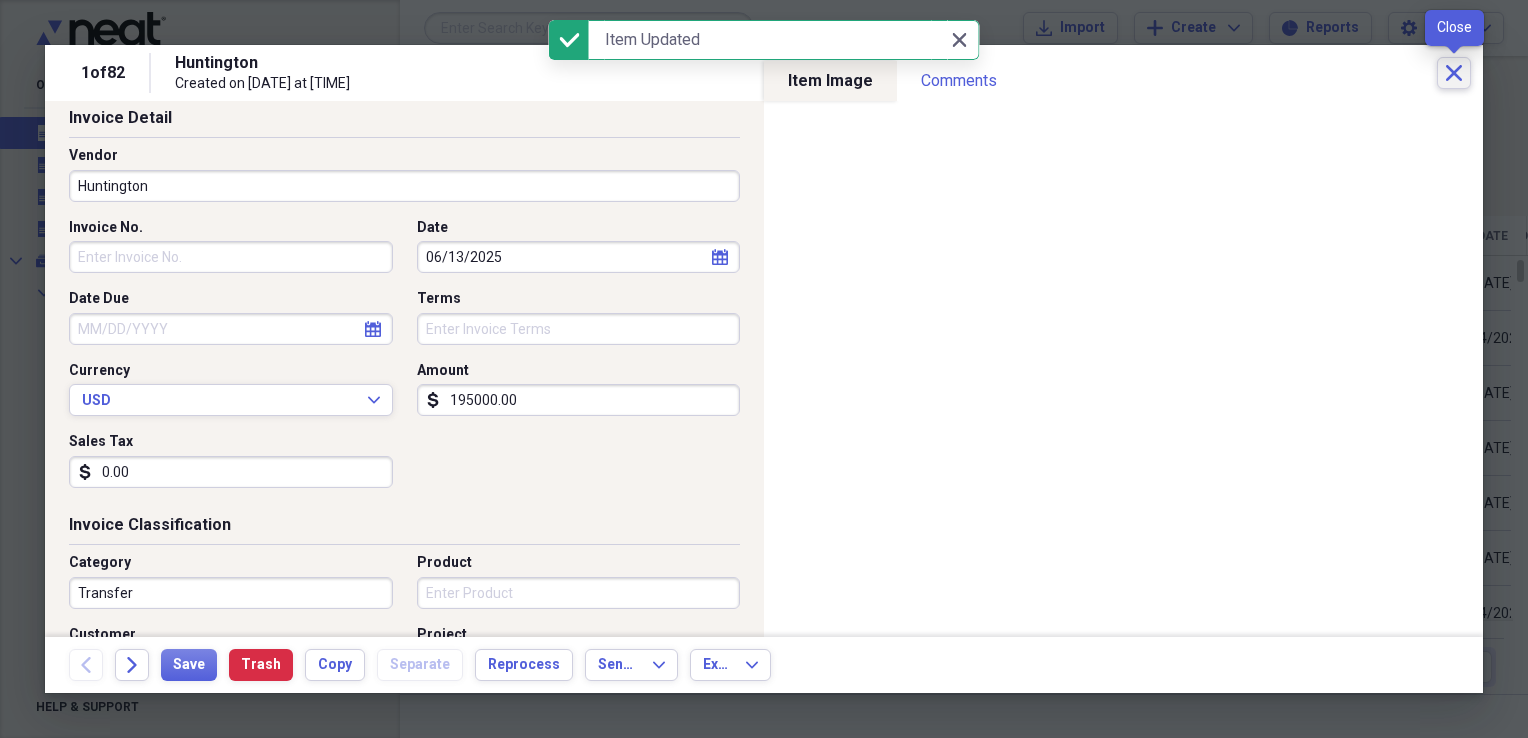 click on "Close" 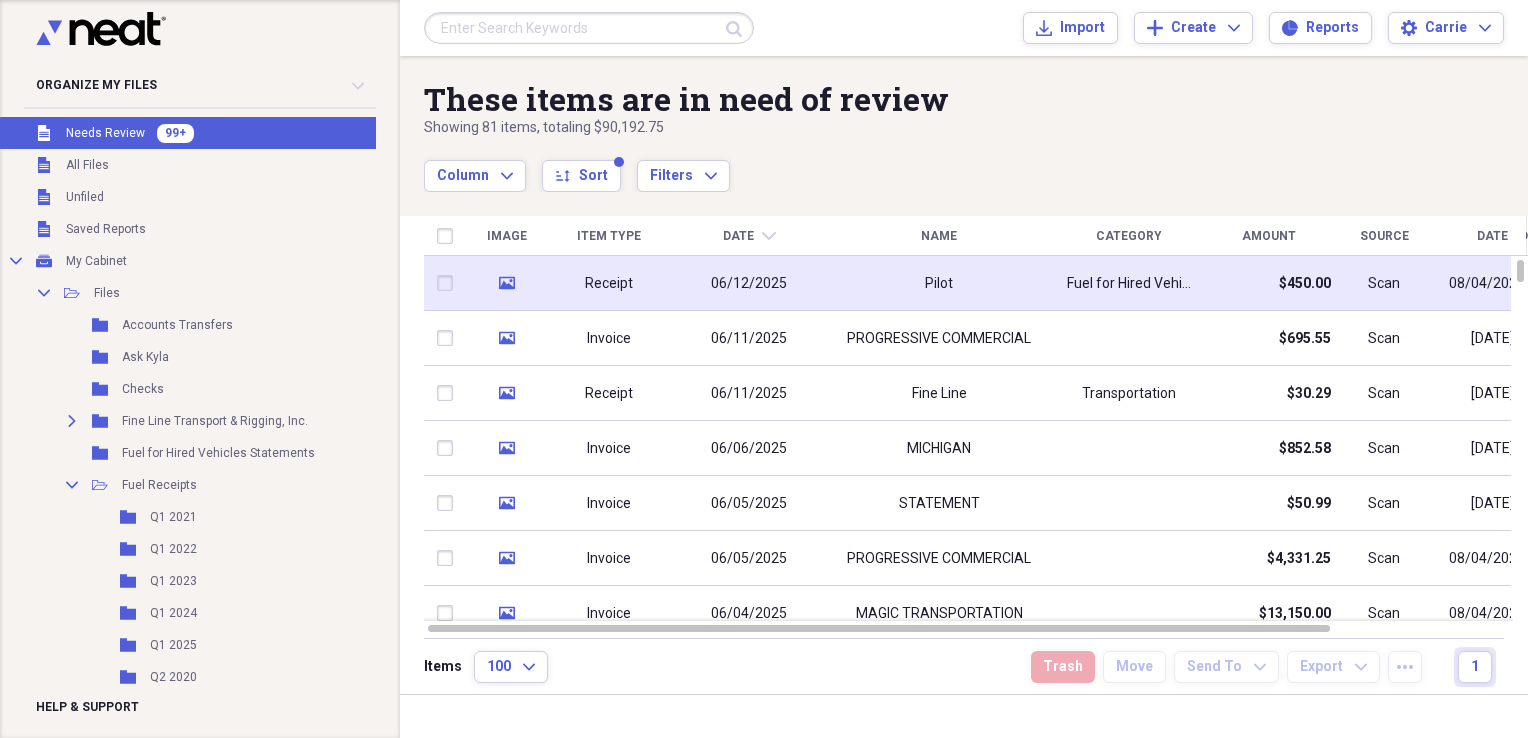 click on "Pilot" at bounding box center (939, 283) 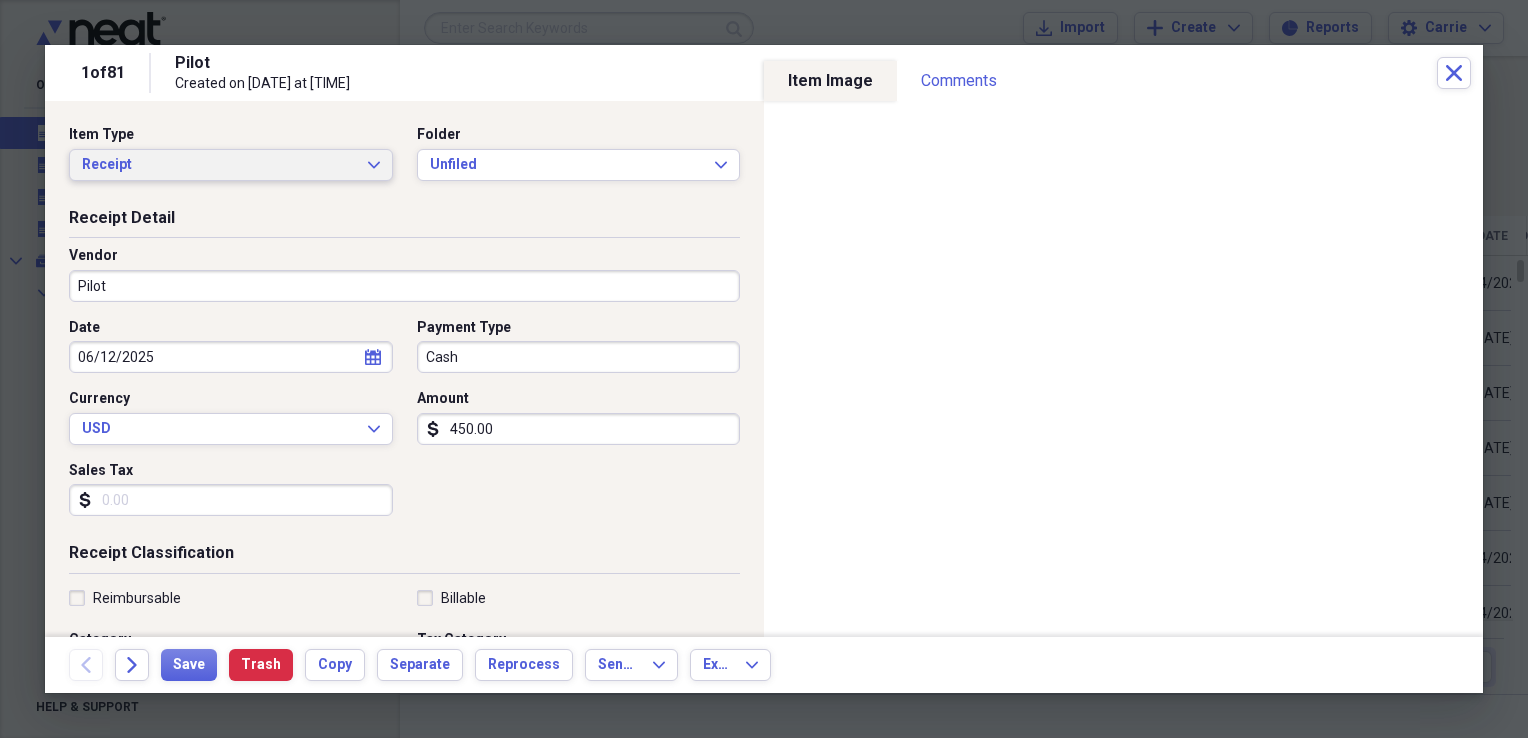 click on "Receipt Expand" at bounding box center (231, 165) 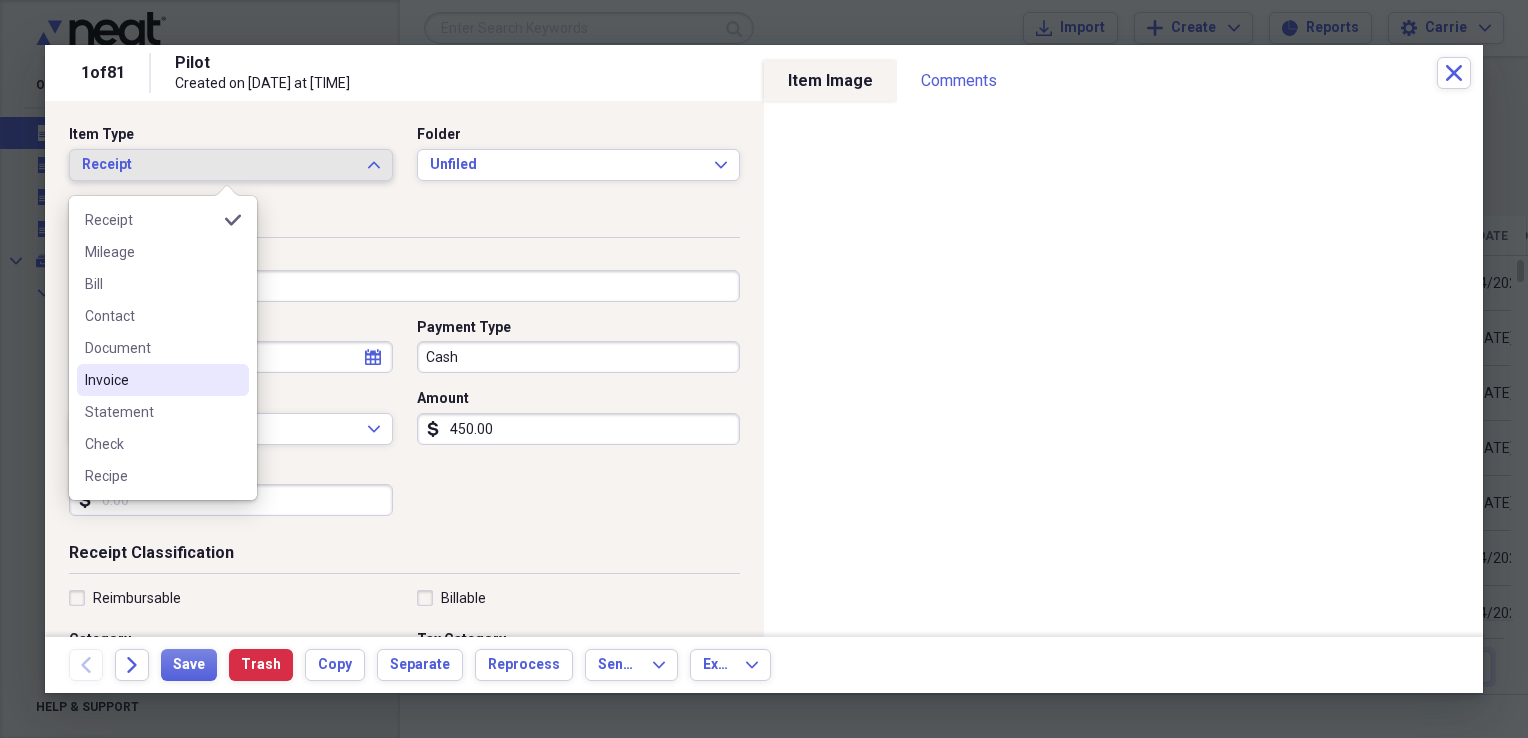 click on "Invoice" at bounding box center (151, 380) 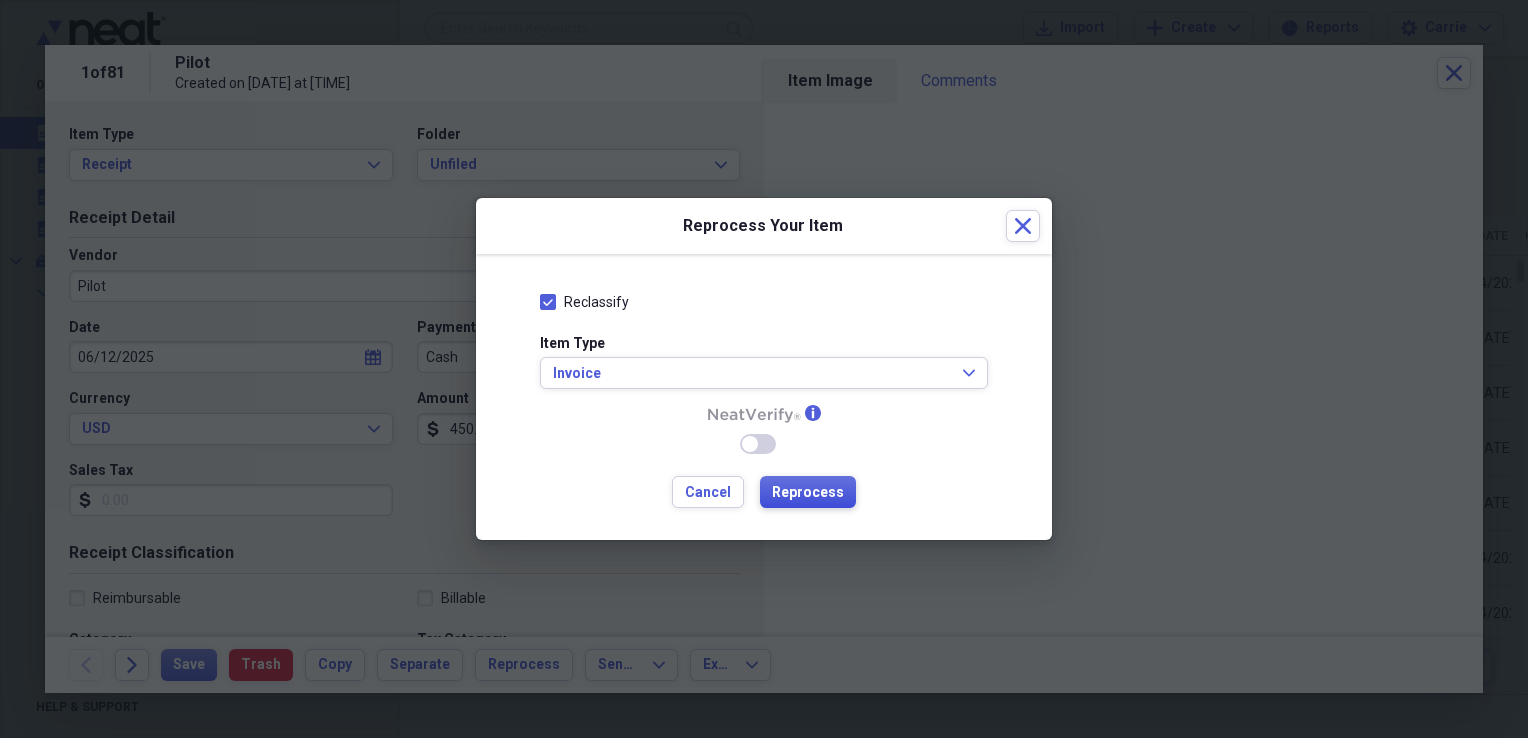 click on "Reprocess" at bounding box center (808, 493) 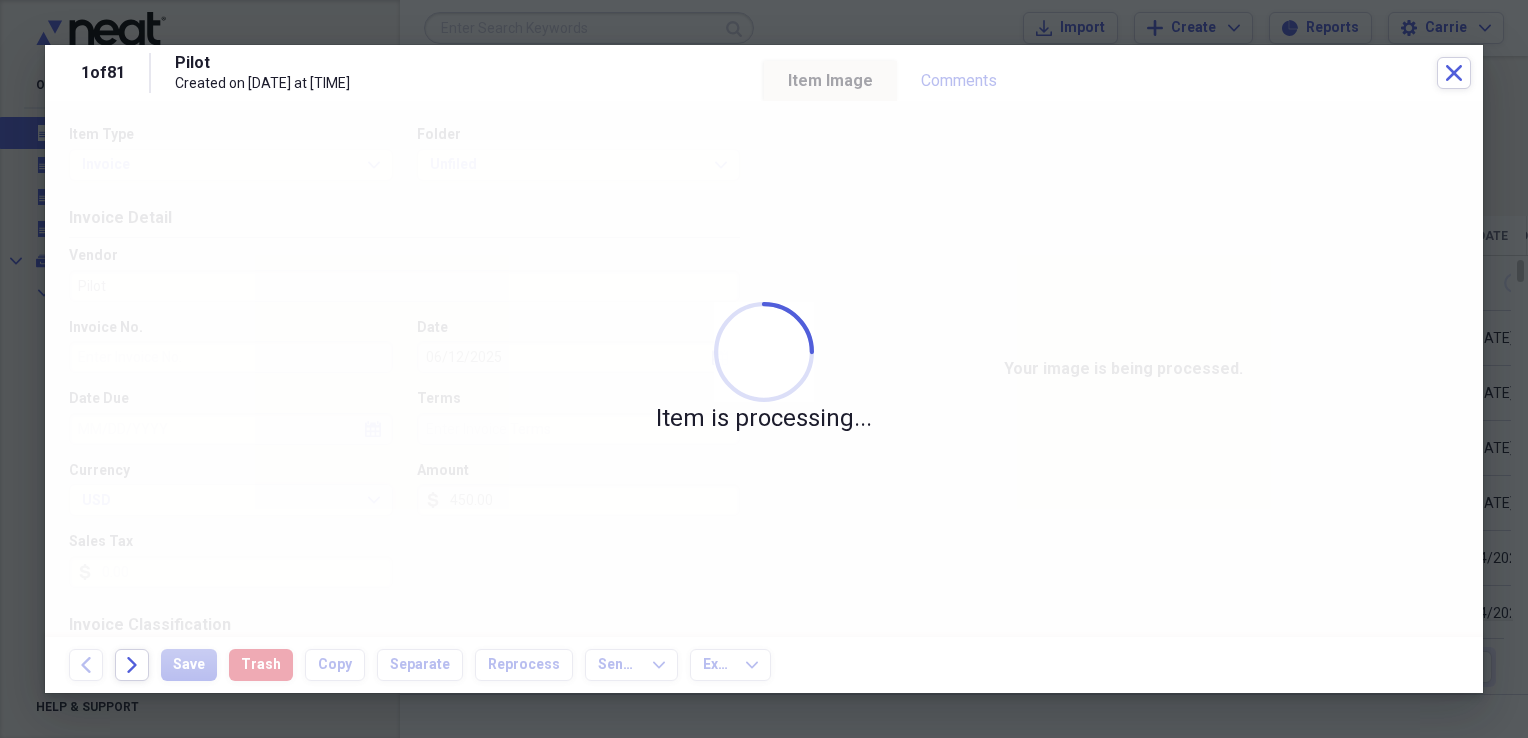 type on "19794" 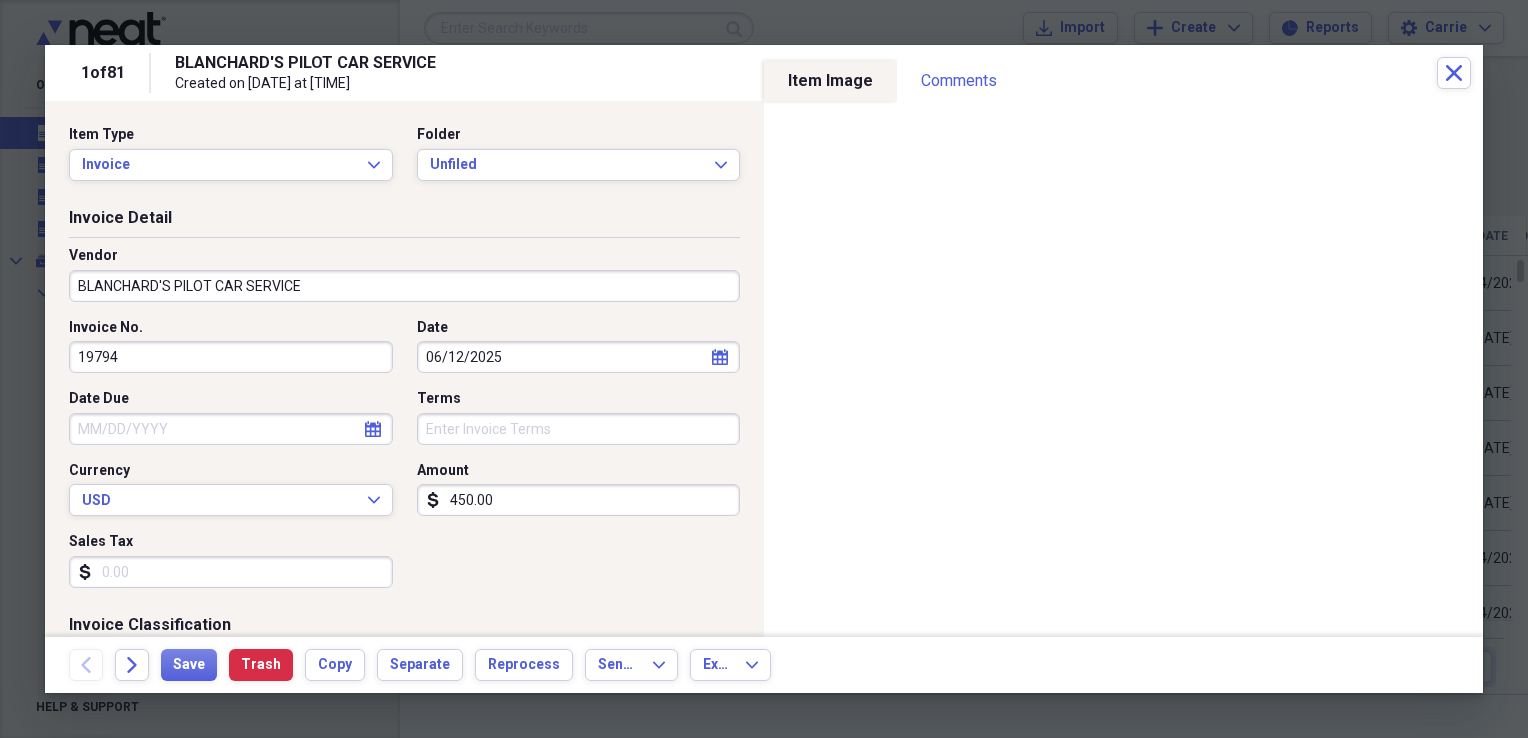 click on "BLANCHARD'S PILOT CAR SERVICE" at bounding box center (404, 286) 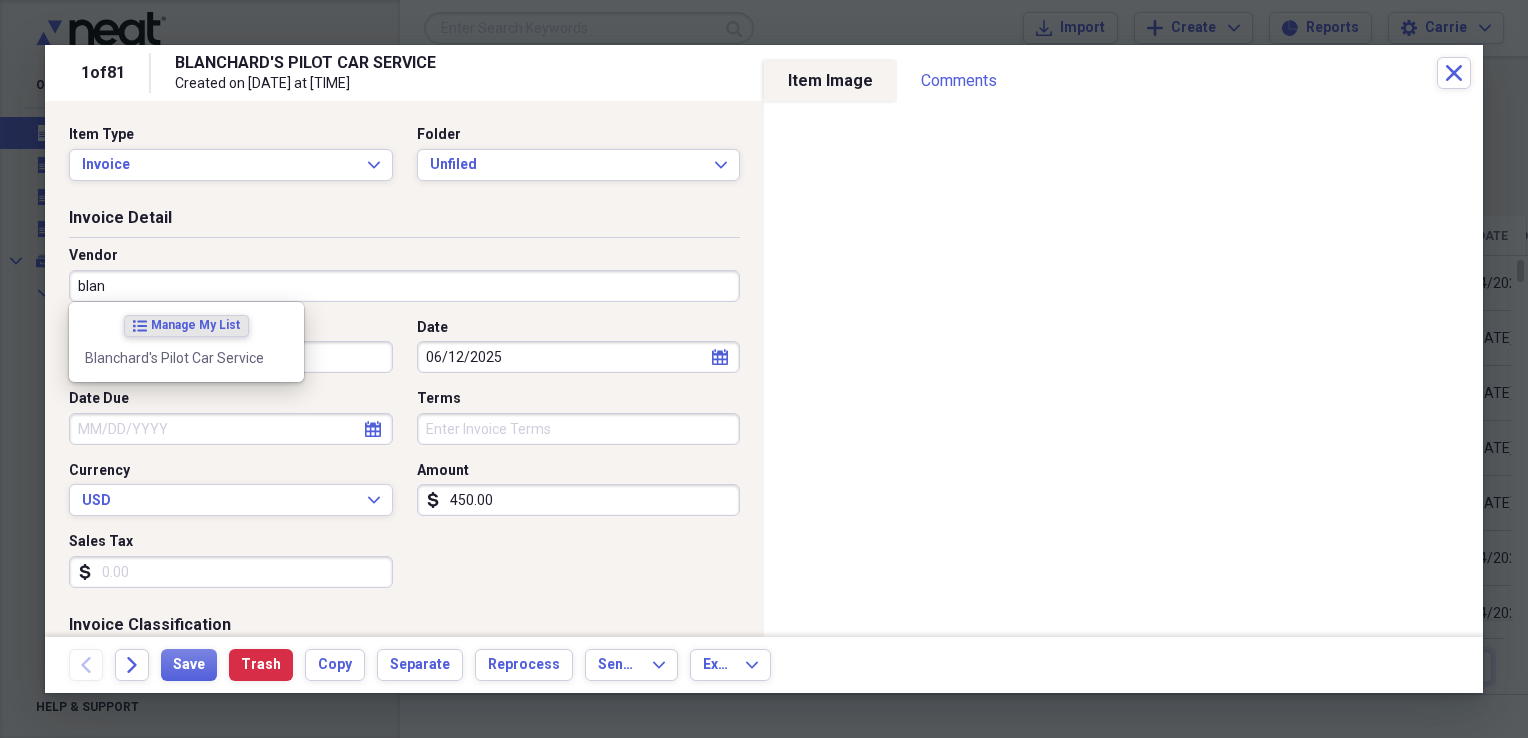 type on "blanc" 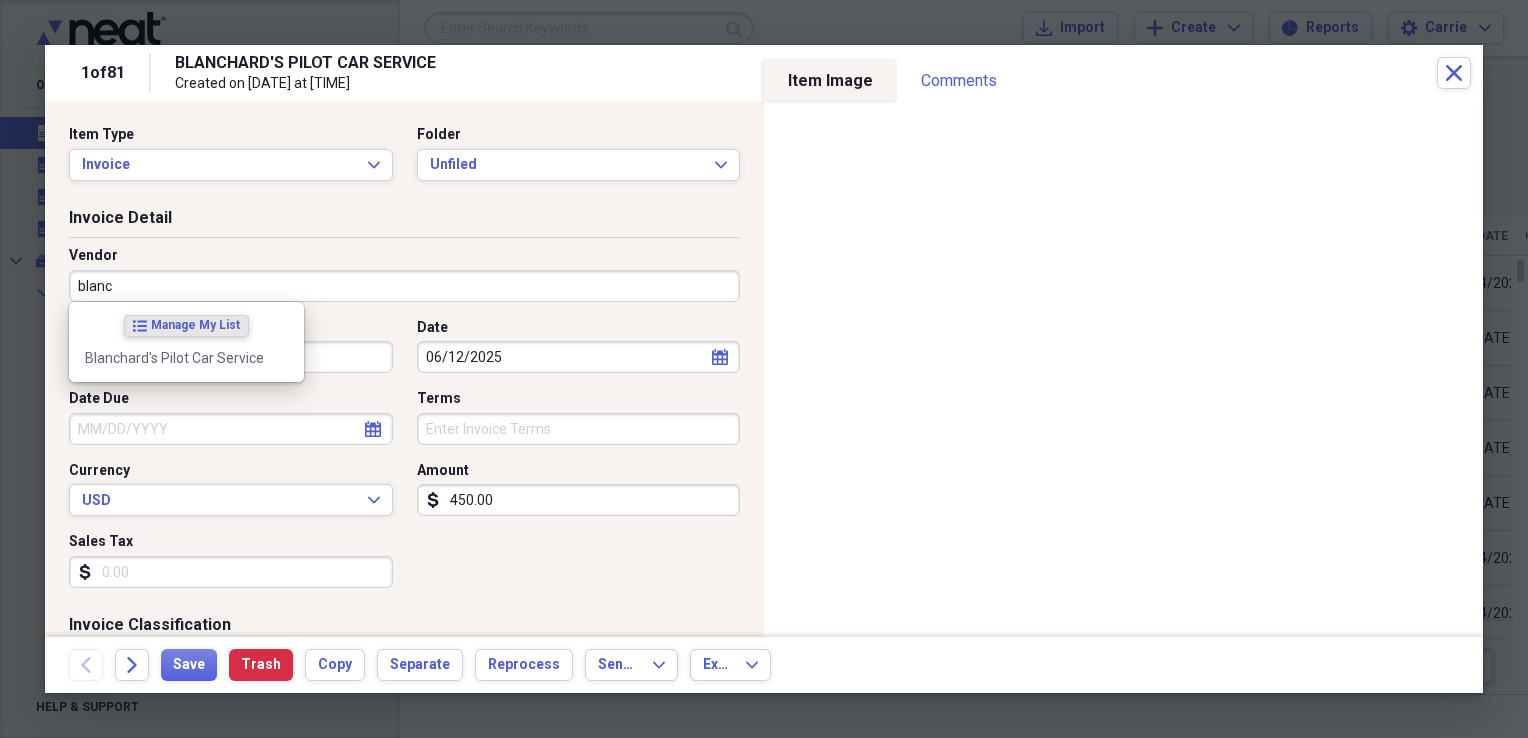 scroll, scrollTop: 0, scrollLeft: 0, axis: both 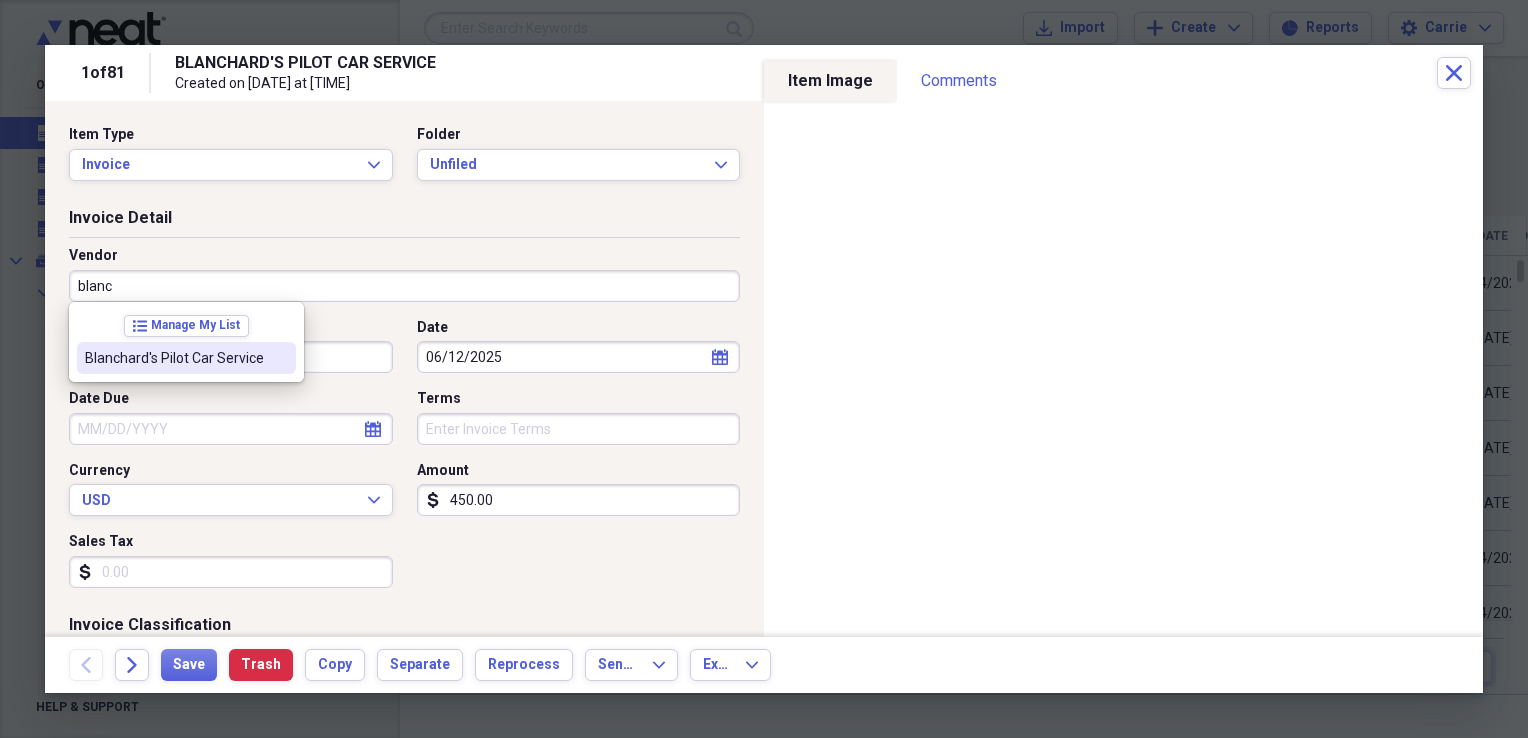 click on "Blanchard's Pilot Car Service" at bounding box center (174, 358) 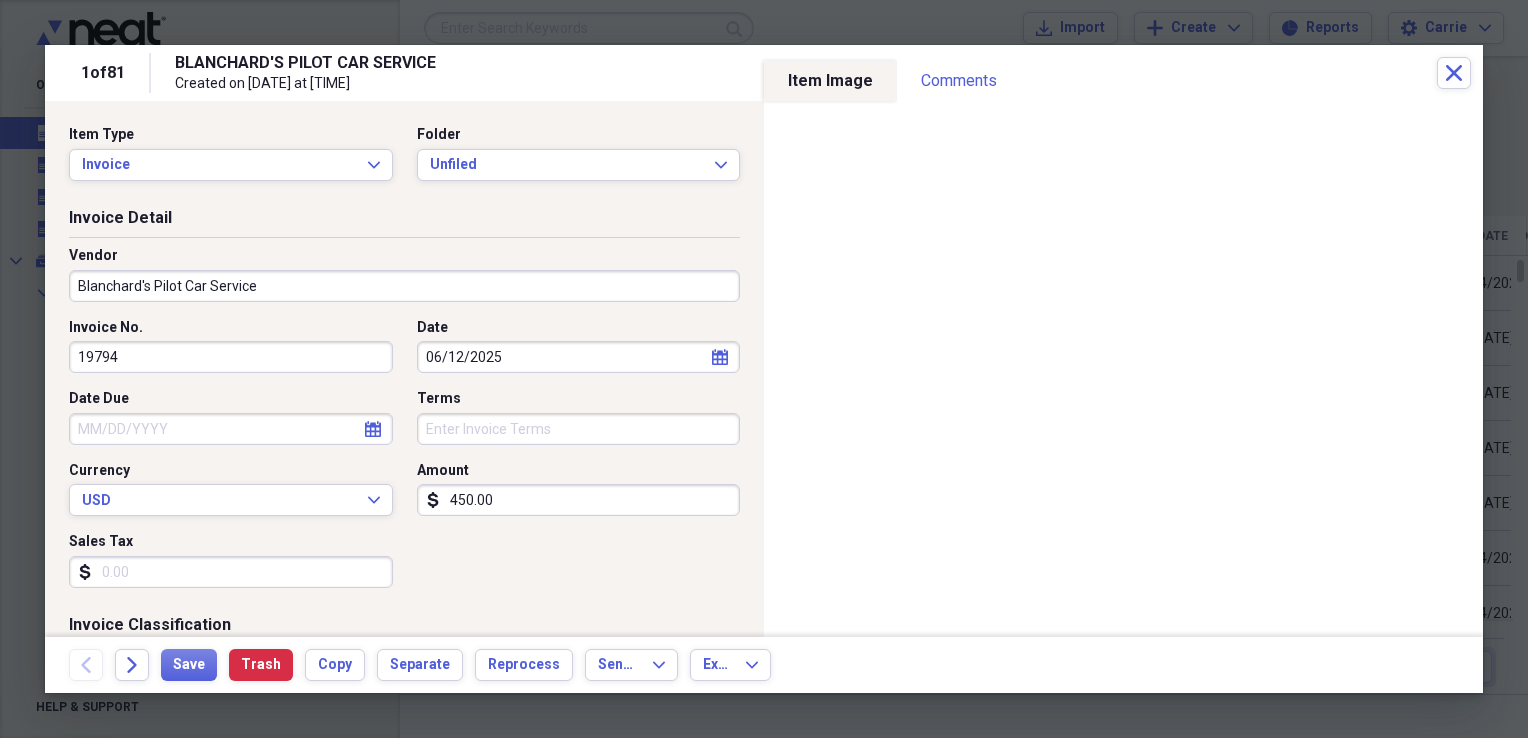 type on "Escort/Pilot Car" 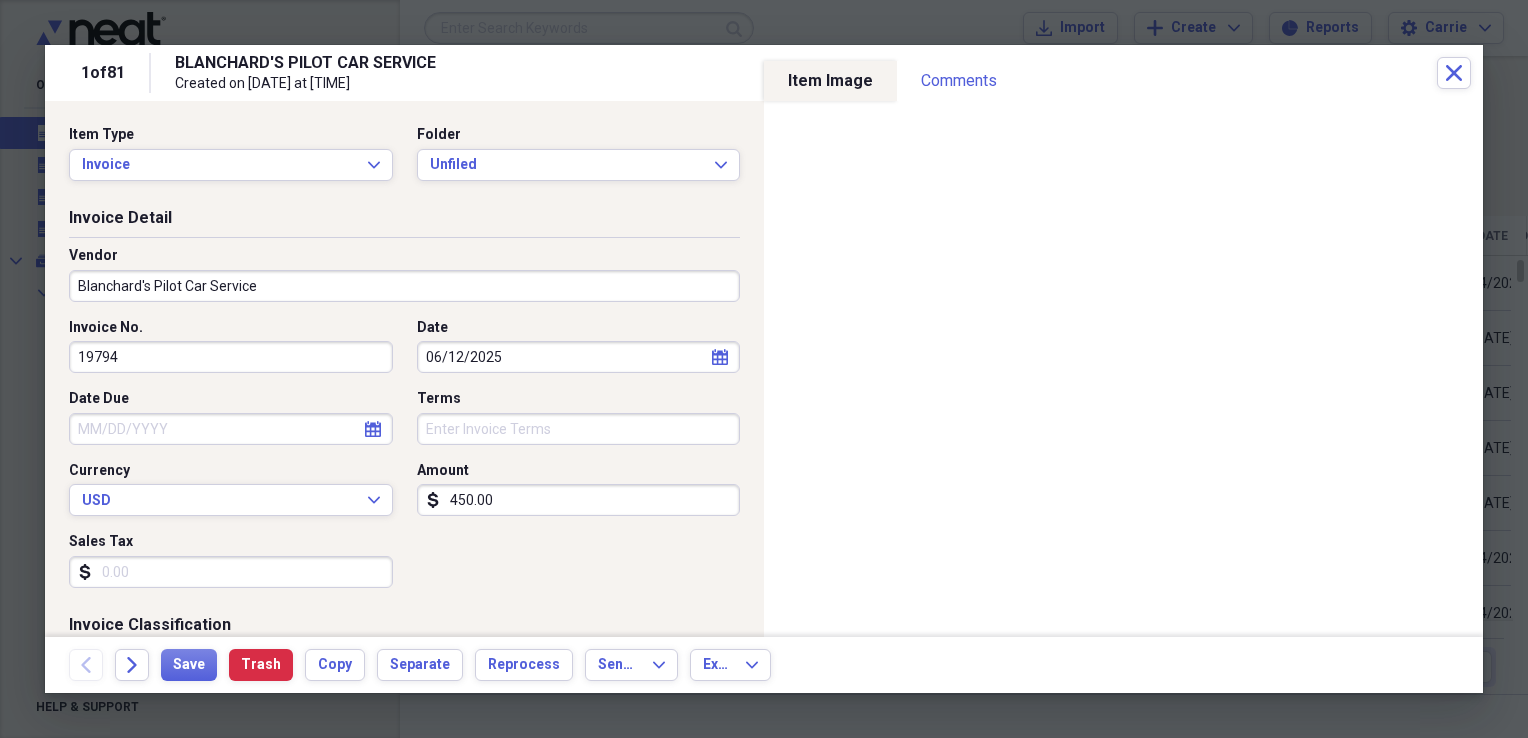 click on "06/12/2025" at bounding box center (579, 357) 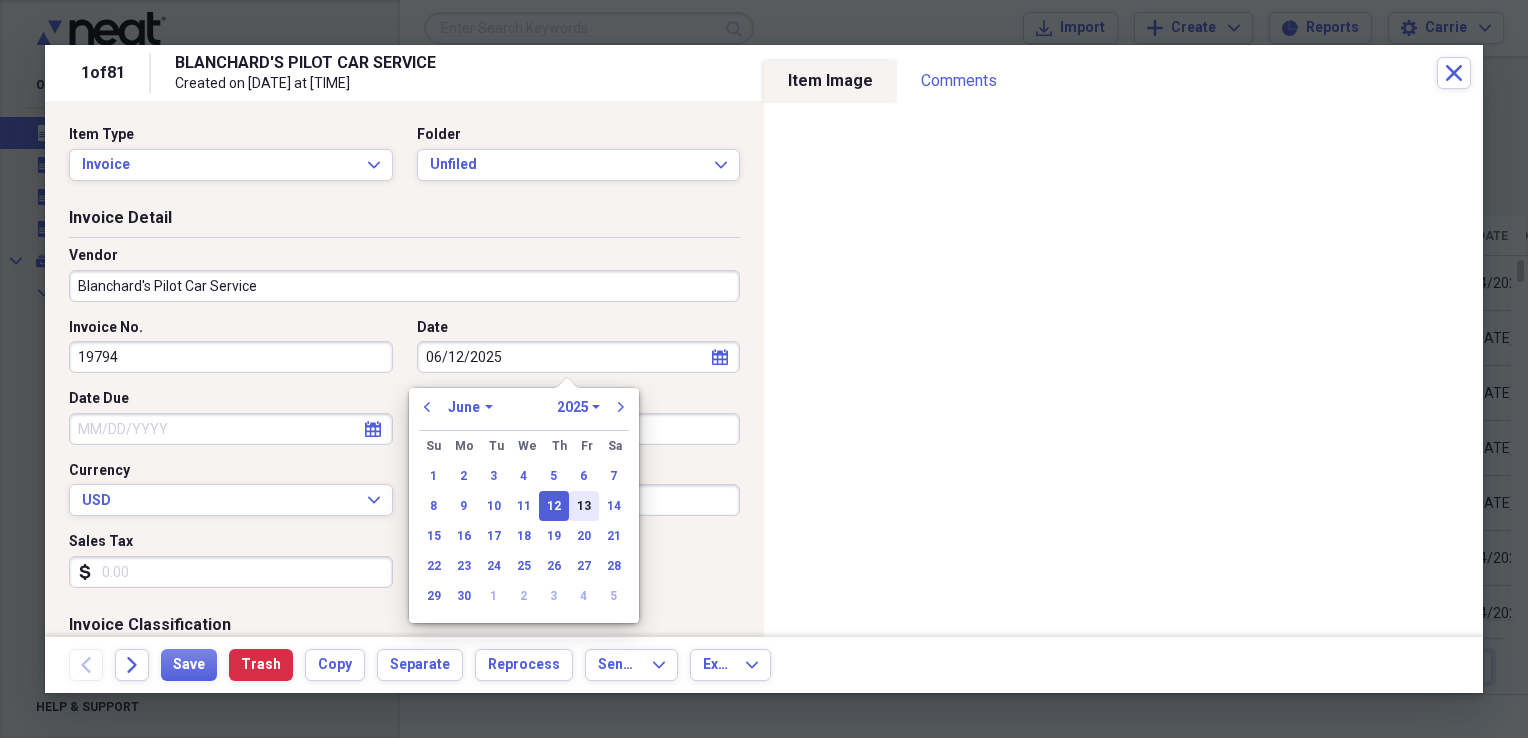 click on "13" at bounding box center [584, 506] 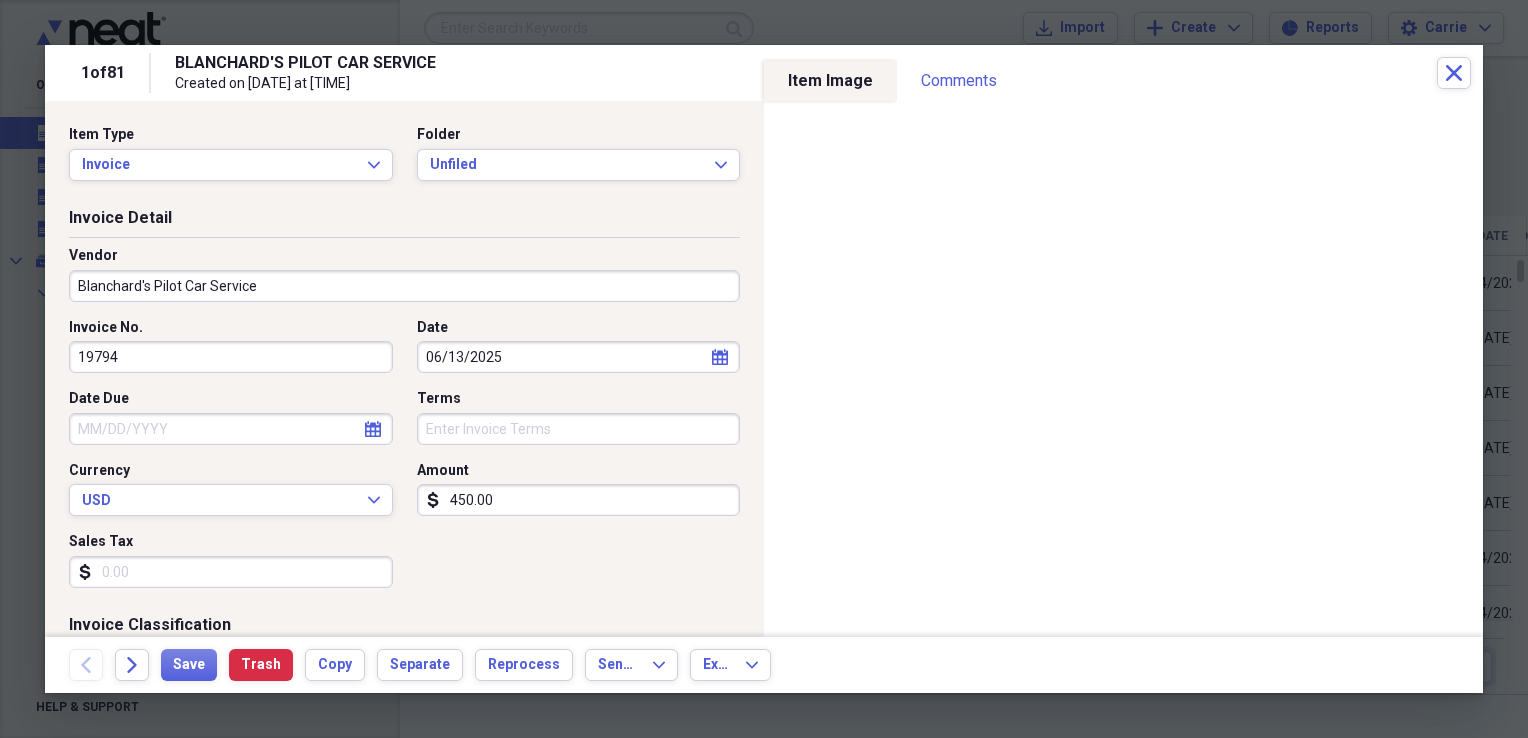 click on "Sales Tax" at bounding box center (231, 572) 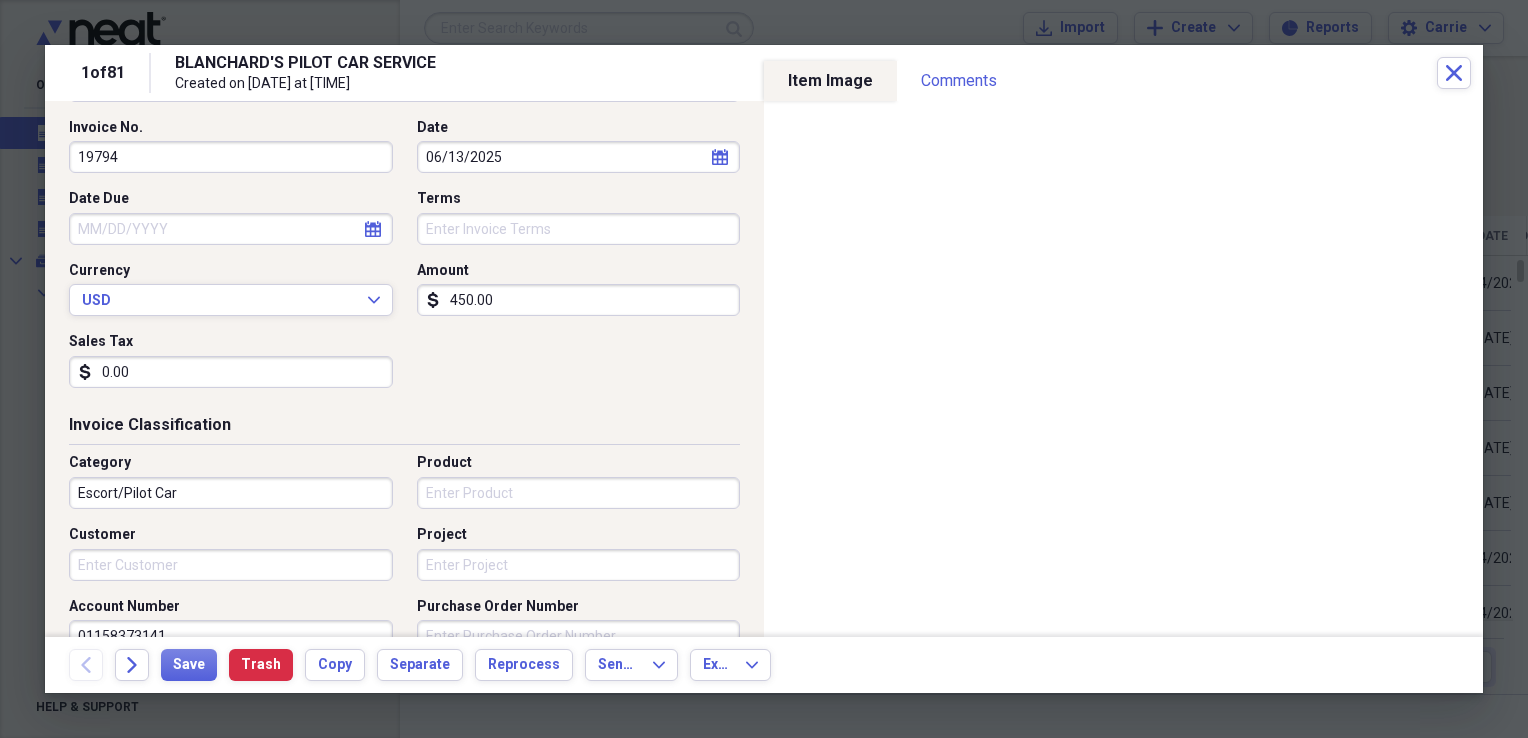 scroll, scrollTop: 300, scrollLeft: 0, axis: vertical 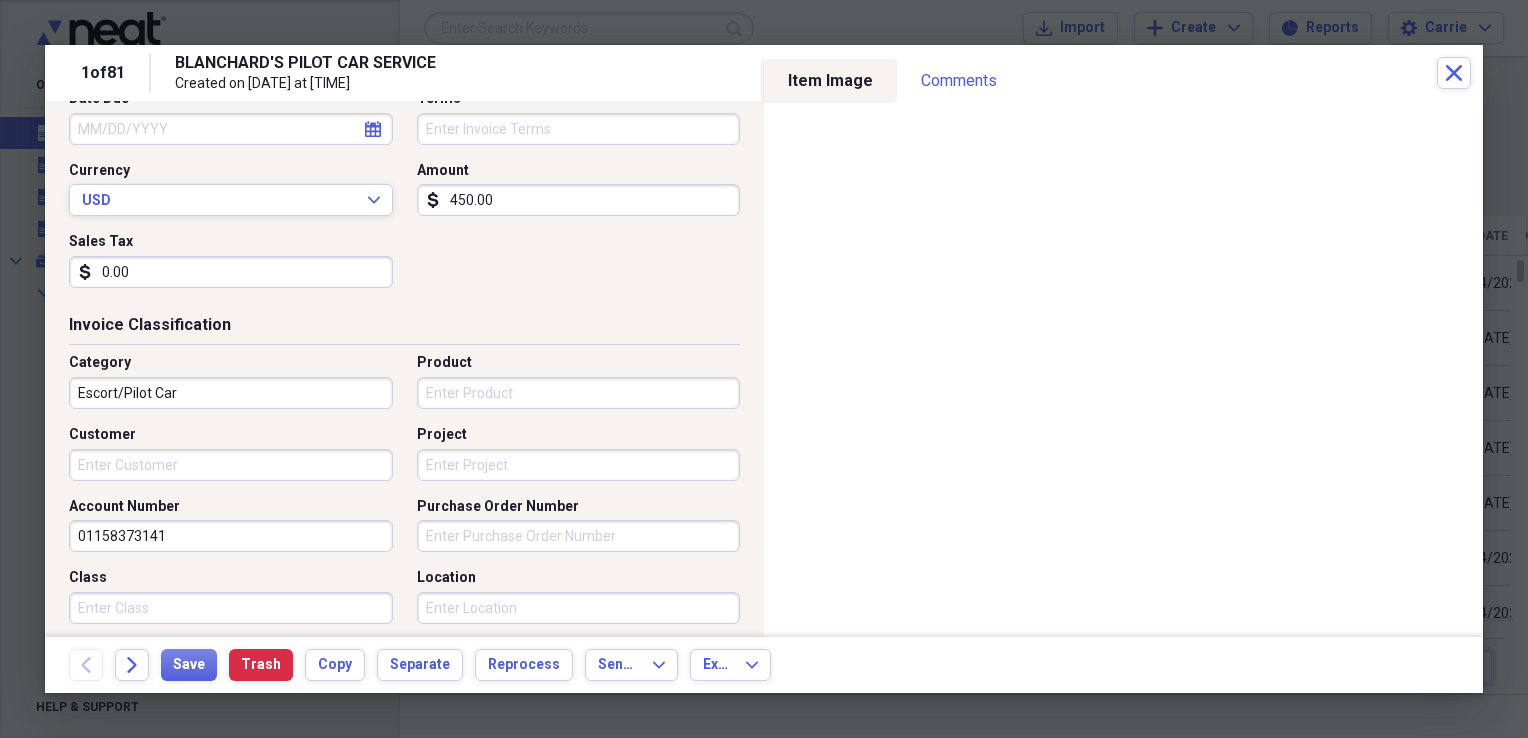 type on "0.00" 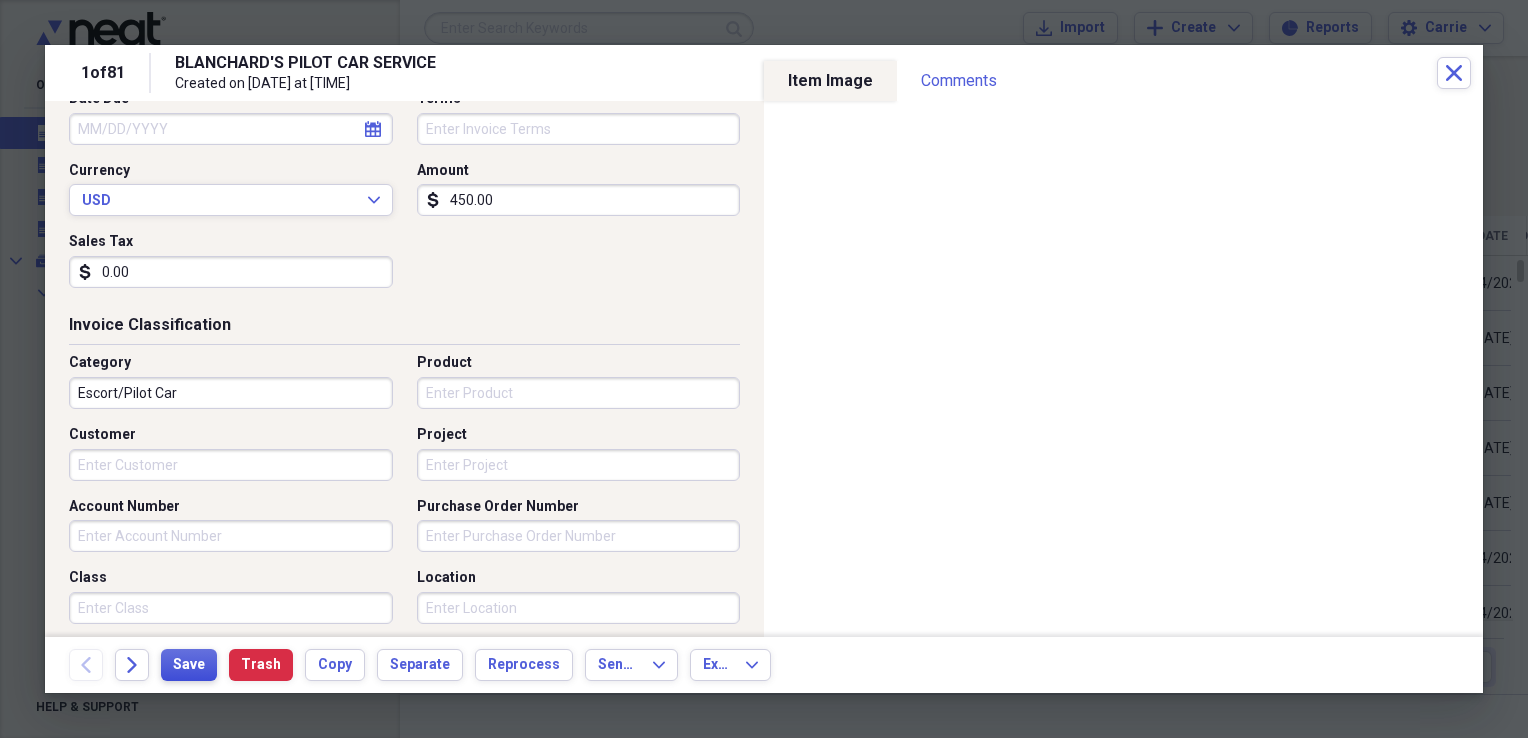 type 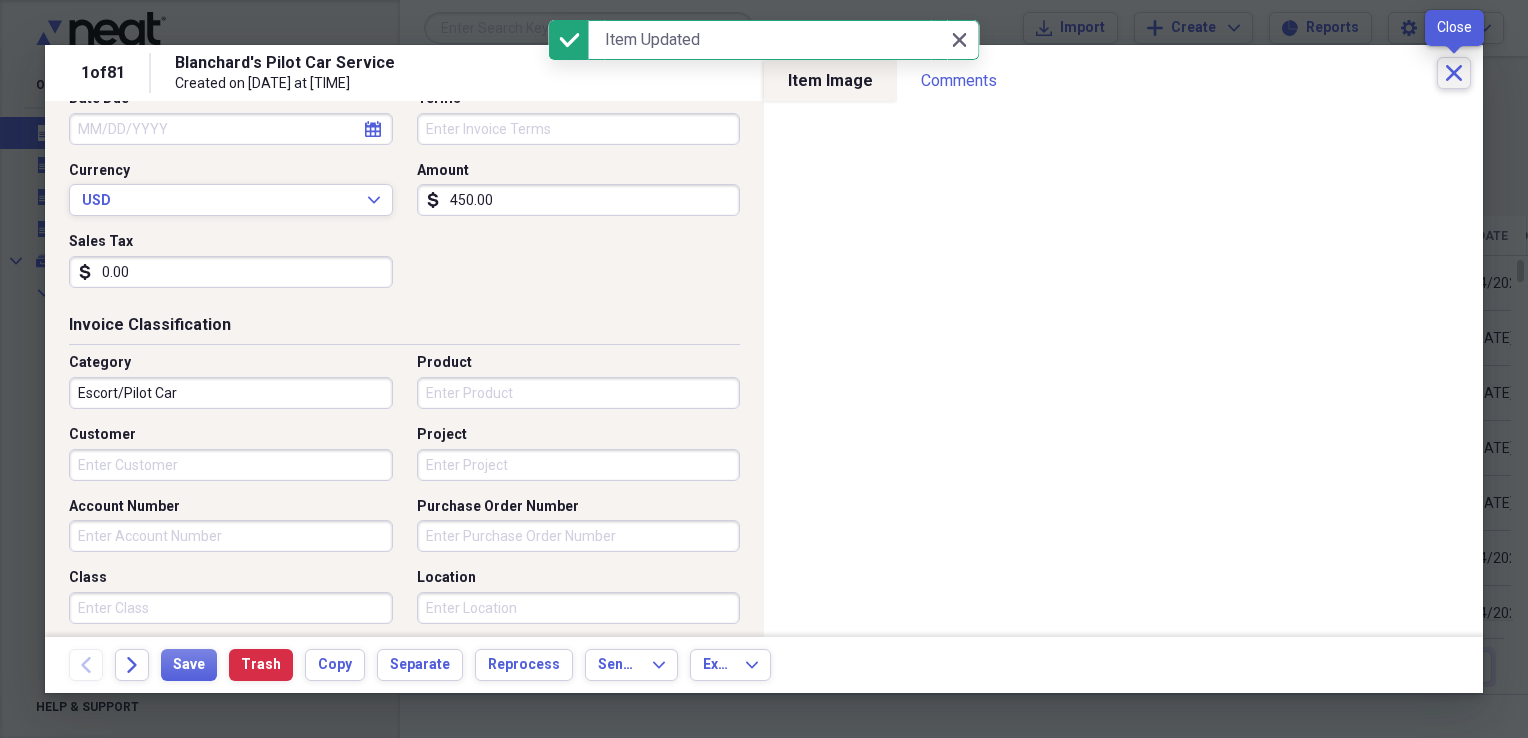 click 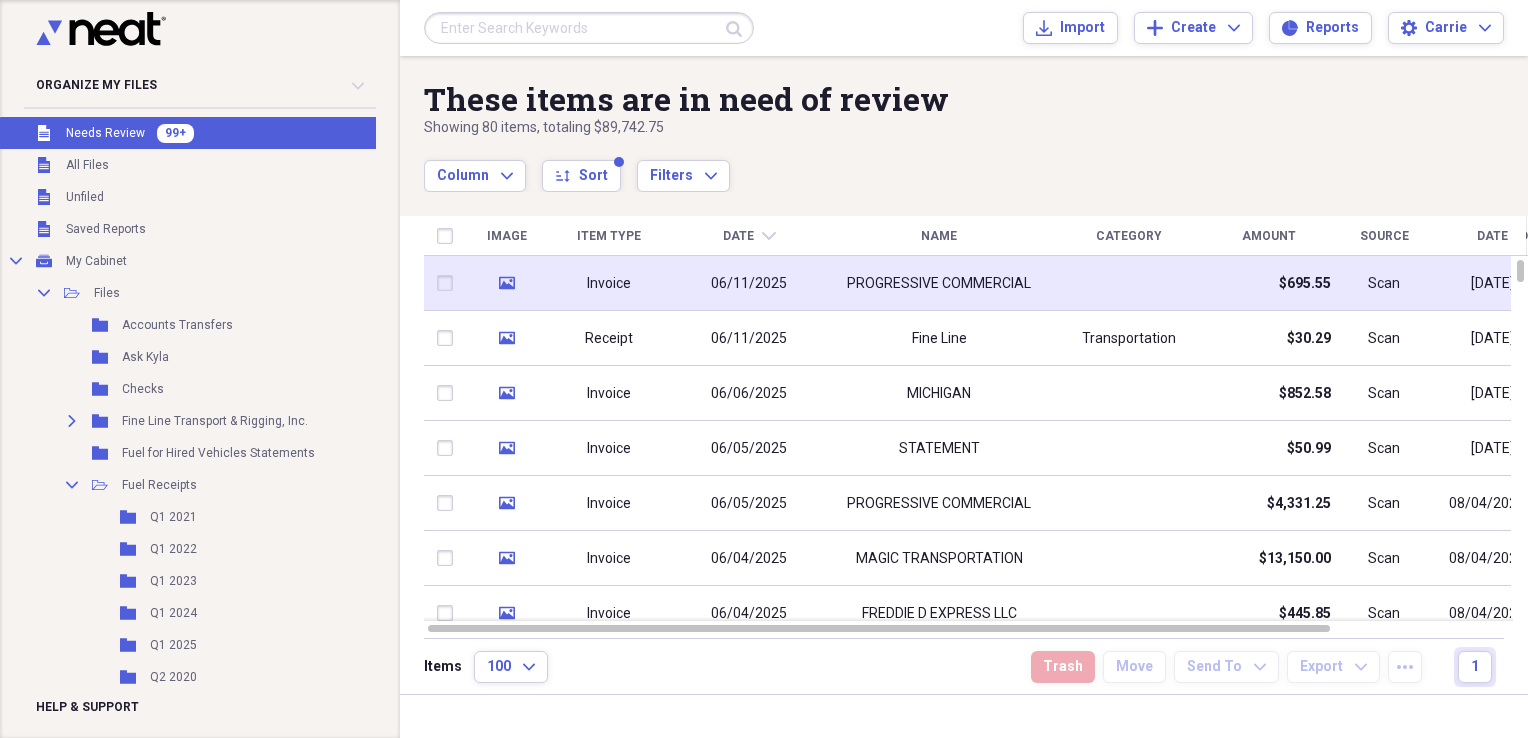 click at bounding box center (1129, 283) 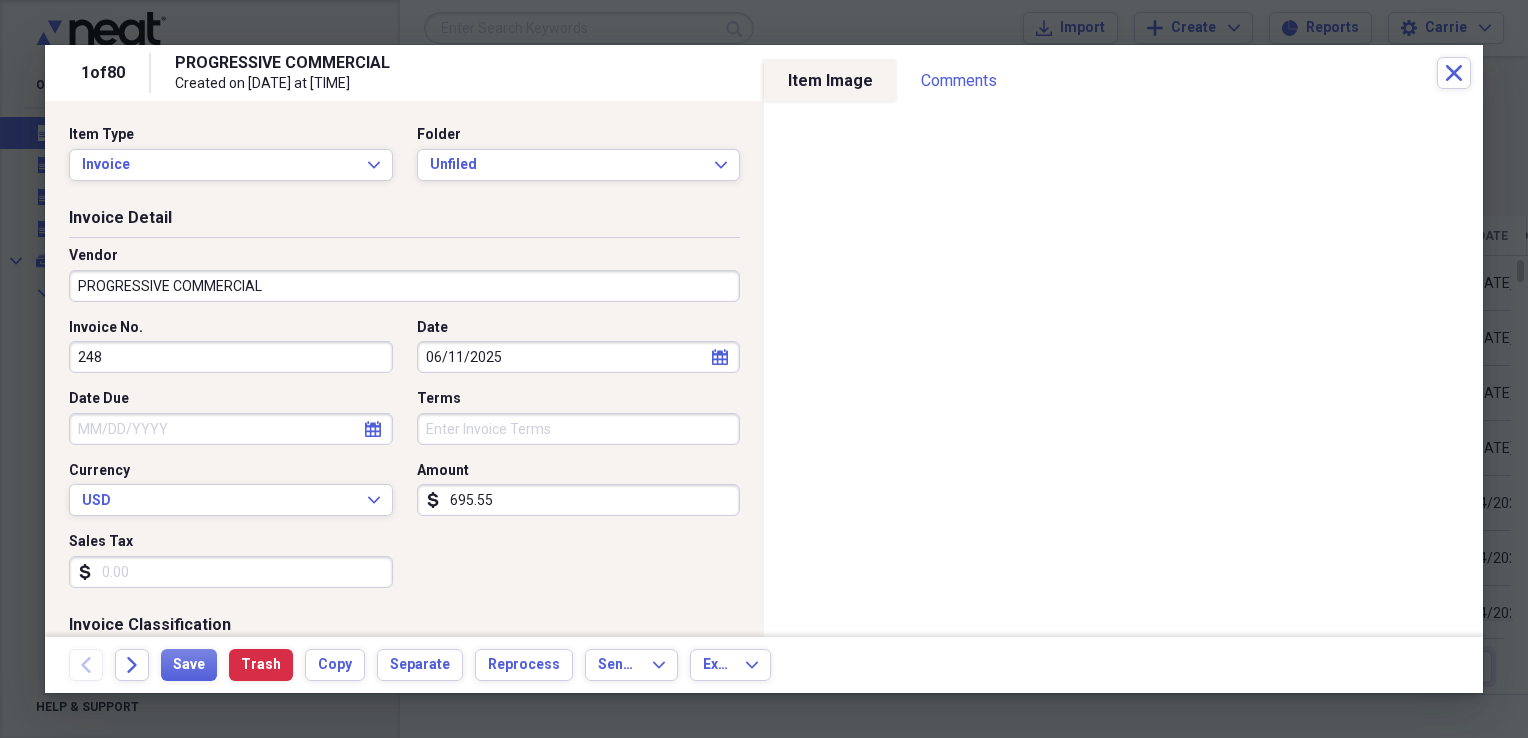 click on "PROGRESSIVE COMMERCIAL" at bounding box center [404, 286] 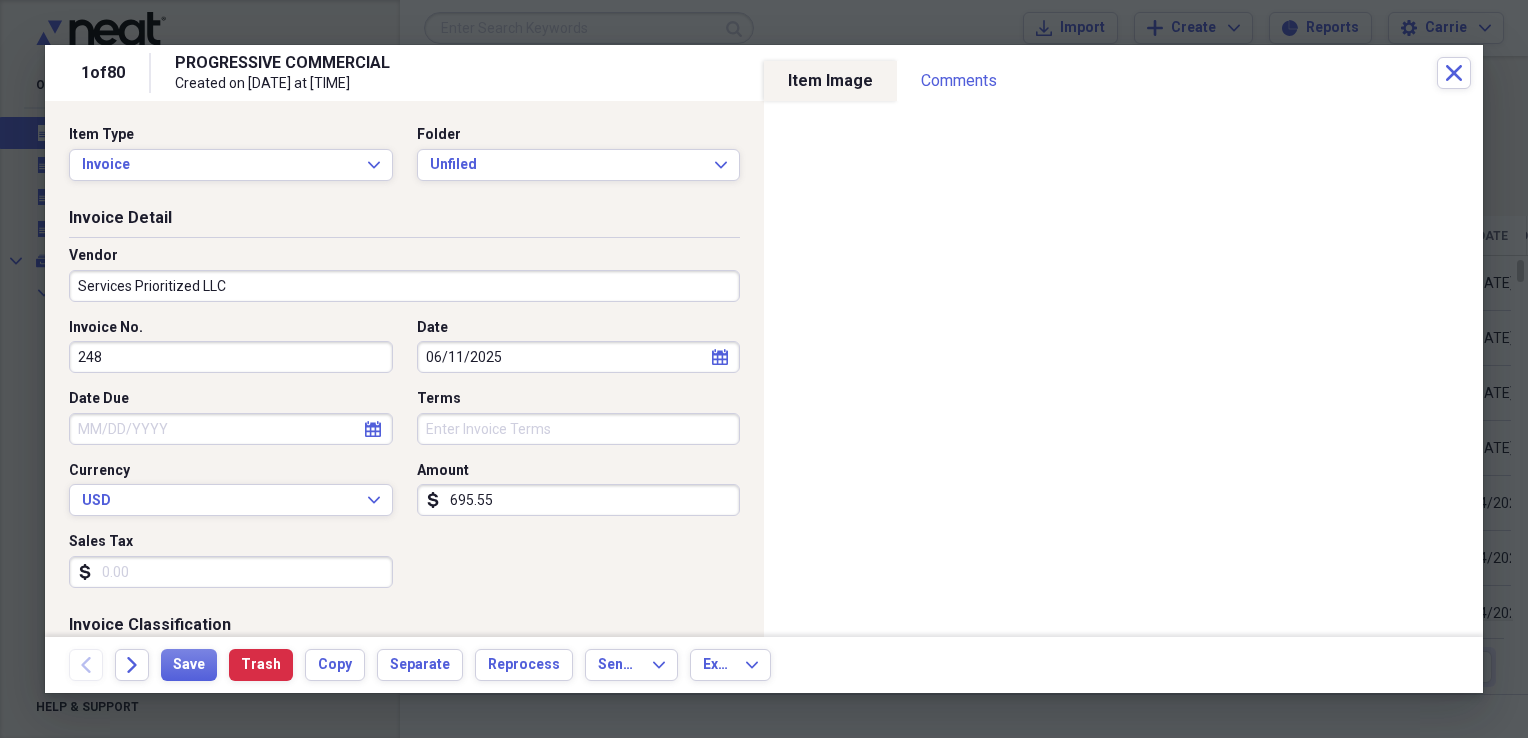 type on "Services Prioritized LLC" 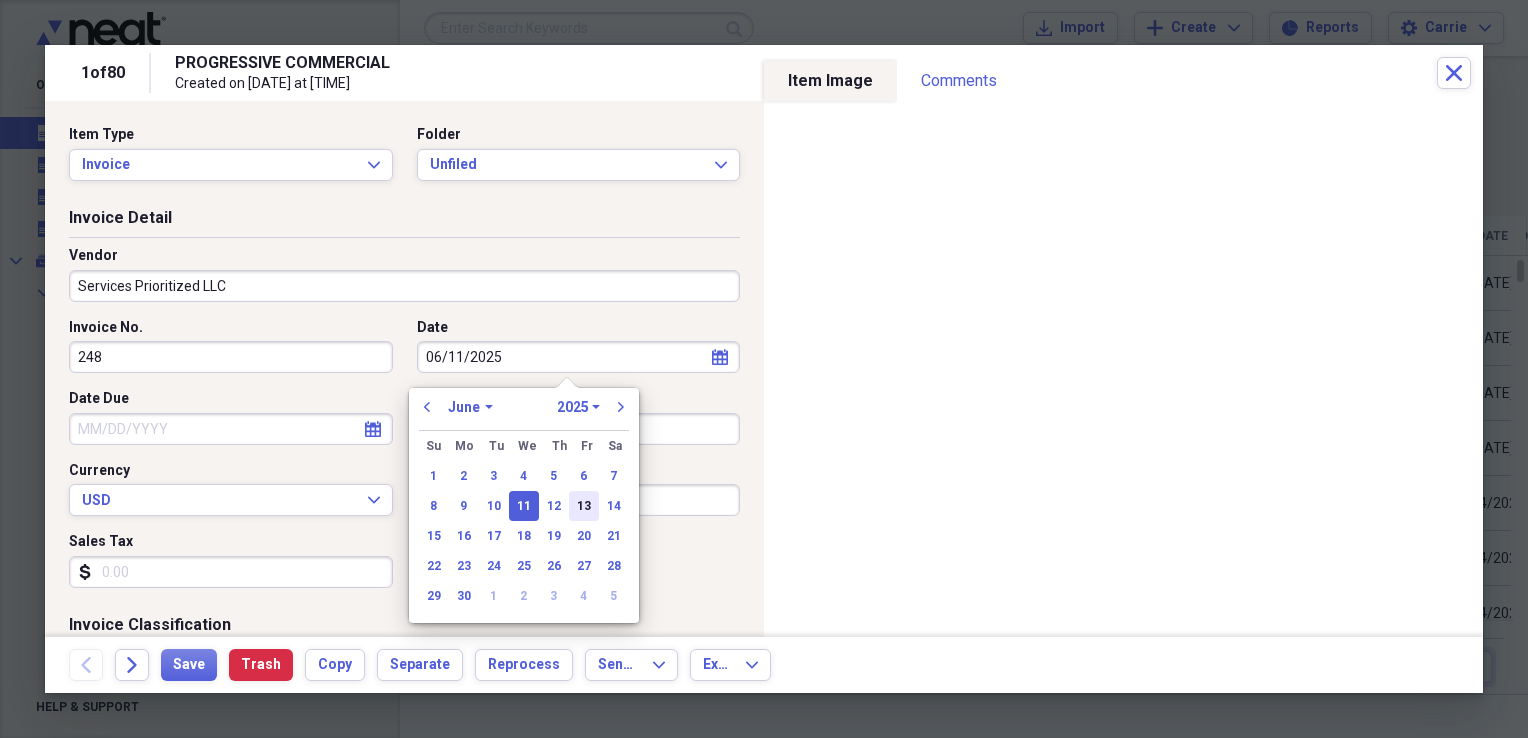 click on "13" at bounding box center (584, 506) 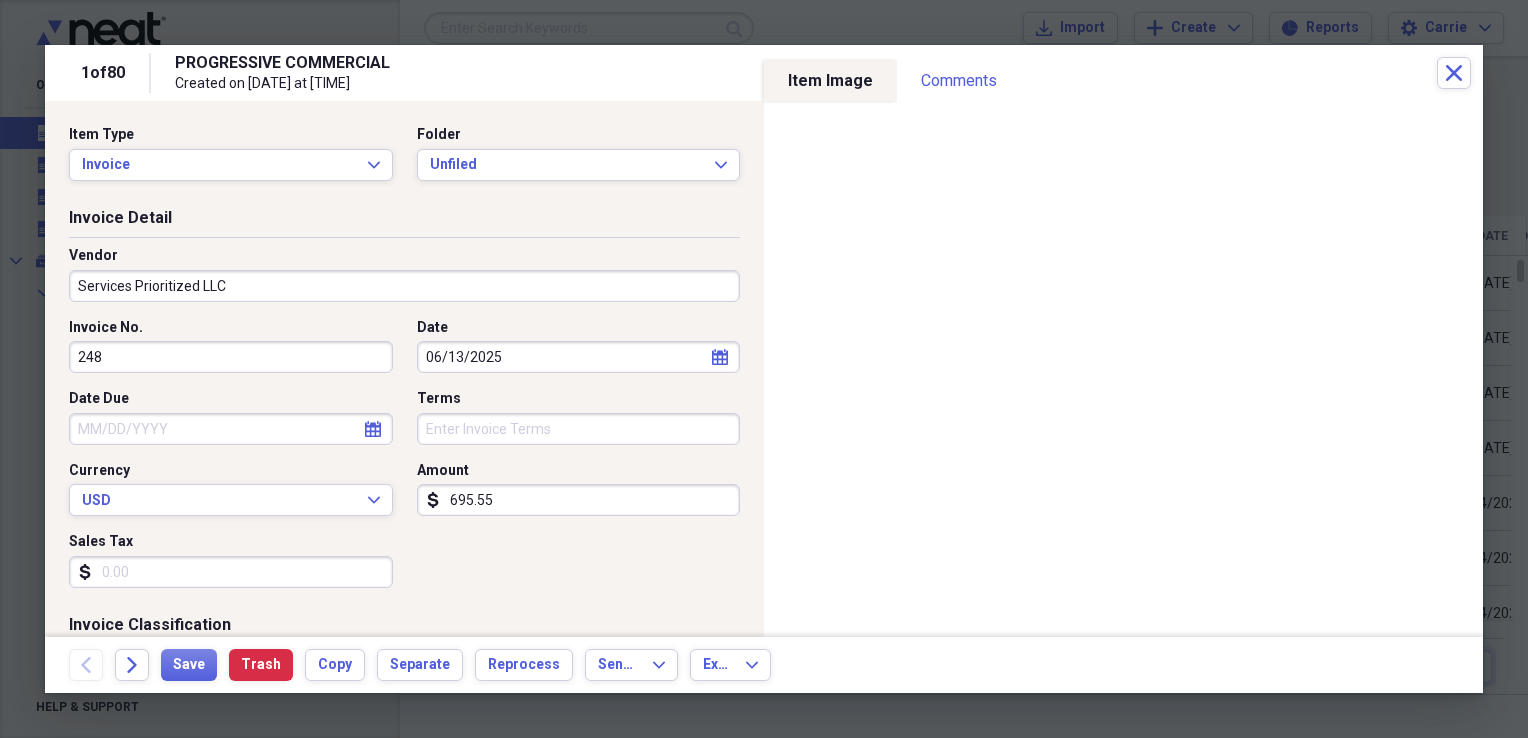 click on "Sales Tax" at bounding box center (231, 572) 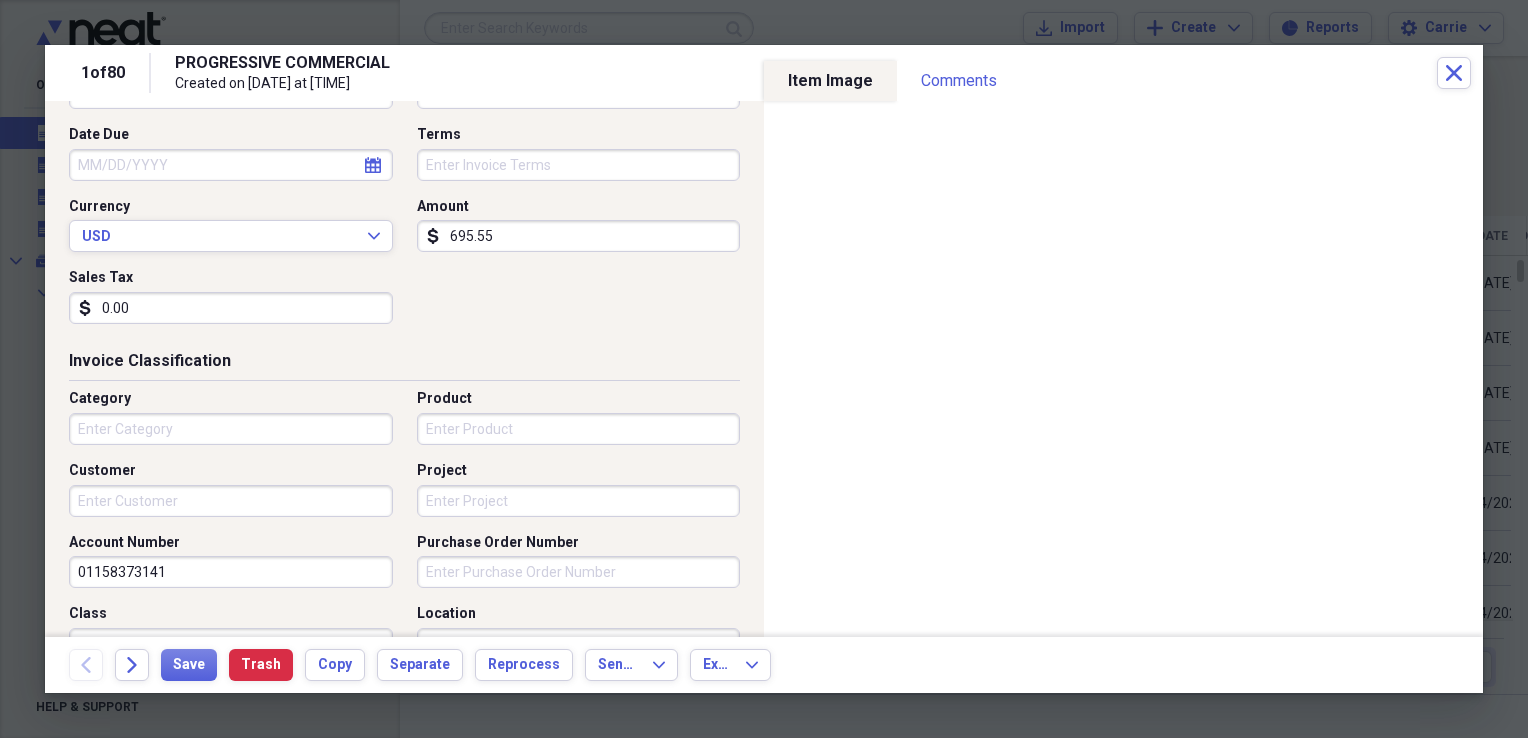 scroll, scrollTop: 300, scrollLeft: 0, axis: vertical 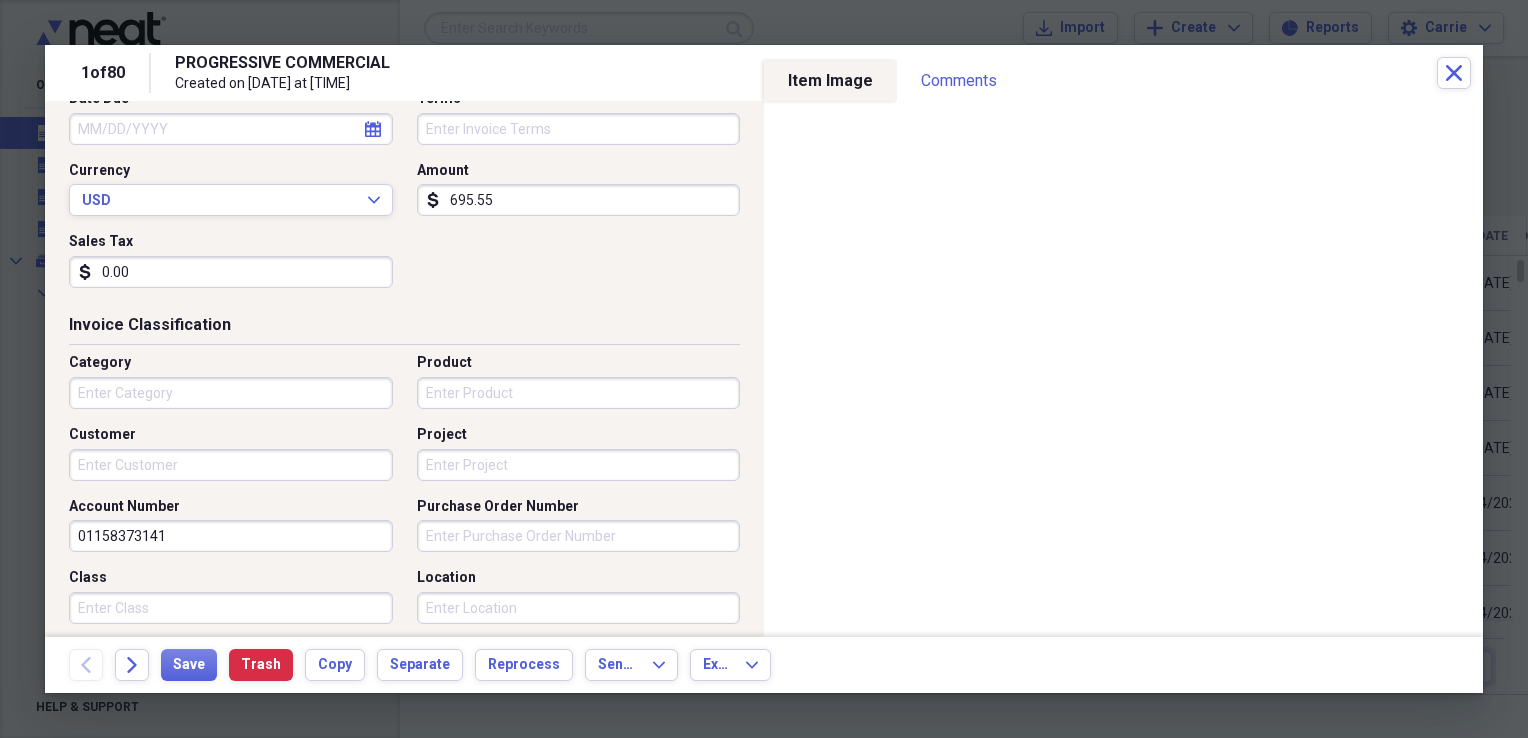 type on "0.00" 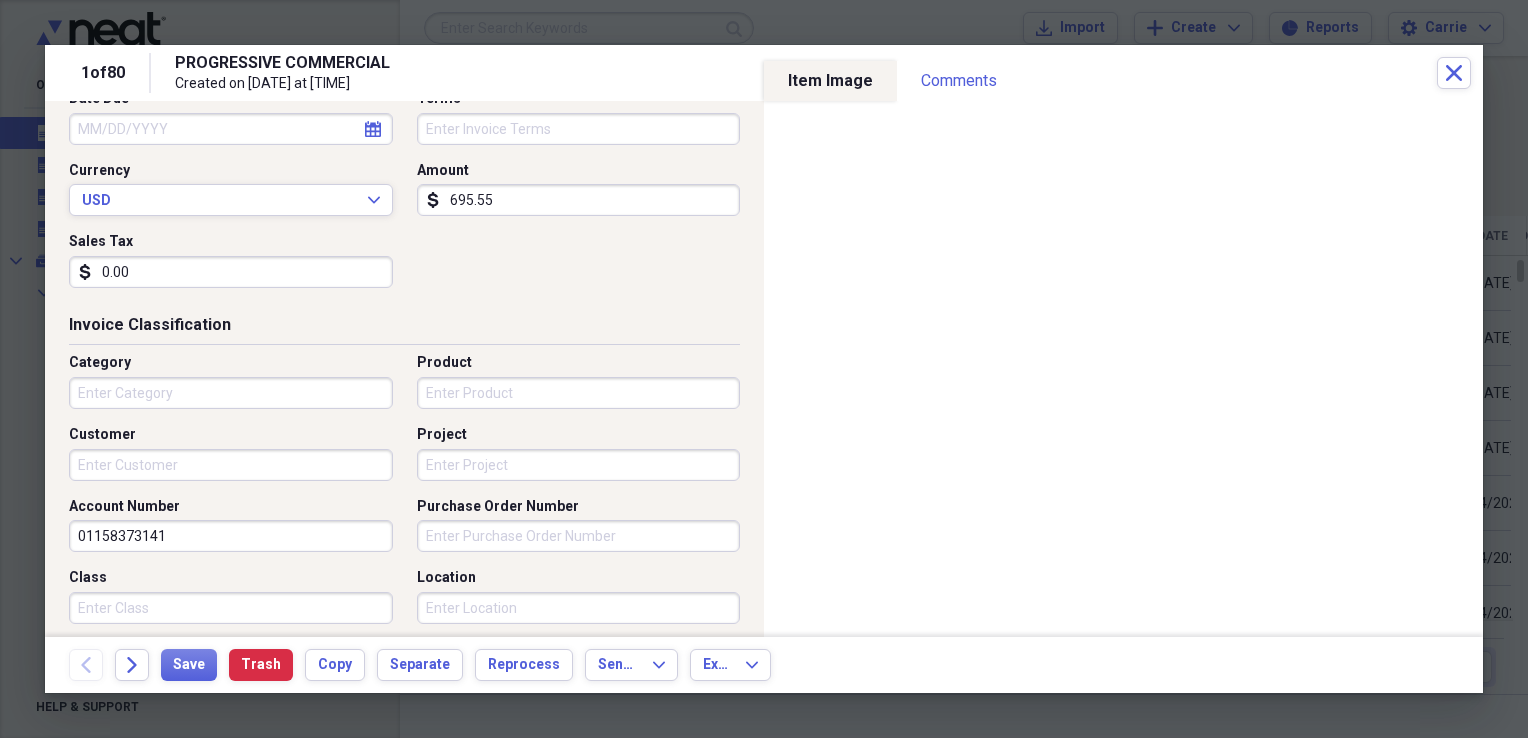 click on "Category" at bounding box center (231, 393) 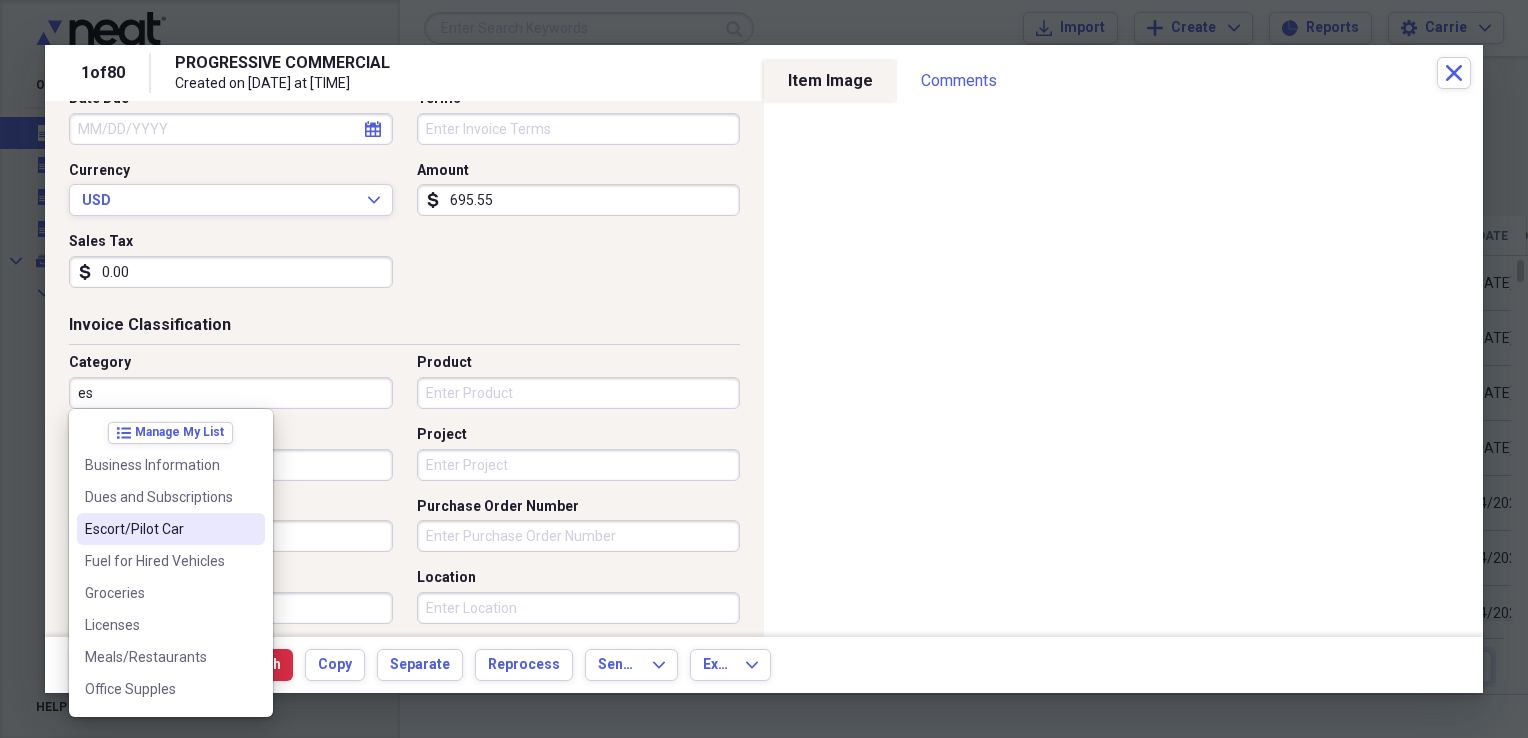 click on "Escort/Pilot Car" at bounding box center [159, 529] 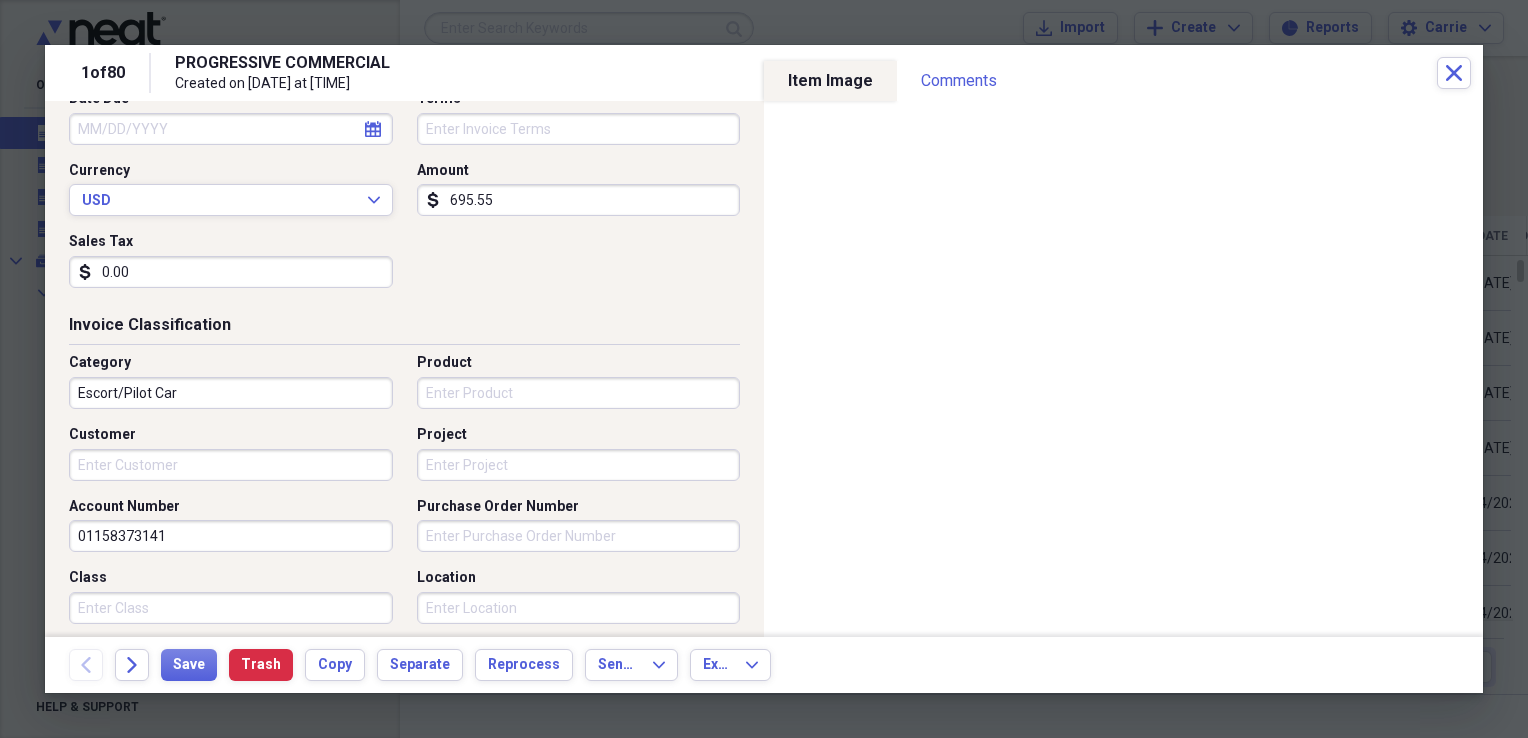 drag, startPoint x: 204, startPoint y: 532, endPoint x: -4, endPoint y: 530, distance: 208.00961 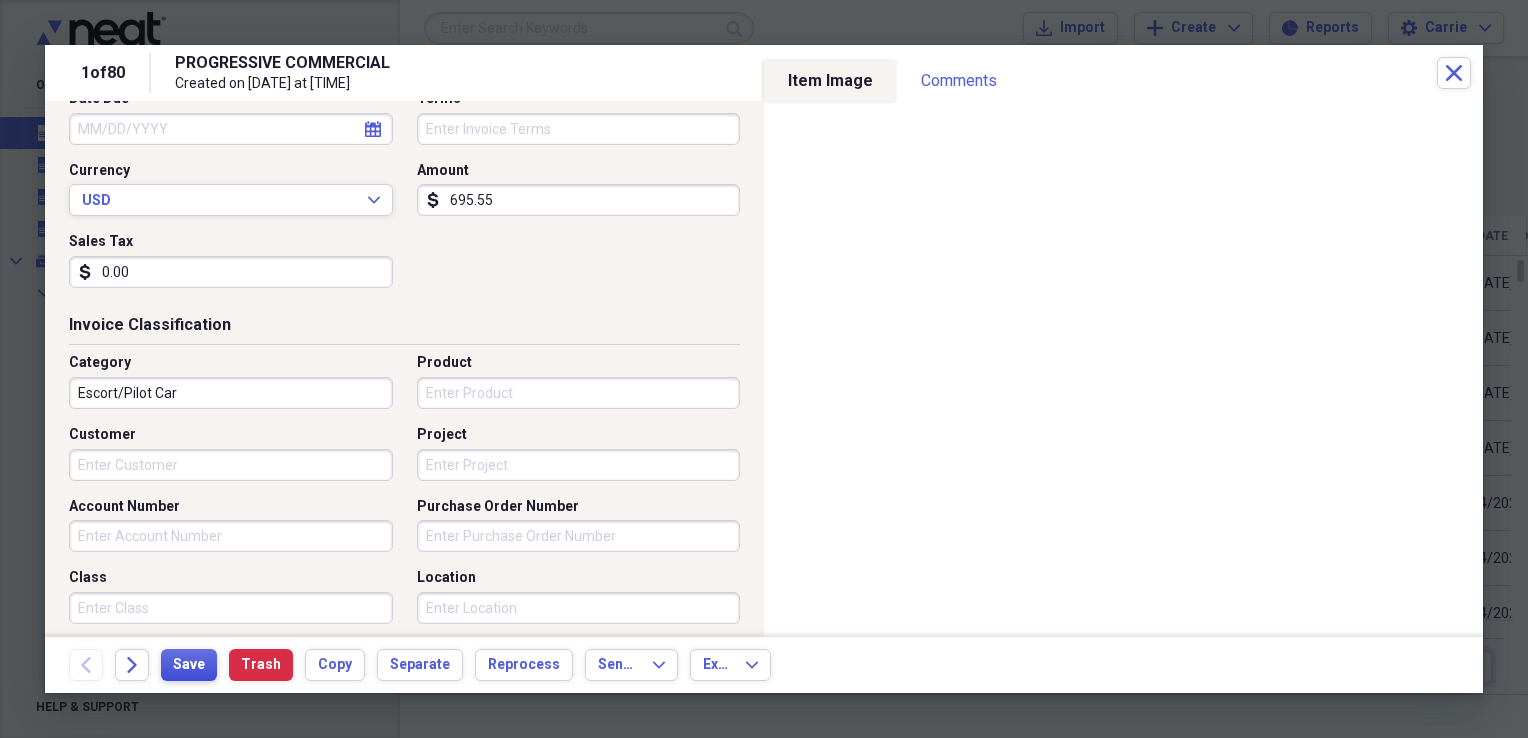 type 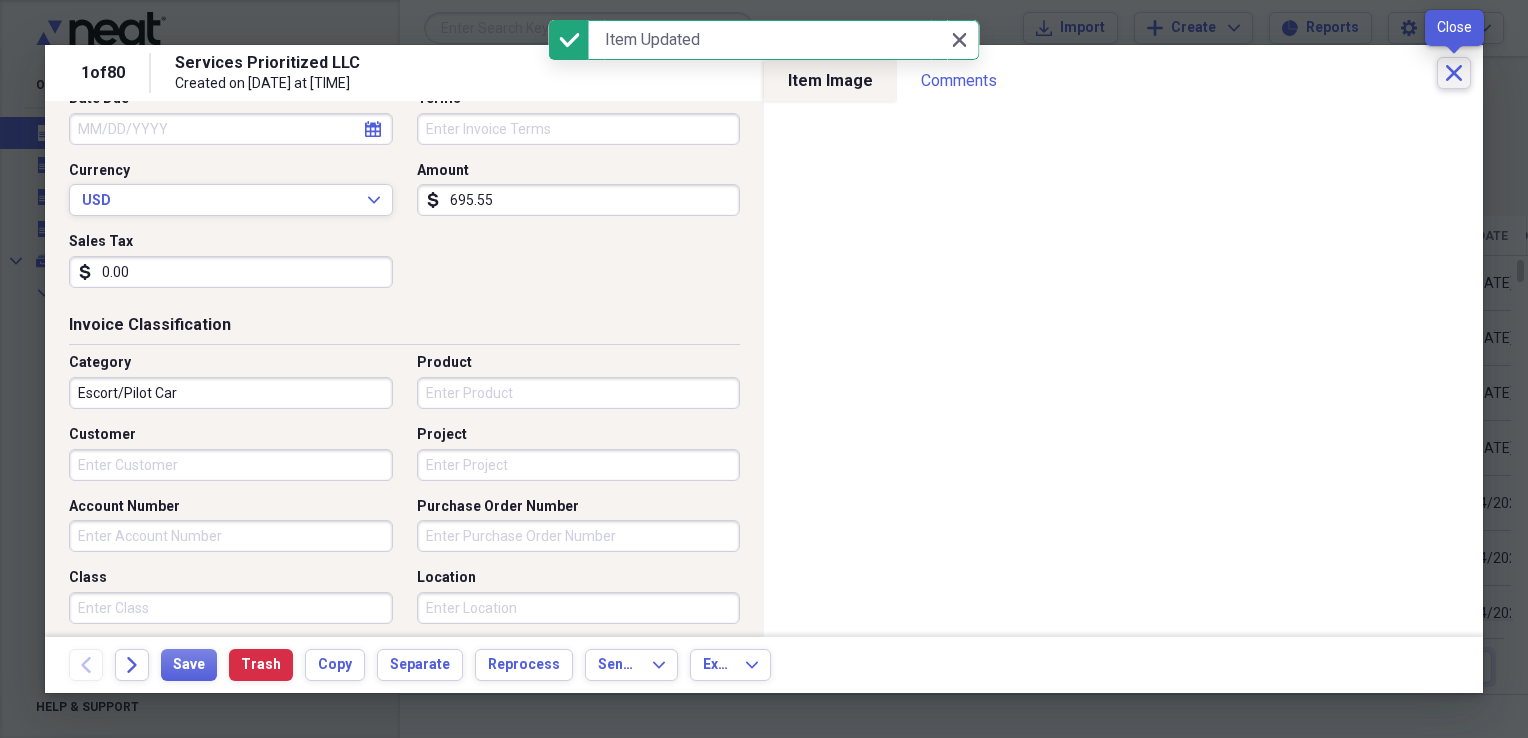 click on "Close" 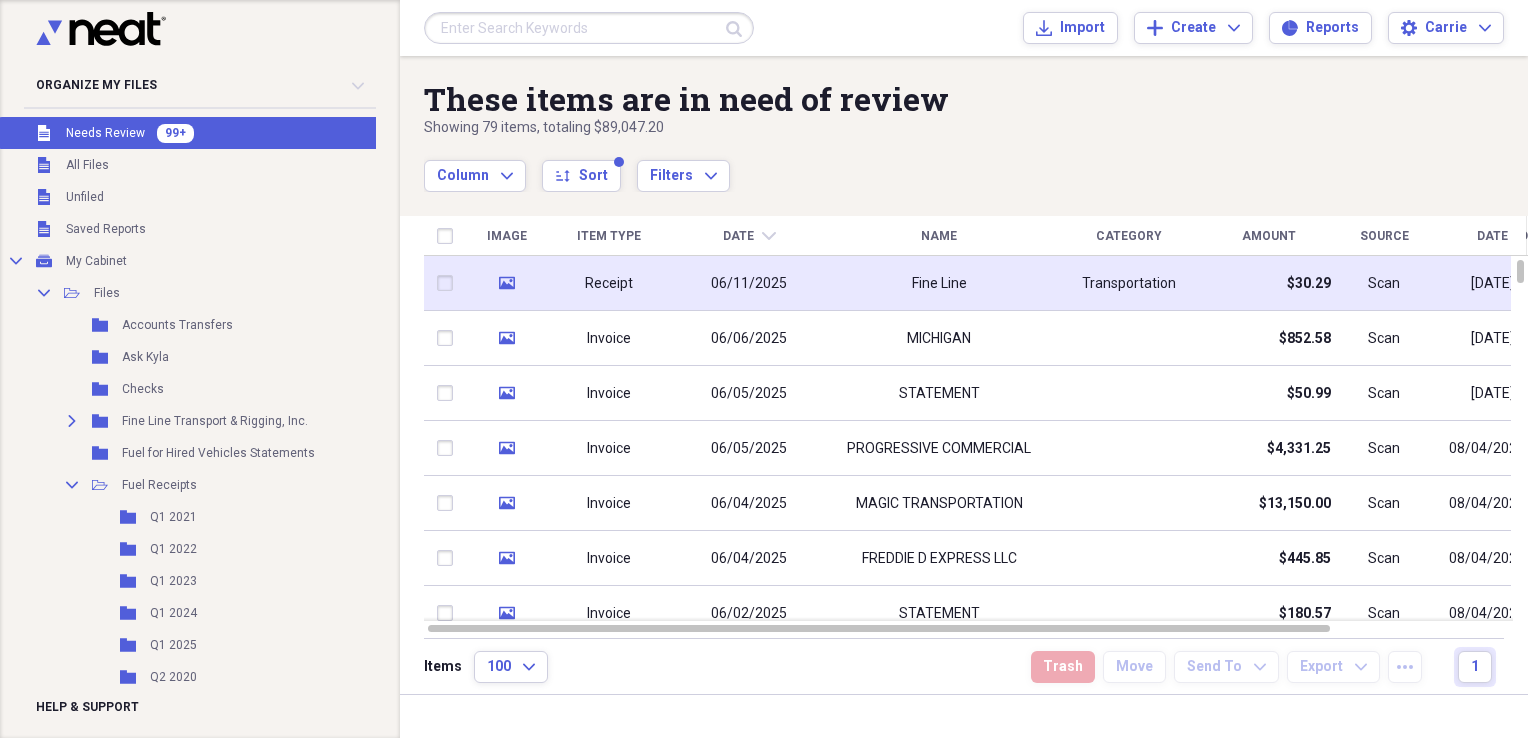 click on "$30.29" at bounding box center (1269, 283) 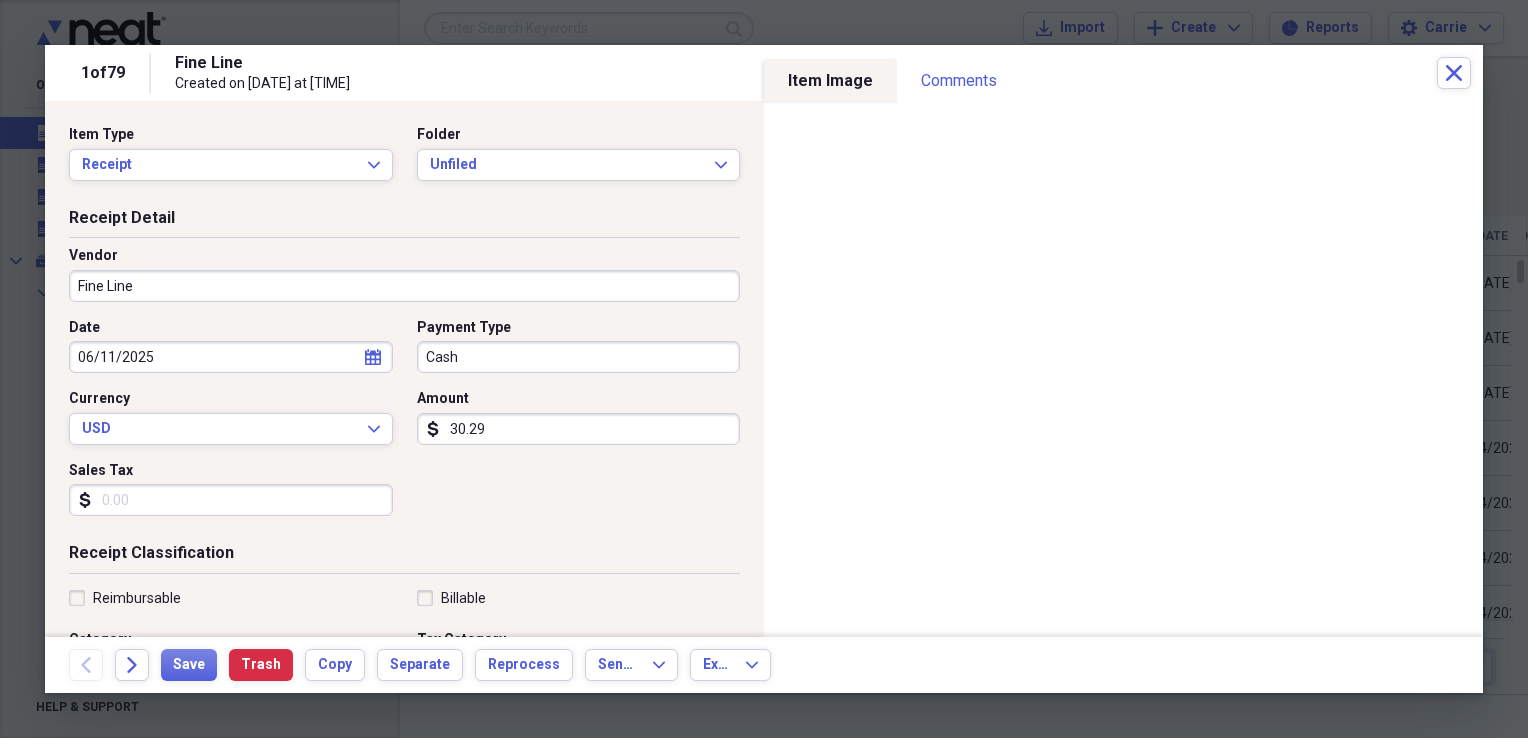 click on "Fine Line" at bounding box center [404, 286] 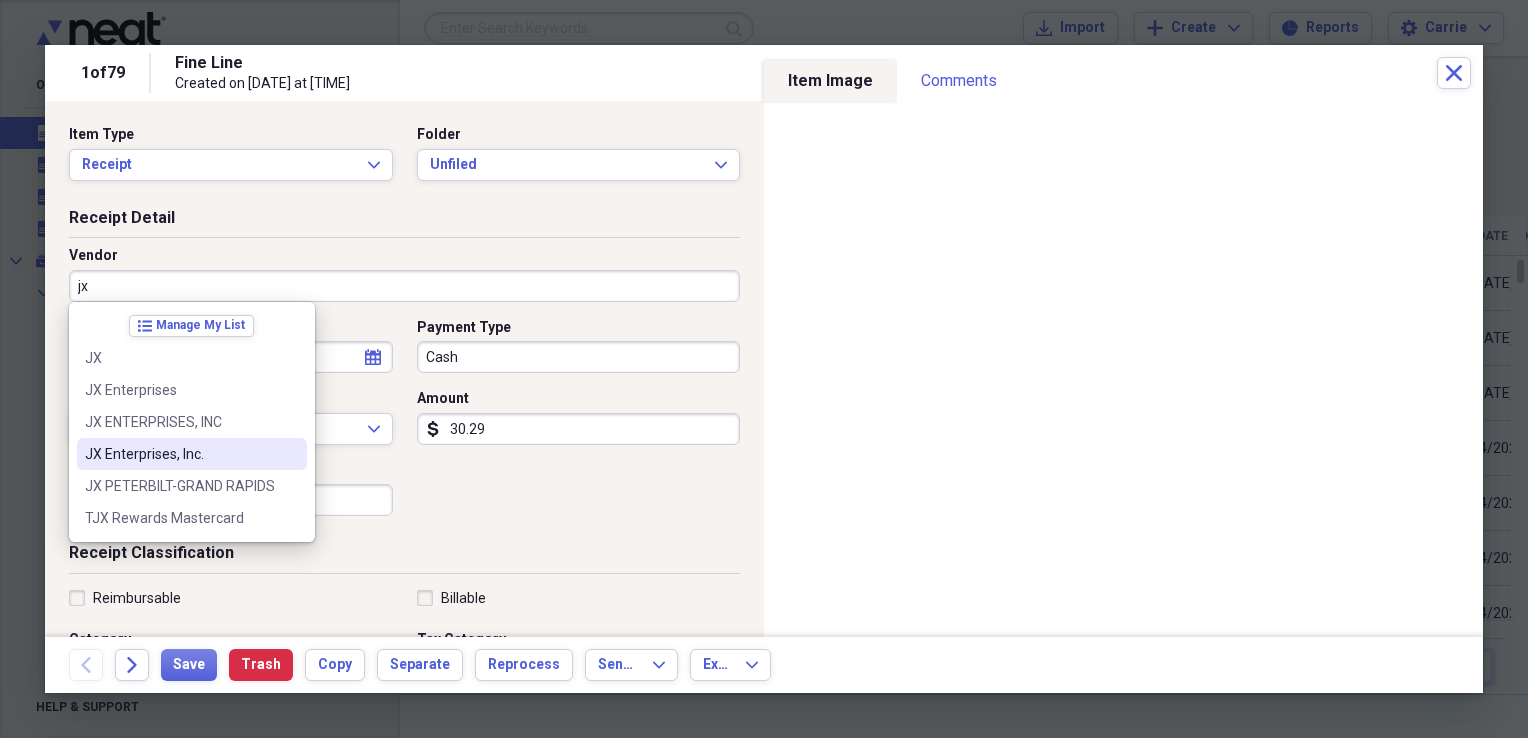 click on "JX Enterprises, Inc." at bounding box center (192, 454) 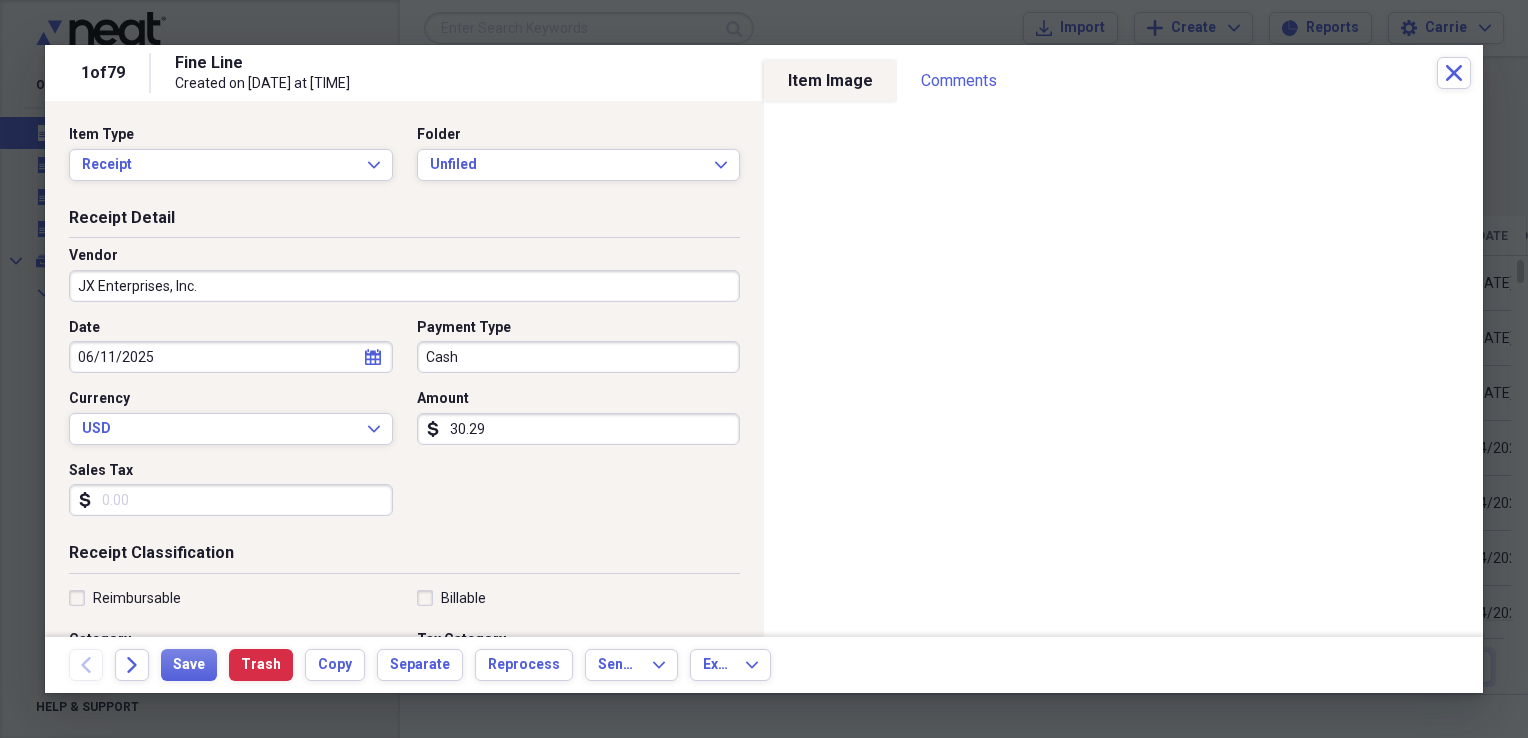 type on "Parts" 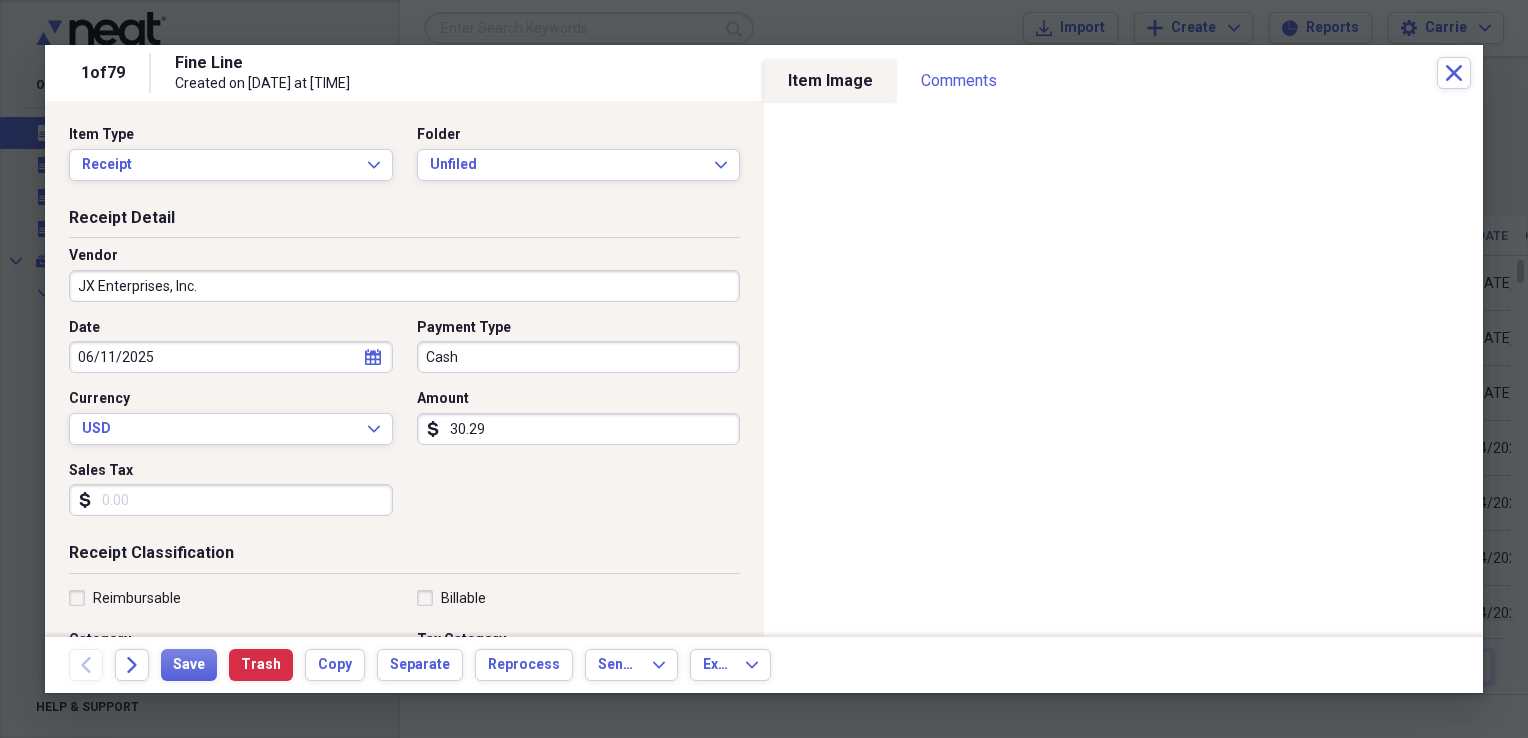 click on "Cash" at bounding box center (579, 357) 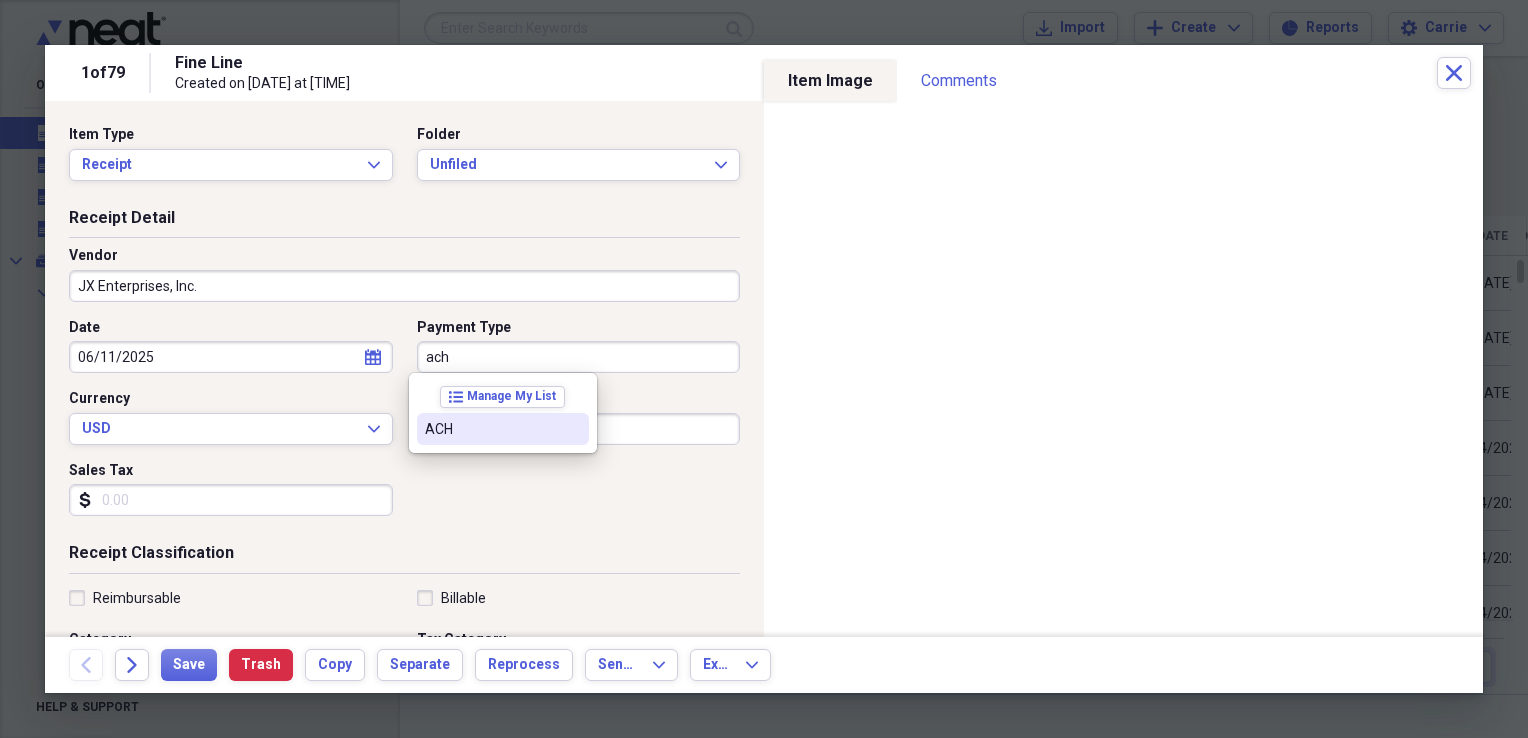 click on "ACH" at bounding box center (491, 429) 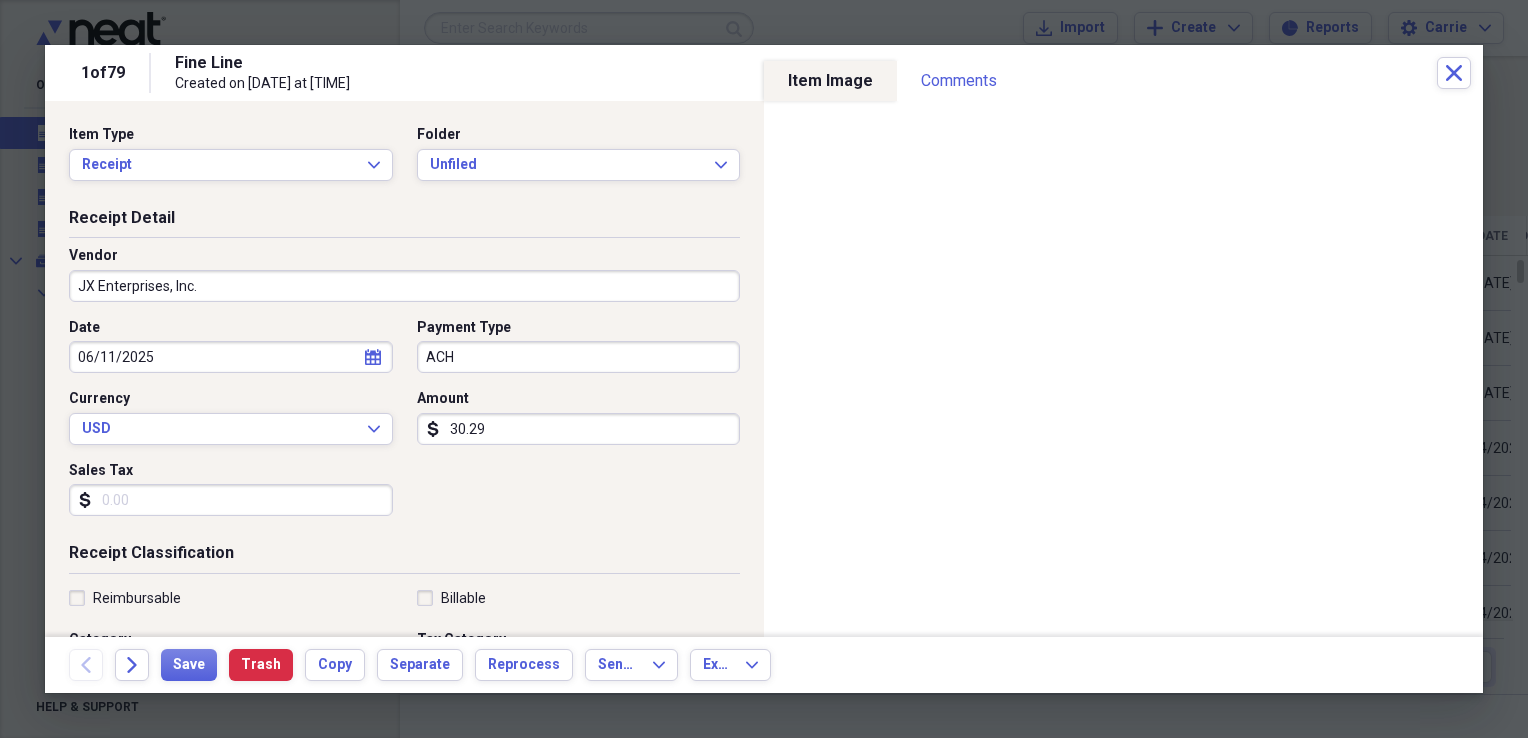 click on "30.29" at bounding box center [579, 429] 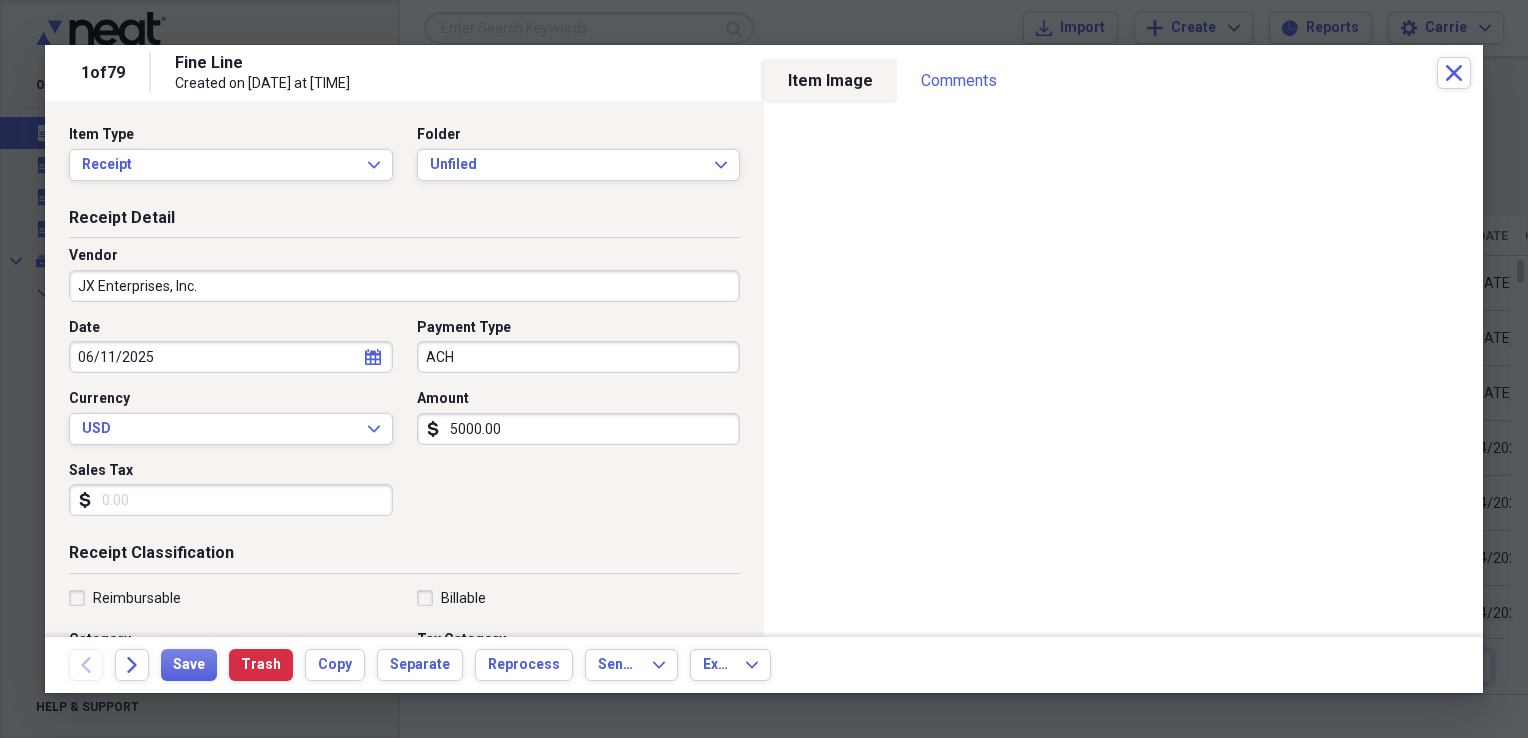 type on "5000.00" 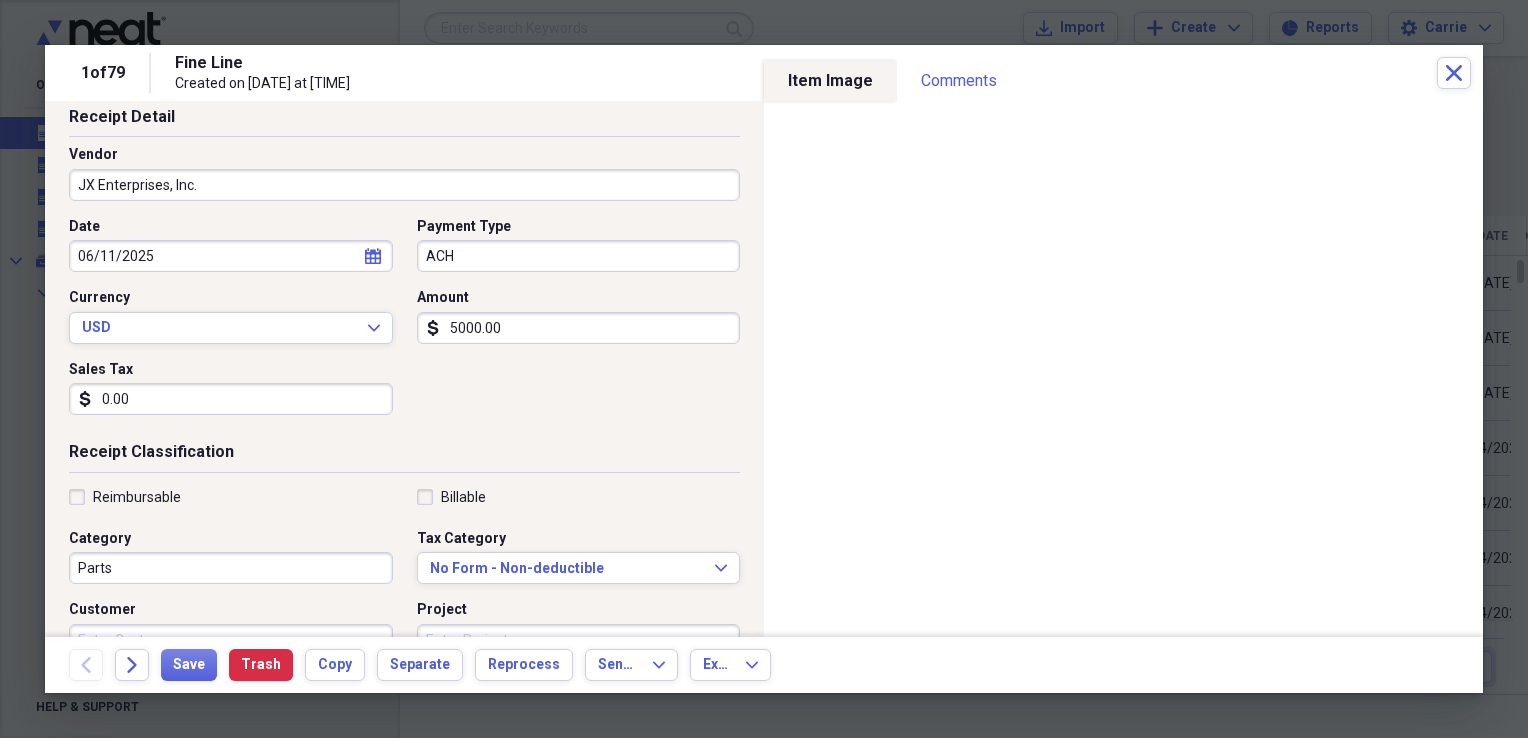 scroll, scrollTop: 200, scrollLeft: 0, axis: vertical 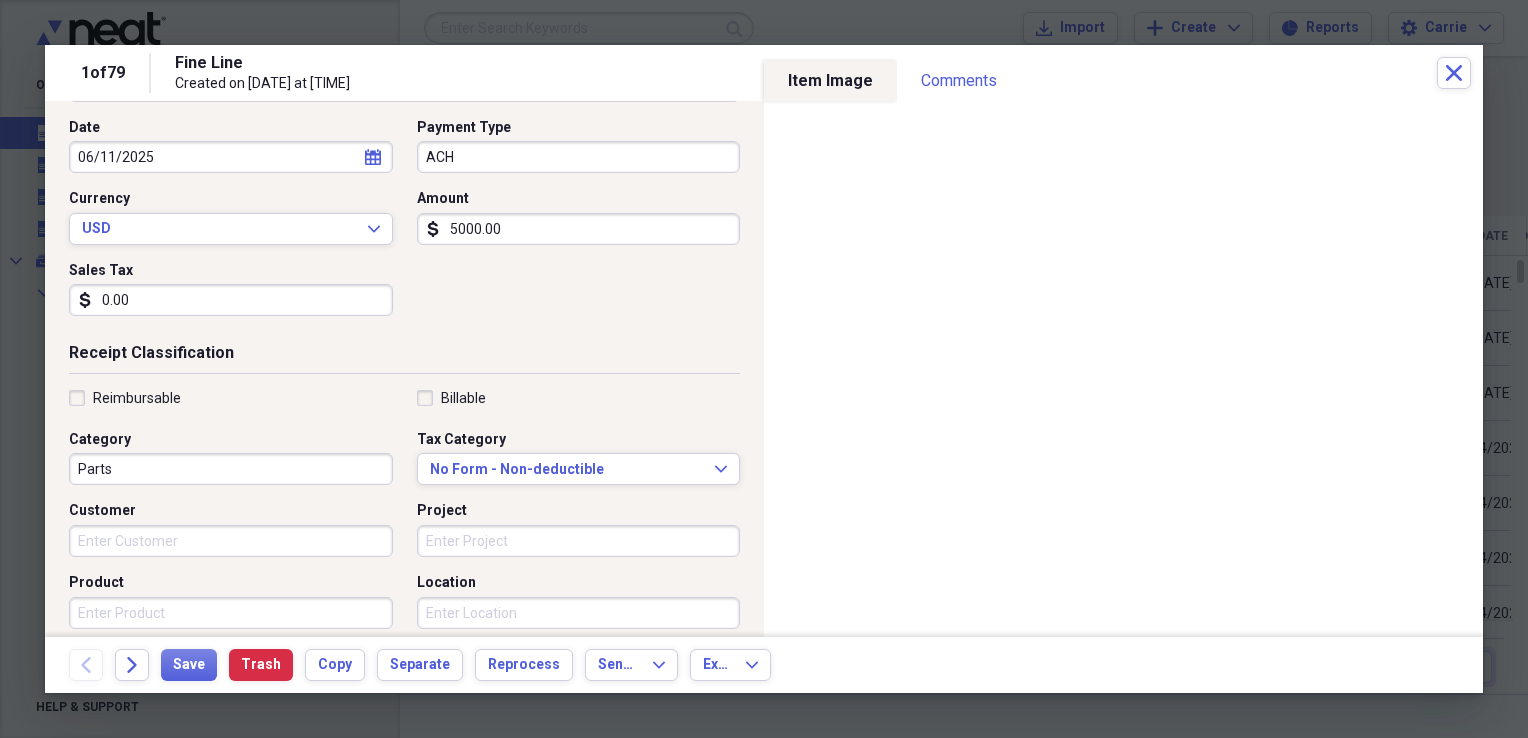 type on "0.00" 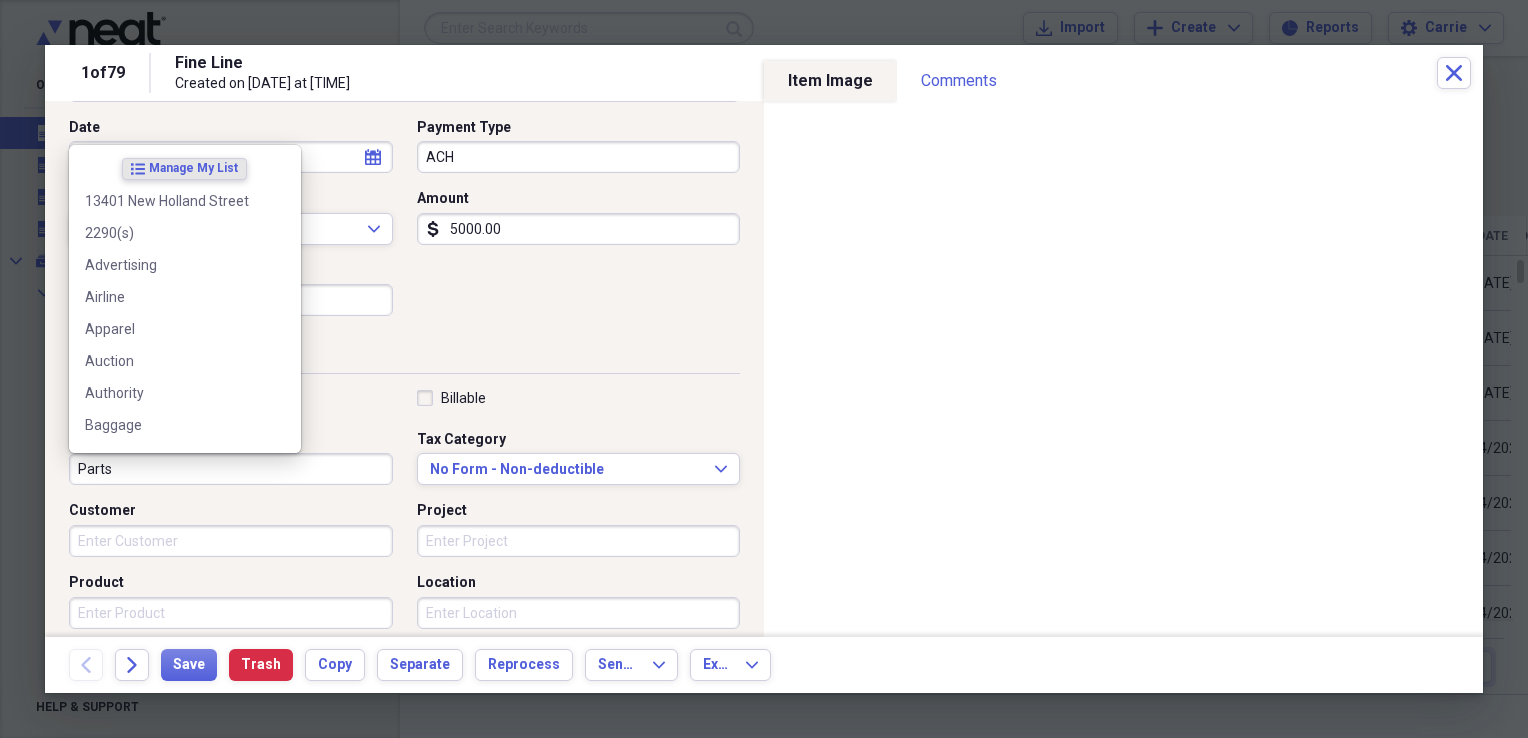 click on "Parts" at bounding box center [231, 469] 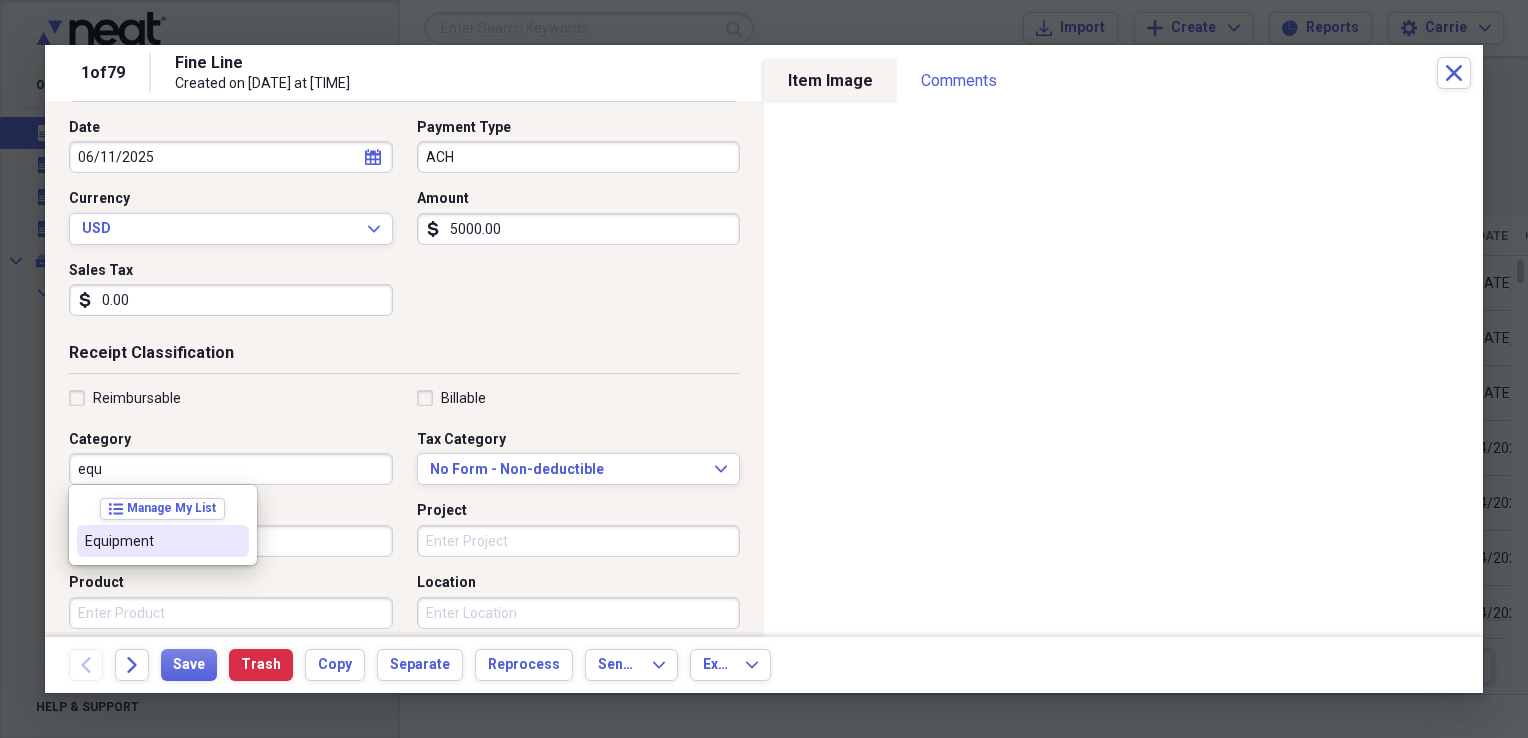 click on "Equipment" at bounding box center [151, 541] 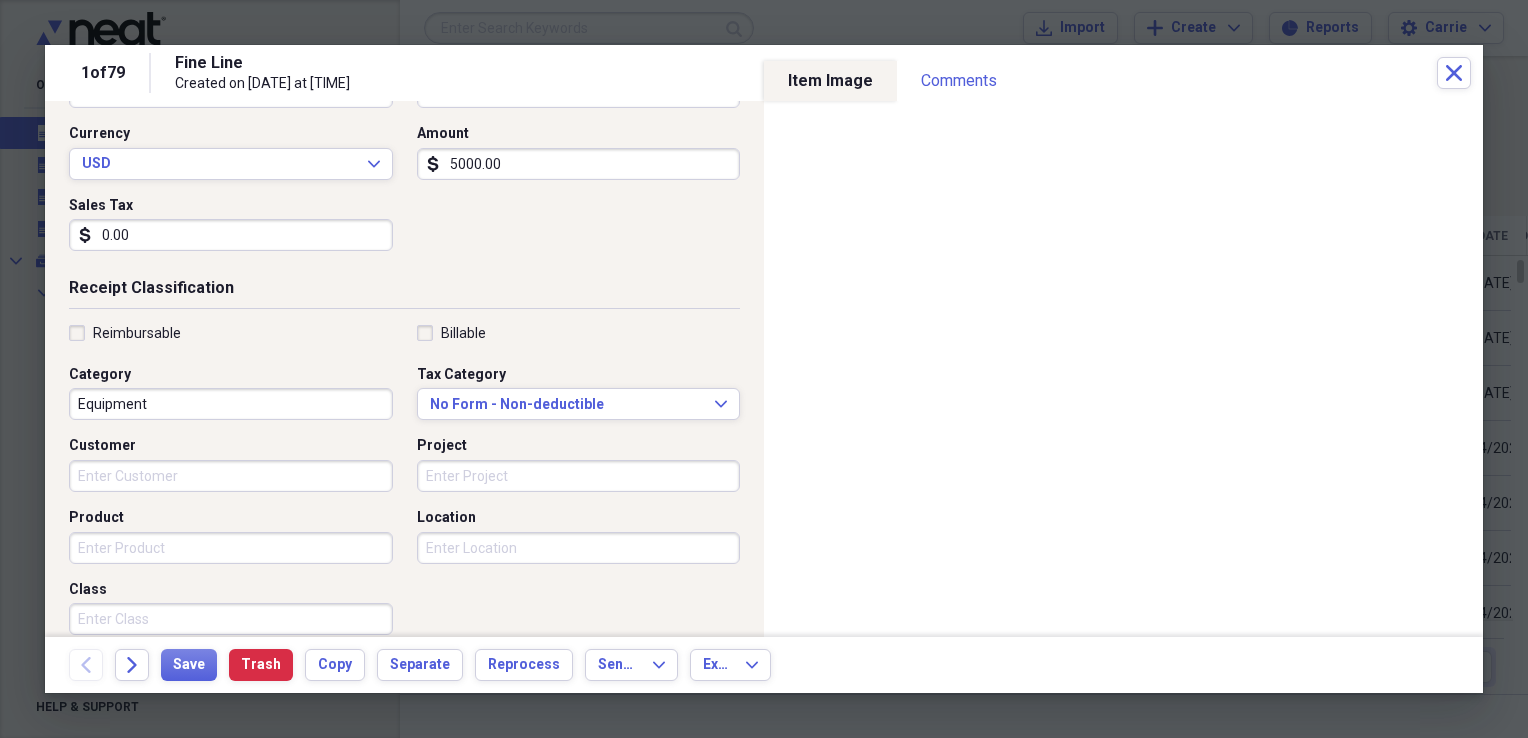 scroll, scrollTop: 300, scrollLeft: 0, axis: vertical 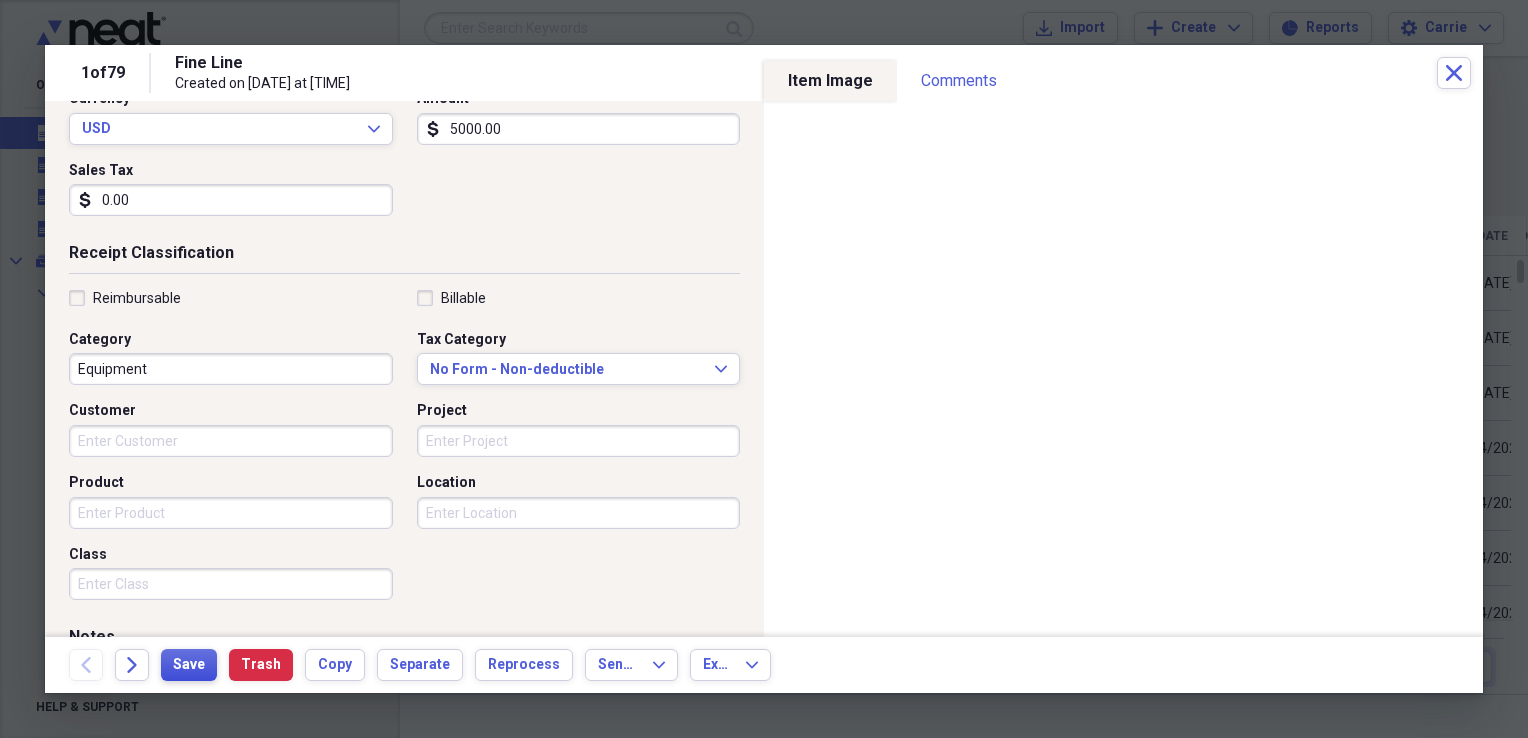 click on "Save" at bounding box center (189, 665) 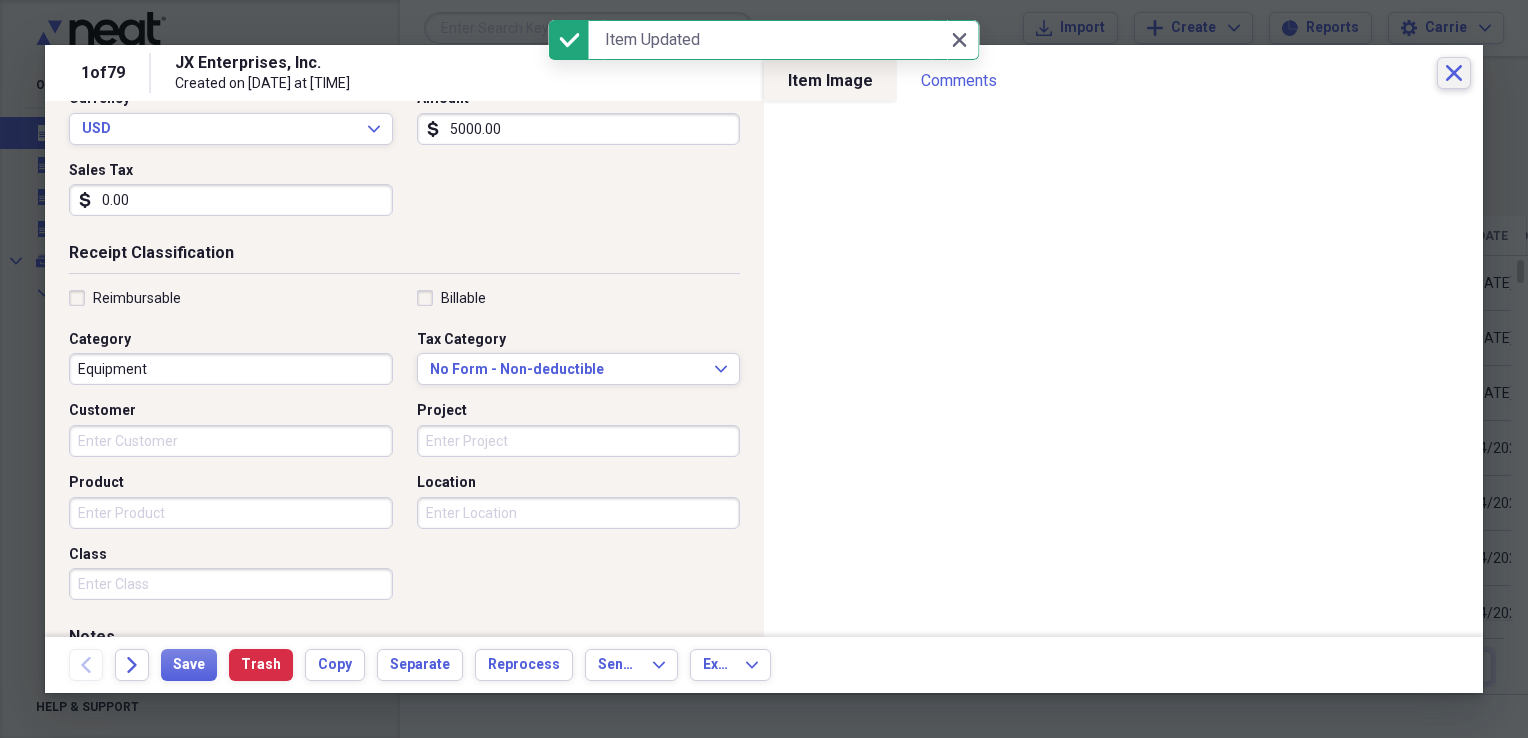 click on "Close" 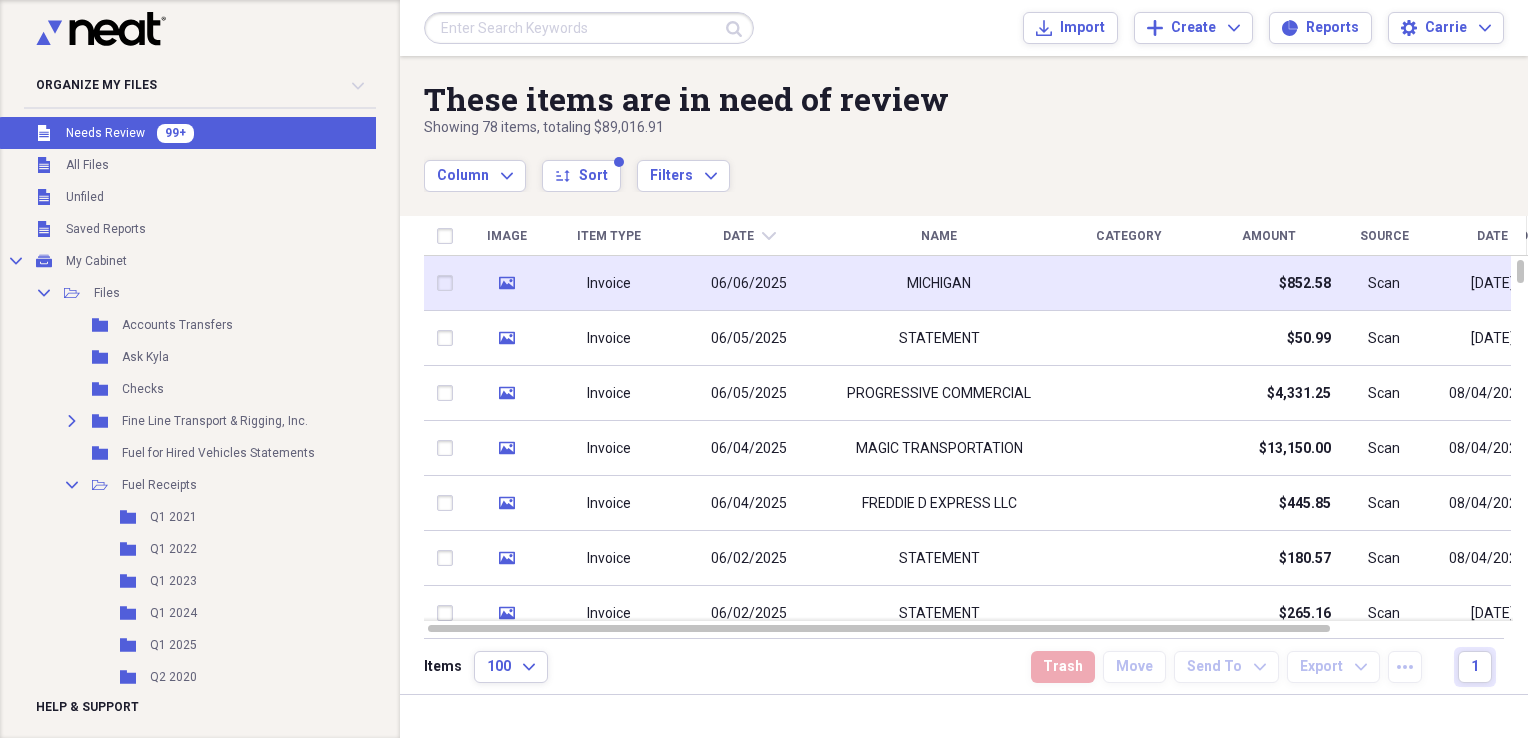 click on "$852.58" at bounding box center (1269, 283) 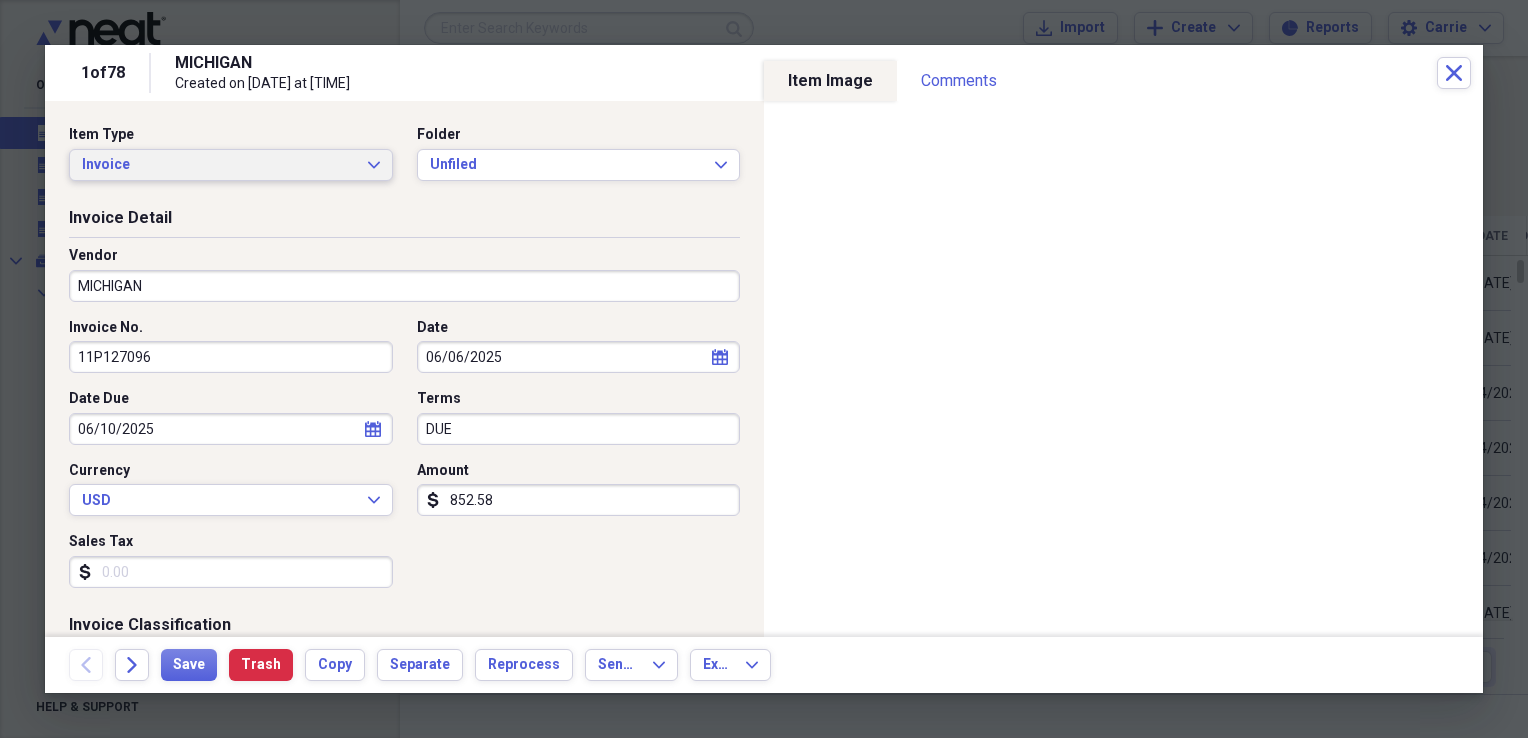 click on "Invoice Expand" at bounding box center [231, 165] 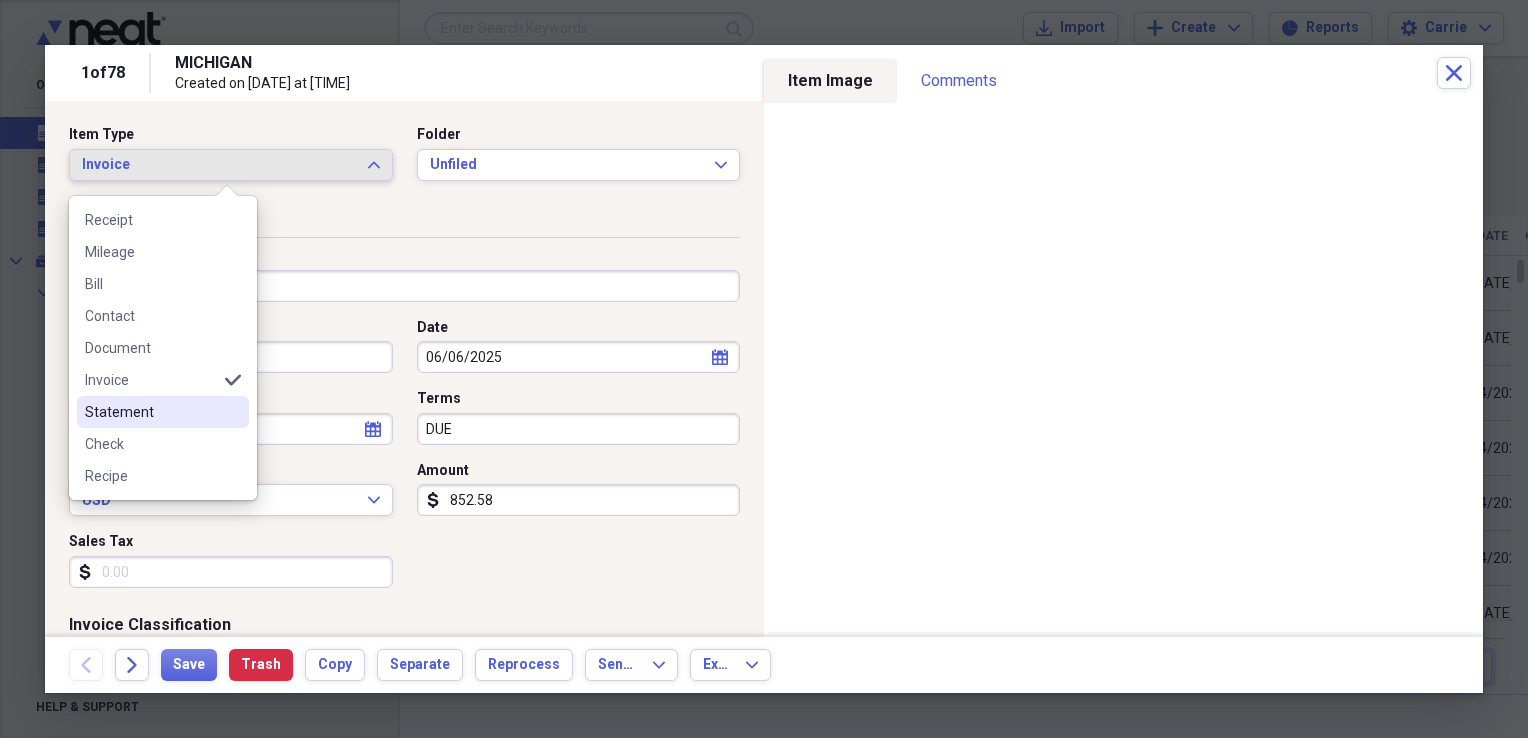 click on "Statement" at bounding box center (151, 412) 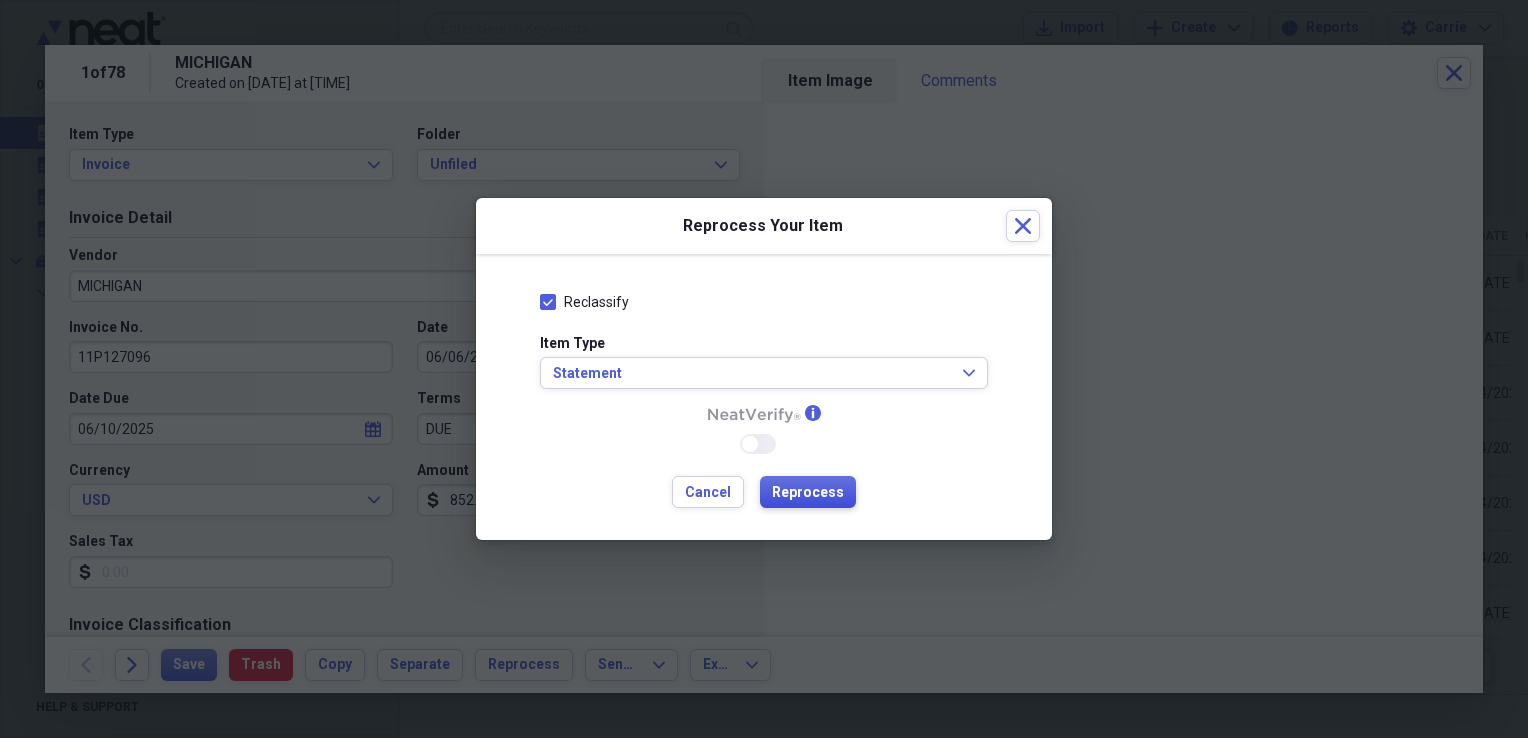 click on "Reprocess" at bounding box center [808, 492] 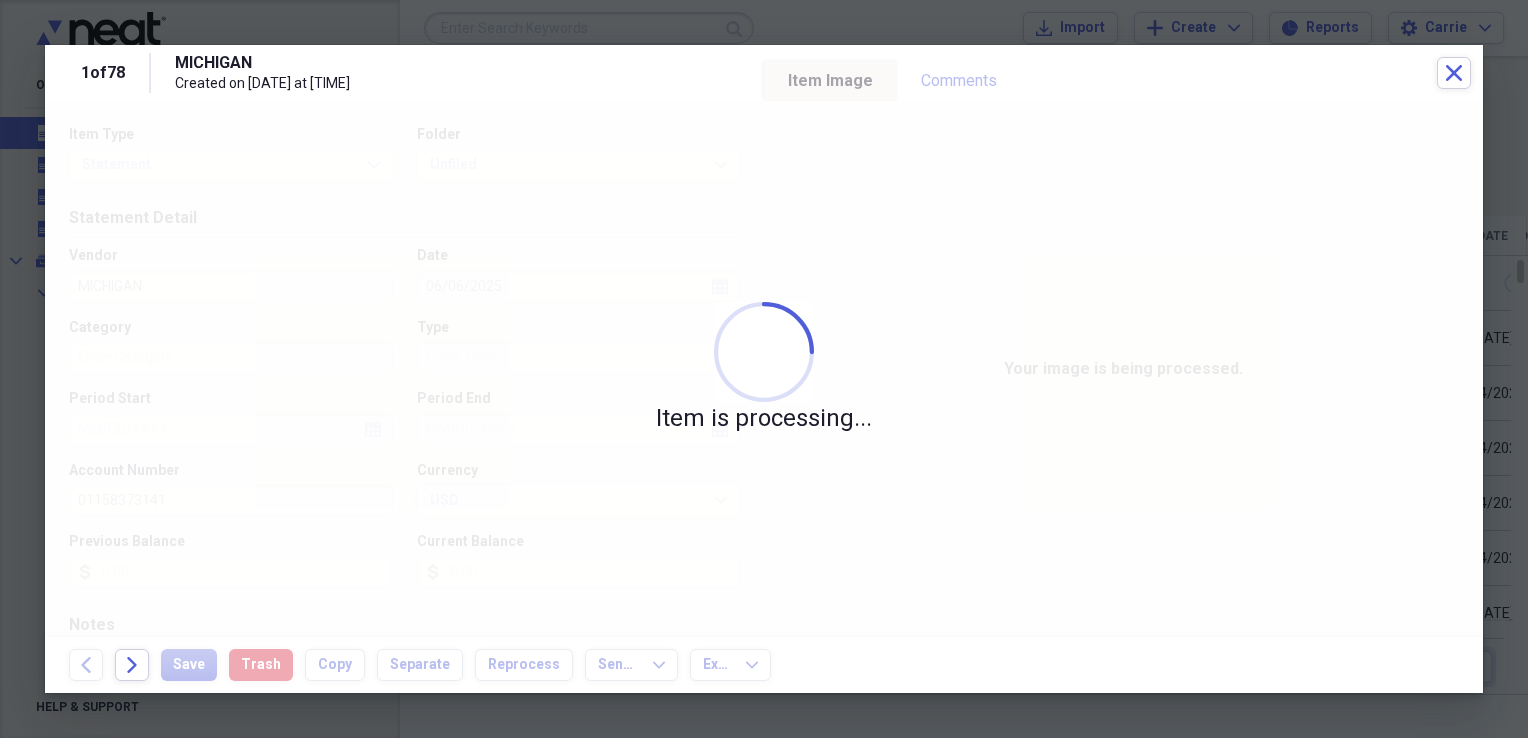 type on "852.58" 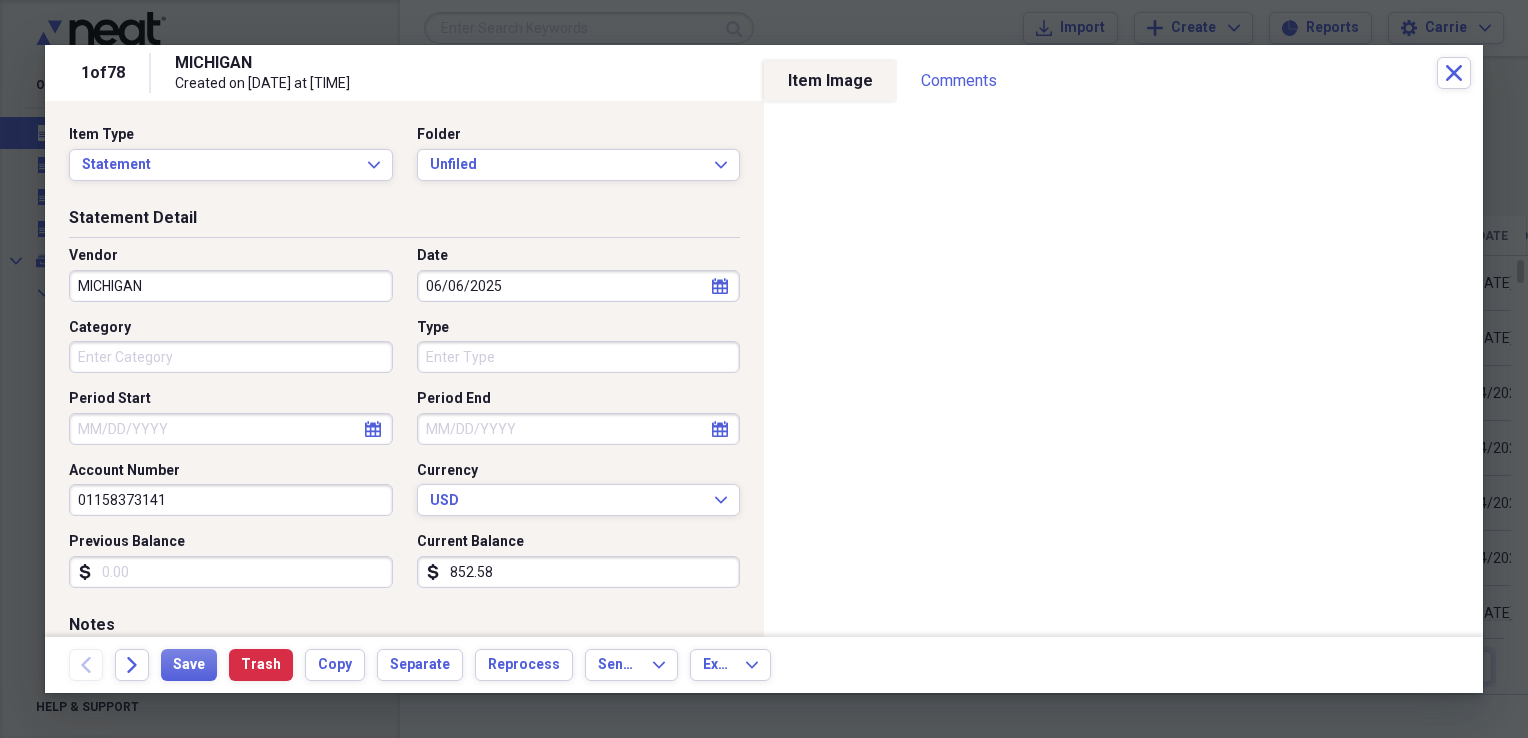 click on "MICHIGAN" at bounding box center [231, 286] 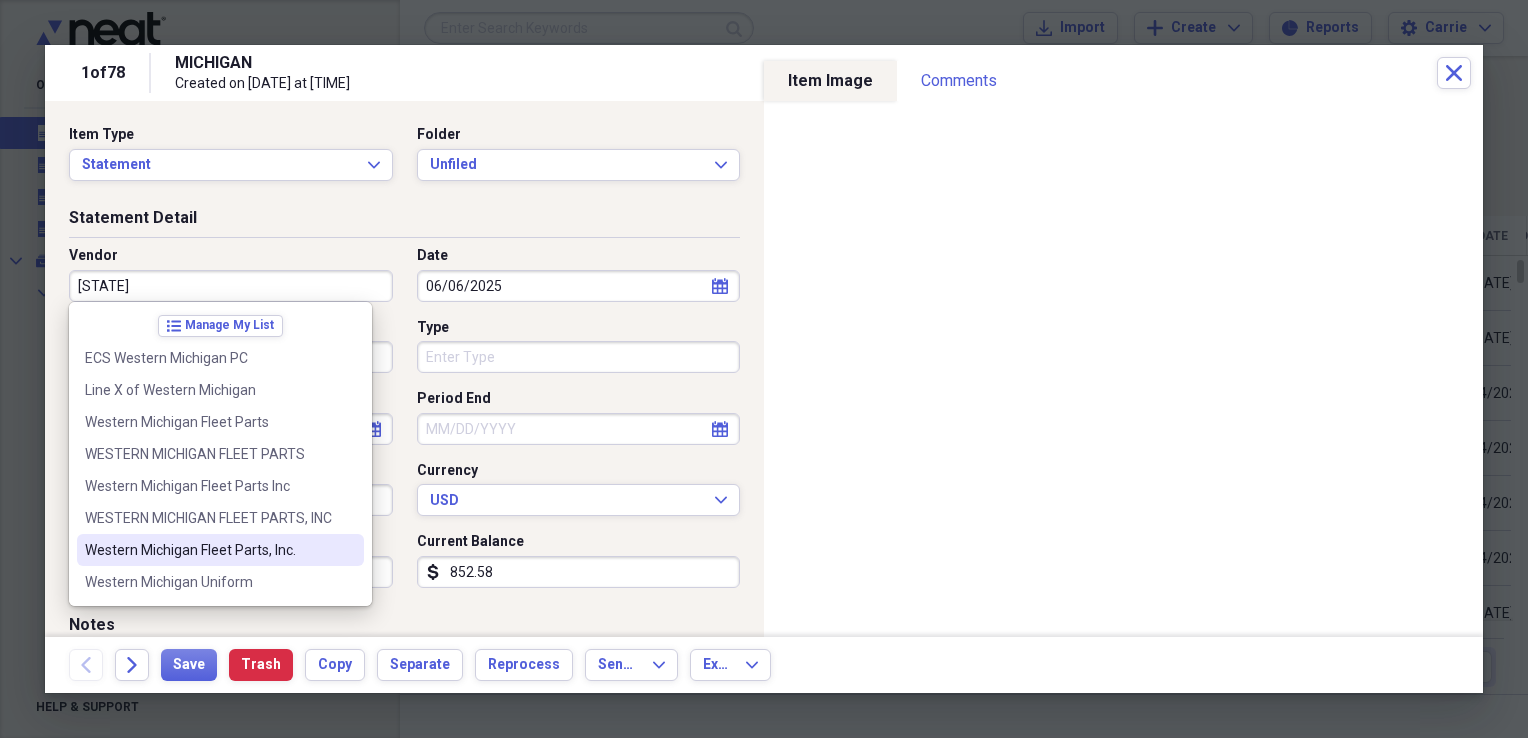 click on "Western Michigan Fleet Parts, Inc." at bounding box center (208, 550) 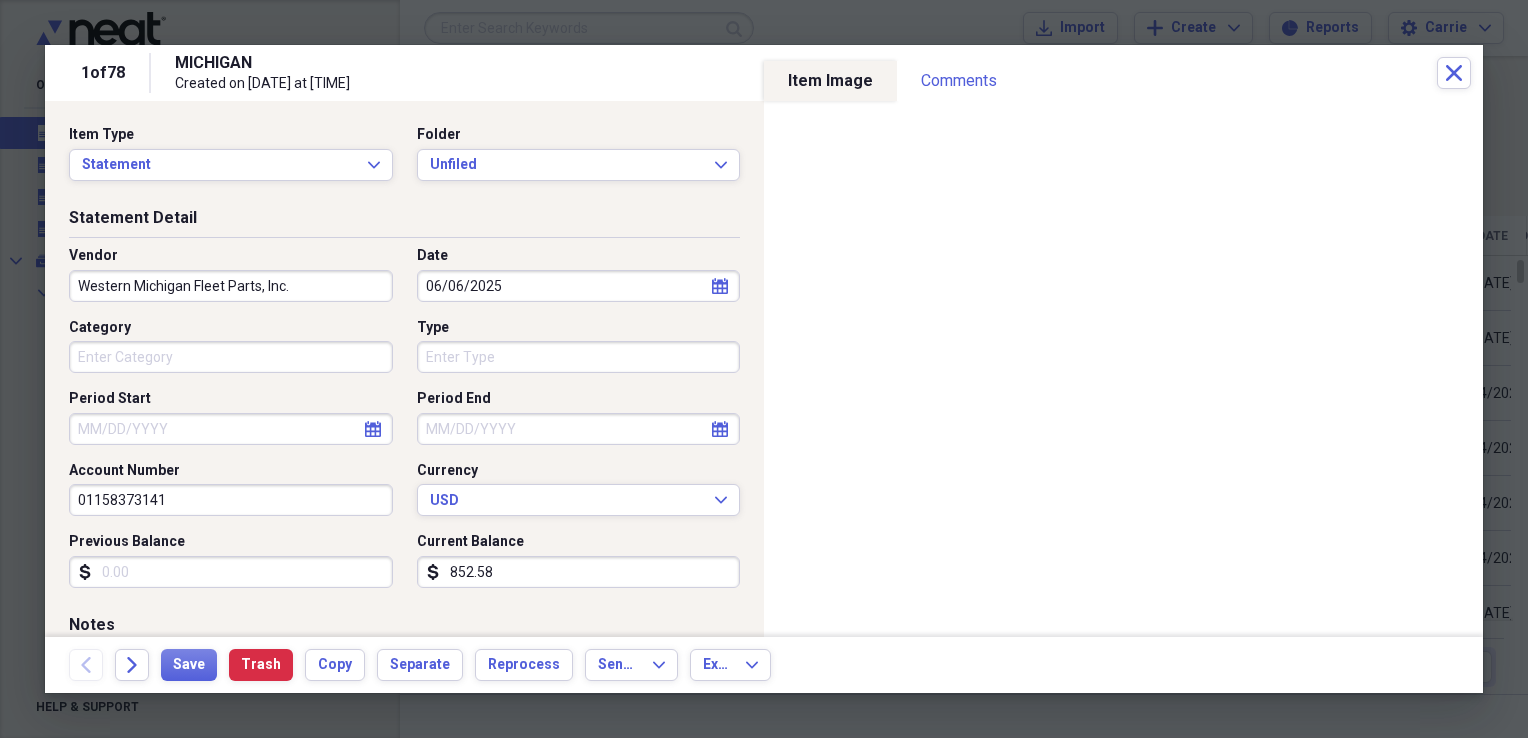 type on "Parts" 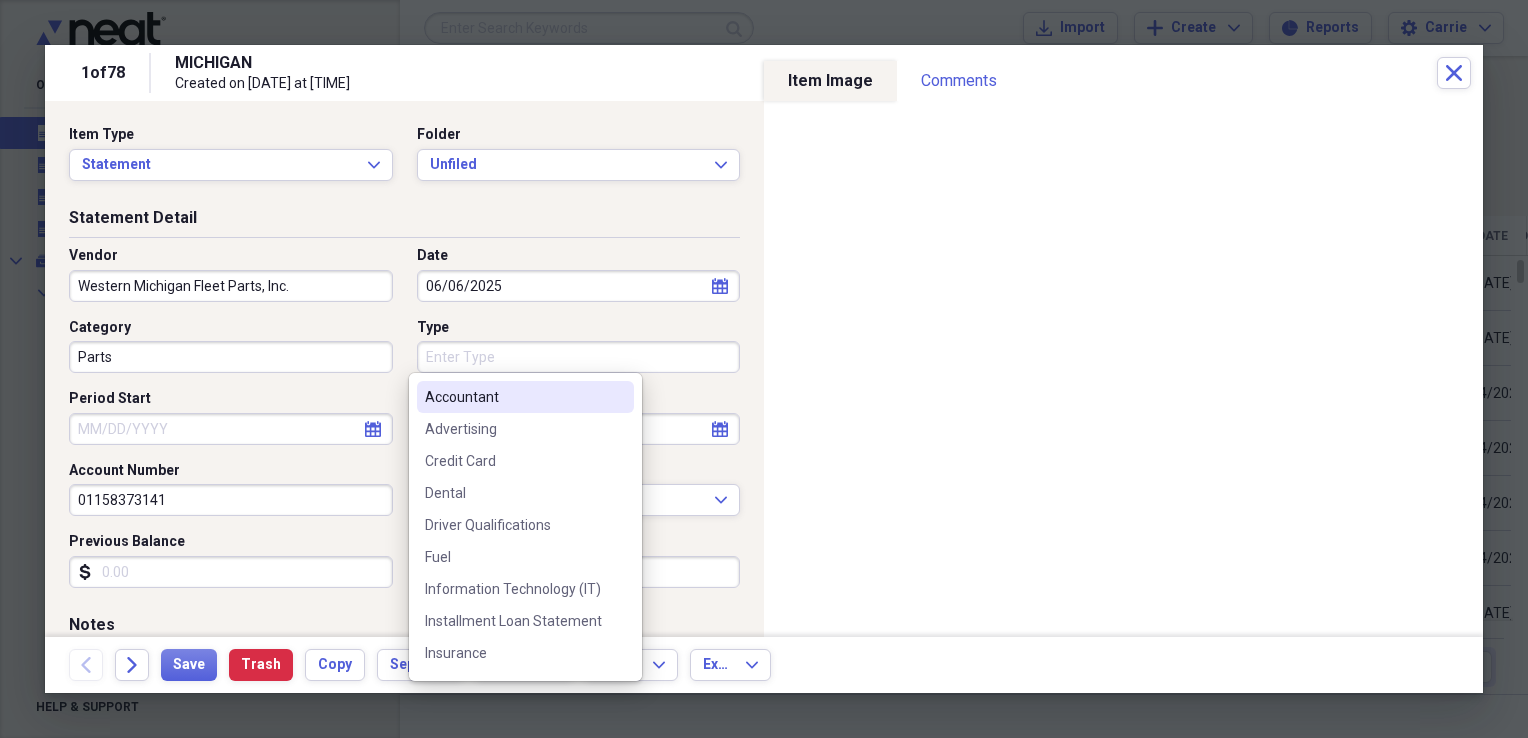click on "Type" at bounding box center (579, 357) 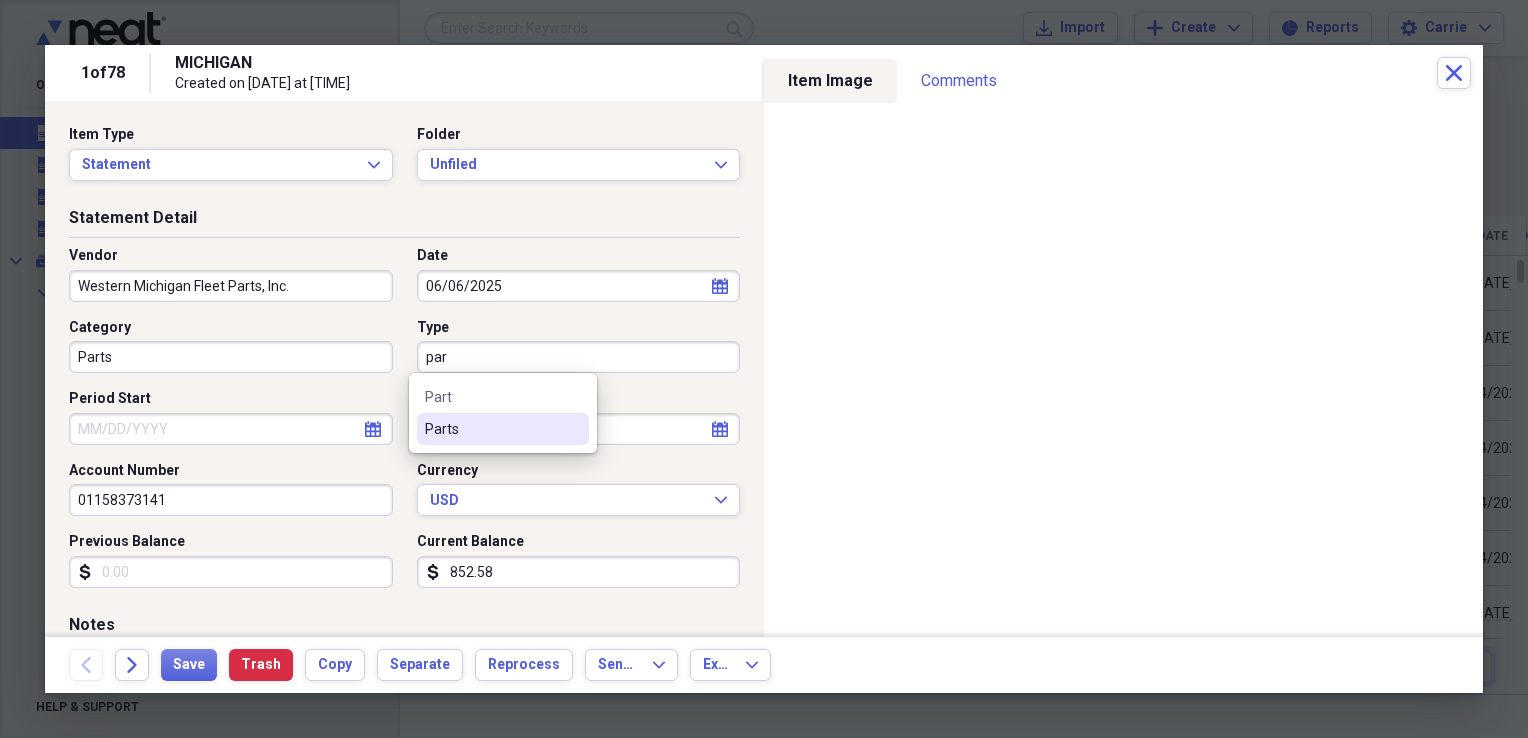 click on "Parts" at bounding box center [491, 429] 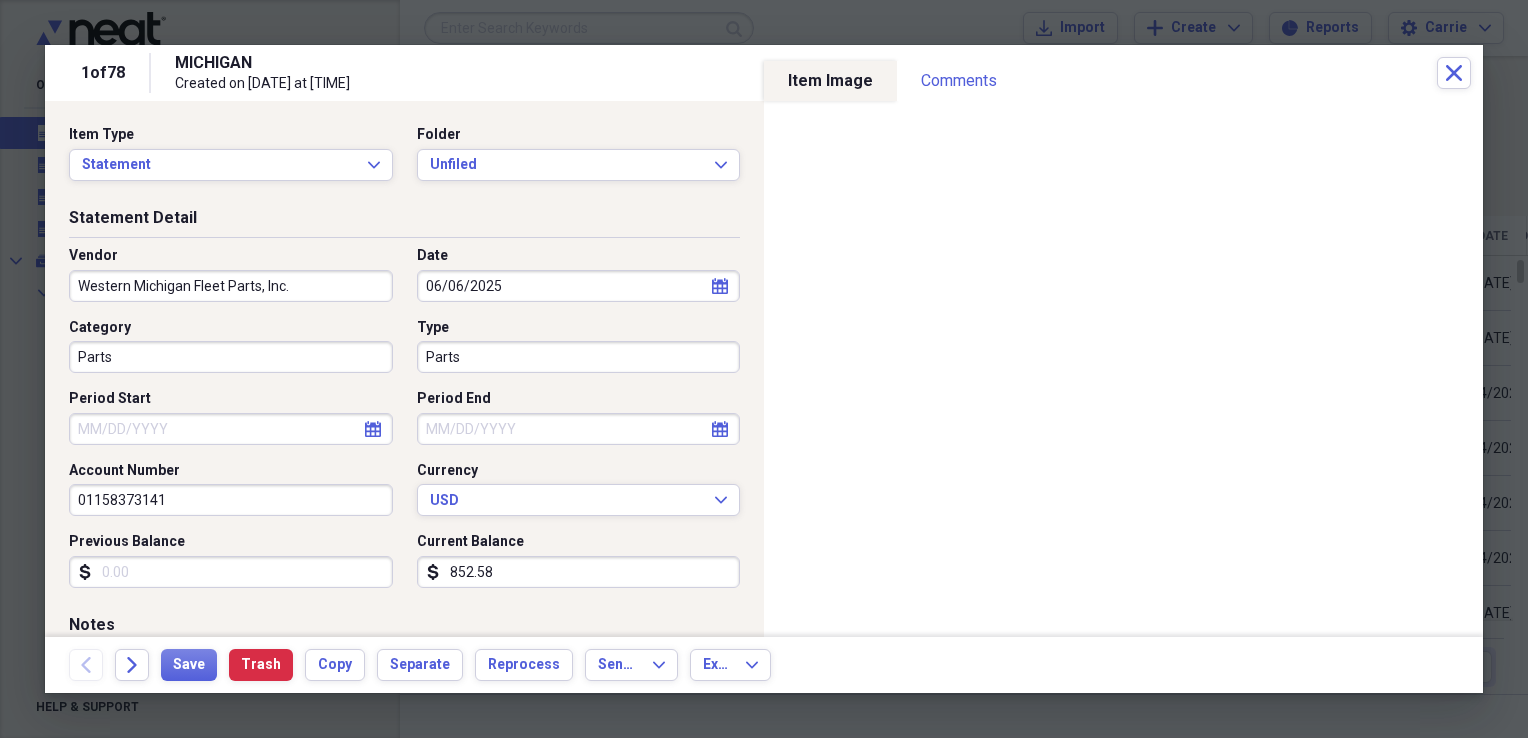 click on "Period Start" at bounding box center [231, 429] 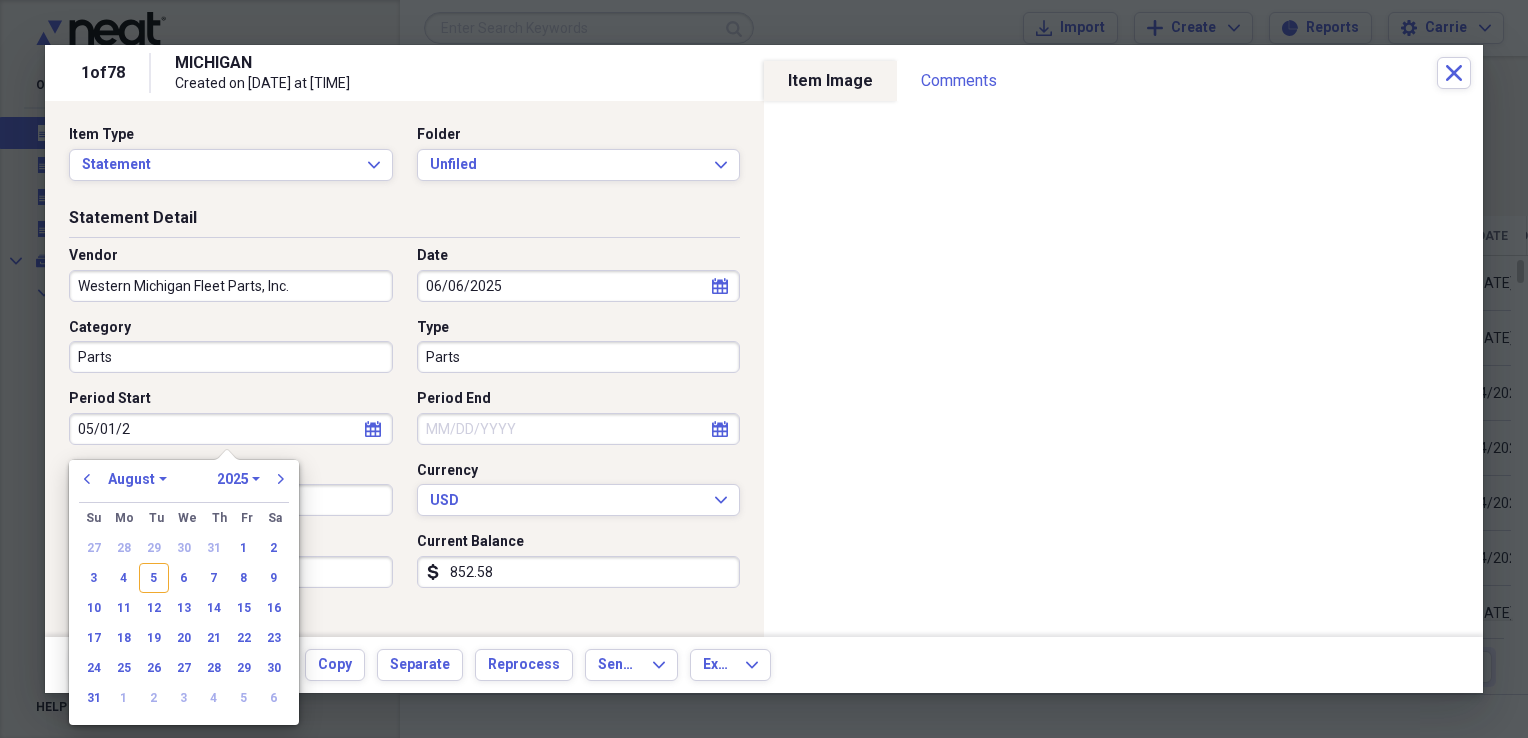 type on "05/01/20" 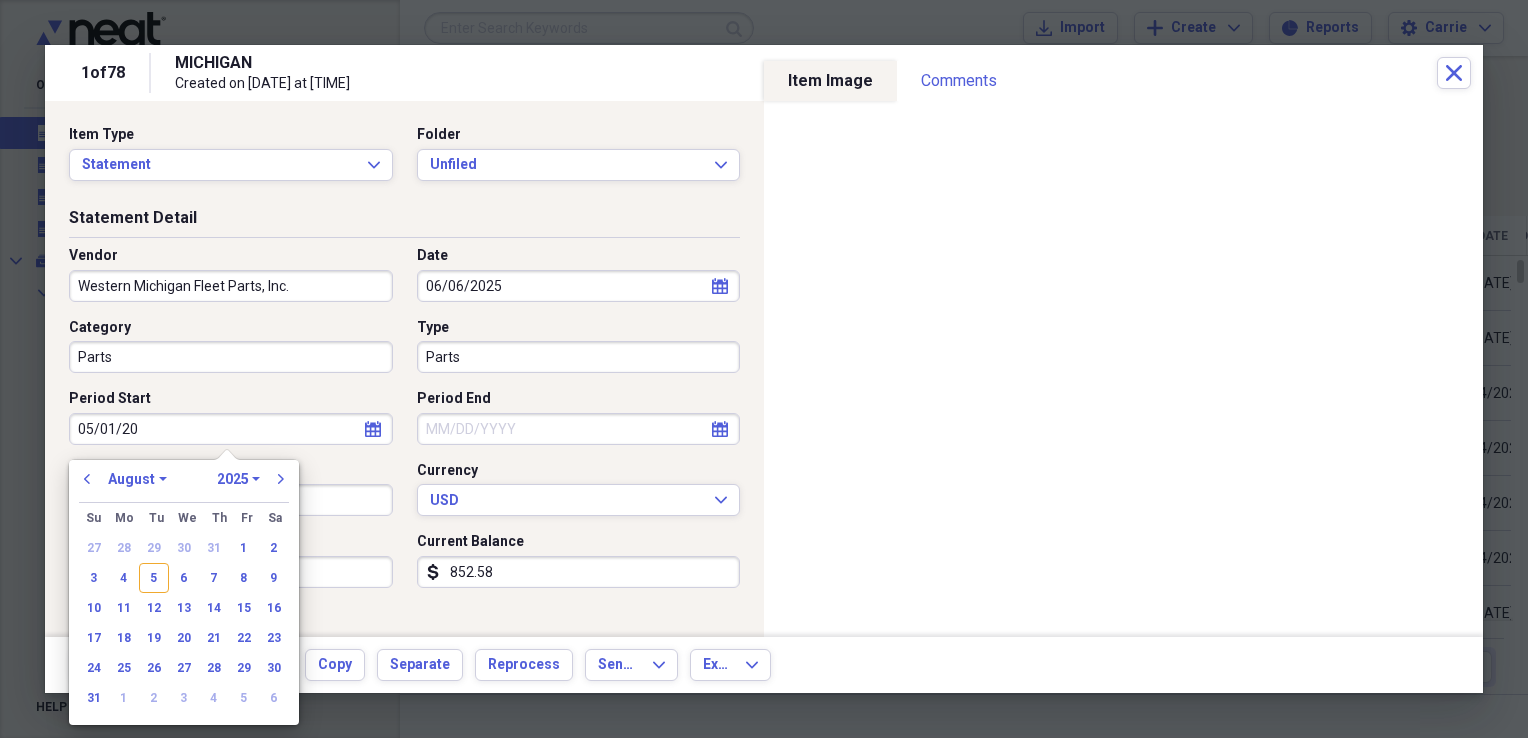 select on "4" 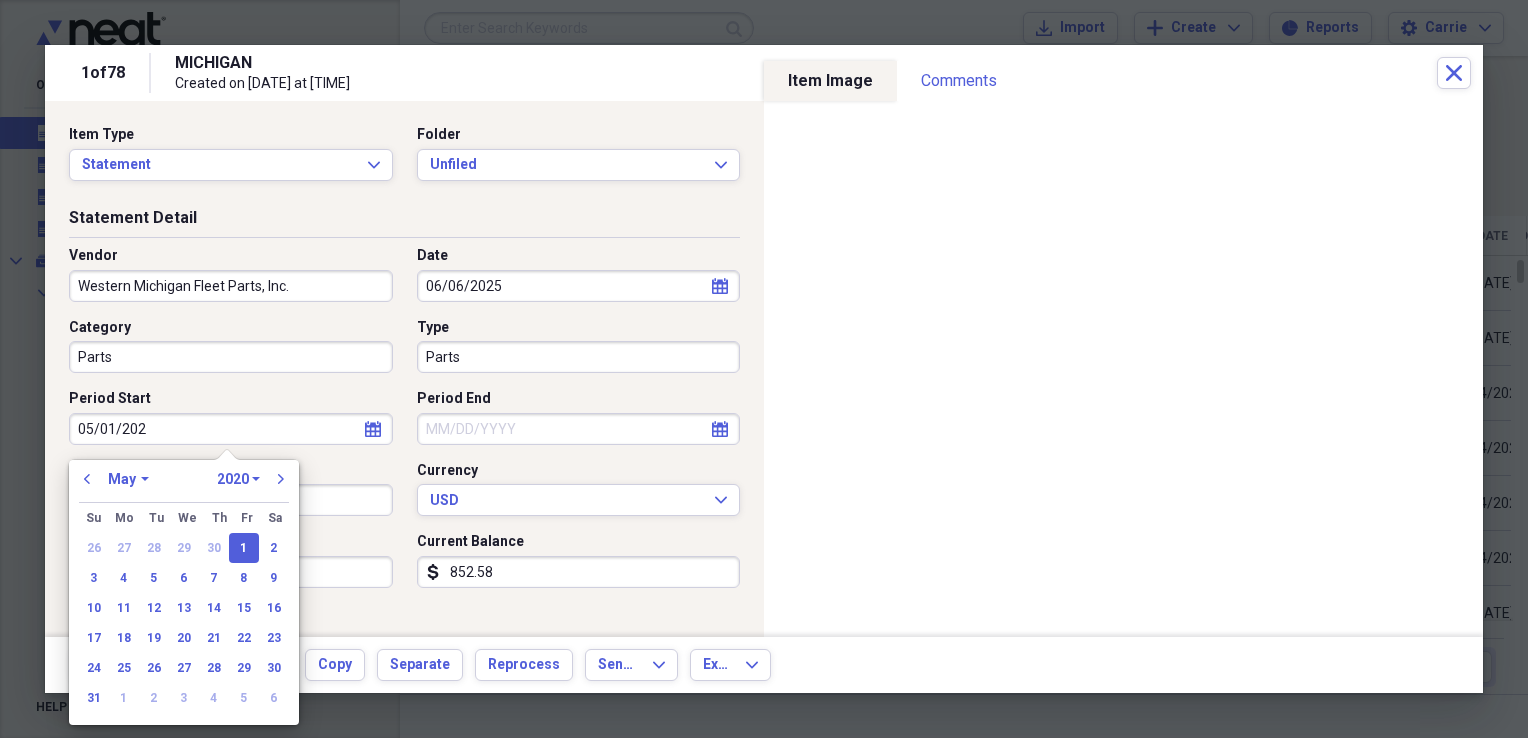 type on "05/01/2025" 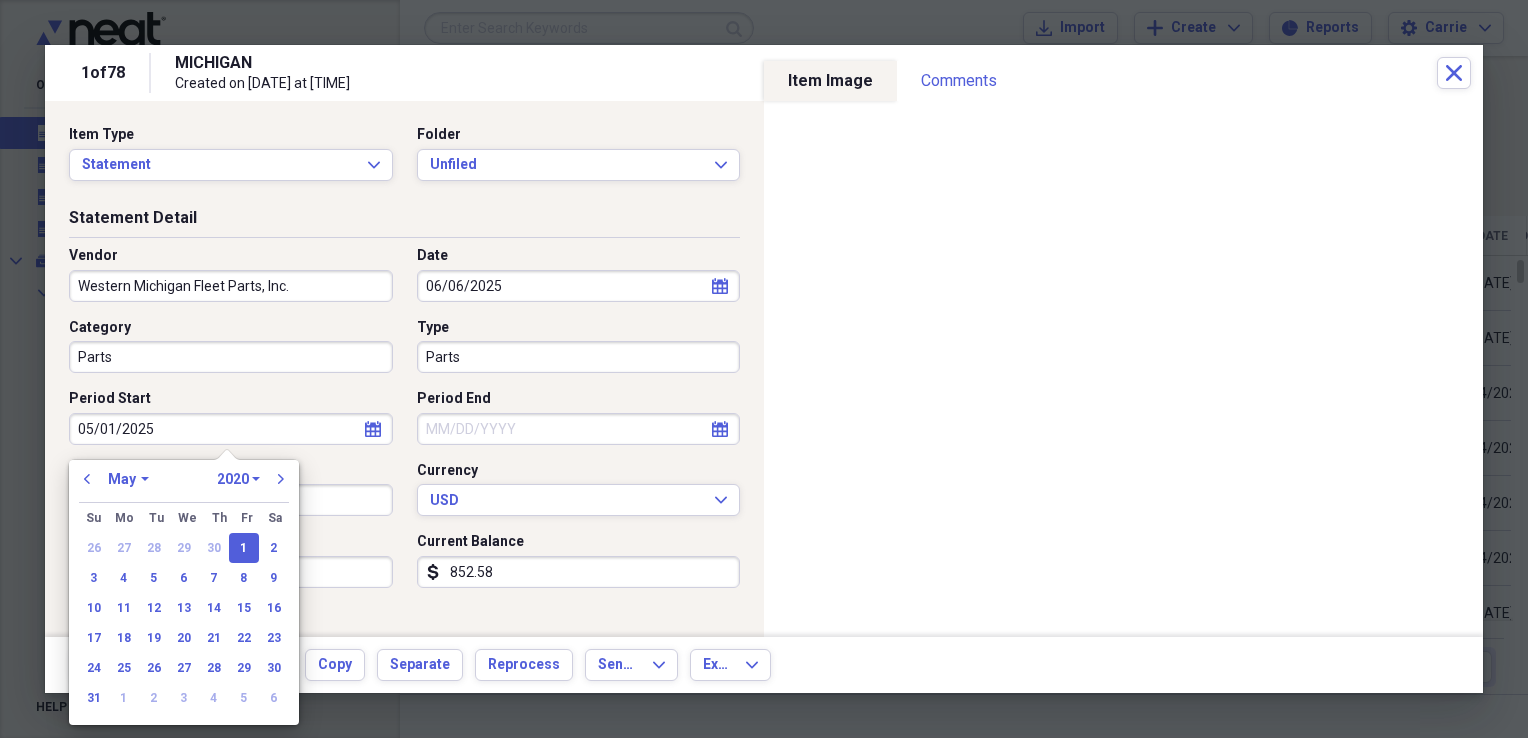 select on "2025" 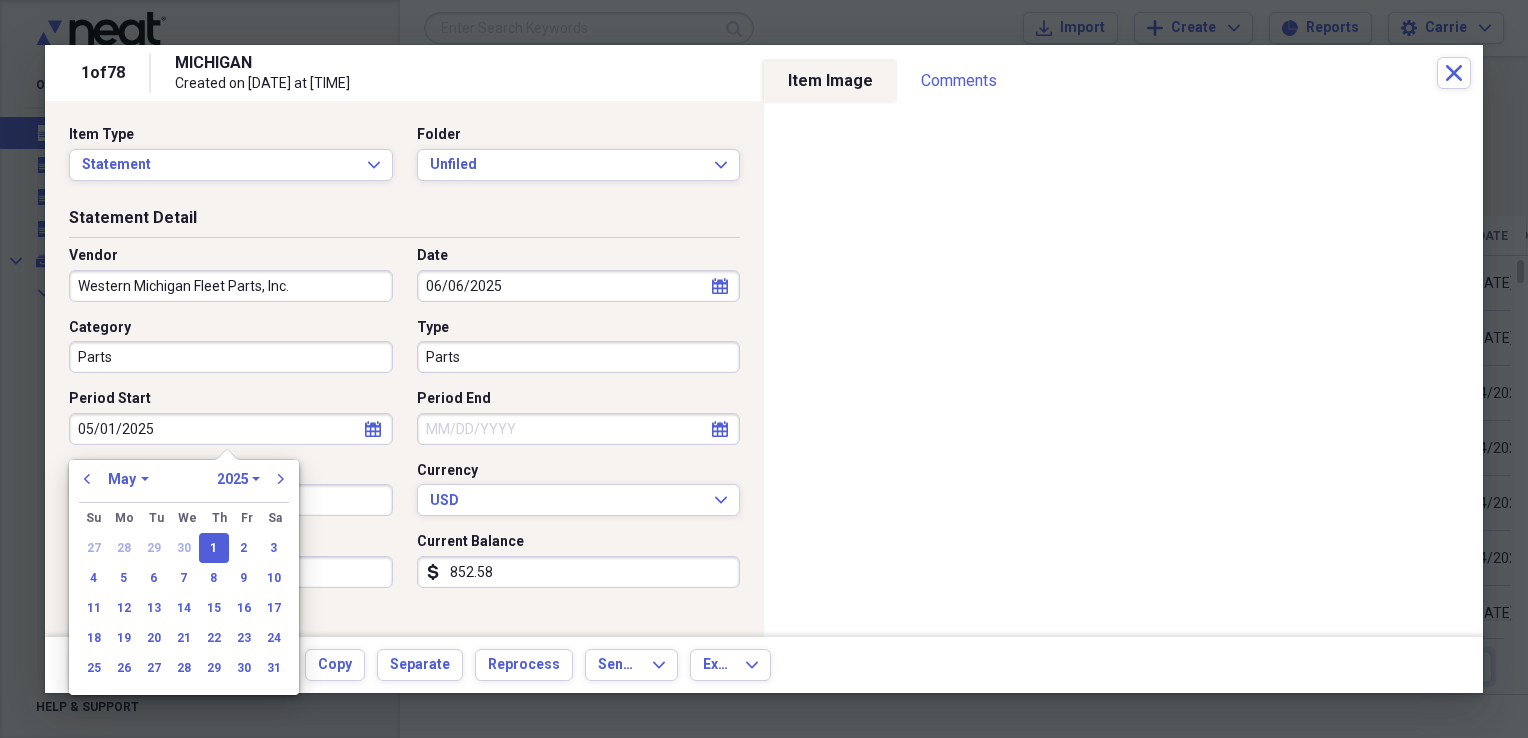type on "05/01/2025" 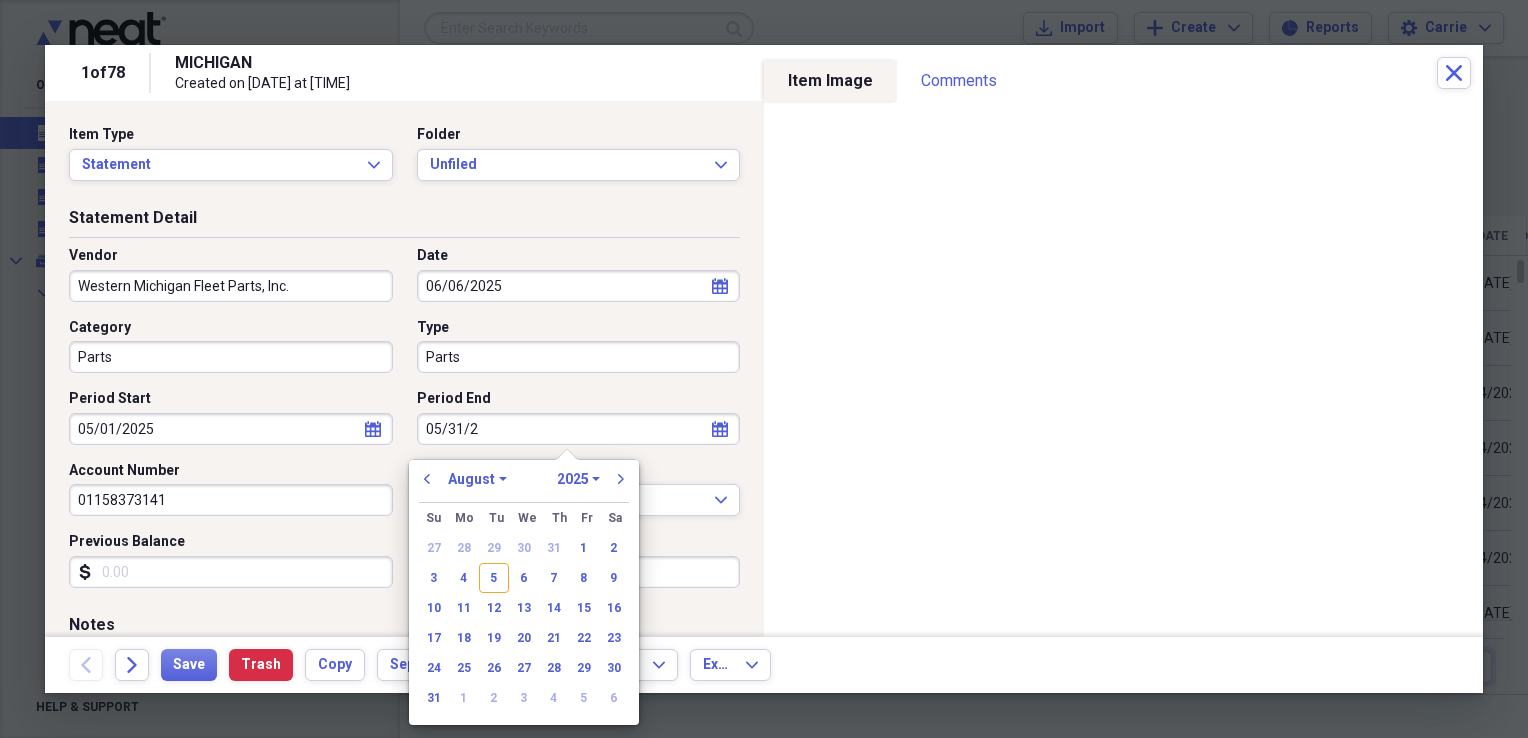 type on "05/31/20" 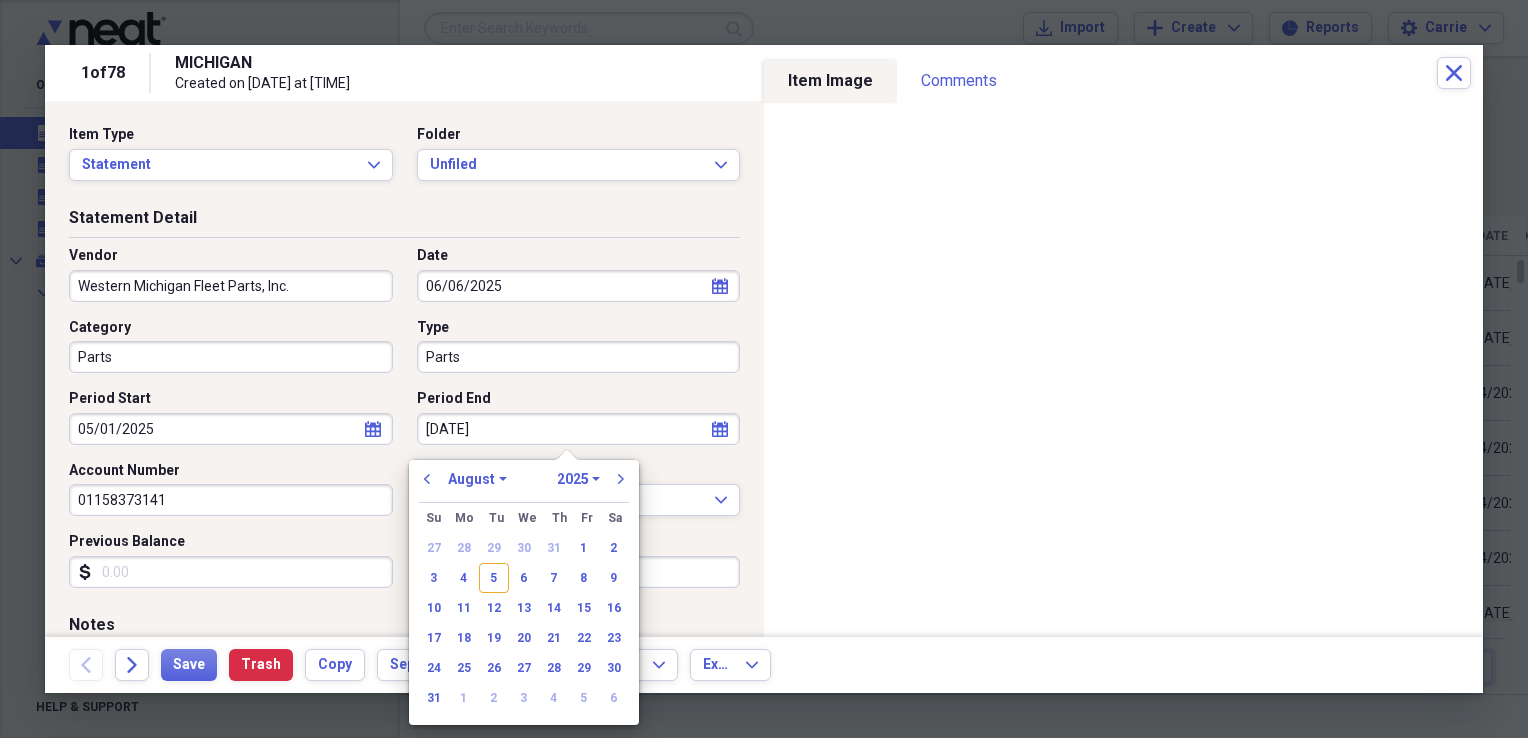 select on "4" 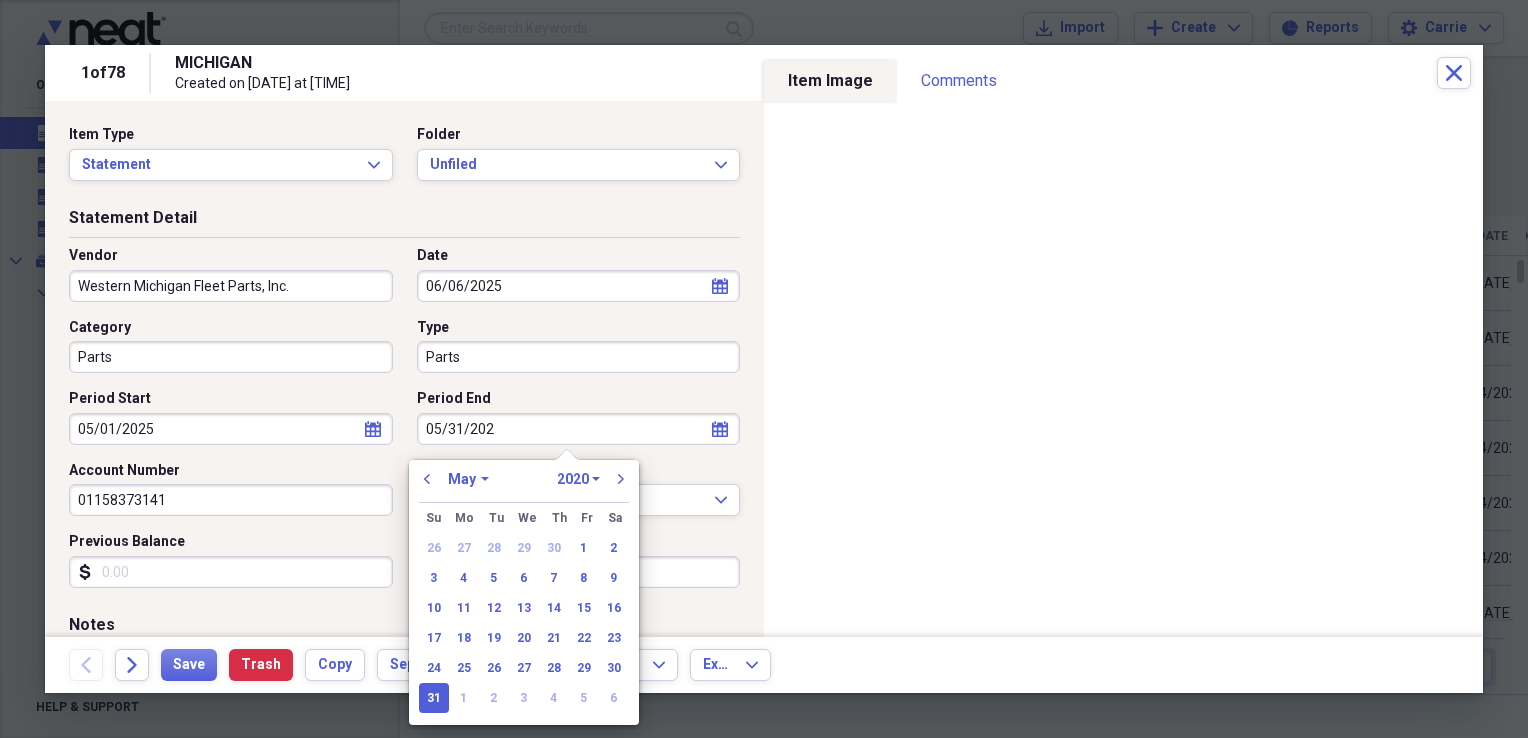 type on "05/31/2025" 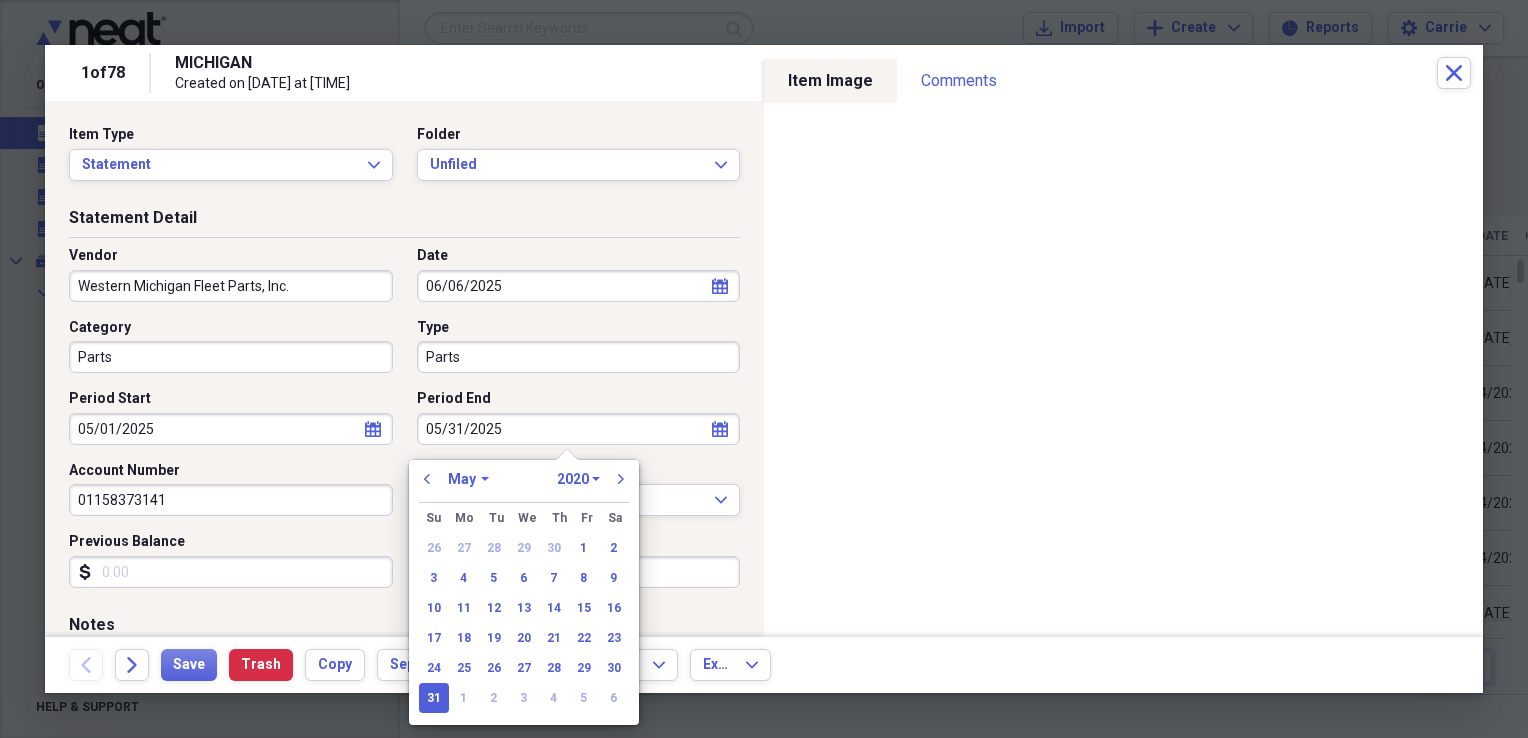 select on "2025" 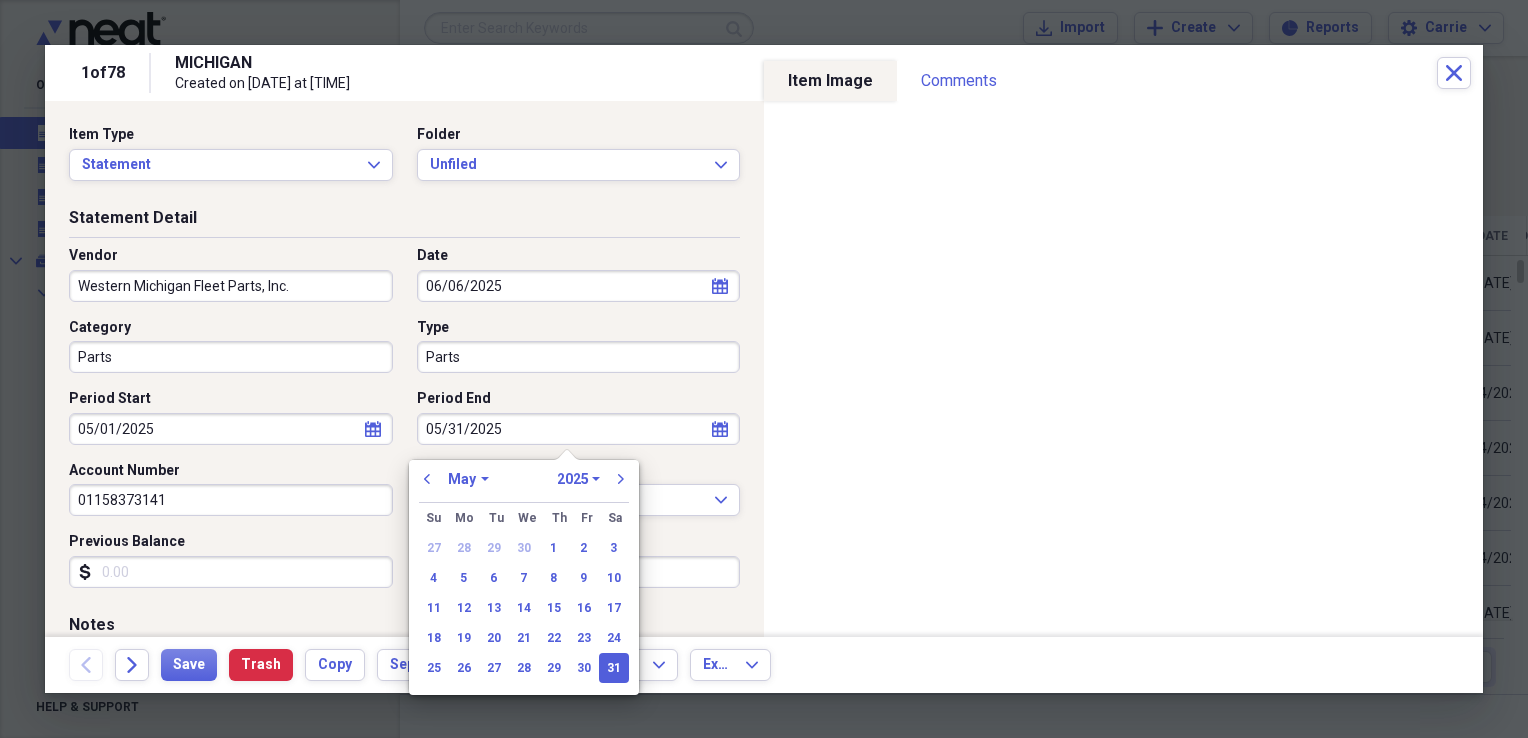 type on "05/31/2025" 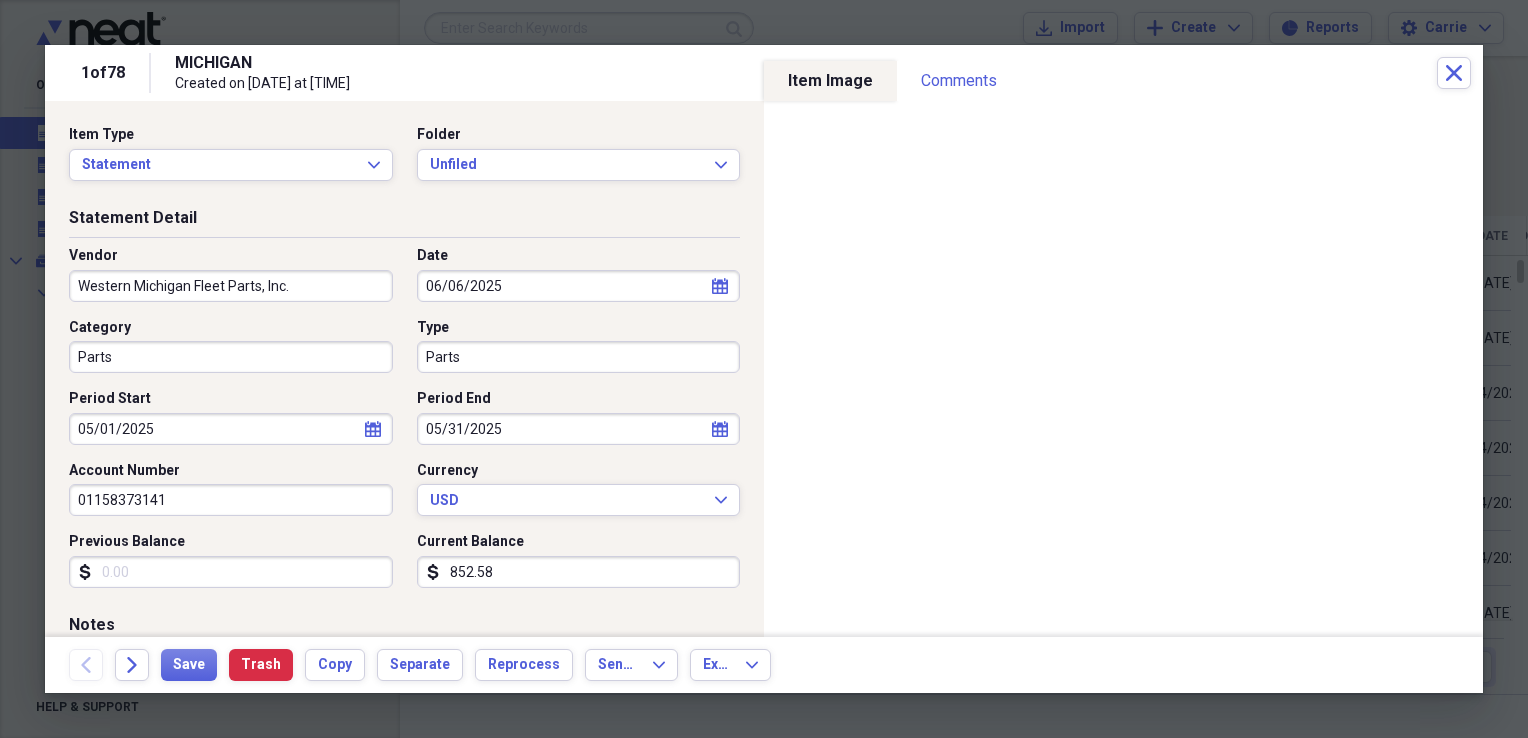 click on "Account Number" at bounding box center (231, 471) 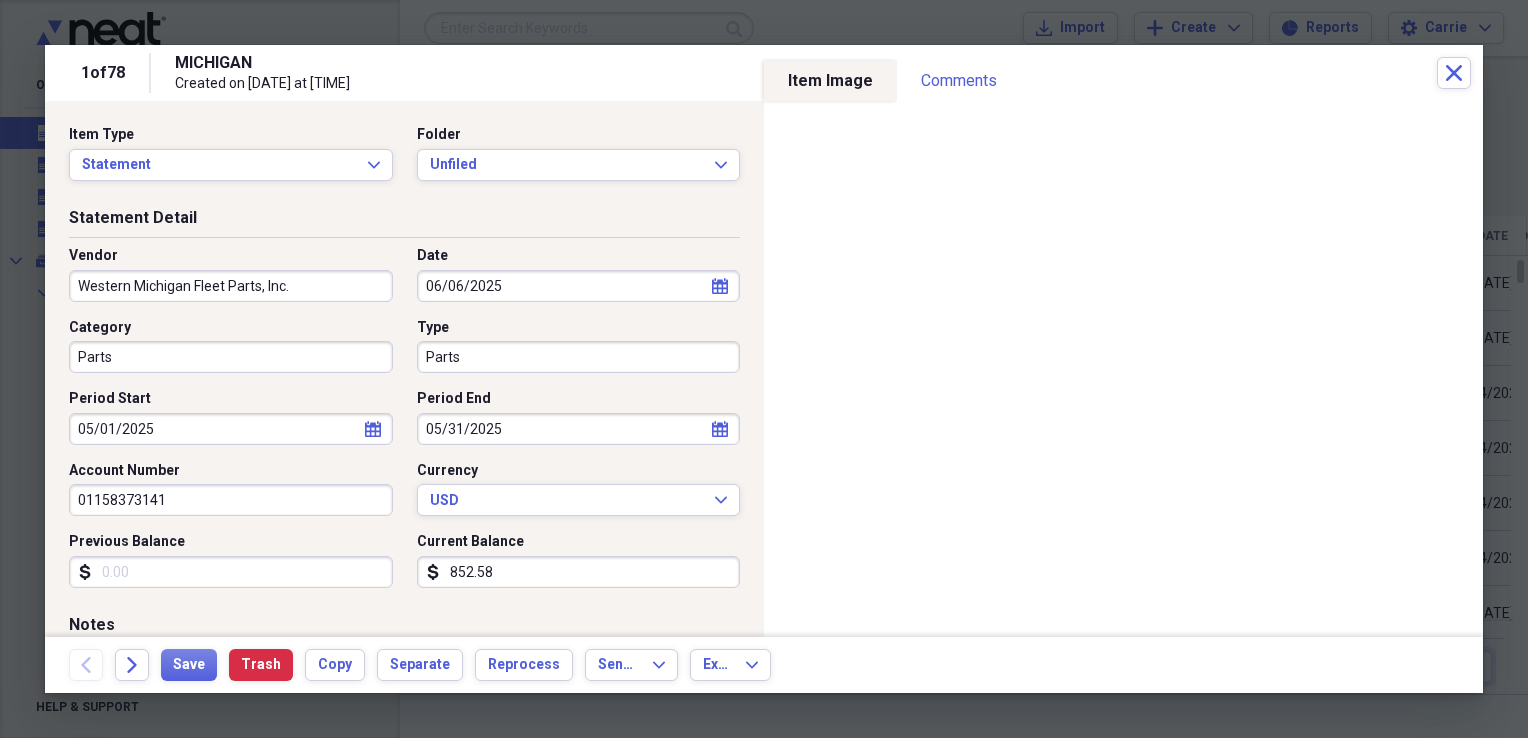 drag, startPoint x: 231, startPoint y: 502, endPoint x: -4, endPoint y: 506, distance: 235.03404 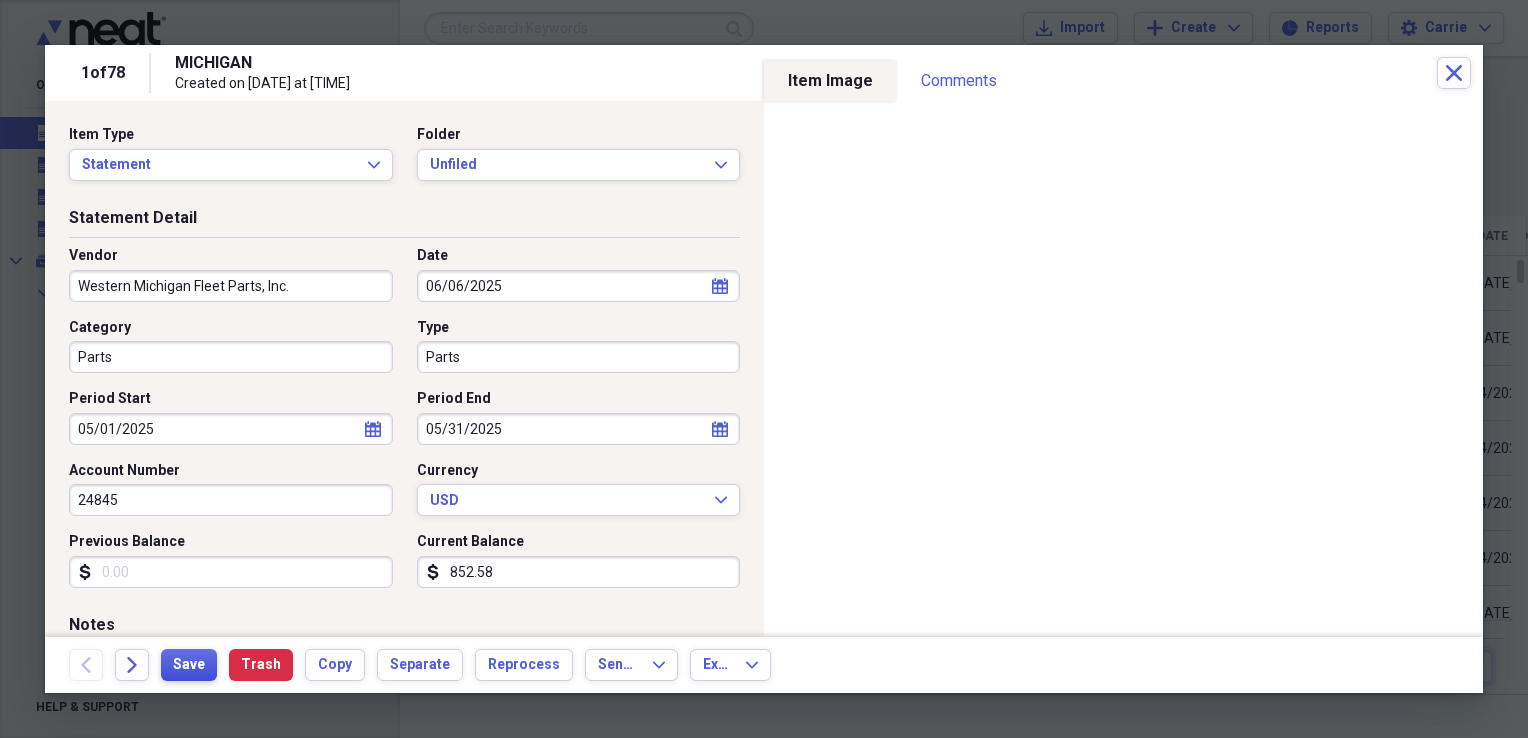 type on "24845" 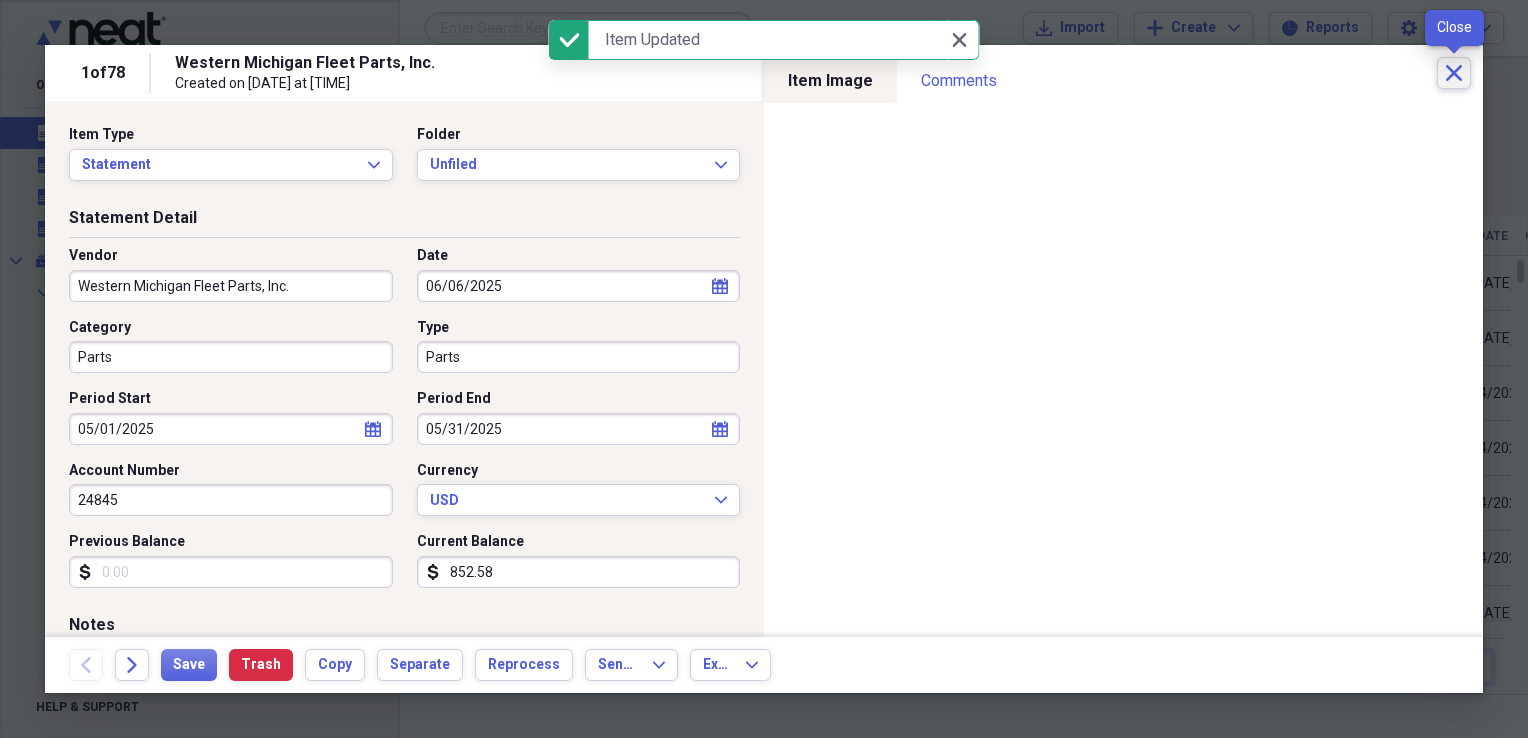 click on "Close" 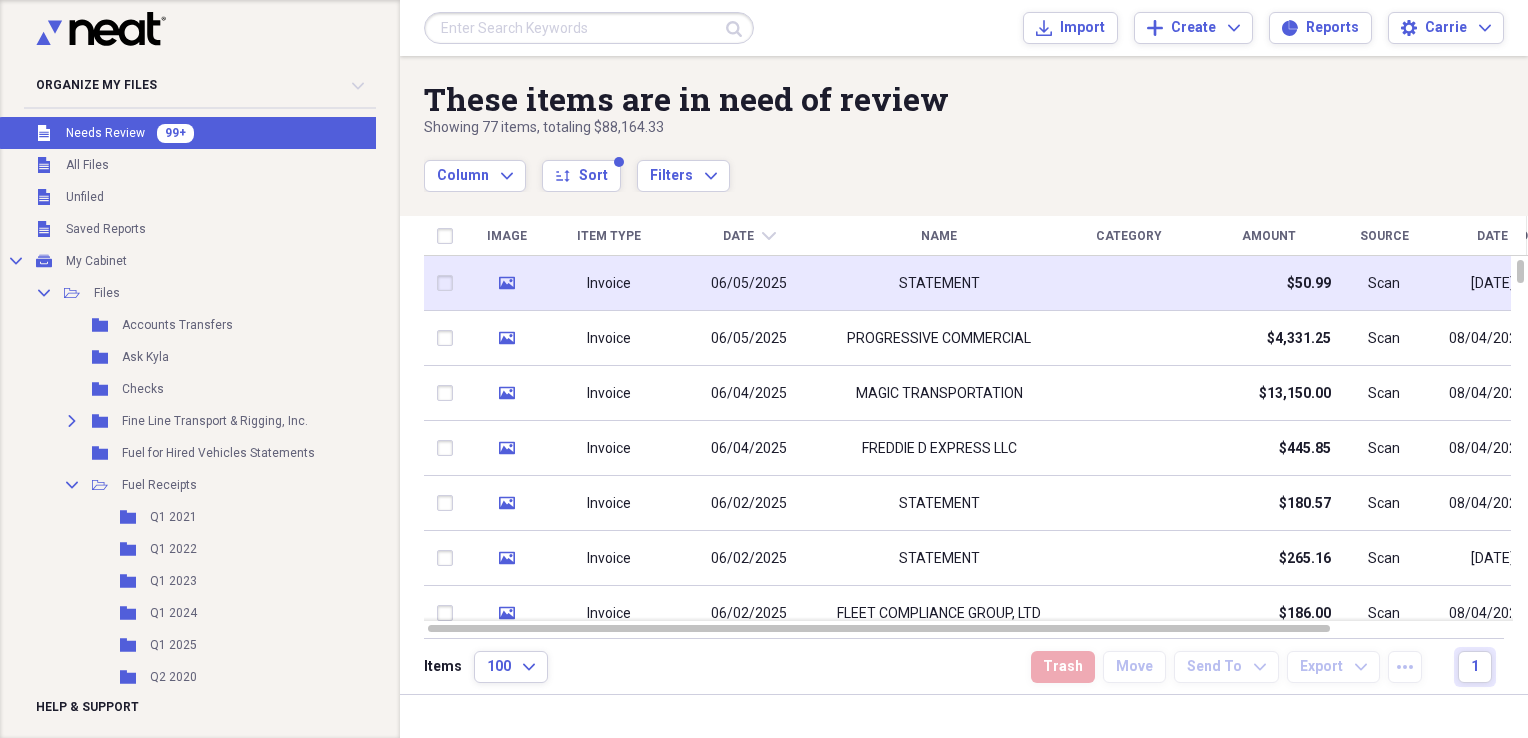 click at bounding box center [1129, 283] 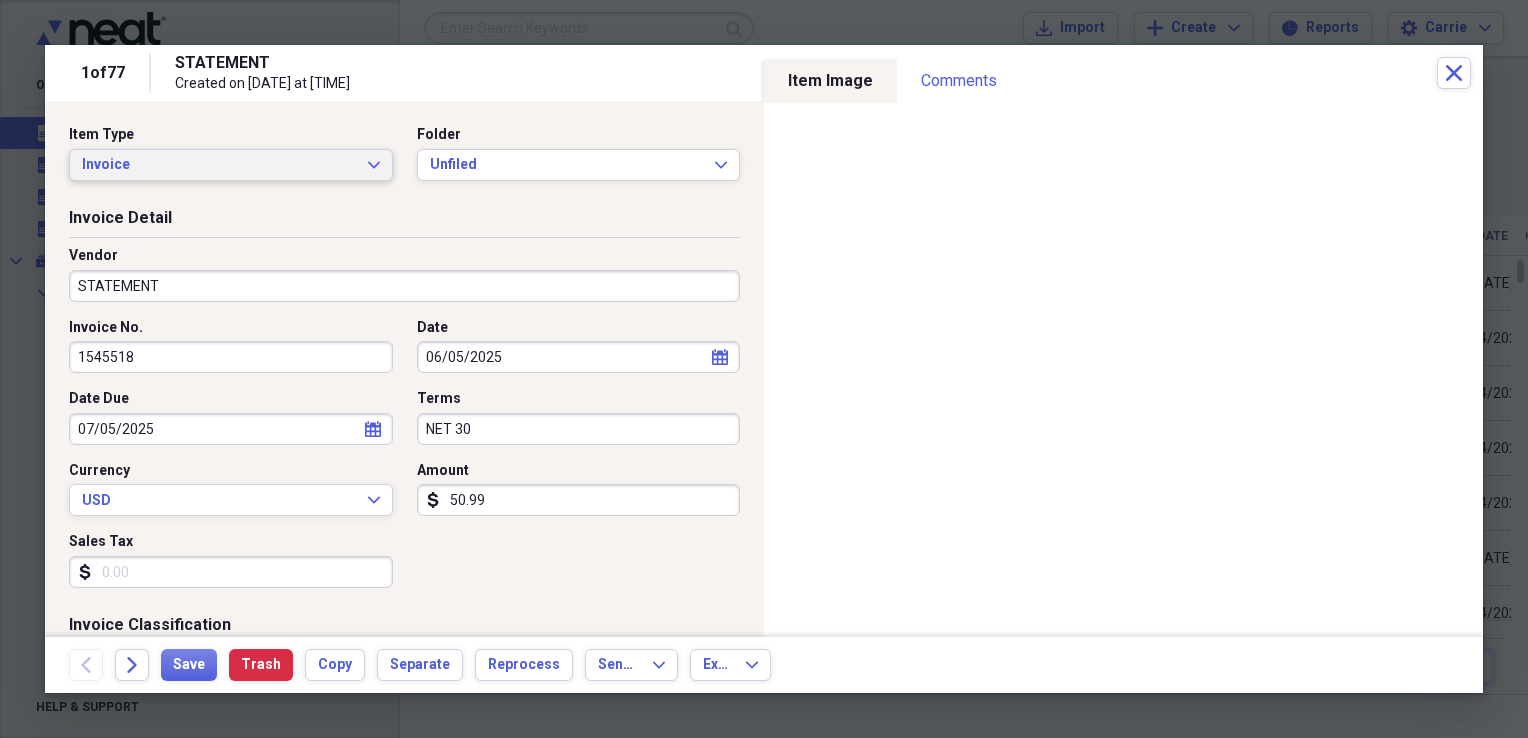 click on "Expand" 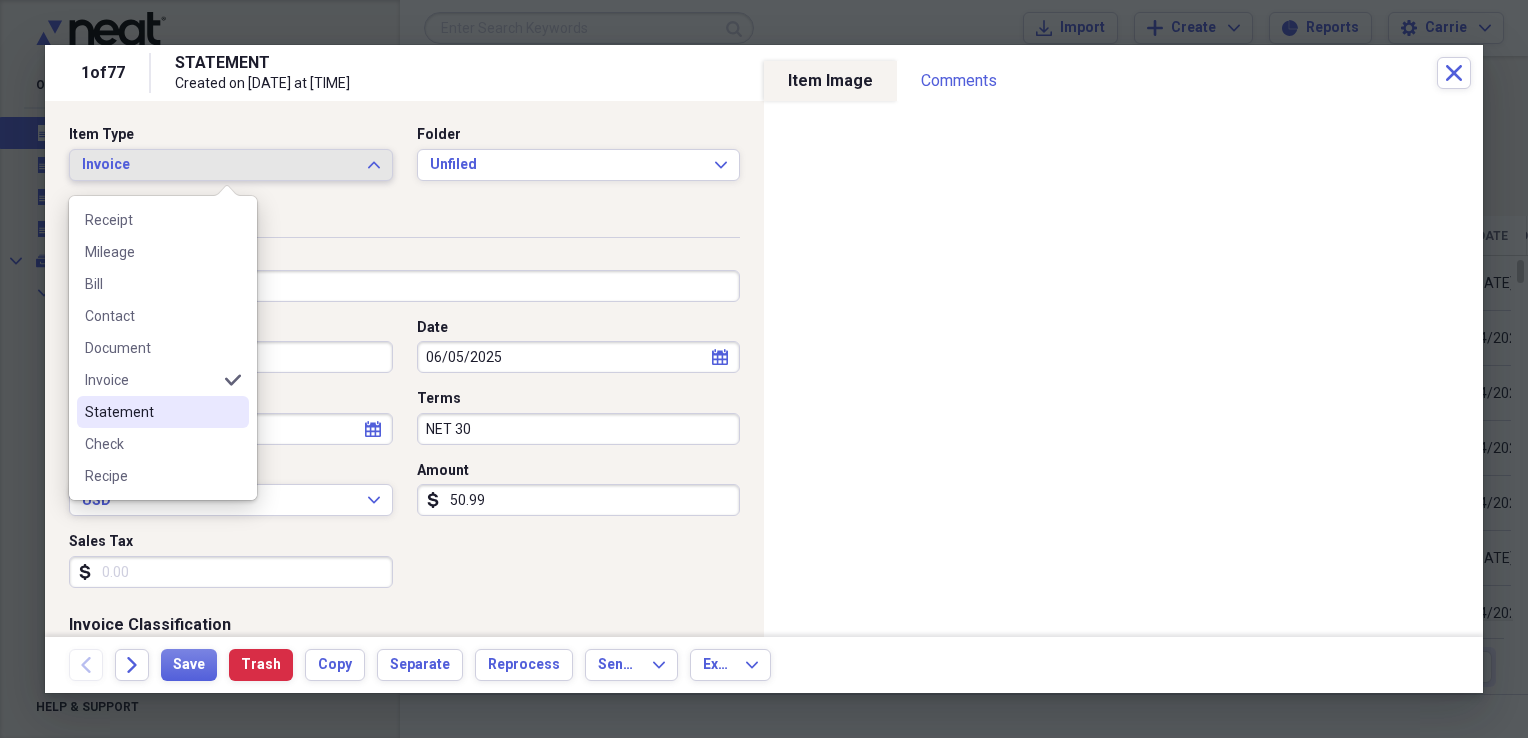 click on "Statement" at bounding box center (151, 412) 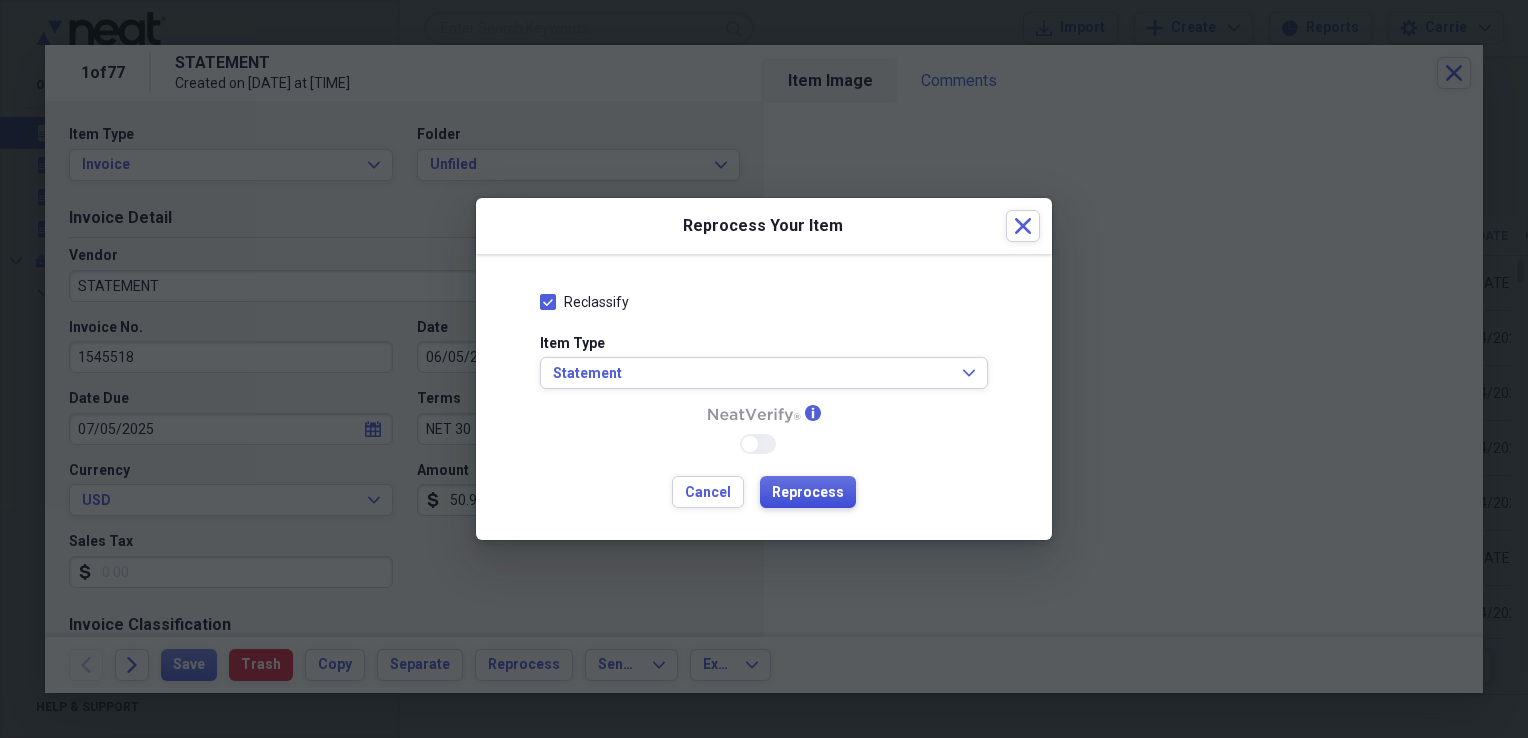 click on "Reprocess" at bounding box center [808, 493] 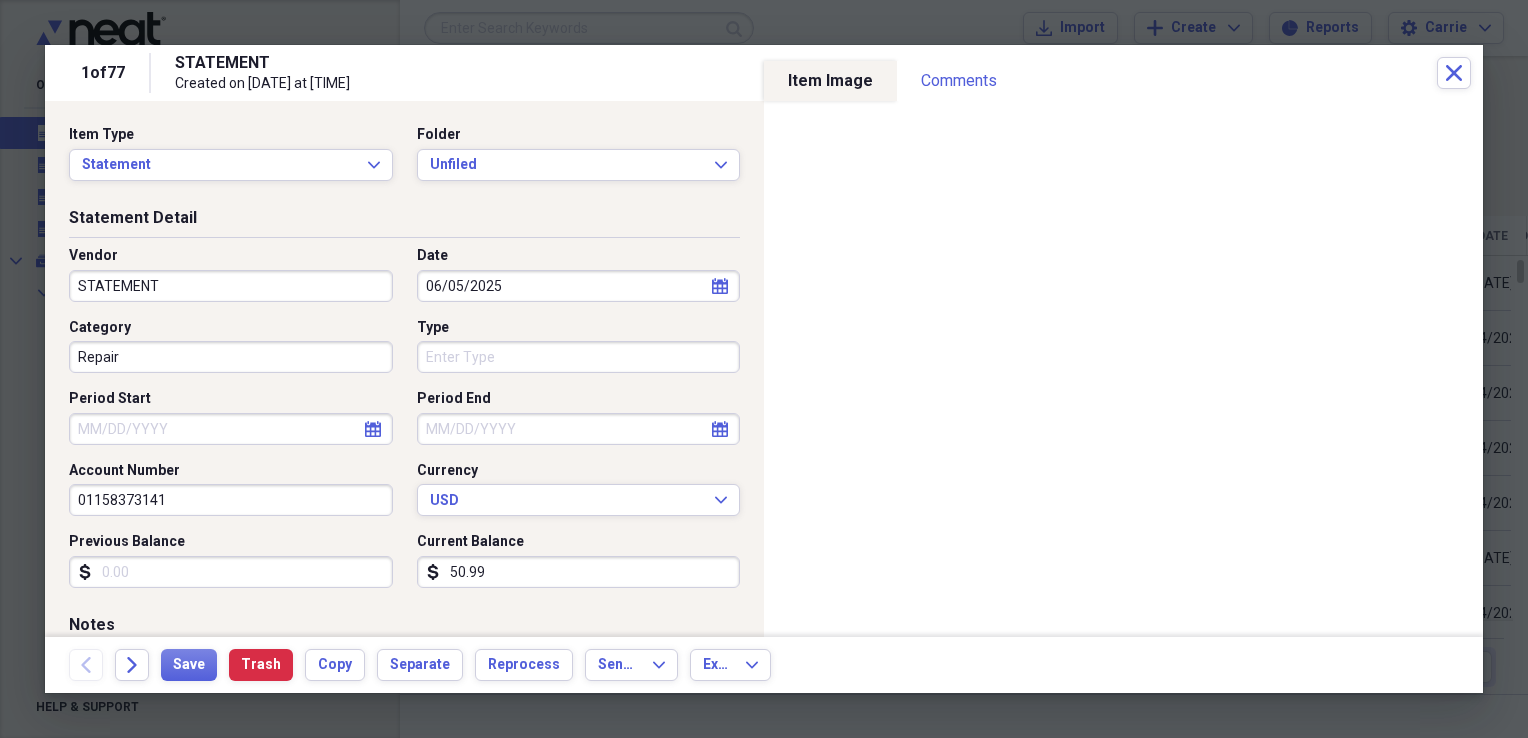 type on "Repair" 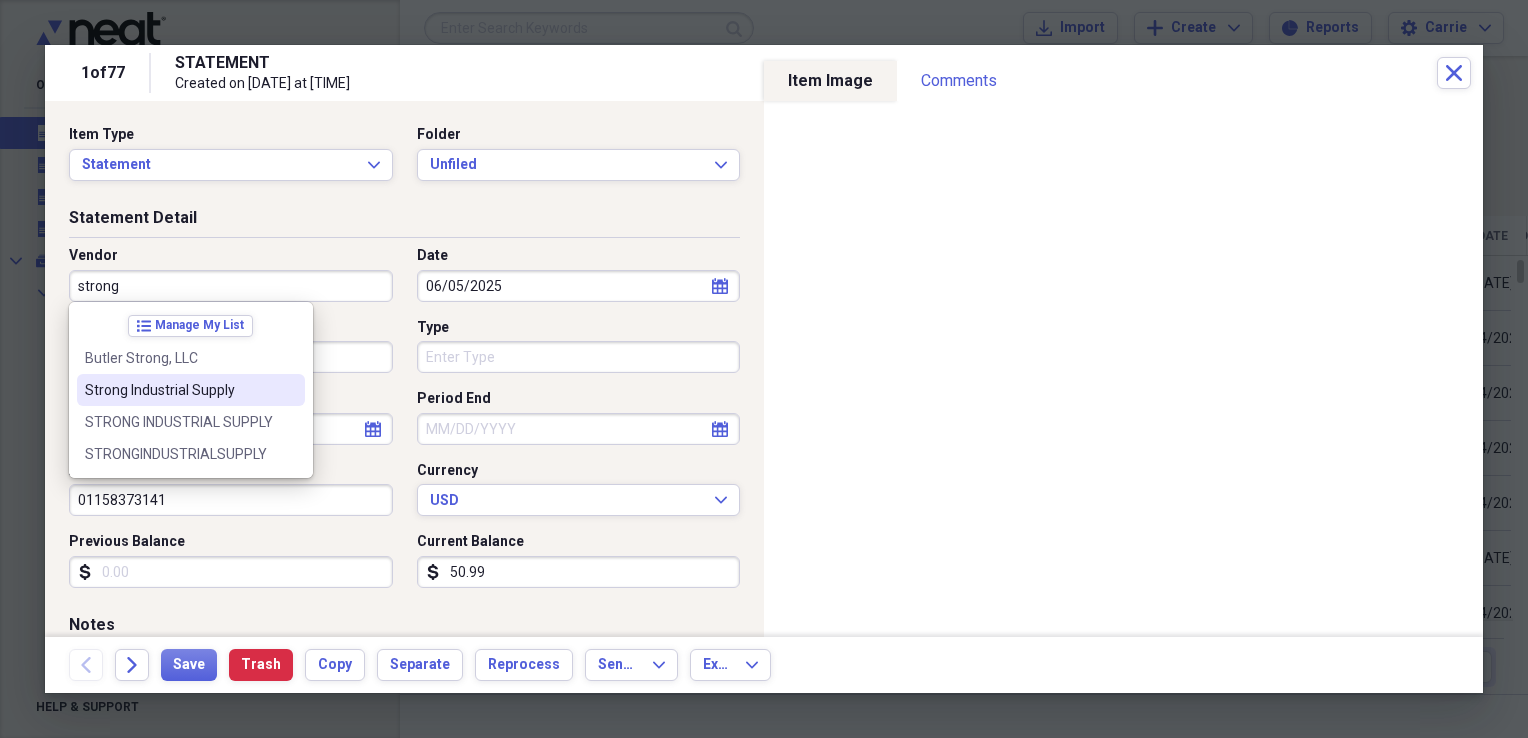 click on "Strong Industrial Supply" at bounding box center [179, 390] 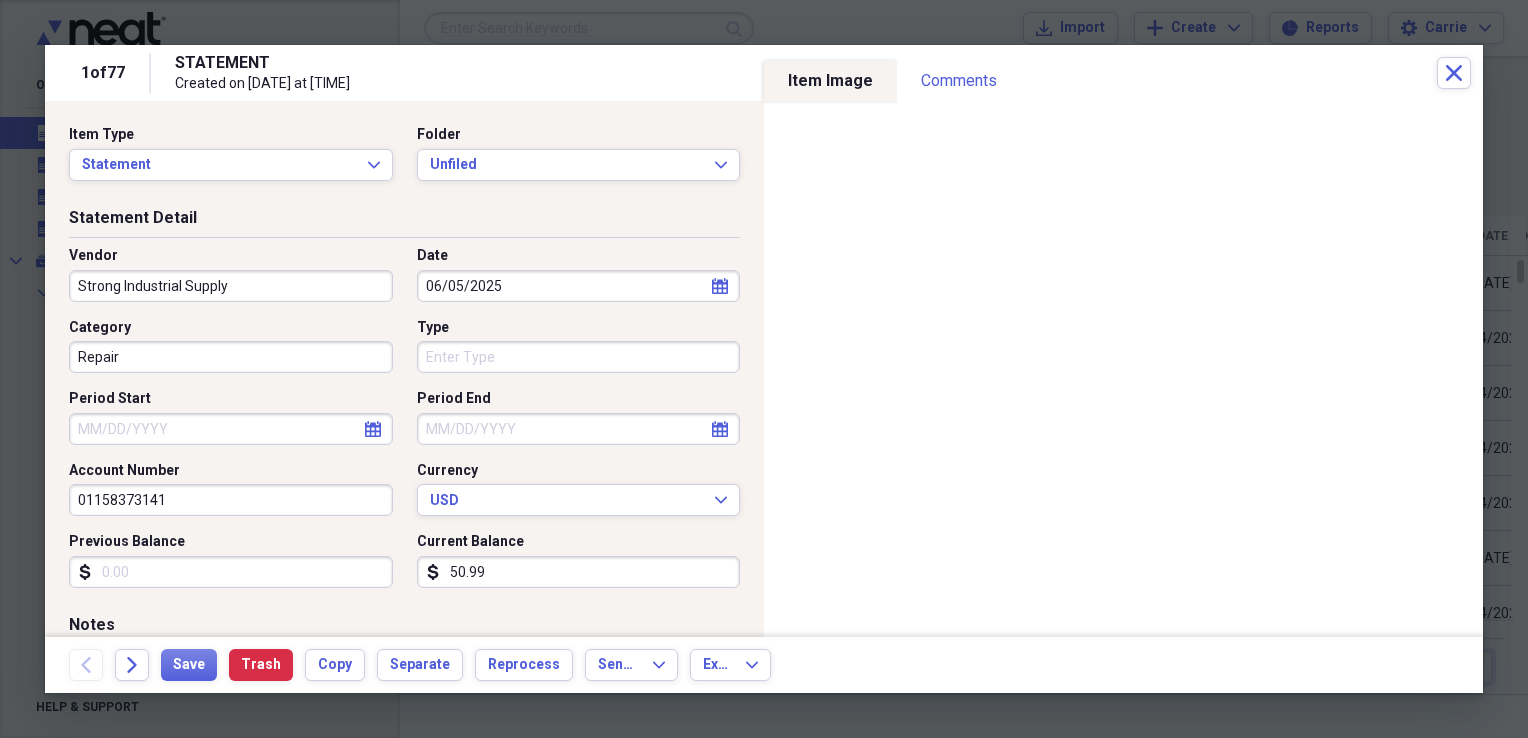 type on "Shop Supplies" 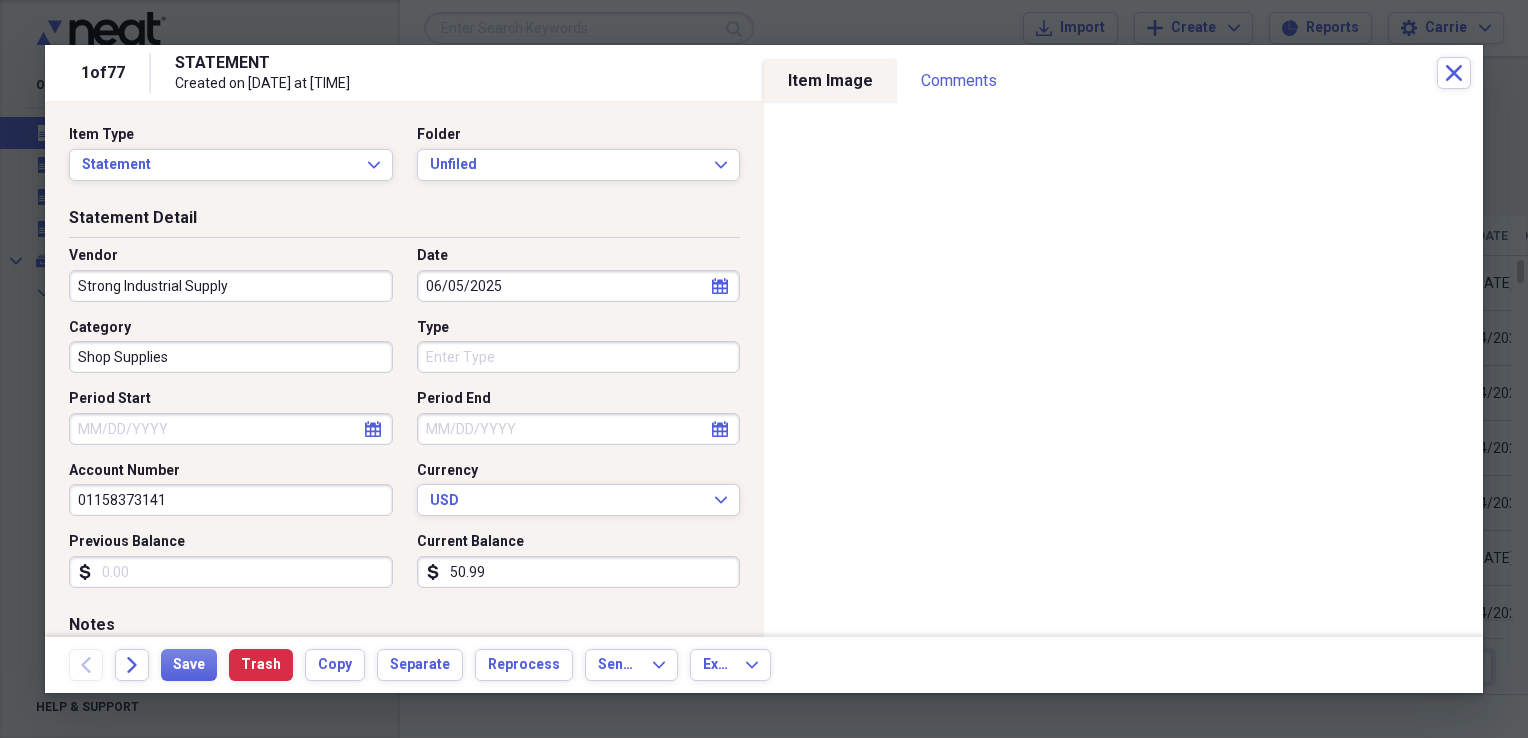 click on "06/05/2025" at bounding box center (579, 286) 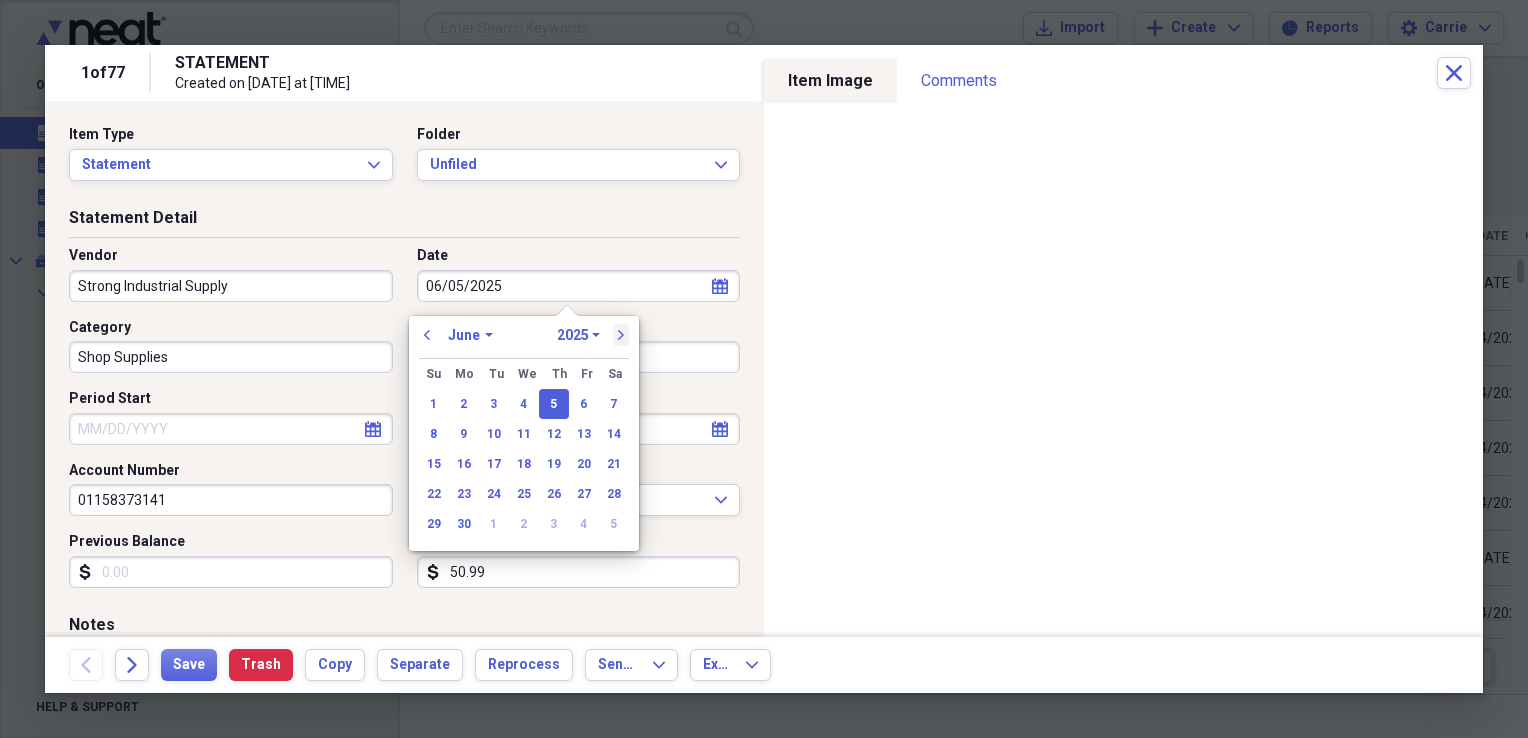 click on "next" at bounding box center (621, 335) 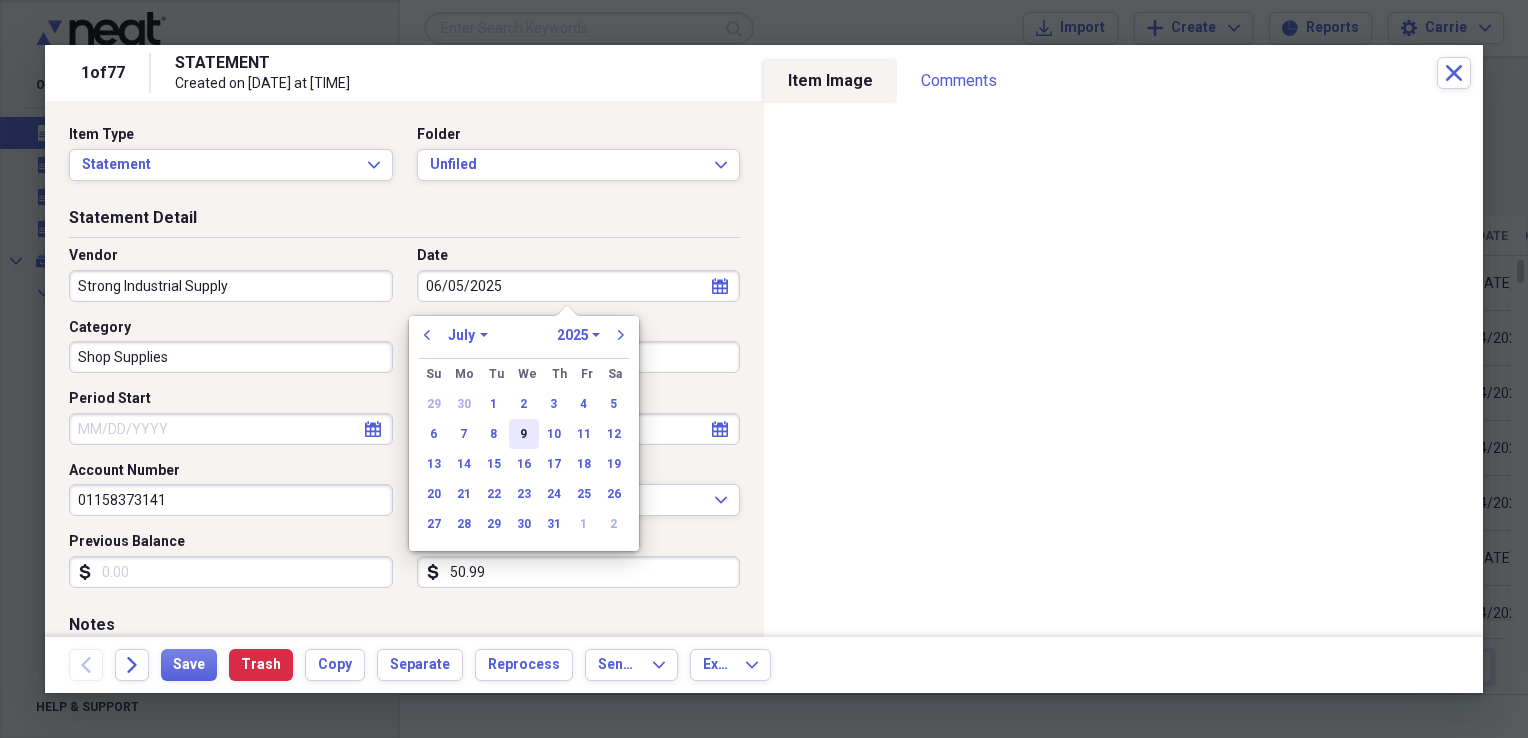 click on "9" at bounding box center [524, 434] 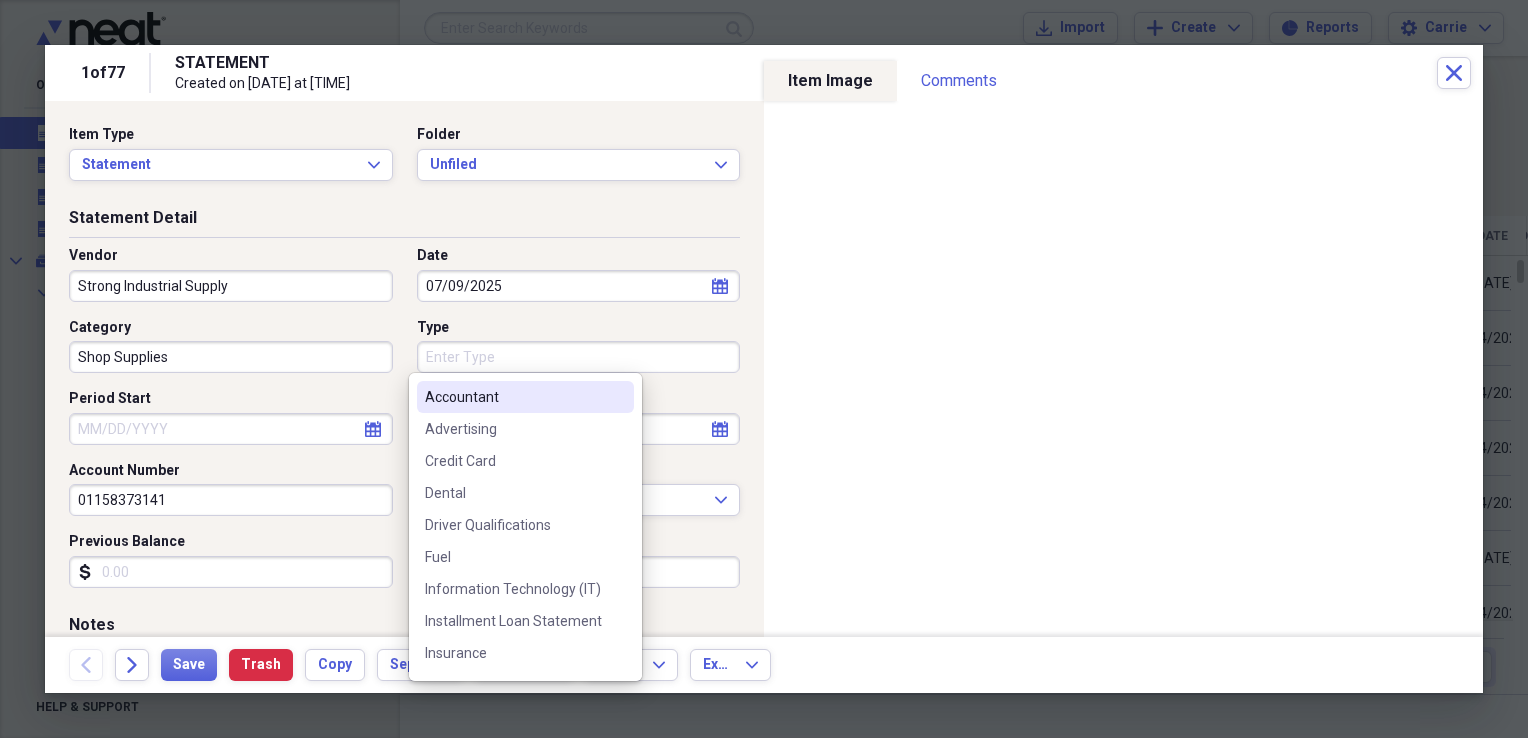 click on "Type" at bounding box center [579, 357] 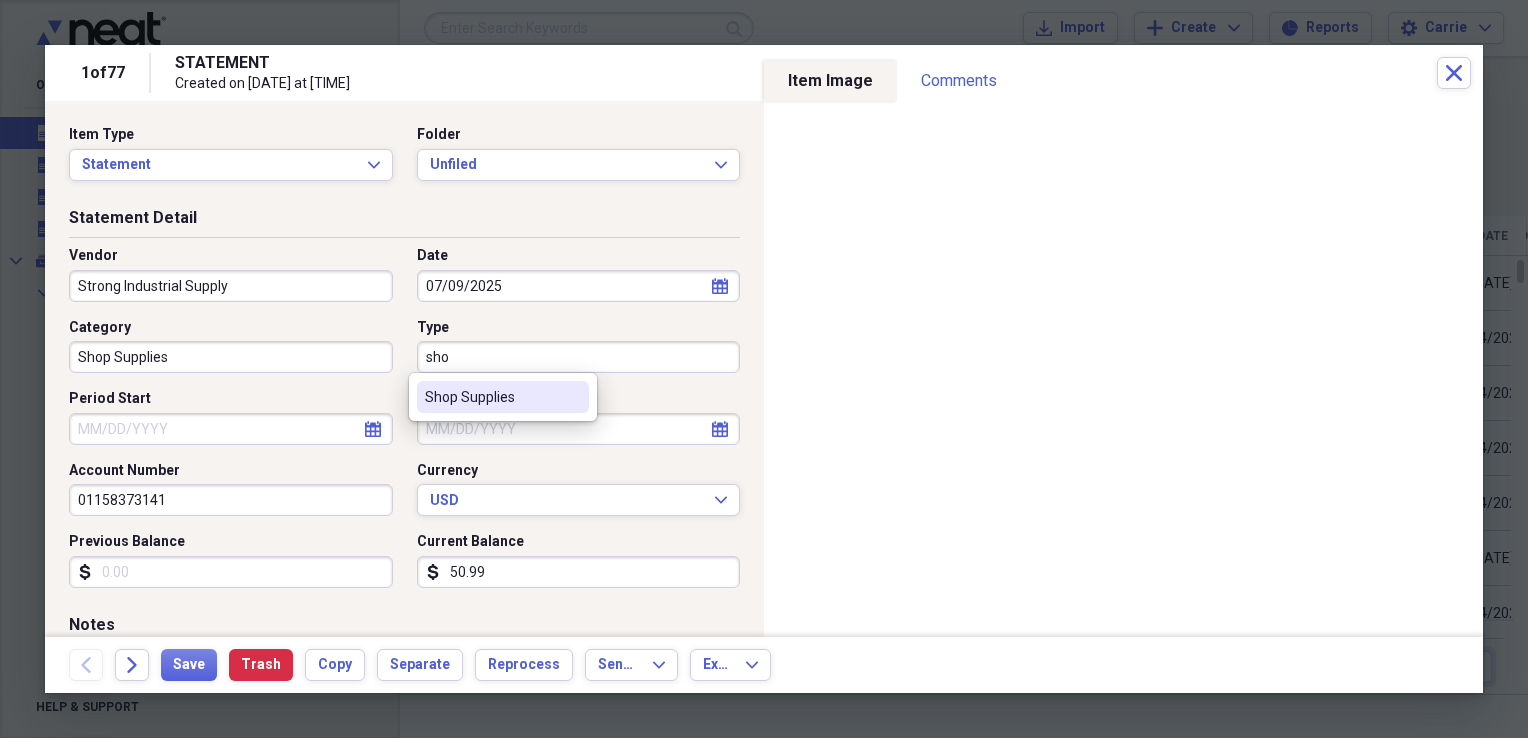 click on "Shop Supplies" at bounding box center [491, 397] 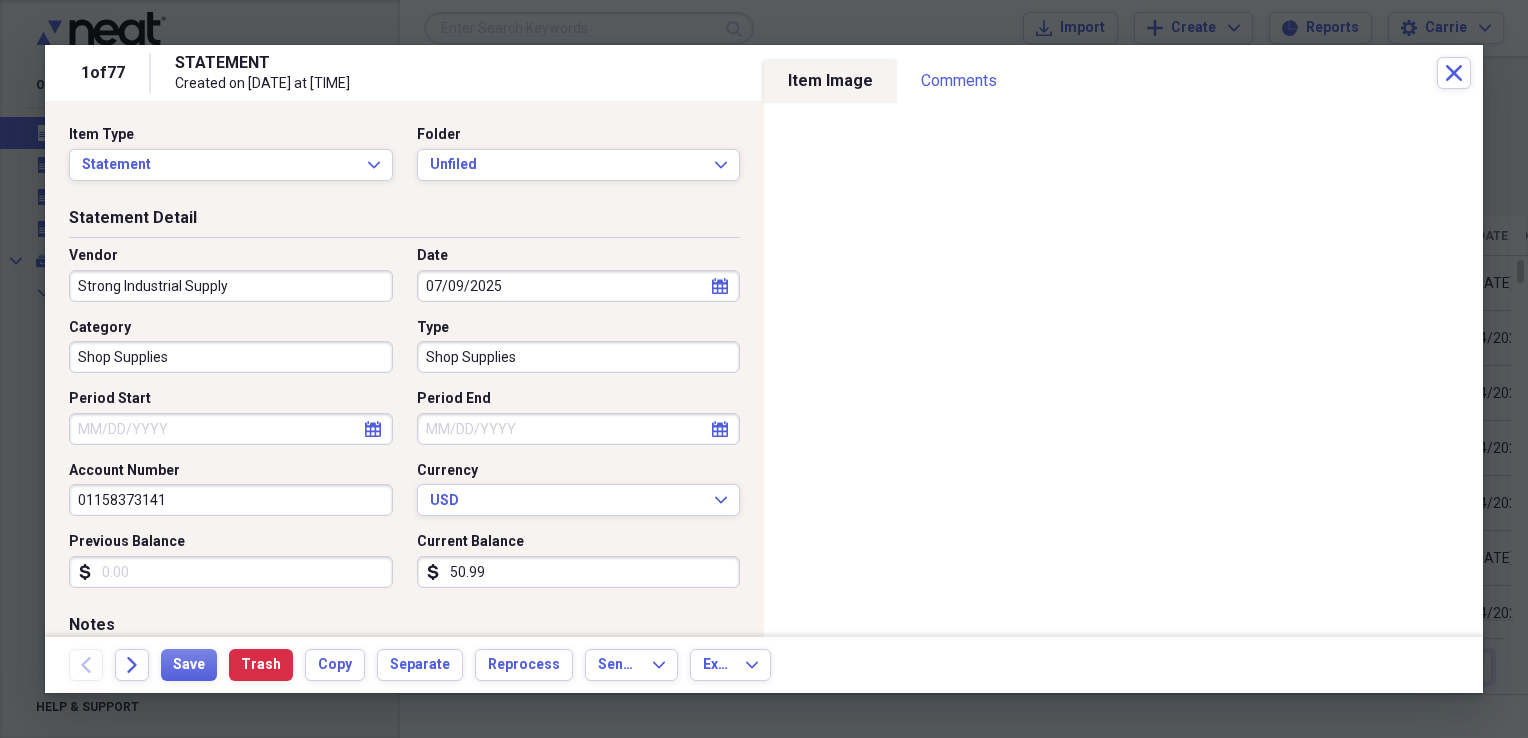 click on "Period Start" at bounding box center [231, 429] 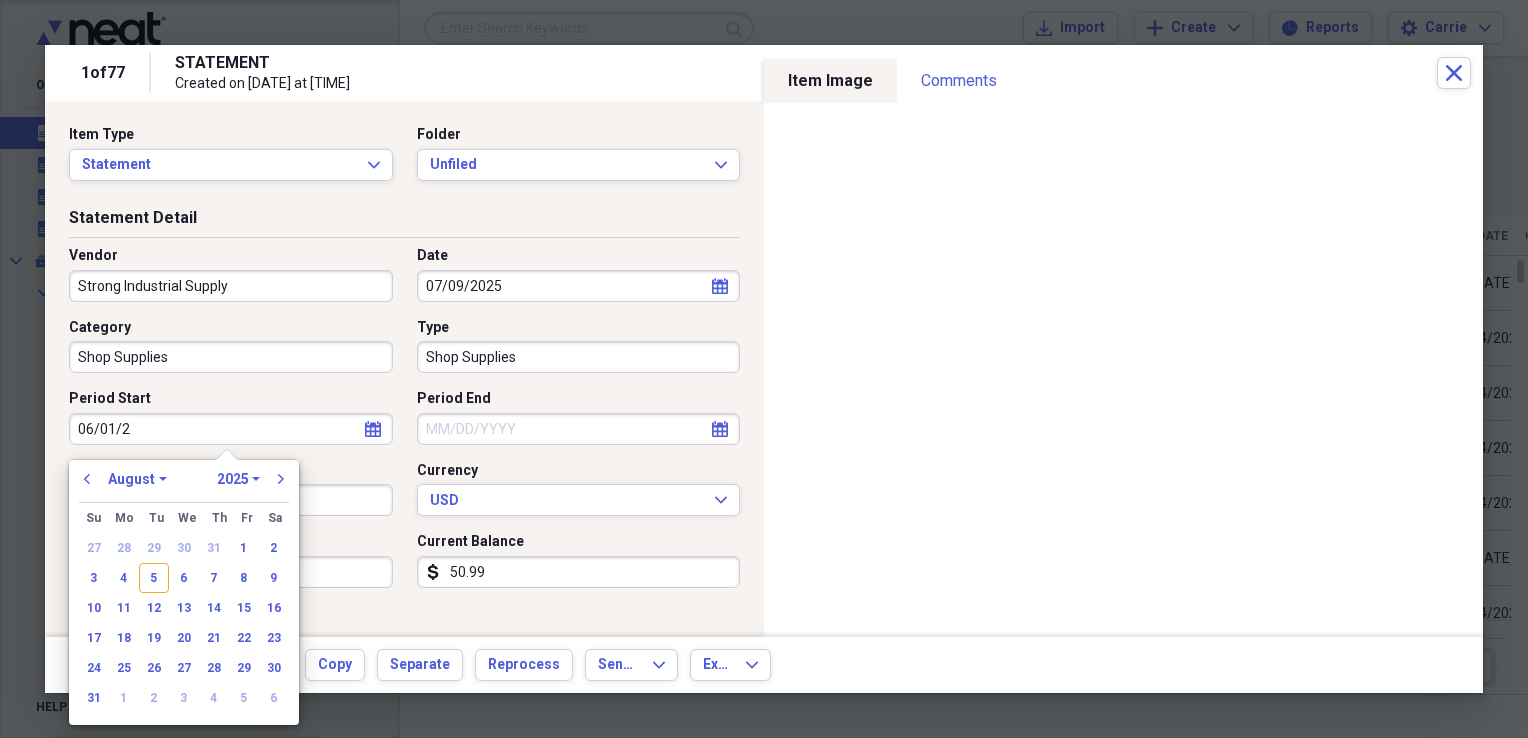 type on "06/01/20" 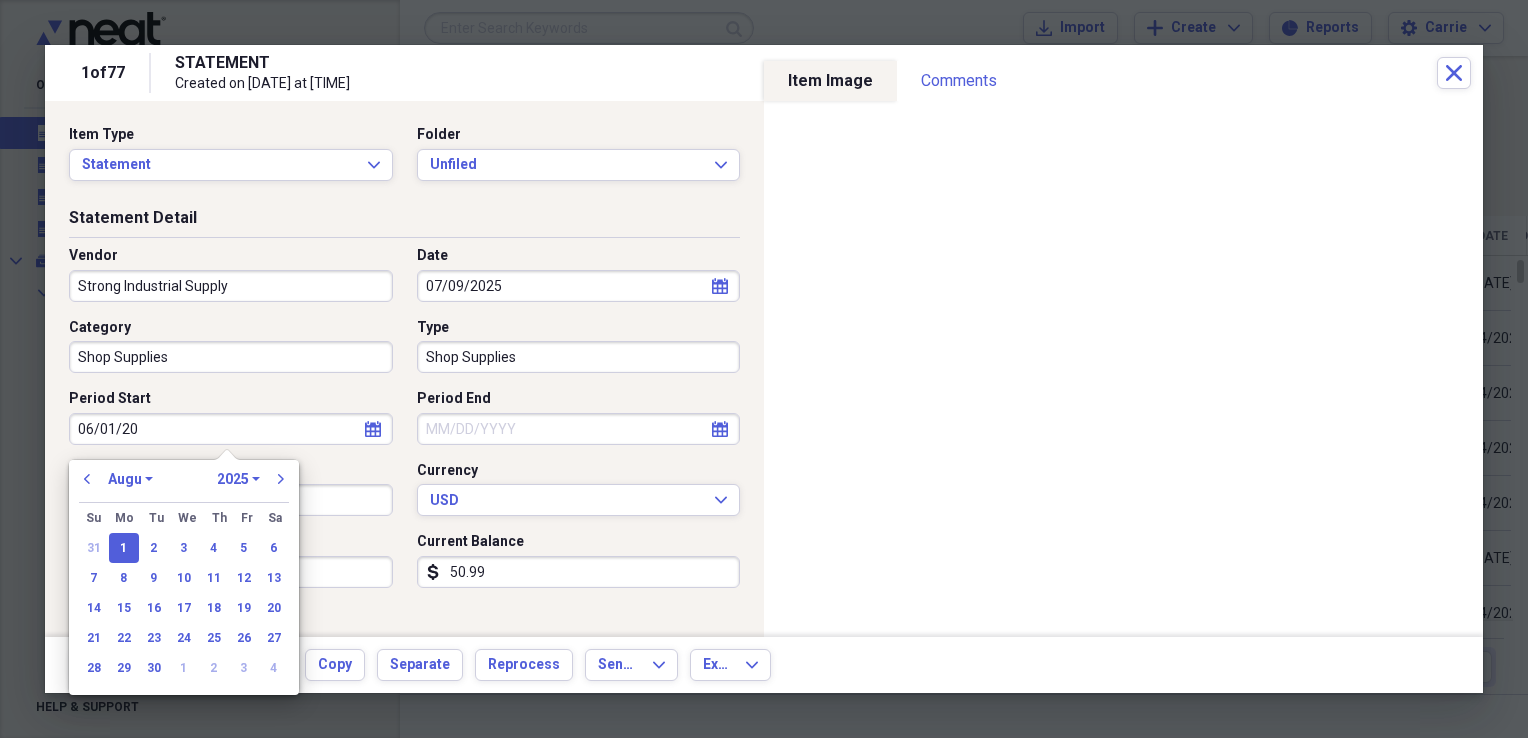 select on "5" 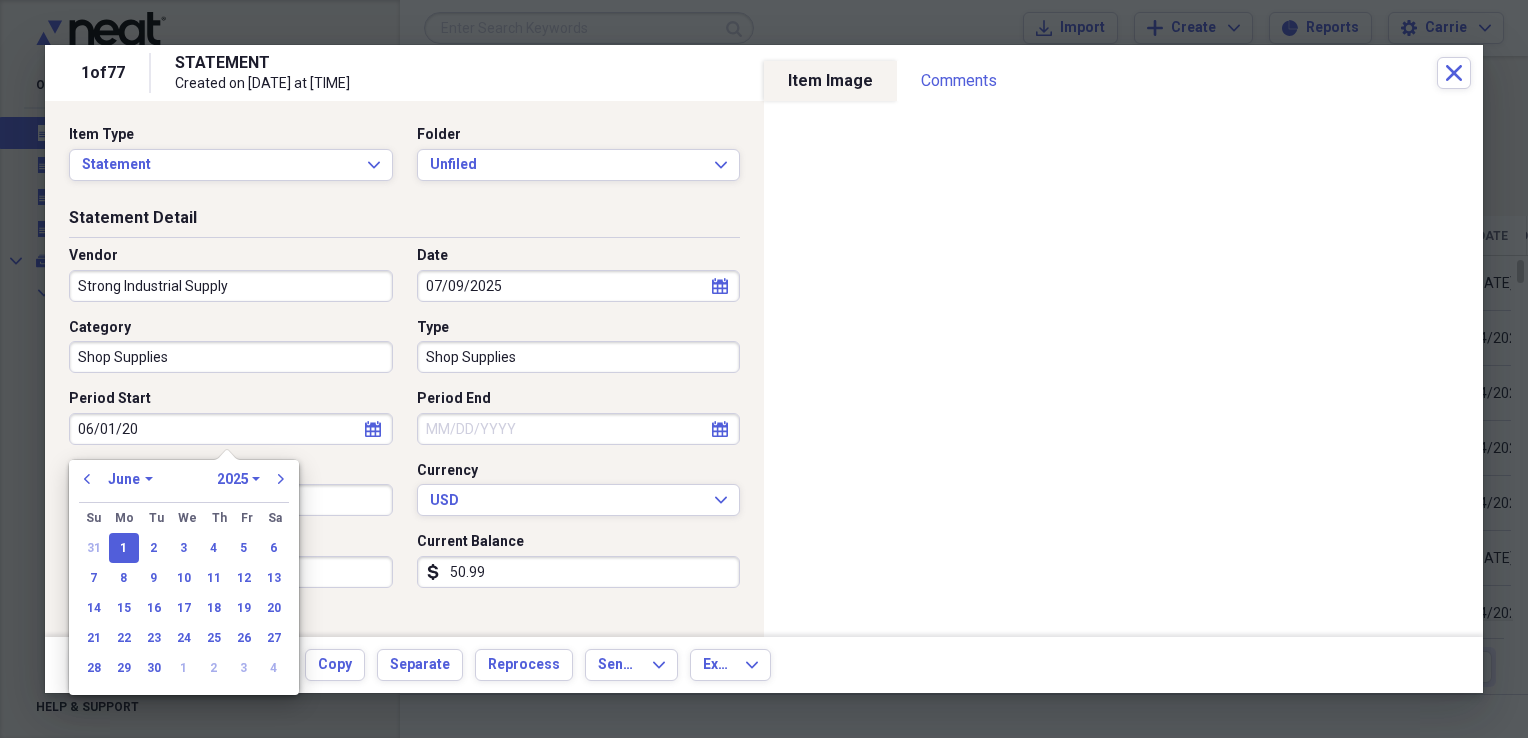 select on "2020" 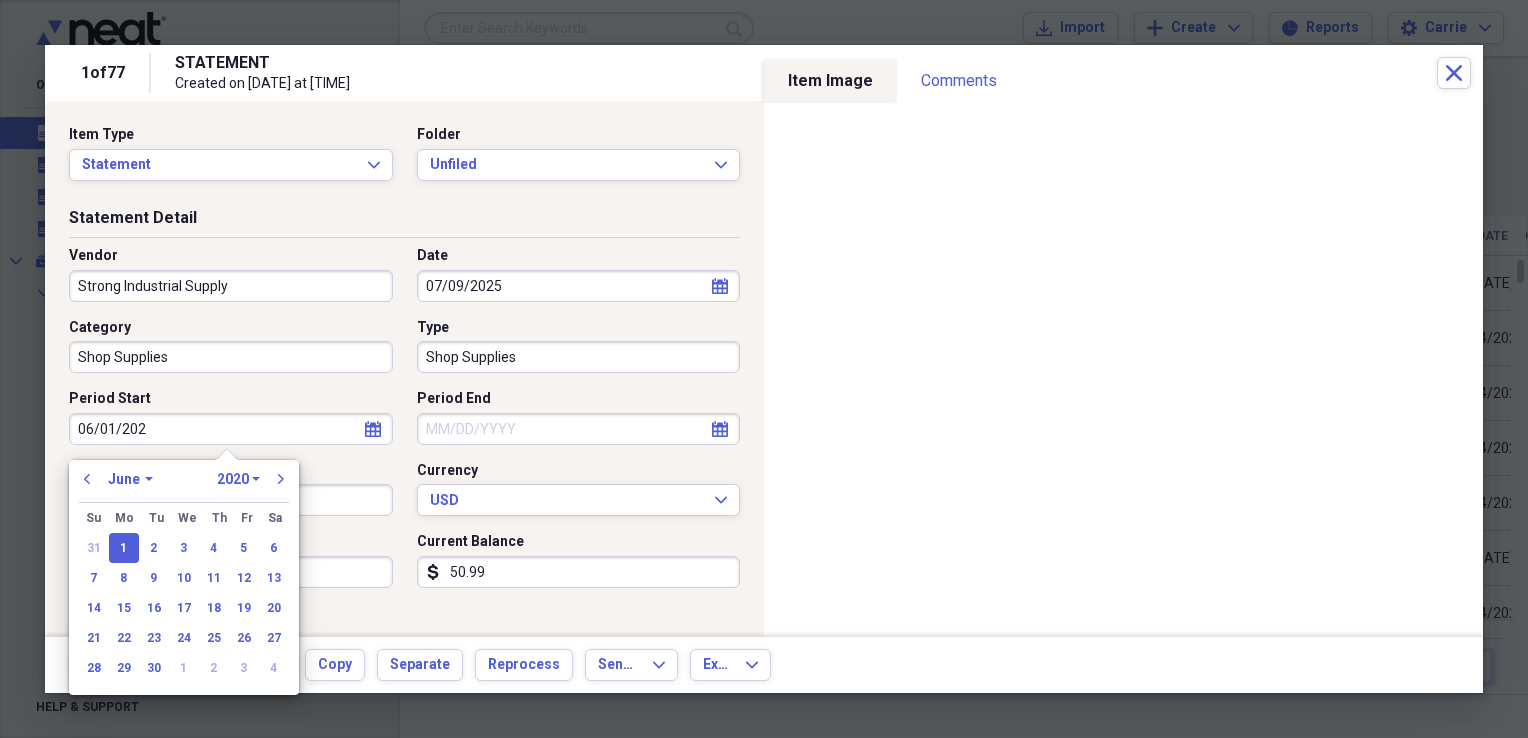 type on "06/01/2025" 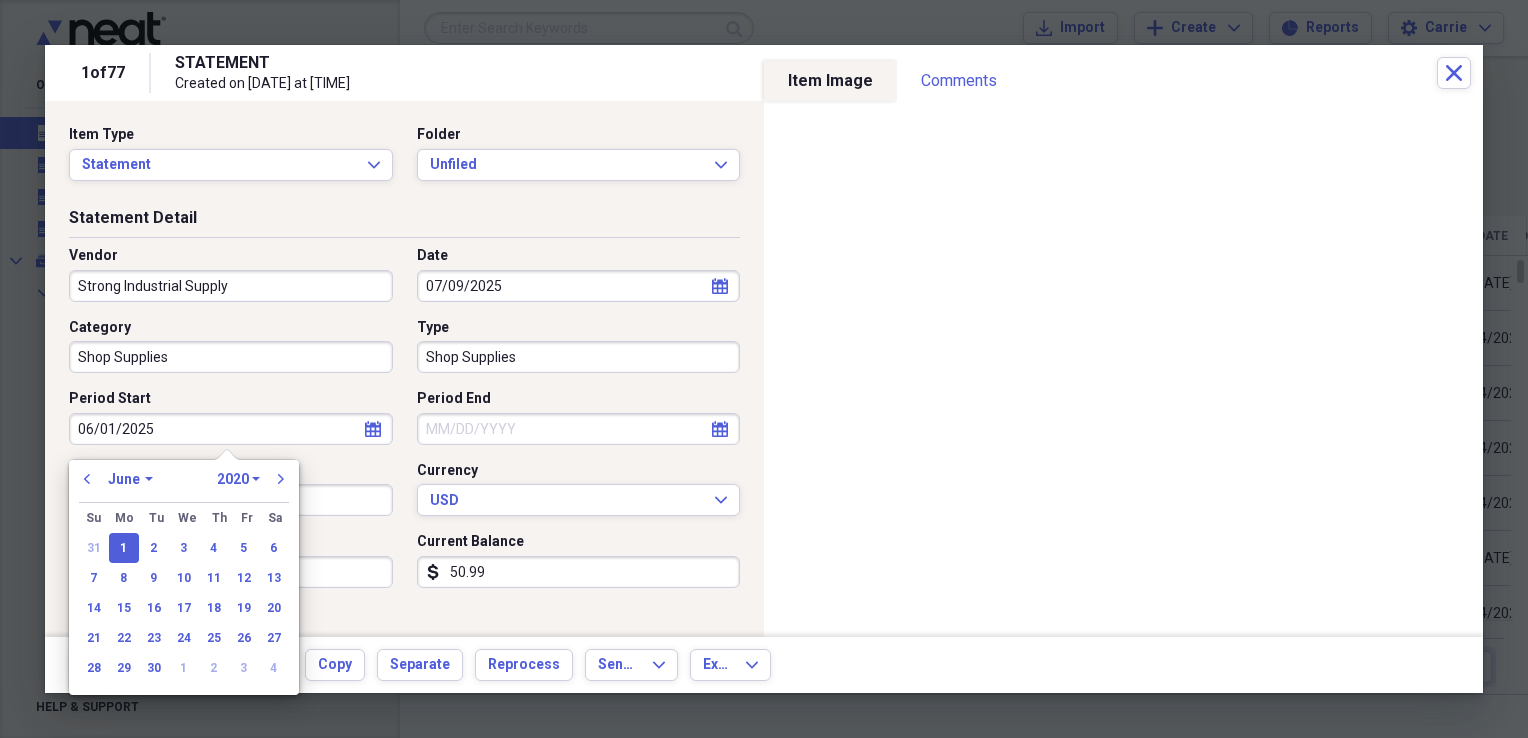 select on "2025" 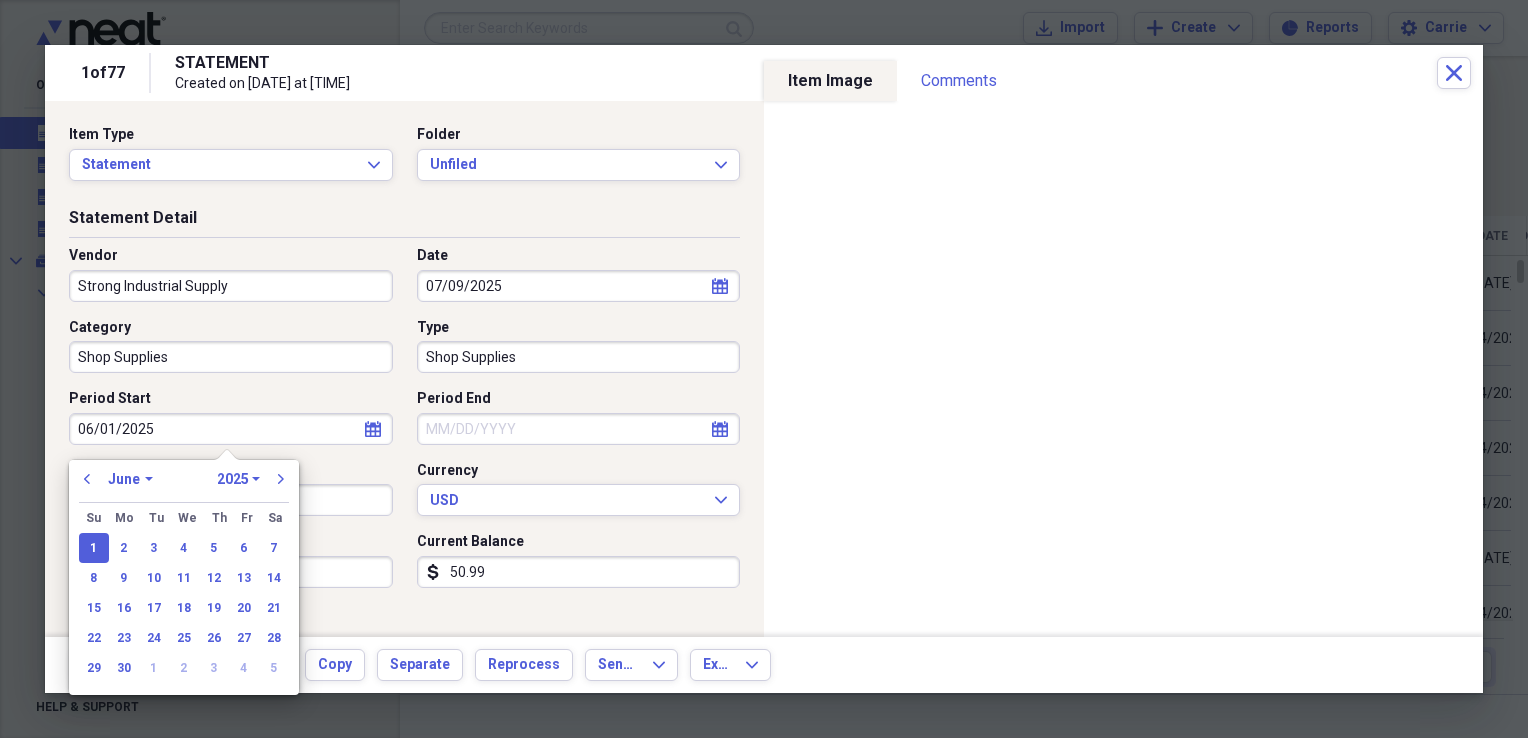 type on "06/01/2025" 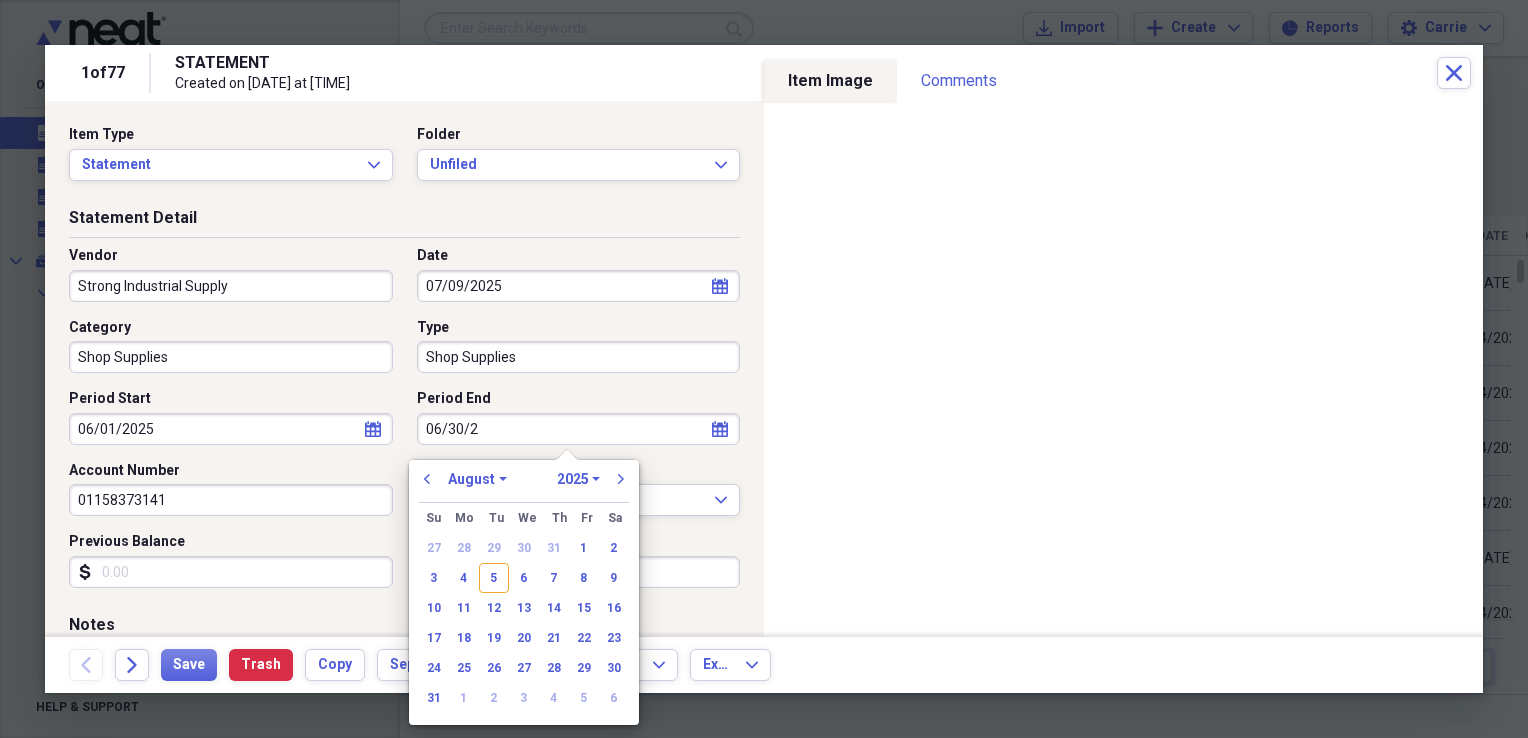 type on "06/30/20" 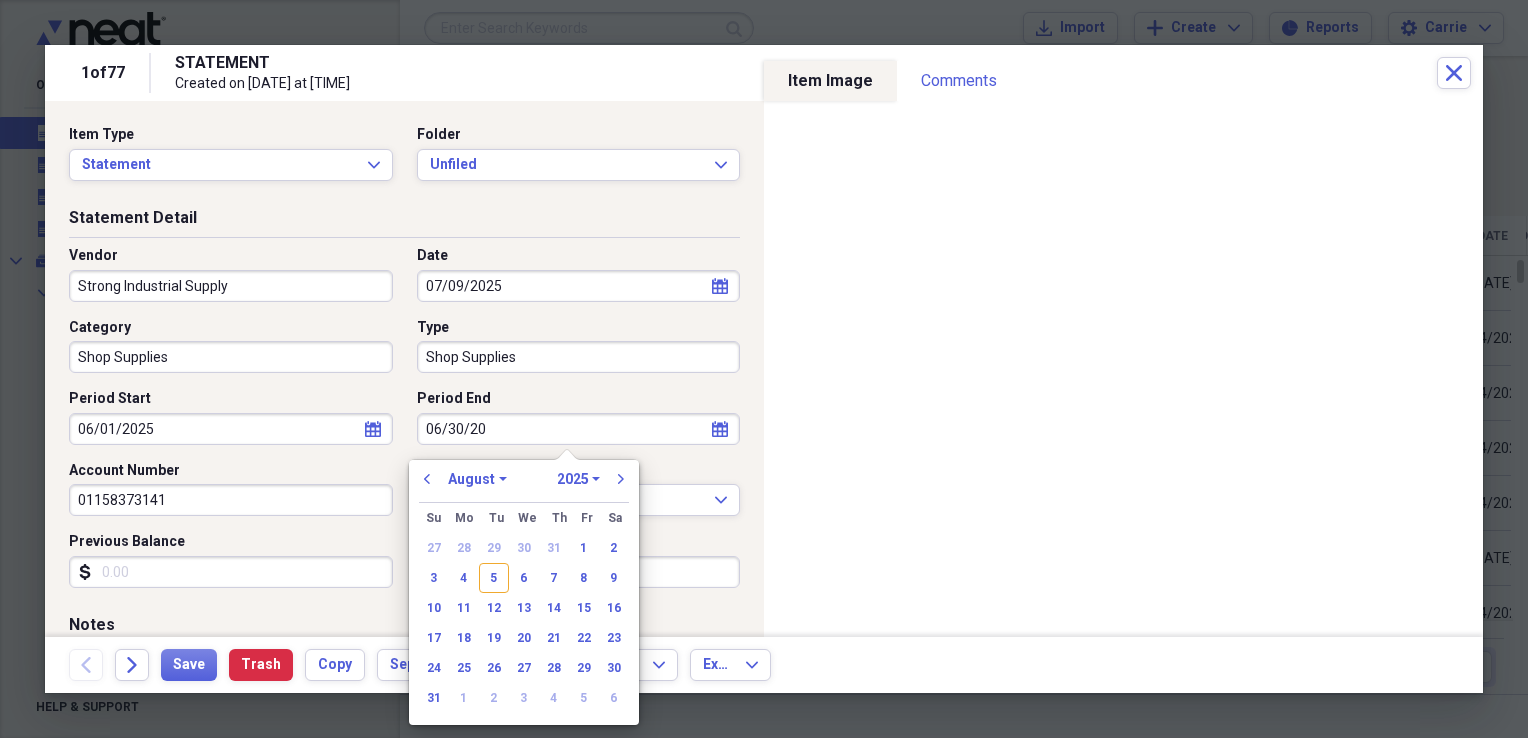 select on "5" 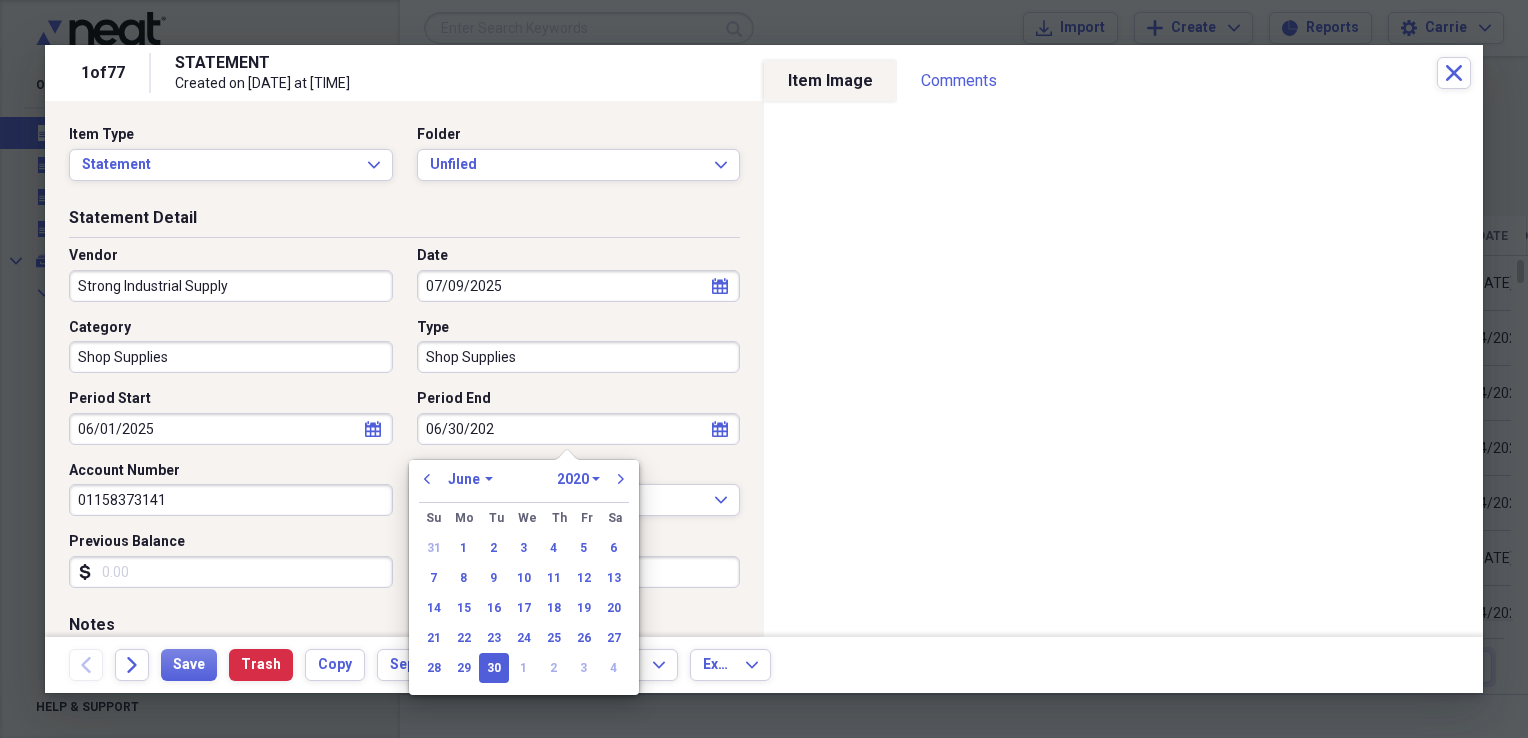 type on "06/30/2025" 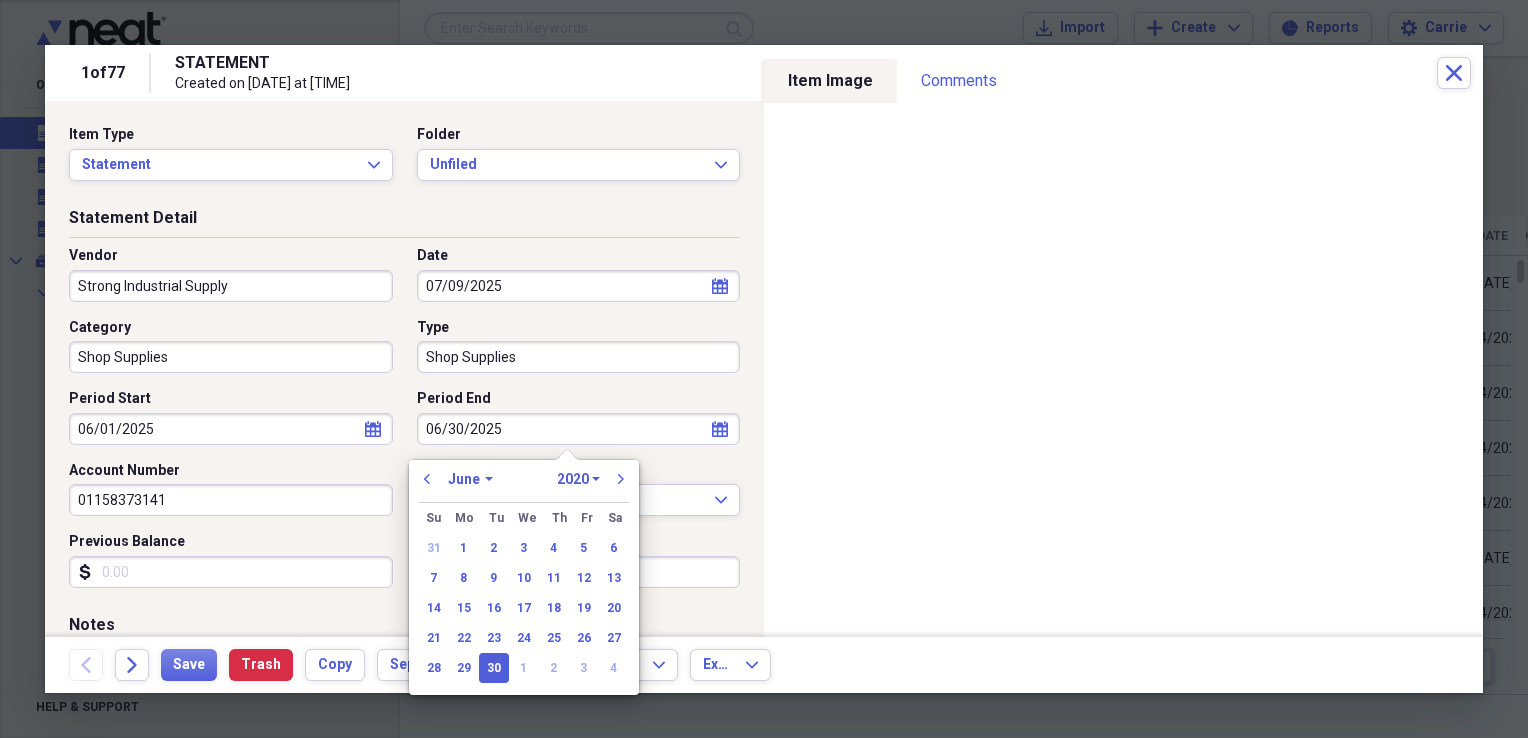 select on "2025" 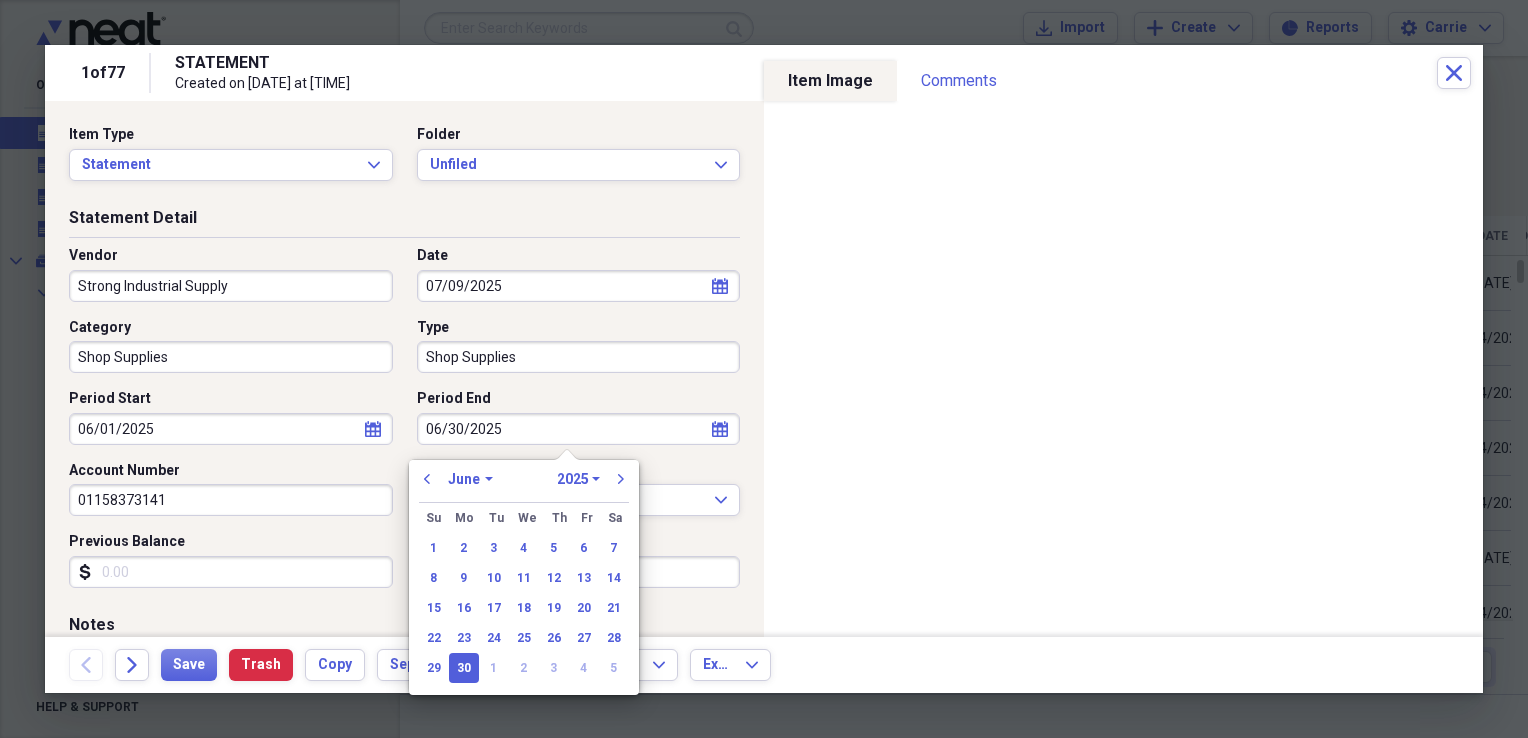 type on "06/30/2025" 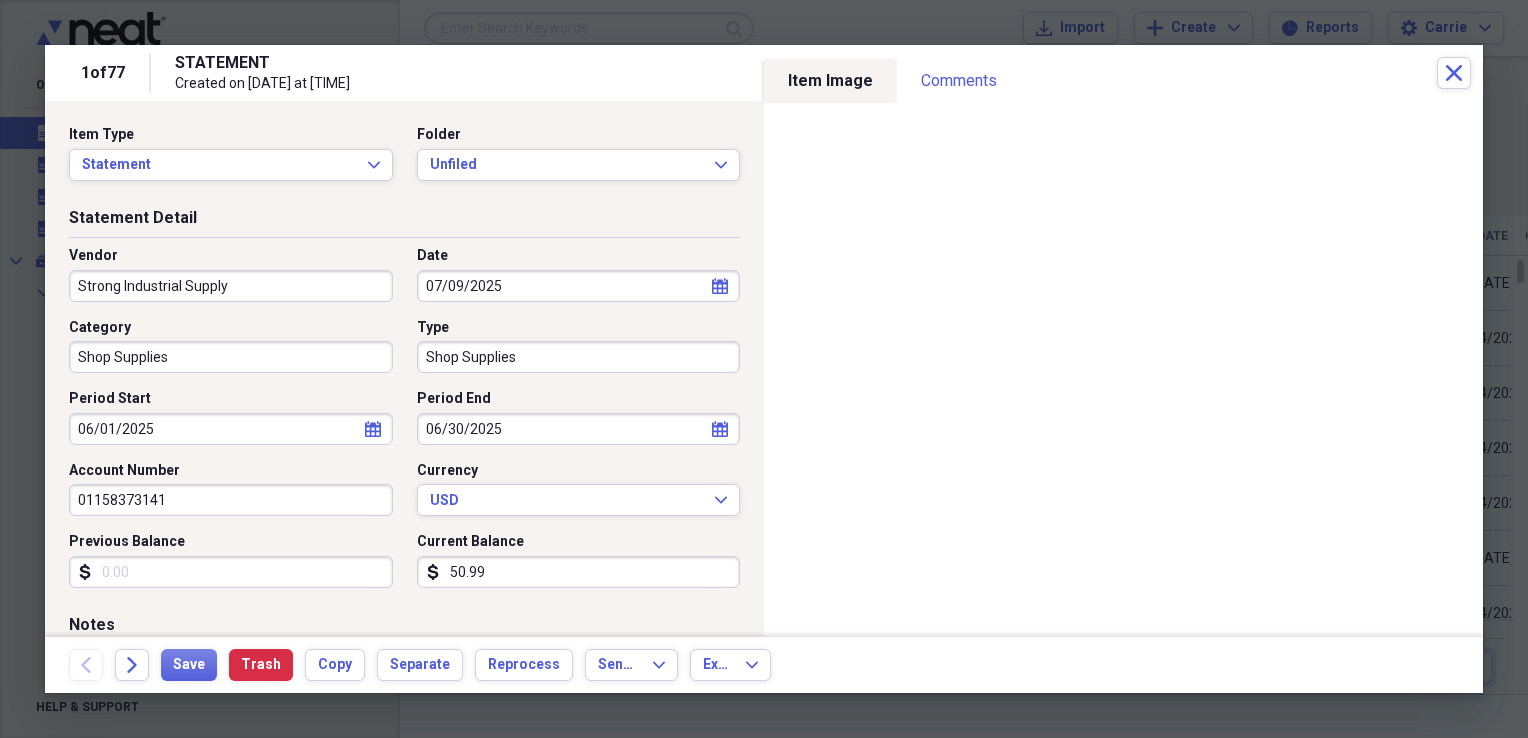 drag, startPoint x: 280, startPoint y: 509, endPoint x: -4, endPoint y: 493, distance: 284.45035 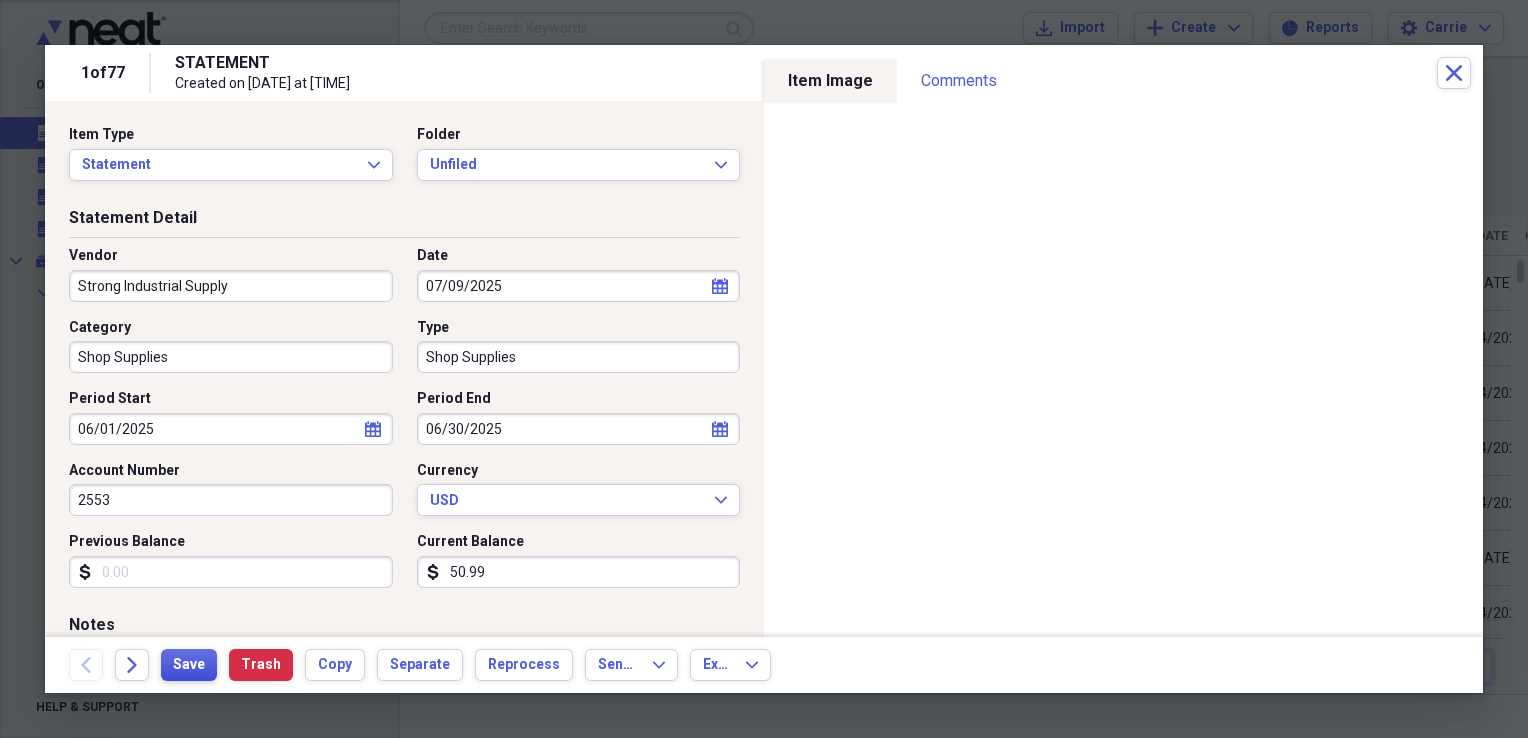 type on "2553" 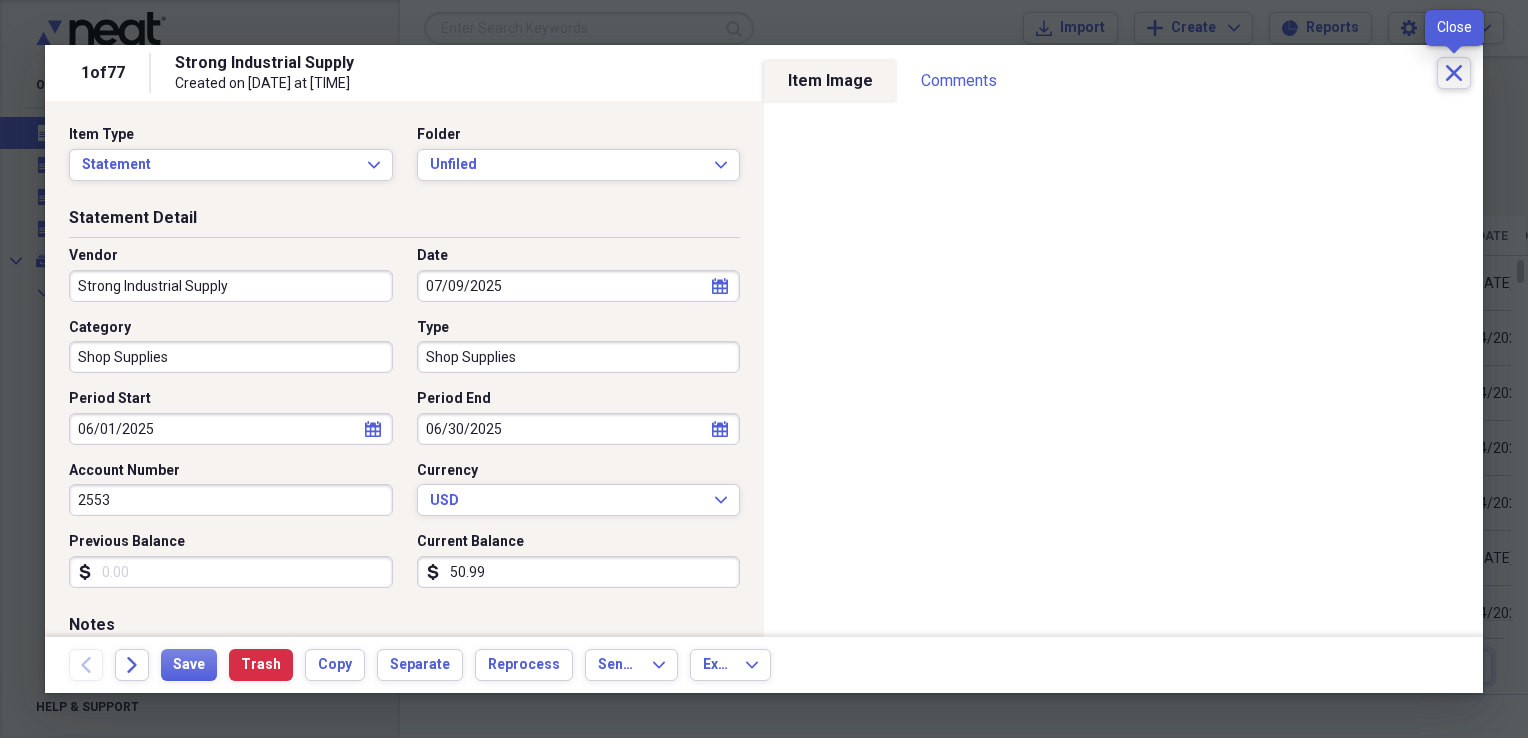 click on "Close" 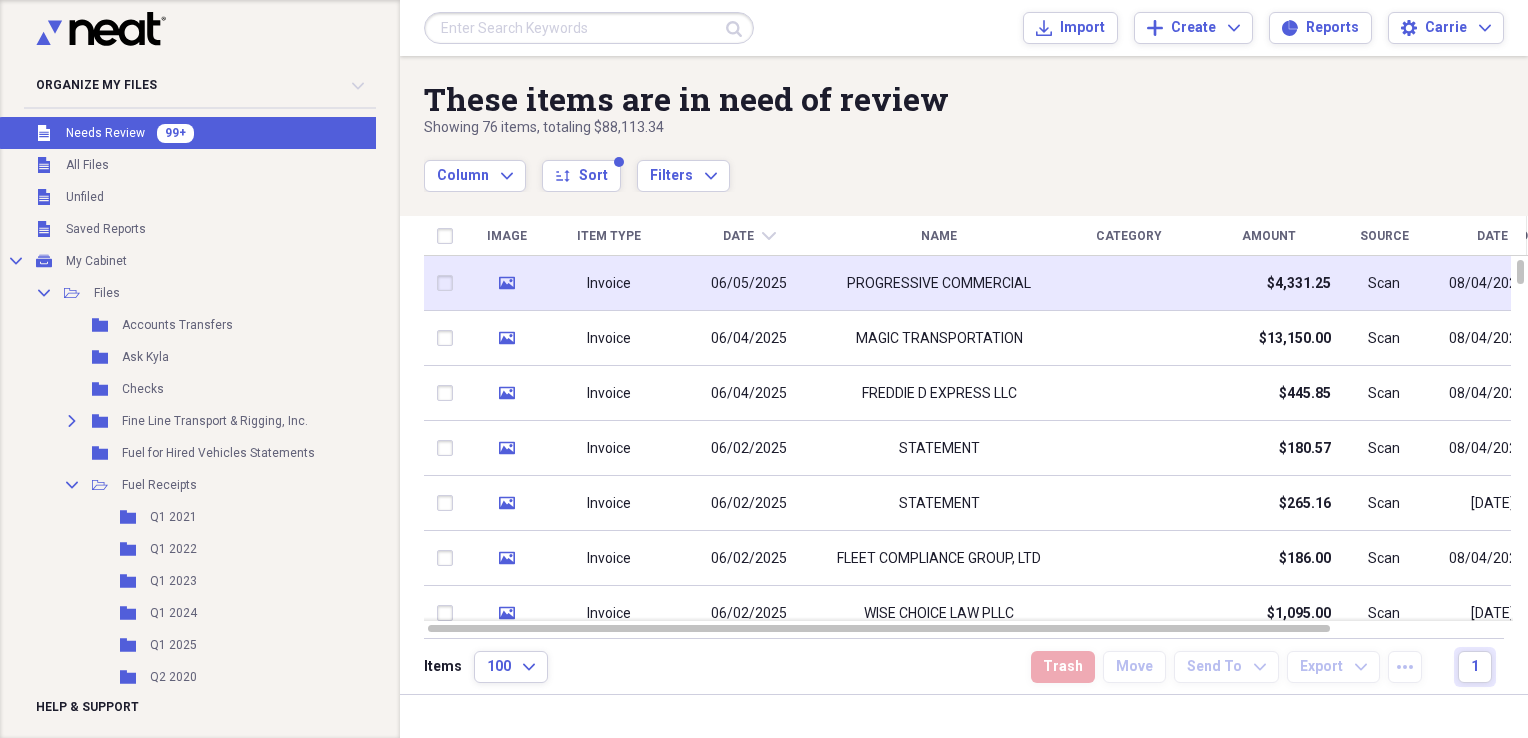 click at bounding box center (1129, 283) 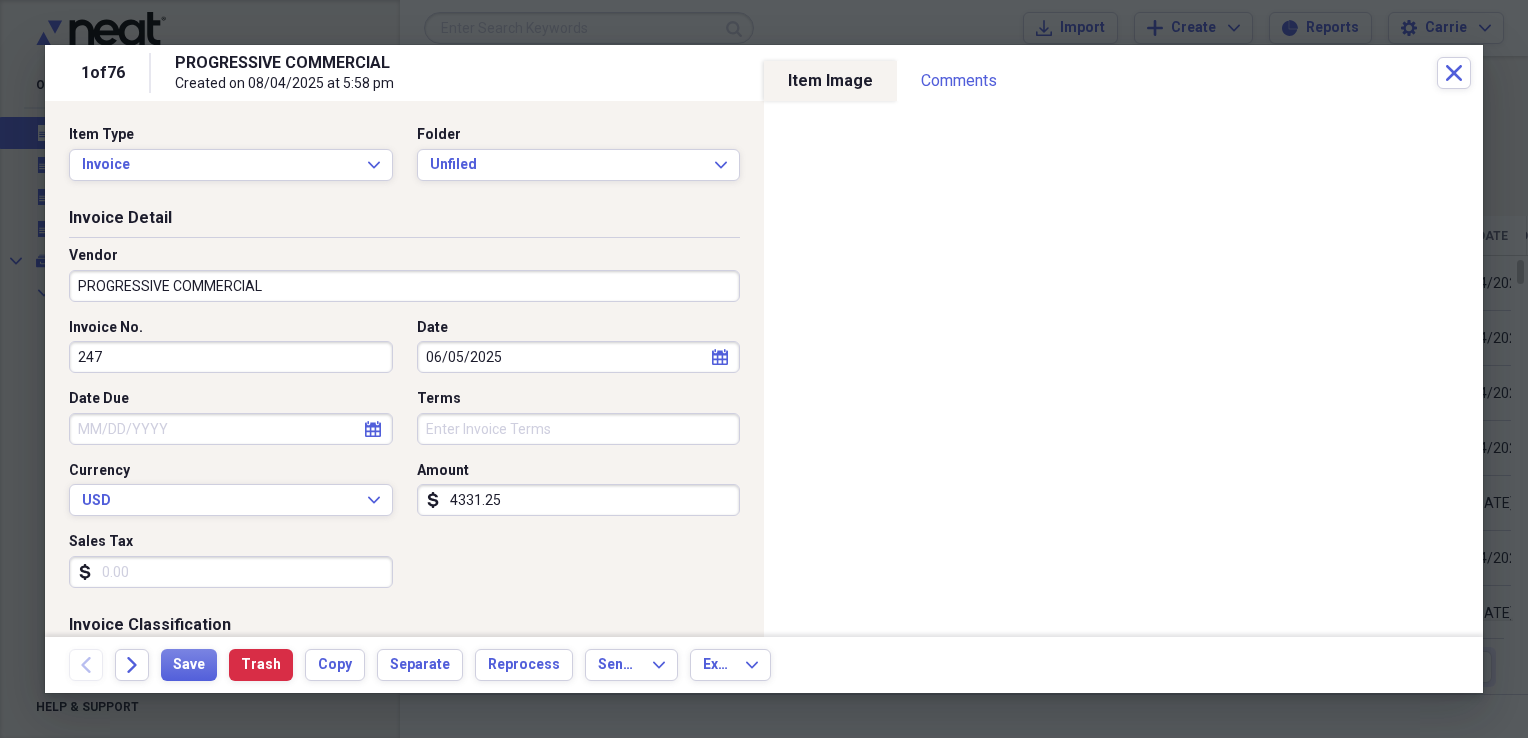 click on "PROGRESSIVE COMMERCIAL" at bounding box center (404, 286) 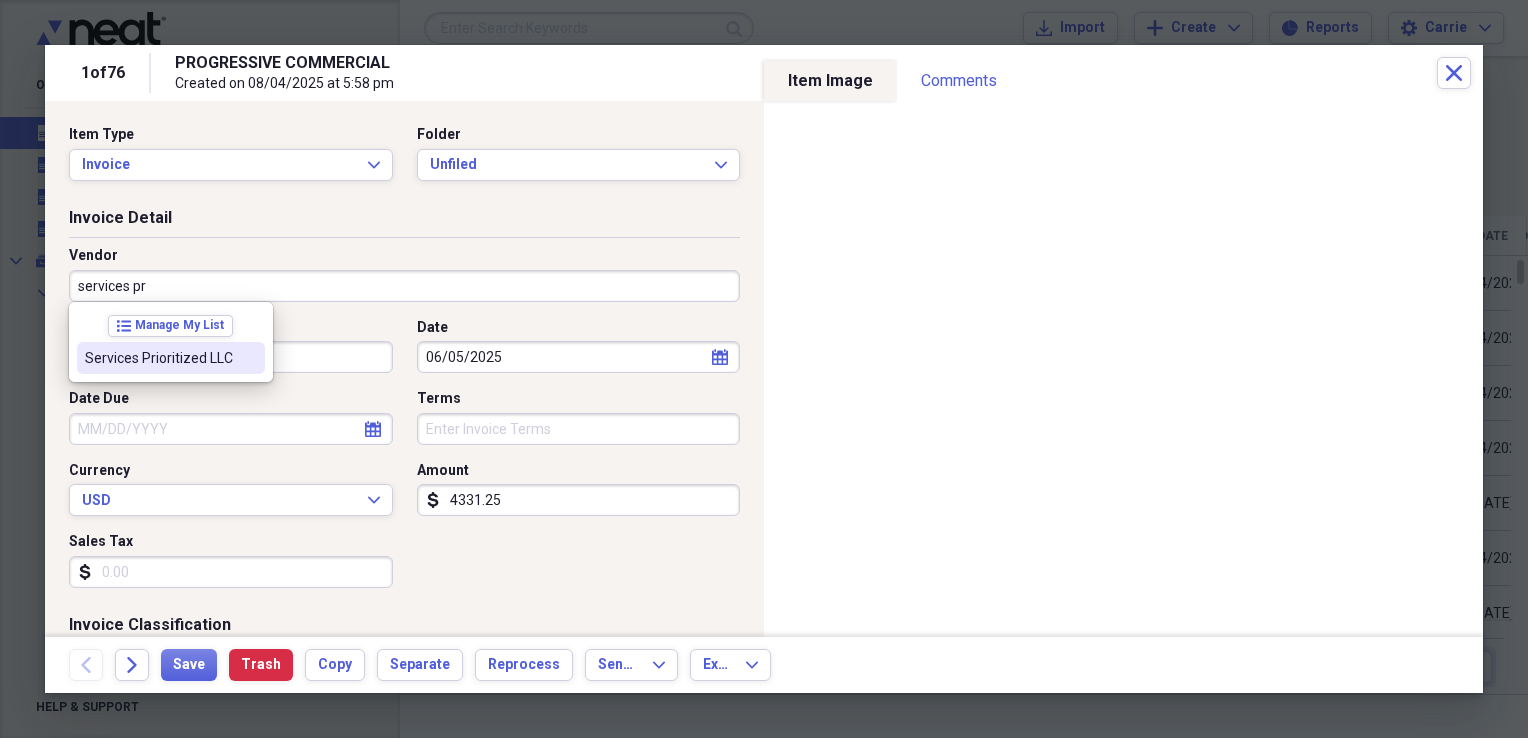 click on "Services Prioritized LLC" at bounding box center (159, 358) 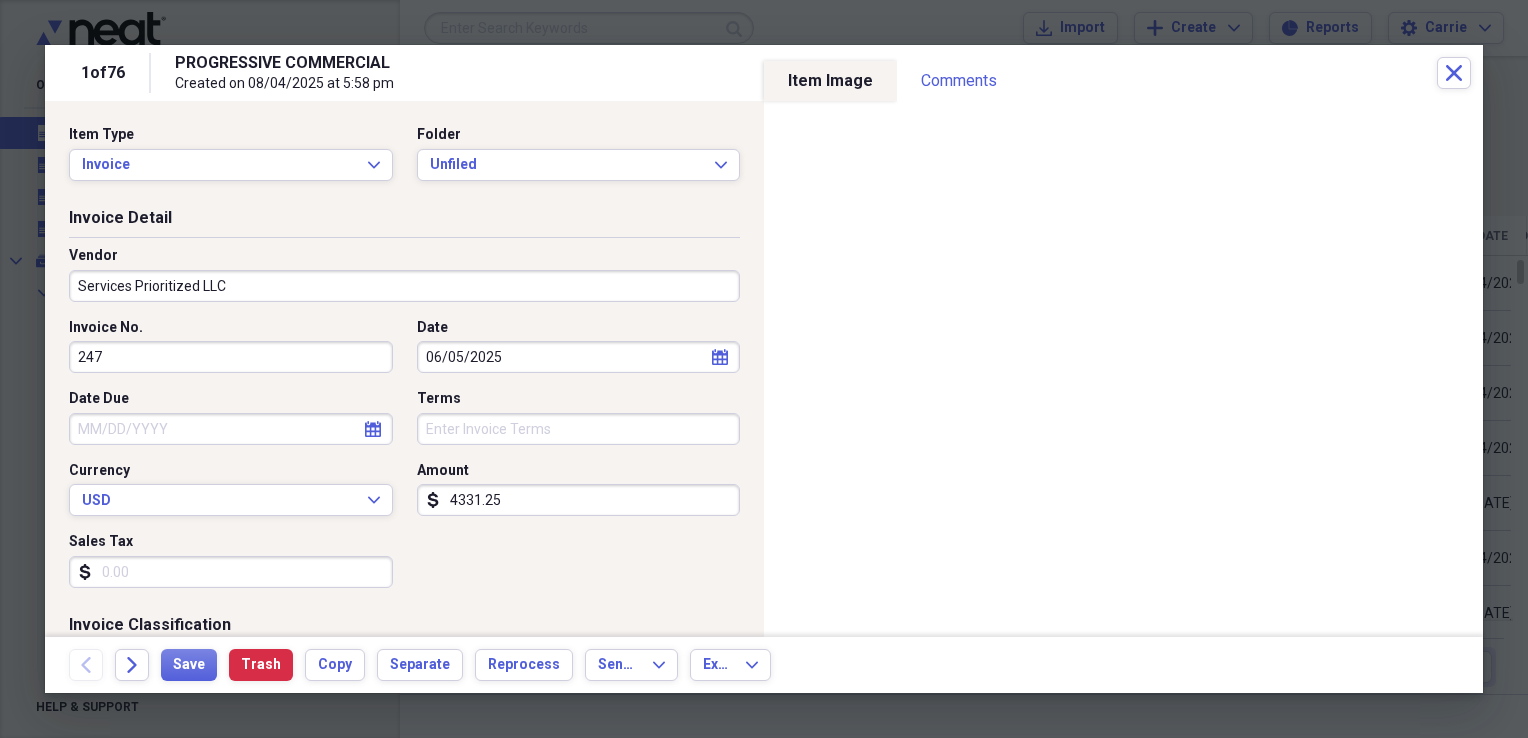 type on "Escort/Pilot Car" 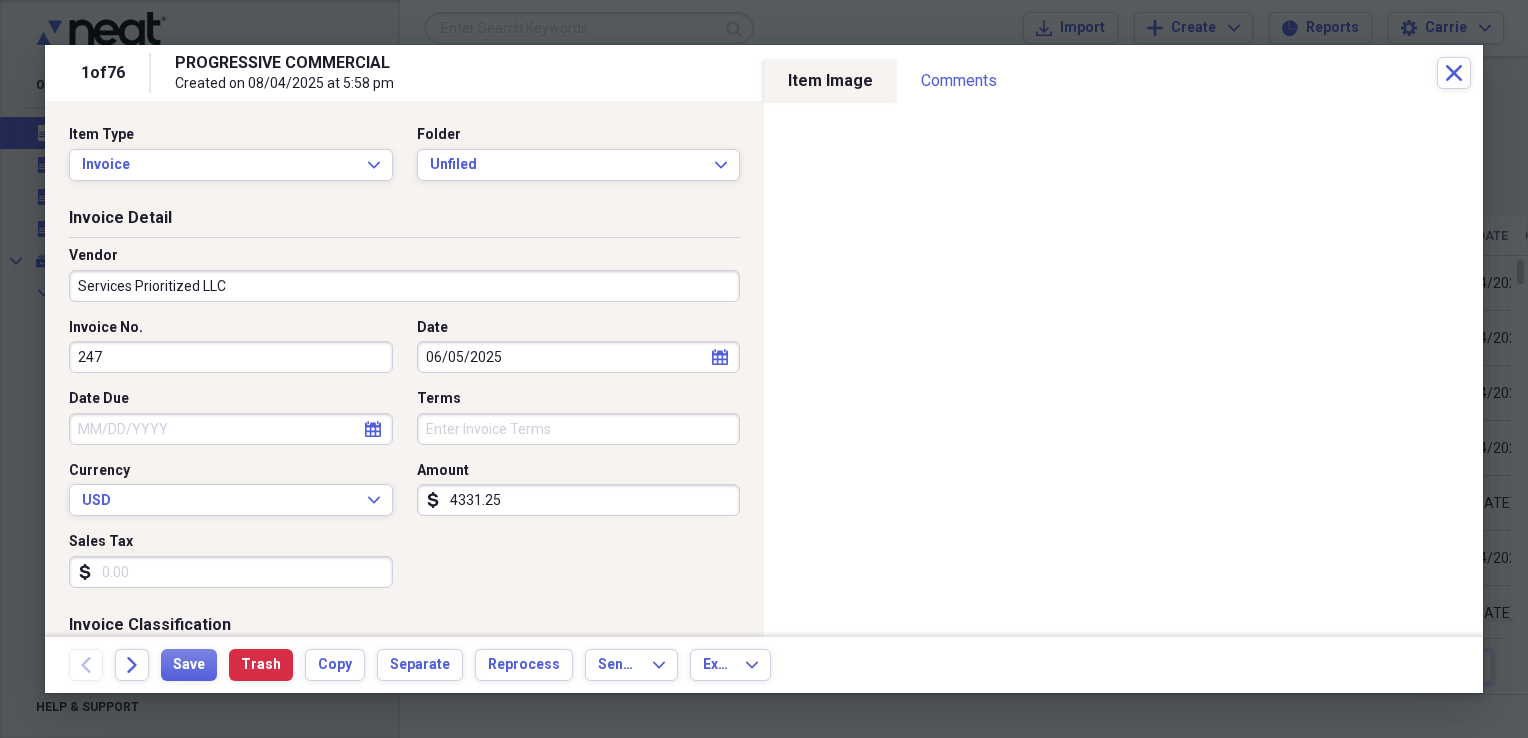 click on "06/05/2025" at bounding box center [579, 357] 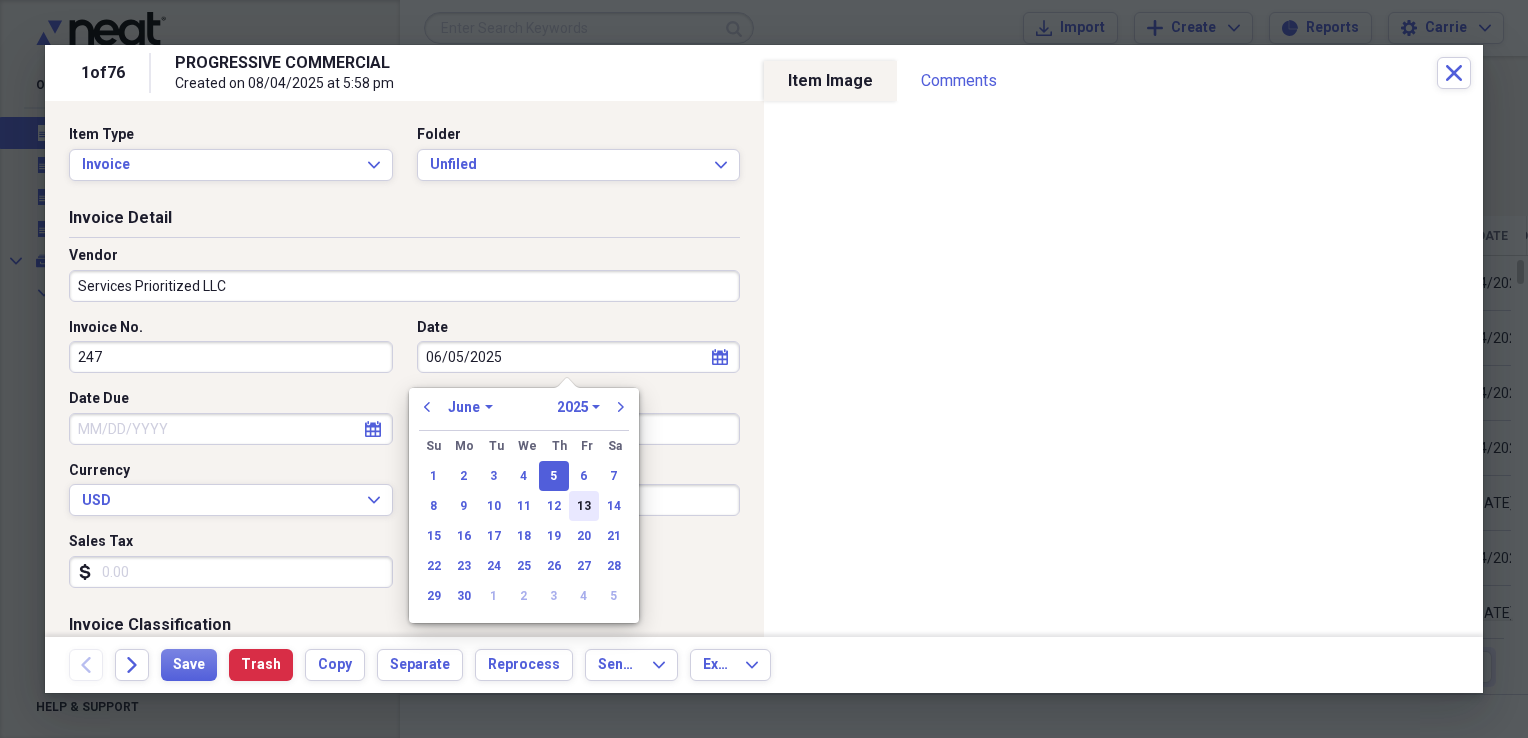 click on "13" at bounding box center (584, 506) 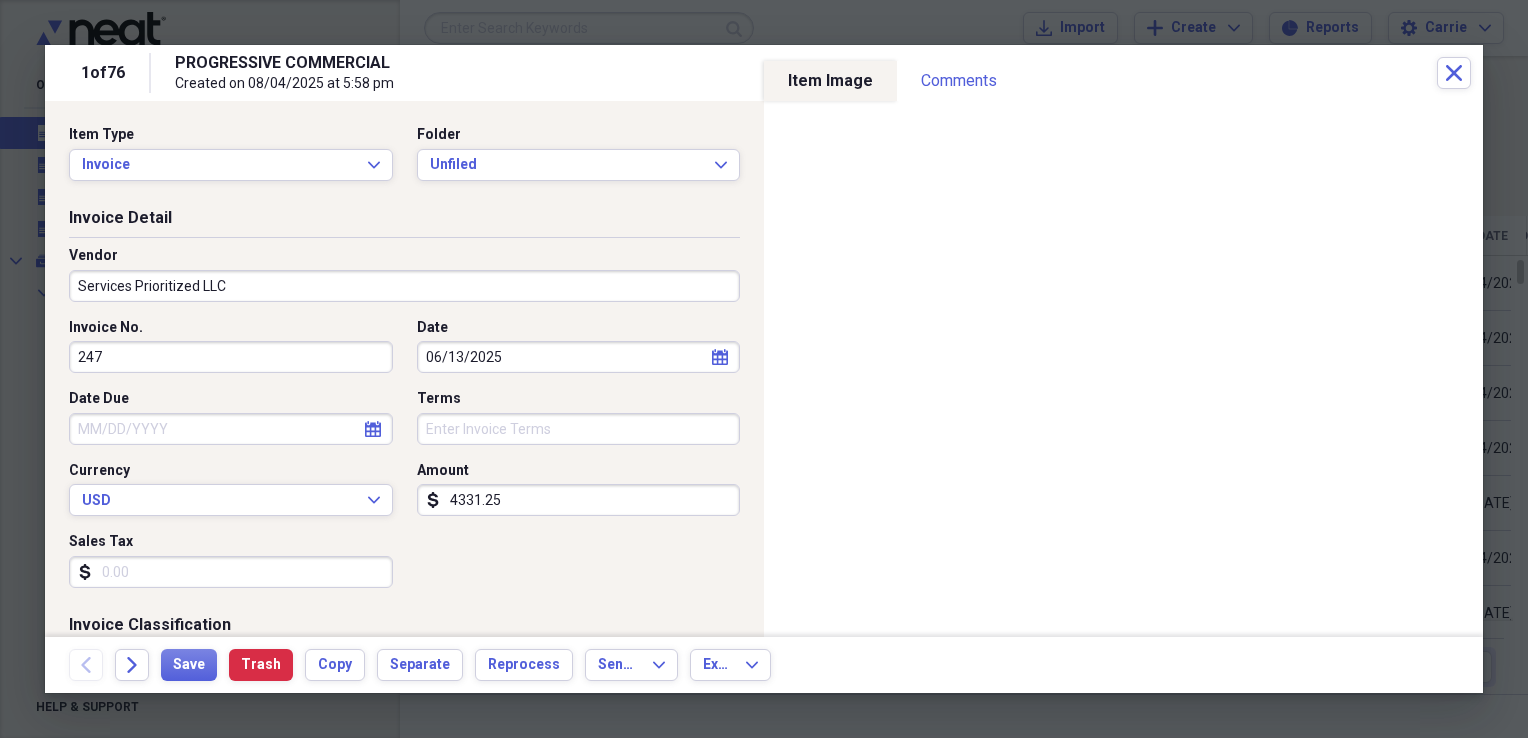 click on "Sales Tax" at bounding box center (231, 572) 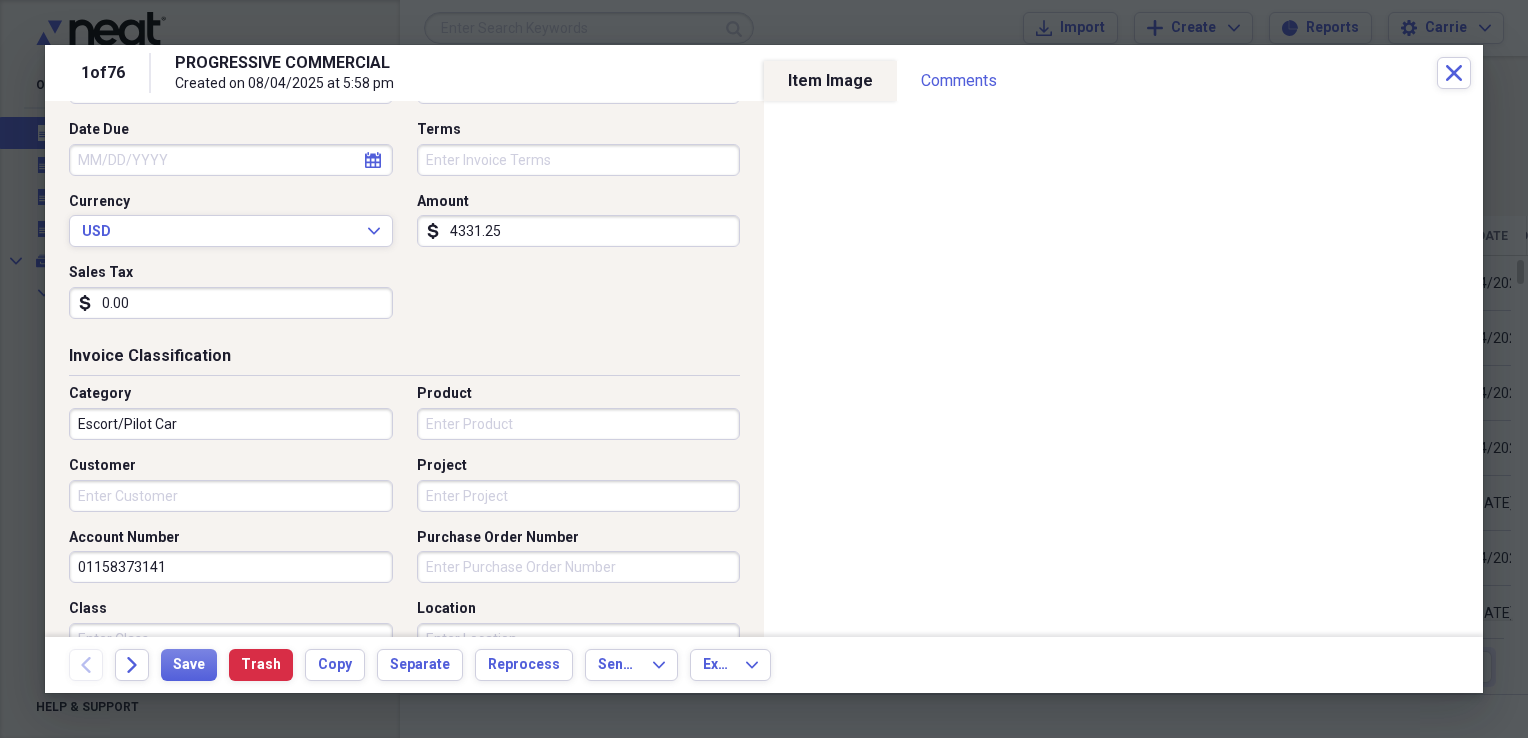 scroll, scrollTop: 300, scrollLeft: 0, axis: vertical 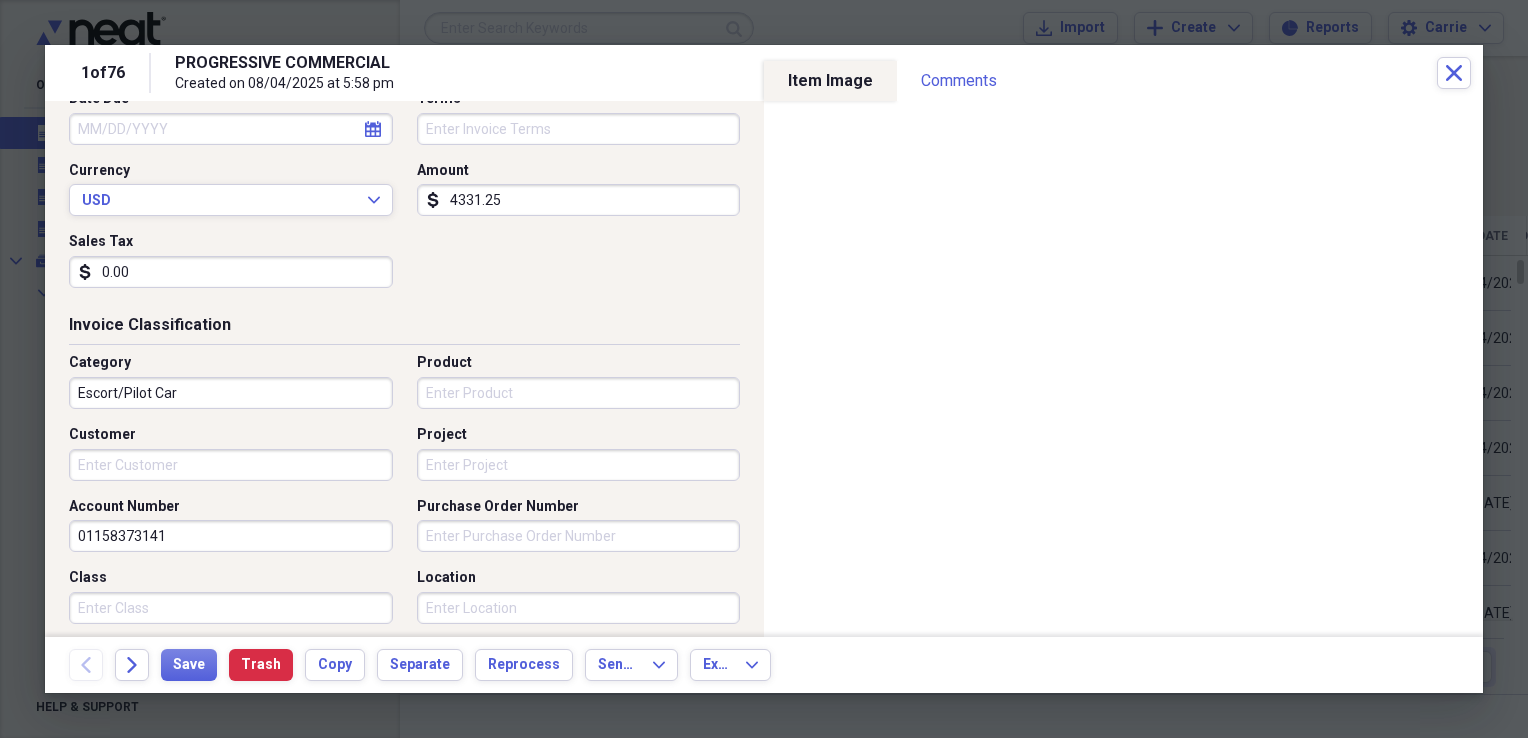 type on "0.00" 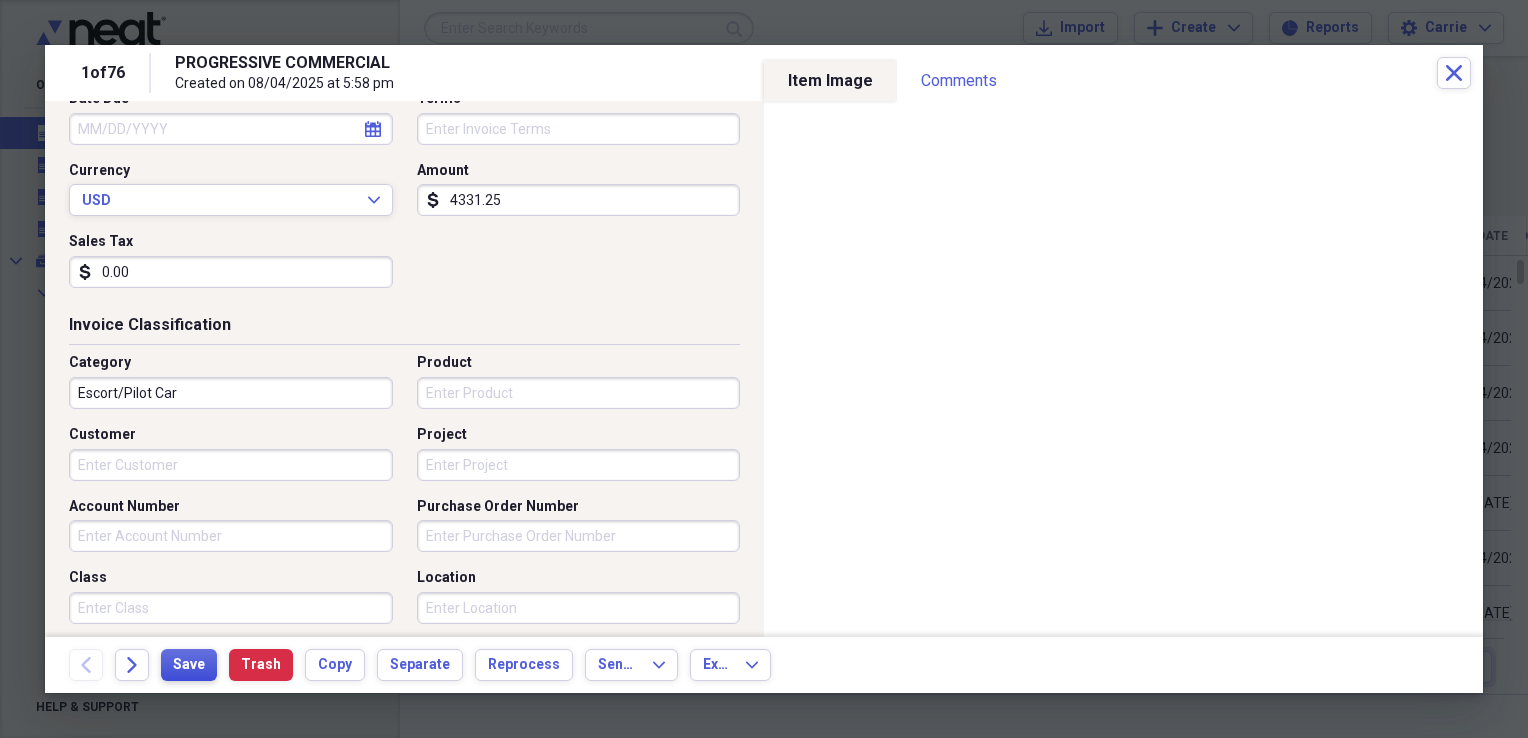 type 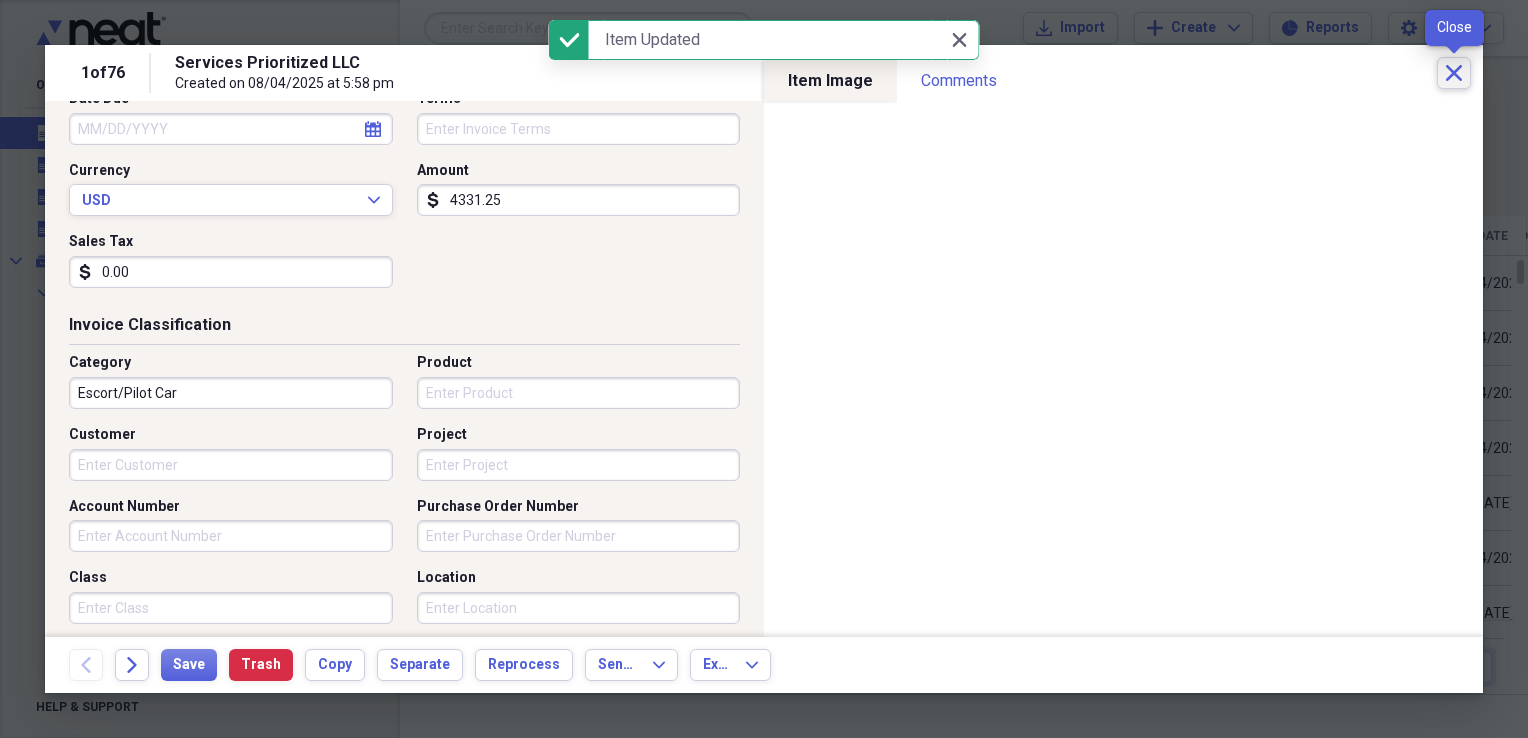 click on "Close" at bounding box center (1454, 73) 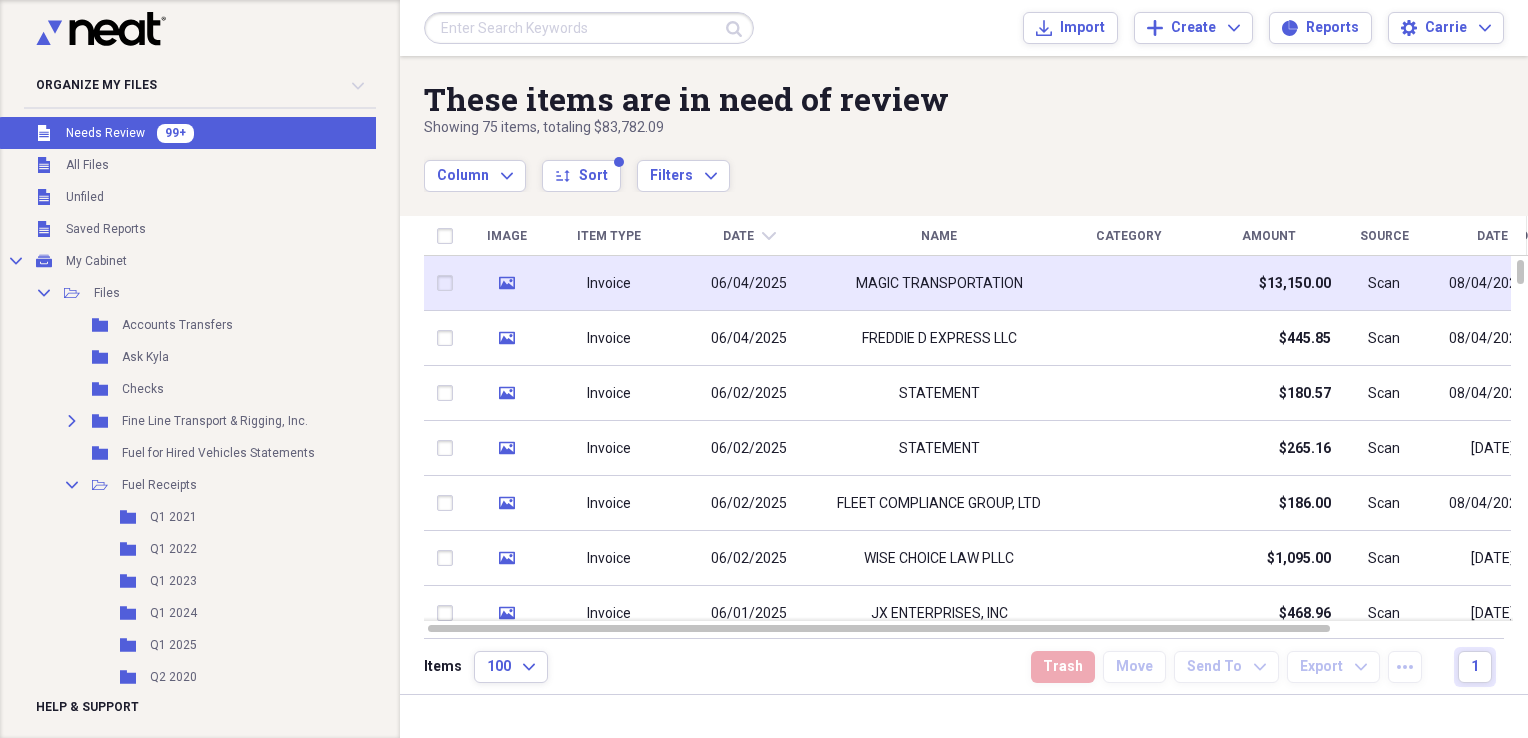 click at bounding box center [1129, 283] 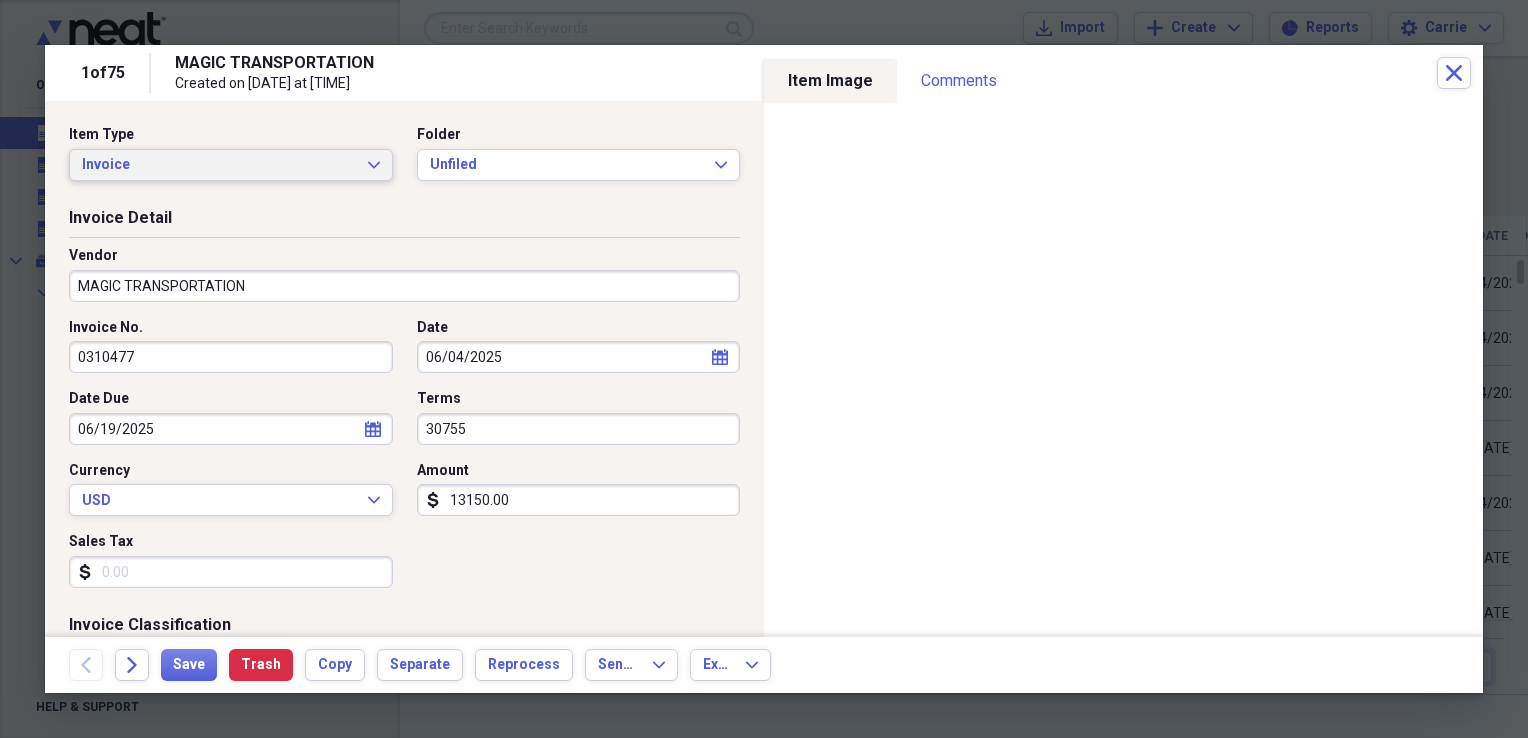 click on "Expand" 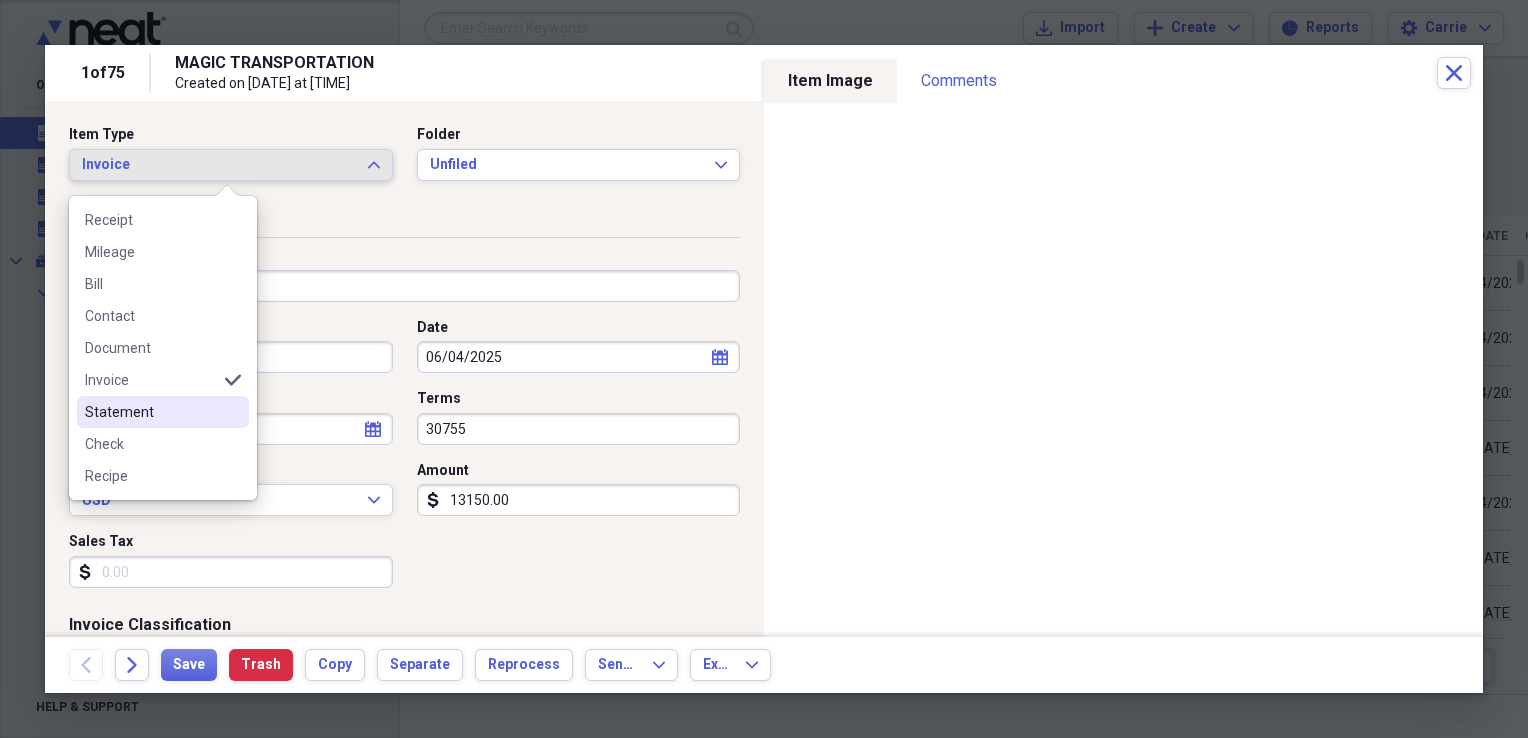 click on "Statement" at bounding box center [151, 412] 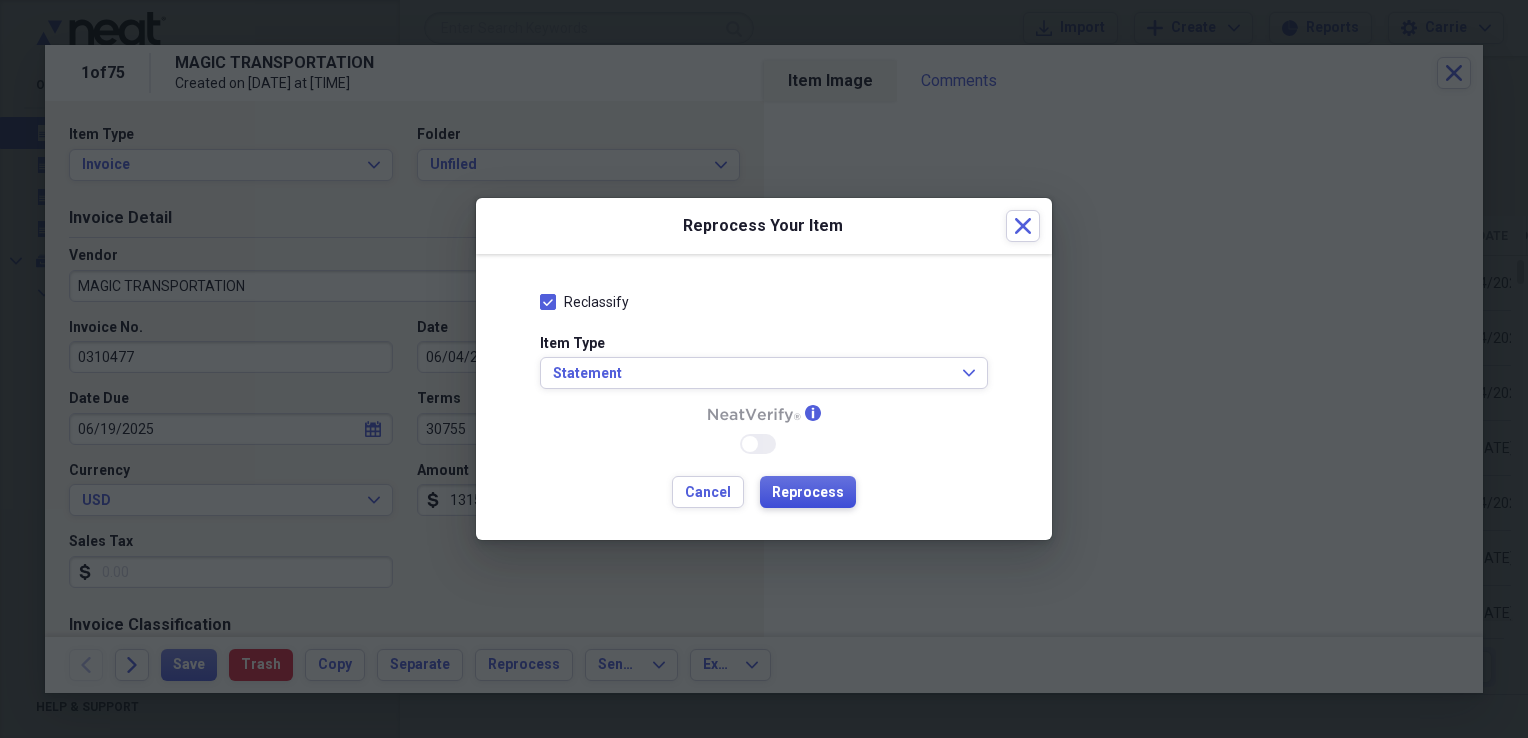 click on "Reprocess" at bounding box center [808, 493] 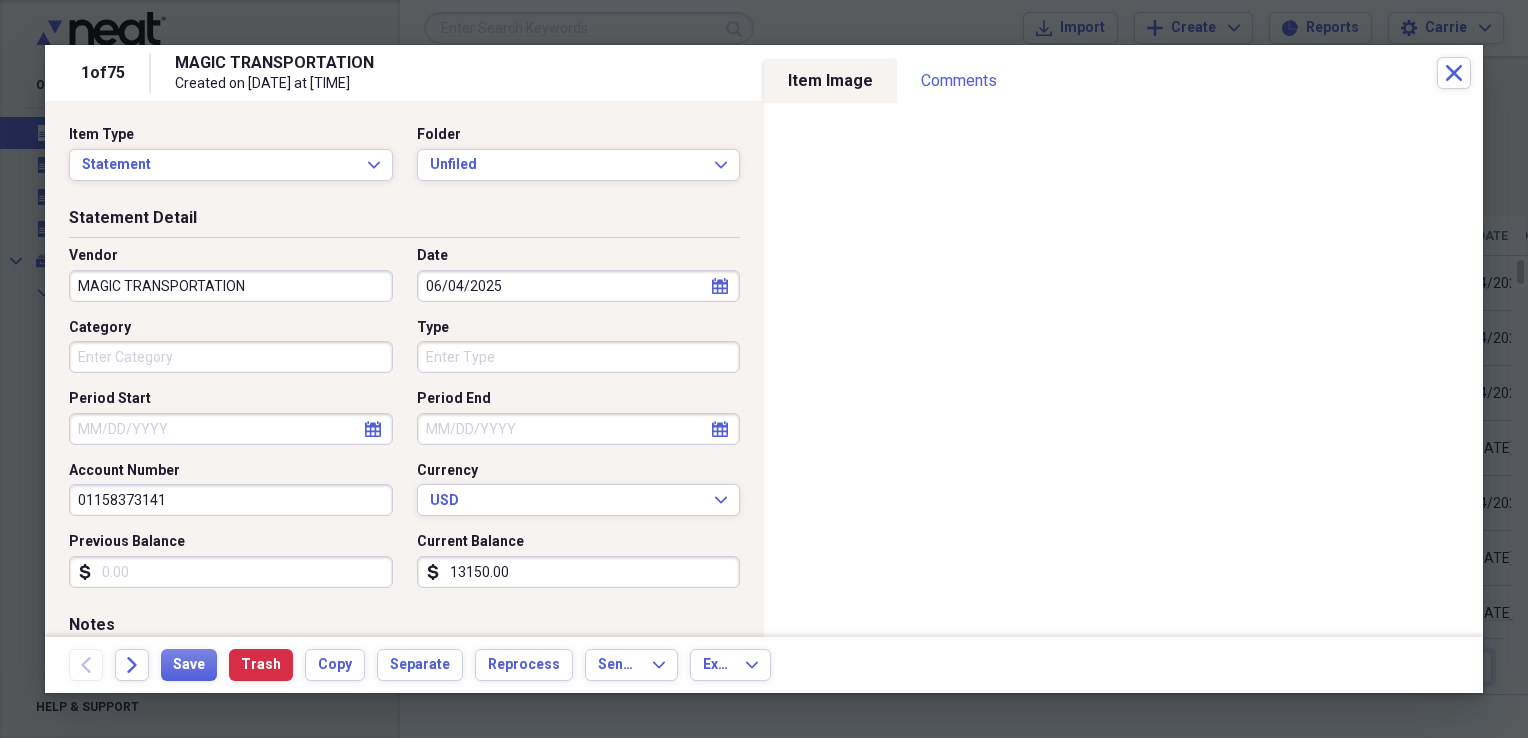 click on "MAGIC TRANSPORTATION" at bounding box center (231, 286) 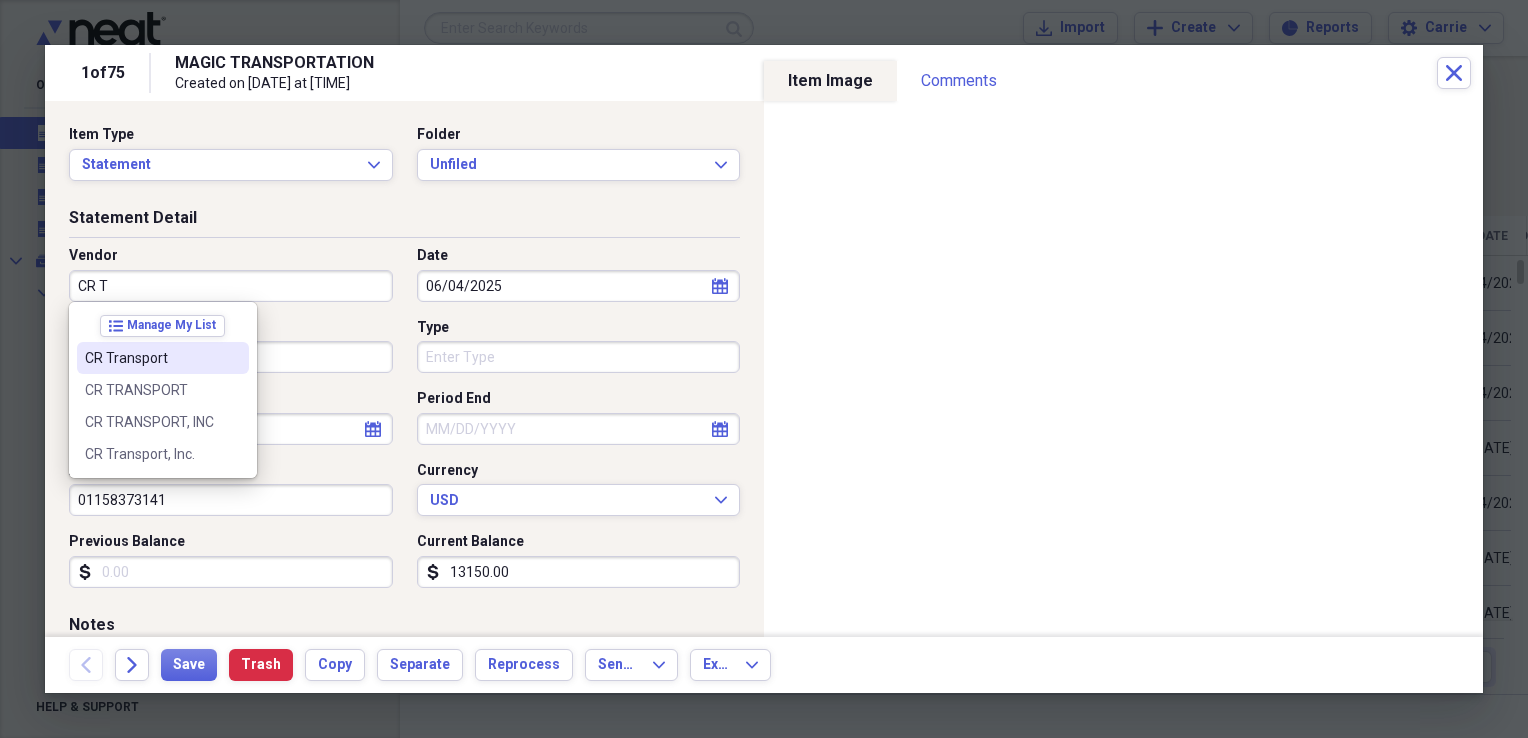 click on "CR Transport" at bounding box center [151, 358] 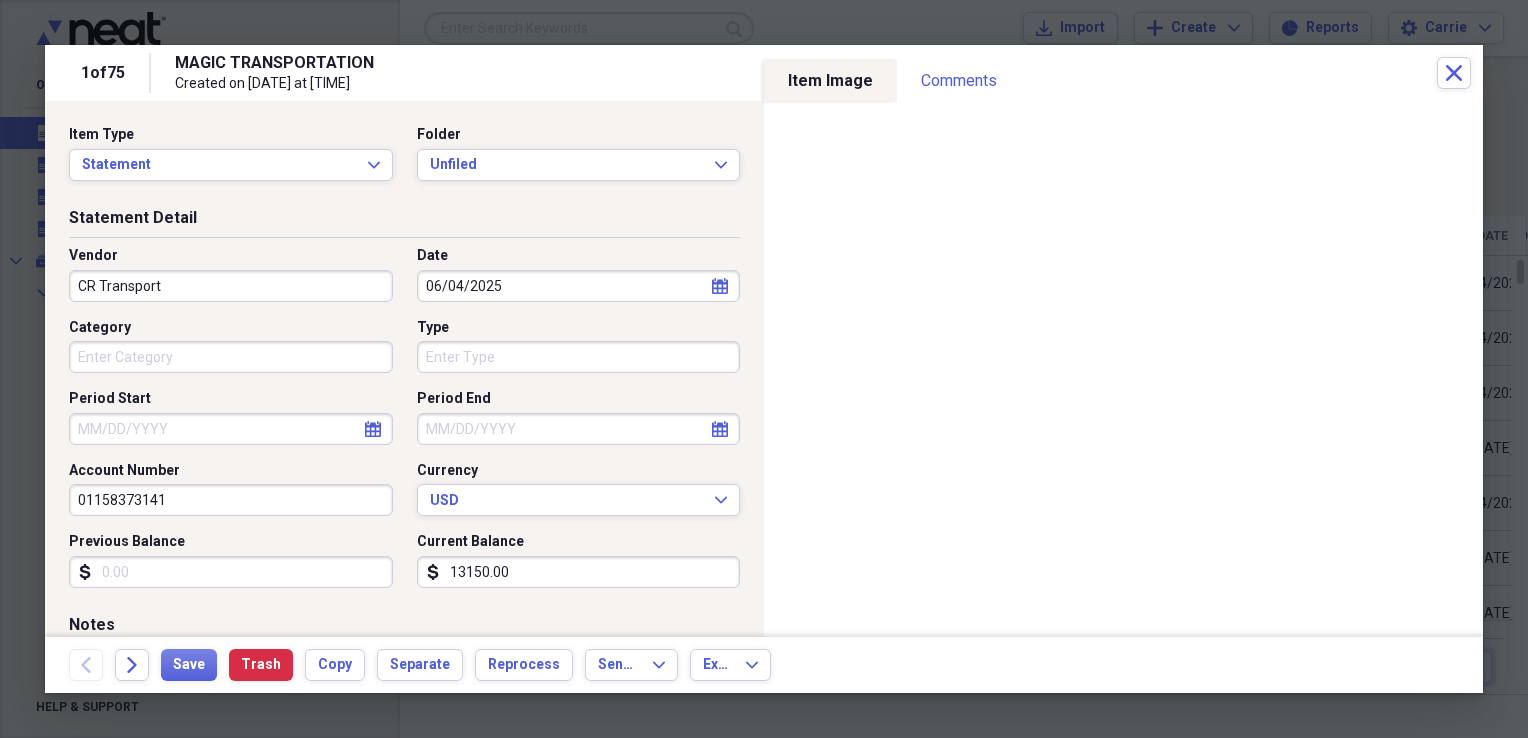 type on "Transportation" 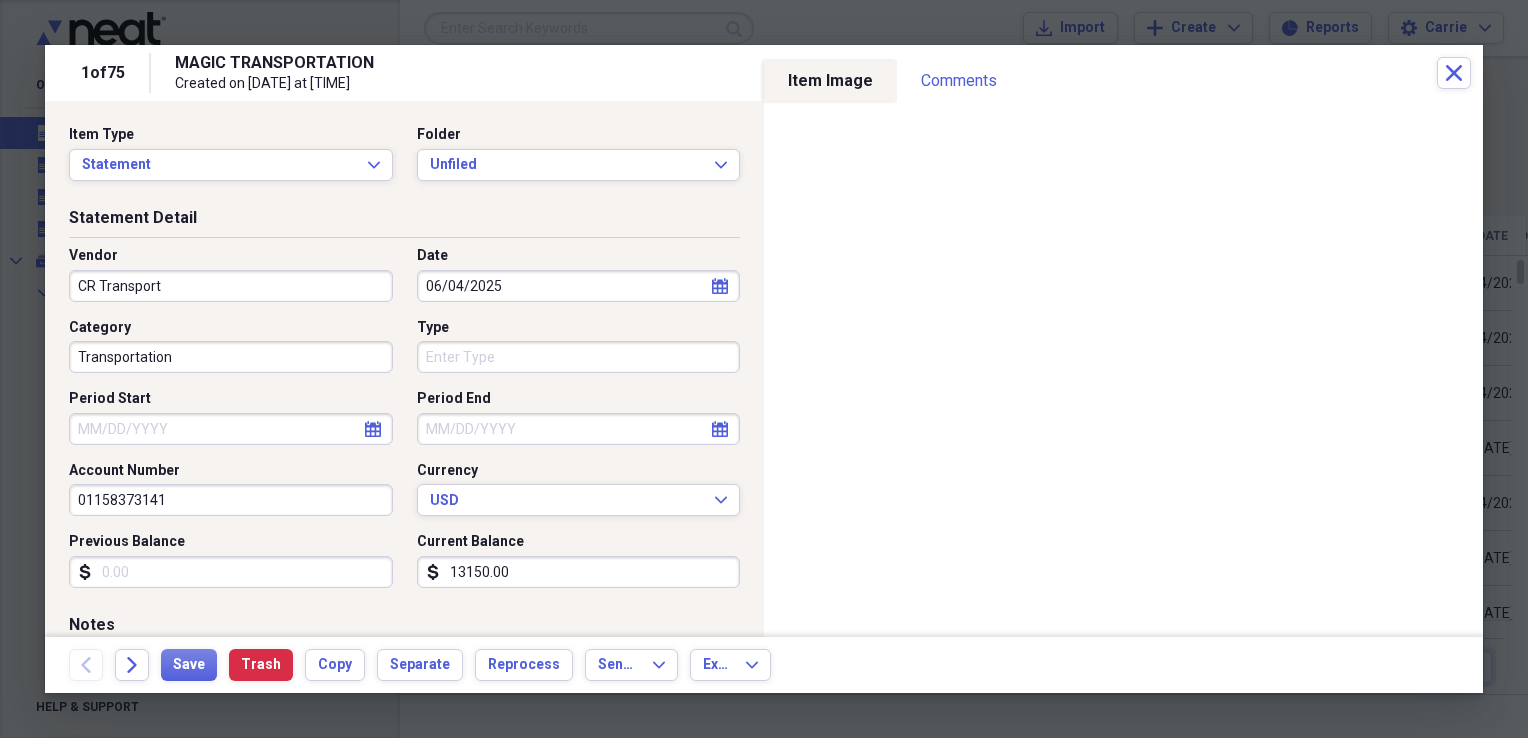select on "5" 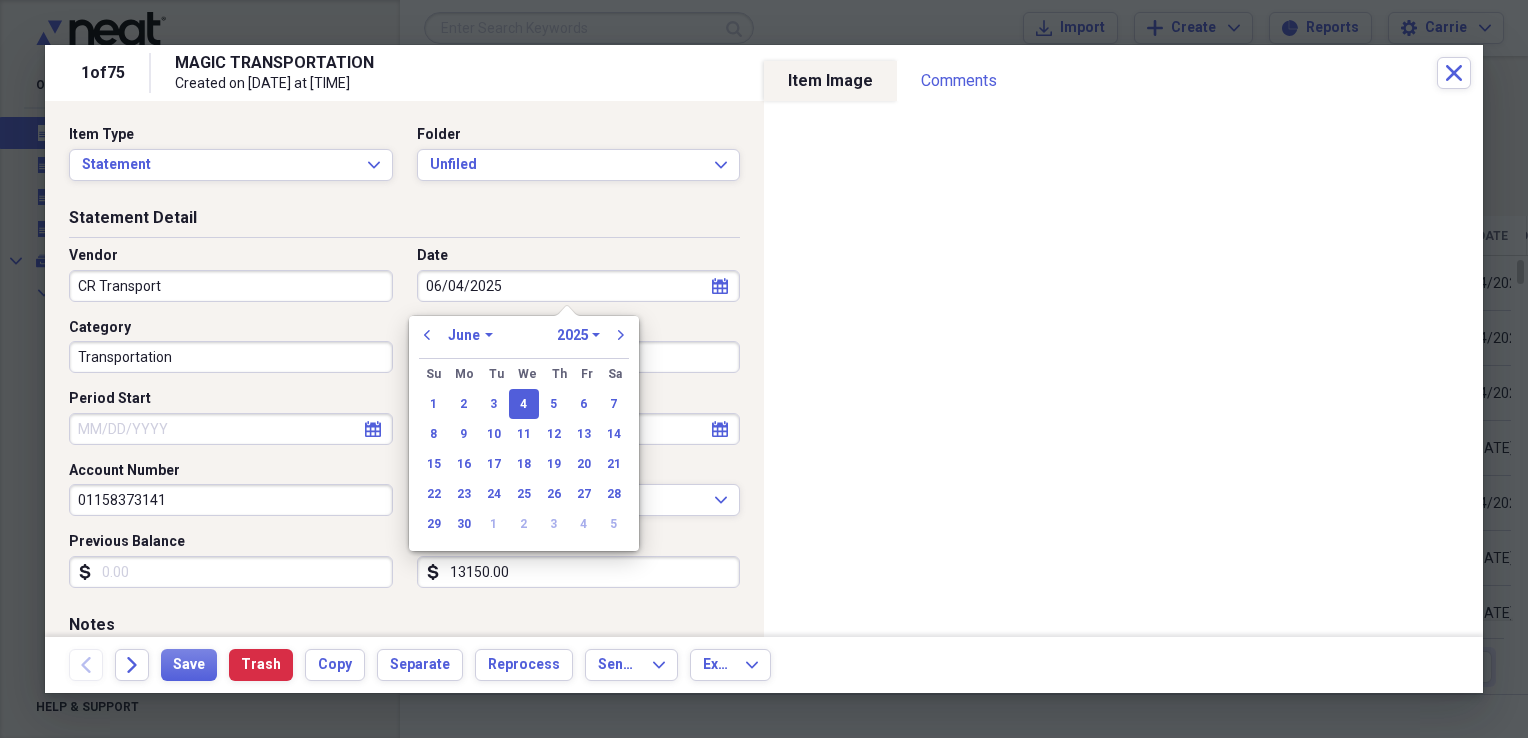 click on "06/04/2025" at bounding box center (579, 286) 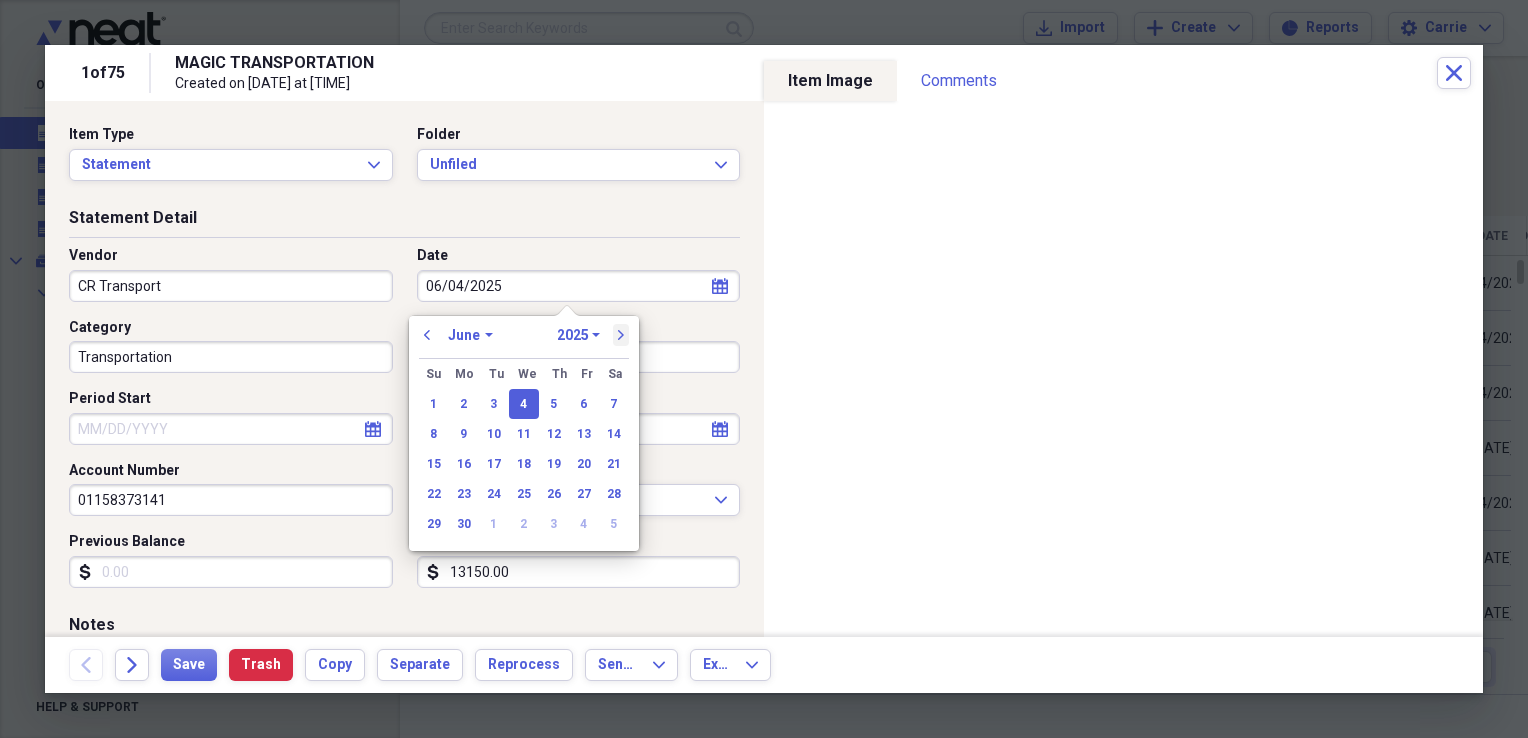 click on "next" at bounding box center (621, 335) 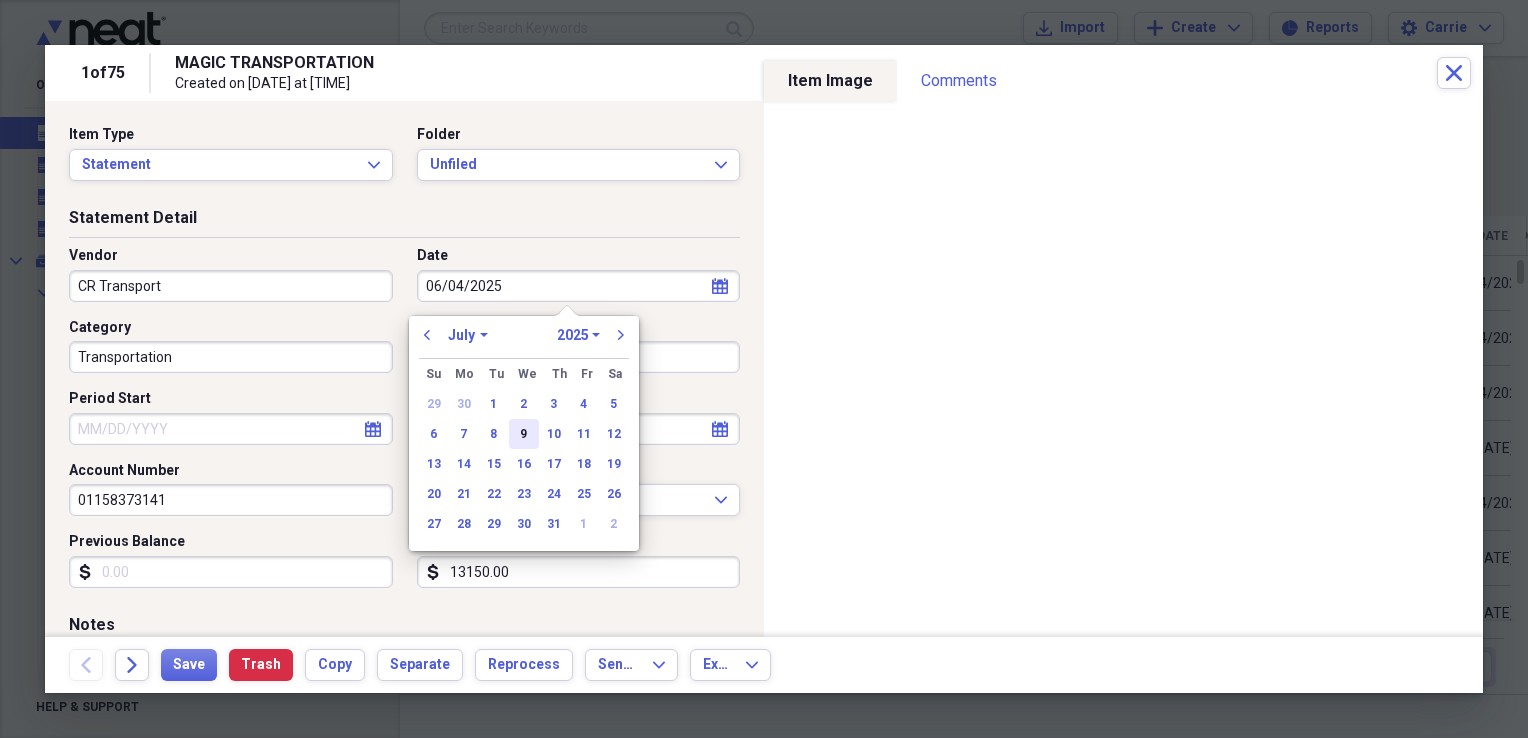 click on "9" at bounding box center (524, 434) 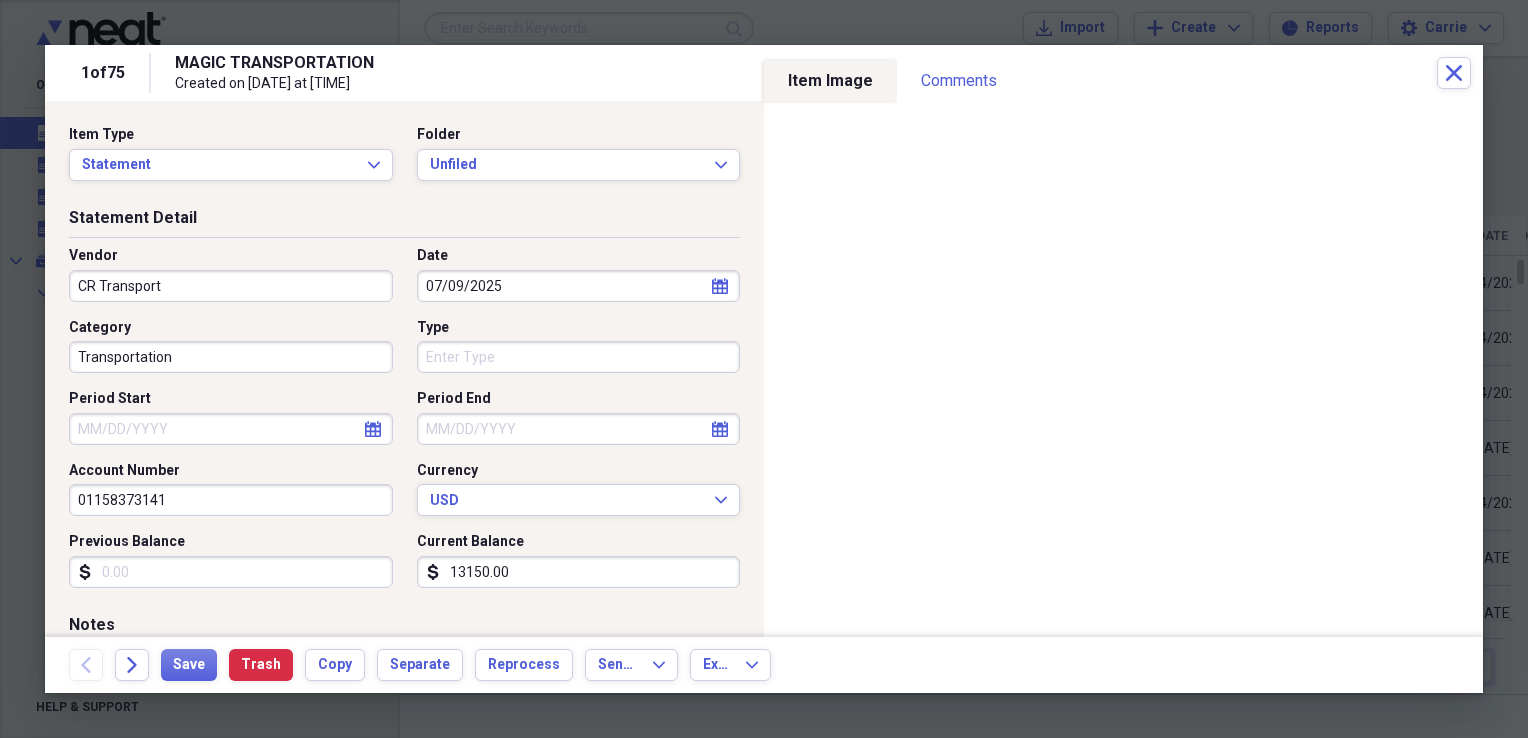 click on "Type" at bounding box center [579, 357] 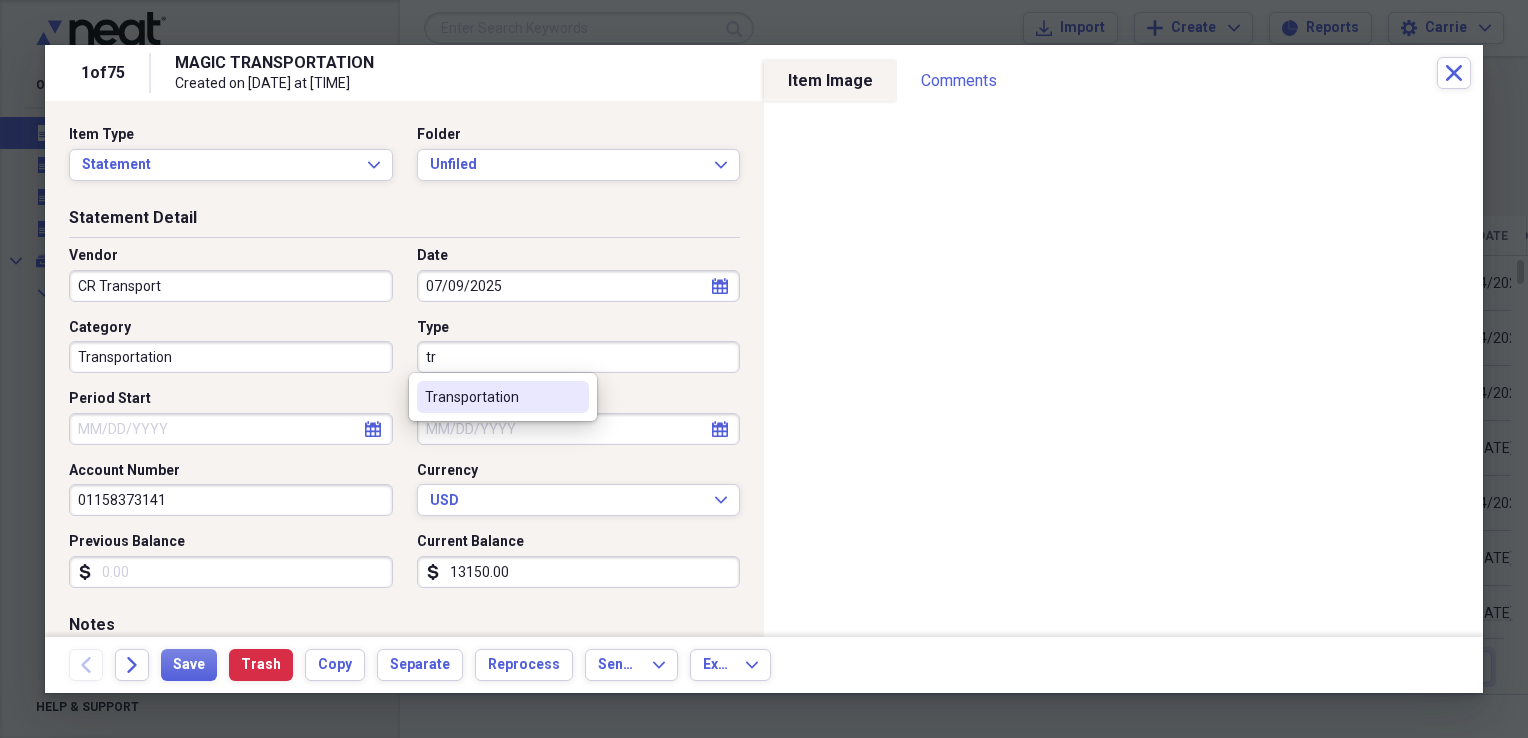 click on "Transportation" at bounding box center (491, 397) 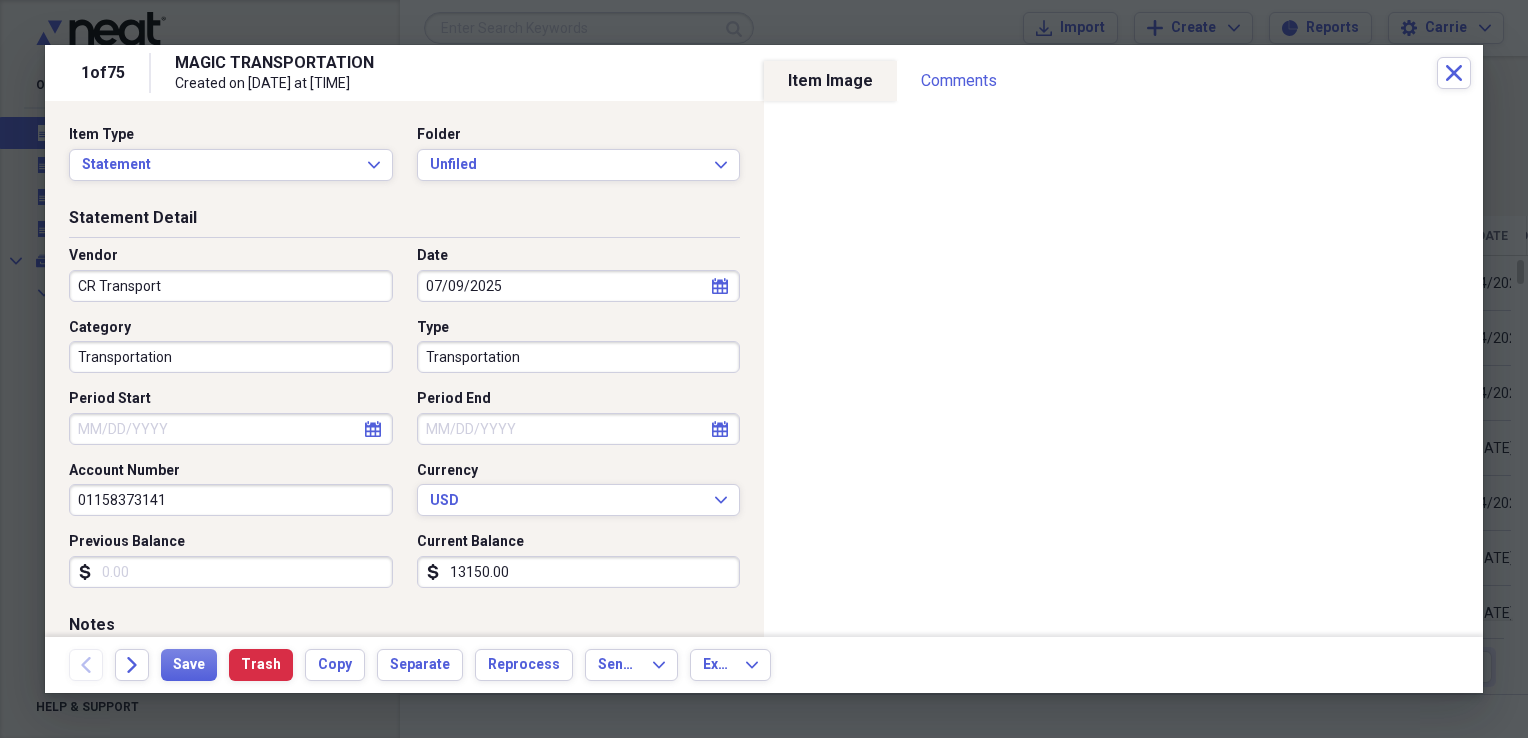 click on "Period Start" at bounding box center (231, 429) 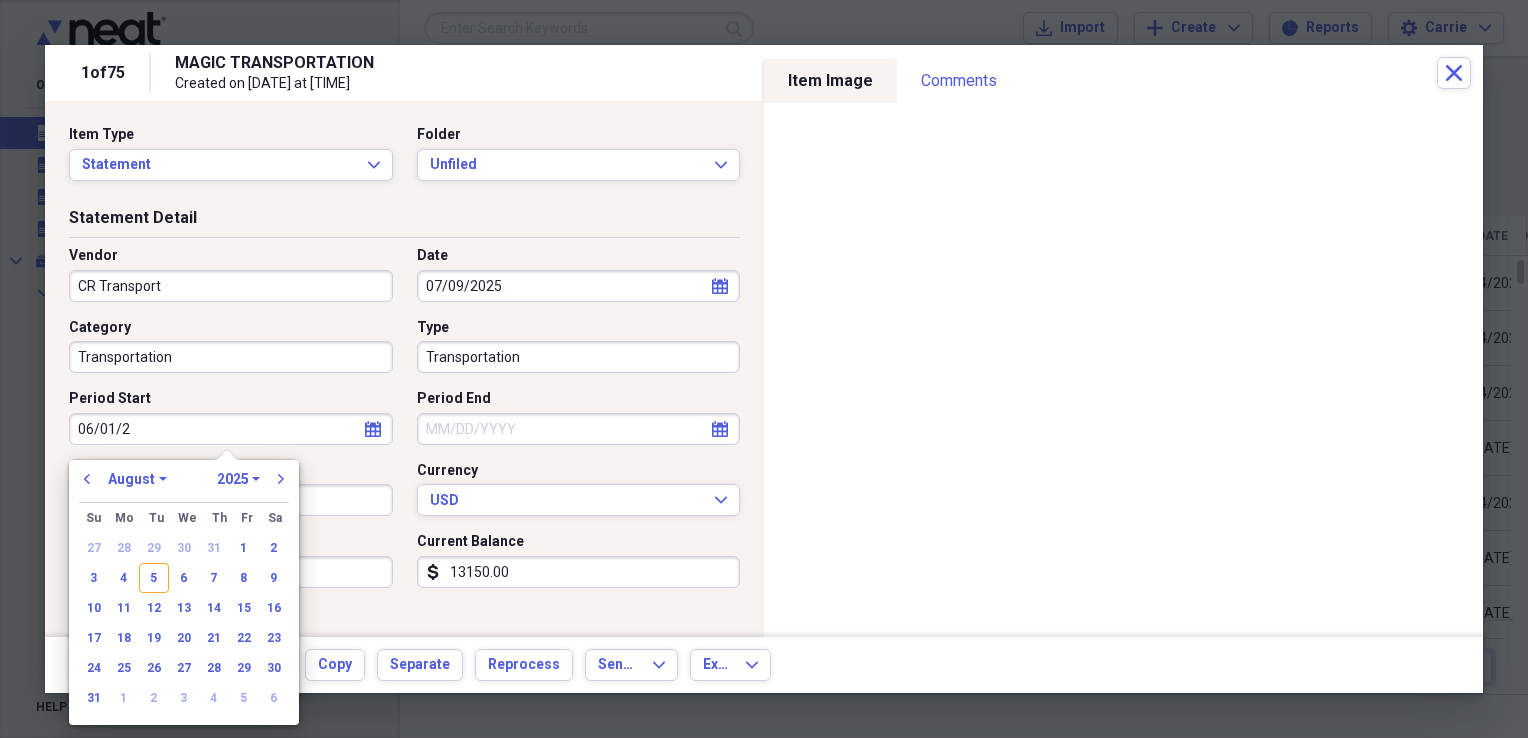 type on "06/01/20" 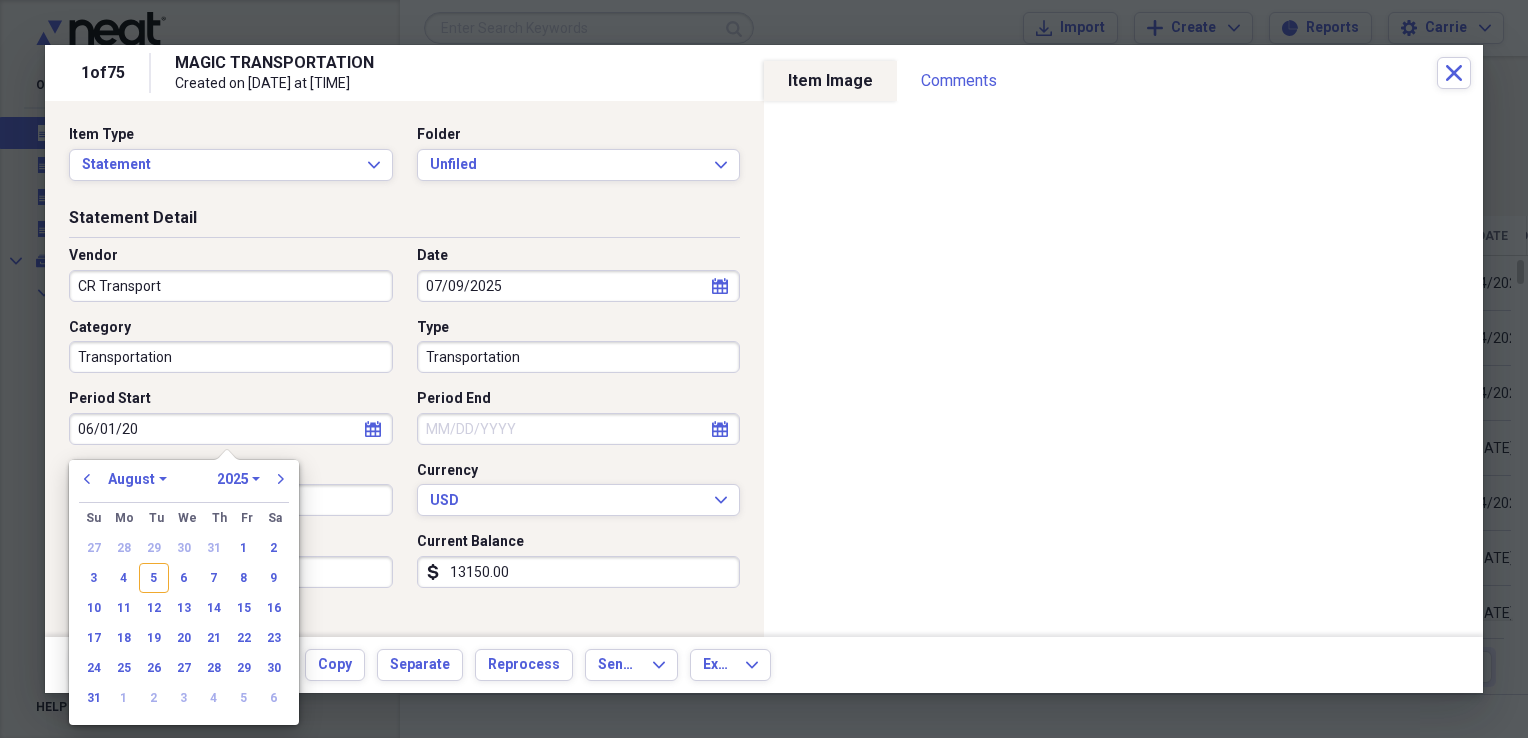 select on "5" 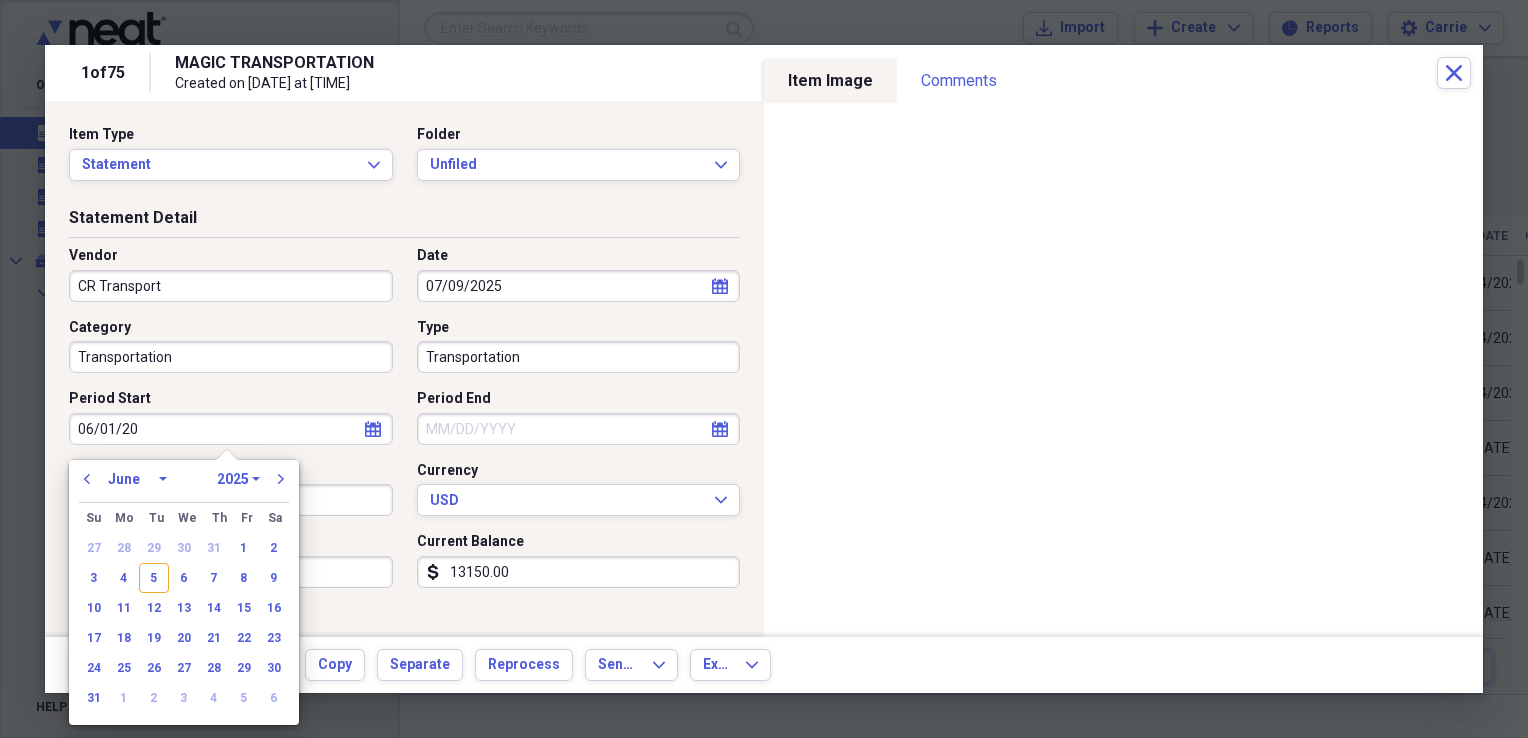 select on "2020" 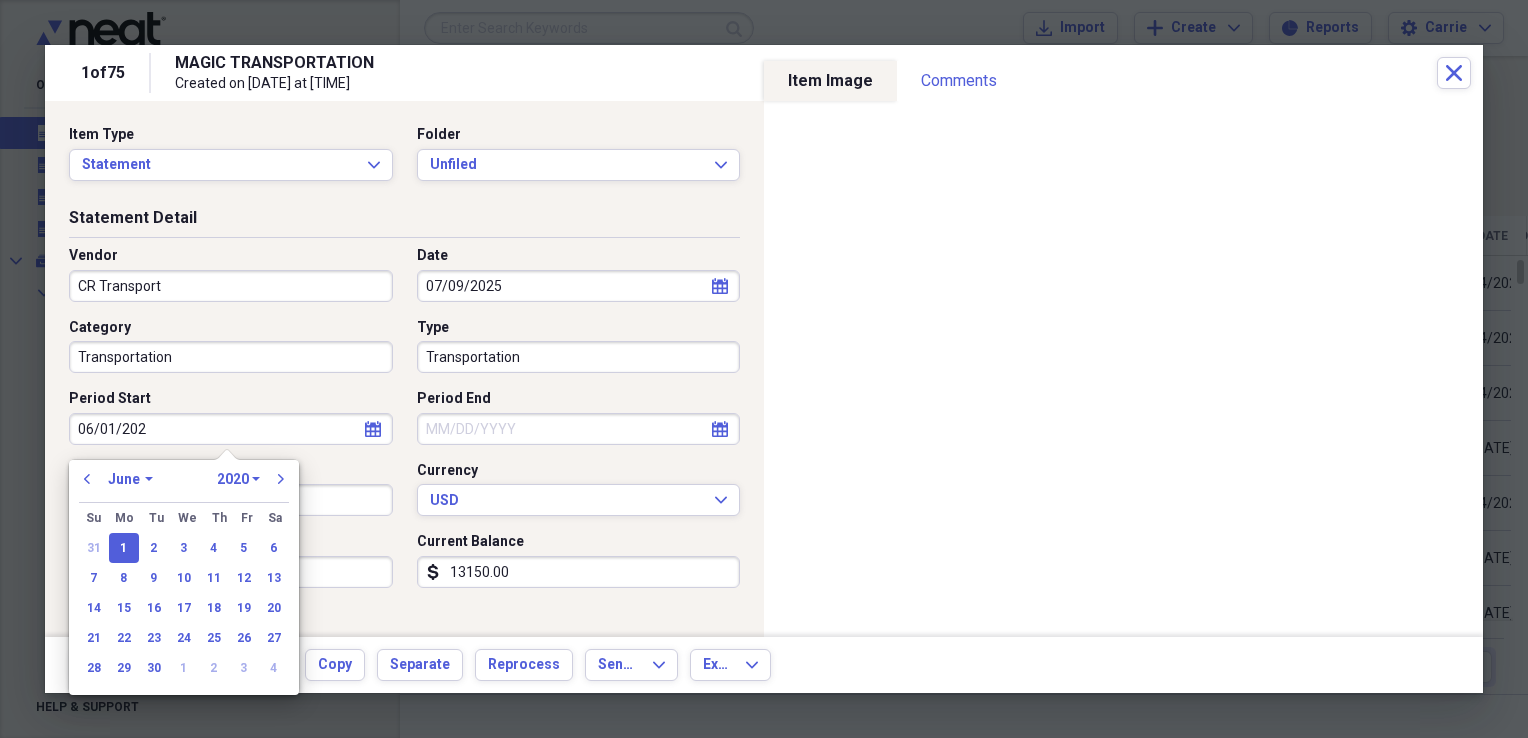 type on "06/01/2025" 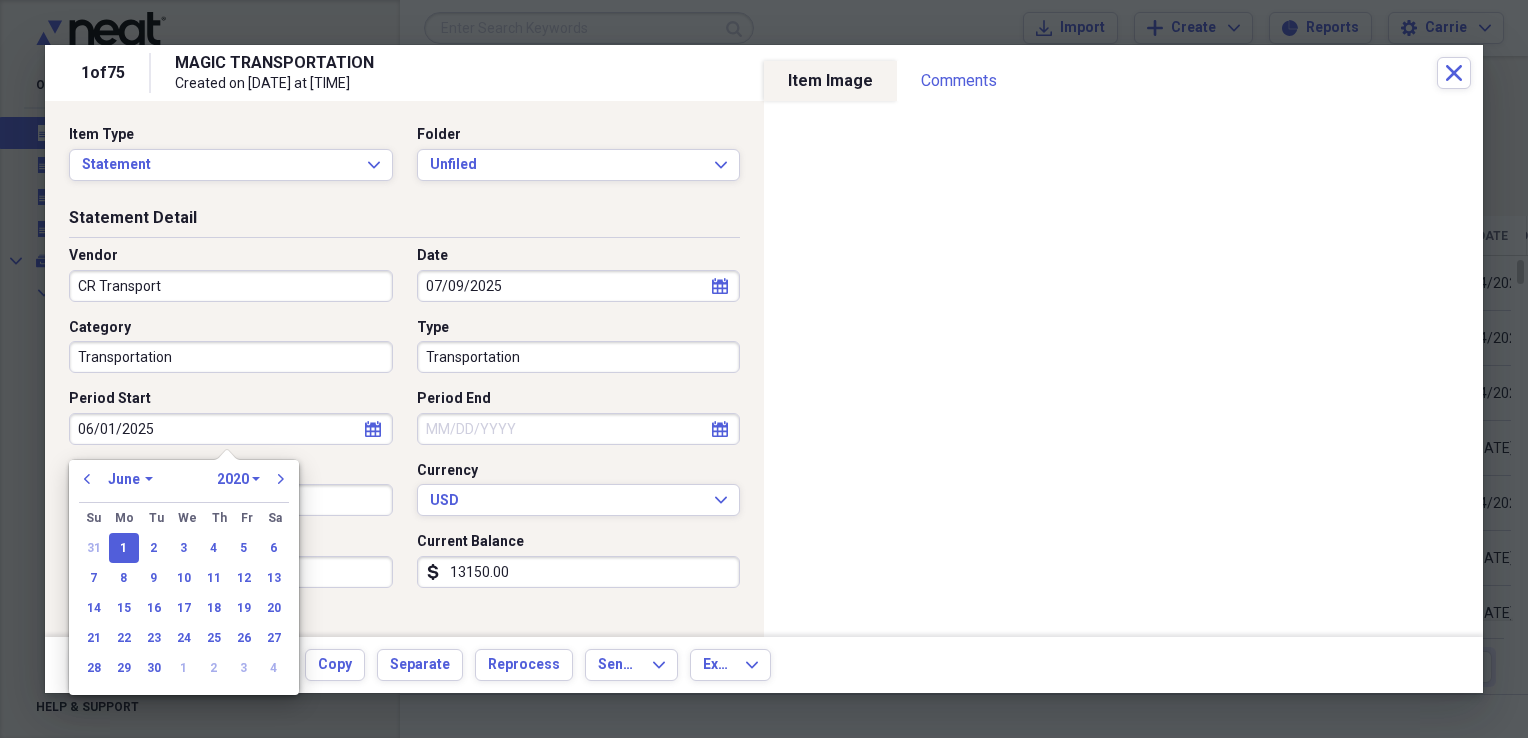 select on "2025" 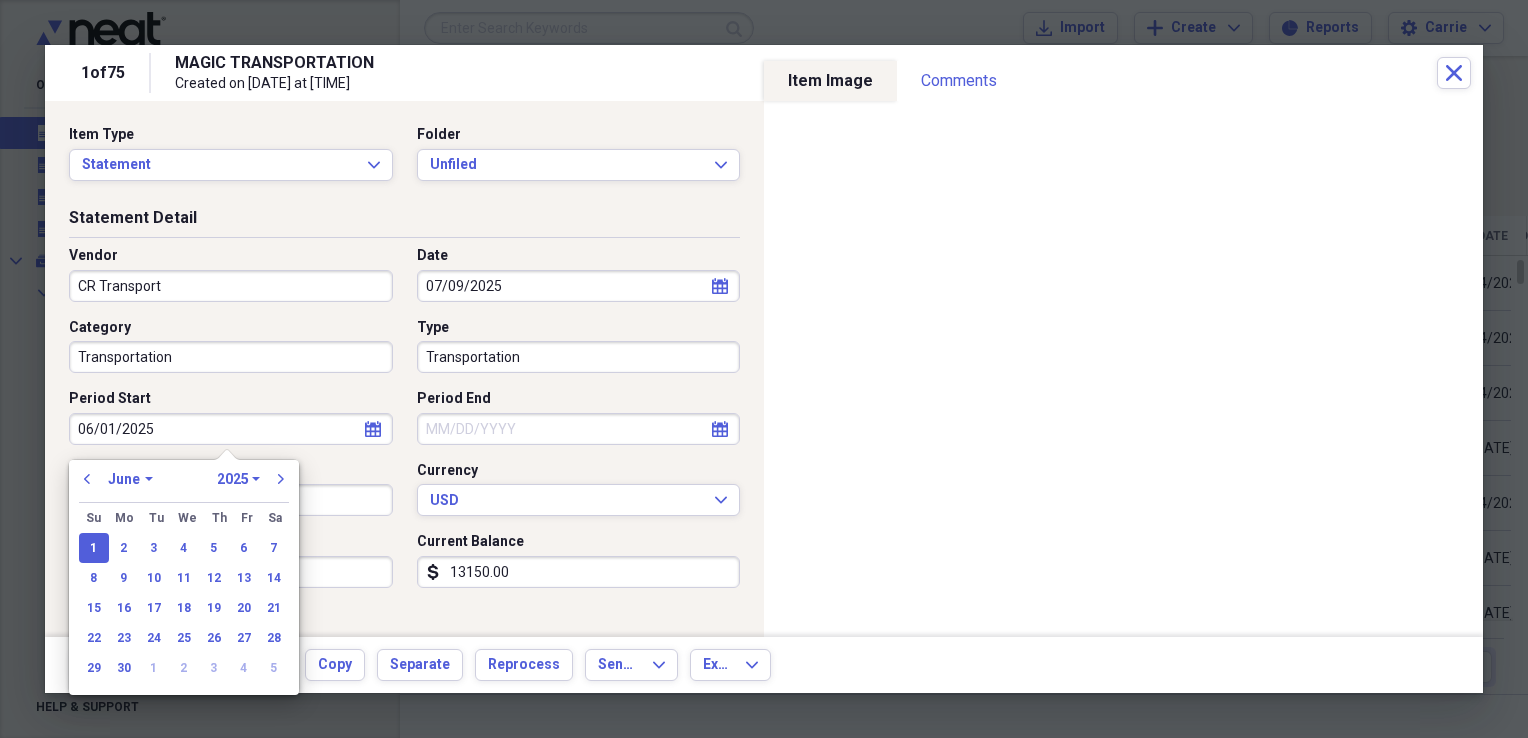 type on "06/01/2025" 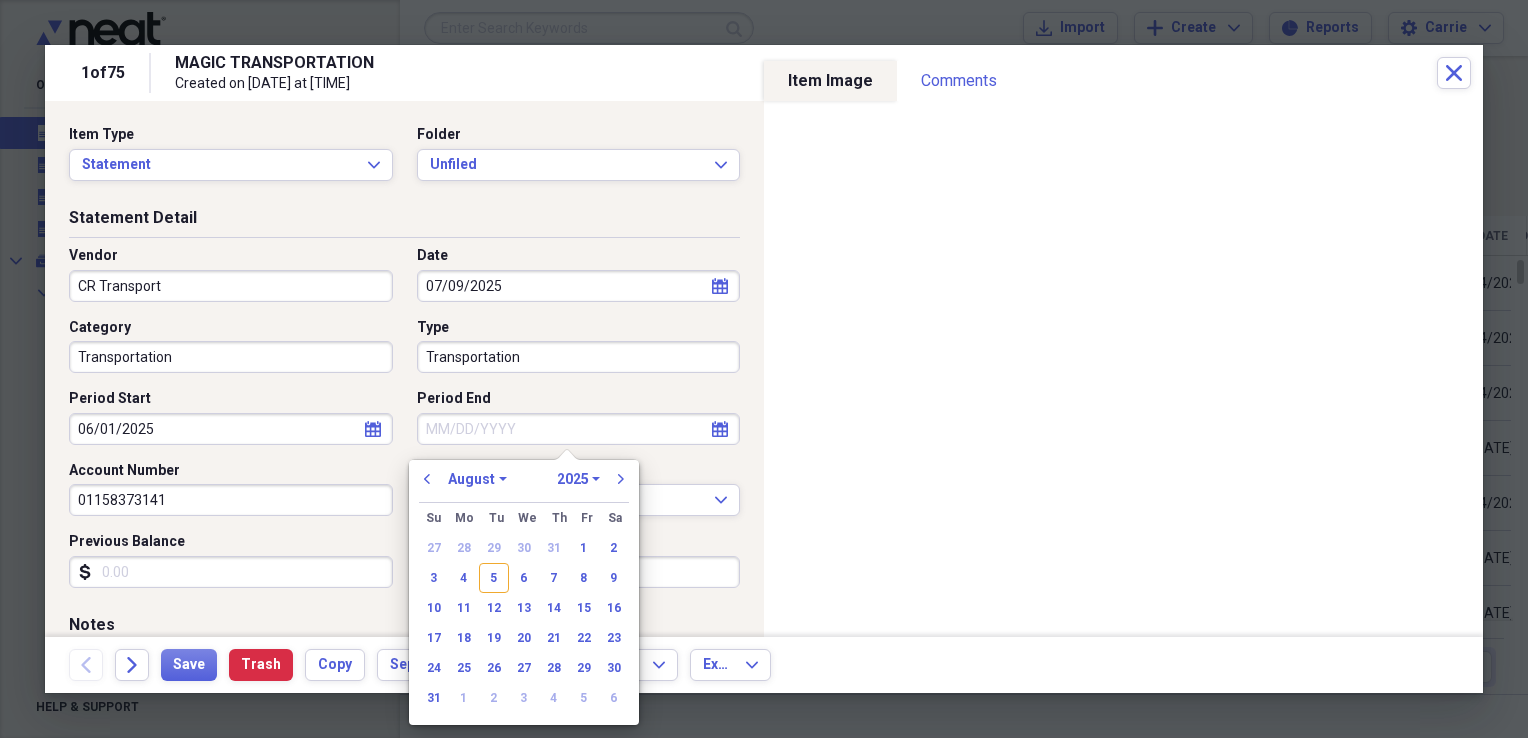 click on "Period End" at bounding box center [579, 429] 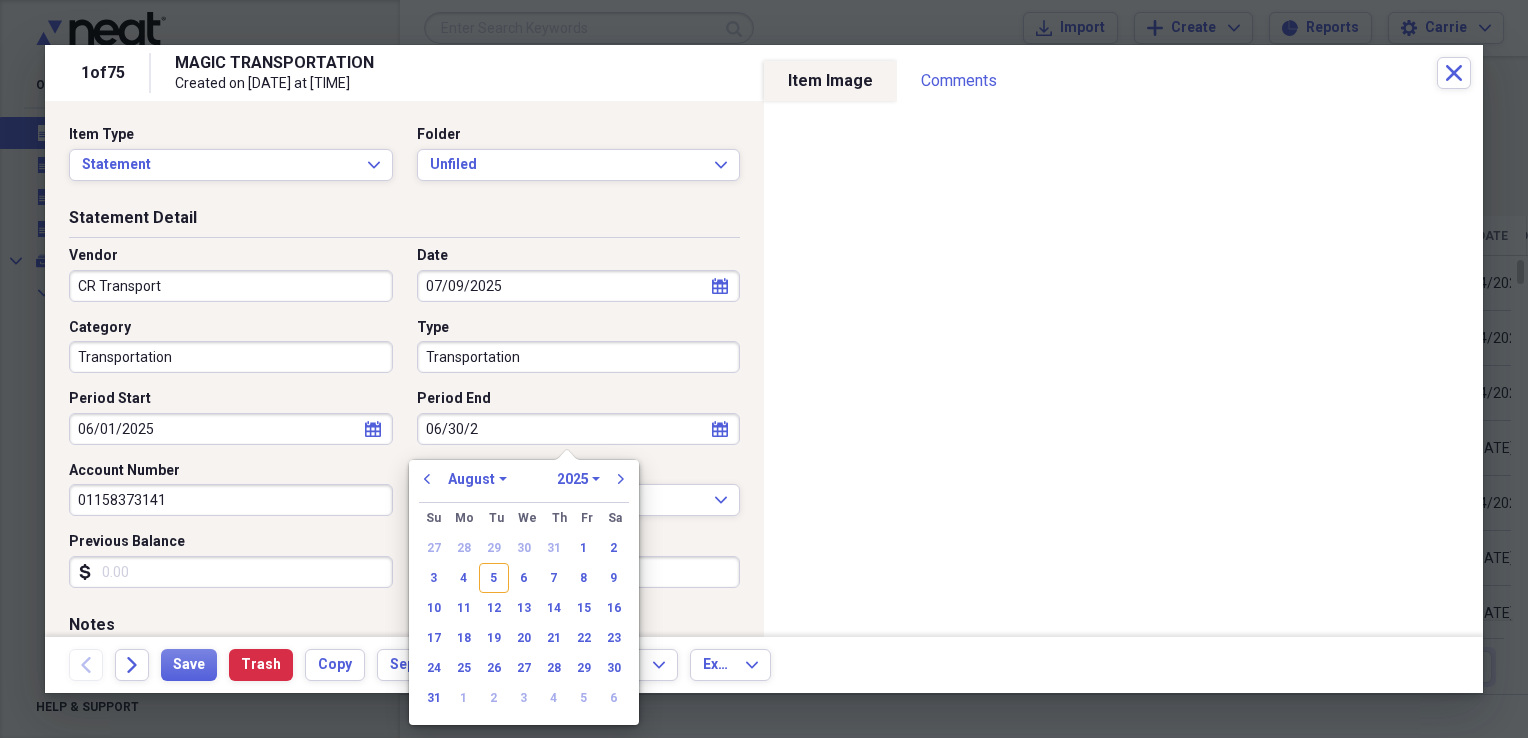 type on "06/30/20" 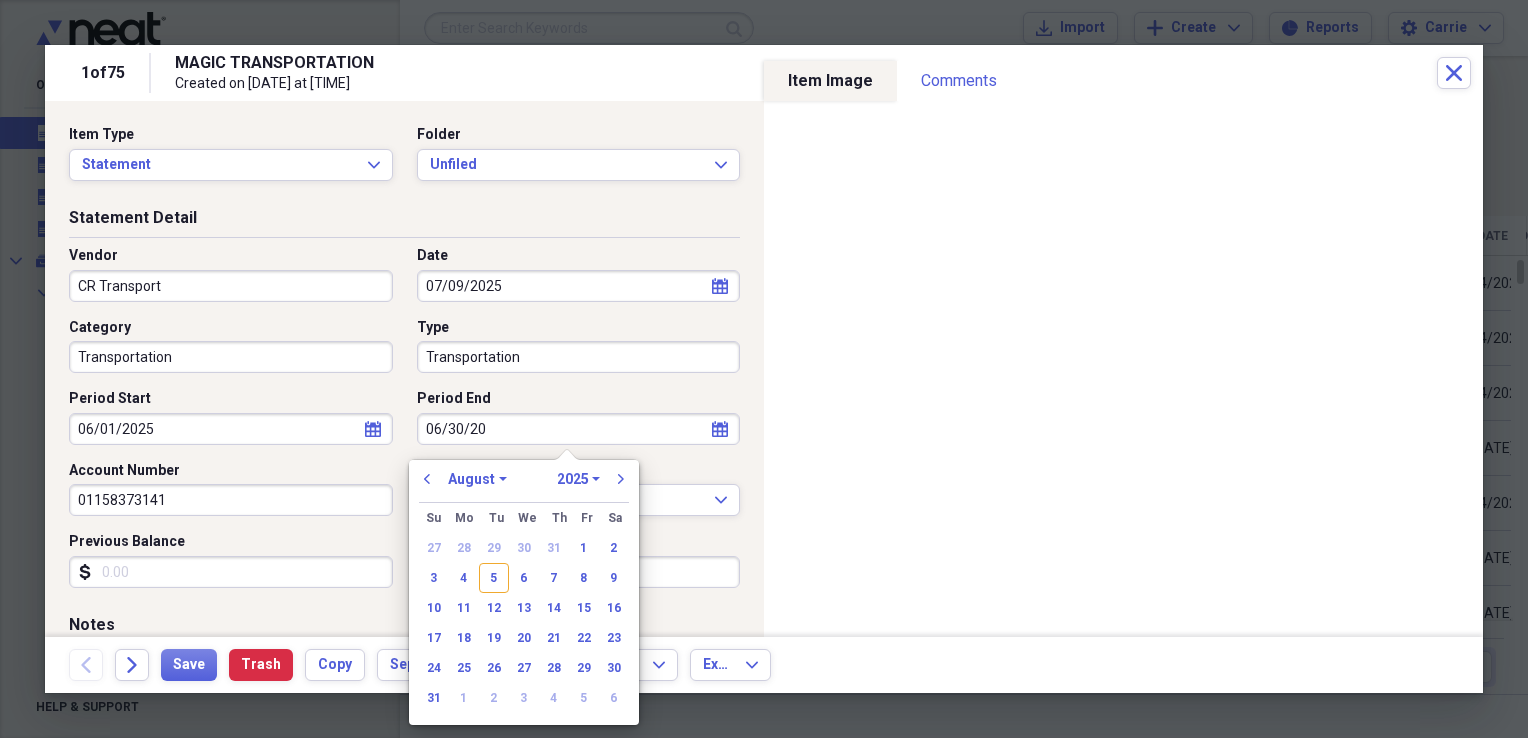 select on "5" 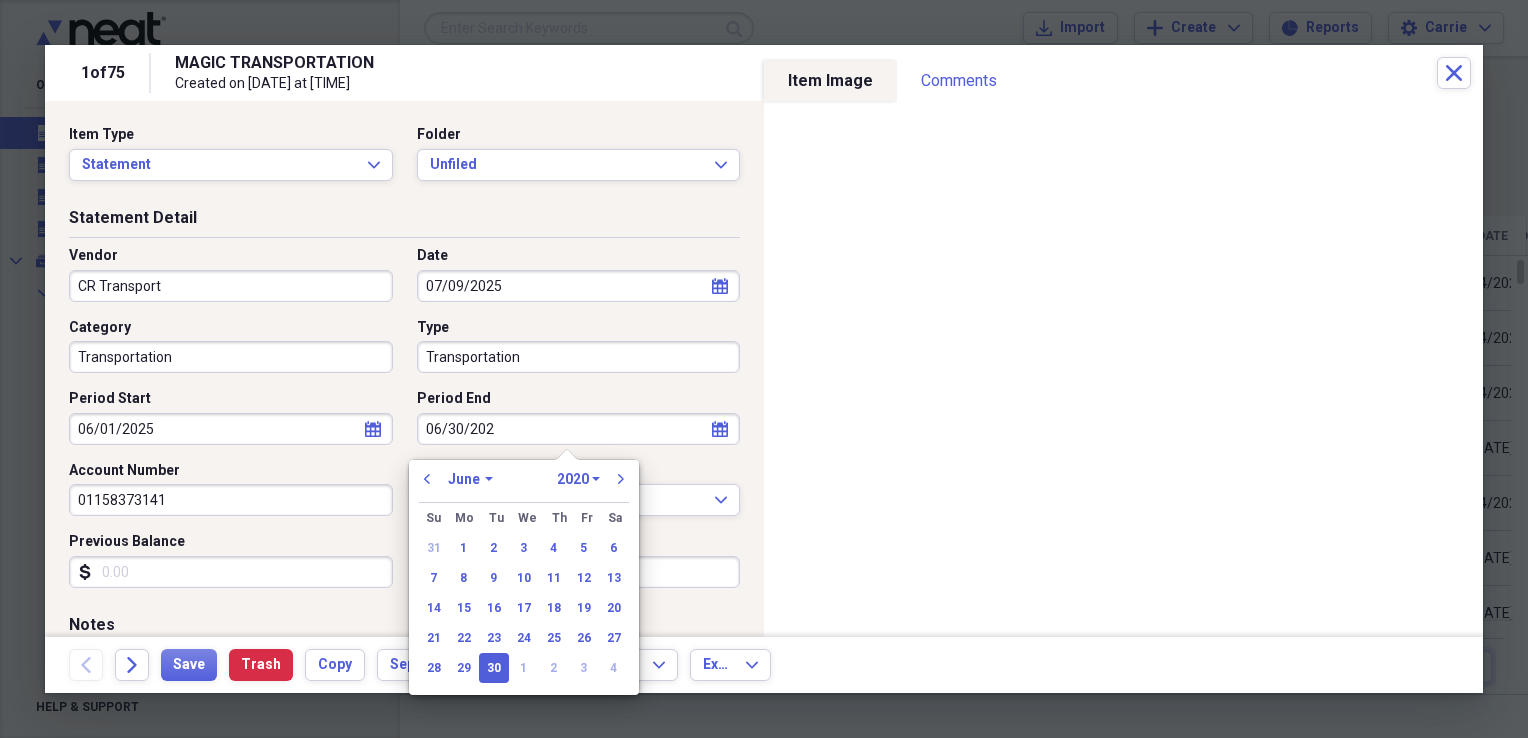 type on "06/30/2025" 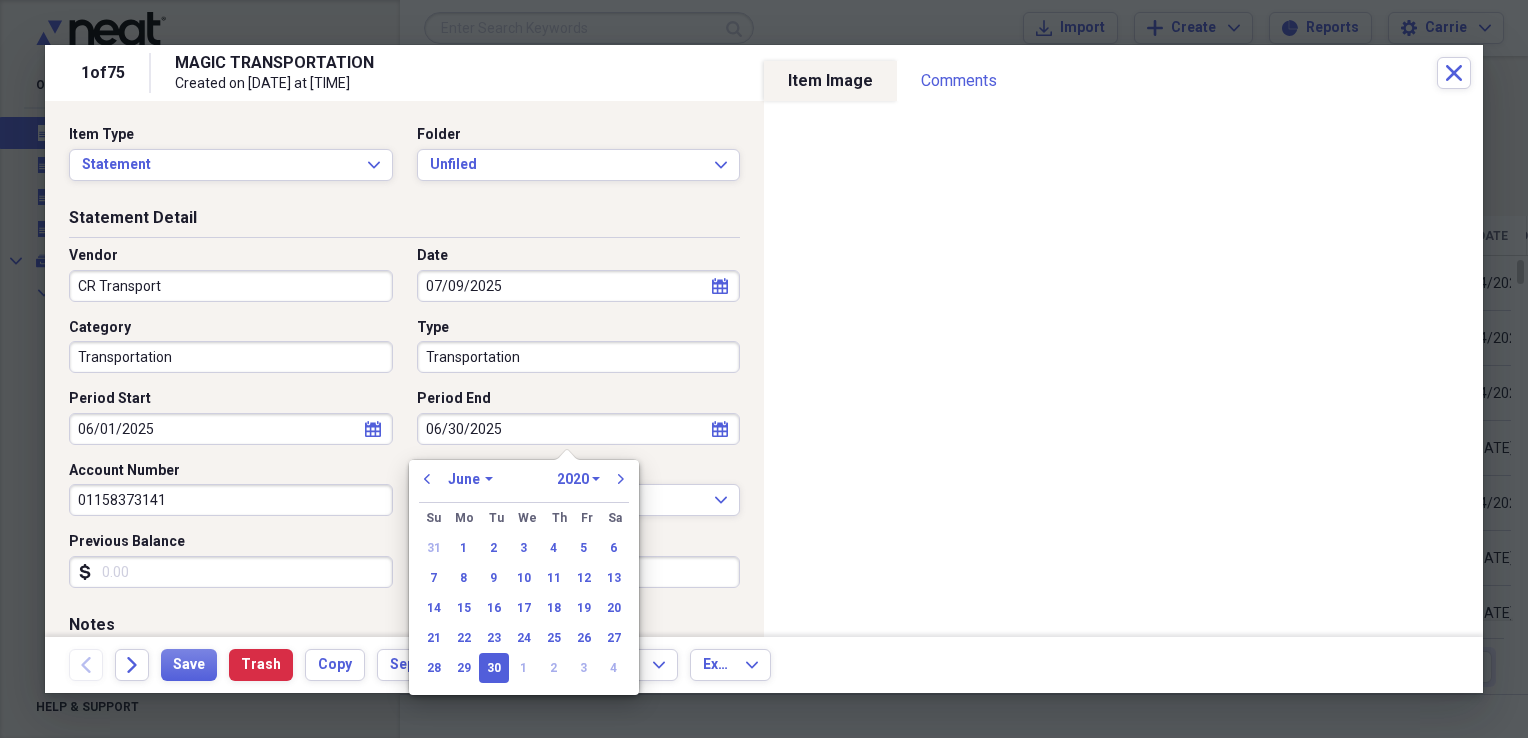 select on "2025" 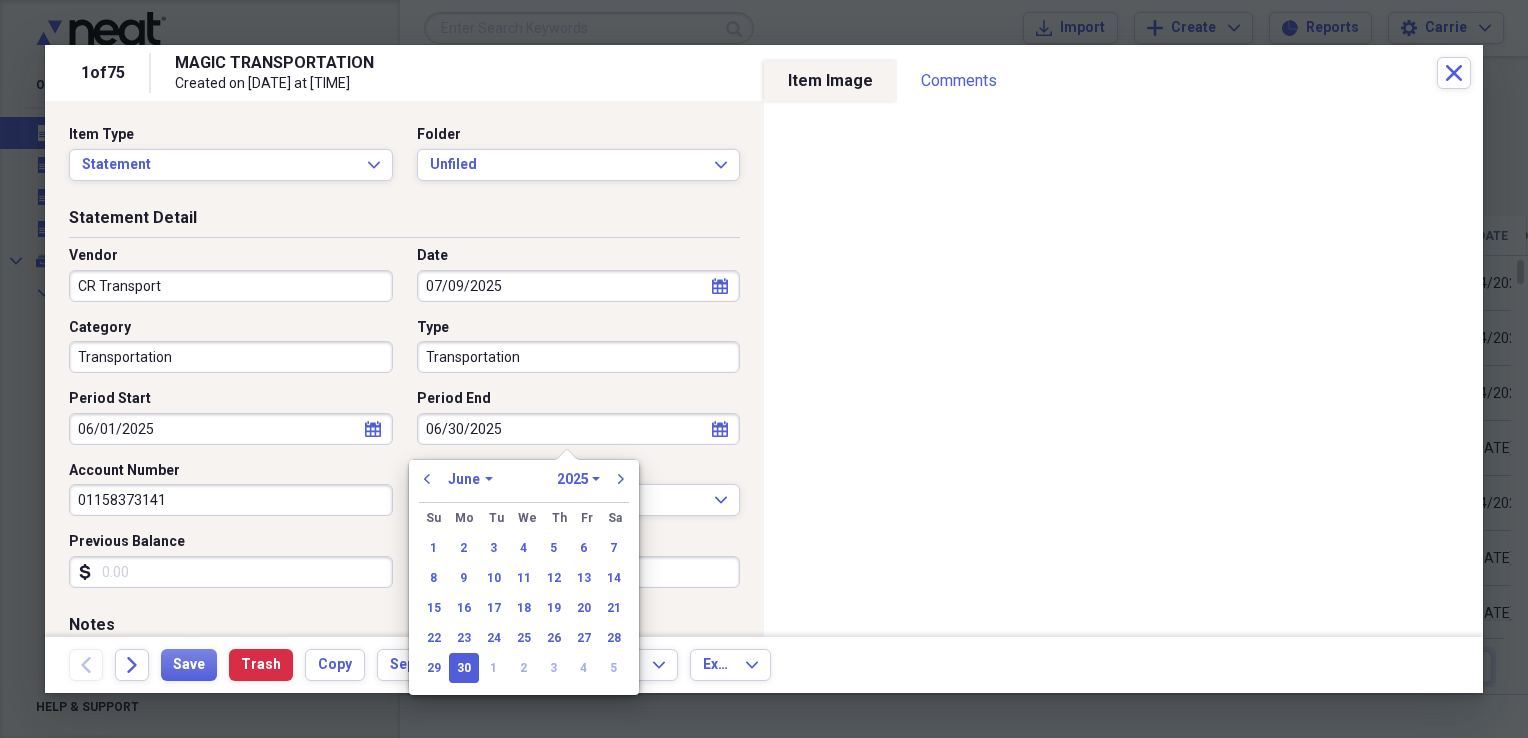 type on "06/30/2025" 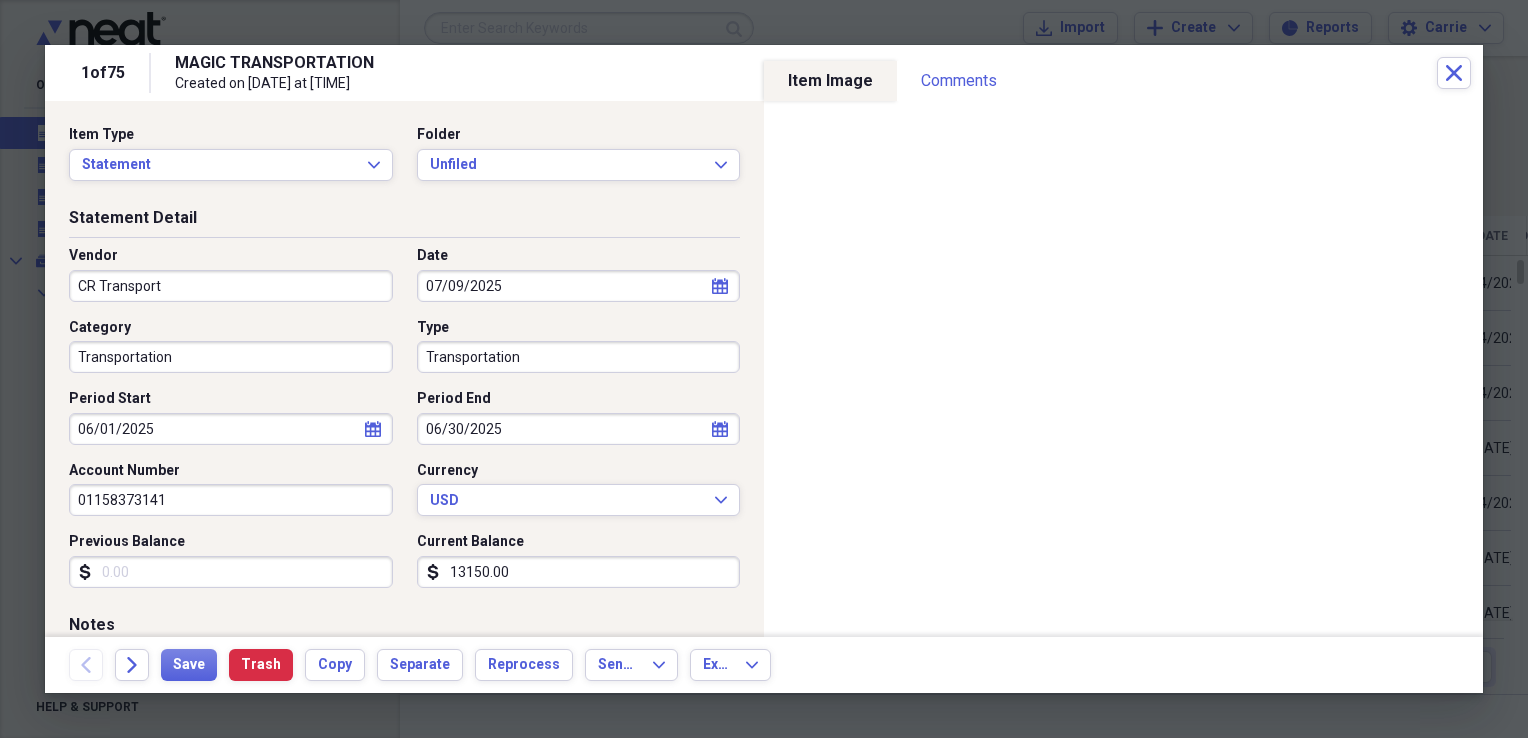 drag, startPoint x: 210, startPoint y: 506, endPoint x: 7, endPoint y: 498, distance: 203.15758 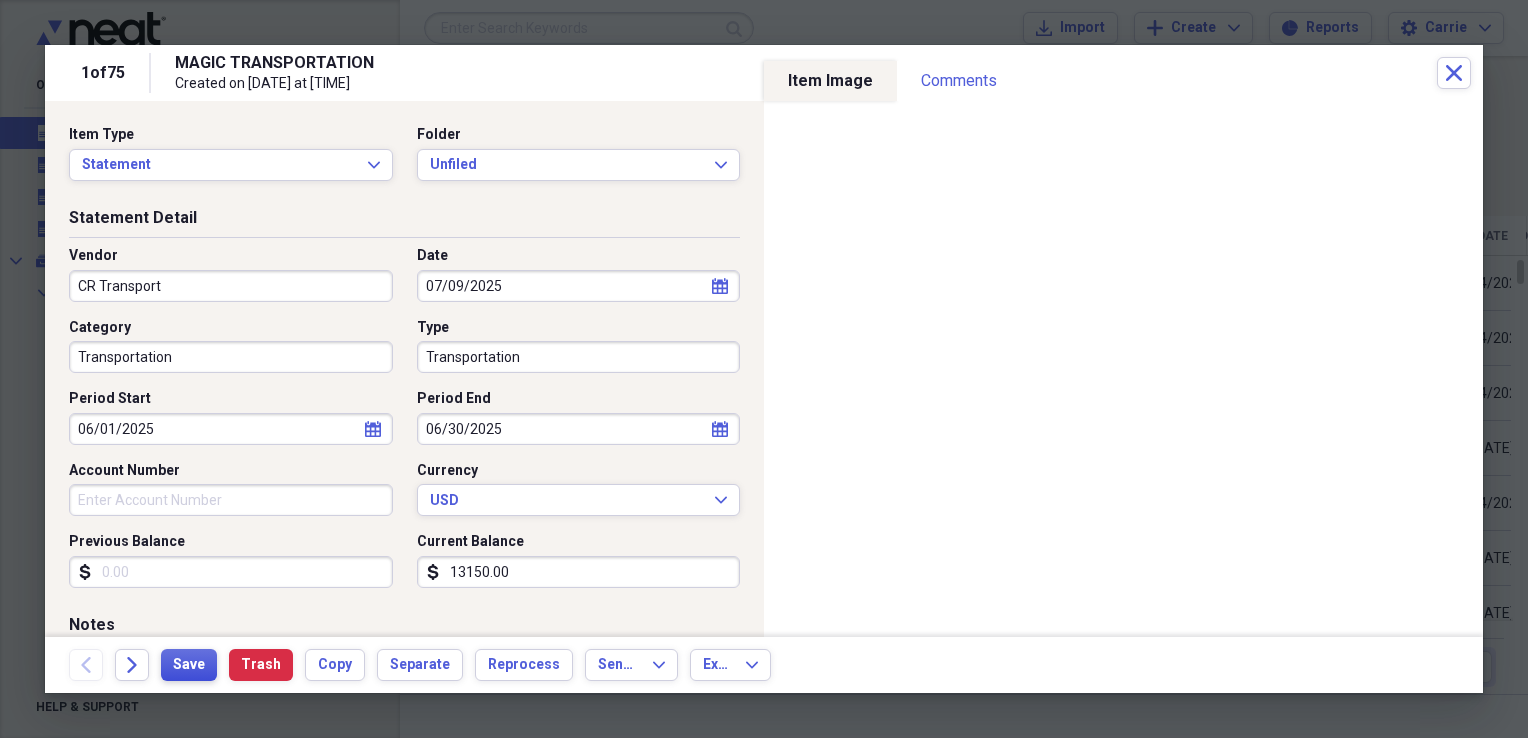 type 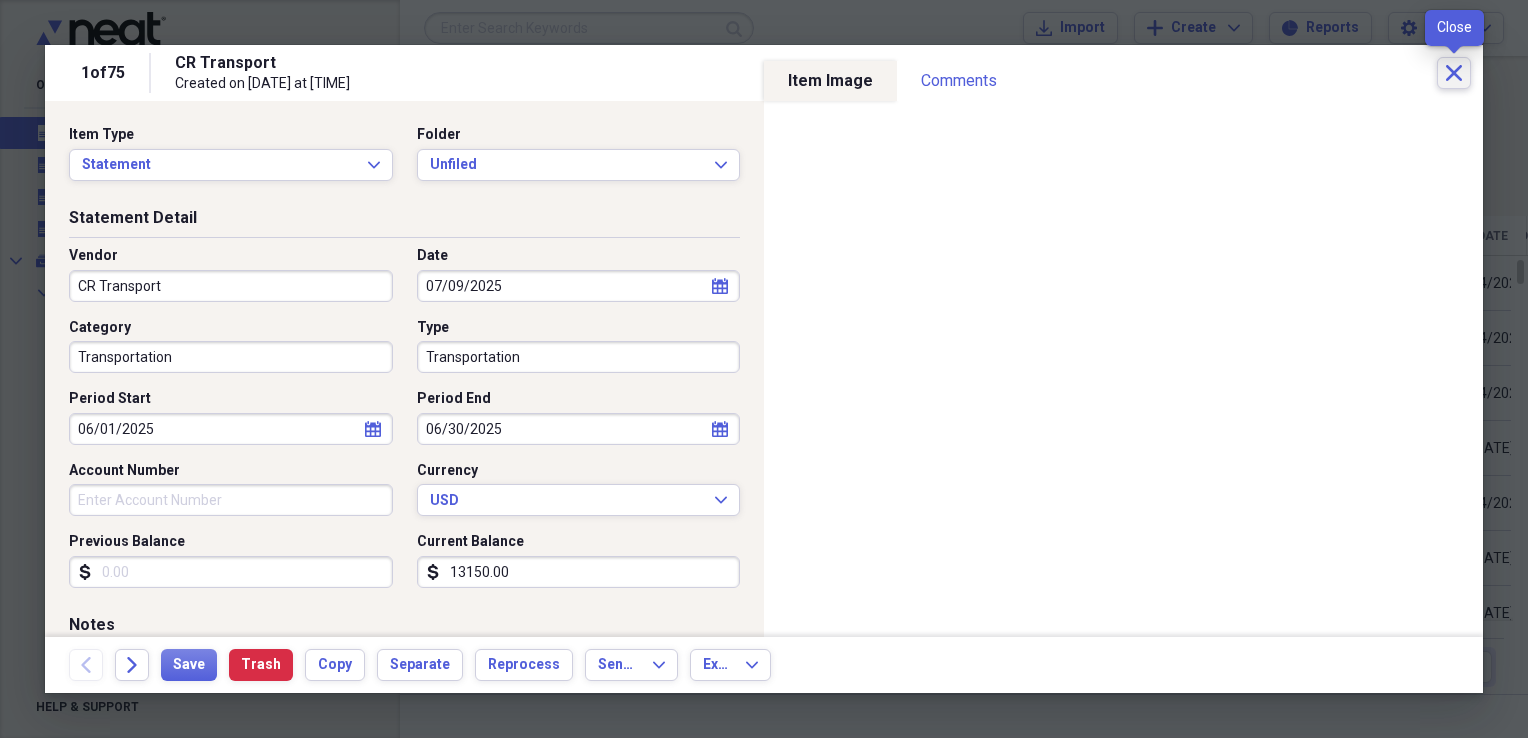 click on "Close" at bounding box center (1454, 73) 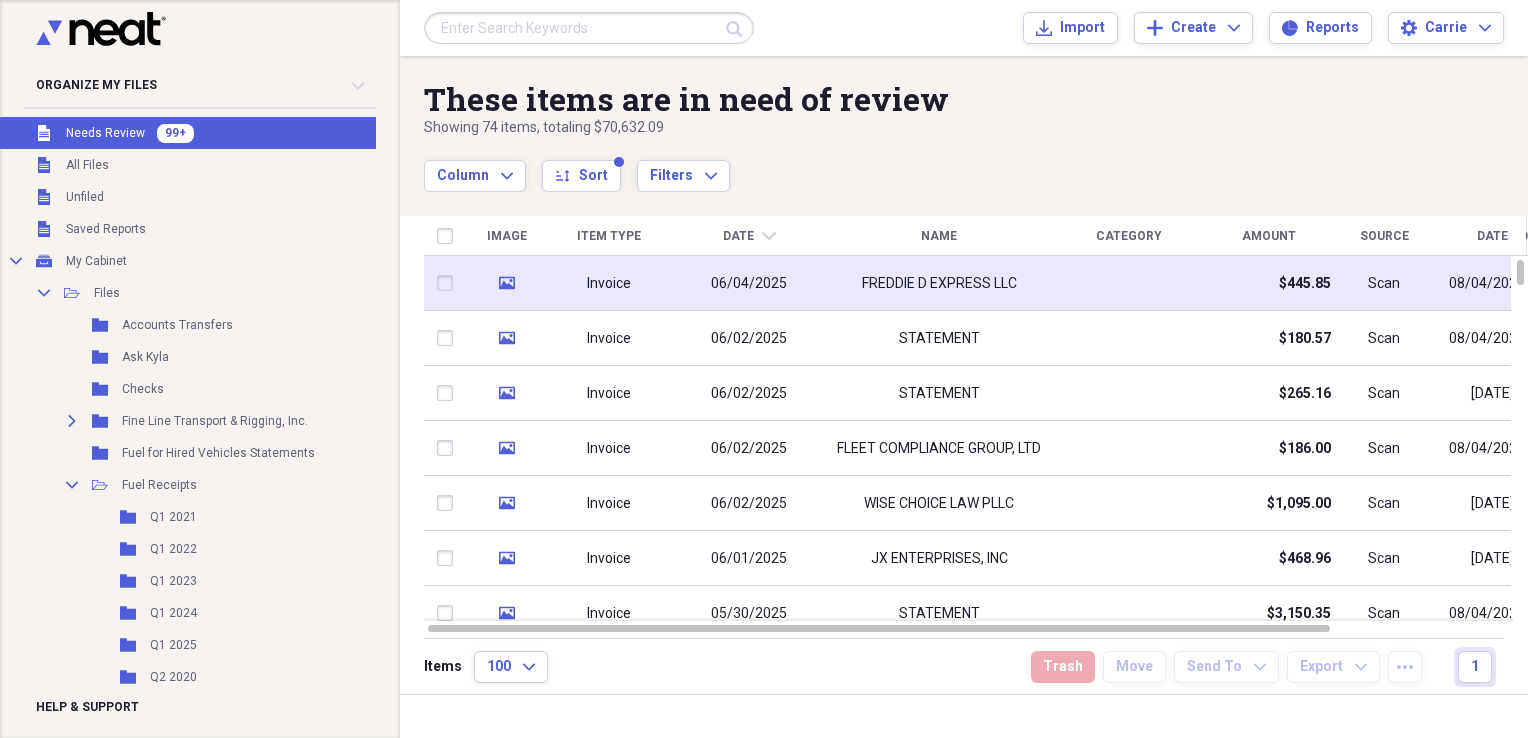 click at bounding box center [1129, 283] 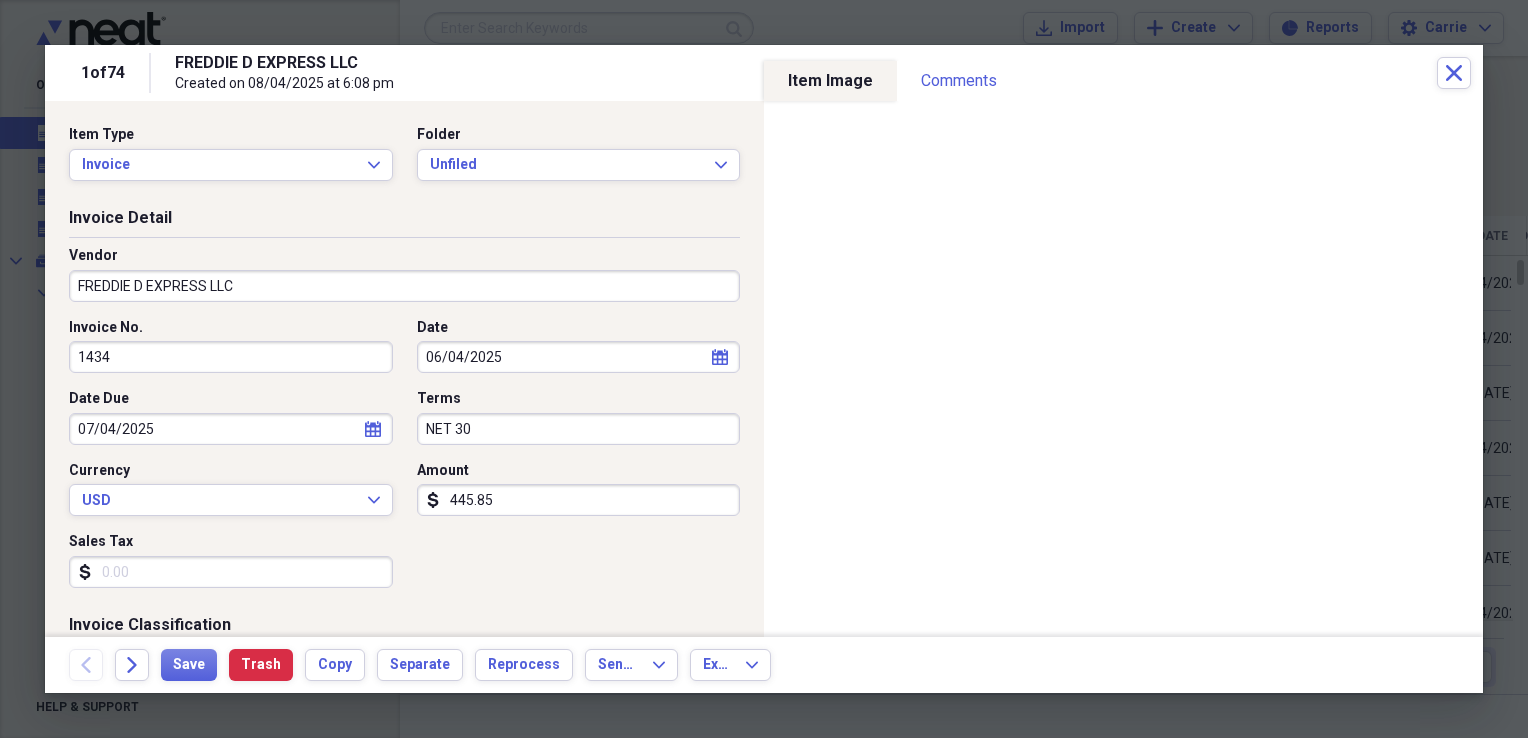 click on "FREDDIE D EXPRESS LLC" at bounding box center [404, 286] 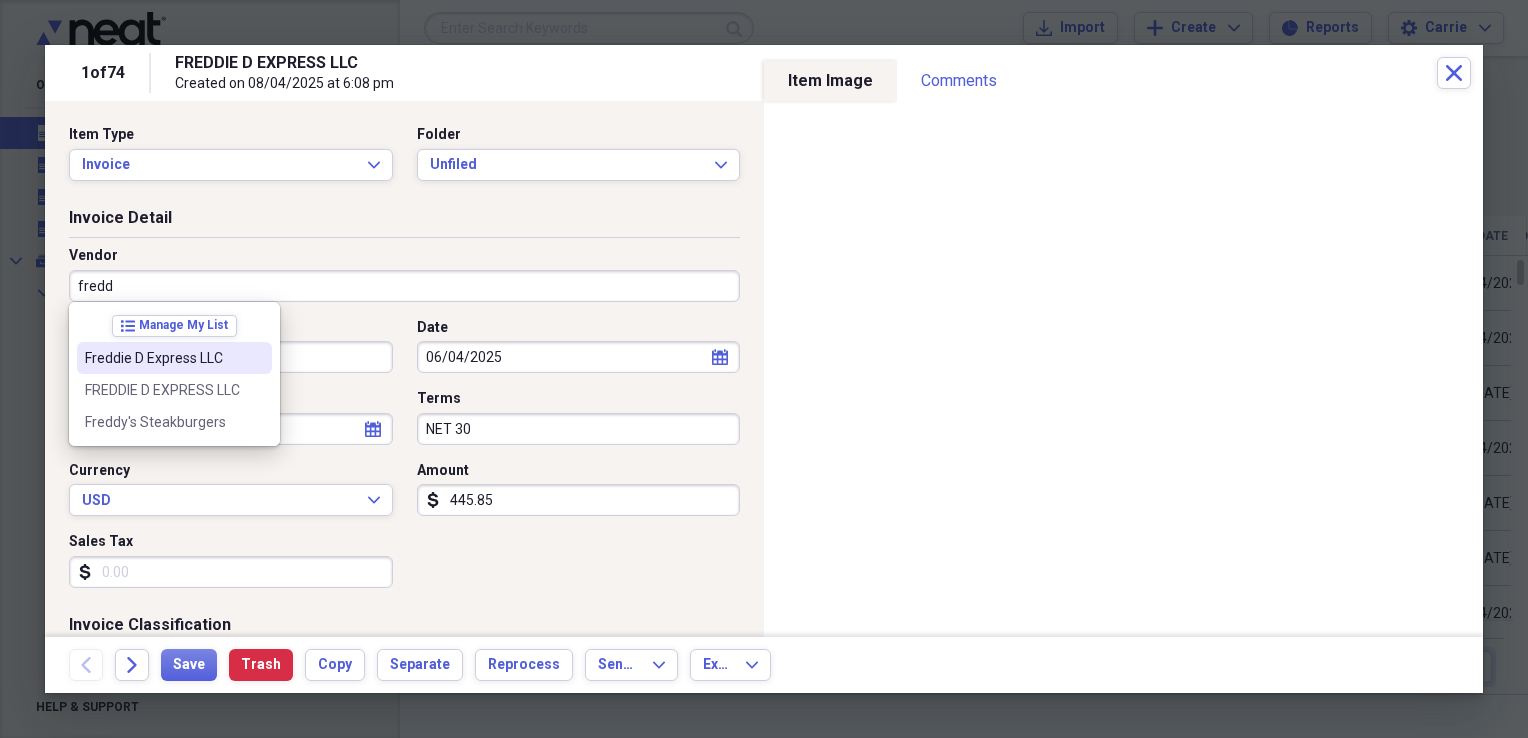 click on "Freddie D Express LLC" at bounding box center [162, 358] 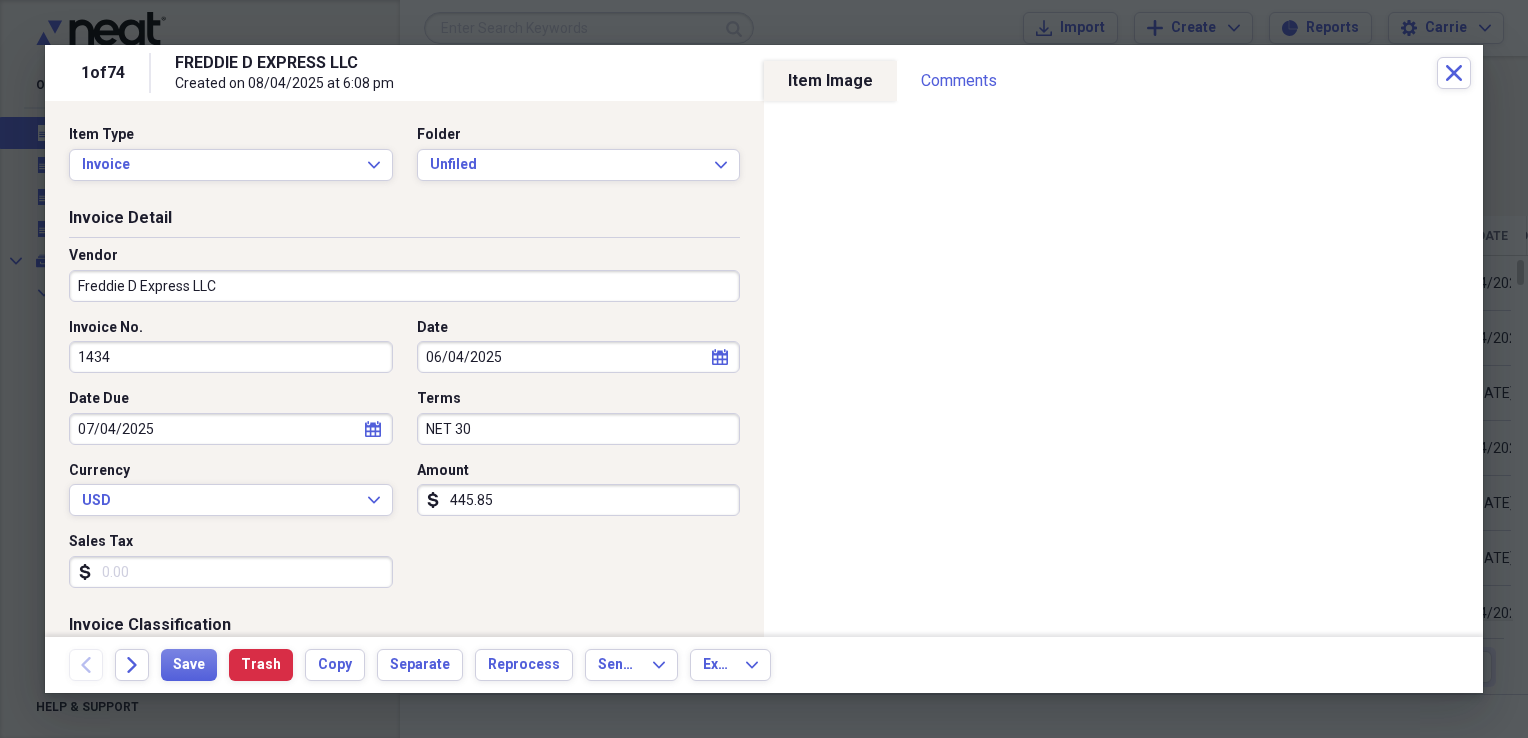 type on "Escort/Pilot Car" 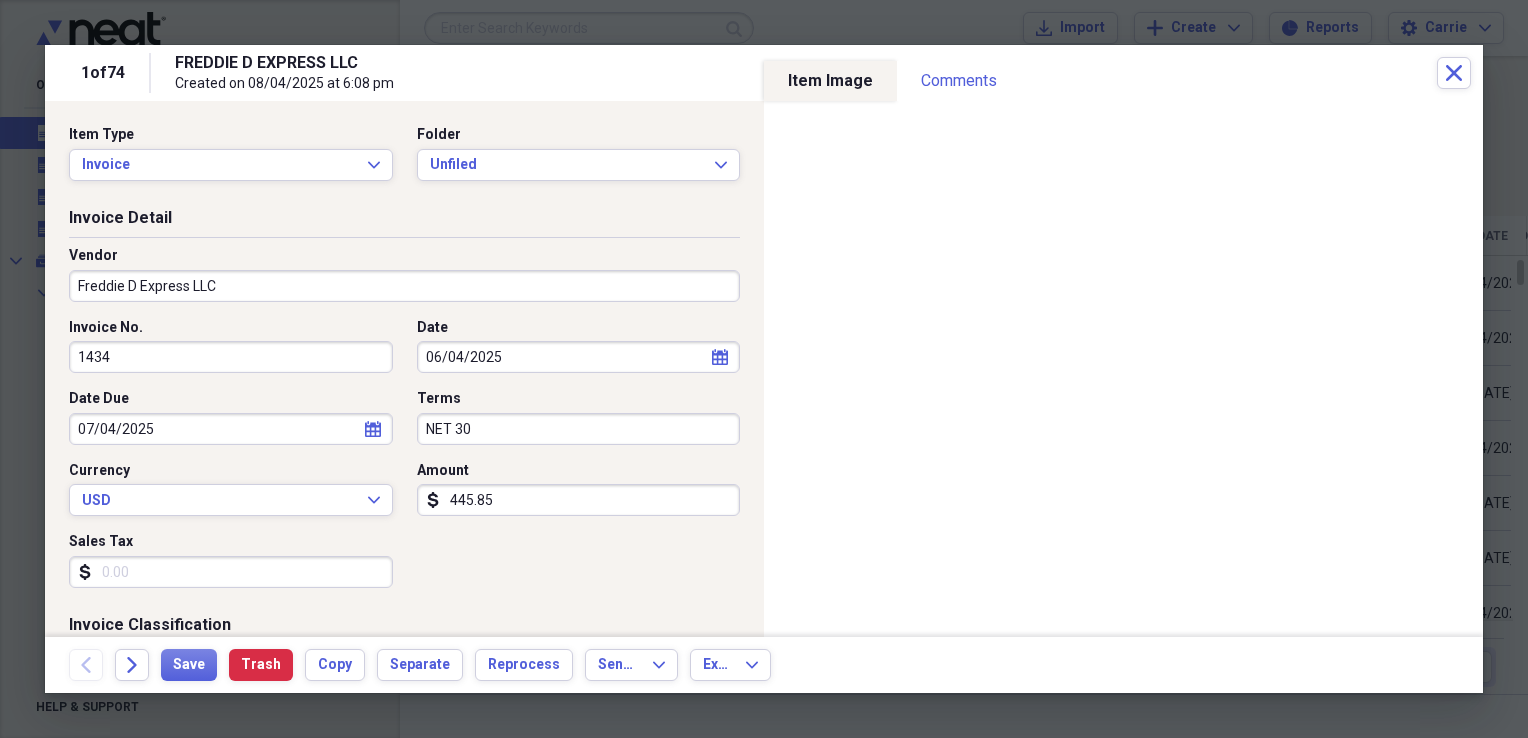 select on "5" 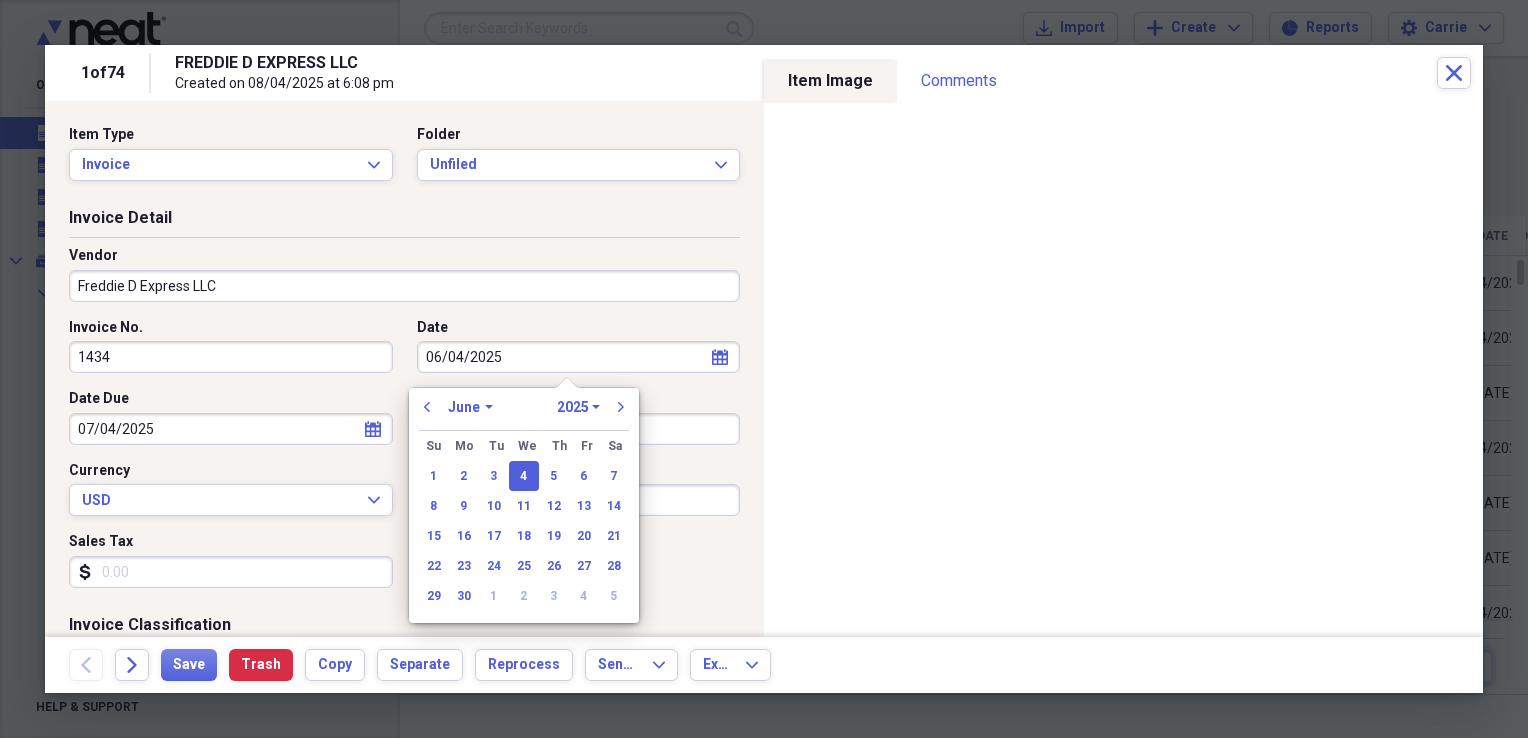 click on "06/04/2025" at bounding box center [579, 357] 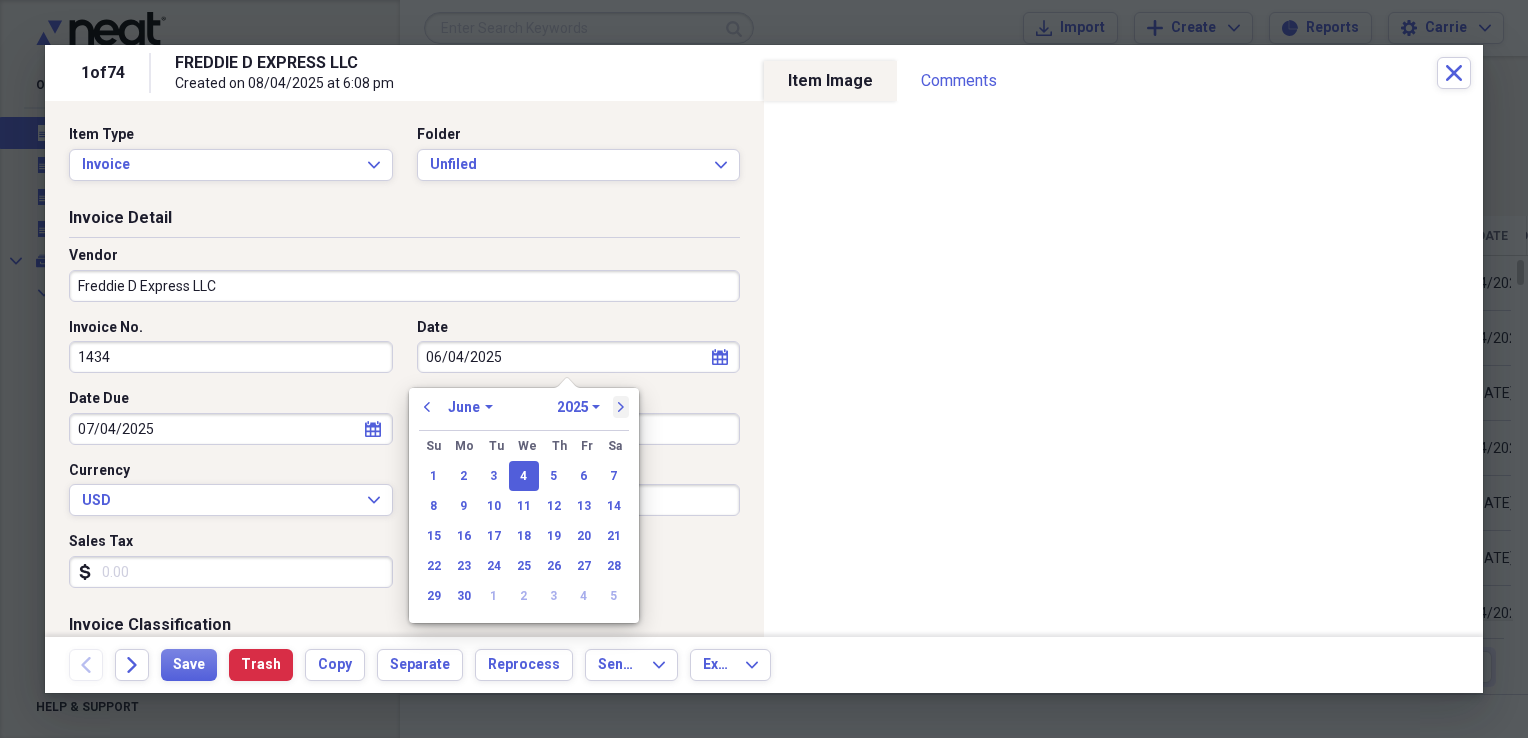 click on "next" at bounding box center (621, 407) 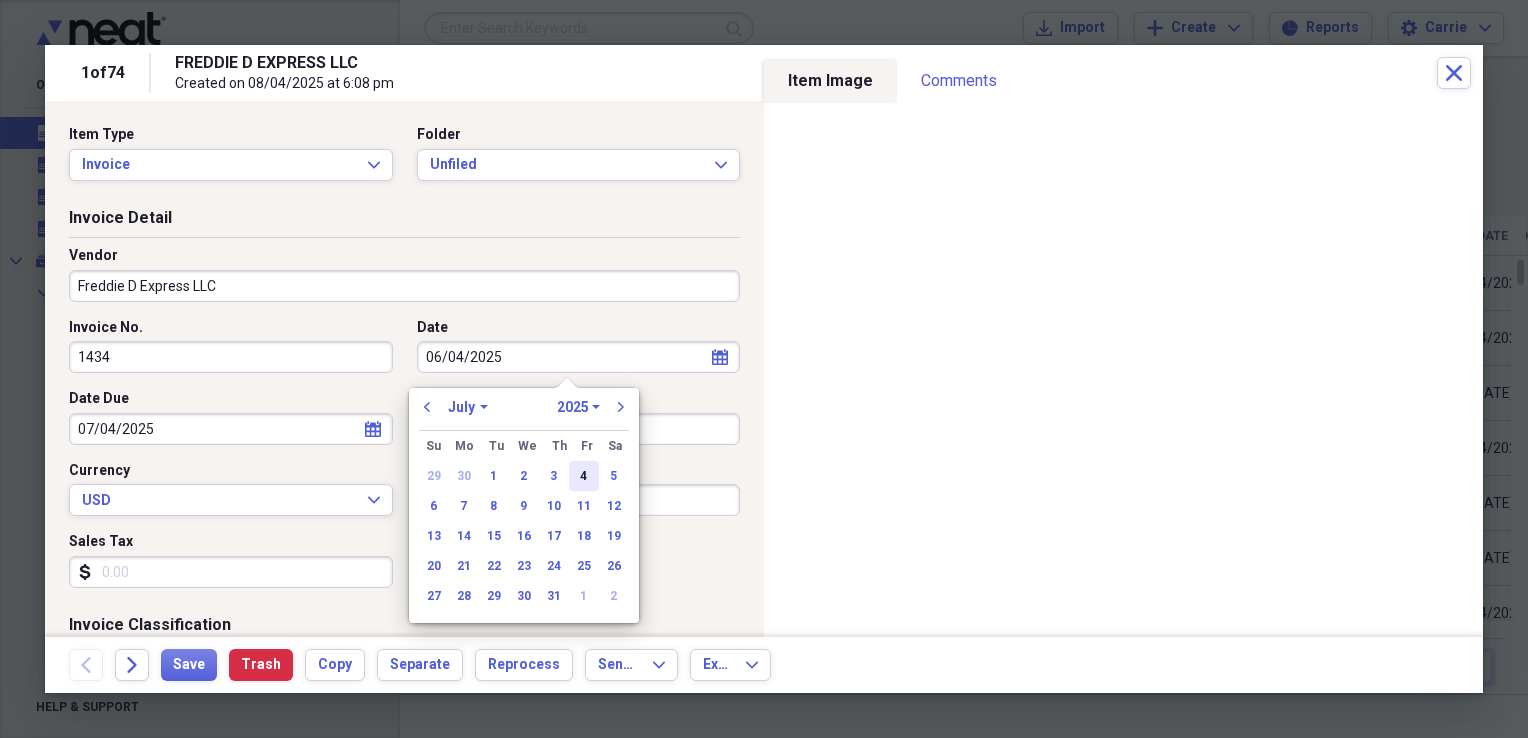 click on "4" at bounding box center [584, 476] 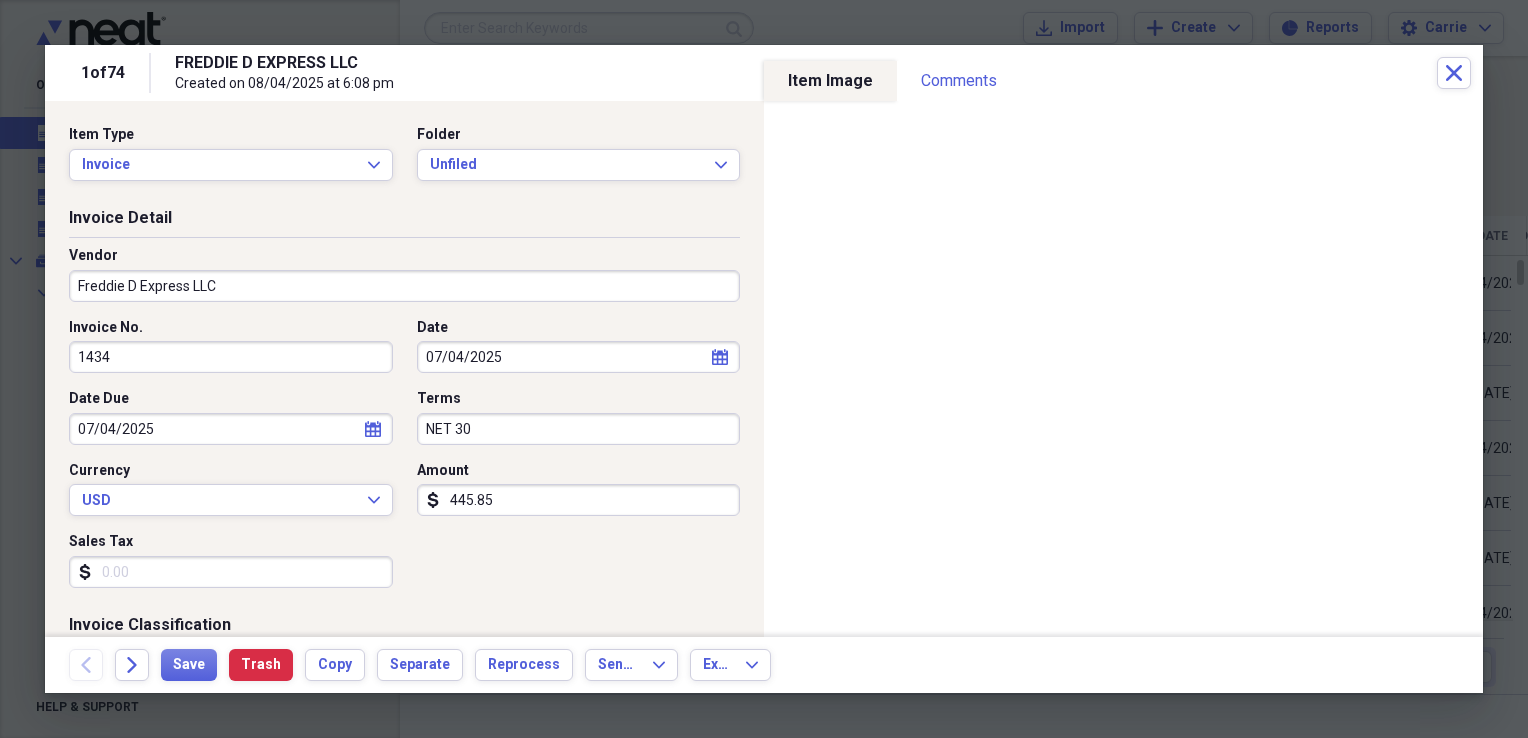 select on "6" 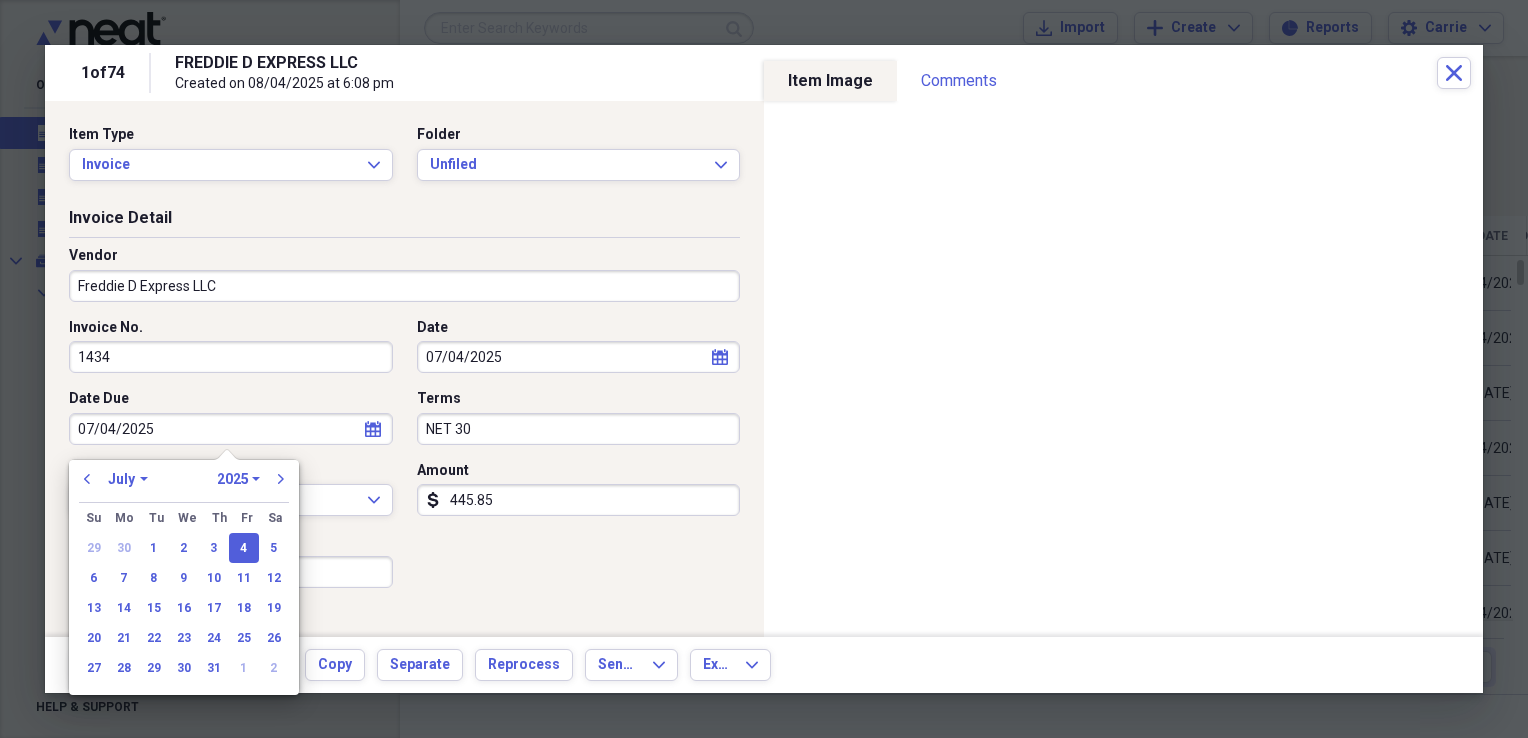 drag, startPoint x: 218, startPoint y: 437, endPoint x: -4, endPoint y: 437, distance: 222 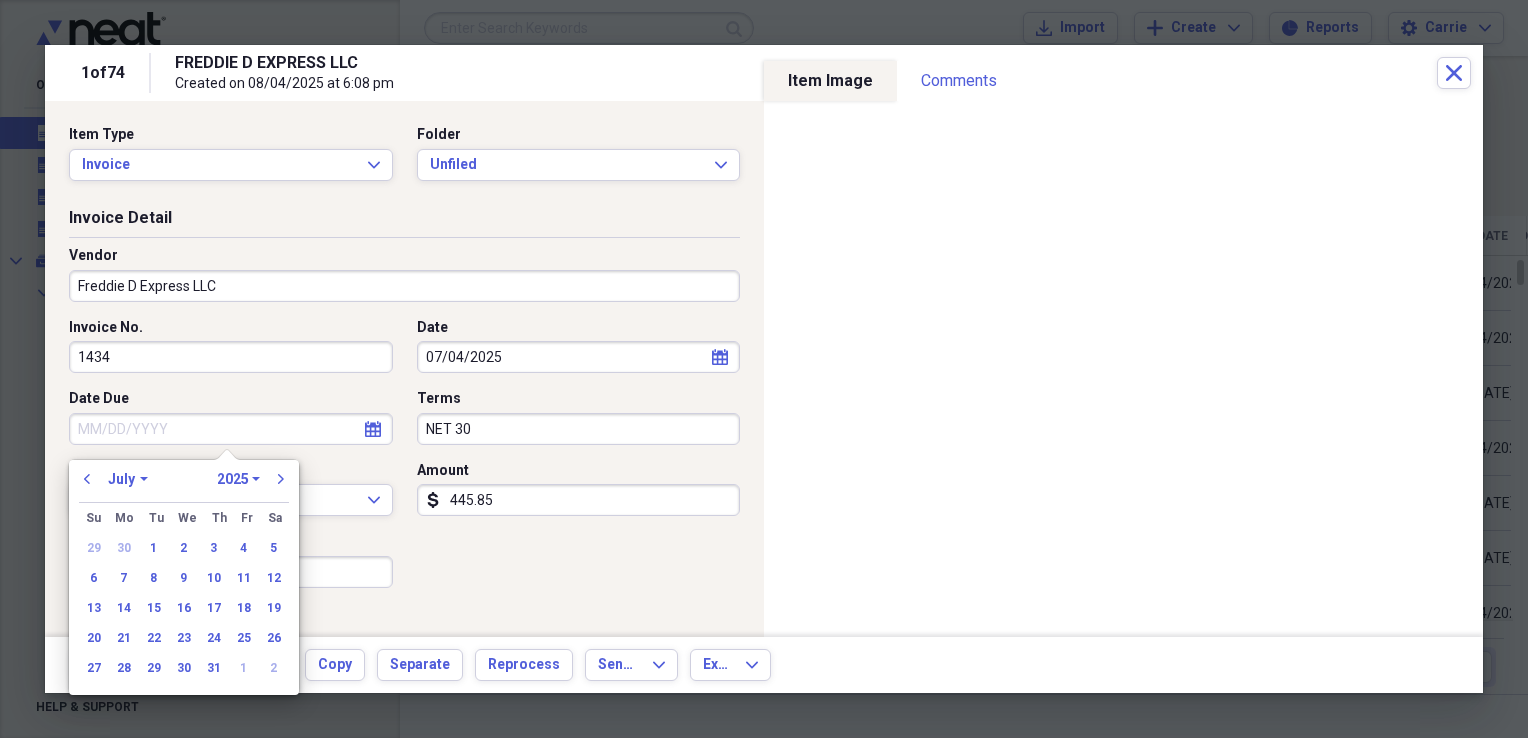 type 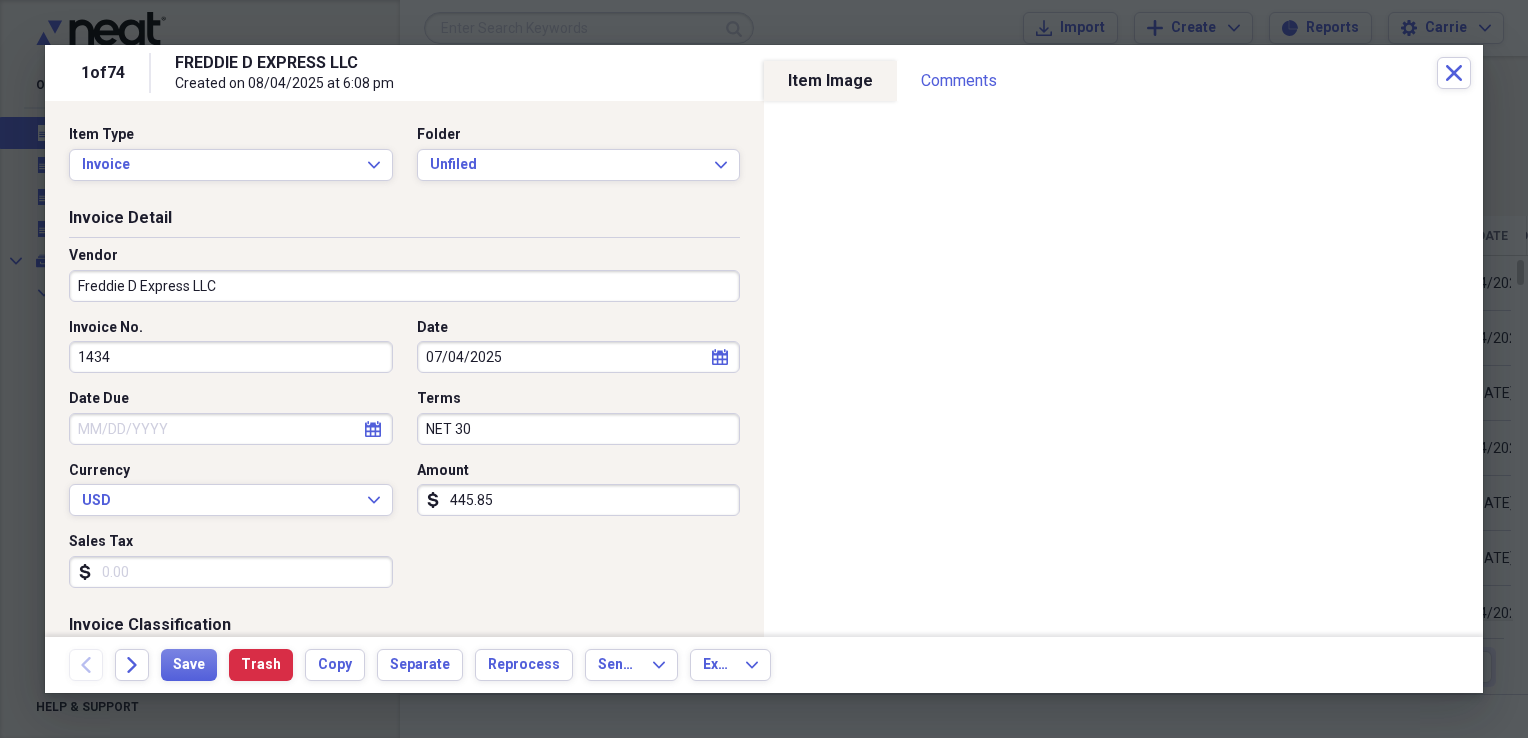 drag, startPoint x: 504, startPoint y: 430, endPoint x: 359, endPoint y: 428, distance: 145.0138 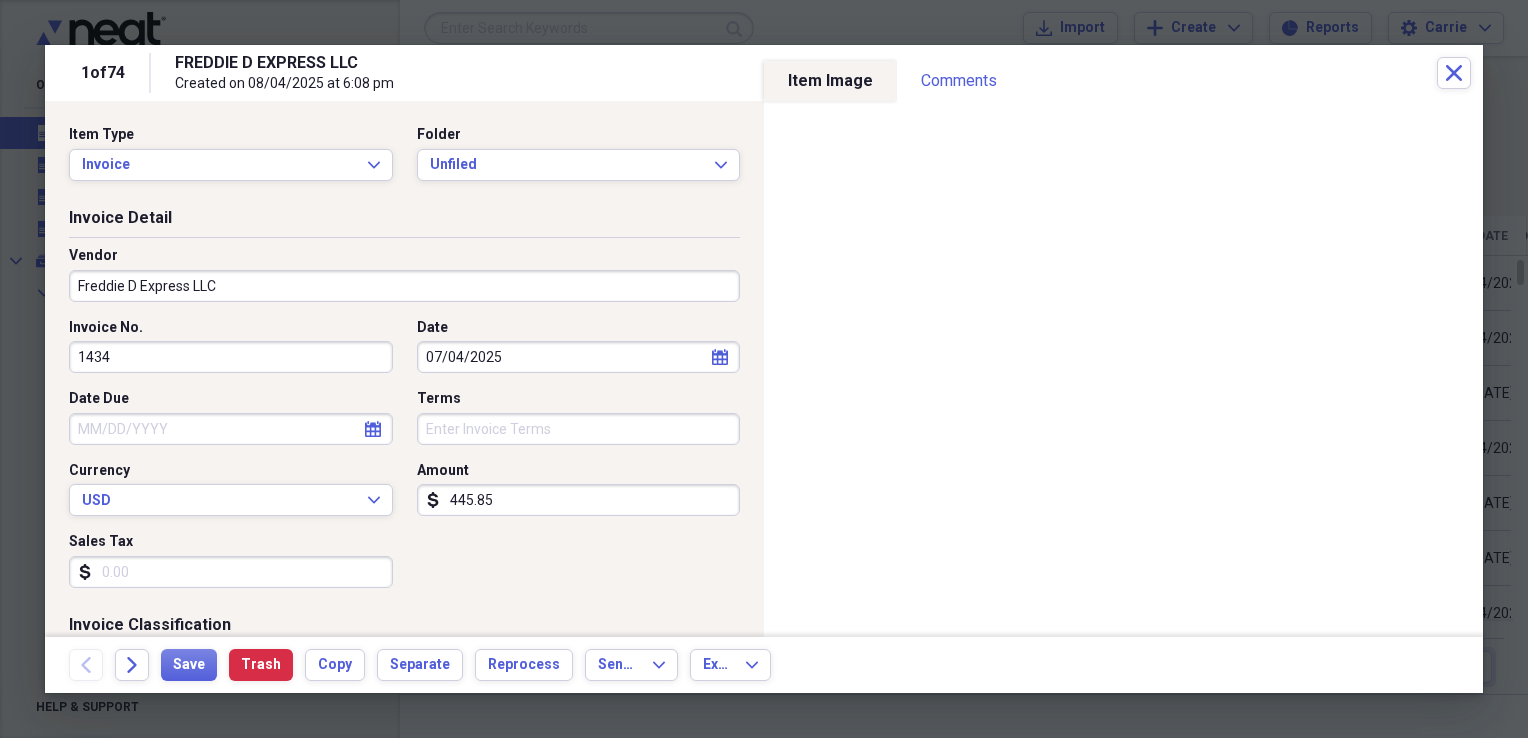 type 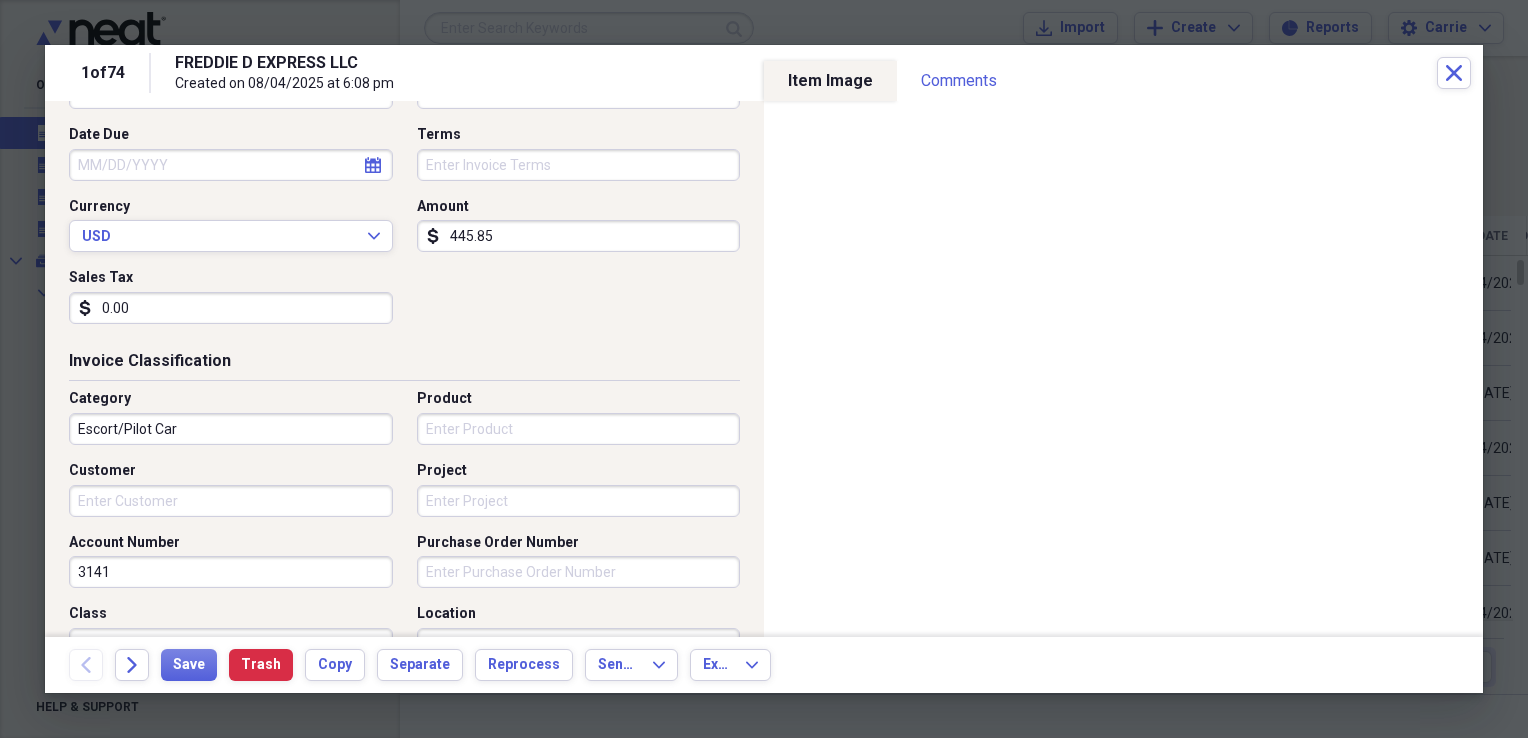 scroll, scrollTop: 300, scrollLeft: 0, axis: vertical 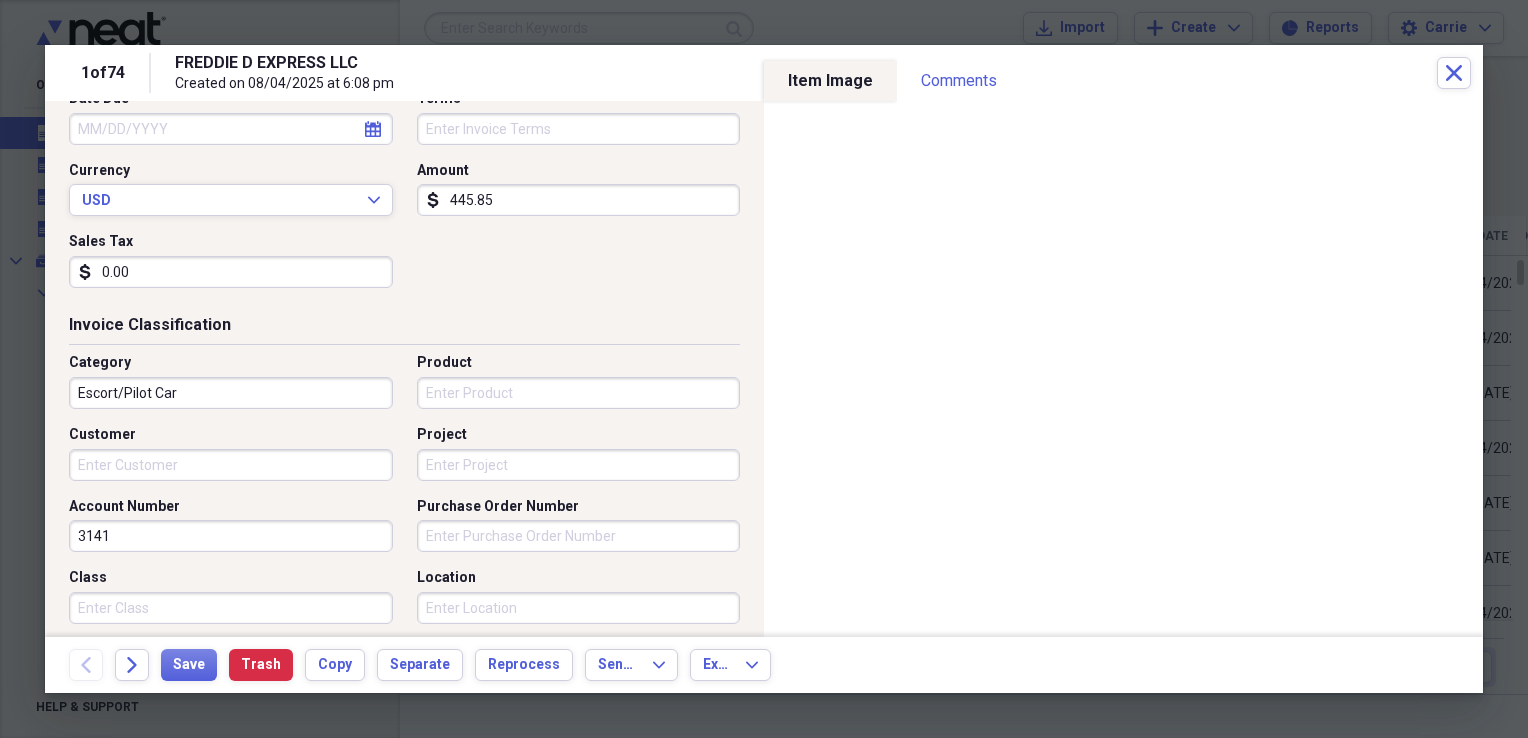 type on "0.00" 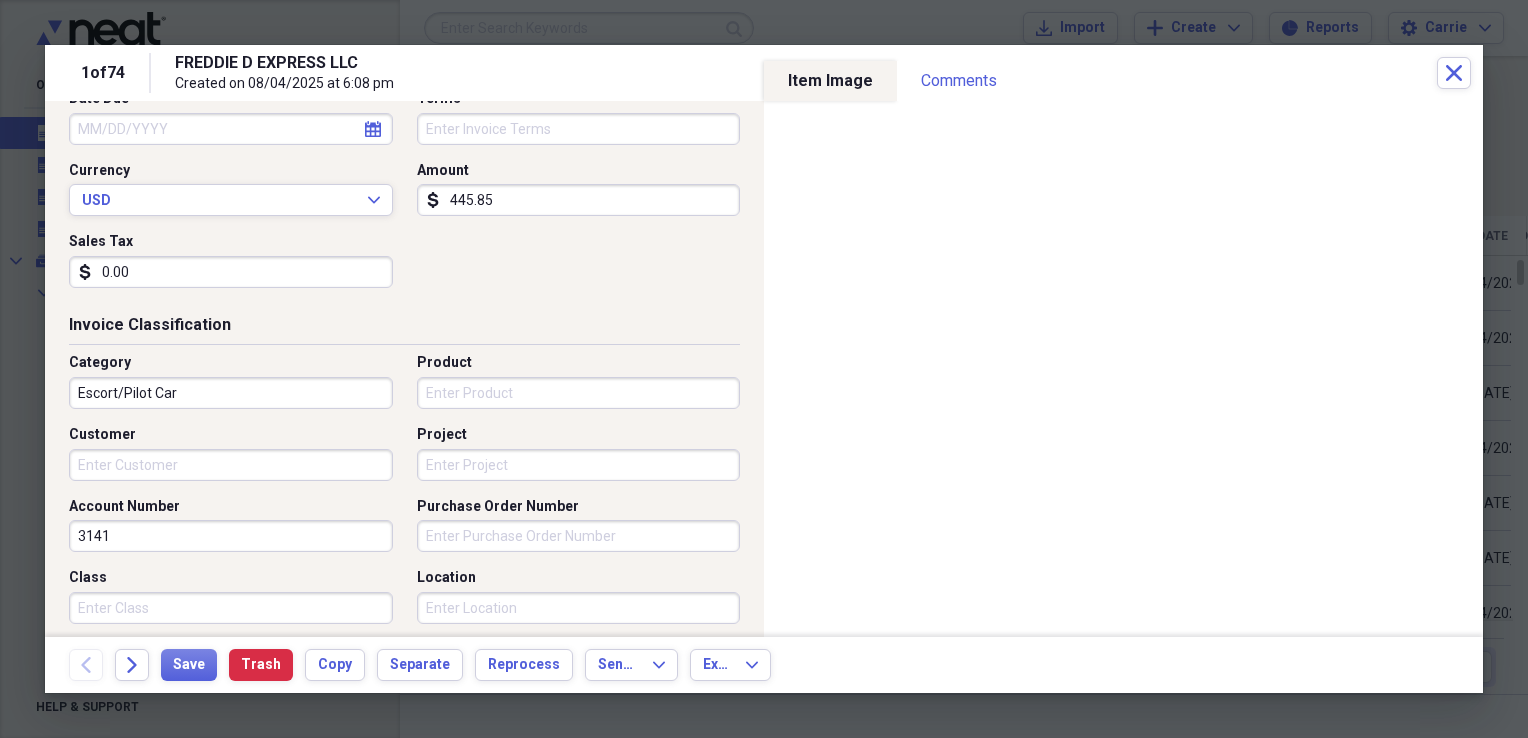 drag, startPoint x: 220, startPoint y: 522, endPoint x: -4, endPoint y: 522, distance: 224 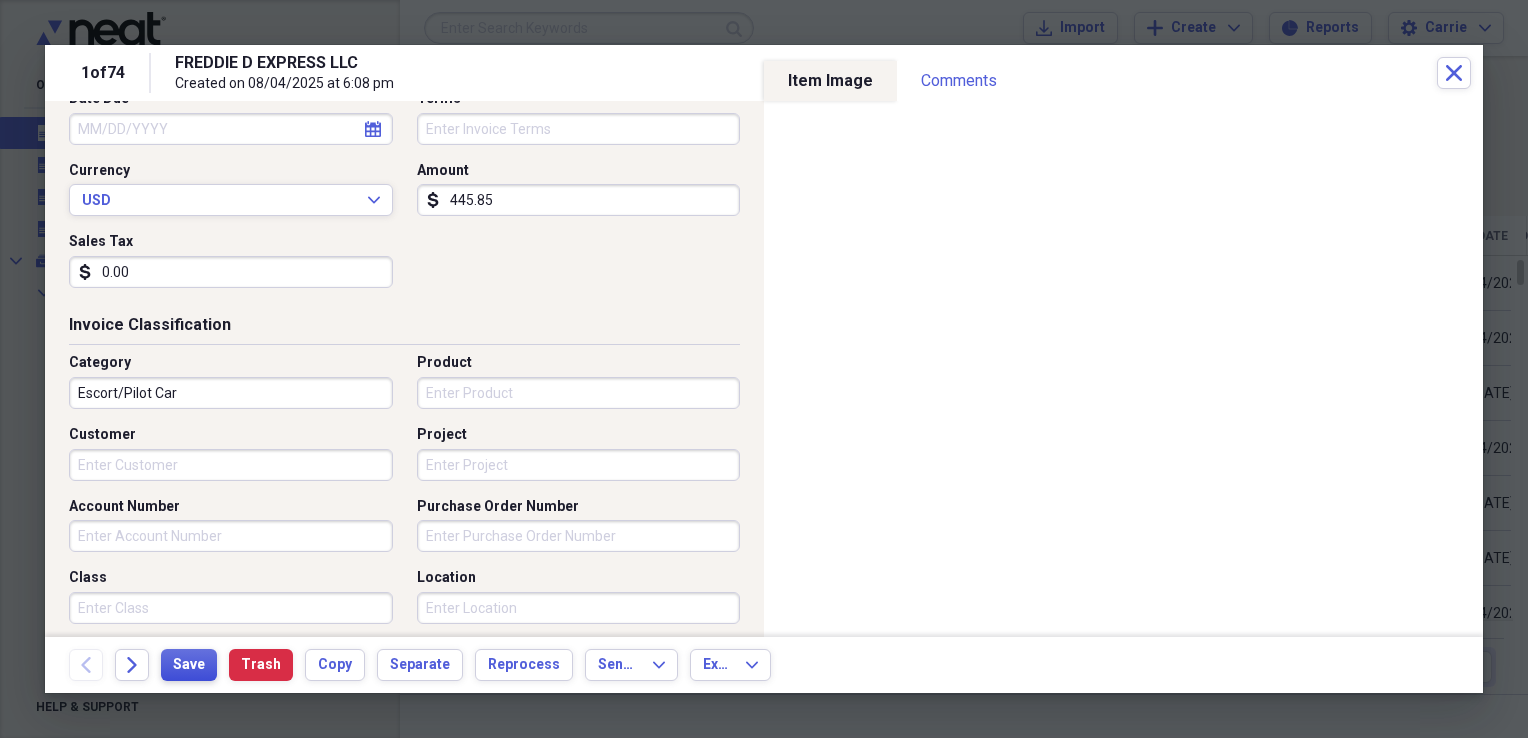 type 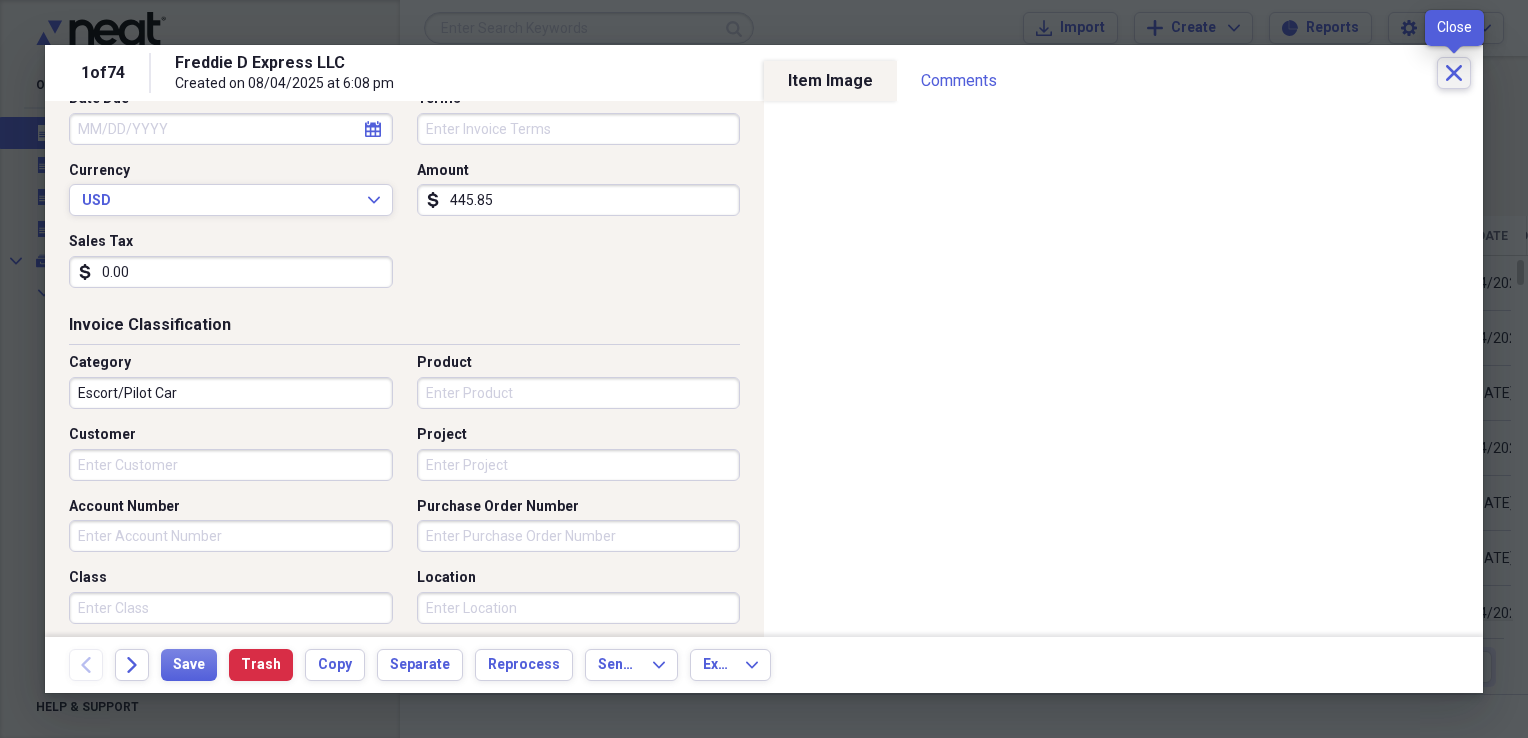 click on "Close" 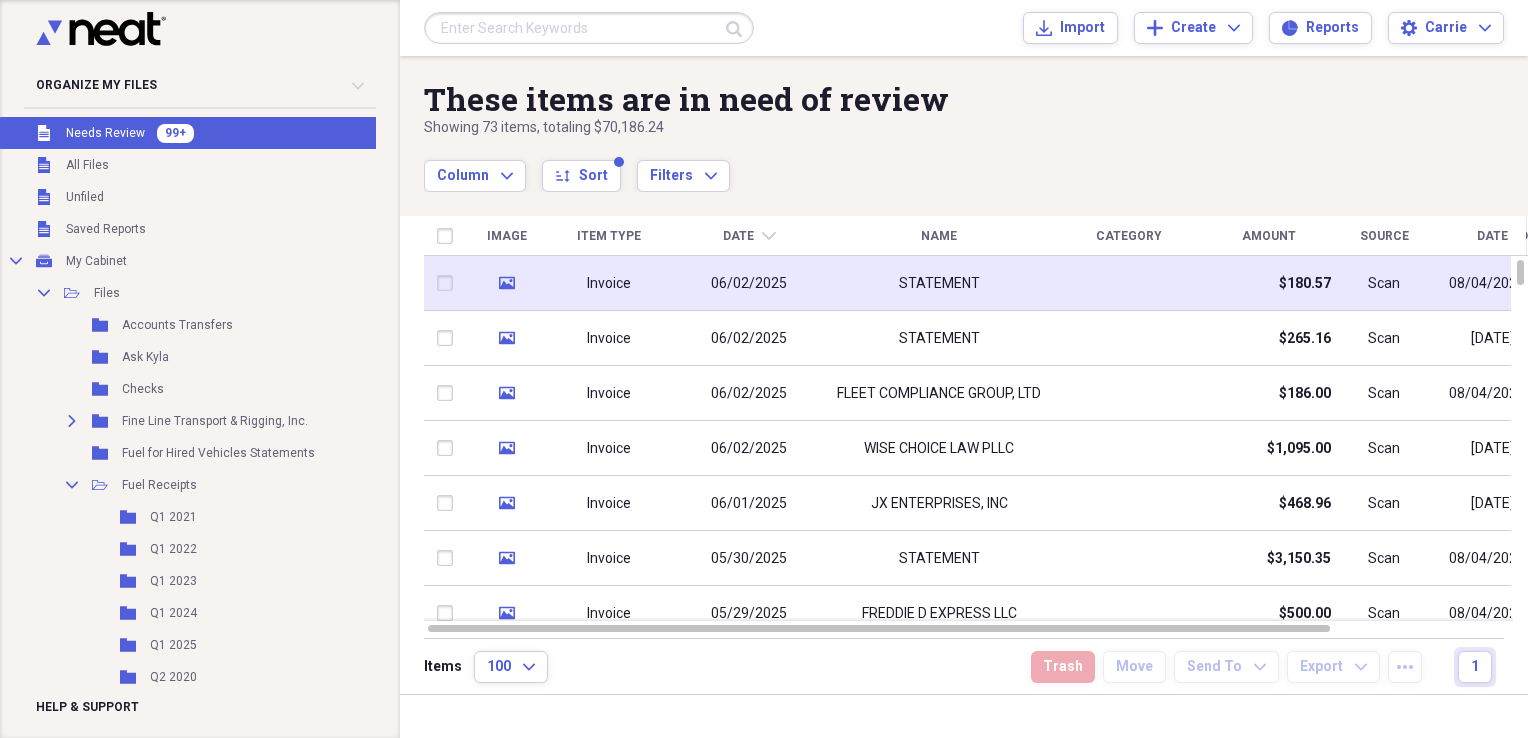 click at bounding box center (1129, 283) 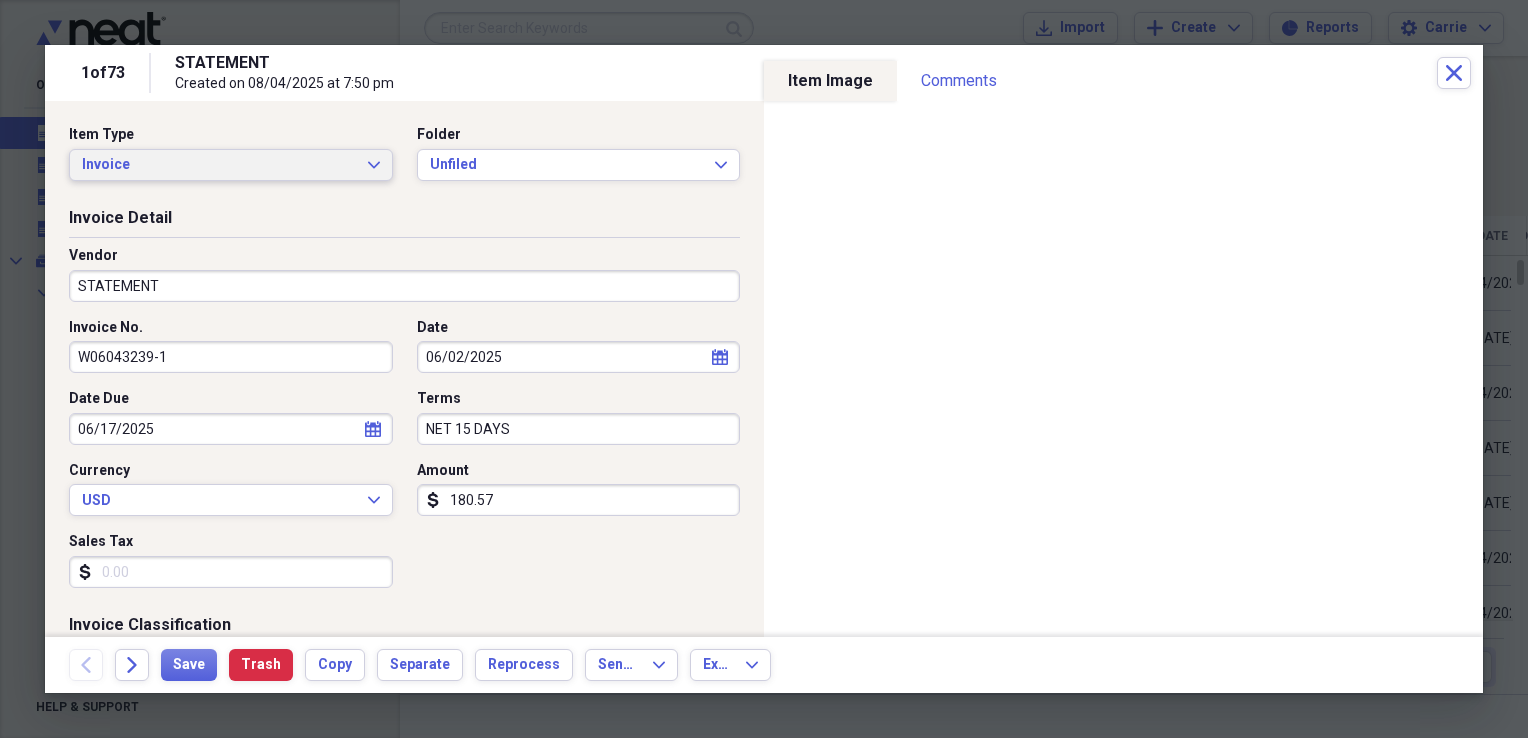 click on "Expand" 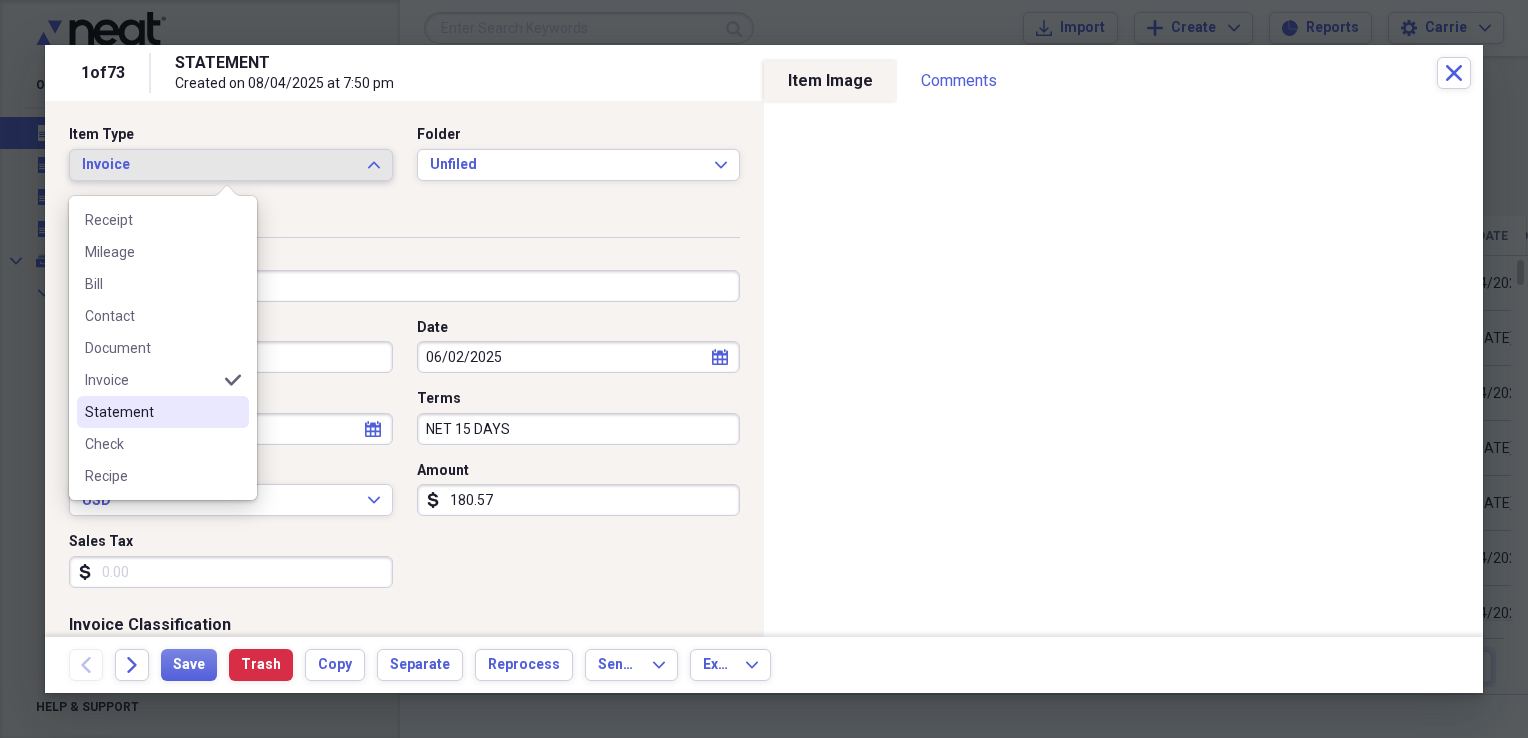 click on "Statement" at bounding box center (151, 412) 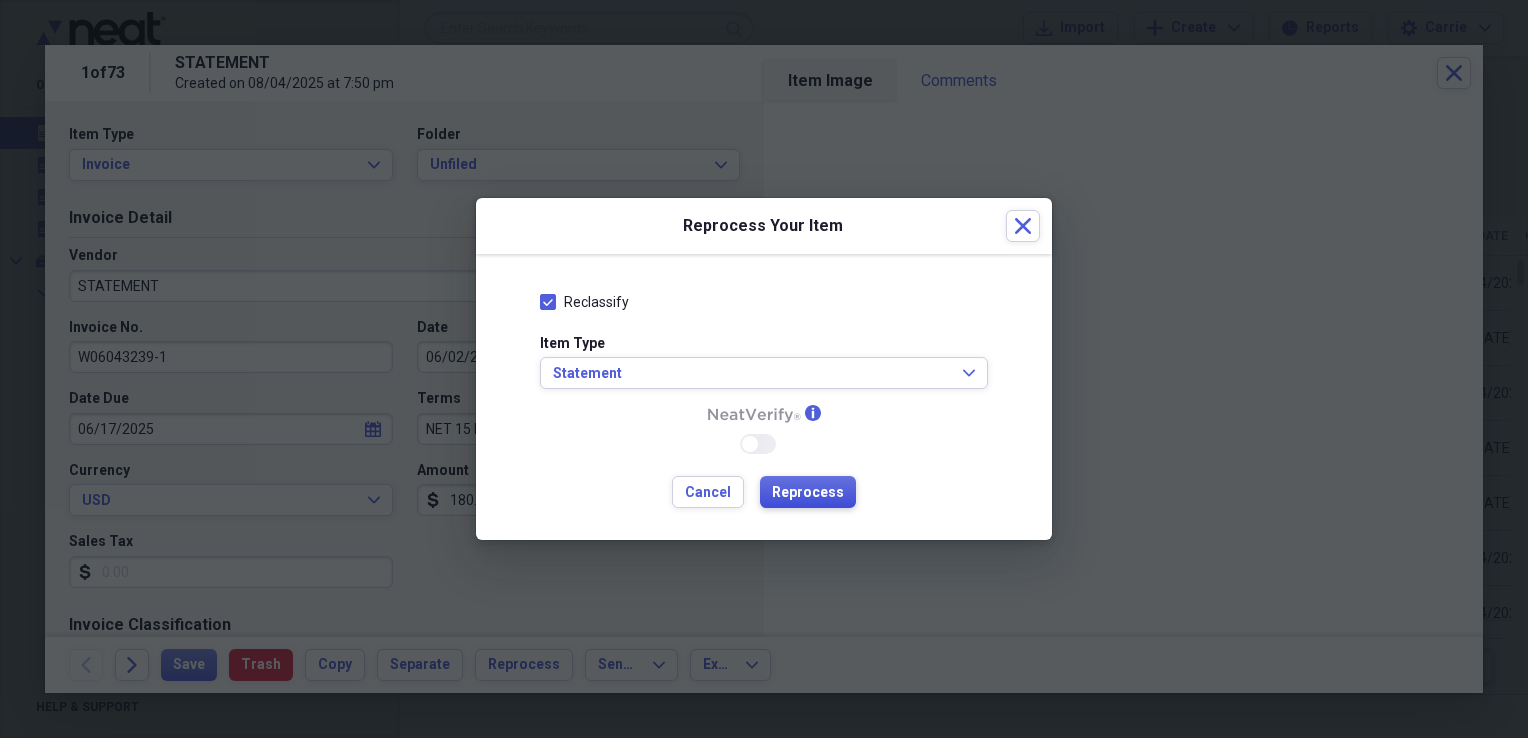 click on "Reprocess" at bounding box center (808, 493) 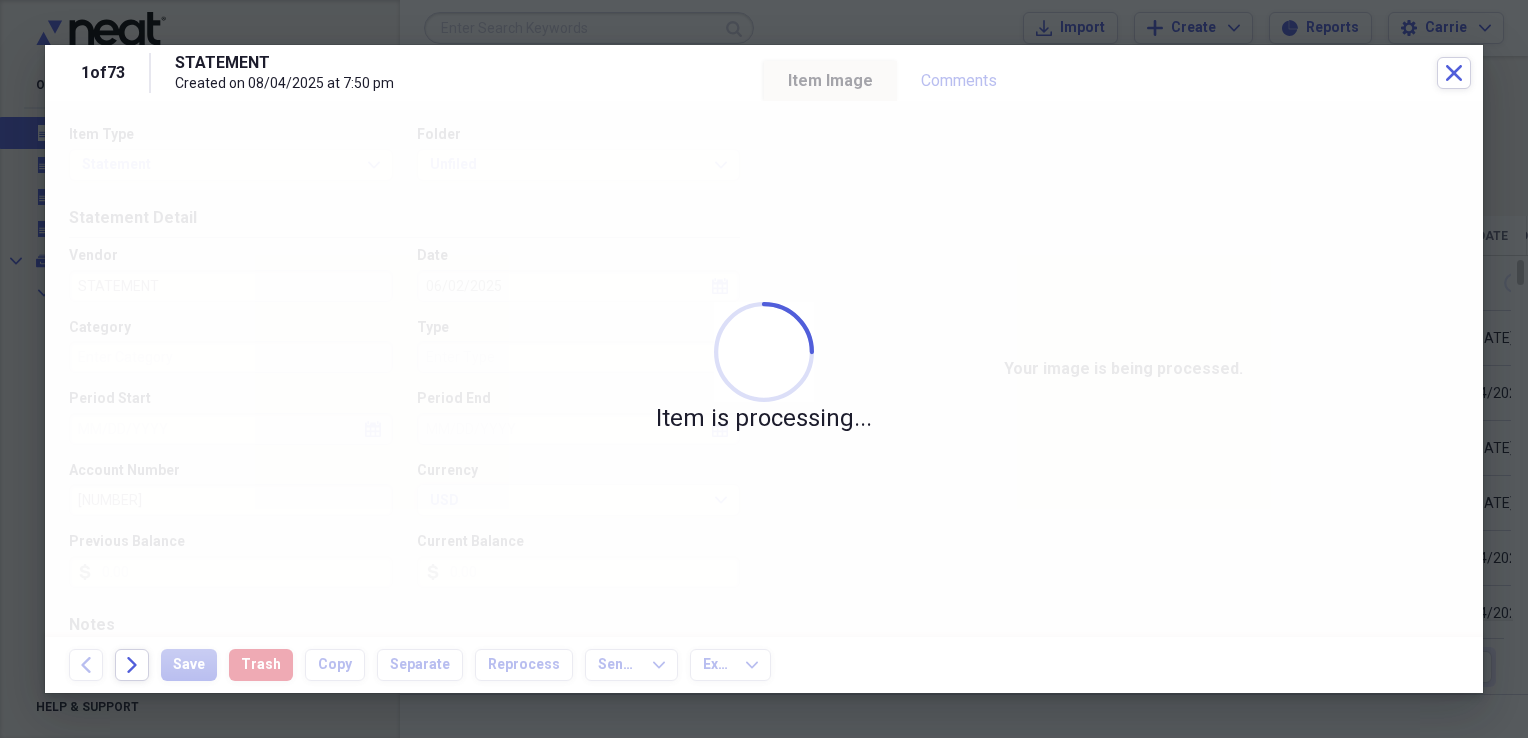 type on "180.57" 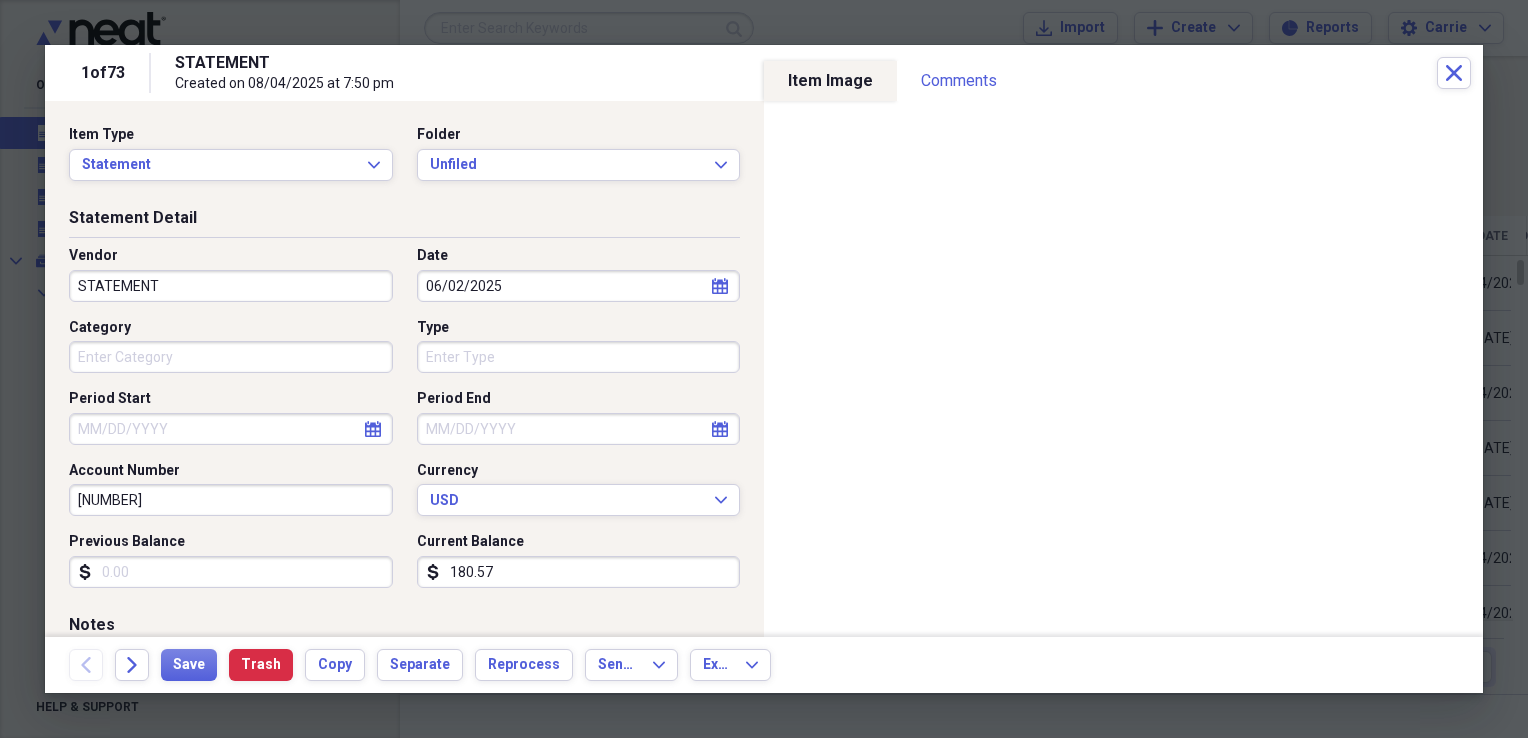 type on "Repair" 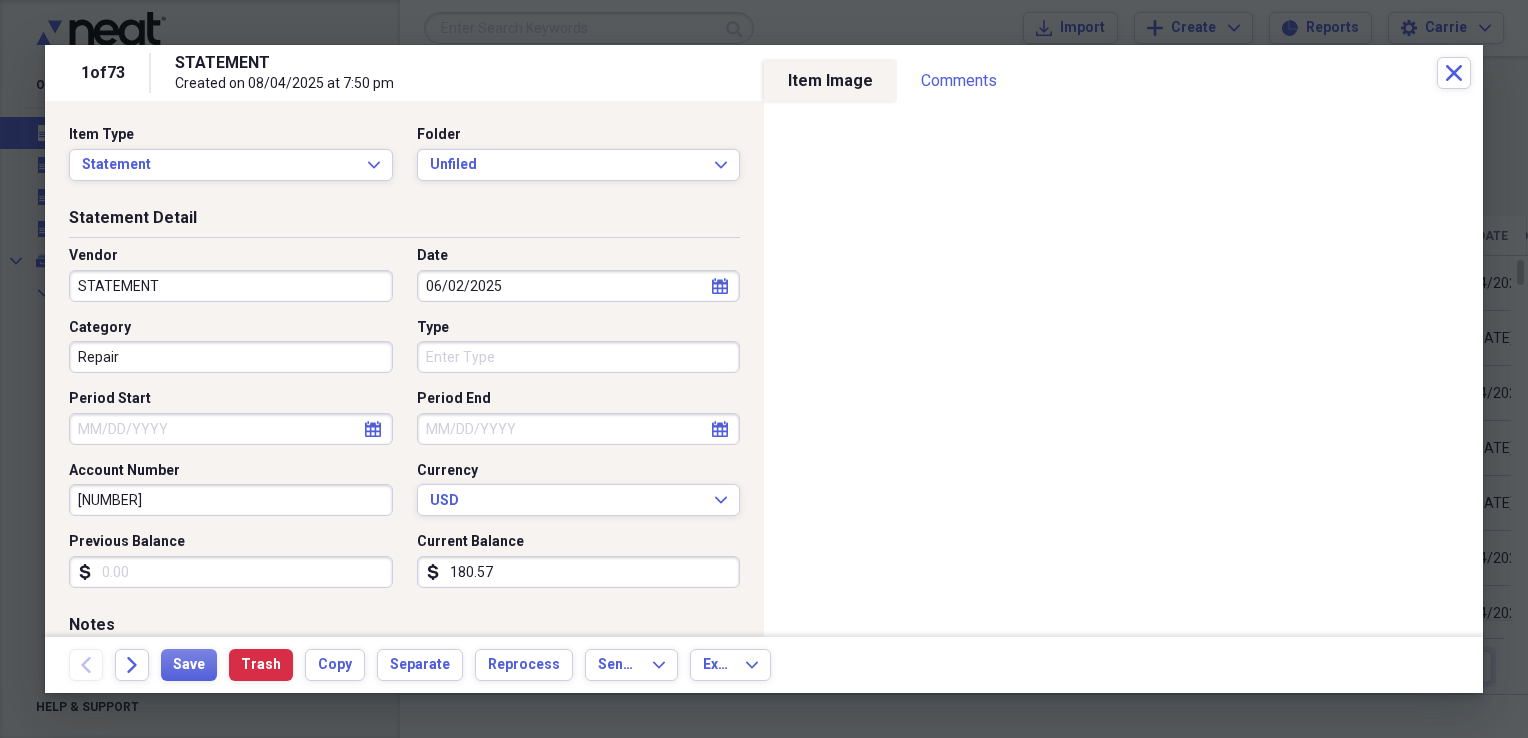 click on "STATEMENT" at bounding box center [231, 286] 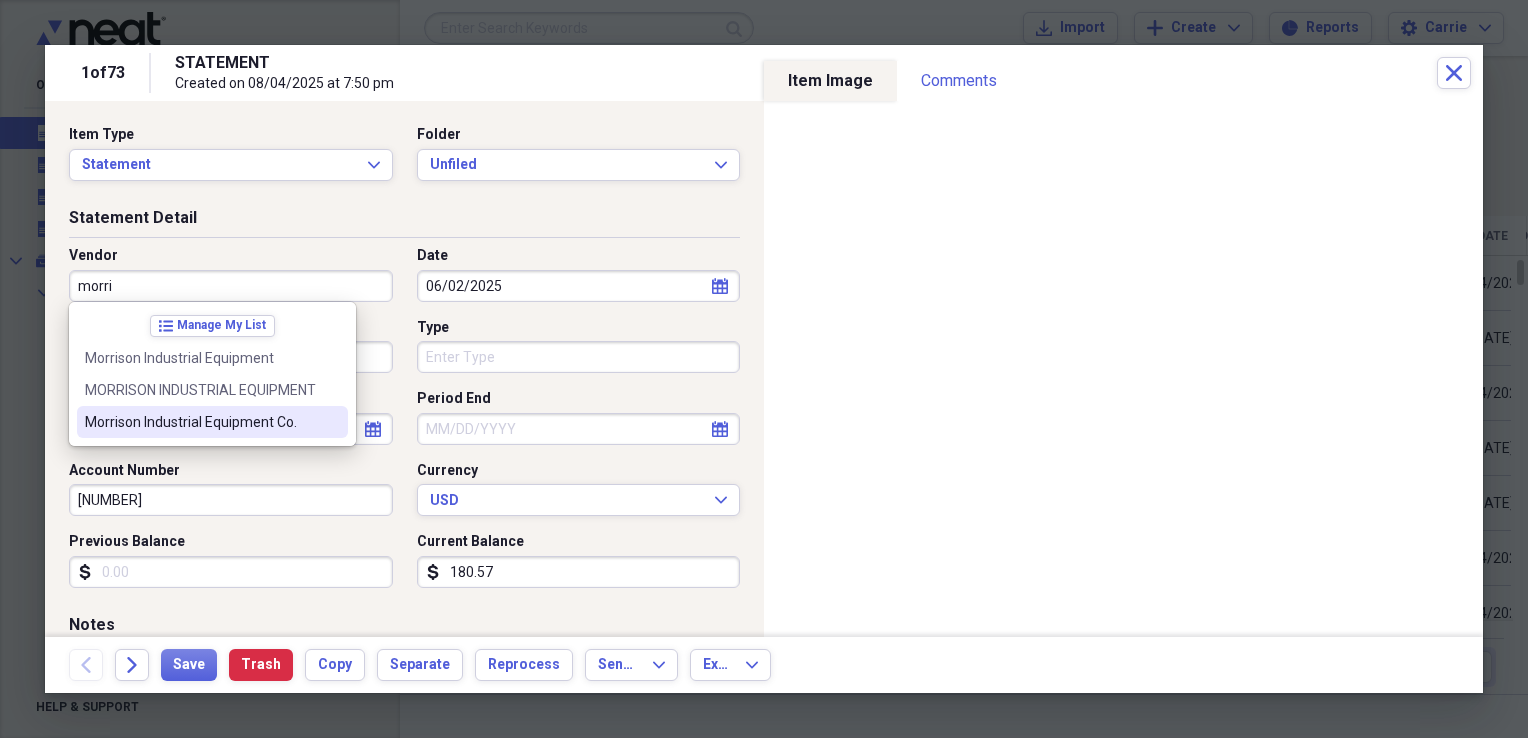 click on "Morrison Industrial Equipment Co." at bounding box center [200, 422] 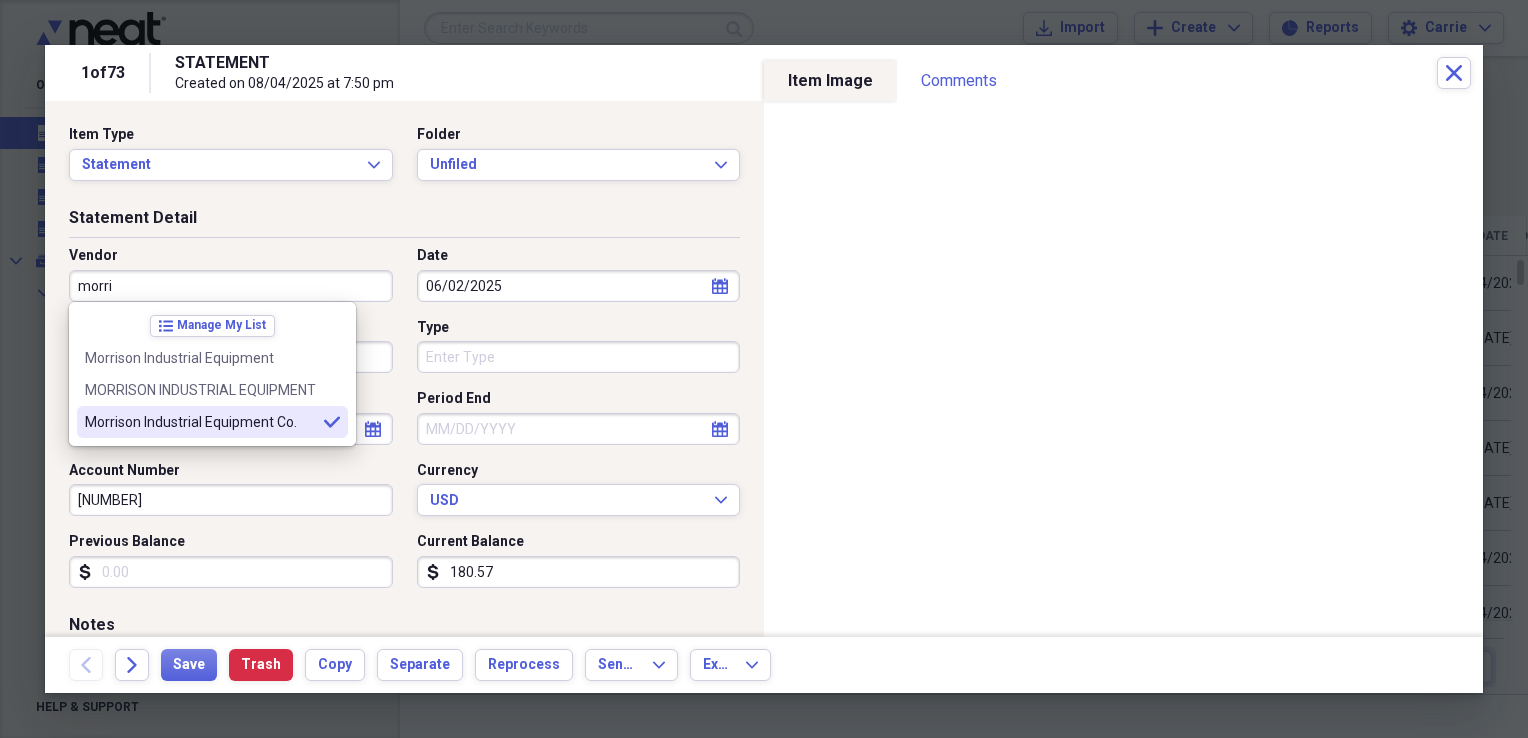 type on "Morrison Industrial Equipment Co." 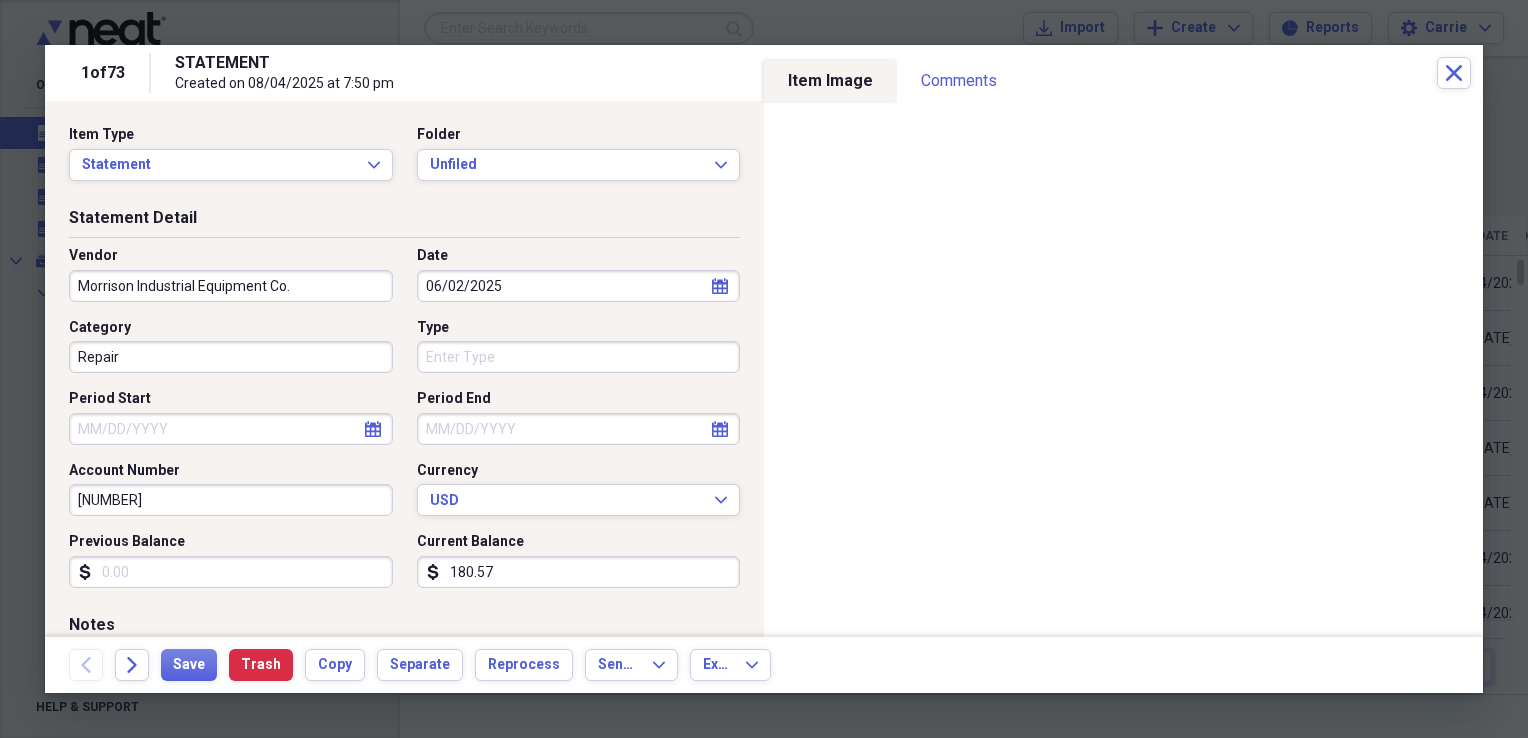 type on "Parts" 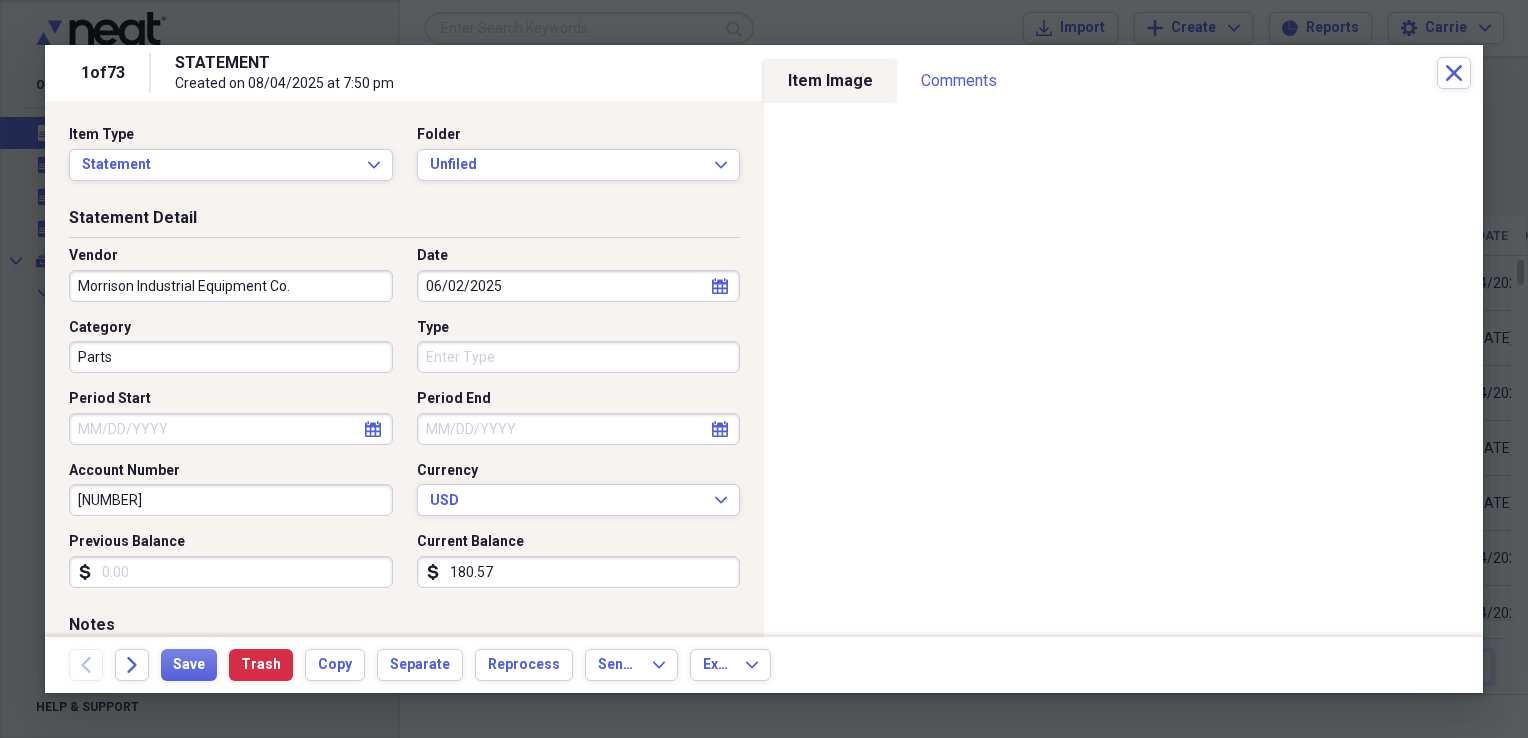 click on "06/02/2025" at bounding box center (579, 286) 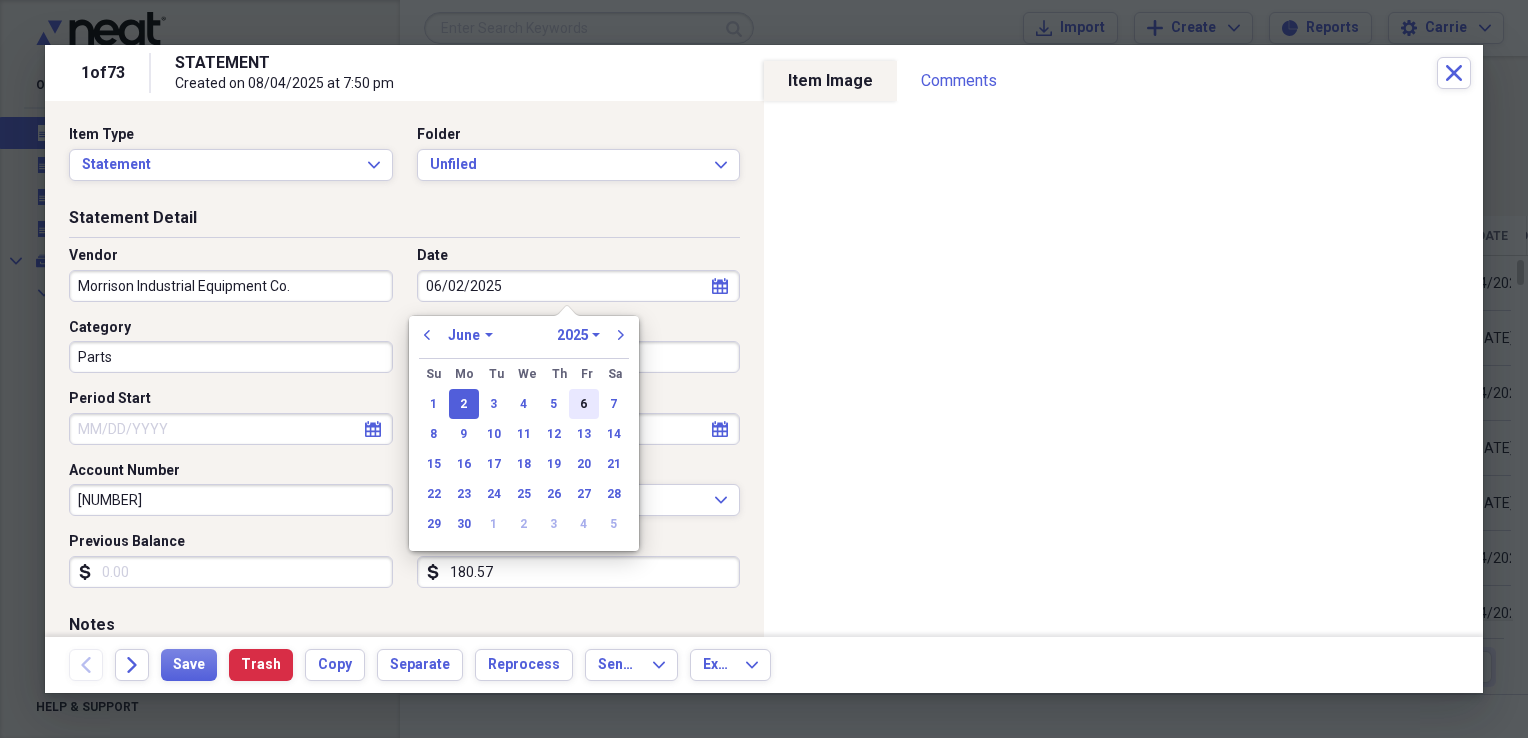 click on "6" at bounding box center [584, 404] 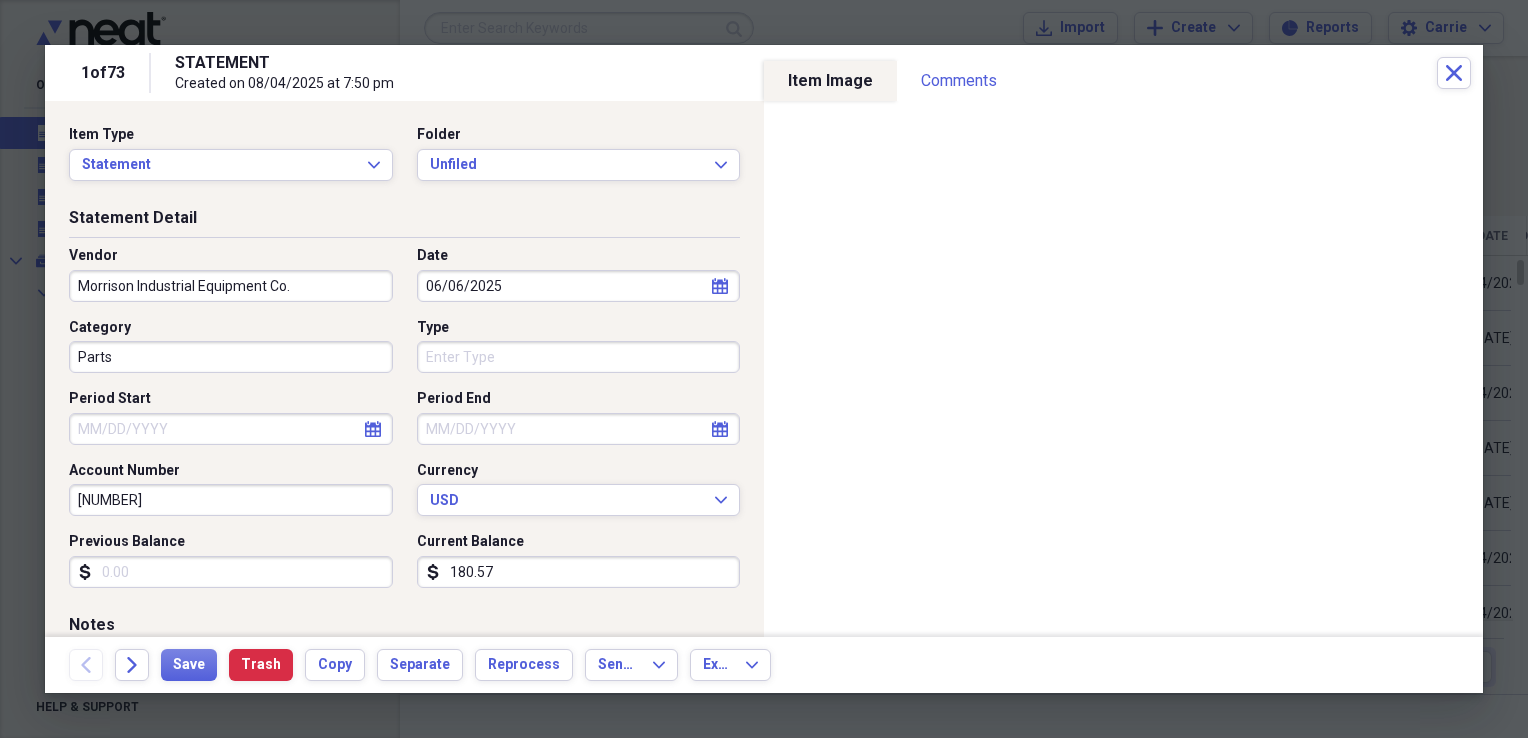 click on "Parts" at bounding box center [231, 357] 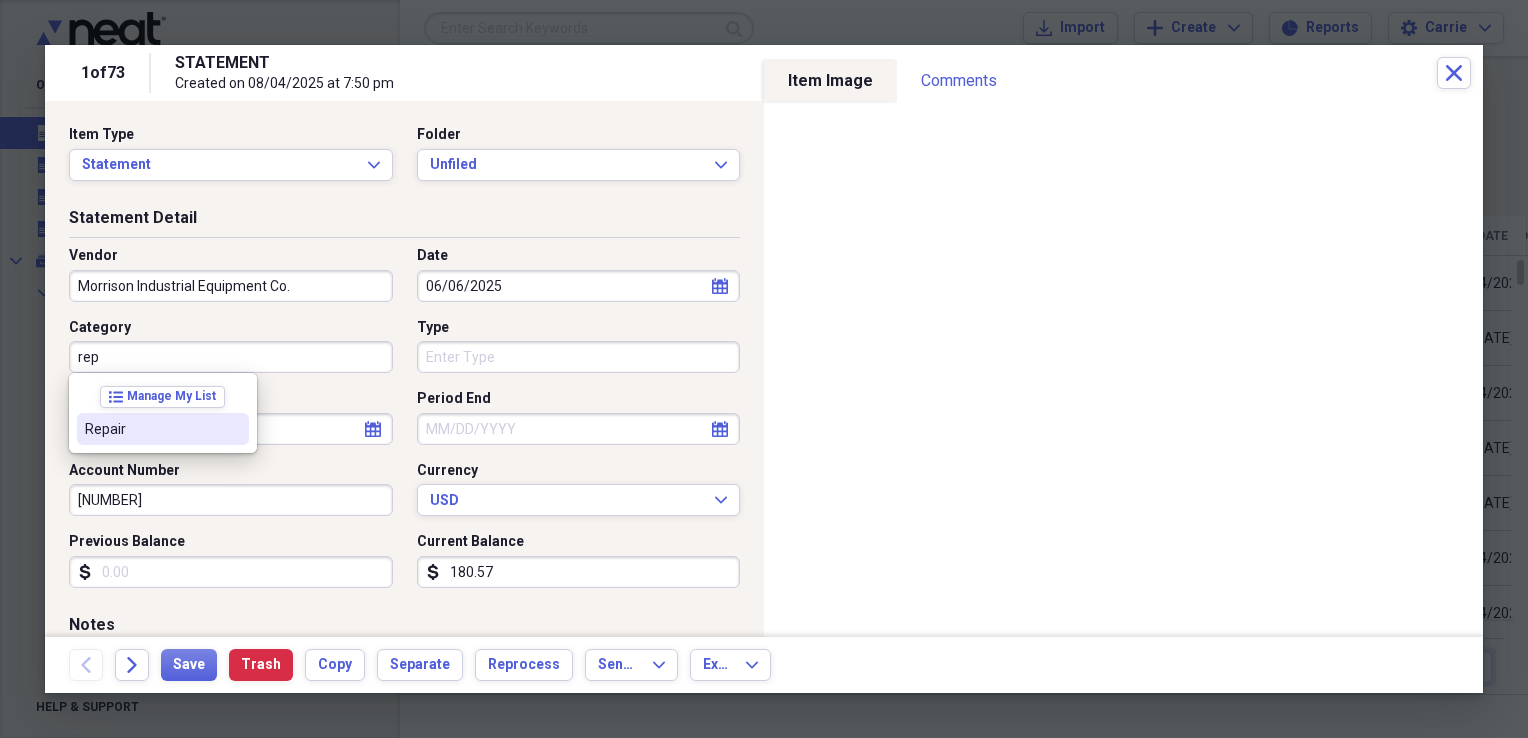 click on "Repair" at bounding box center [163, 429] 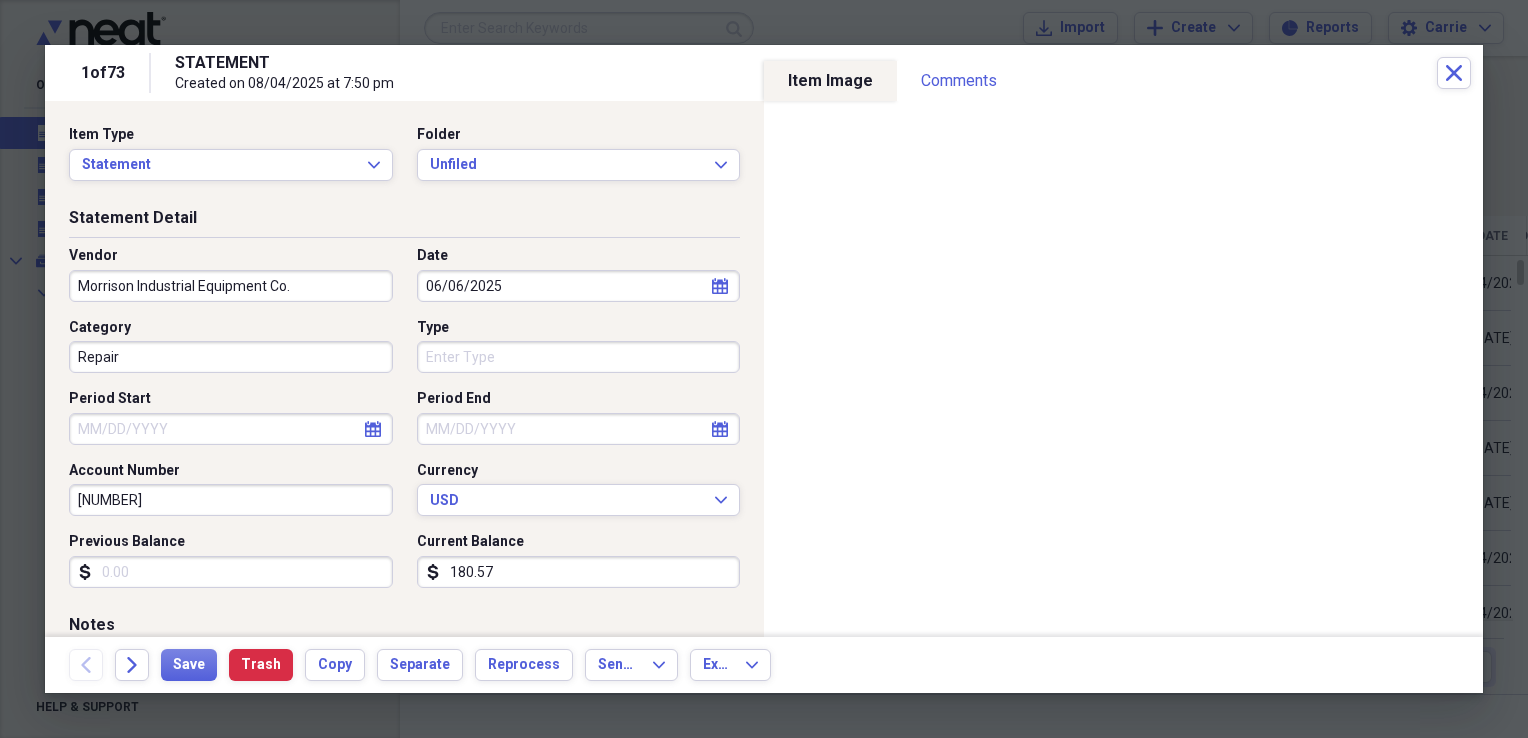 click on "Type" at bounding box center (579, 357) 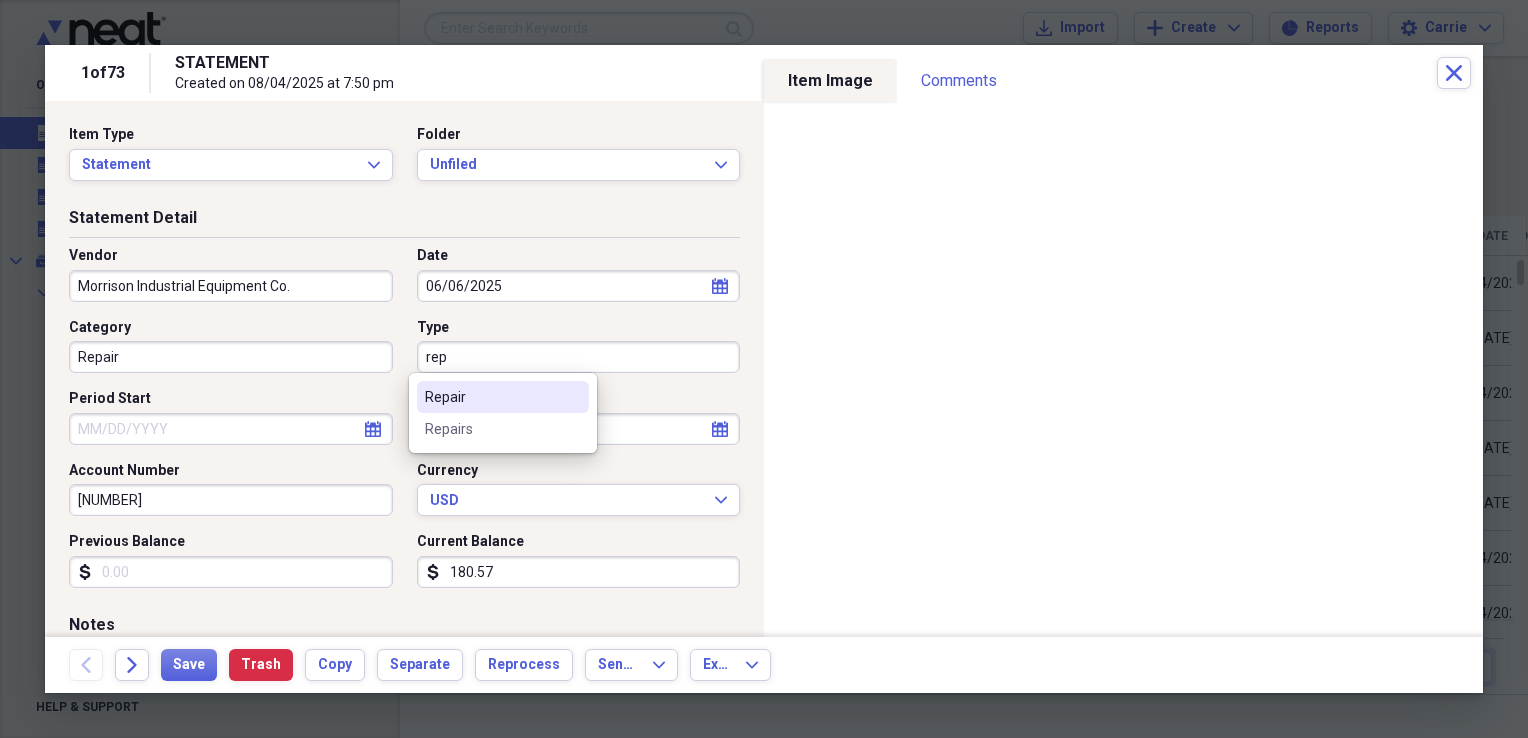 click on "Repair" at bounding box center (503, 397) 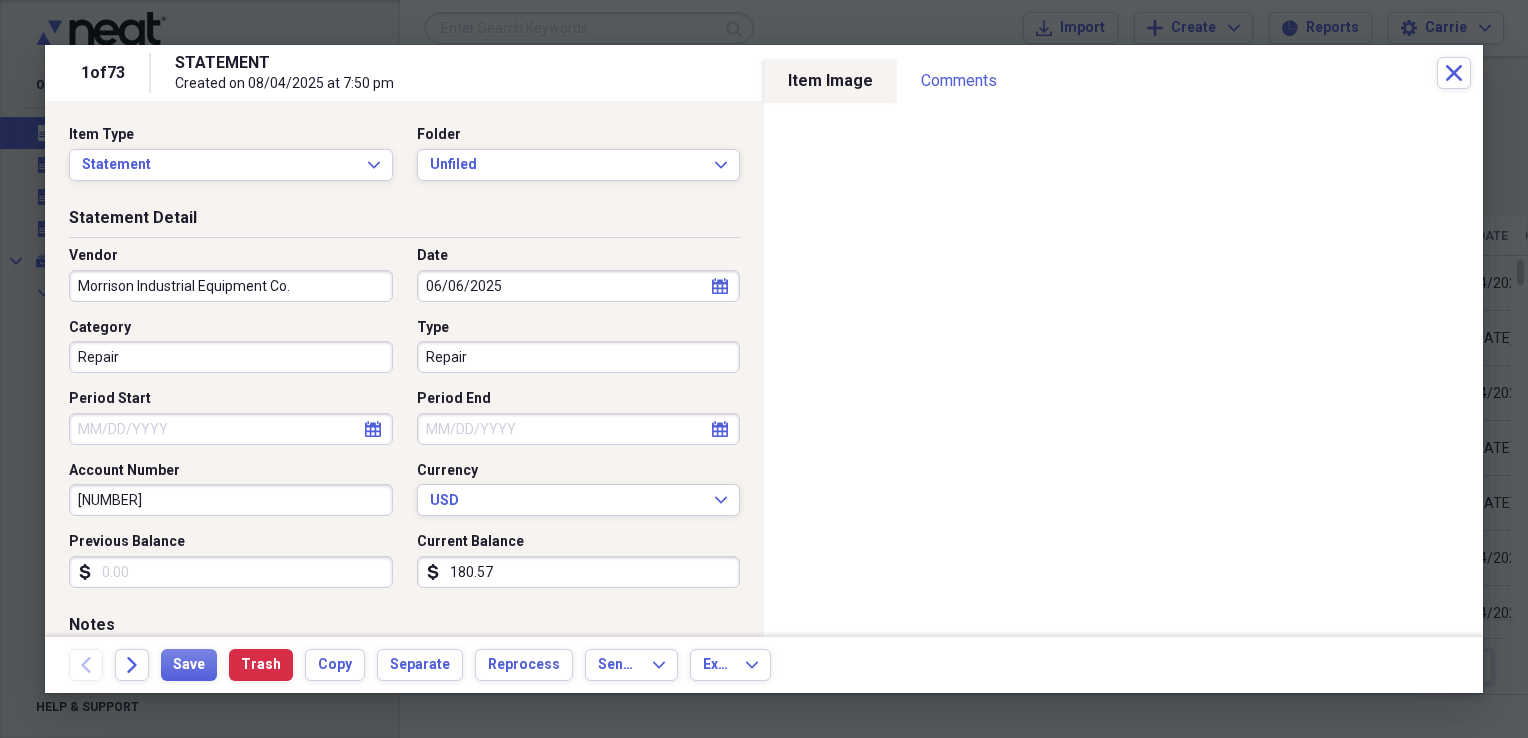 click on "Period Start" at bounding box center [231, 429] 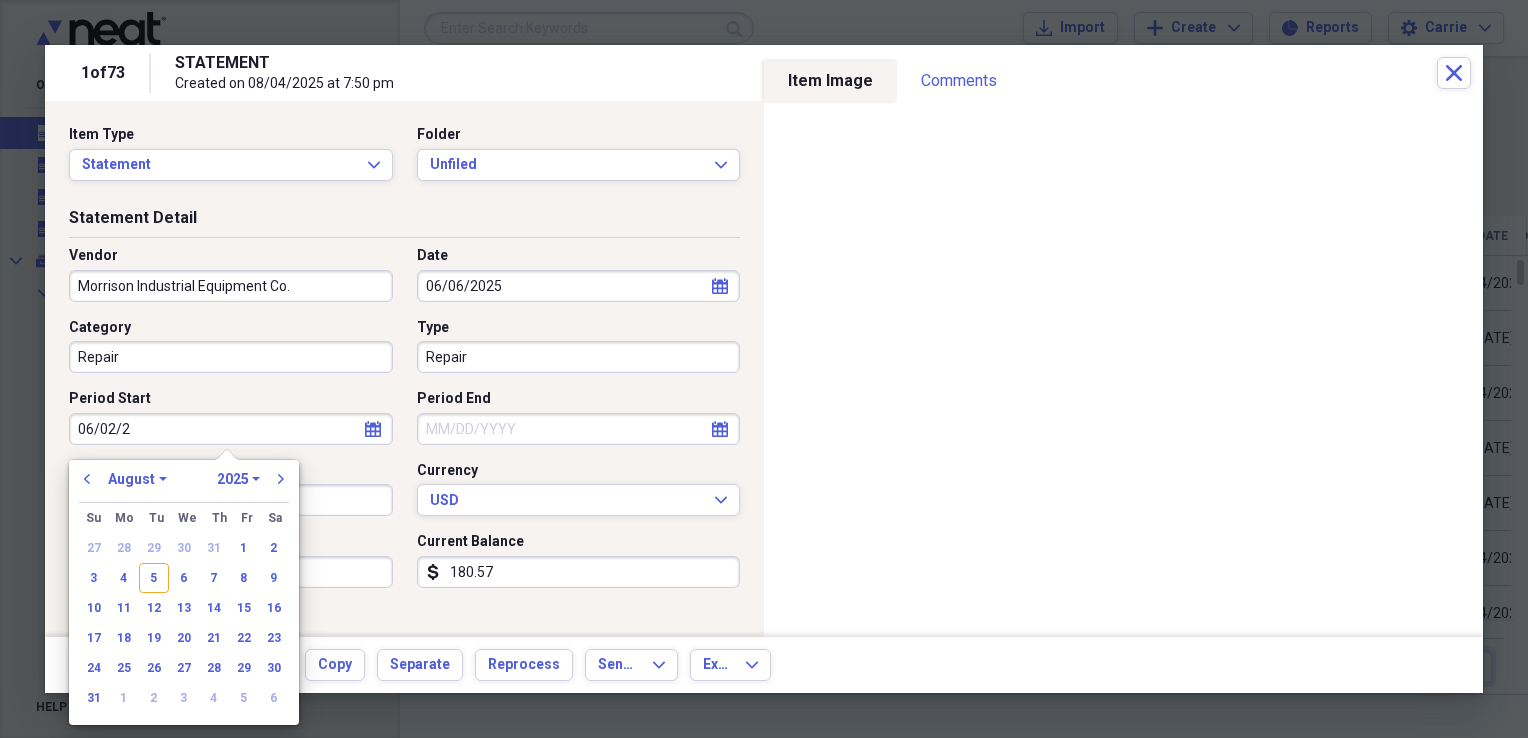 type on "06/02/20" 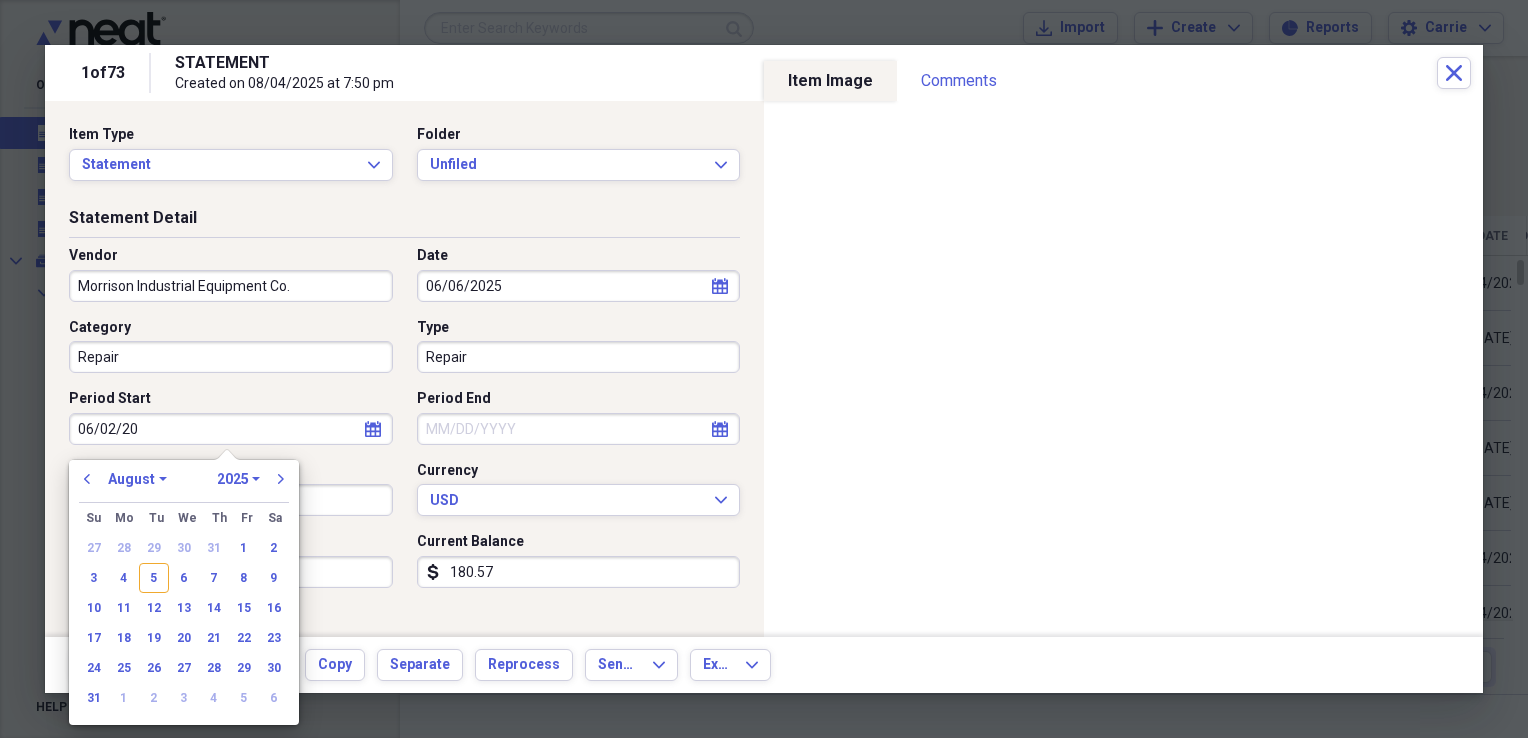 select on "5" 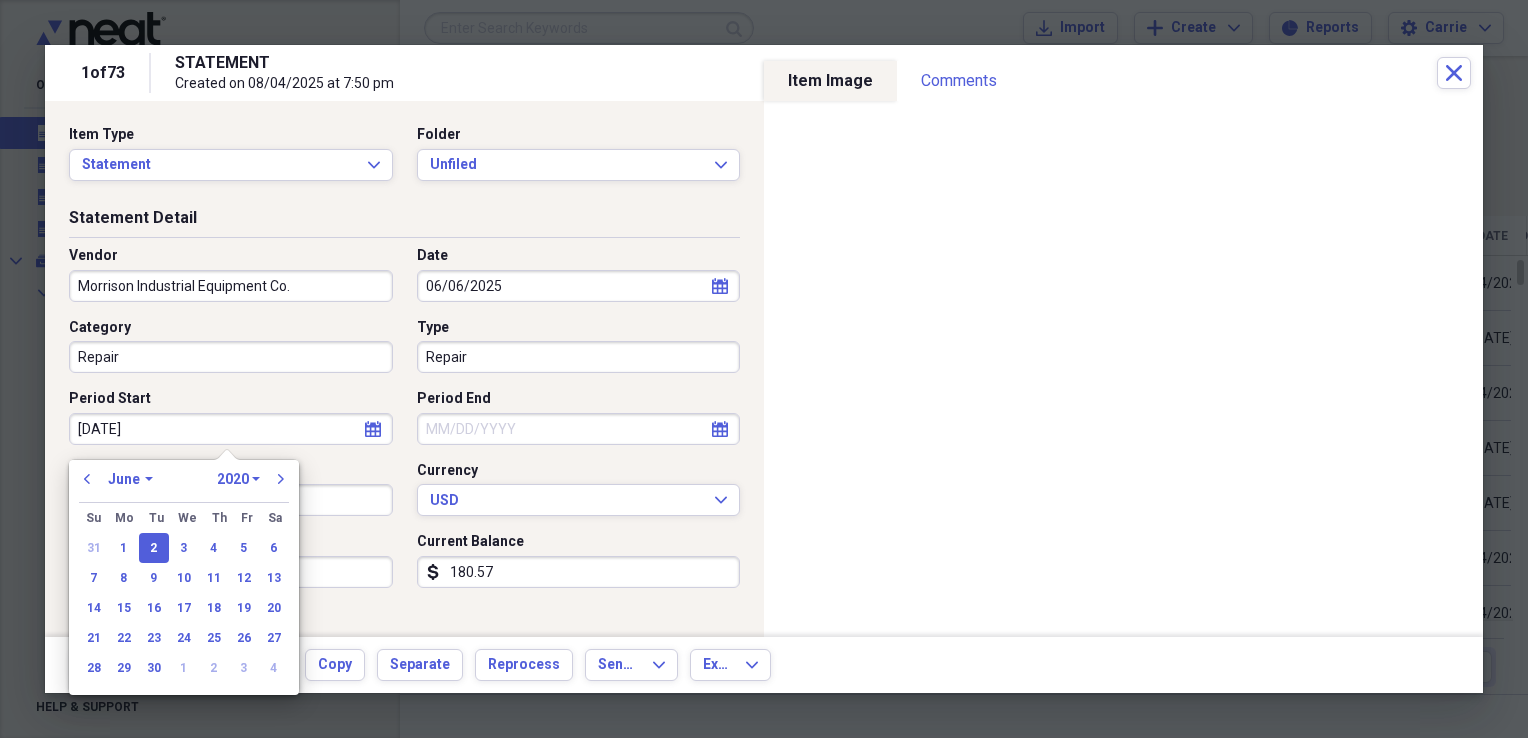 type on "06/02/2025" 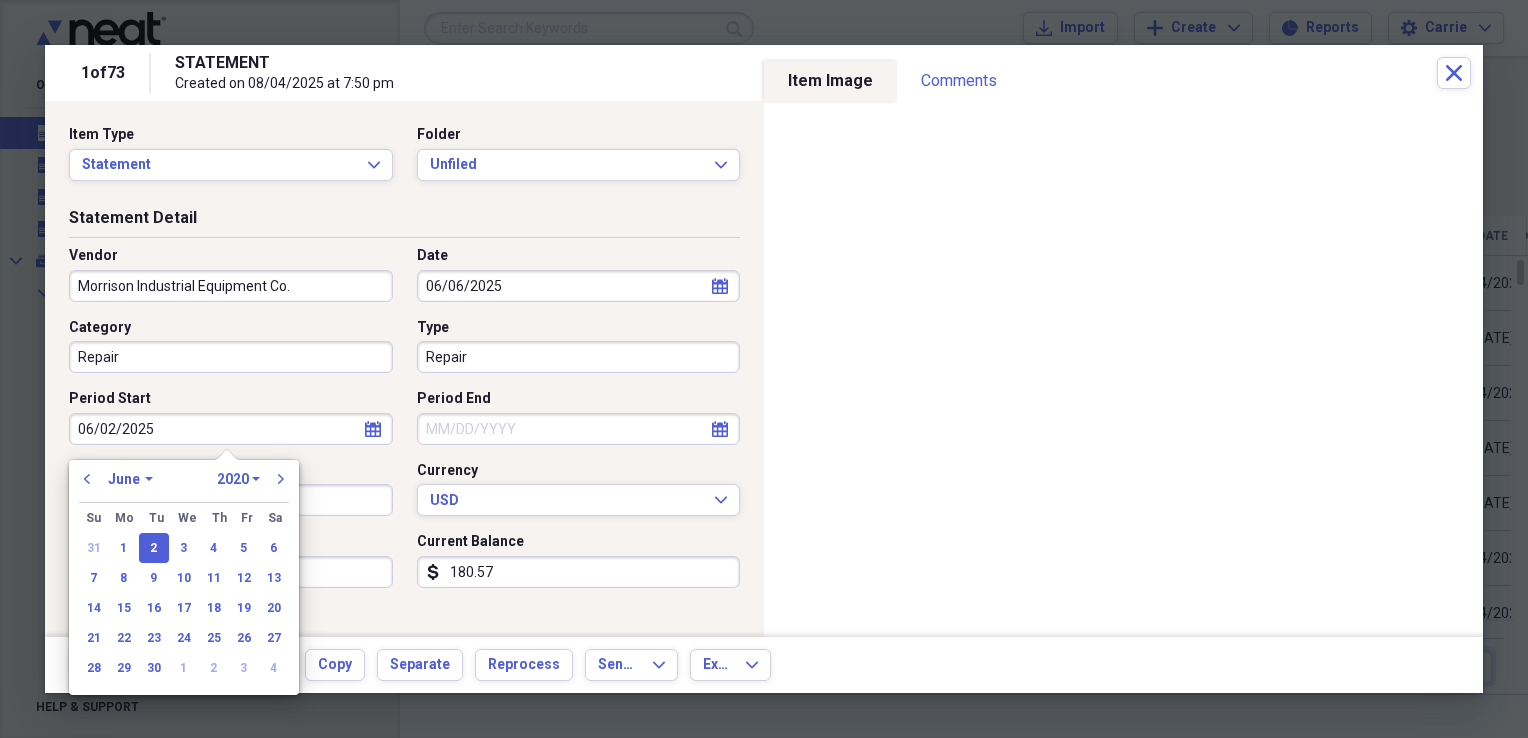select on "2025" 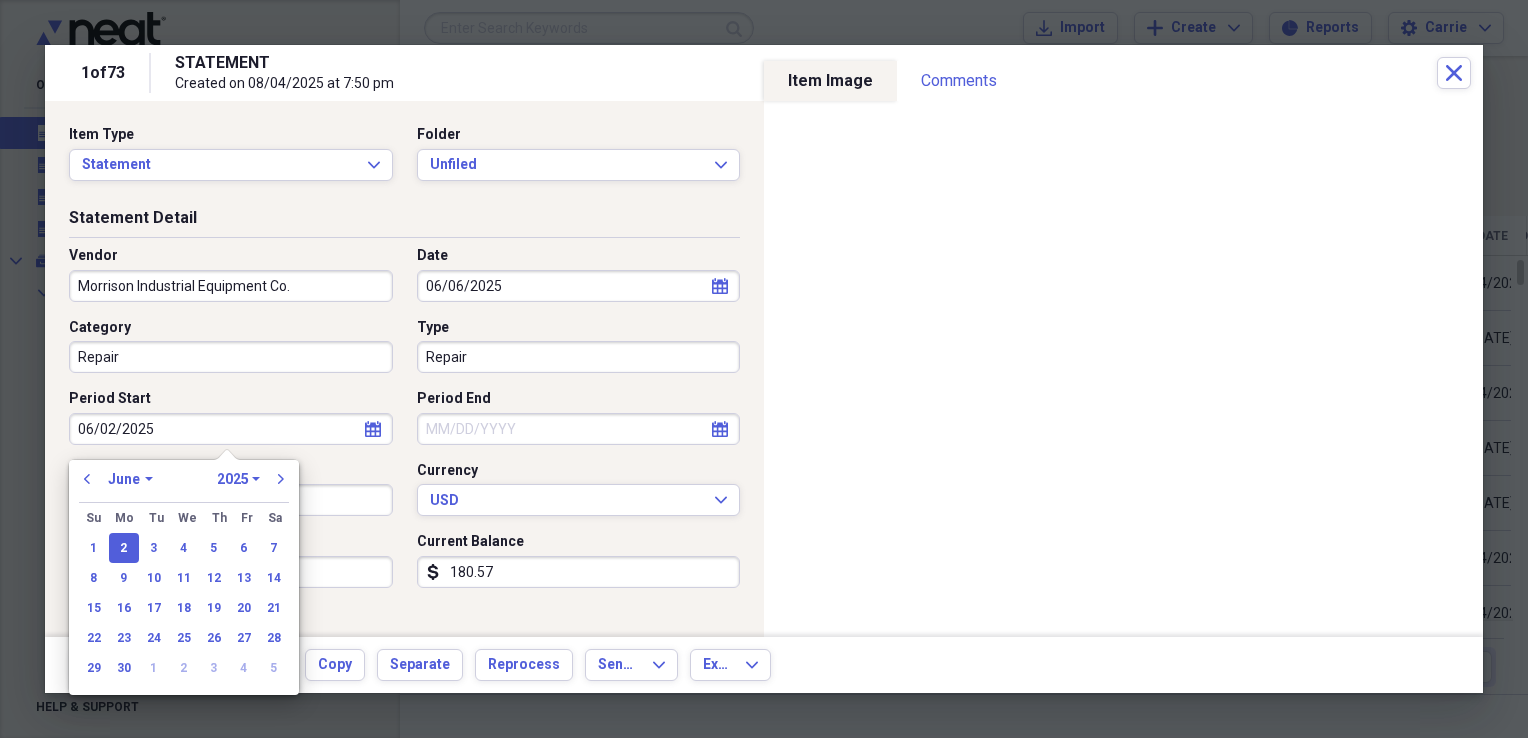 type on "06/02/2025" 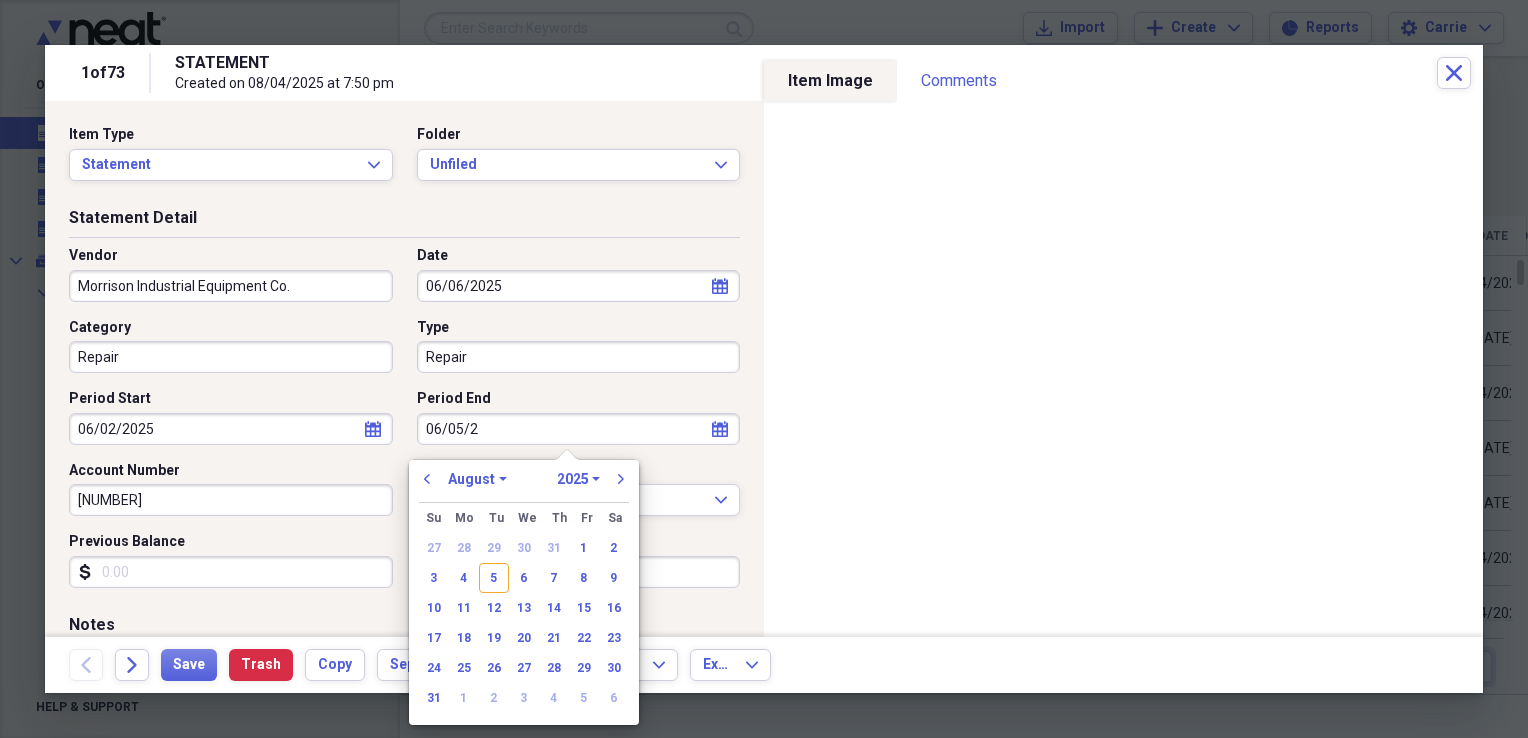type on "06/05/20" 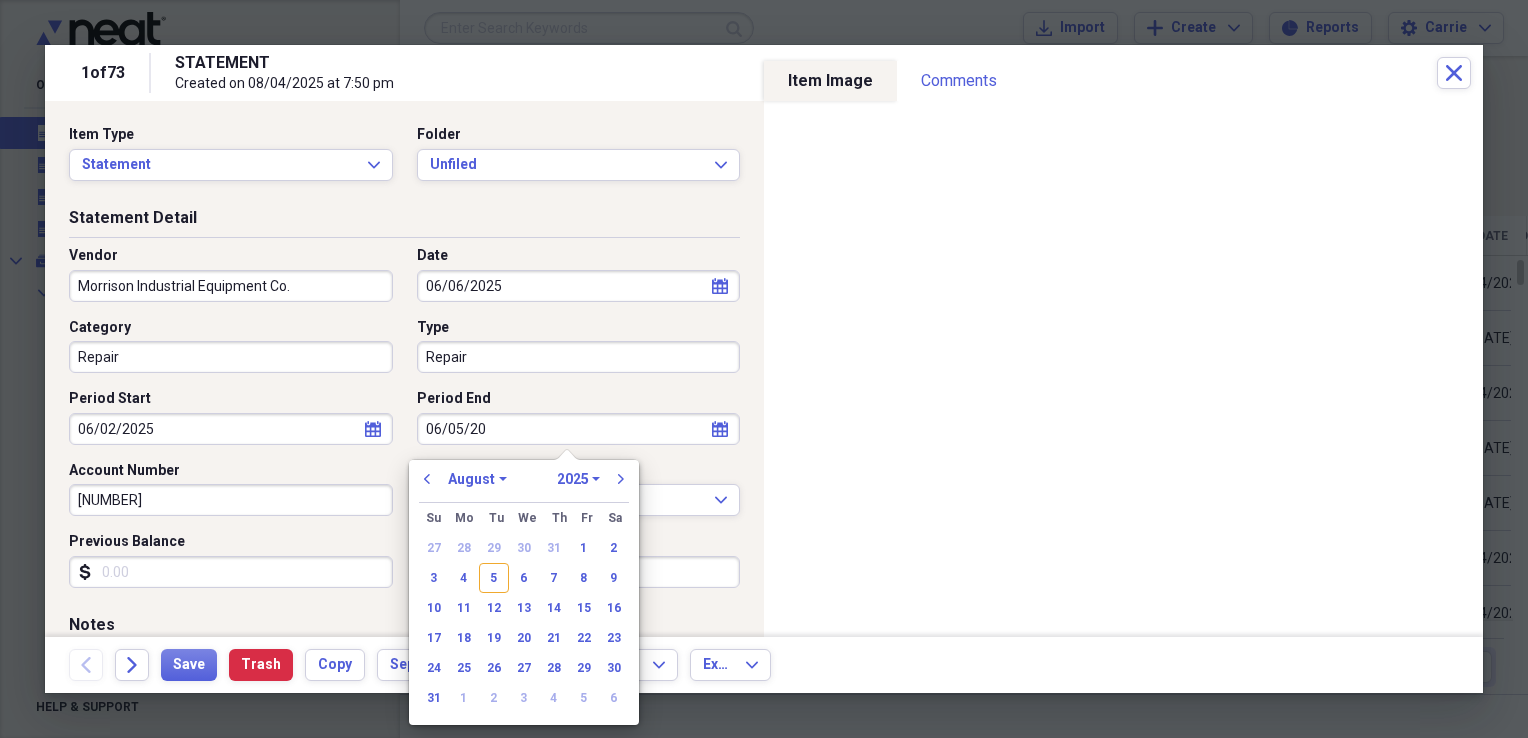 select on "5" 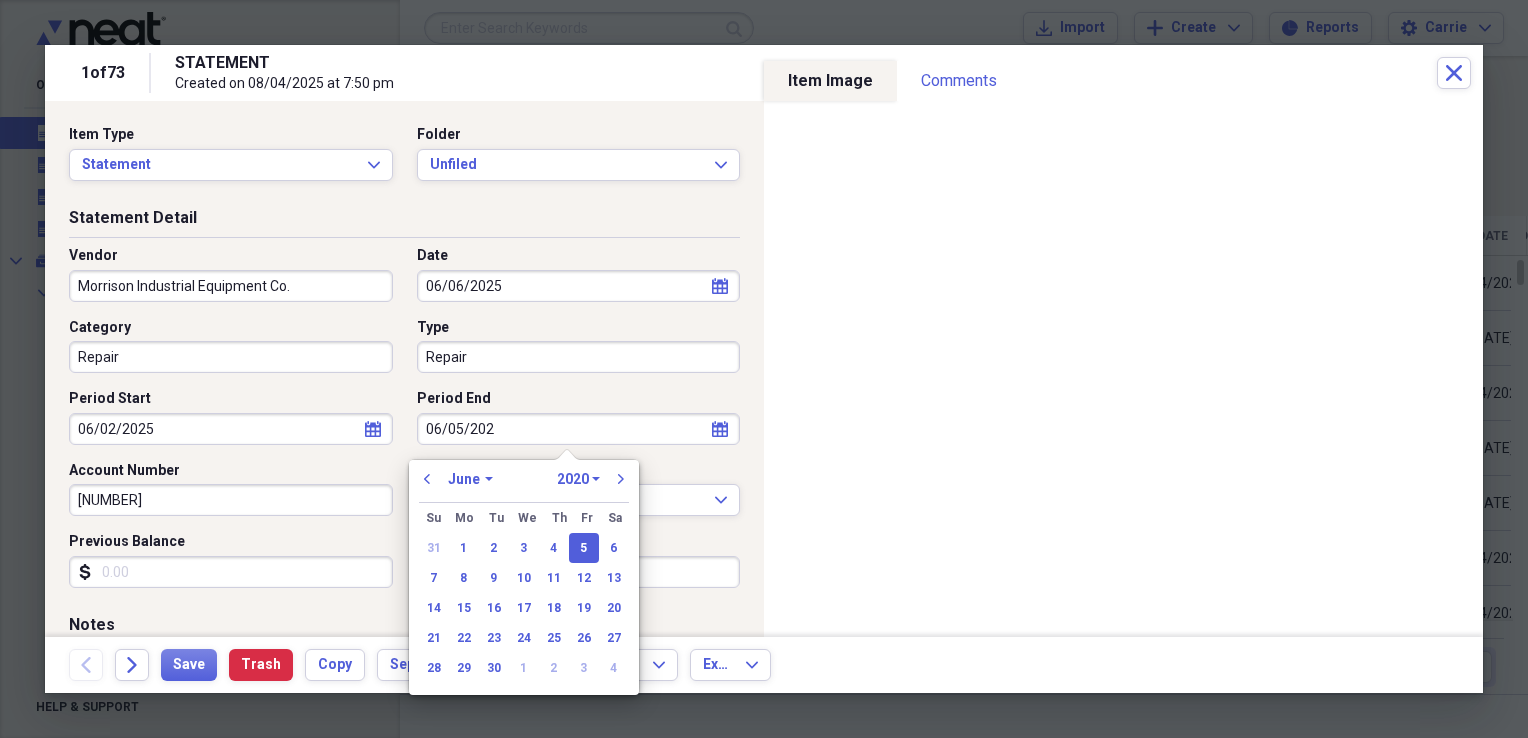 type on "06/05/2025" 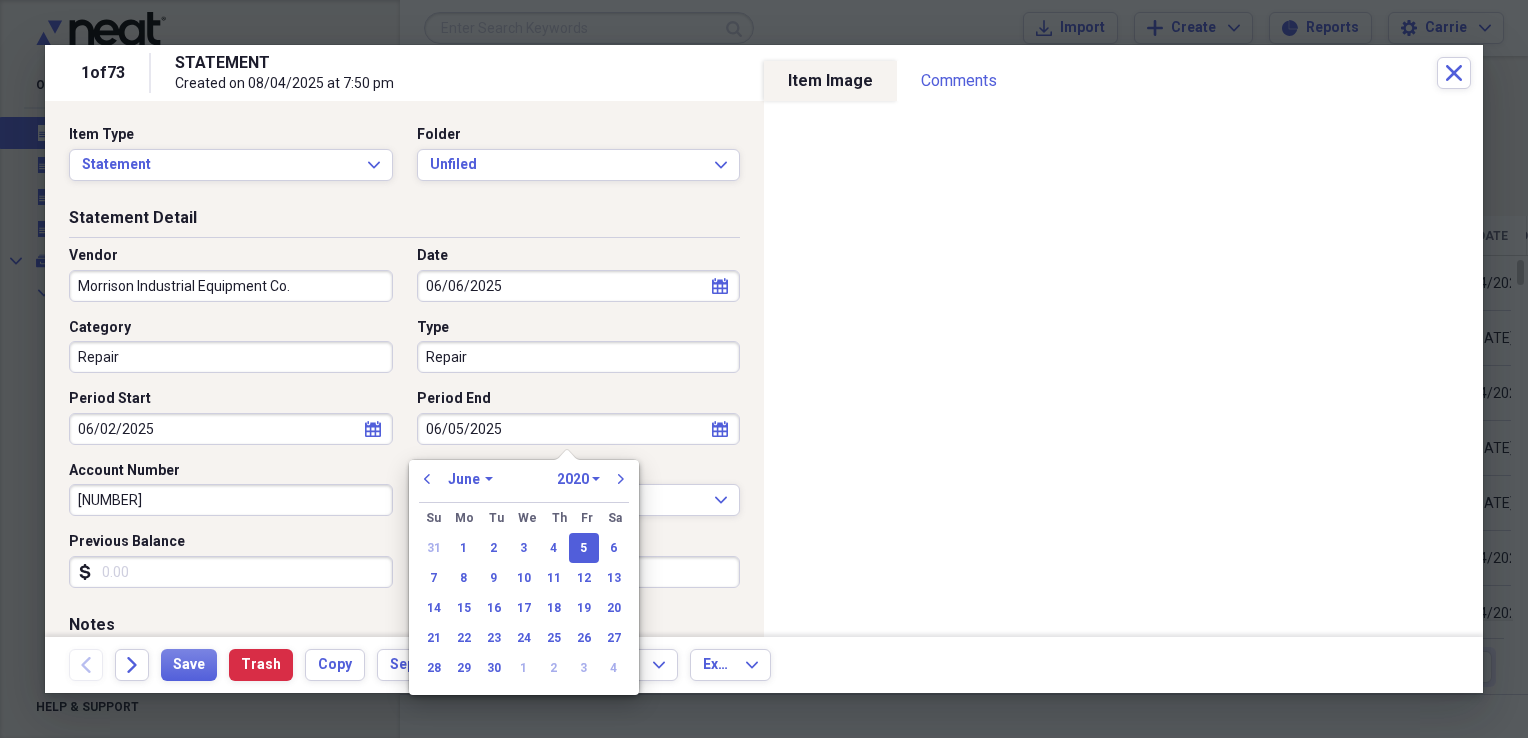 select on "2025" 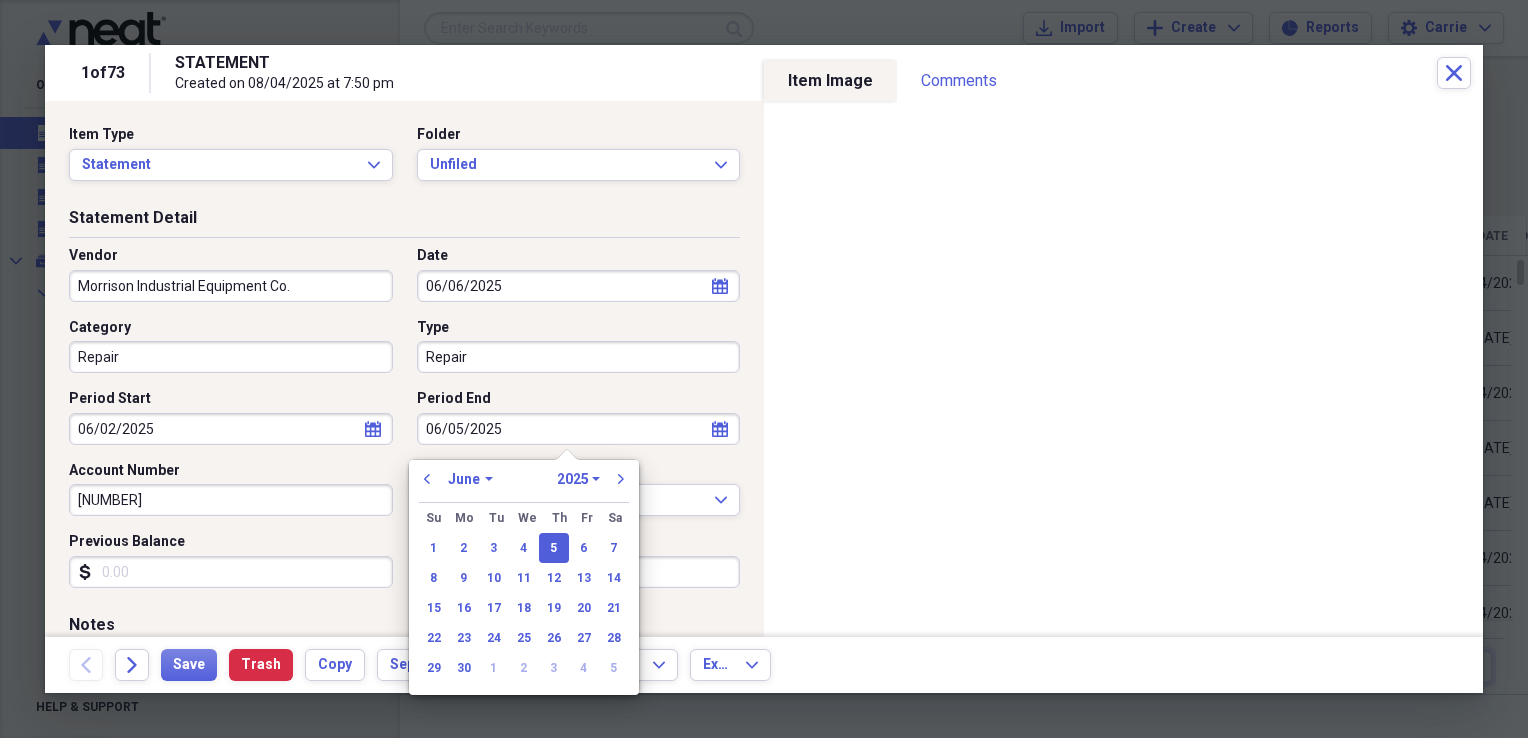 type on "06/05/2025" 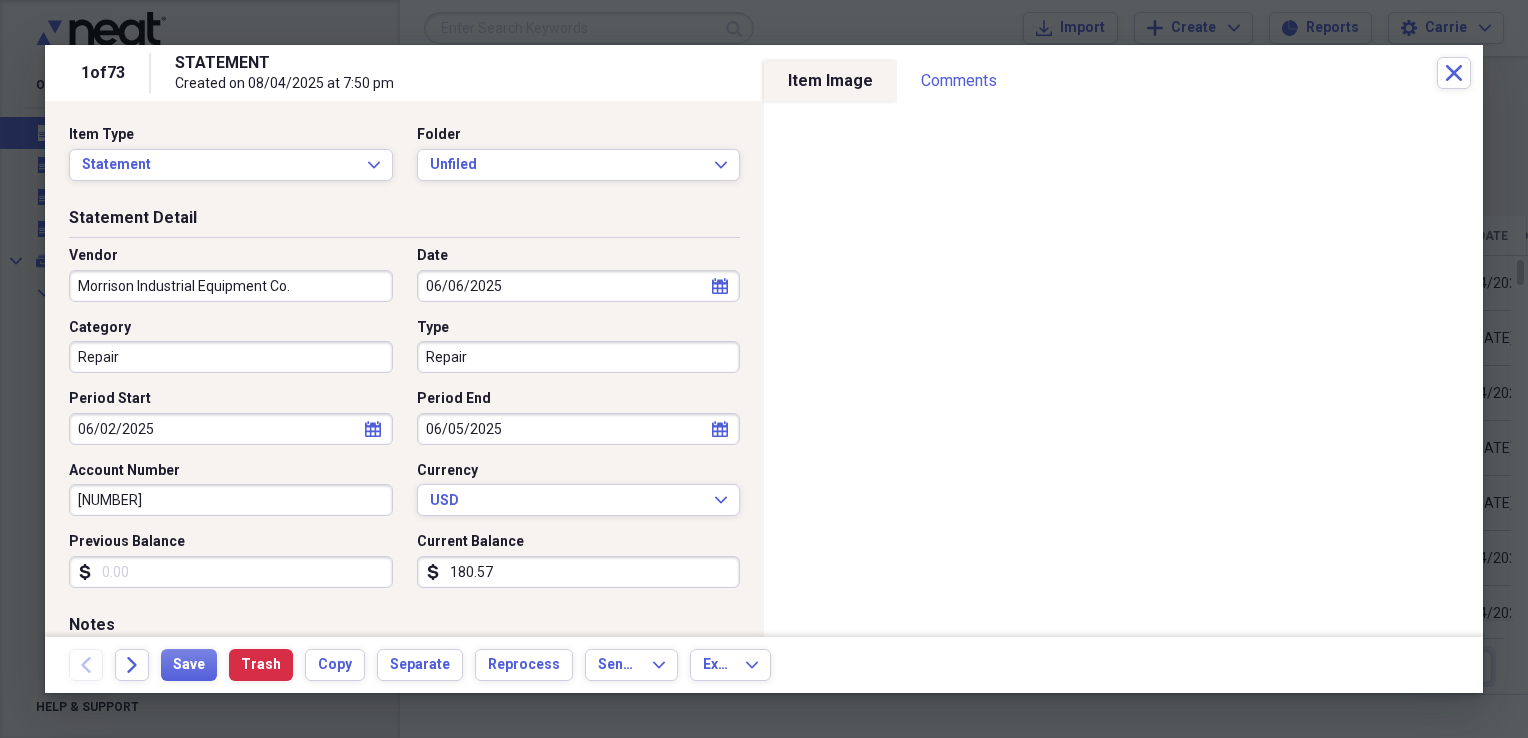 click on "Vendor Morrison Industrial Equipment Co. Date 06/06/2025 calendar Calendar Category Repair Type Repair Period Start 06/02/2025 calendar Calendar Period End 06/05/2025 calendar Calendar Account Number ME0005347 Currency USD Expand Previous Balance dollar-sign Current Balance dollar-sign 180.57" at bounding box center [404, 425] 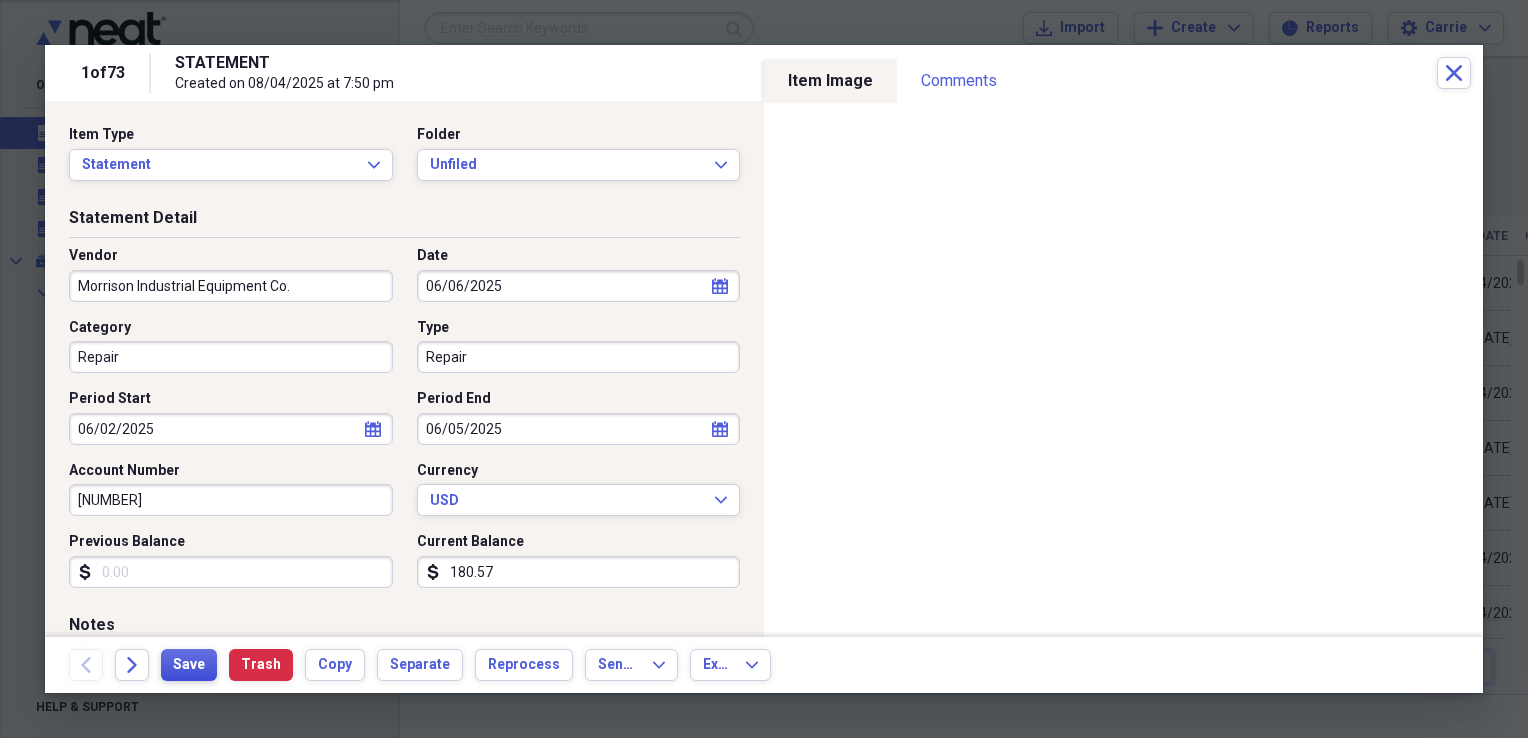 click on "Save" at bounding box center (189, 665) 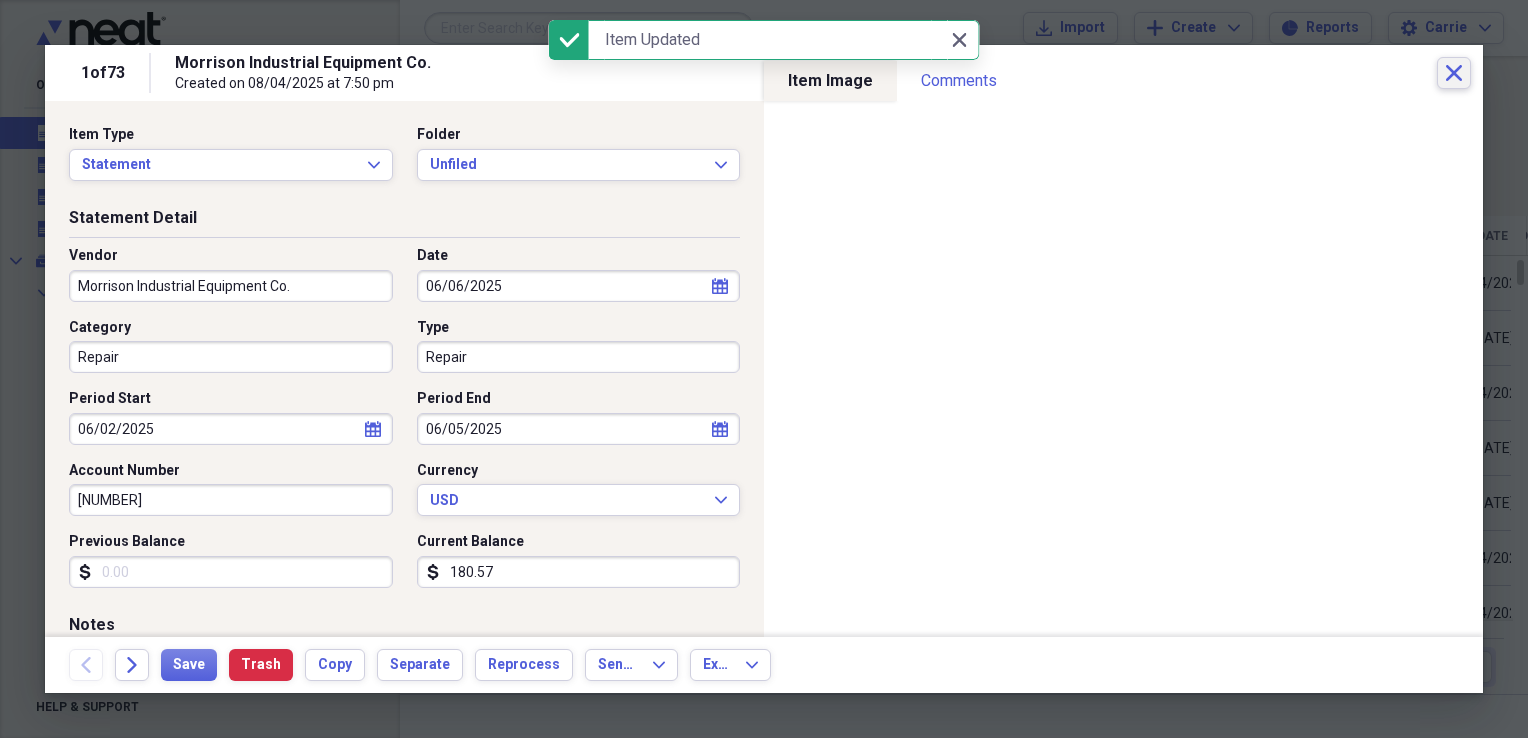 click on "Close" 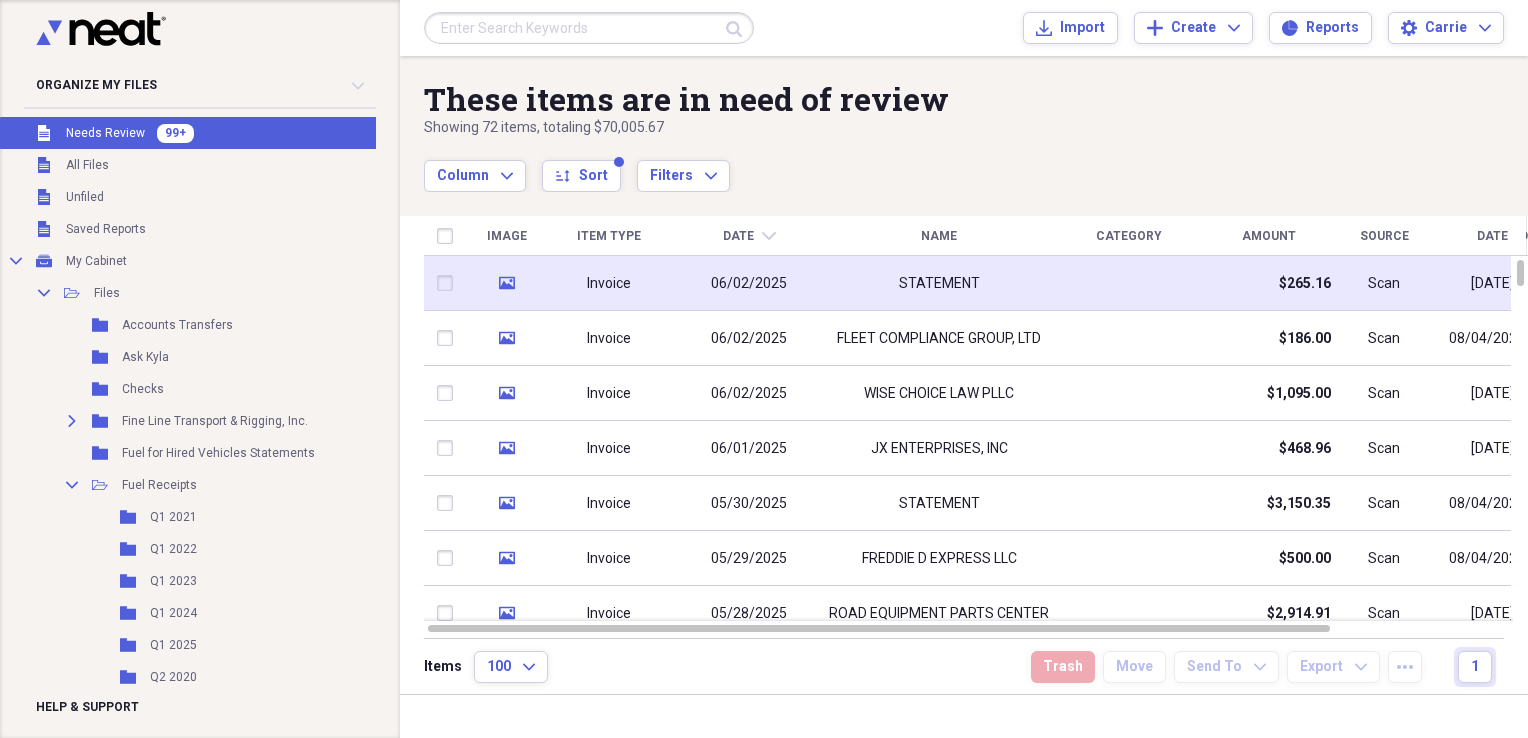 click at bounding box center [1129, 283] 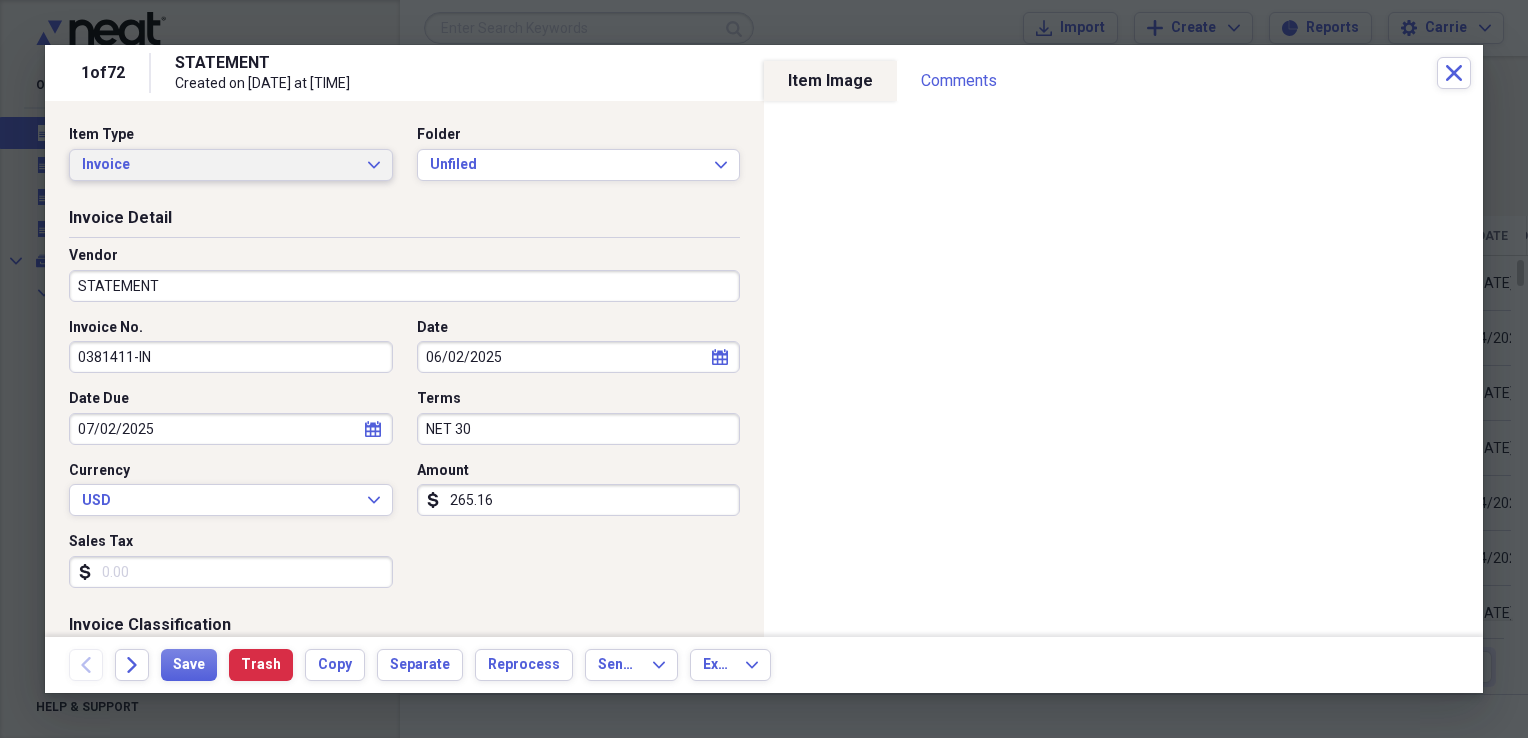 click on "Expand" 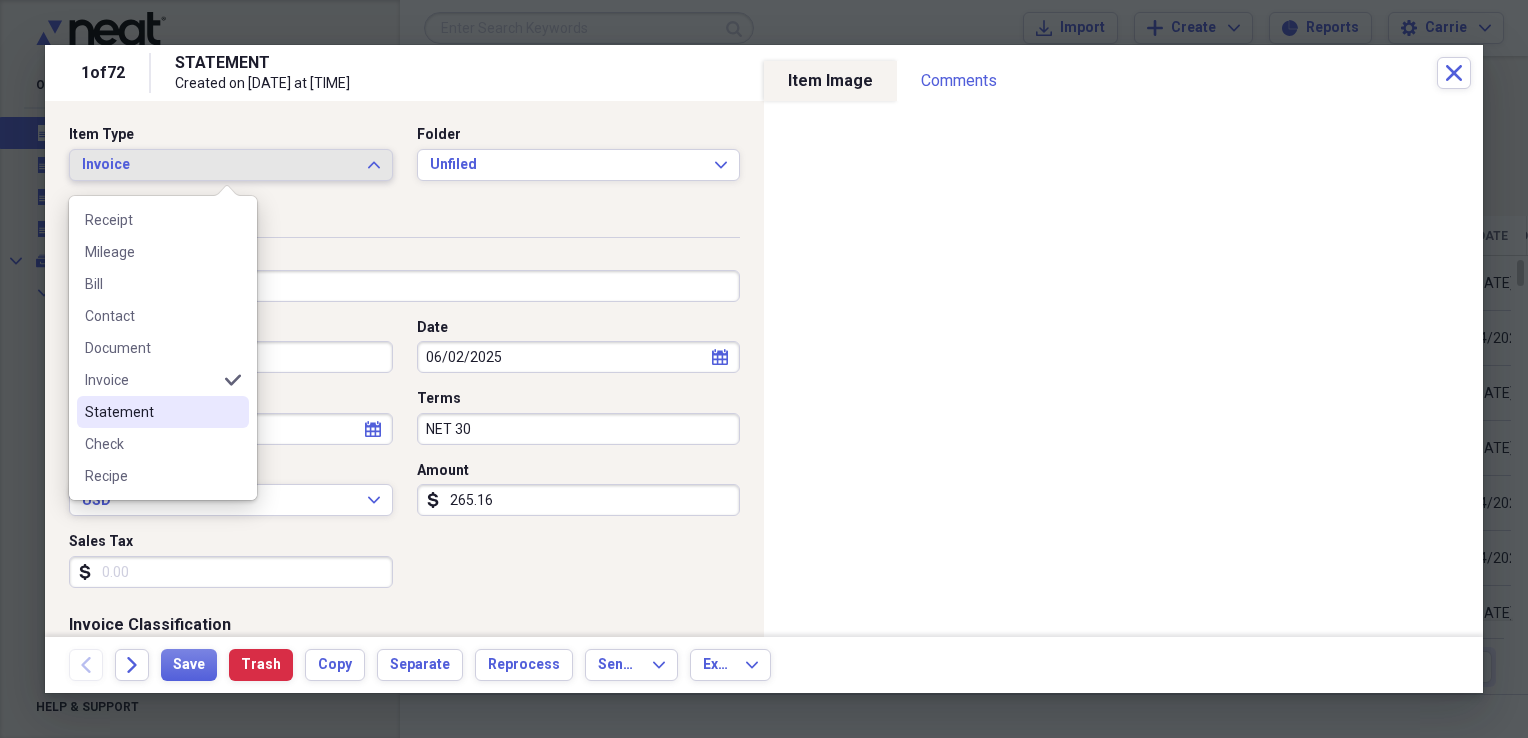 click on "Statement" at bounding box center (151, 412) 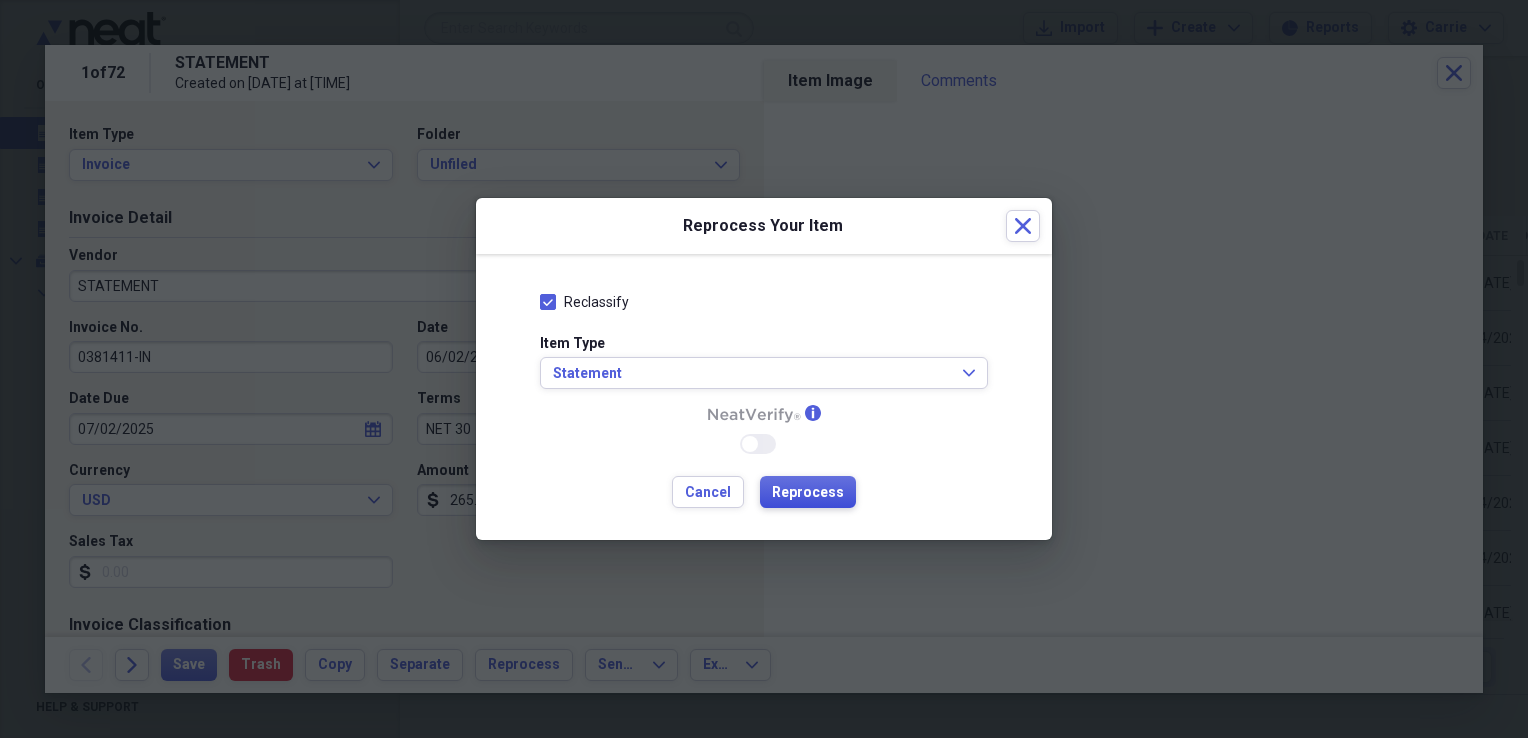 click on "Reprocess" at bounding box center [808, 493] 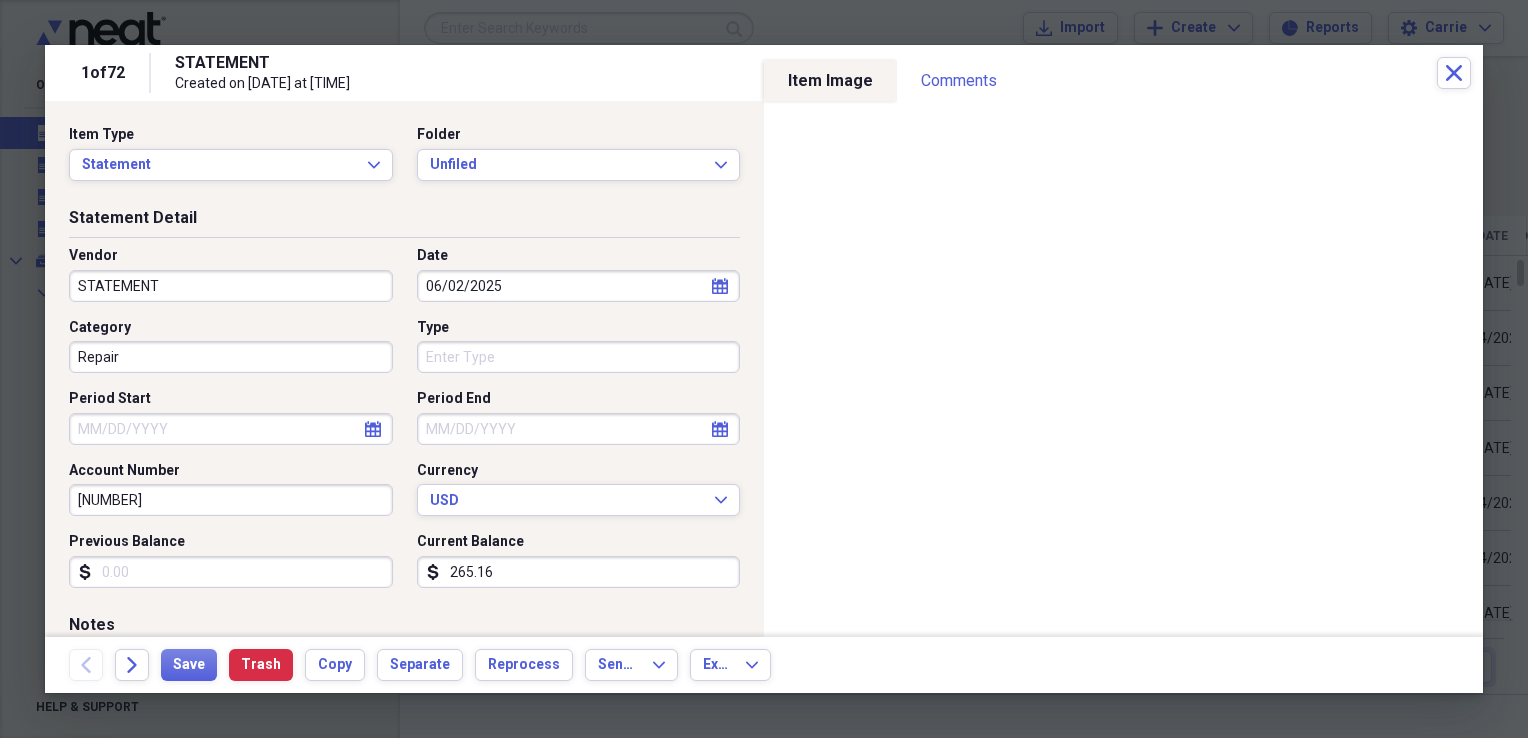 type on "Repair" 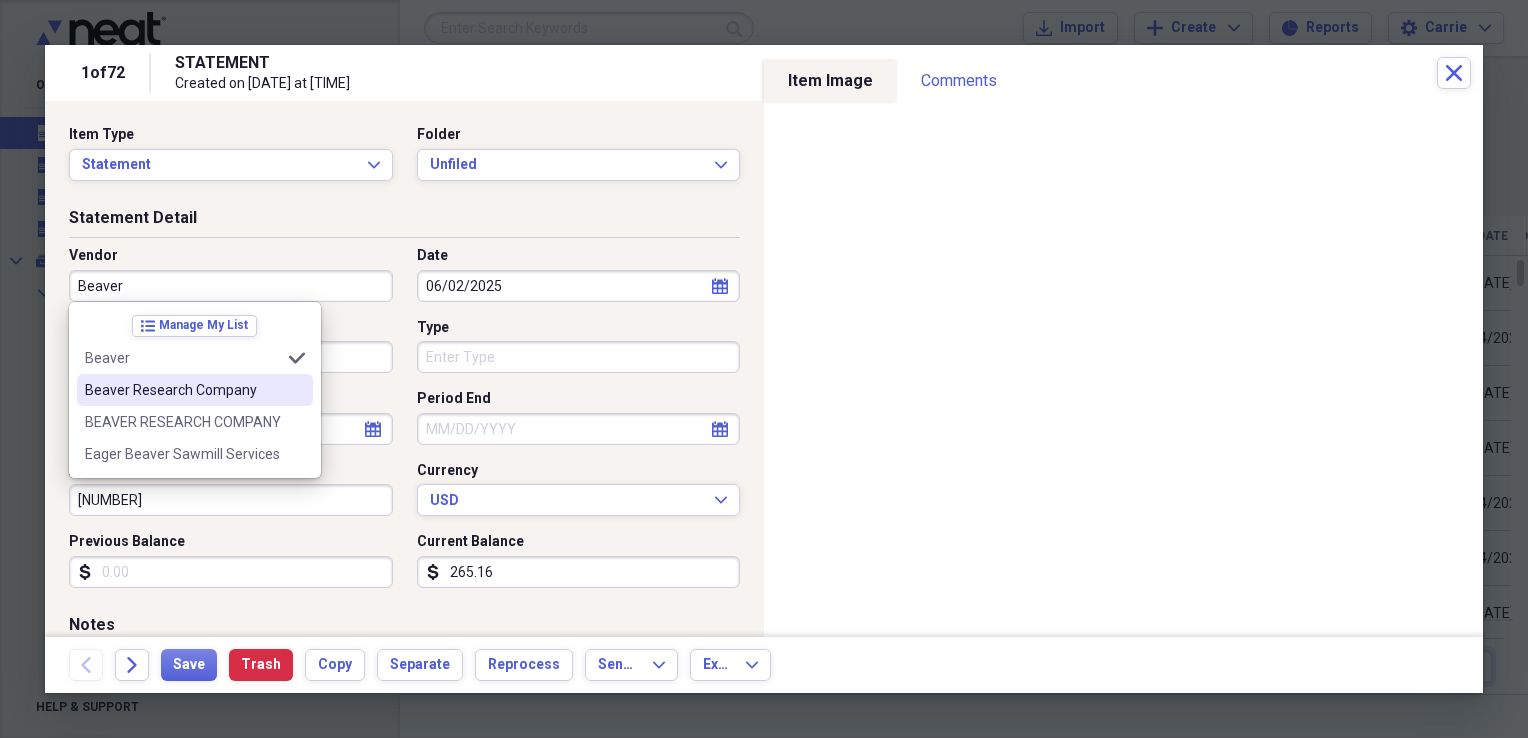 click on "Beaver Research Company" at bounding box center [183, 390] 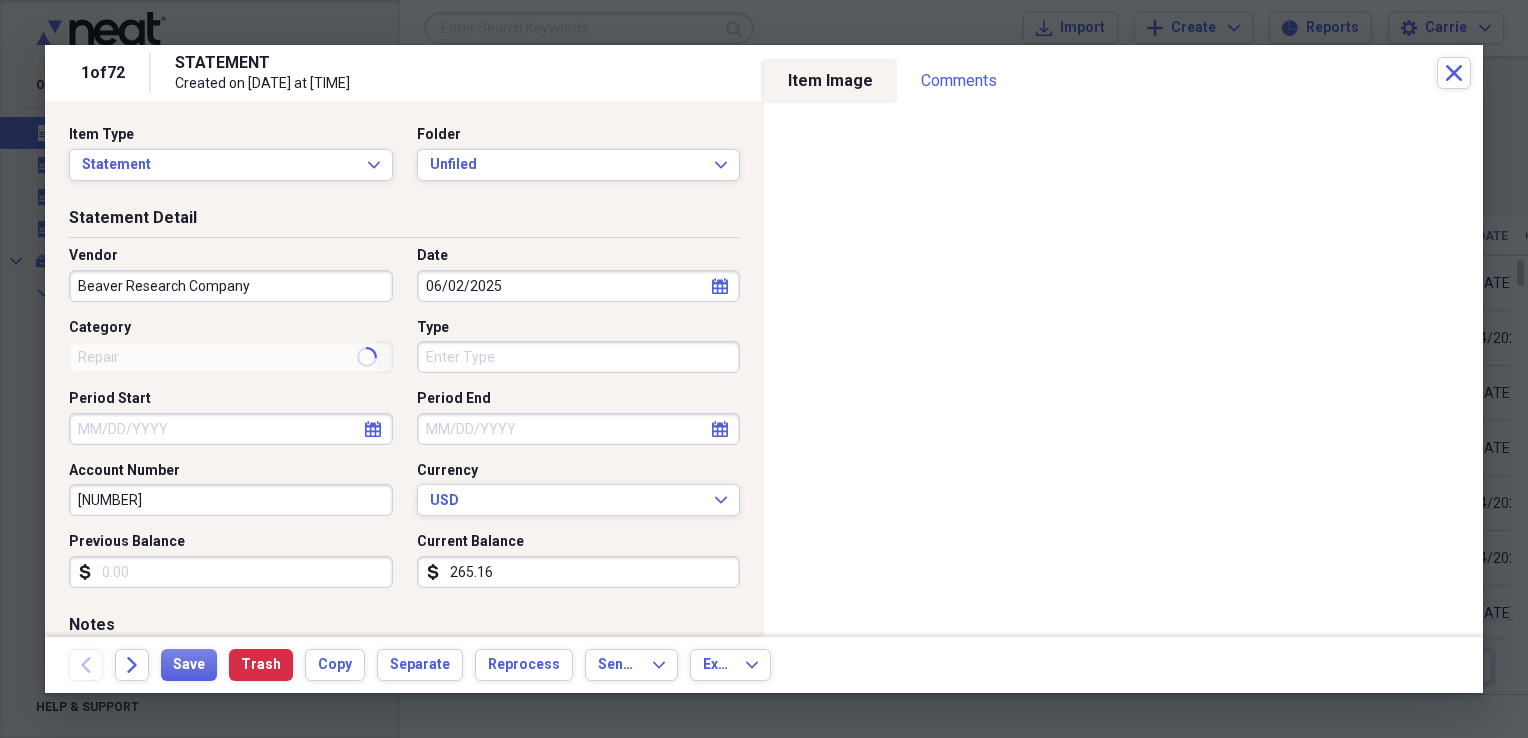 type on "Shop Supplies" 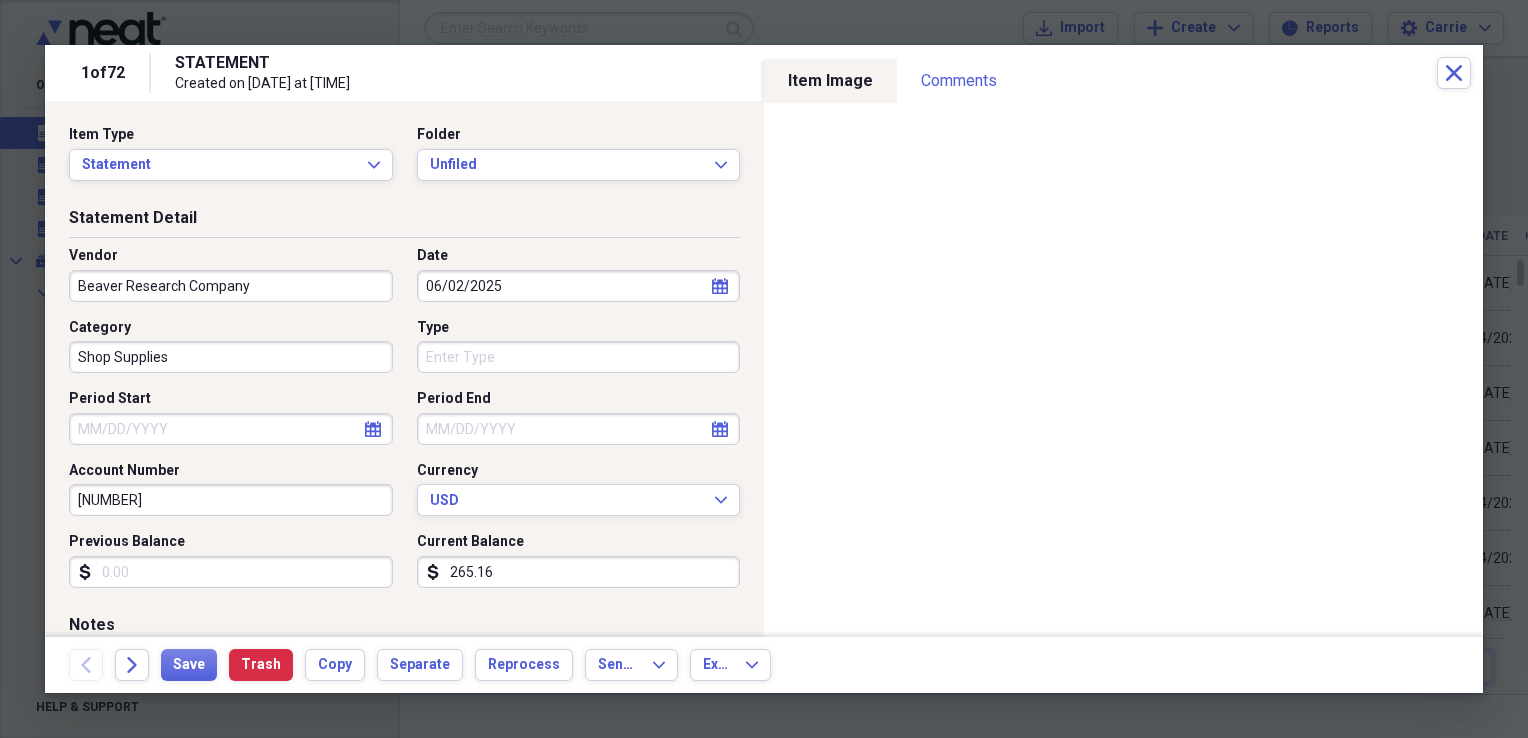 click on "06/02/2025" at bounding box center (579, 286) 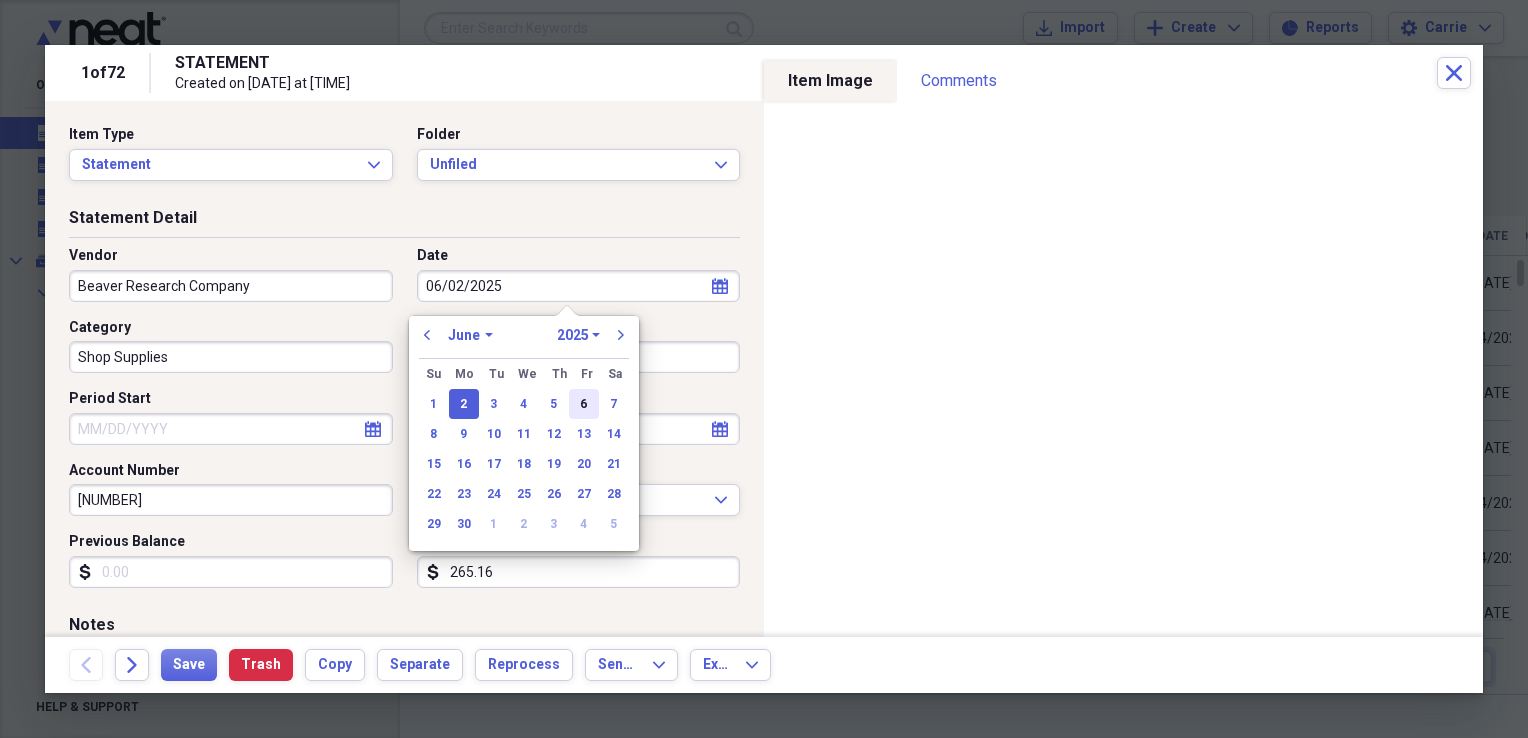 click on "6" at bounding box center [584, 404] 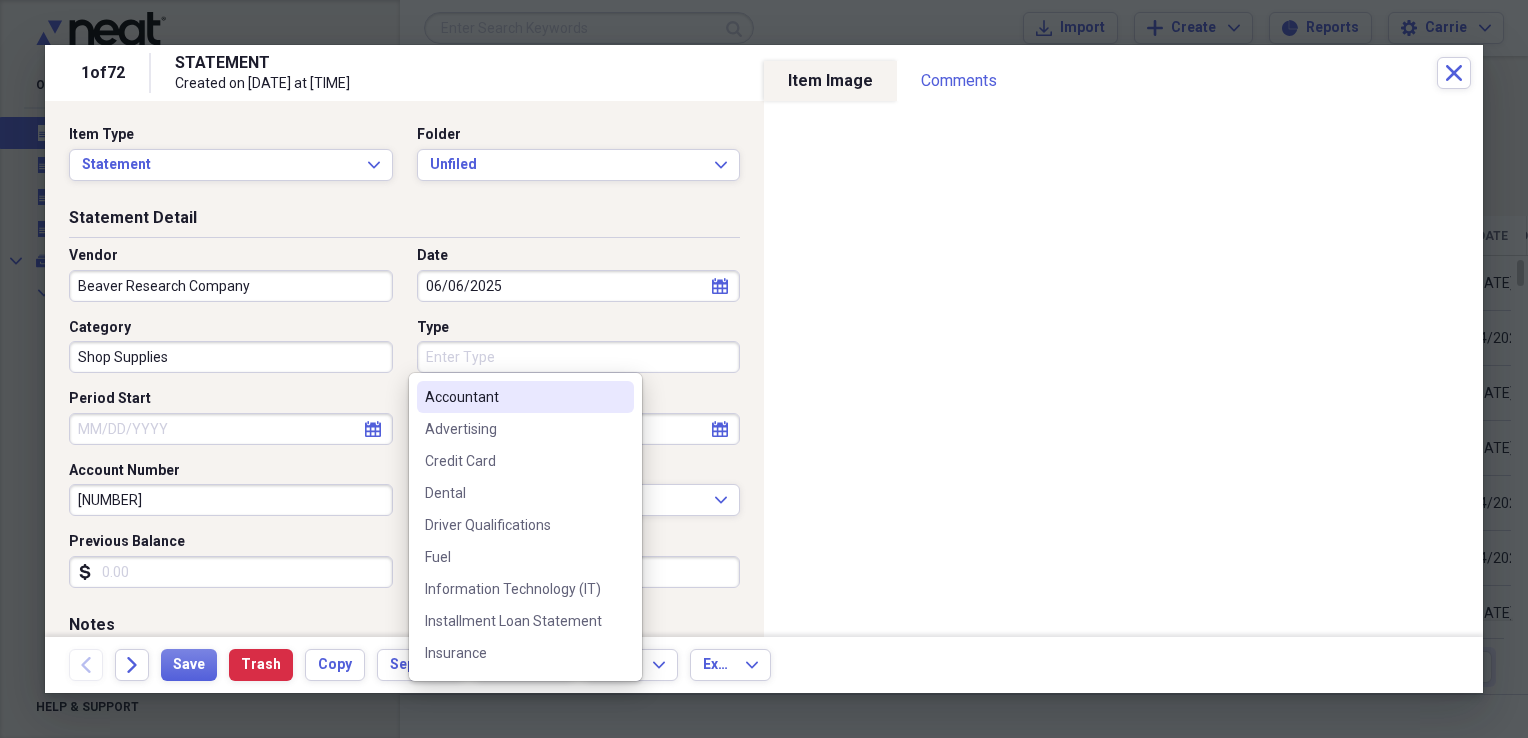 click on "Type" at bounding box center [579, 357] 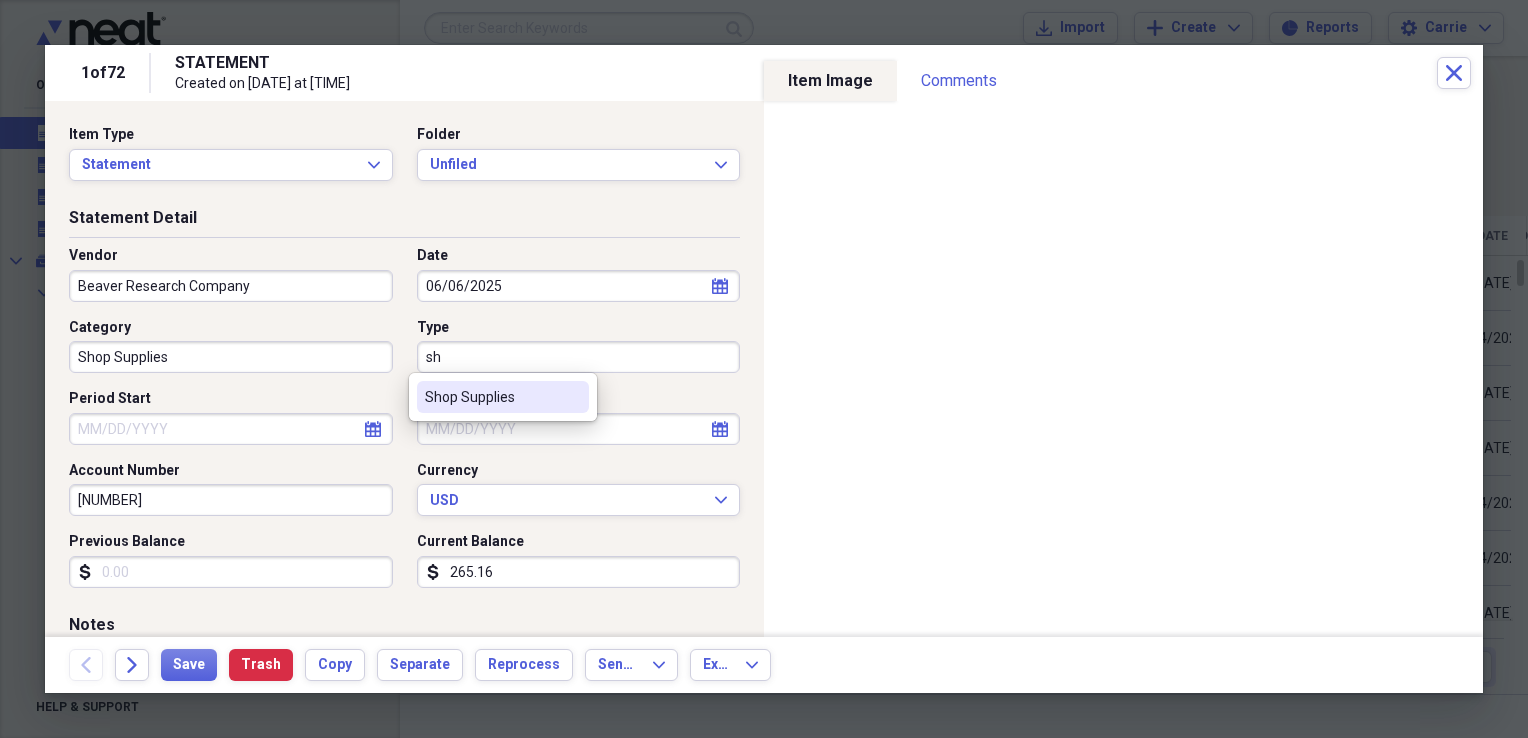 click on "Shop Supplies" at bounding box center (503, 397) 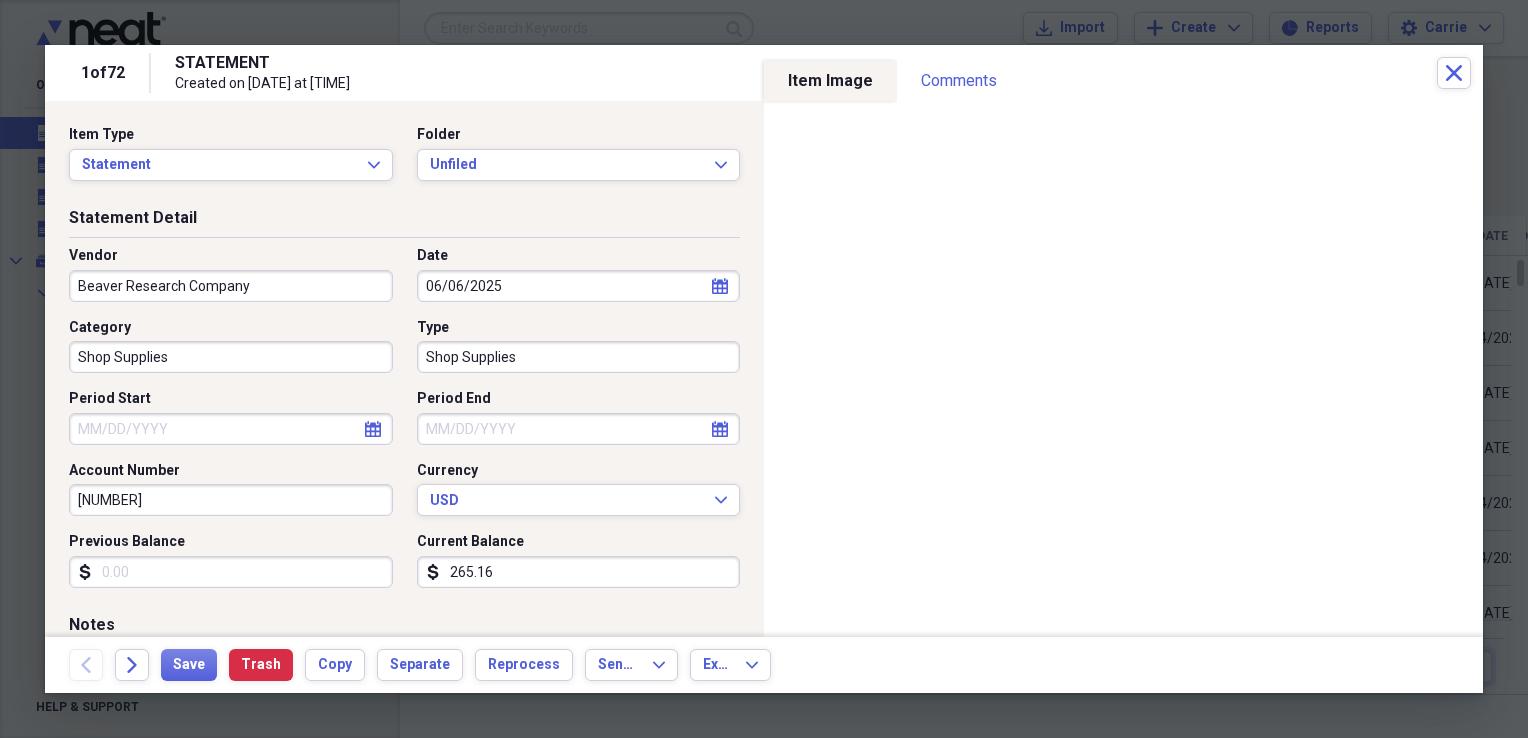 click on "Period Start" at bounding box center (231, 429) 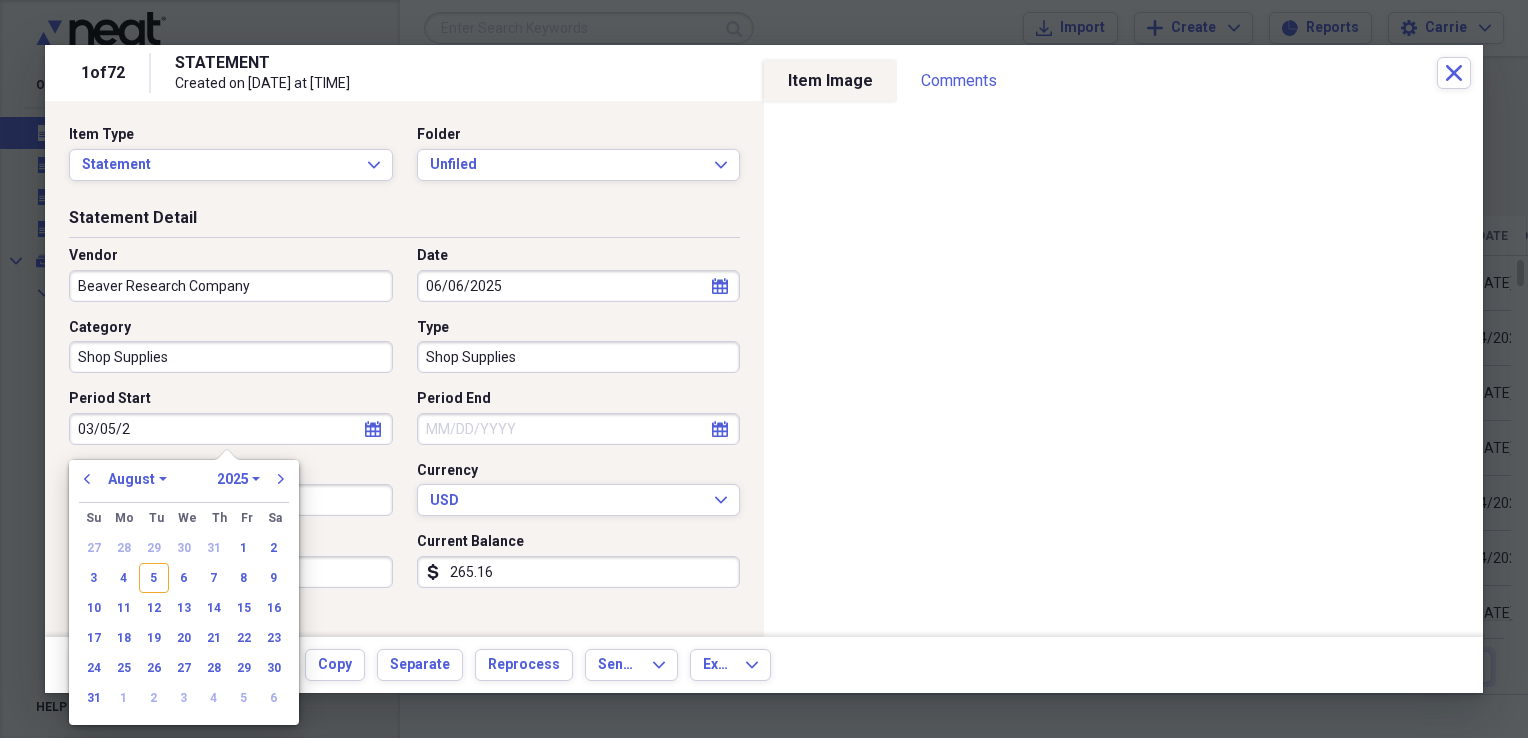 type on "03/05/20" 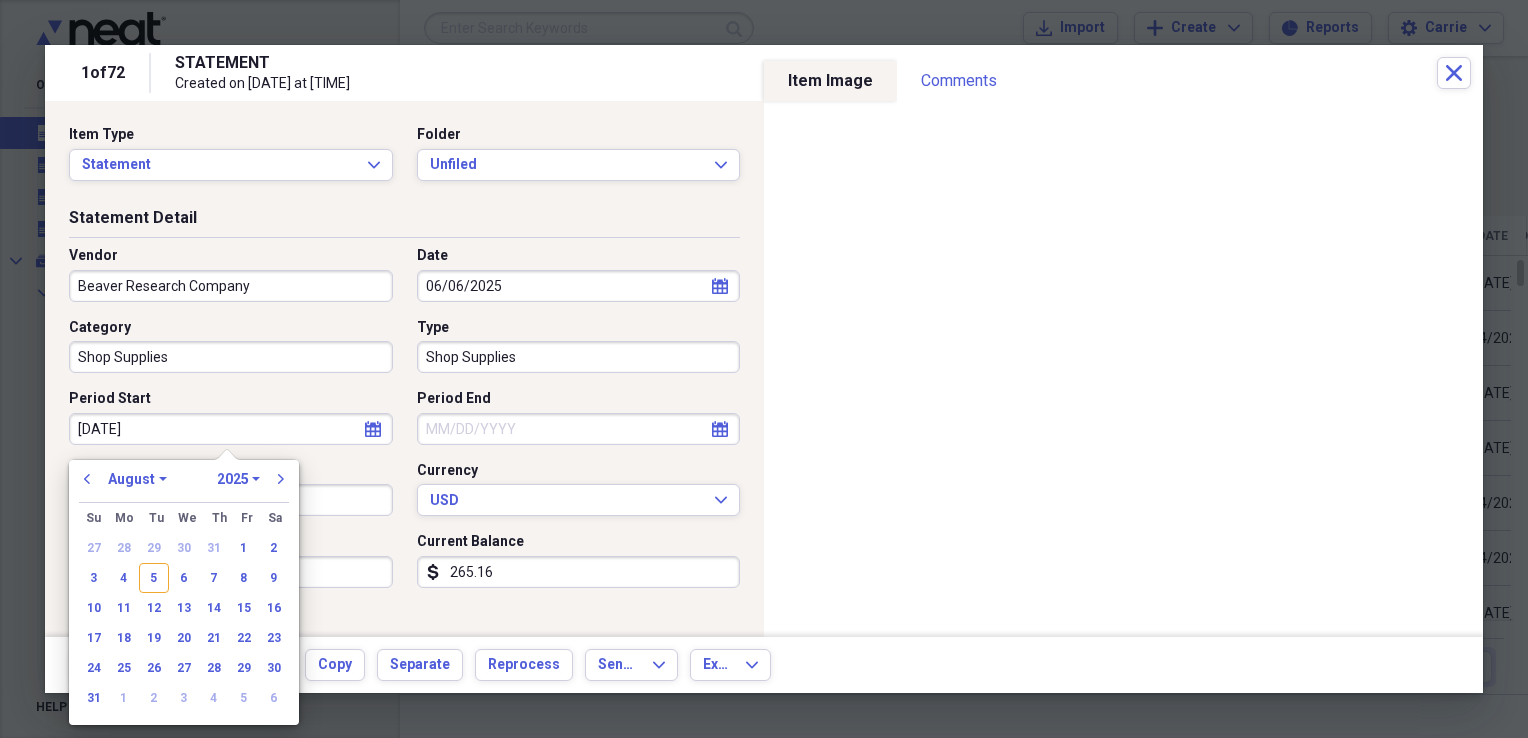 select on "2" 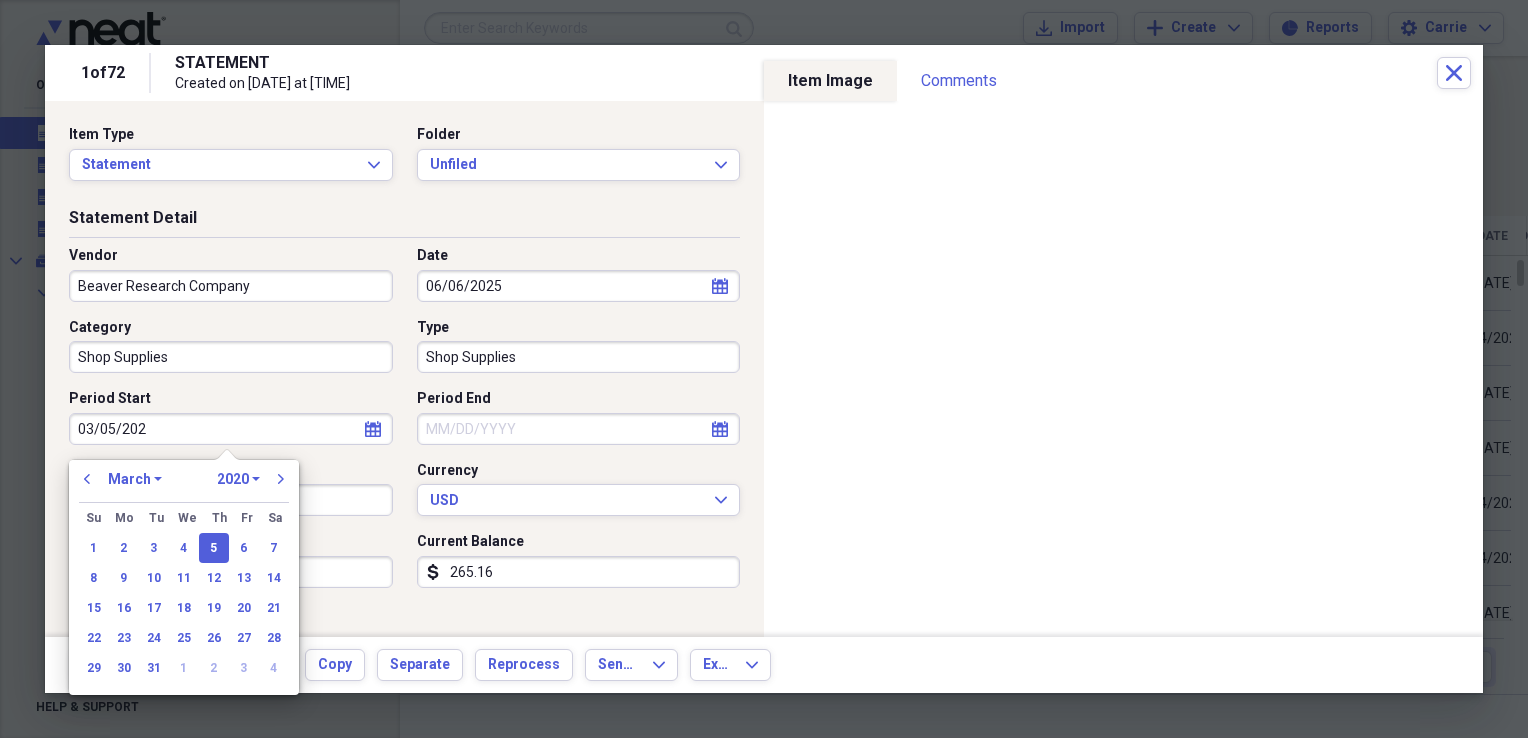 type on "03/05/2025" 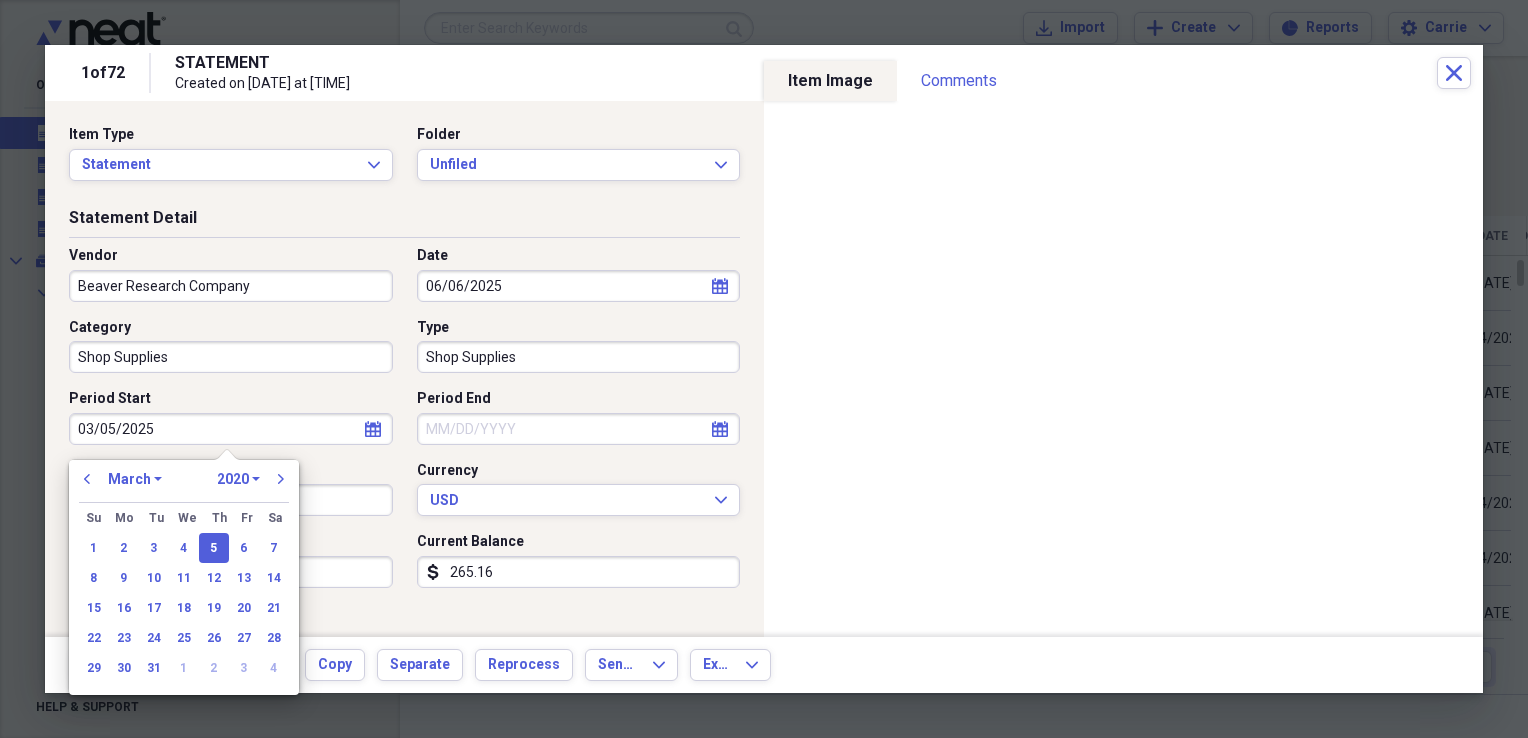 select on "2025" 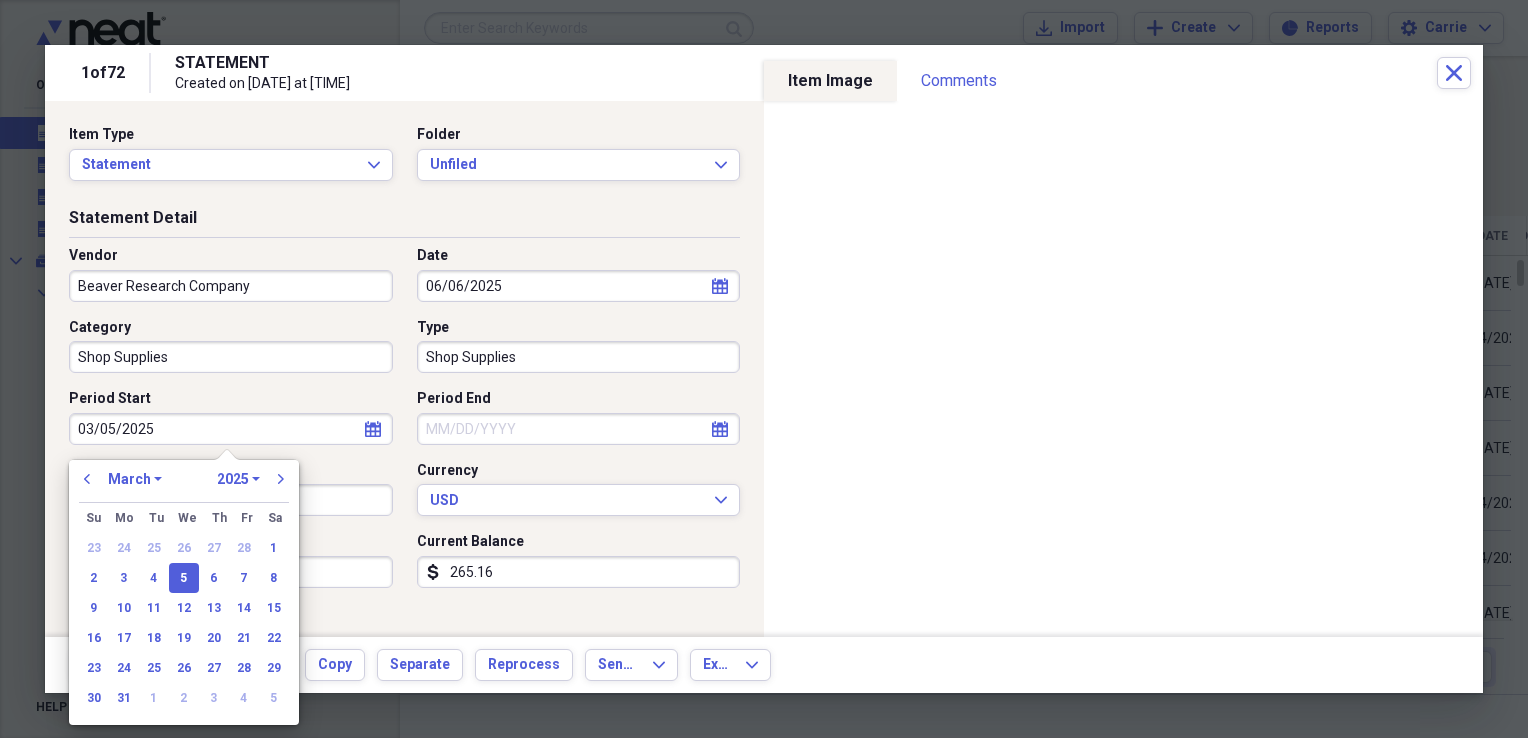 type on "03/05/2025" 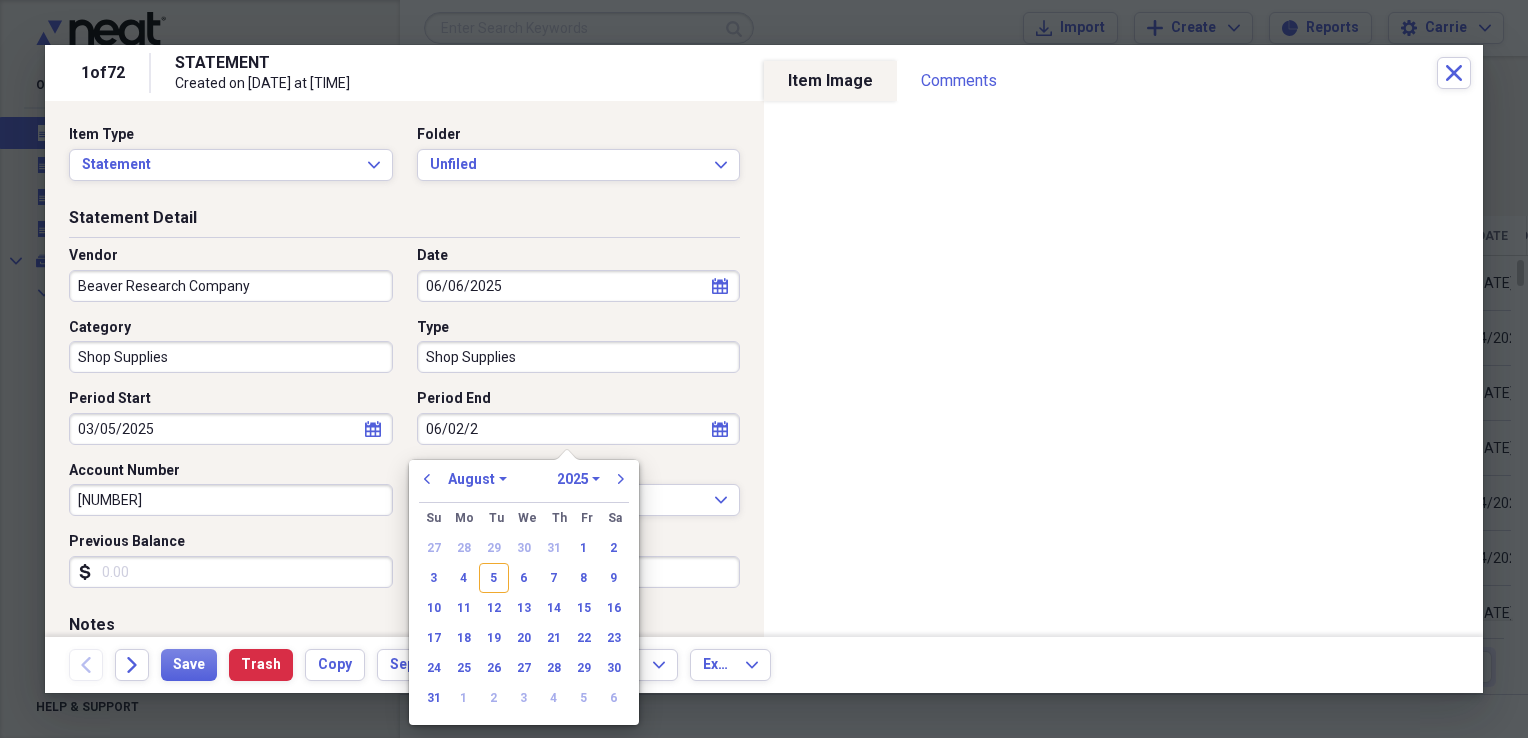 type on "06/02/20" 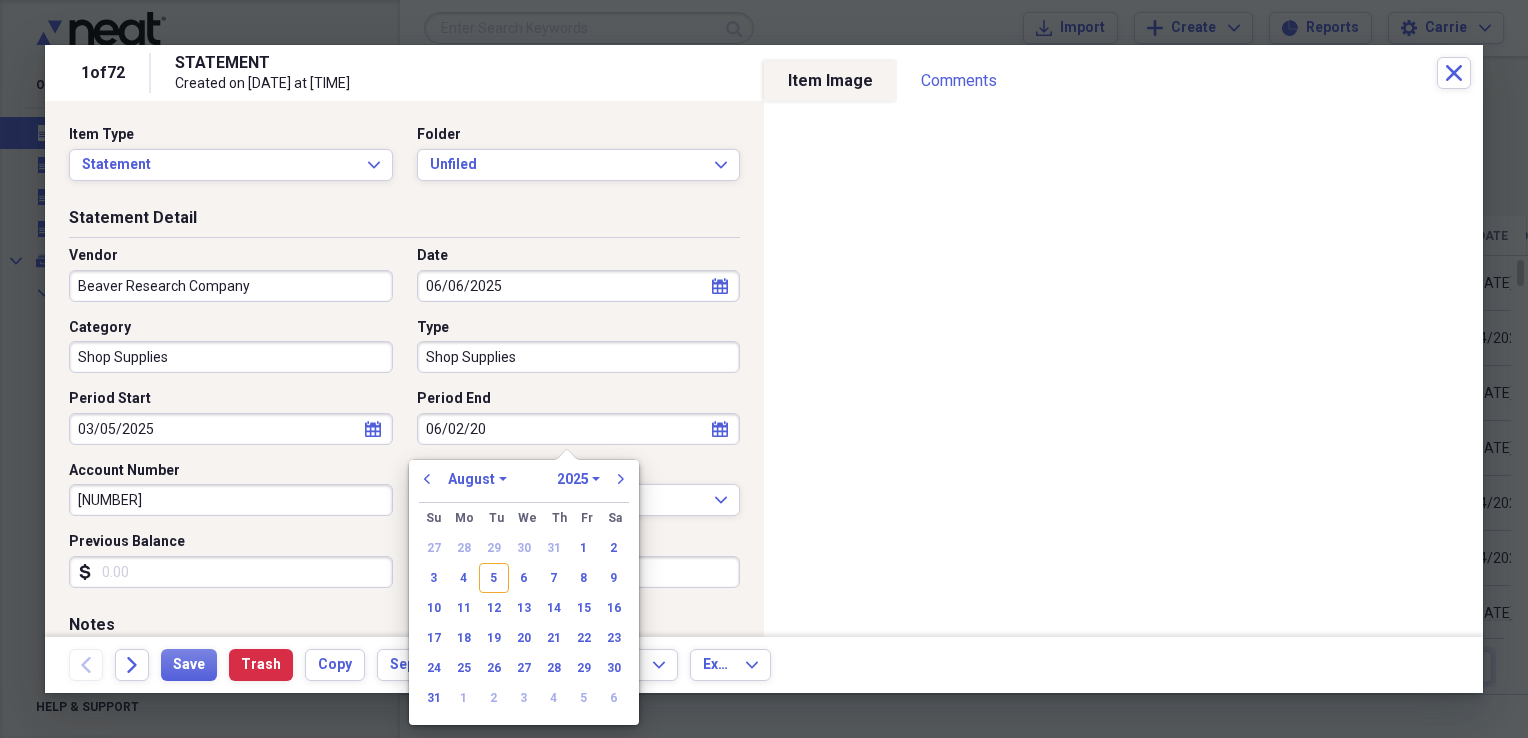 select on "5" 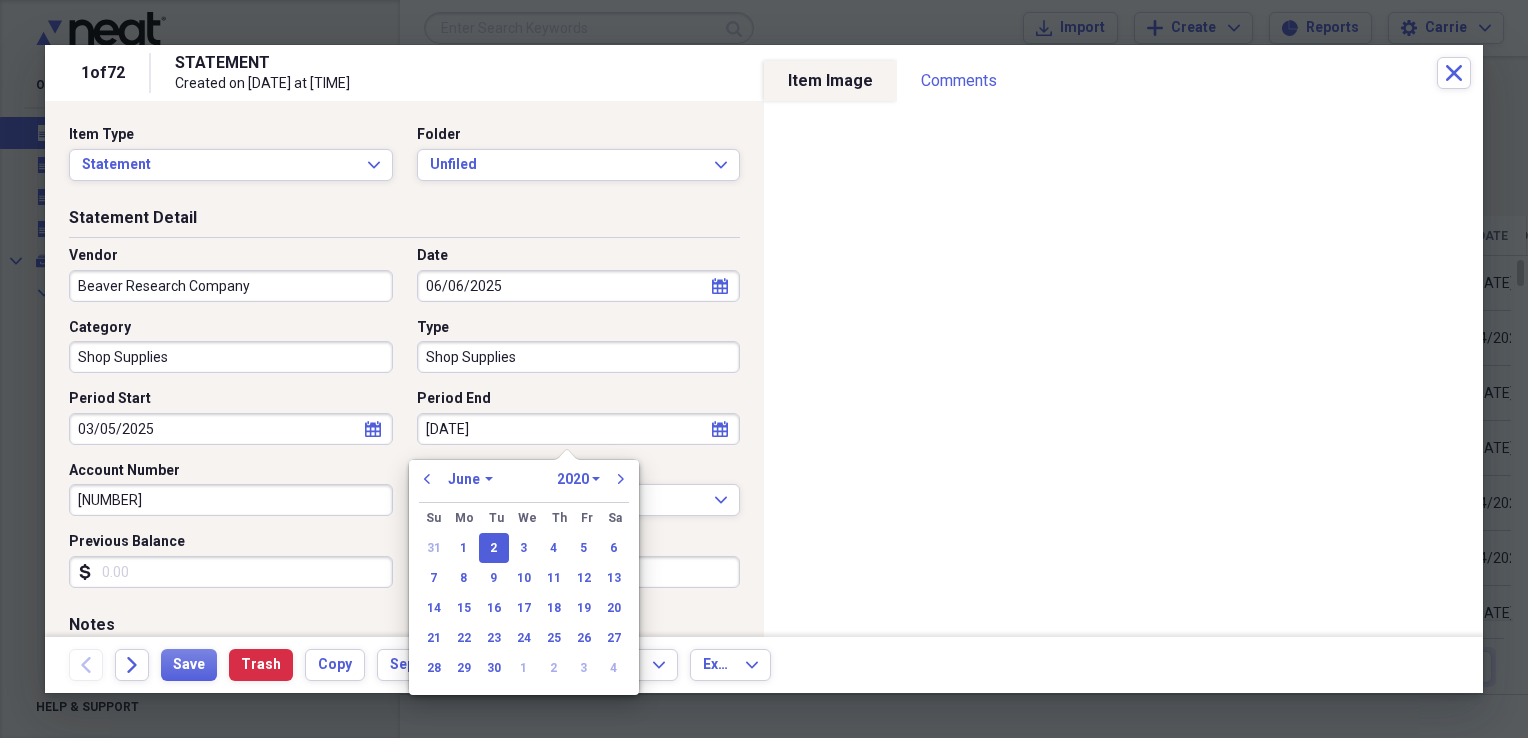 type on "06/02/2025" 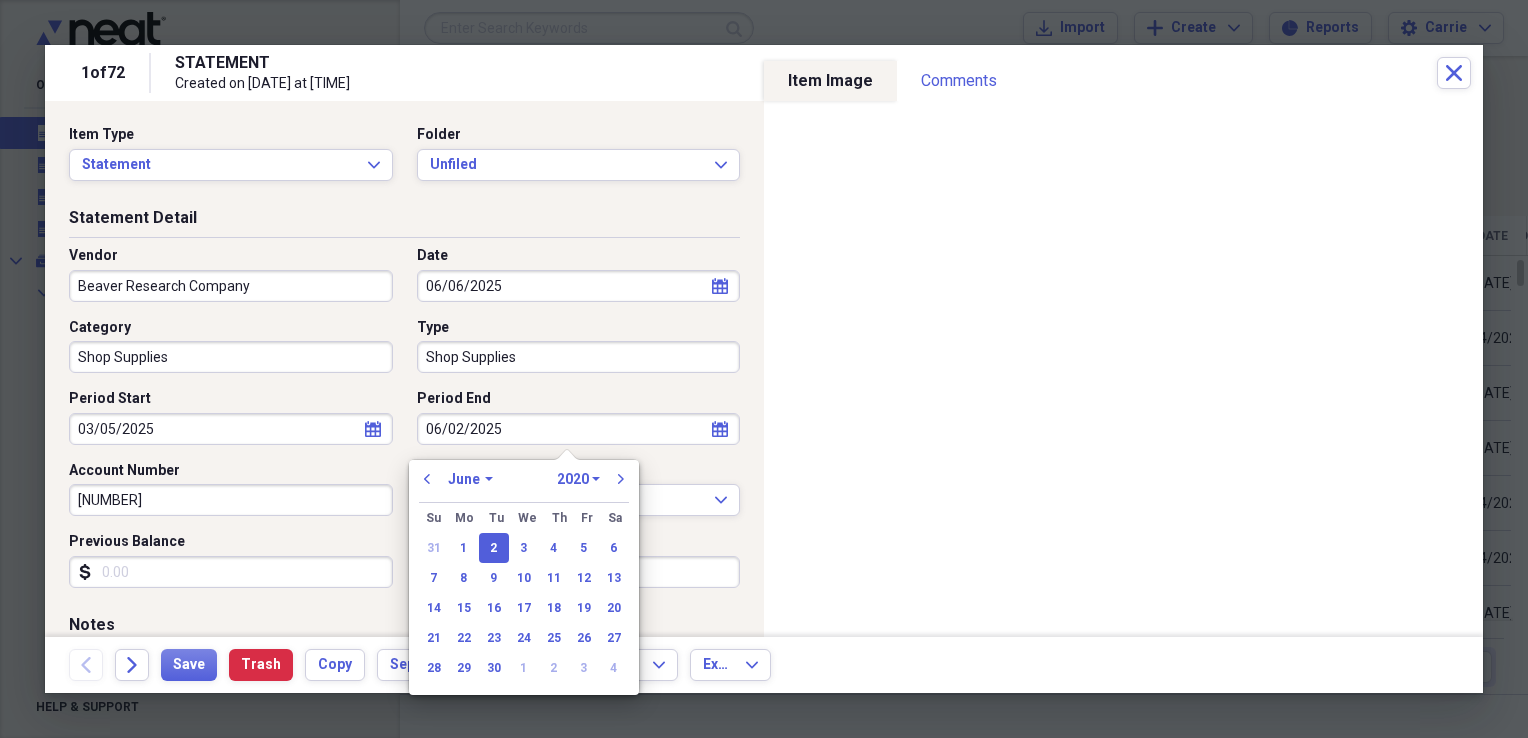 select on "2025" 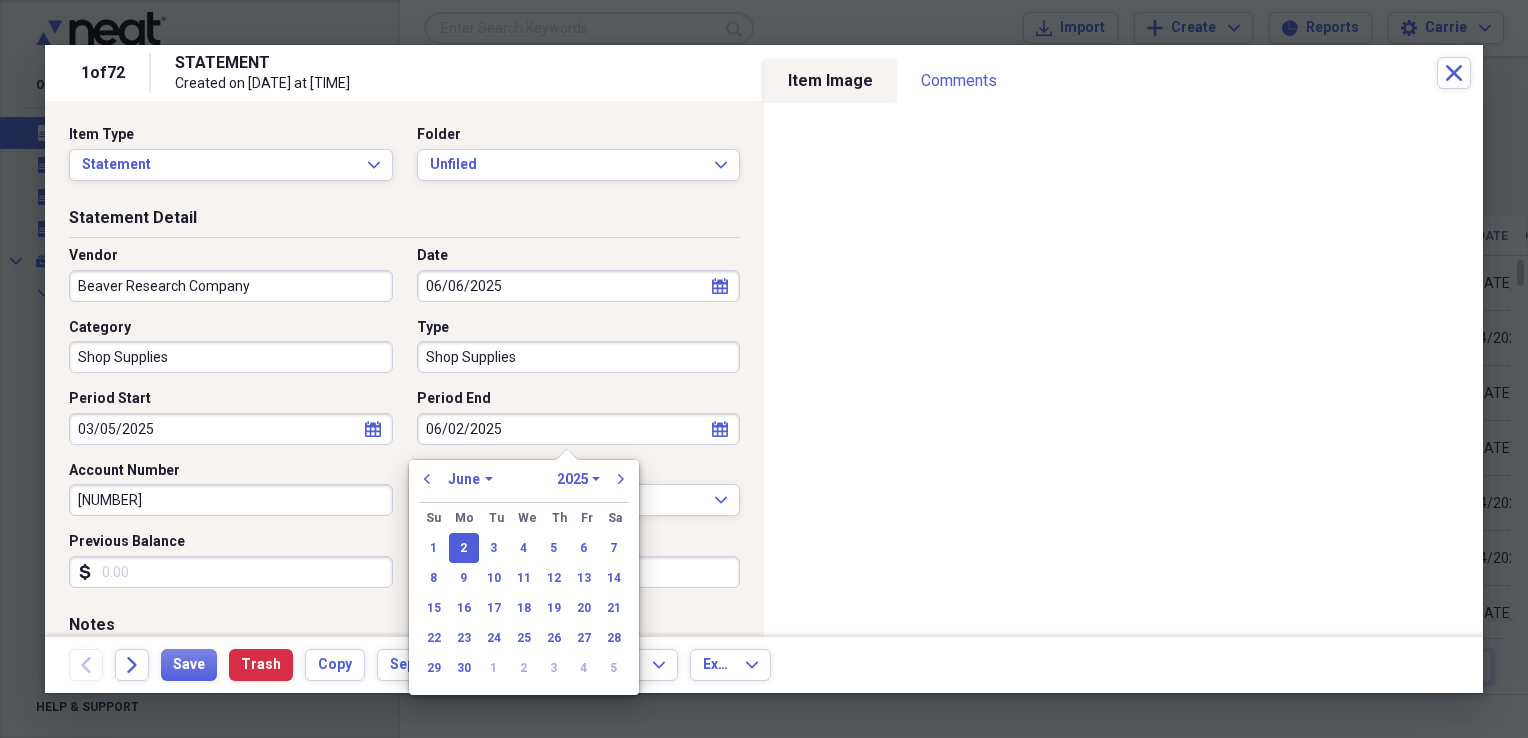 type on "06/02/2025" 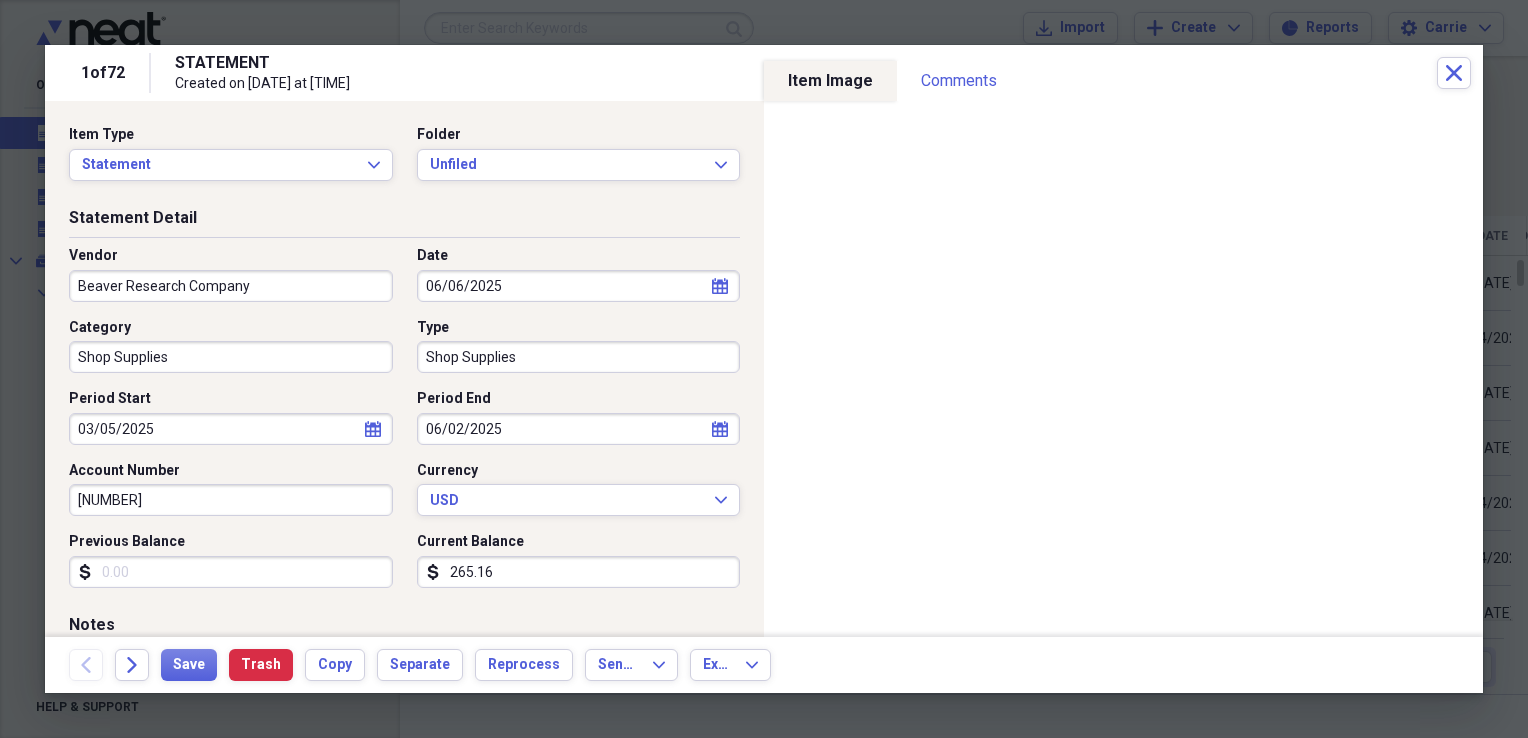 click on "Account Number" at bounding box center [231, 471] 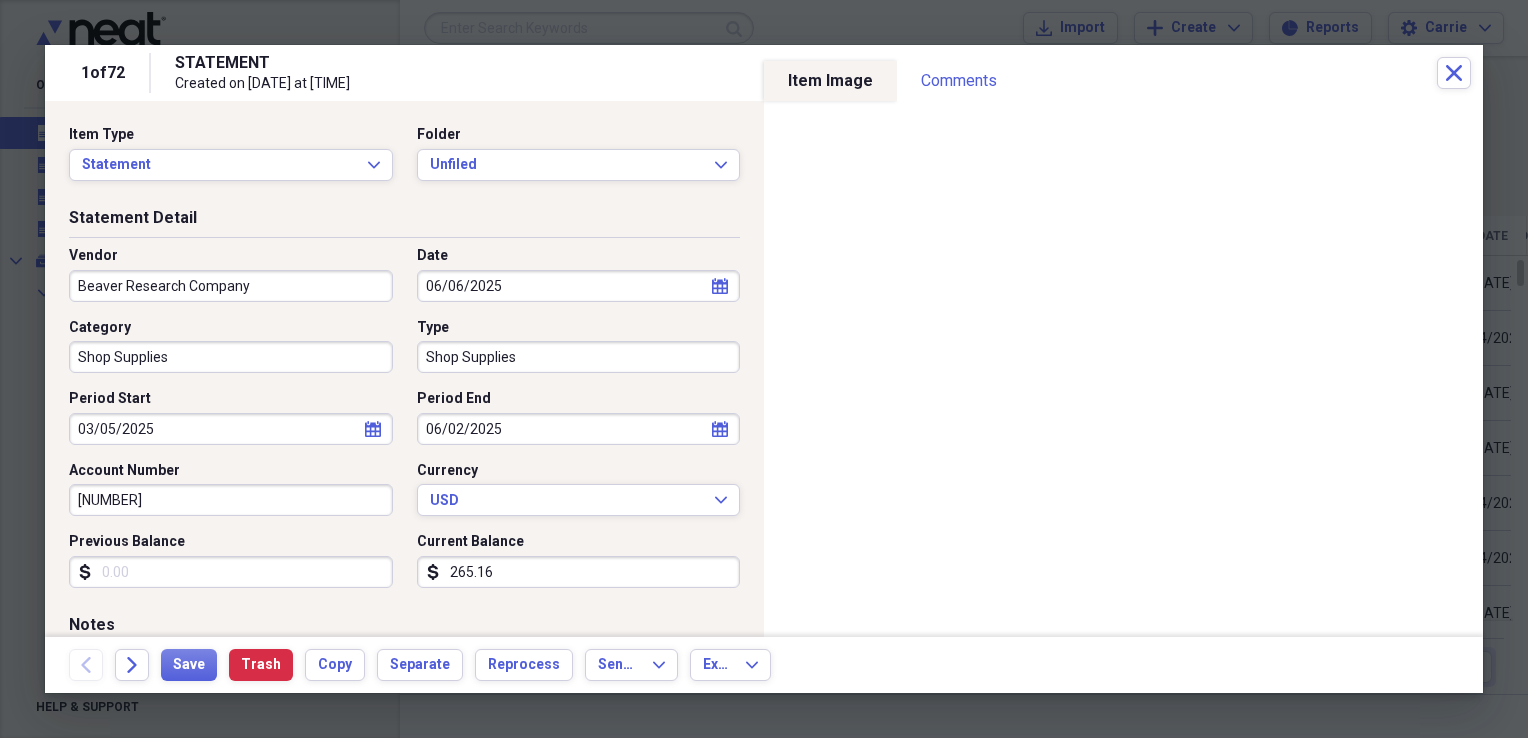 drag, startPoint x: 185, startPoint y: 505, endPoint x: 8, endPoint y: 530, distance: 178.75682 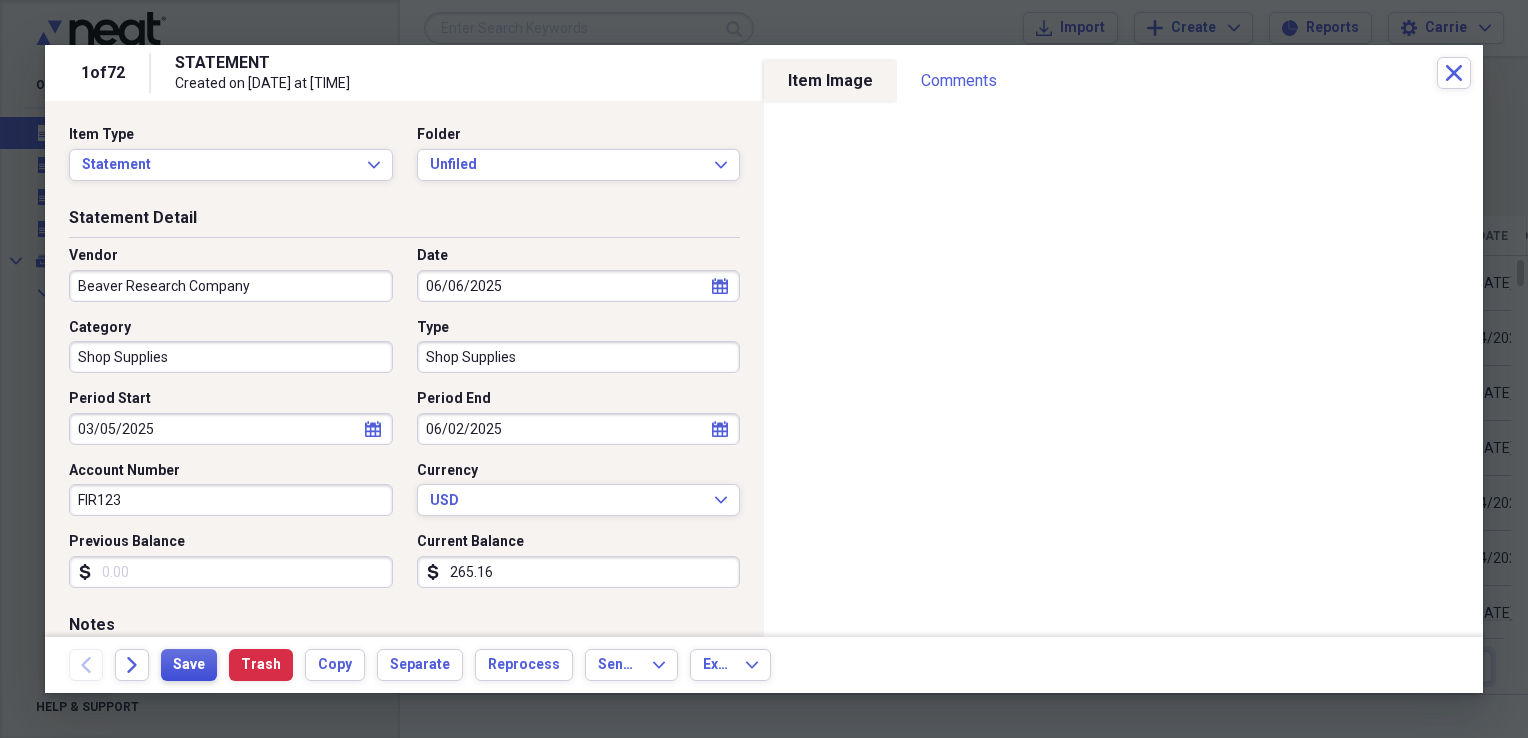 type on "FIR123" 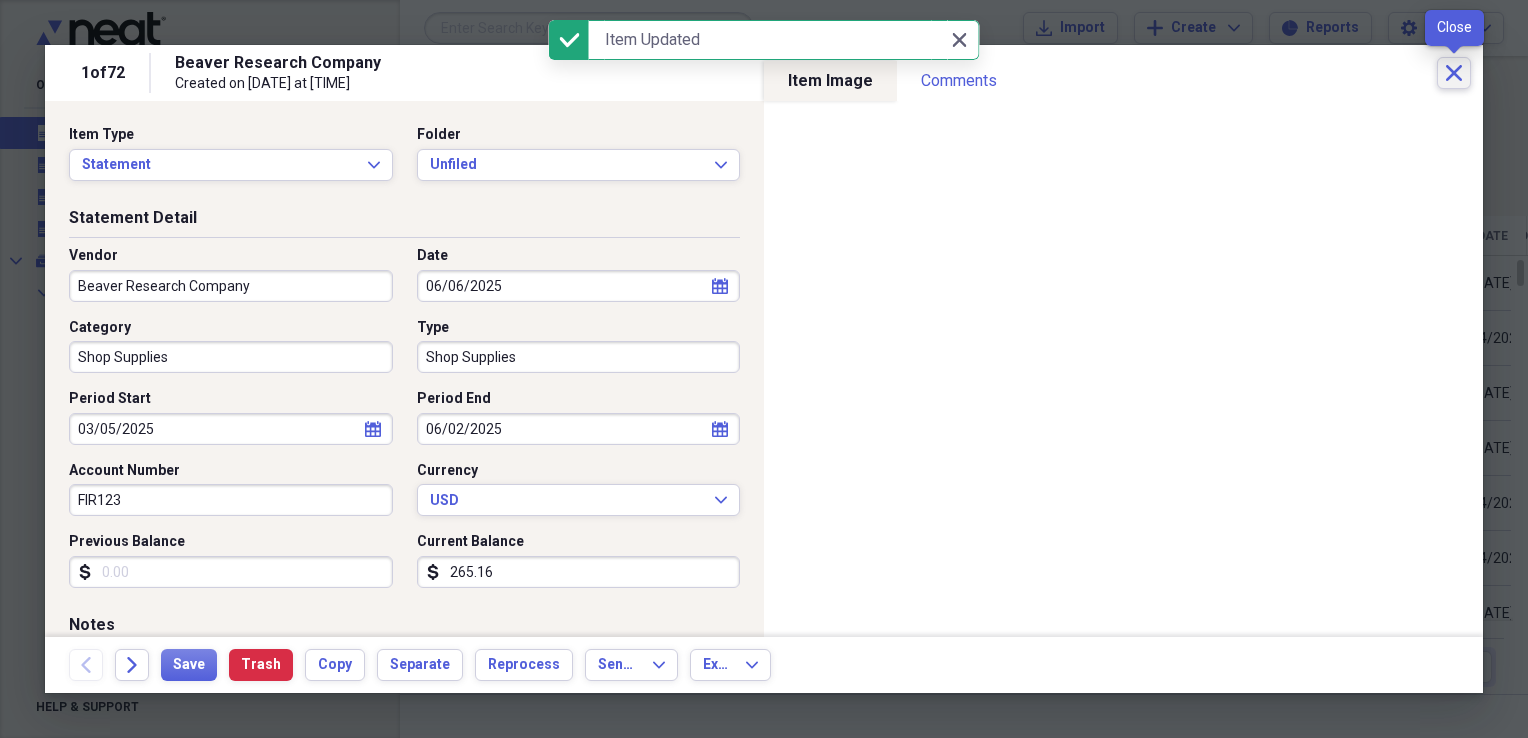 click on "Close" at bounding box center (1454, 73) 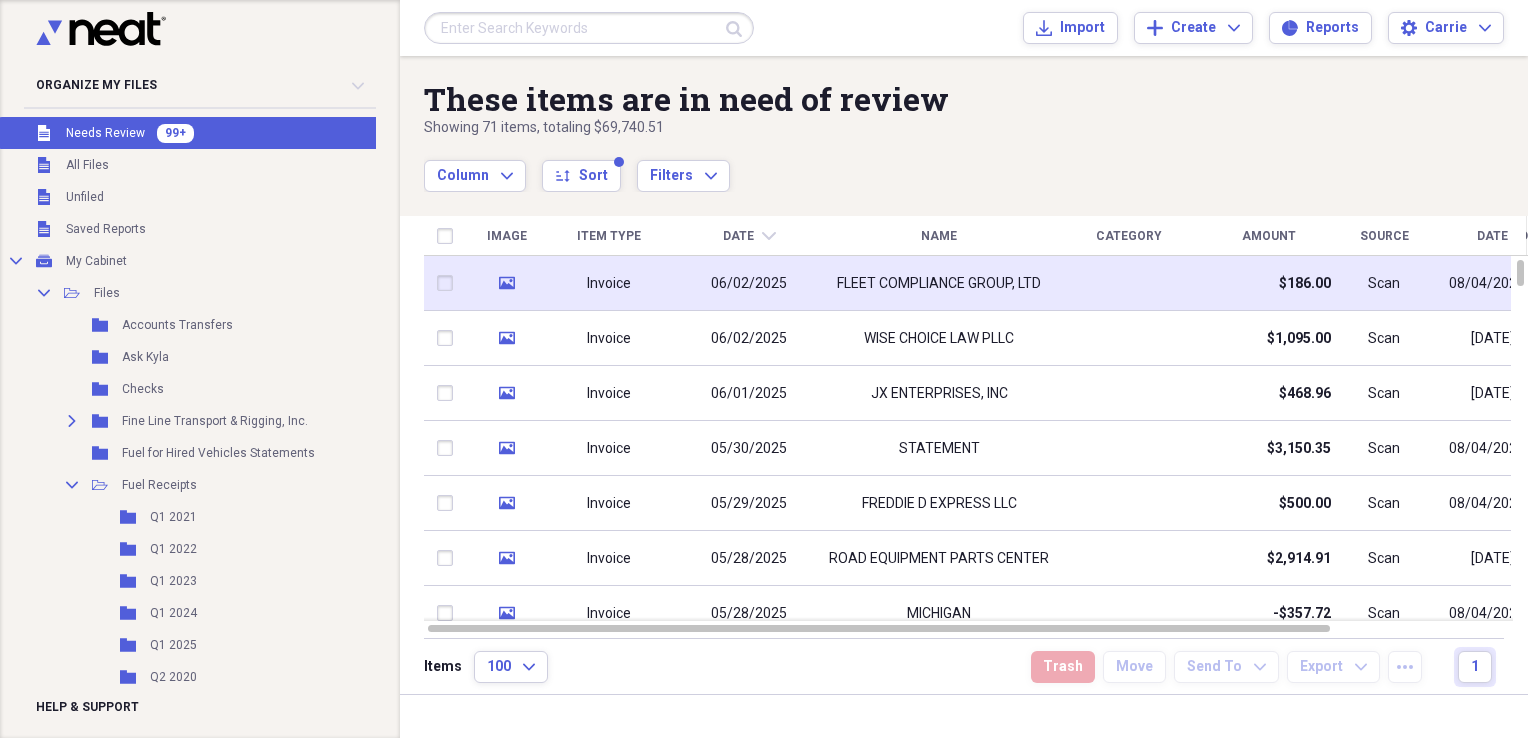 click at bounding box center [1129, 283] 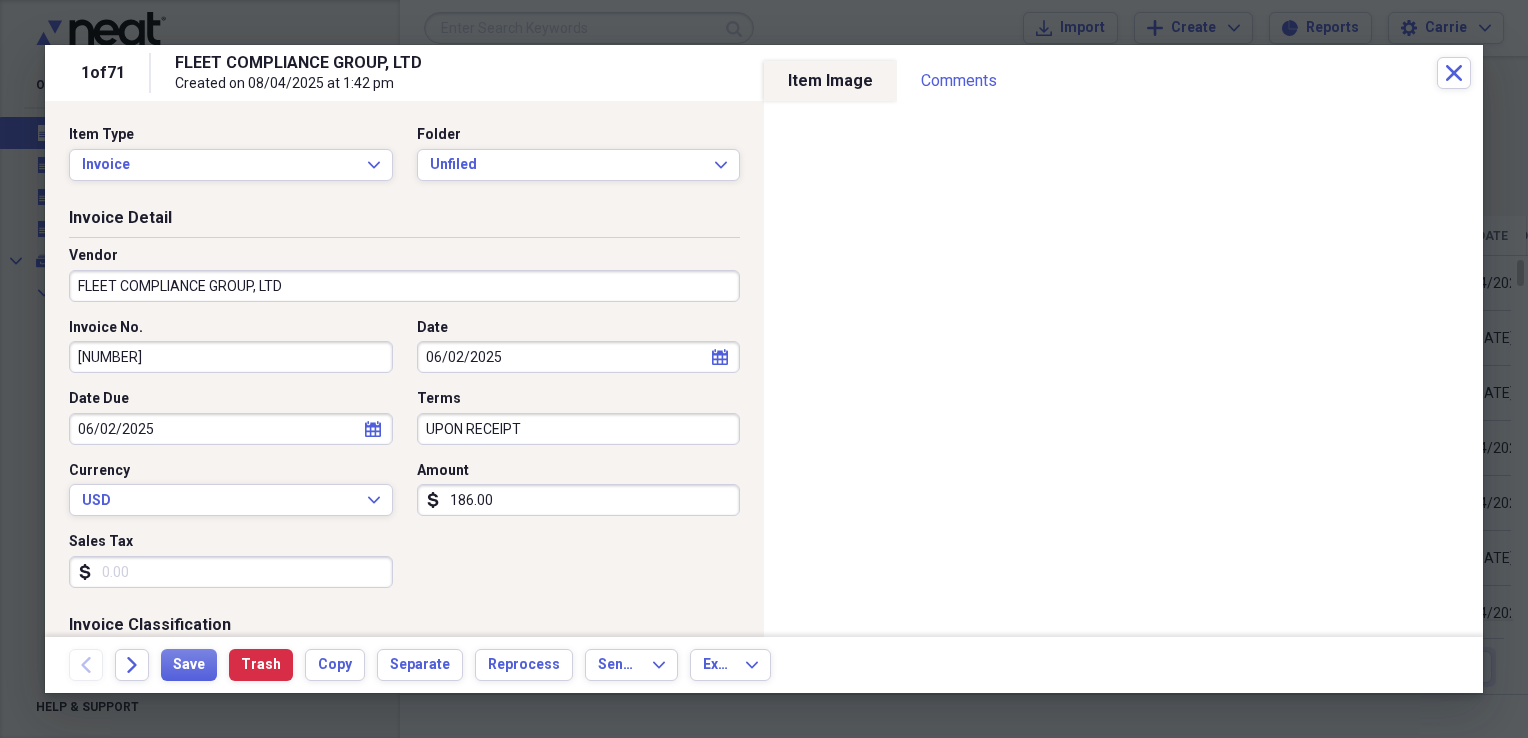 click on "FLEET COMPLIANCE GROUP, LTD" at bounding box center (404, 286) 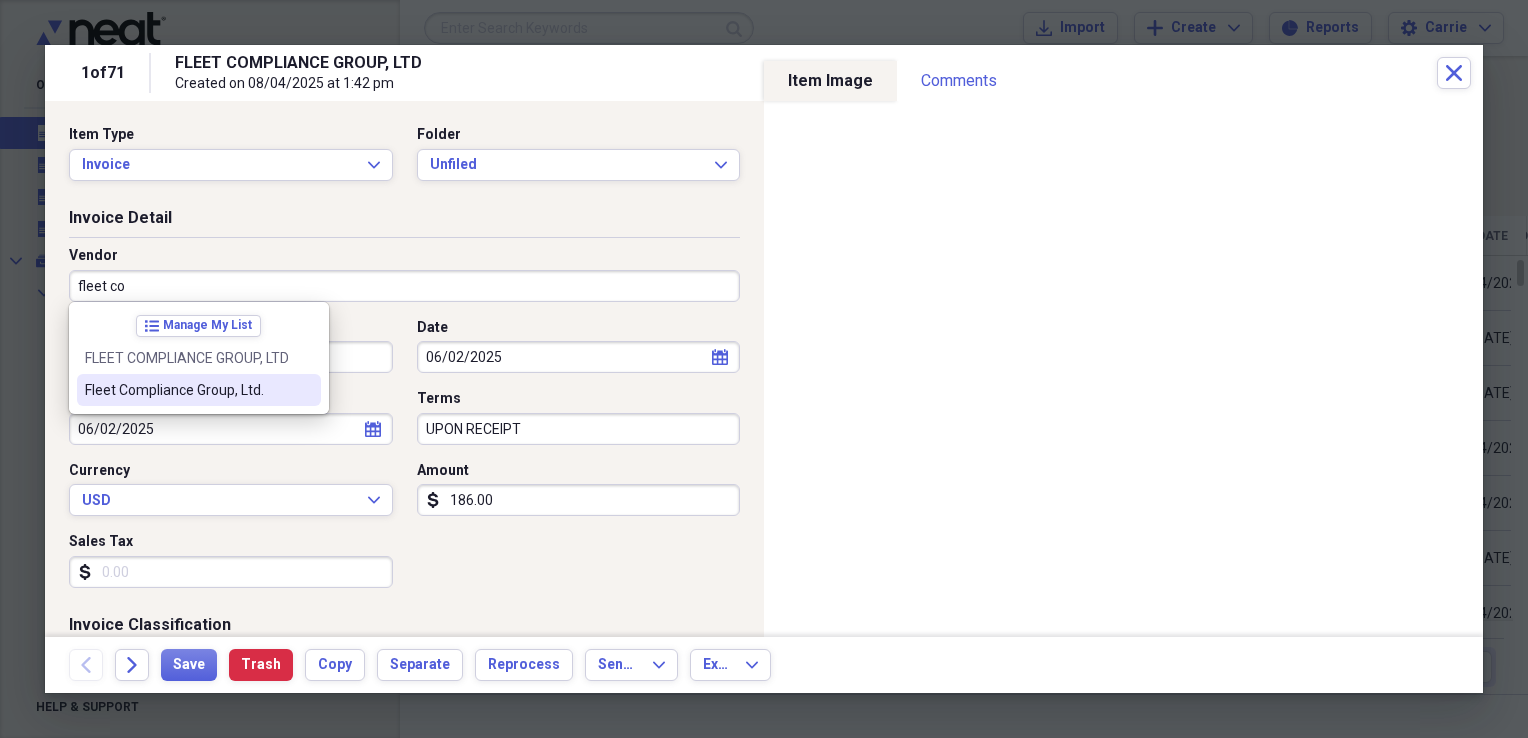 click at bounding box center (305, 390) 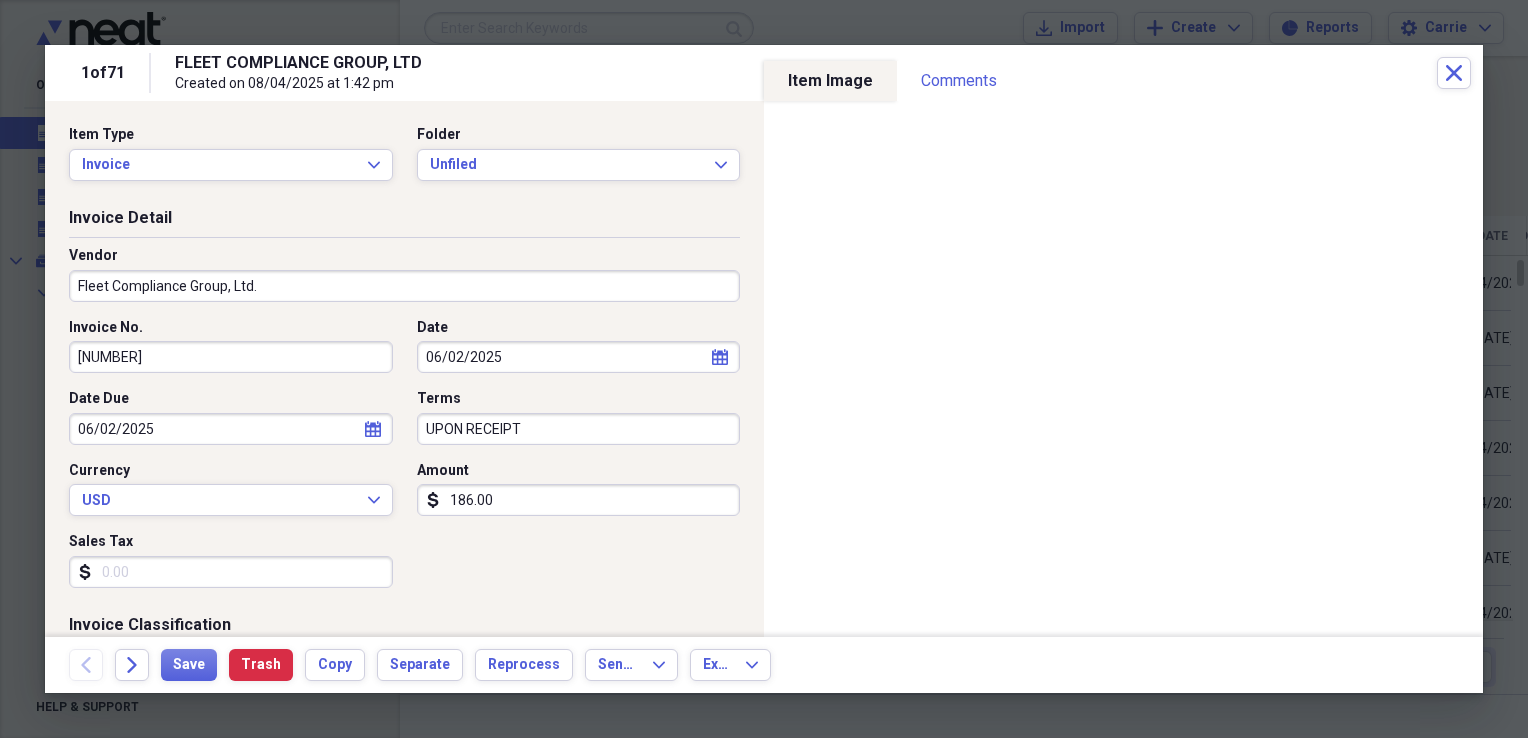 type on "Driver Qualifications" 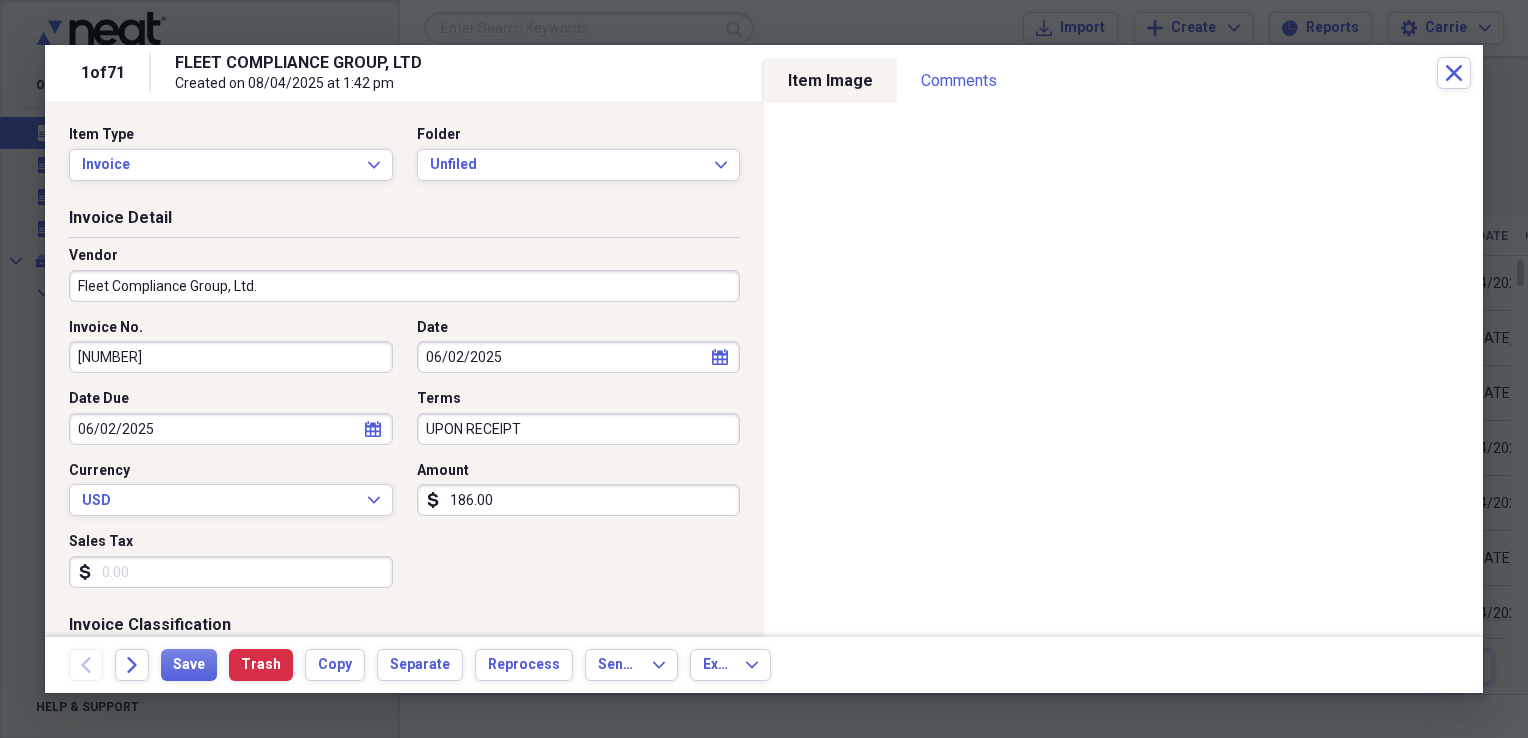 click on "06/02/2025" at bounding box center [579, 357] 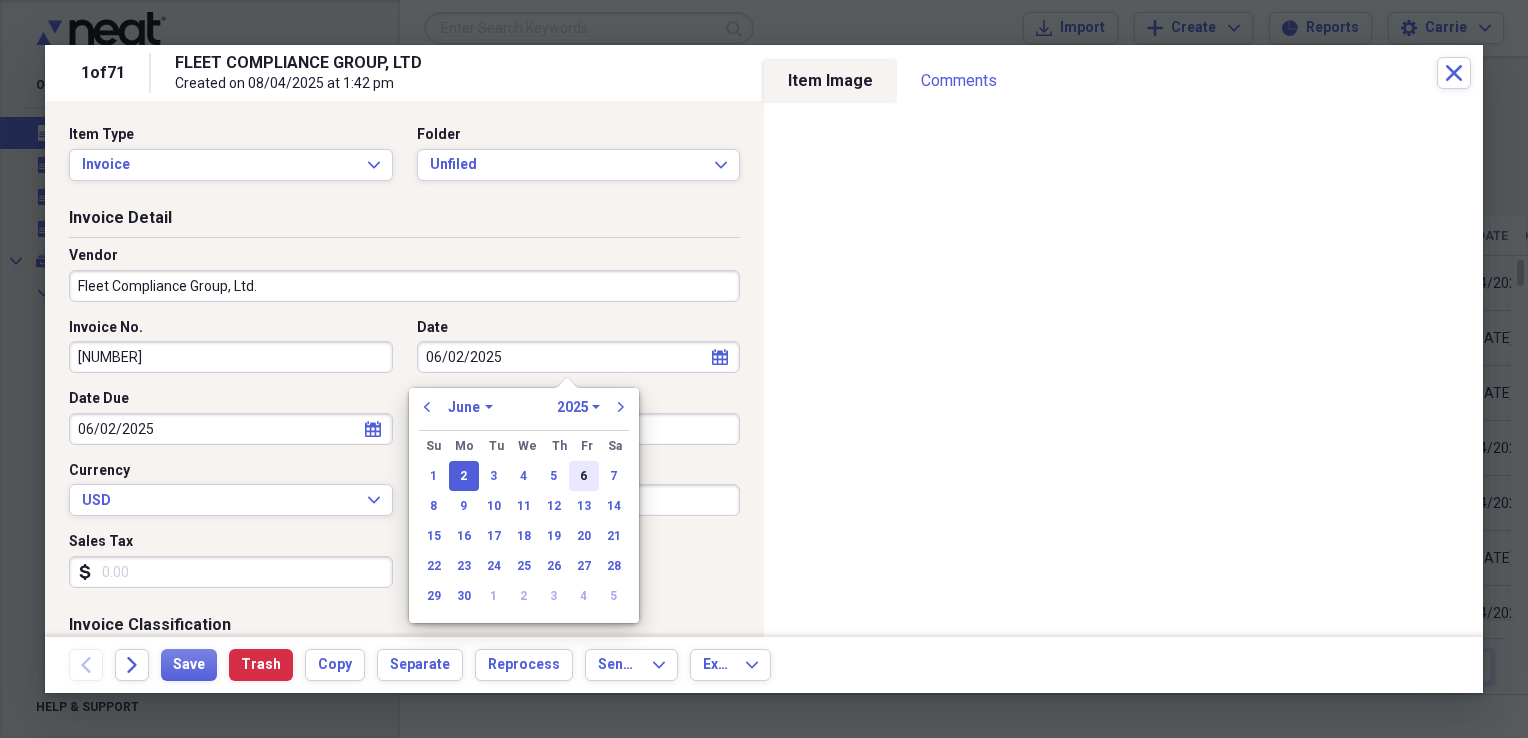 click on "6" at bounding box center [584, 476] 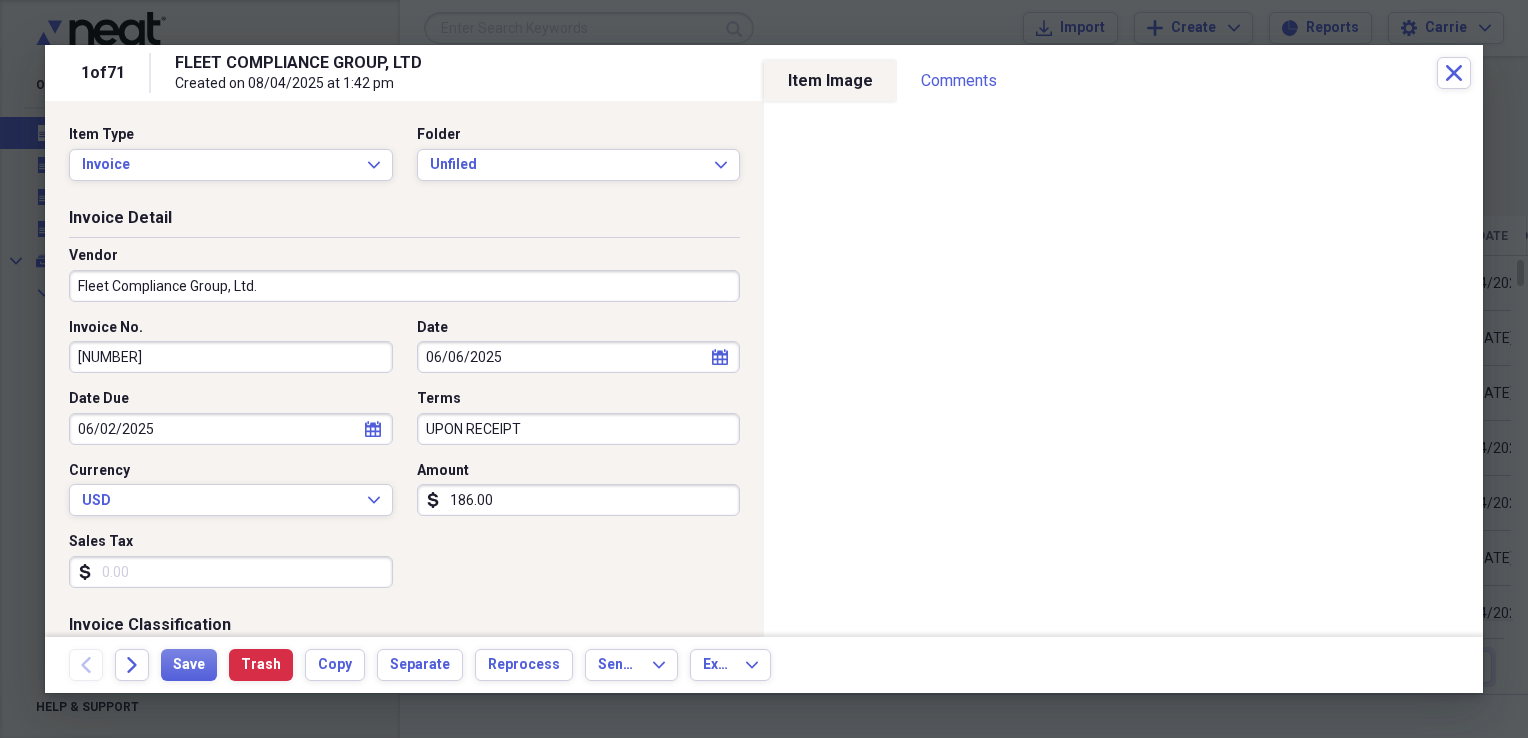 select on "5" 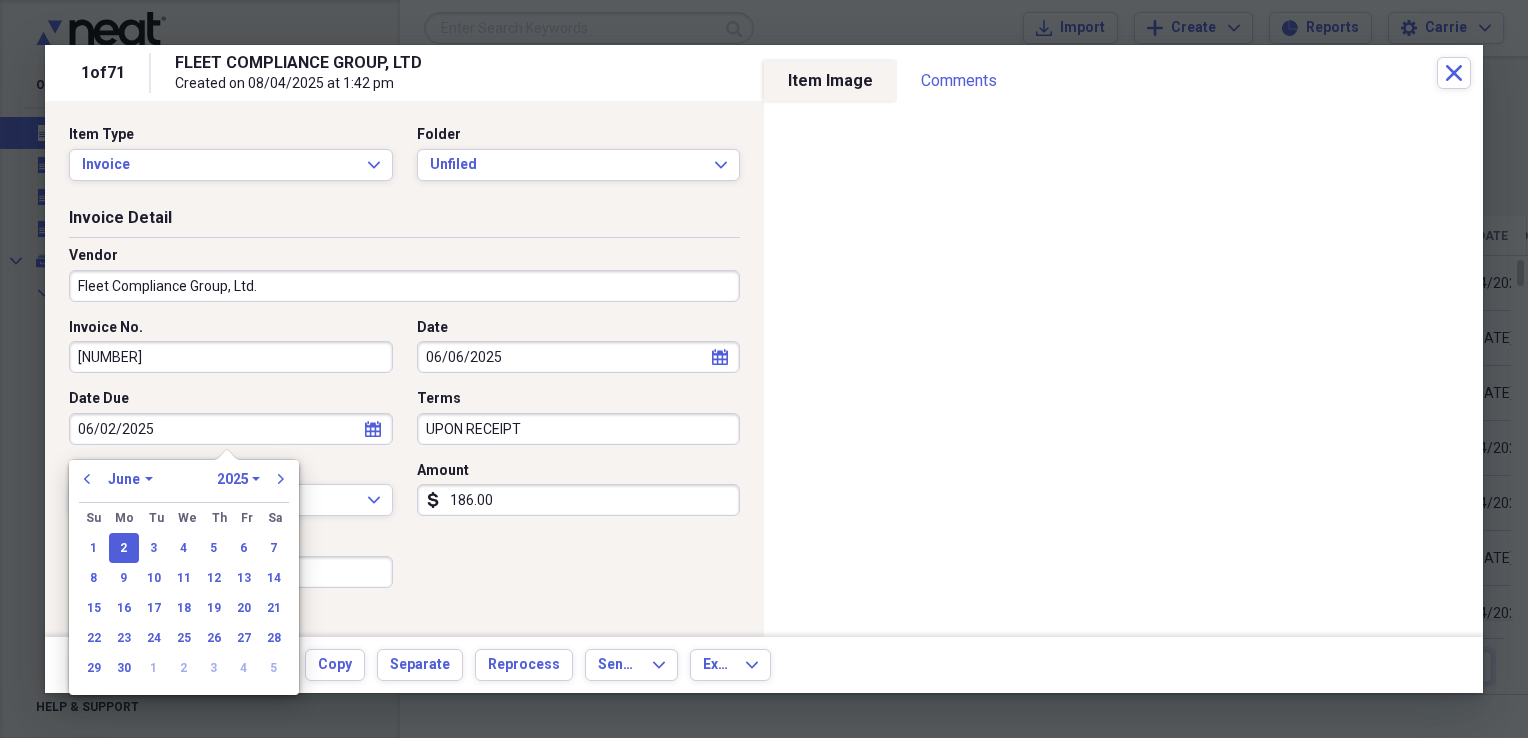 drag, startPoint x: 204, startPoint y: 418, endPoint x: 16, endPoint y: 422, distance: 188.04254 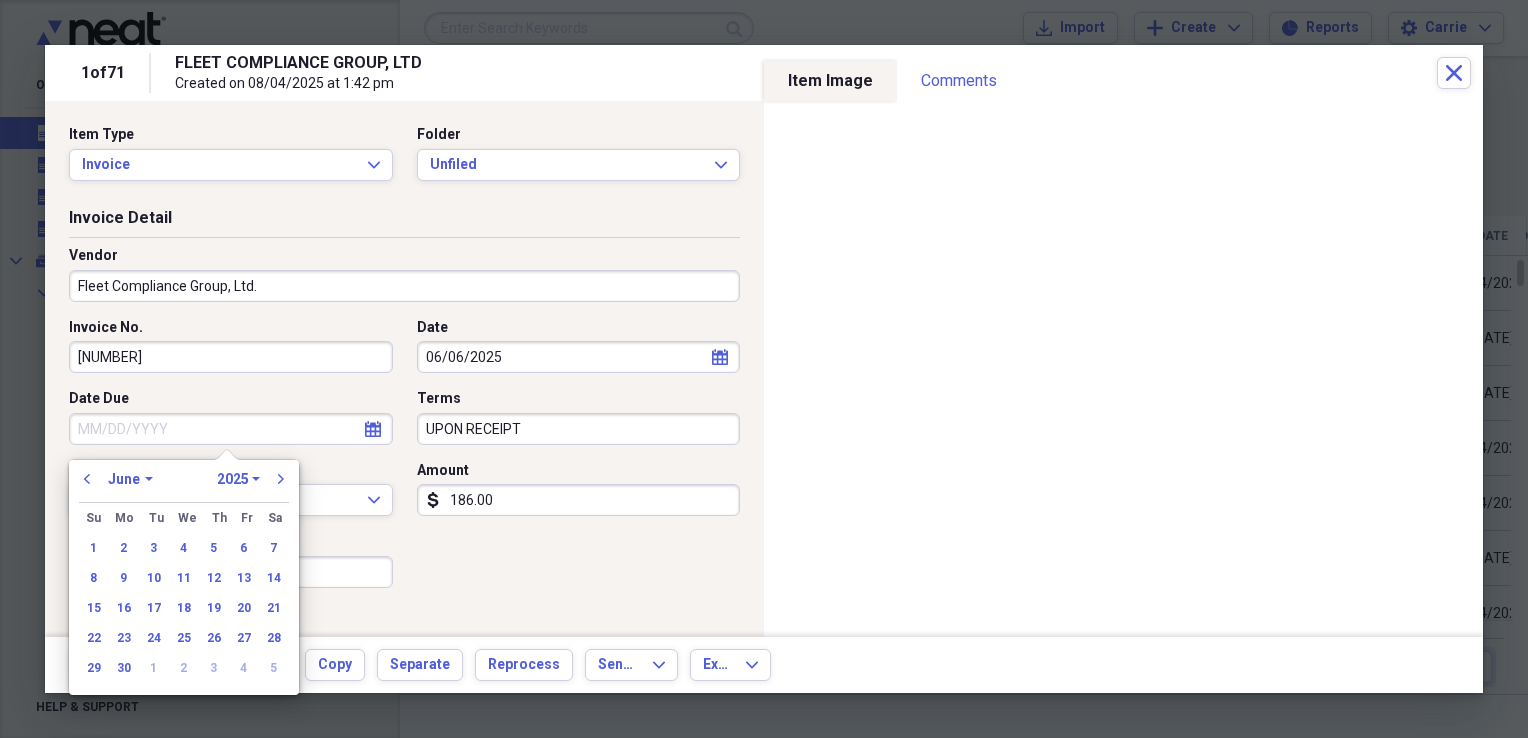 type 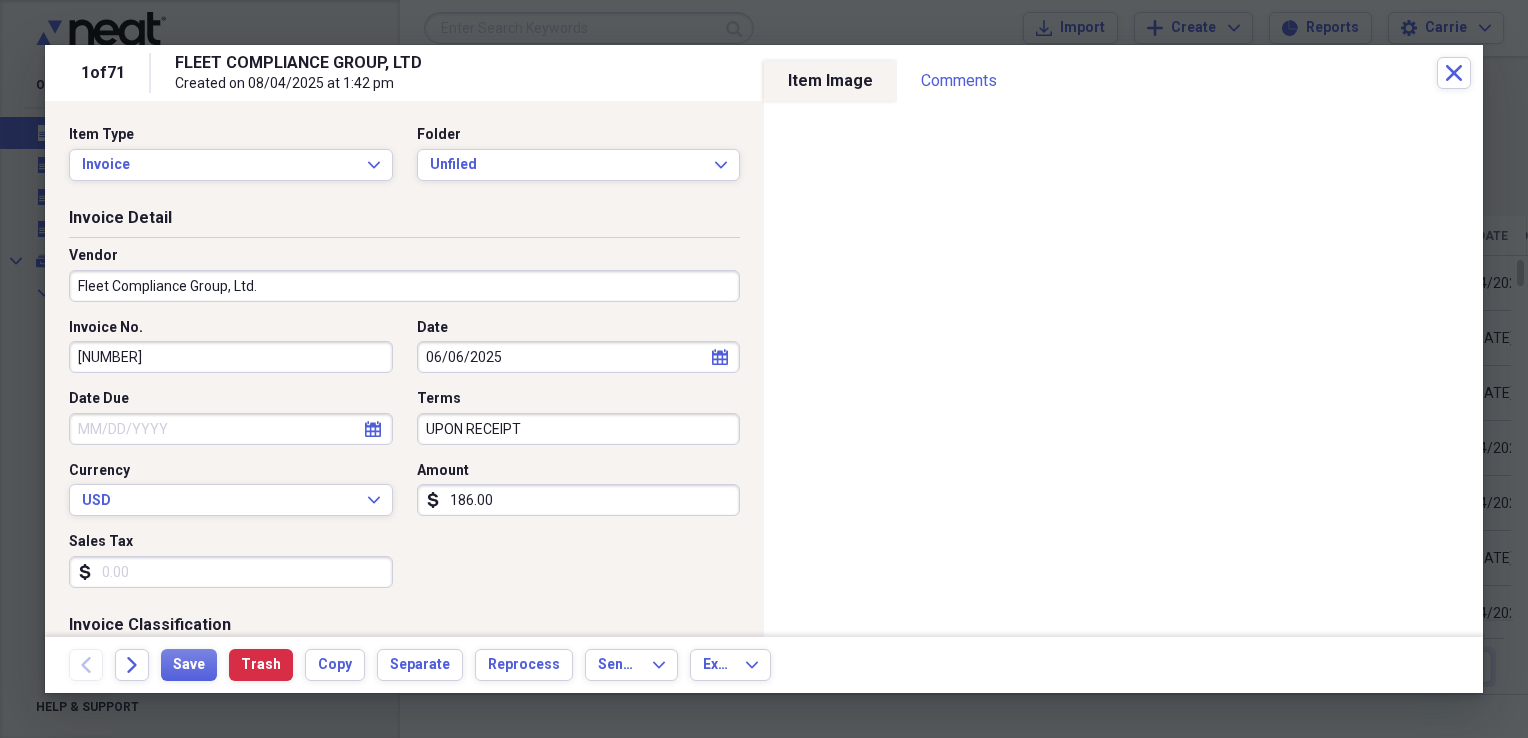 drag, startPoint x: 534, startPoint y: 439, endPoint x: 368, endPoint y: 446, distance: 166.14752 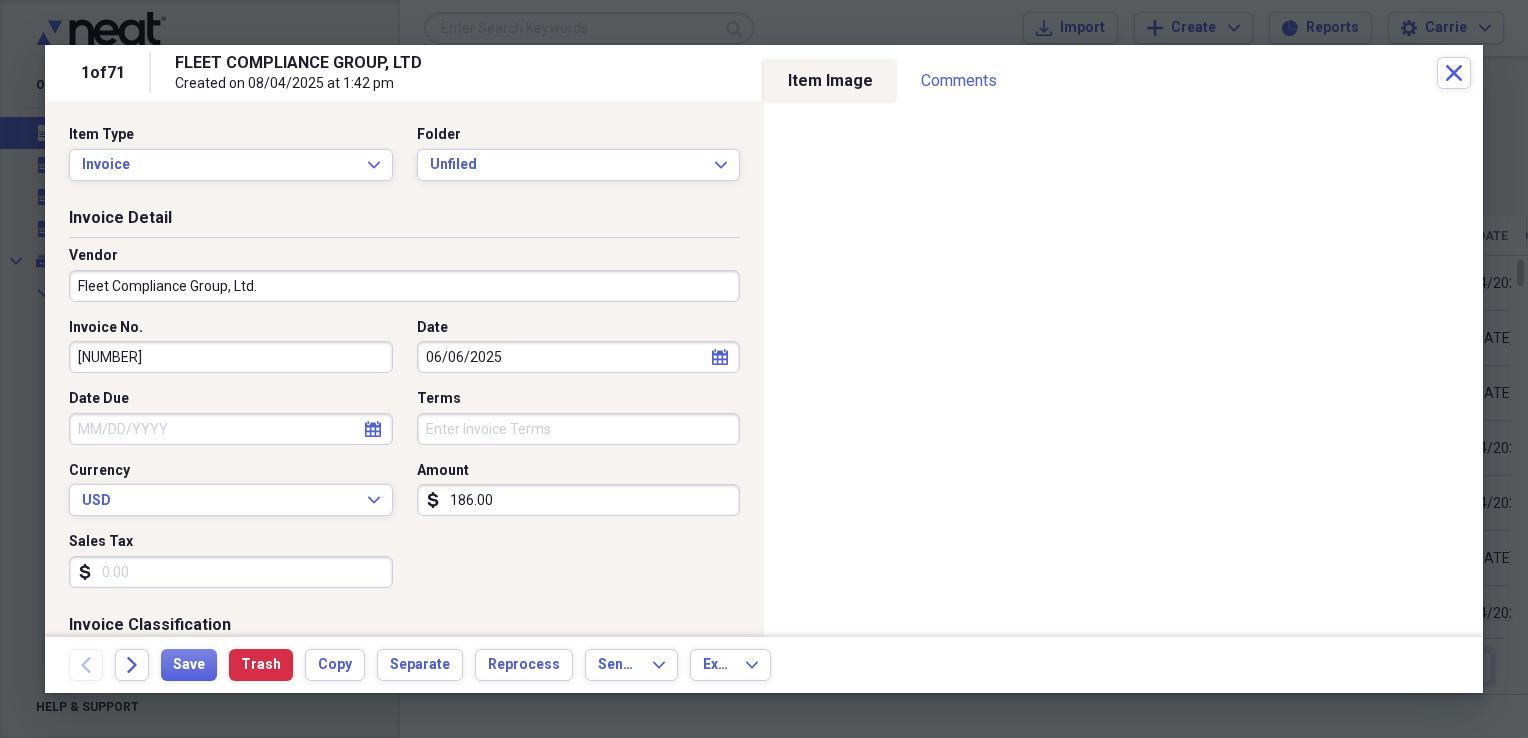 type 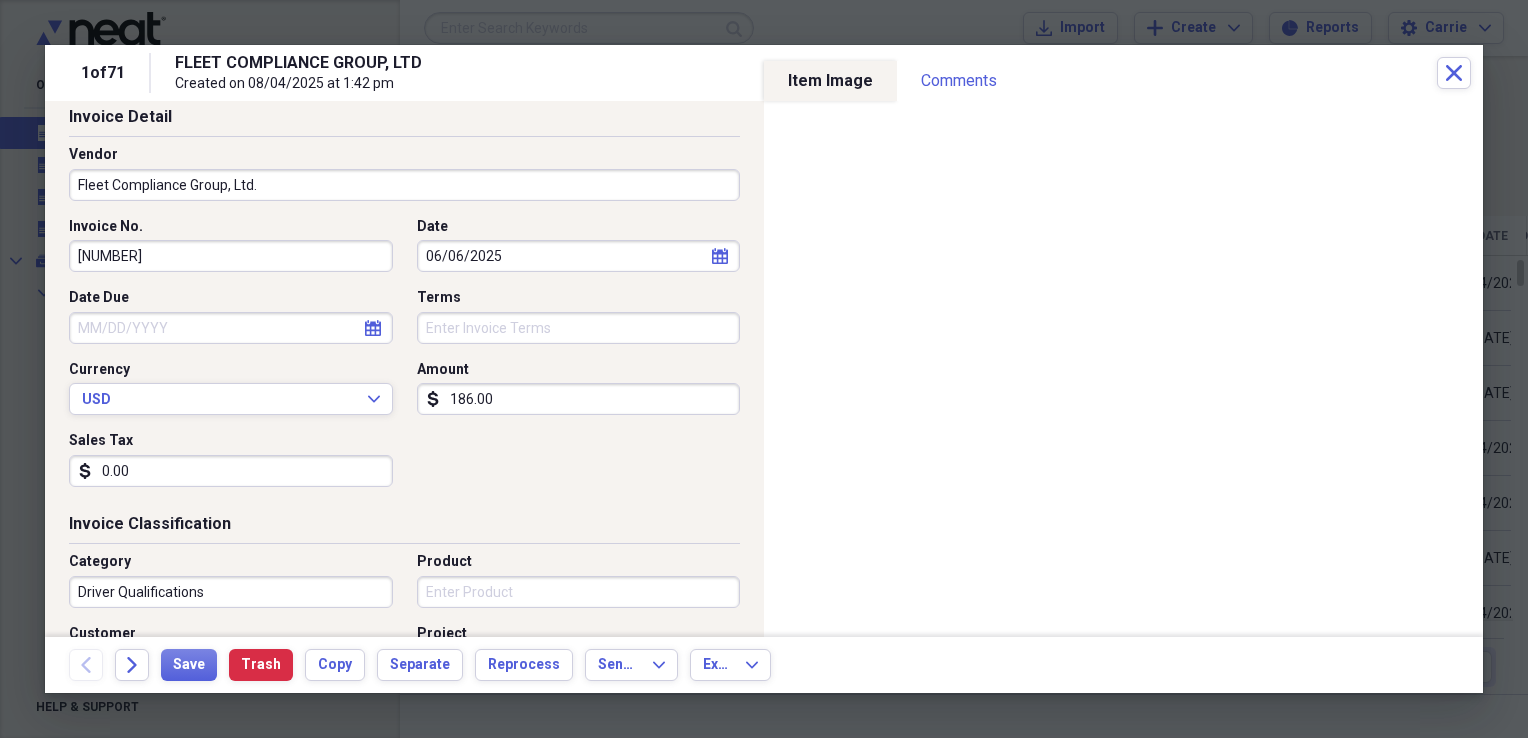 scroll, scrollTop: 200, scrollLeft: 0, axis: vertical 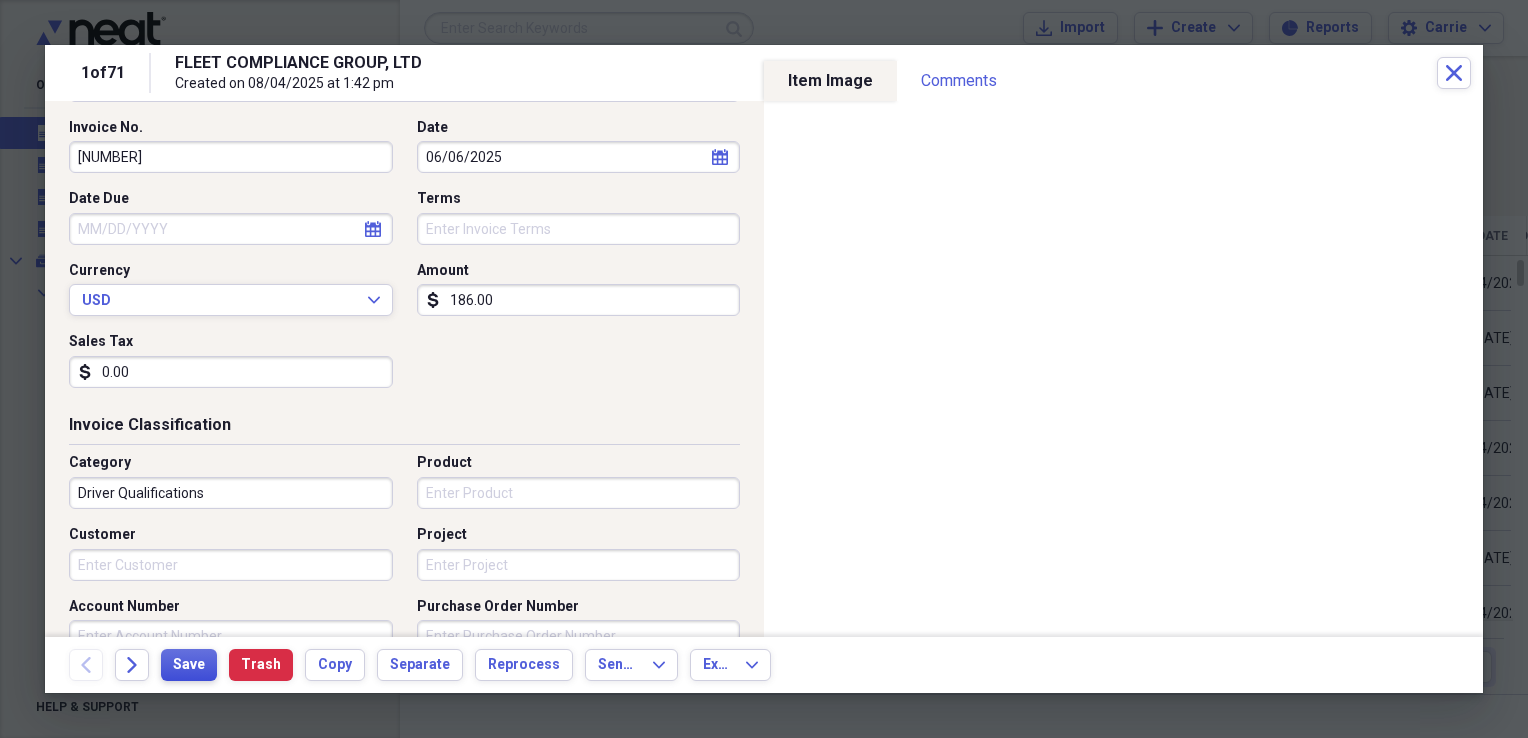 type on "0.00" 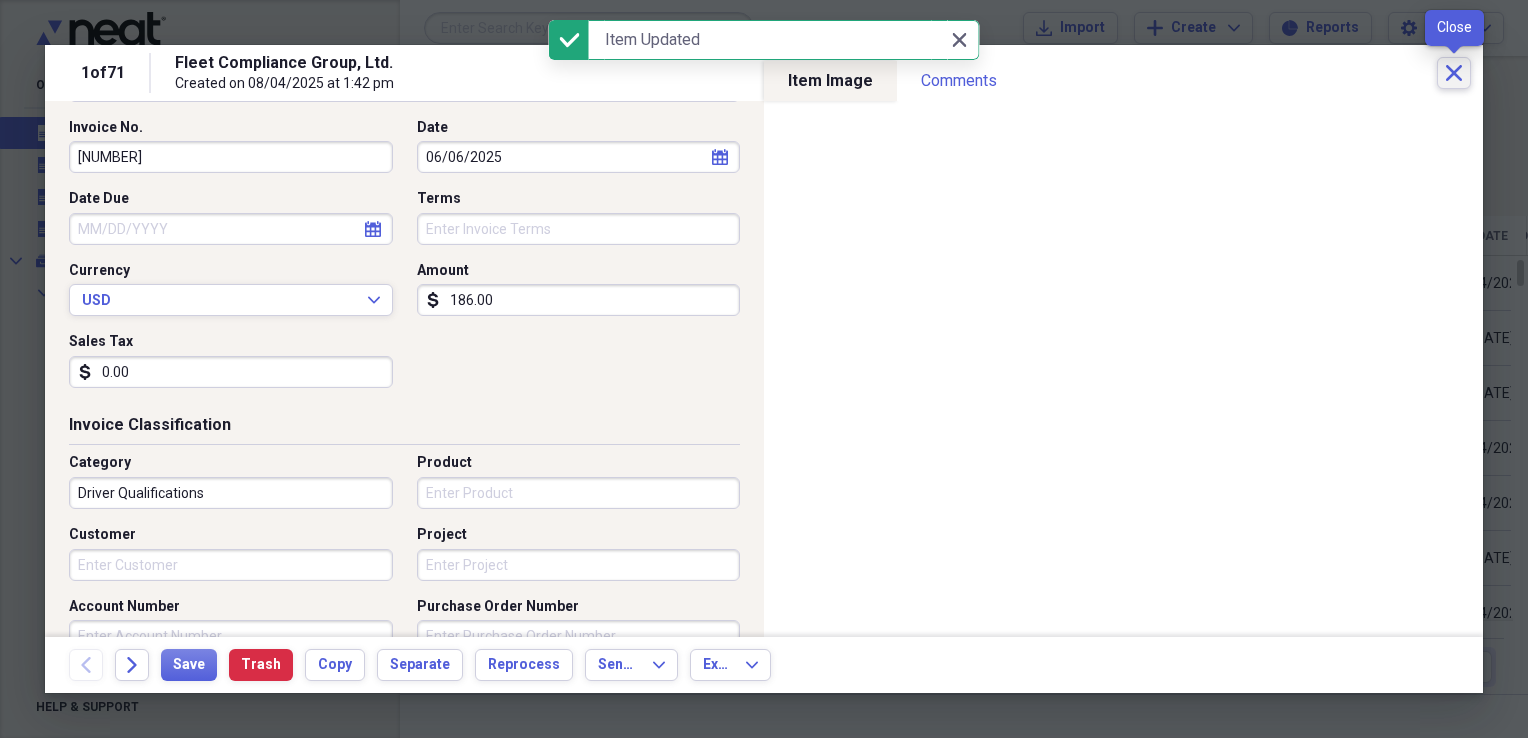 click on "Close" at bounding box center (1454, 73) 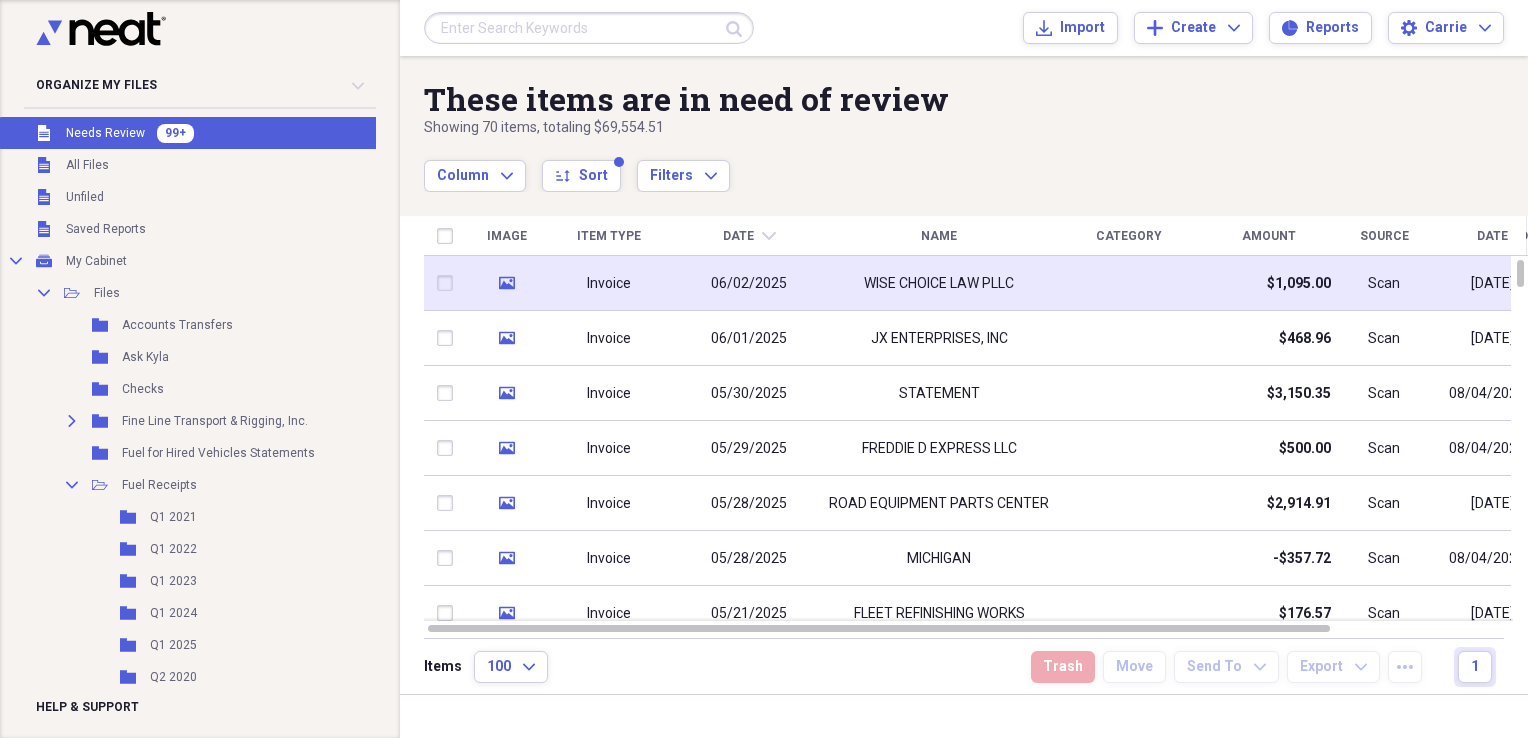 click at bounding box center (1129, 283) 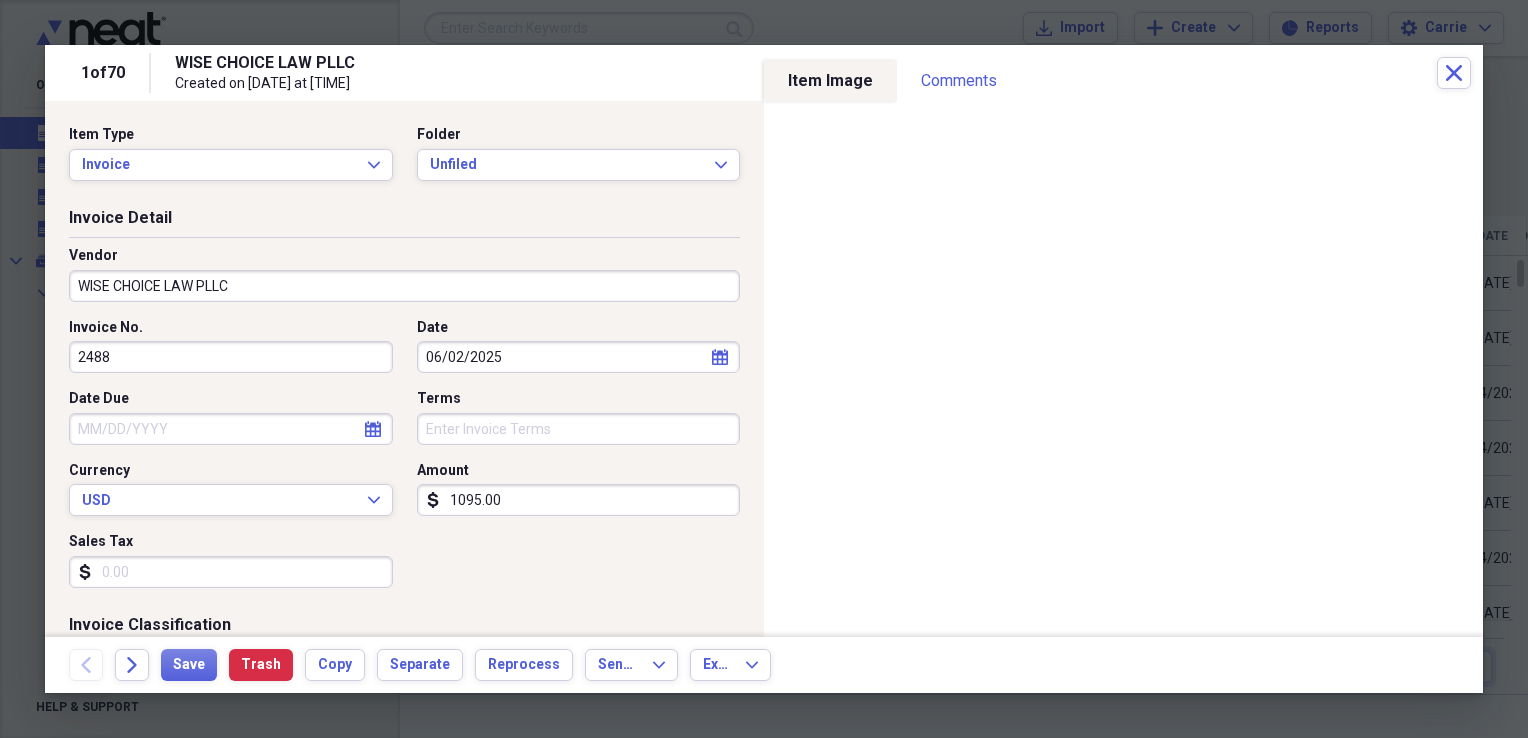 click on "WISE CHOICE LAW PLLC" at bounding box center (404, 286) 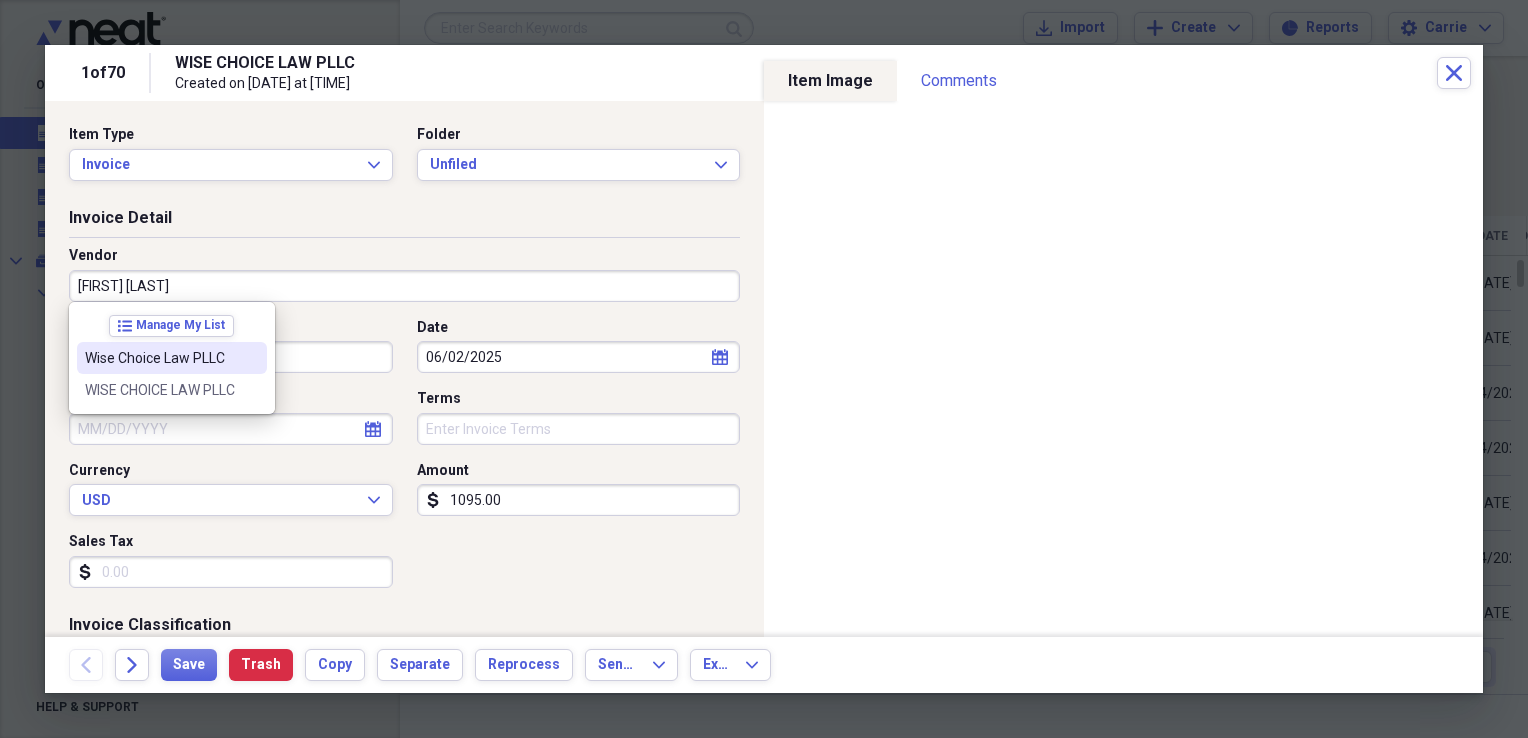 click on "Wise Choice Law PLLC" at bounding box center [172, 358] 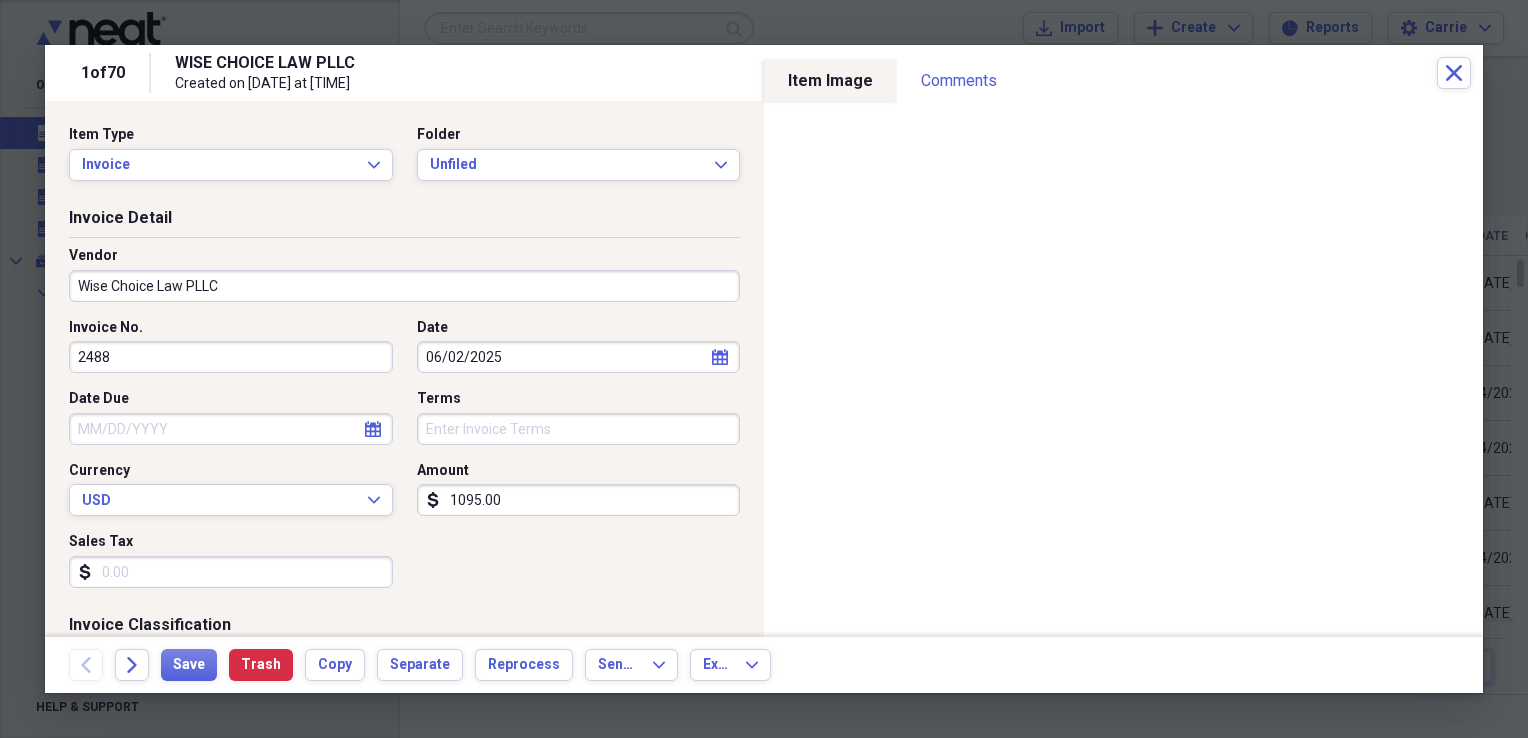 type on "Professional Fees" 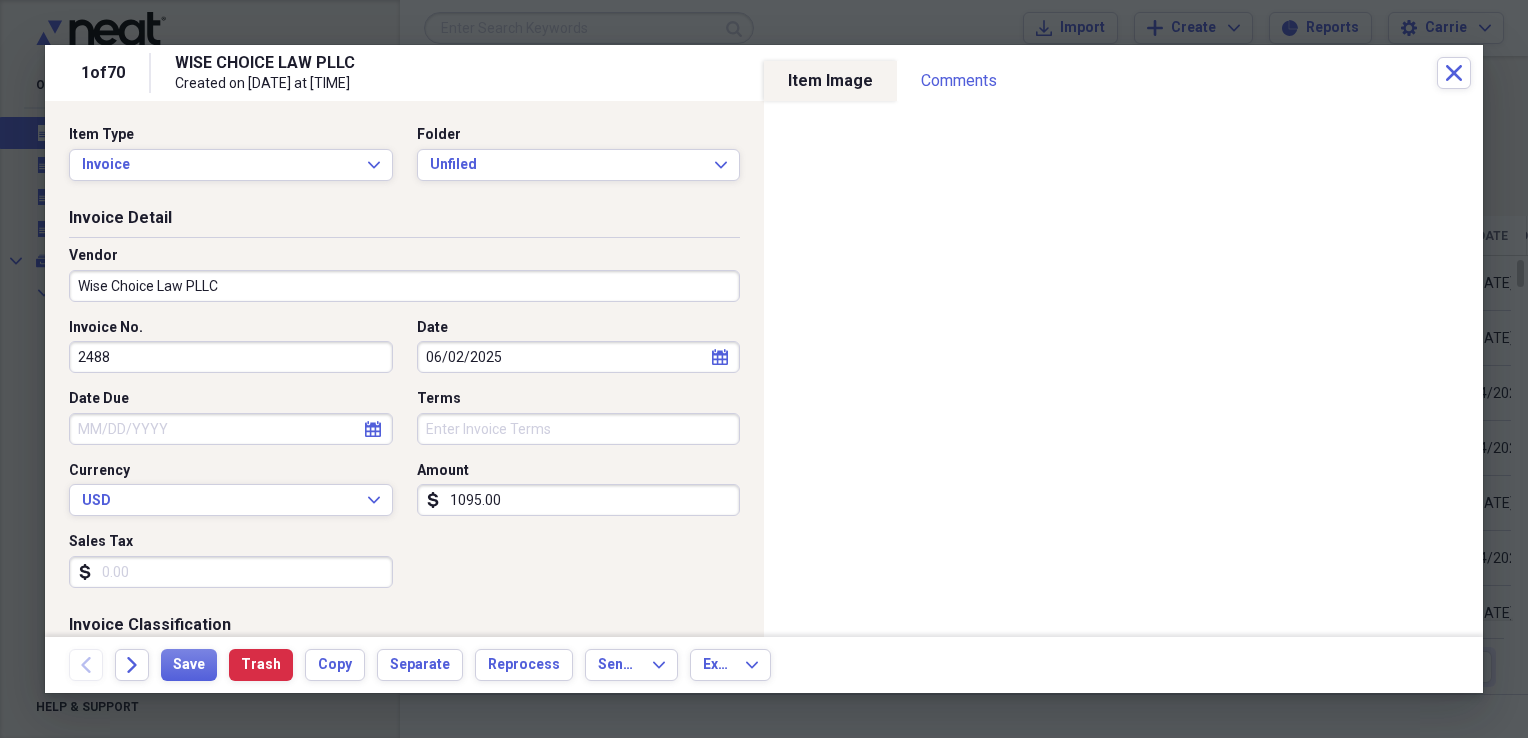 click on "06/02/2025" at bounding box center [579, 357] 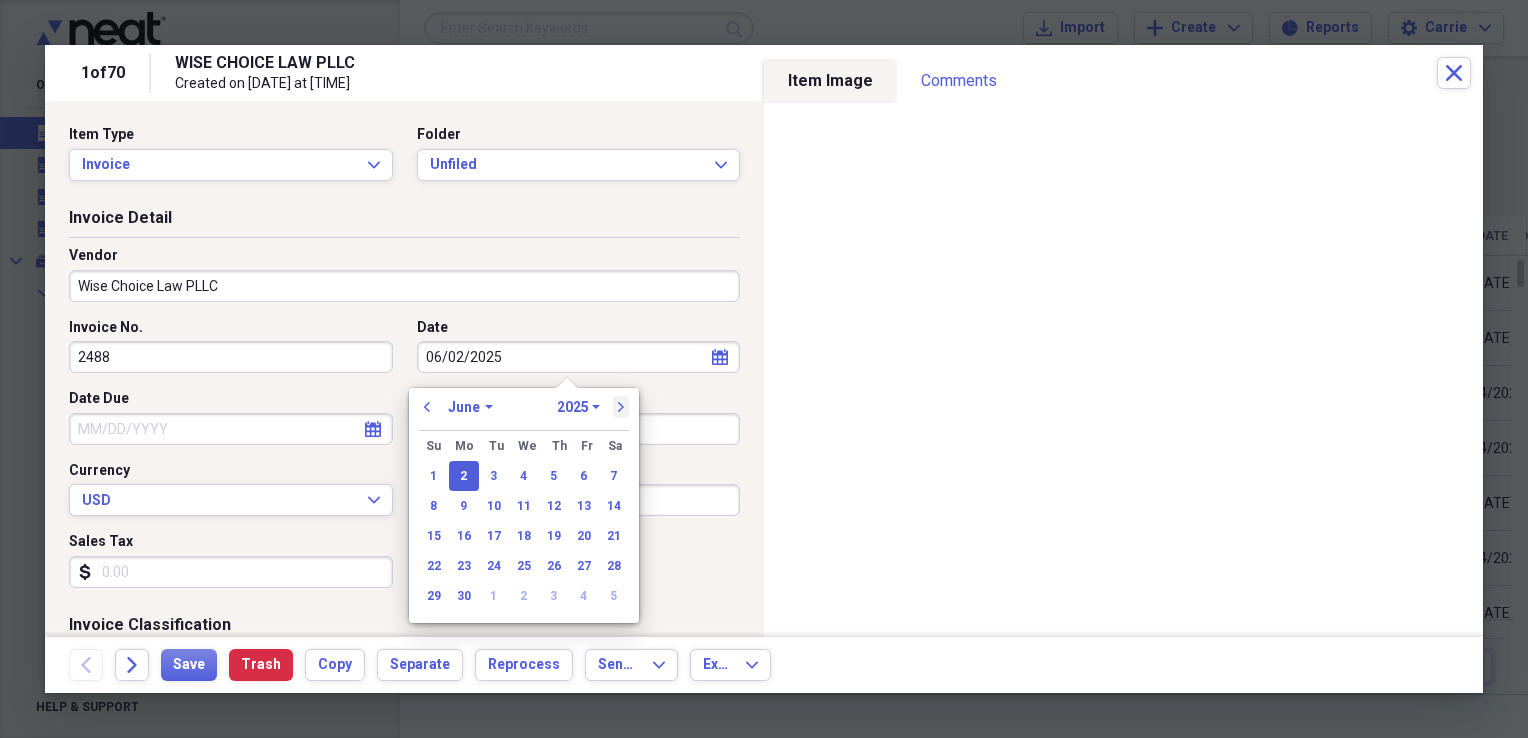 click on "next" at bounding box center [621, 407] 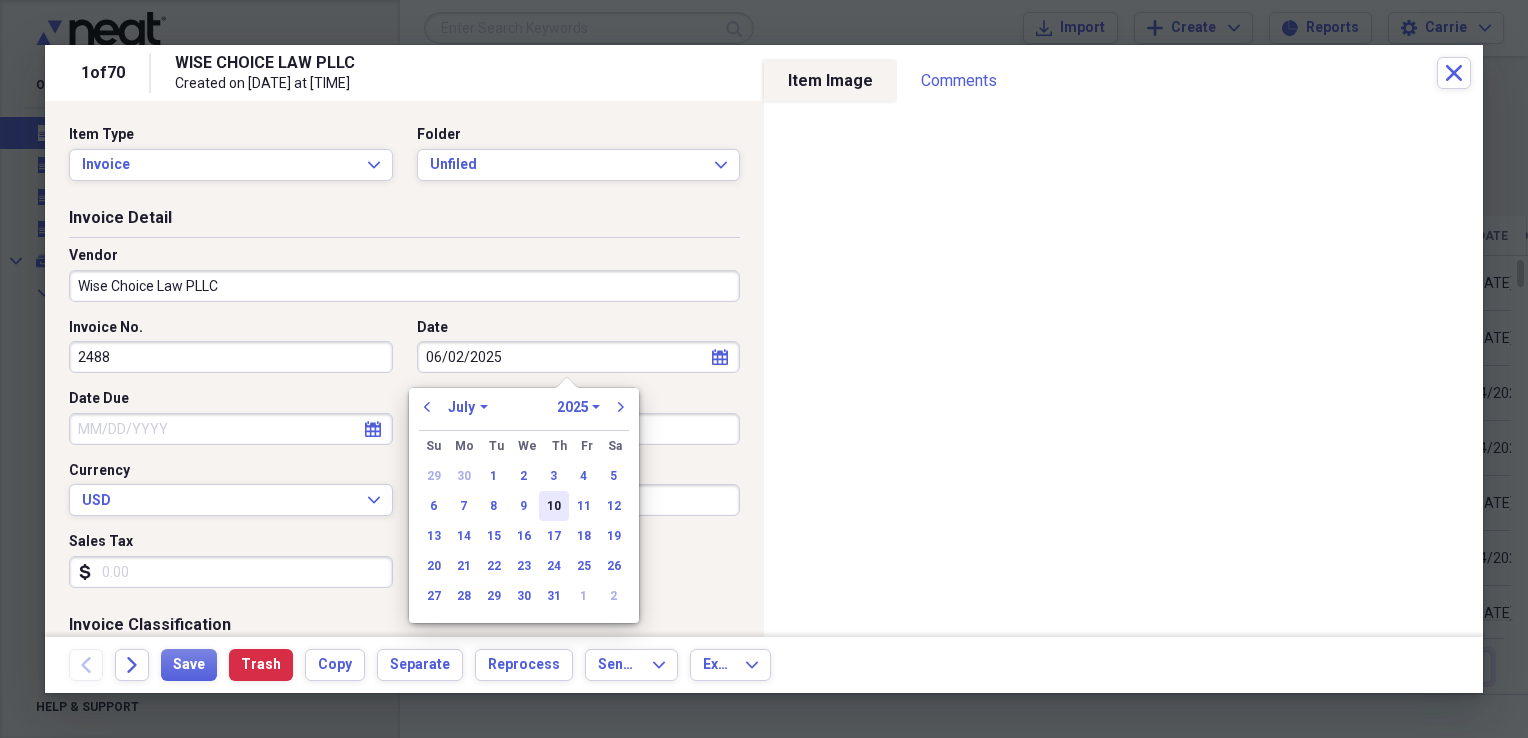 click on "10" at bounding box center (554, 506) 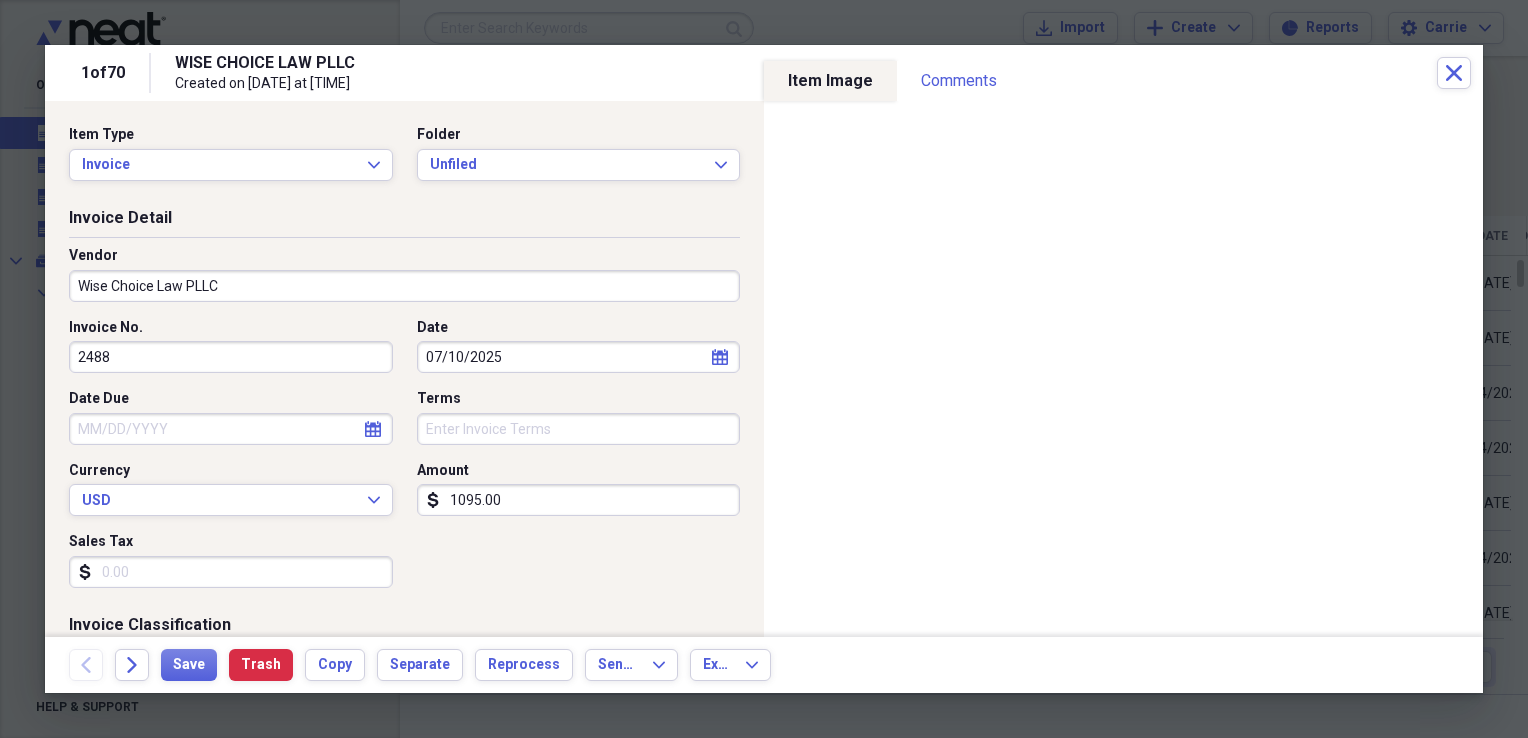 click on "Sales Tax" at bounding box center (231, 572) 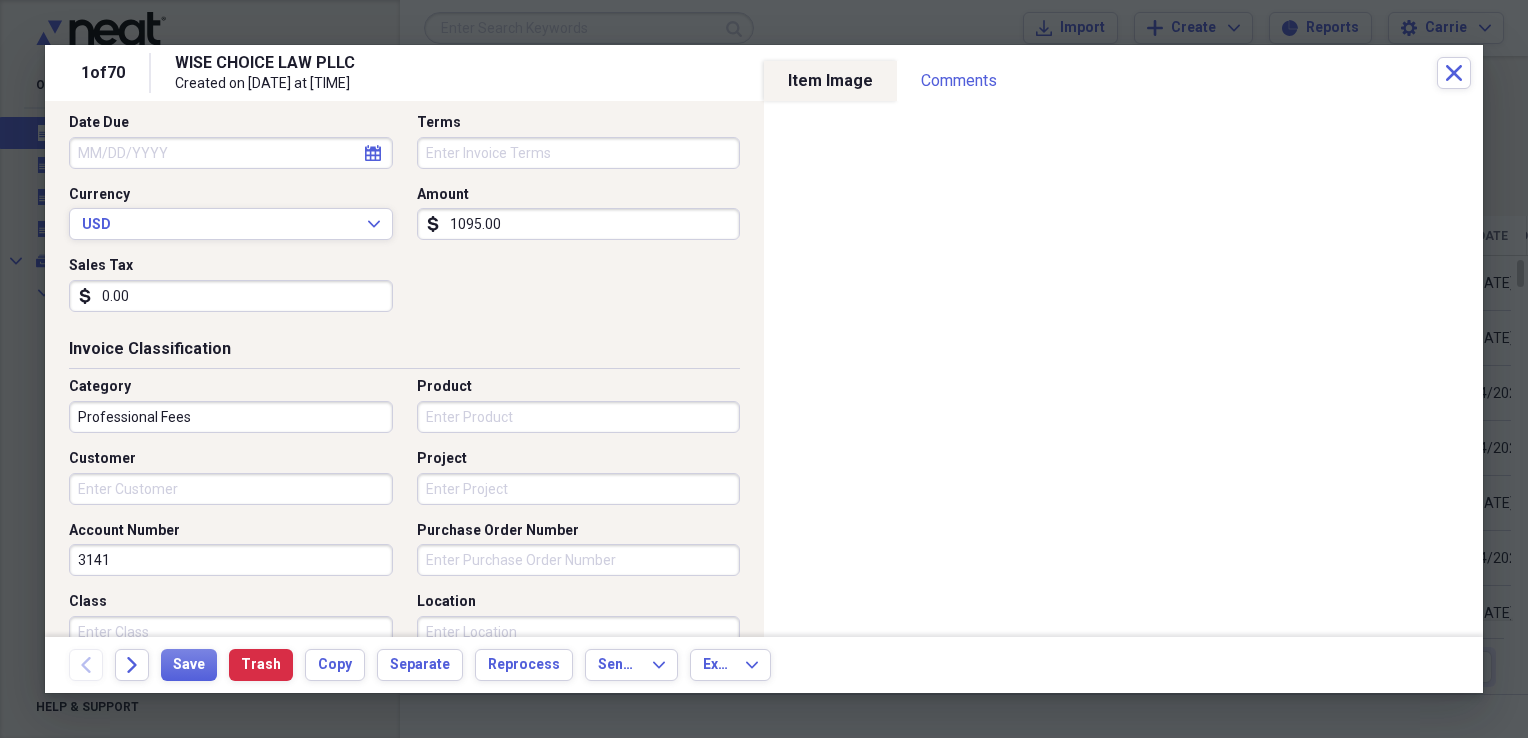 scroll, scrollTop: 300, scrollLeft: 0, axis: vertical 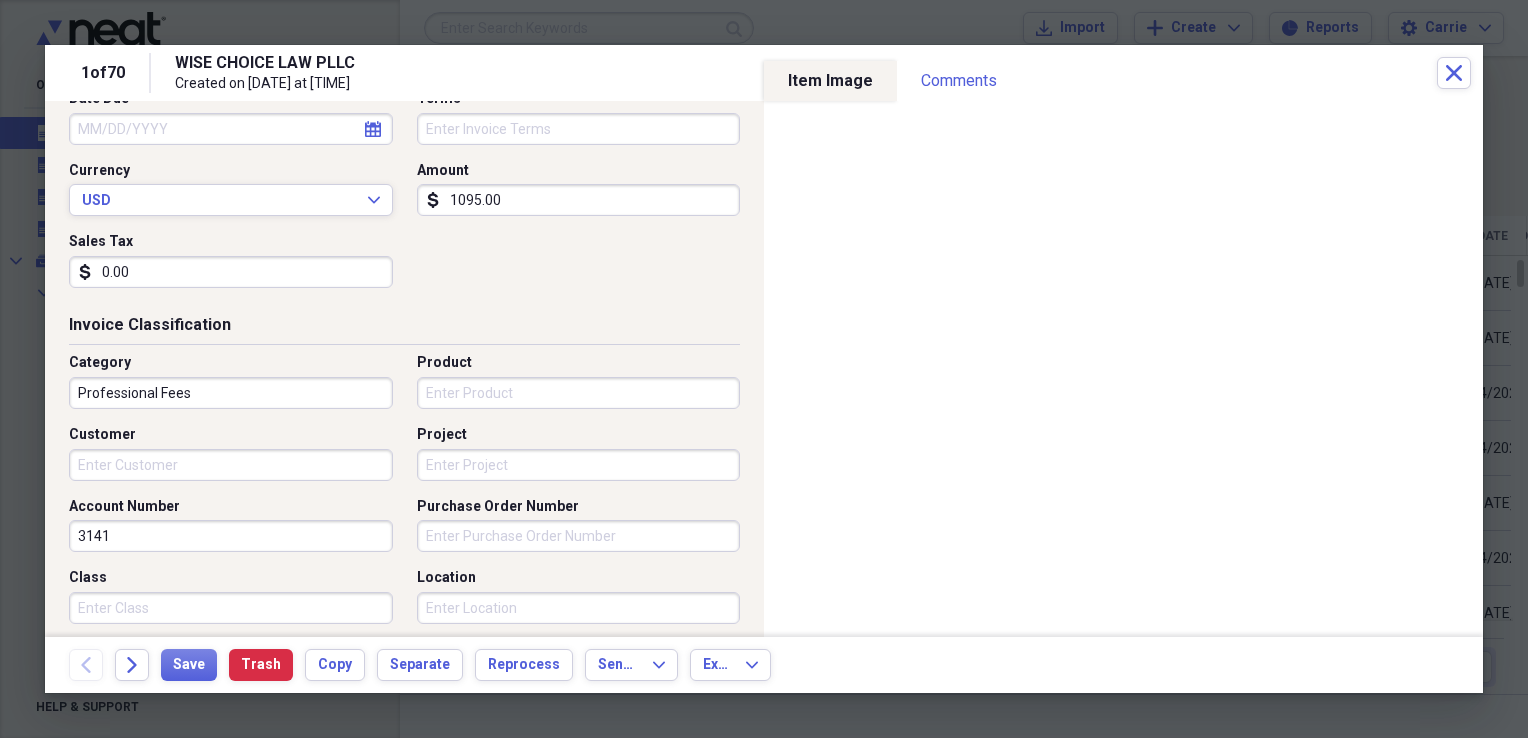 type on "0.00" 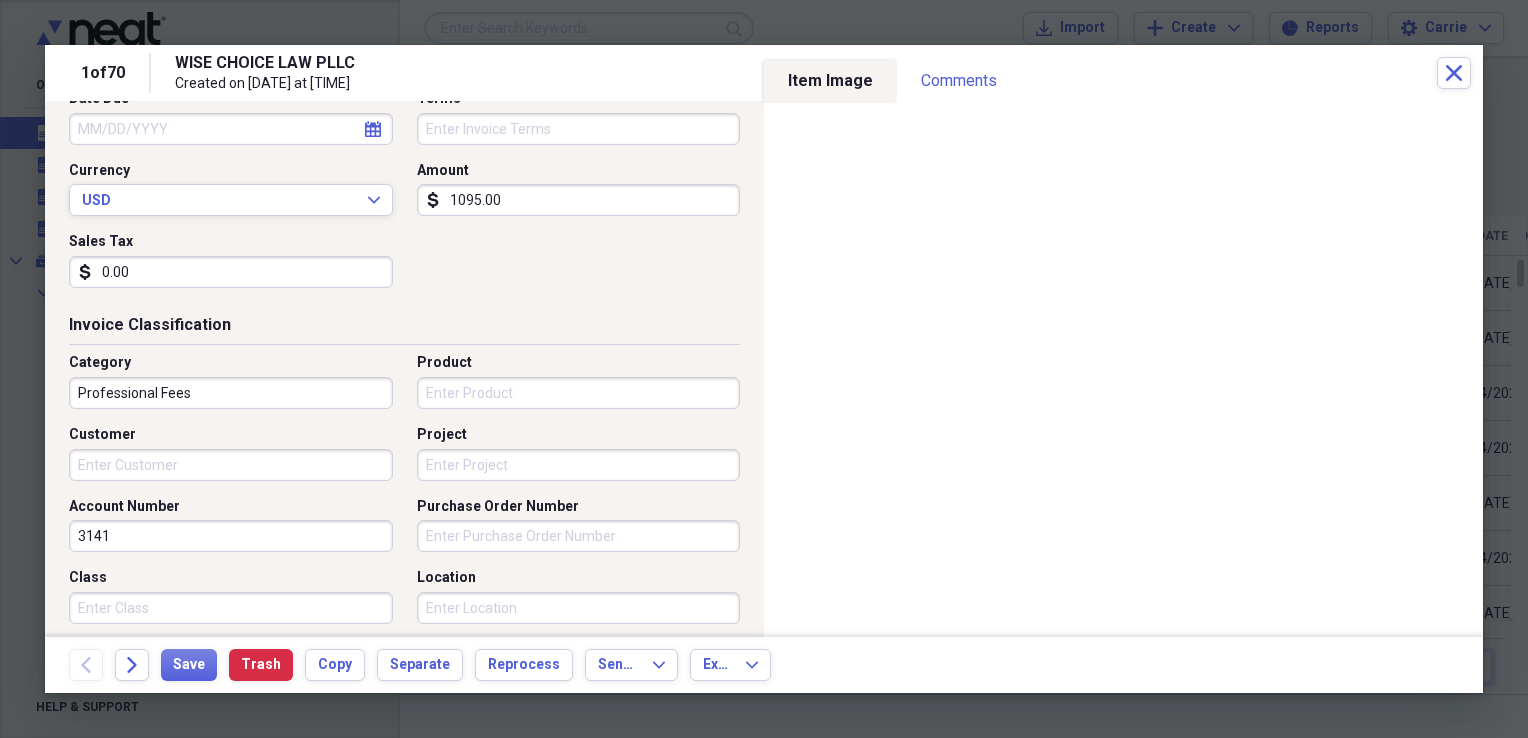 drag, startPoint x: 188, startPoint y: 540, endPoint x: 17, endPoint y: 525, distance: 171.65663 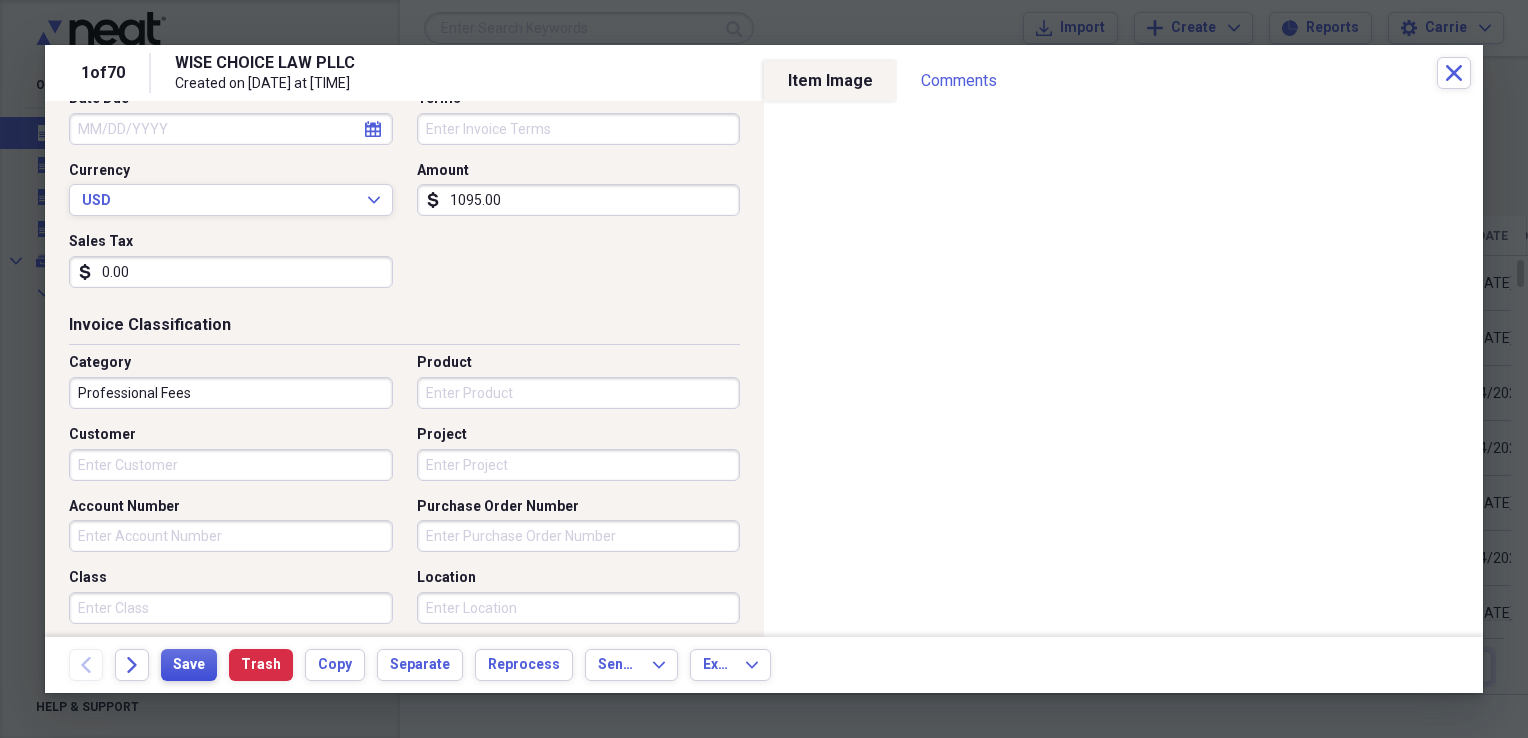 type 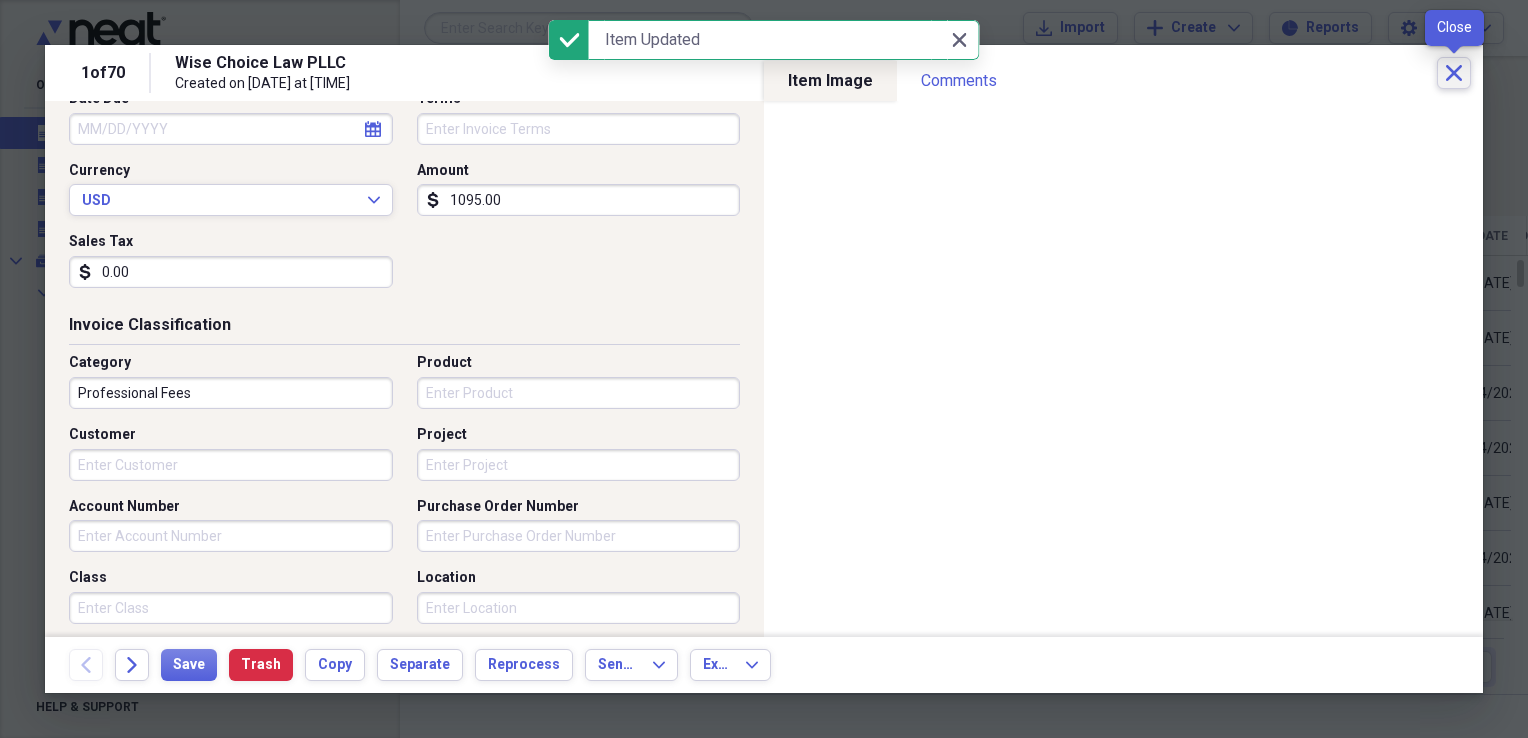click 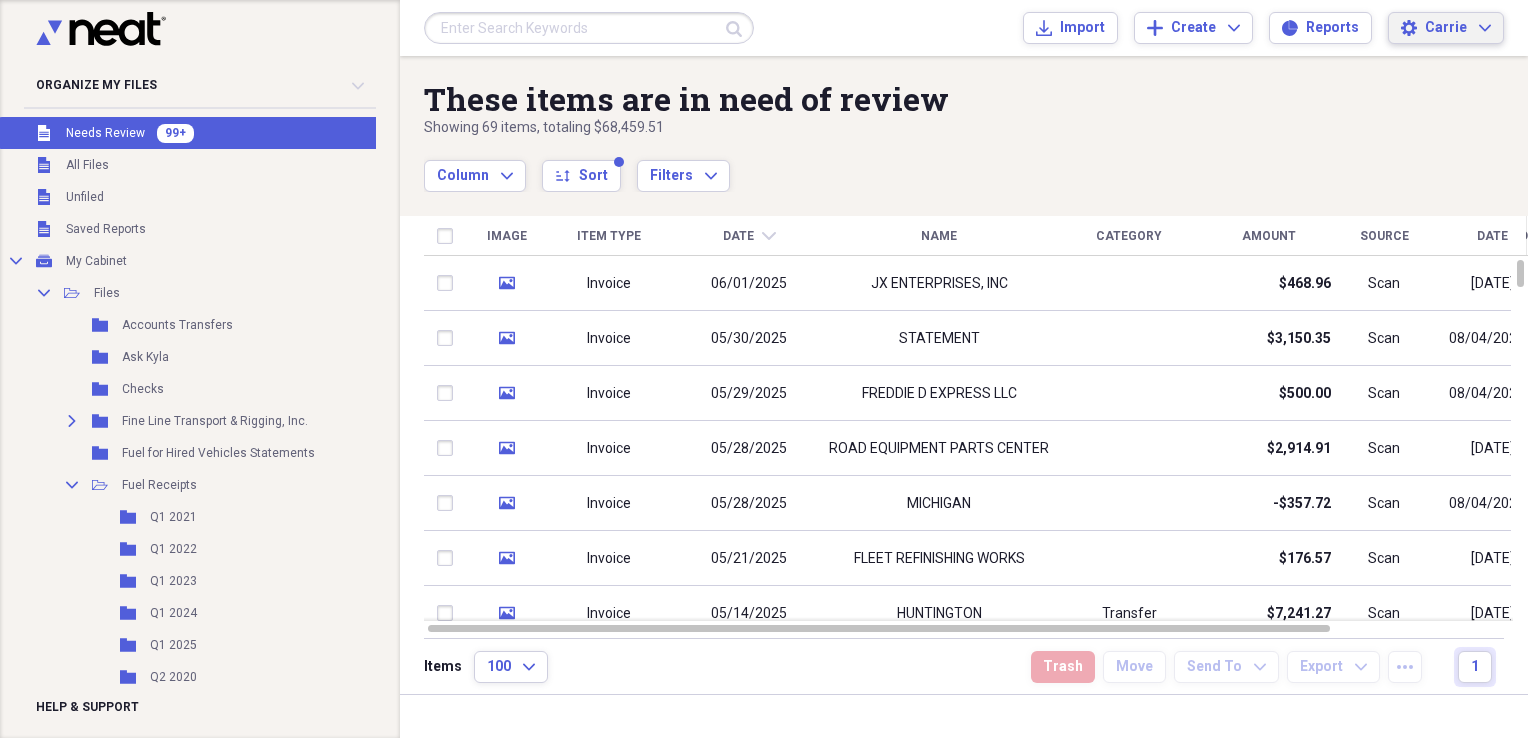 click on "Expand" 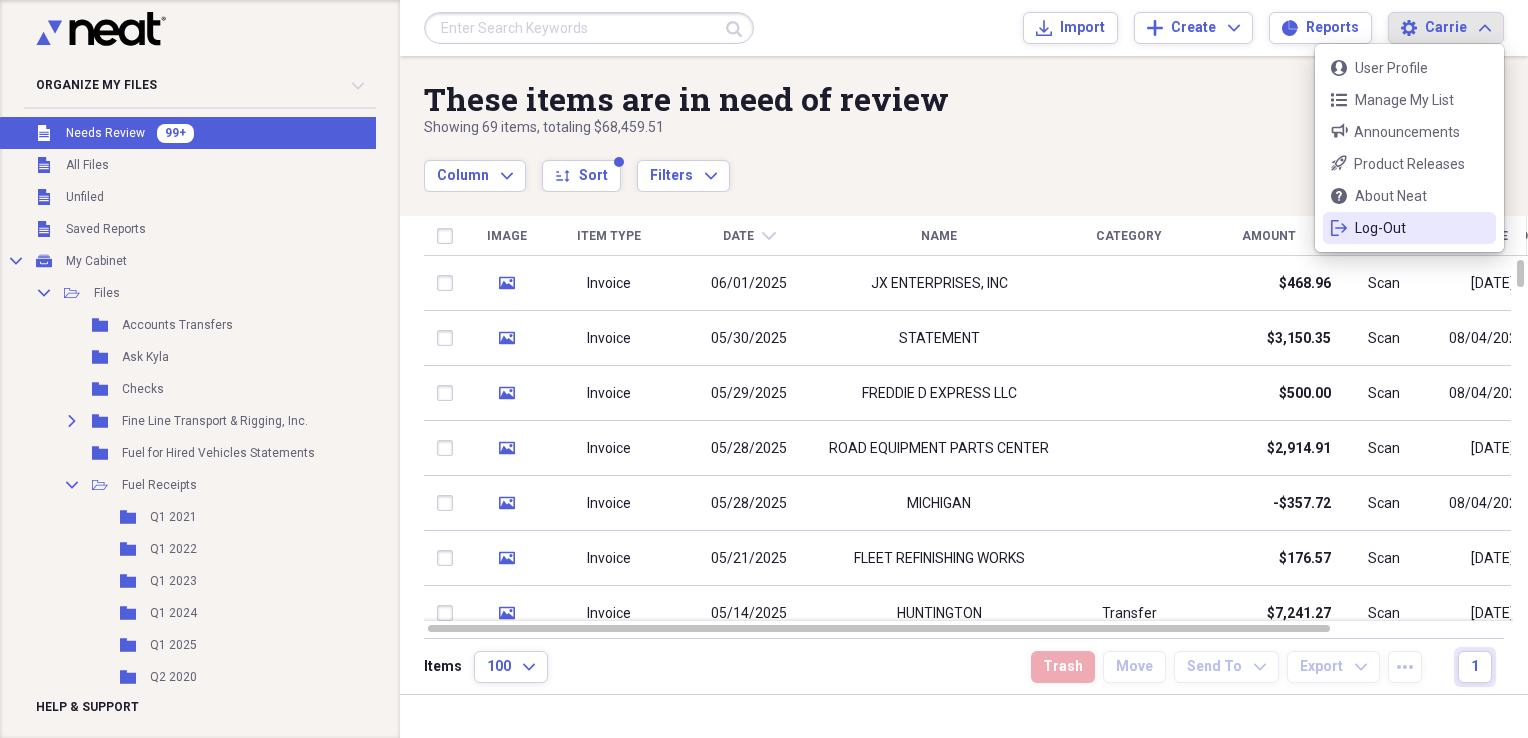 click on "Log-Out" at bounding box center (1409, 228) 